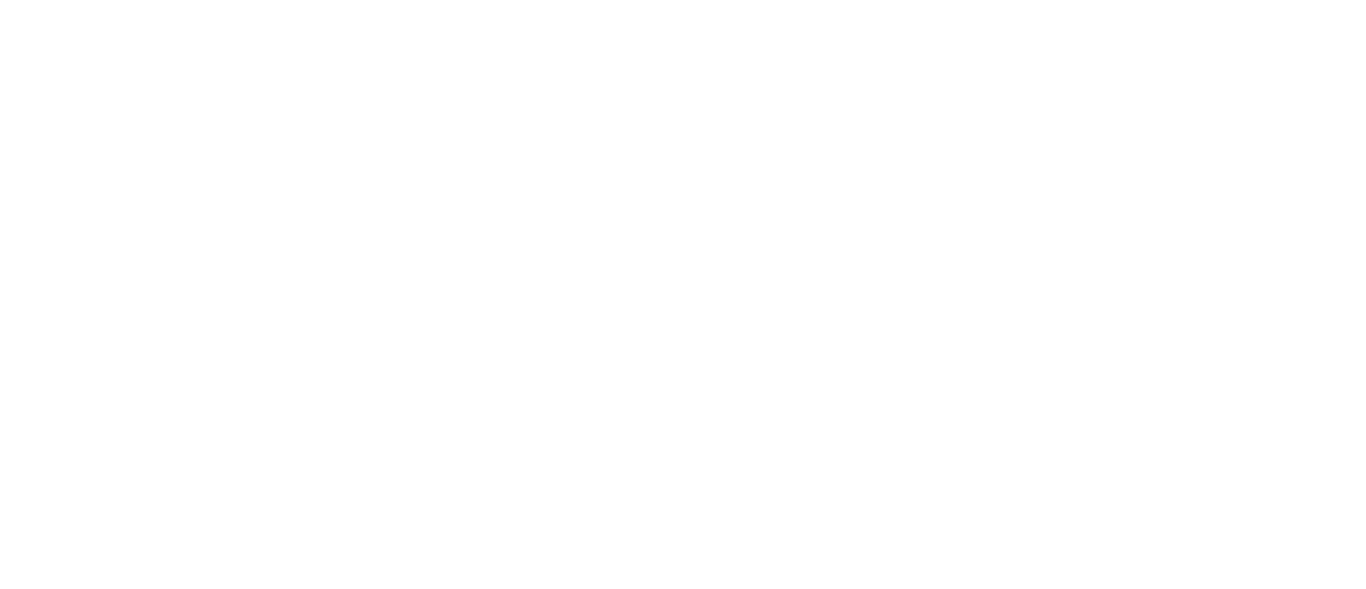 scroll, scrollTop: 0, scrollLeft: 0, axis: both 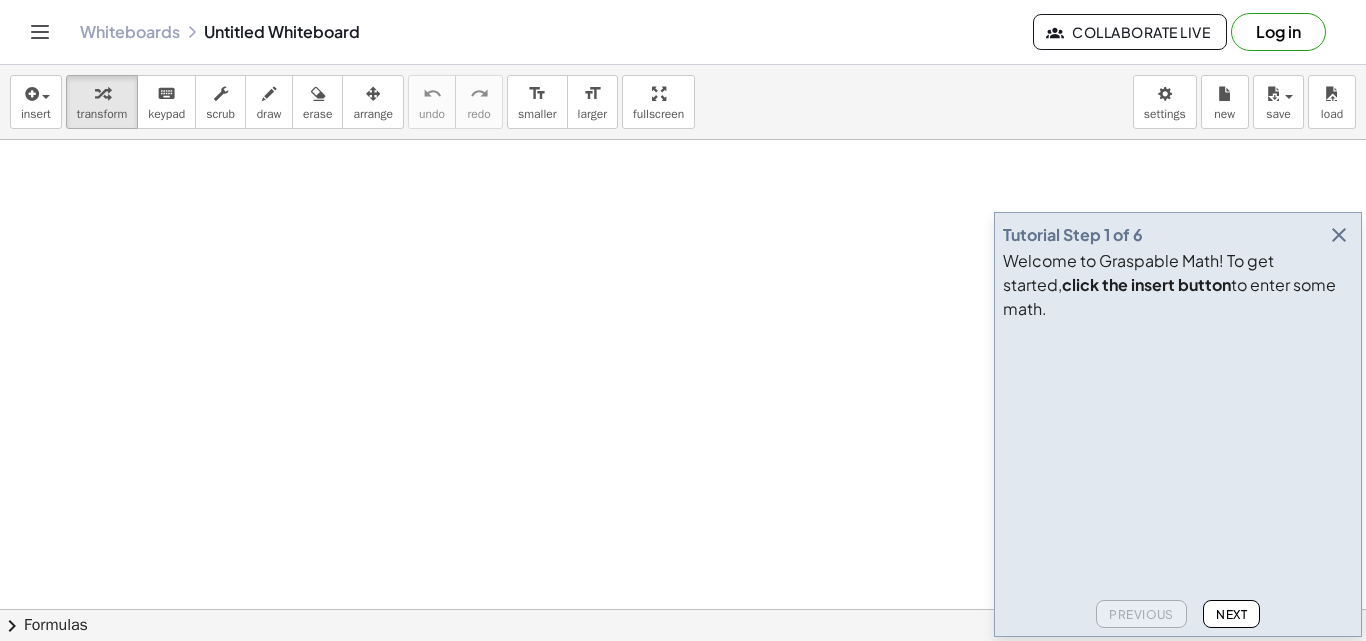 click at bounding box center (1339, 235) 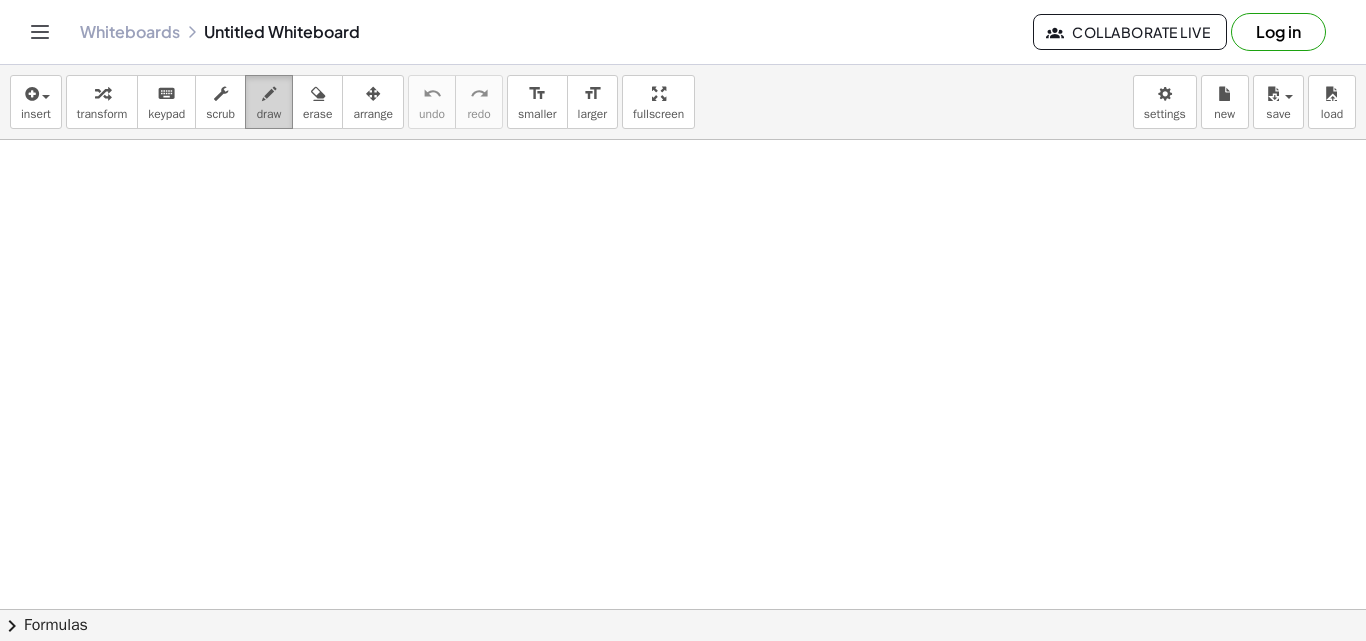 click at bounding box center (269, 94) 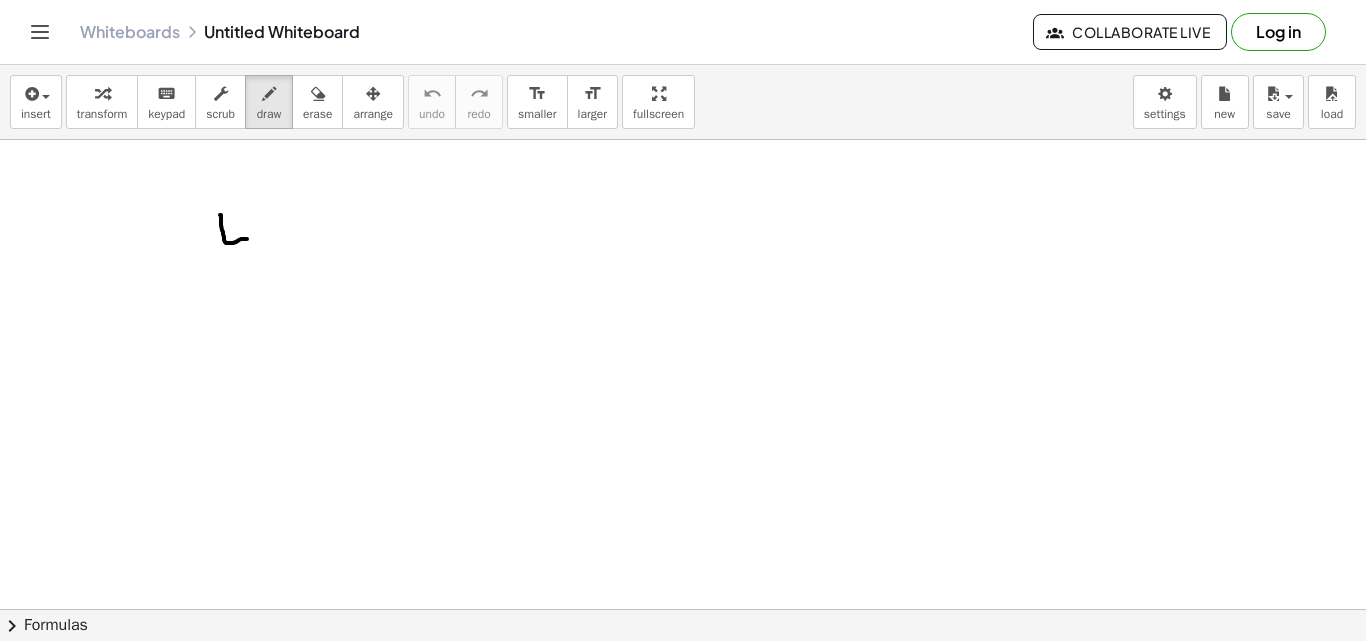 drag, startPoint x: 220, startPoint y: 215, endPoint x: 249, endPoint y: 244, distance: 41.01219 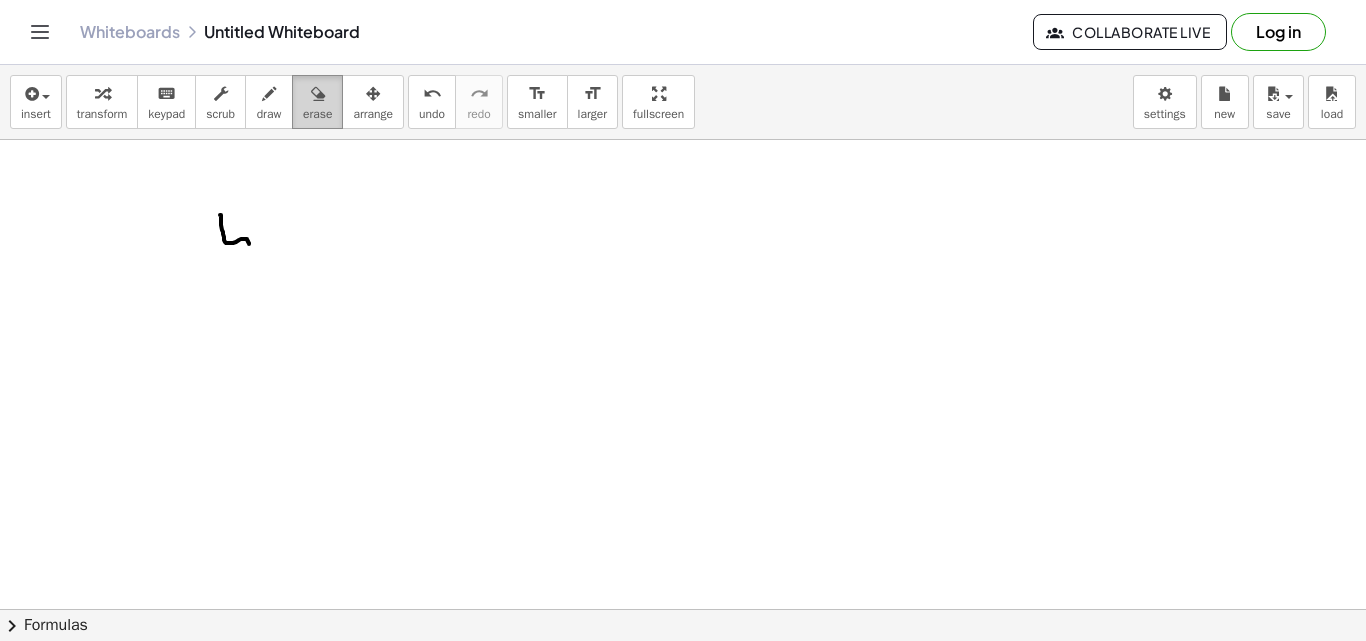 drag, startPoint x: 320, startPoint y: 116, endPoint x: 290, endPoint y: 160, distance: 53.25411 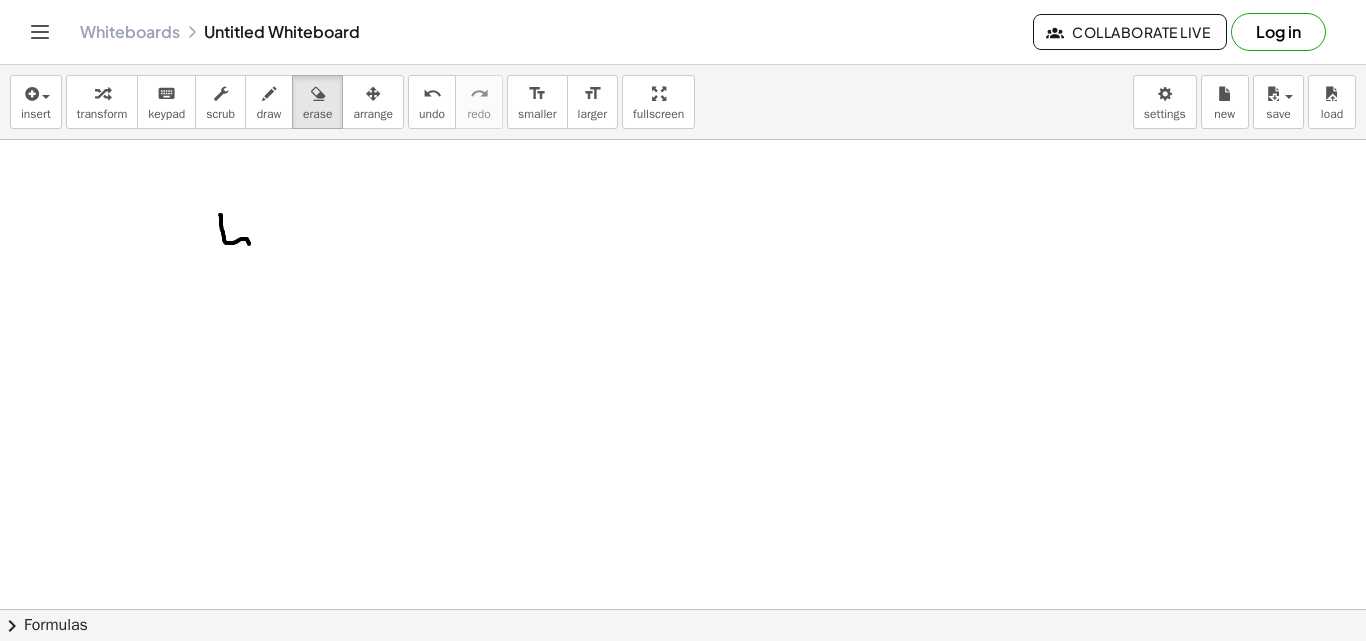 click on "erase" at bounding box center (317, 114) 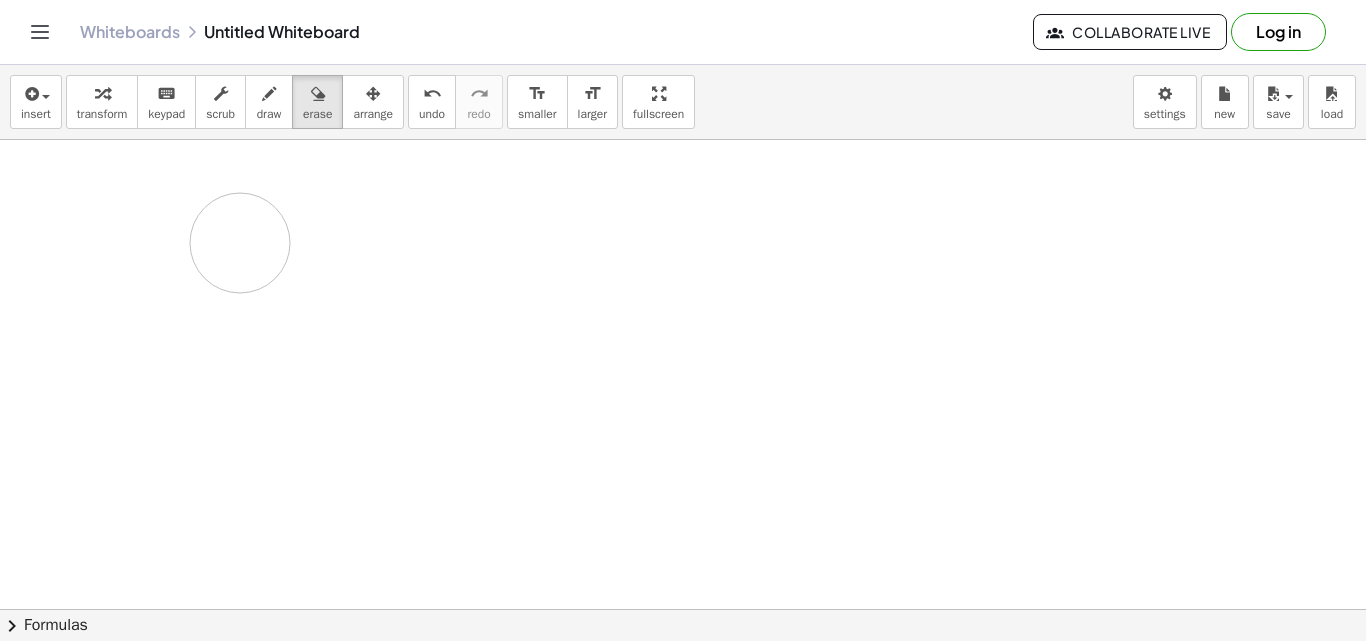 drag, startPoint x: 248, startPoint y: 199, endPoint x: 240, endPoint y: 243, distance: 44.72136 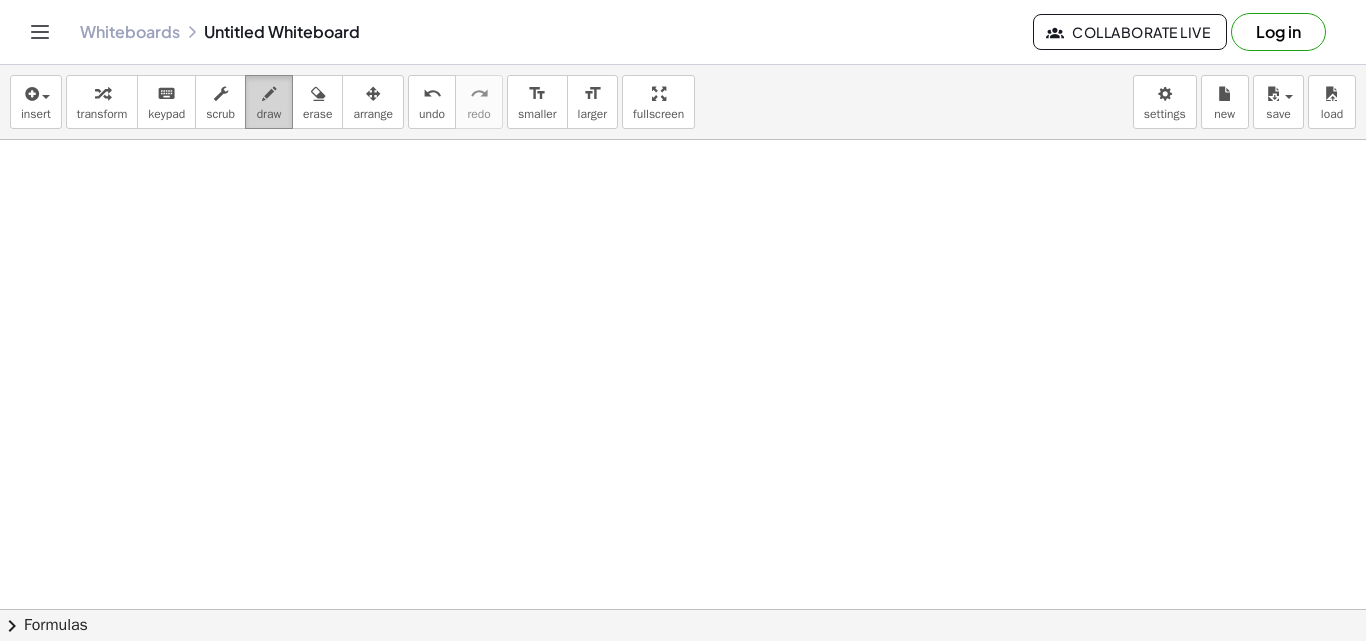 click on "draw" at bounding box center [269, 114] 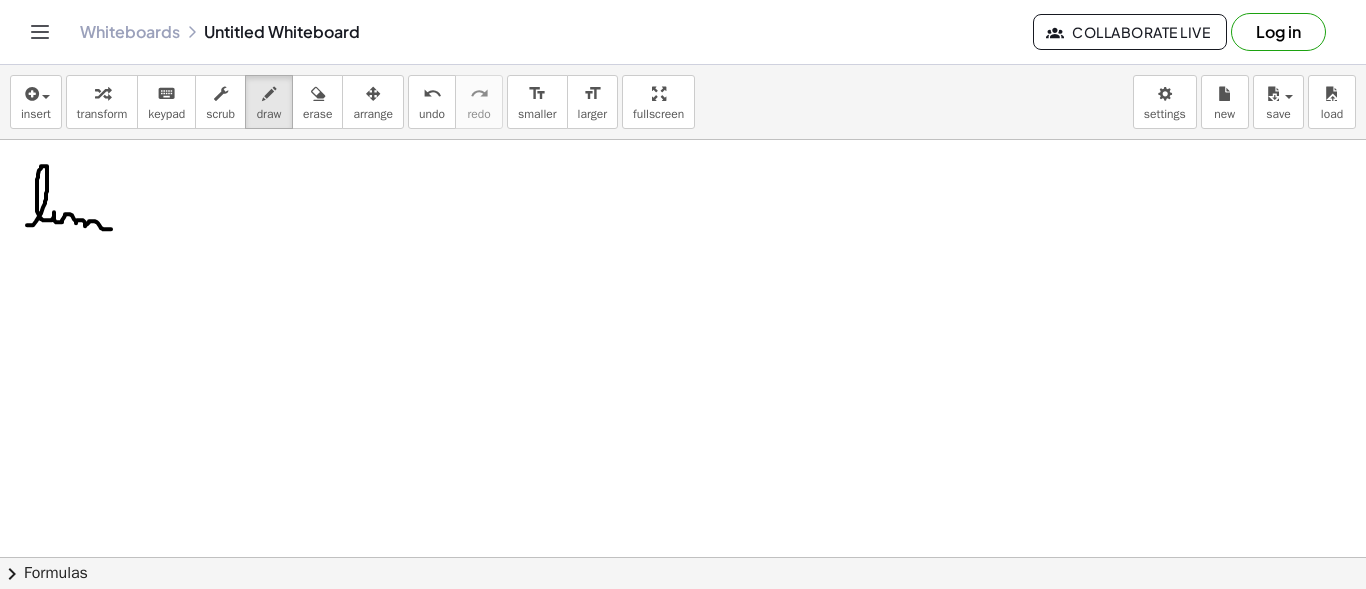 drag, startPoint x: 27, startPoint y: 224, endPoint x: 113, endPoint y: 225, distance: 86.00581 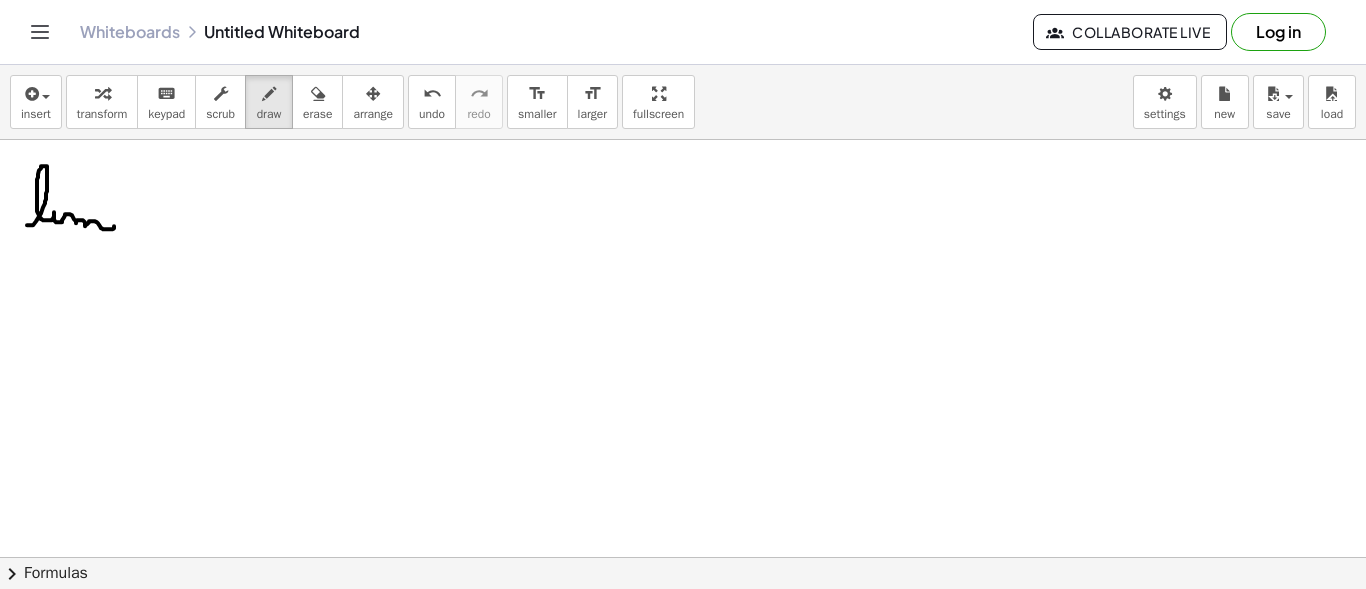 click at bounding box center [683, 674] 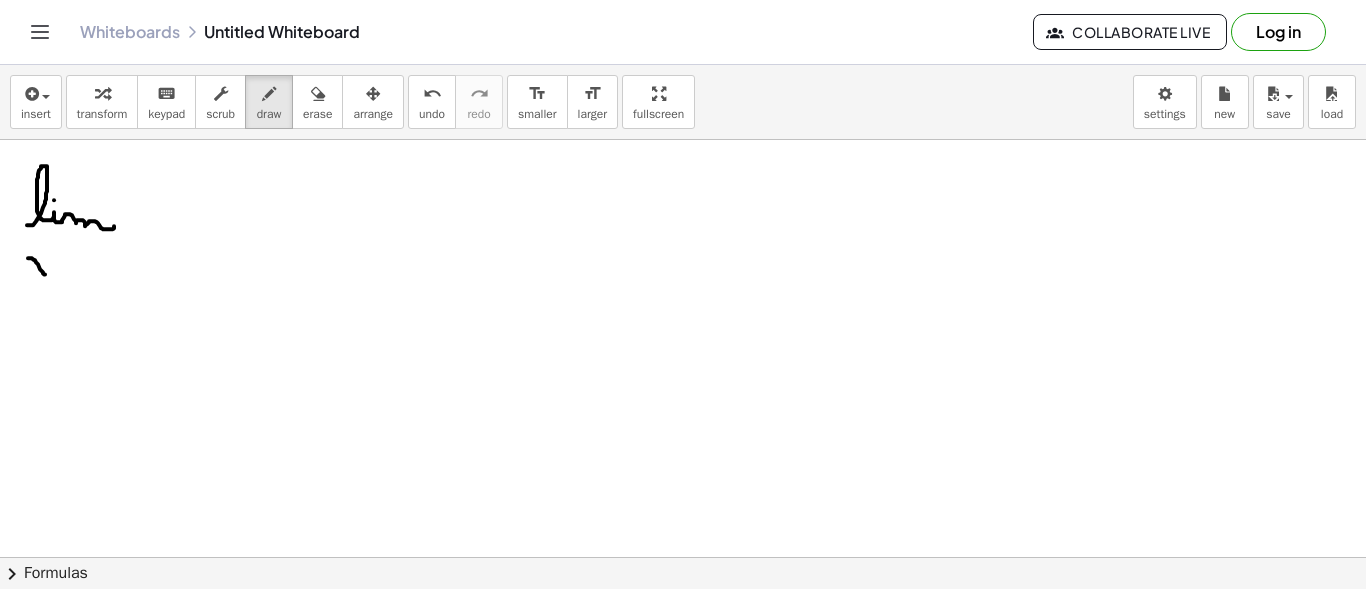 drag, startPoint x: 29, startPoint y: 257, endPoint x: 46, endPoint y: 256, distance: 17.029387 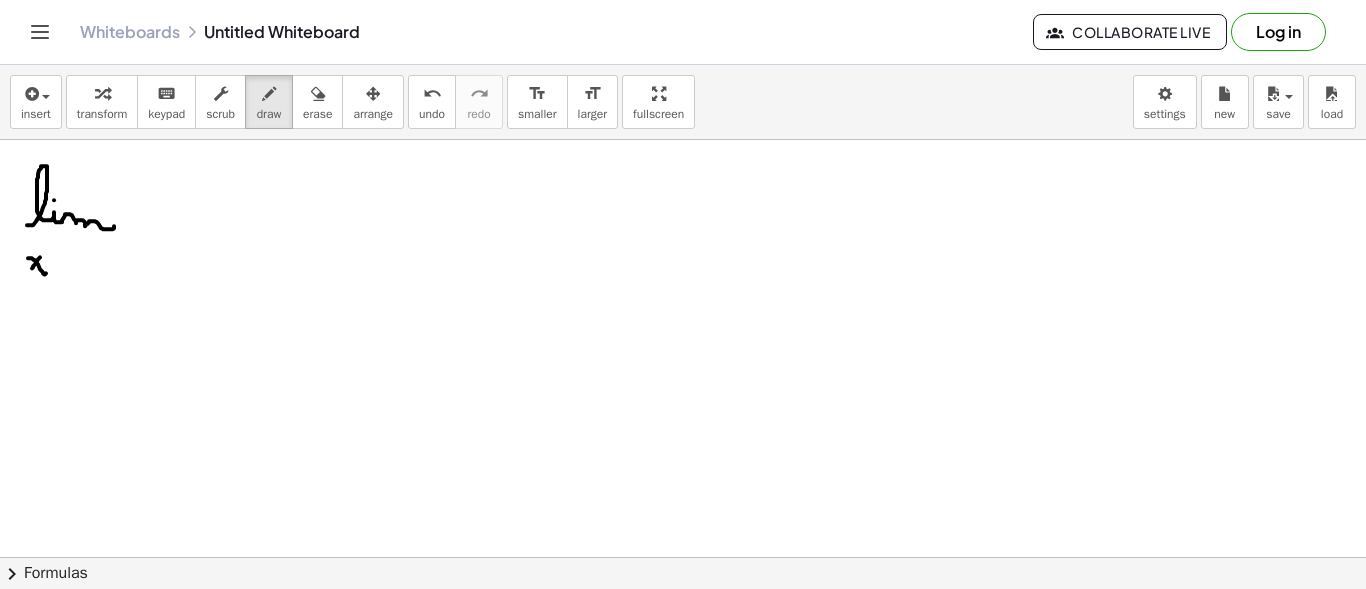 click at bounding box center (683, 674) 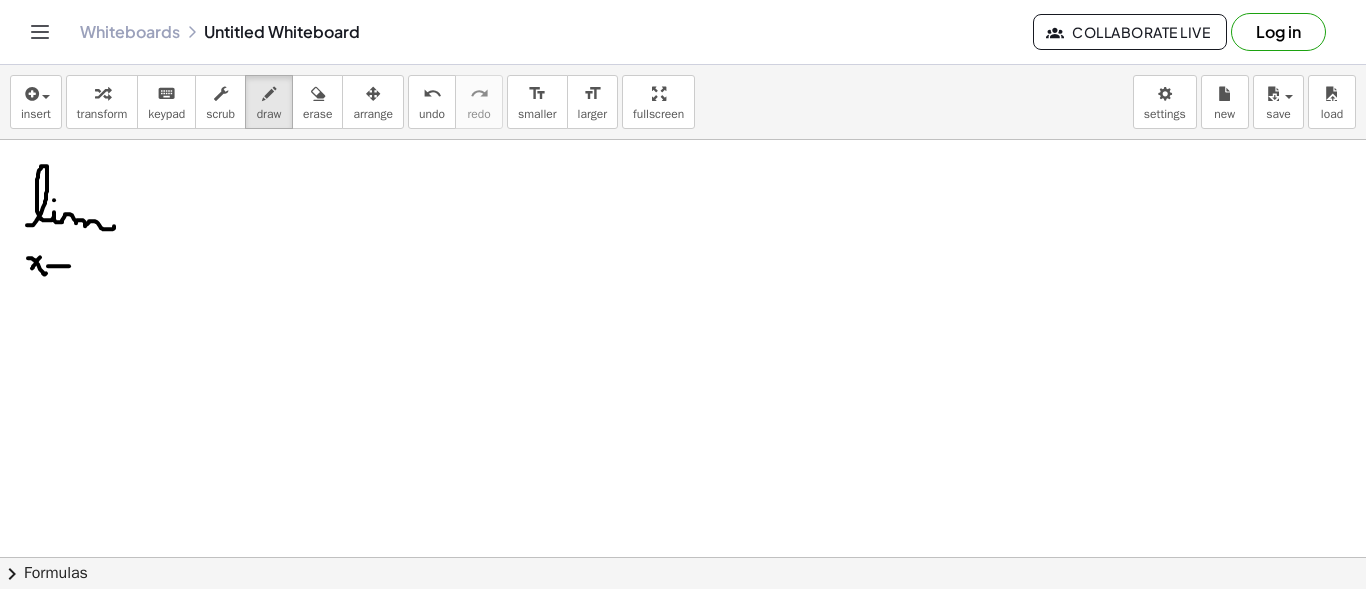 drag, startPoint x: 54, startPoint y: 265, endPoint x: 69, endPoint y: 265, distance: 15 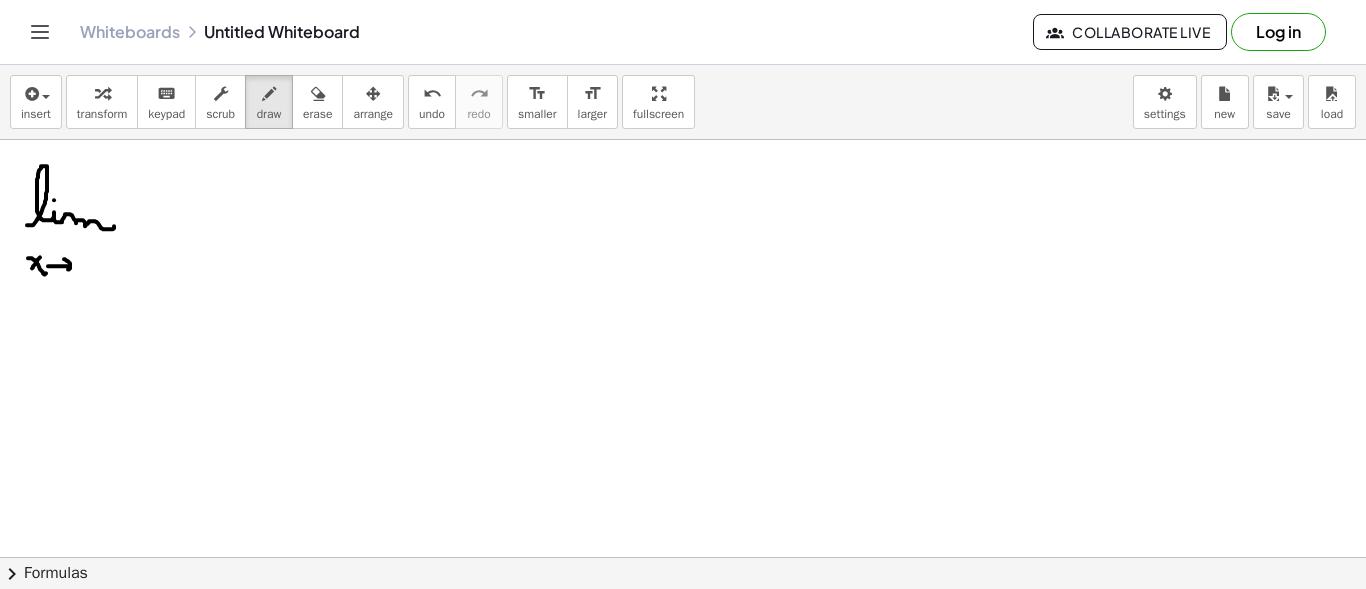 click at bounding box center [683, 674] 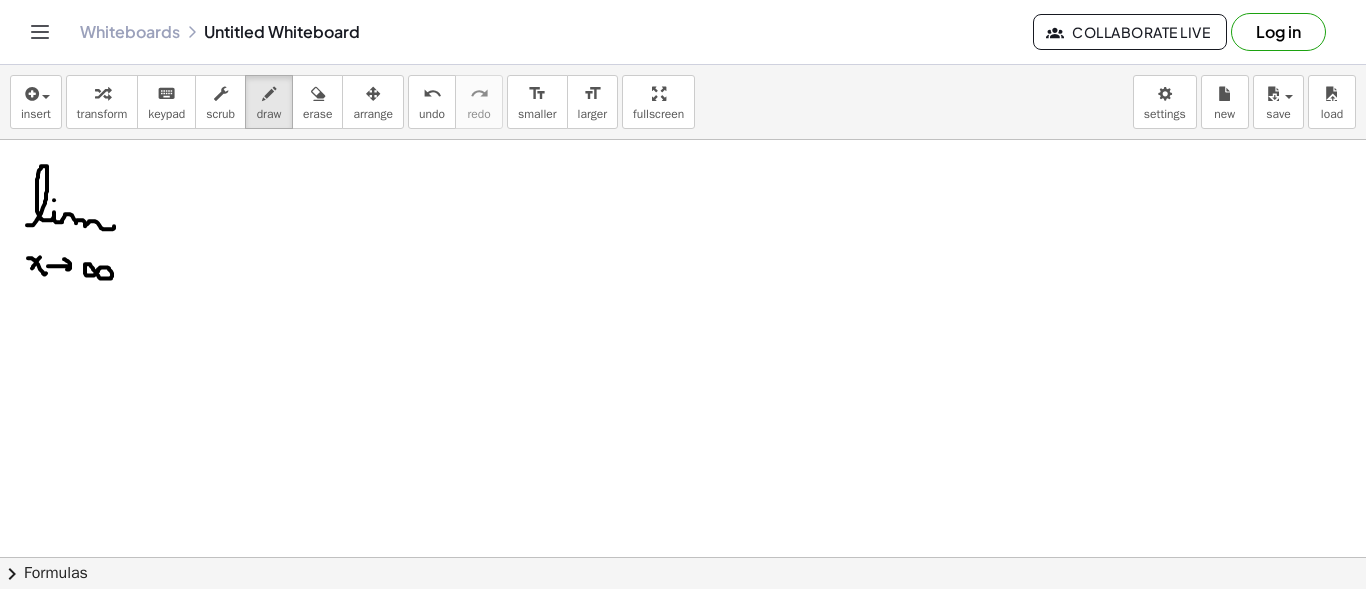 click at bounding box center [683, 674] 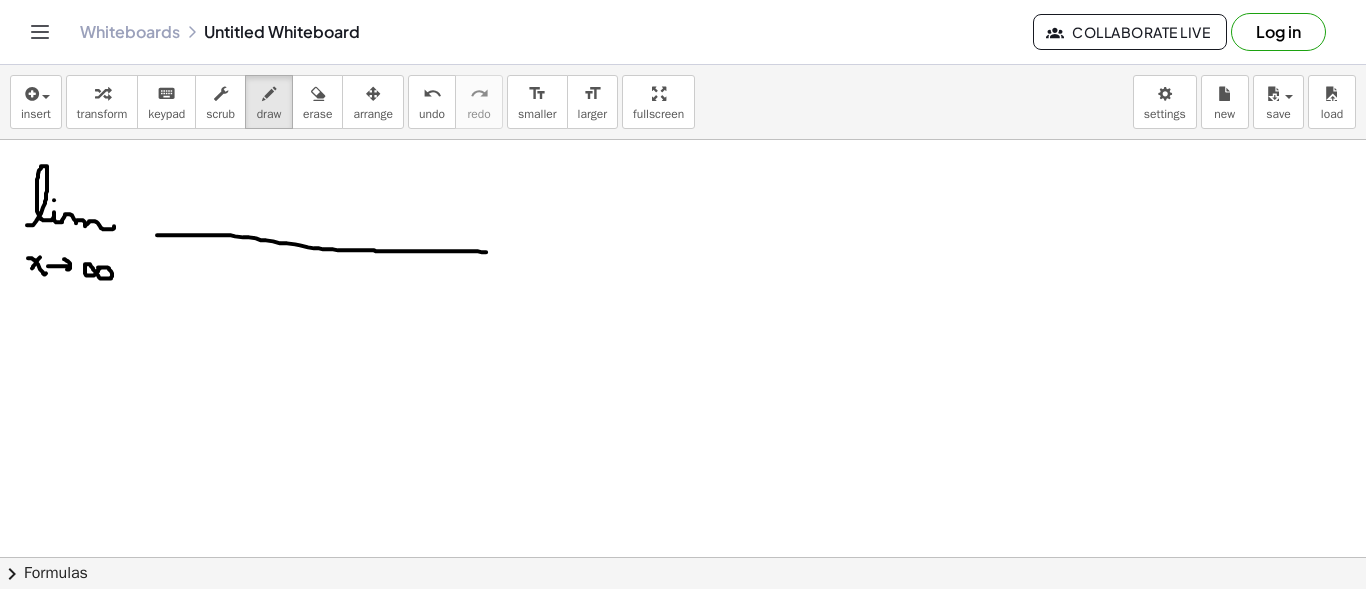 drag, startPoint x: 160, startPoint y: 234, endPoint x: 492, endPoint y: 251, distance: 332.43497 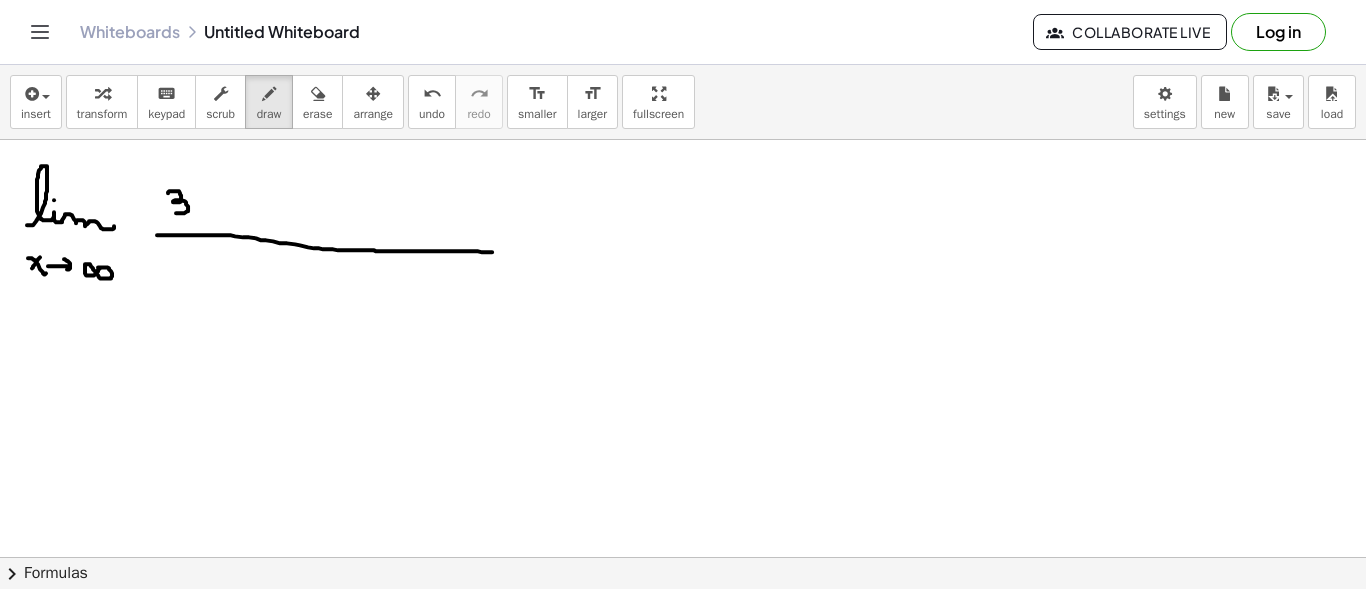 drag, startPoint x: 168, startPoint y: 191, endPoint x: 174, endPoint y: 209, distance: 18.973665 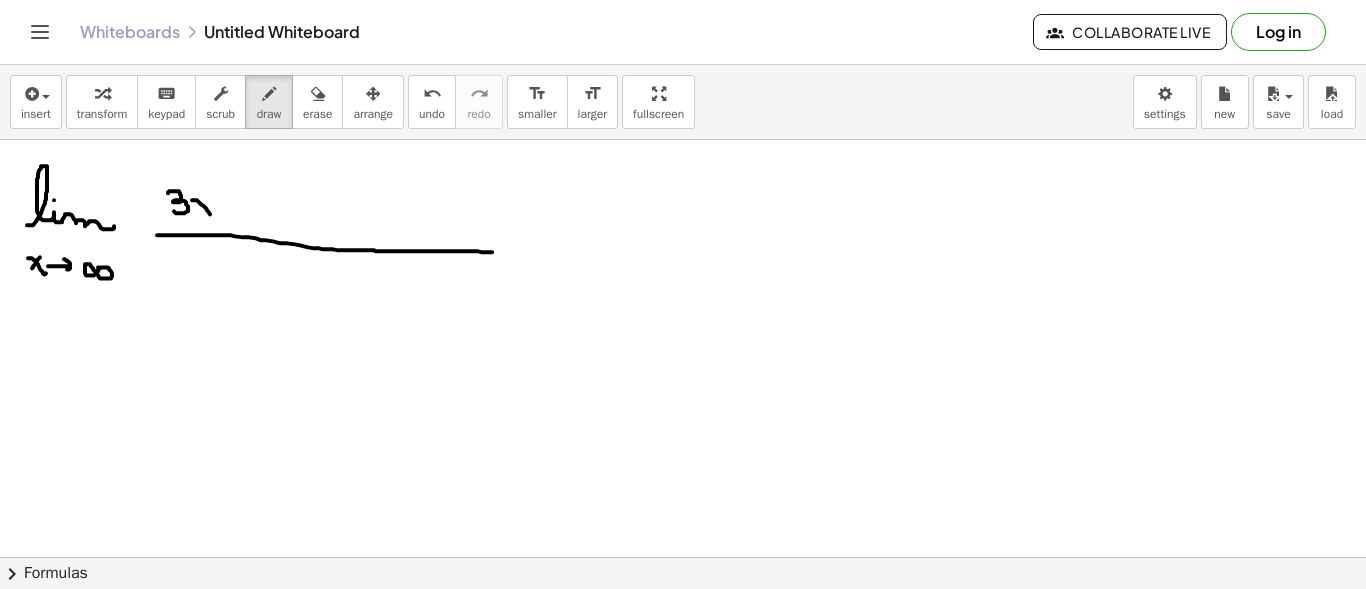 drag, startPoint x: 201, startPoint y: 203, endPoint x: 215, endPoint y: 204, distance: 14.035668 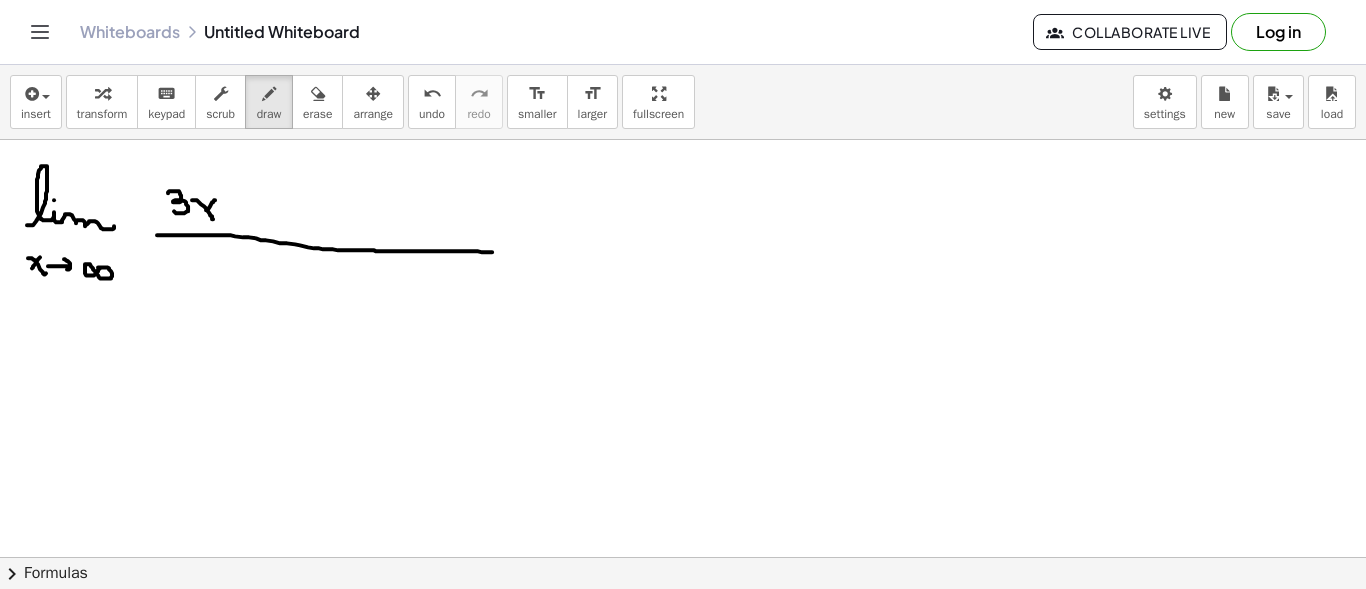 drag, startPoint x: 215, startPoint y: 199, endPoint x: 206, endPoint y: 212, distance: 15.811388 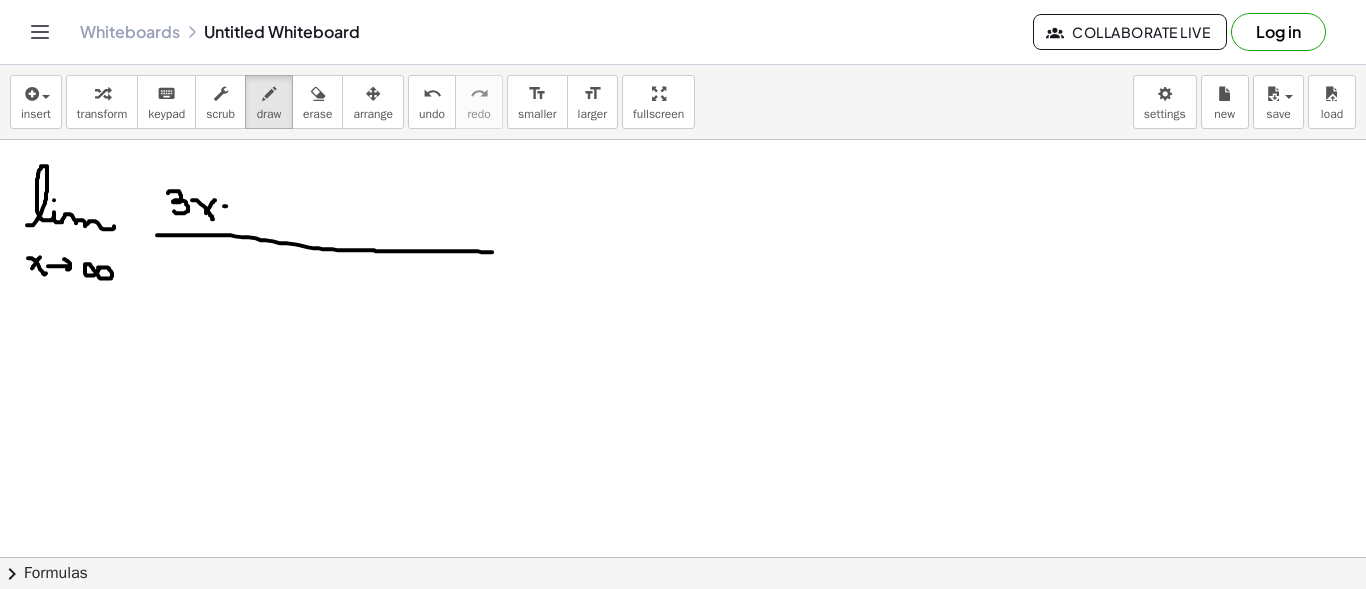 click at bounding box center [683, 674] 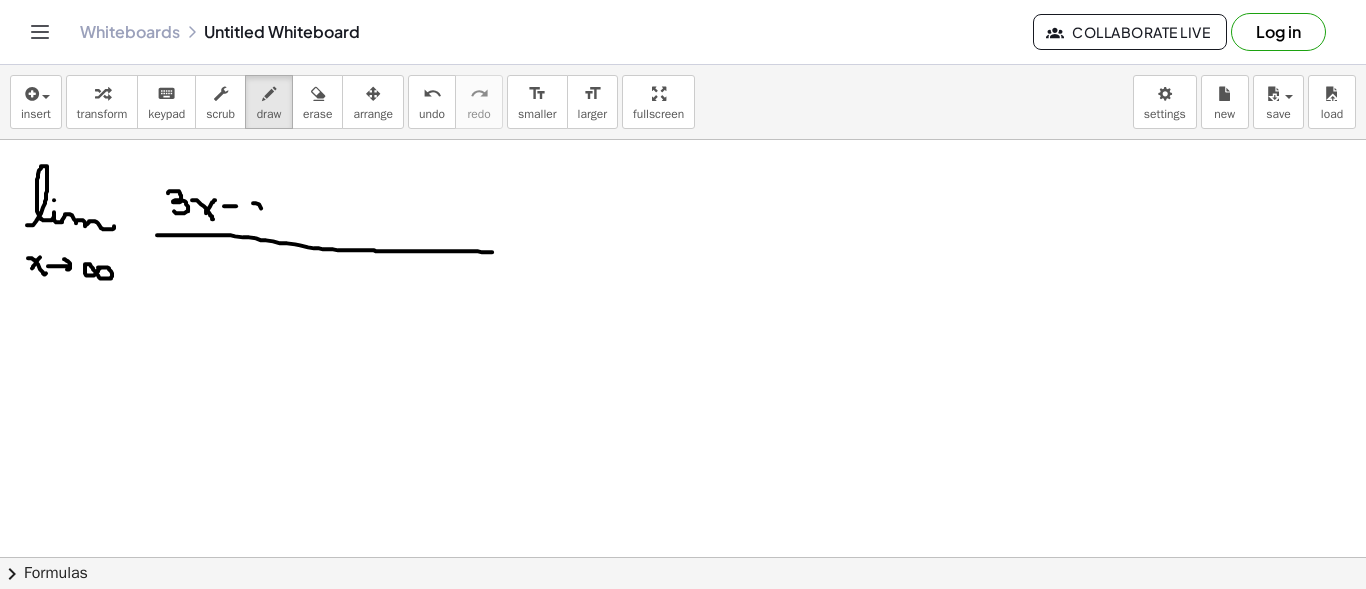drag, startPoint x: 261, startPoint y: 207, endPoint x: 275, endPoint y: 218, distance: 17.804493 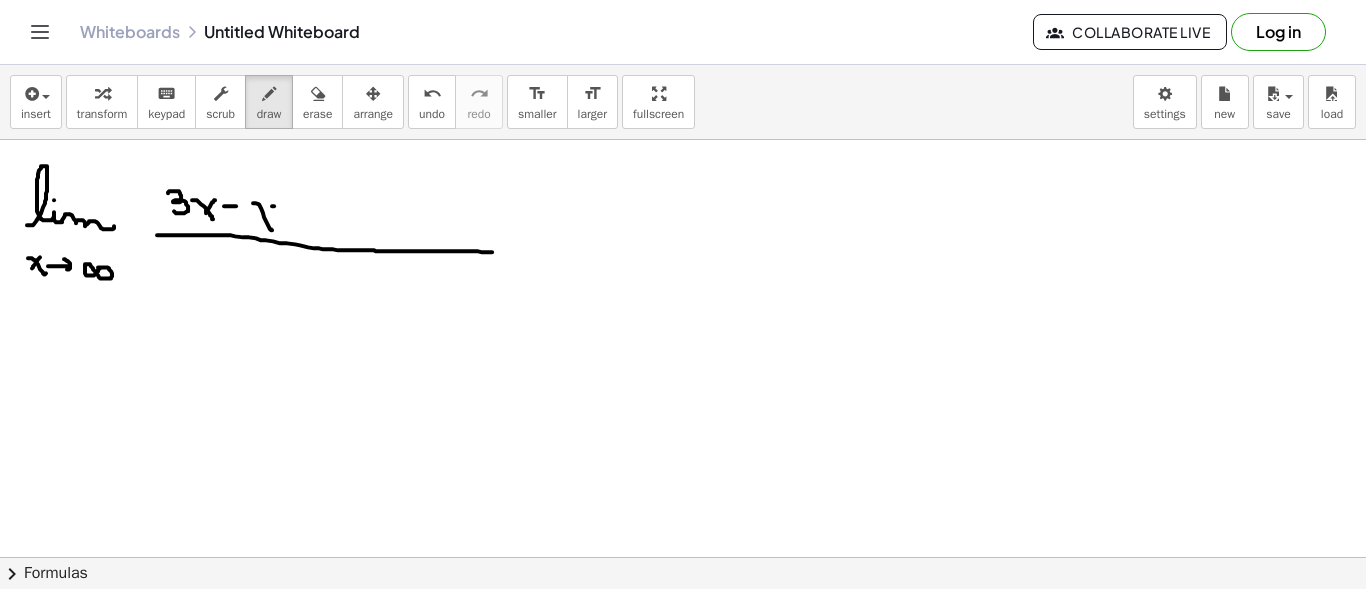 drag, startPoint x: 272, startPoint y: 205, endPoint x: 261, endPoint y: 212, distance: 13.038404 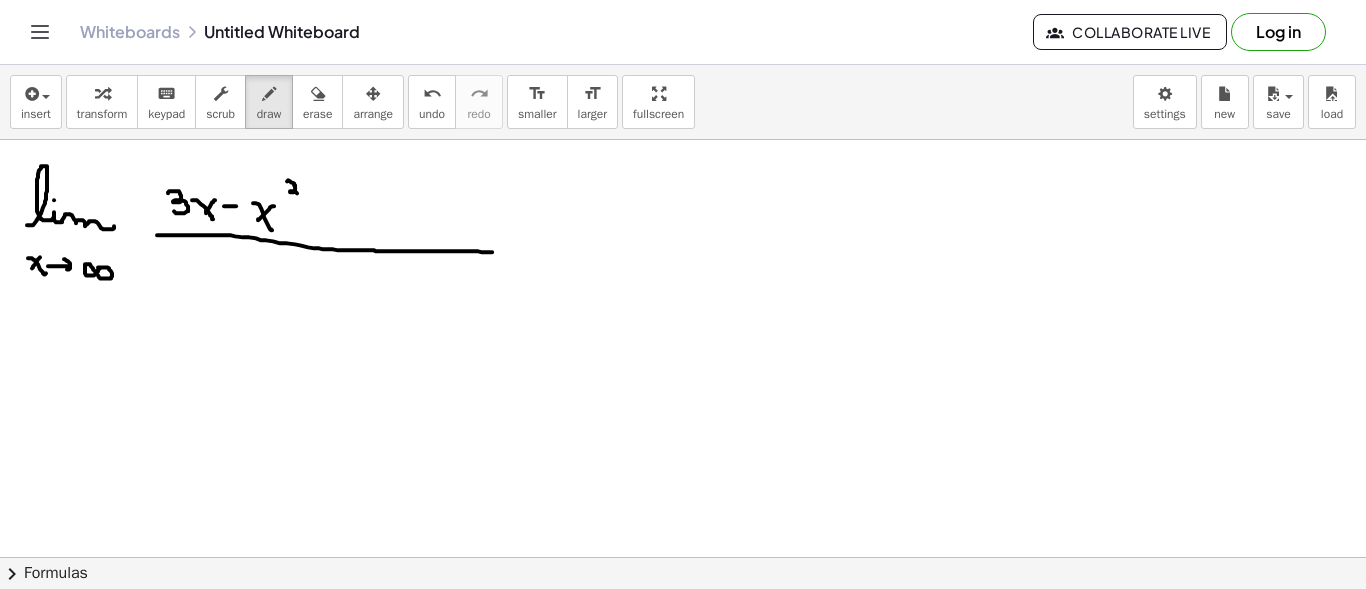 drag, startPoint x: 287, startPoint y: 180, endPoint x: 292, endPoint y: 196, distance: 16.763054 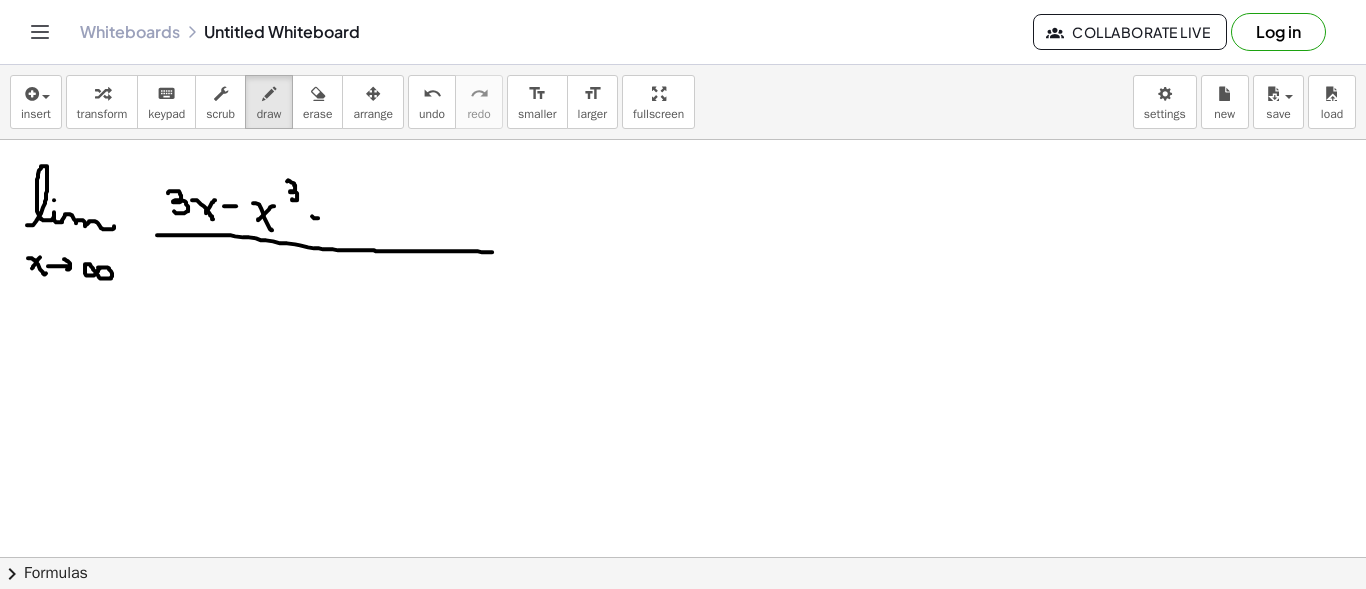 drag, startPoint x: 312, startPoint y: 215, endPoint x: 331, endPoint y: 217, distance: 19.104973 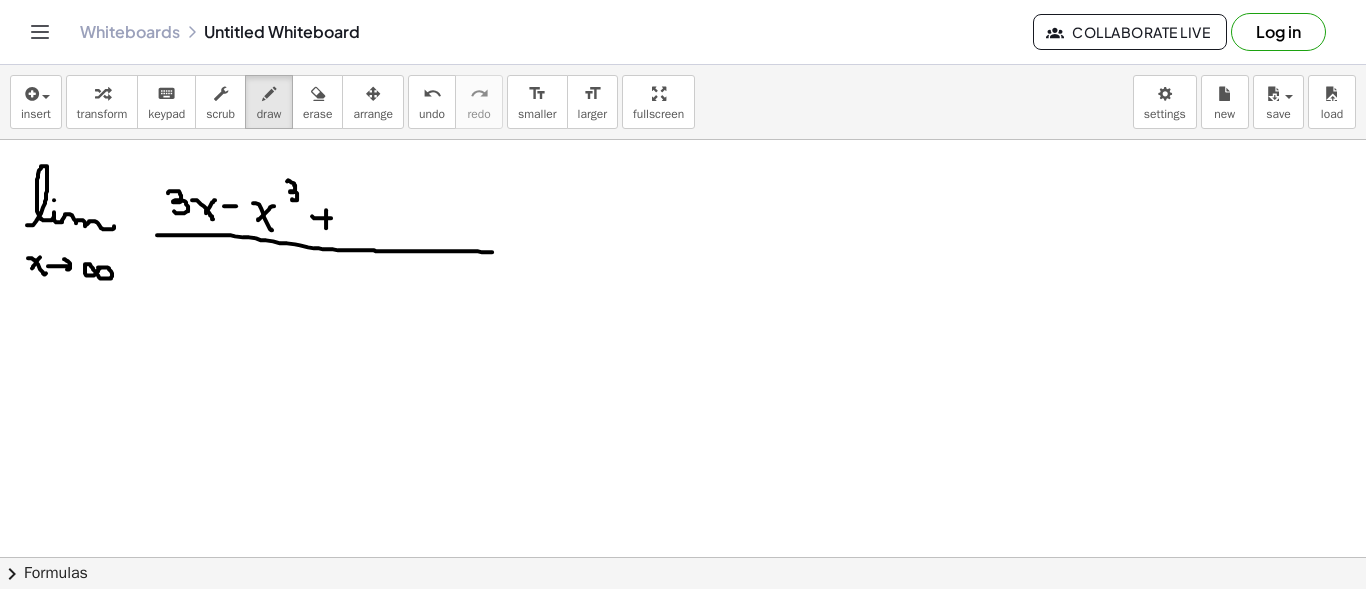drag, startPoint x: 326, startPoint y: 209, endPoint x: 326, endPoint y: 229, distance: 20 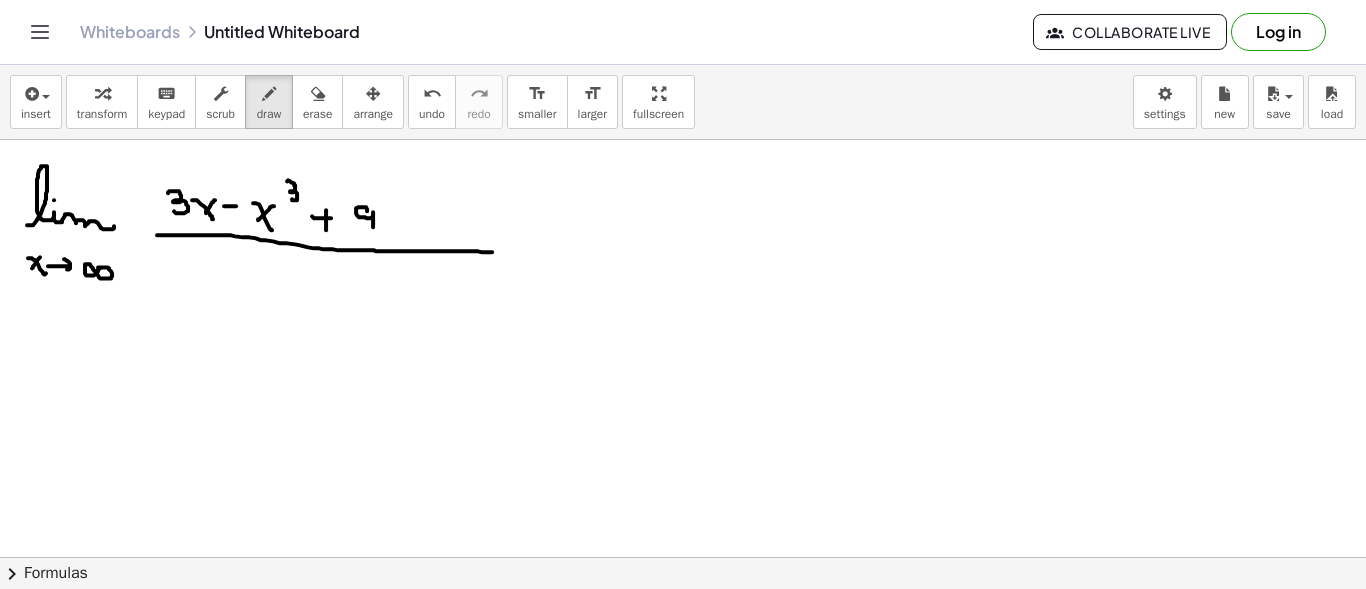 drag, startPoint x: 362, startPoint y: 206, endPoint x: 373, endPoint y: 226, distance: 22.825424 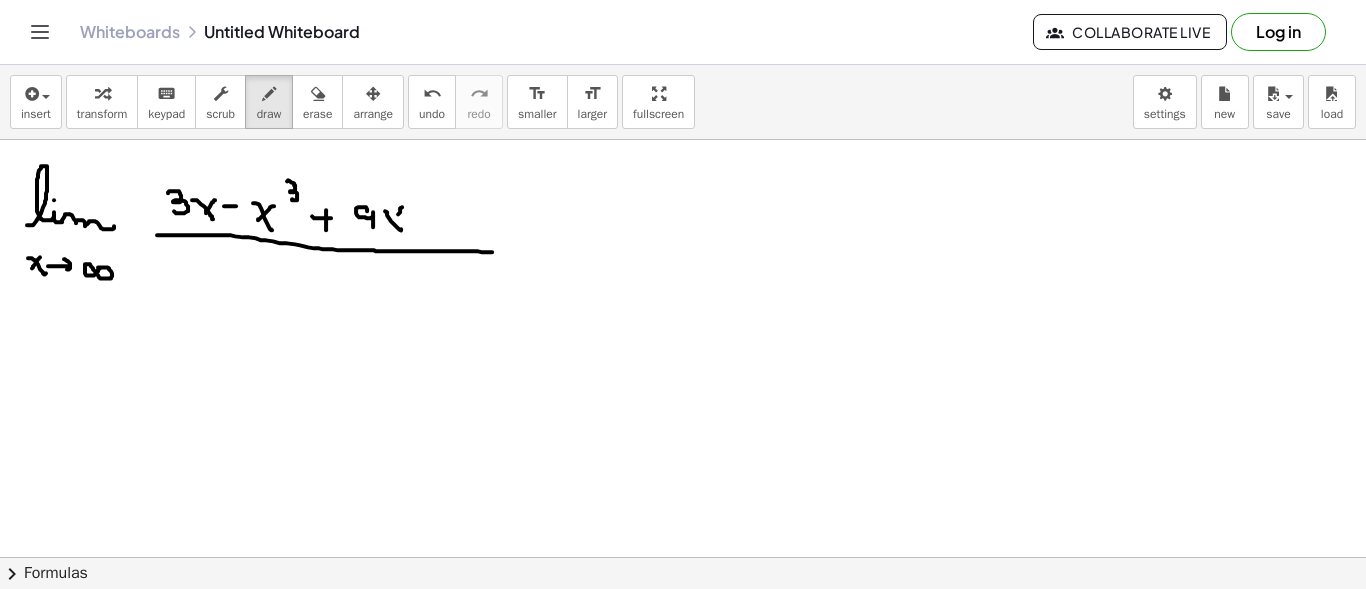 drag, startPoint x: 400, startPoint y: 207, endPoint x: 390, endPoint y: 225, distance: 20.59126 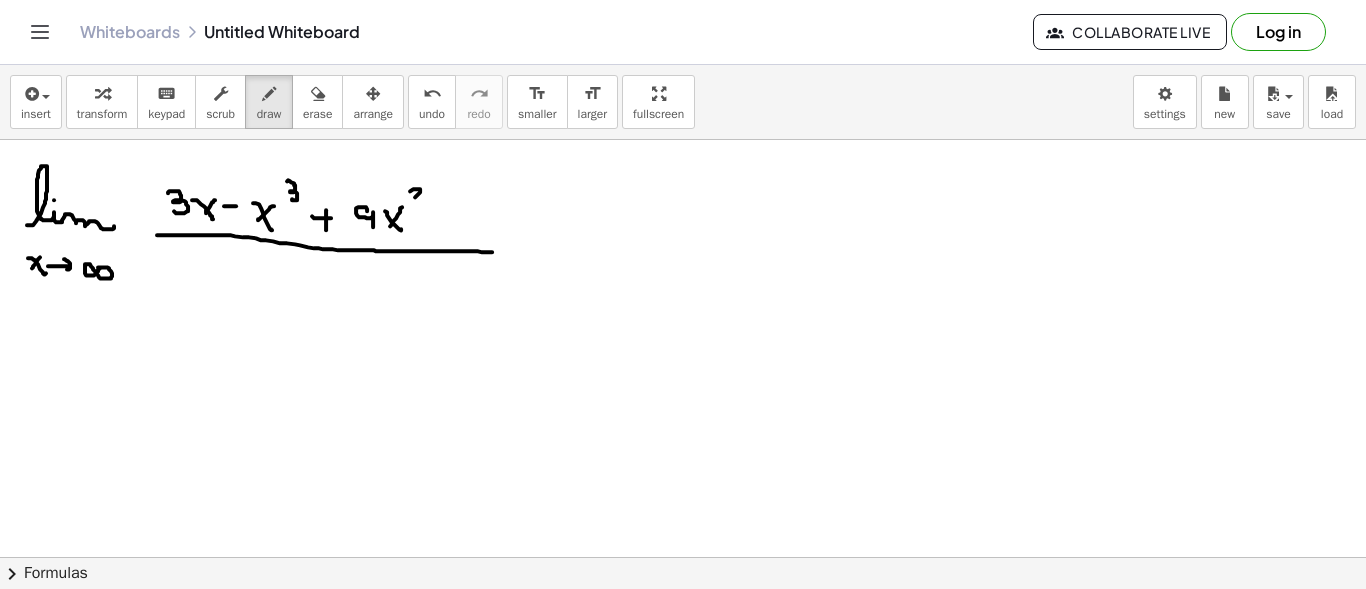 drag, startPoint x: 417, startPoint y: 188, endPoint x: 424, endPoint y: 198, distance: 12.206555 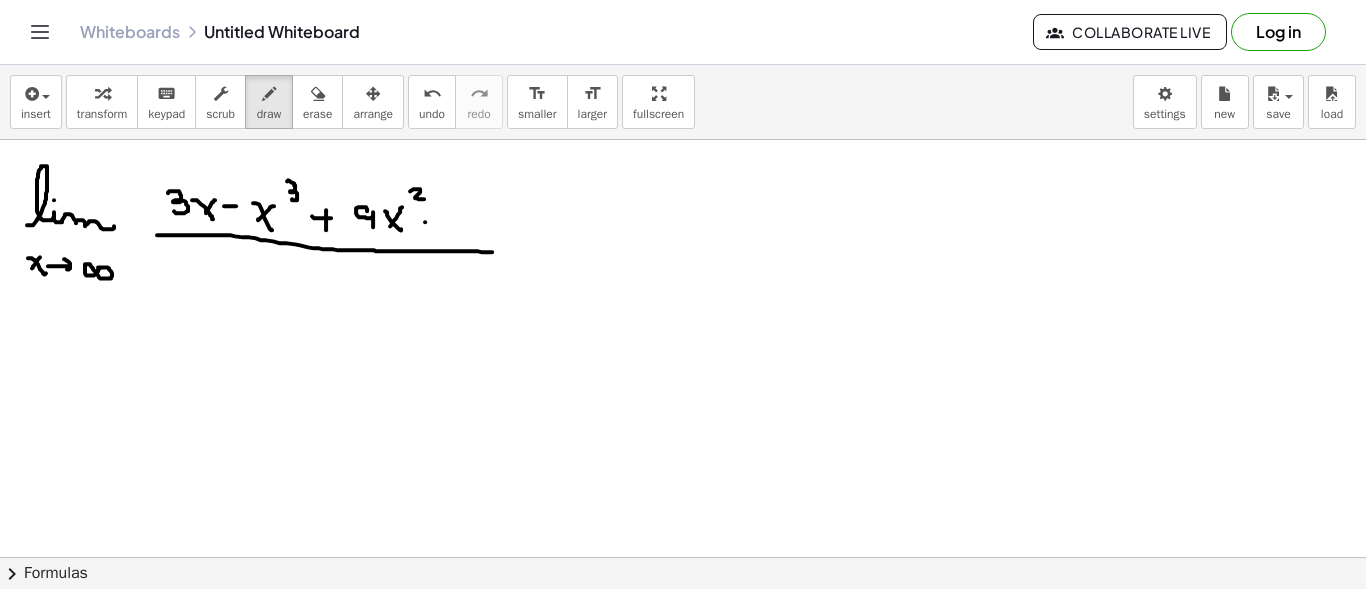drag, startPoint x: 425, startPoint y: 221, endPoint x: 440, endPoint y: 223, distance: 15.132746 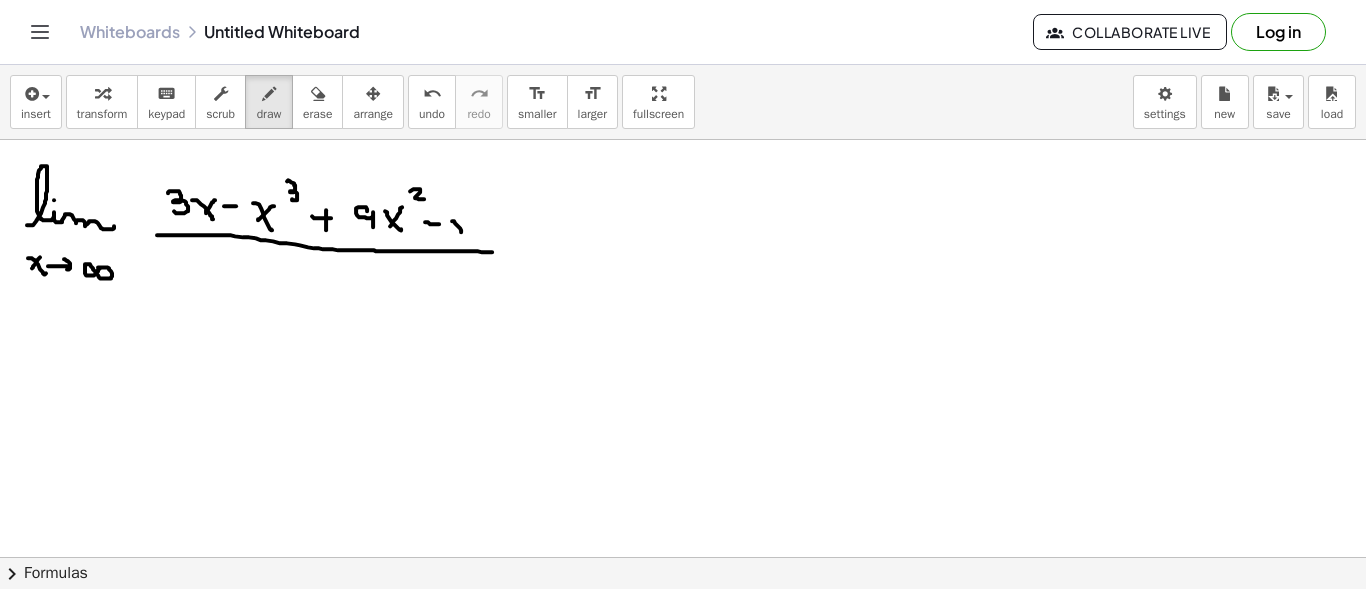 click at bounding box center [683, 674] 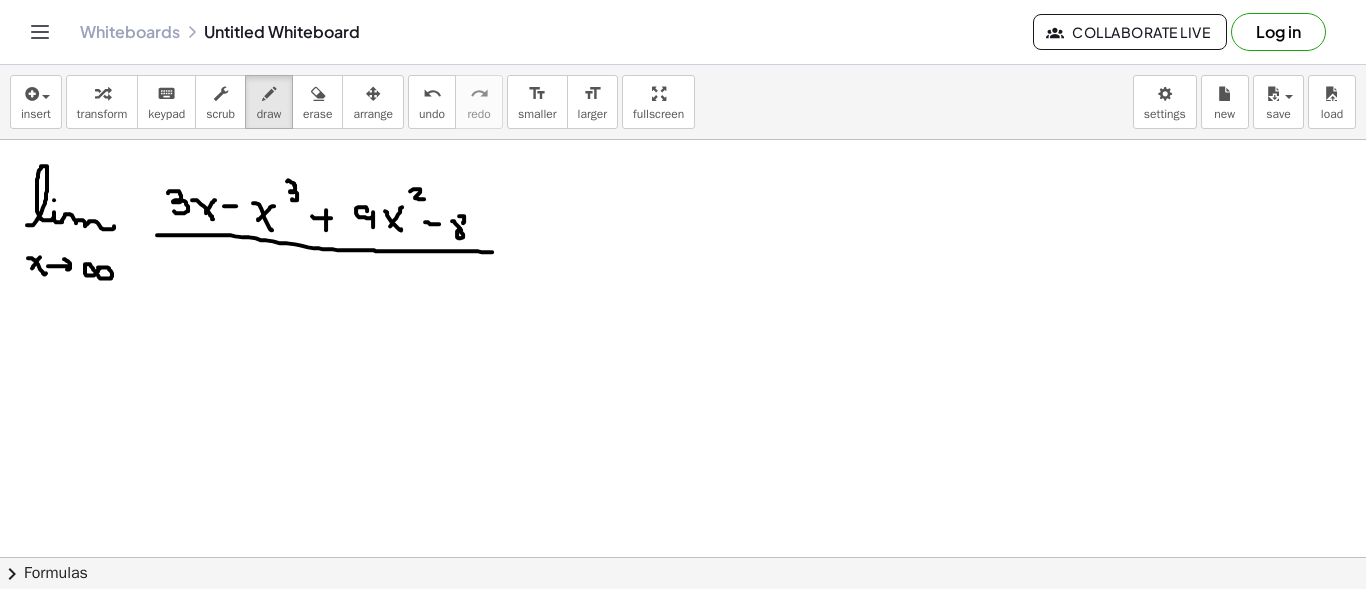 click at bounding box center [683, 674] 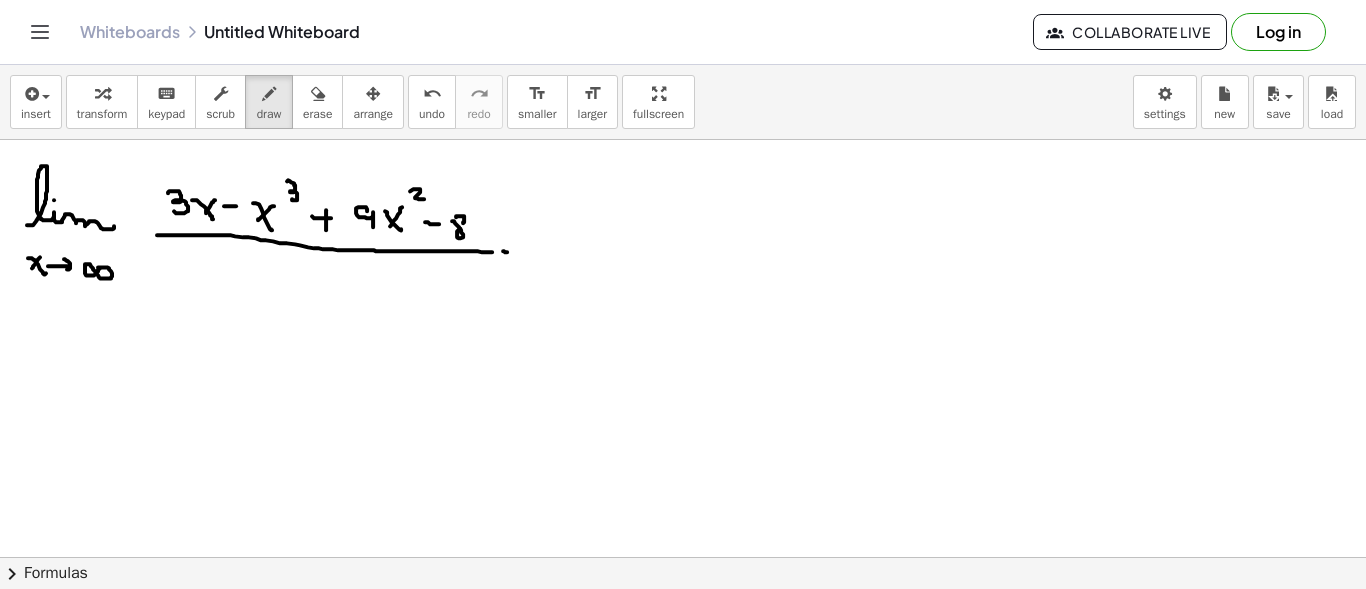 drag, startPoint x: 503, startPoint y: 250, endPoint x: 513, endPoint y: 251, distance: 10.049875 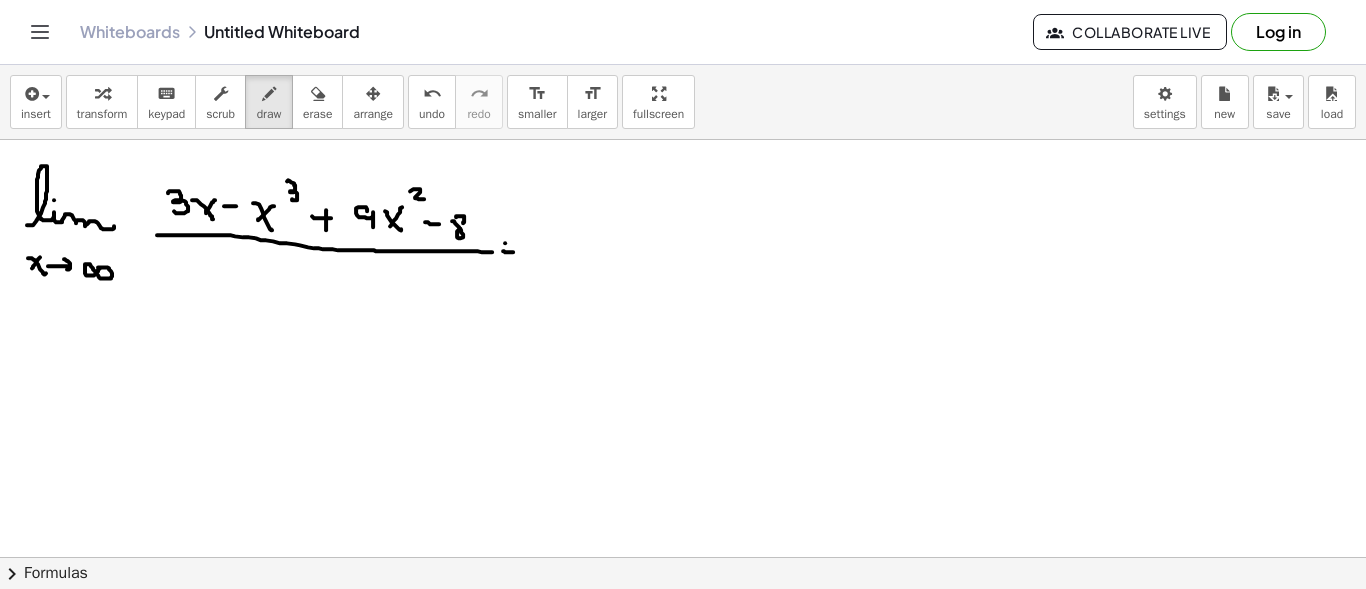 drag, startPoint x: 505, startPoint y: 242, endPoint x: 517, endPoint y: 244, distance: 12.165525 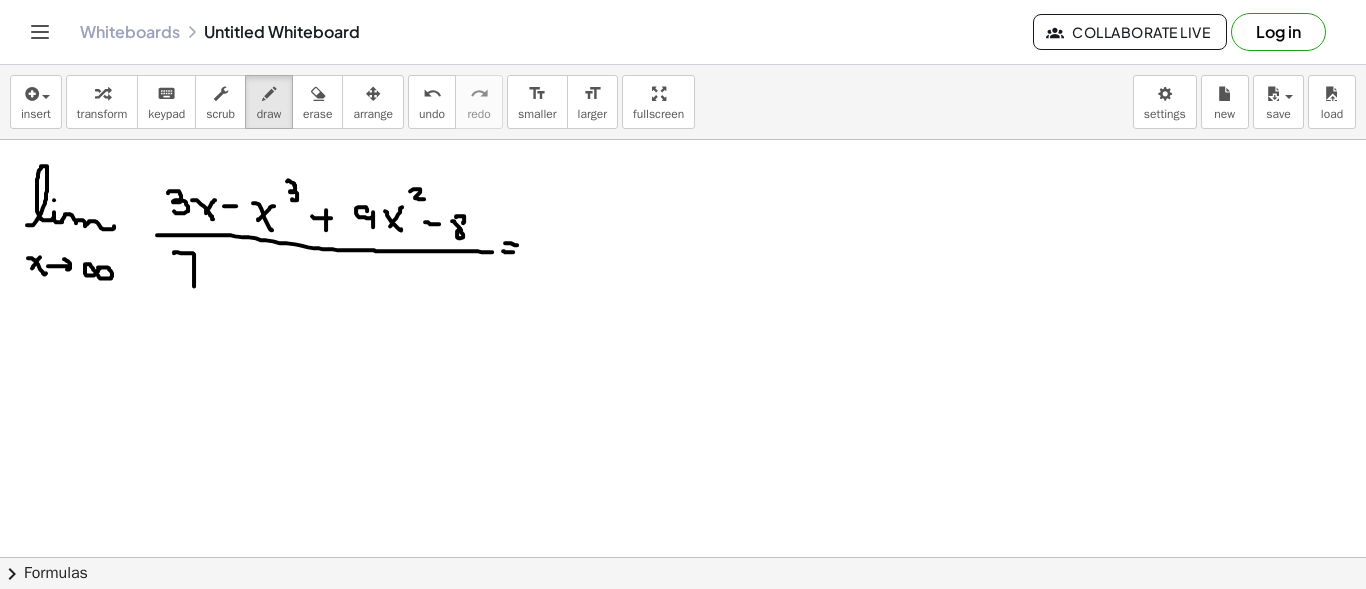 drag, startPoint x: 192, startPoint y: 252, endPoint x: 194, endPoint y: 285, distance: 33.06055 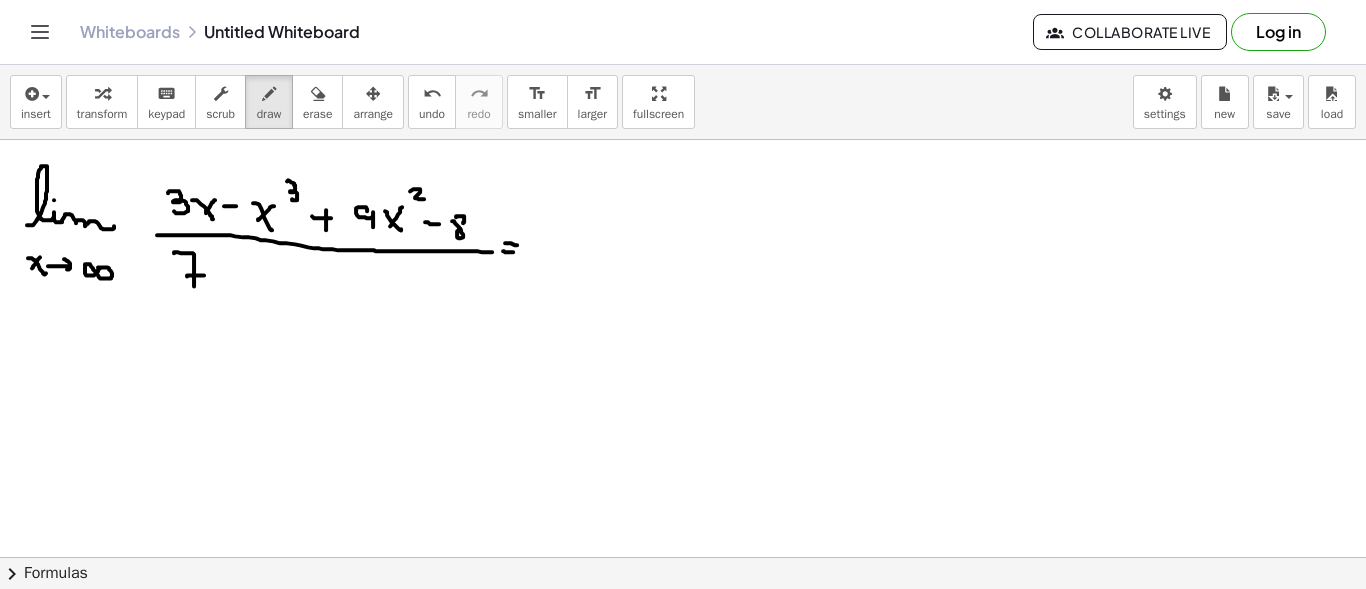 drag, startPoint x: 223, startPoint y: 275, endPoint x: 237, endPoint y: 277, distance: 14.142136 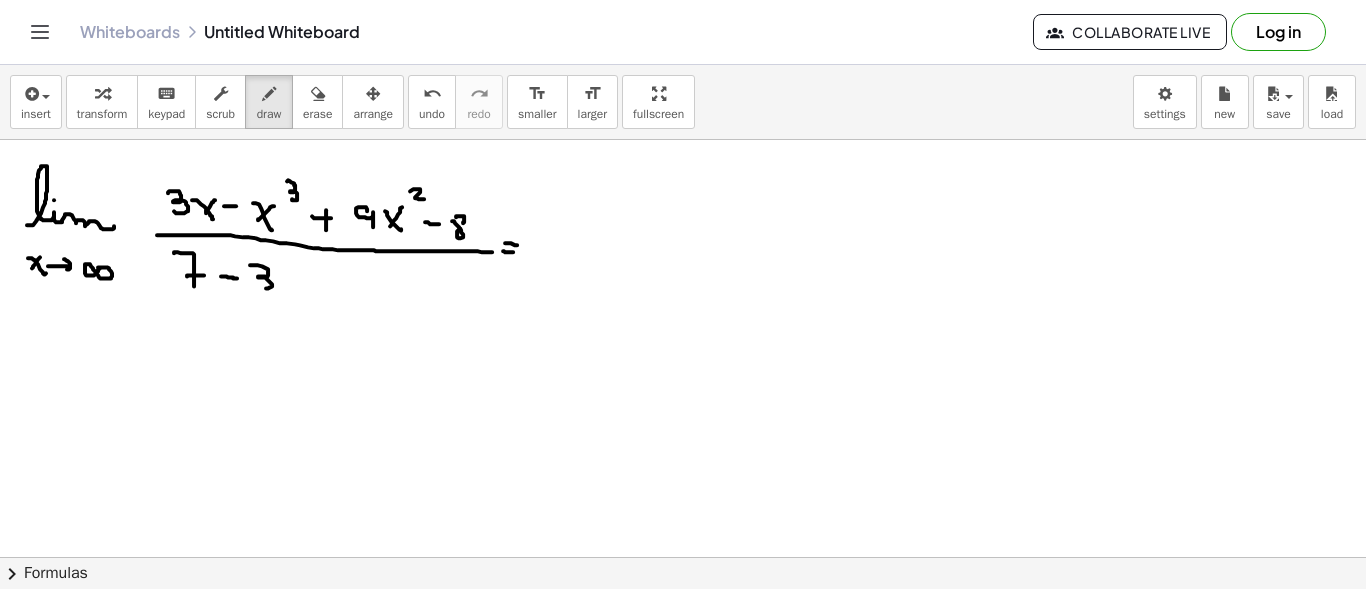 drag, startPoint x: 268, startPoint y: 270, endPoint x: 252, endPoint y: 286, distance: 22.627417 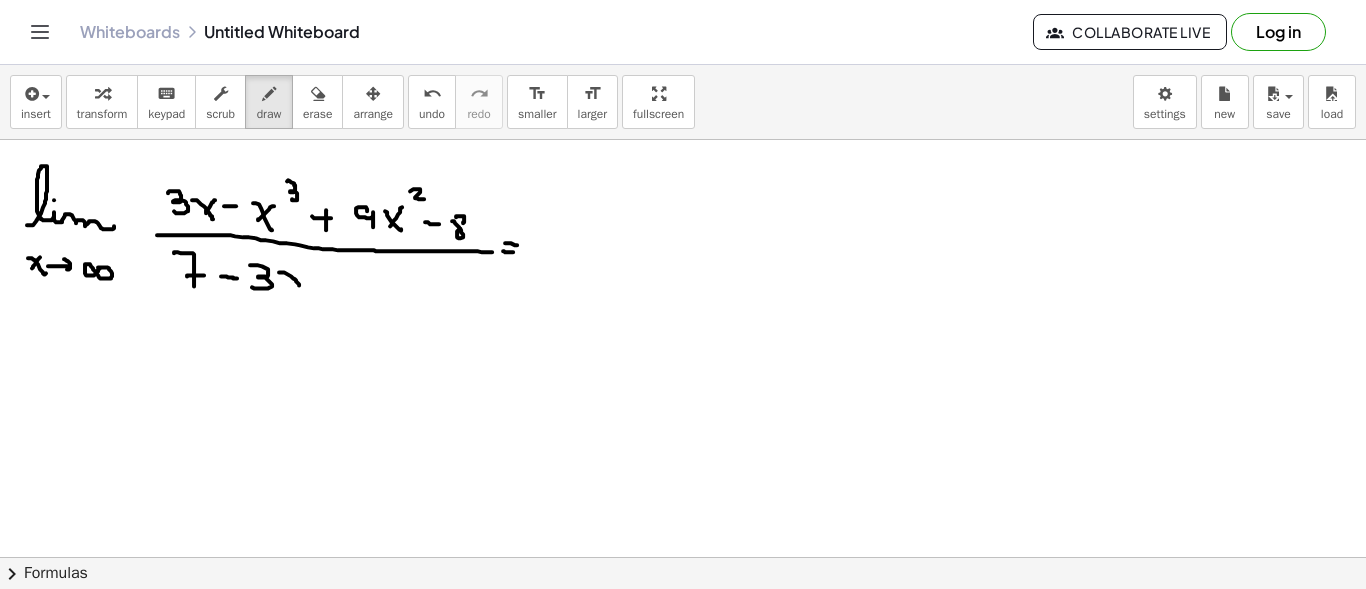 click at bounding box center (683, 674) 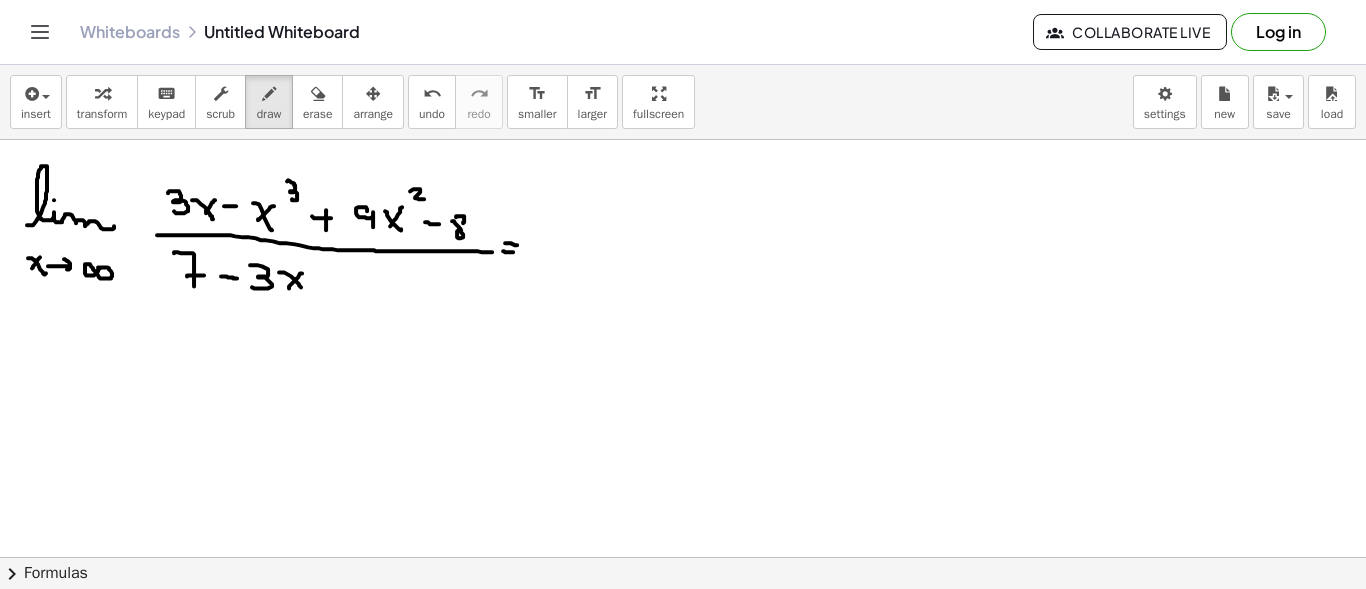 click at bounding box center [683, 674] 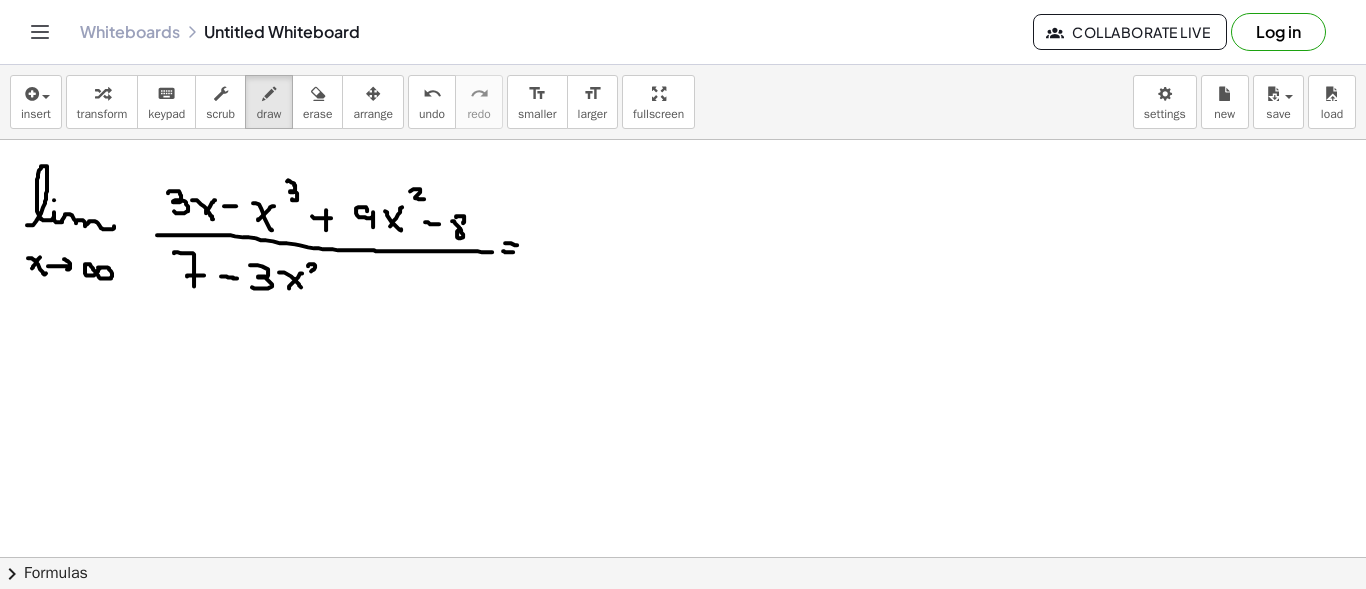 drag, startPoint x: 311, startPoint y: 263, endPoint x: 318, endPoint y: 272, distance: 11.401754 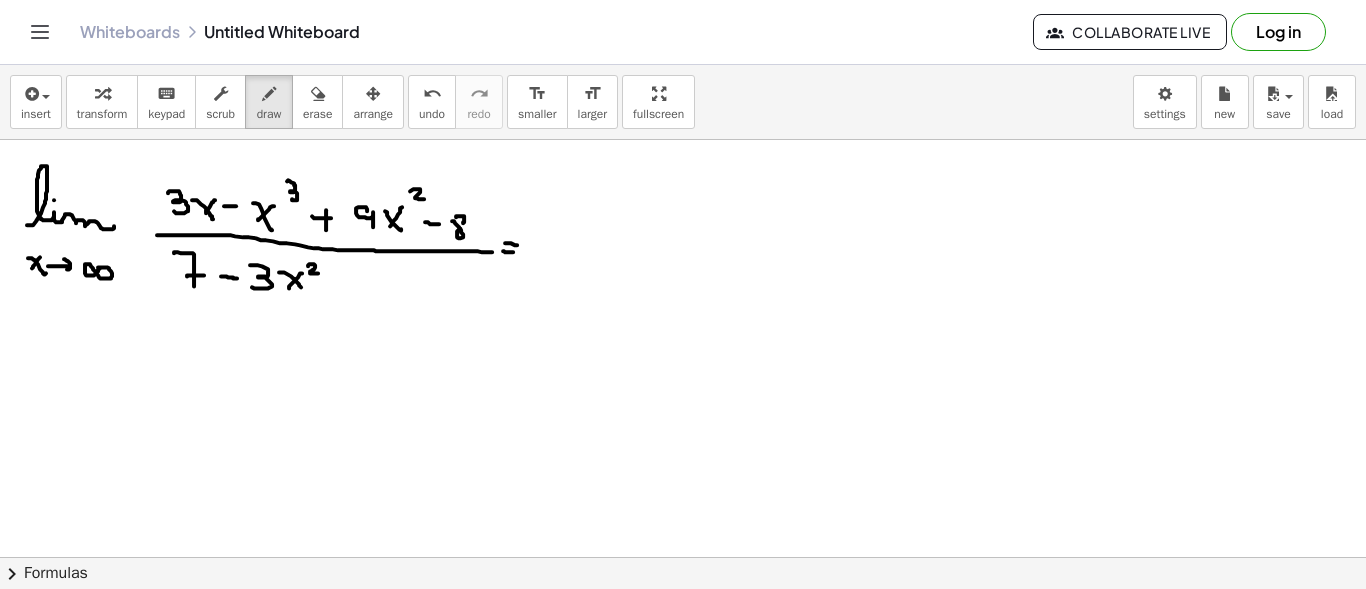 drag, startPoint x: 327, startPoint y: 281, endPoint x: 338, endPoint y: 284, distance: 11.401754 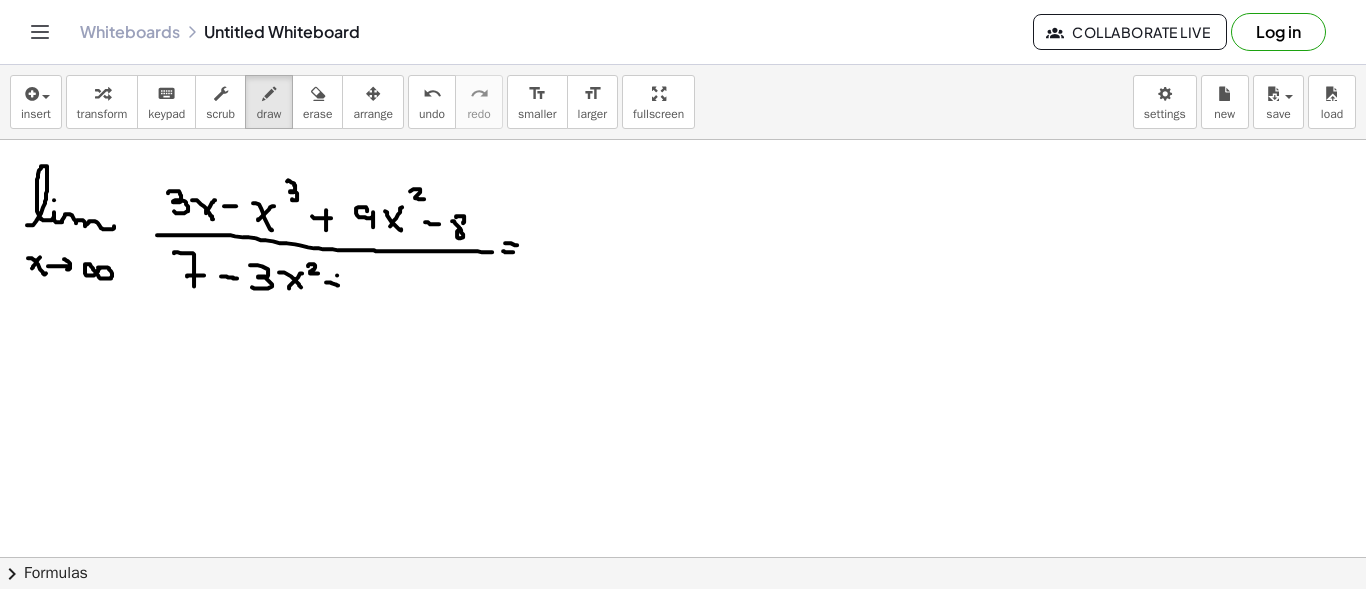 drag, startPoint x: 337, startPoint y: 274, endPoint x: 337, endPoint y: 290, distance: 16 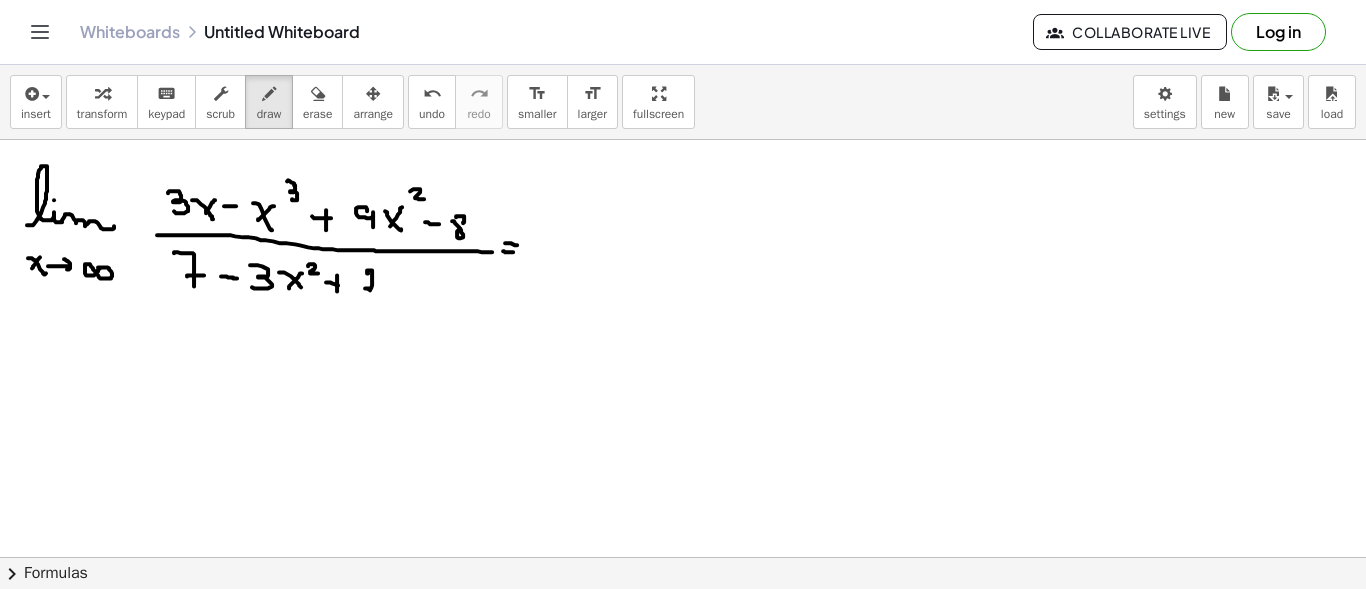 drag, startPoint x: 368, startPoint y: 272, endPoint x: 377, endPoint y: 282, distance: 13.453624 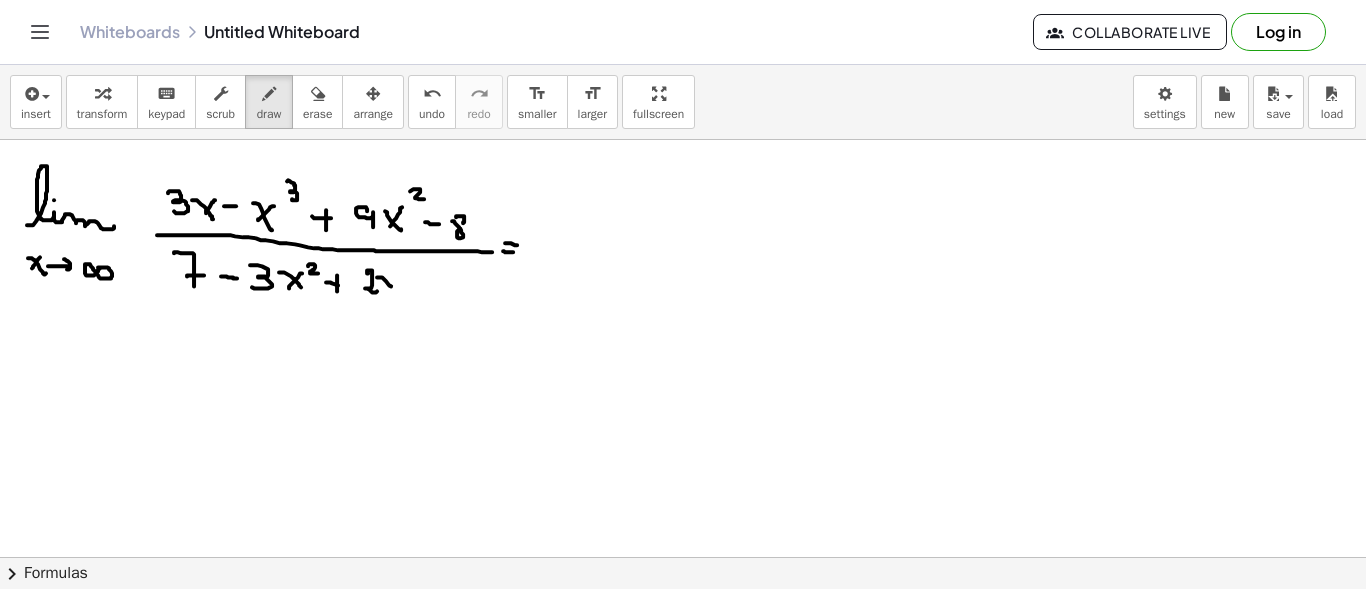 drag, startPoint x: 380, startPoint y: 276, endPoint x: 394, endPoint y: 290, distance: 19.79899 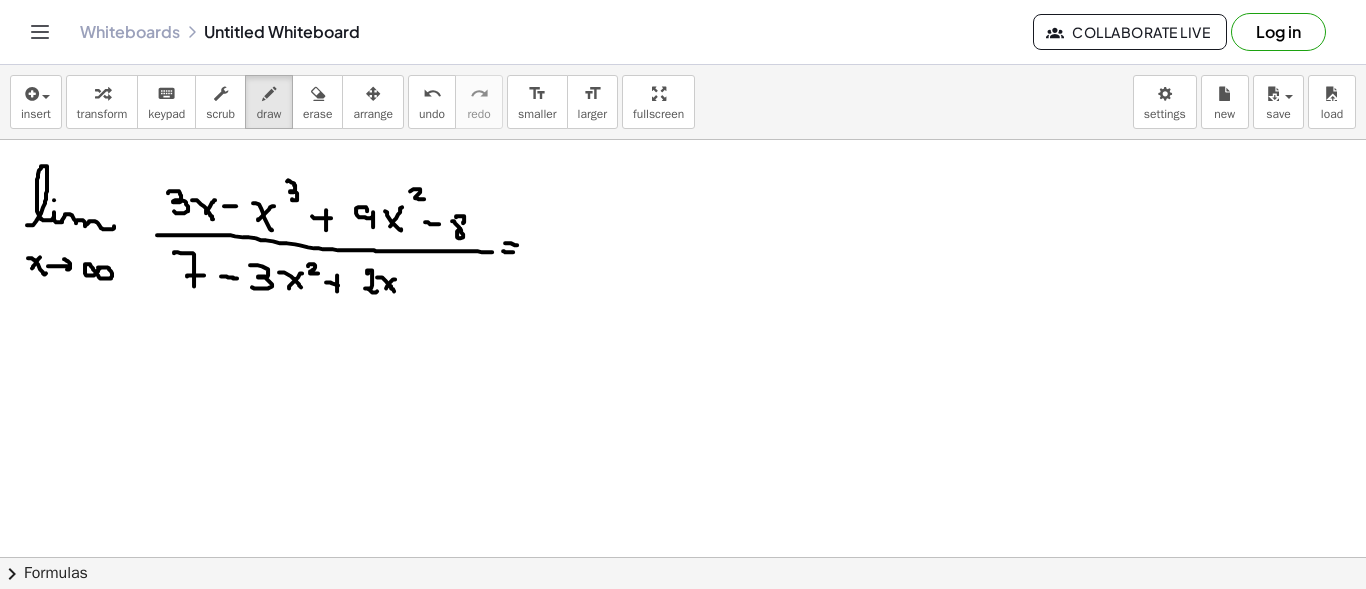 click at bounding box center [683, 674] 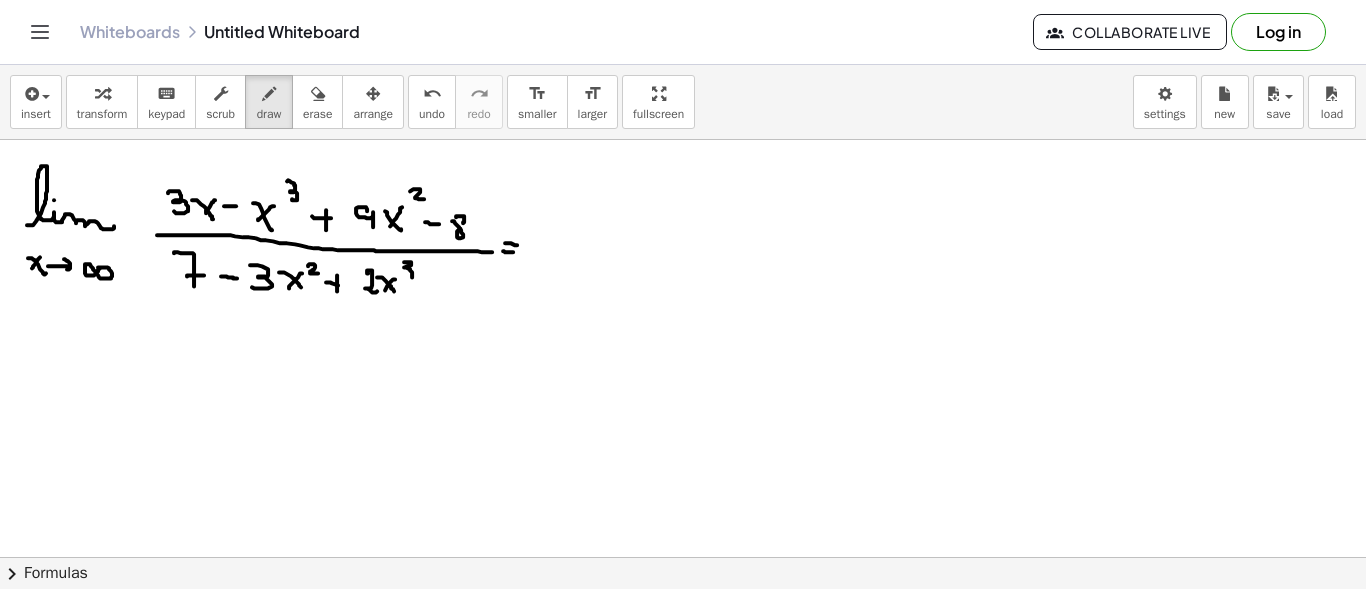 drag, startPoint x: 404, startPoint y: 261, endPoint x: 407, endPoint y: 277, distance: 16.27882 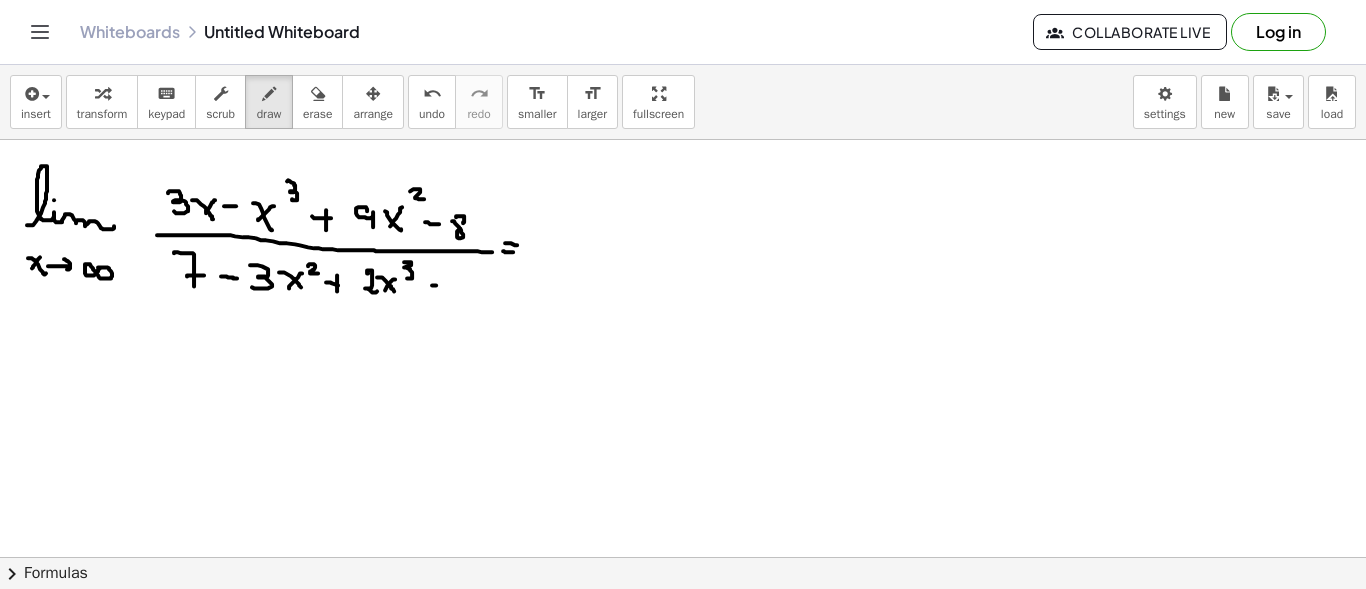 drag, startPoint x: 432, startPoint y: 284, endPoint x: 447, endPoint y: 284, distance: 15 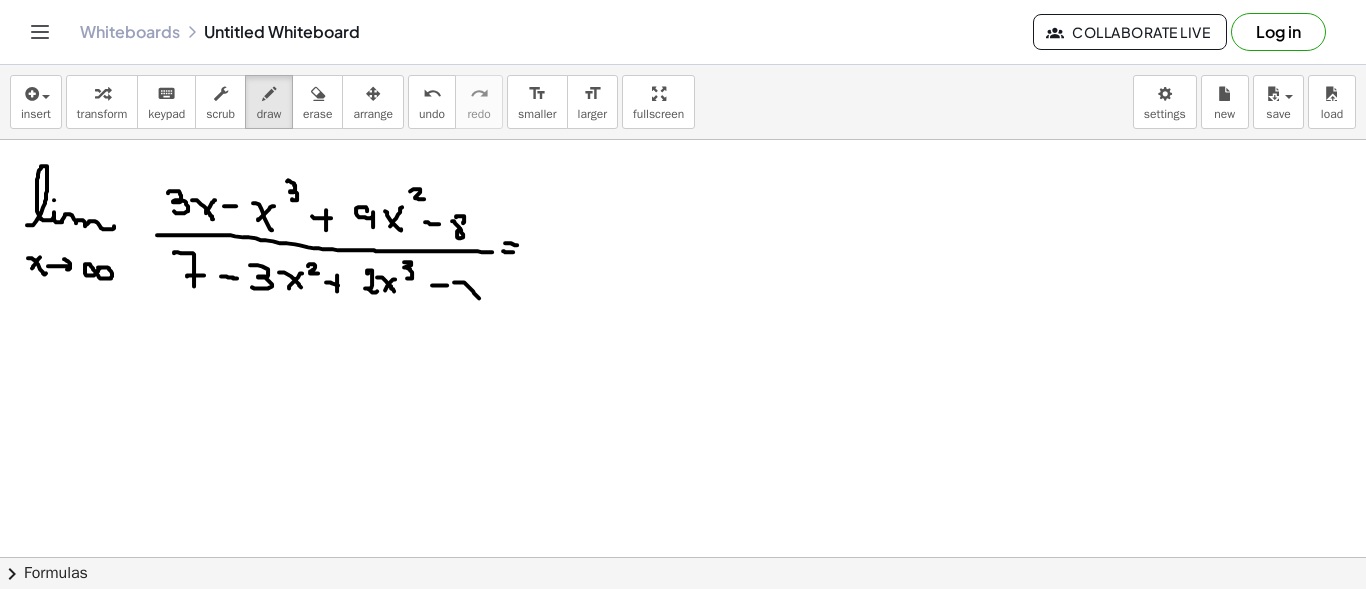 drag, startPoint x: 477, startPoint y: 295, endPoint x: 488, endPoint y: 299, distance: 11.7046995 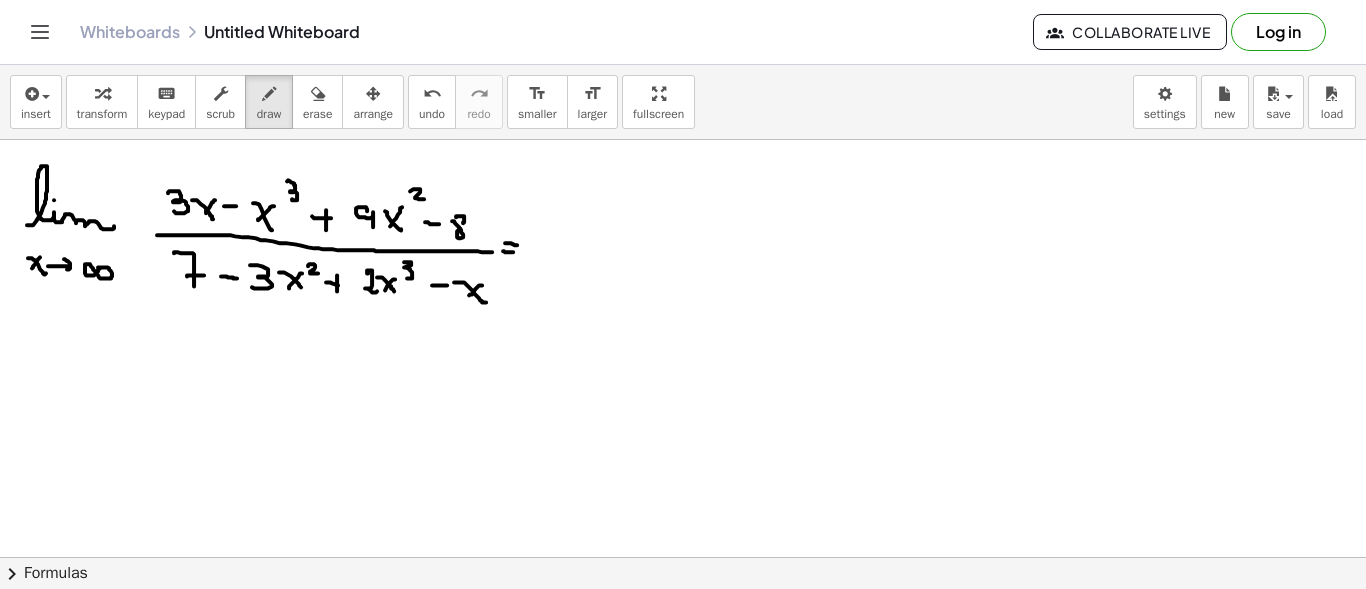 drag 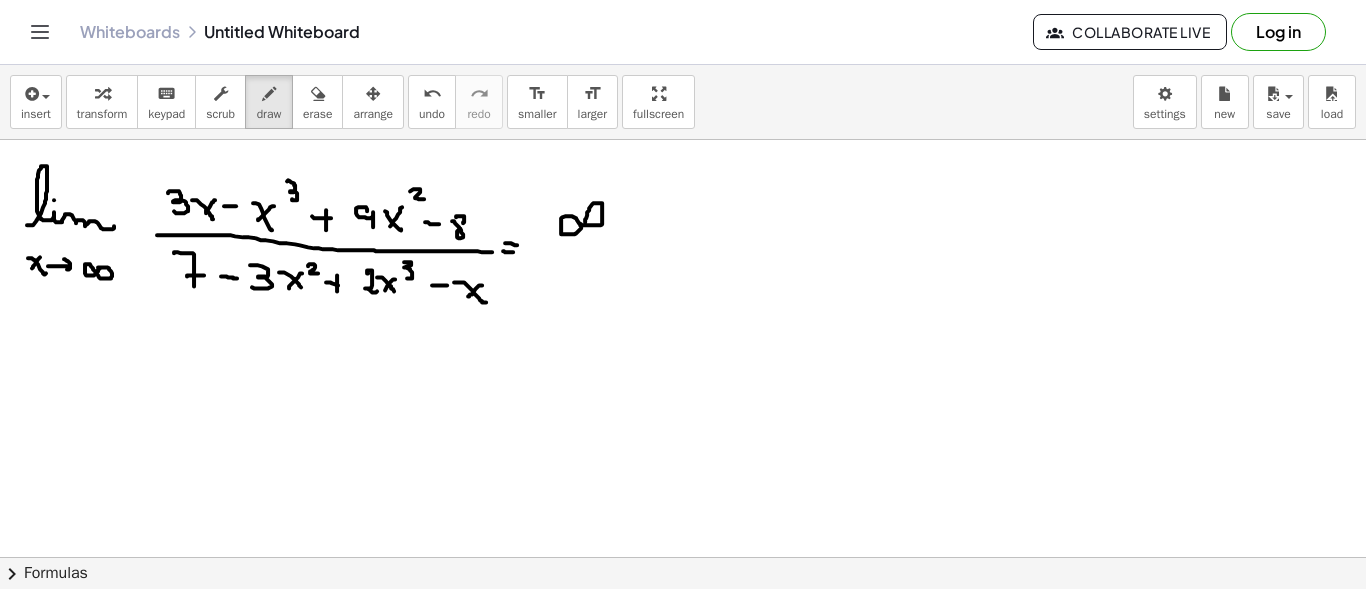 click at bounding box center (683, 674) 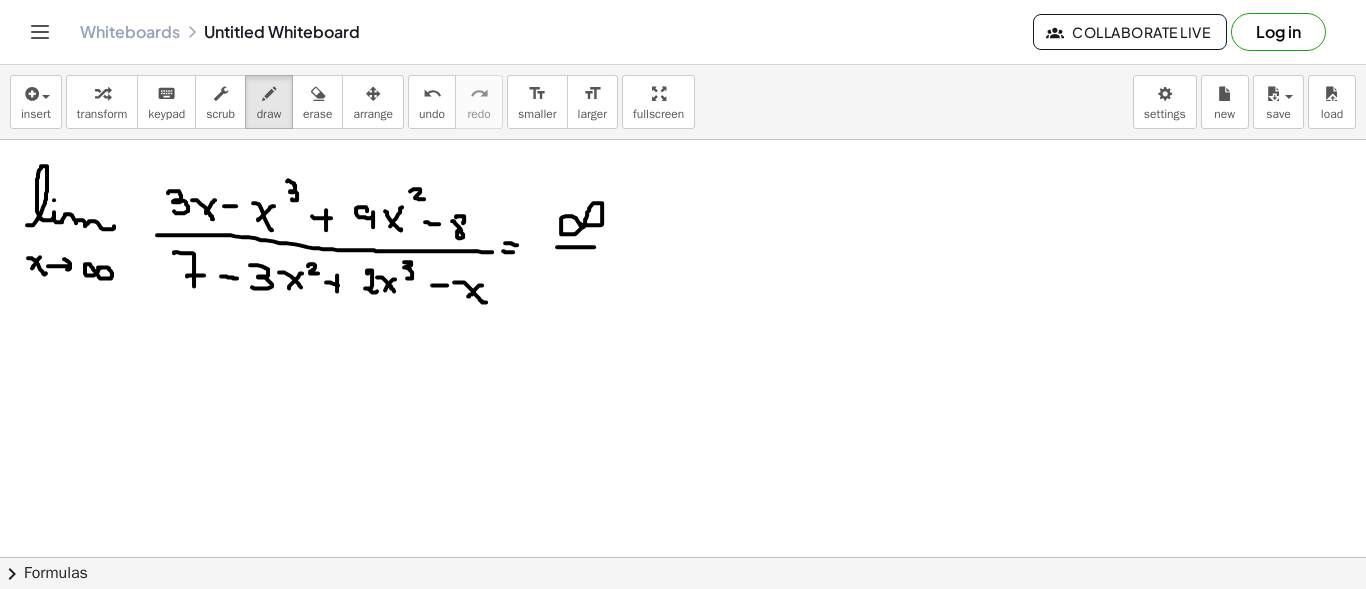 click at bounding box center [683, 674] 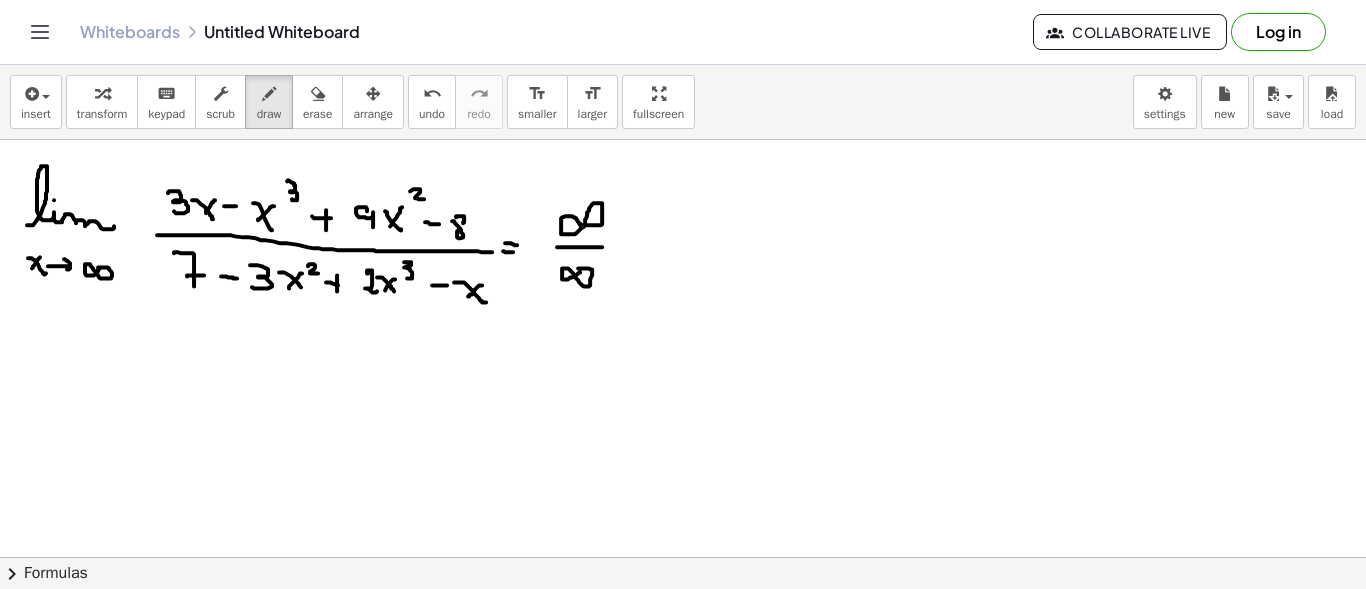 click at bounding box center [683, 674] 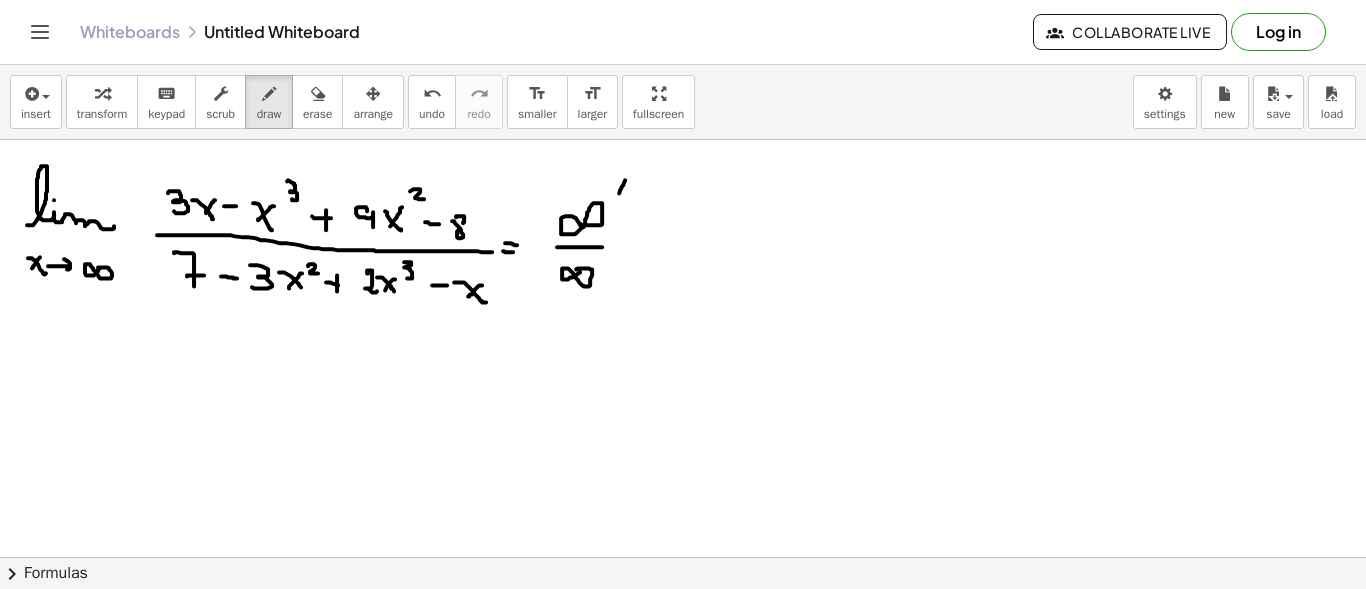 click at bounding box center (683, 674) 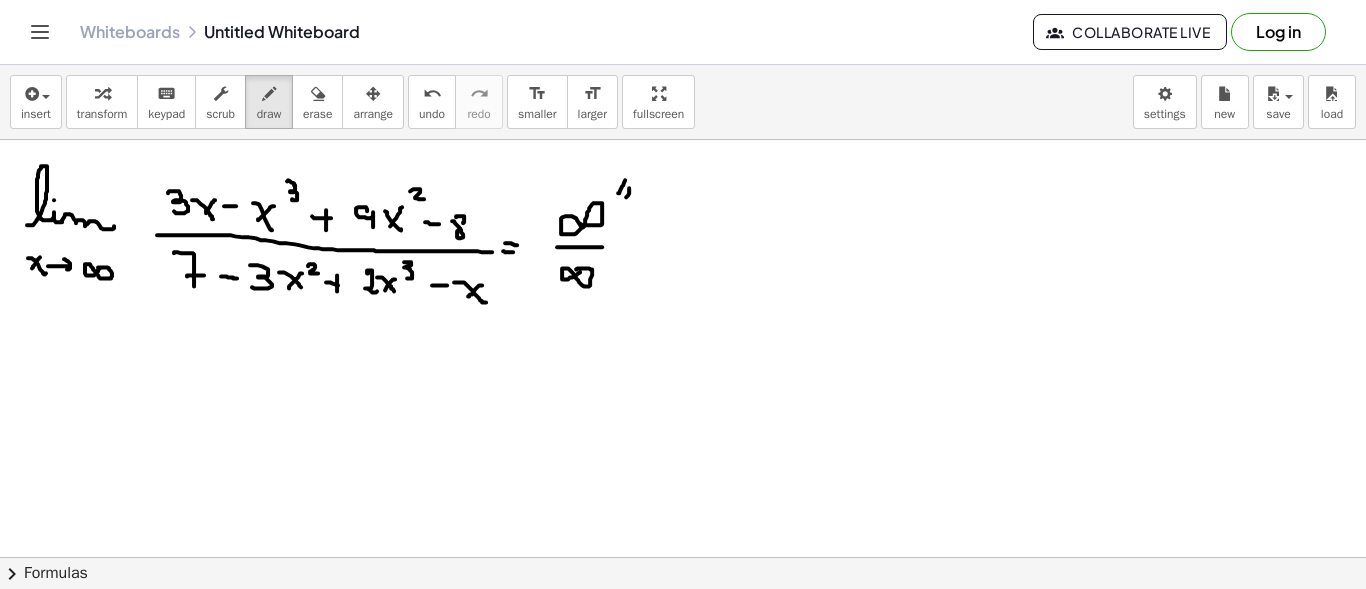 click at bounding box center (683, 674) 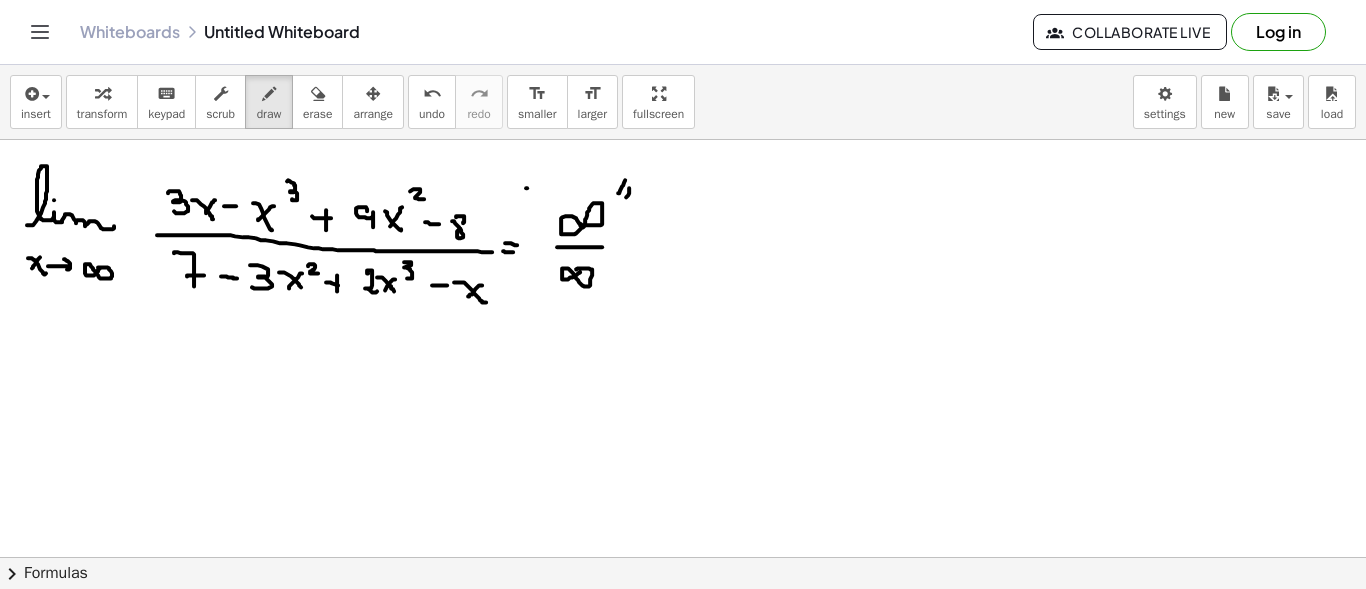 click at bounding box center [683, 674] 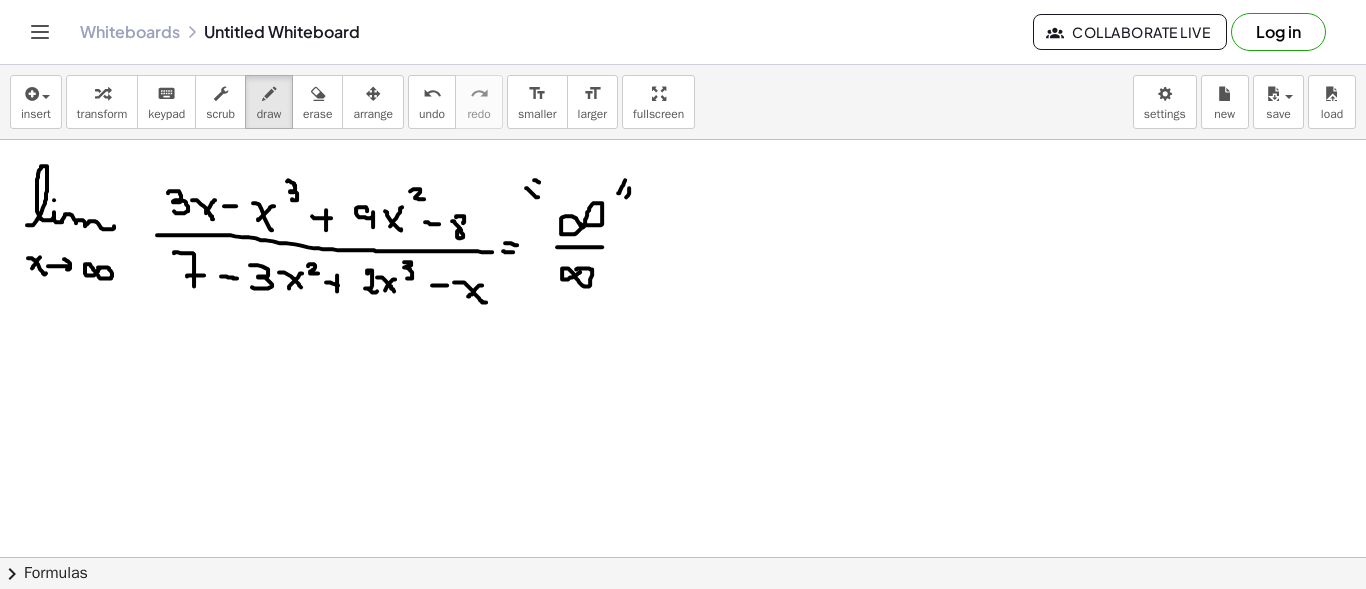 click at bounding box center (683, 674) 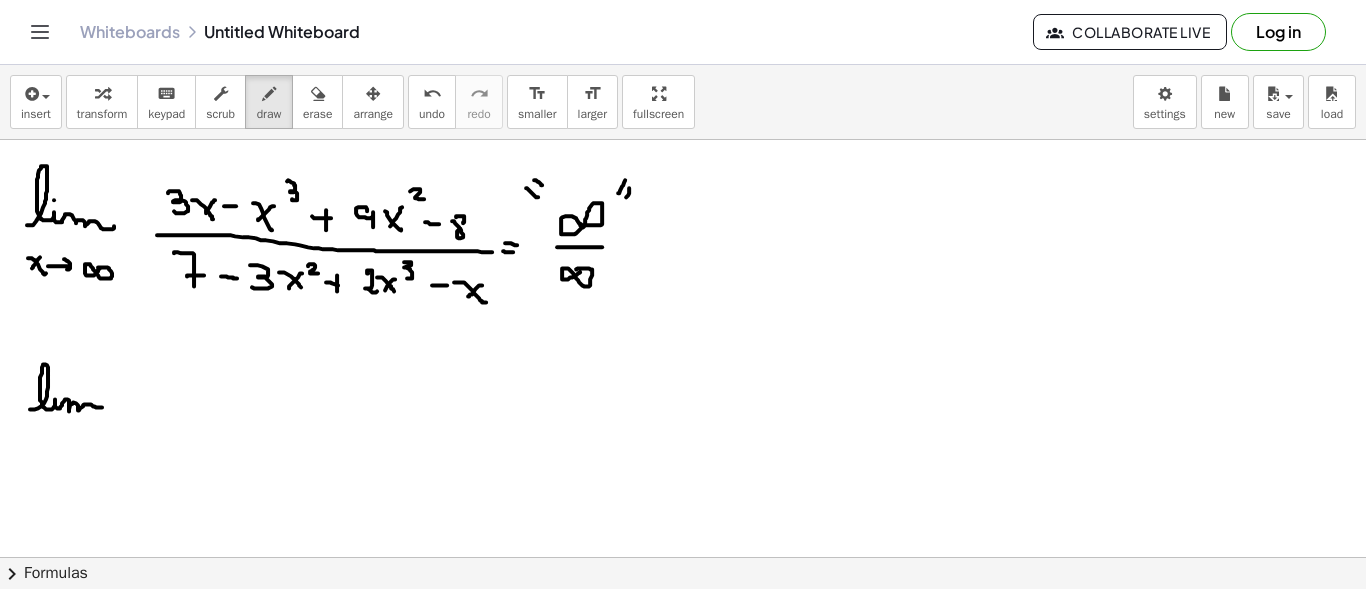 drag, startPoint x: 30, startPoint y: 408, endPoint x: 86, endPoint y: 396, distance: 57.271286 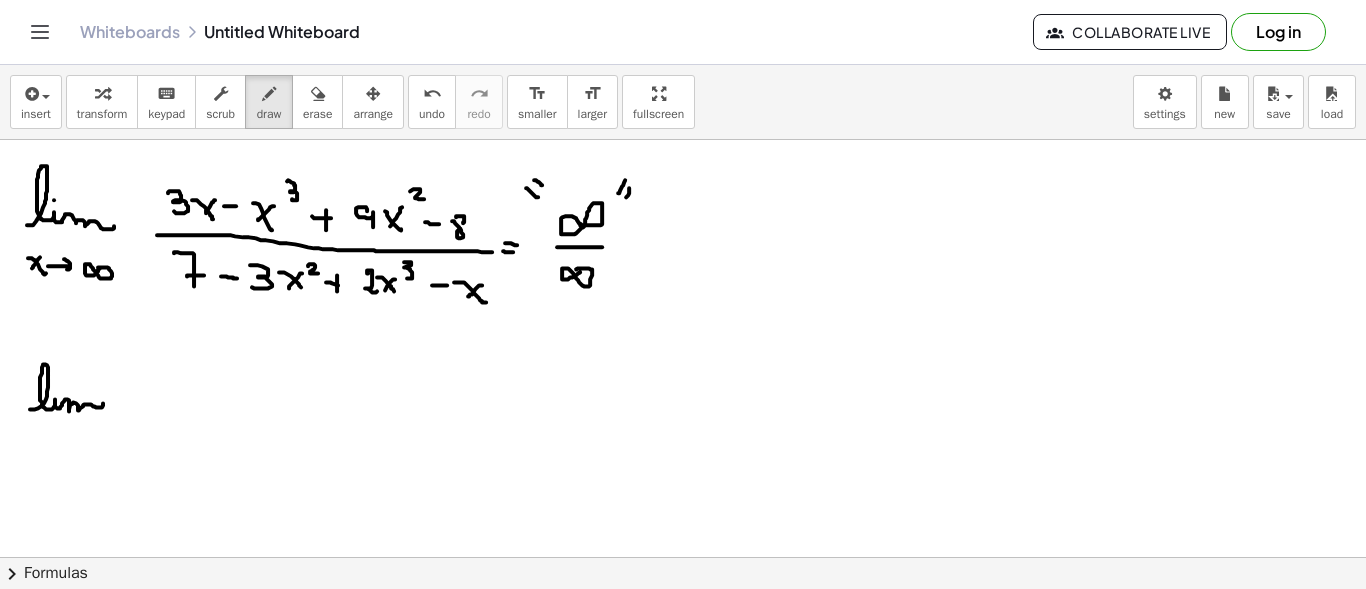 click at bounding box center [683, 674] 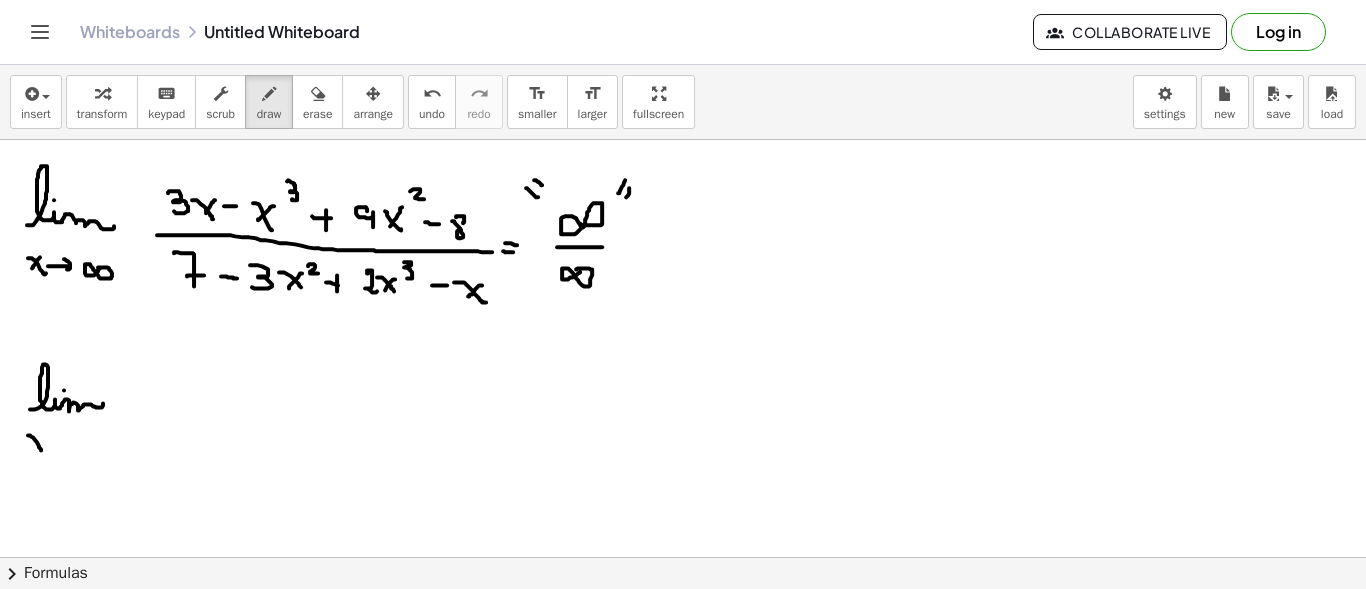drag, startPoint x: 28, startPoint y: 434, endPoint x: 47, endPoint y: 452, distance: 26.172504 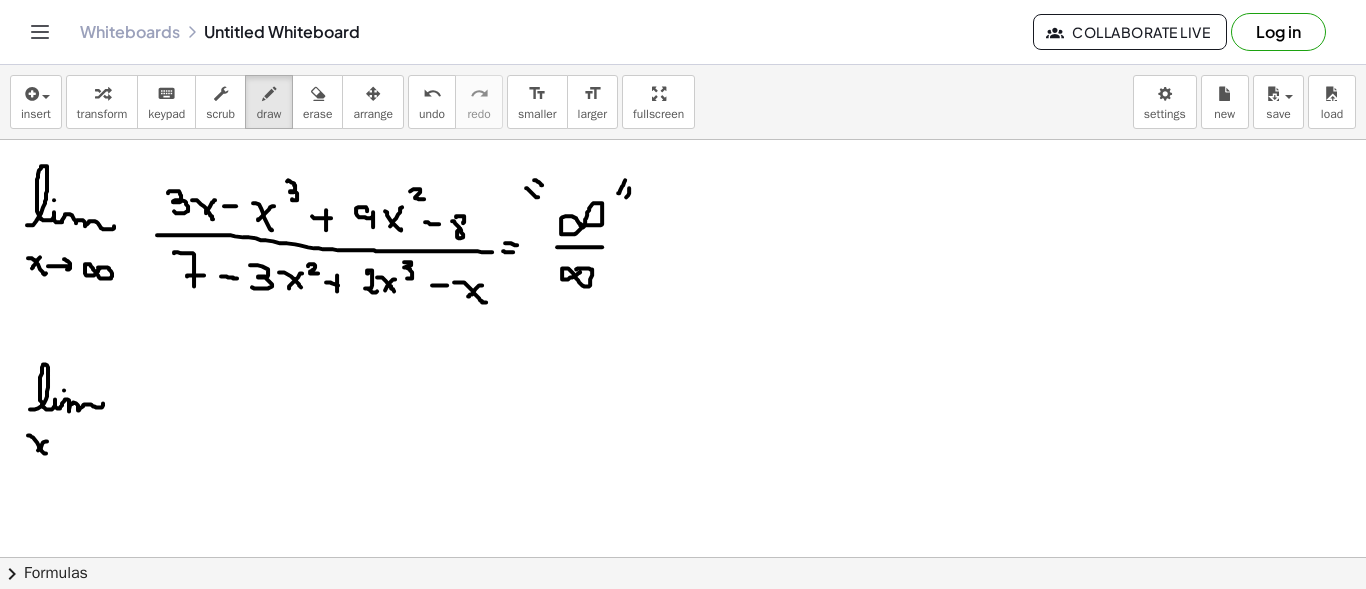 drag, startPoint x: 42, startPoint y: 443, endPoint x: 36, endPoint y: 452, distance: 10.816654 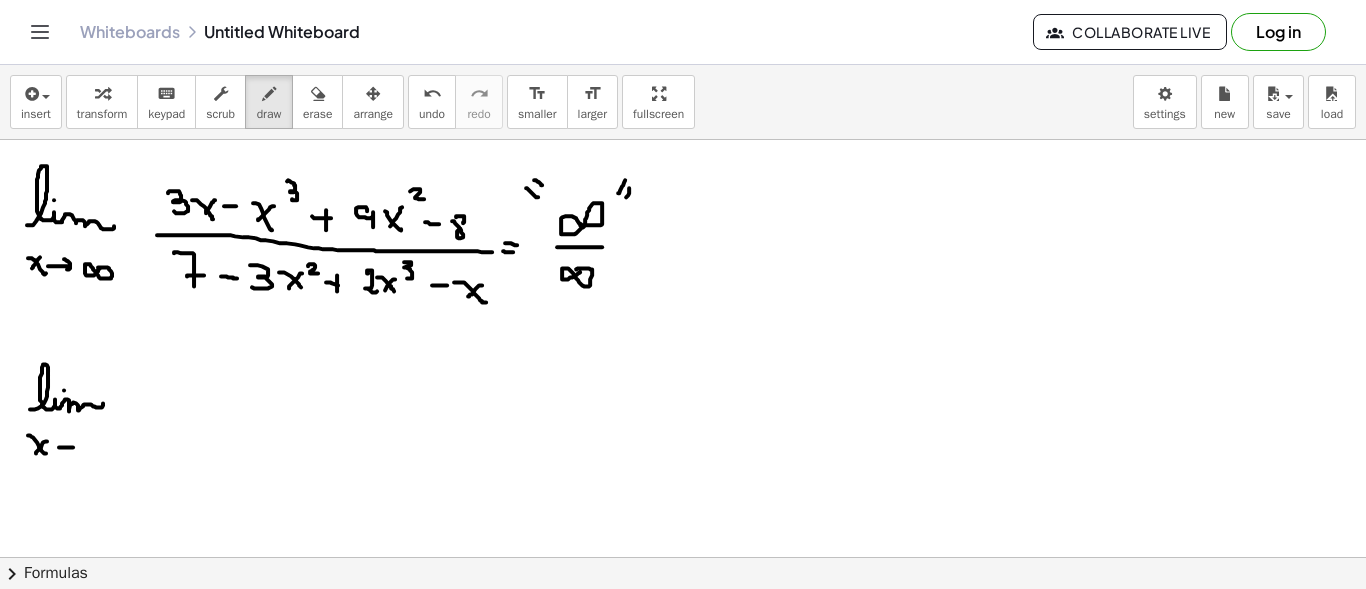 drag, startPoint x: 65, startPoint y: 446, endPoint x: 78, endPoint y: 445, distance: 13.038404 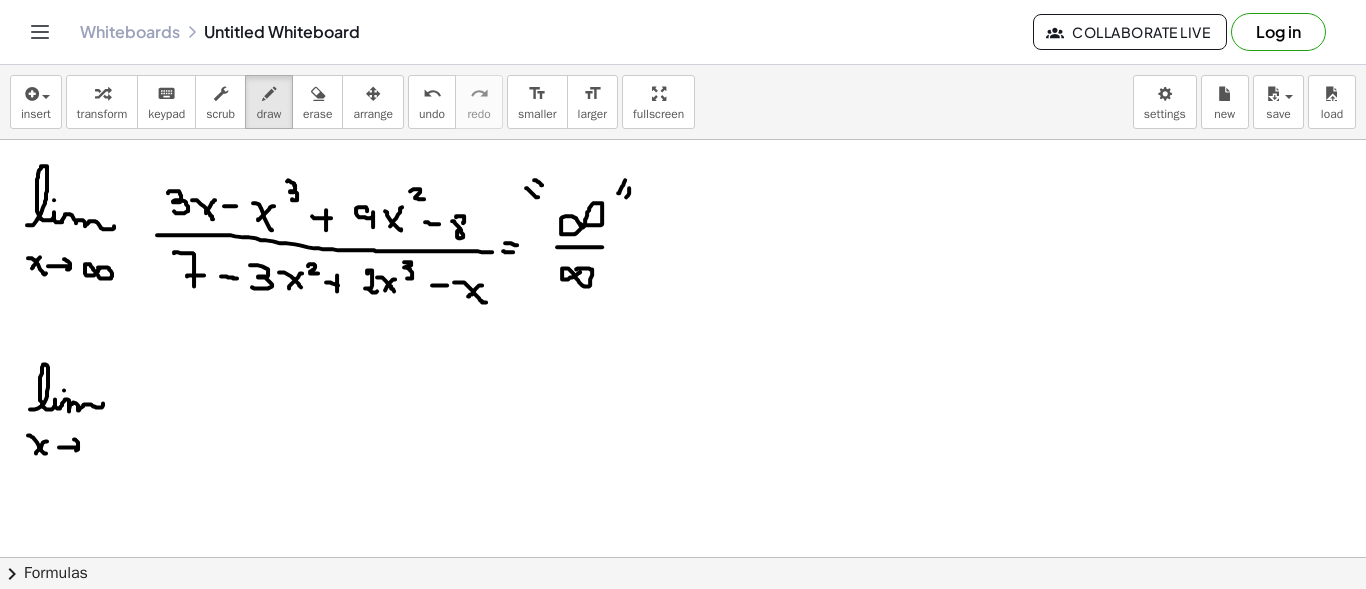 drag, startPoint x: 74, startPoint y: 438, endPoint x: 76, endPoint y: 449, distance: 11.18034 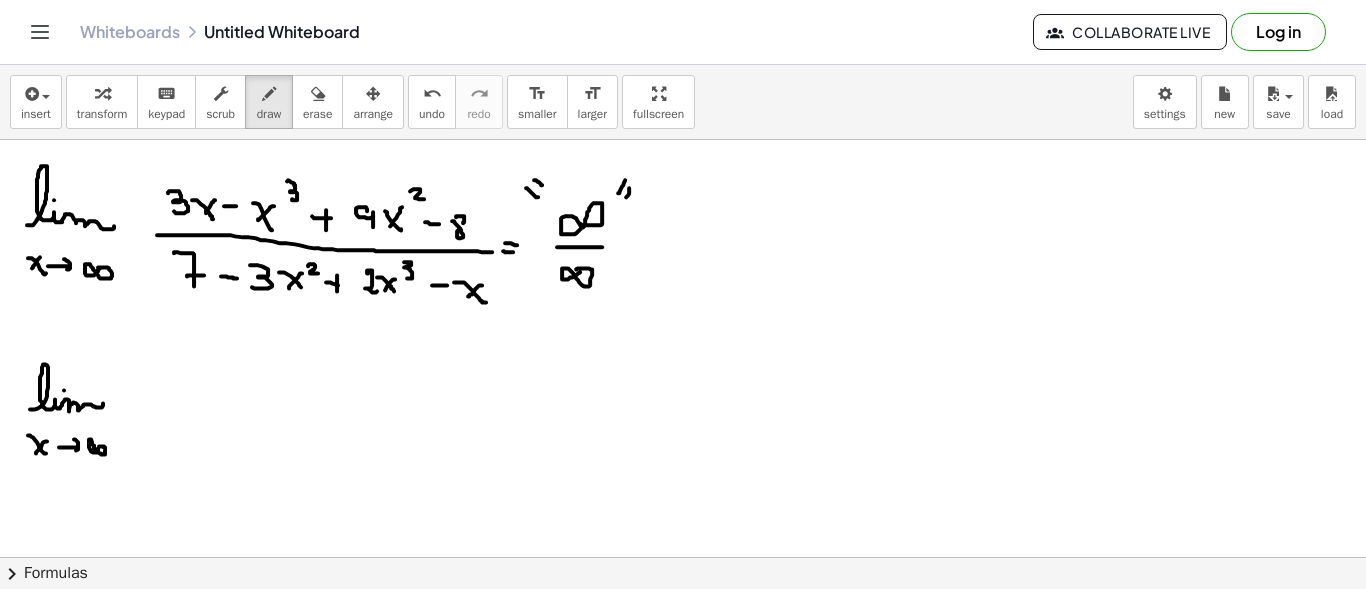 click at bounding box center (683, 674) 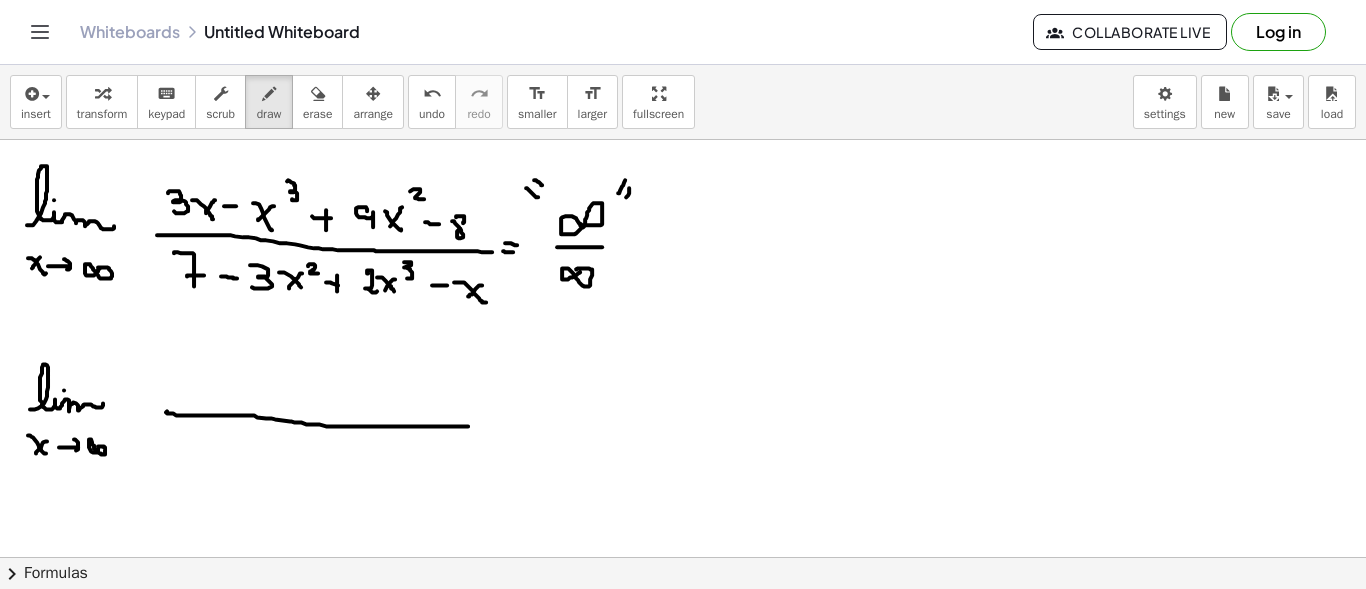 drag, startPoint x: 167, startPoint y: 410, endPoint x: 468, endPoint y: 425, distance: 301.37354 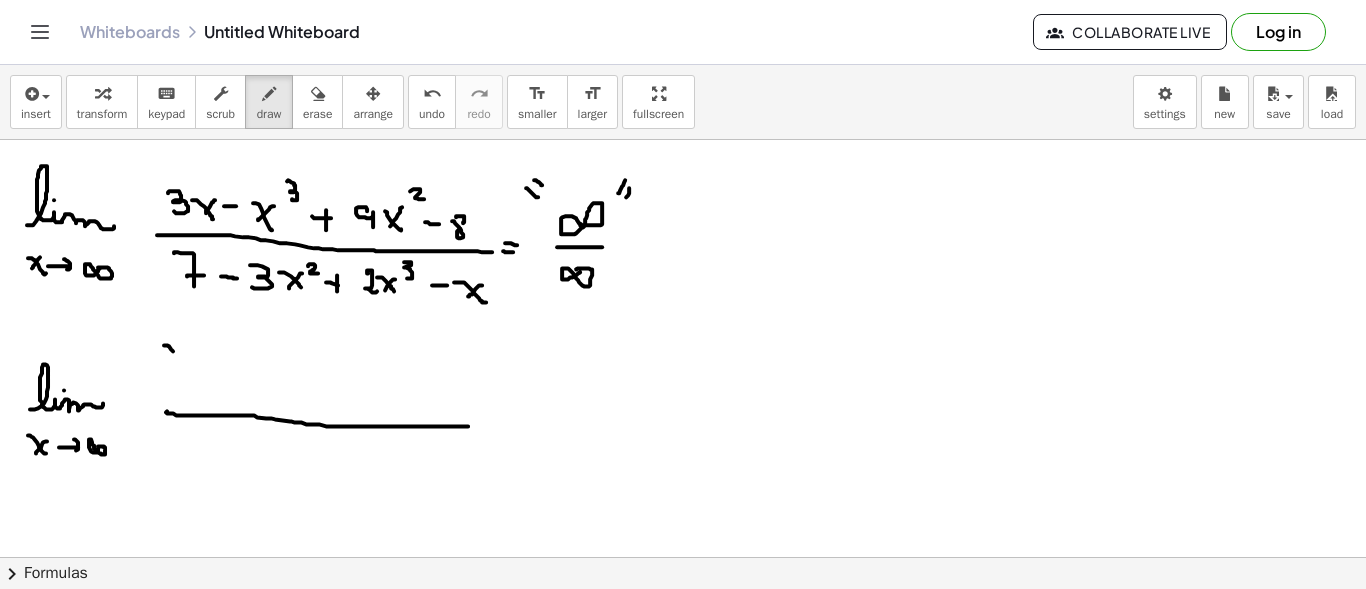 drag, startPoint x: 173, startPoint y: 350, endPoint x: 180, endPoint y: 361, distance: 13.038404 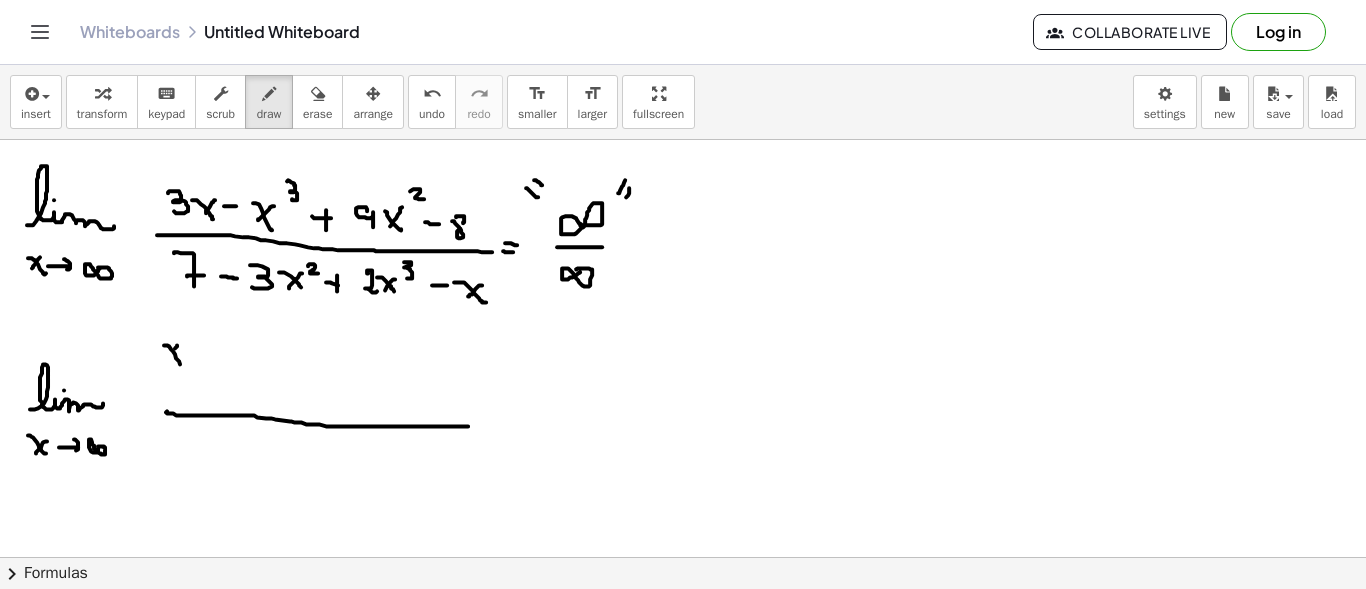 drag, startPoint x: 175, startPoint y: 347, endPoint x: 169, endPoint y: 359, distance: 13.416408 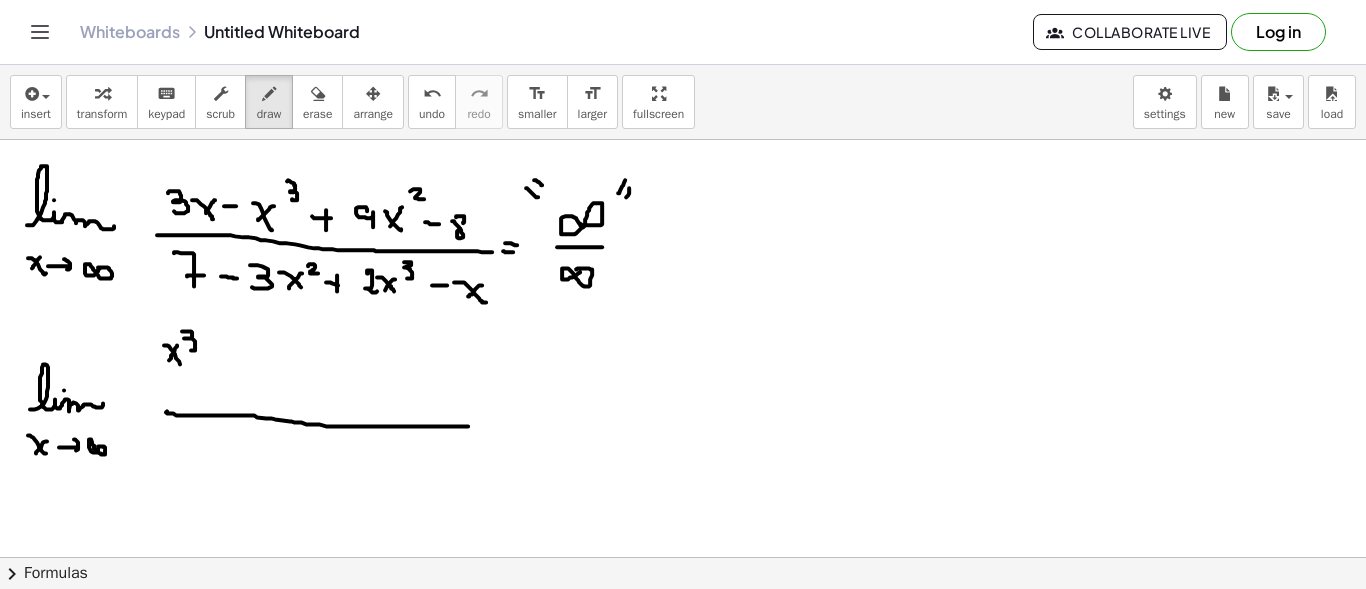 drag, startPoint x: 182, startPoint y: 330, endPoint x: 190, endPoint y: 348, distance: 19.697716 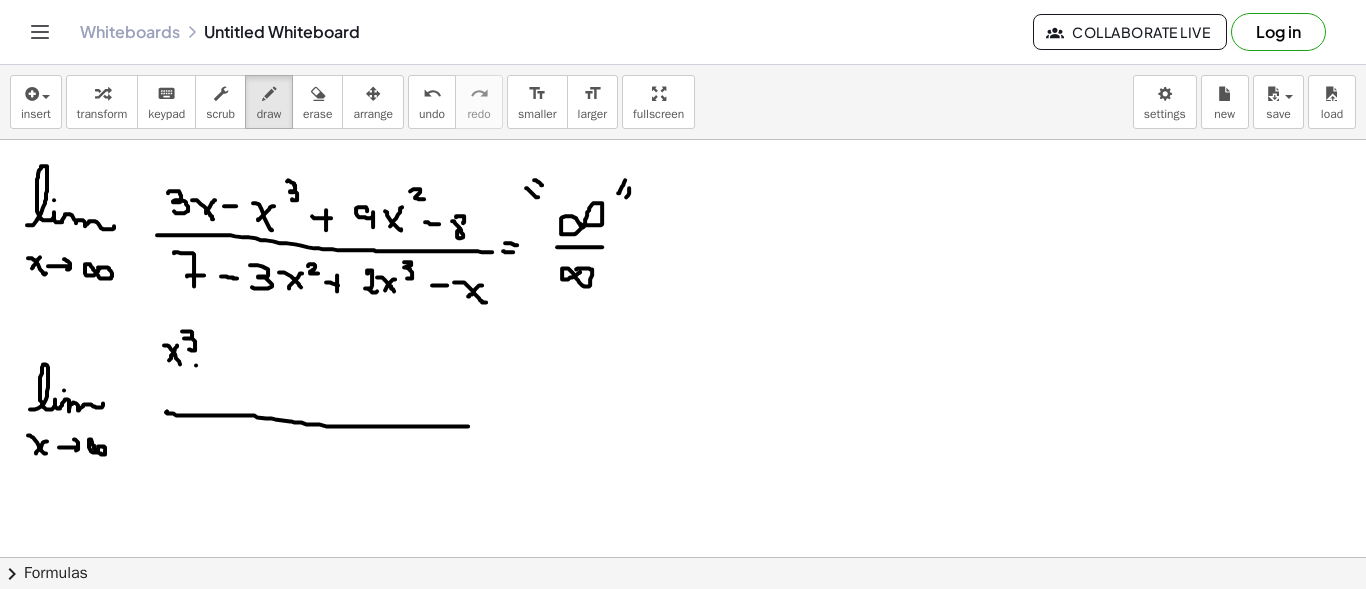 click at bounding box center (683, 674) 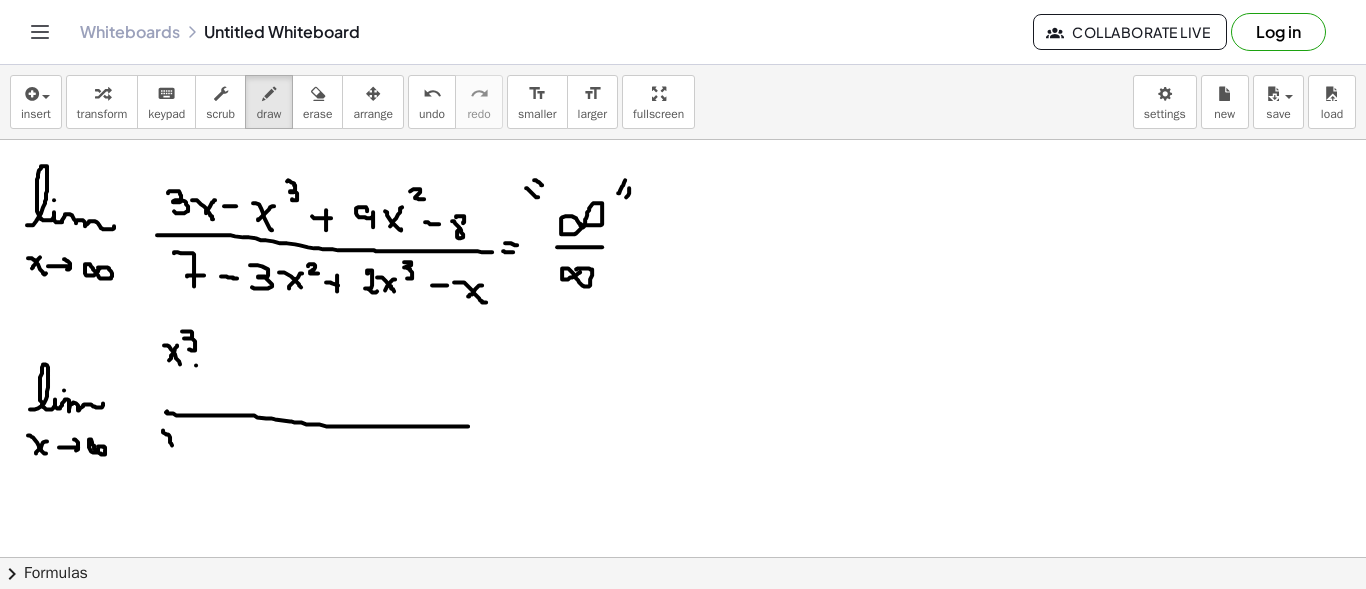 drag, startPoint x: 163, startPoint y: 429, endPoint x: 179, endPoint y: 443, distance: 21.260292 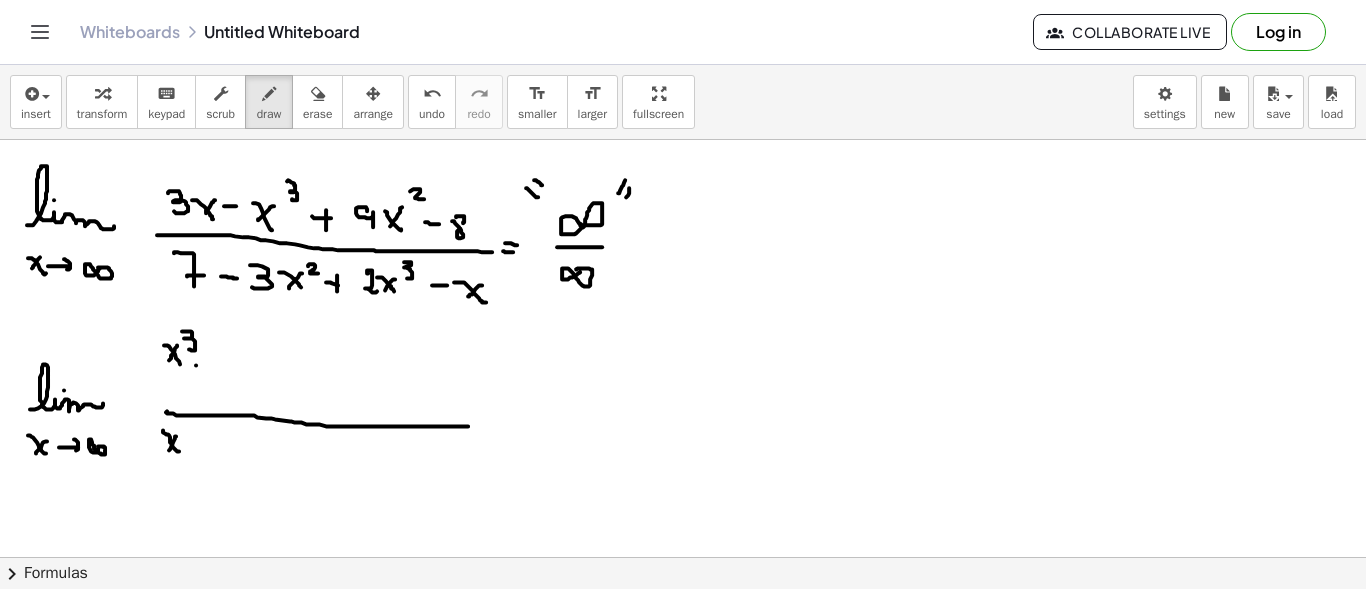 click at bounding box center [683, 674] 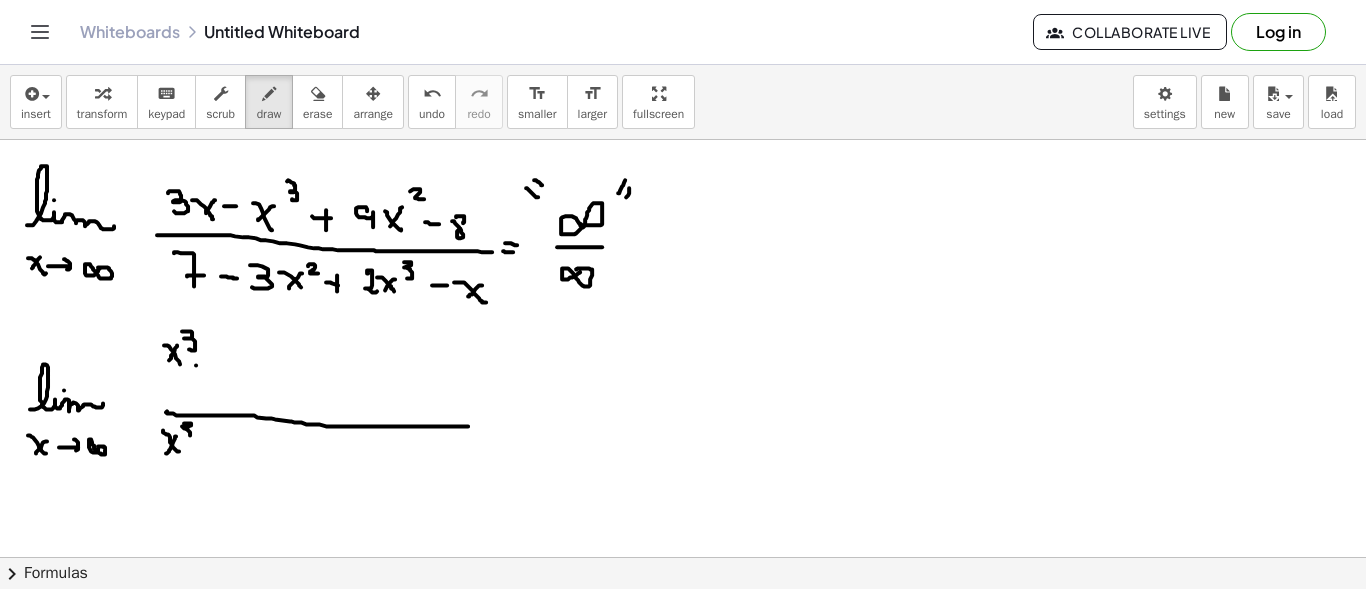 drag, startPoint x: 189, startPoint y: 422, endPoint x: 182, endPoint y: 437, distance: 16.552946 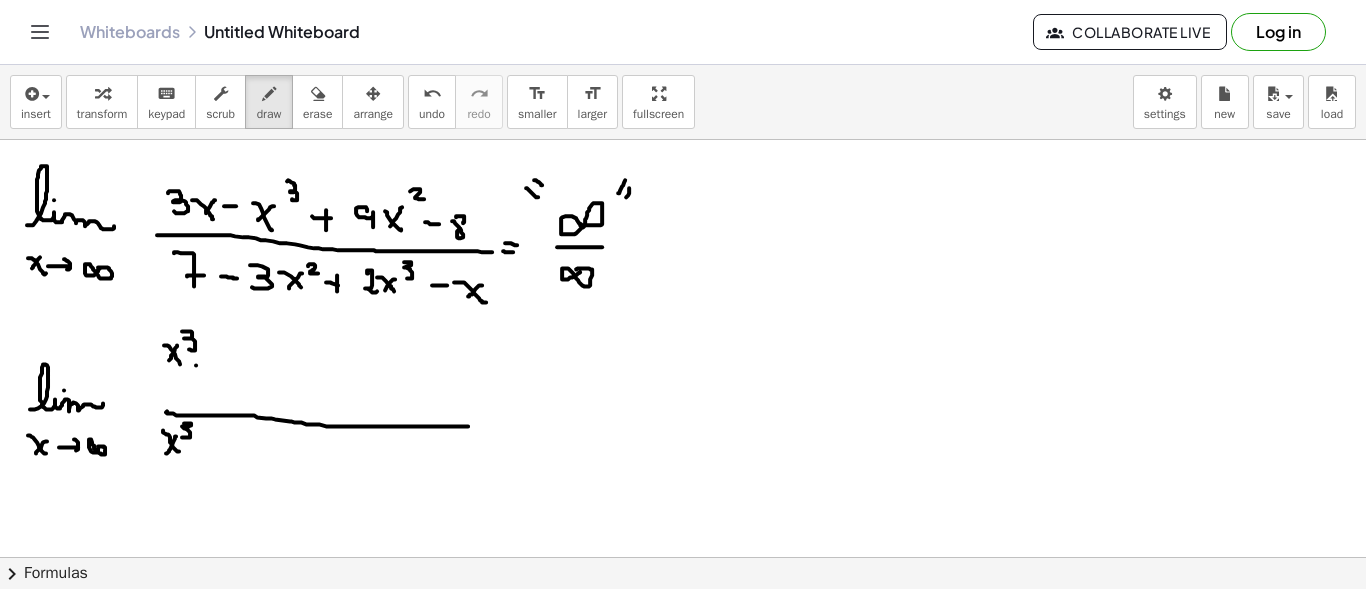click at bounding box center (683, 674) 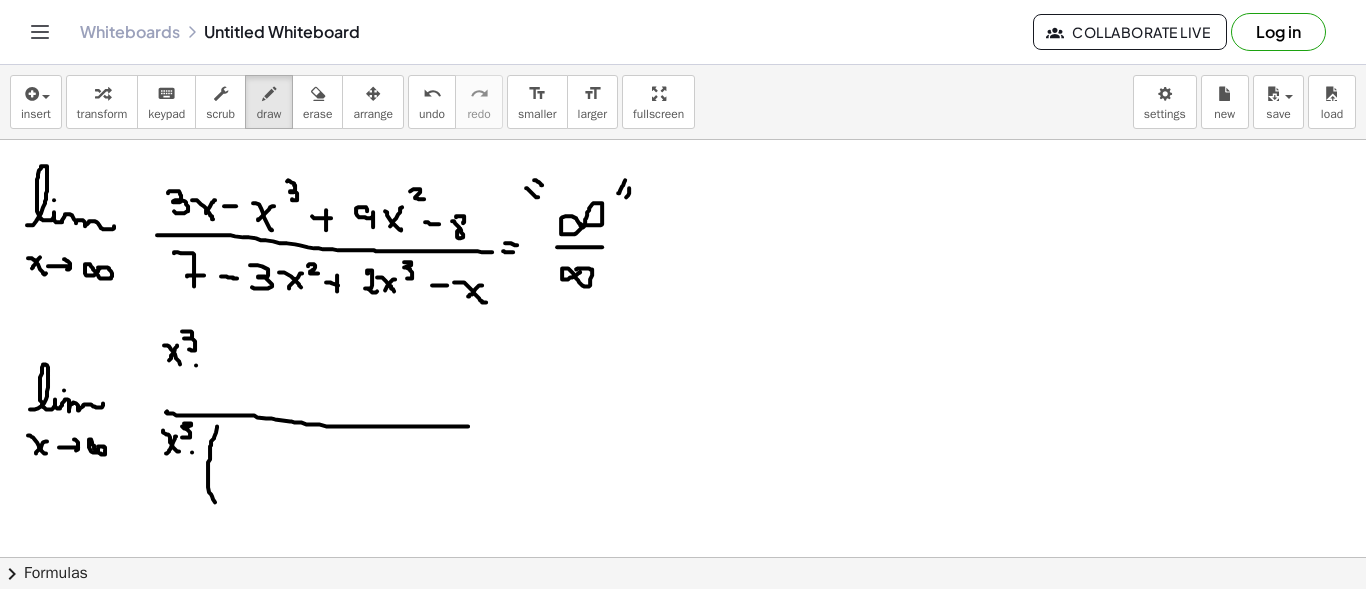 drag, startPoint x: 217, startPoint y: 425, endPoint x: 215, endPoint y: 502, distance: 77.02597 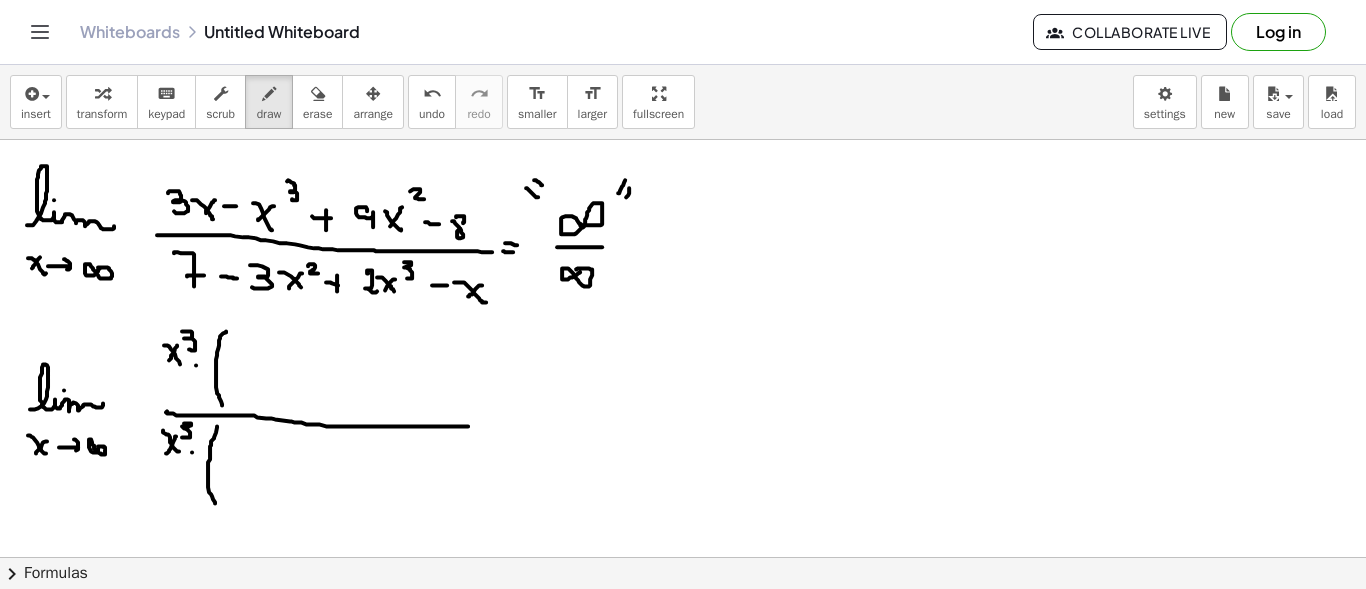drag, startPoint x: 226, startPoint y: 330, endPoint x: 223, endPoint y: 404, distance: 74.06078 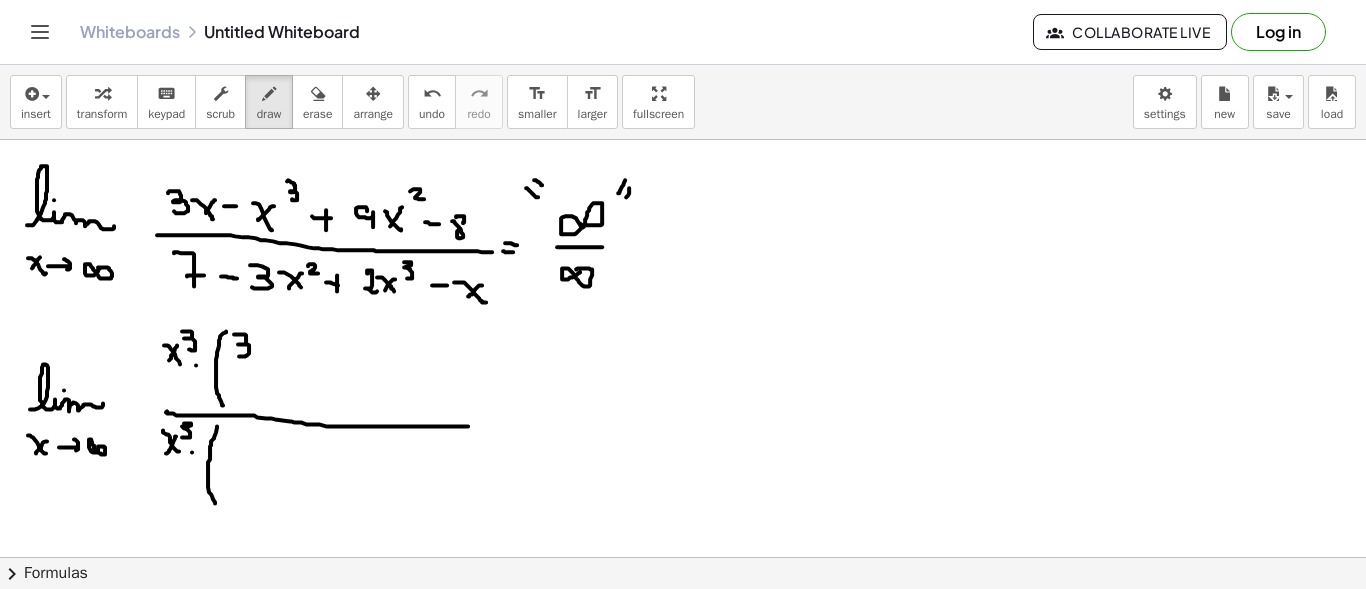 drag, startPoint x: 234, startPoint y: 333, endPoint x: 233, endPoint y: 355, distance: 22.022715 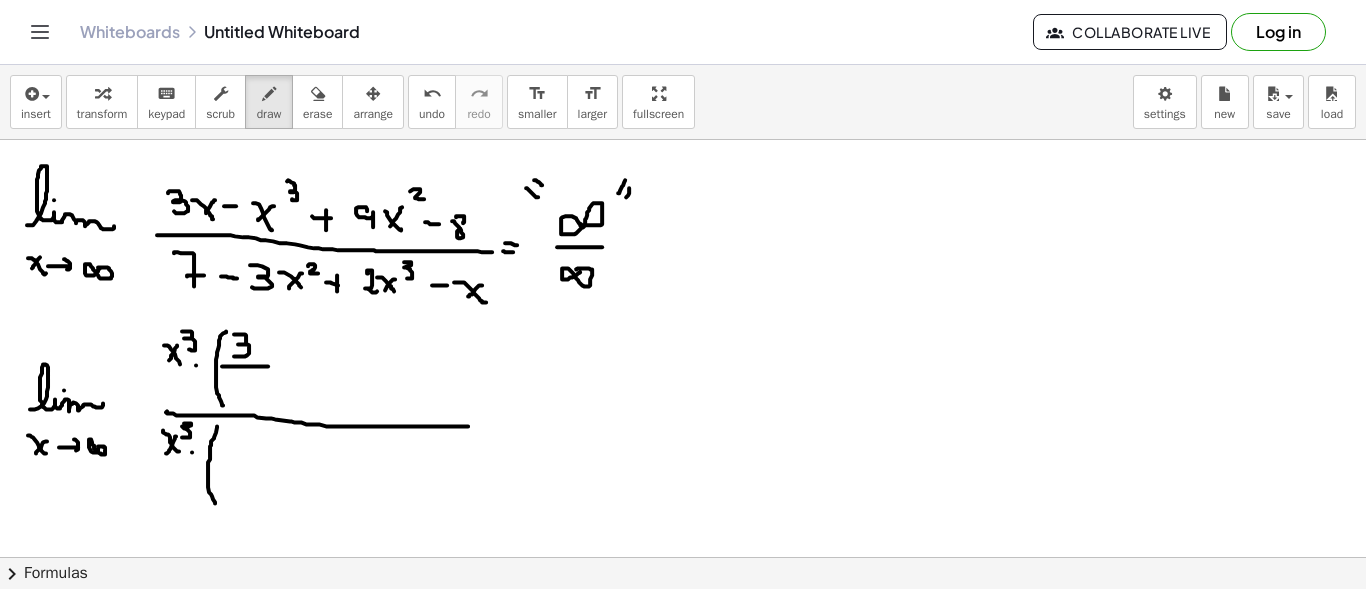 drag, startPoint x: 222, startPoint y: 365, endPoint x: 267, endPoint y: 350, distance: 47.434166 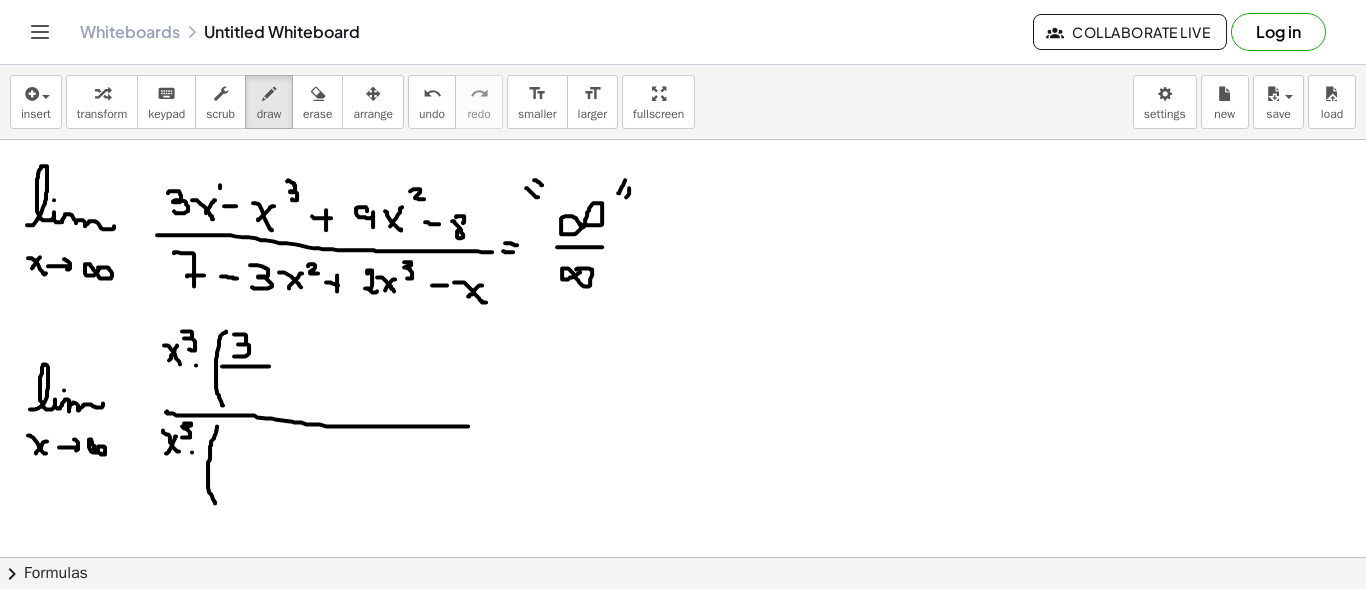 click at bounding box center [683, 674] 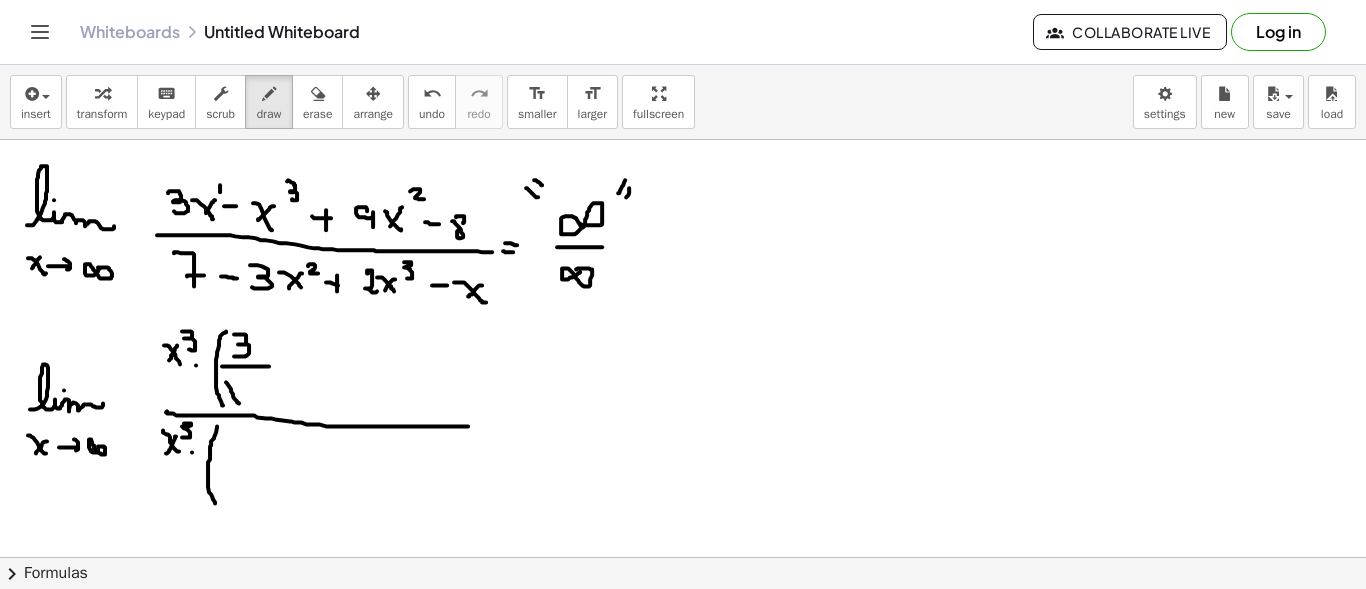drag, startPoint x: 226, startPoint y: 381, endPoint x: 239, endPoint y: 402, distance: 24.698177 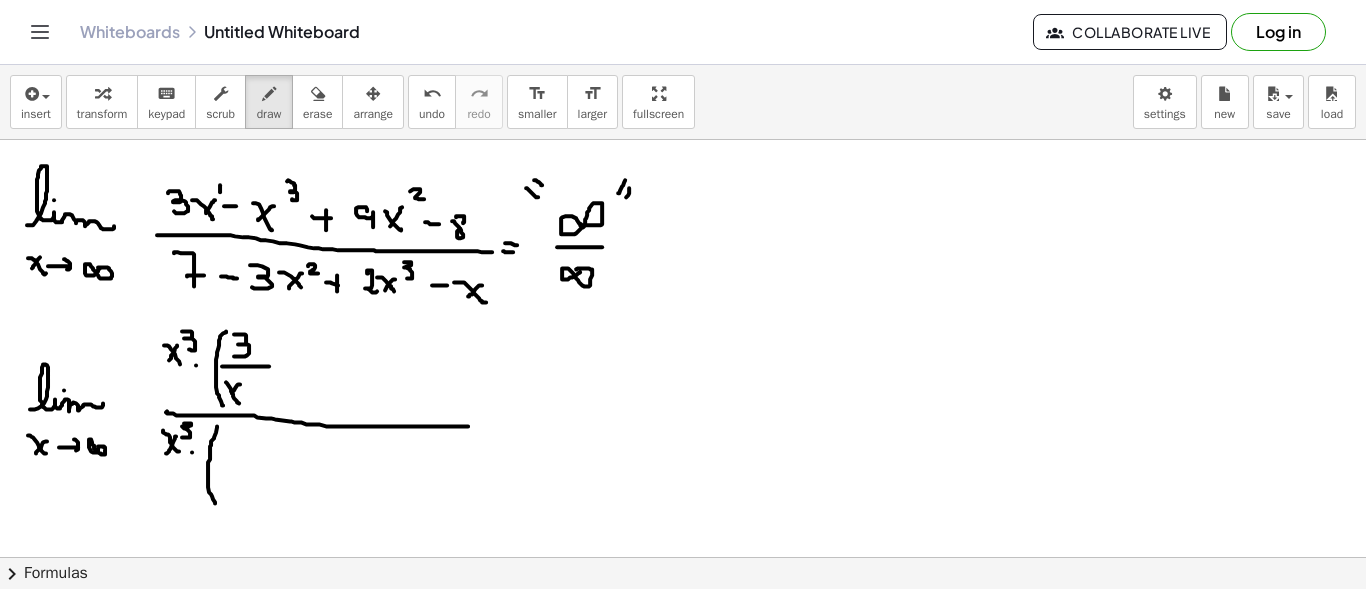 click at bounding box center (683, 674) 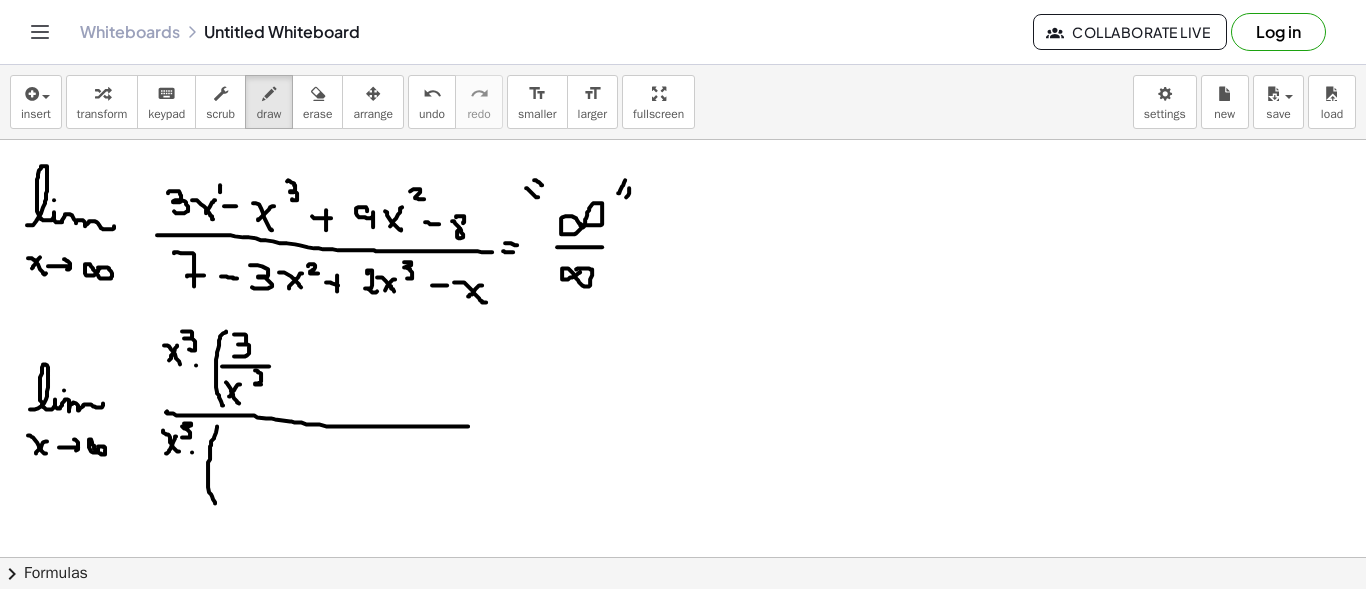 drag, startPoint x: 256, startPoint y: 369, endPoint x: 263, endPoint y: 383, distance: 15.652476 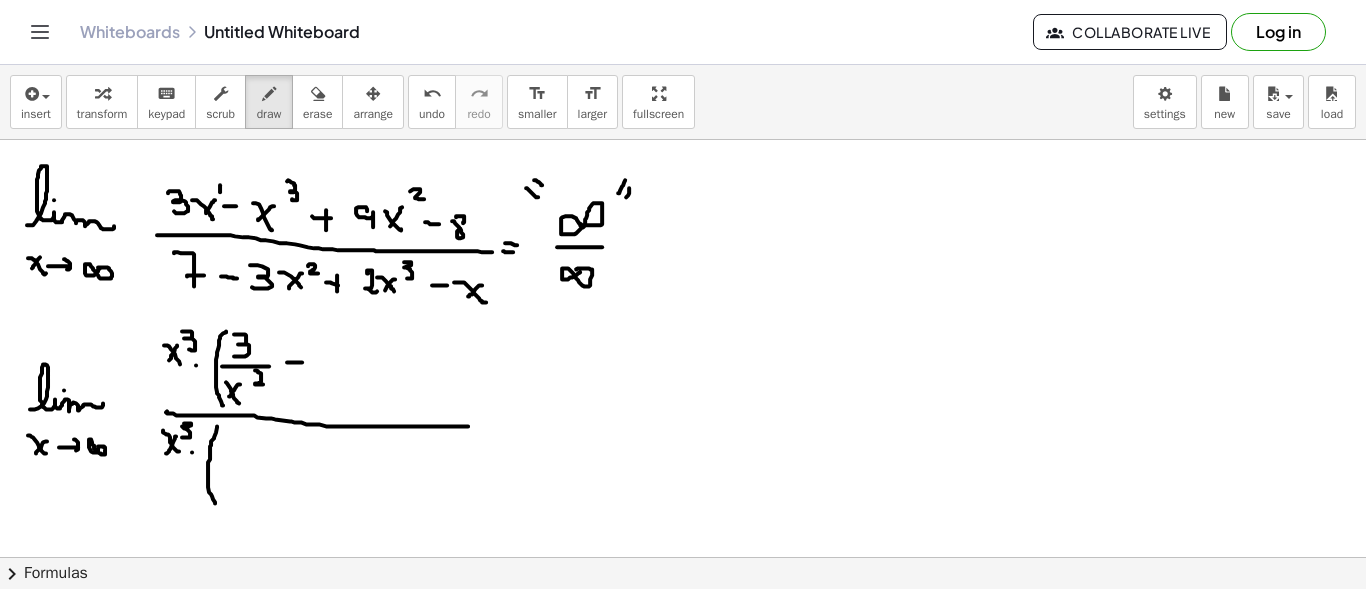 drag, startPoint x: 287, startPoint y: 361, endPoint x: 302, endPoint y: 361, distance: 15 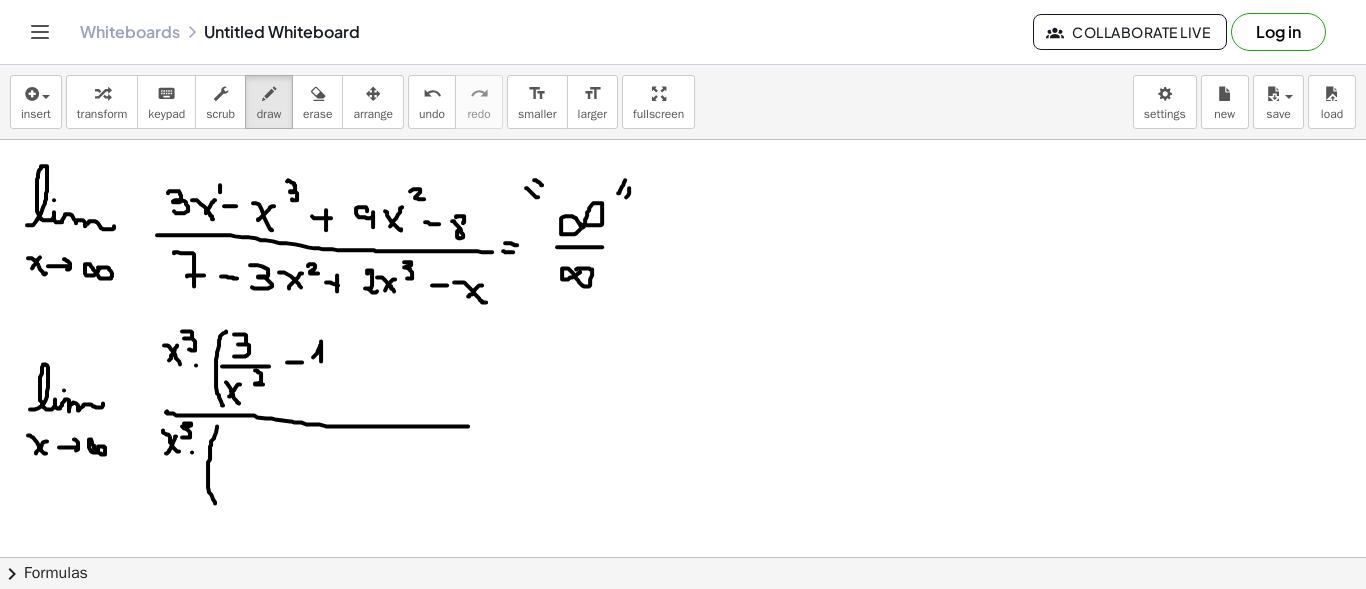 drag, startPoint x: 313, startPoint y: 356, endPoint x: 321, endPoint y: 363, distance: 10.630146 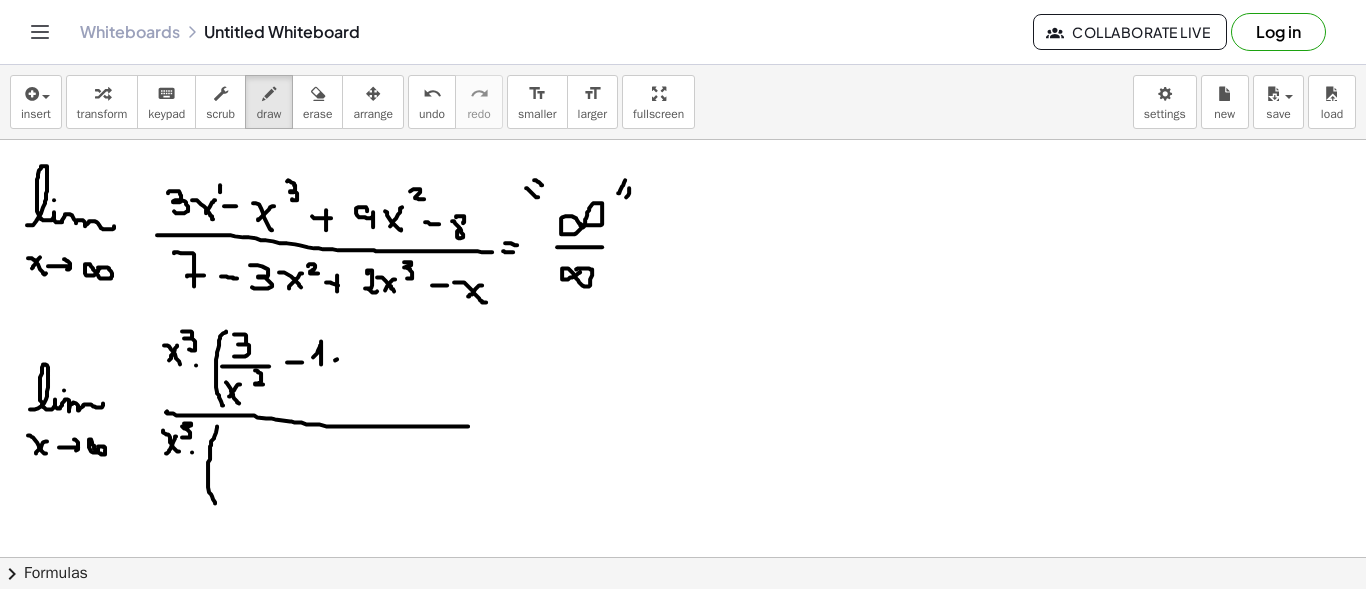 drag, startPoint x: 335, startPoint y: 359, endPoint x: 349, endPoint y: 356, distance: 14.3178215 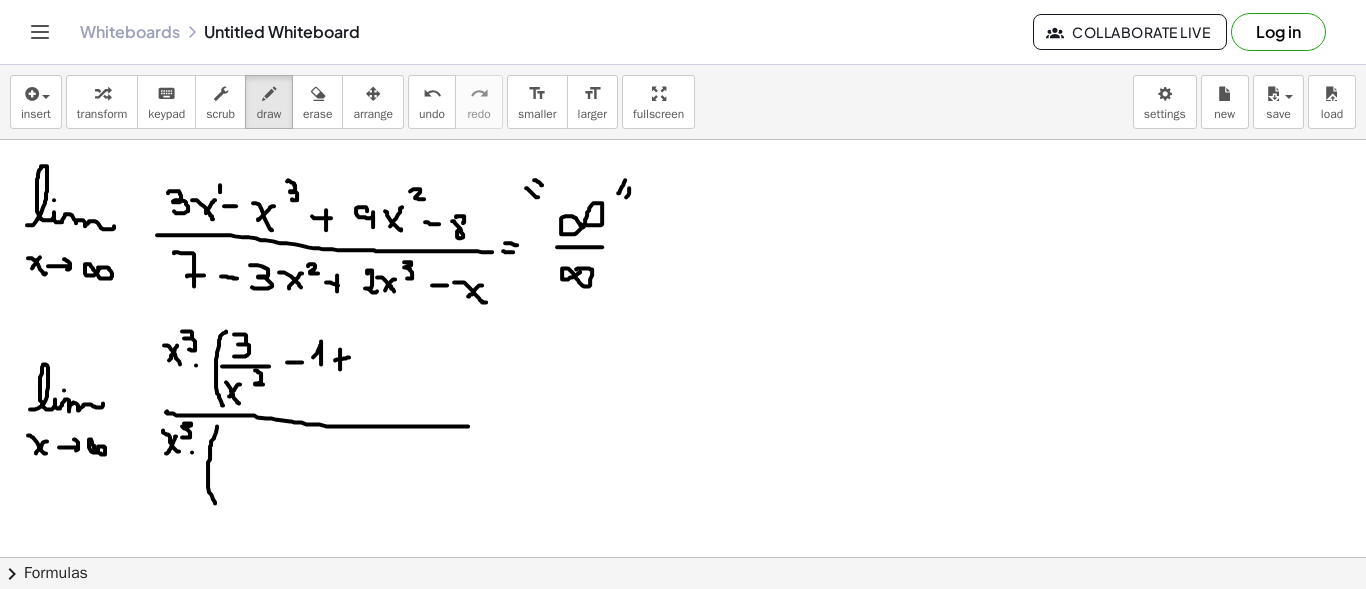 drag, startPoint x: 340, startPoint y: 350, endPoint x: 340, endPoint y: 369, distance: 19 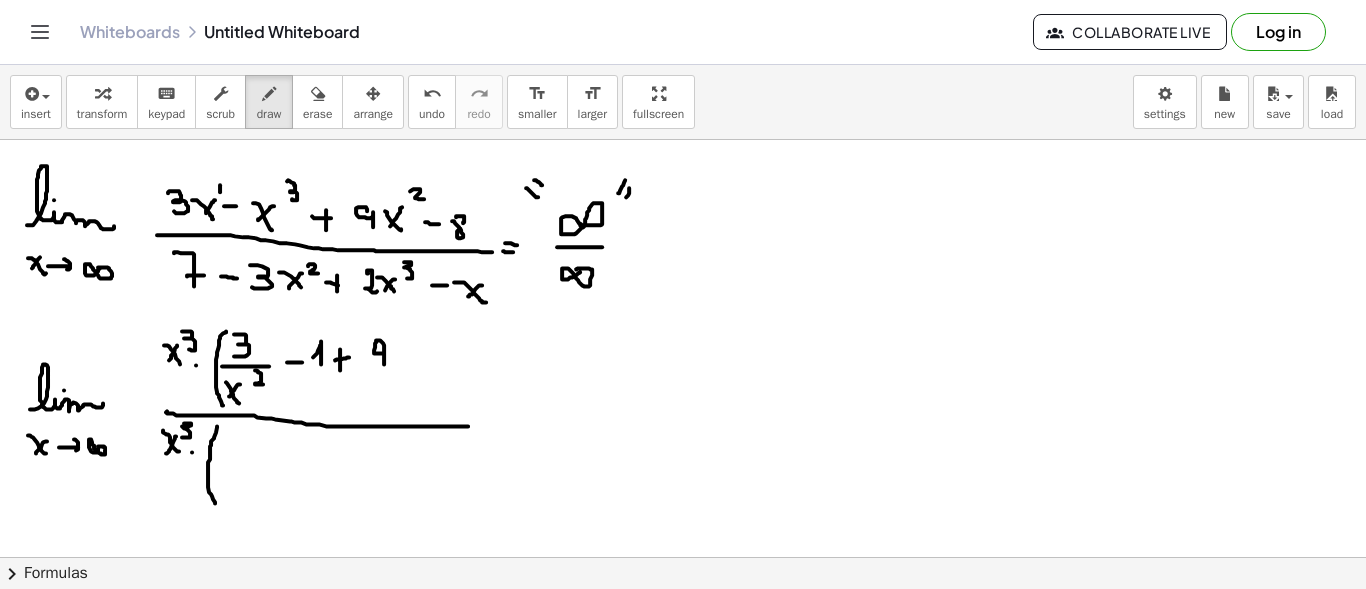 drag, startPoint x: 384, startPoint y: 346, endPoint x: 384, endPoint y: 363, distance: 17 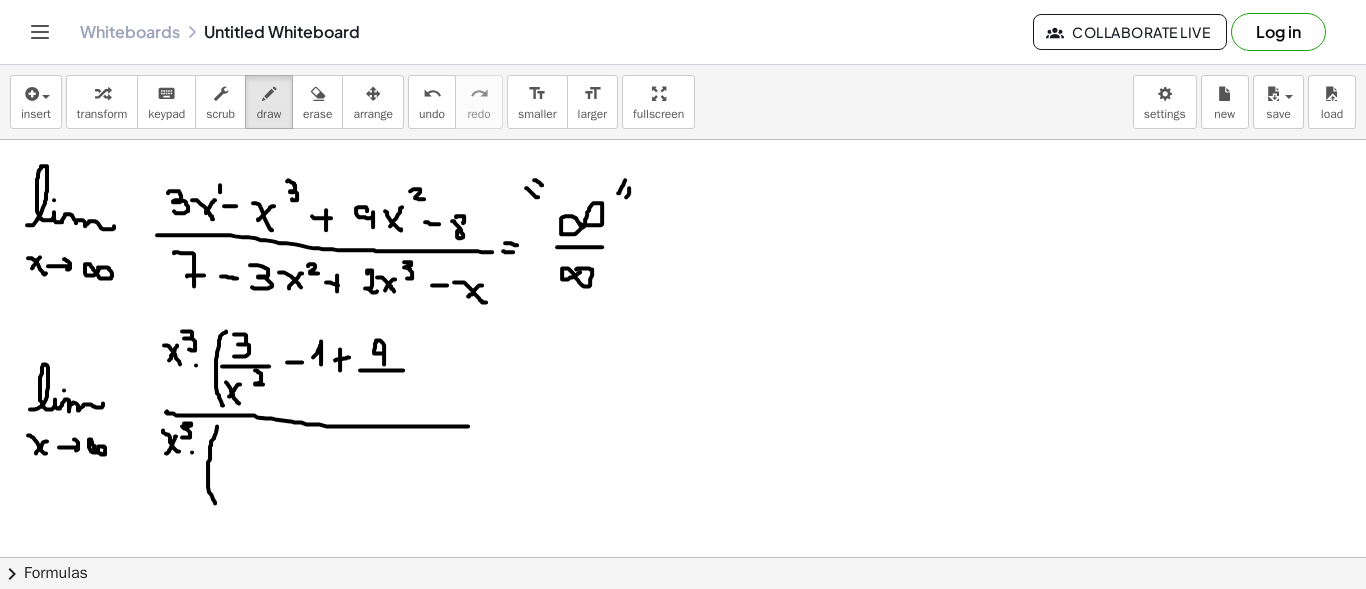 drag, startPoint x: 360, startPoint y: 369, endPoint x: 404, endPoint y: 369, distance: 44 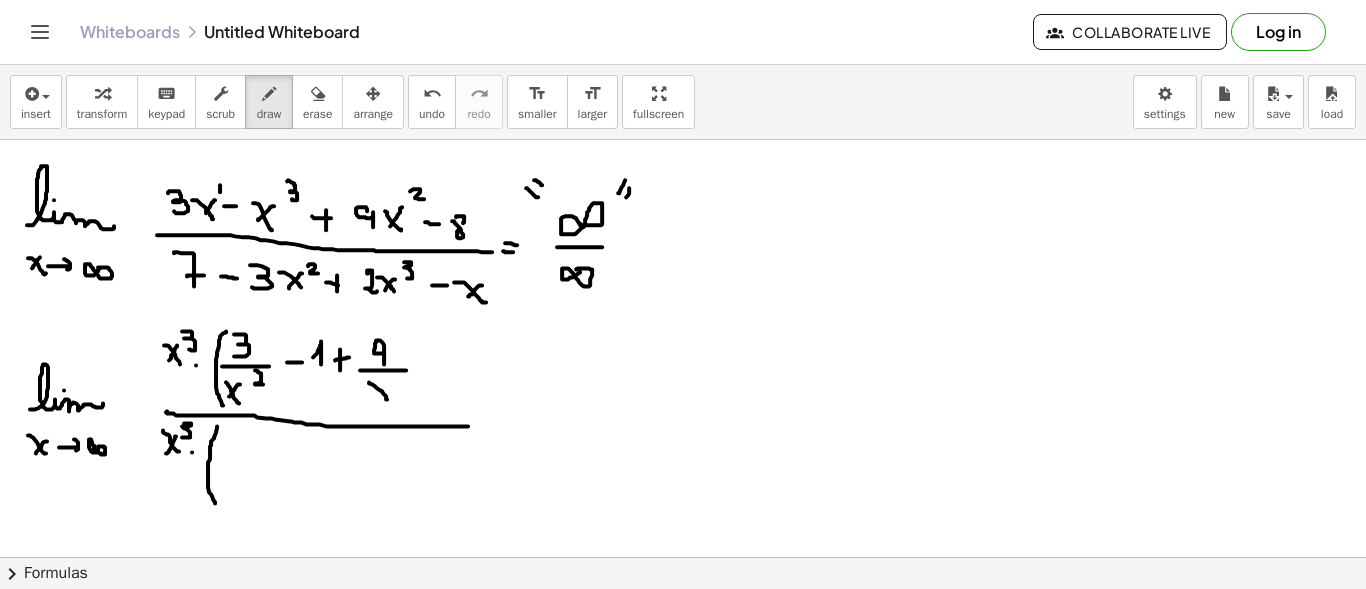 drag, startPoint x: 369, startPoint y: 381, endPoint x: 387, endPoint y: 398, distance: 24.758837 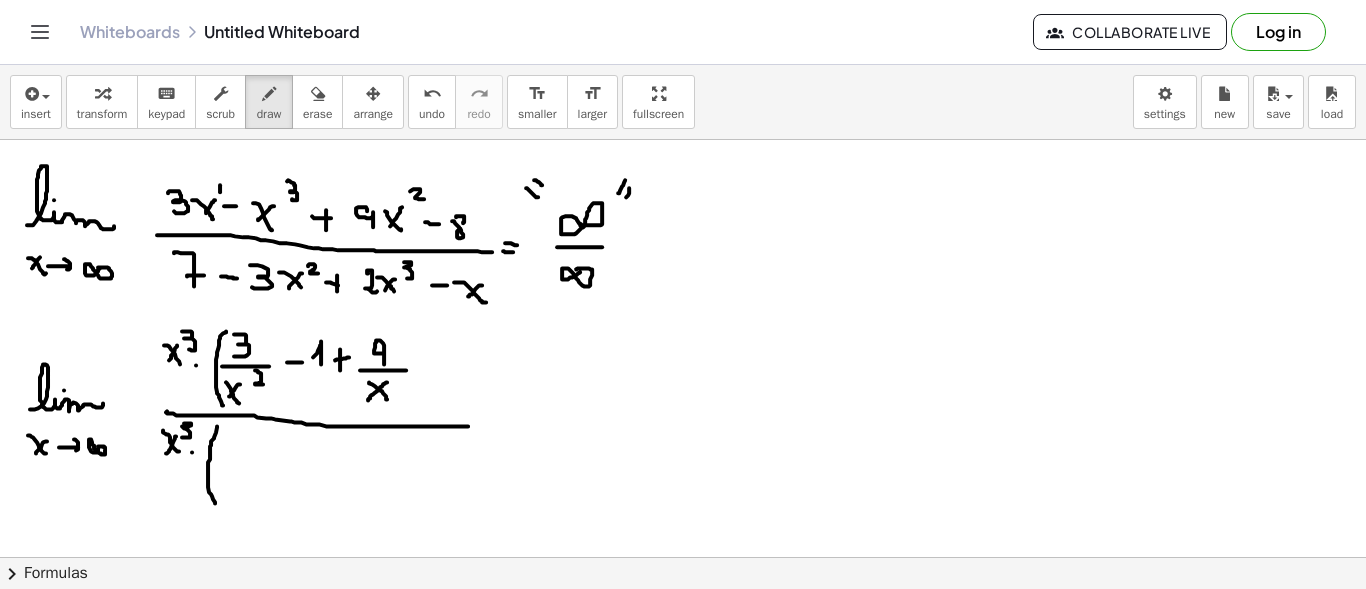 drag, startPoint x: 387, startPoint y: 381, endPoint x: 376, endPoint y: 398, distance: 20.248457 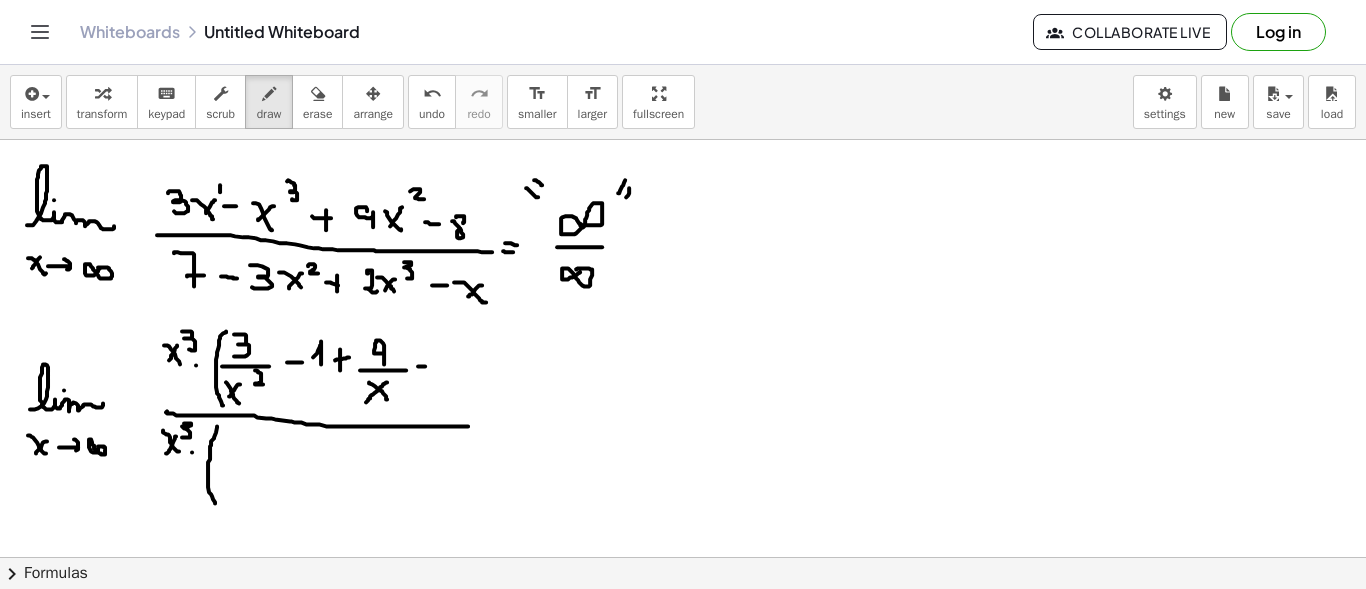 click at bounding box center [683, 674] 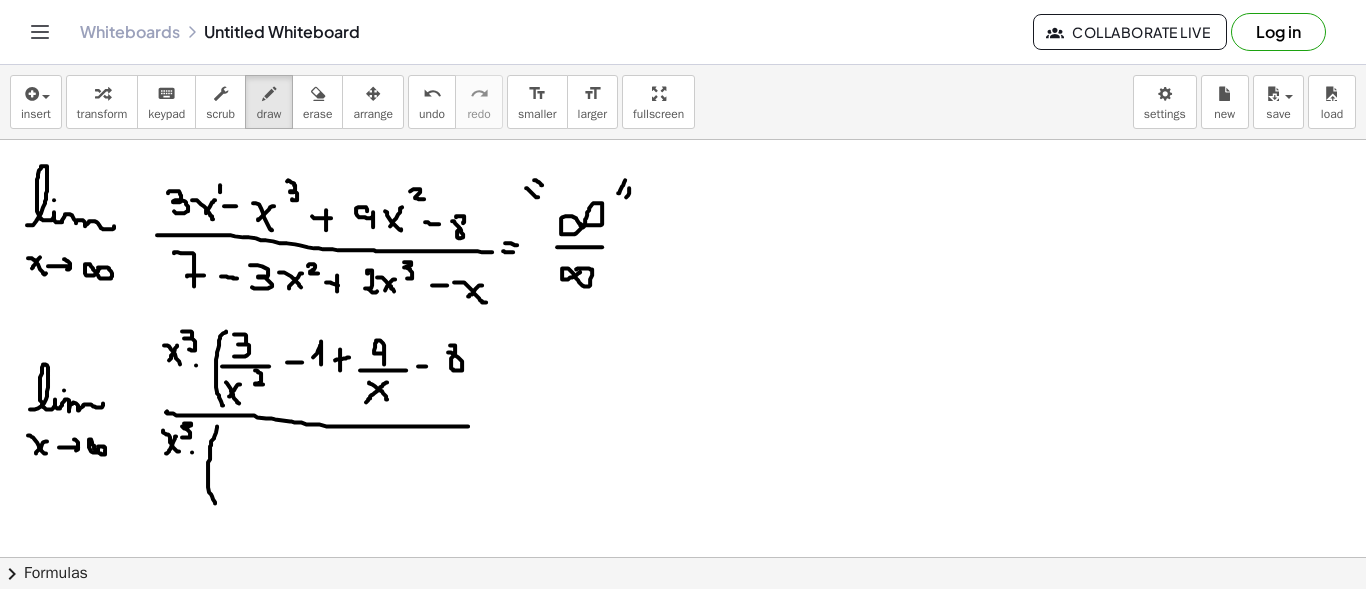 click at bounding box center (683, 674) 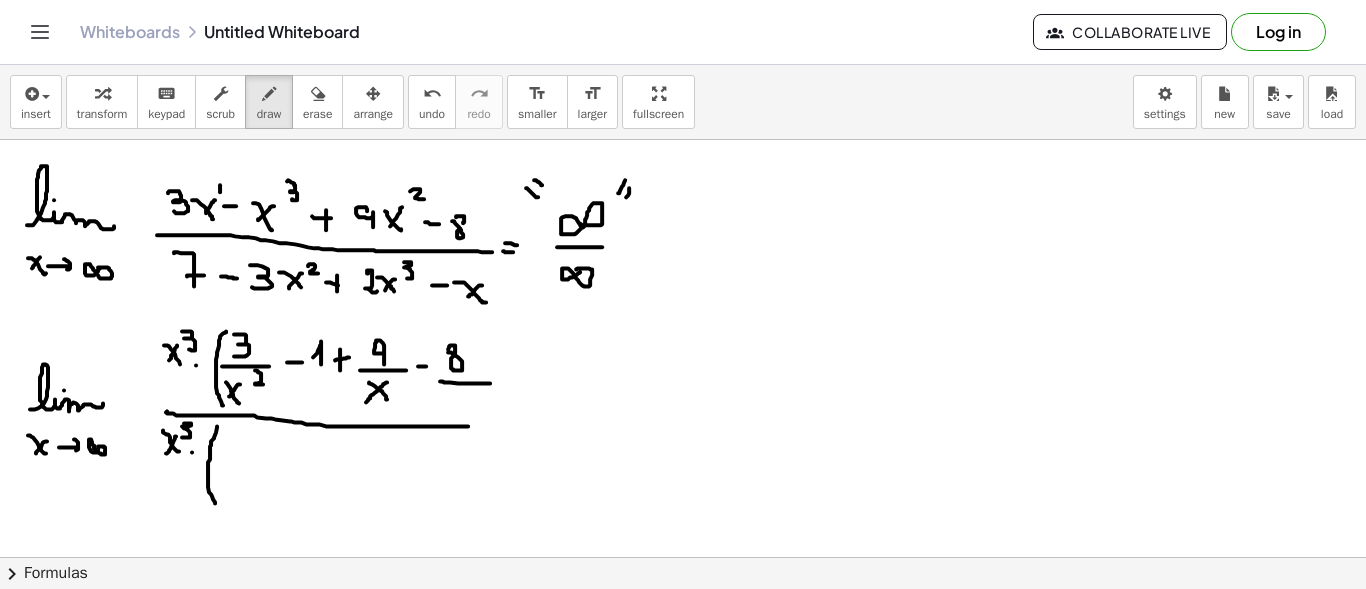 drag, startPoint x: 440, startPoint y: 380, endPoint x: 490, endPoint y: 382, distance: 50.039986 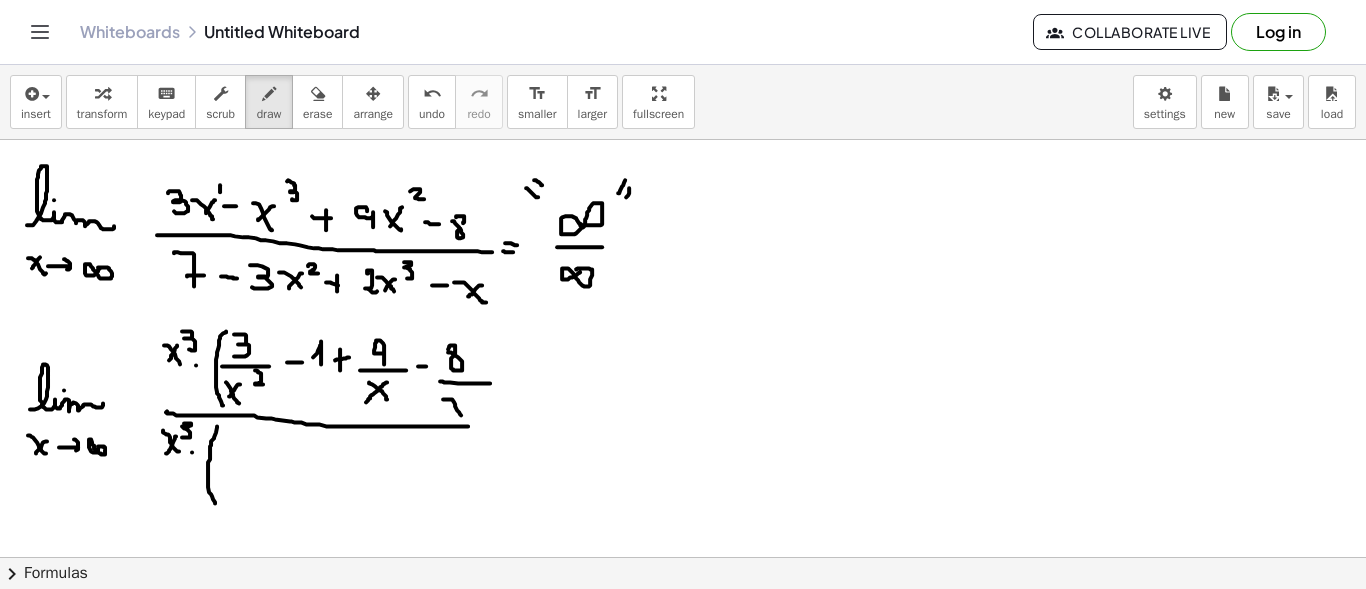 drag, startPoint x: 443, startPoint y: 398, endPoint x: 462, endPoint y: 414, distance: 24.839485 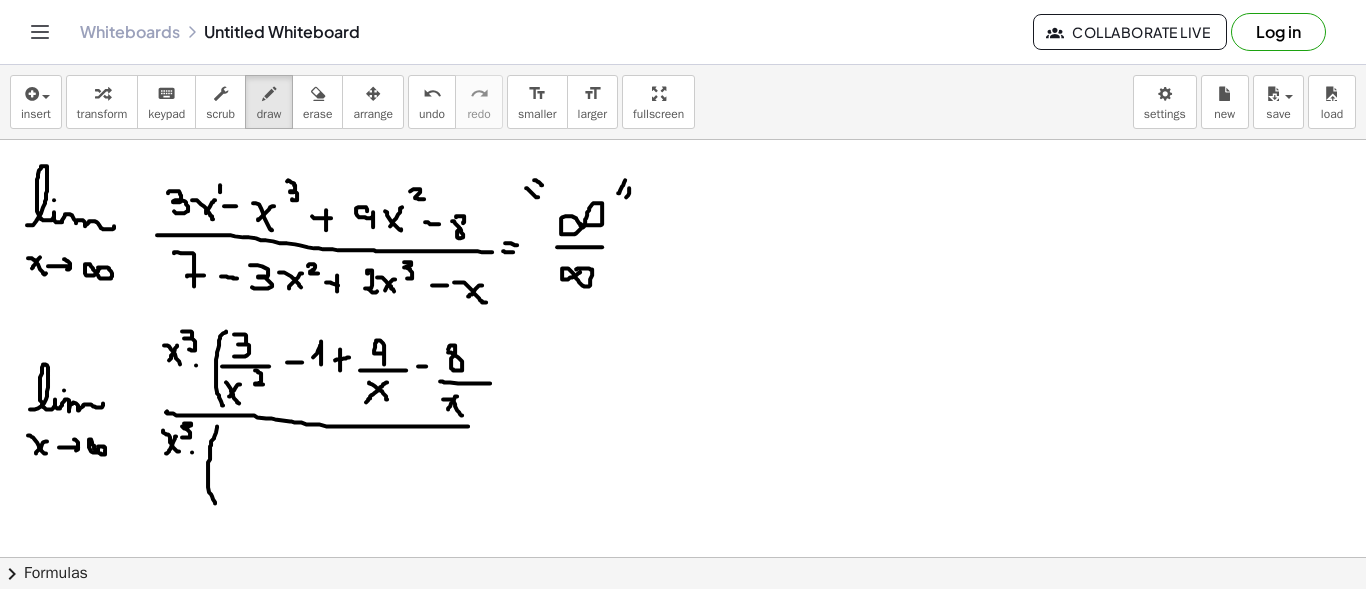 click at bounding box center [683, 674] 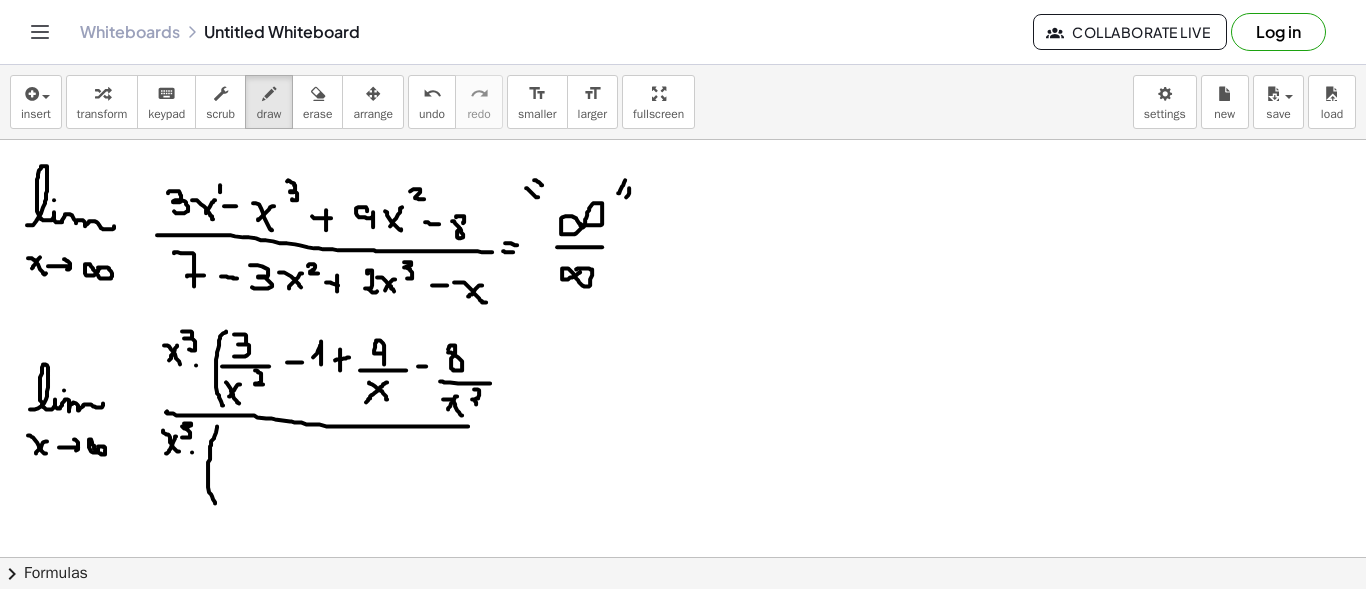 drag, startPoint x: 476, startPoint y: 388, endPoint x: 471, endPoint y: 407, distance: 19.646883 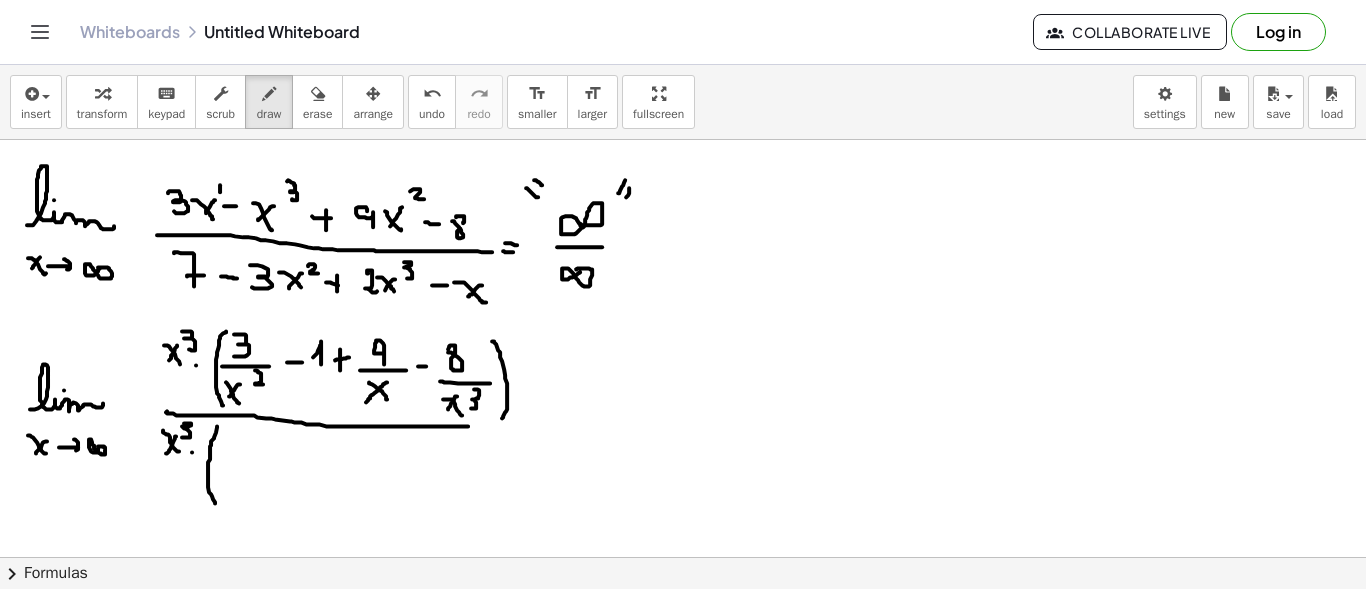 drag, startPoint x: 492, startPoint y: 340, endPoint x: 474, endPoint y: 424, distance: 85.90693 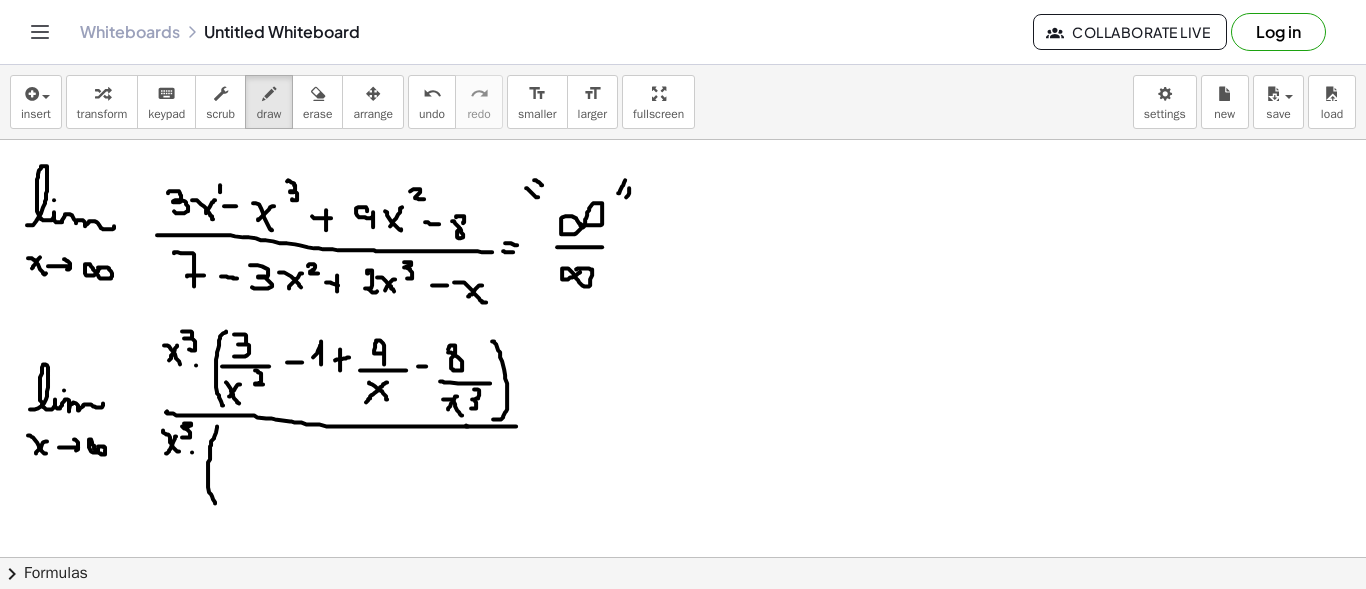 drag, startPoint x: 466, startPoint y: 424, endPoint x: 516, endPoint y: 425, distance: 50.01 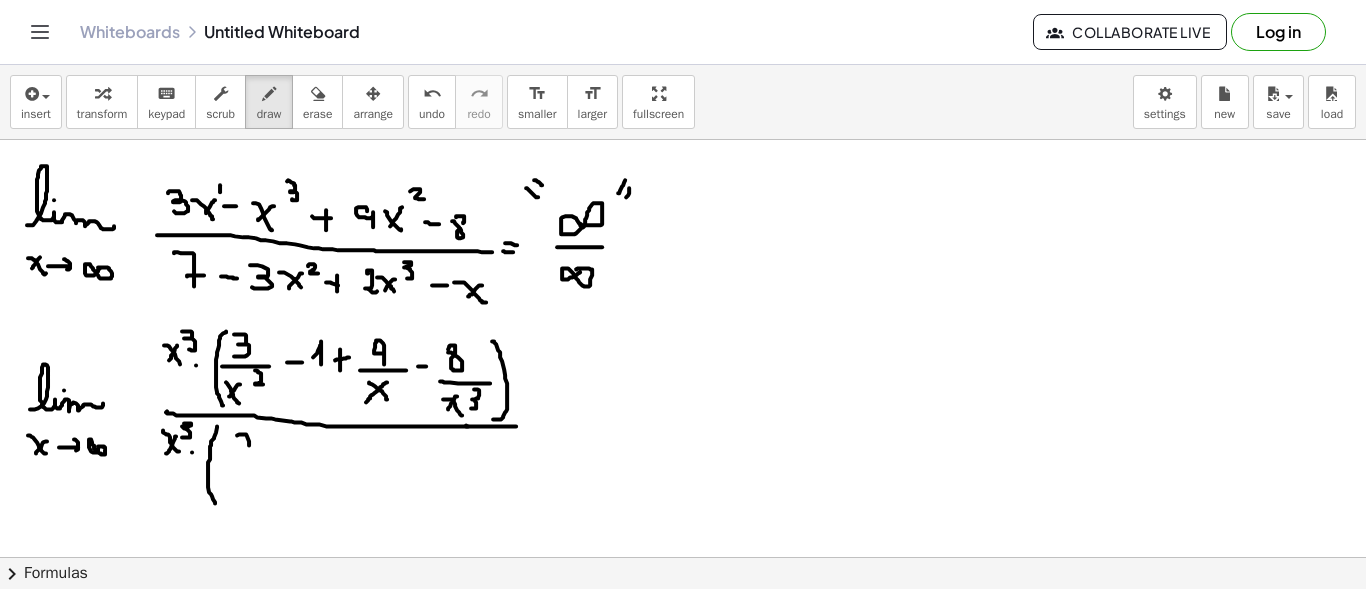 drag, startPoint x: 239, startPoint y: 433, endPoint x: 249, endPoint y: 453, distance: 22.36068 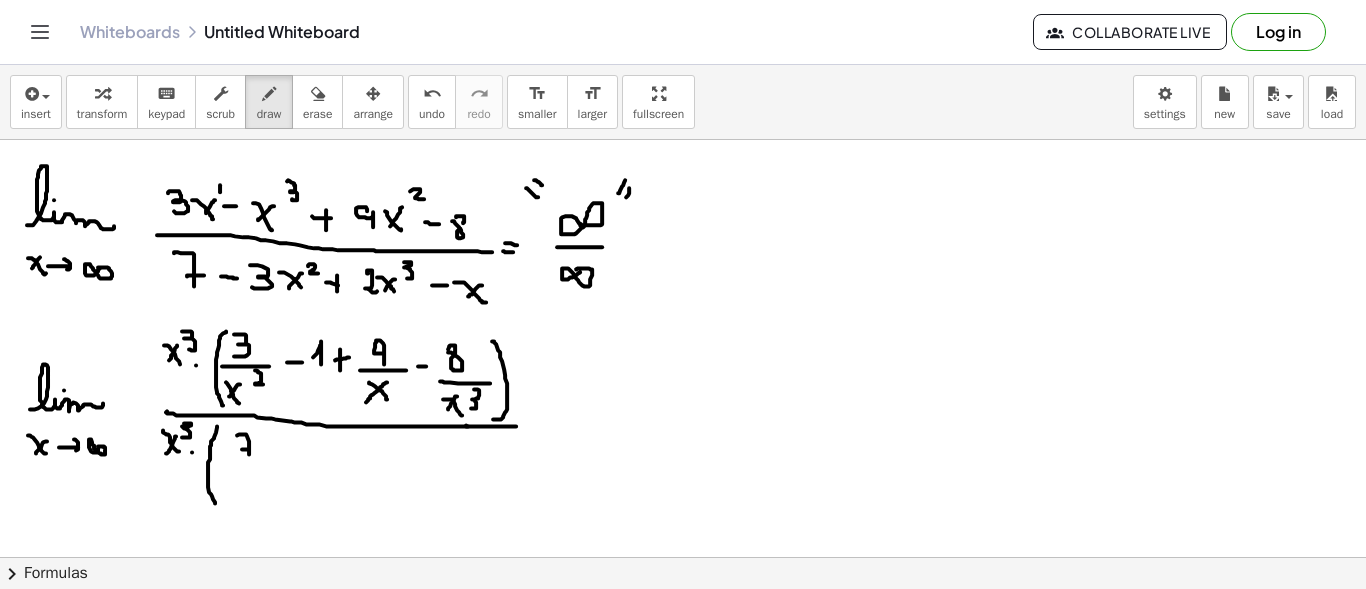 drag, startPoint x: 242, startPoint y: 448, endPoint x: 257, endPoint y: 448, distance: 15 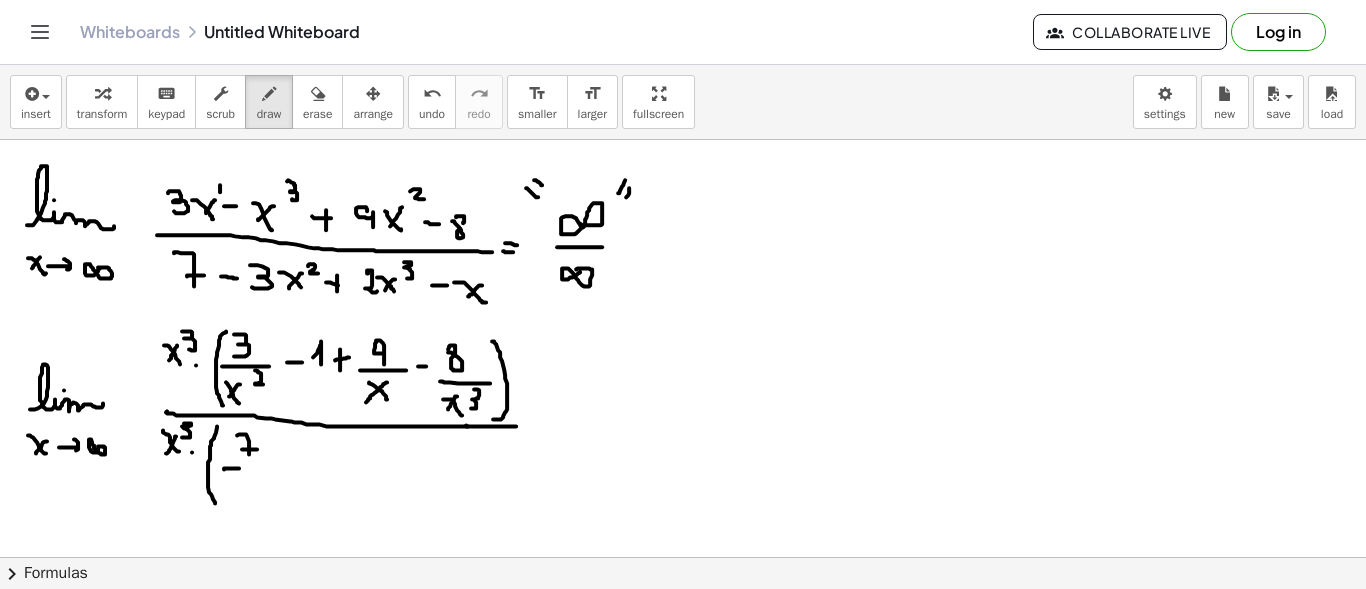 drag, startPoint x: 224, startPoint y: 468, endPoint x: 270, endPoint y: 467, distance: 46.010868 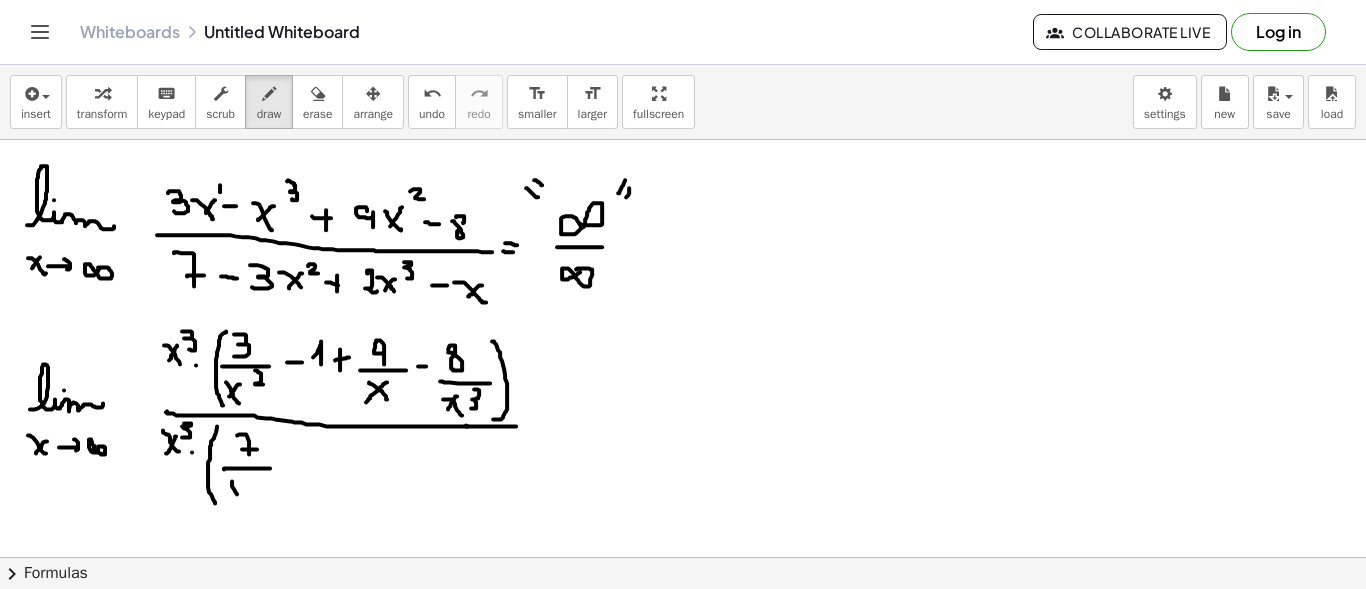 drag, startPoint x: 232, startPoint y: 481, endPoint x: 241, endPoint y: 500, distance: 21.023796 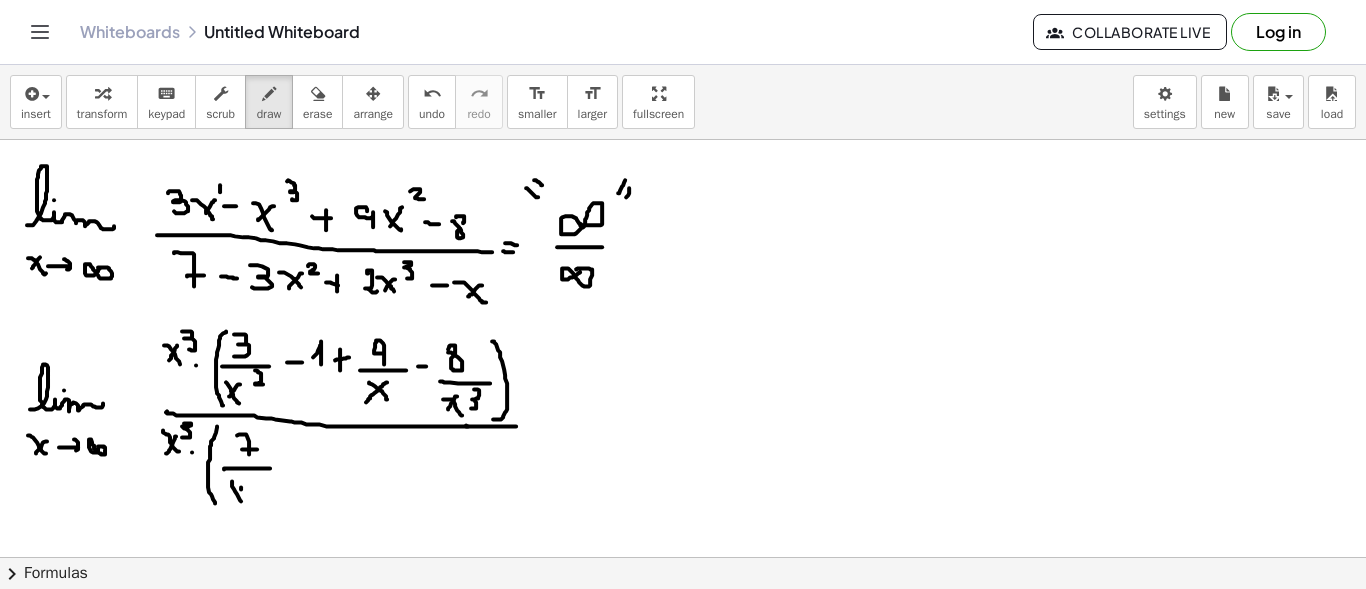 drag, startPoint x: 241, startPoint y: 486, endPoint x: 235, endPoint y: 499, distance: 14.3178215 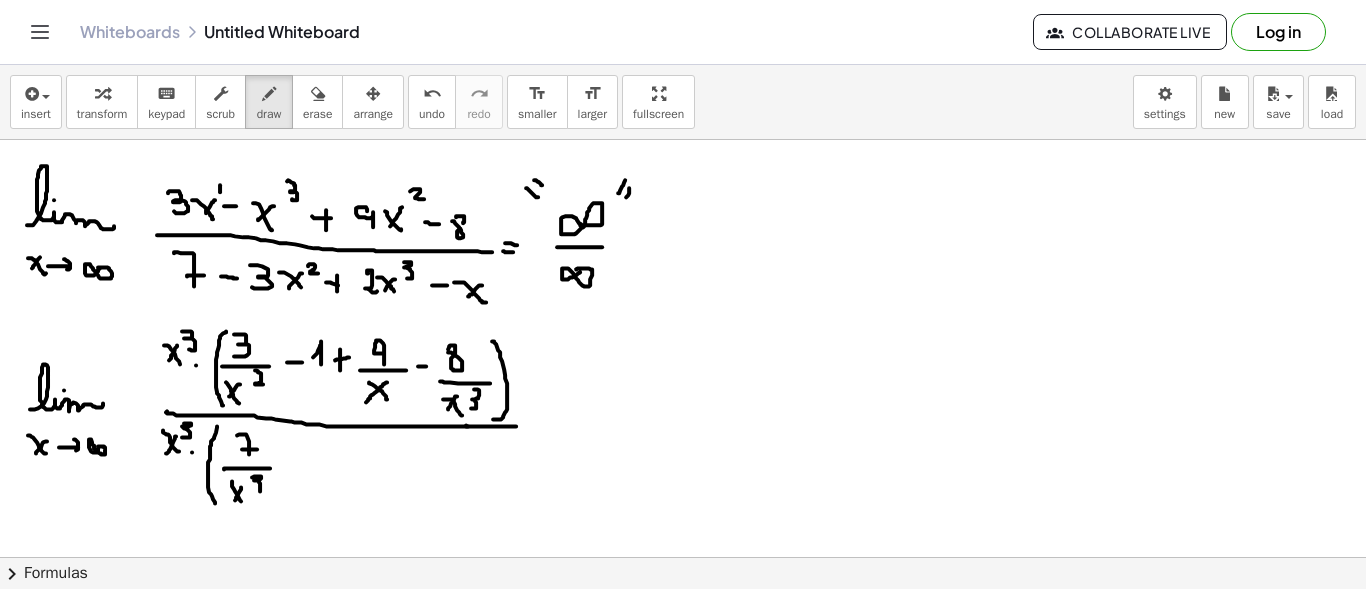 drag, startPoint x: 252, startPoint y: 476, endPoint x: 256, endPoint y: 490, distance: 14.56022 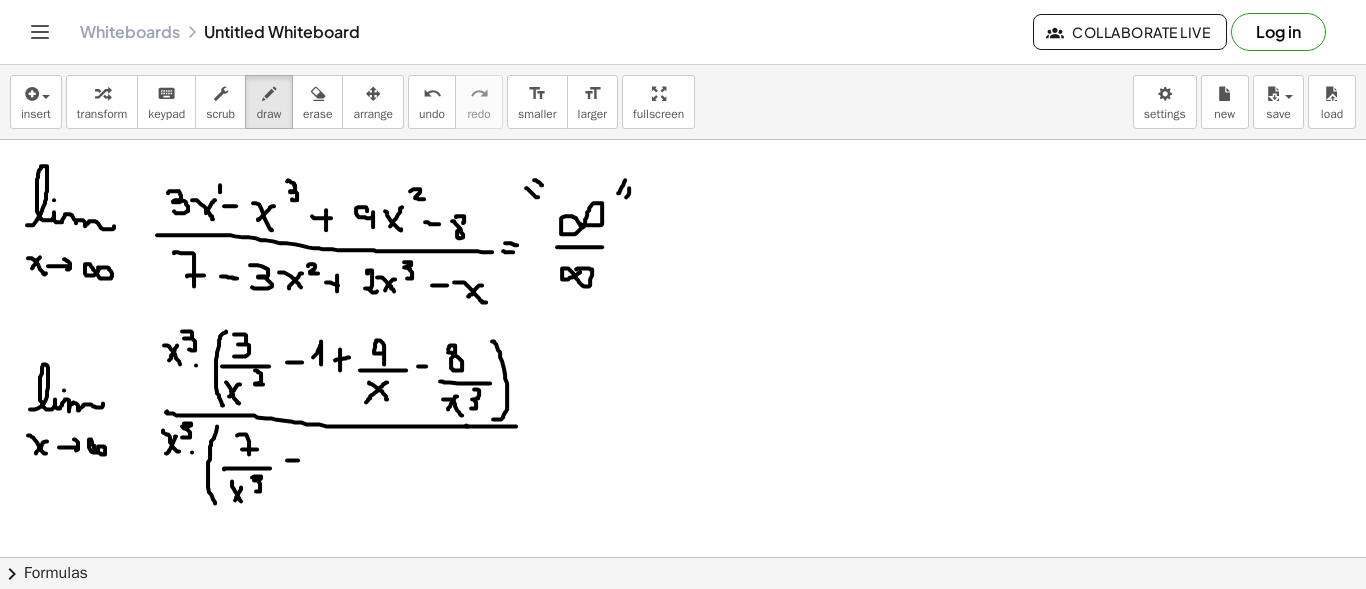 drag, startPoint x: 287, startPoint y: 459, endPoint x: 298, endPoint y: 459, distance: 11 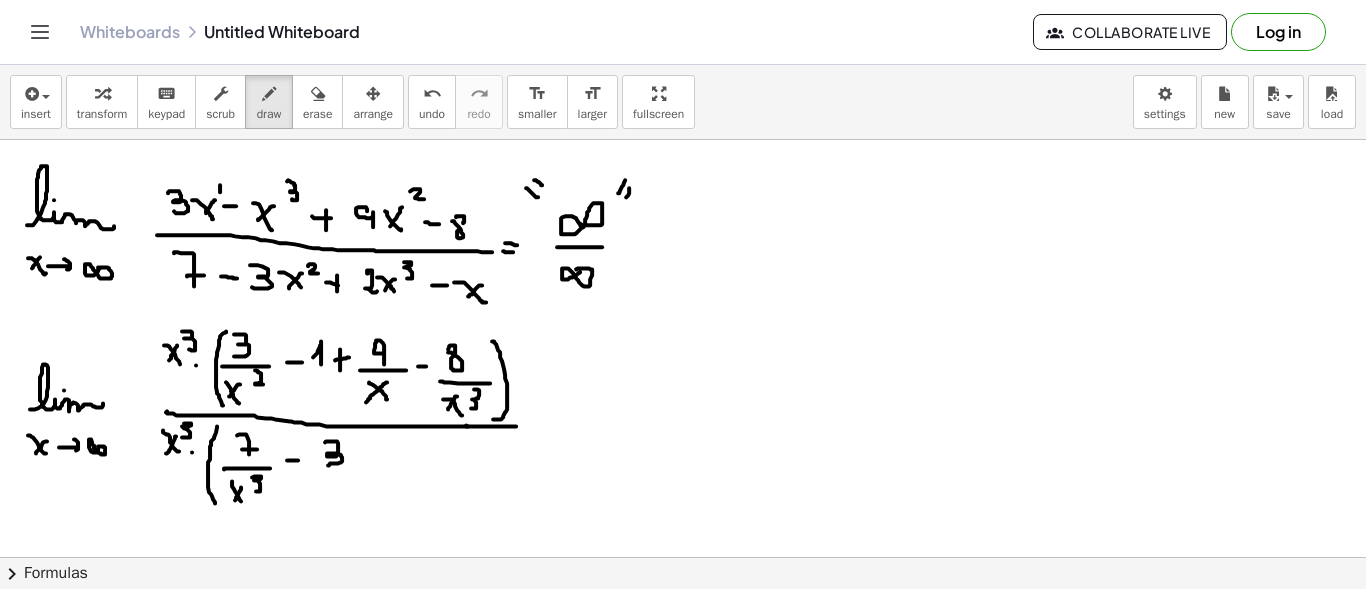 drag, startPoint x: 325, startPoint y: 441, endPoint x: 328, endPoint y: 464, distance: 23.194826 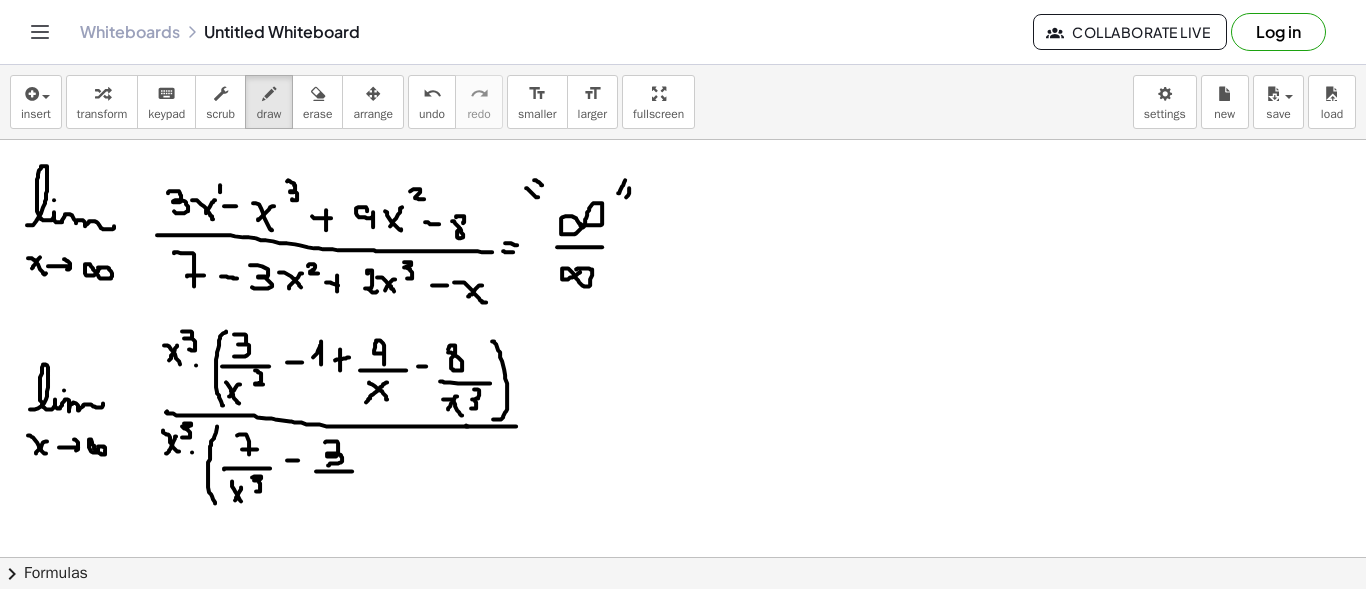 drag, startPoint x: 328, startPoint y: 470, endPoint x: 355, endPoint y: 471, distance: 27.018513 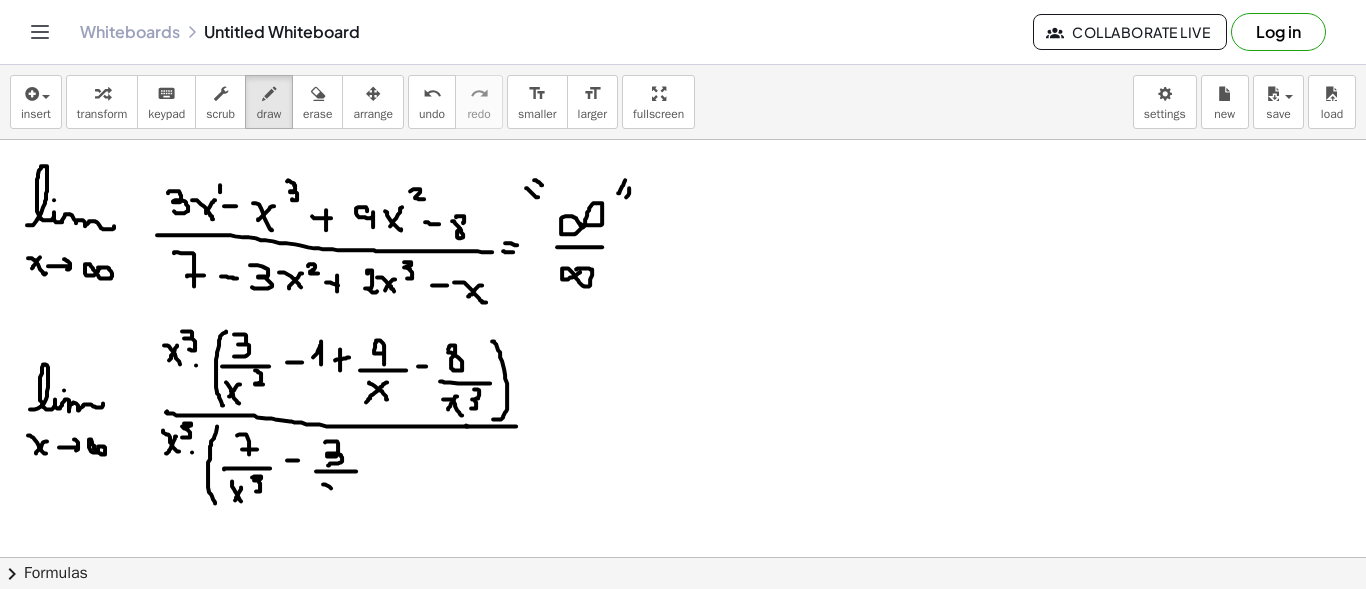 drag, startPoint x: 323, startPoint y: 483, endPoint x: 344, endPoint y: 511, distance: 35 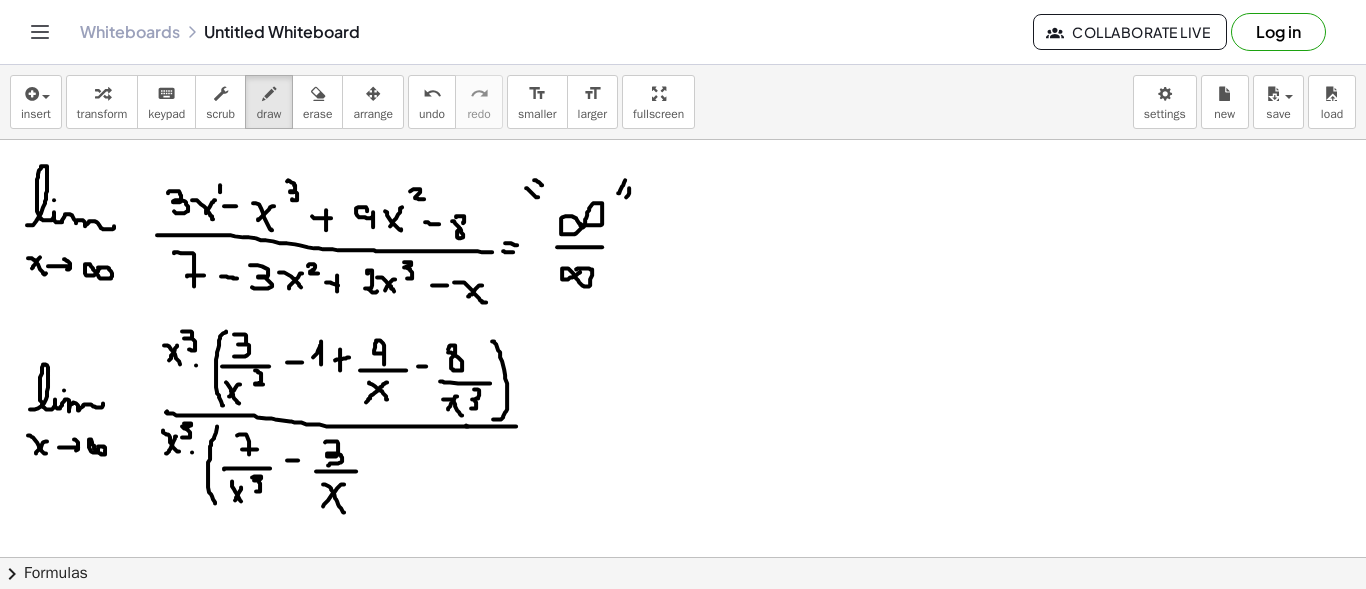 drag, startPoint x: 326, startPoint y: 501, endPoint x: 336, endPoint y: 494, distance: 12.206555 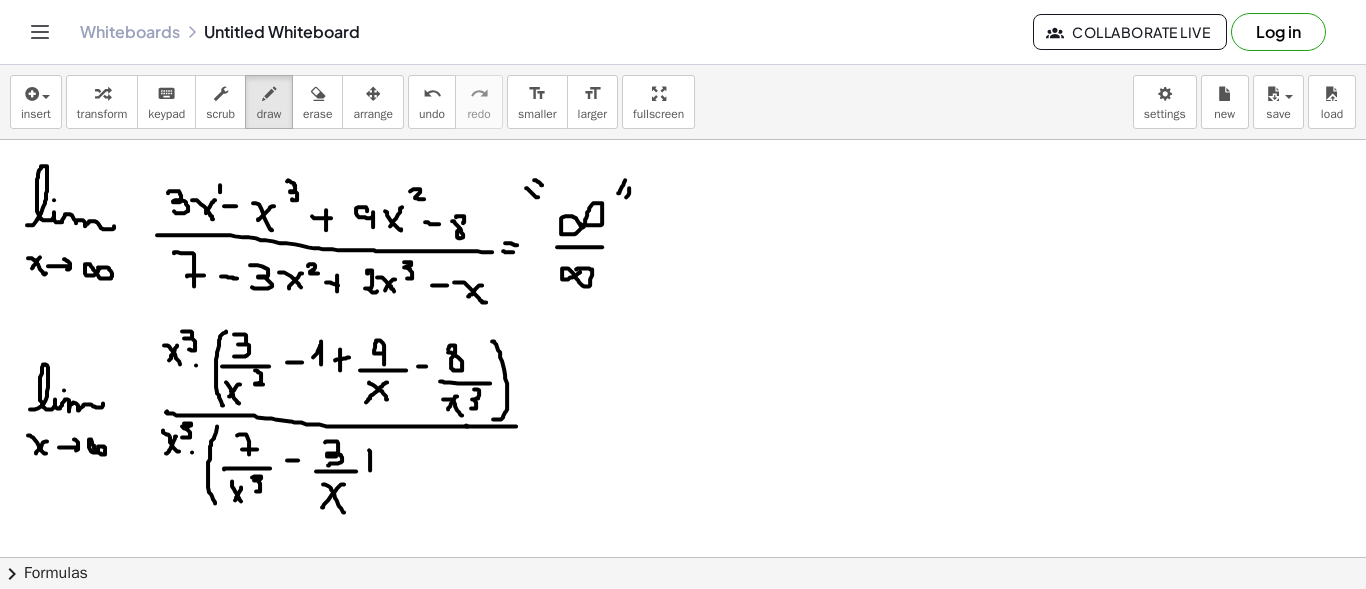 drag, startPoint x: 369, startPoint y: 449, endPoint x: 371, endPoint y: 474, distance: 25.079872 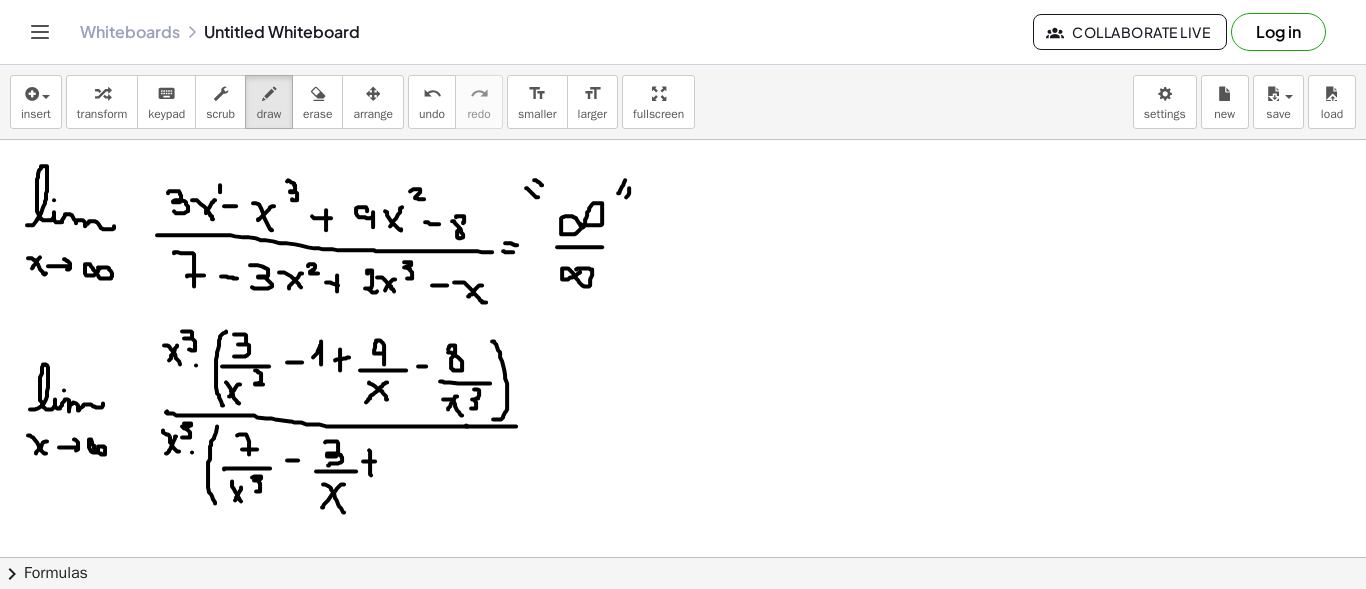 drag, startPoint x: 364, startPoint y: 460, endPoint x: 378, endPoint y: 460, distance: 14 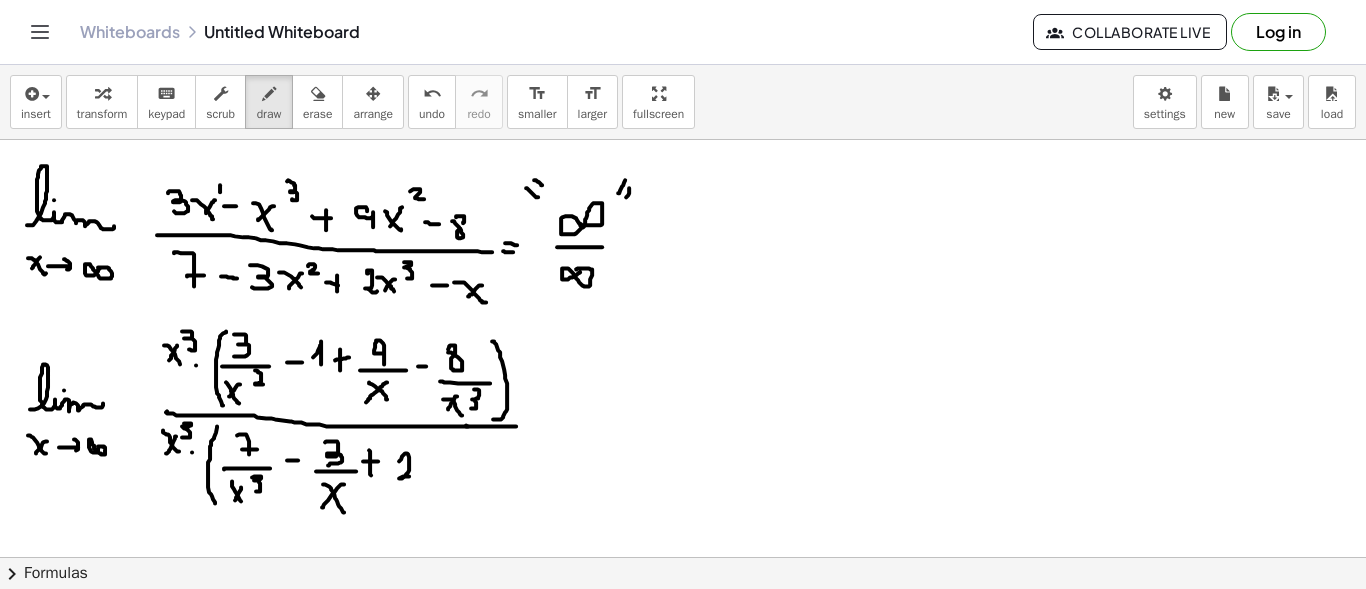 drag, startPoint x: 399, startPoint y: 460, endPoint x: 416, endPoint y: 477, distance: 24.04163 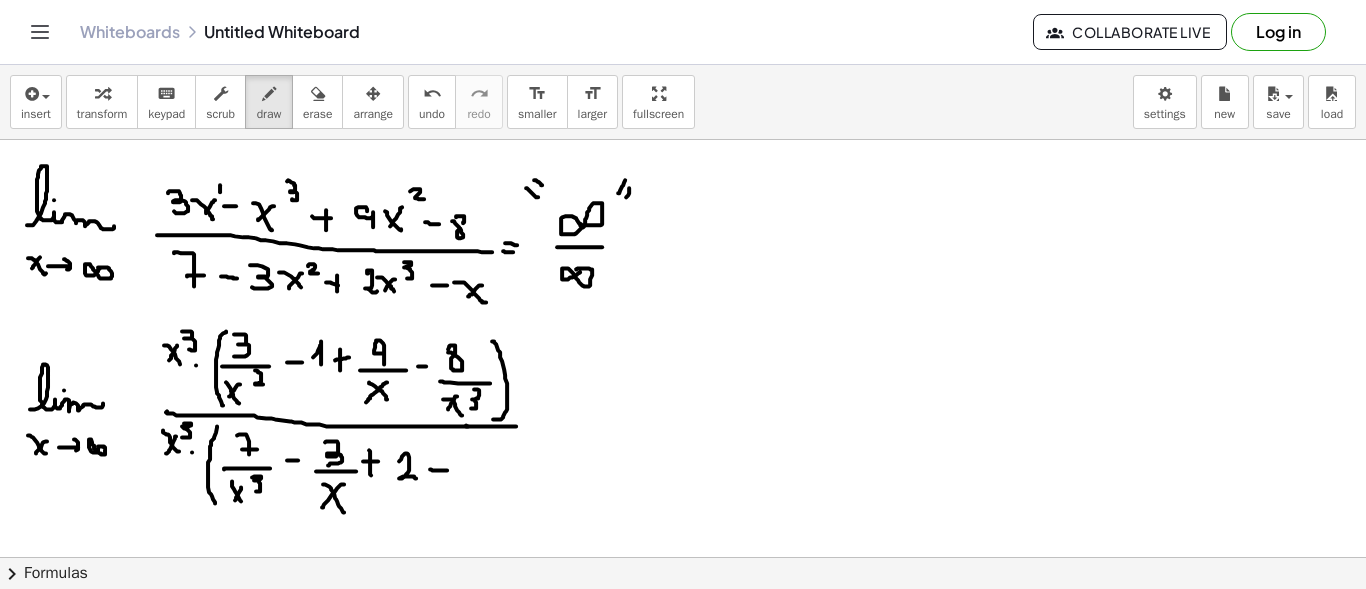 drag, startPoint x: 430, startPoint y: 468, endPoint x: 447, endPoint y: 469, distance: 17.029387 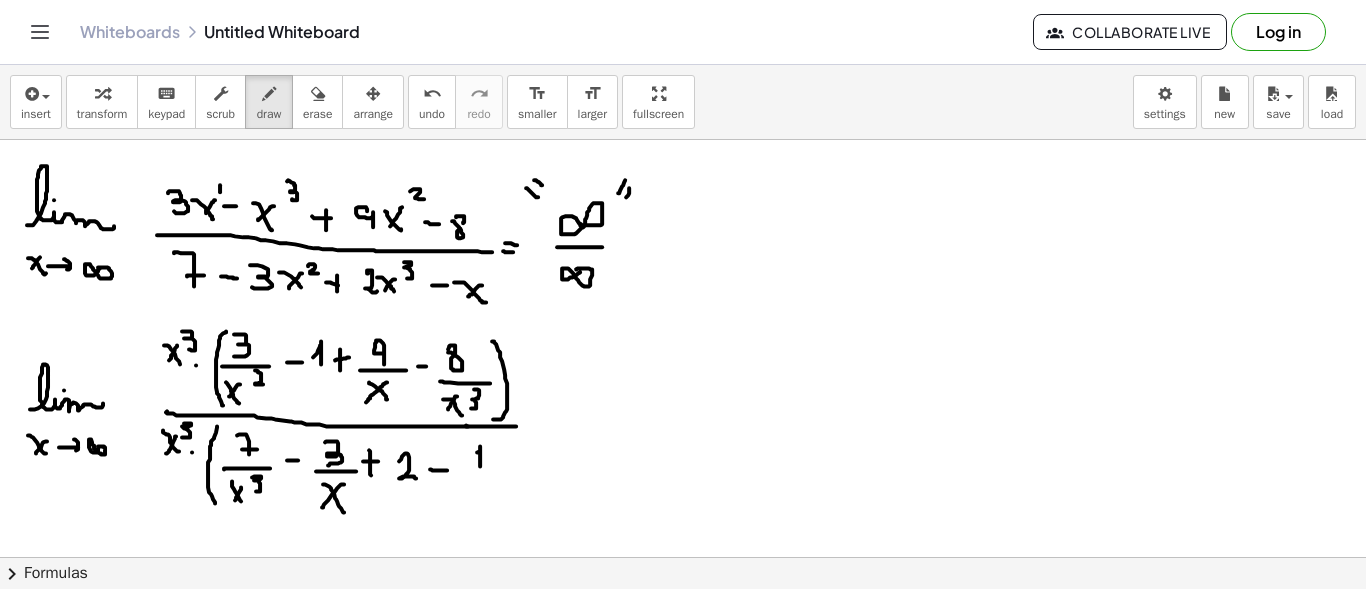 drag, startPoint x: 477, startPoint y: 451, endPoint x: 480, endPoint y: 465, distance: 14.3178215 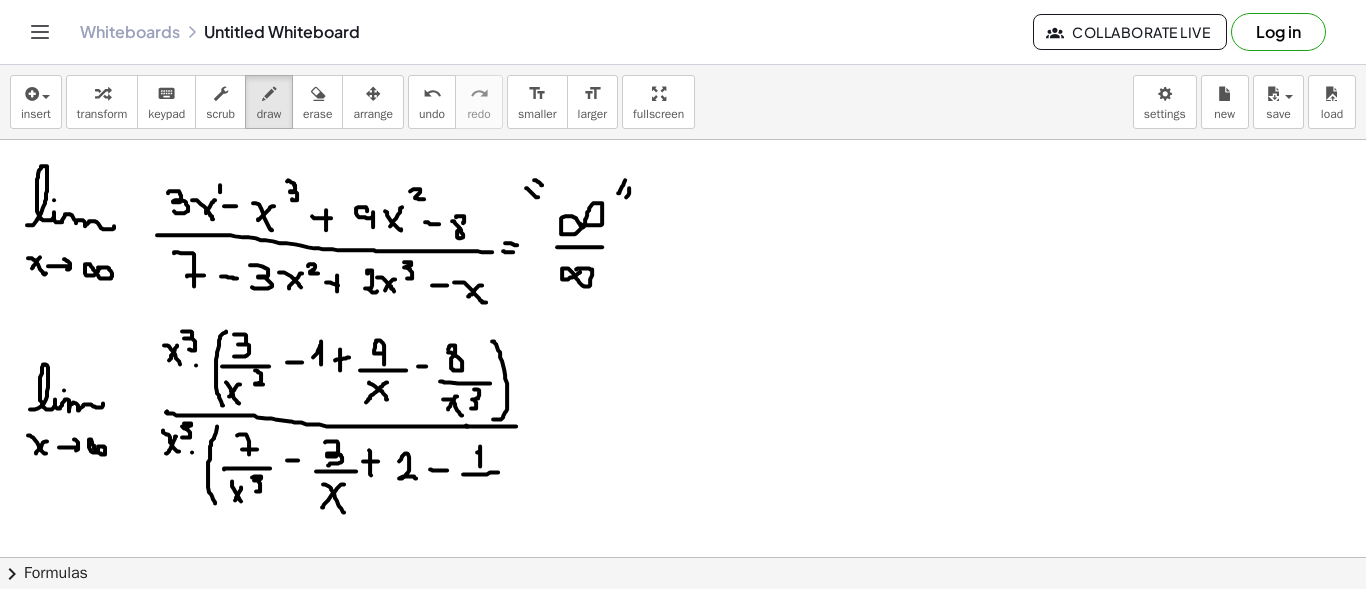 drag, startPoint x: 469, startPoint y: 473, endPoint x: 498, endPoint y: 471, distance: 29.068884 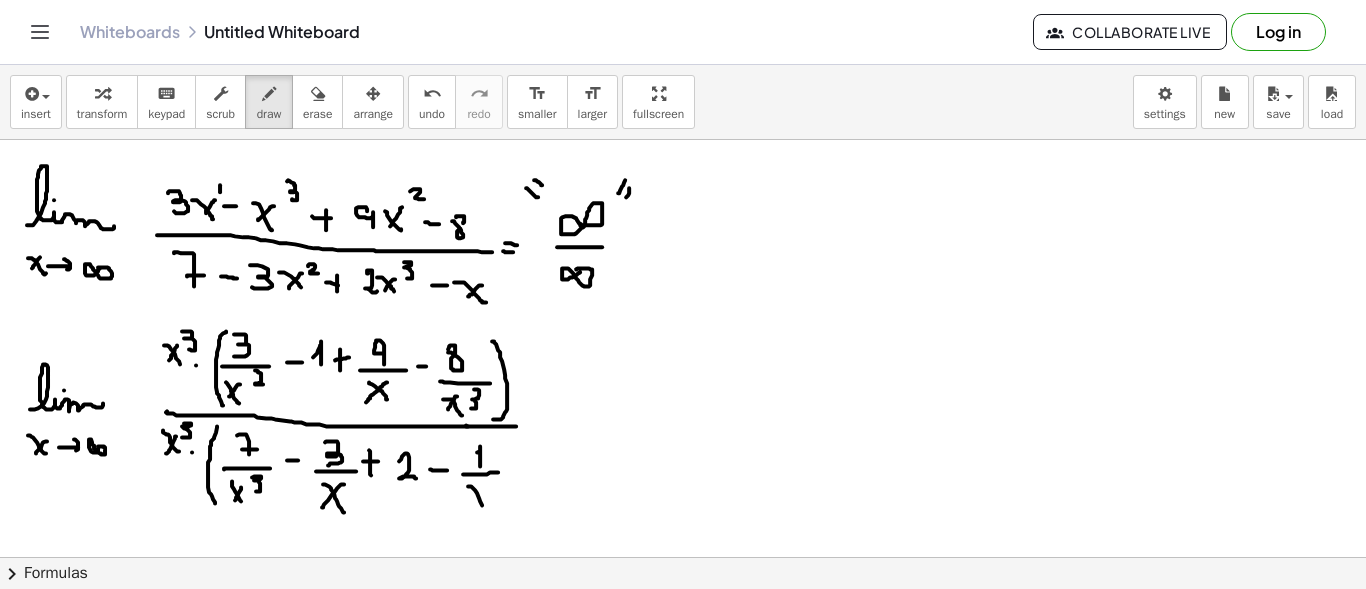 drag, startPoint x: 472, startPoint y: 486, endPoint x: 482, endPoint y: 504, distance: 20.59126 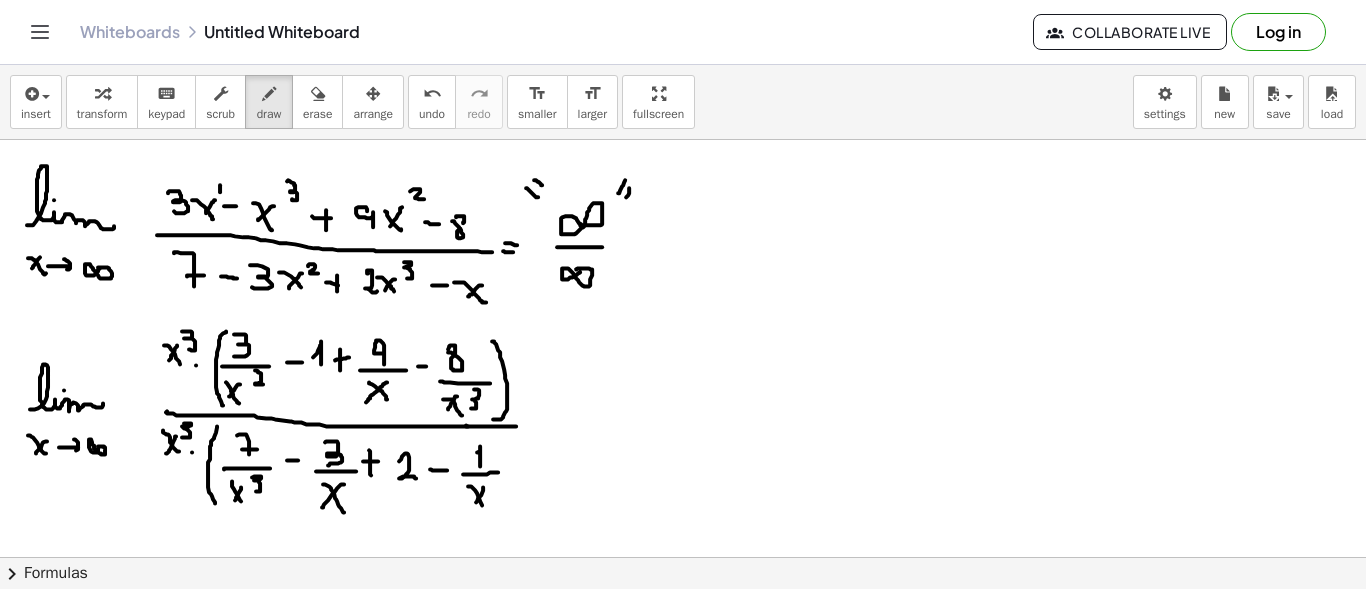 click at bounding box center (683, 674) 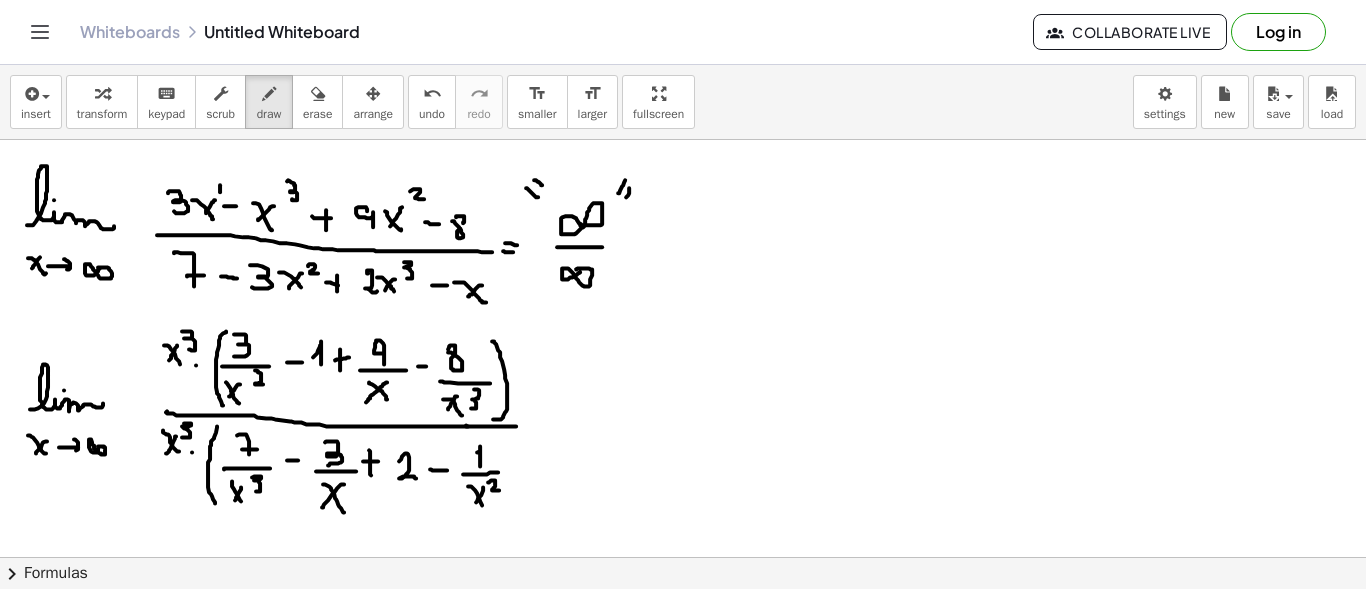 drag, startPoint x: 489, startPoint y: 481, endPoint x: 501, endPoint y: 489, distance: 14.422205 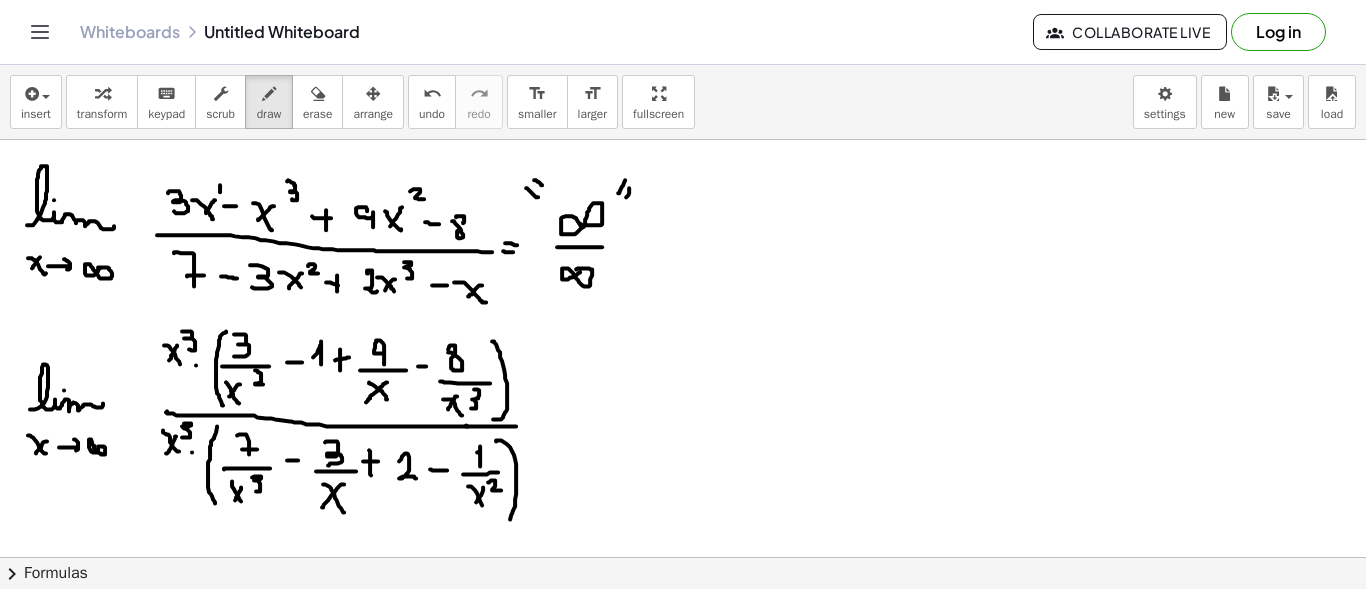drag, startPoint x: 496, startPoint y: 440, endPoint x: 504, endPoint y: 525, distance: 85.37564 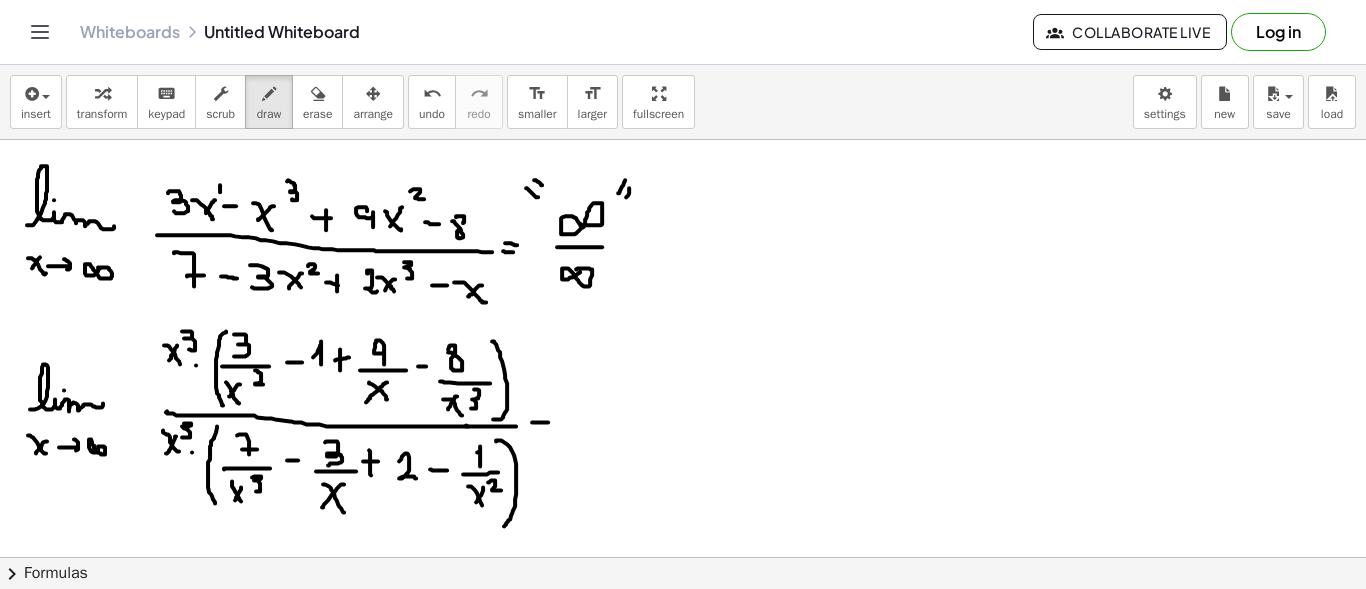 drag, startPoint x: 532, startPoint y: 421, endPoint x: 548, endPoint y: 421, distance: 16 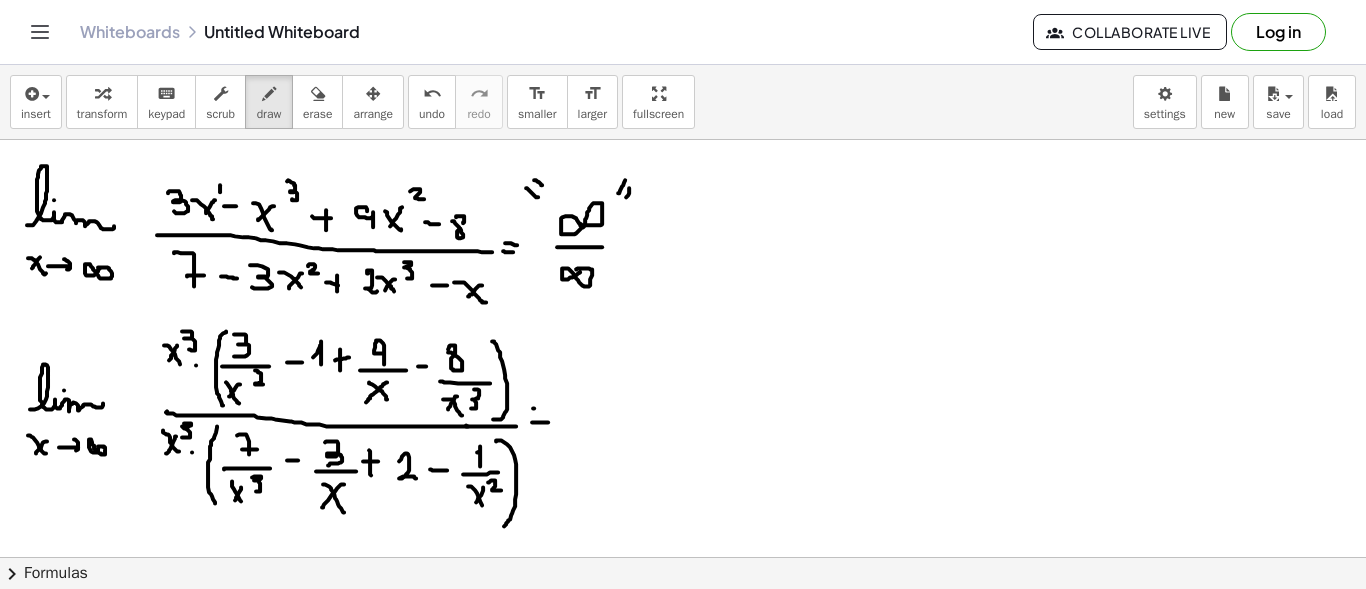 drag, startPoint x: 533, startPoint y: 407, endPoint x: 552, endPoint y: 407, distance: 19 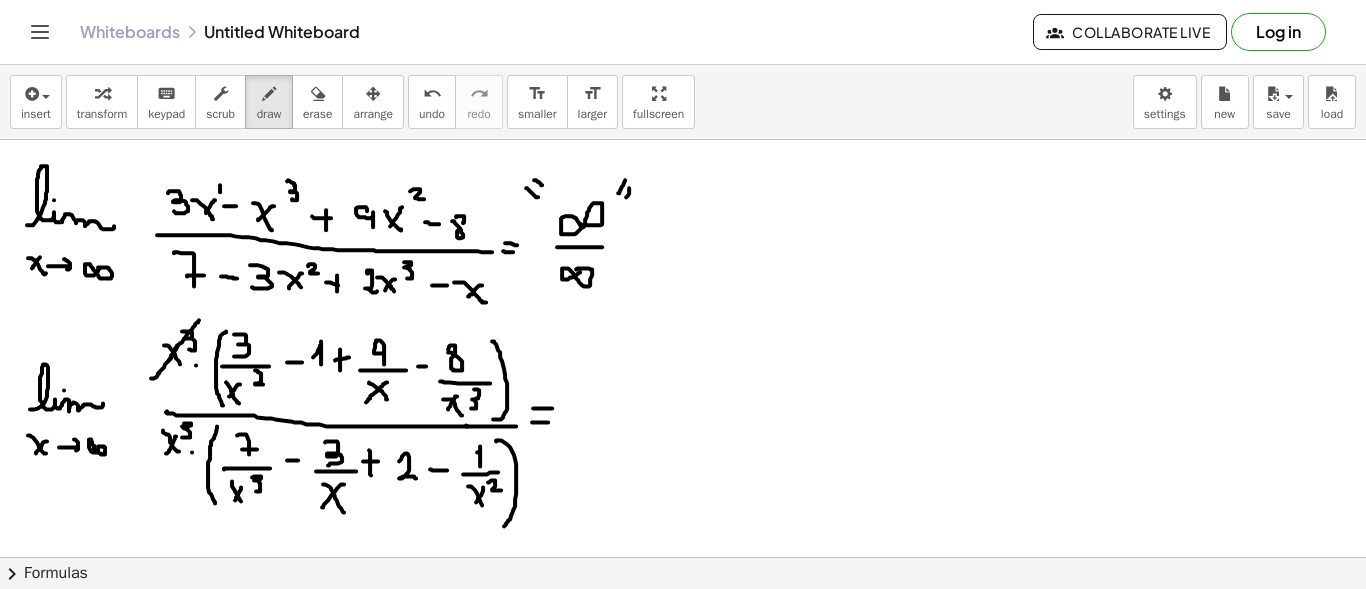 drag, startPoint x: 151, startPoint y: 377, endPoint x: 199, endPoint y: 319, distance: 75.28612 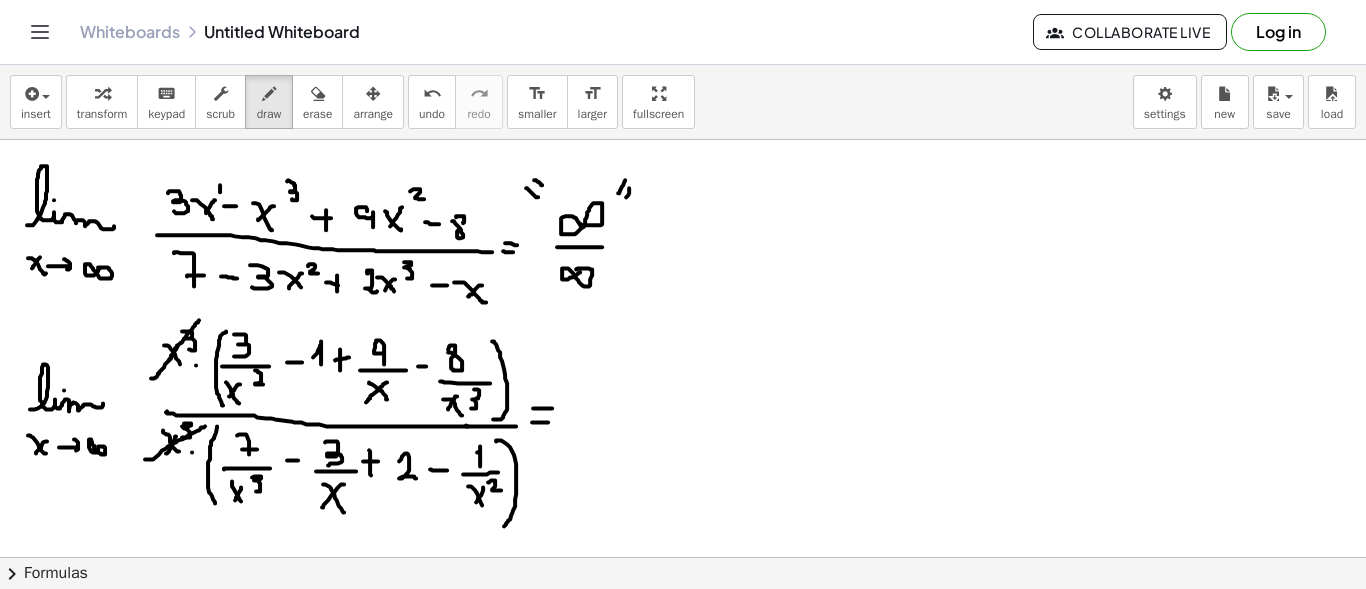drag, startPoint x: 145, startPoint y: 458, endPoint x: 224, endPoint y: 426, distance: 85.23497 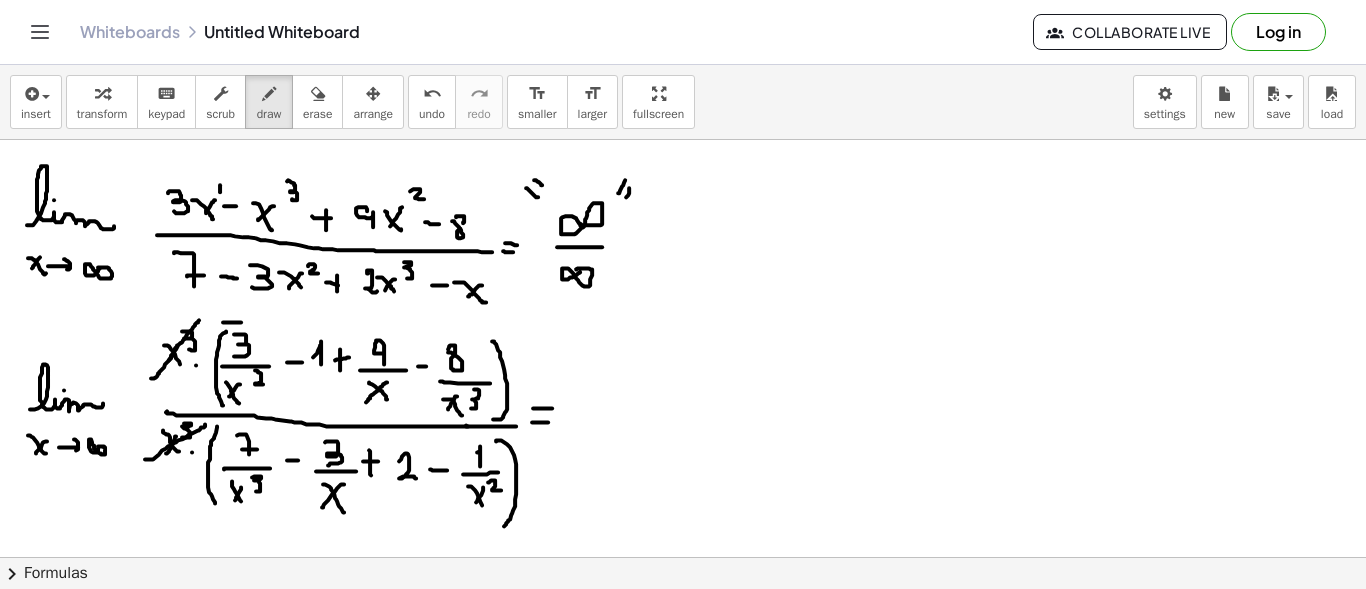 drag, startPoint x: 235, startPoint y: 321, endPoint x: 254, endPoint y: 324, distance: 19.235384 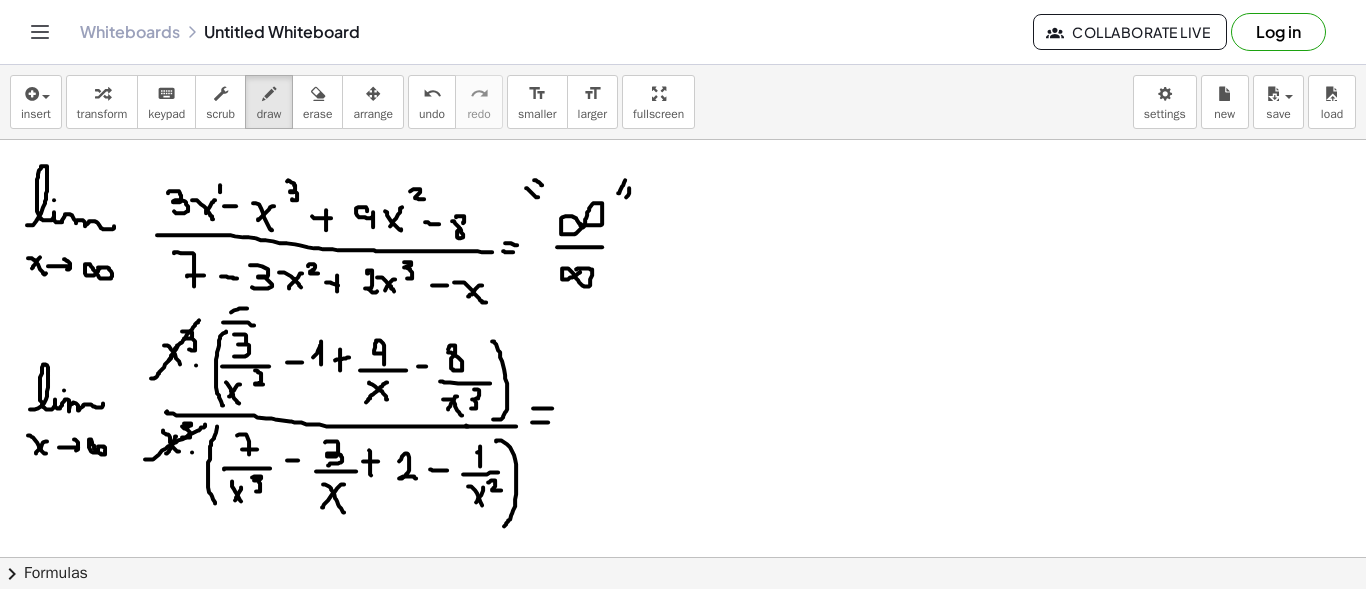 drag, startPoint x: 234, startPoint y: 309, endPoint x: 247, endPoint y: 307, distance: 13.152946 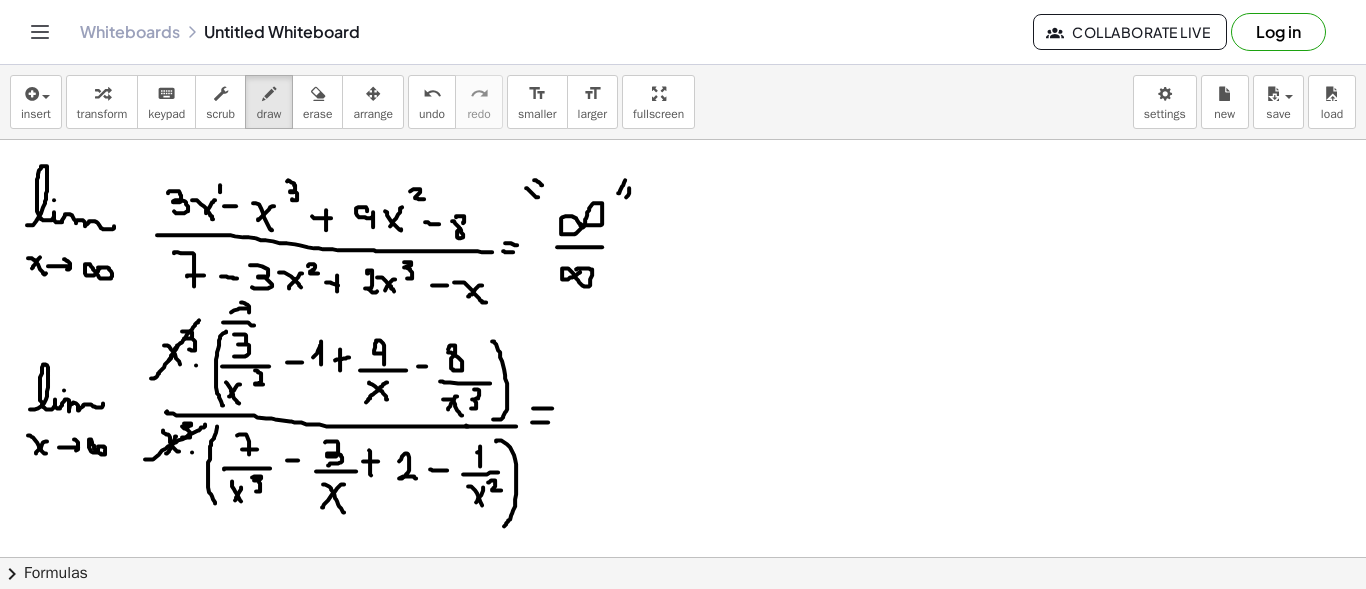 drag, startPoint x: 241, startPoint y: 301, endPoint x: 249, endPoint y: 313, distance: 14.422205 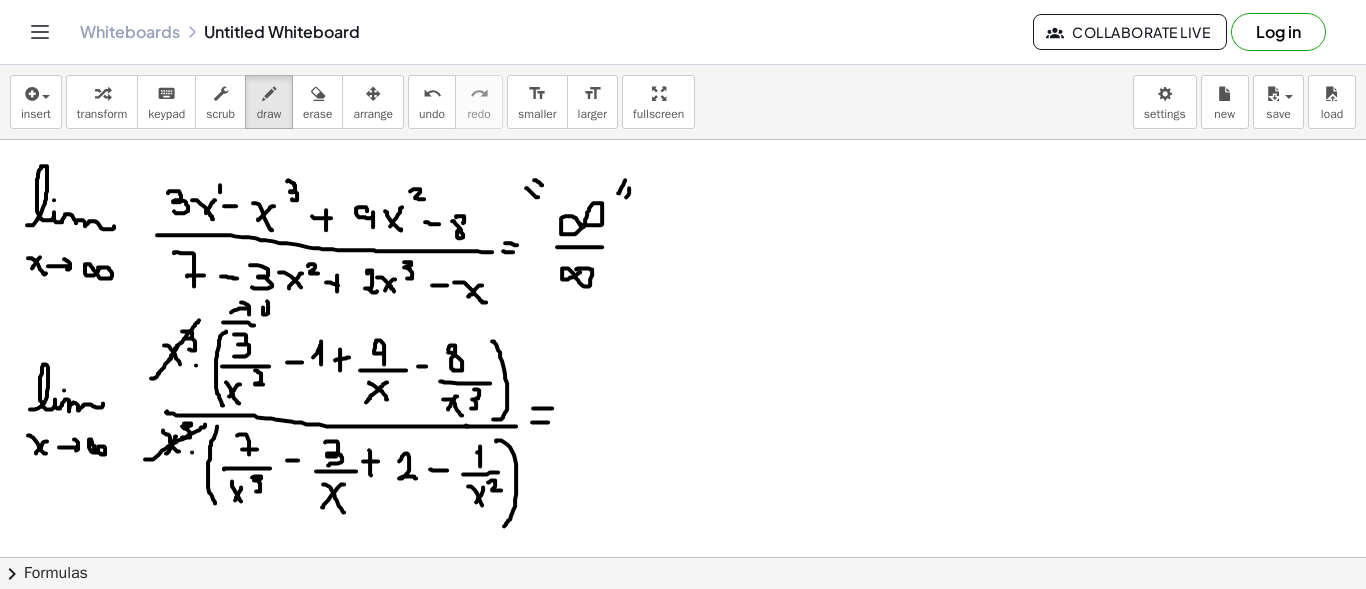 click at bounding box center (683, 674) 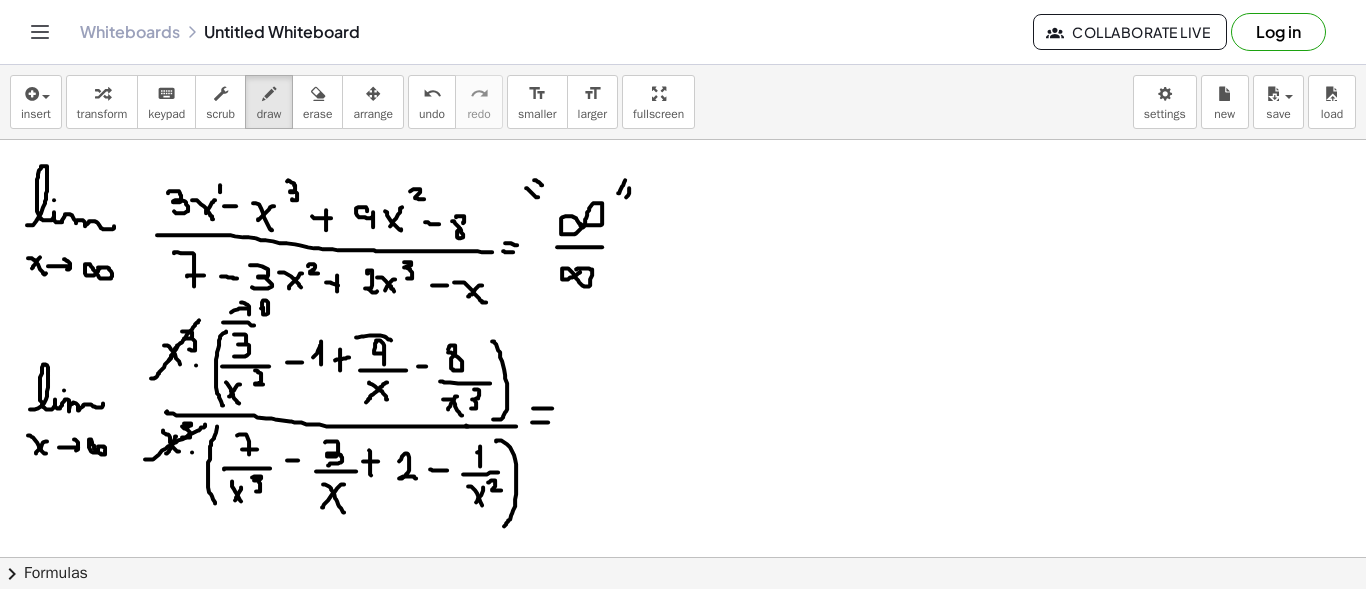 drag, startPoint x: 364, startPoint y: 335, endPoint x: 391, endPoint y: 339, distance: 27.294687 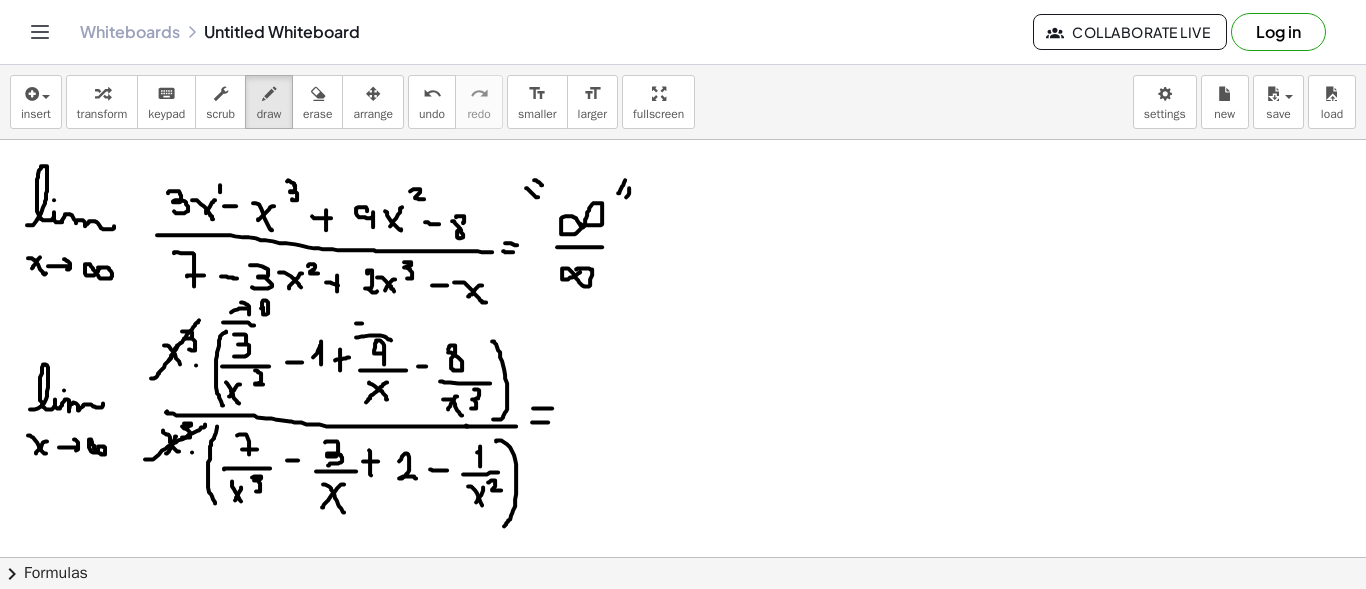 drag, startPoint x: 362, startPoint y: 322, endPoint x: 376, endPoint y: 321, distance: 14.035668 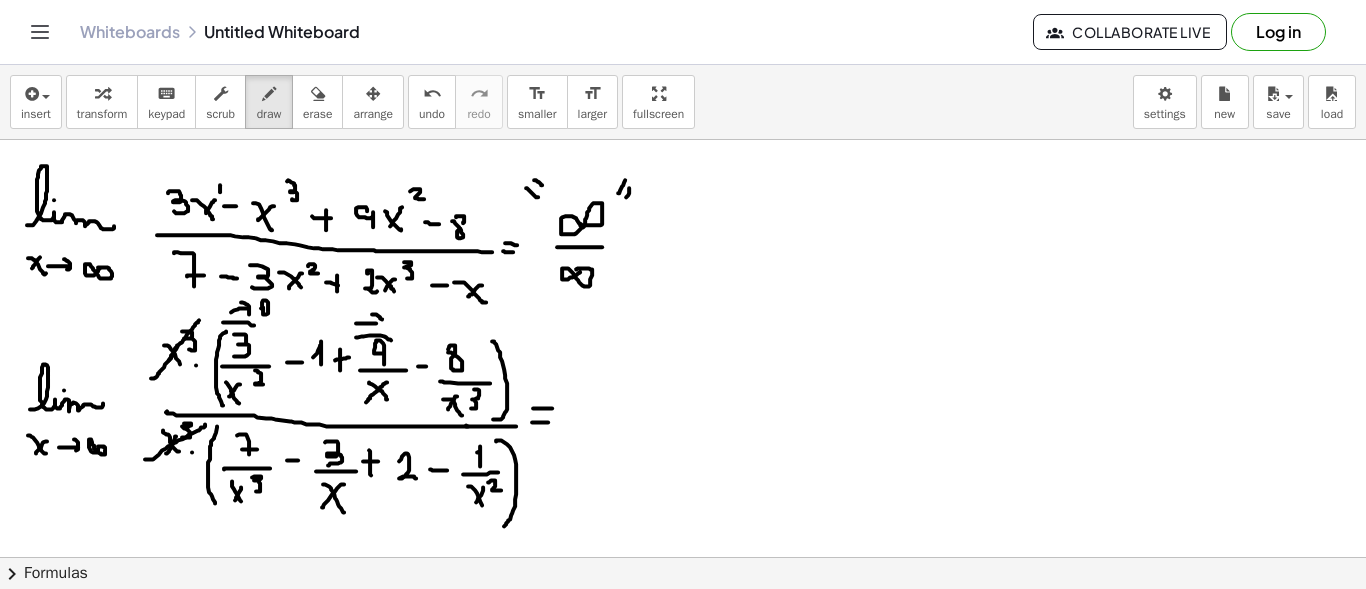 drag, startPoint x: 372, startPoint y: 313, endPoint x: 376, endPoint y: 325, distance: 12.649111 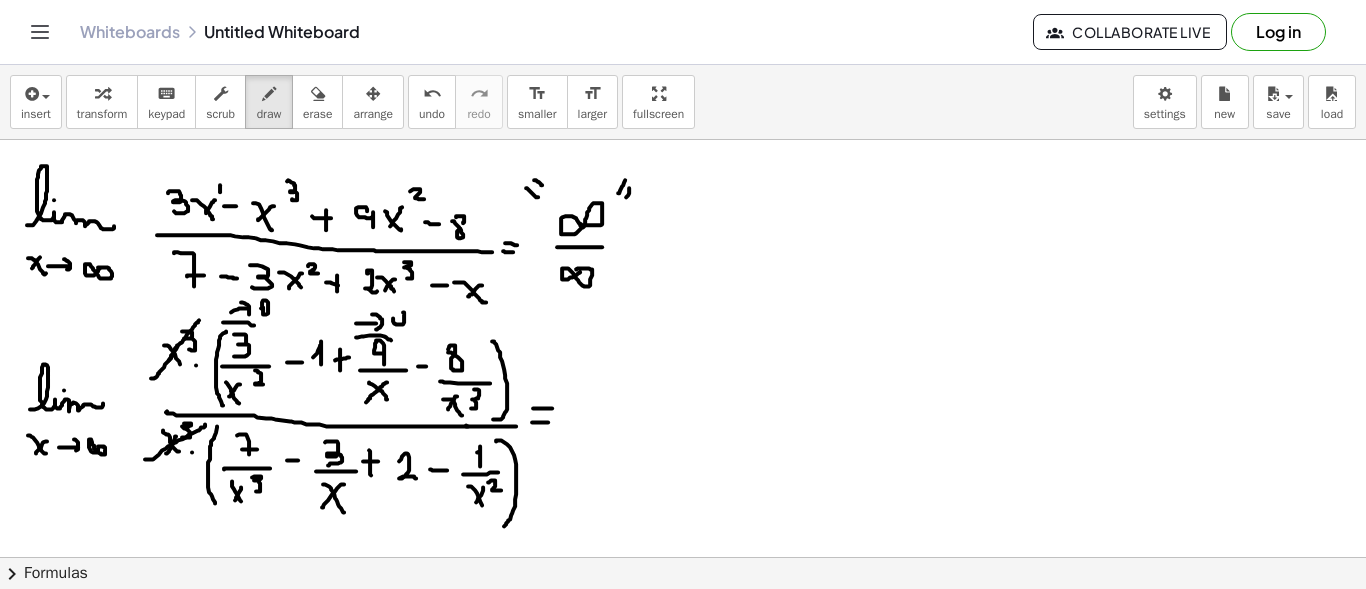 drag, startPoint x: 394, startPoint y: 322, endPoint x: 434, endPoint y: 326, distance: 40.1995 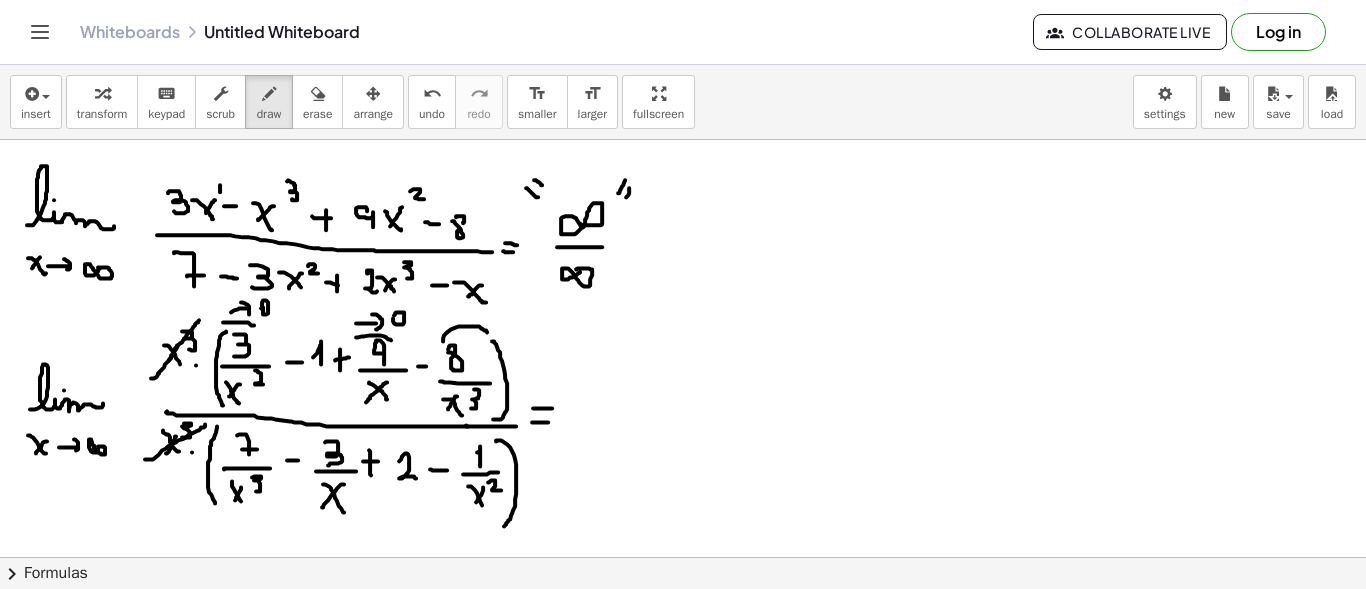 drag, startPoint x: 443, startPoint y: 340, endPoint x: 487, endPoint y: 331, distance: 44.911022 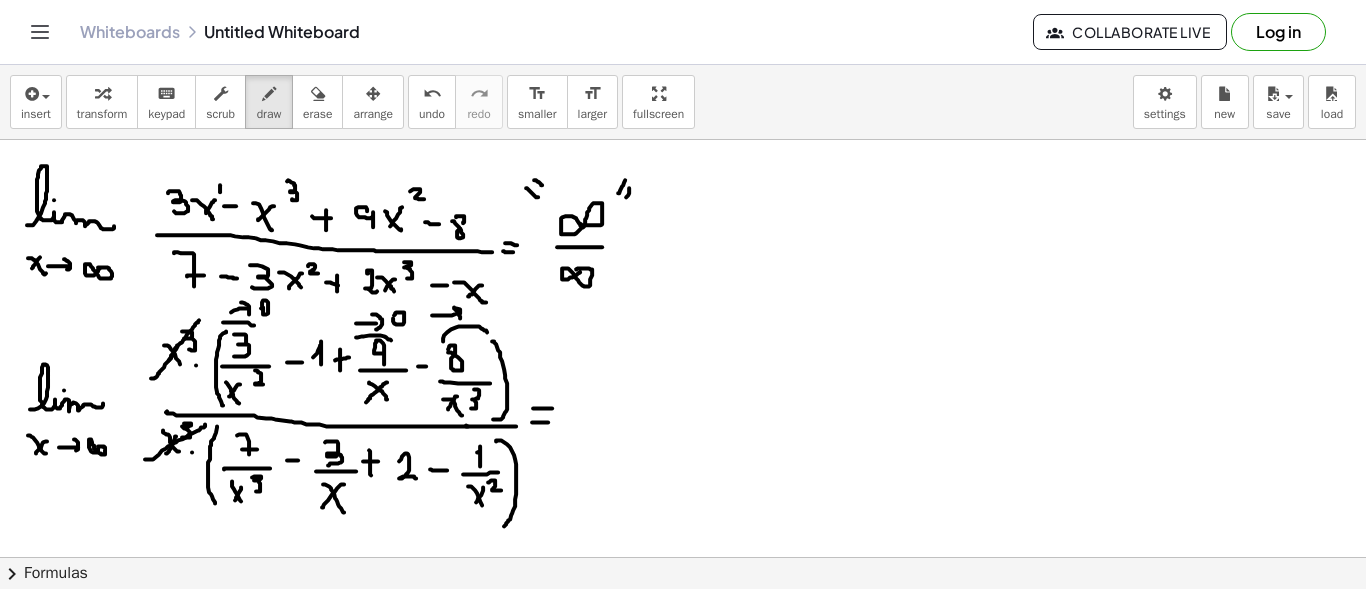 drag, startPoint x: 433, startPoint y: 314, endPoint x: 470, endPoint y: 311, distance: 37.12142 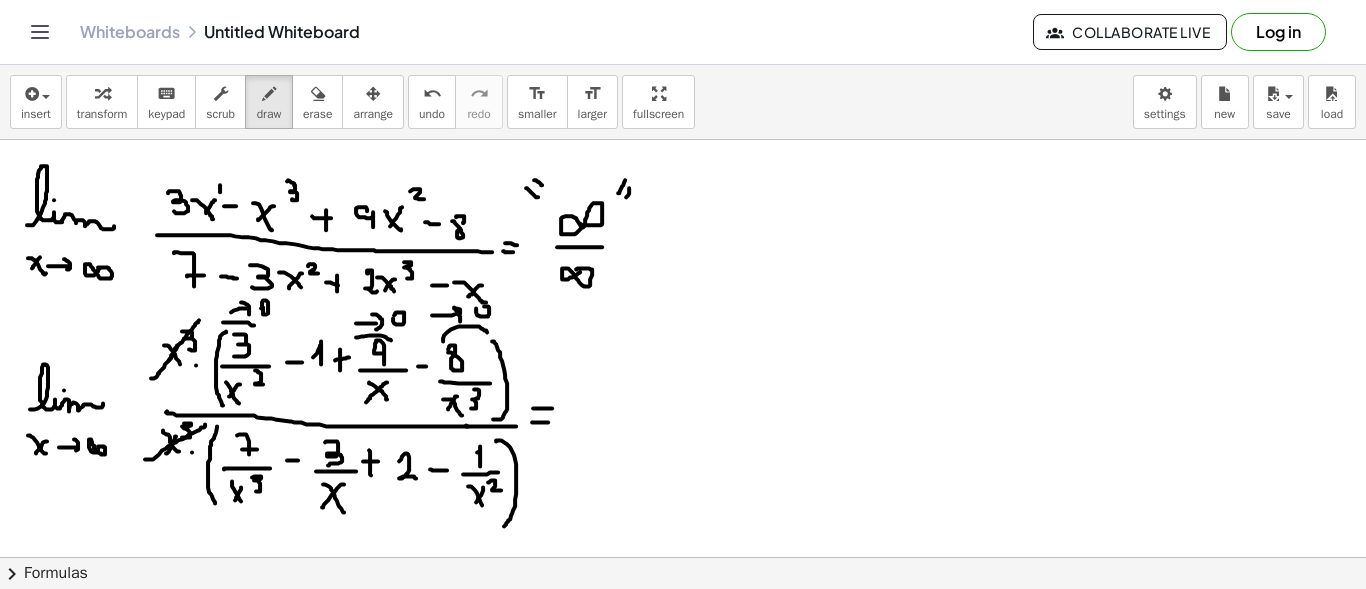 drag, startPoint x: 476, startPoint y: 309, endPoint x: 459, endPoint y: 329, distance: 26.24881 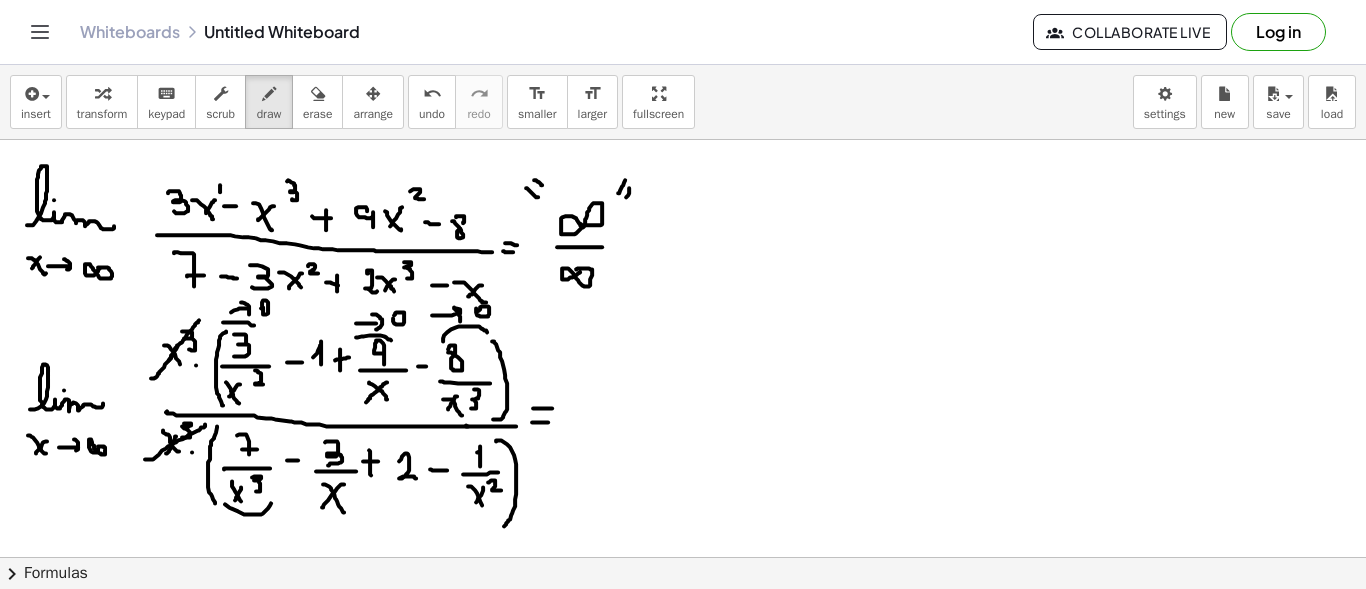drag, startPoint x: 229, startPoint y: 506, endPoint x: 265, endPoint y: 518, distance: 37.94733 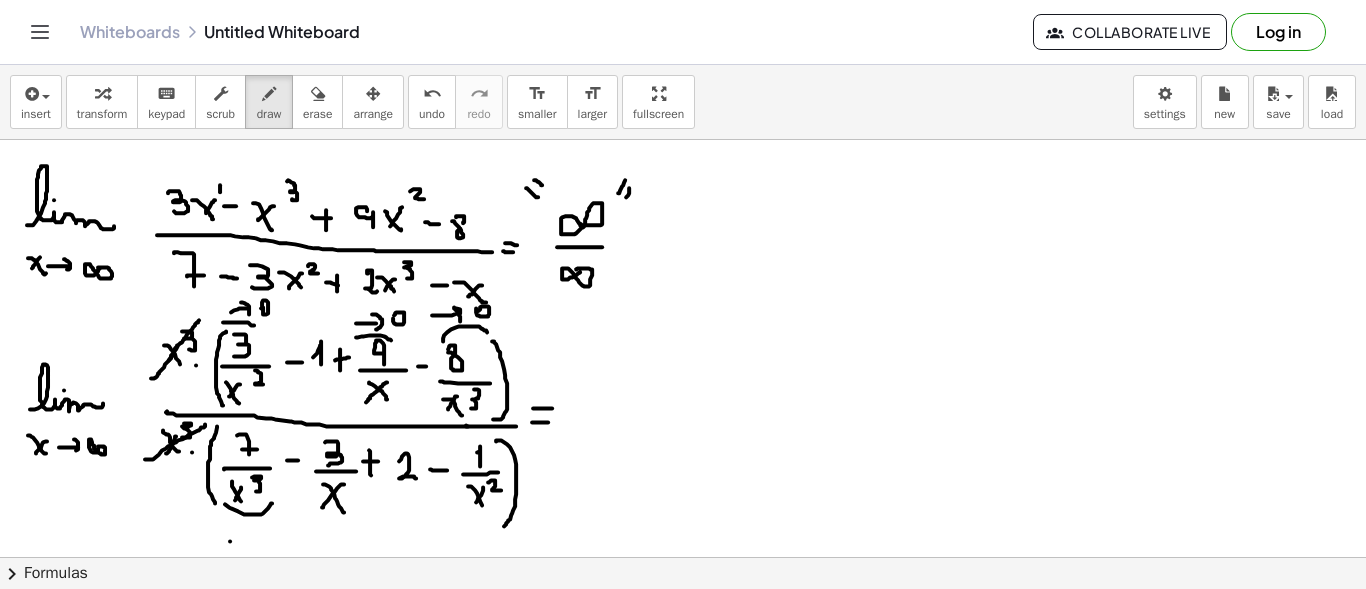 drag, startPoint x: 230, startPoint y: 540, endPoint x: 256, endPoint y: 536, distance: 26.305893 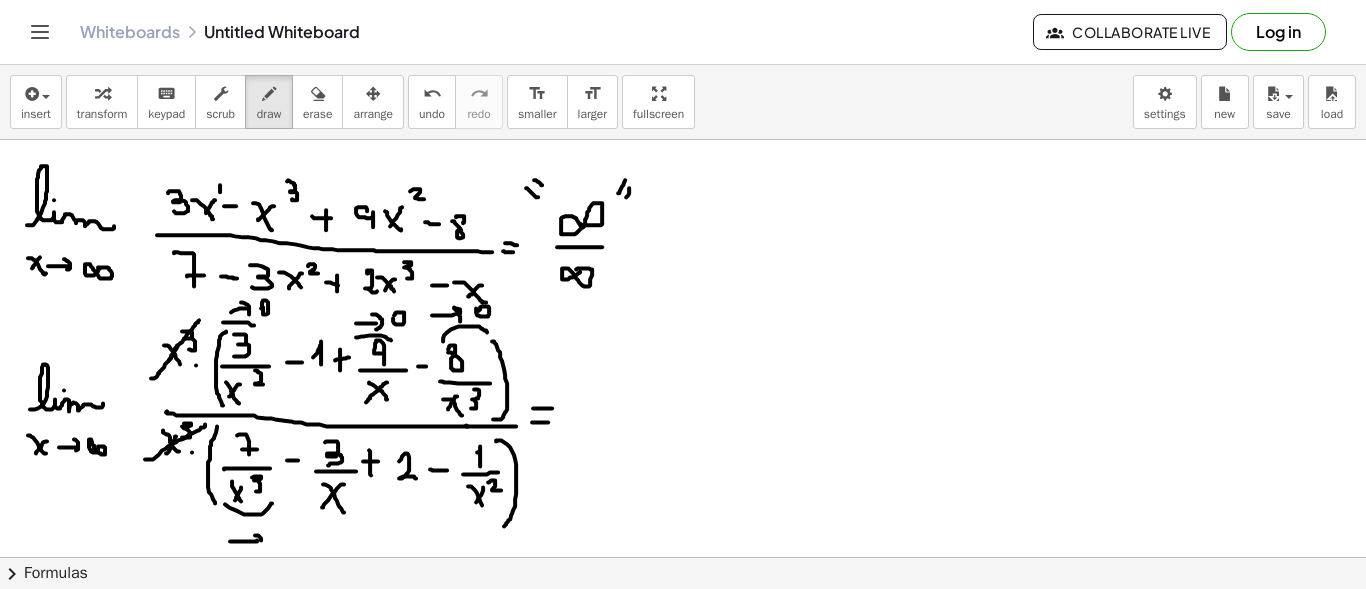 drag, startPoint x: 255, startPoint y: 534, endPoint x: 259, endPoint y: 546, distance: 12.649111 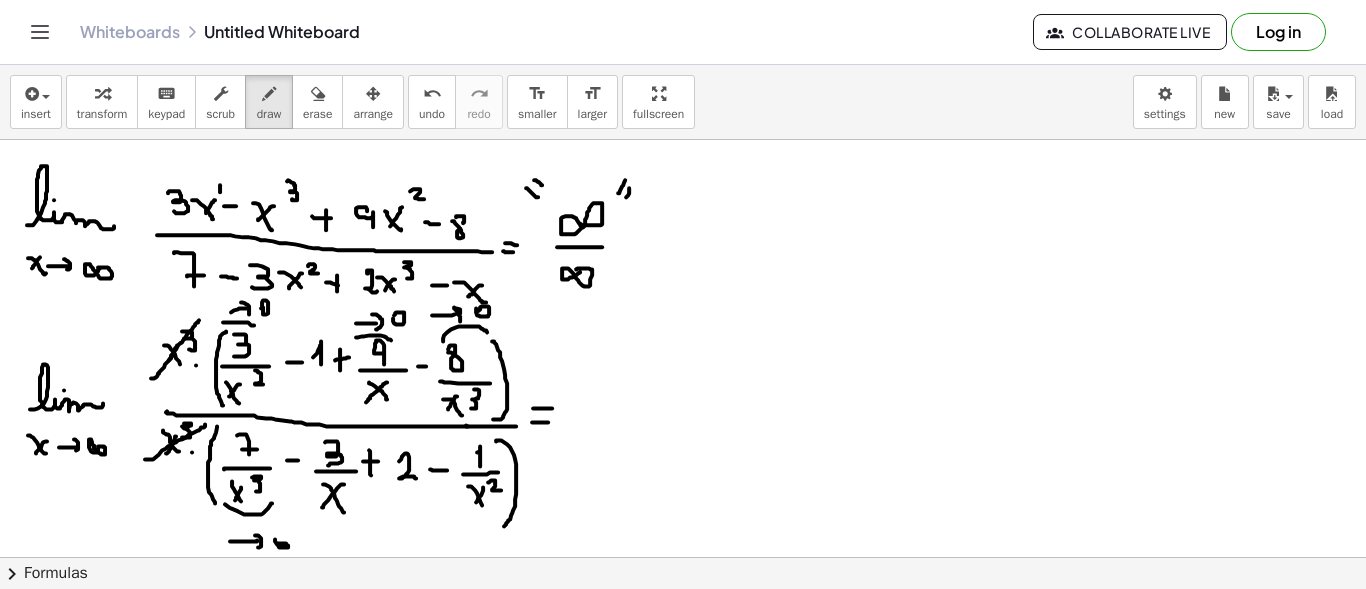 click at bounding box center (683, 674) 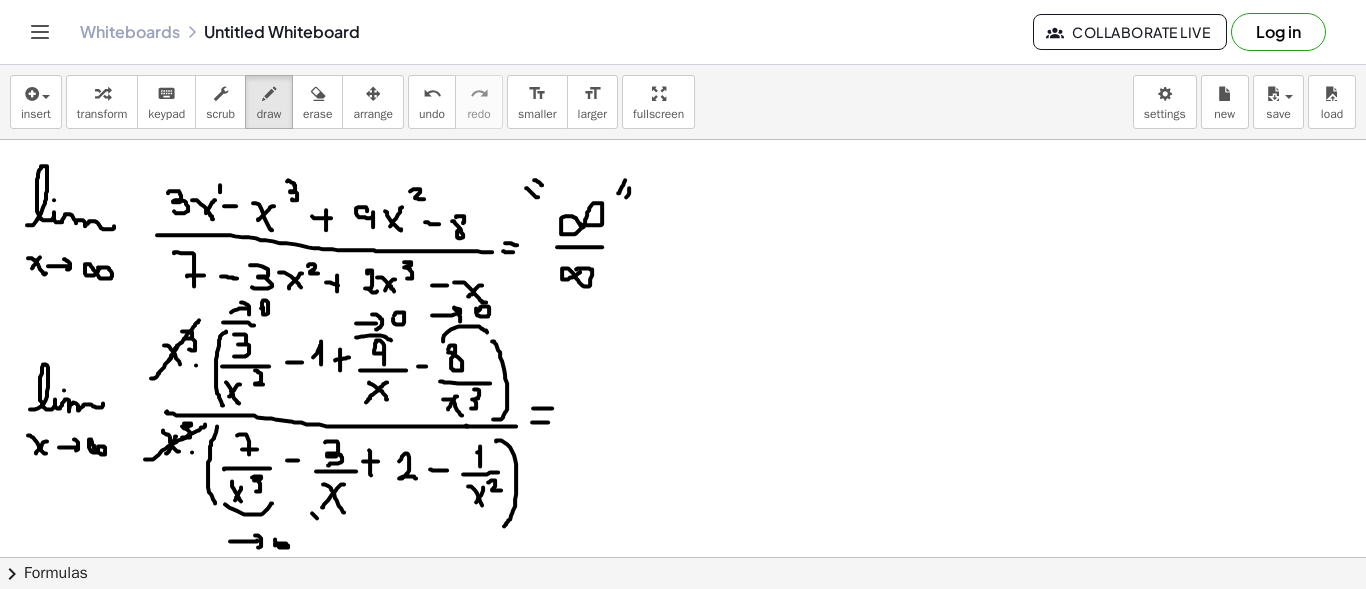 drag, startPoint x: 317, startPoint y: 517, endPoint x: 364, endPoint y: 515, distance: 47.042534 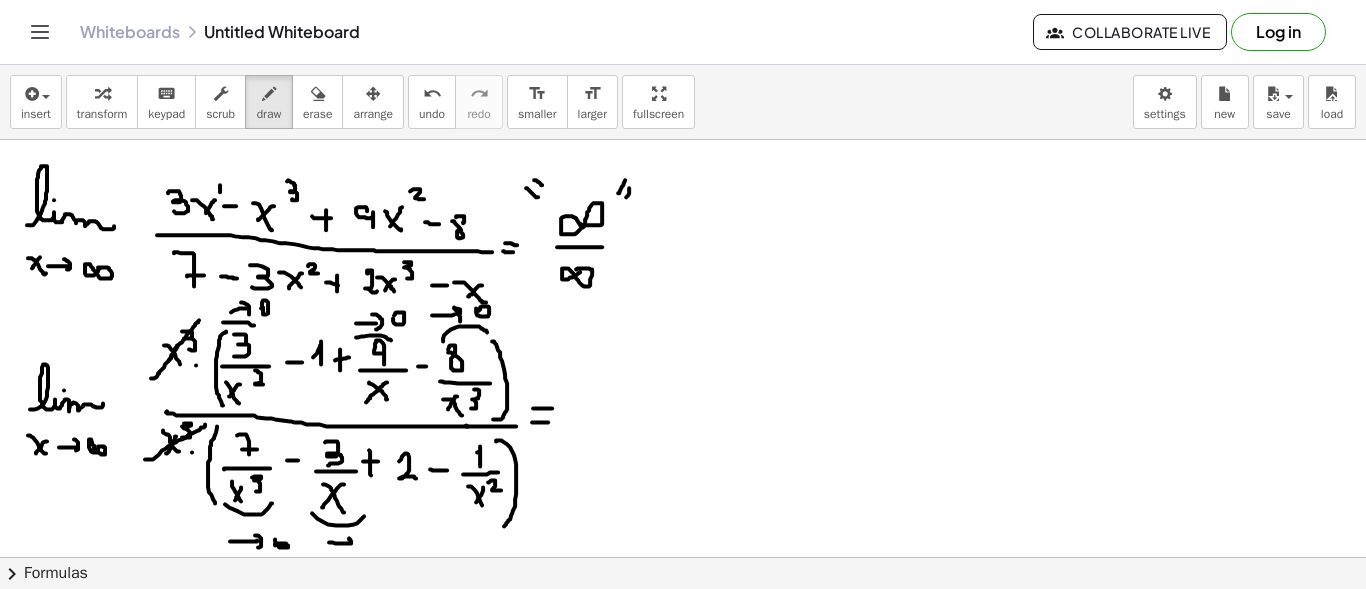 click at bounding box center (683, 674) 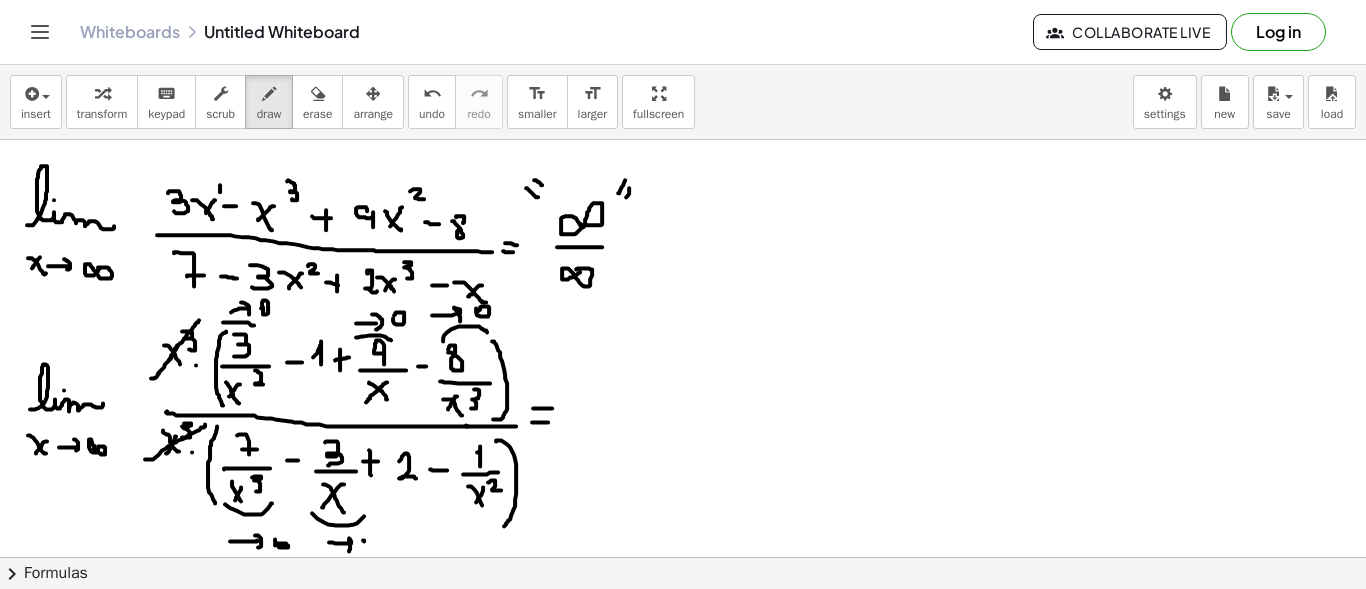 drag, startPoint x: 363, startPoint y: 539, endPoint x: 377, endPoint y: 539, distance: 14 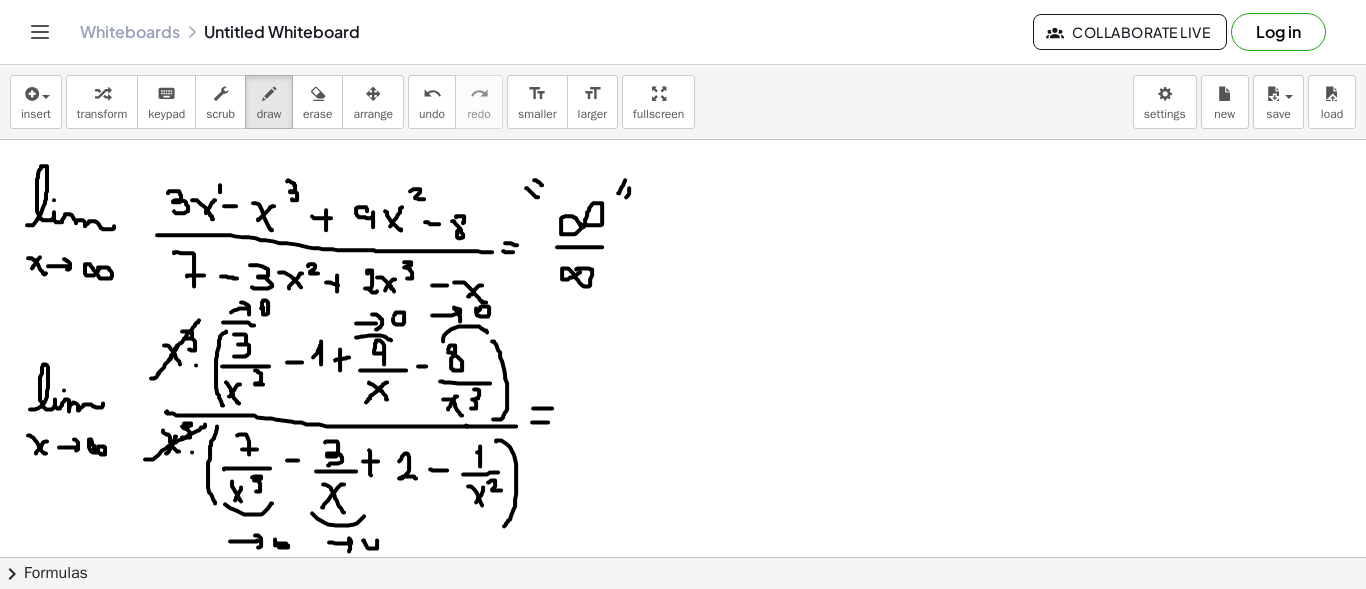 drag, startPoint x: 377, startPoint y: 539, endPoint x: 367, endPoint y: 538, distance: 10.049875 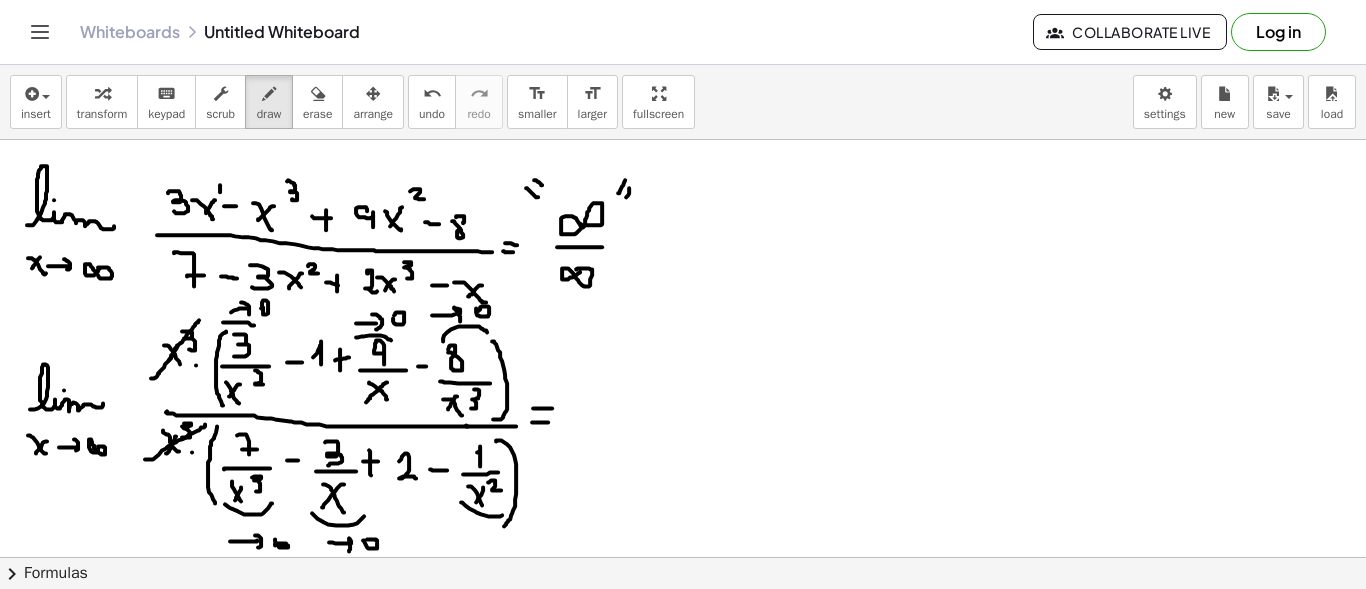 drag, startPoint x: 462, startPoint y: 501, endPoint x: 503, endPoint y: 511, distance: 42.201897 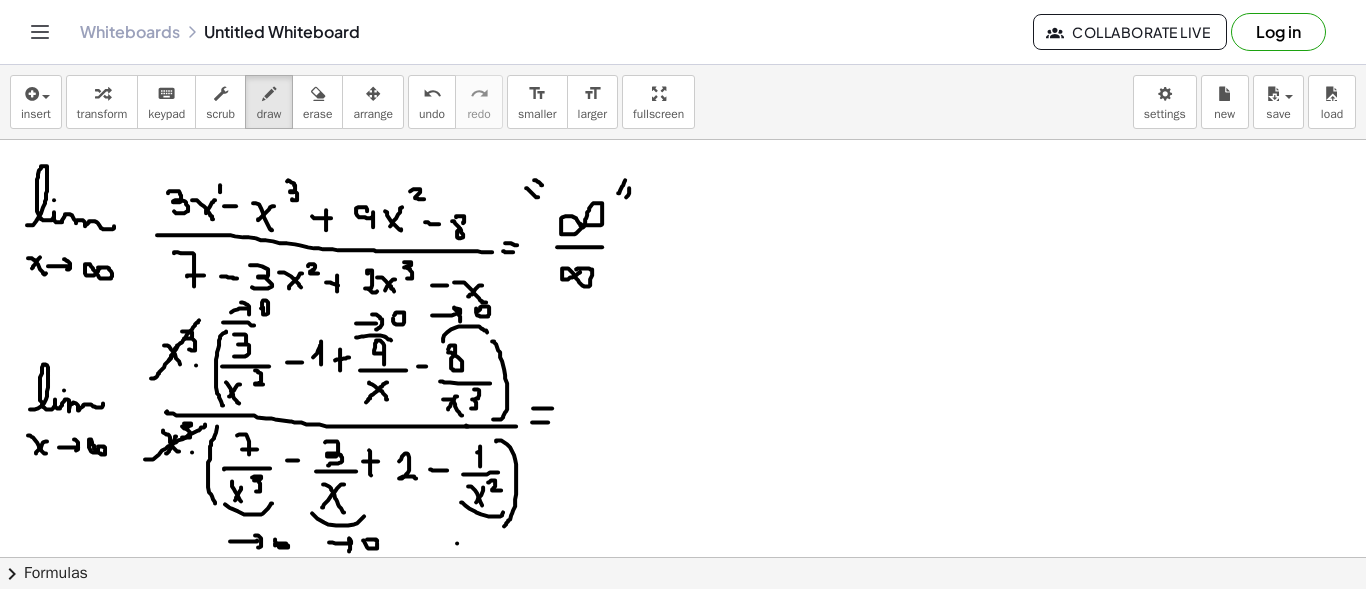 drag, startPoint x: 457, startPoint y: 542, endPoint x: 481, endPoint y: 546, distance: 24.33105 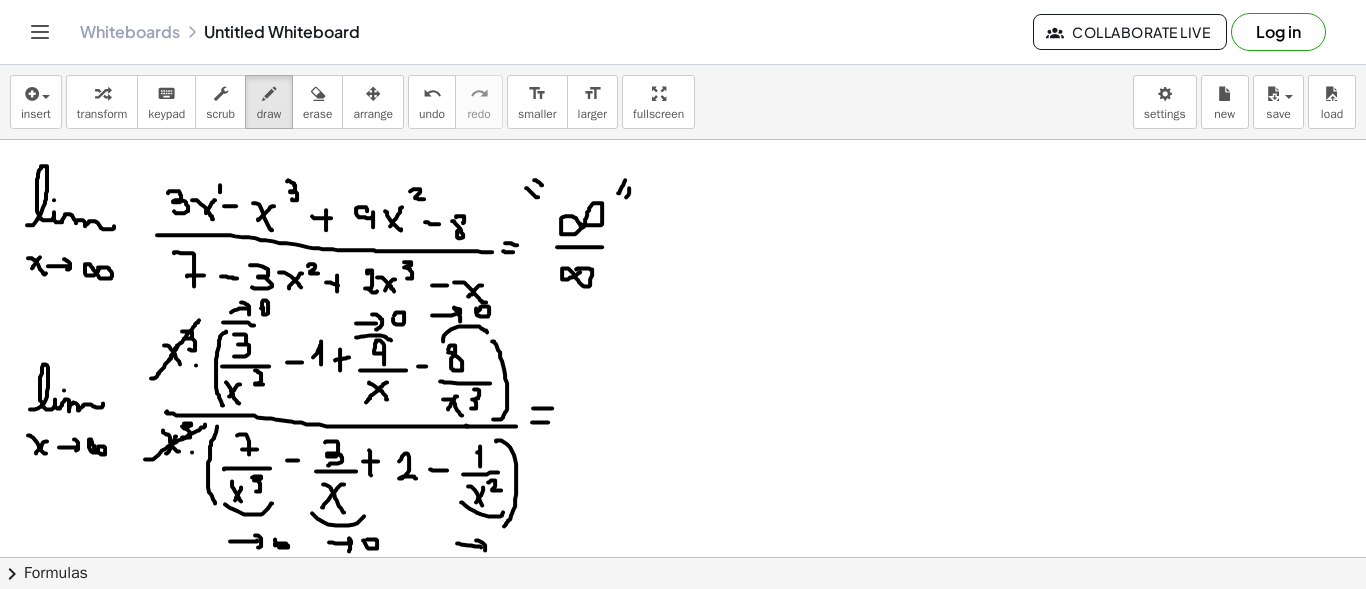 drag, startPoint x: 476, startPoint y: 539, endPoint x: 482, endPoint y: 551, distance: 13.416408 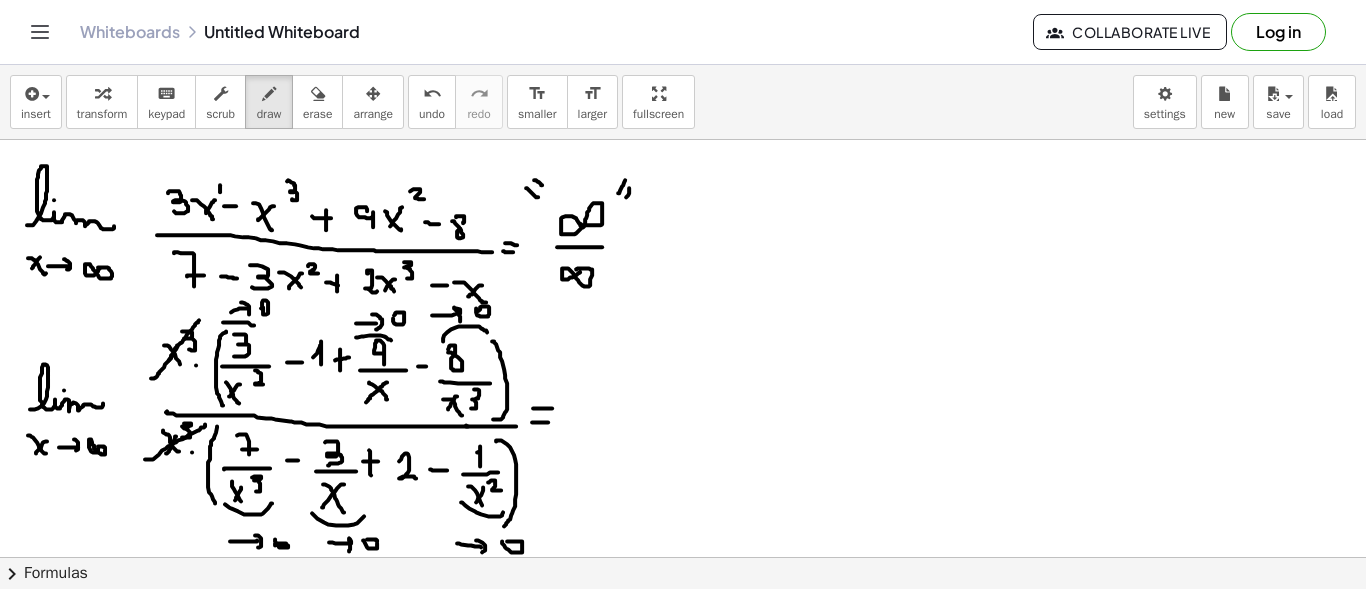 click at bounding box center (683, 674) 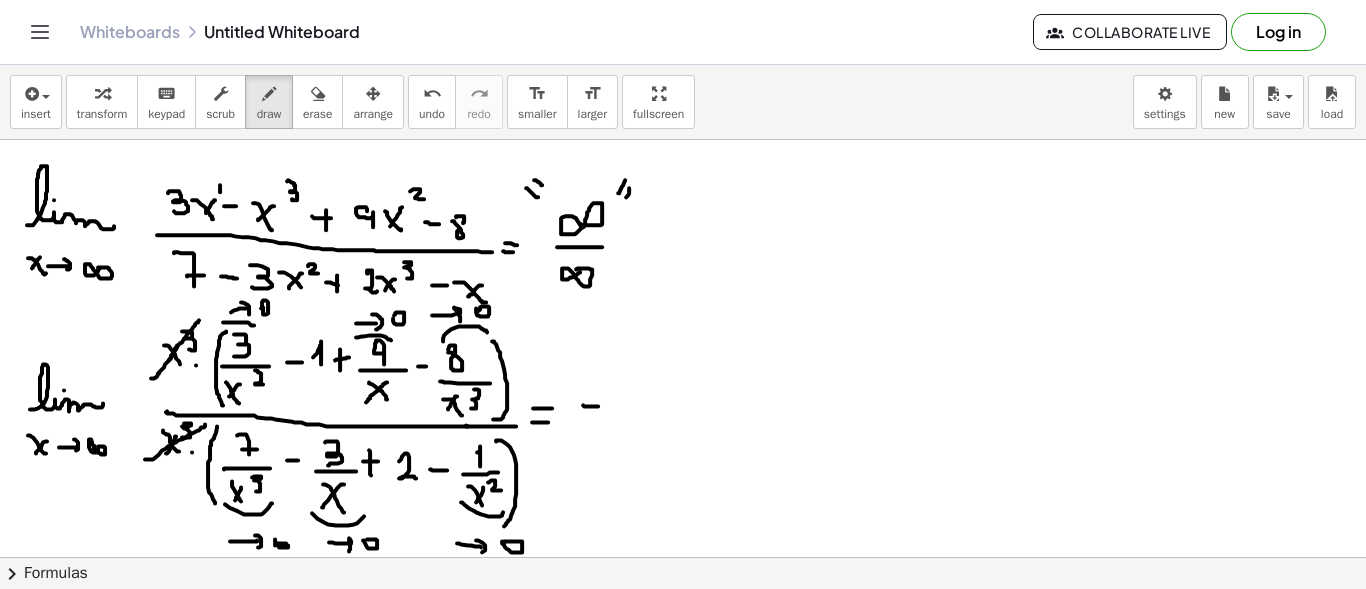 drag, startPoint x: 583, startPoint y: 404, endPoint x: 616, endPoint y: 401, distance: 33.13608 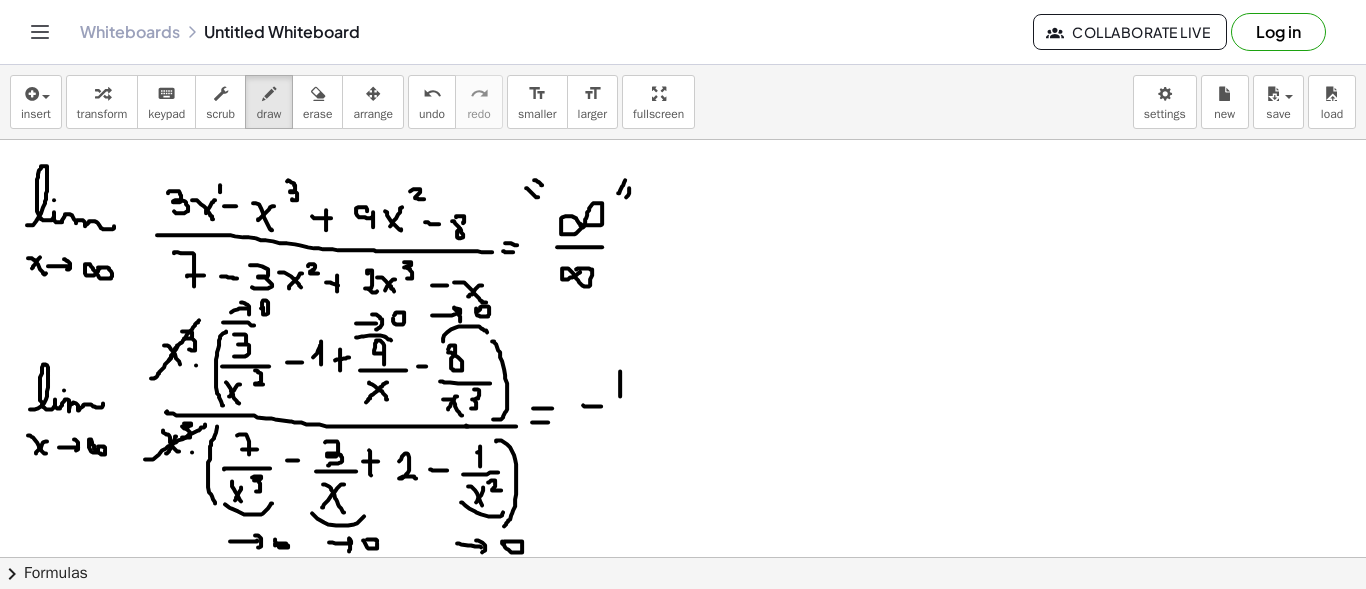 drag, startPoint x: 620, startPoint y: 387, endPoint x: 620, endPoint y: 413, distance: 26 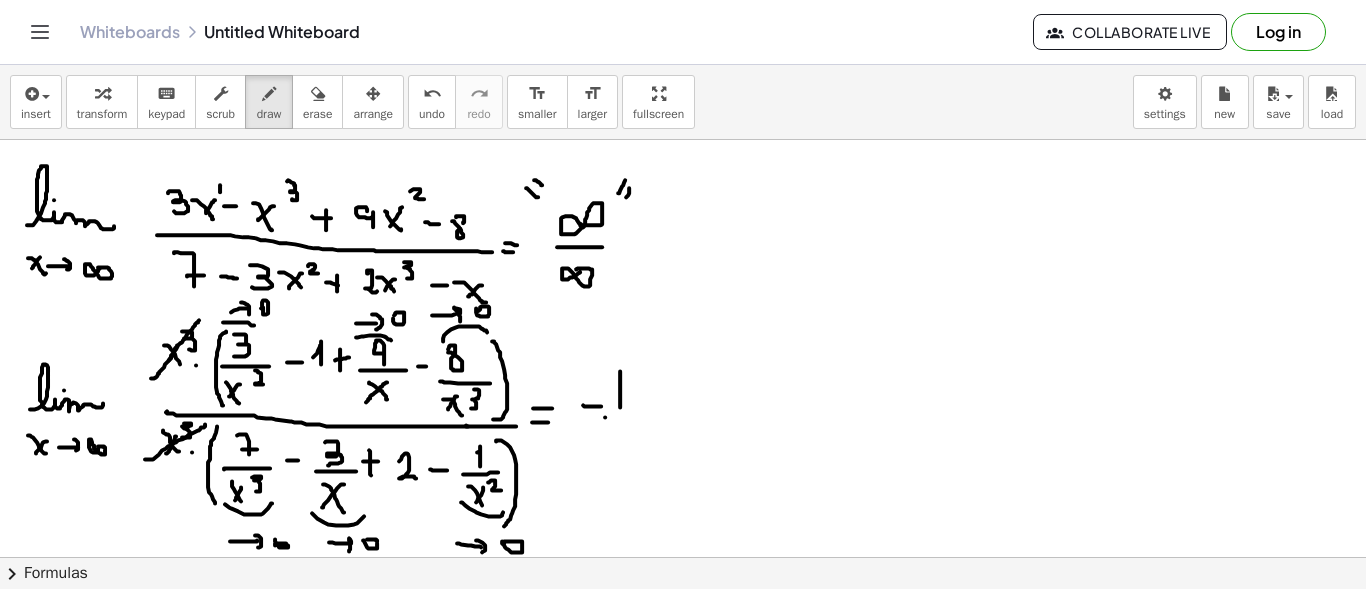 click at bounding box center (683, 674) 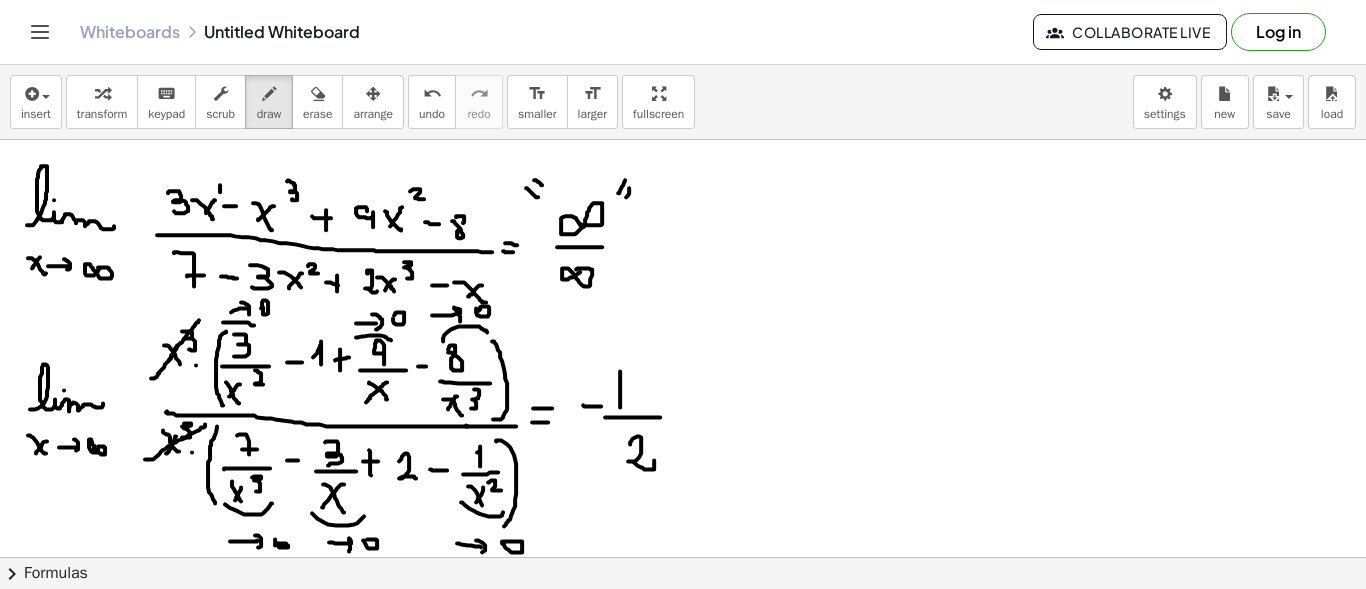 click at bounding box center (683, 674) 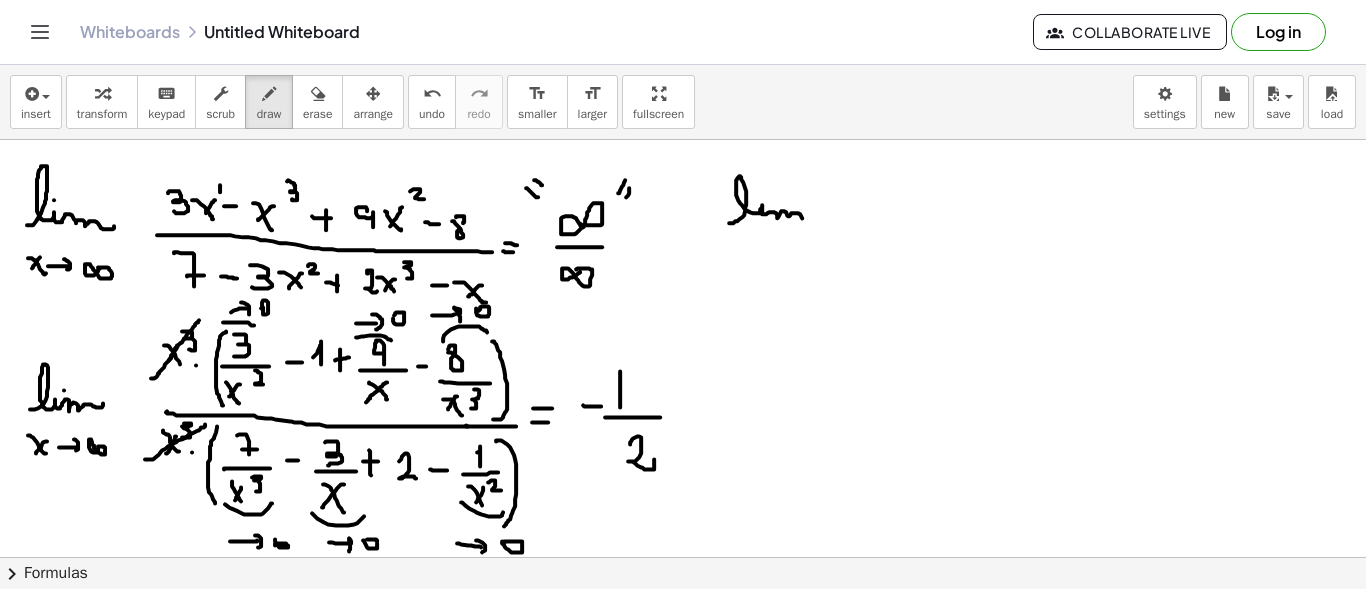 drag, startPoint x: 729, startPoint y: 222, endPoint x: 813, endPoint y: 220, distance: 84.0238 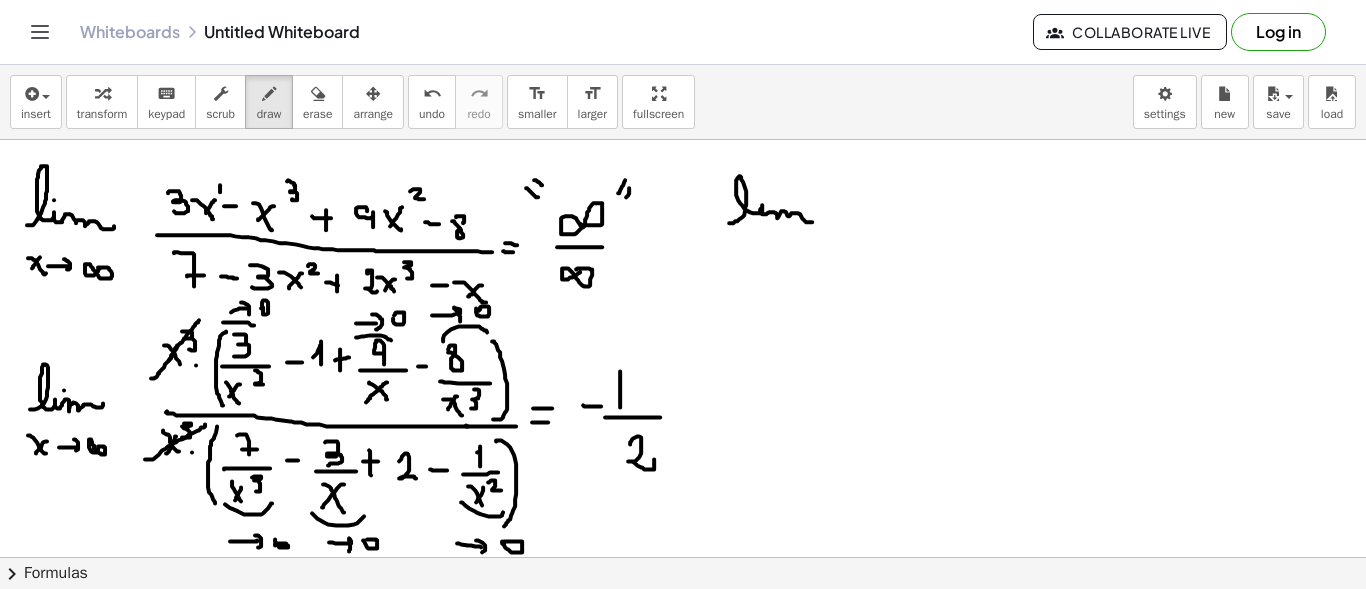 click at bounding box center [683, 674] 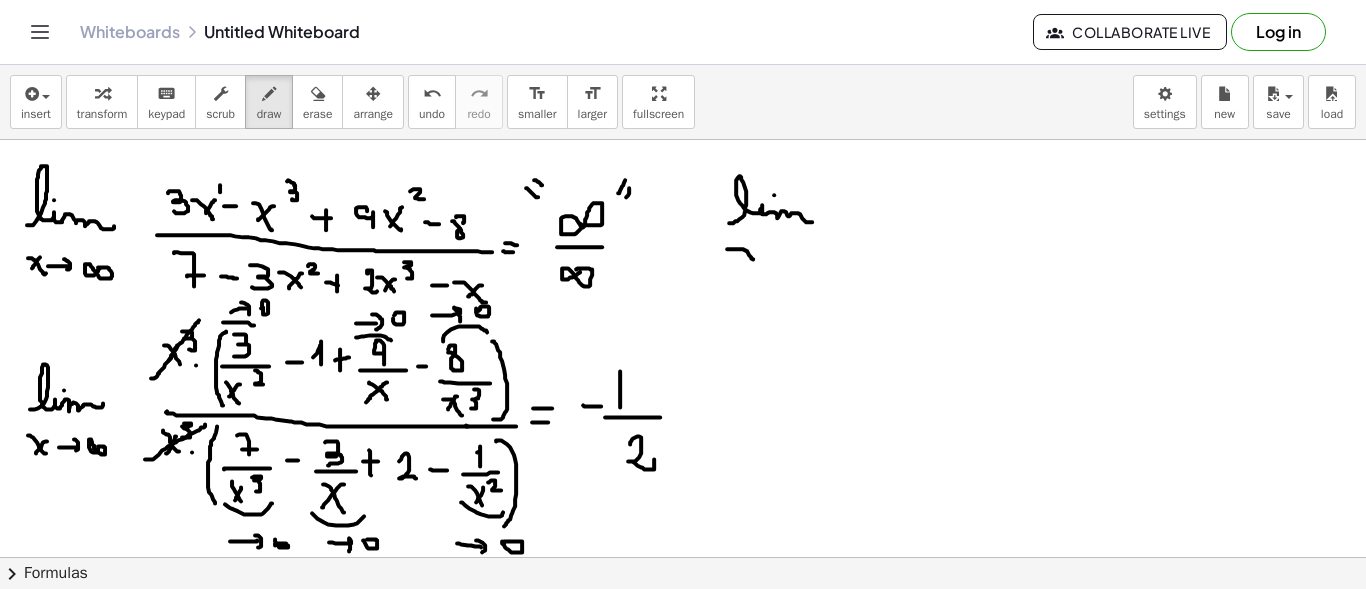 drag, startPoint x: 740, startPoint y: 248, endPoint x: 756, endPoint y: 251, distance: 16.27882 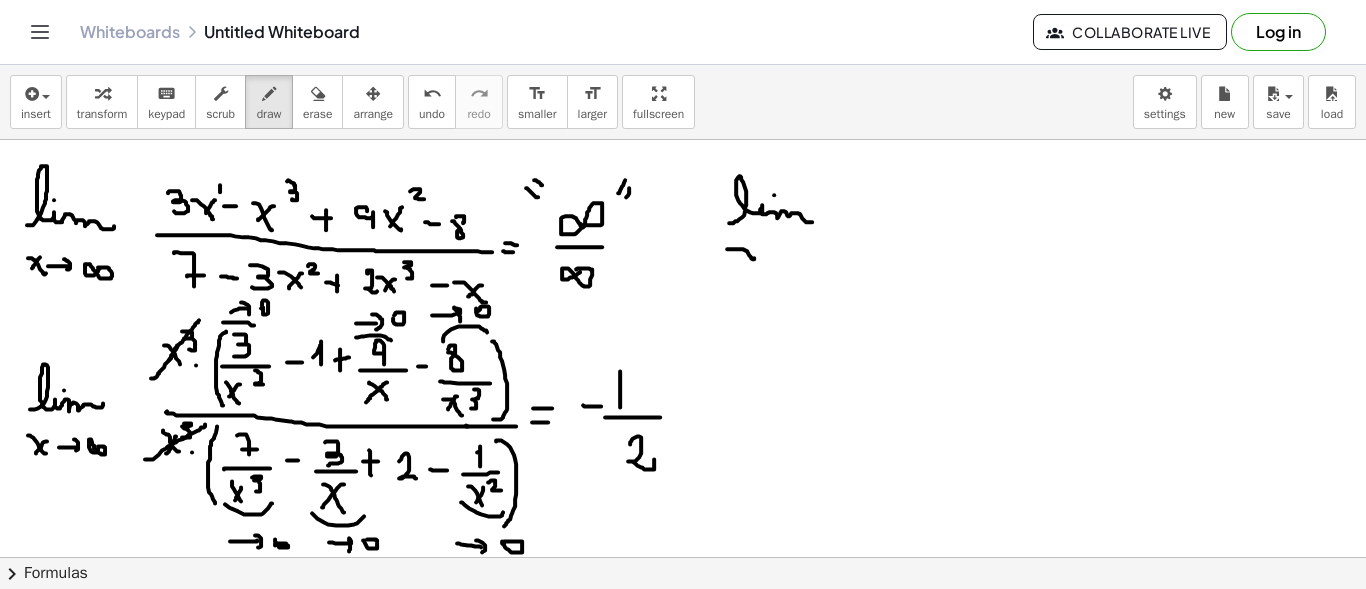 click at bounding box center [683, 674] 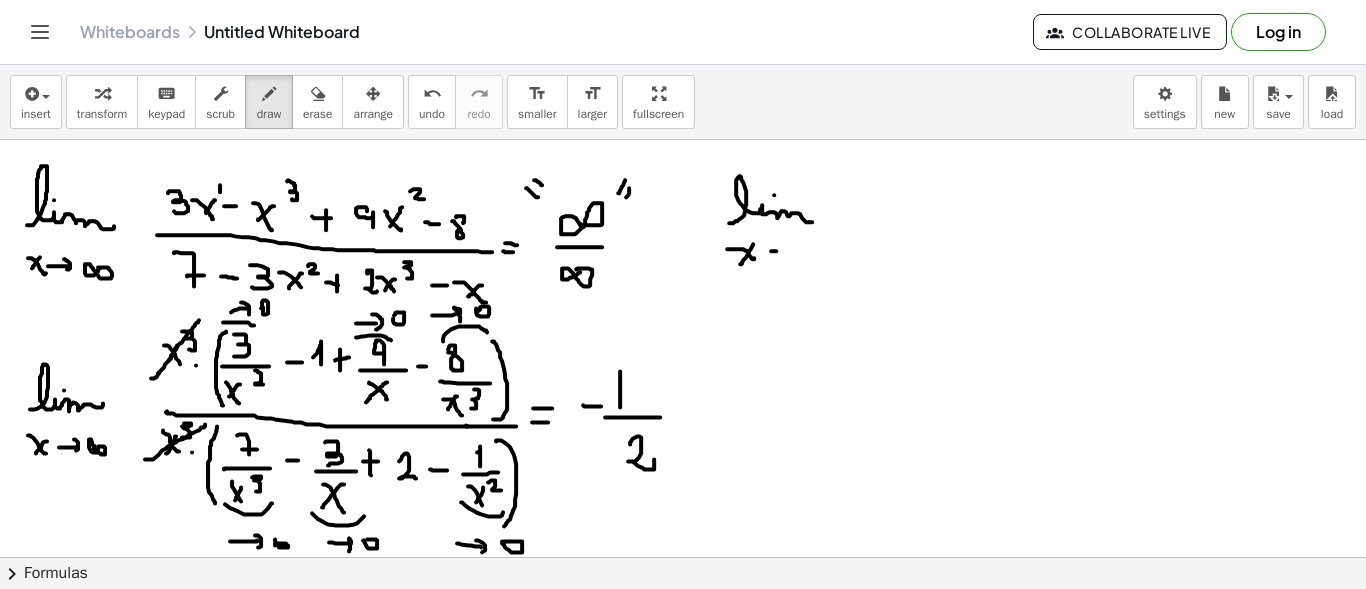 click at bounding box center (683, 674) 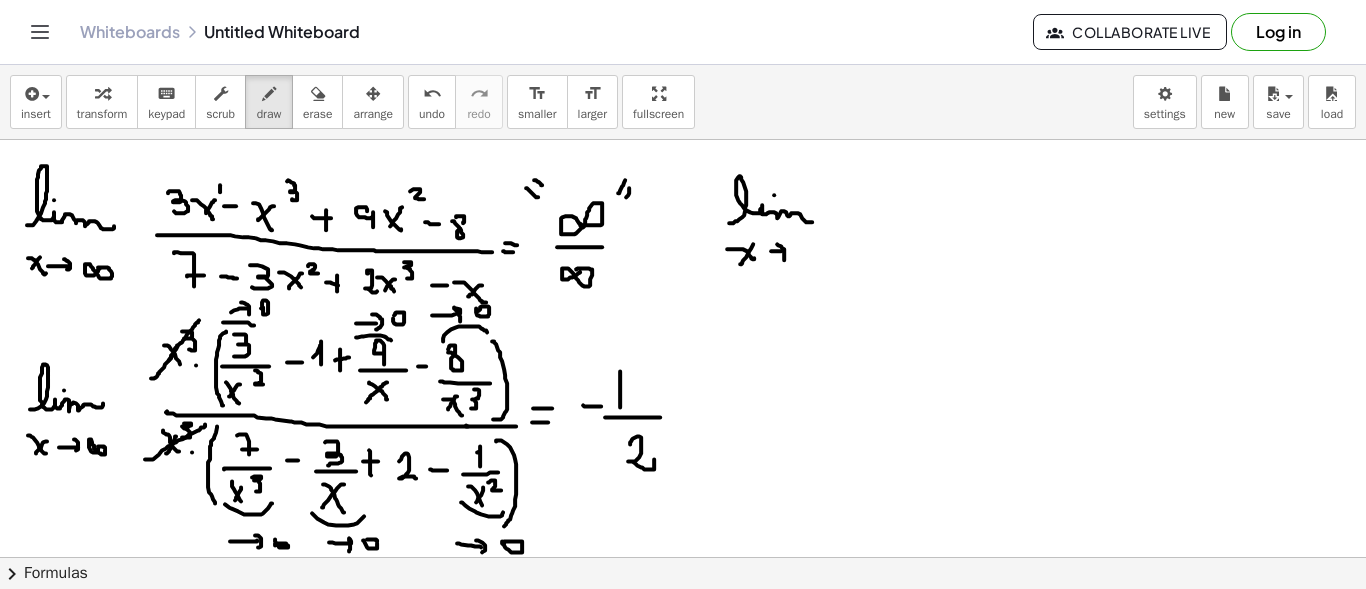 click at bounding box center (683, 674) 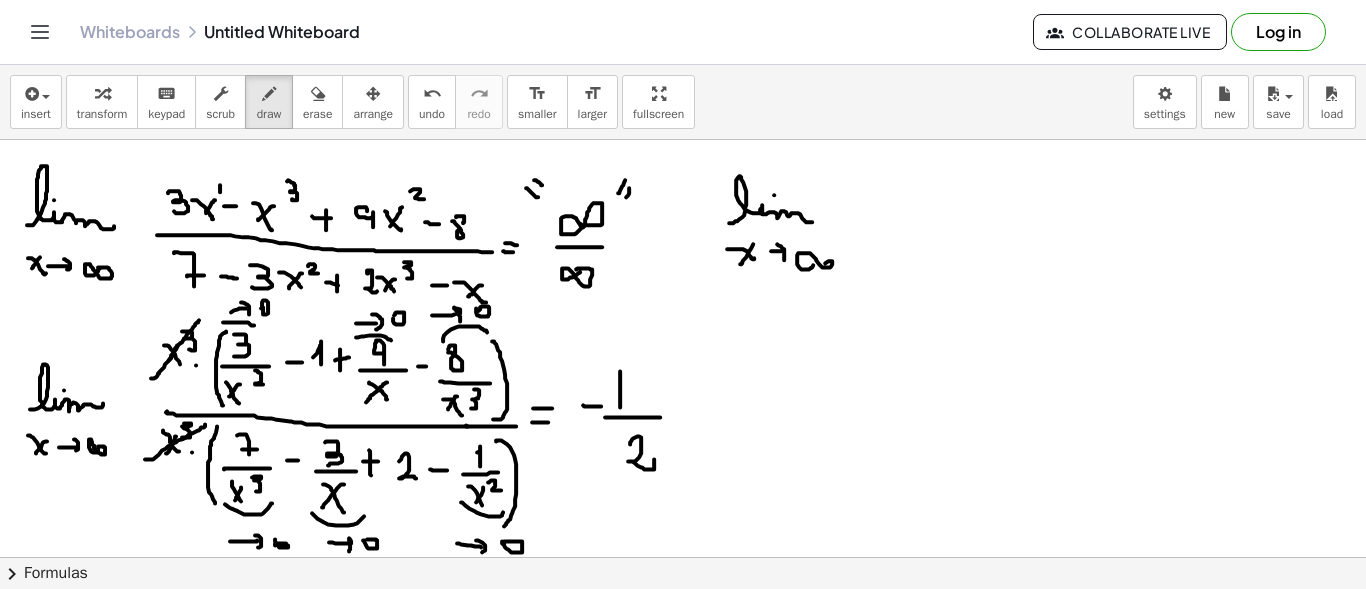 drag, startPoint x: 806, startPoint y: 268, endPoint x: 839, endPoint y: 256, distance: 35.1141 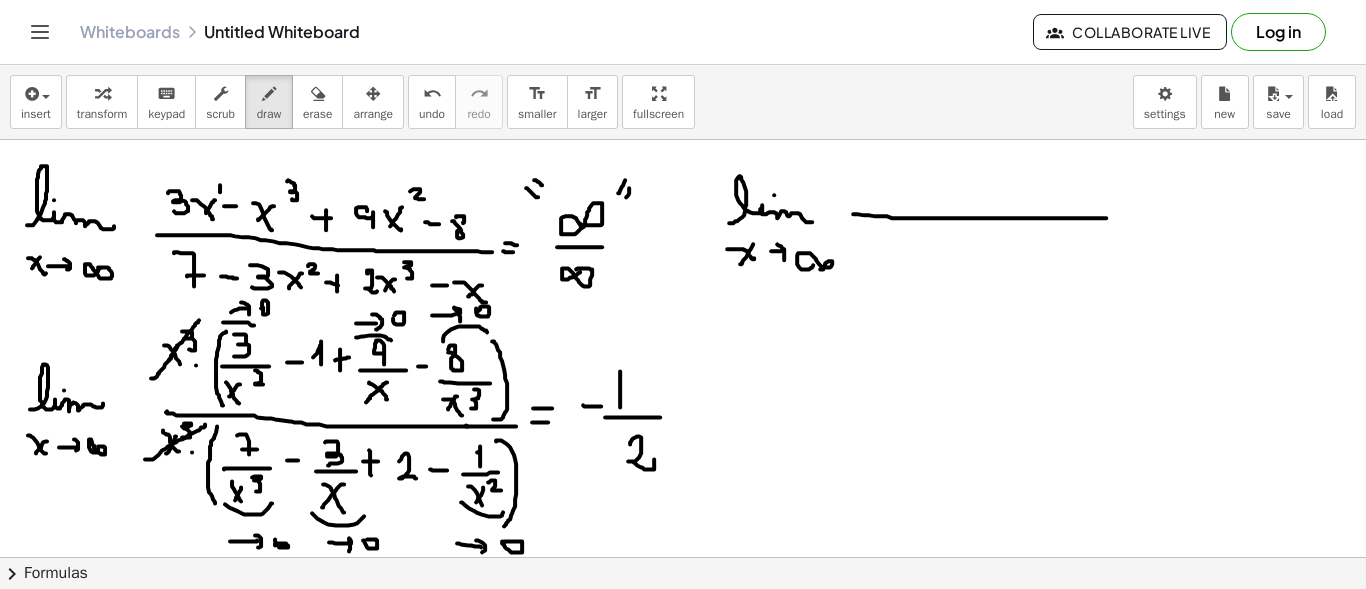 drag, startPoint x: 853, startPoint y: 213, endPoint x: 1106, endPoint y: 217, distance: 253.03162 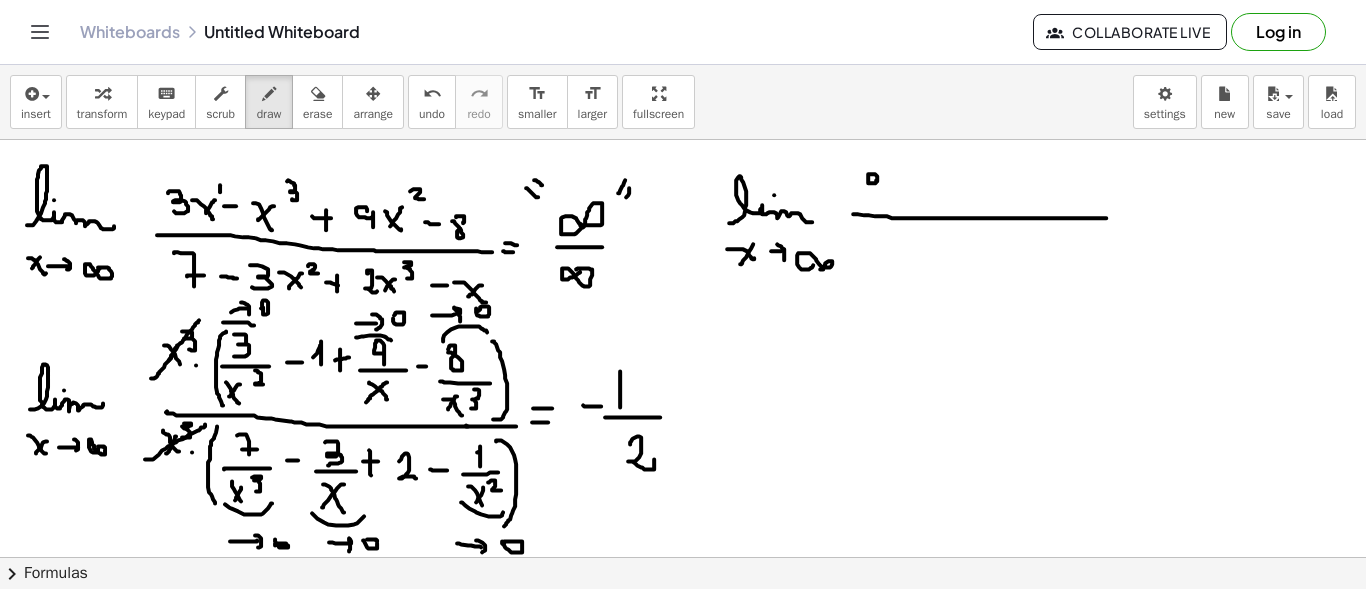 click at bounding box center (683, 674) 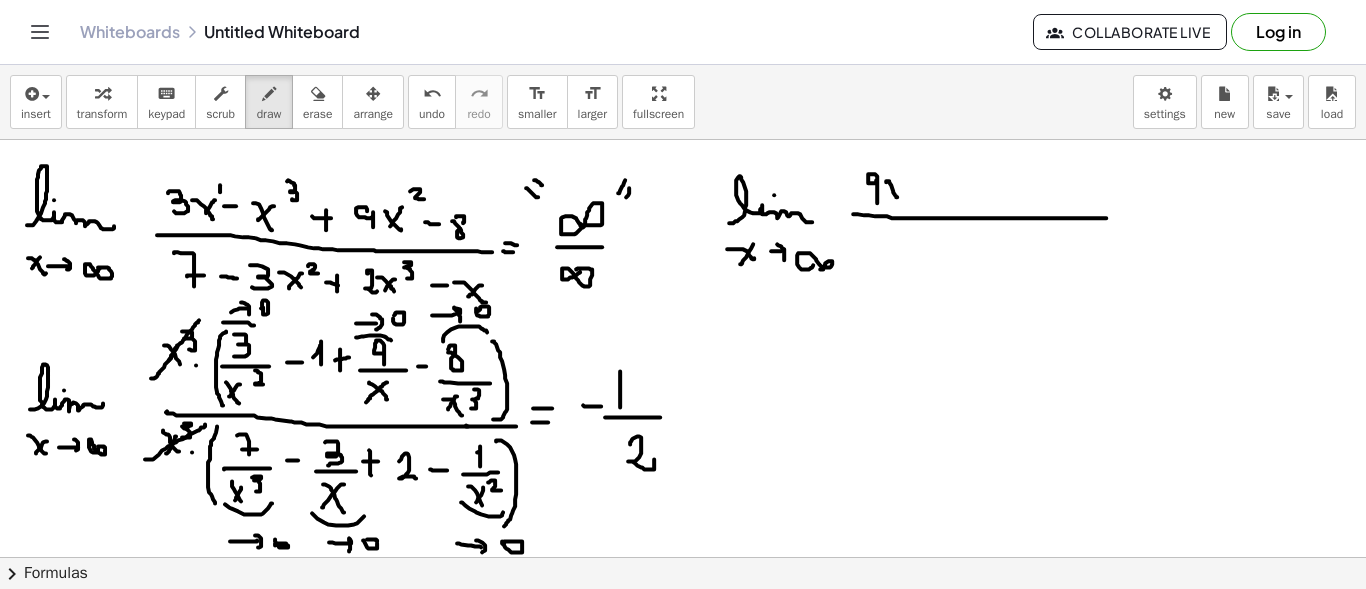 click at bounding box center [683, 674] 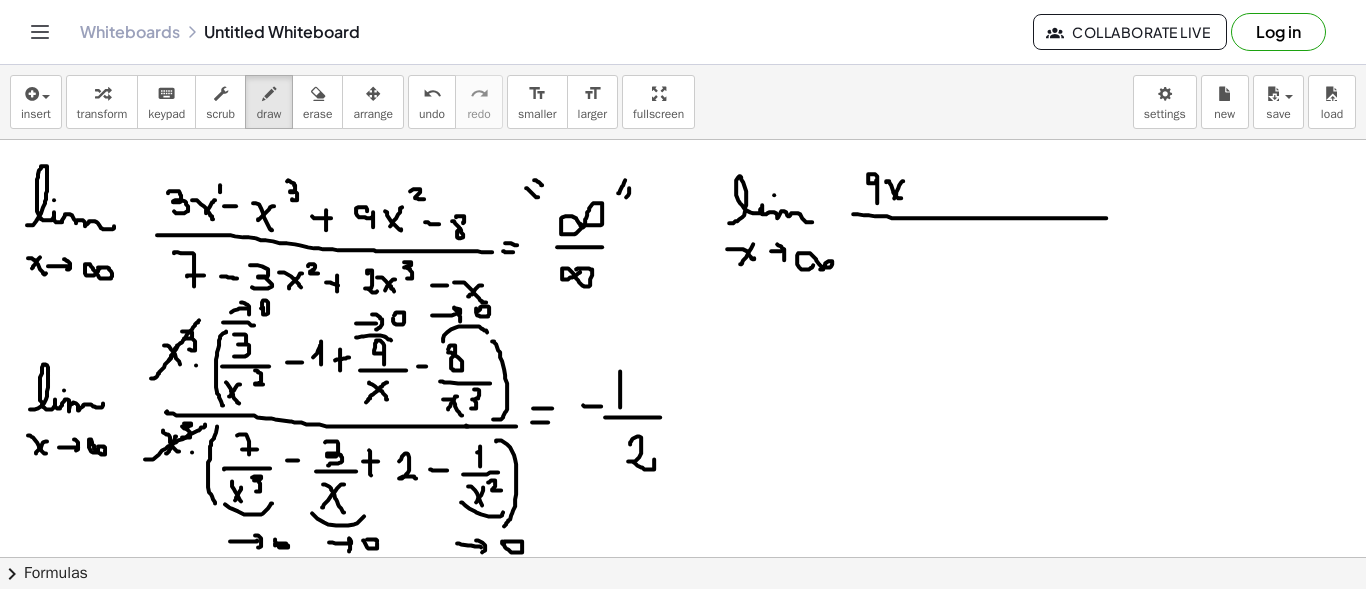 click at bounding box center [683, 674] 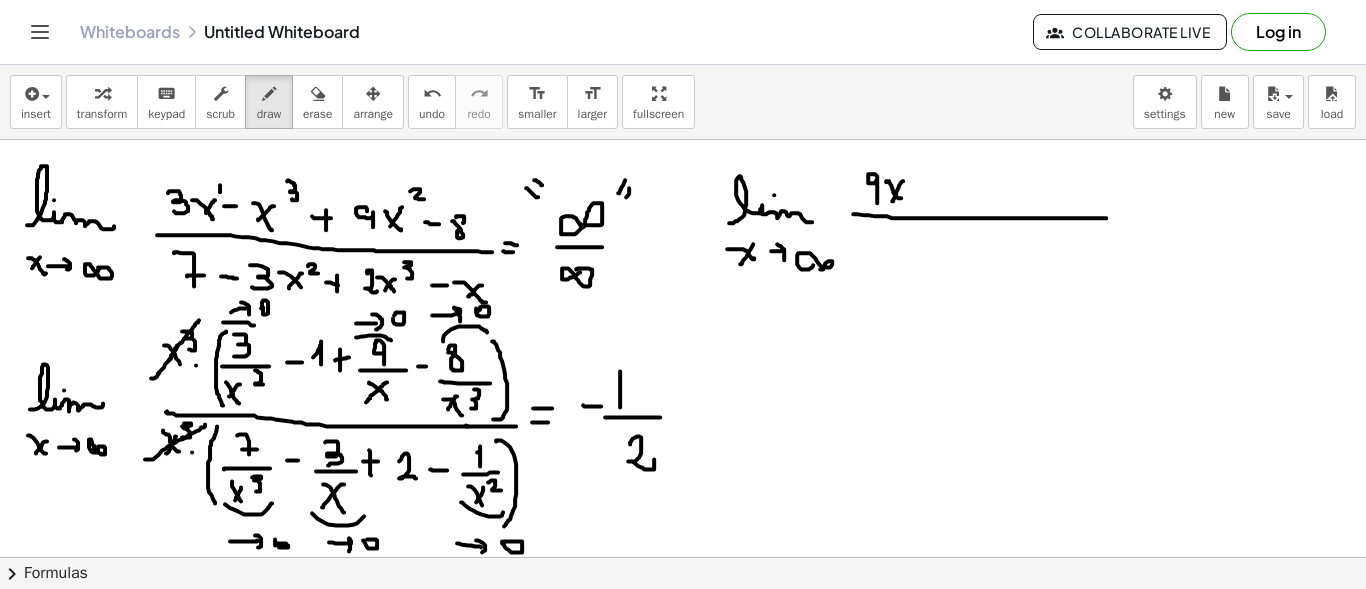 click at bounding box center (683, 674) 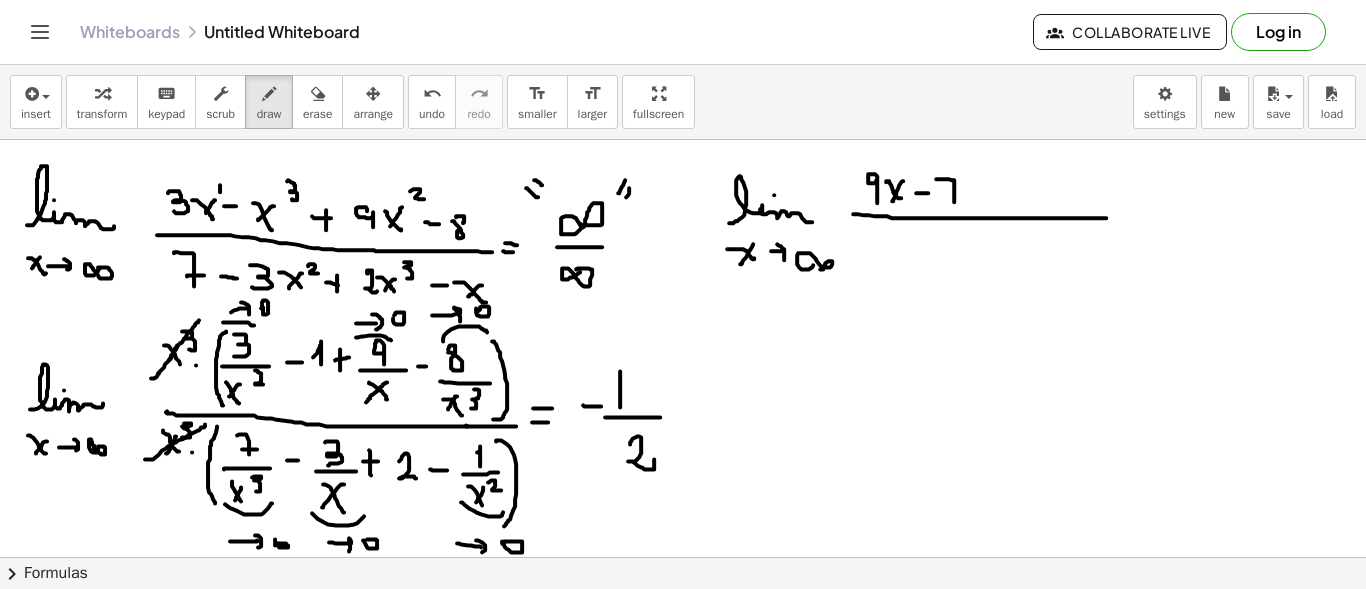click at bounding box center (683, 674) 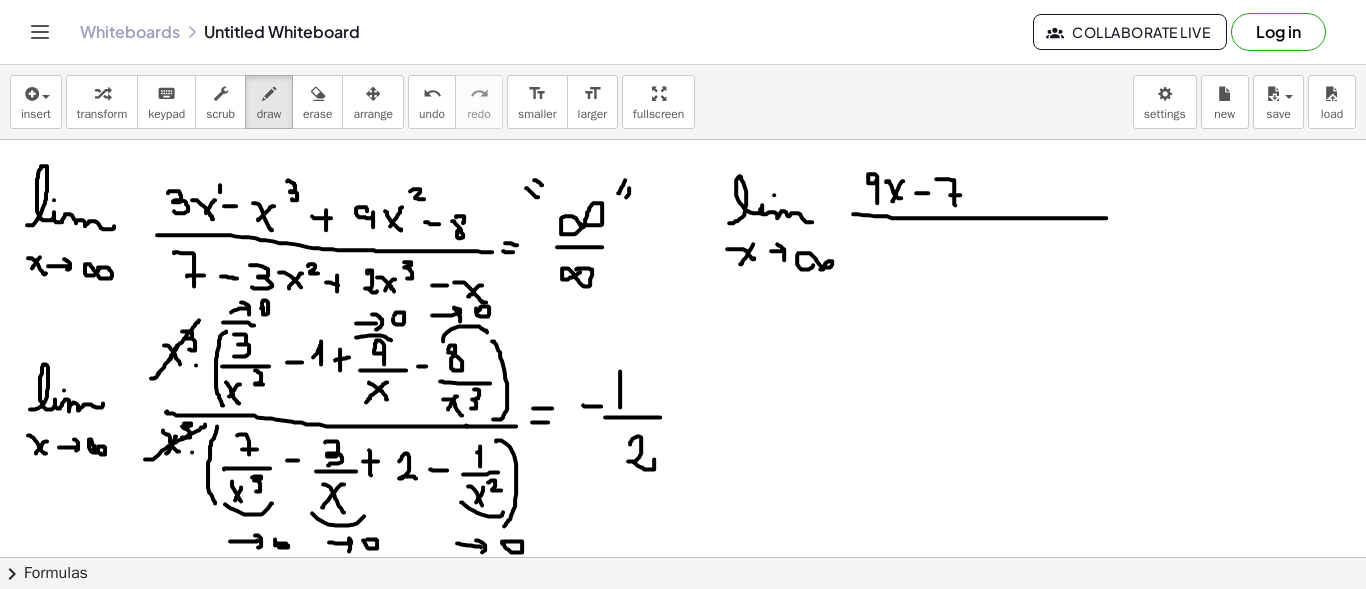 click at bounding box center [683, 674] 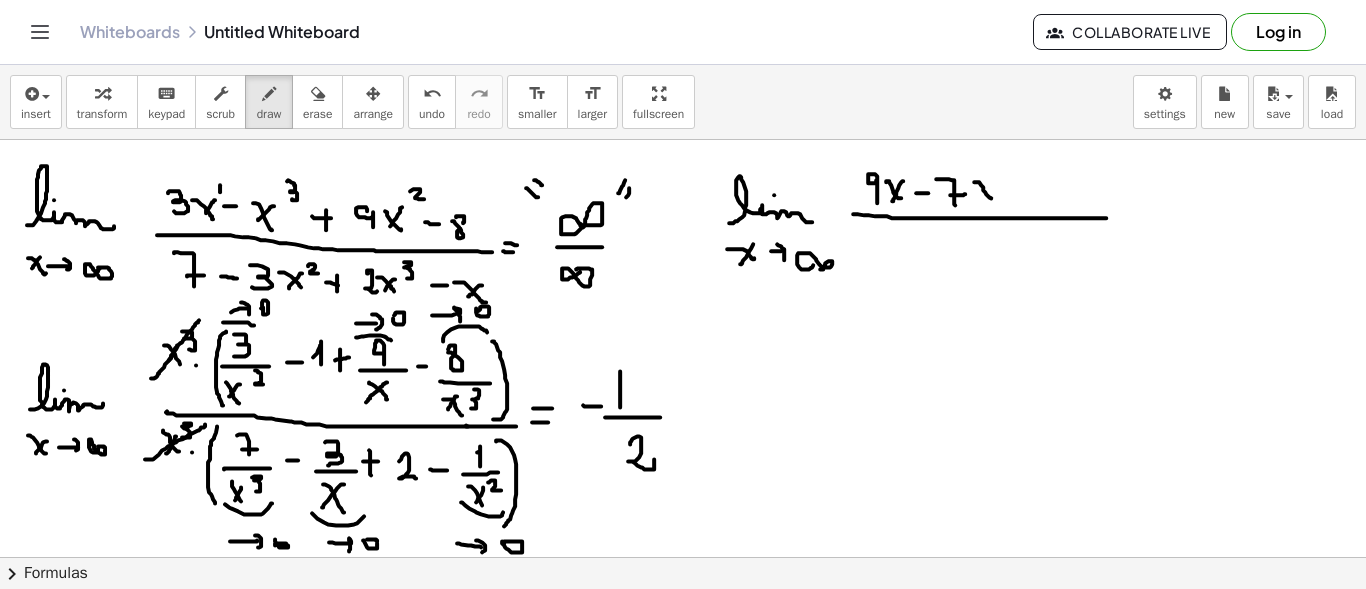 click at bounding box center [683, 674] 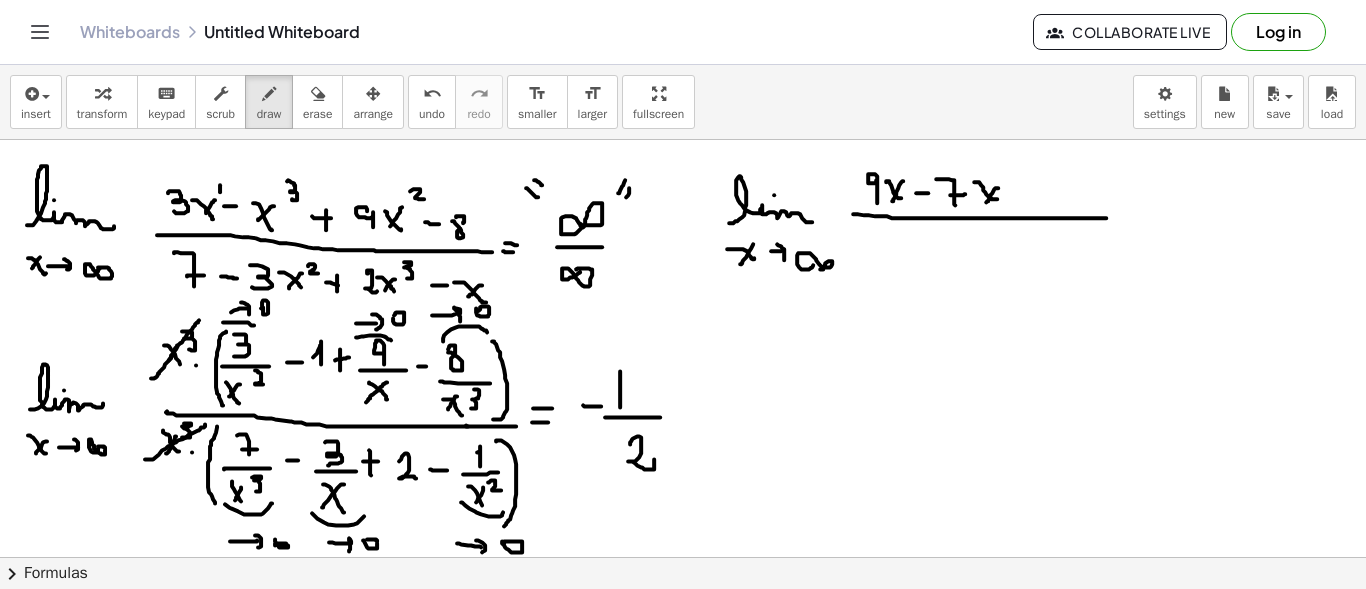 click at bounding box center (683, 674) 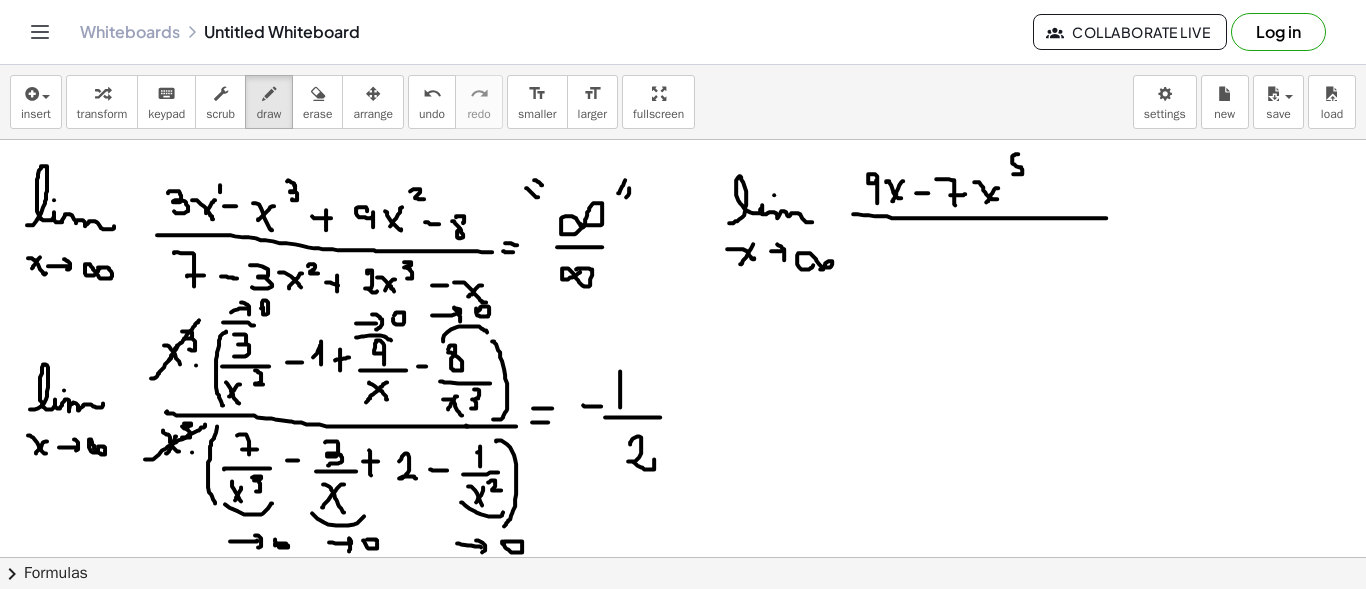click at bounding box center [683, 674] 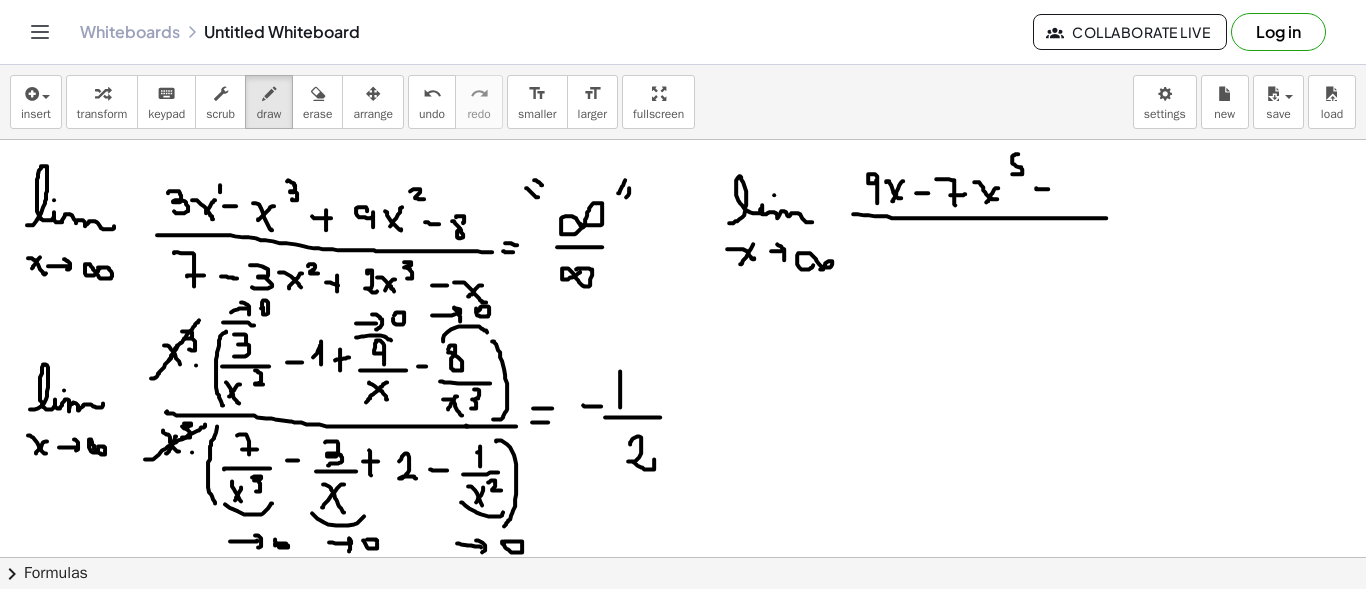 click at bounding box center [683, 674] 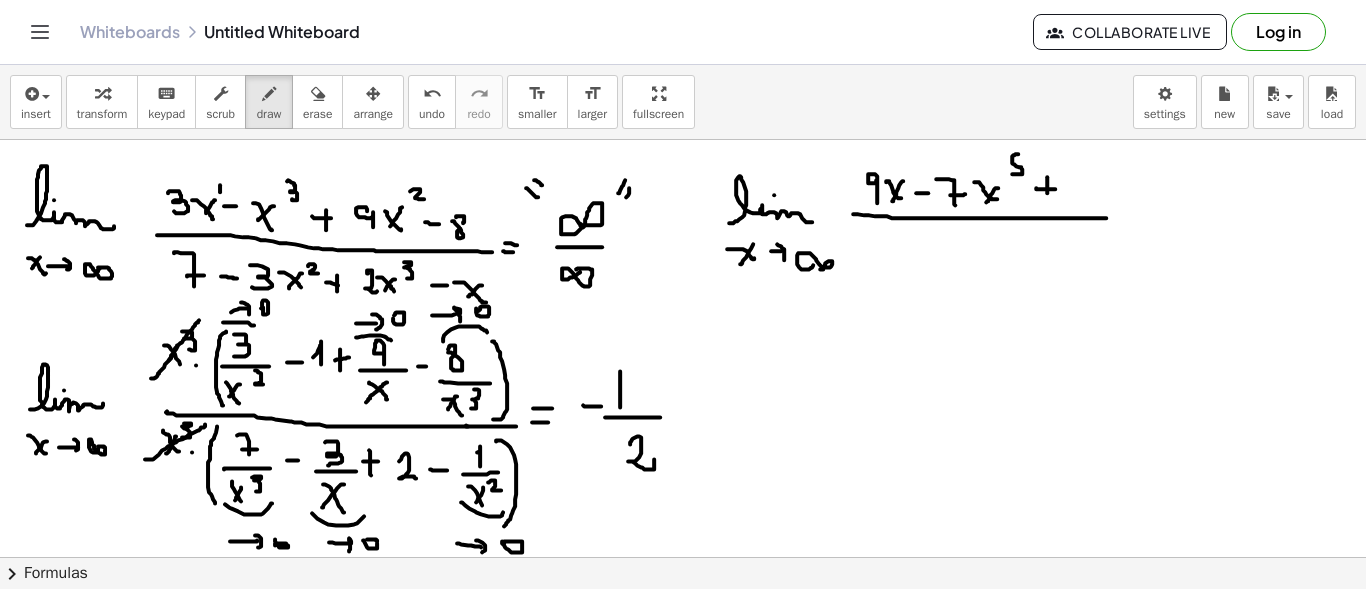 click at bounding box center (683, 674) 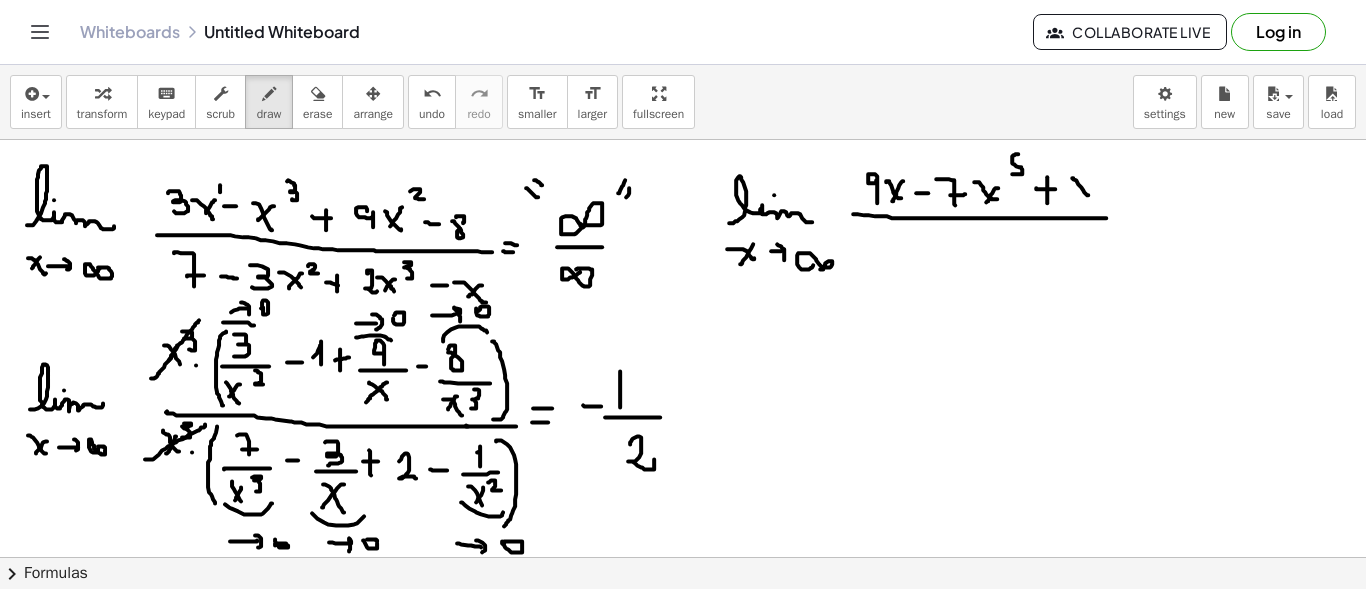 click at bounding box center [683, 674] 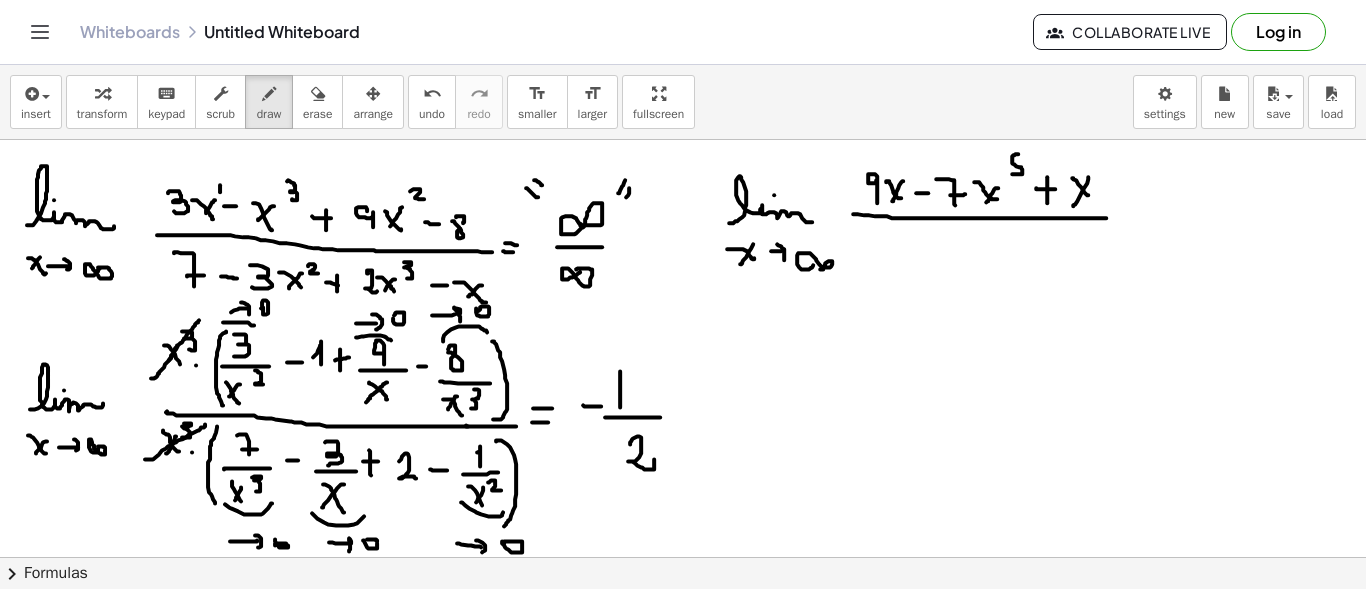 click at bounding box center [683, 674] 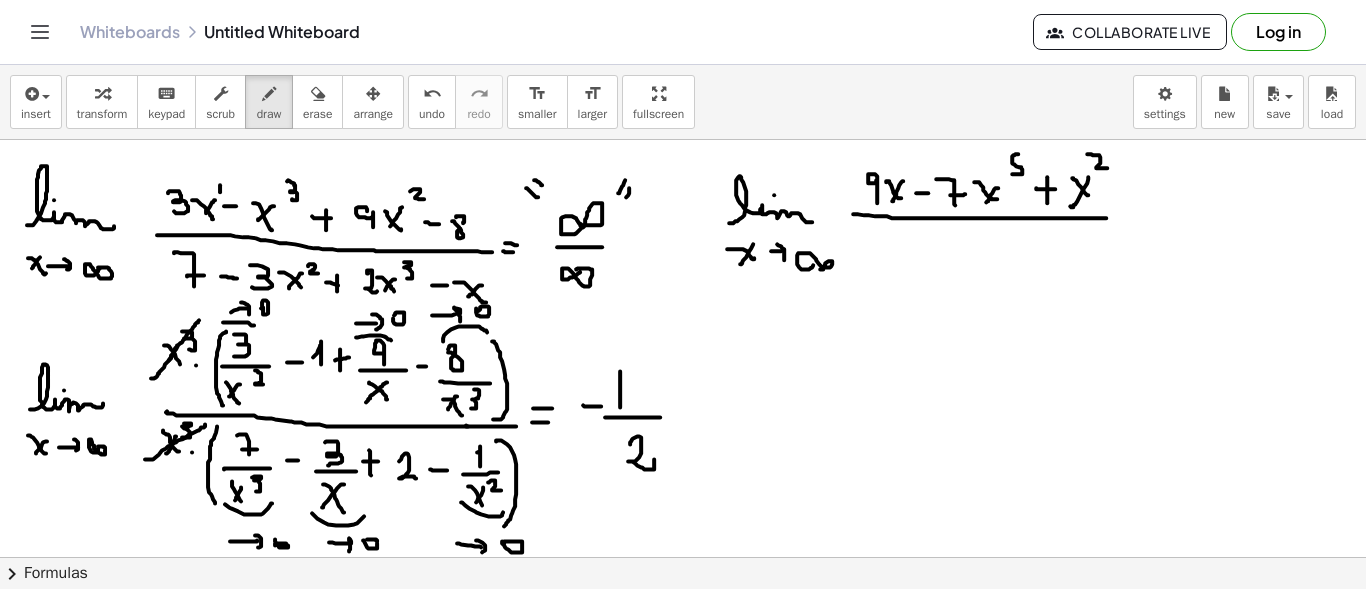 click at bounding box center (683, 674) 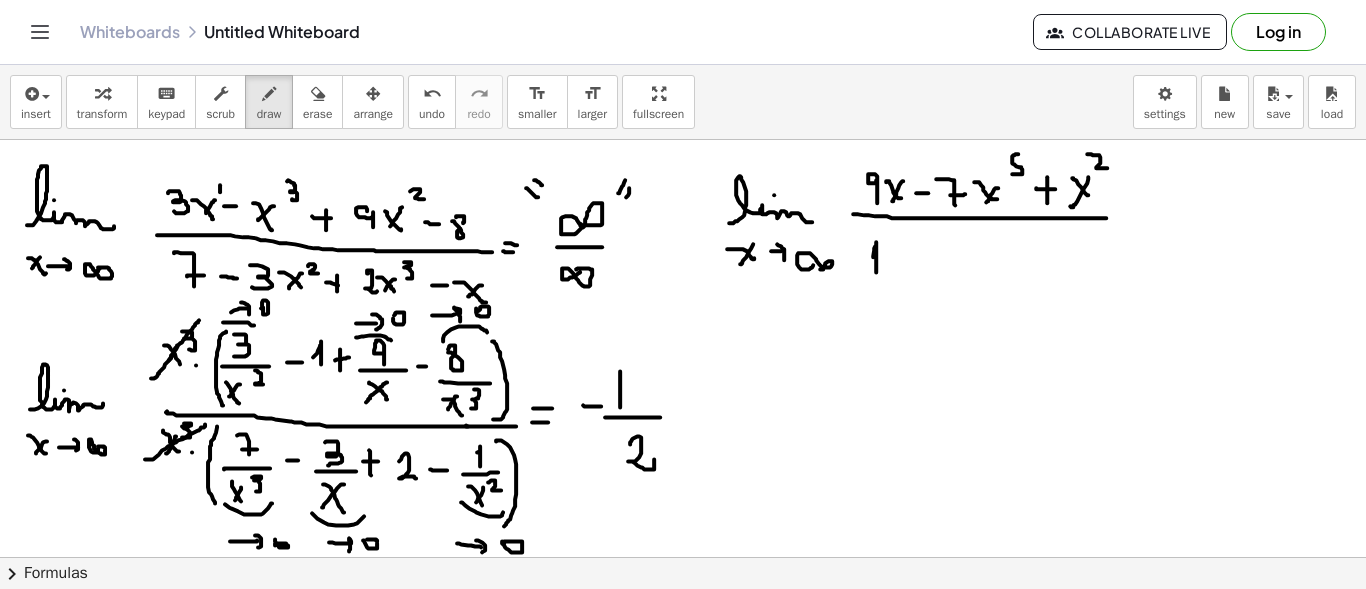 click at bounding box center (683, 674) 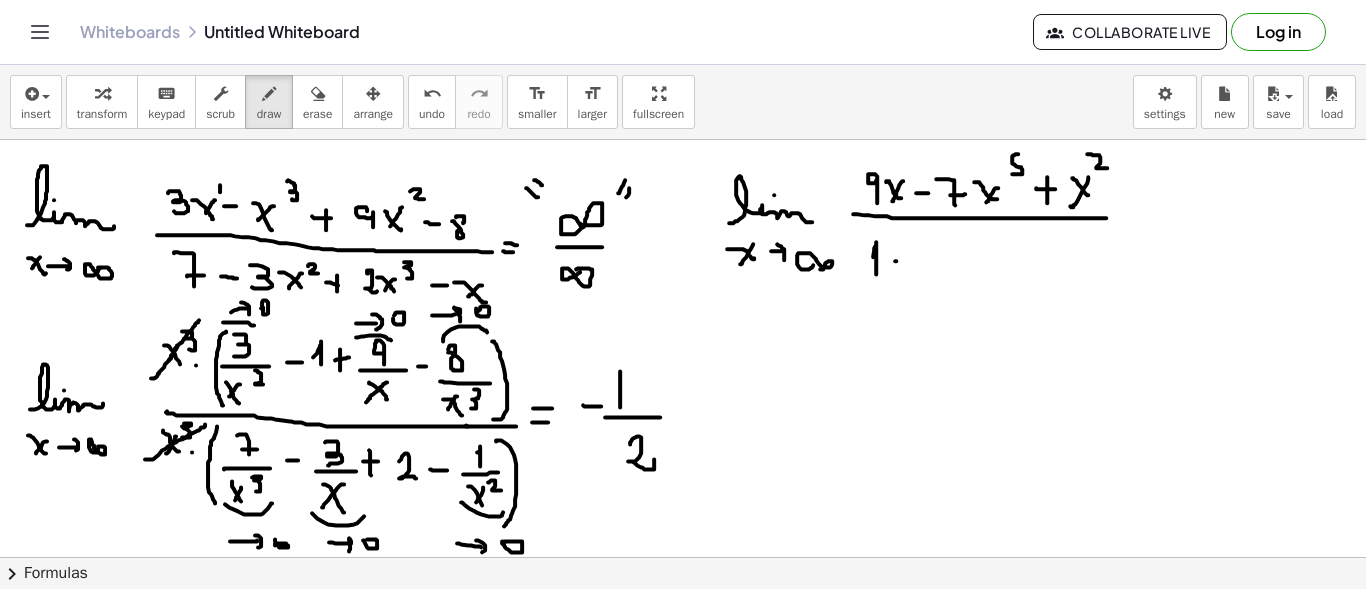 click at bounding box center (683, 674) 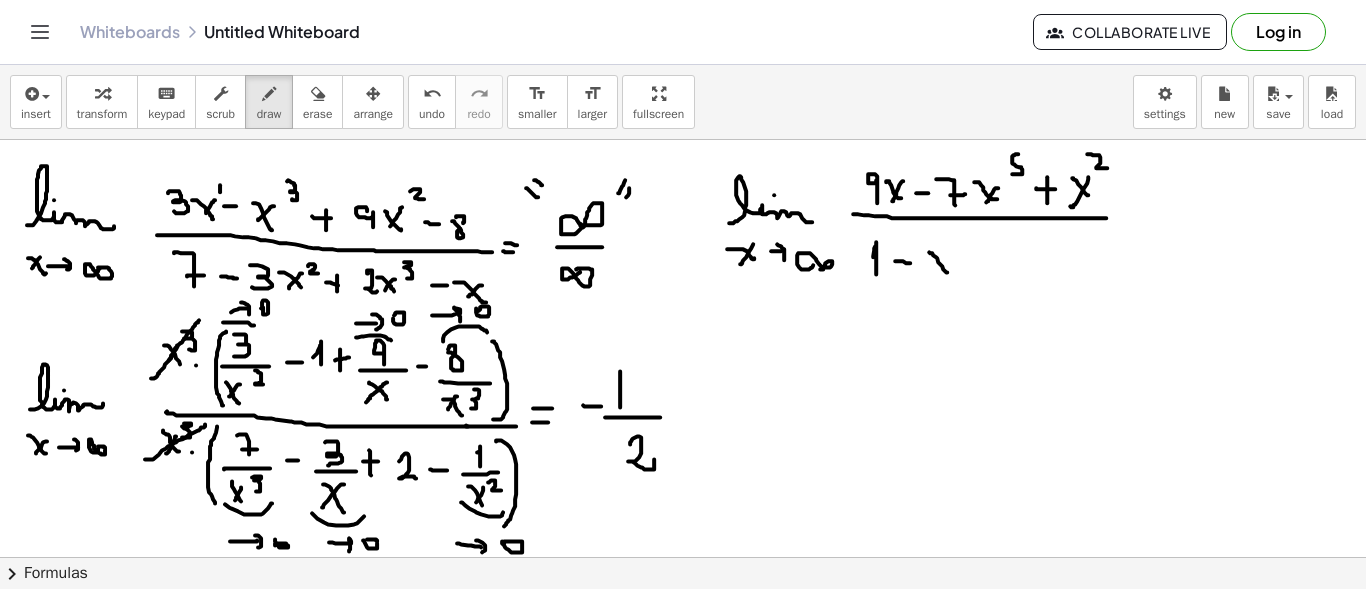click at bounding box center [683, 674] 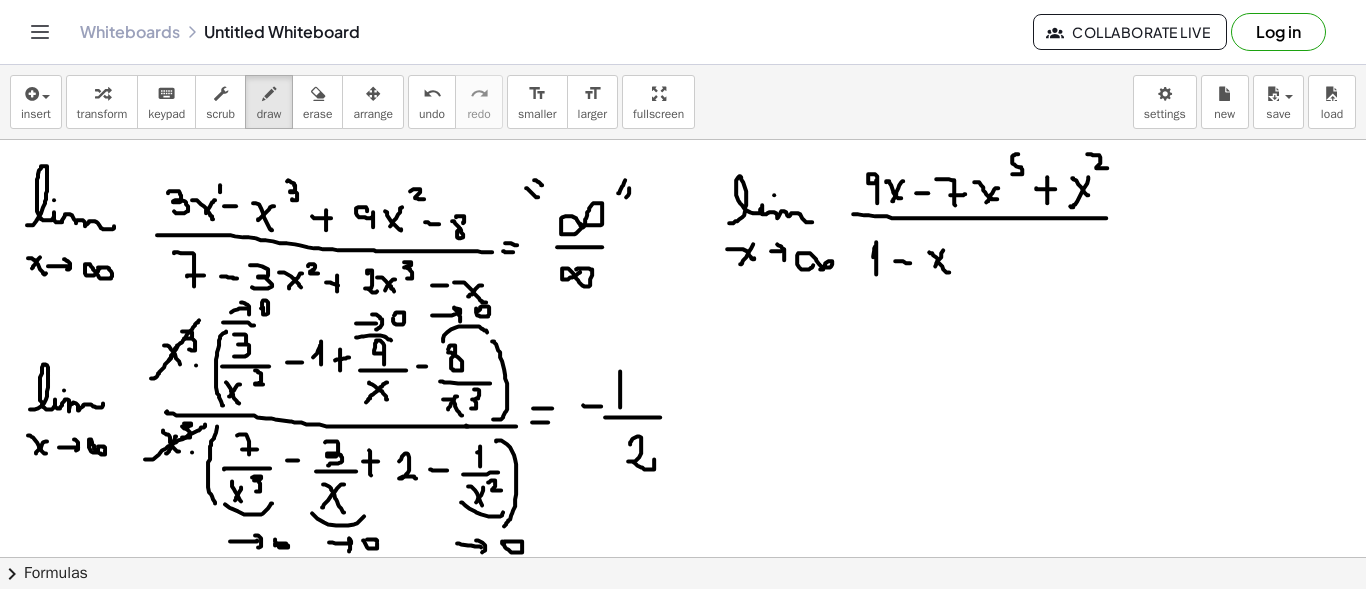 click at bounding box center (683, 674) 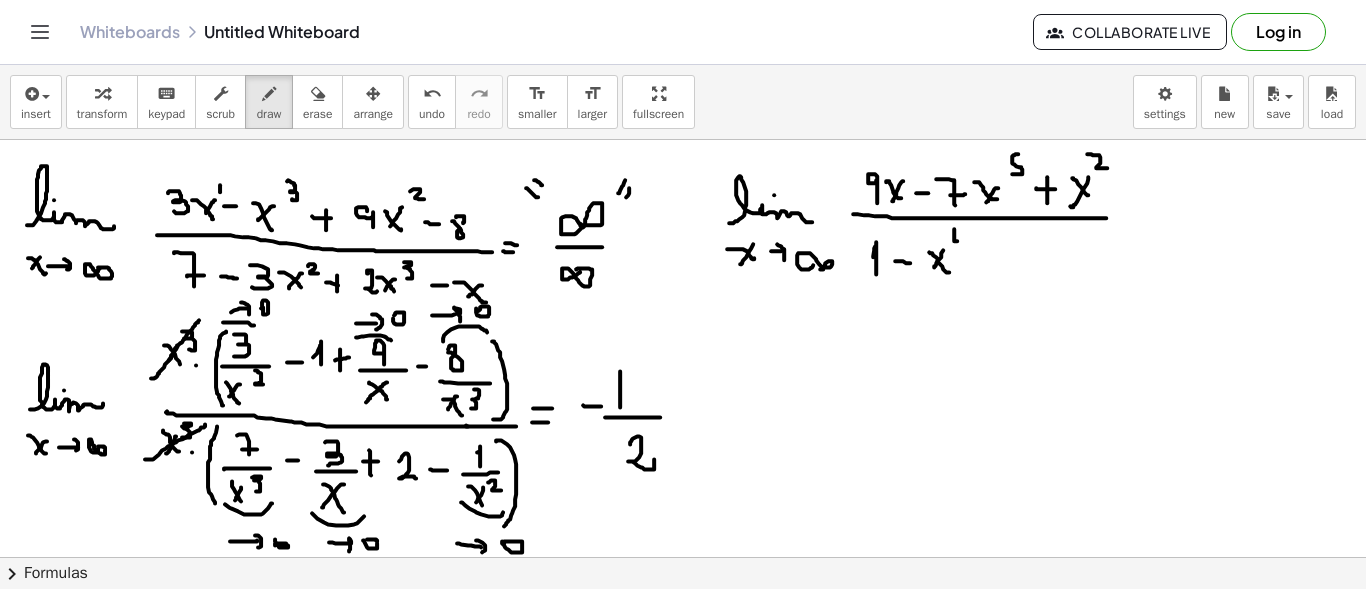 click at bounding box center (683, 674) 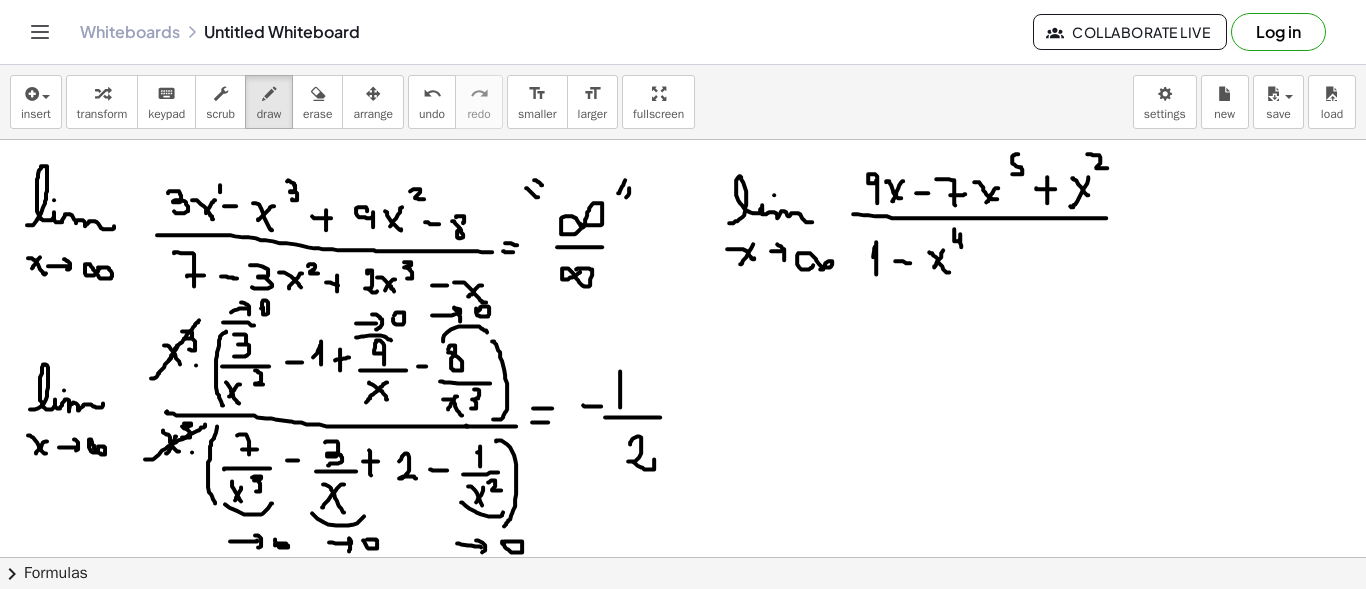 click at bounding box center [683, 674] 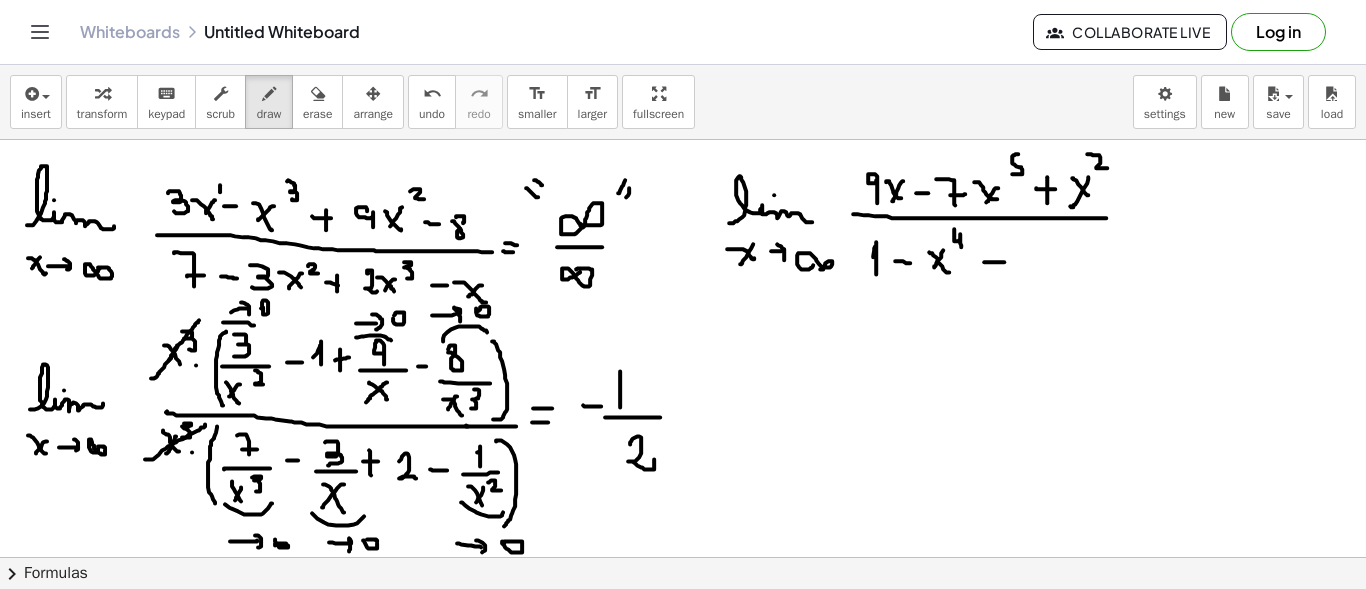 click at bounding box center [683, 674] 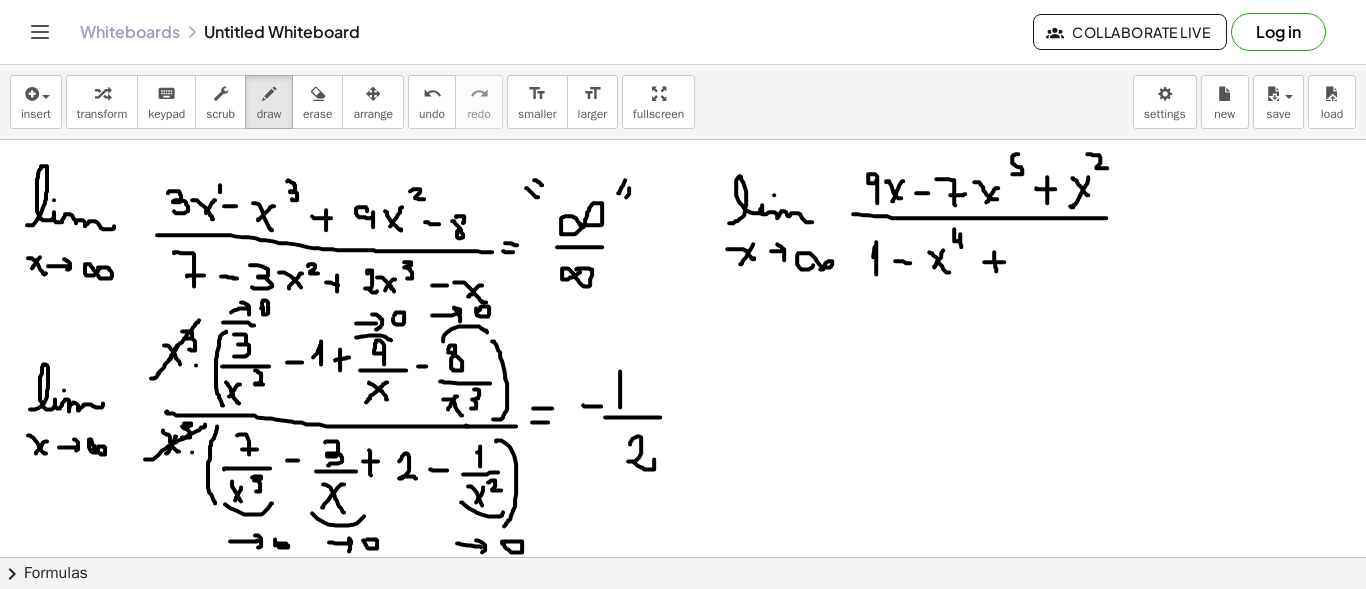 click at bounding box center [683, 674] 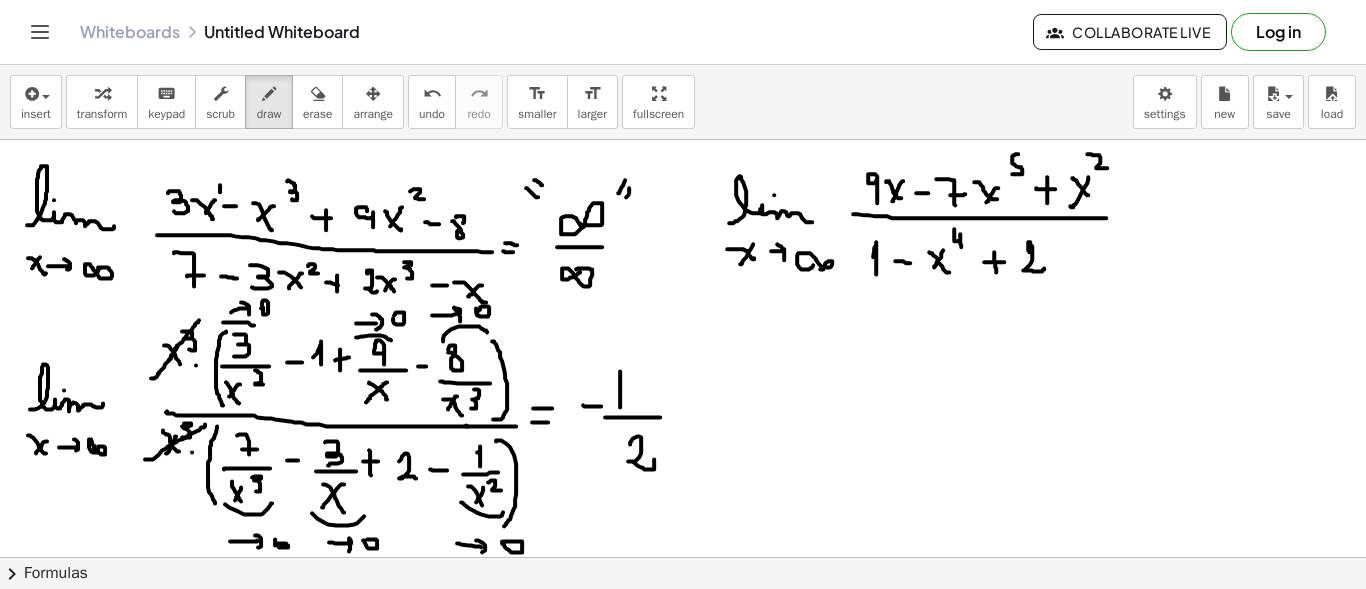 click at bounding box center (683, 674) 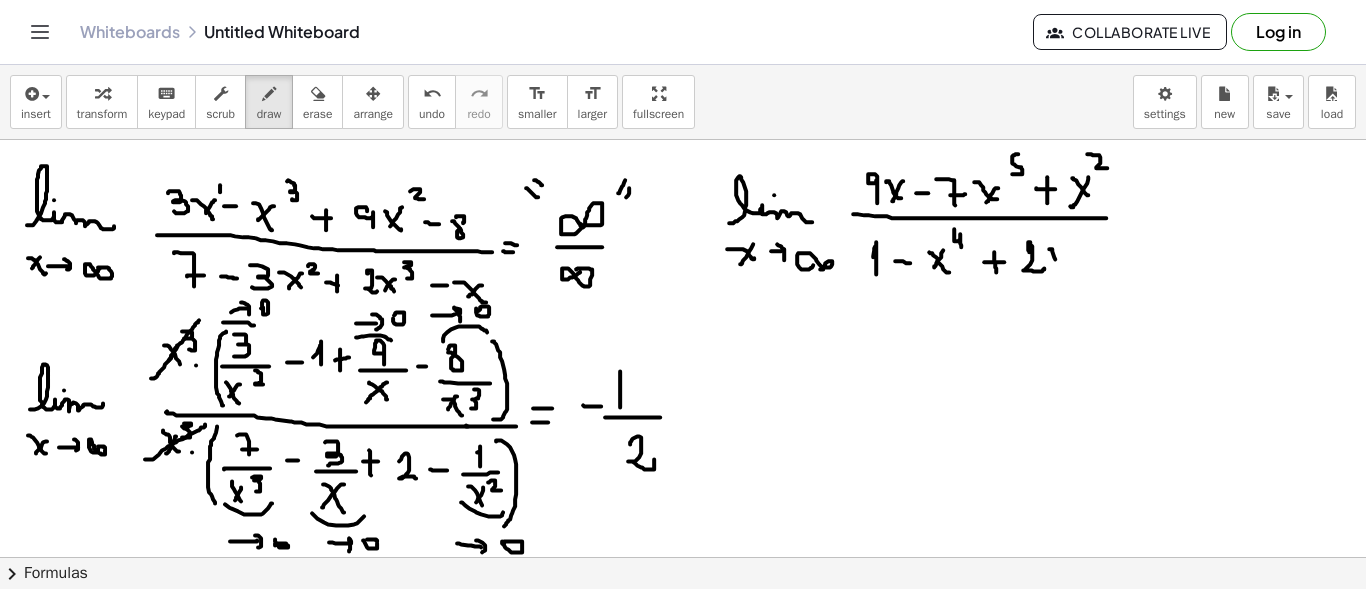 click at bounding box center [683, 674] 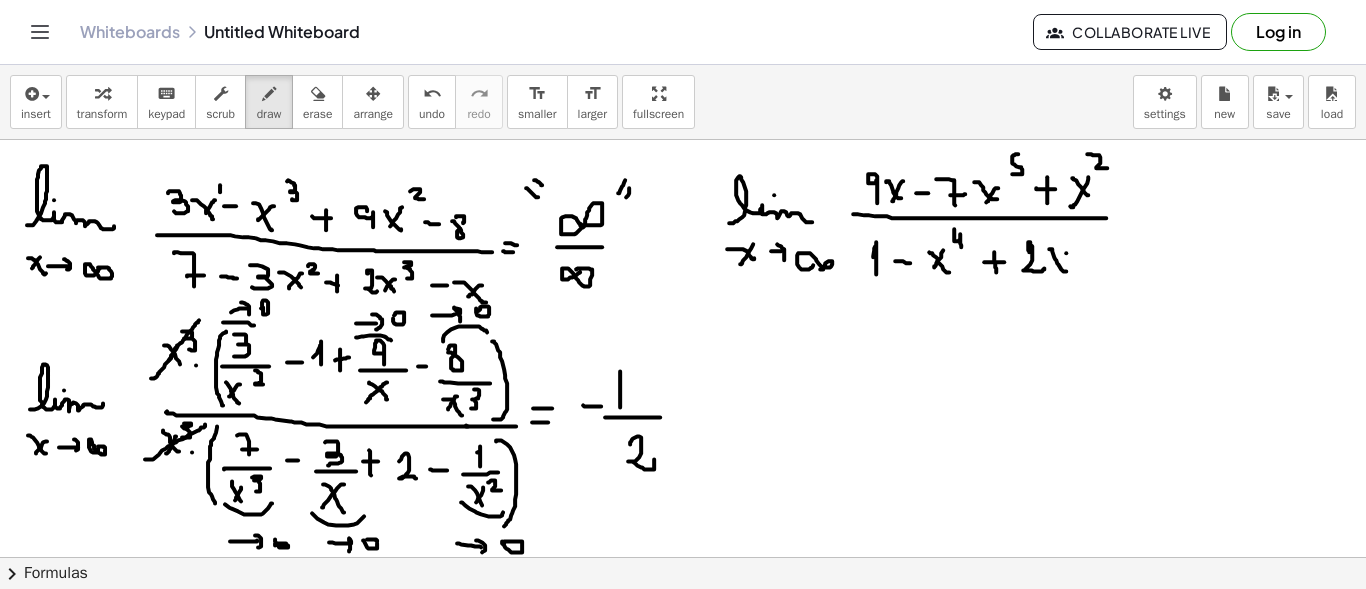 click at bounding box center (683, 674) 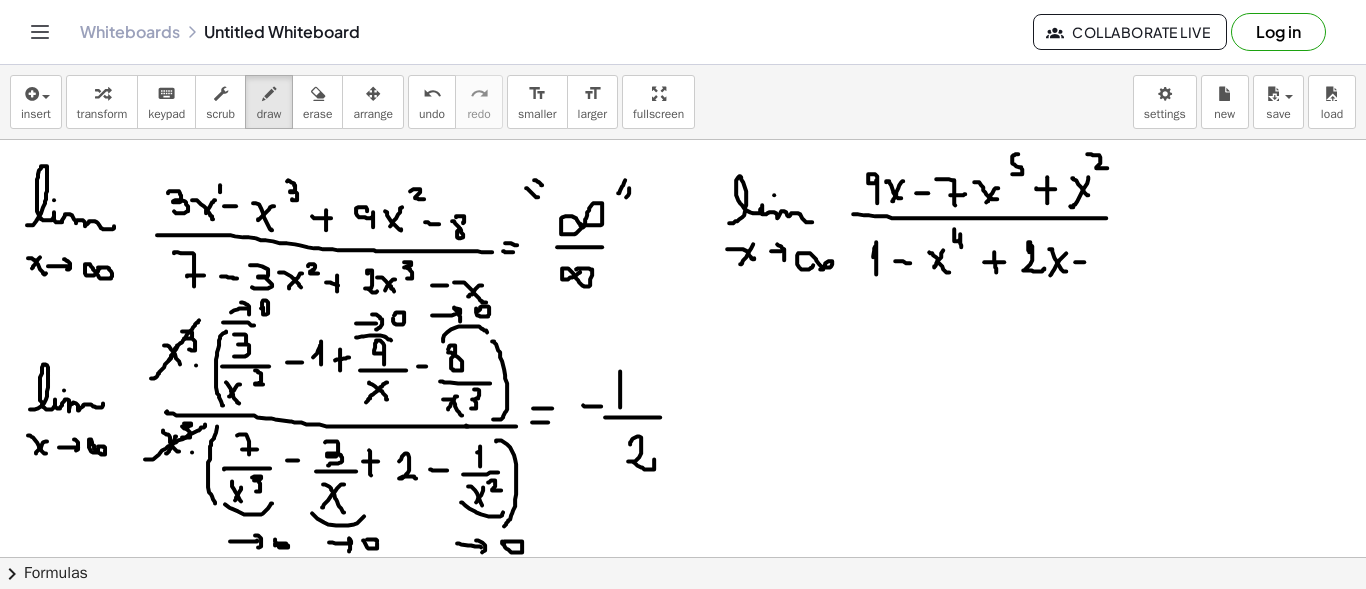 click at bounding box center [683, 674] 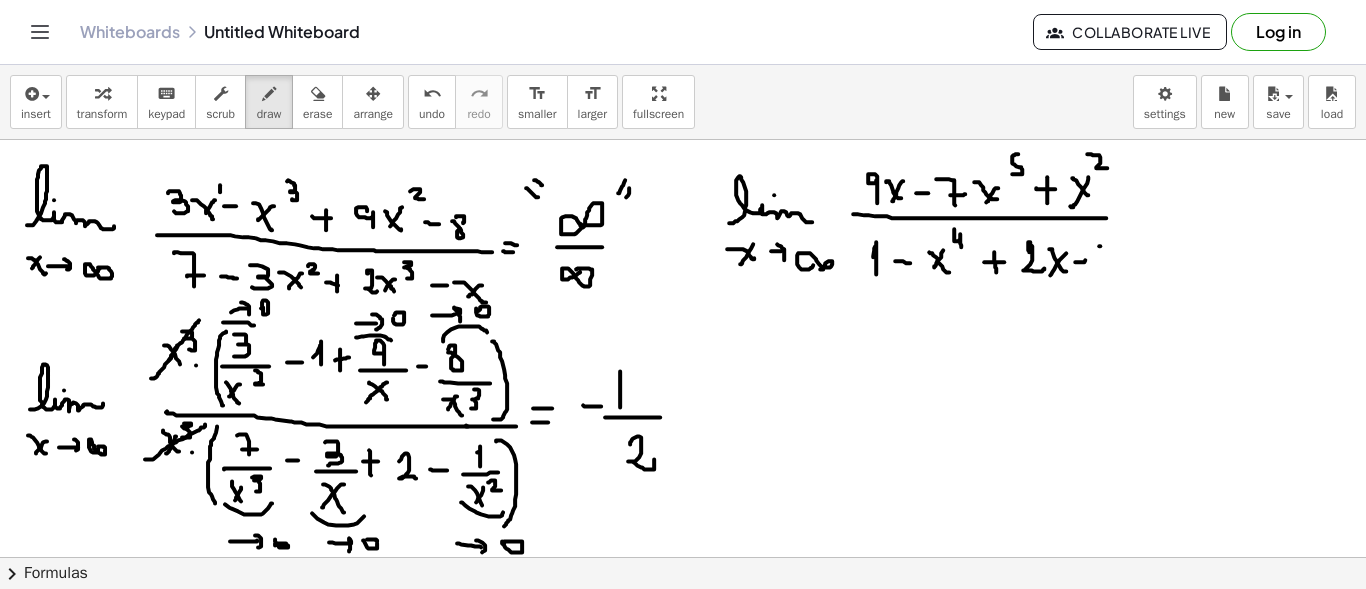 click at bounding box center [683, 674] 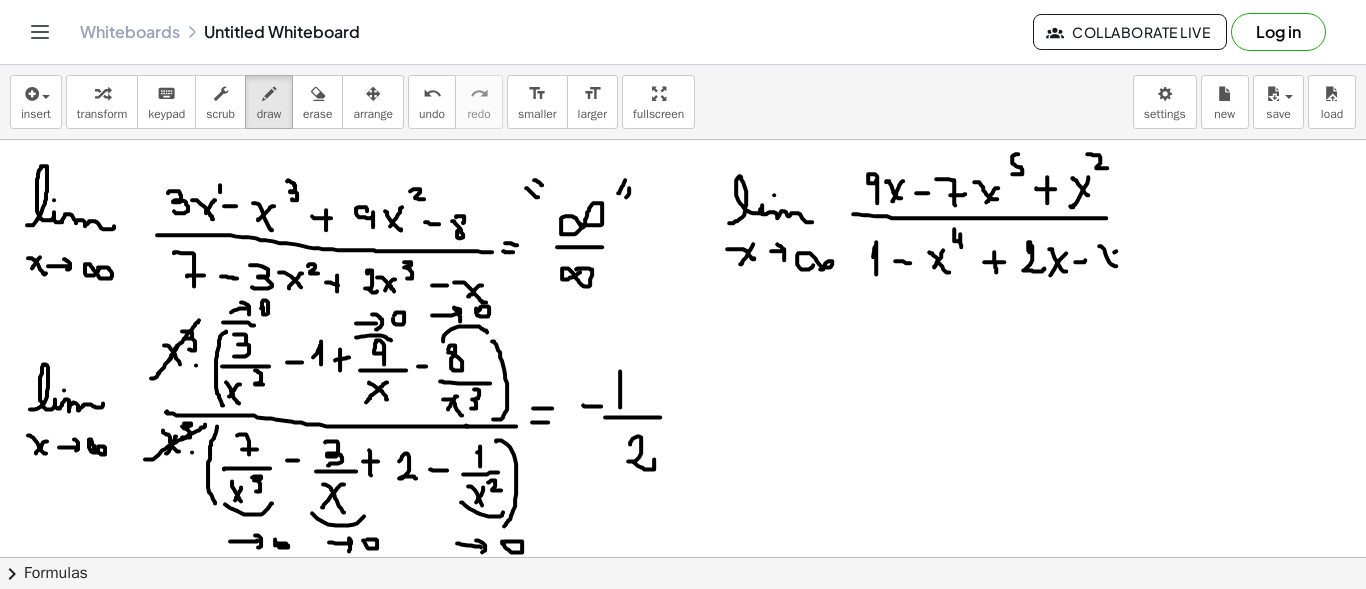 click at bounding box center (683, 674) 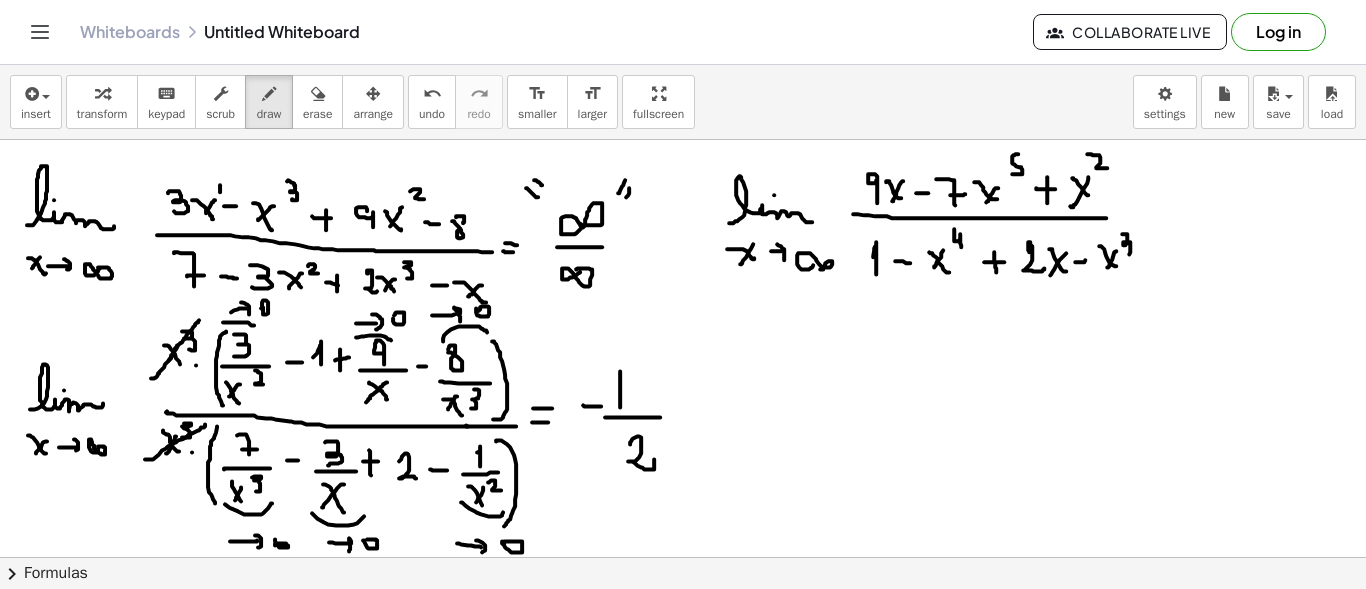 click at bounding box center [683, 674] 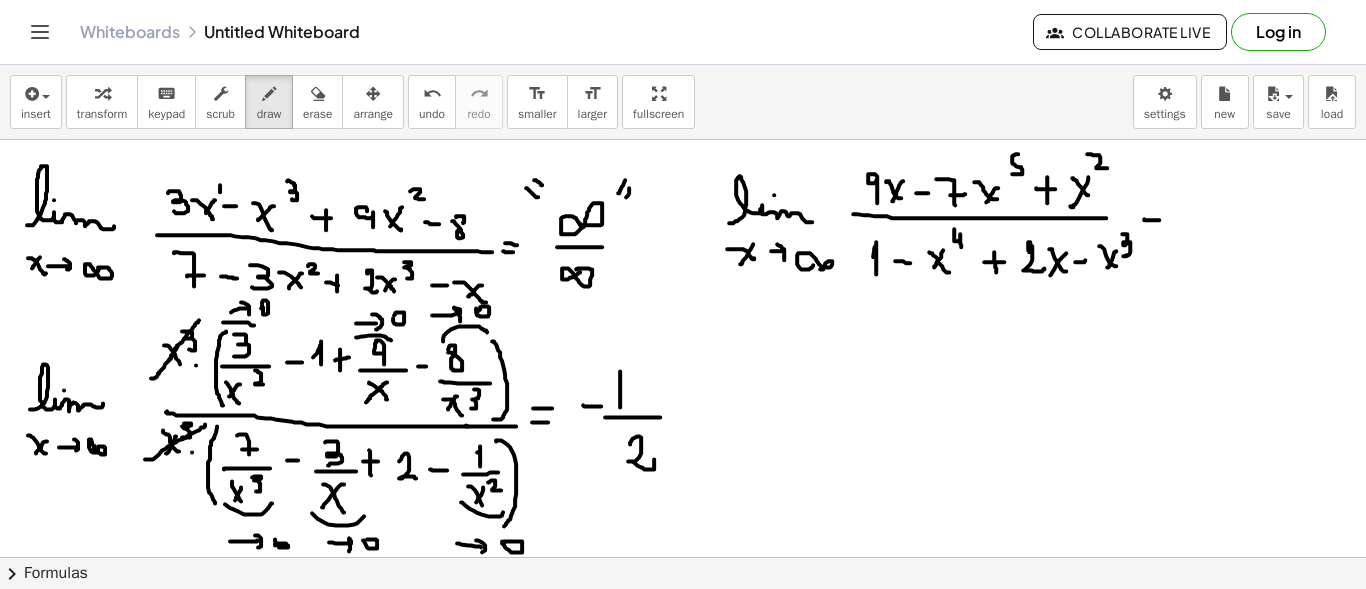 click at bounding box center [683, 674] 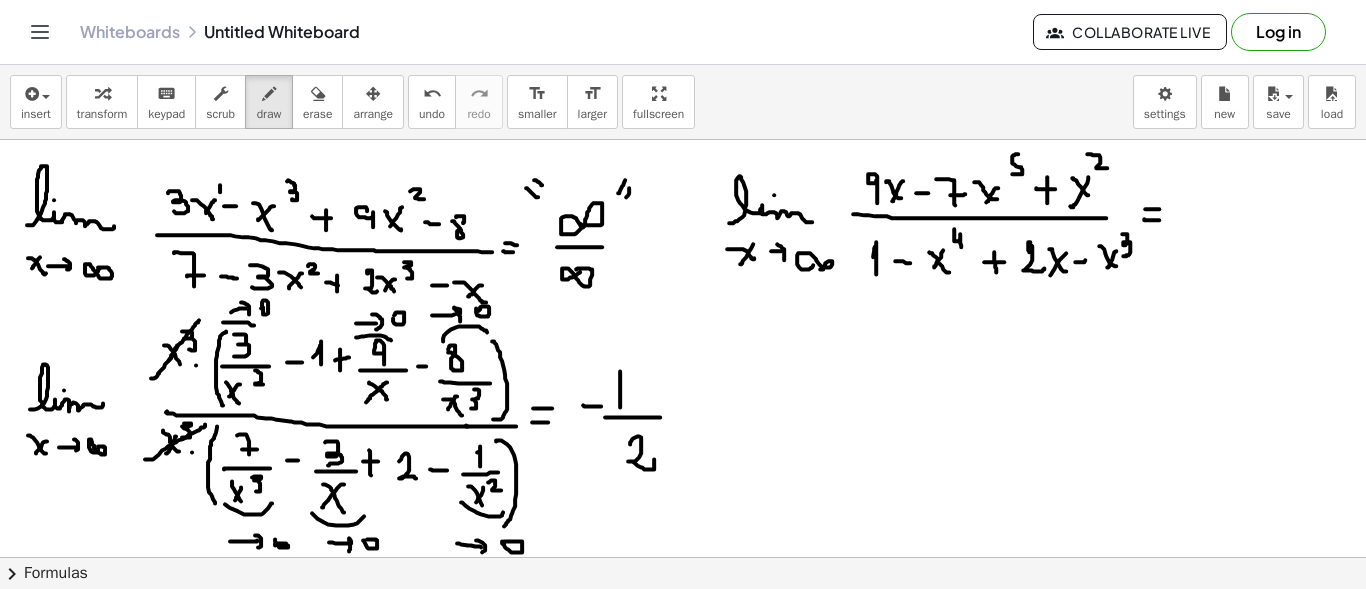 click at bounding box center (683, 674) 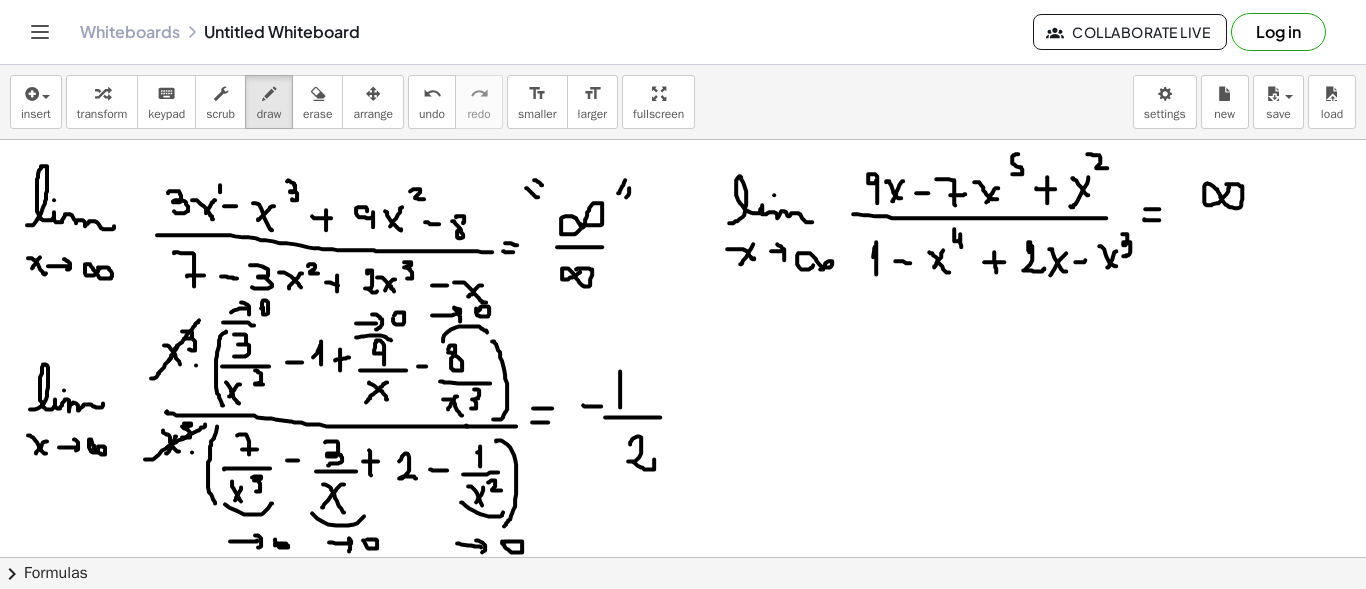 click at bounding box center (683, 674) 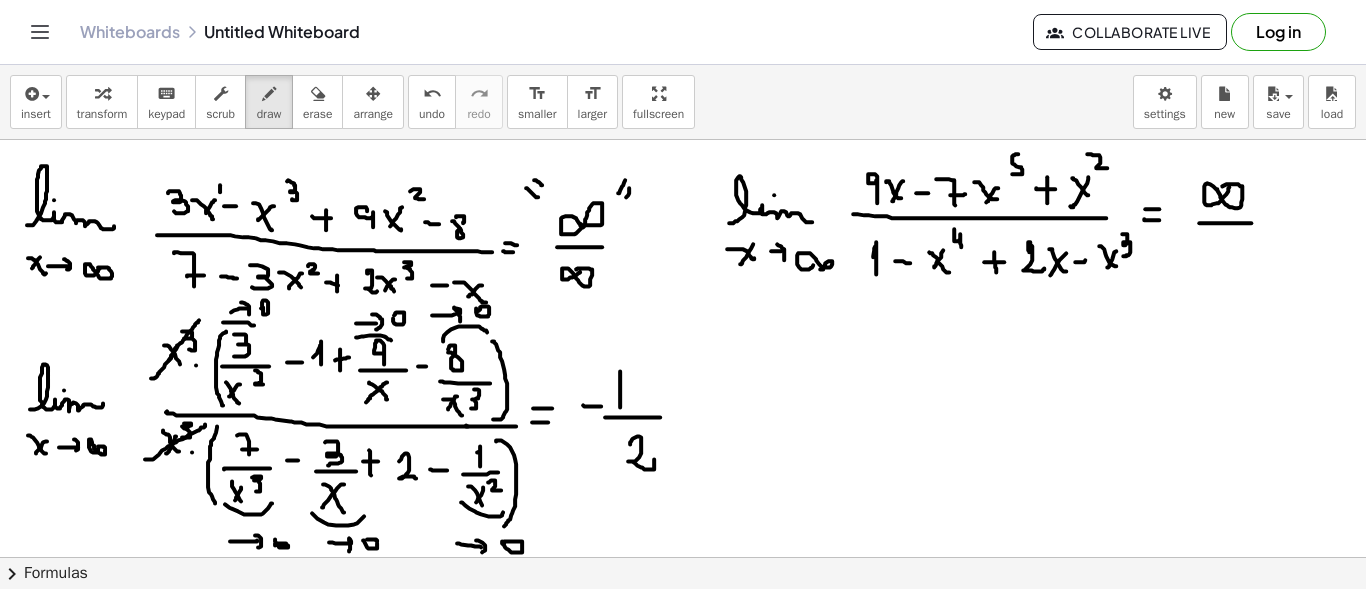 click at bounding box center (683, 674) 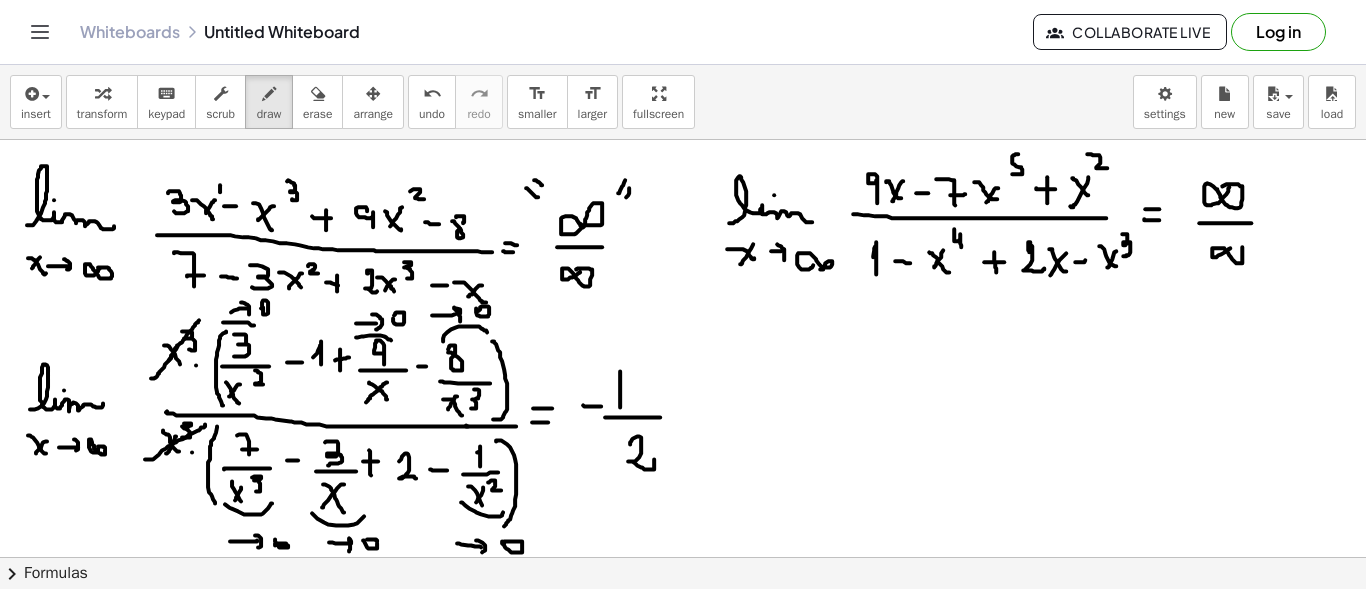 click at bounding box center (683, 674) 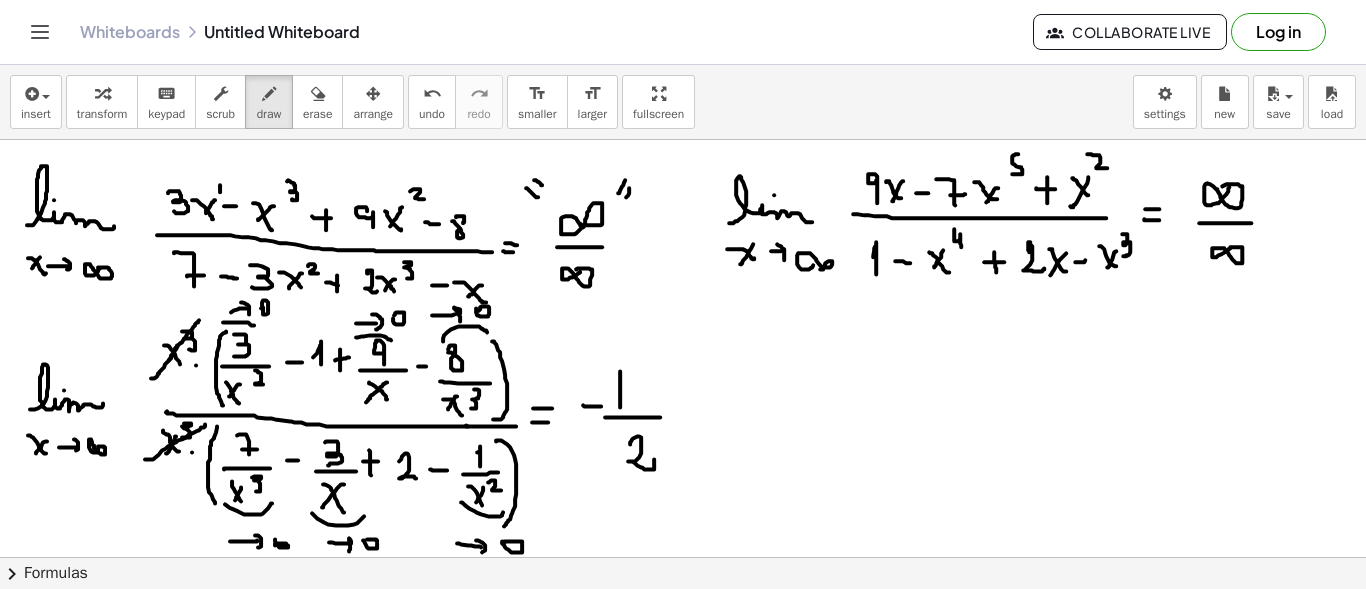 click at bounding box center (683, 674) 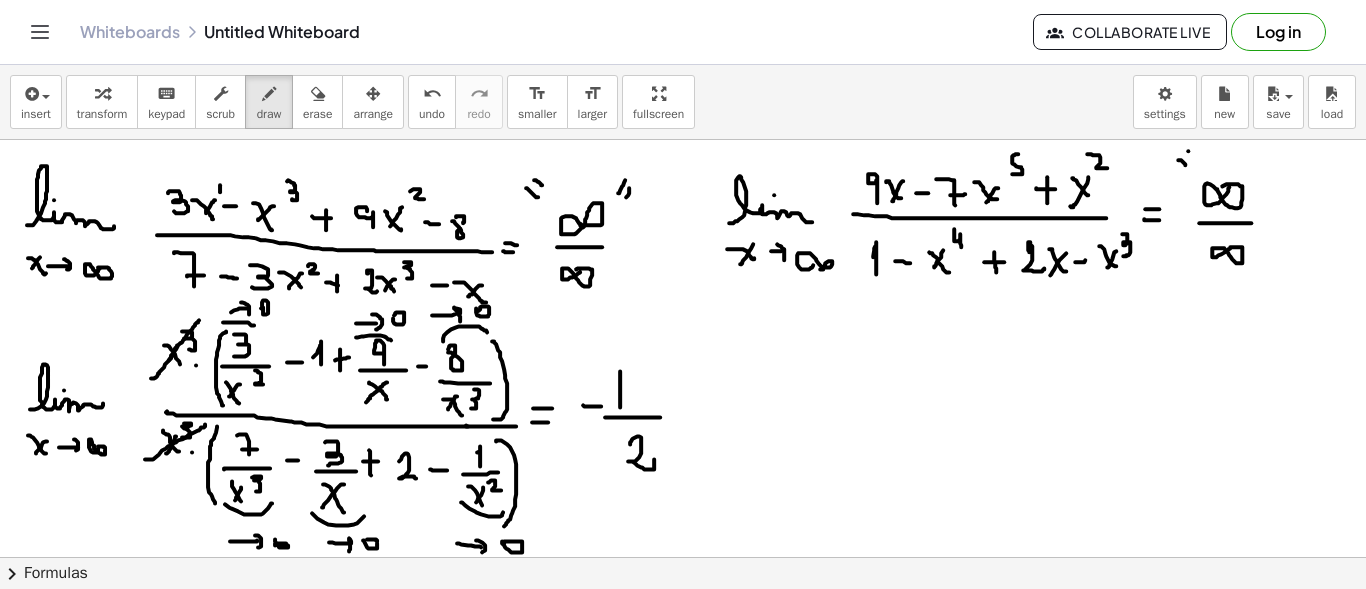 click at bounding box center (683, 674) 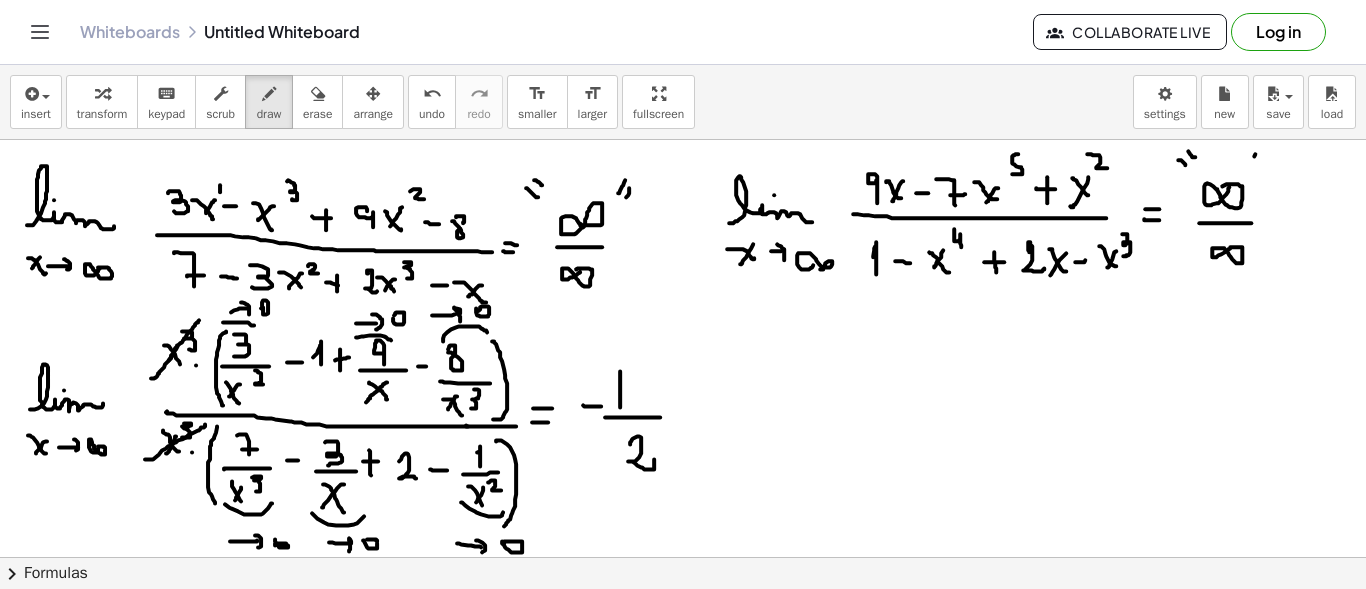 click at bounding box center (683, 674) 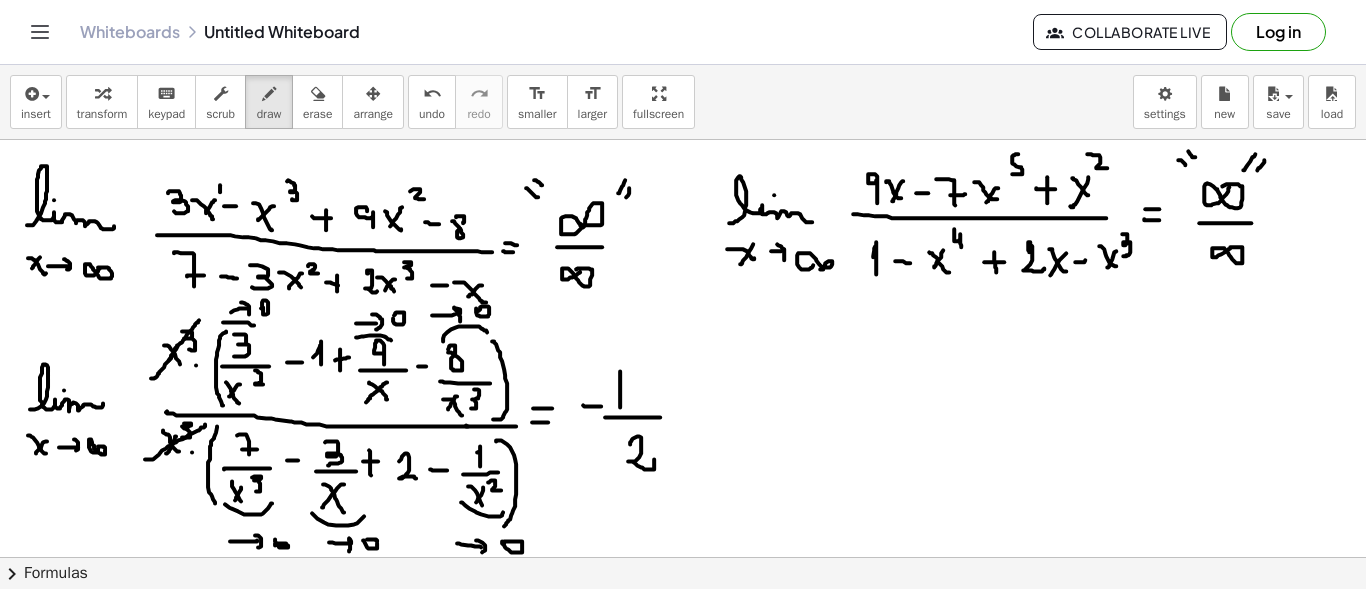 click at bounding box center [683, 674] 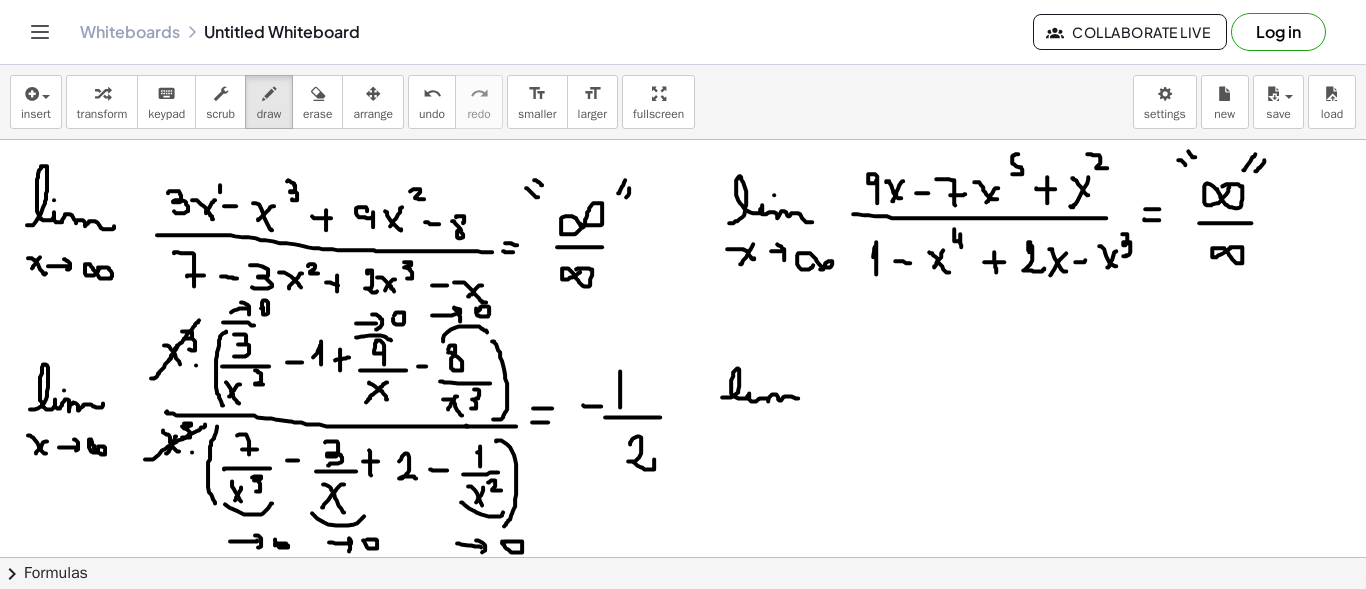 click at bounding box center (683, 674) 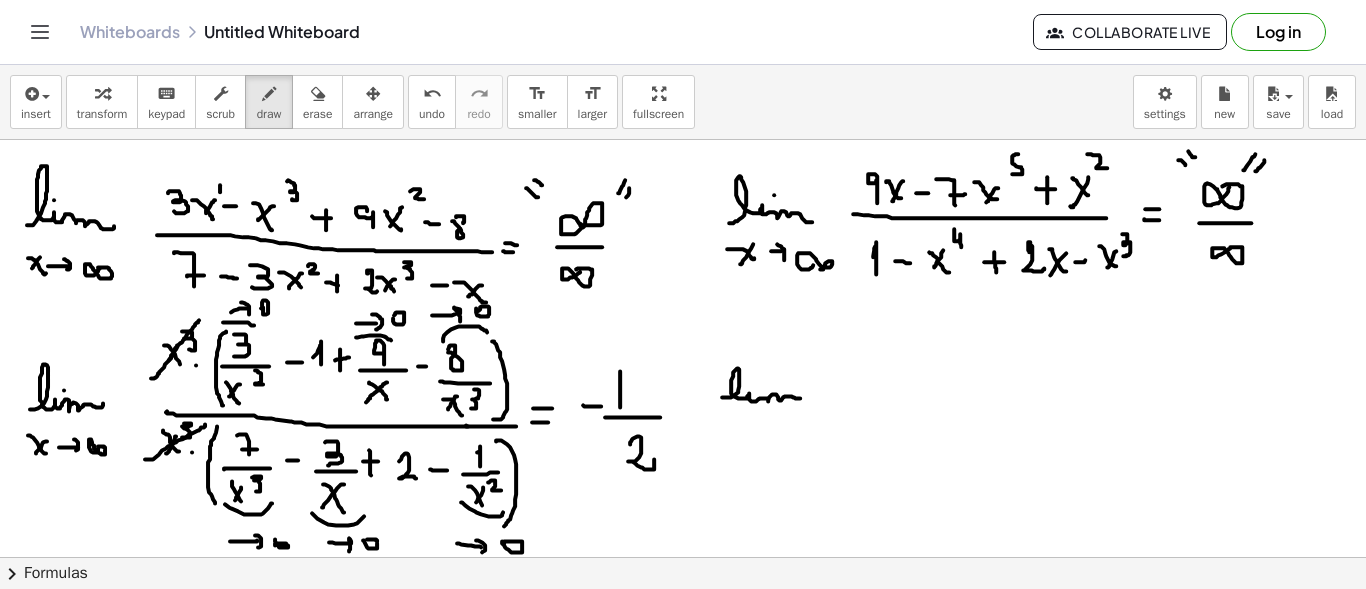 click at bounding box center [683, 674] 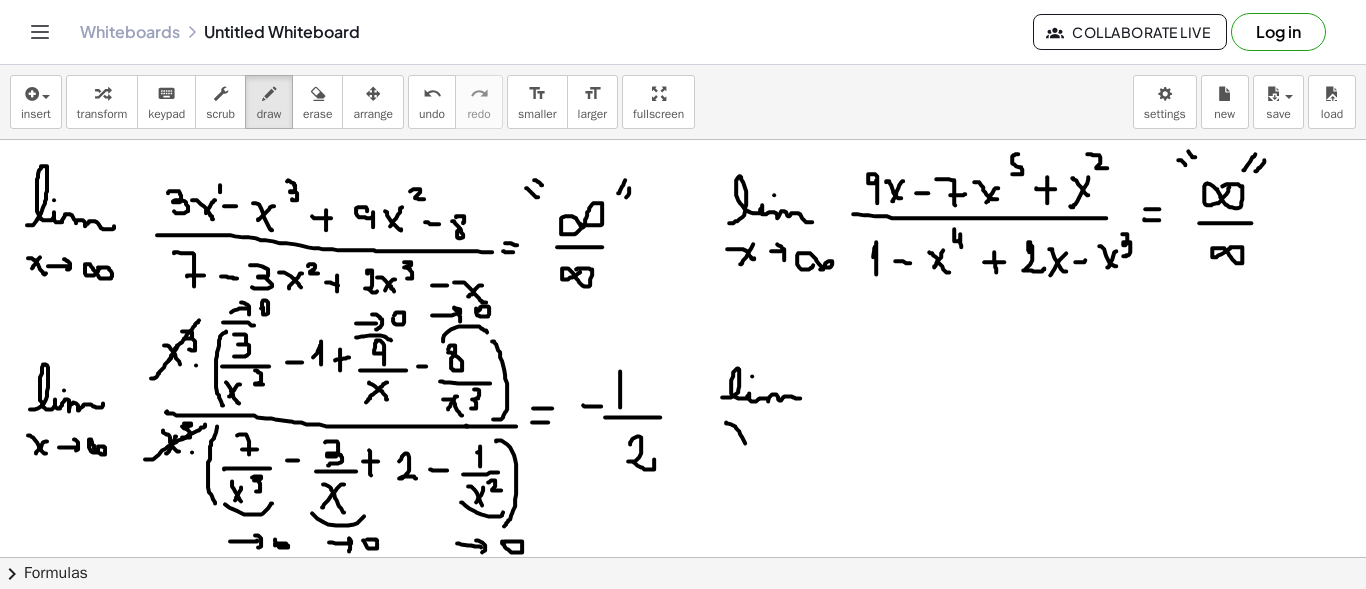 click at bounding box center [683, 674] 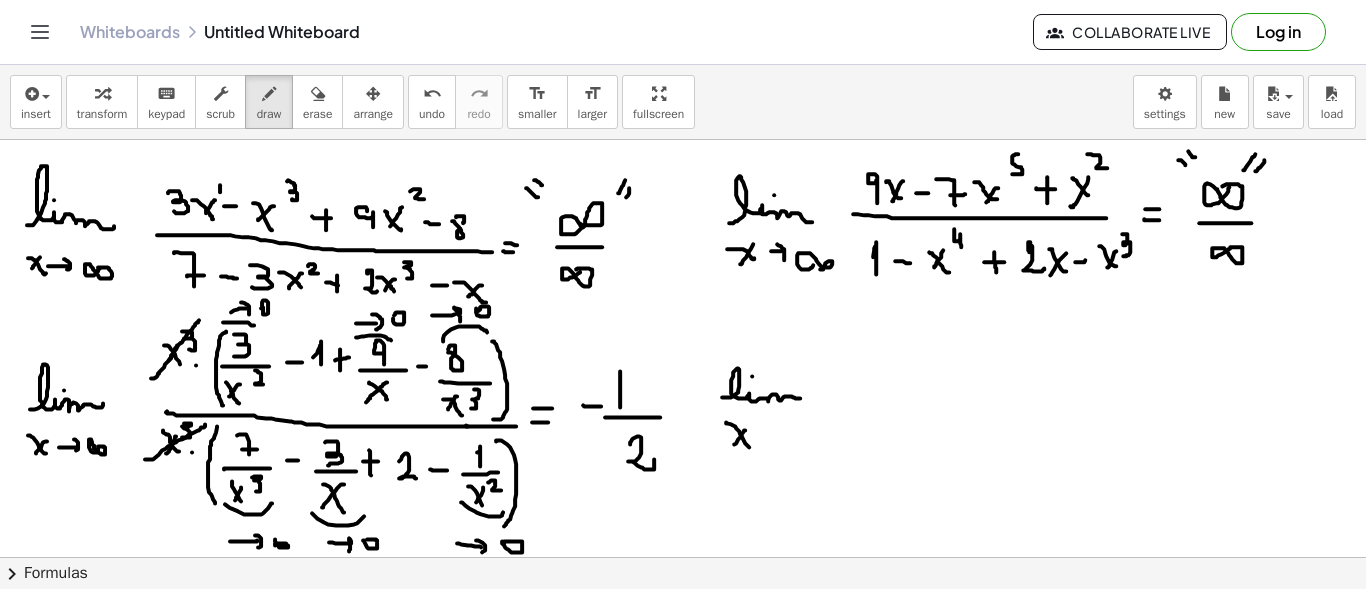 click at bounding box center (683, 674) 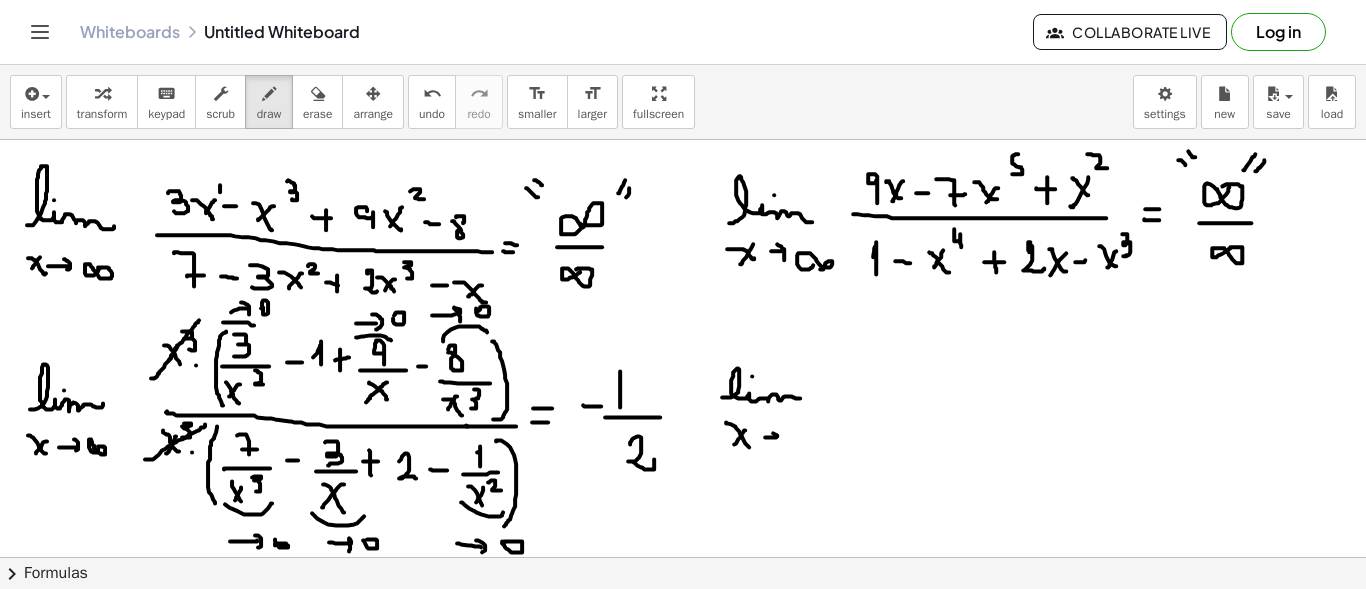 click at bounding box center (683, 674) 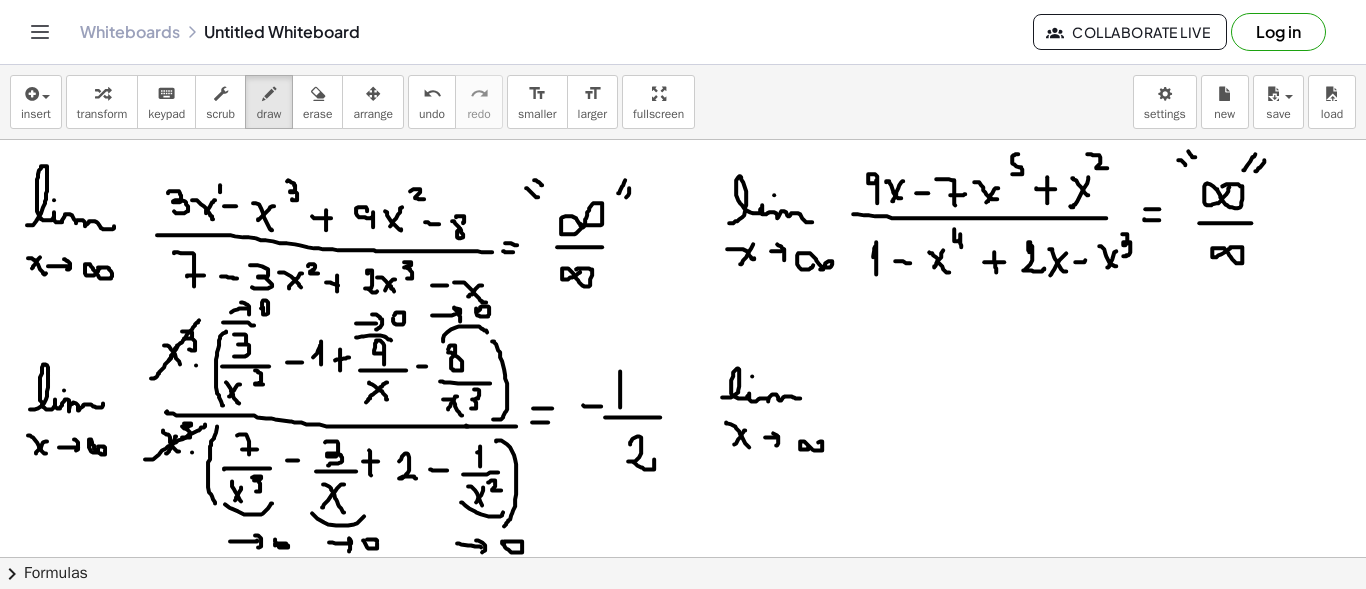 click at bounding box center [683, 674] 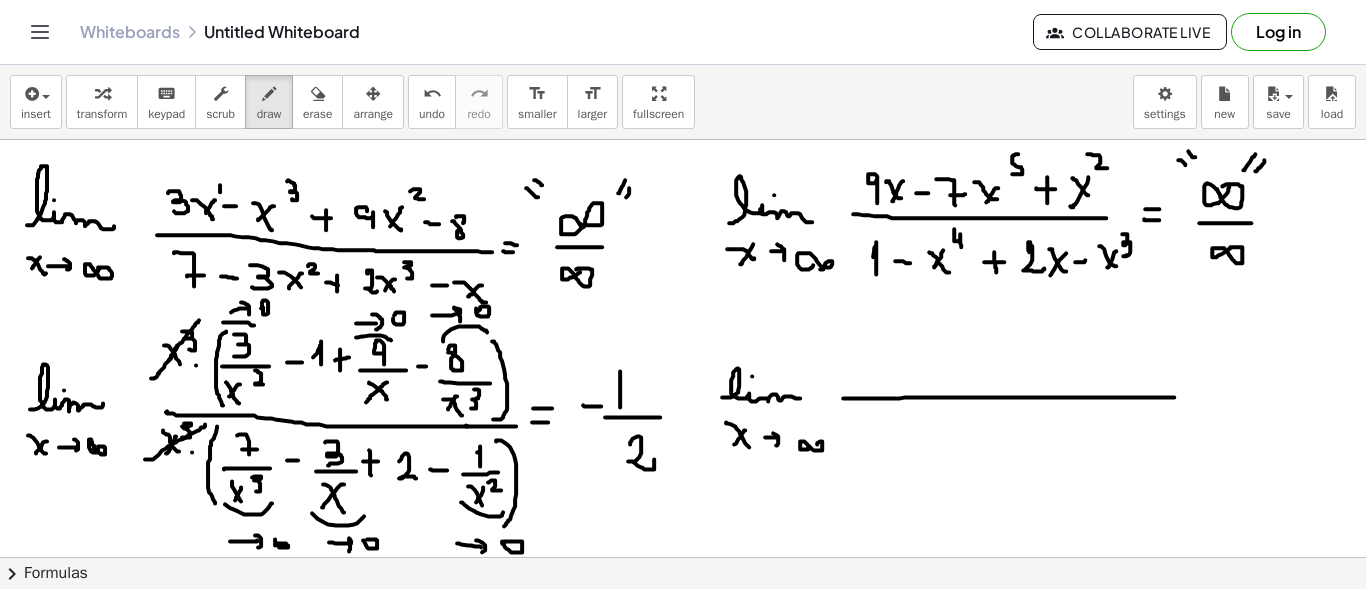 click at bounding box center (683, 674) 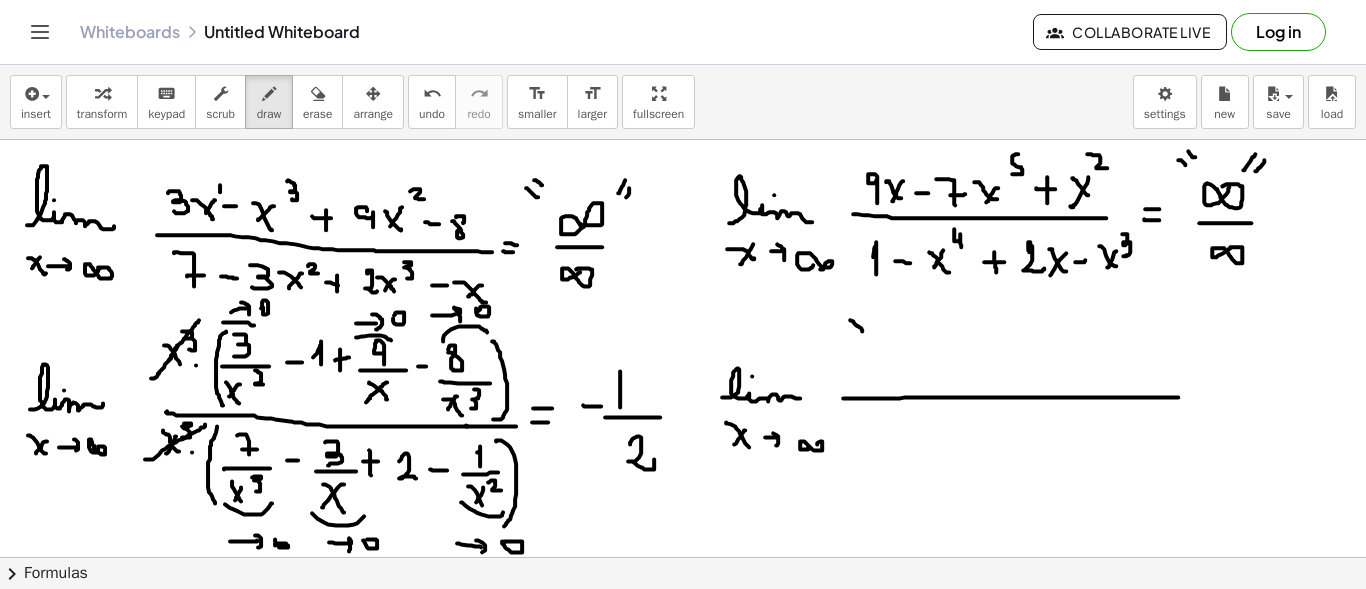 click at bounding box center [683, 674] 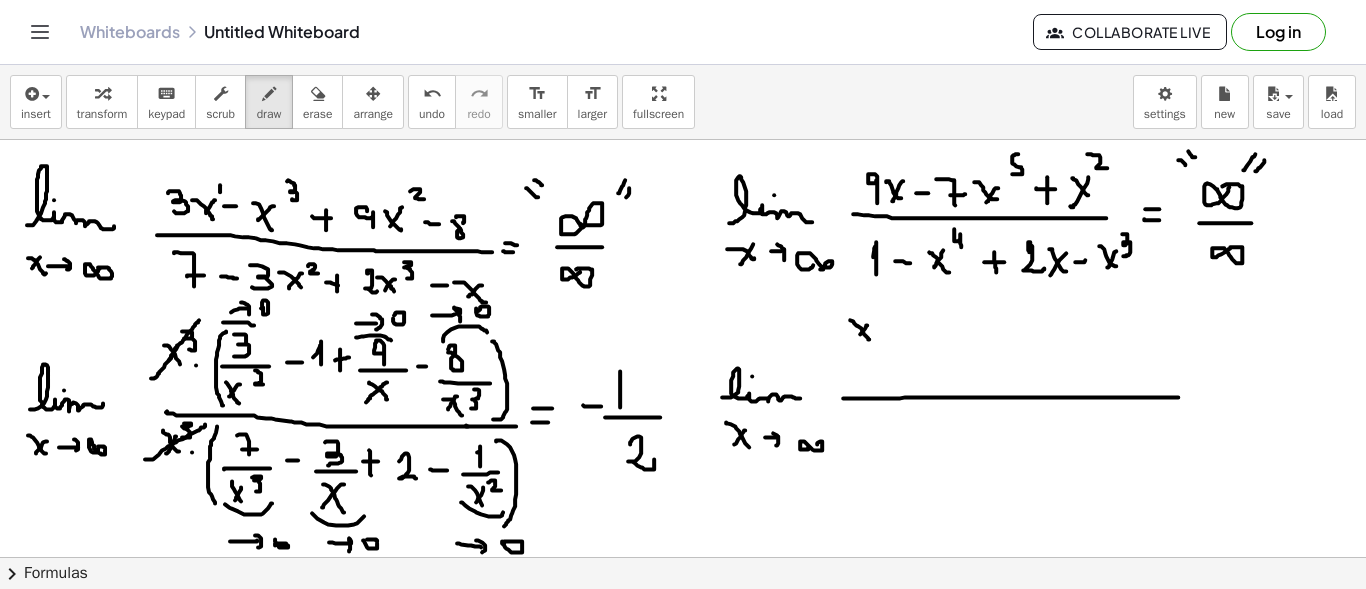 click at bounding box center [683, 674] 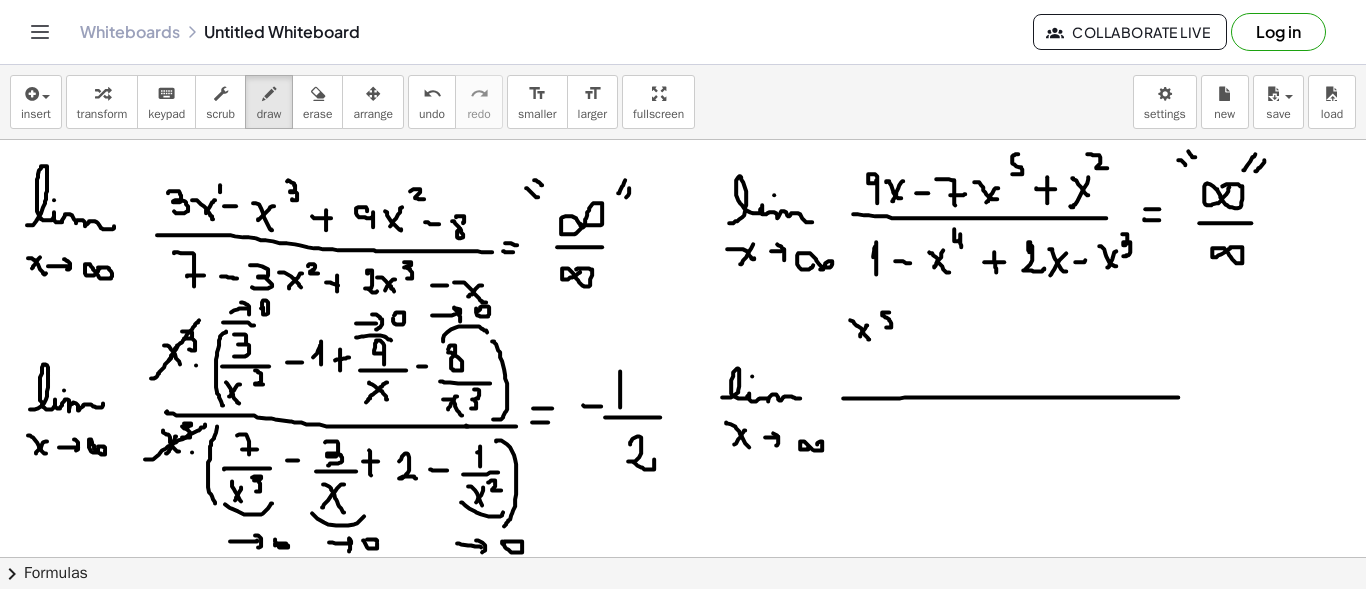 click at bounding box center (683, 674) 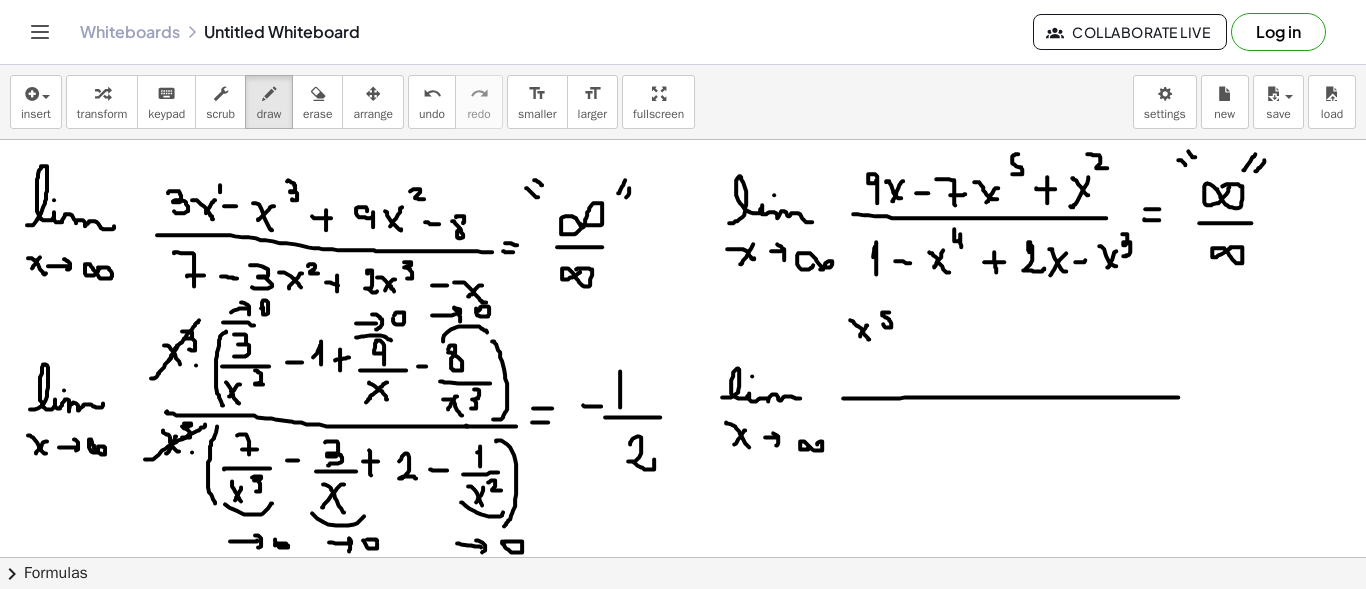 click at bounding box center (683, 674) 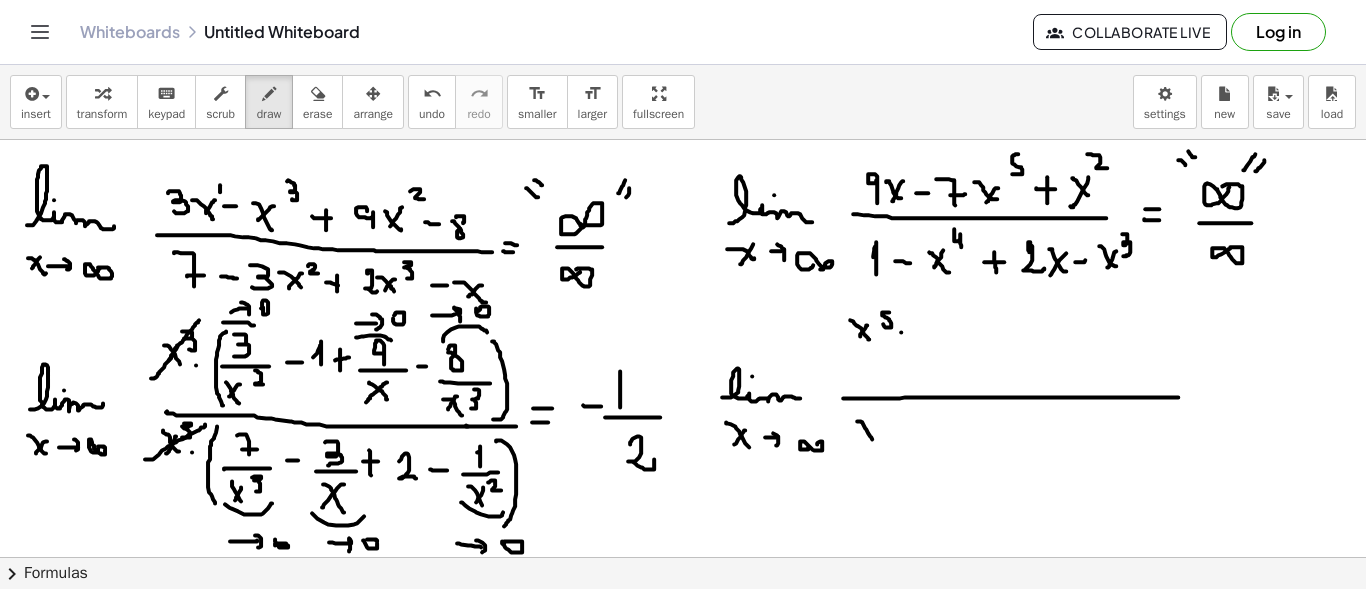 click at bounding box center (683, 674) 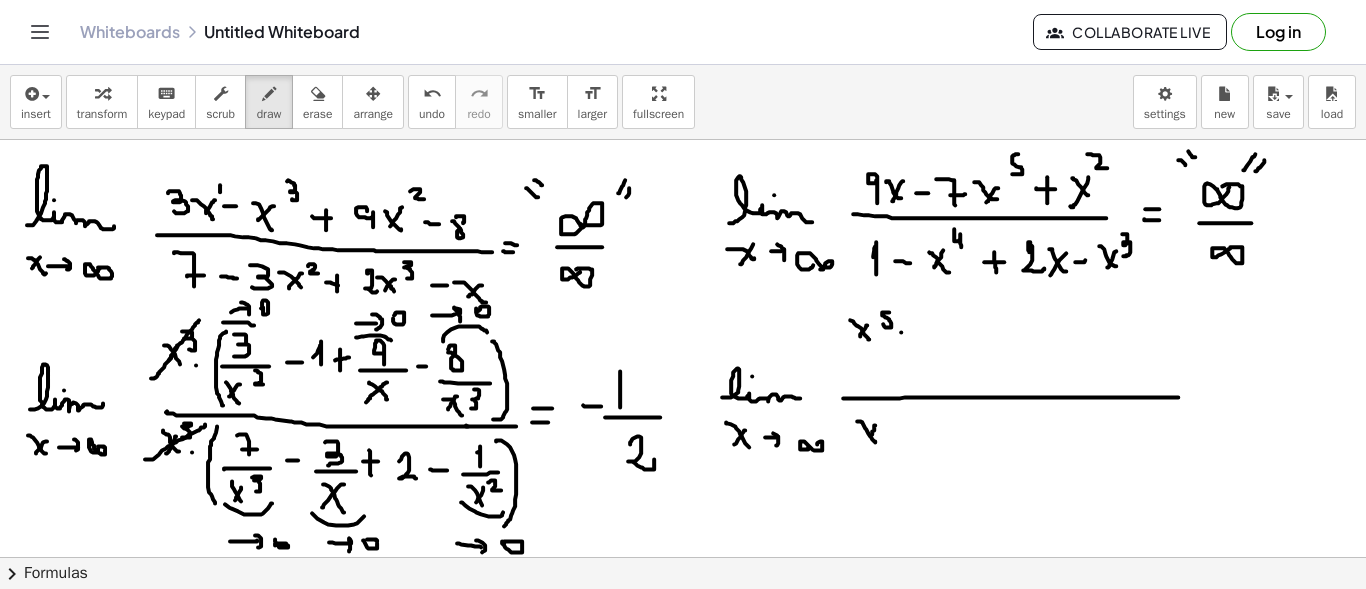 click at bounding box center (683, 674) 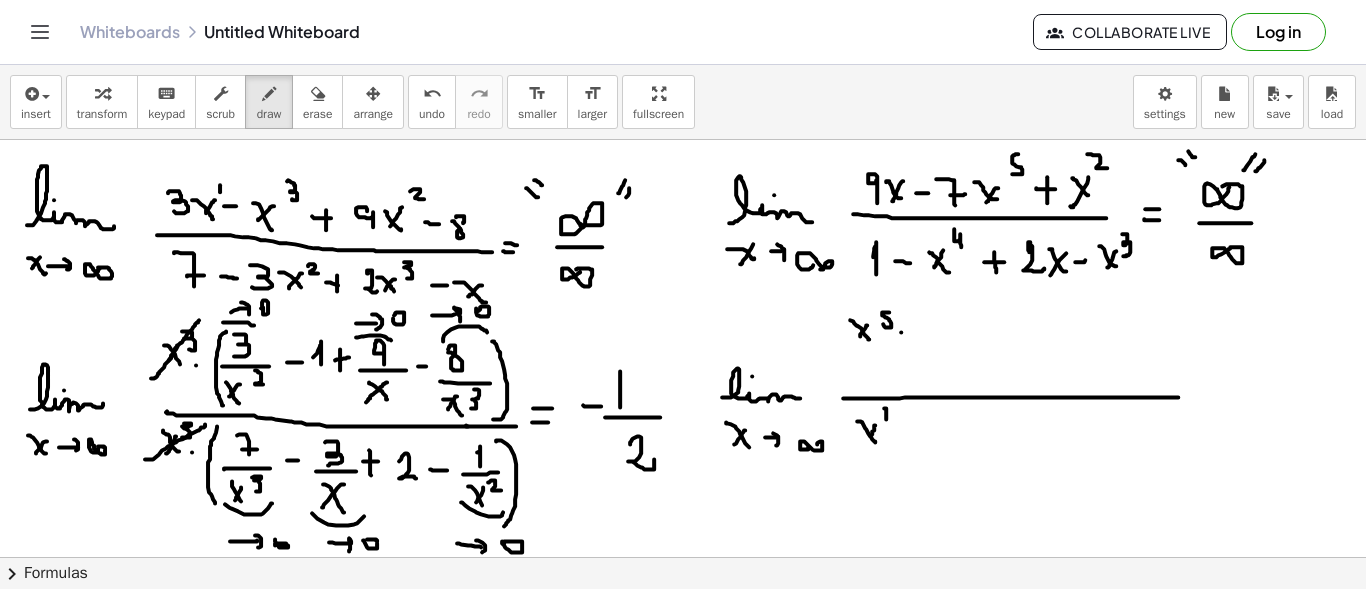 click at bounding box center [683, 674] 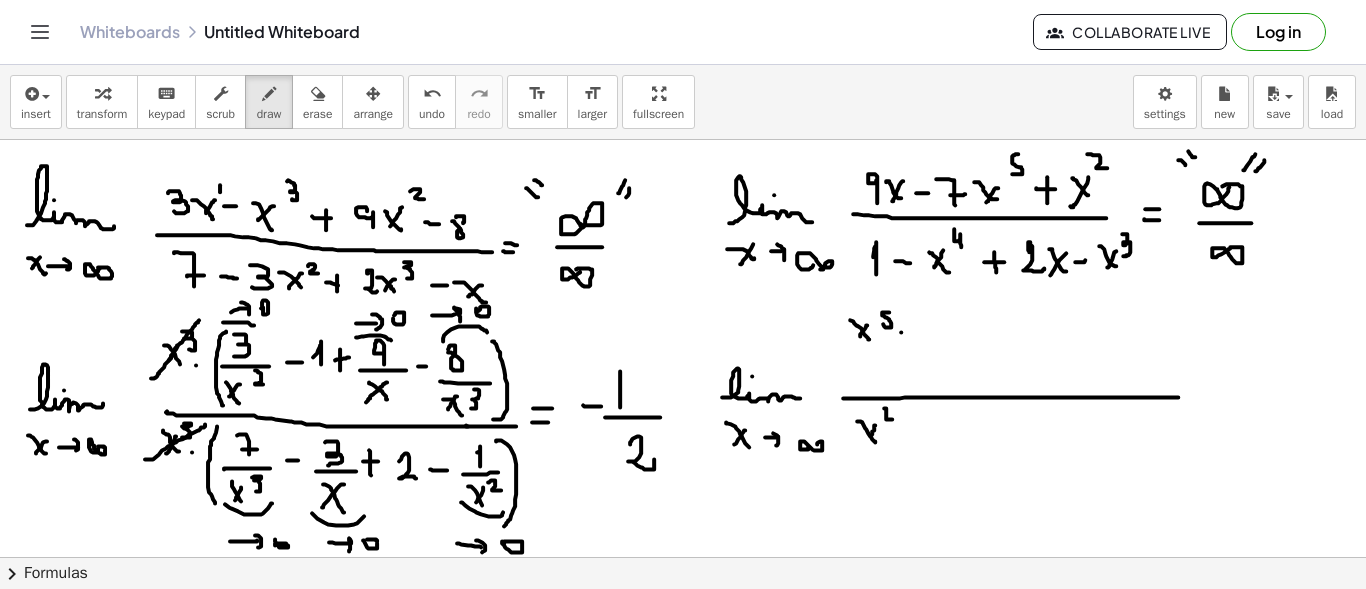 click at bounding box center (683, 674) 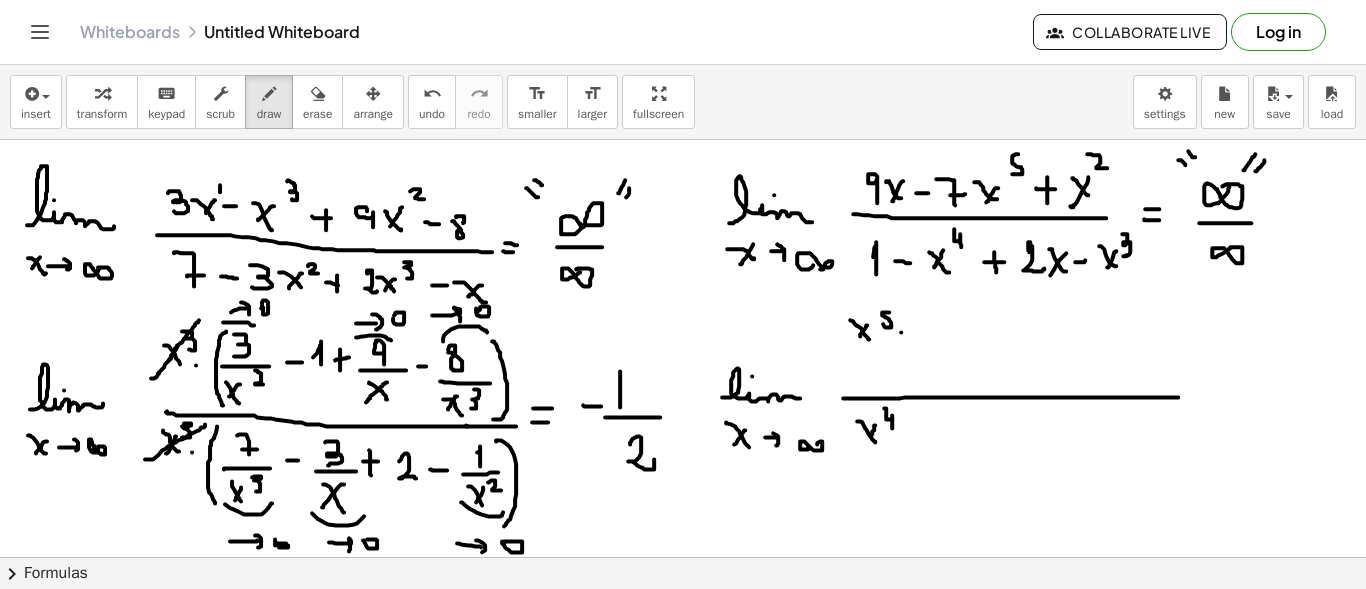 click at bounding box center [683, 674] 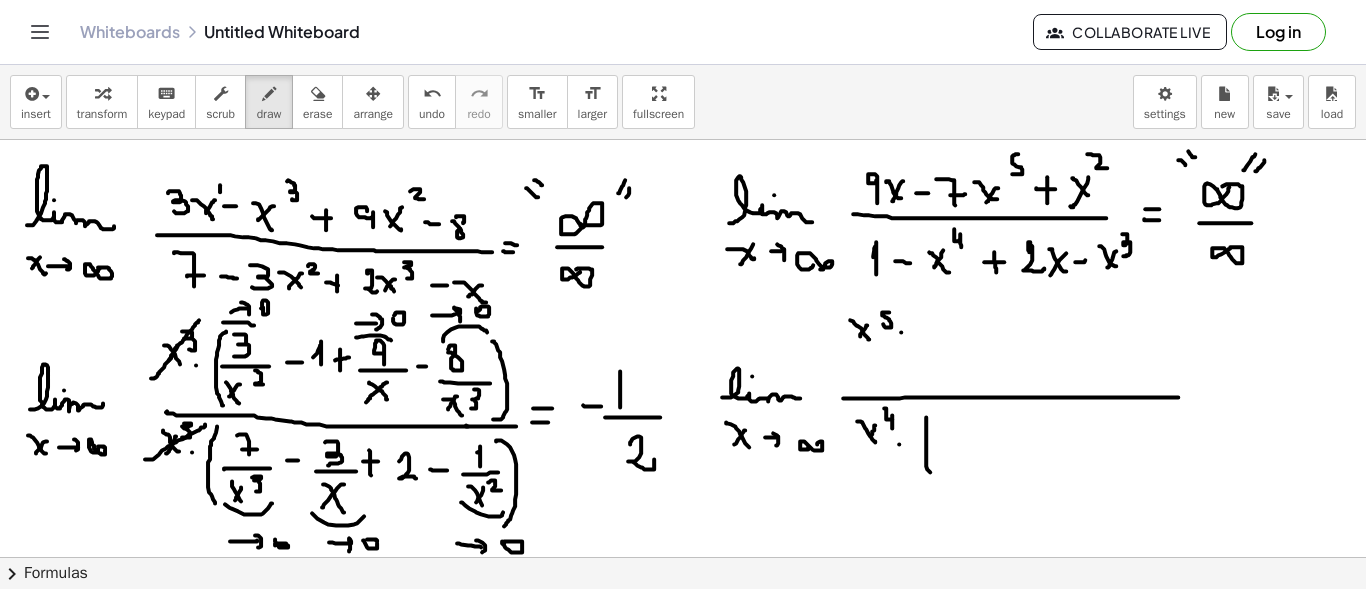 click at bounding box center [683, 674] 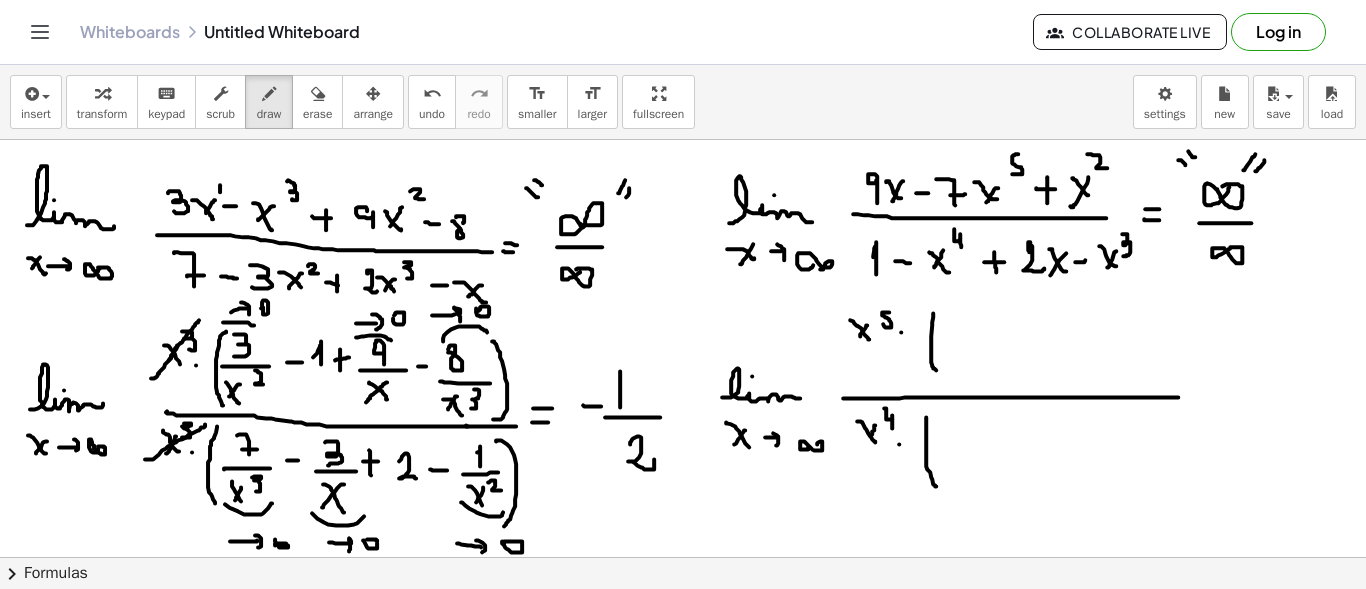 click at bounding box center (683, 674) 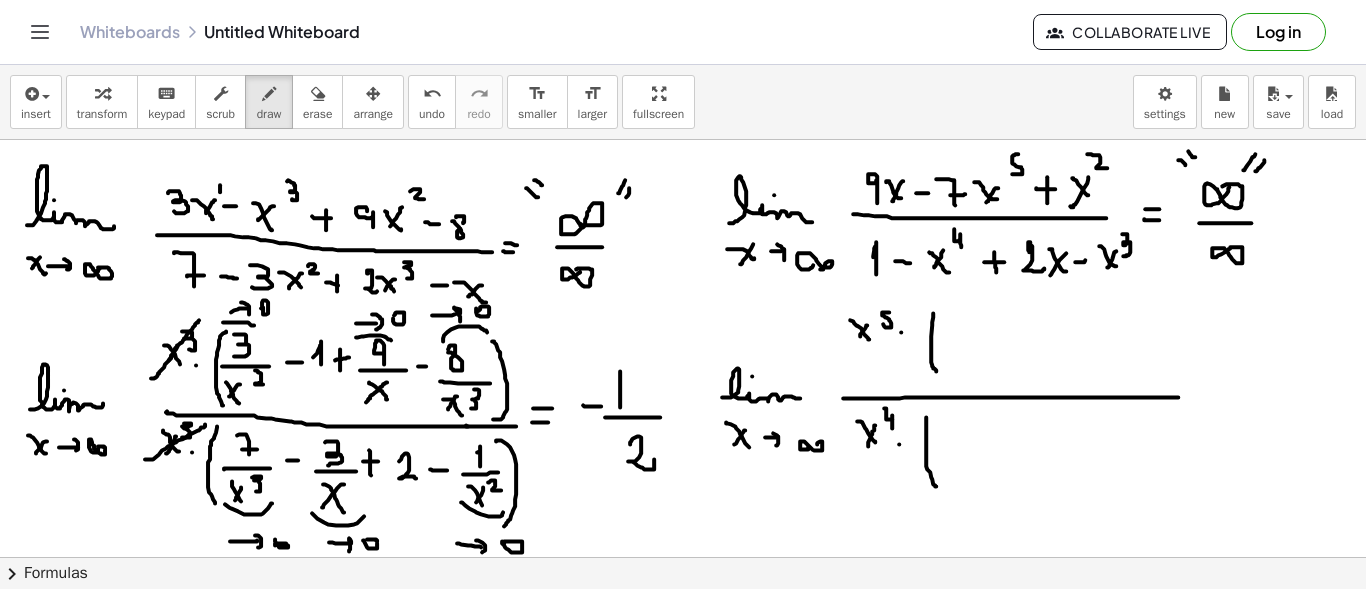 click at bounding box center [683, 674] 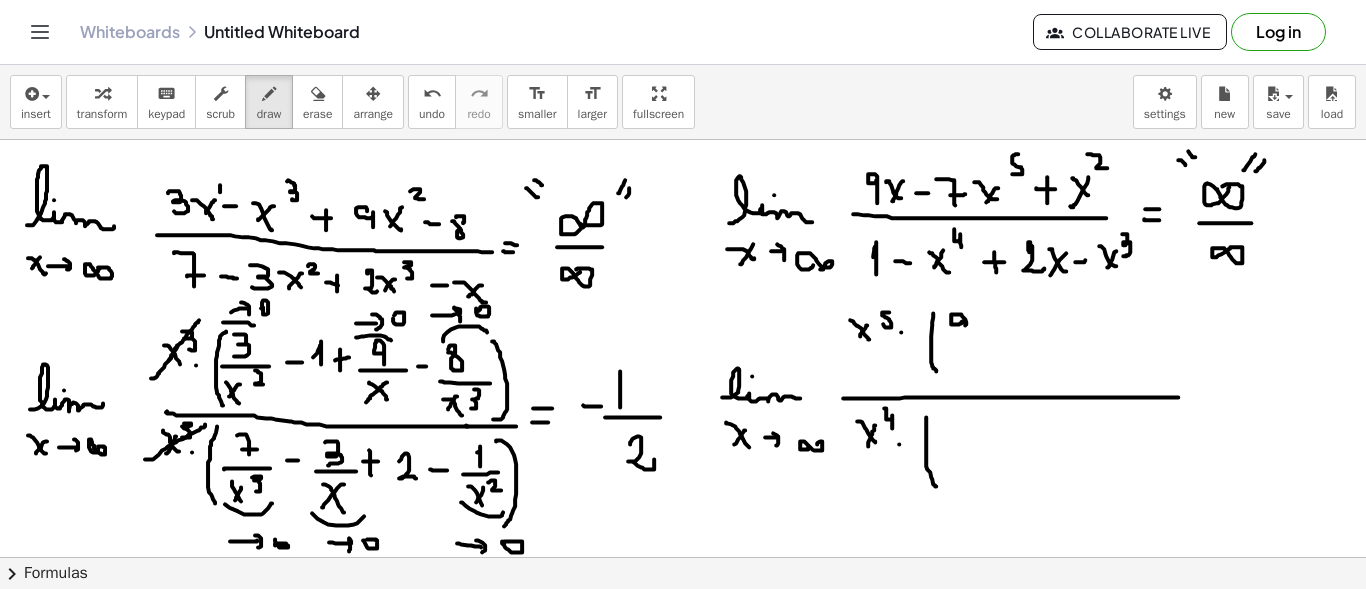 click at bounding box center (683, 674) 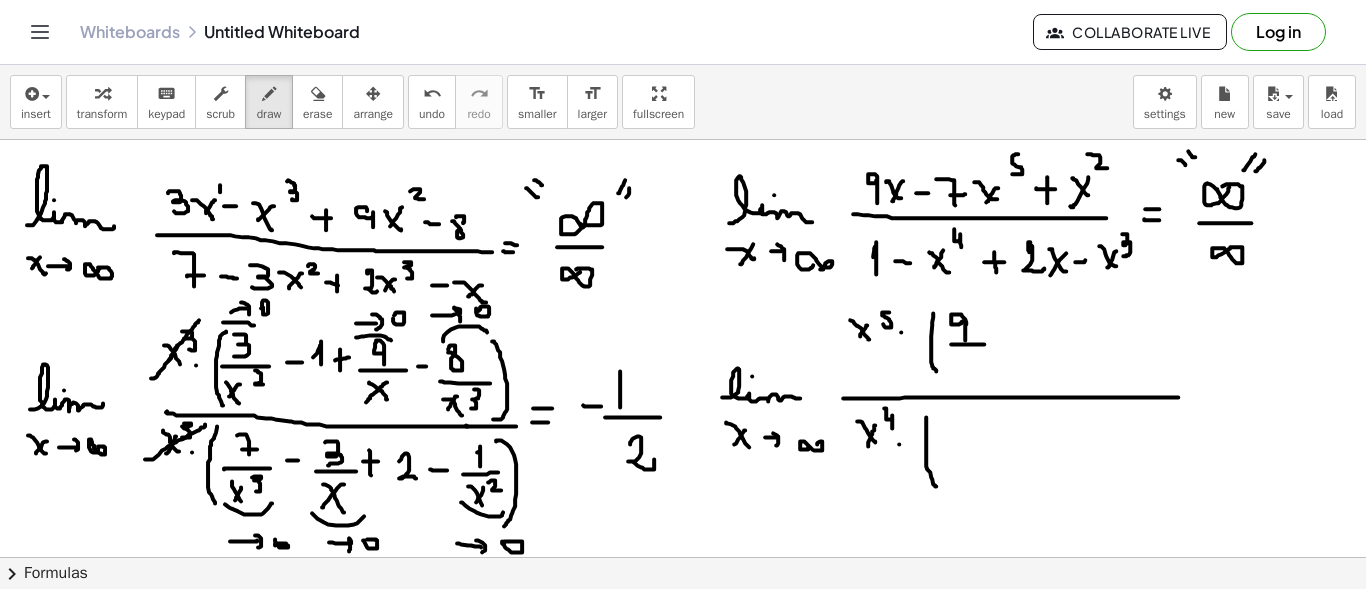 click at bounding box center (683, 674) 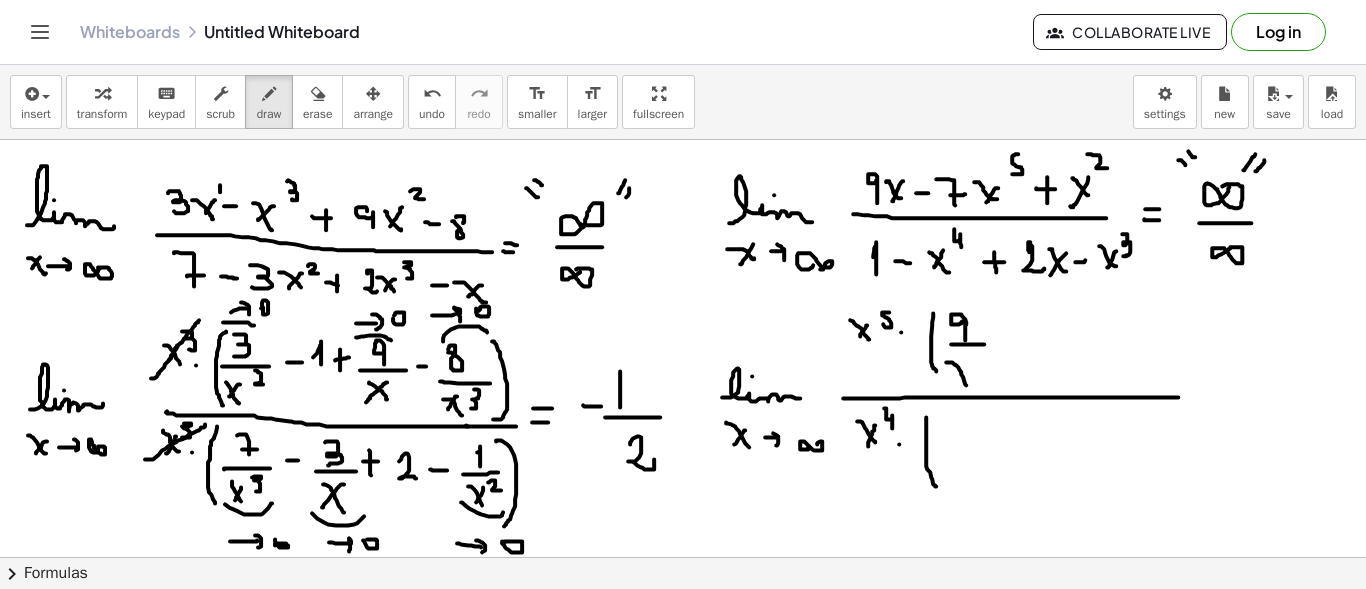 click at bounding box center [683, 674] 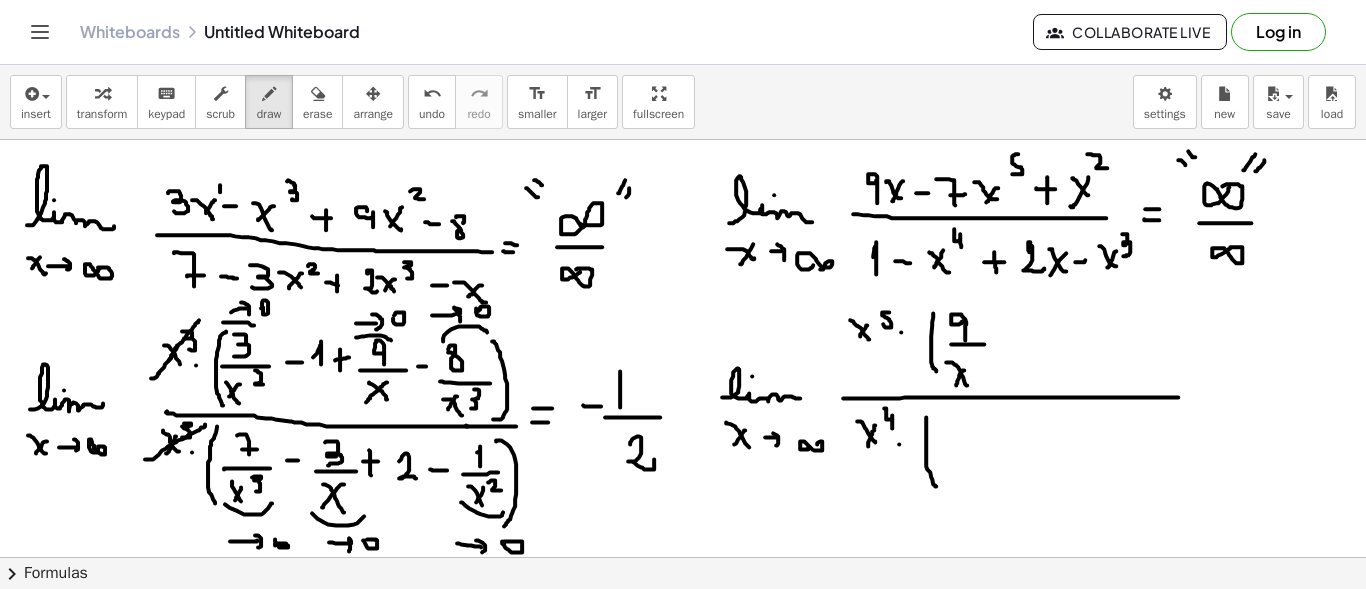 click at bounding box center (683, 674) 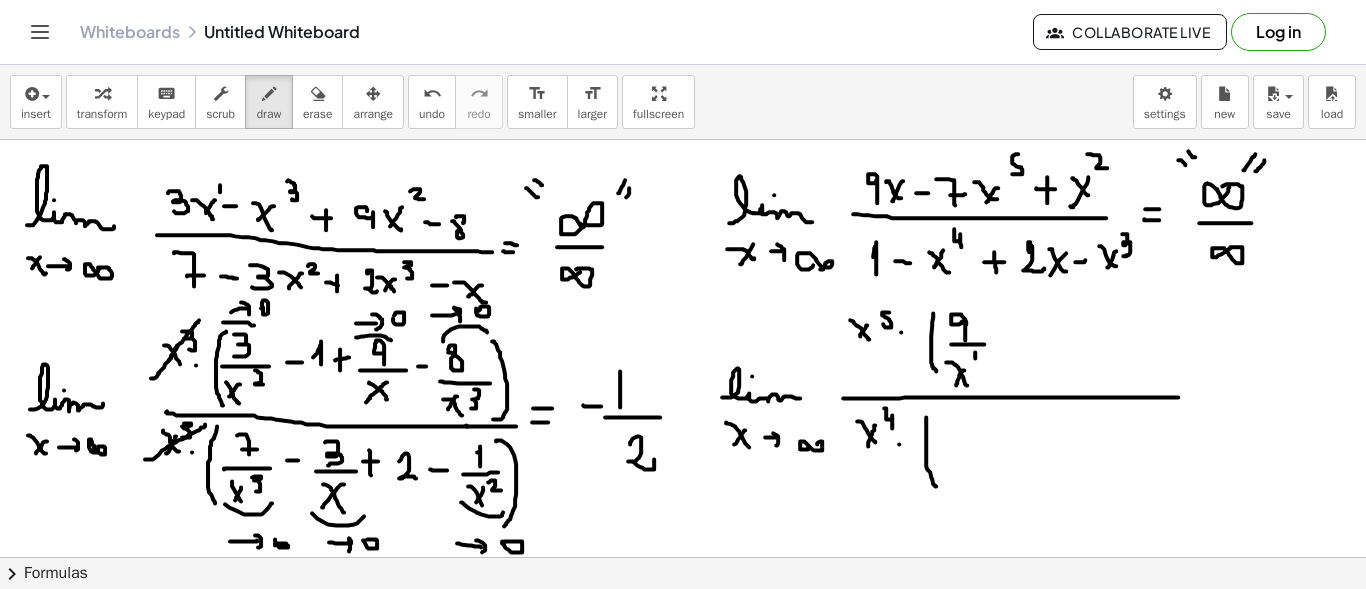click at bounding box center [683, 674] 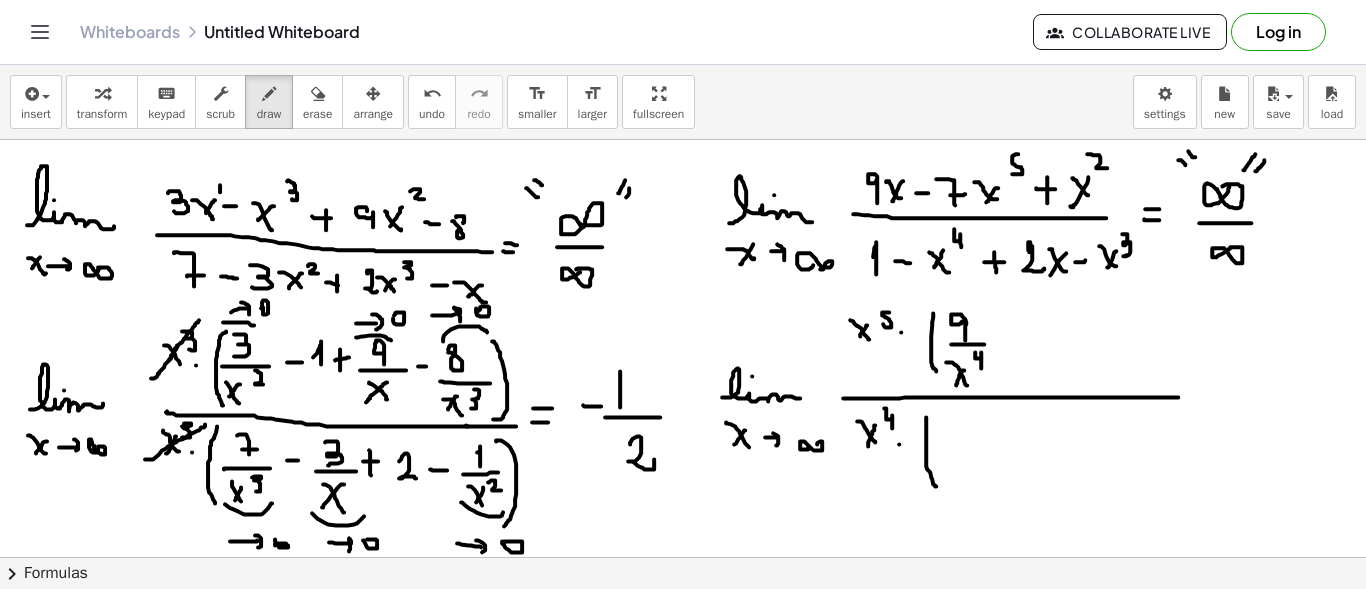 click at bounding box center [683, 674] 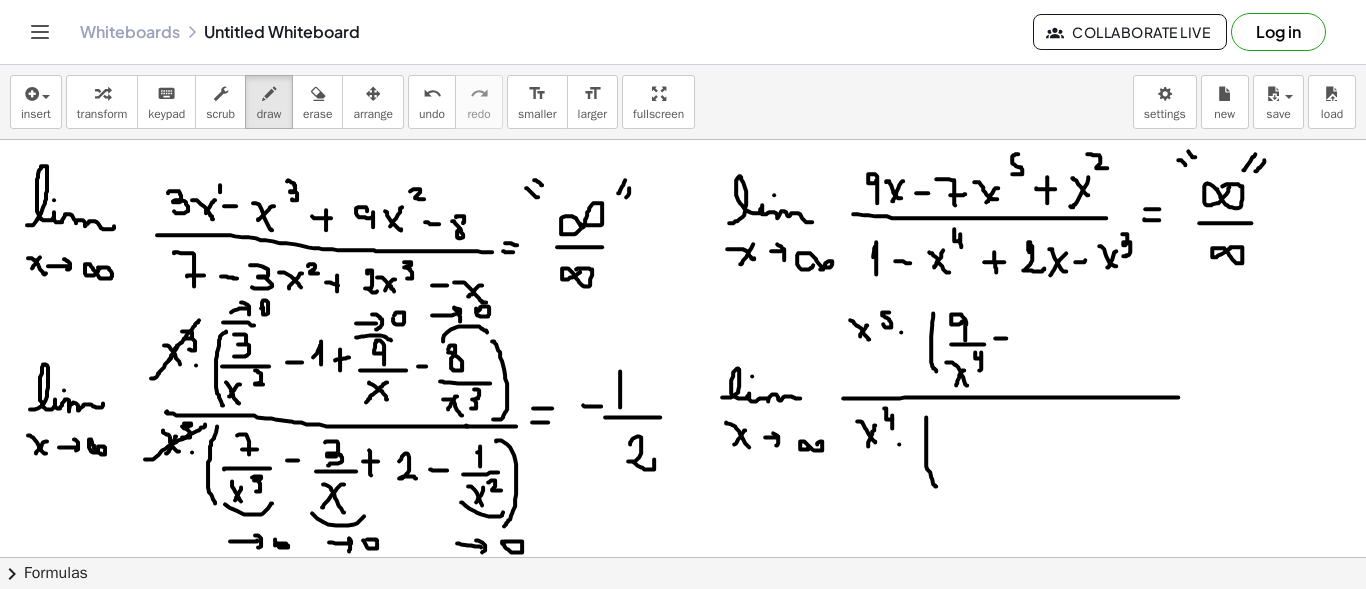 click at bounding box center (683, 674) 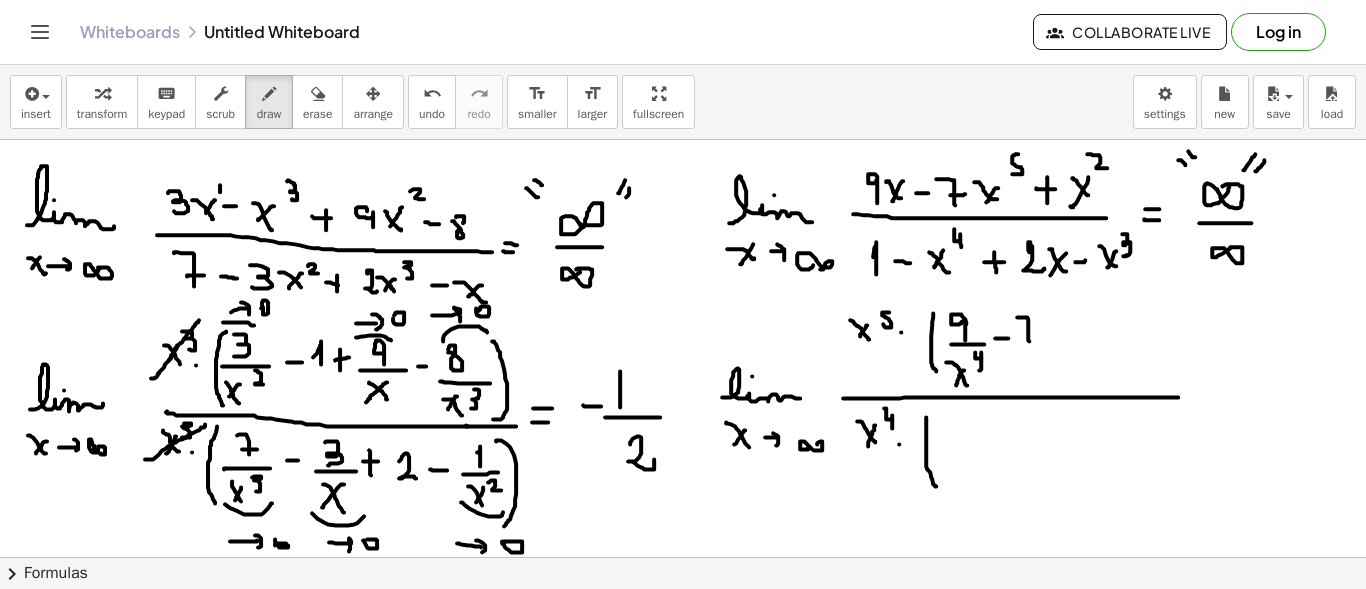 drag, startPoint x: 1017, startPoint y: 316, endPoint x: 1029, endPoint y: 341, distance: 27.730848 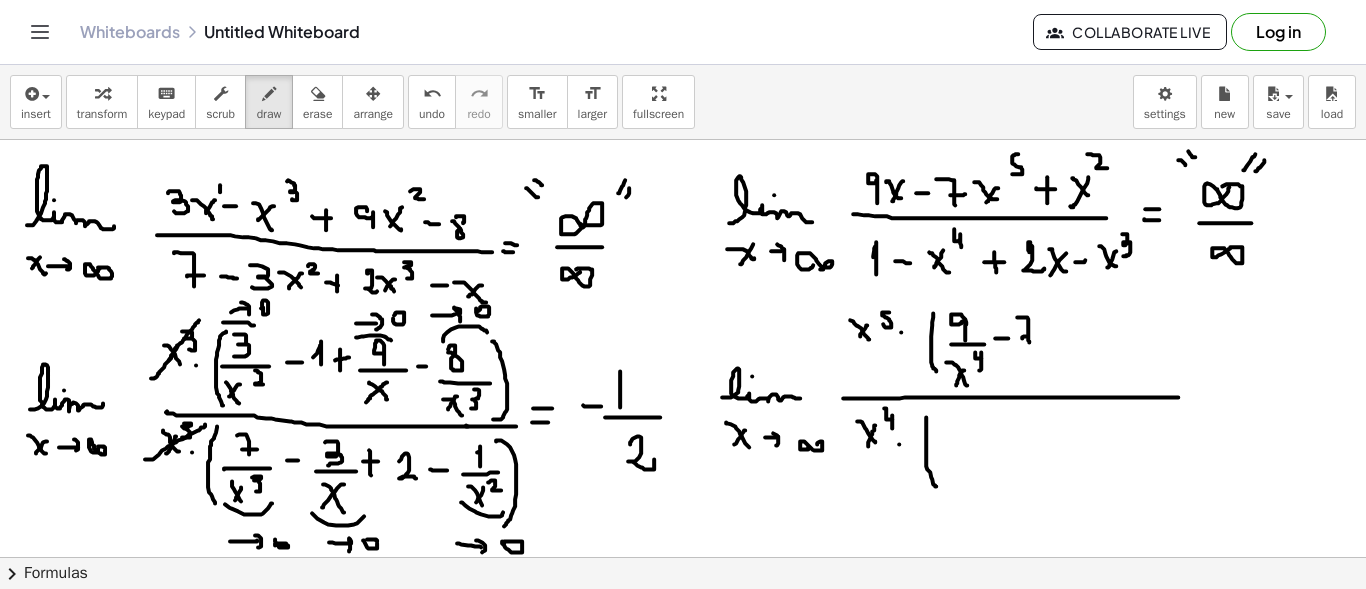 drag, startPoint x: 1022, startPoint y: 337, endPoint x: 1036, endPoint y: 335, distance: 14.142136 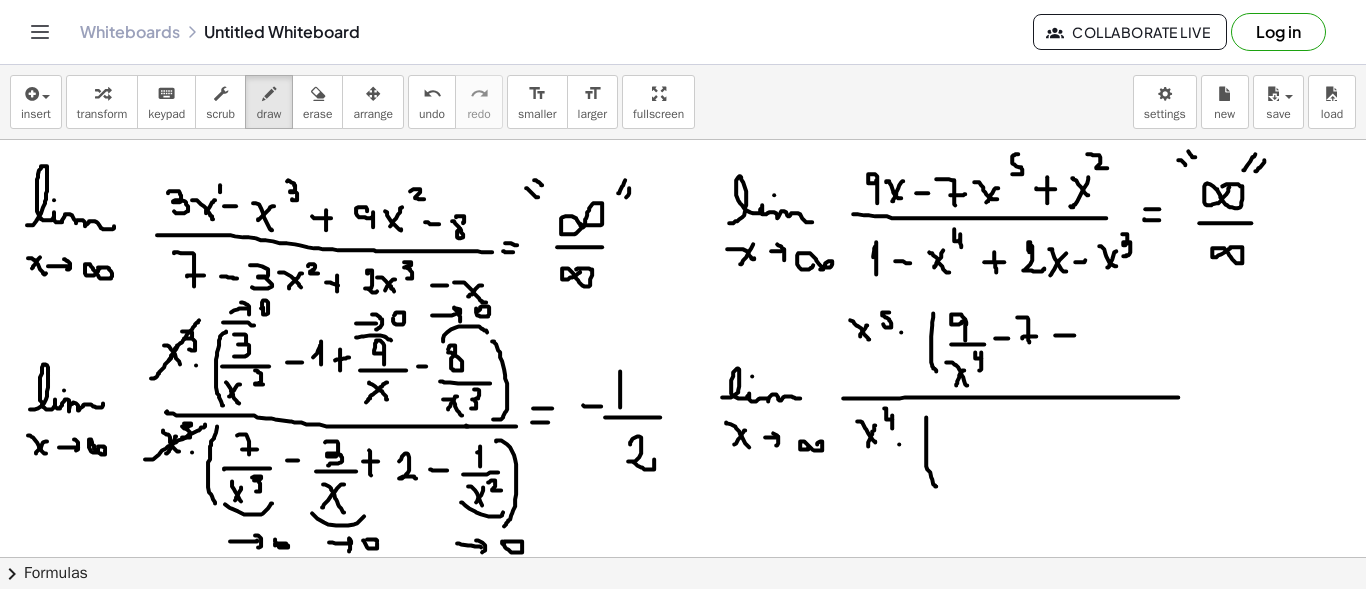 drag, startPoint x: 1055, startPoint y: 334, endPoint x: 1074, endPoint y: 334, distance: 19 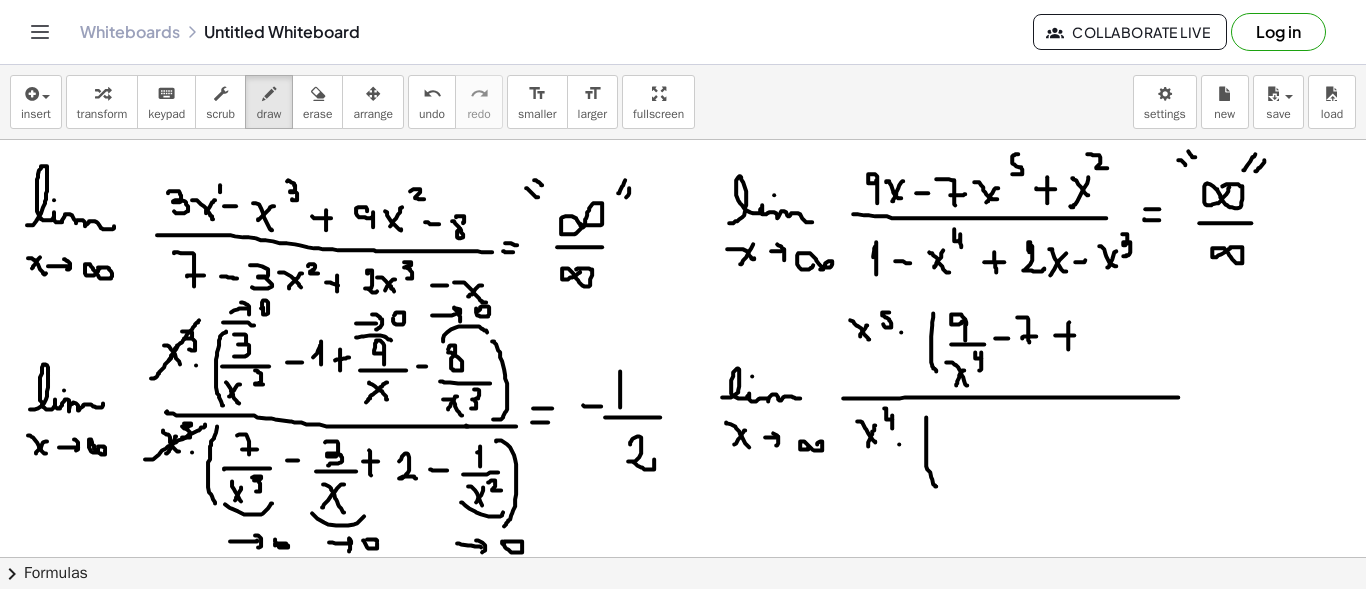 drag, startPoint x: 1069, startPoint y: 321, endPoint x: 1068, endPoint y: 348, distance: 27.018513 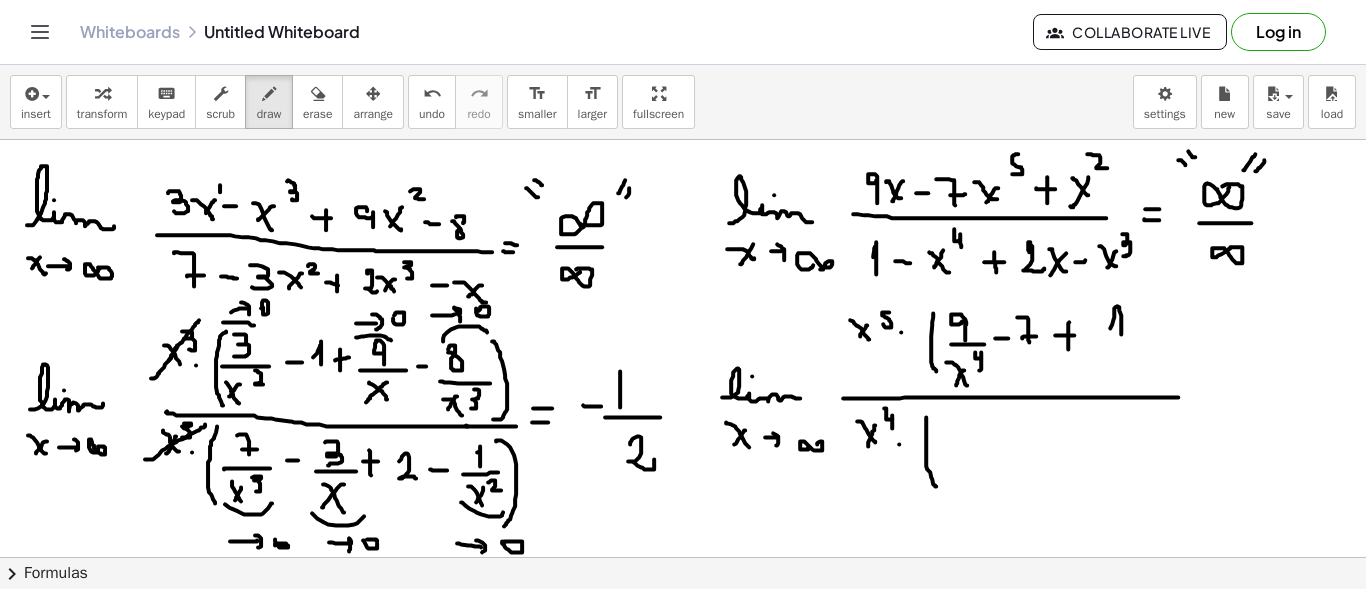 drag, startPoint x: 1110, startPoint y: 327, endPoint x: 1121, endPoint y: 333, distance: 12.529964 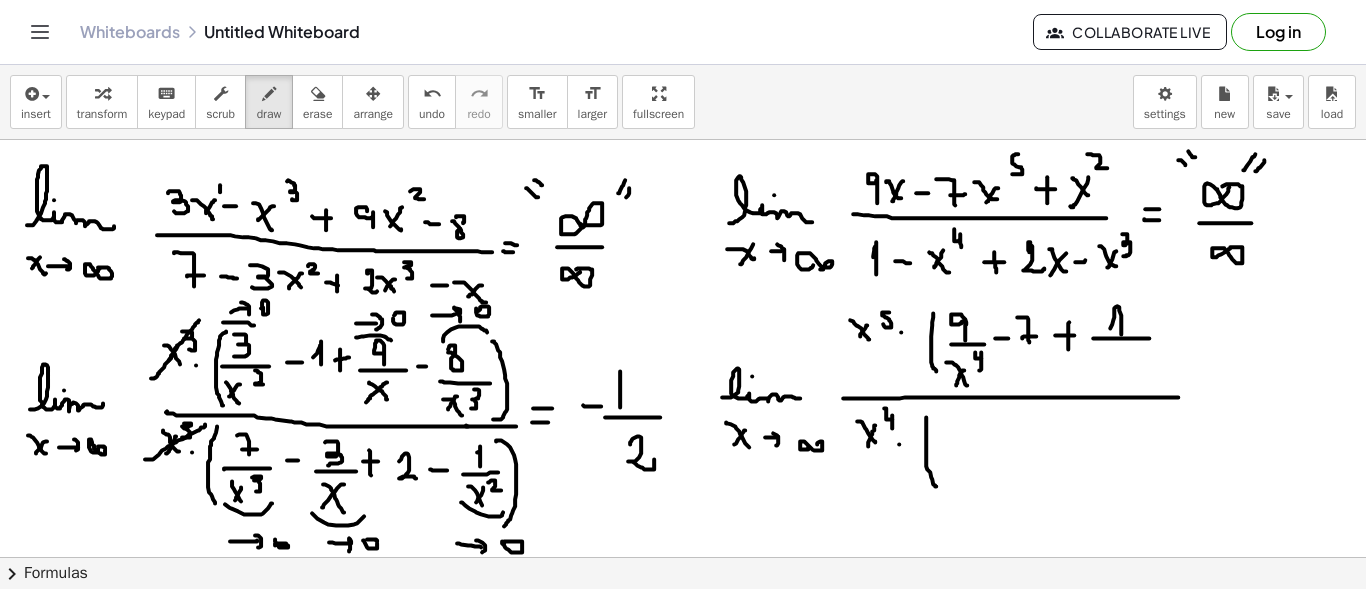 drag, startPoint x: 1099, startPoint y: 337, endPoint x: 1151, endPoint y: 336, distance: 52.009613 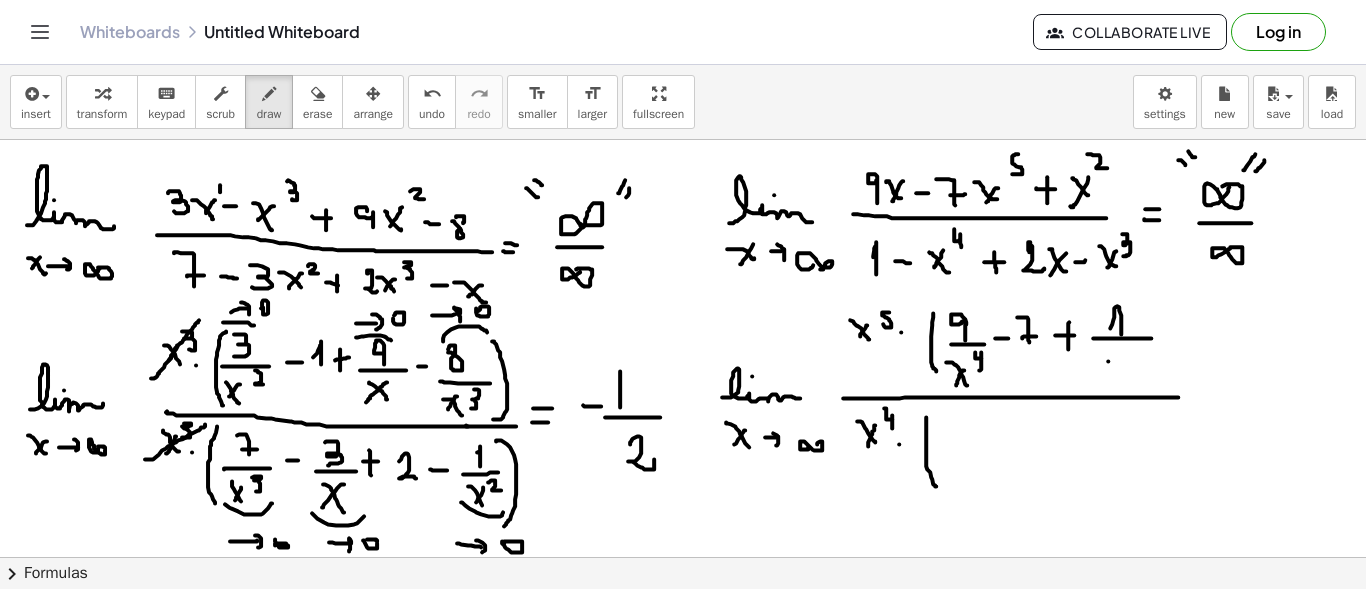 drag, startPoint x: 1108, startPoint y: 360, endPoint x: 1119, endPoint y: 374, distance: 17.804493 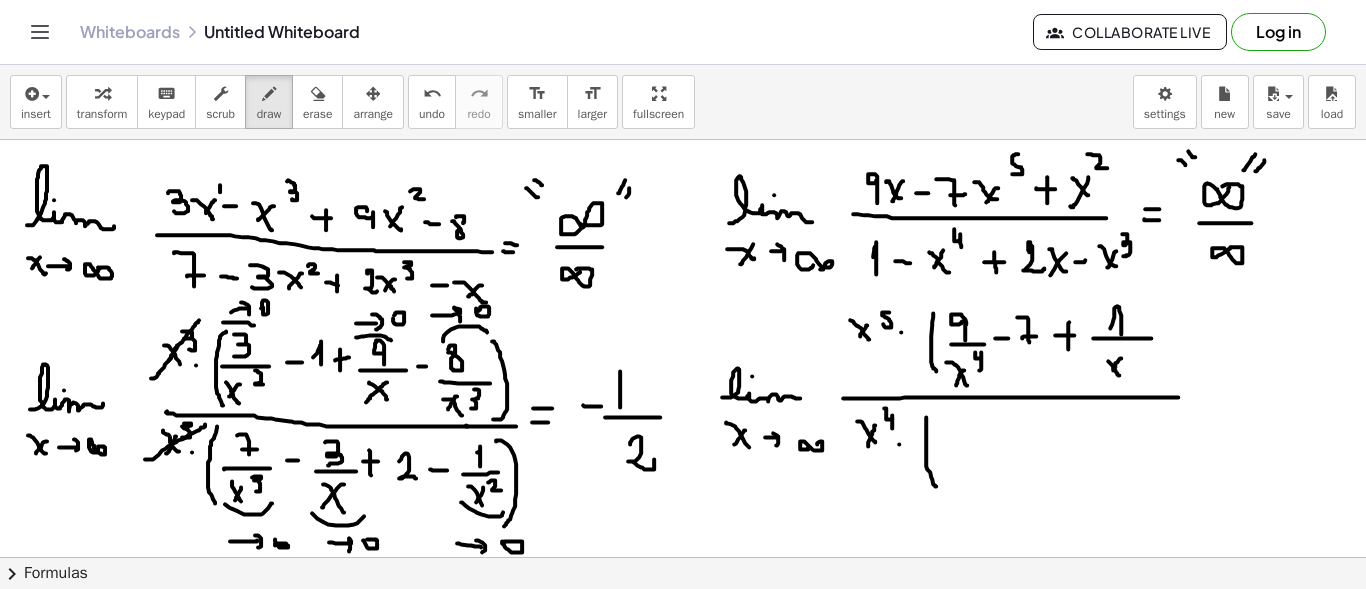click at bounding box center (683, 674) 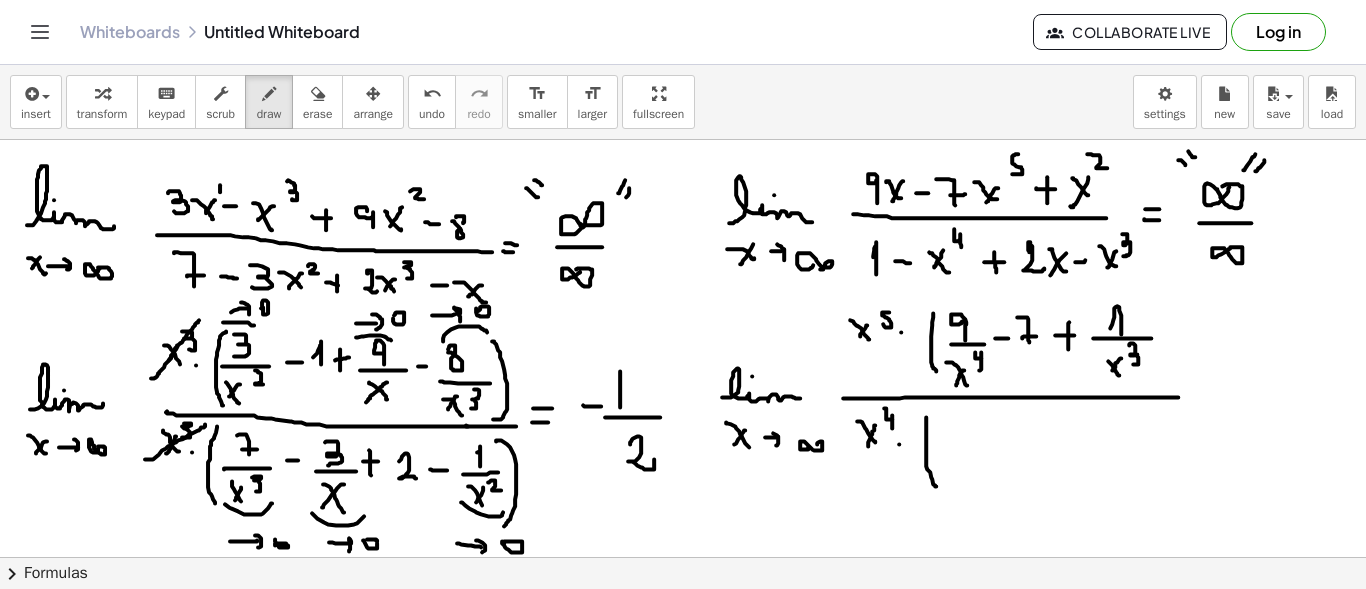 drag, startPoint x: 1130, startPoint y: 342, endPoint x: 1132, endPoint y: 363, distance: 21.095022 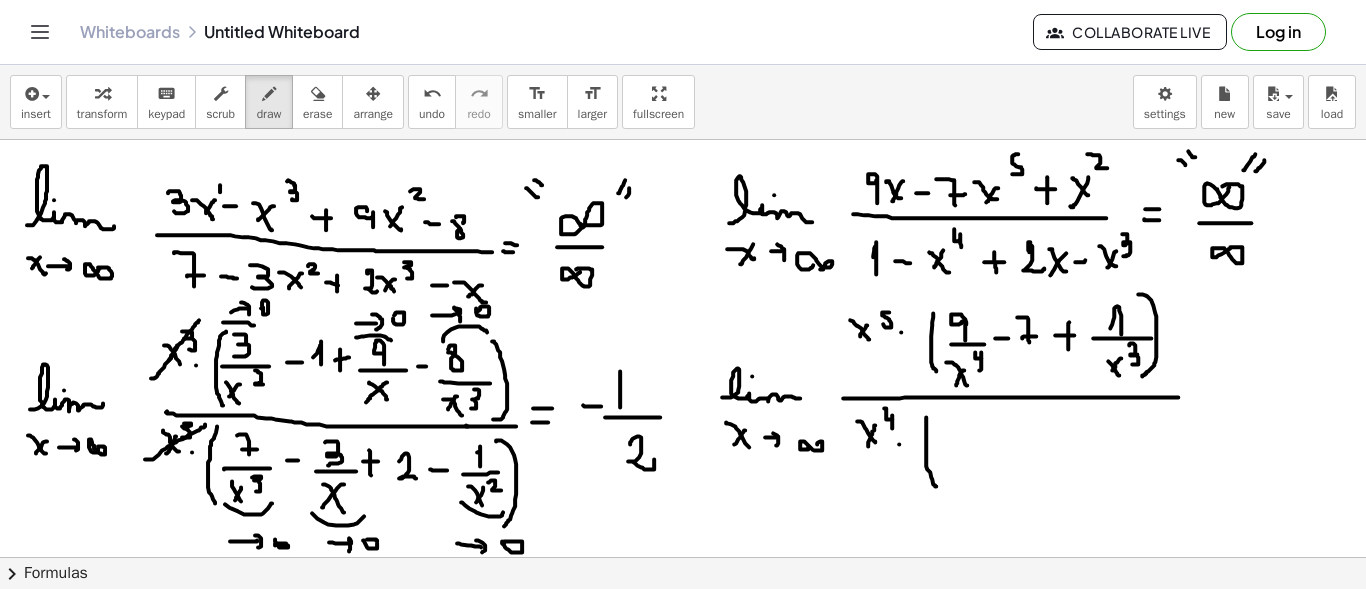 drag, startPoint x: 1142, startPoint y: 293, endPoint x: 1181, endPoint y: 396, distance: 110.13628 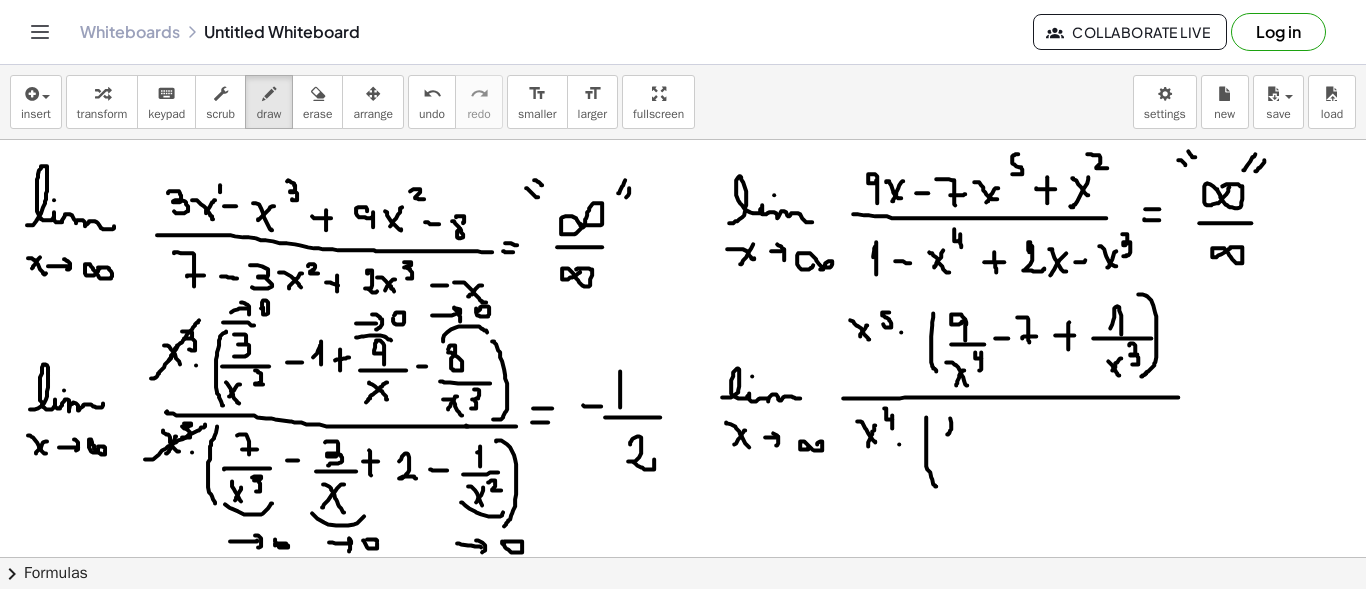click at bounding box center (683, 674) 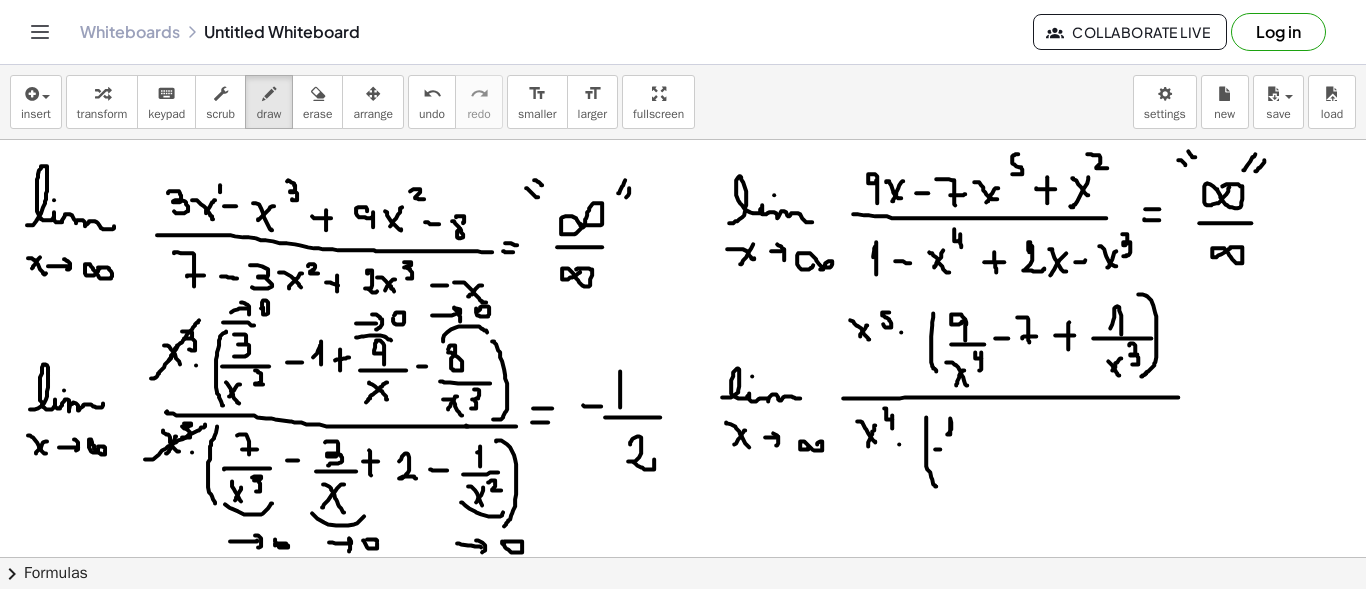 drag, startPoint x: 935, startPoint y: 448, endPoint x: 973, endPoint y: 454, distance: 38.470768 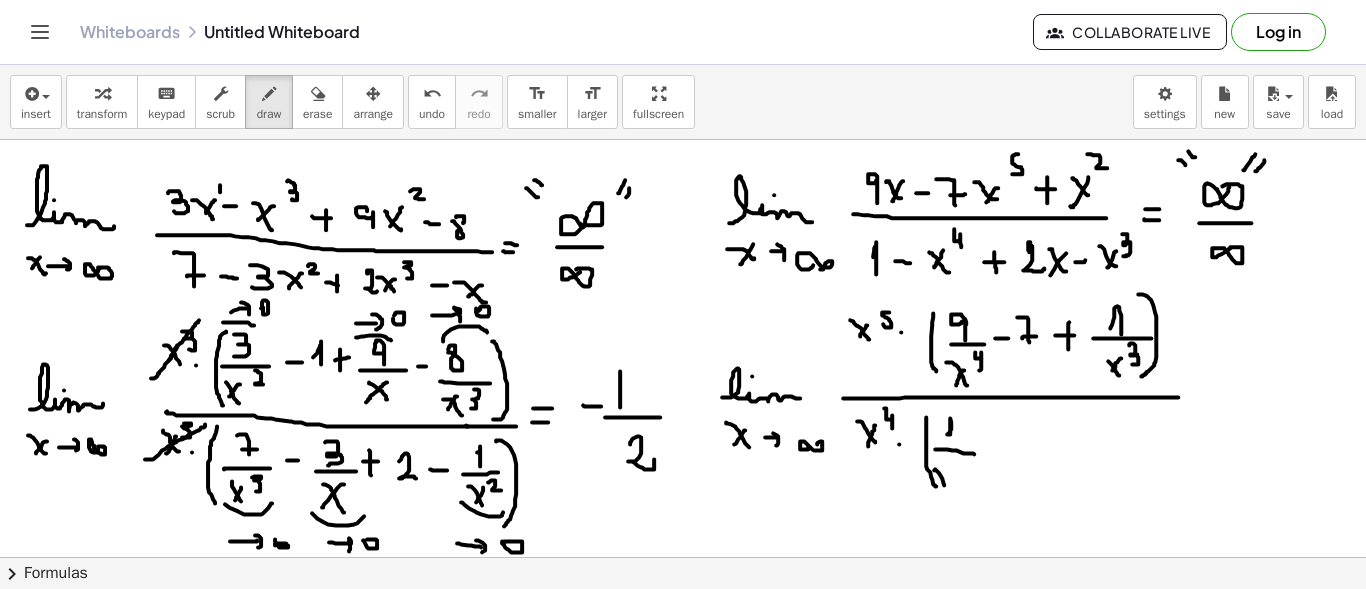 drag, startPoint x: 934, startPoint y: 469, endPoint x: 952, endPoint y: 493, distance: 30 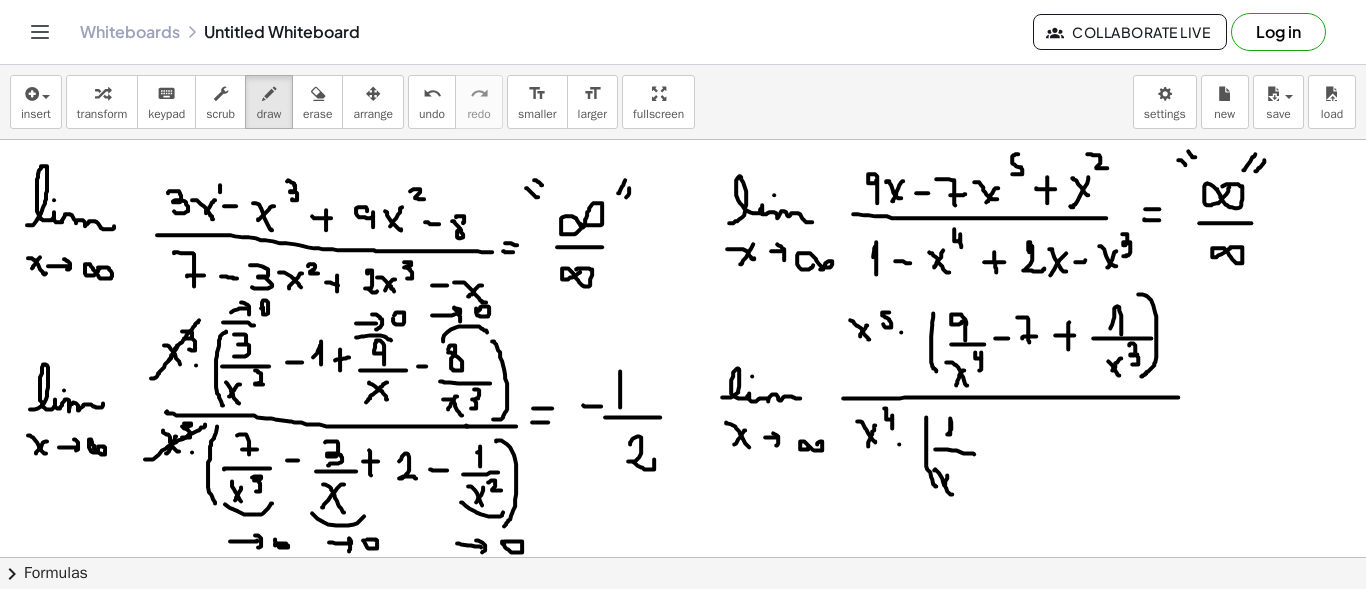click at bounding box center (683, 674) 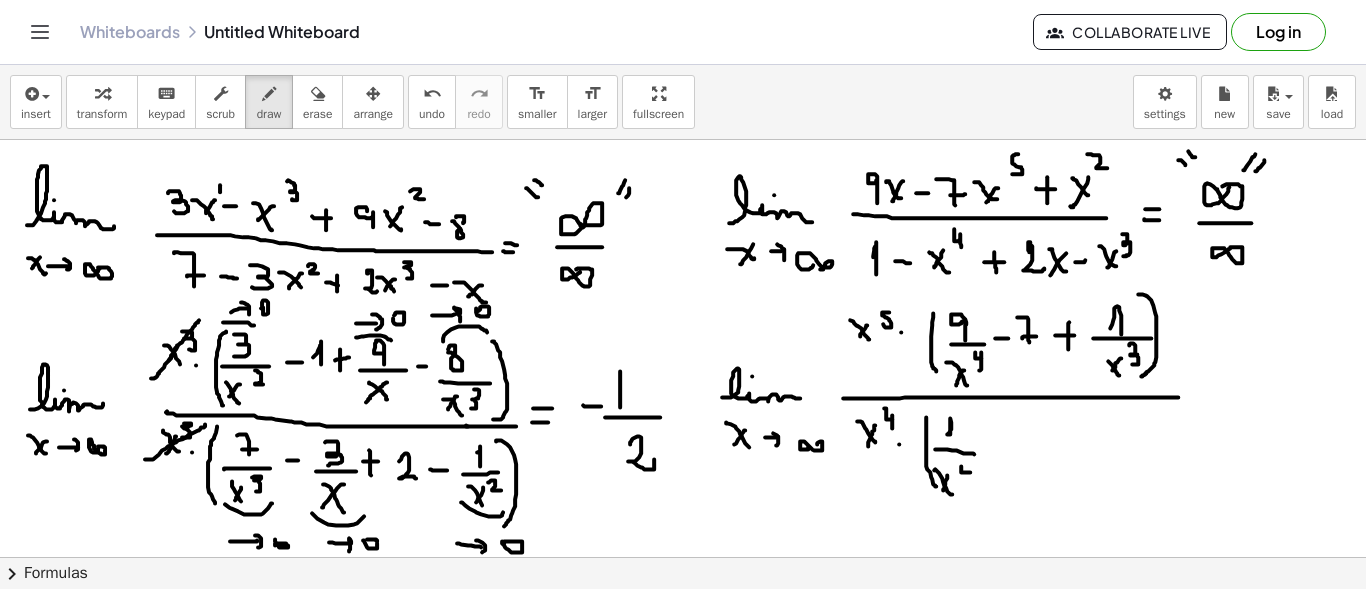 drag, startPoint x: 961, startPoint y: 465, endPoint x: 971, endPoint y: 471, distance: 11.661903 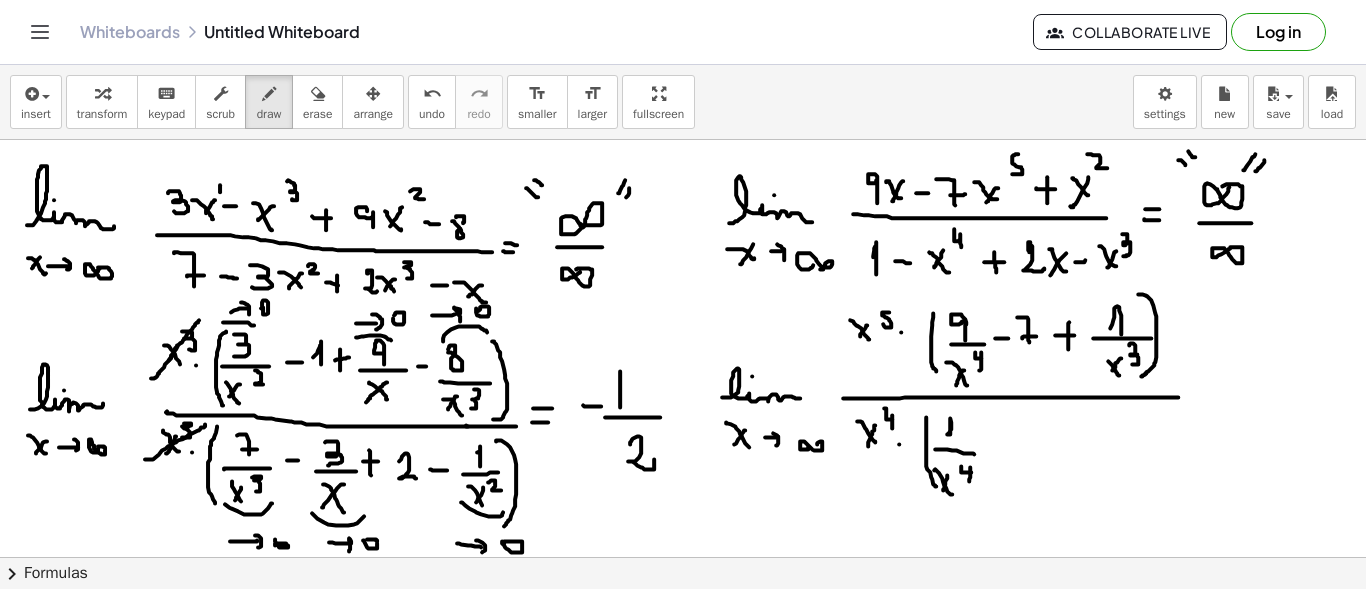 drag, startPoint x: 970, startPoint y: 466, endPoint x: 969, endPoint y: 480, distance: 14.035668 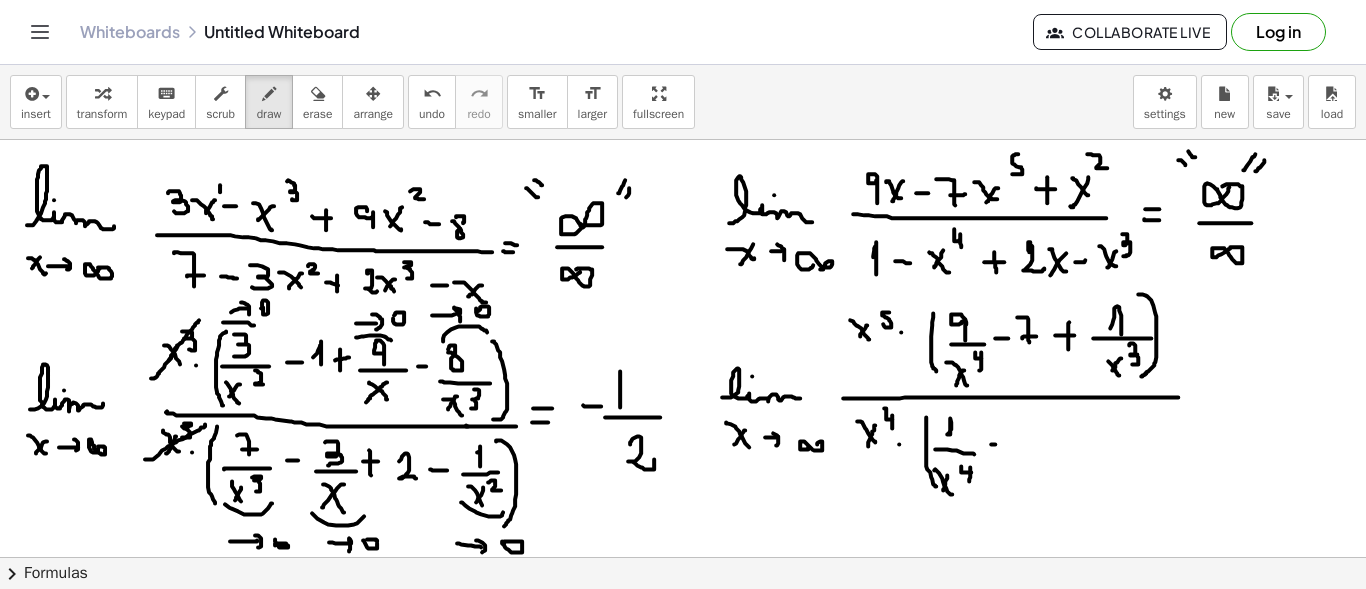 drag, startPoint x: 991, startPoint y: 443, endPoint x: 1003, endPoint y: 443, distance: 12 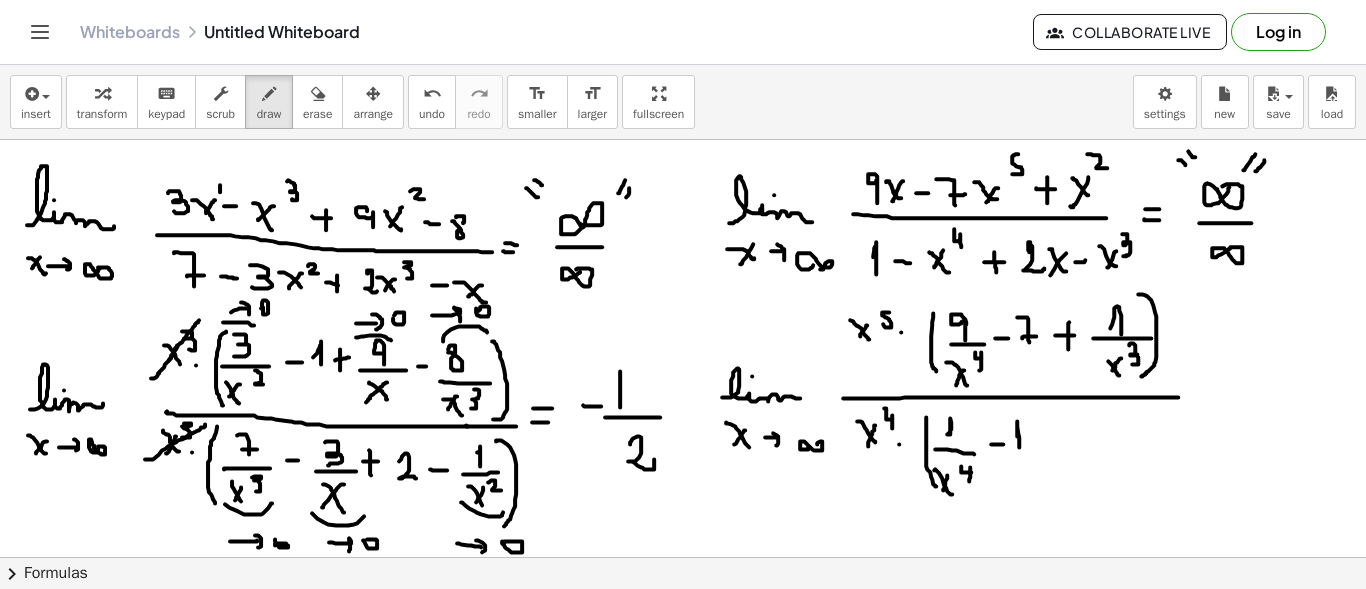 drag, startPoint x: 1017, startPoint y: 432, endPoint x: 1019, endPoint y: 446, distance: 14.142136 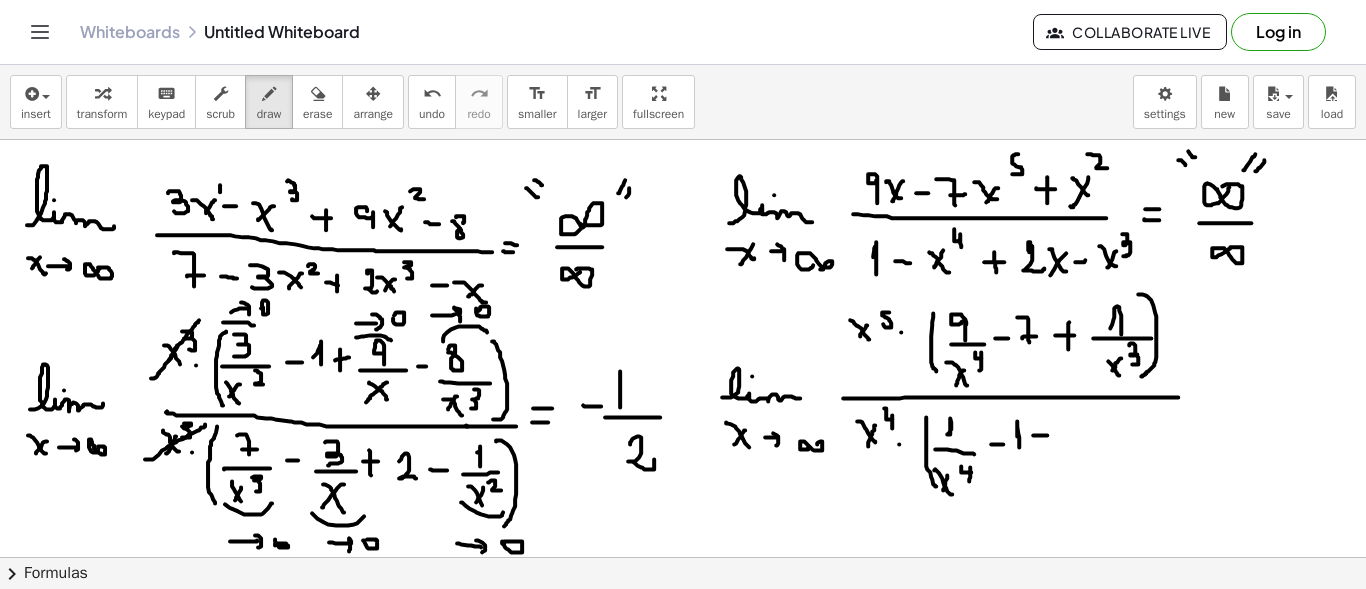 drag, startPoint x: 1033, startPoint y: 434, endPoint x: 1052, endPoint y: 434, distance: 19 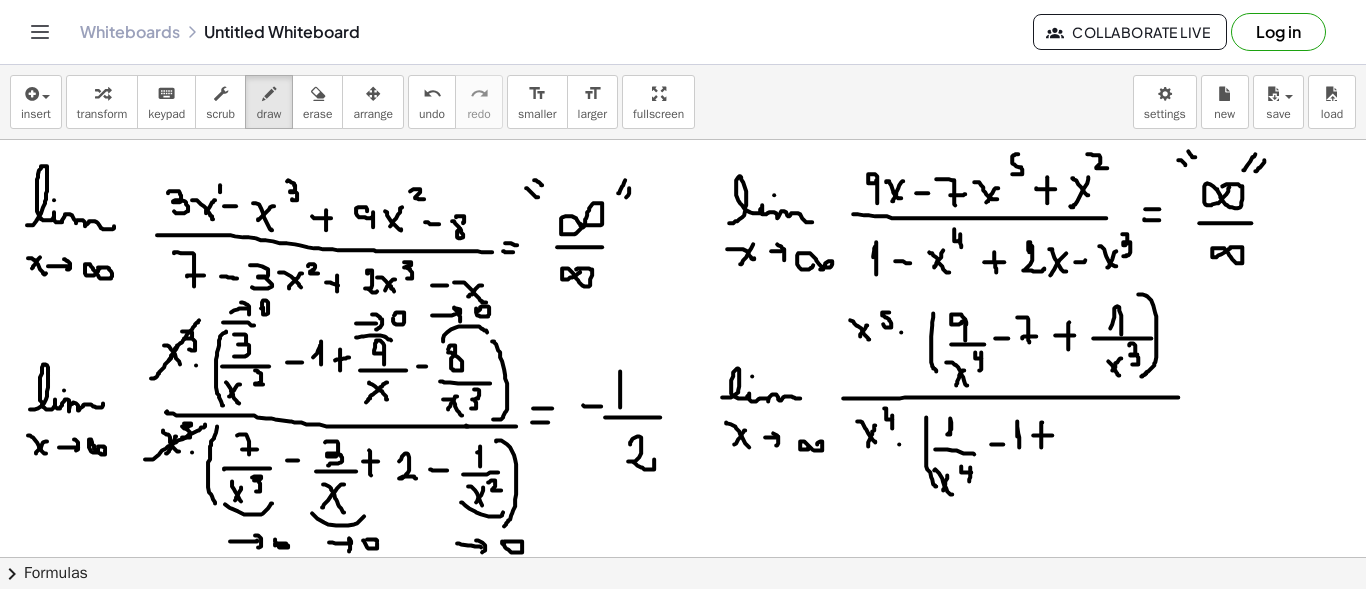 drag, startPoint x: 1042, startPoint y: 421, endPoint x: 1041, endPoint y: 446, distance: 25.019993 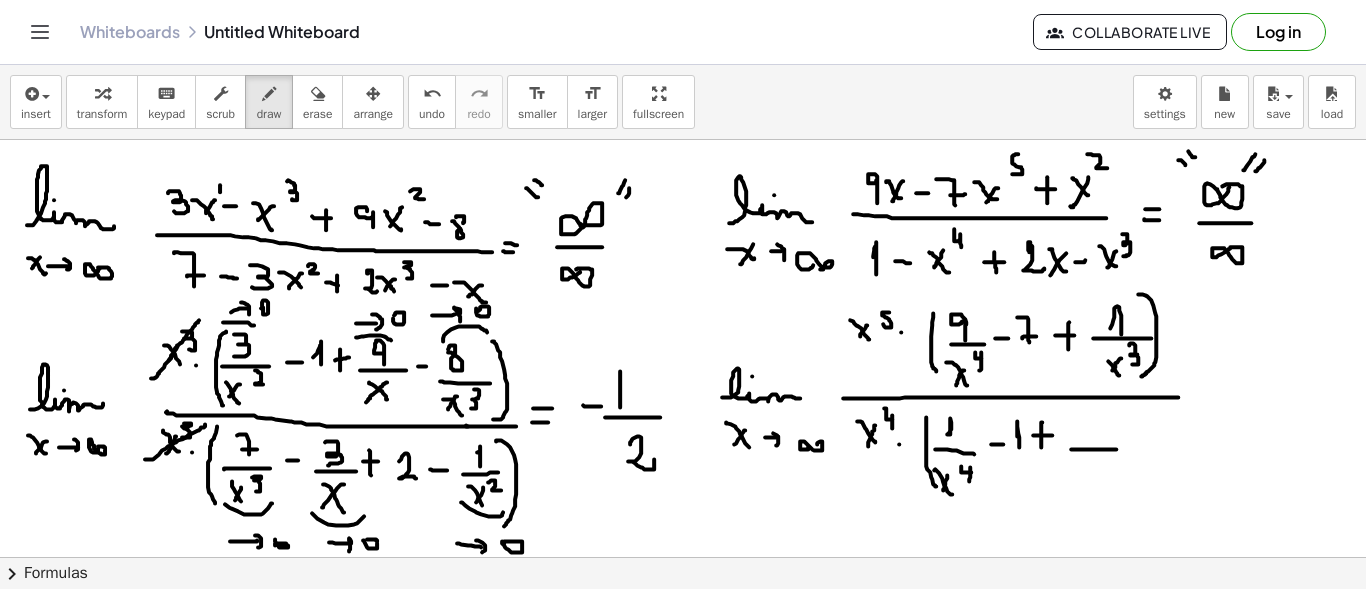 drag, startPoint x: 1071, startPoint y: 448, endPoint x: 1116, endPoint y: 448, distance: 45 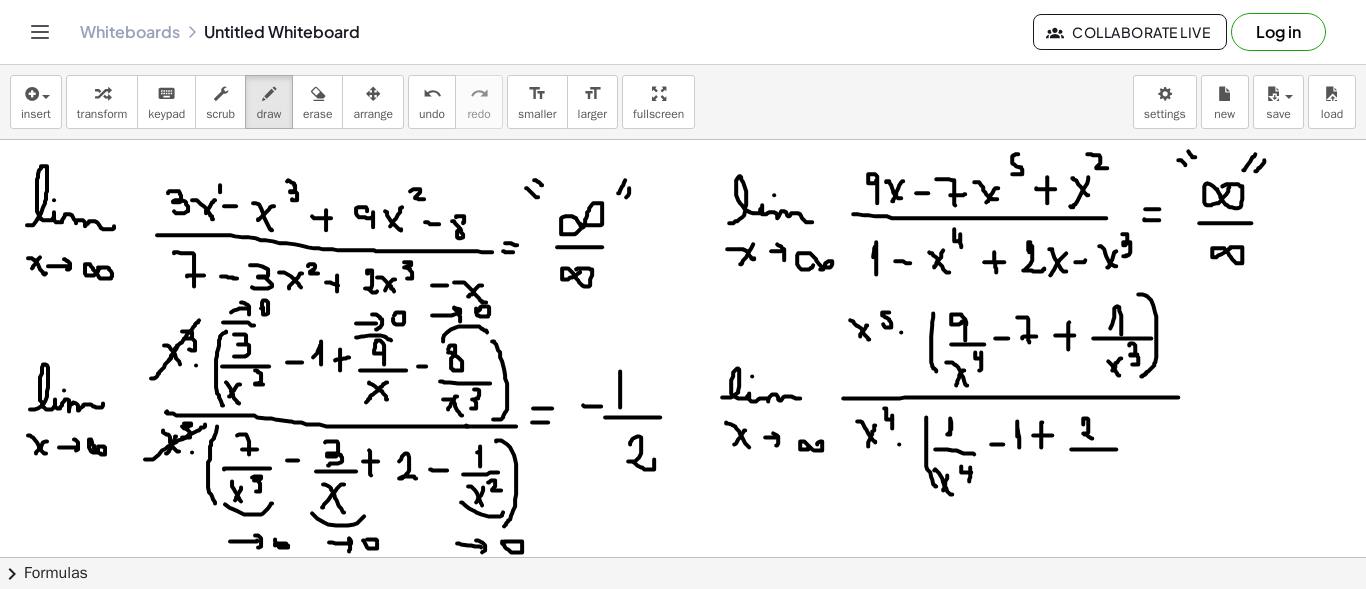 drag, startPoint x: 1083, startPoint y: 423, endPoint x: 1101, endPoint y: 430, distance: 19.313208 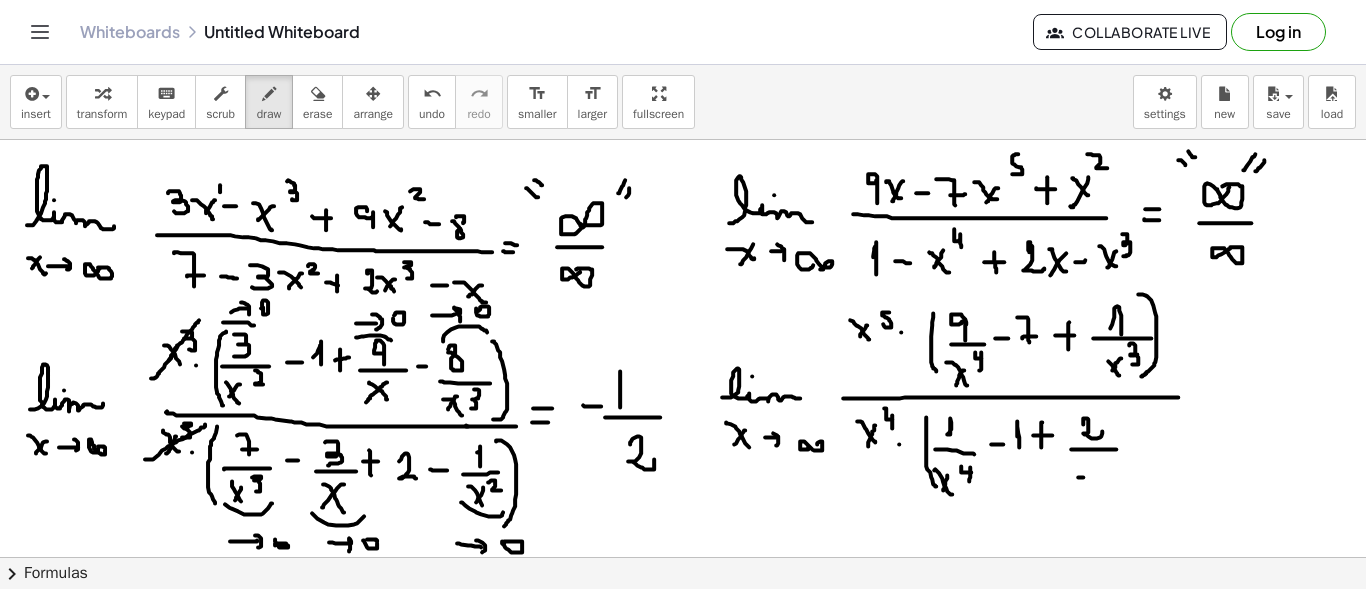 drag, startPoint x: 1078, startPoint y: 476, endPoint x: 1101, endPoint y: 489, distance: 26.41969 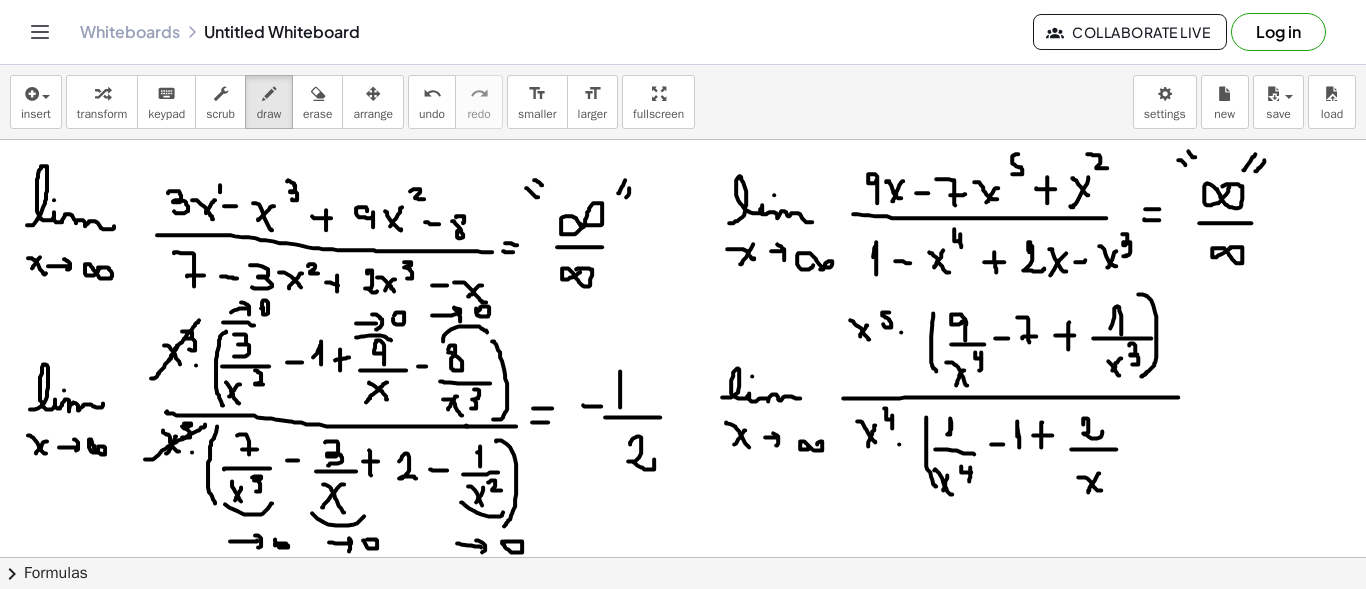 click at bounding box center [683, 674] 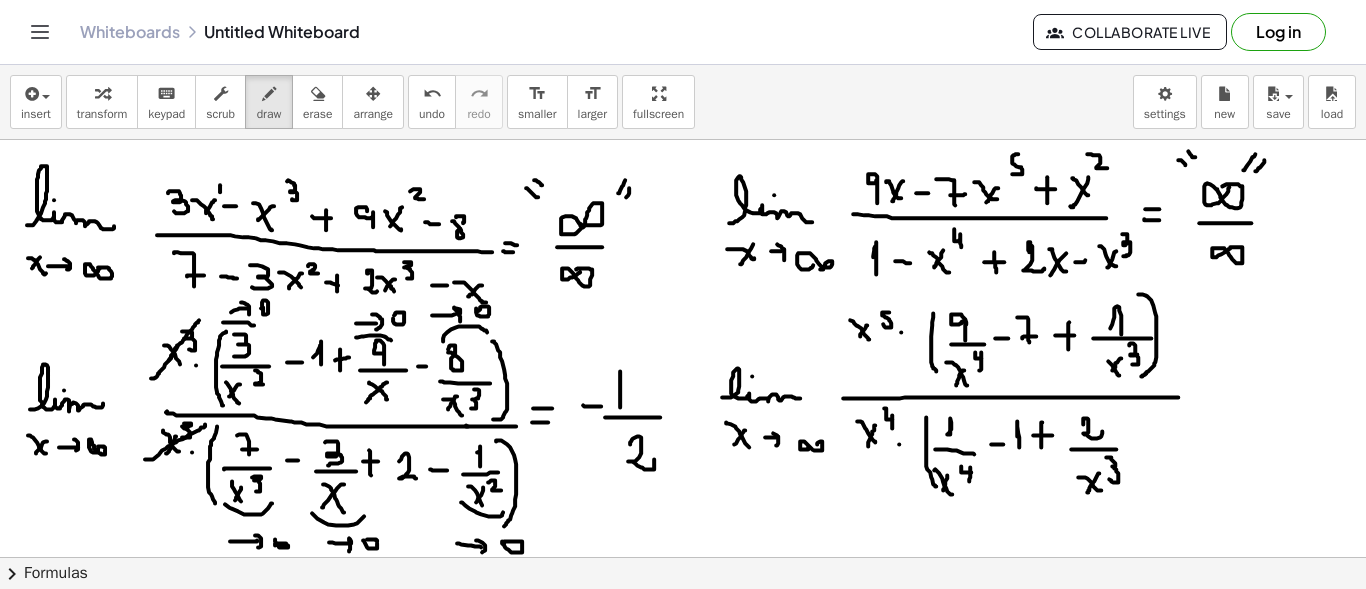 drag, startPoint x: 1106, startPoint y: 456, endPoint x: 1109, endPoint y: 478, distance: 22.203604 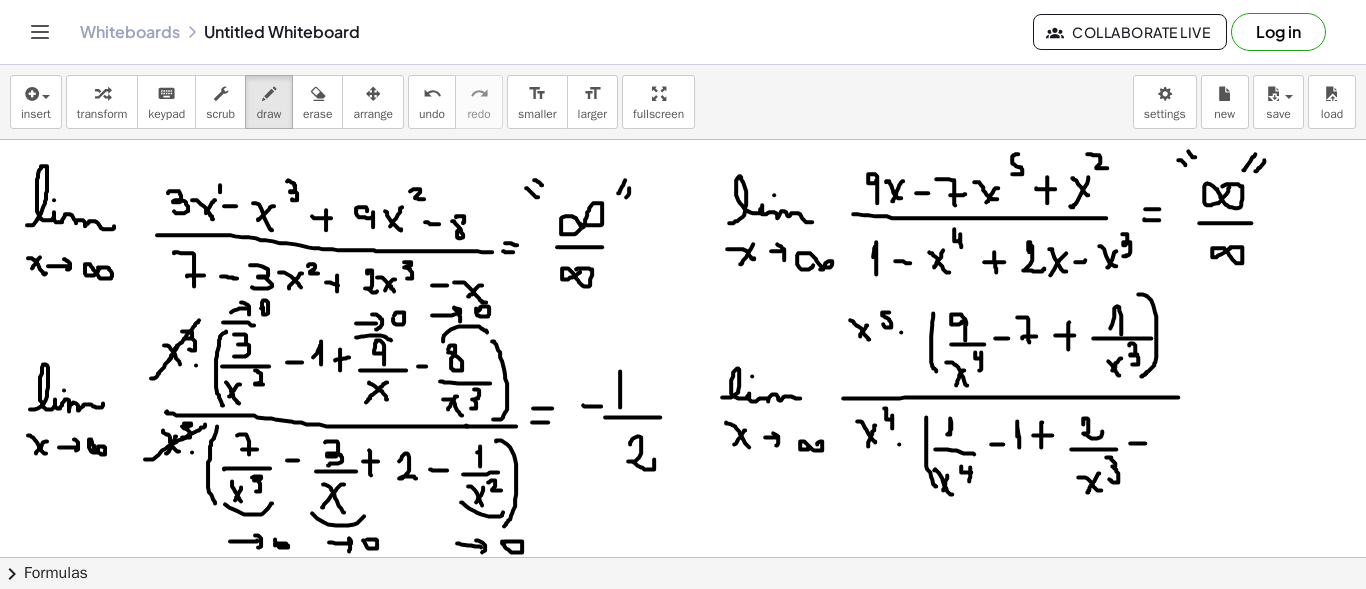 drag, startPoint x: 1130, startPoint y: 442, endPoint x: 1148, endPoint y: 442, distance: 18 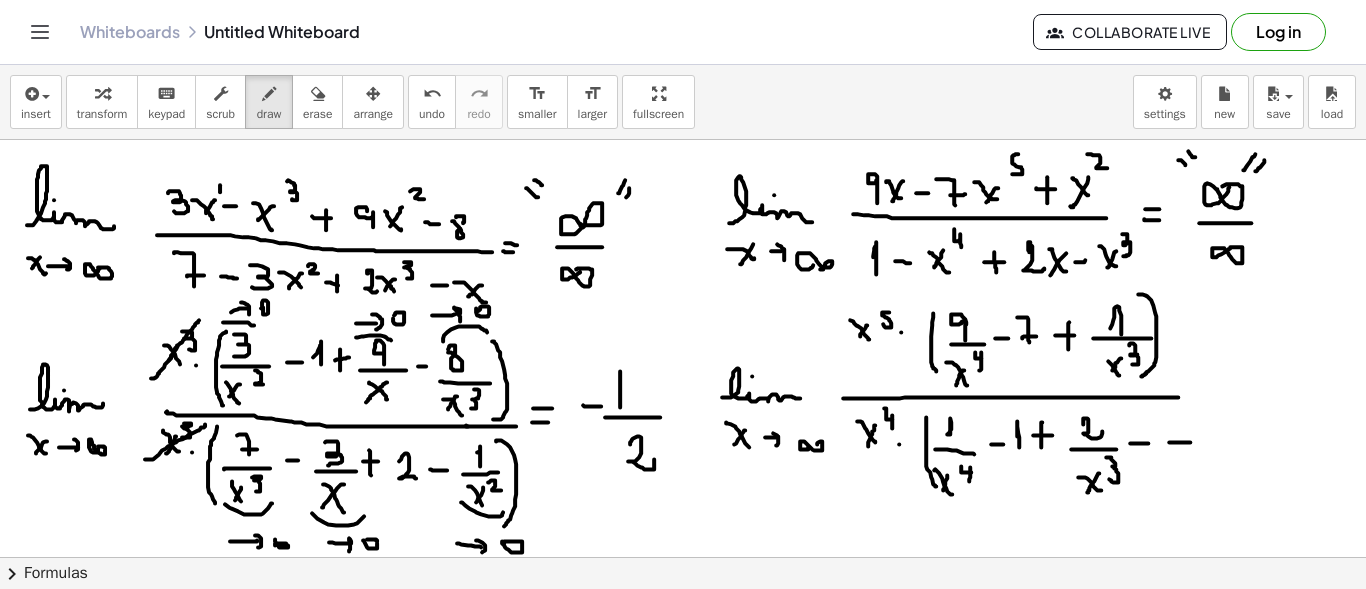 drag, startPoint x: 1169, startPoint y: 441, endPoint x: 1207, endPoint y: 441, distance: 38 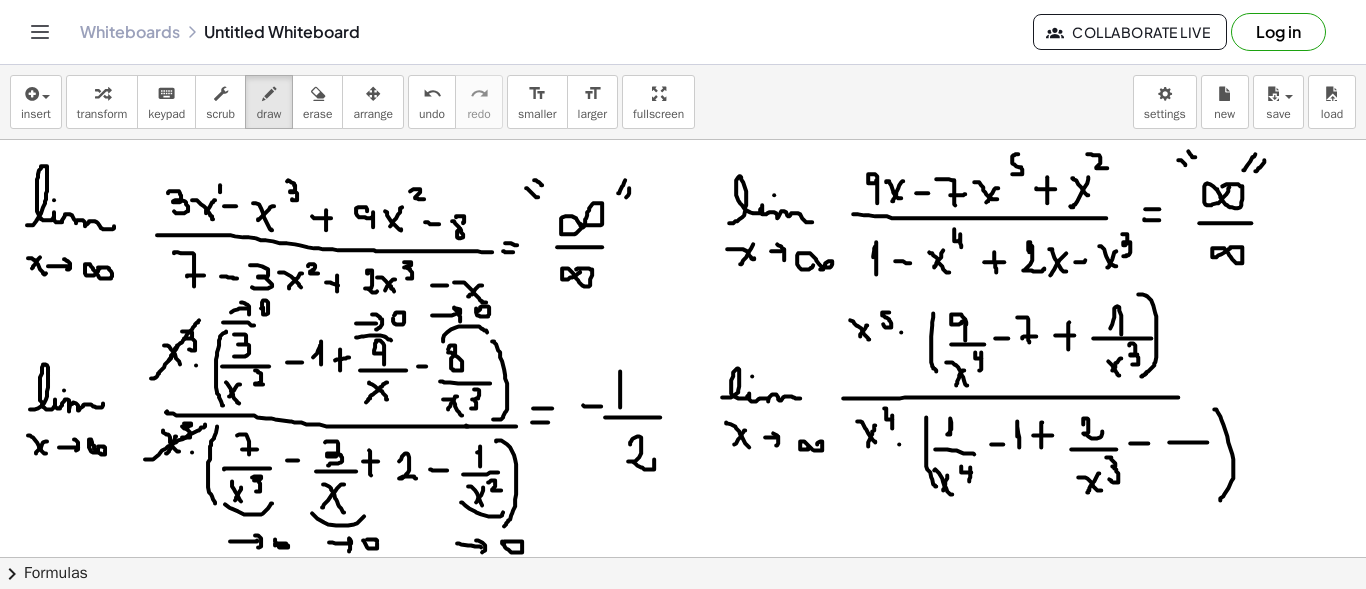drag, startPoint x: 1214, startPoint y: 408, endPoint x: 1218, endPoint y: 492, distance: 84.095184 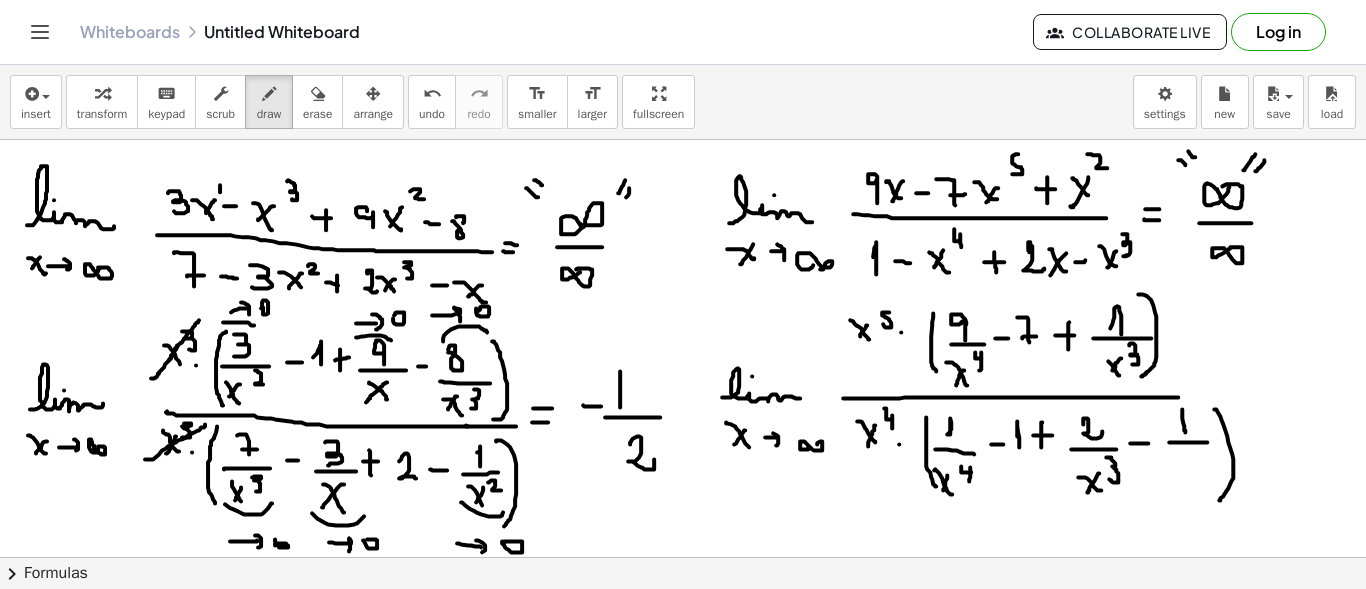 drag, startPoint x: 1182, startPoint y: 417, endPoint x: 1185, endPoint y: 431, distance: 14.3178215 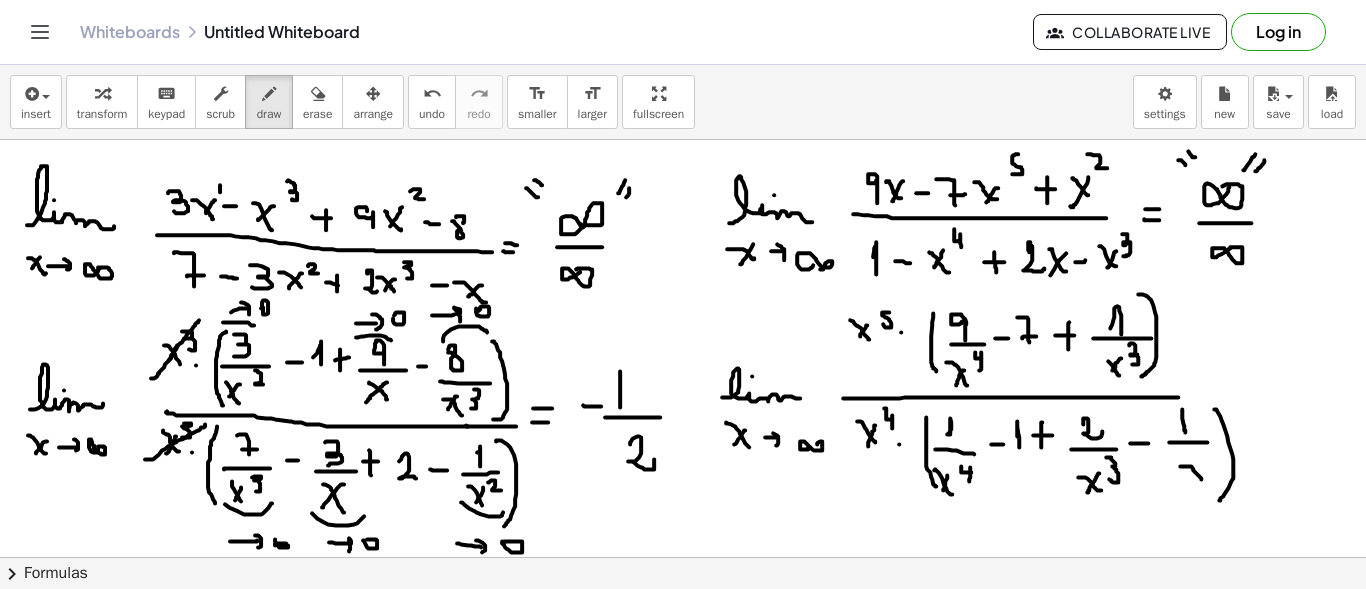 drag, startPoint x: 1180, startPoint y: 465, endPoint x: 1208, endPoint y: 477, distance: 30.463093 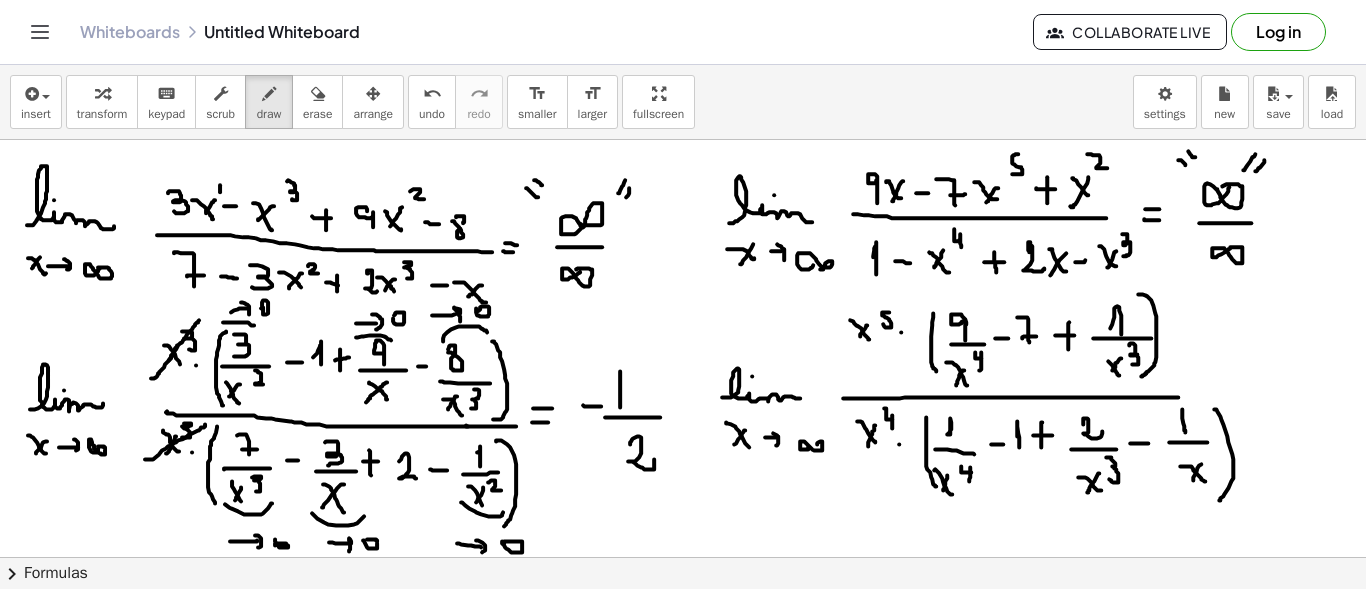 click at bounding box center [683, 674] 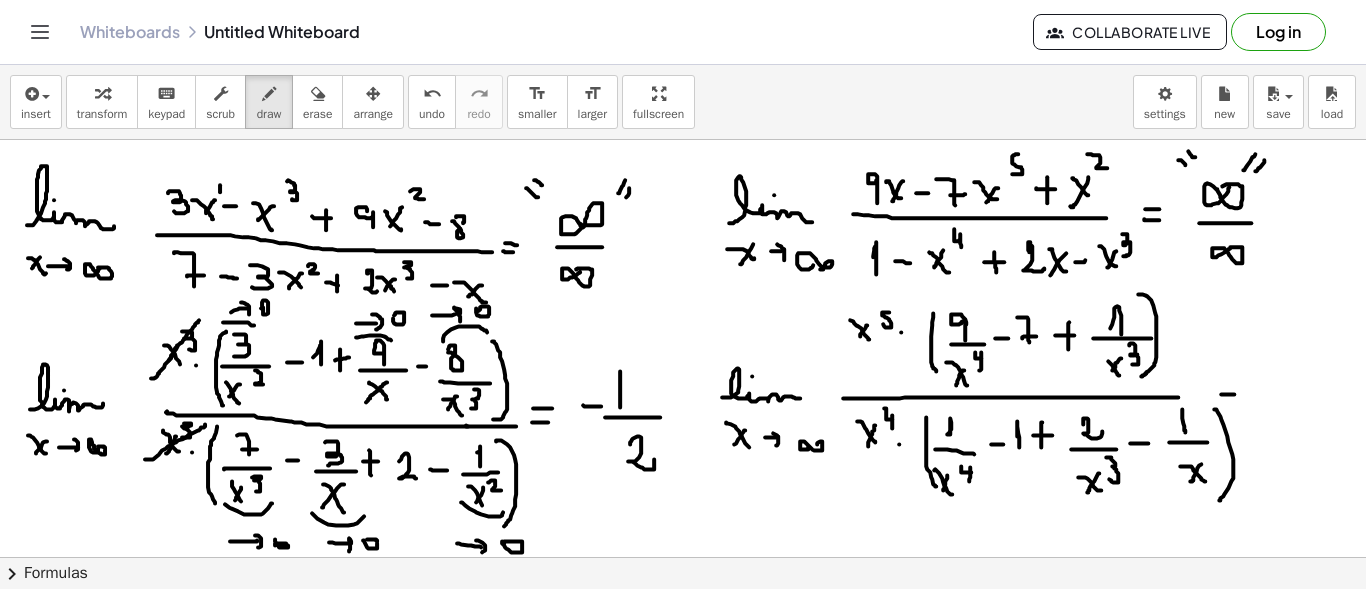 drag, startPoint x: 1225, startPoint y: 393, endPoint x: 1238, endPoint y: 393, distance: 13 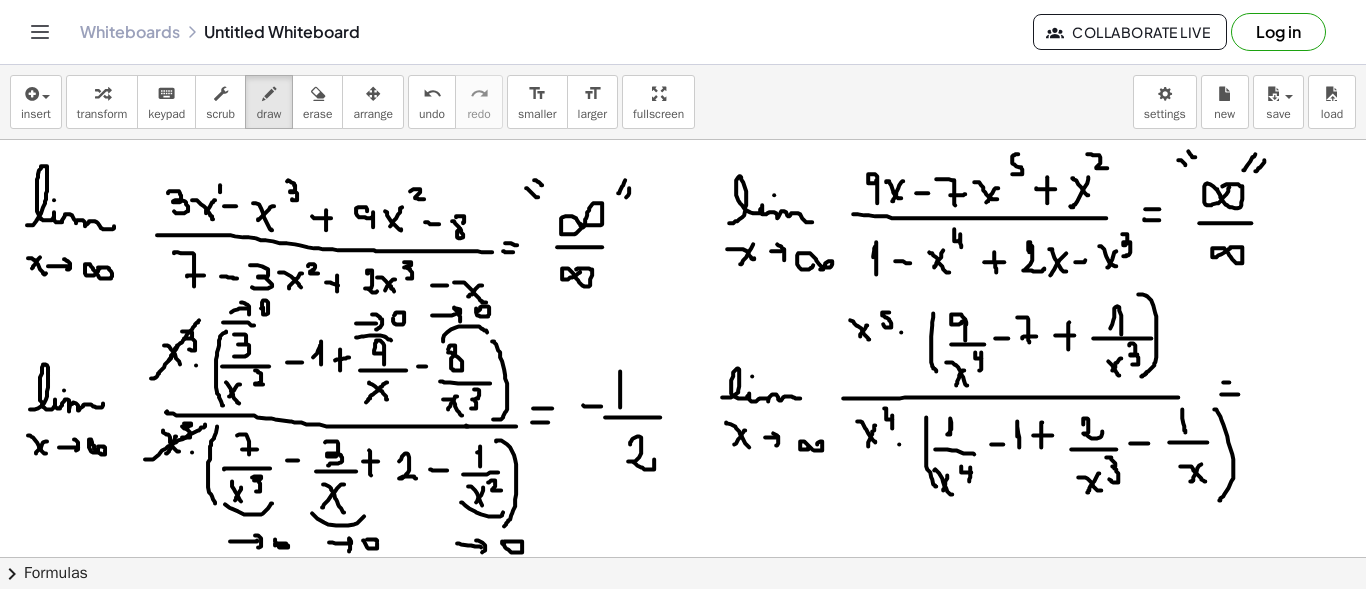 drag, startPoint x: 1229, startPoint y: 381, endPoint x: 1240, endPoint y: 381, distance: 11 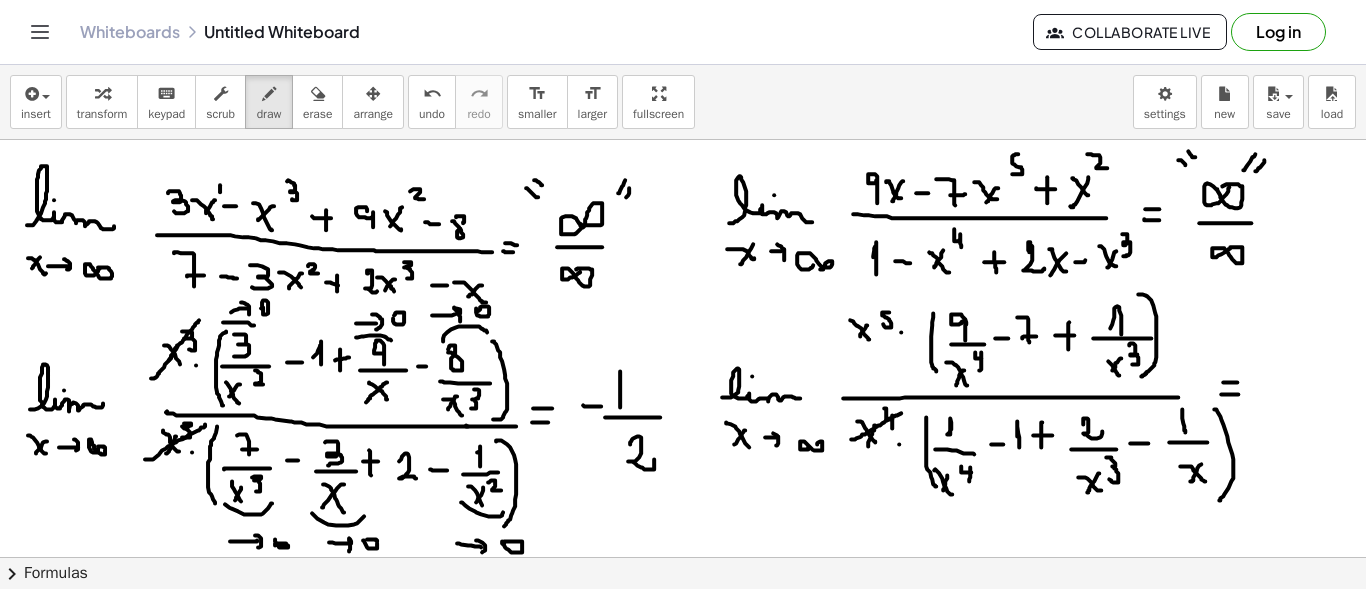 drag, startPoint x: 851, startPoint y: 438, endPoint x: 909, endPoint y: 406, distance: 66.24198 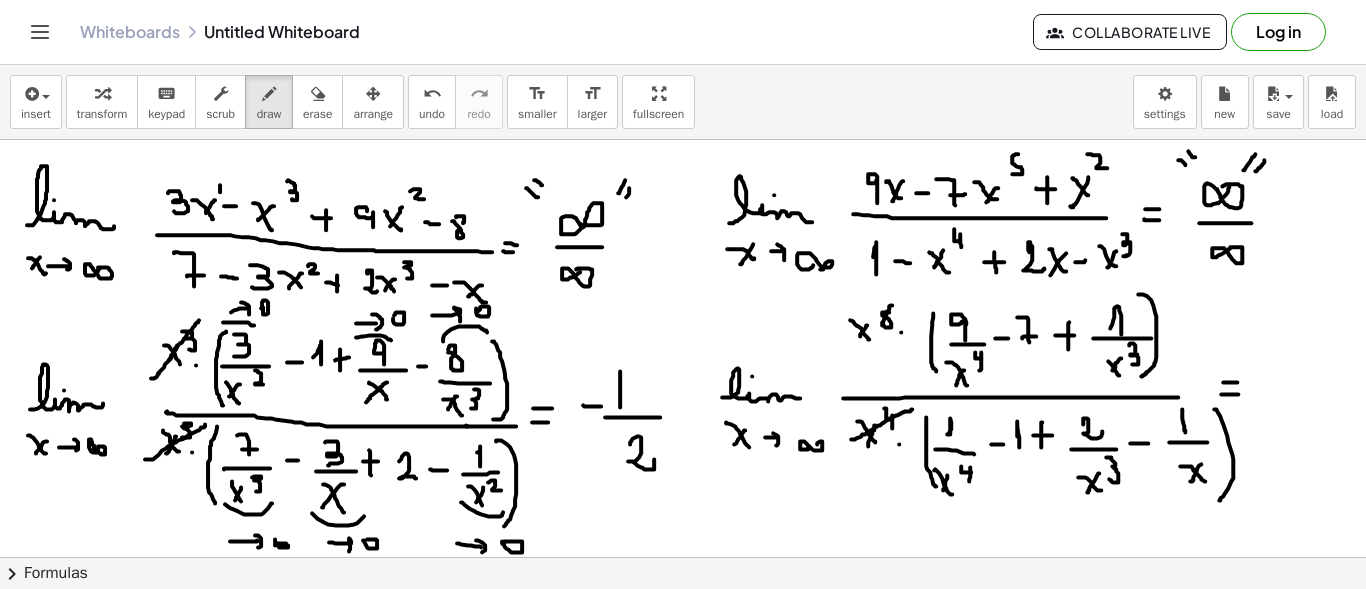 drag, startPoint x: 892, startPoint y: 304, endPoint x: 892, endPoint y: 316, distance: 12 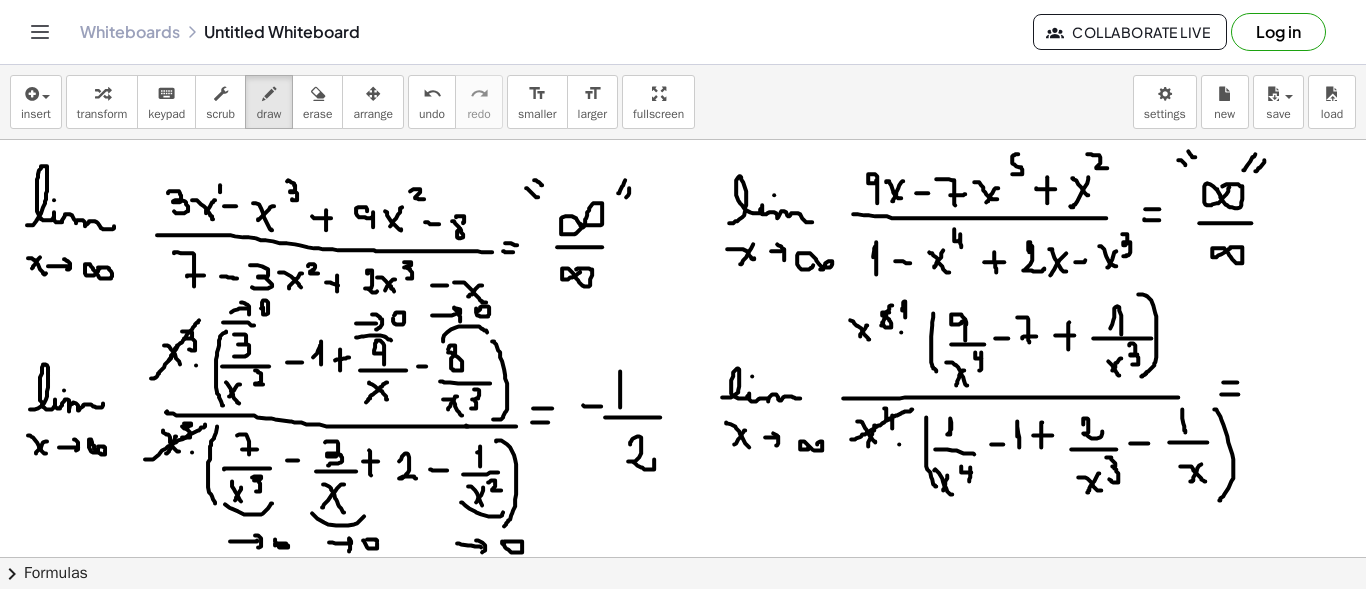 click at bounding box center (683, 674) 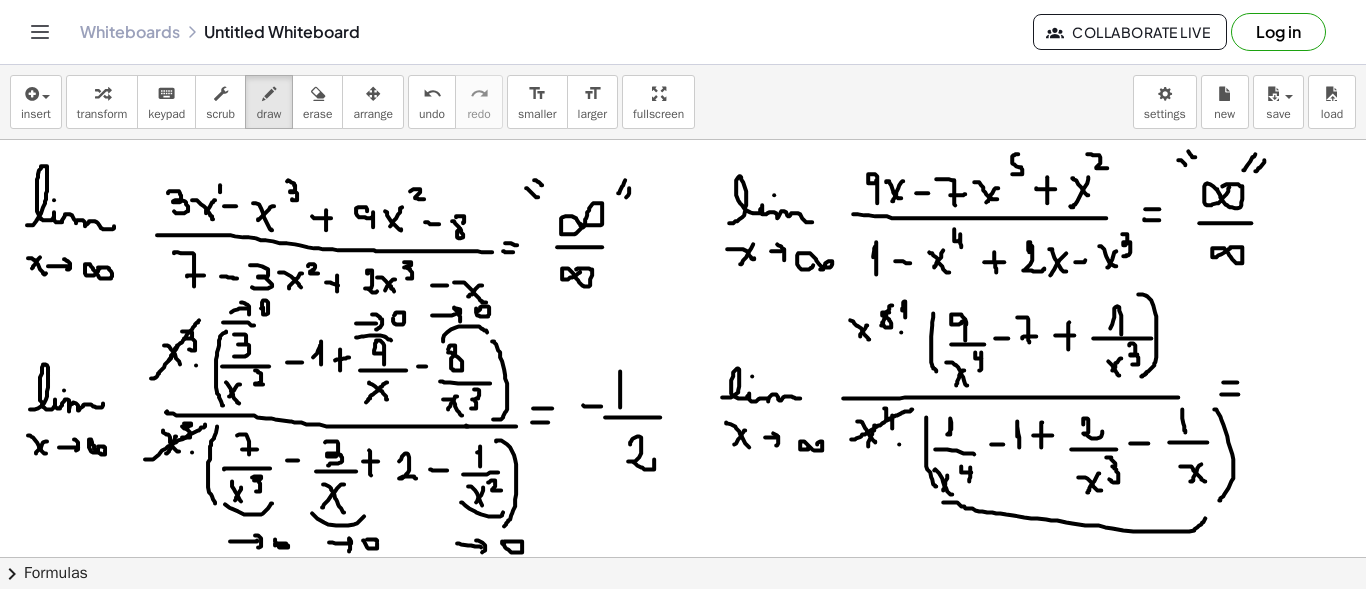 drag, startPoint x: 943, startPoint y: 501, endPoint x: 1189, endPoint y: 523, distance: 246.98178 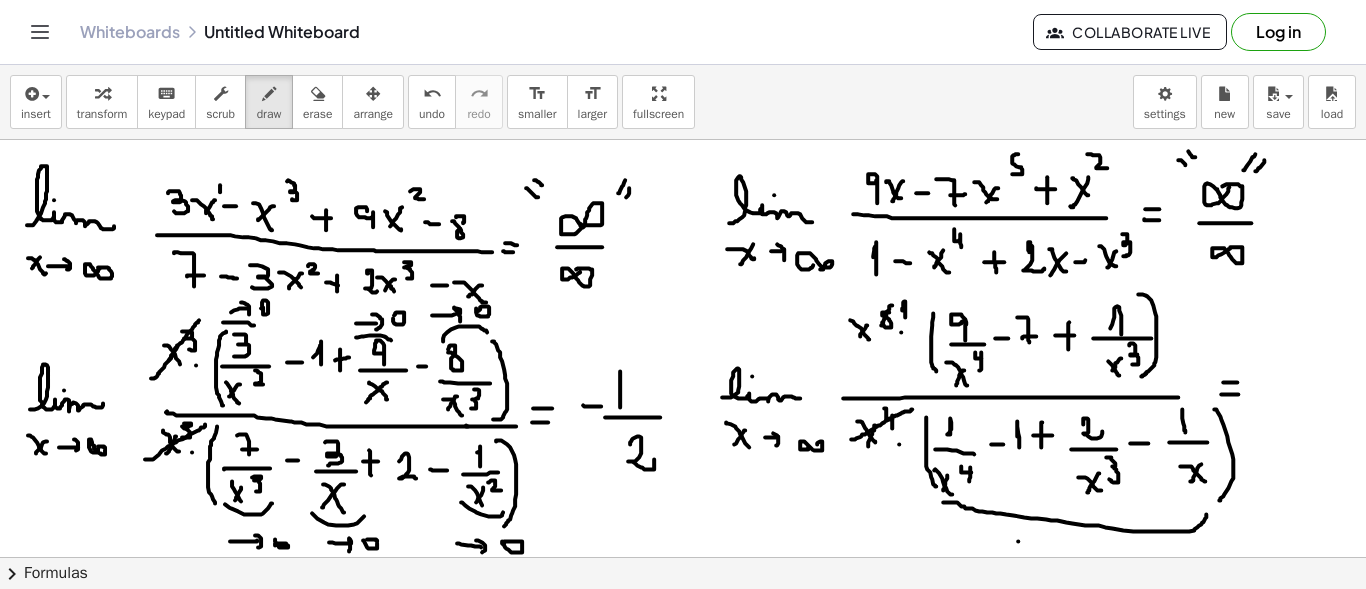 drag, startPoint x: 1018, startPoint y: 540, endPoint x: 1044, endPoint y: 540, distance: 26 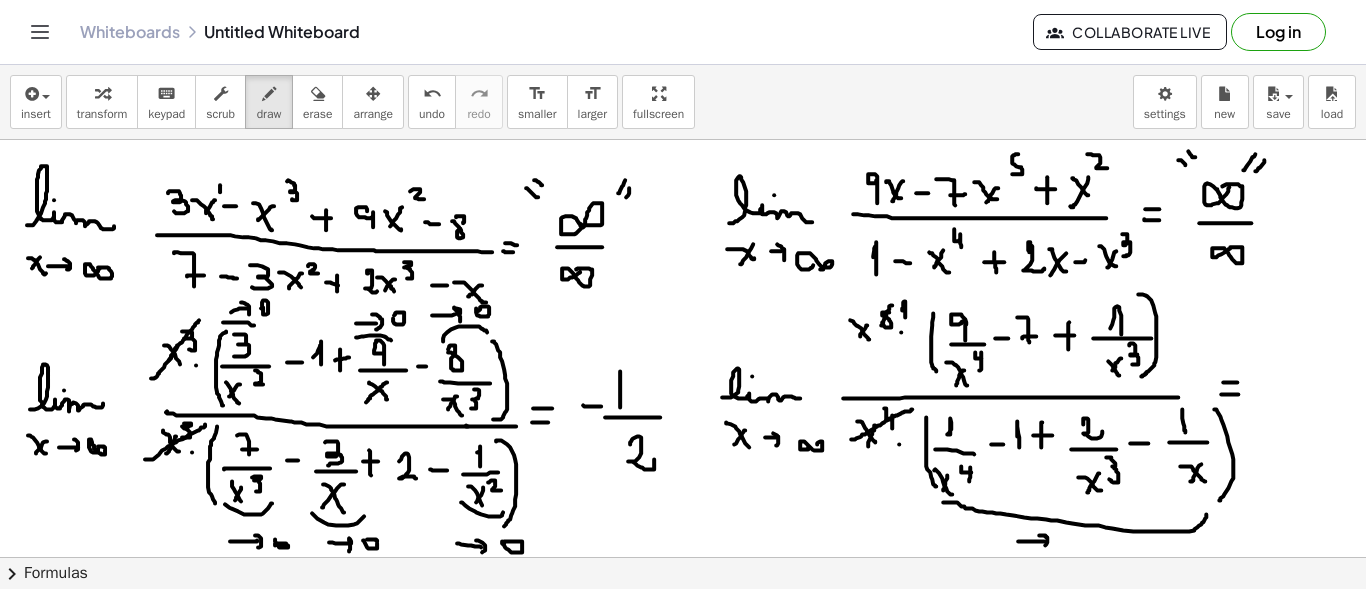 drag, startPoint x: 1039, startPoint y: 534, endPoint x: 1049, endPoint y: 545, distance: 14.866069 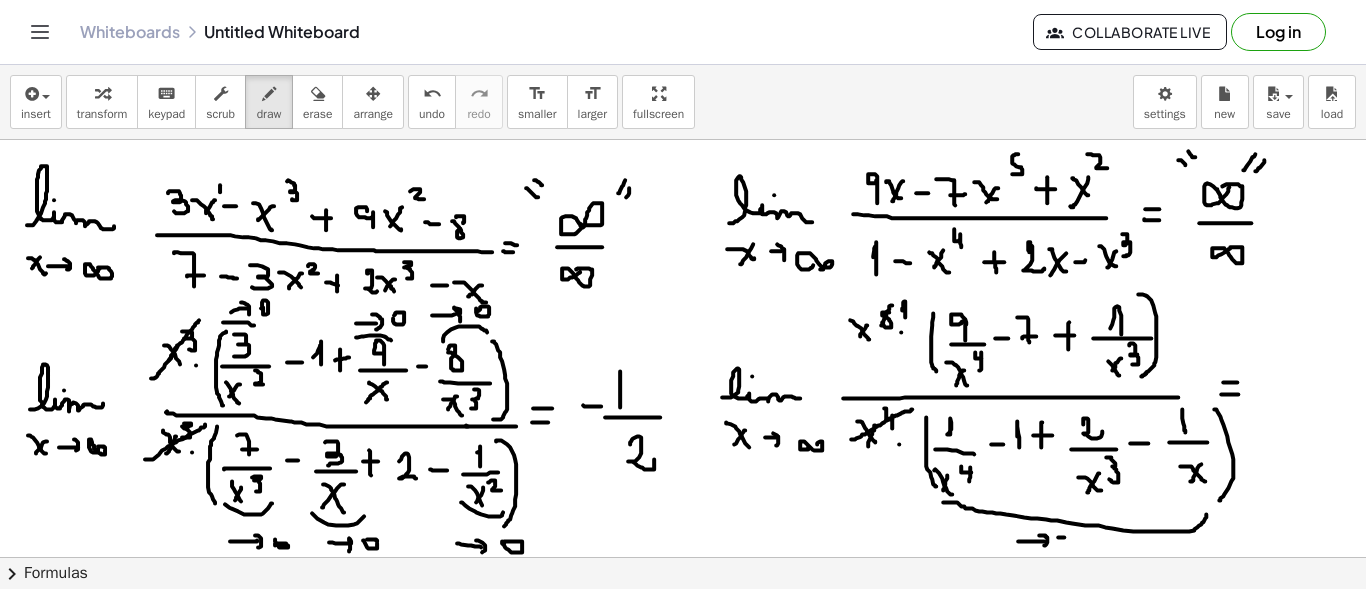 click at bounding box center (683, 674) 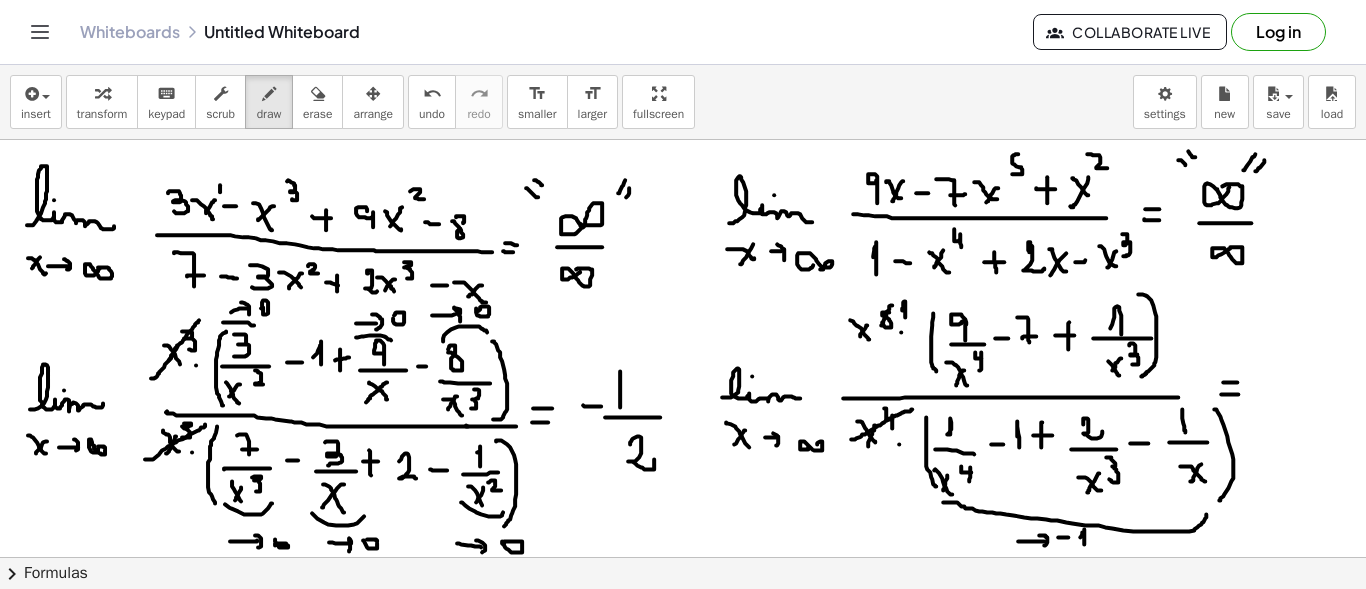 drag, startPoint x: 1082, startPoint y: 531, endPoint x: 1084, endPoint y: 547, distance: 16.124516 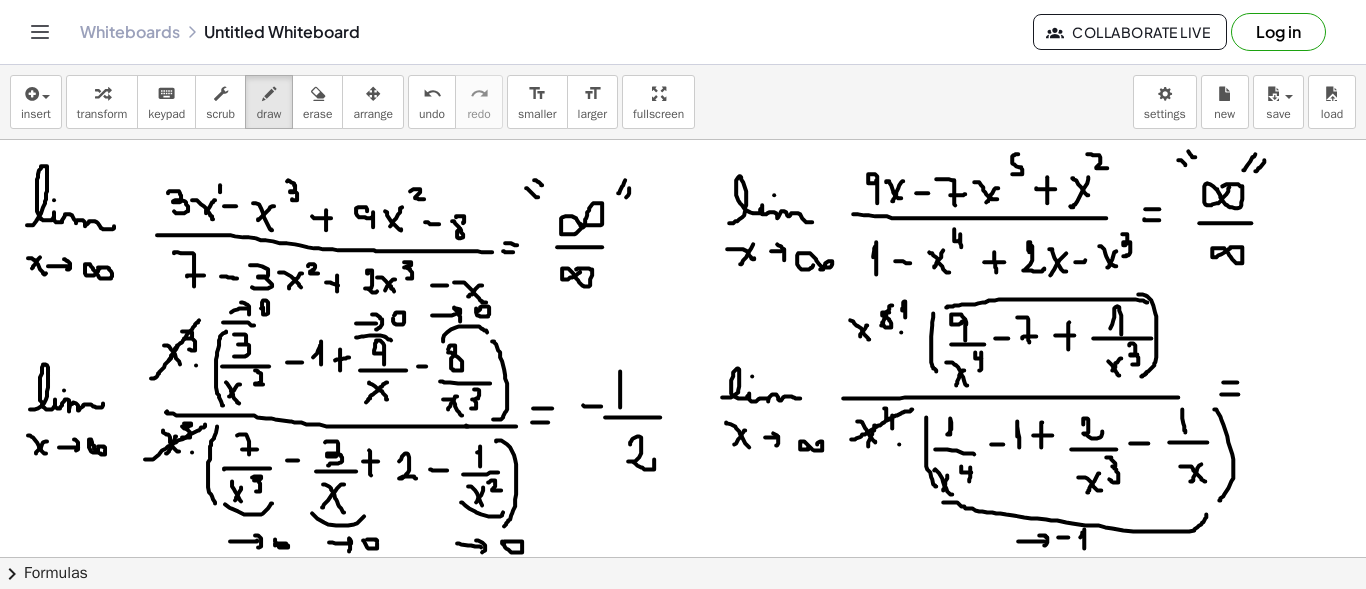 drag, startPoint x: 962, startPoint y: 303, endPoint x: 1147, endPoint y: 301, distance: 185.0108 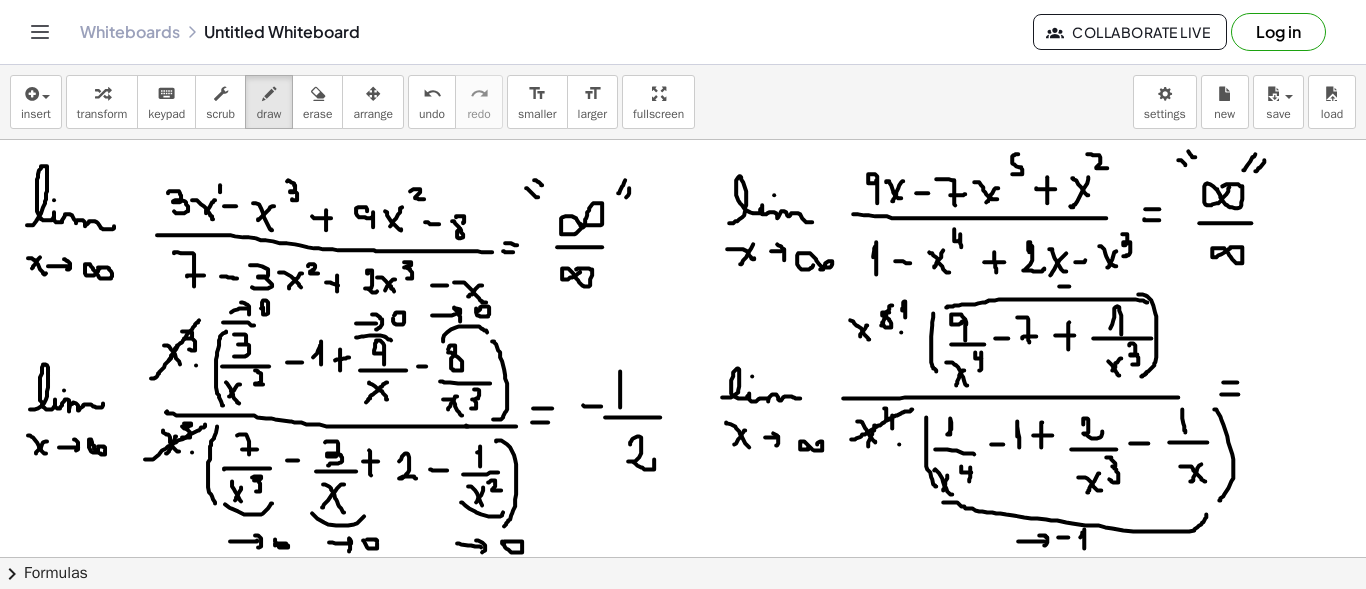 drag, startPoint x: 1068, startPoint y: 285, endPoint x: 1079, endPoint y: 285, distance: 11 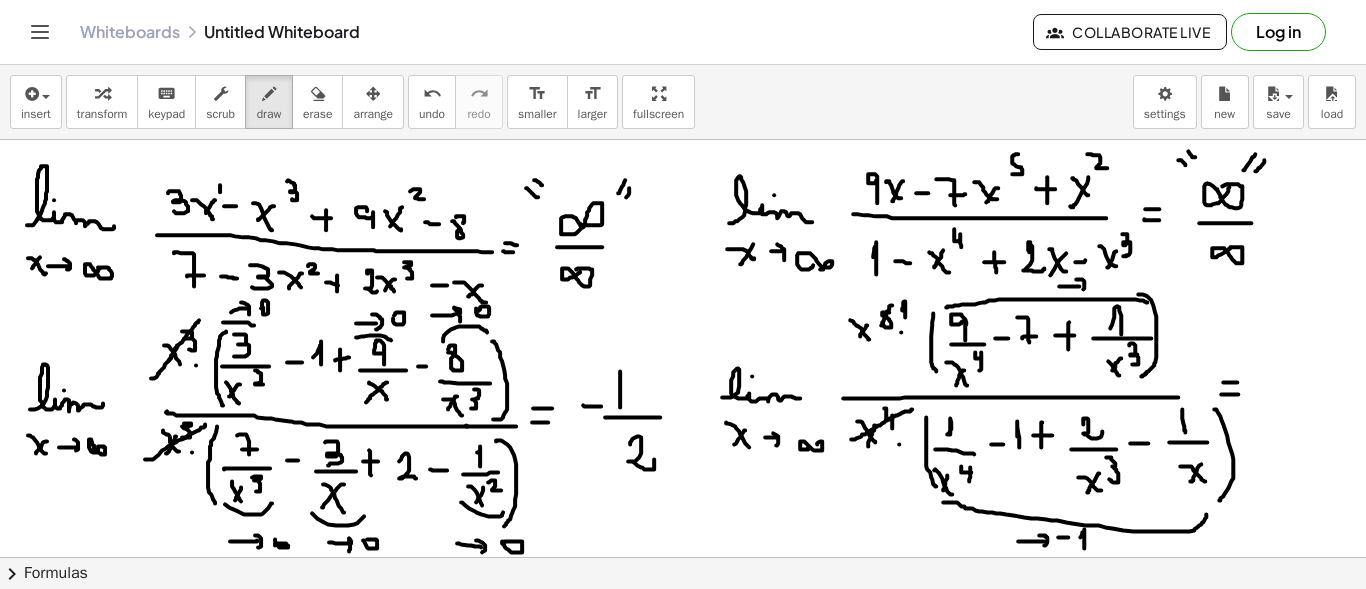 drag, startPoint x: 1076, startPoint y: 278, endPoint x: 1093, endPoint y: 288, distance: 19.723083 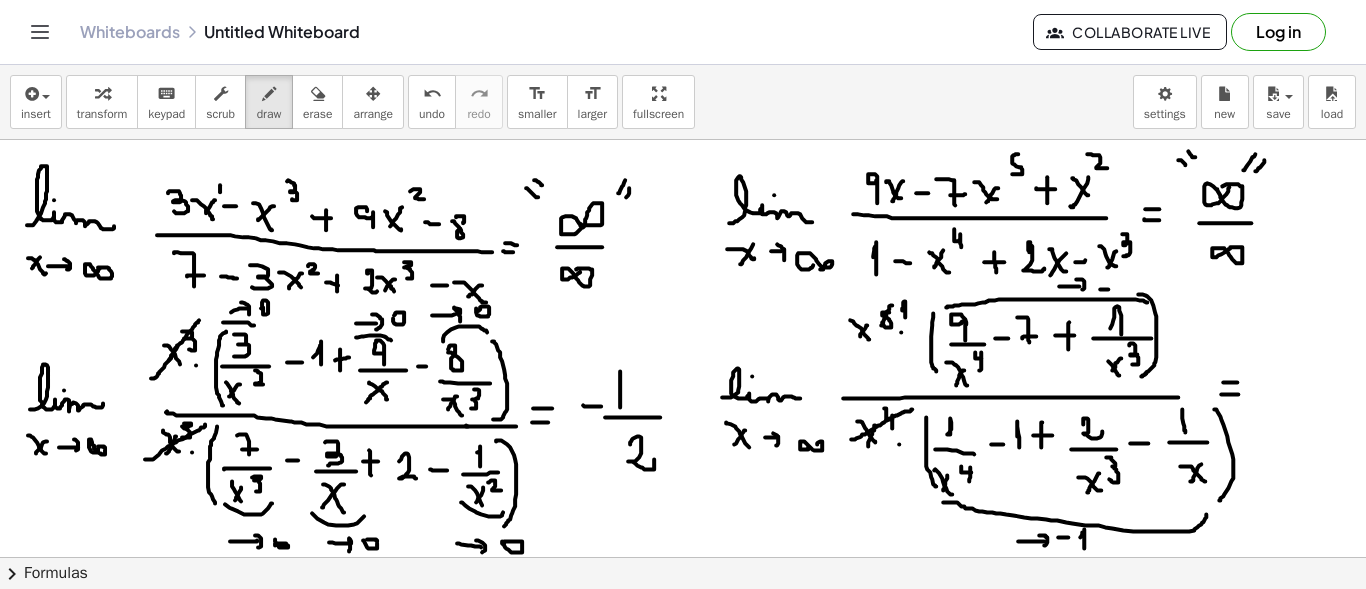 click at bounding box center [683, 674] 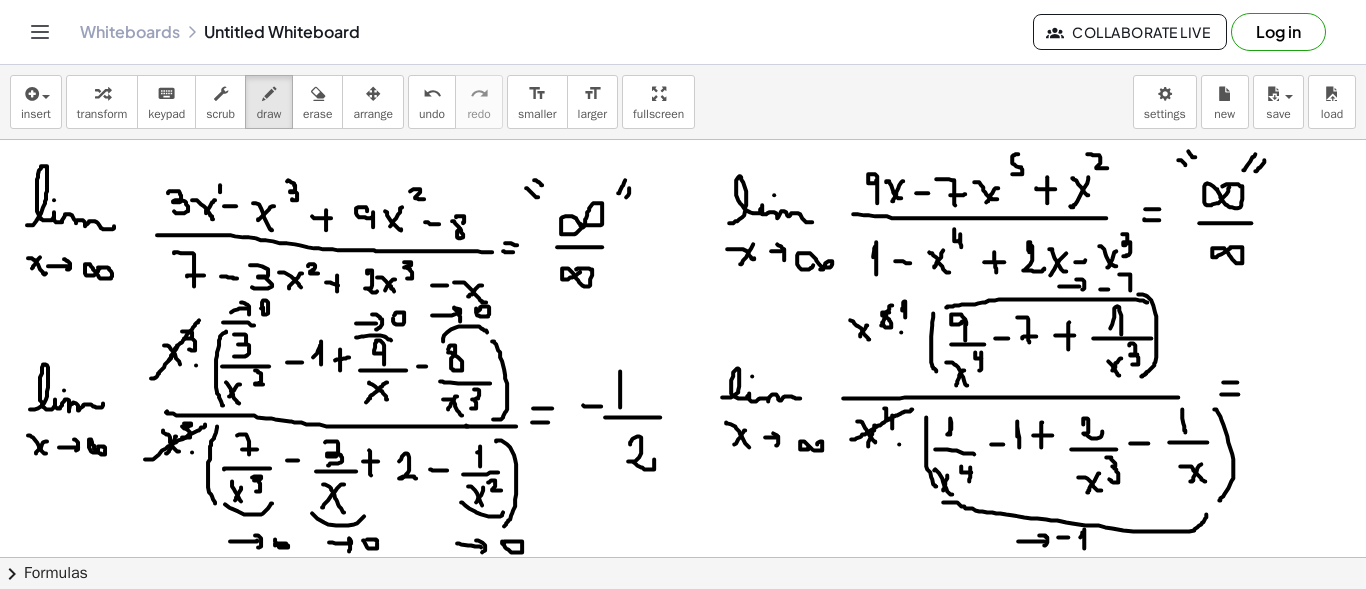 drag, startPoint x: 1119, startPoint y: 273, endPoint x: 1130, endPoint y: 291, distance: 21.095022 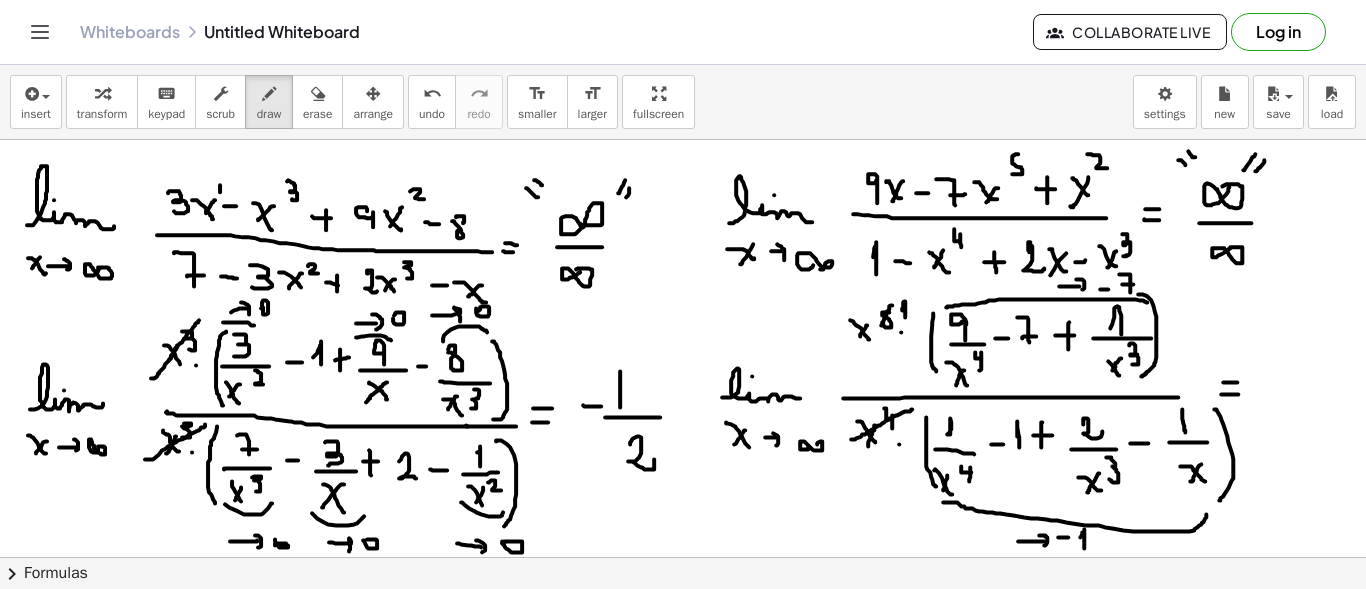 drag, startPoint x: 1122, startPoint y: 283, endPoint x: 1135, endPoint y: 283, distance: 13 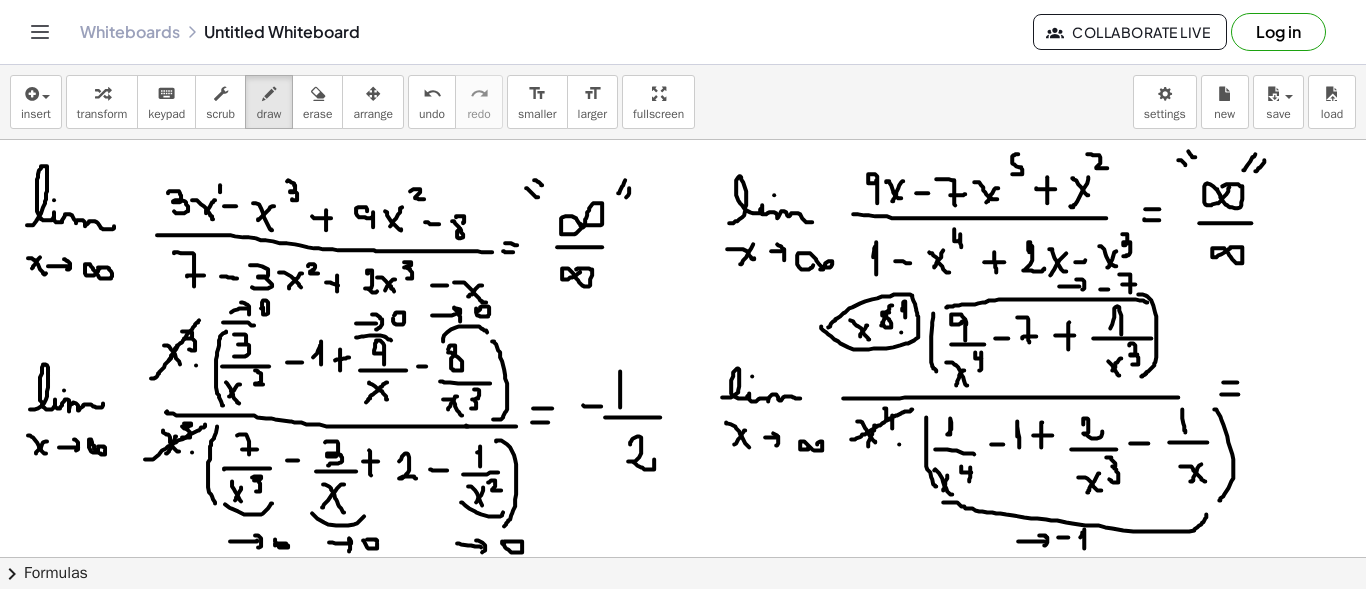 click at bounding box center [683, 674] 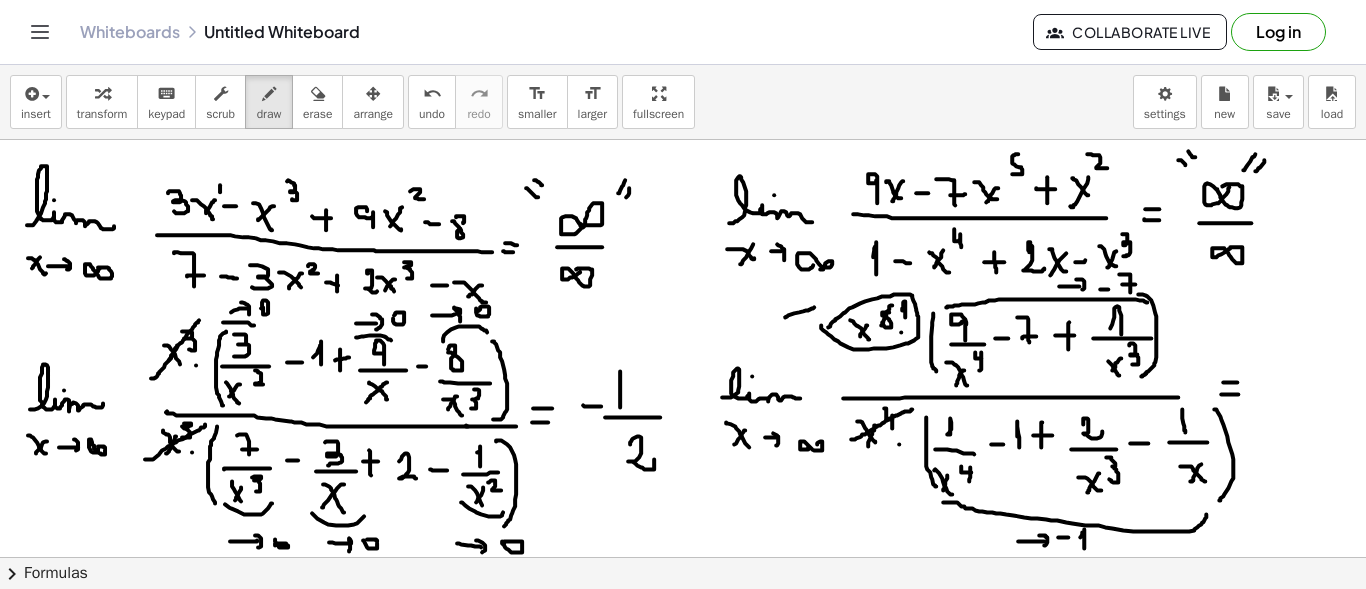 click at bounding box center (683, 674) 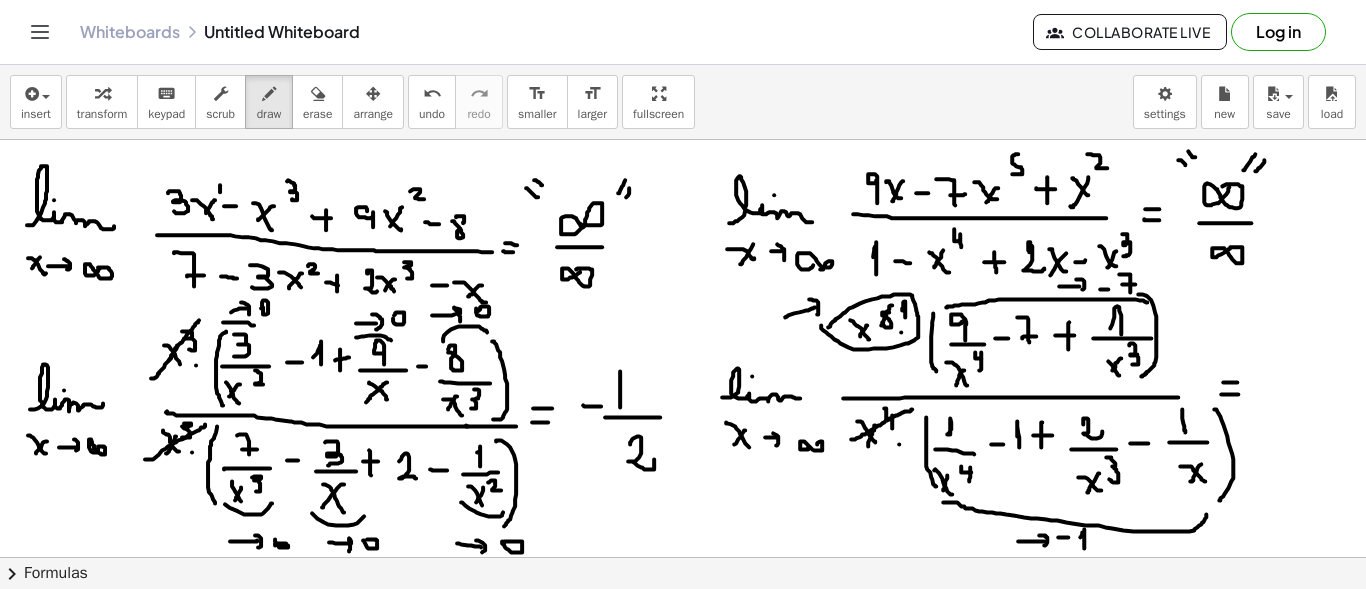 drag, startPoint x: 810, startPoint y: 298, endPoint x: 817, endPoint y: 313, distance: 16.552946 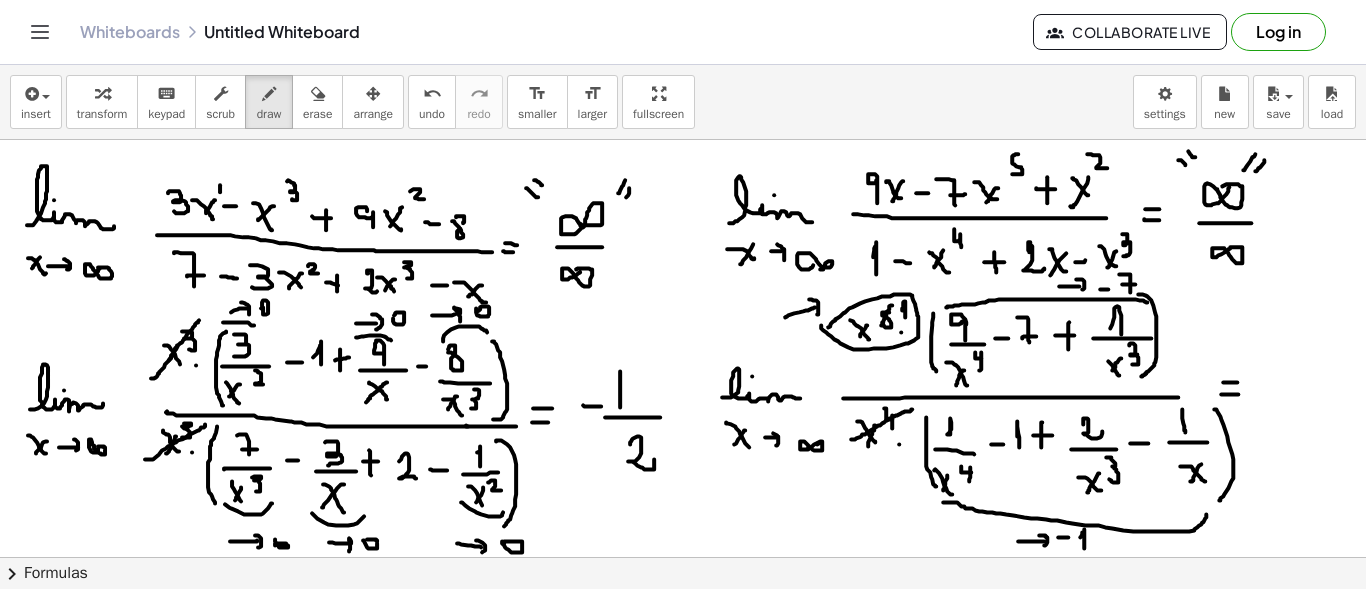 click at bounding box center (683, 674) 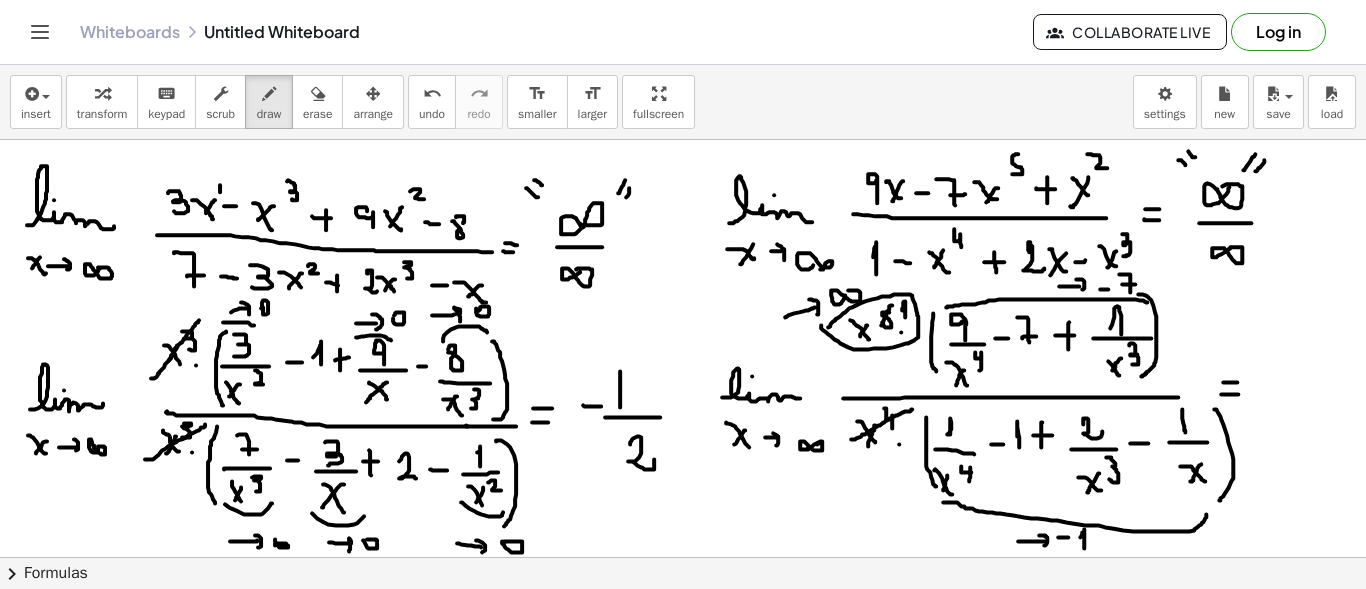click at bounding box center [683, 674] 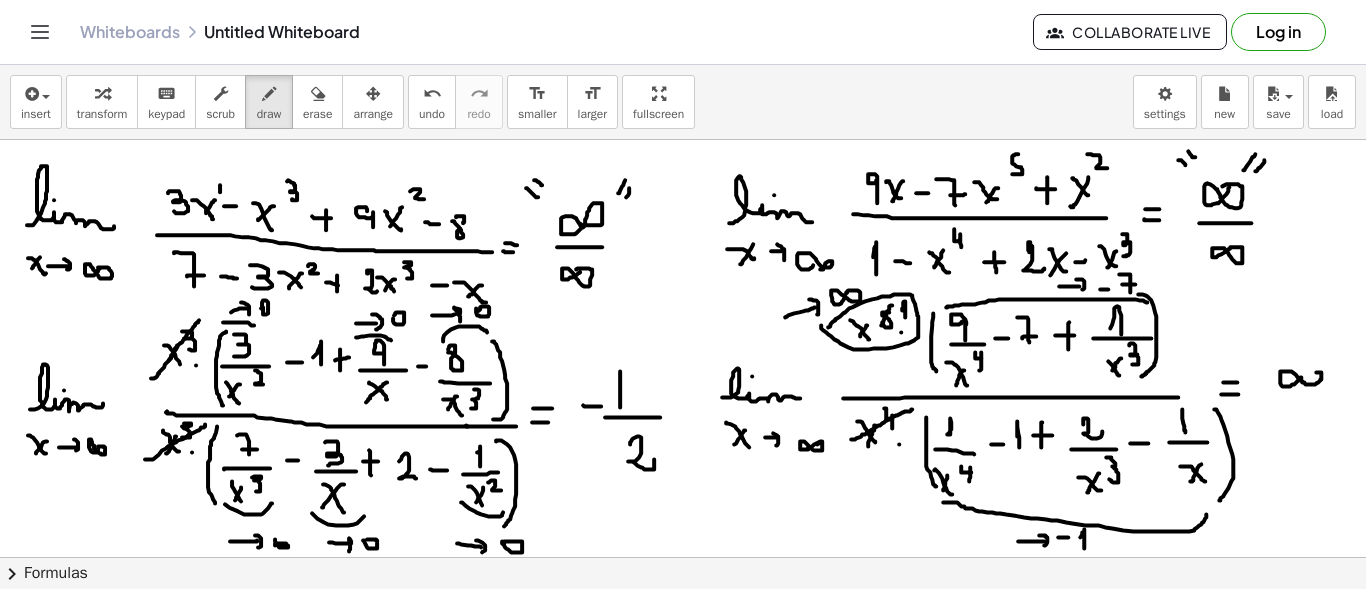 click at bounding box center [683, 674] 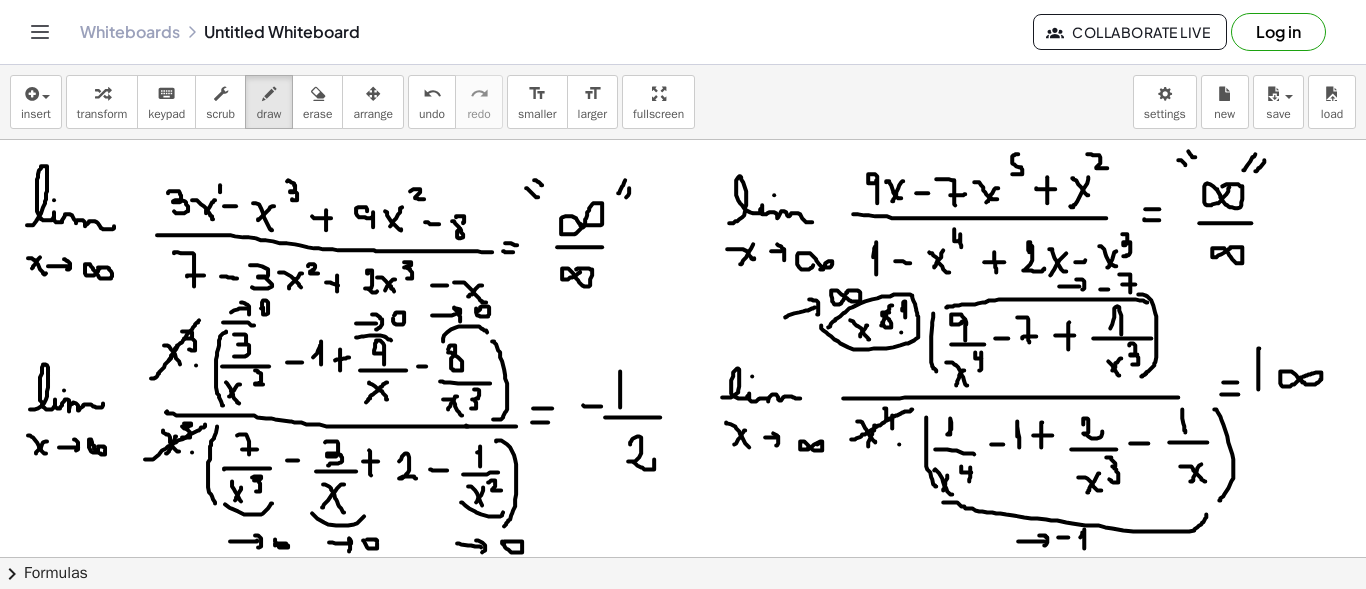 drag, startPoint x: 1259, startPoint y: 347, endPoint x: 1258, endPoint y: 388, distance: 41.01219 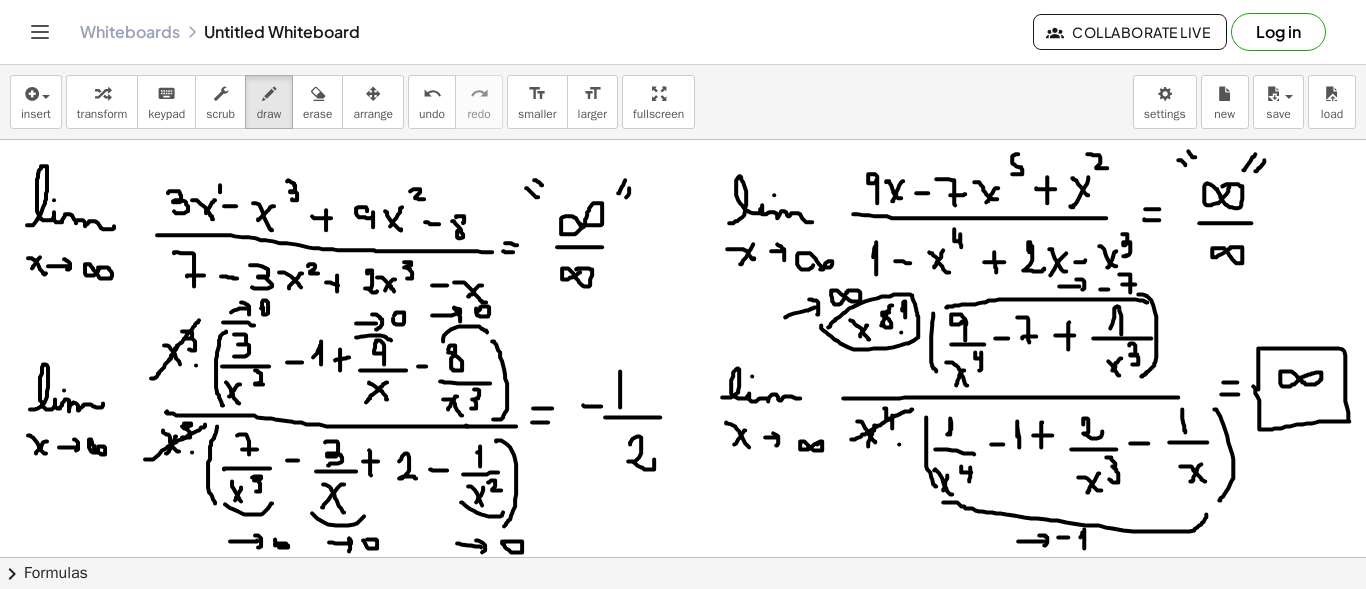 drag, startPoint x: 1263, startPoint y: 347, endPoint x: 1255, endPoint y: 422, distance: 75.42546 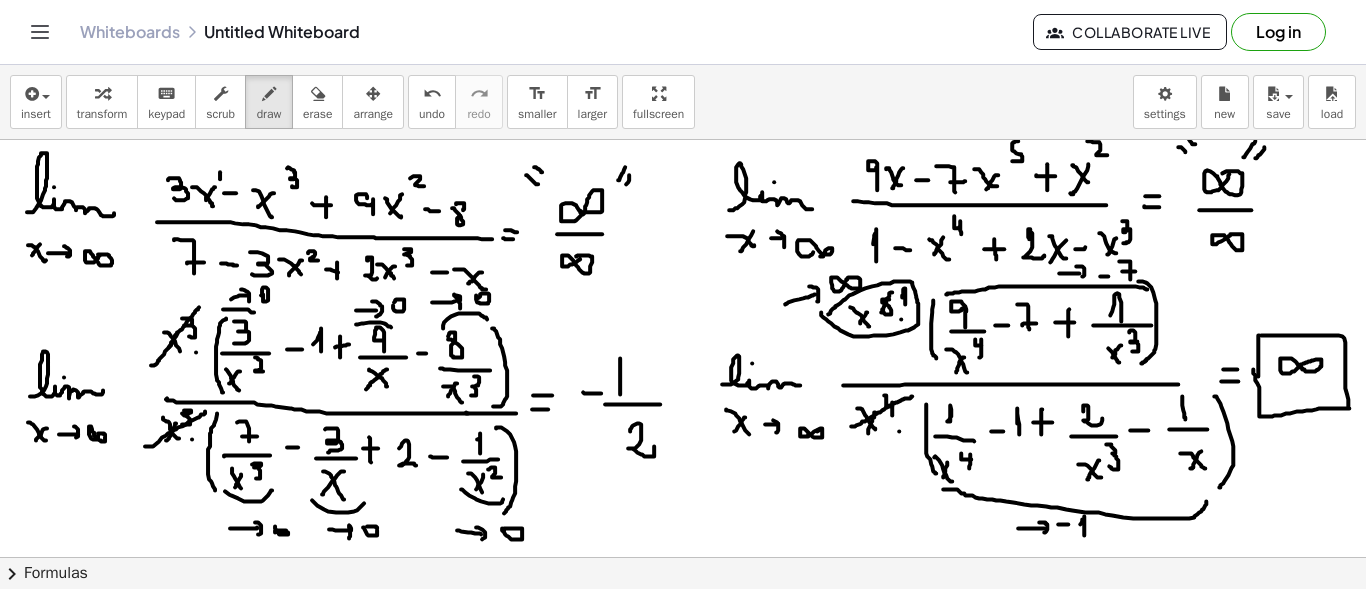 scroll, scrollTop: 8, scrollLeft: 0, axis: vertical 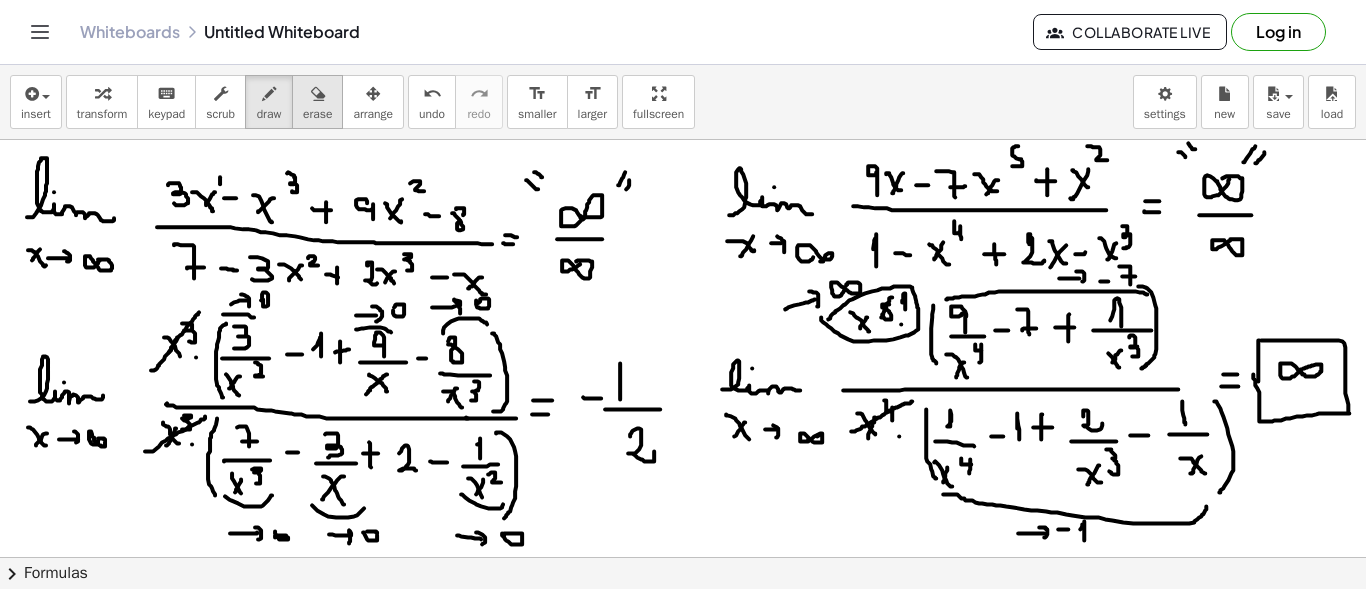 click on "erase" at bounding box center (317, 114) 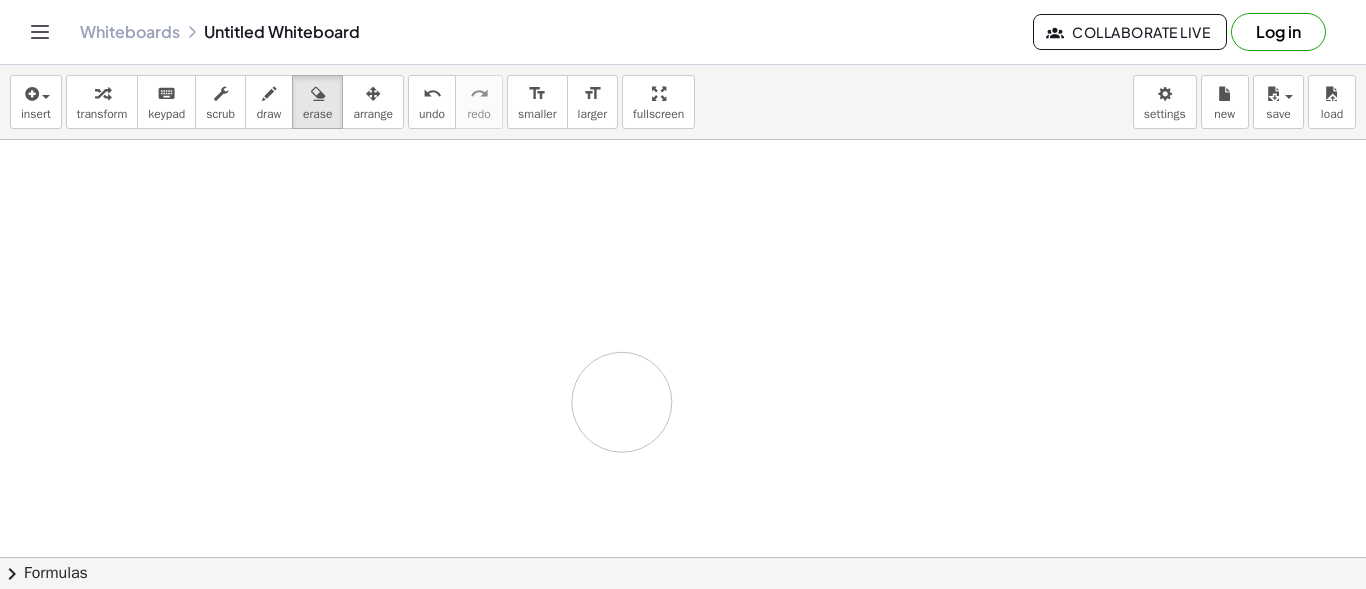drag, startPoint x: 61, startPoint y: 160, endPoint x: 347, endPoint y: 4, distance: 325.77905 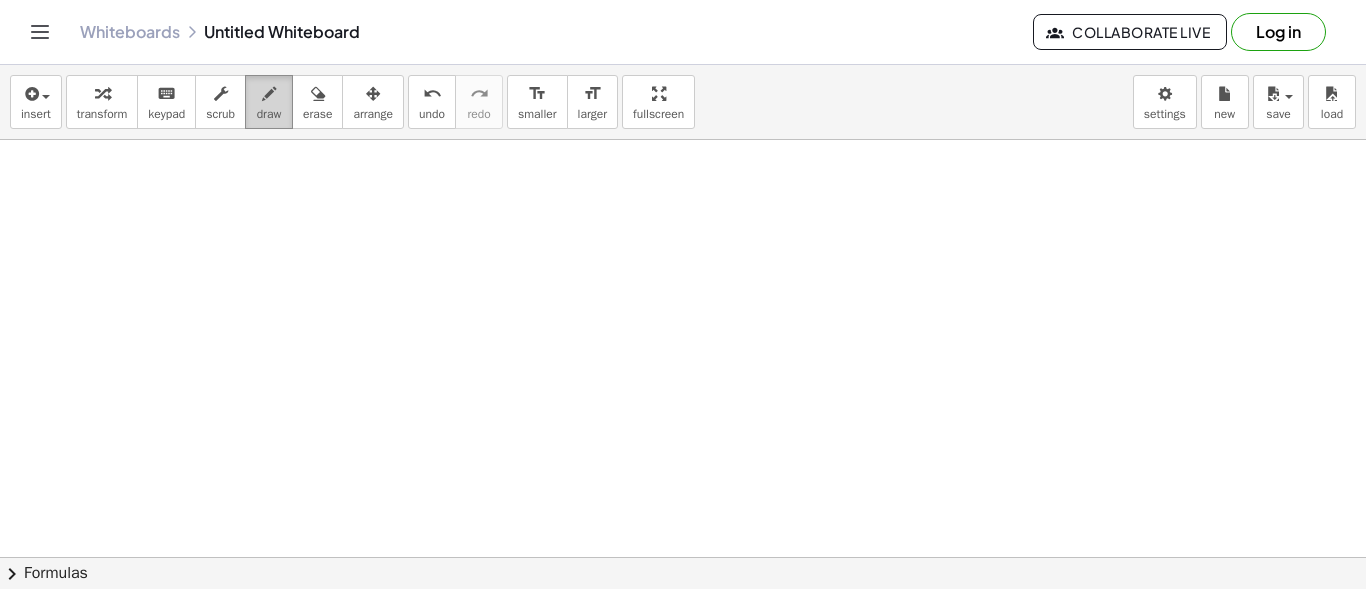 click on "draw" at bounding box center [269, 102] 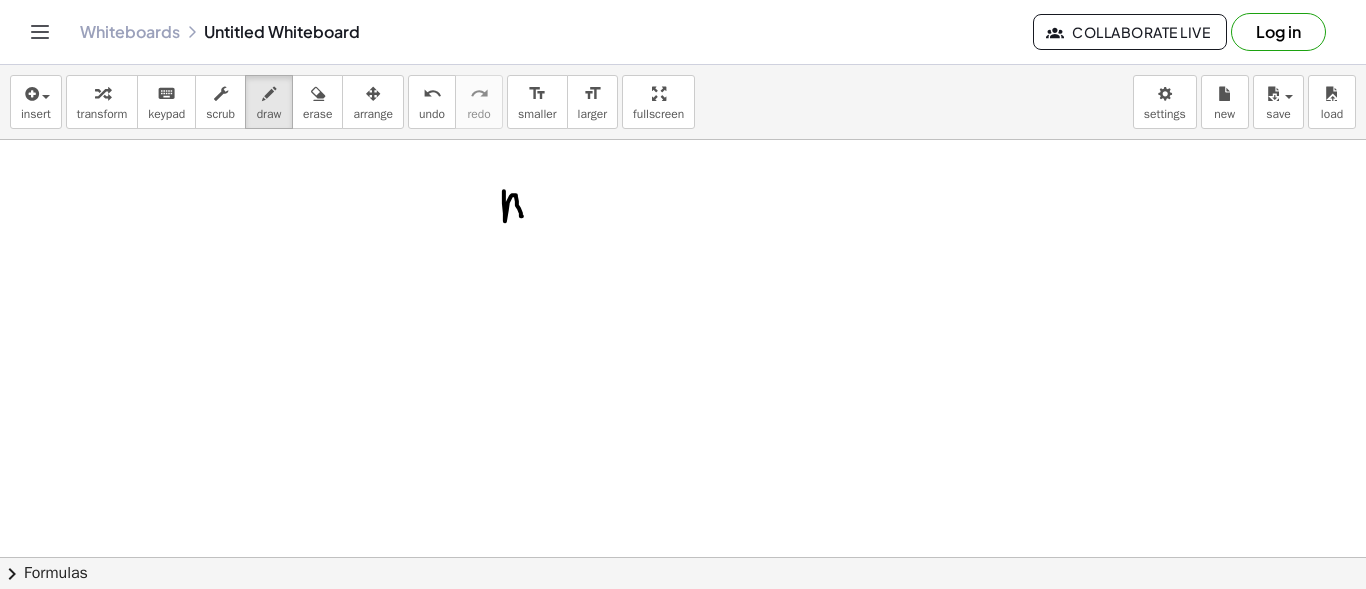 drag, startPoint x: 504, startPoint y: 190, endPoint x: 525, endPoint y: 218, distance: 35 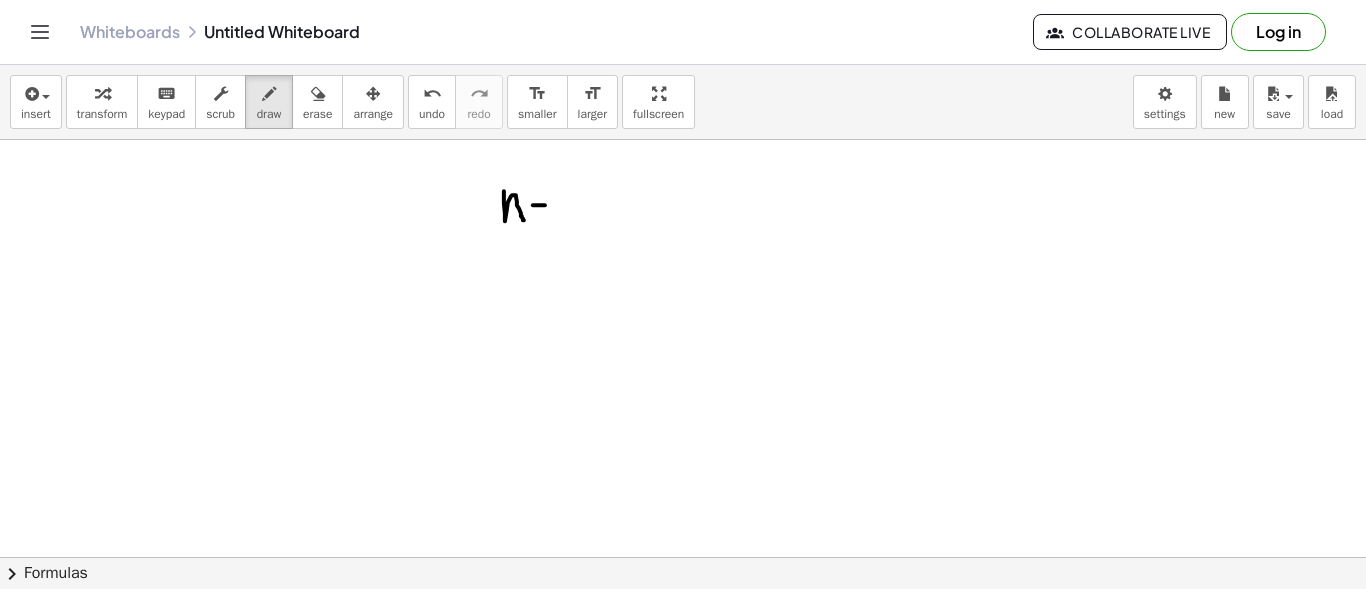 click at bounding box center [683, 666] 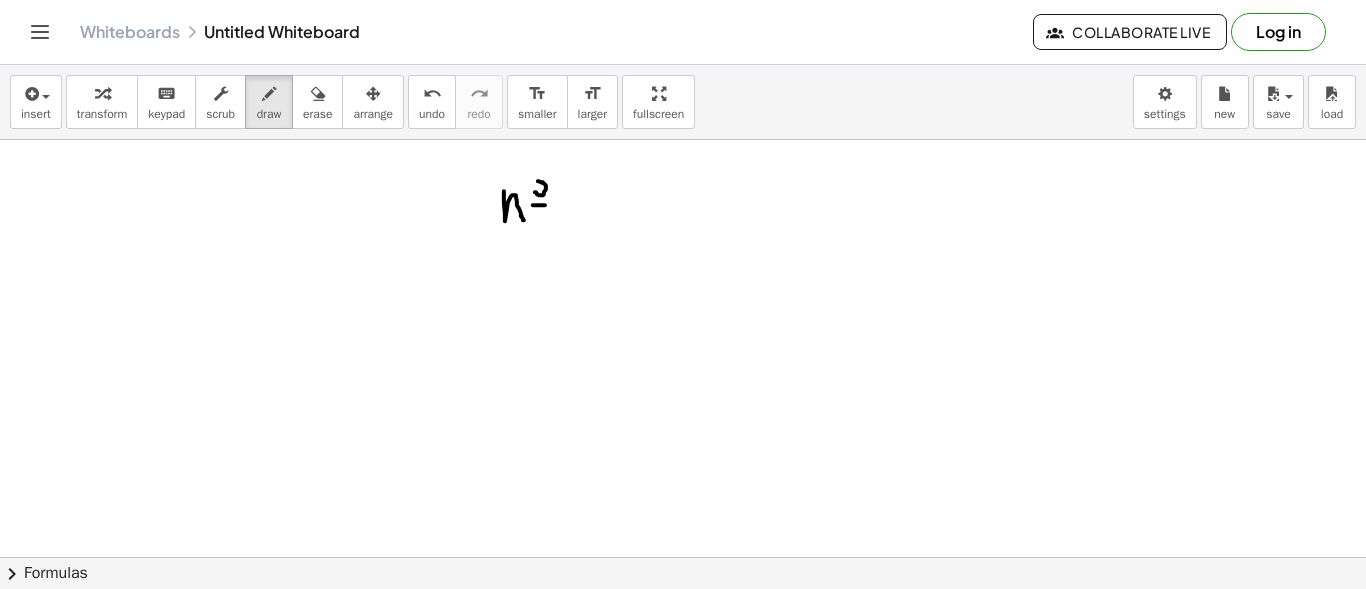 drag, startPoint x: 537, startPoint y: 193, endPoint x: 535, endPoint y: 183, distance: 10.198039 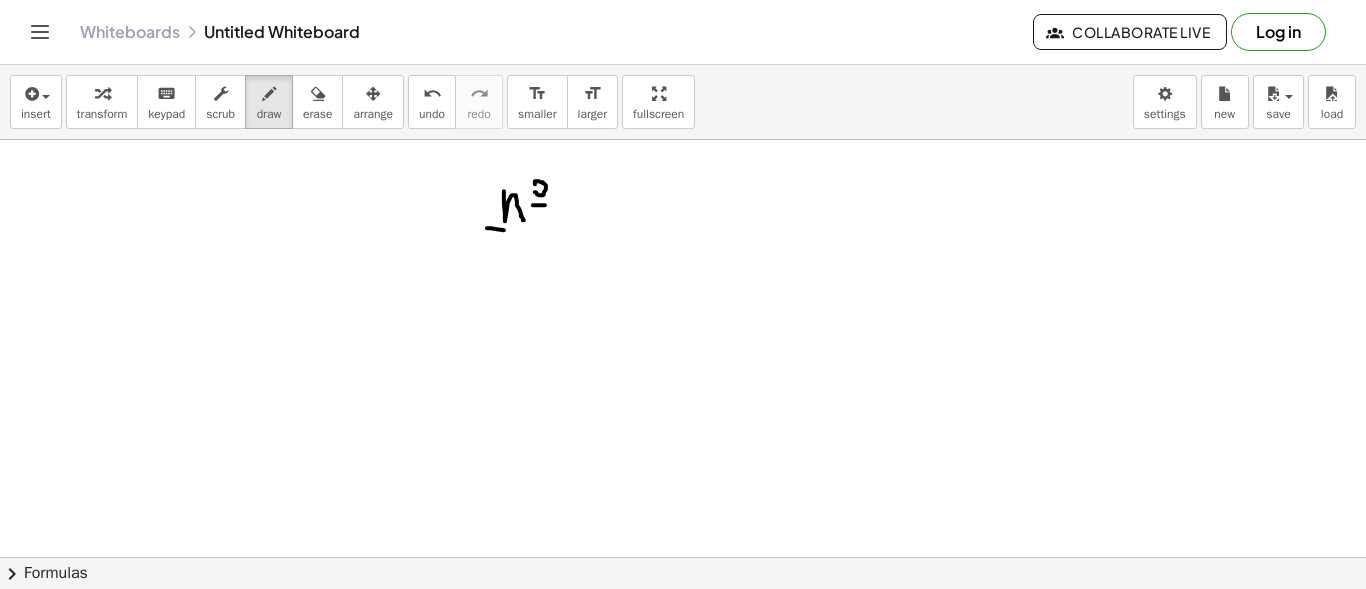 drag, startPoint x: 504, startPoint y: 229, endPoint x: 565, endPoint y: 230, distance: 61.008198 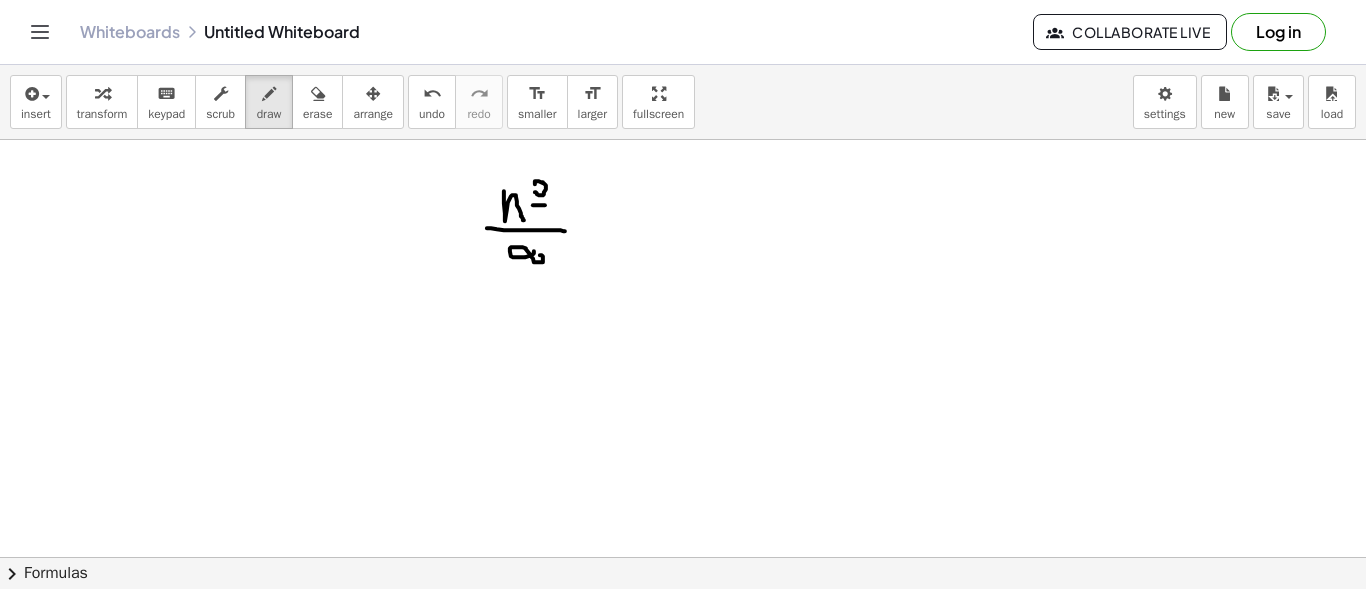drag, startPoint x: 534, startPoint y: 250, endPoint x: 557, endPoint y: 238, distance: 25.942244 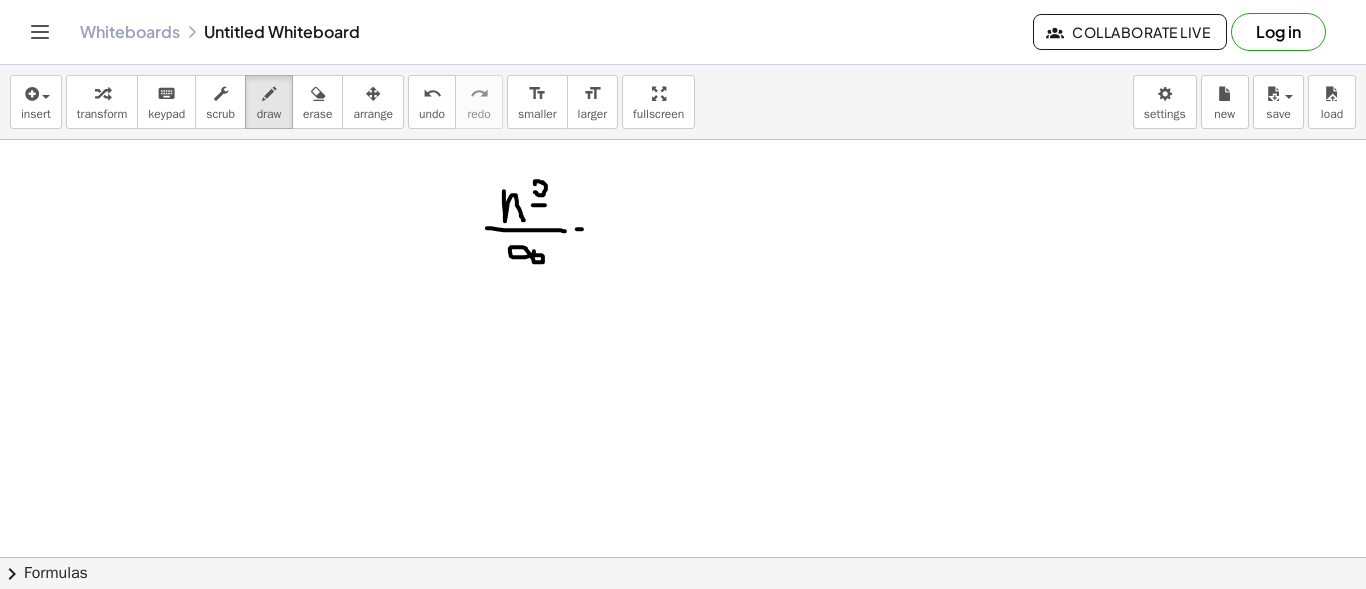 drag, startPoint x: 582, startPoint y: 228, endPoint x: 592, endPoint y: 226, distance: 10.198039 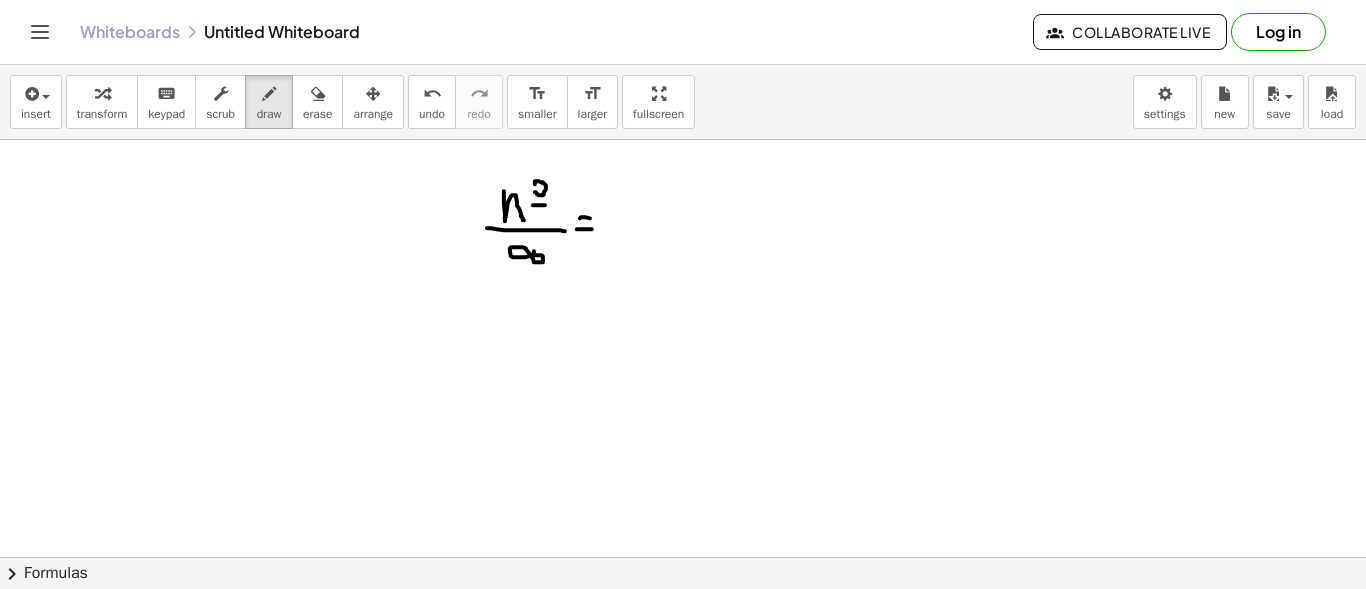 drag, startPoint x: 580, startPoint y: 217, endPoint x: 598, endPoint y: 217, distance: 18 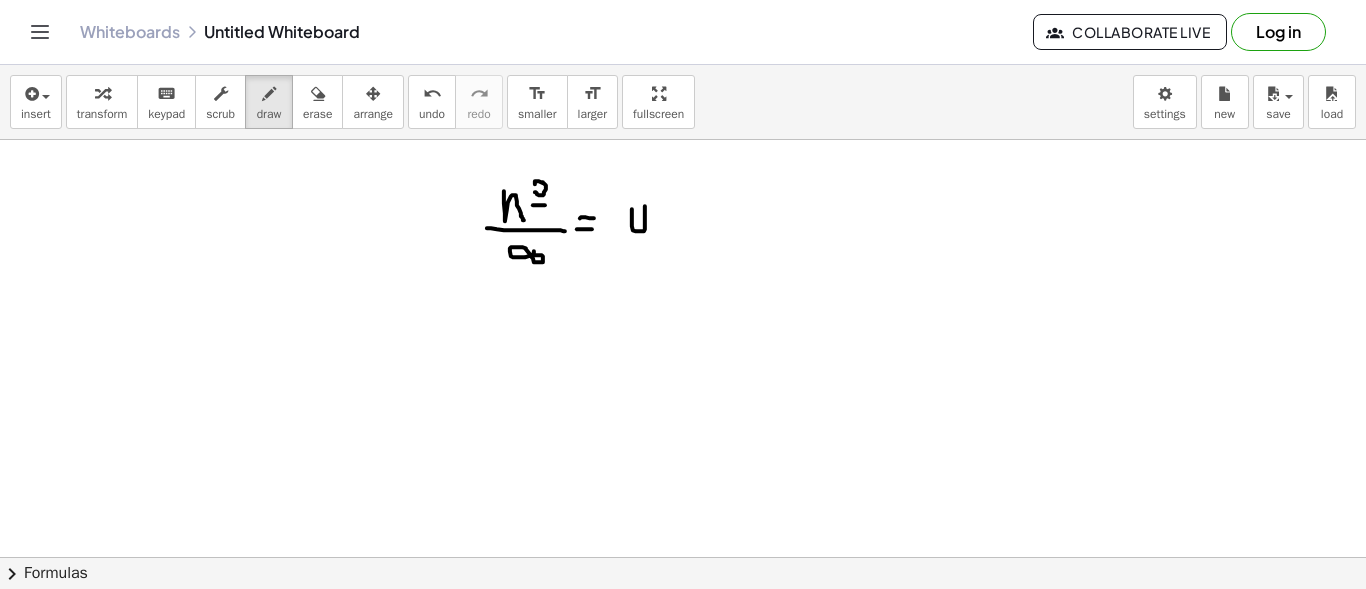 drag, startPoint x: 632, startPoint y: 209, endPoint x: 631, endPoint y: 220, distance: 11.045361 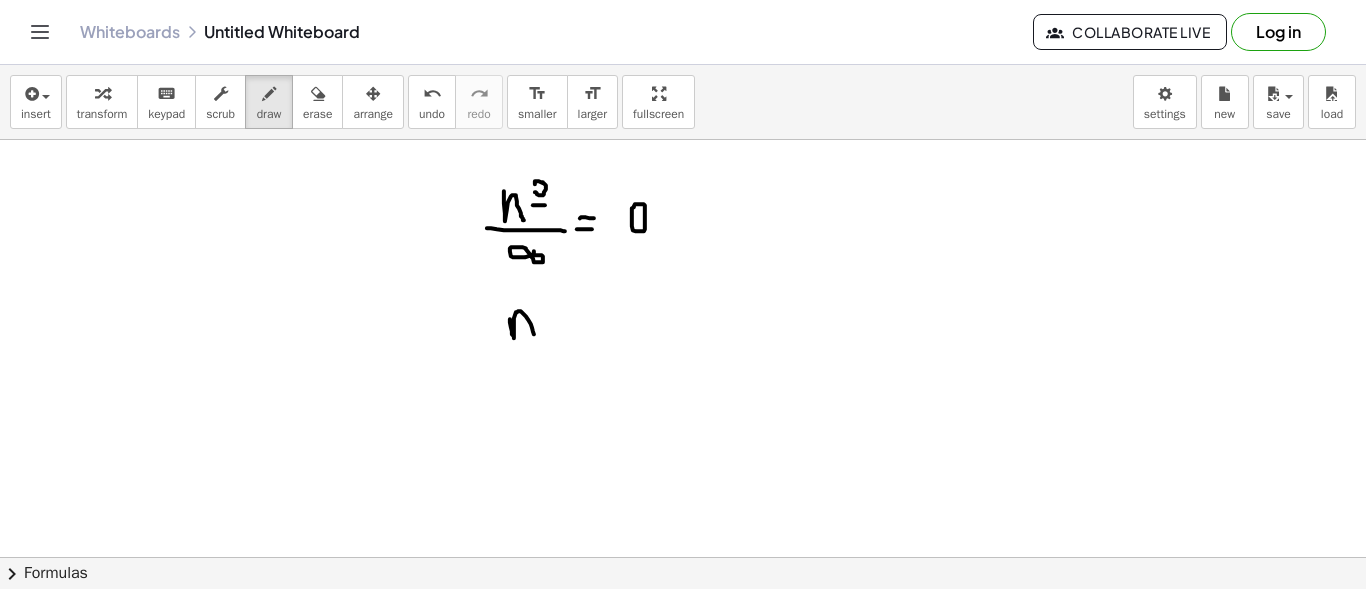 drag, startPoint x: 510, startPoint y: 318, endPoint x: 544, endPoint y: 324, distance: 34.525352 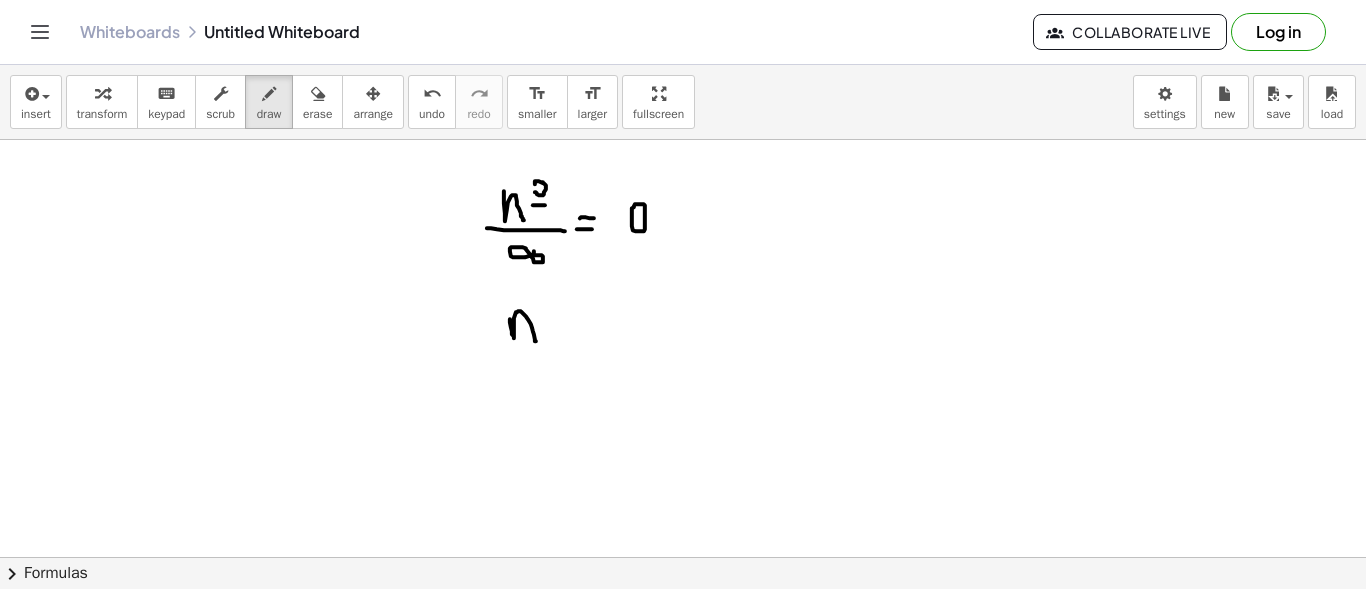 click at bounding box center [683, 666] 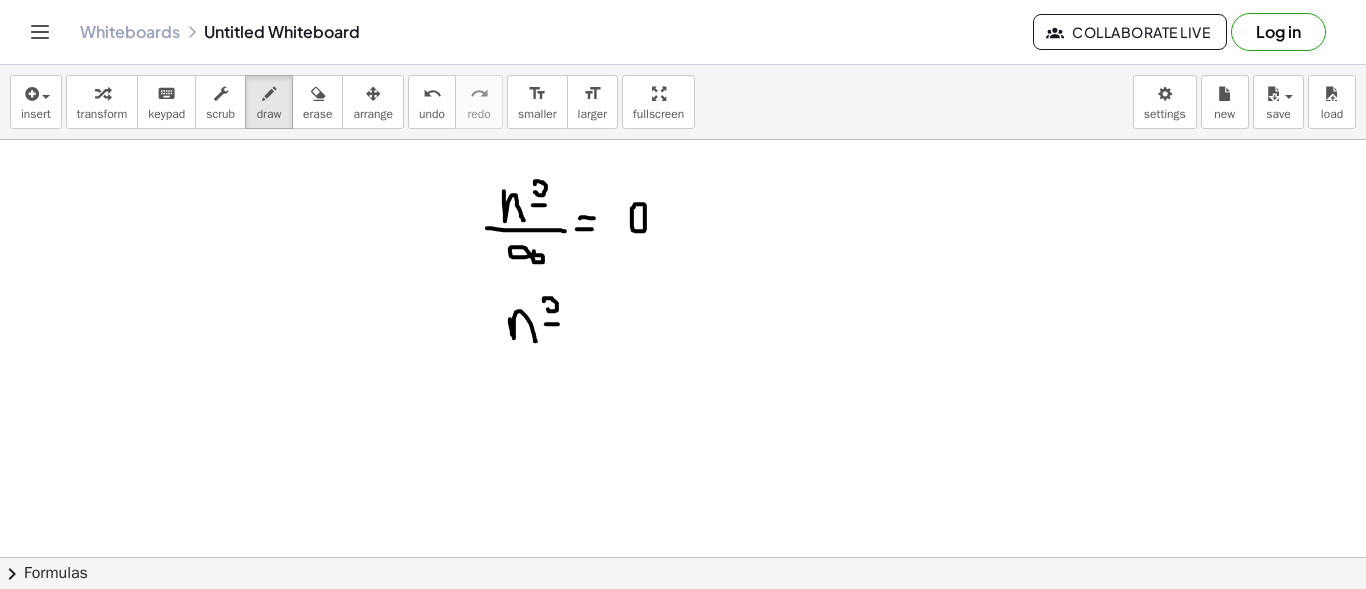 click at bounding box center [683, 666] 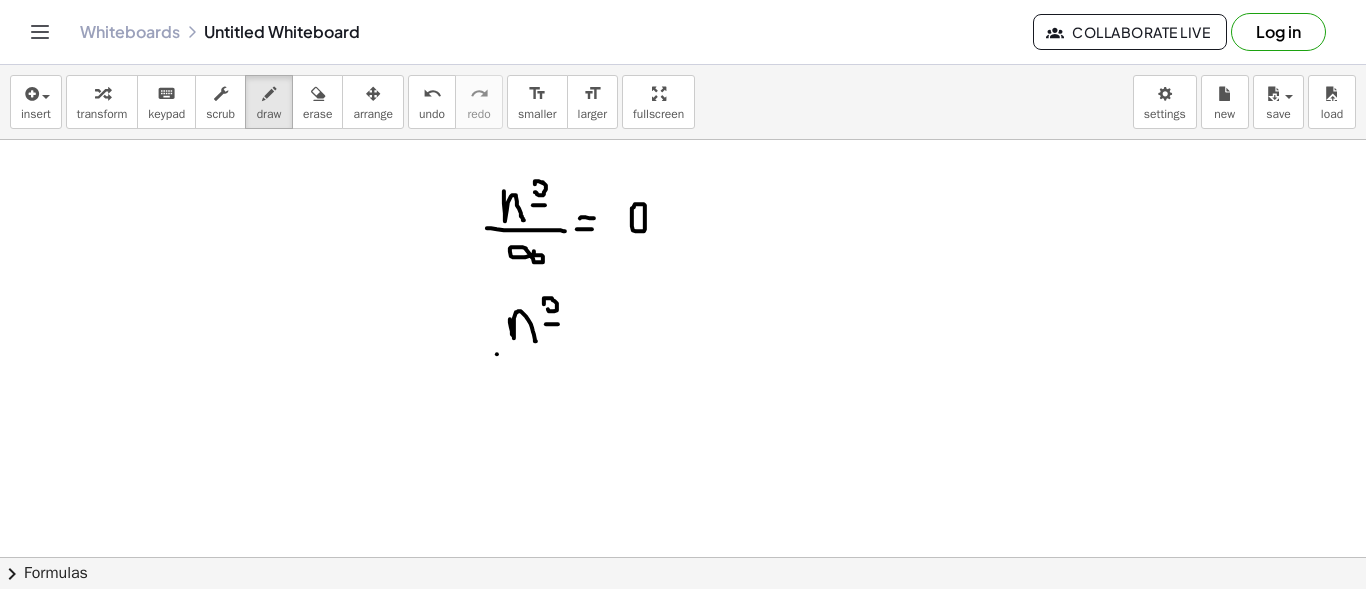 drag, startPoint x: 497, startPoint y: 353, endPoint x: 549, endPoint y: 353, distance: 52 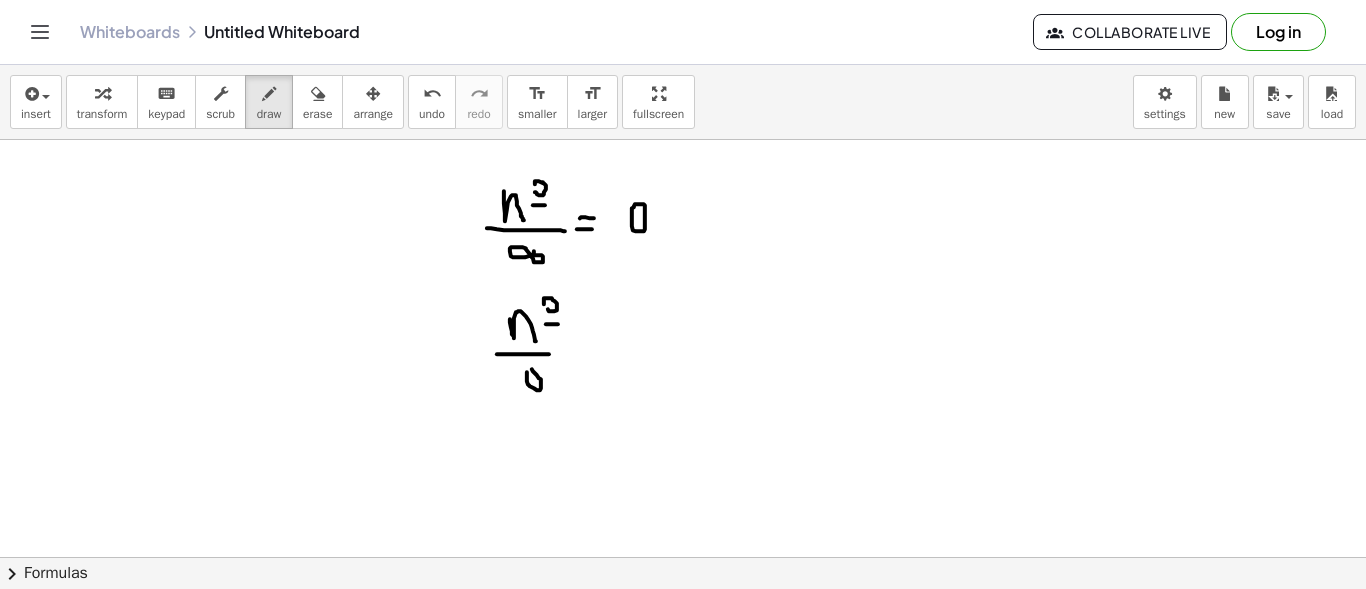 drag, startPoint x: 540, startPoint y: 389, endPoint x: 535, endPoint y: 371, distance: 18.681541 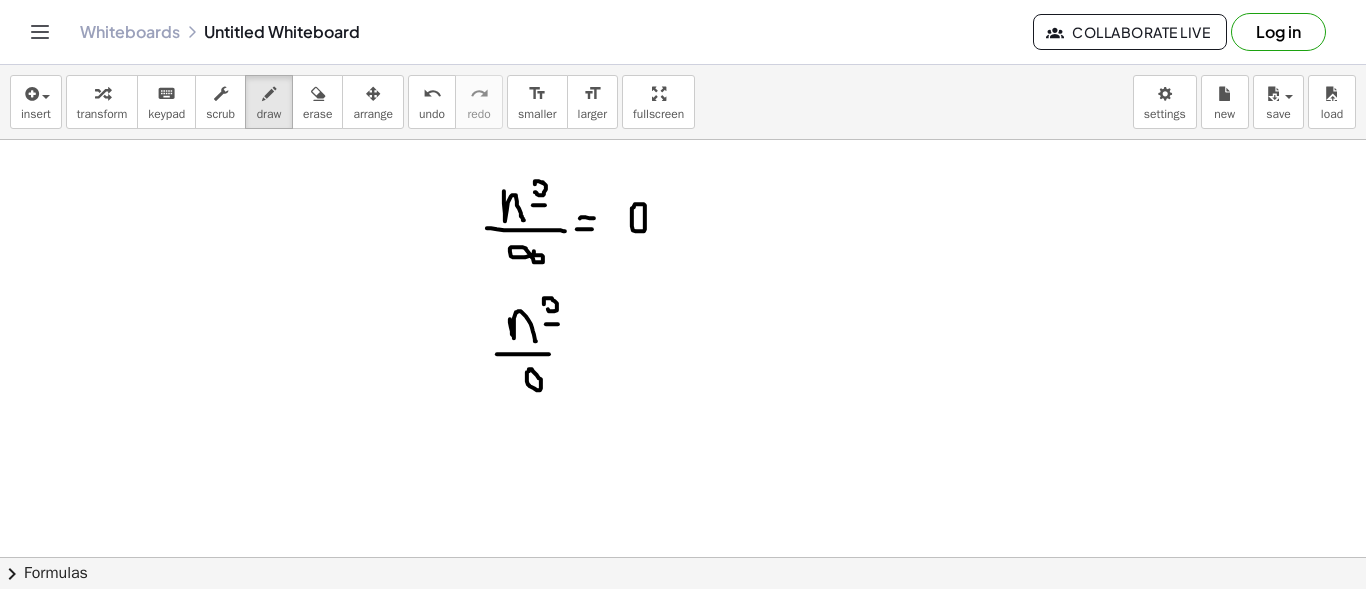 drag, startPoint x: 577, startPoint y: 357, endPoint x: 593, endPoint y: 357, distance: 16 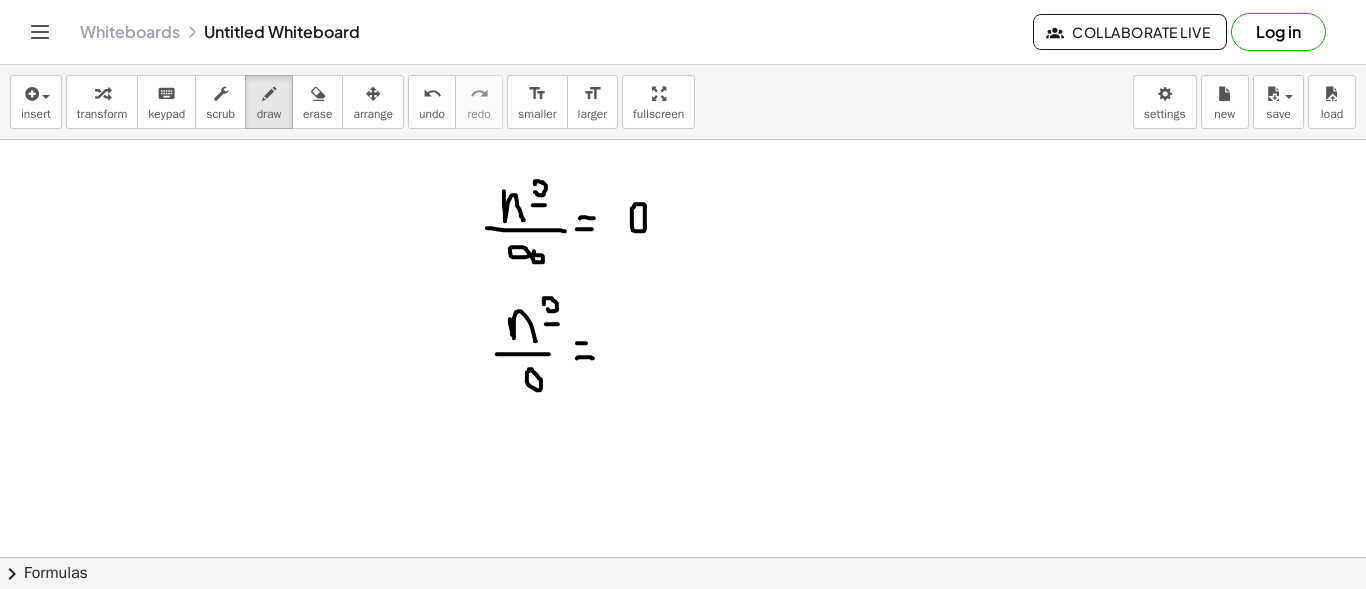 drag, startPoint x: 586, startPoint y: 342, endPoint x: 622, endPoint y: 342, distance: 36 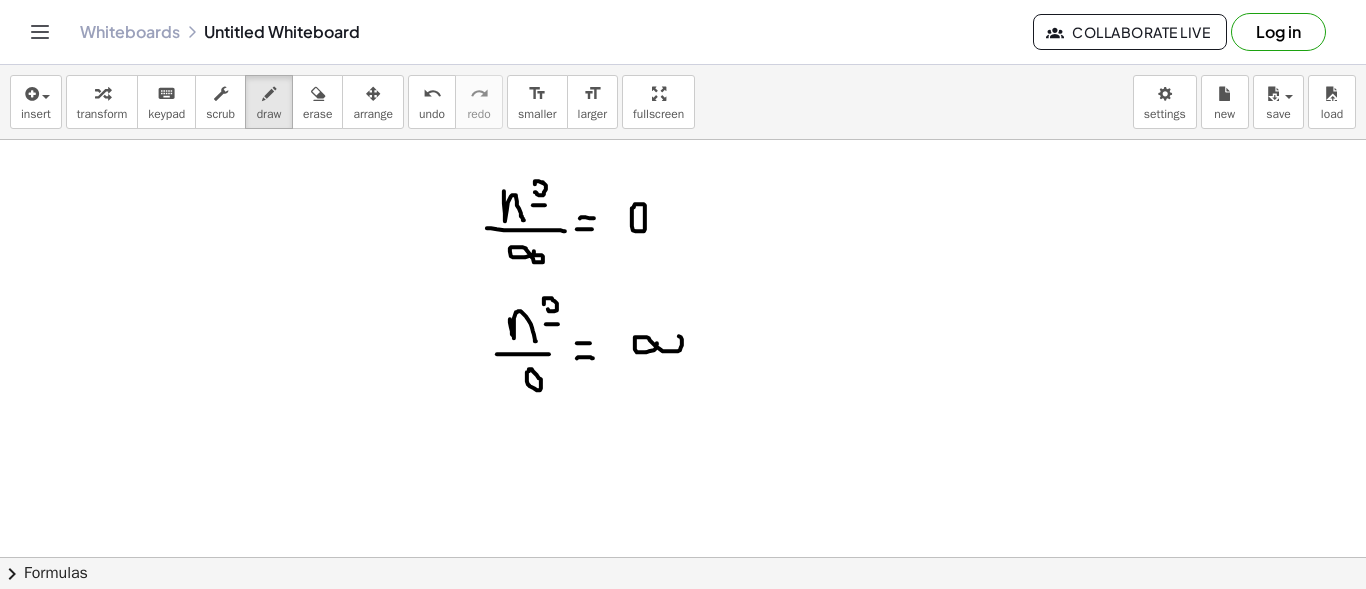 drag, startPoint x: 639, startPoint y: 351, endPoint x: 662, endPoint y: 343, distance: 24.351591 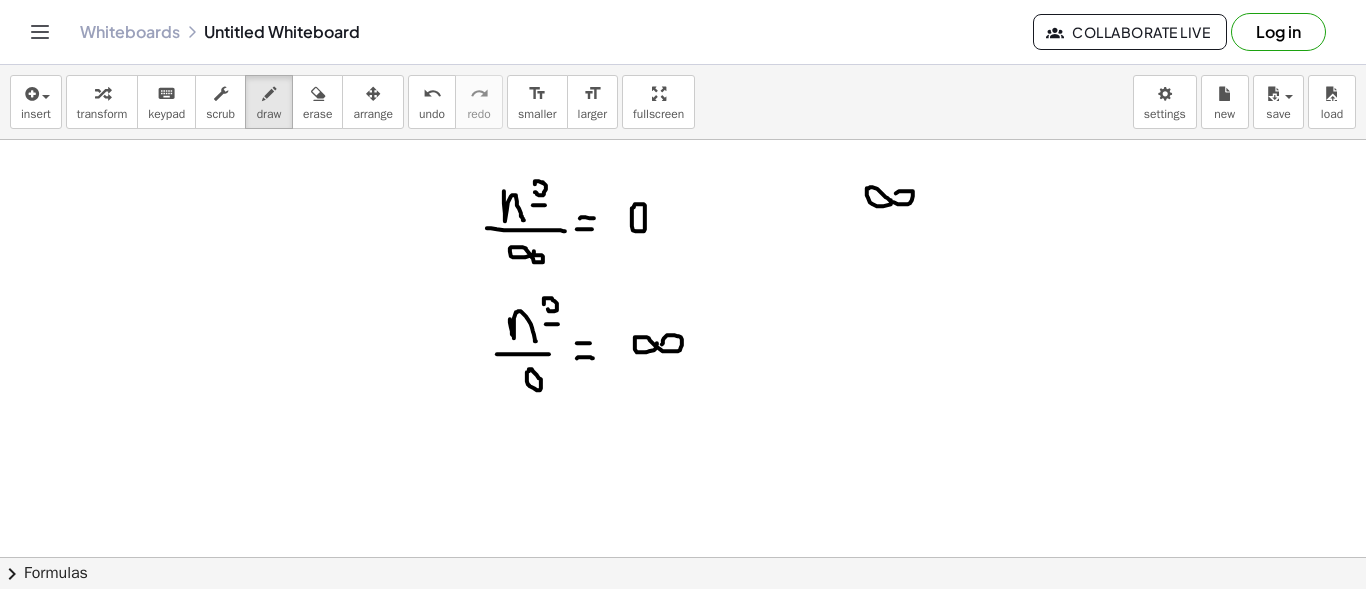 click at bounding box center [683, 666] 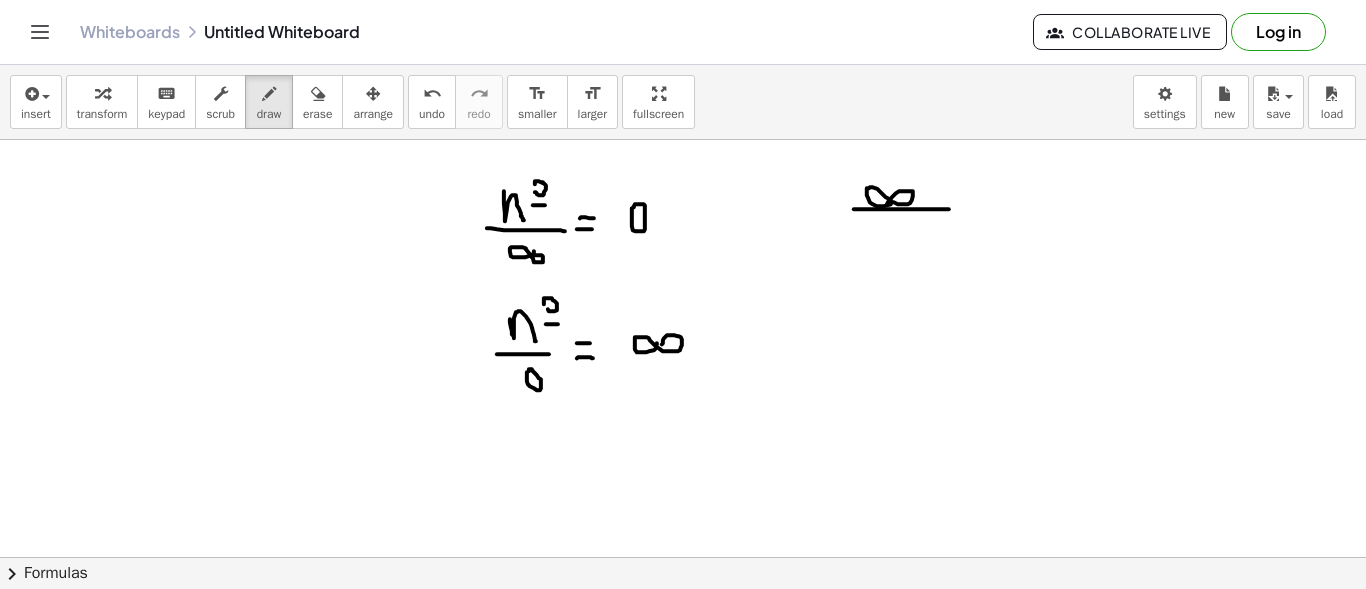 drag, startPoint x: 854, startPoint y: 208, endPoint x: 949, endPoint y: 208, distance: 95 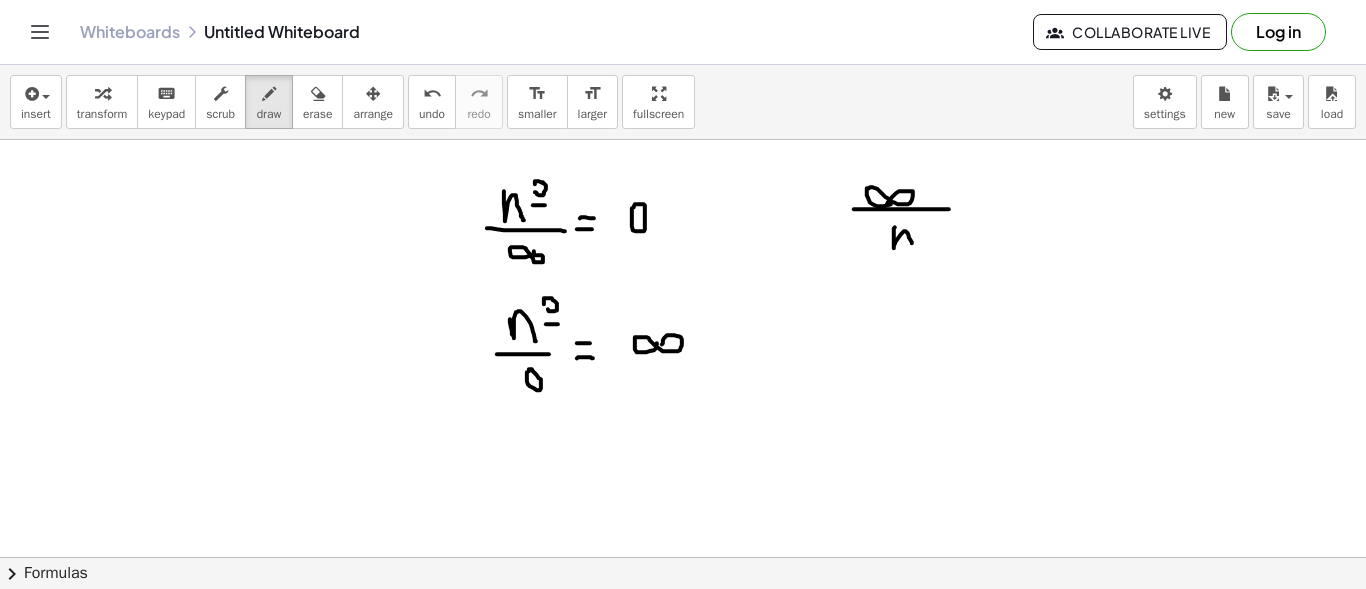 drag, startPoint x: 894, startPoint y: 243, endPoint x: 917, endPoint y: 252, distance: 24.698177 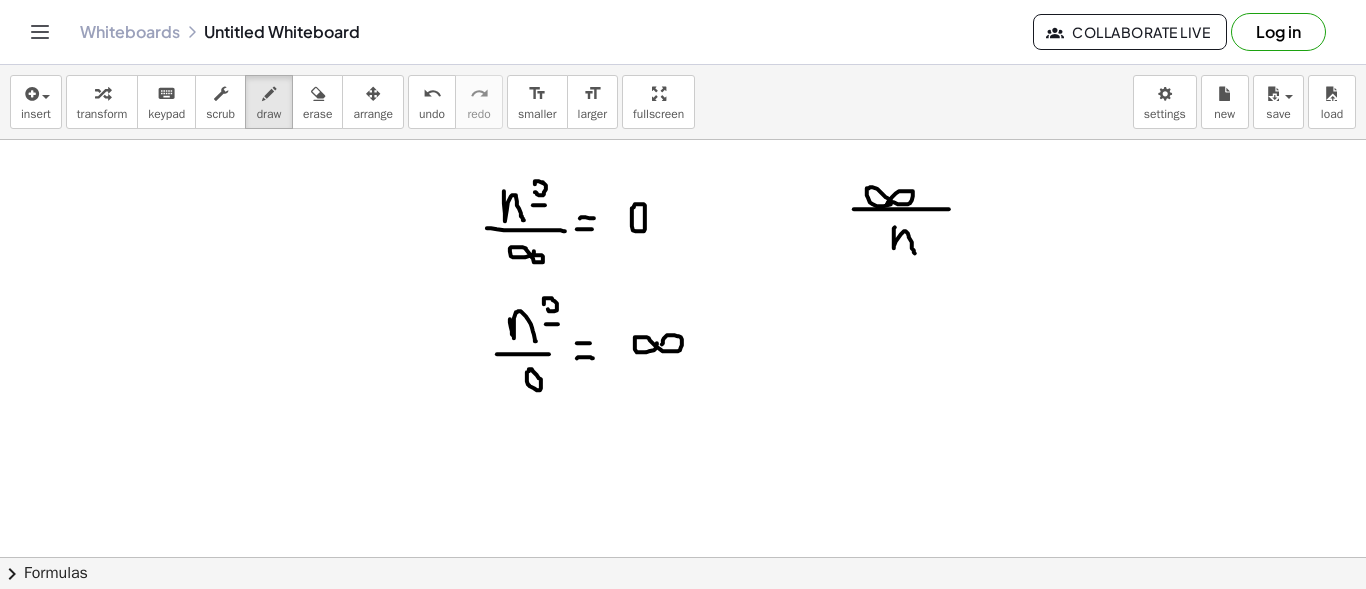 click at bounding box center (683, 666) 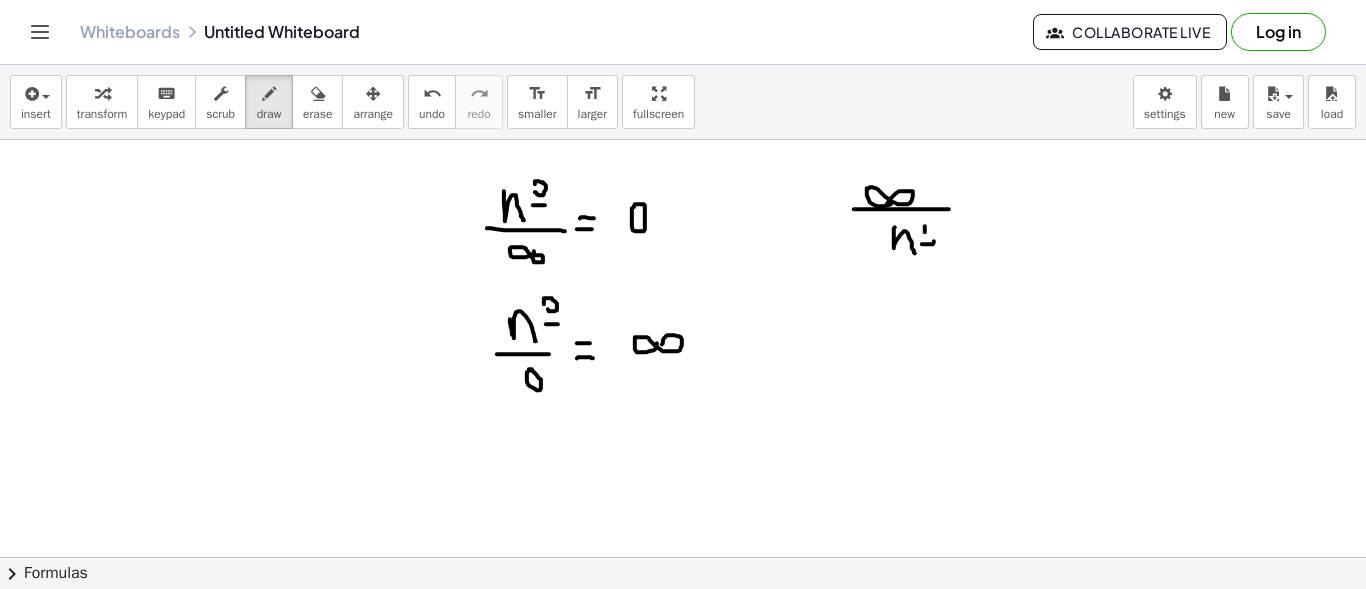 drag, startPoint x: 925, startPoint y: 231, endPoint x: 939, endPoint y: 222, distance: 16.643316 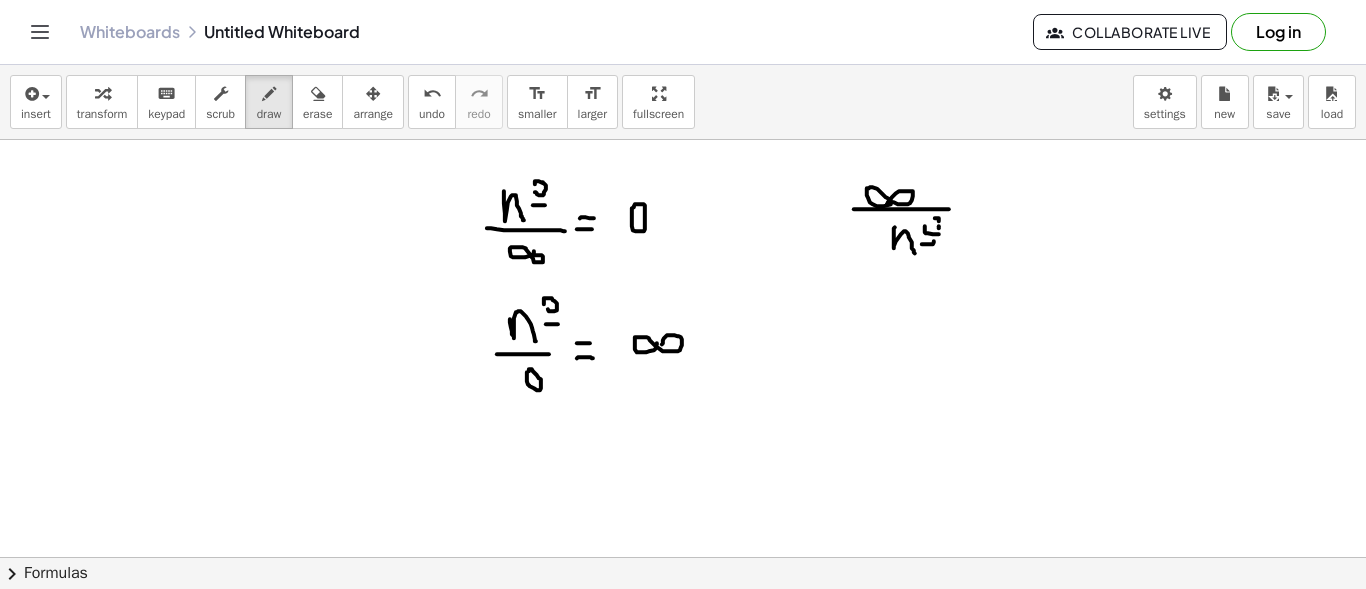 drag, startPoint x: 935, startPoint y: 217, endPoint x: 949, endPoint y: 224, distance: 15.652476 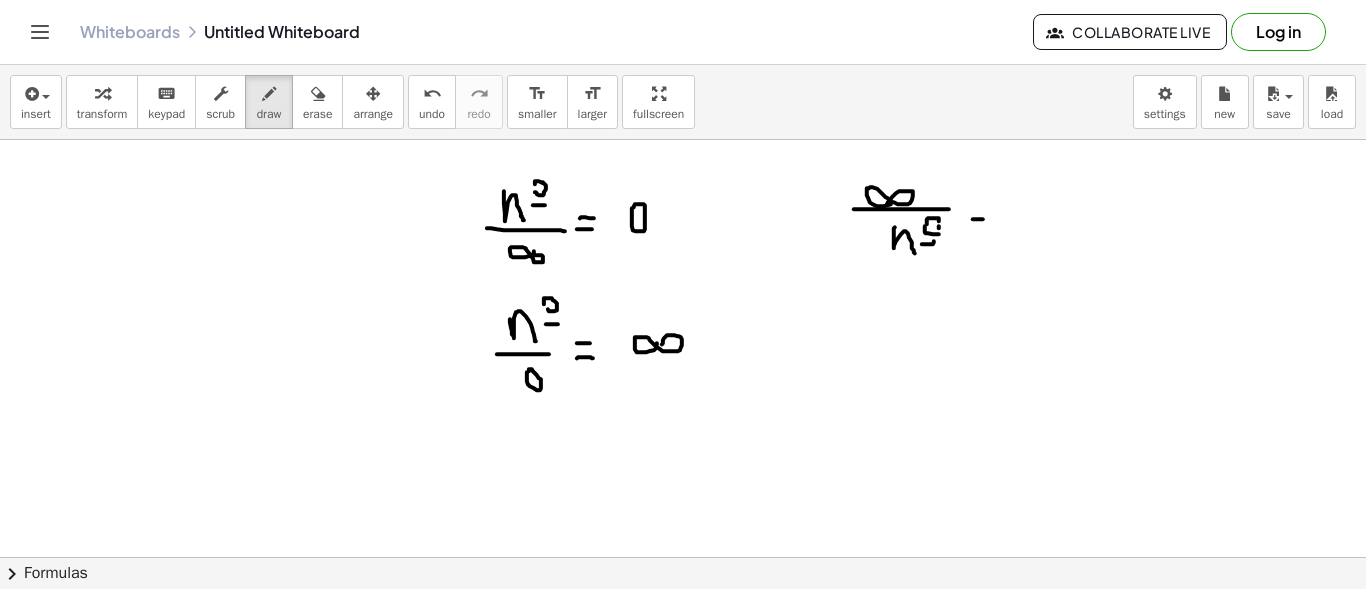 drag, startPoint x: 973, startPoint y: 218, endPoint x: 987, endPoint y: 212, distance: 15.231546 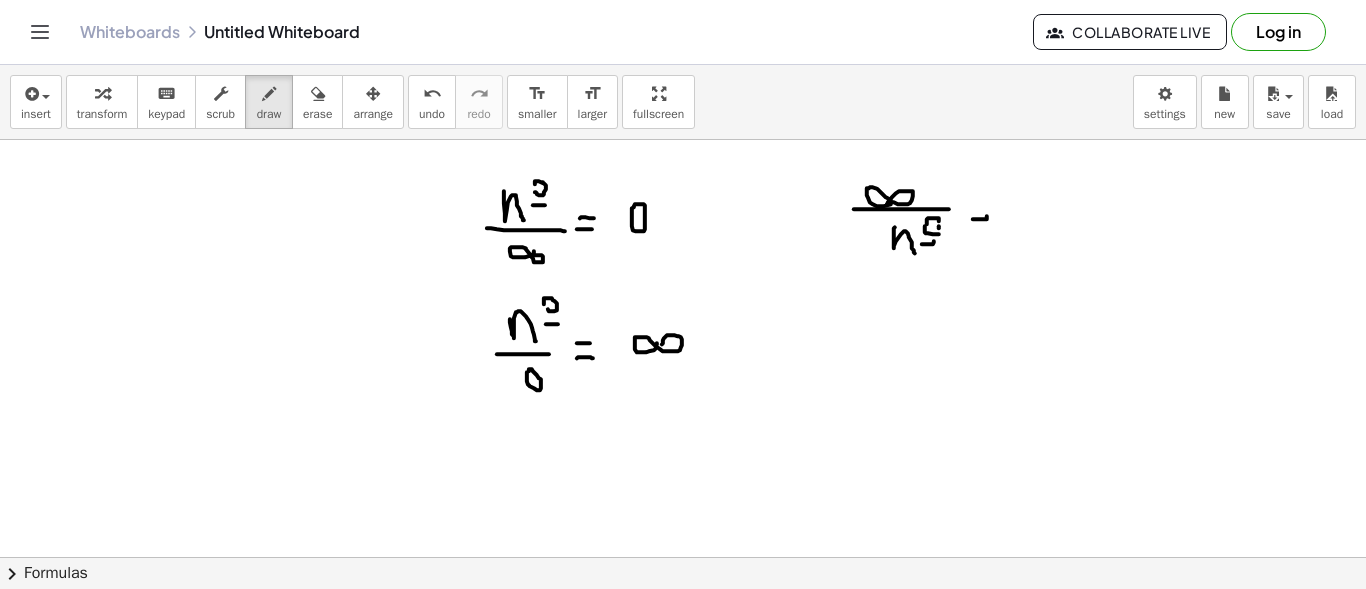 click at bounding box center (683, 666) 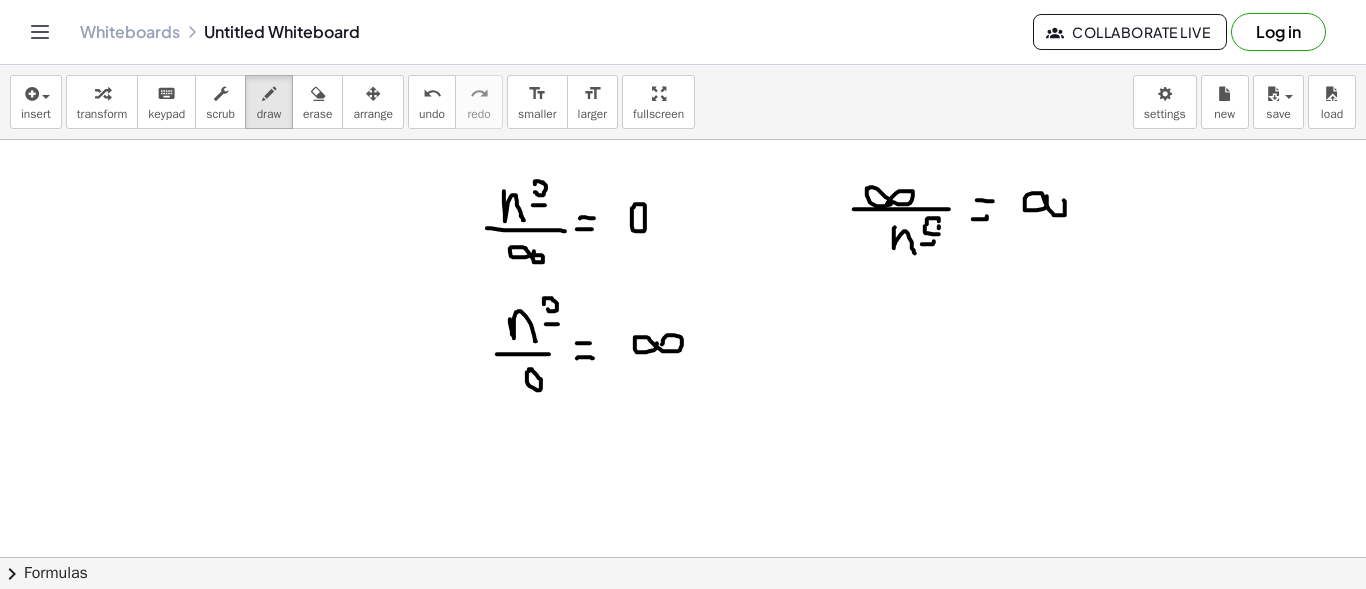 drag, startPoint x: 1033, startPoint y: 209, endPoint x: 992, endPoint y: 274, distance: 76.8505 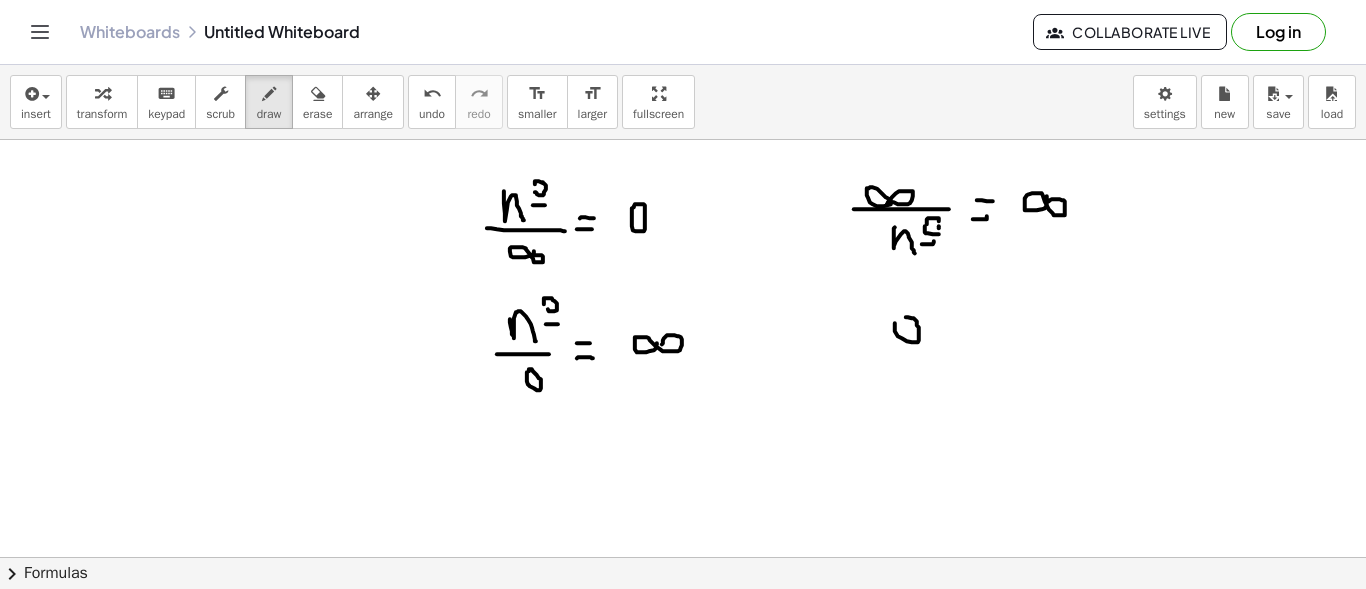 drag, startPoint x: 895, startPoint y: 329, endPoint x: 890, endPoint y: 339, distance: 11.18034 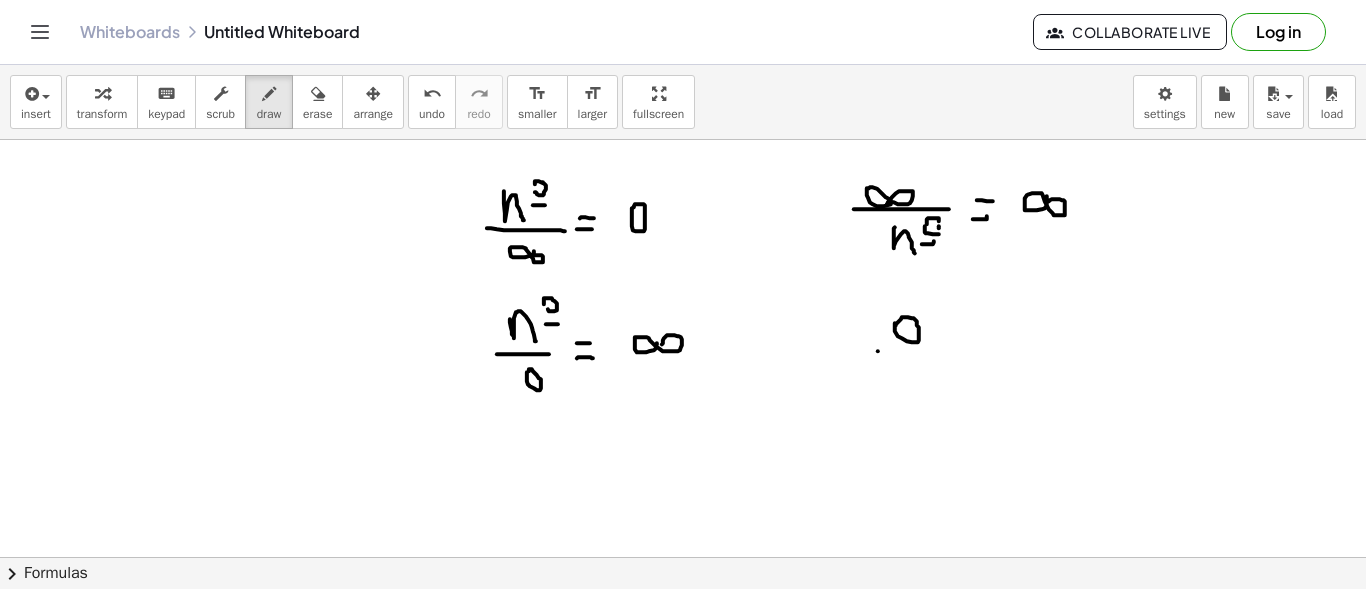 drag, startPoint x: 878, startPoint y: 350, endPoint x: 950, endPoint y: 356, distance: 72.249565 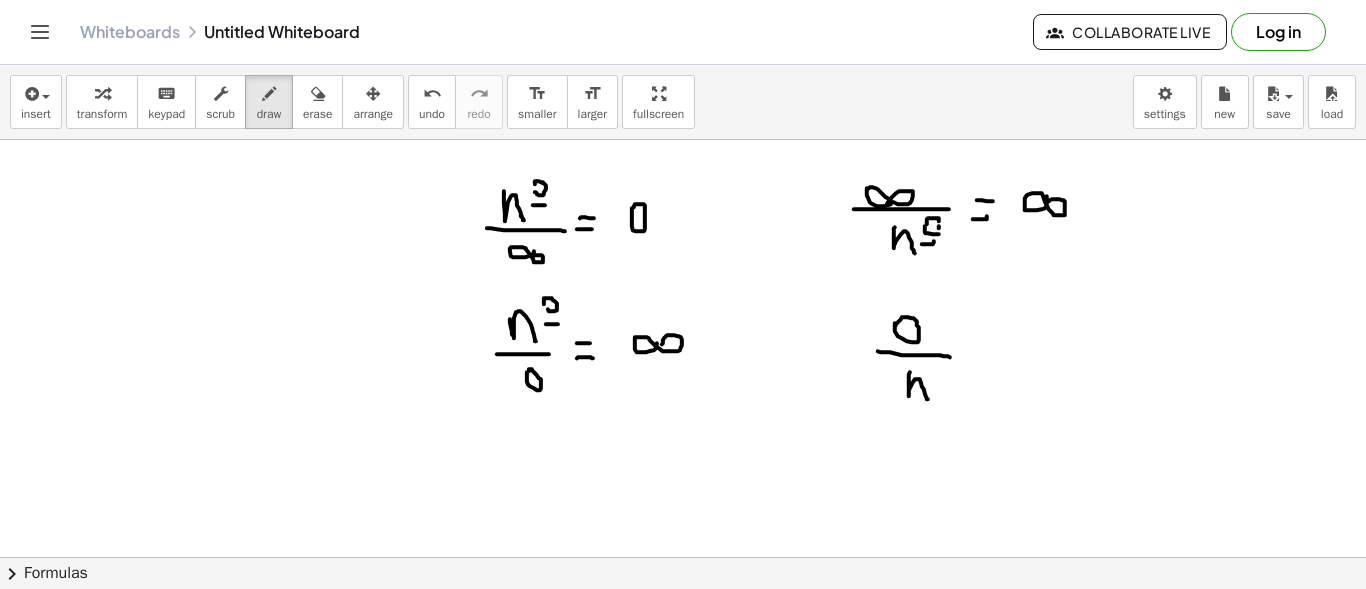 drag, startPoint x: 910, startPoint y: 371, endPoint x: 928, endPoint y: 393, distance: 28.42534 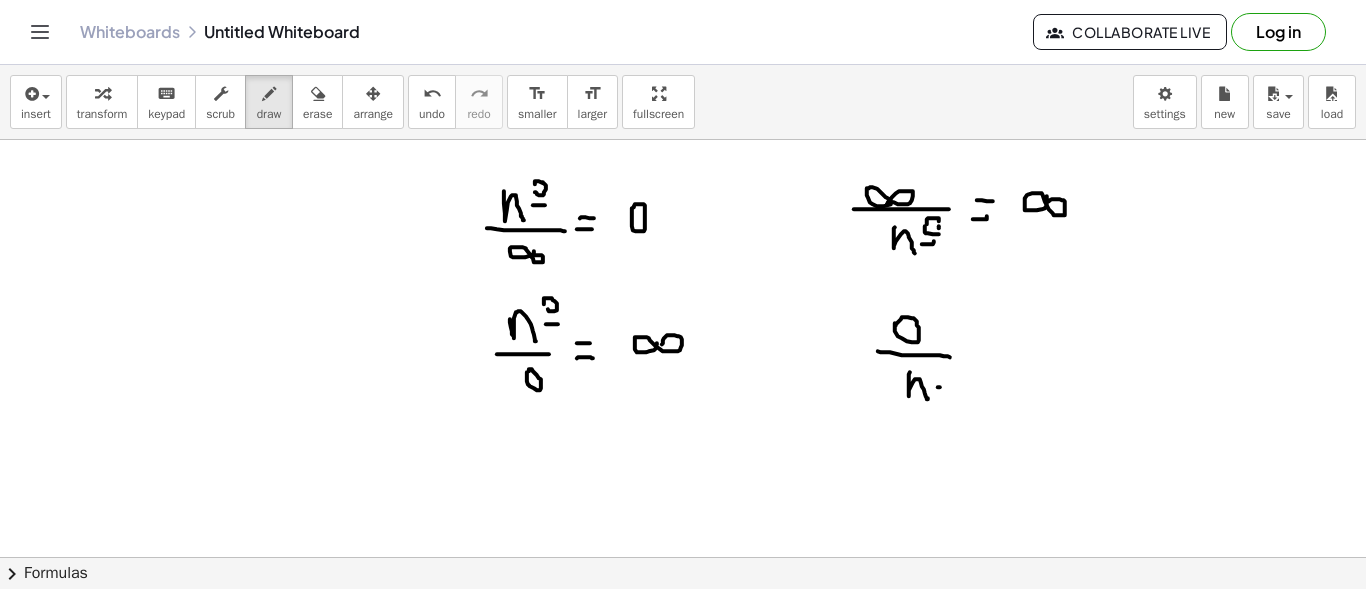 drag, startPoint x: 938, startPoint y: 386, endPoint x: 944, endPoint y: 377, distance: 10.816654 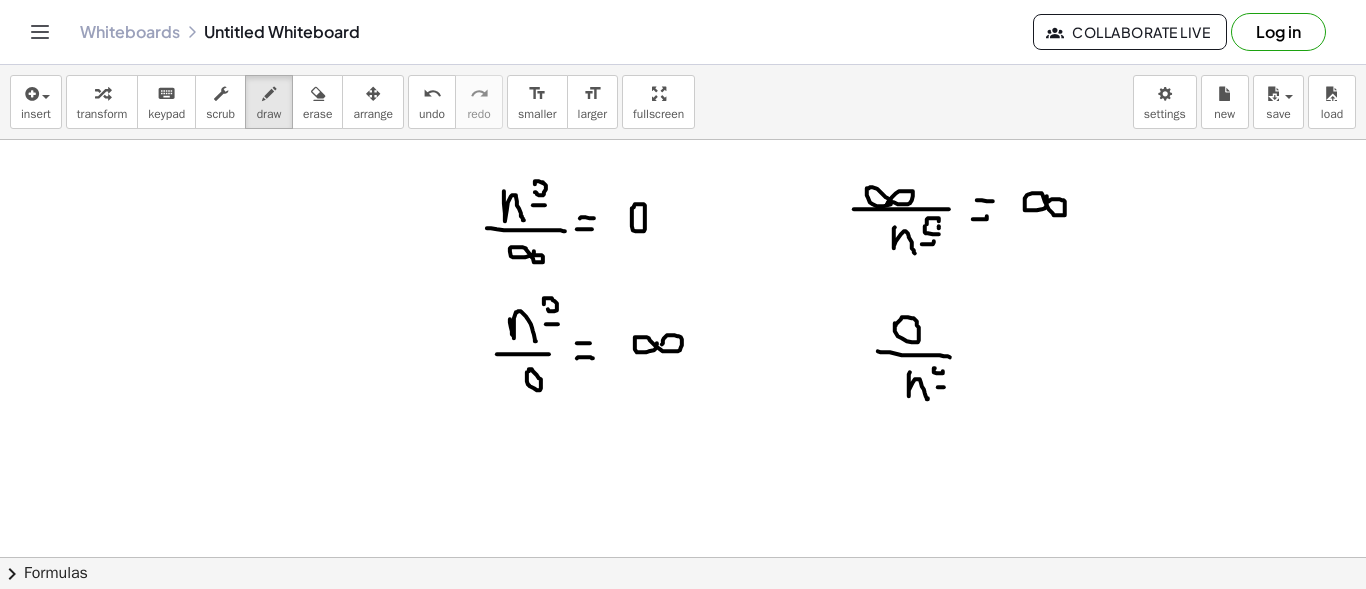 click at bounding box center [683, 666] 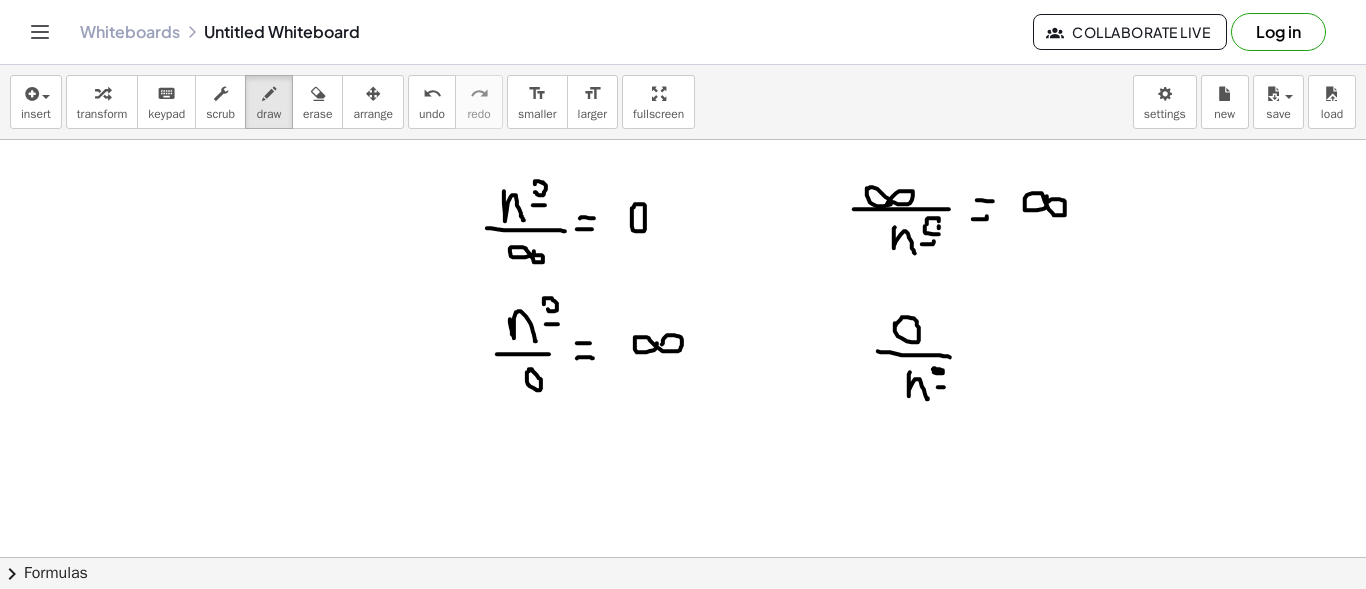 drag, startPoint x: 979, startPoint y: 352, endPoint x: 971, endPoint y: 345, distance: 10.630146 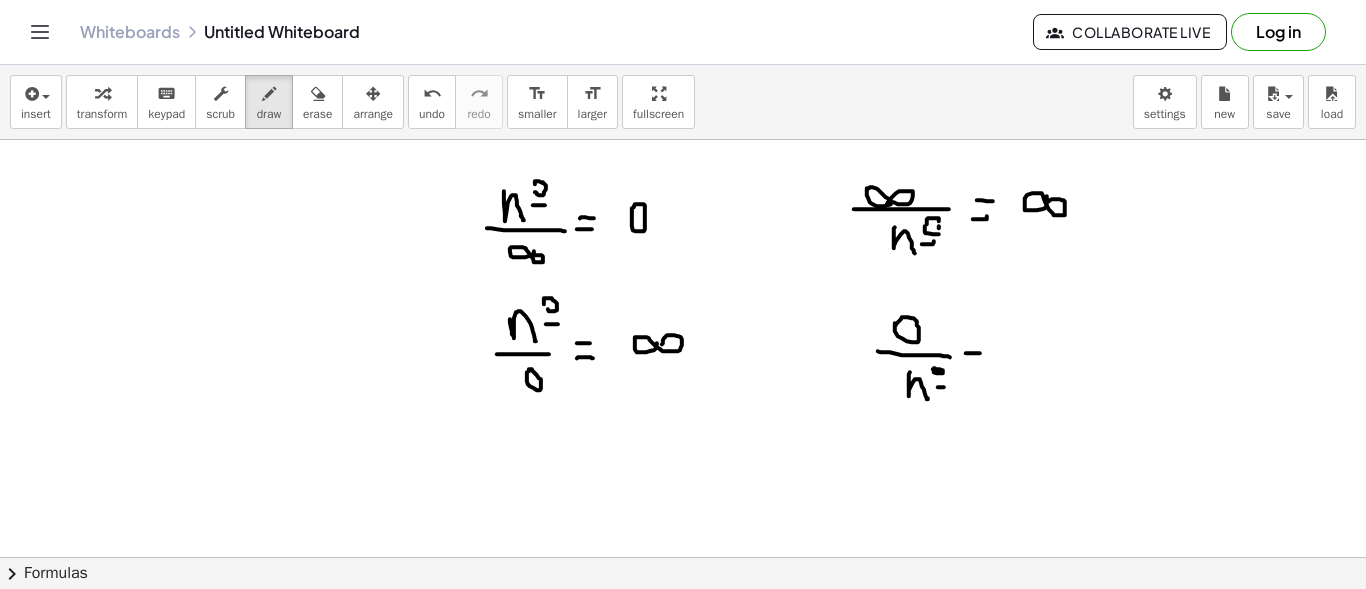 click at bounding box center (683, 666) 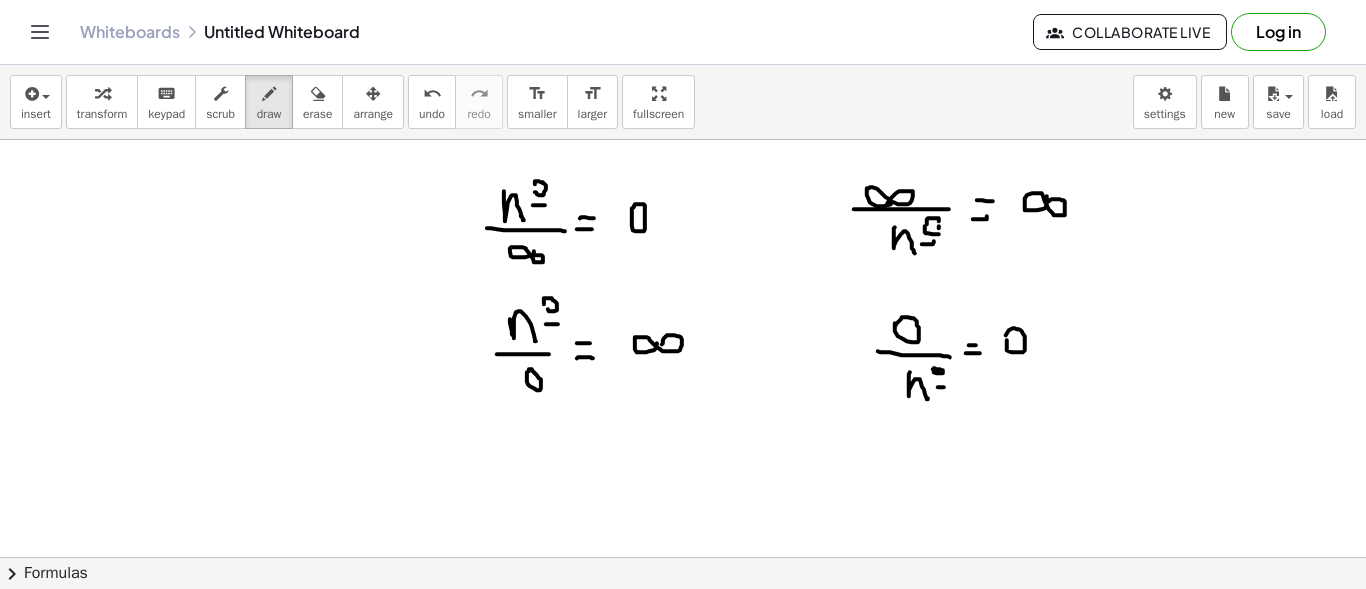 click at bounding box center (683, 666) 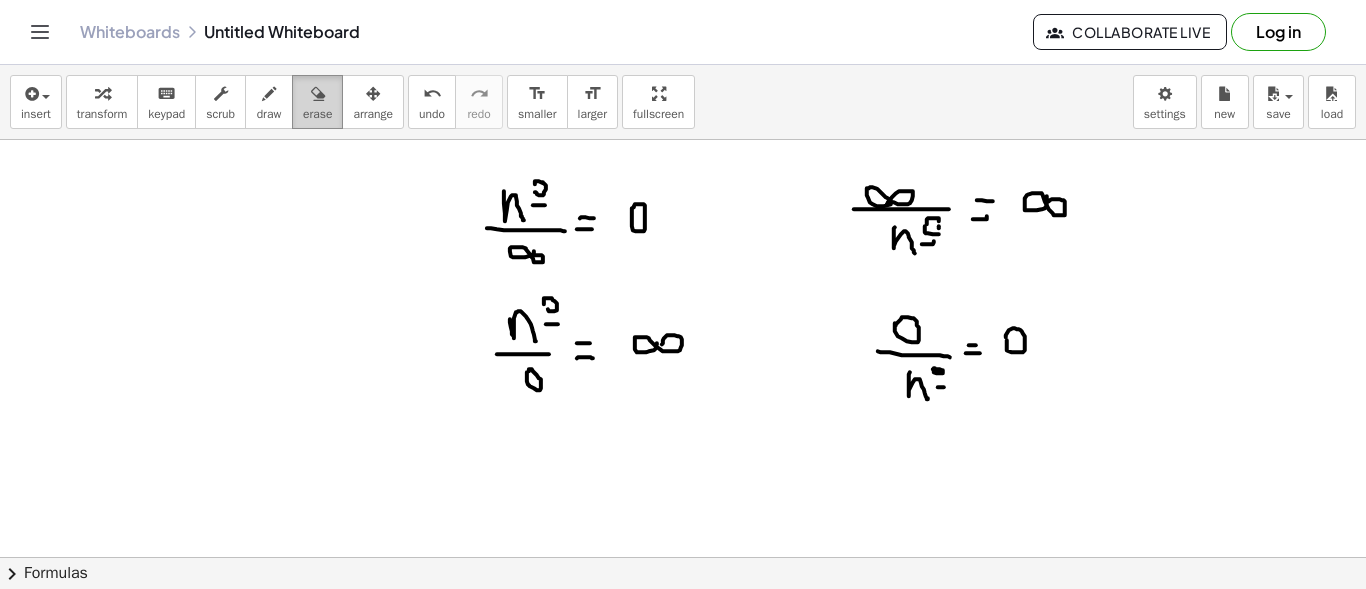 click at bounding box center [318, 94] 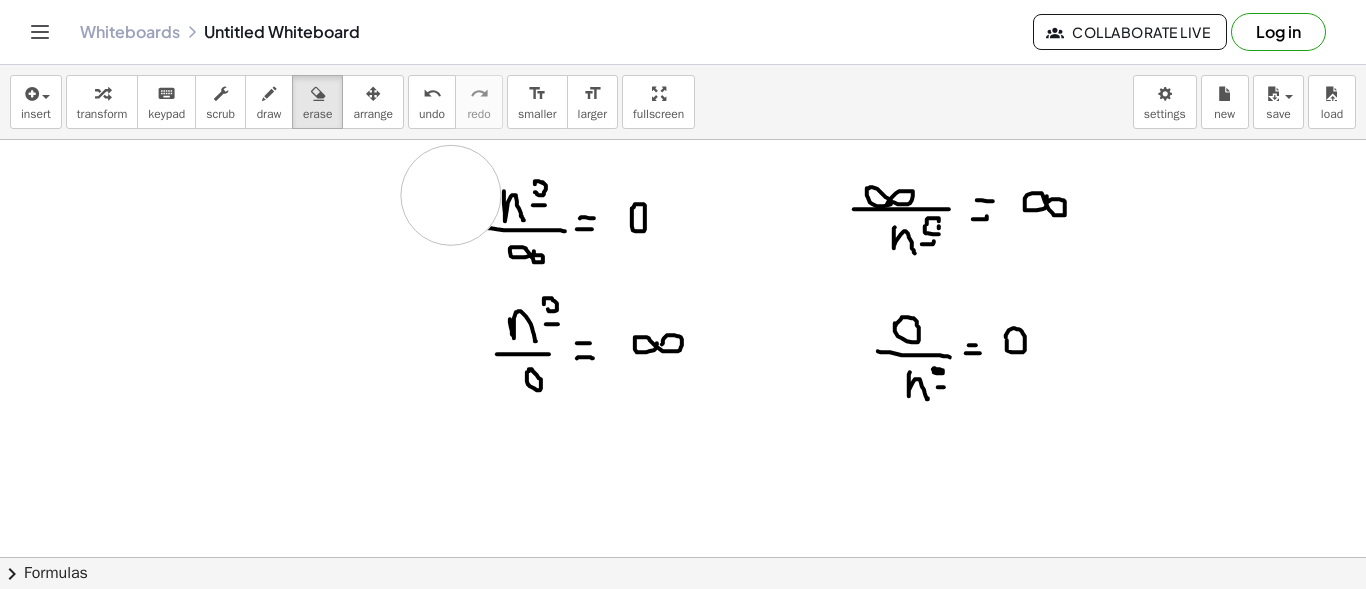 click at bounding box center [683, 666] 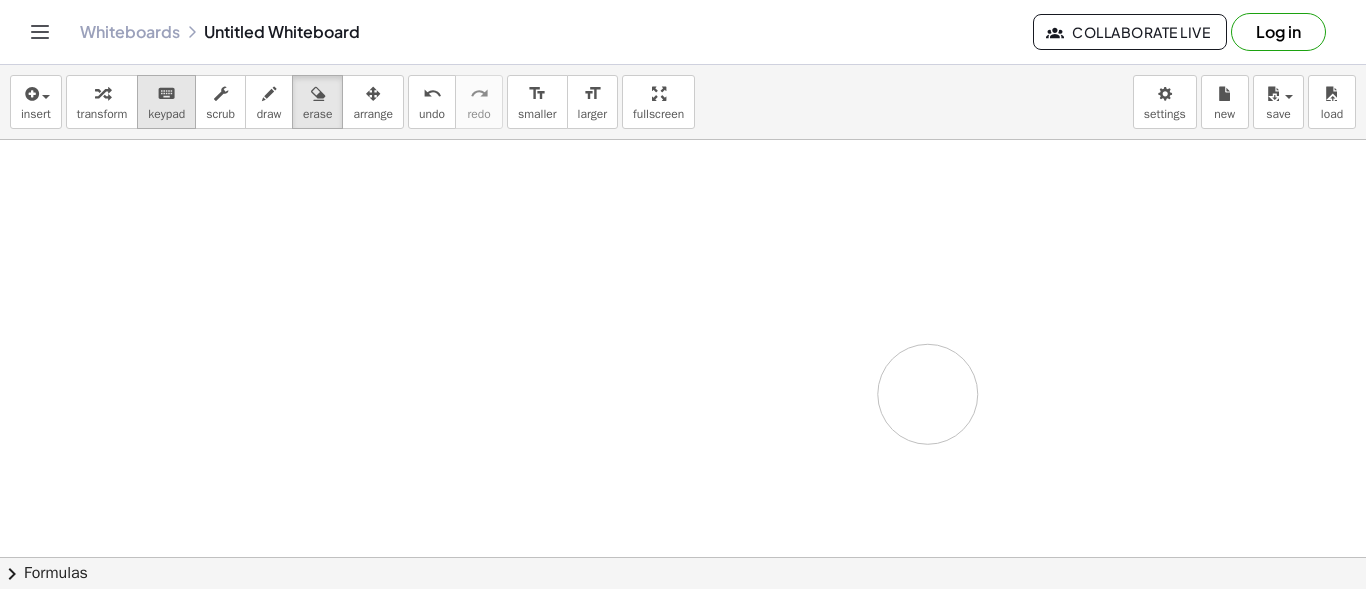 drag, startPoint x: 612, startPoint y: 206, endPoint x: 178, endPoint y: 78, distance: 452.48206 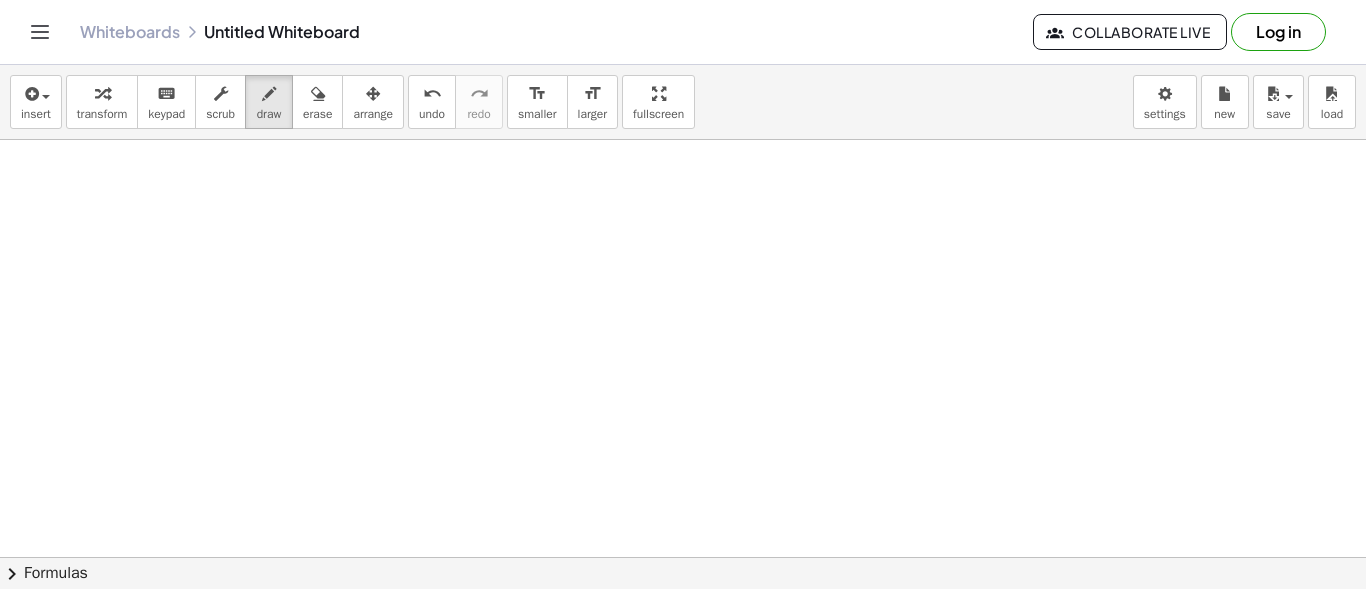 drag, startPoint x: 273, startPoint y: 103, endPoint x: 127, endPoint y: 227, distance: 191.55156 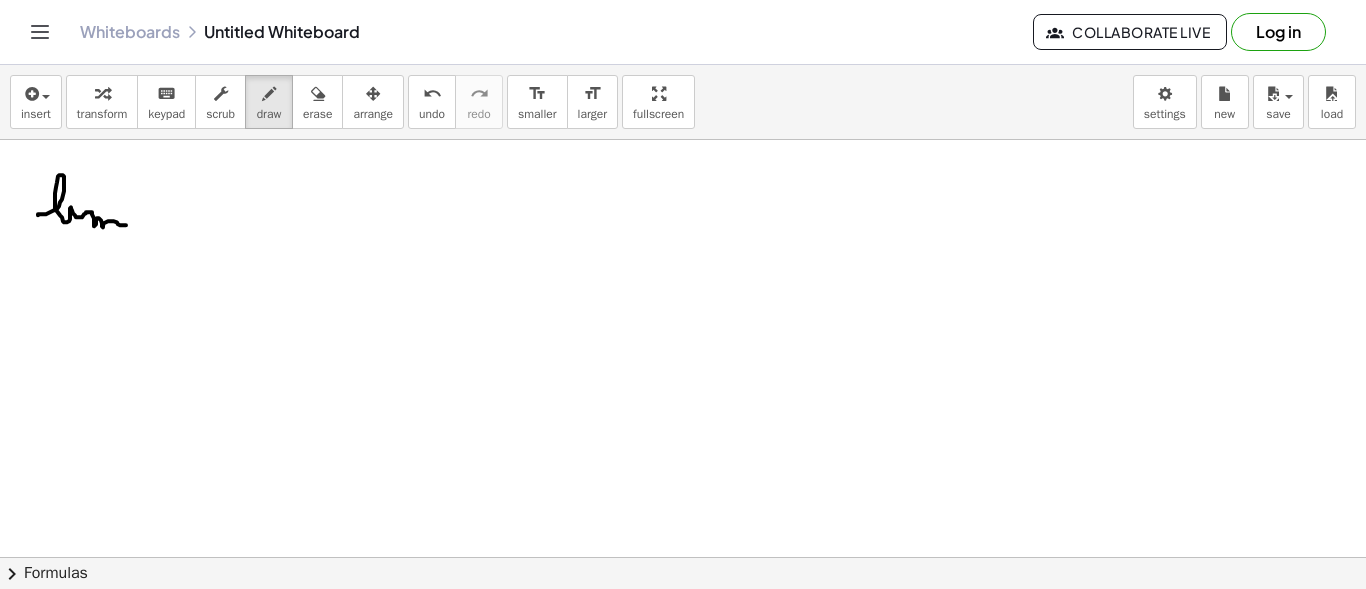 drag, startPoint x: 38, startPoint y: 214, endPoint x: 97, endPoint y: 207, distance: 59.413803 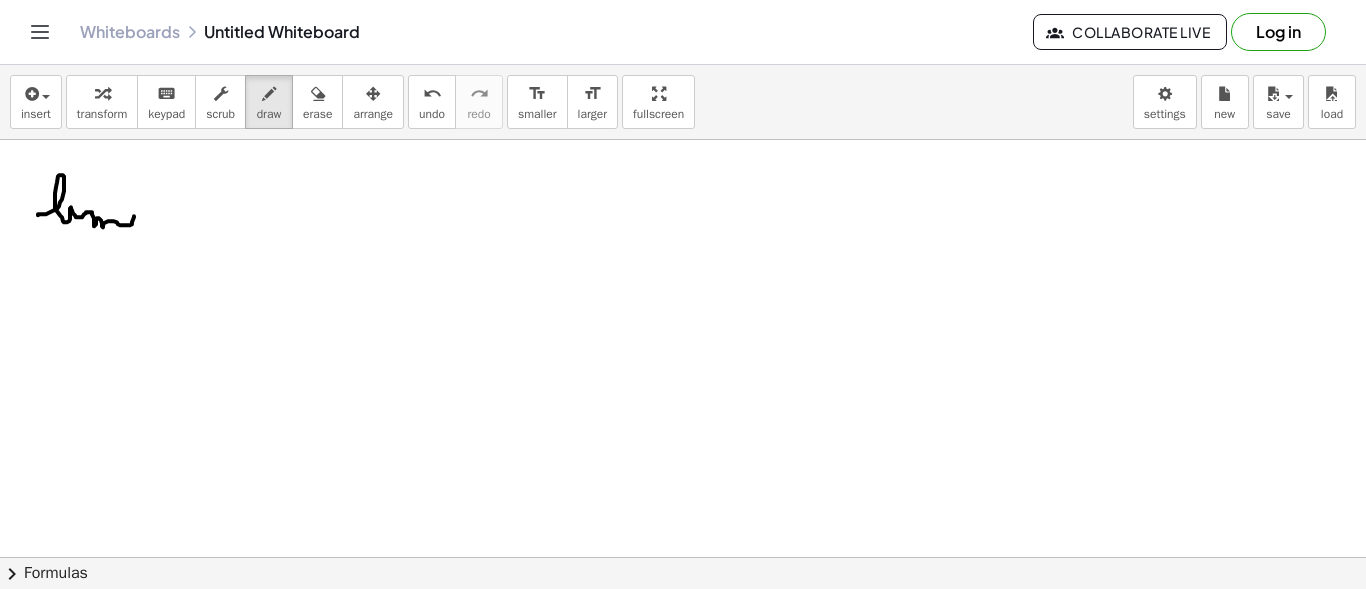 click at bounding box center [683, 666] 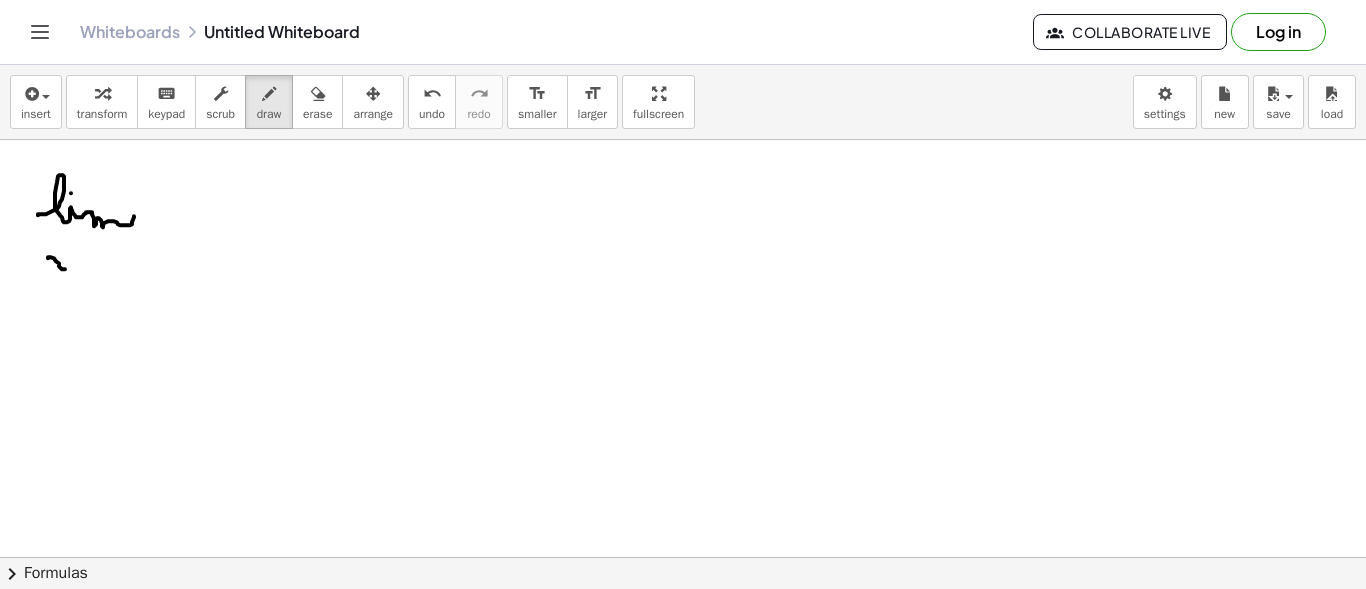 drag, startPoint x: 54, startPoint y: 257, endPoint x: 67, endPoint y: 268, distance: 17.029387 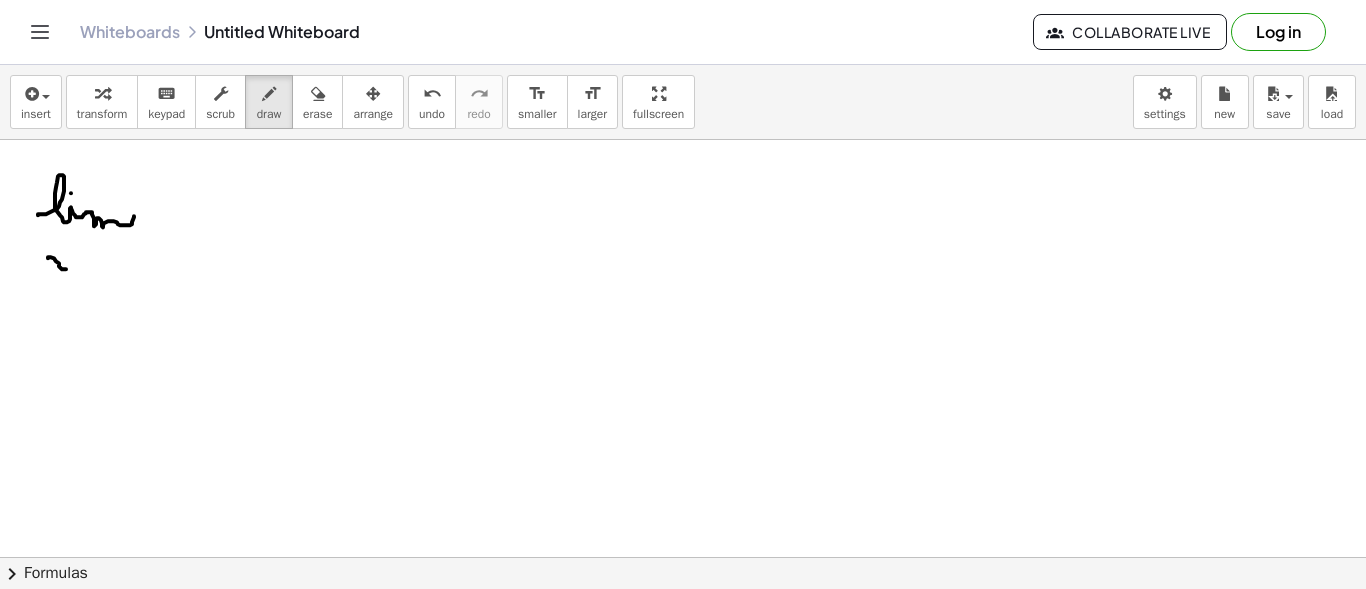 click at bounding box center [683, 666] 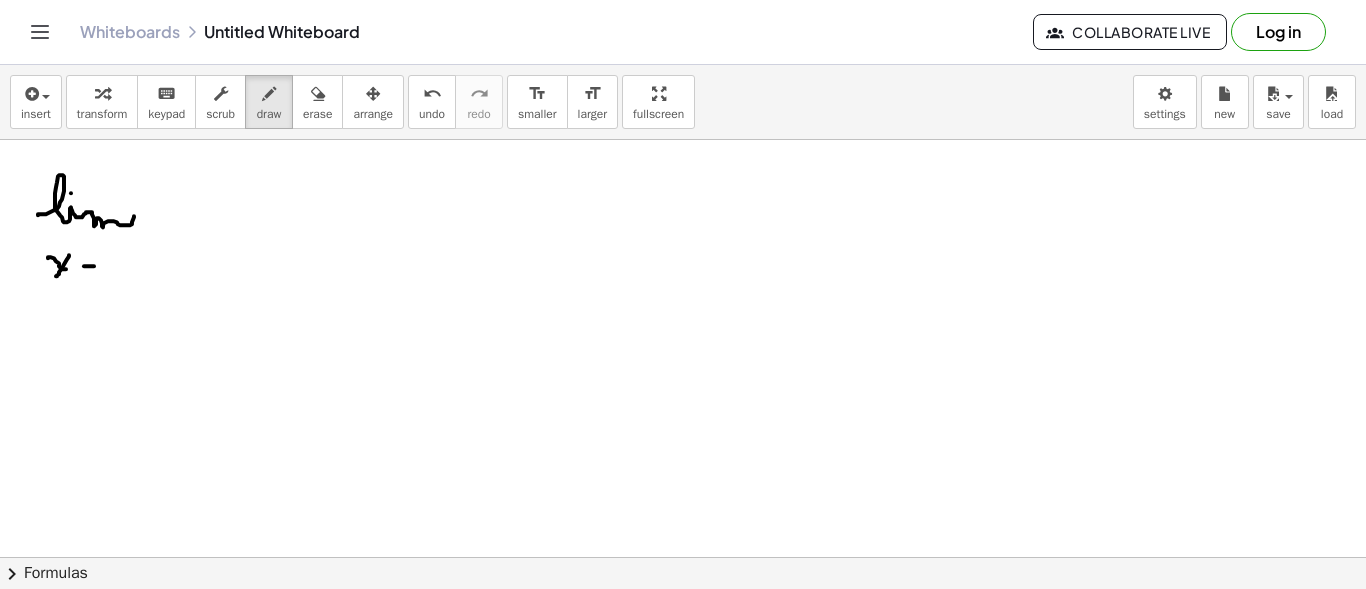 click at bounding box center (683, 666) 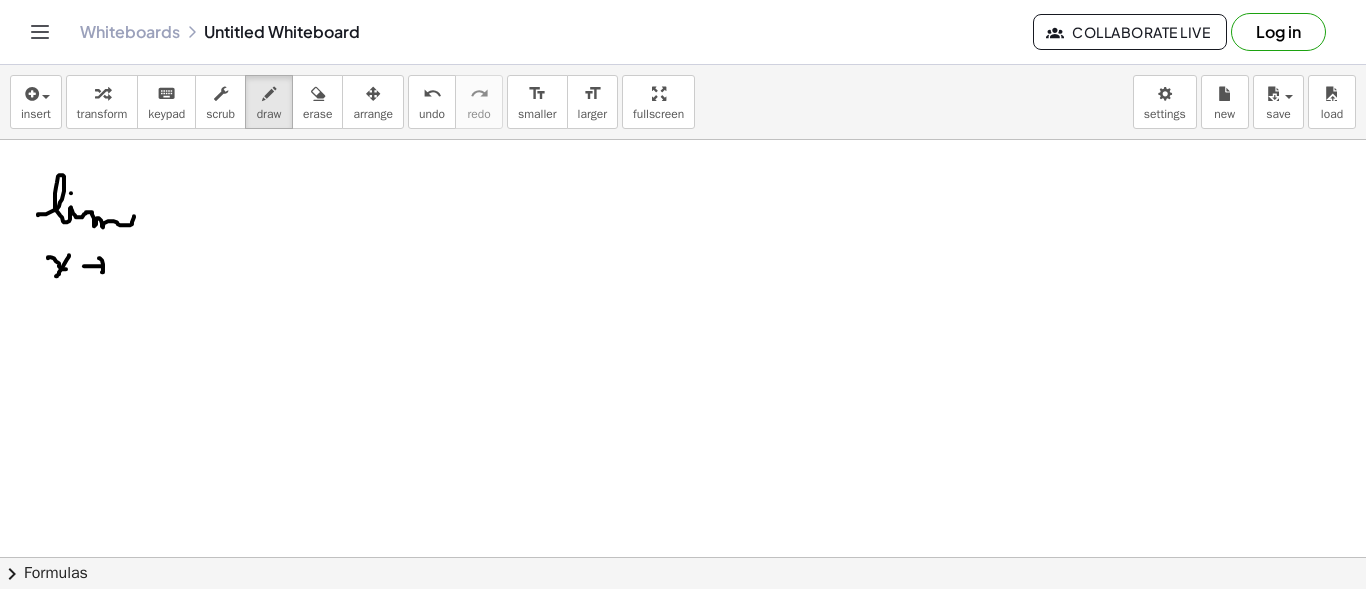drag, startPoint x: 99, startPoint y: 257, endPoint x: 116, endPoint y: 264, distance: 18.384777 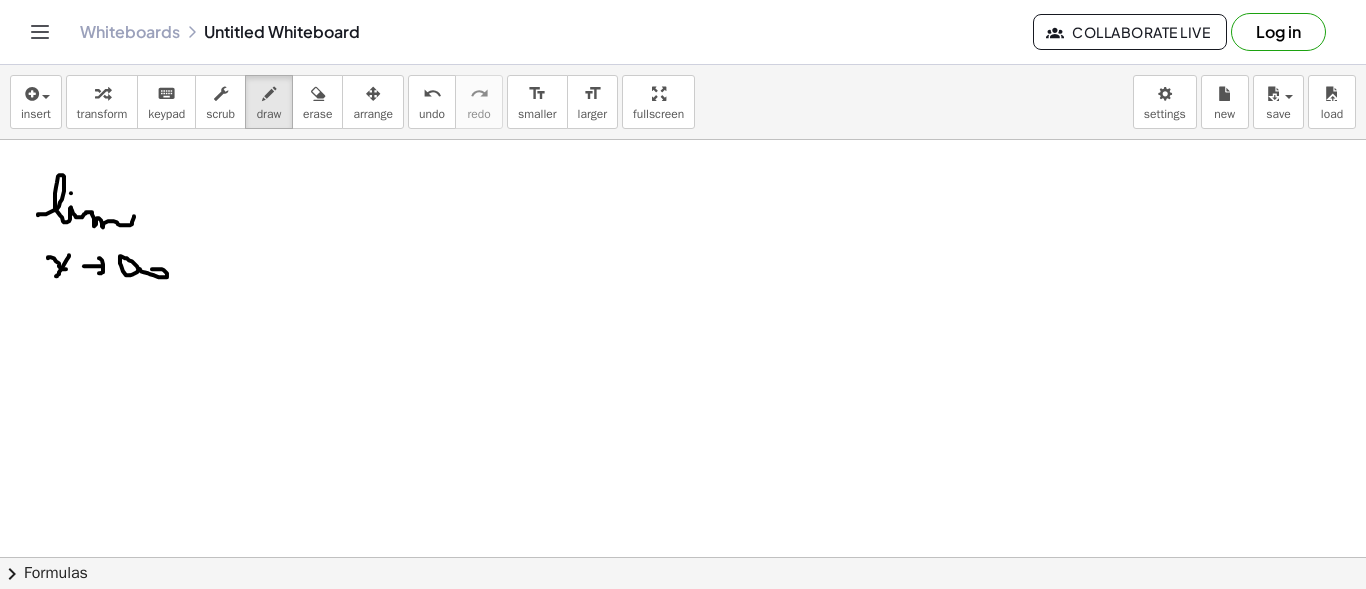 drag, startPoint x: 123, startPoint y: 270, endPoint x: 146, endPoint y: 257, distance: 26.41969 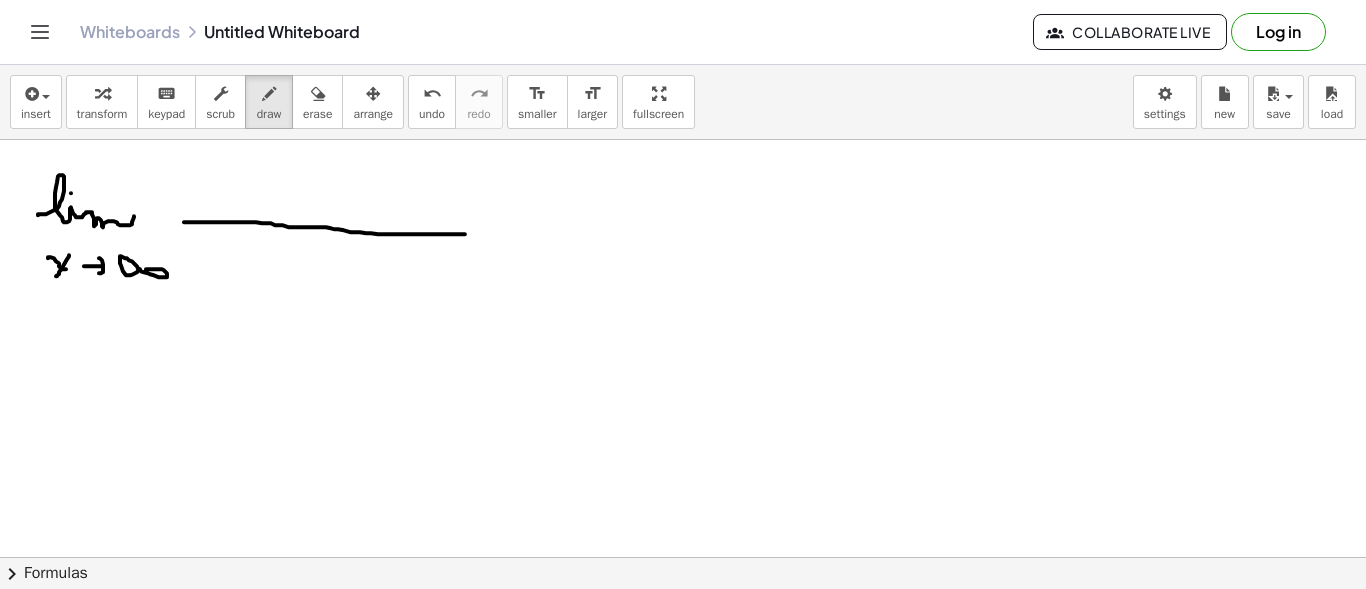 drag, startPoint x: 196, startPoint y: 221, endPoint x: 467, endPoint y: 234, distance: 271.3116 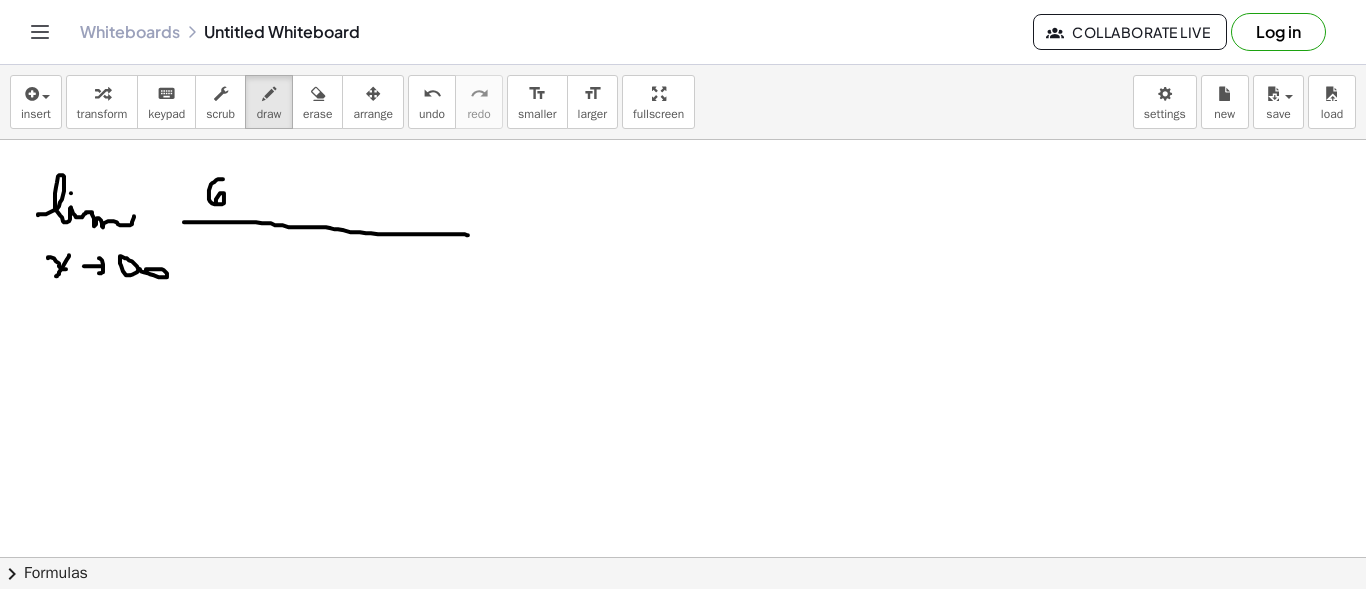 drag, startPoint x: 214, startPoint y: 181, endPoint x: 216, endPoint y: 201, distance: 20.09975 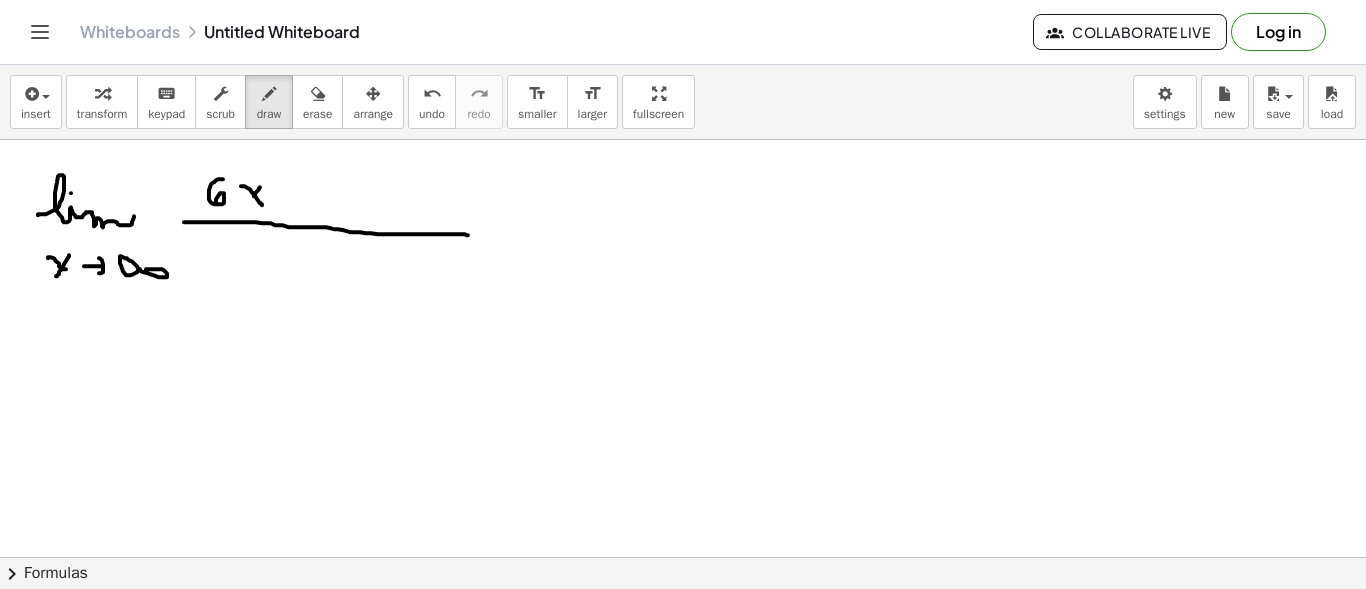 drag, startPoint x: 254, startPoint y: 195, endPoint x: 248, endPoint y: 186, distance: 10.816654 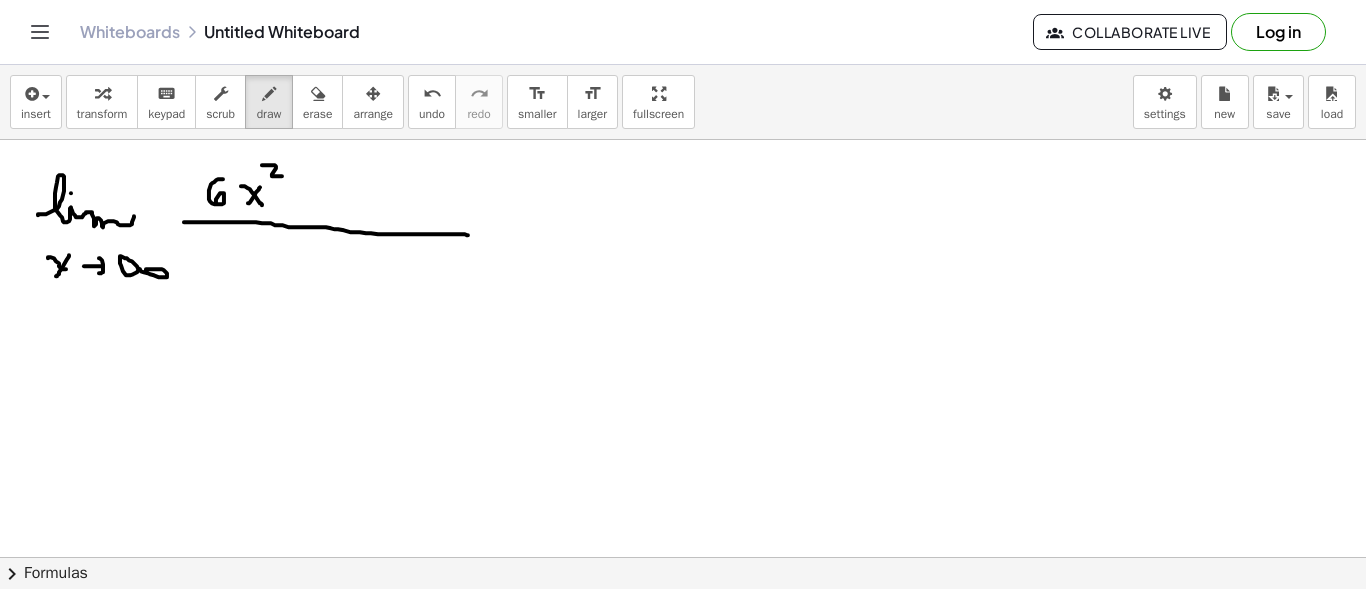 drag, startPoint x: 275, startPoint y: 164, endPoint x: 283, endPoint y: 178, distance: 16.124516 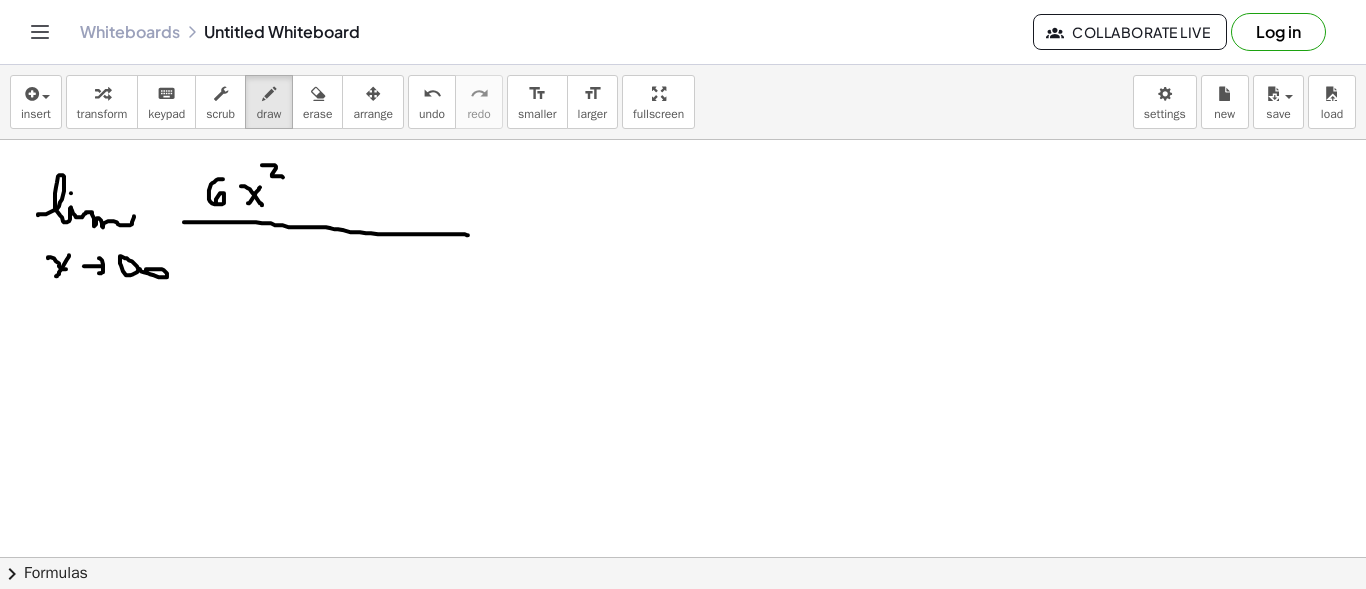 click at bounding box center [683, 666] 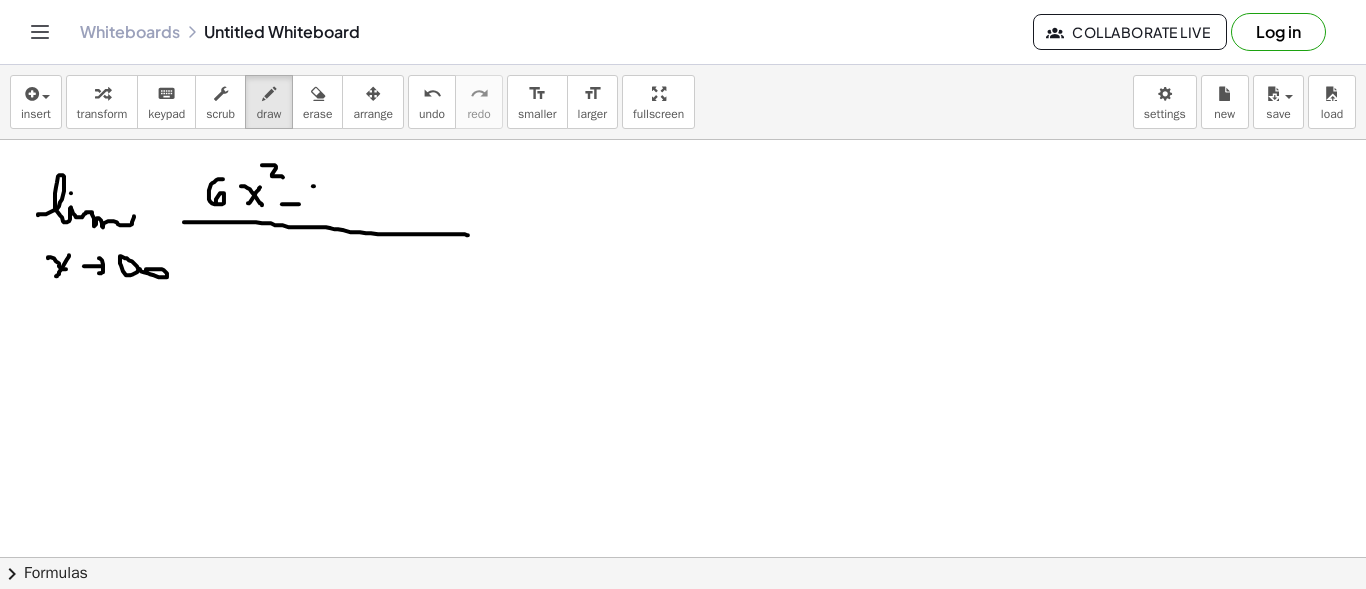drag, startPoint x: 314, startPoint y: 185, endPoint x: 329, endPoint y: 204, distance: 24.207438 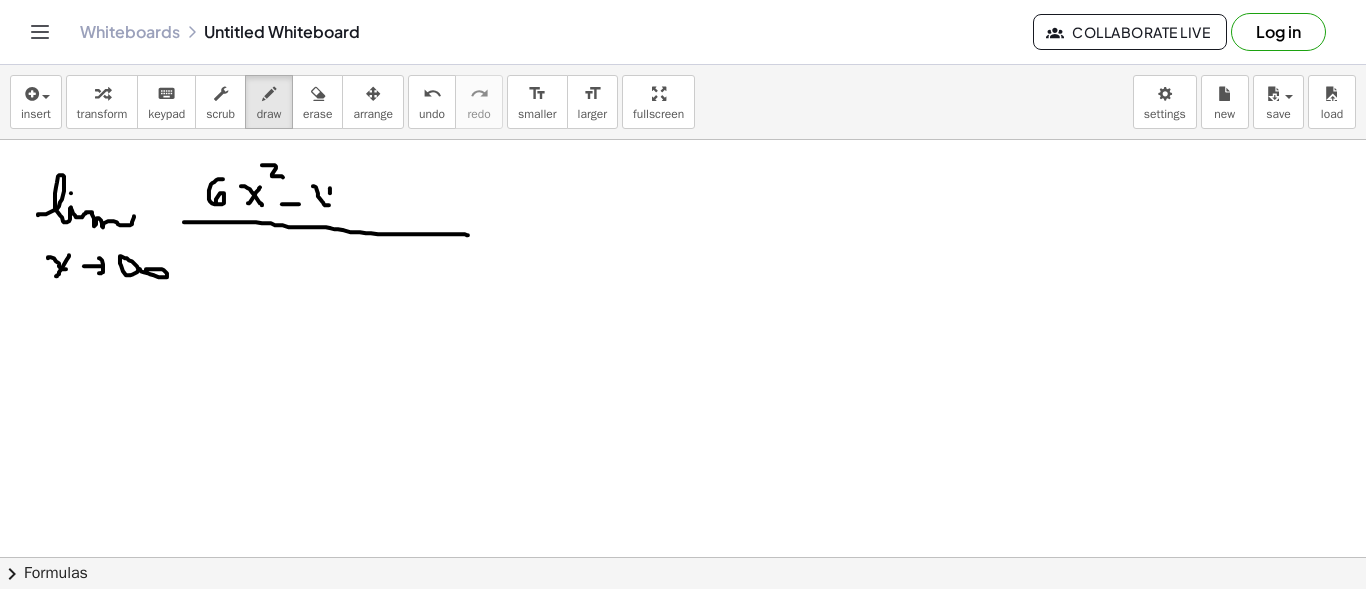 click at bounding box center [683, 666] 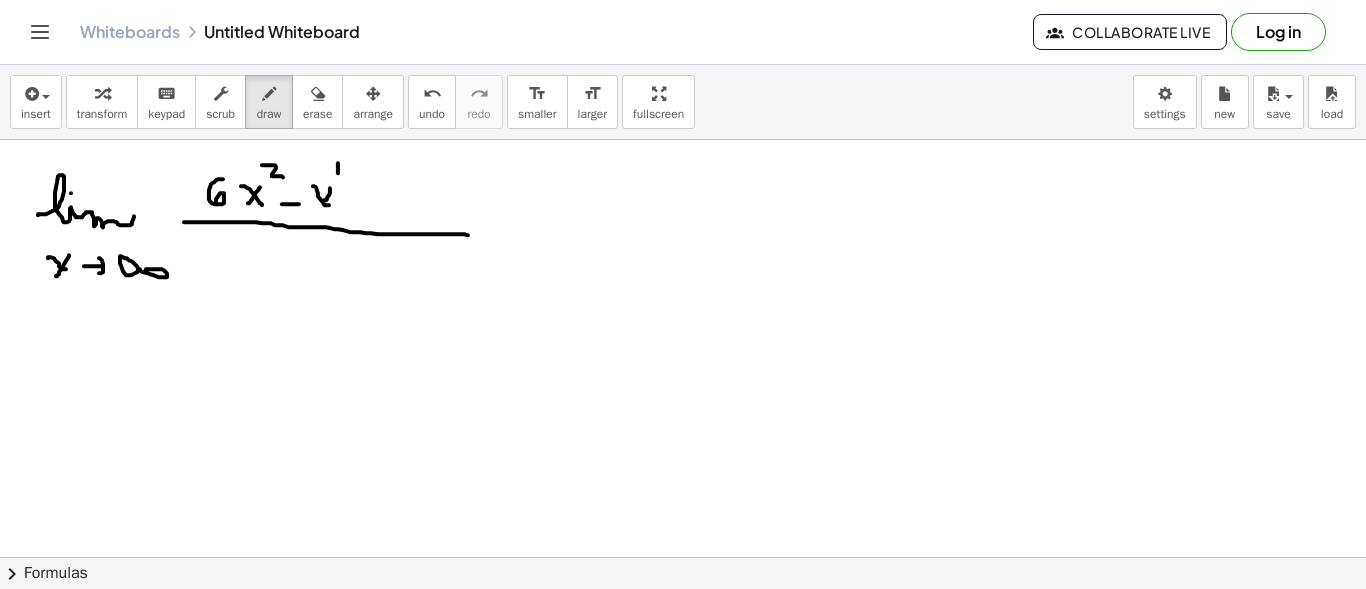 click at bounding box center (683, 666) 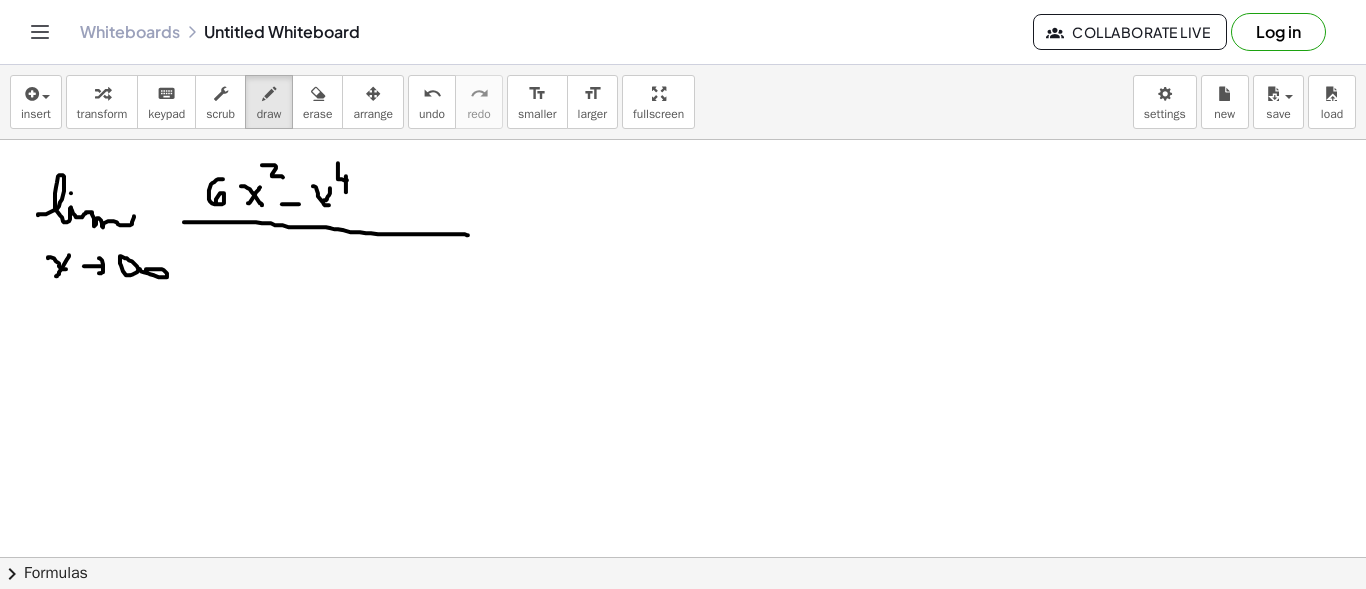 click at bounding box center (683, 666) 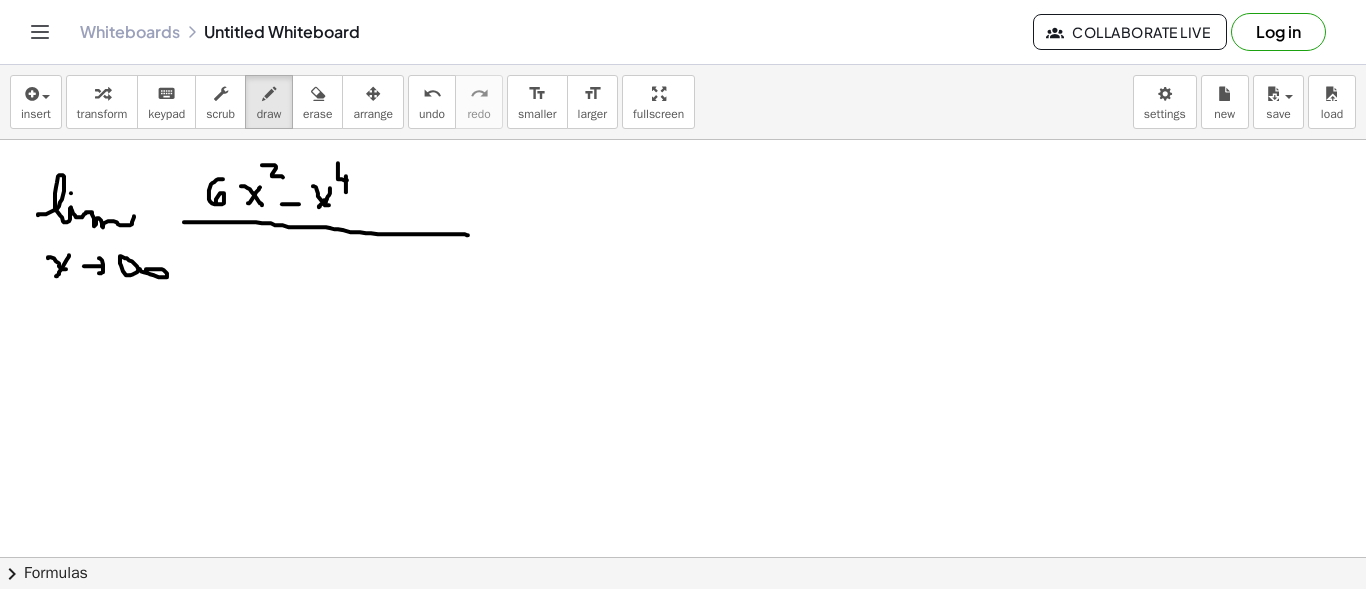 click at bounding box center [683, 666] 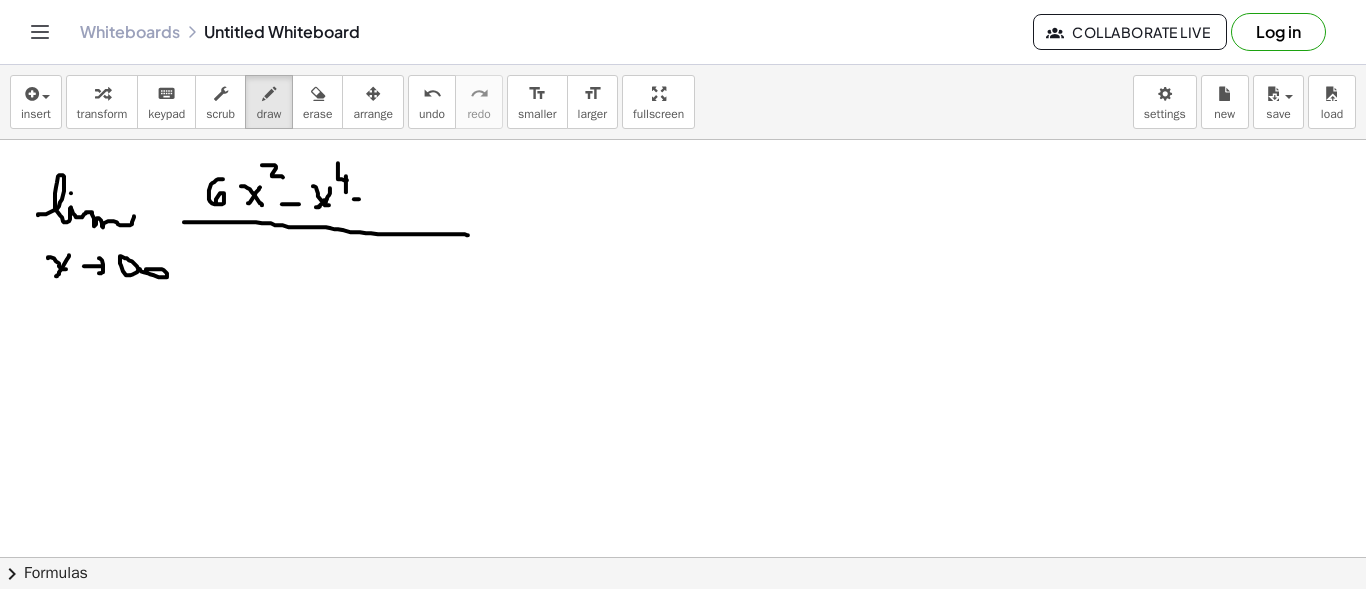 click at bounding box center [683, 666] 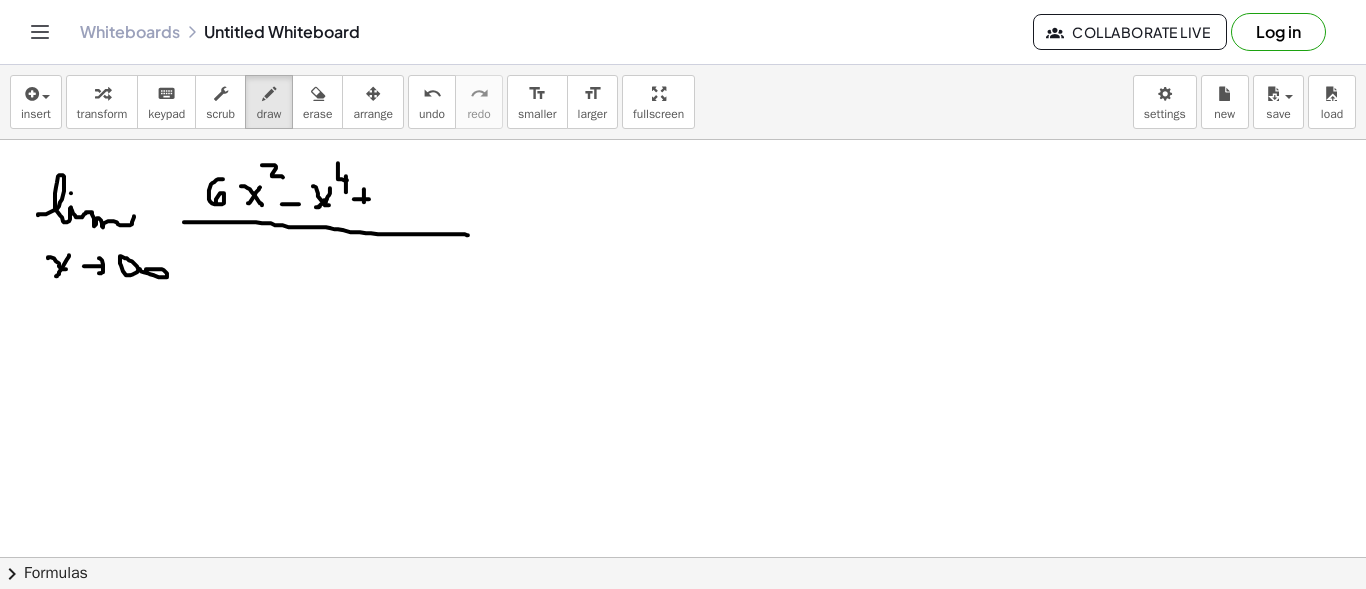 click at bounding box center (683, 666) 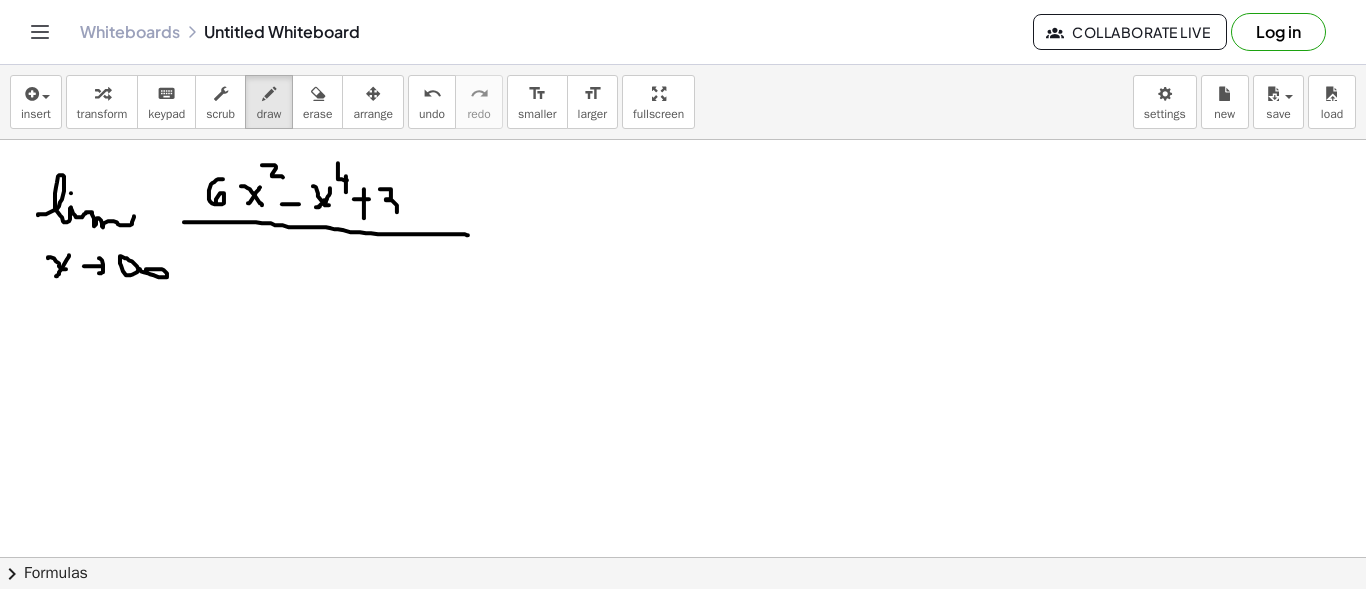 click at bounding box center (683, 666) 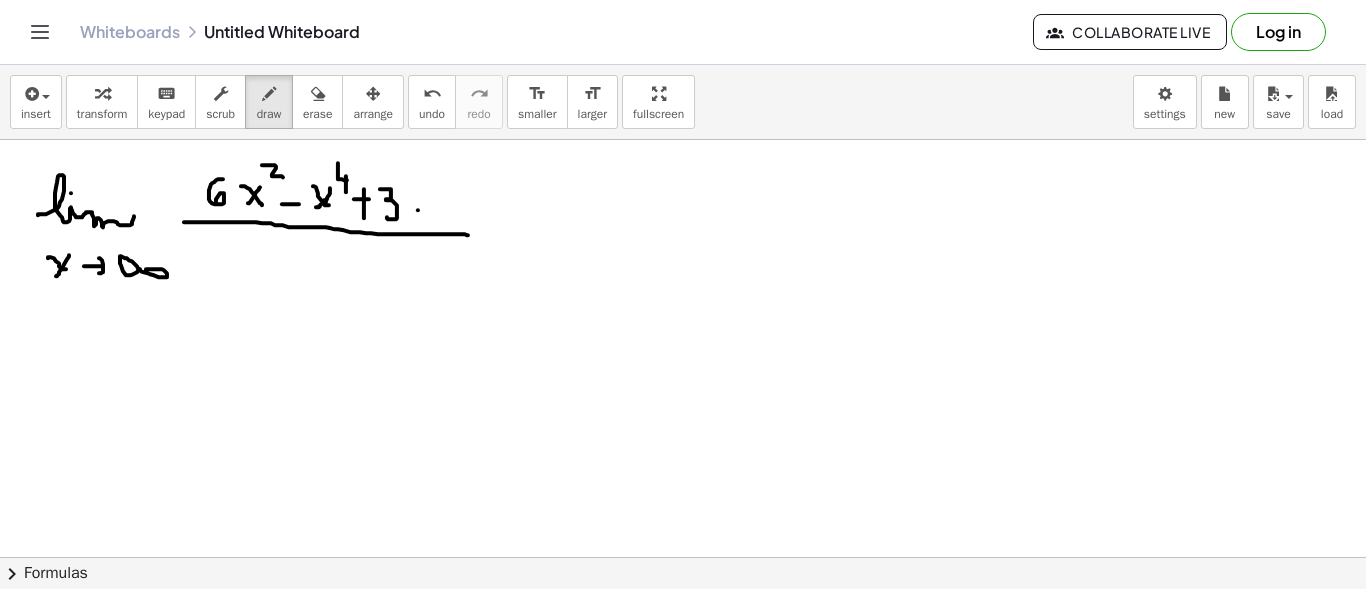 click at bounding box center [683, 666] 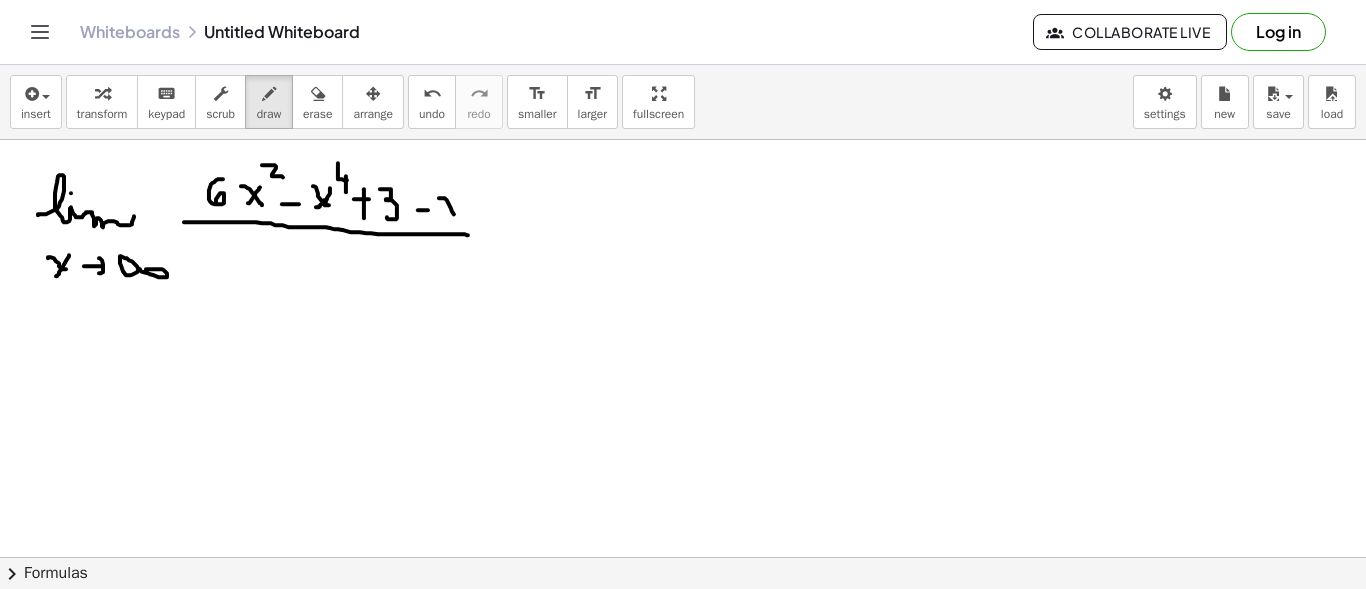 click at bounding box center [683, 666] 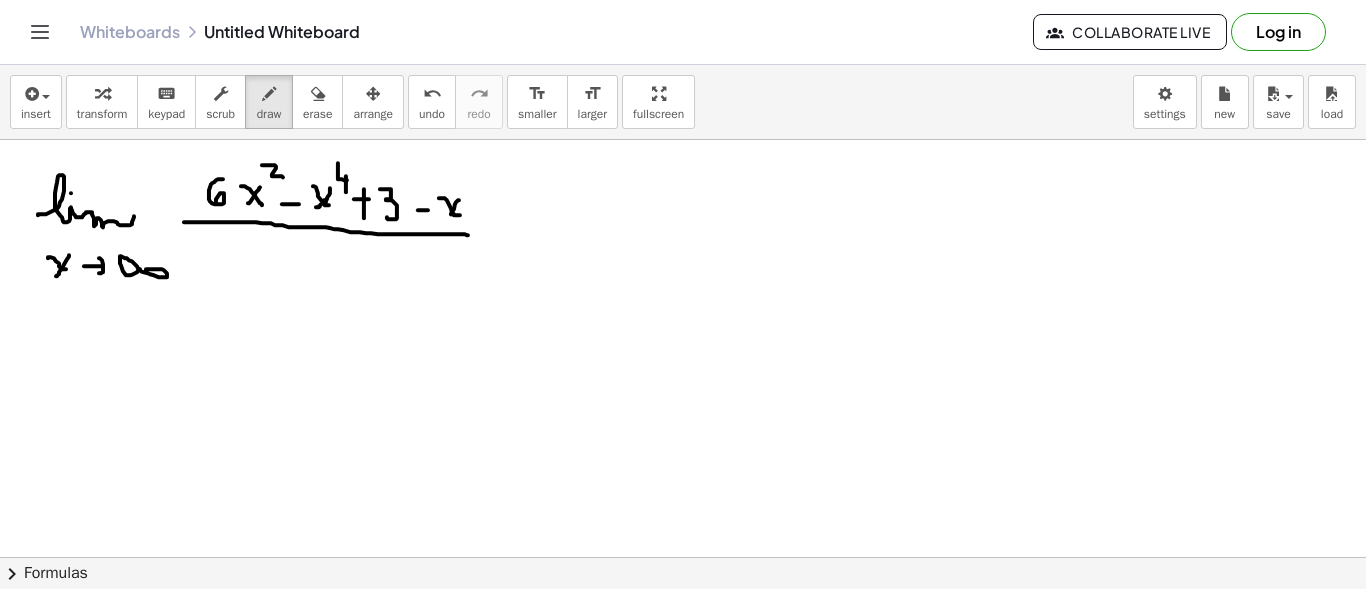 click at bounding box center (683, 666) 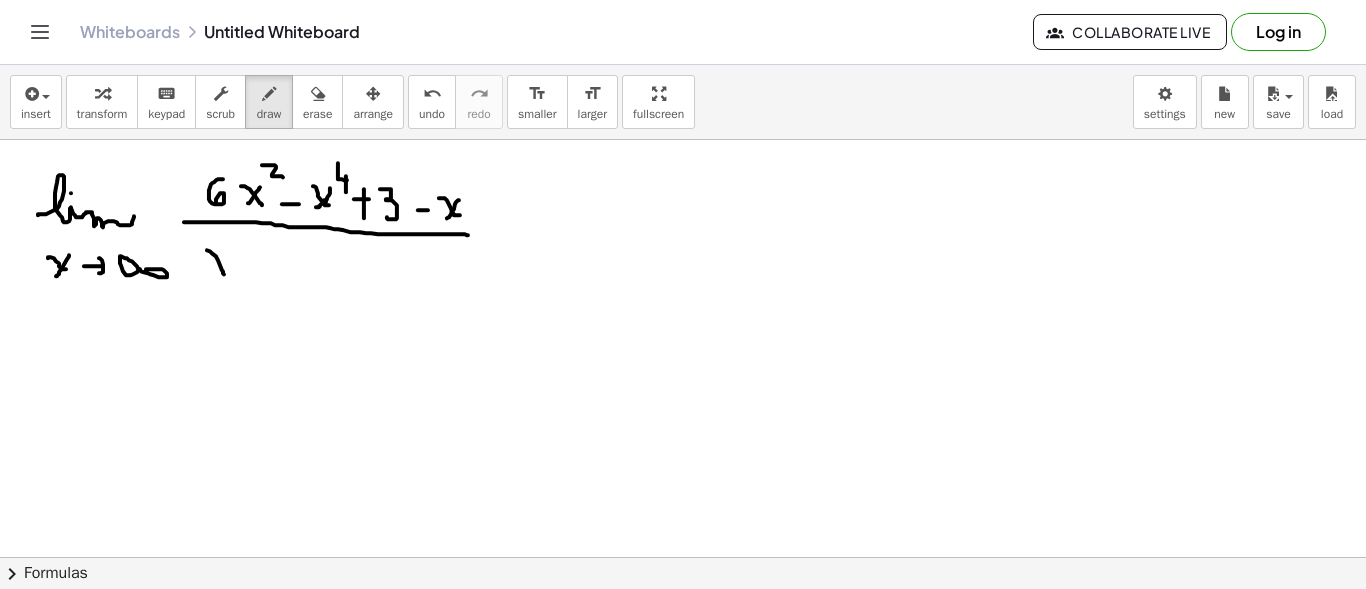 click at bounding box center [683, 666] 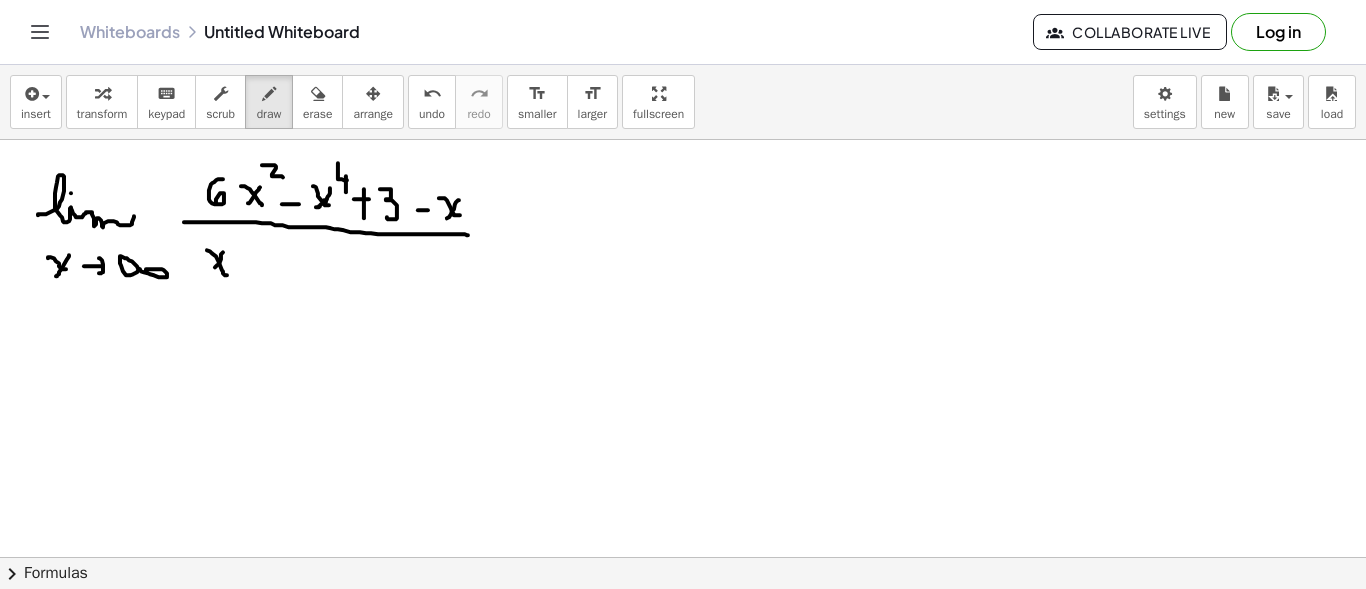 click at bounding box center [683, 666] 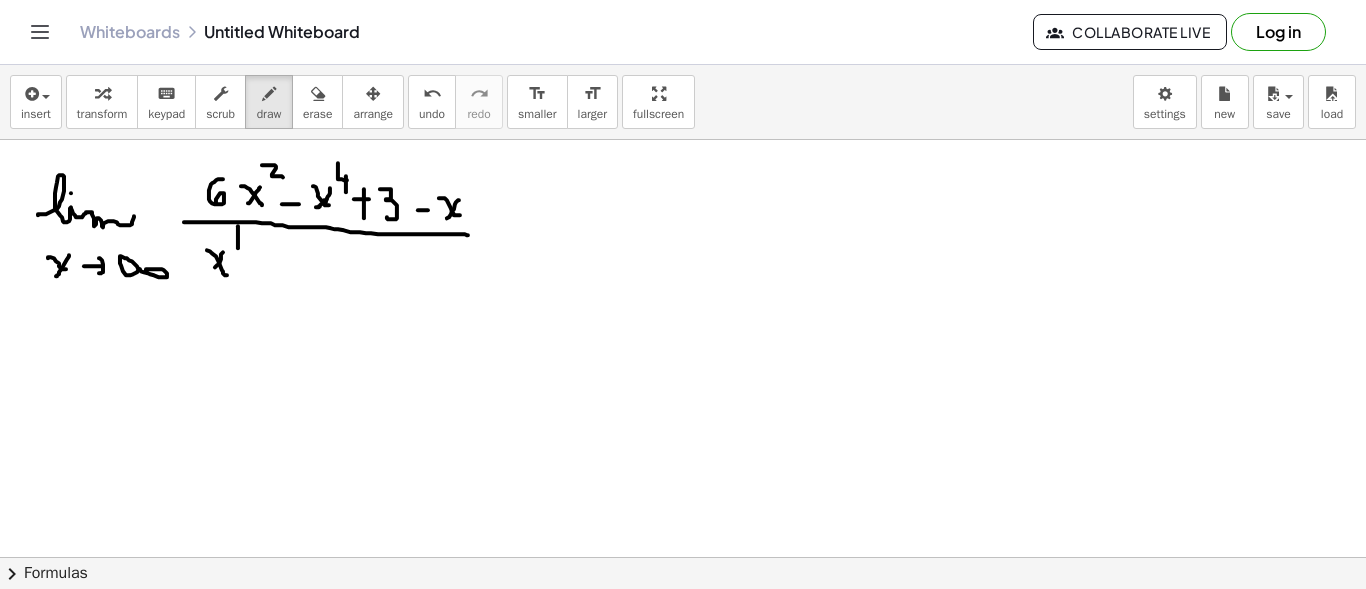 click at bounding box center (683, 666) 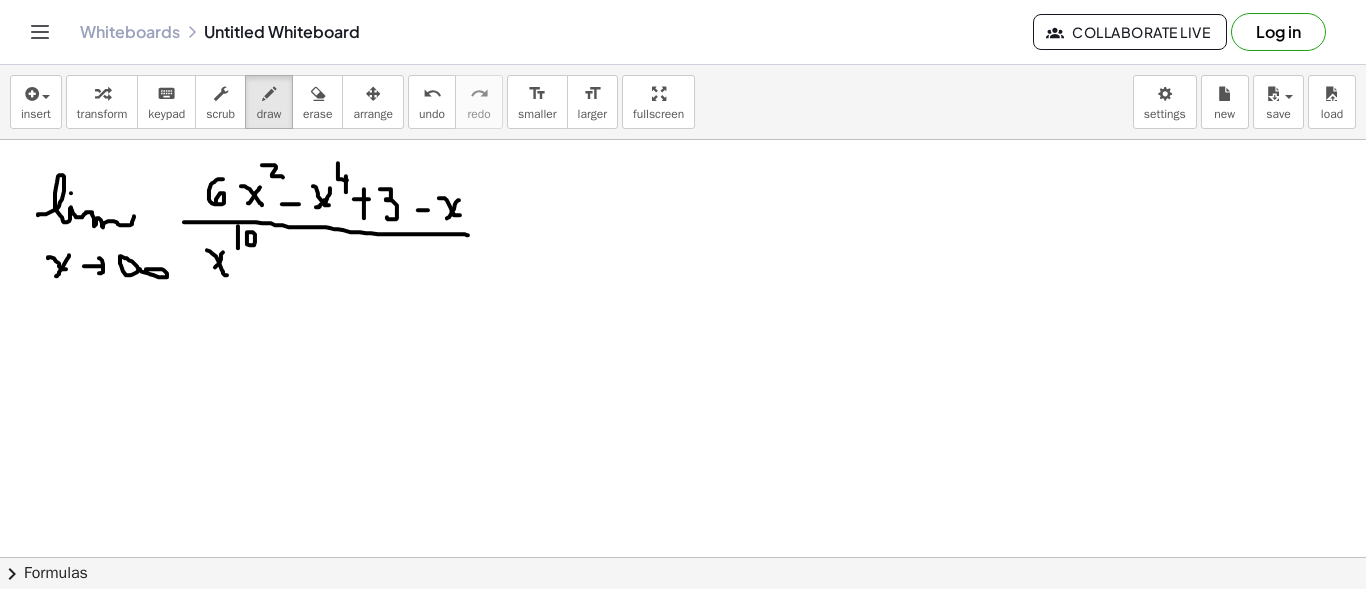 click at bounding box center [683, 666] 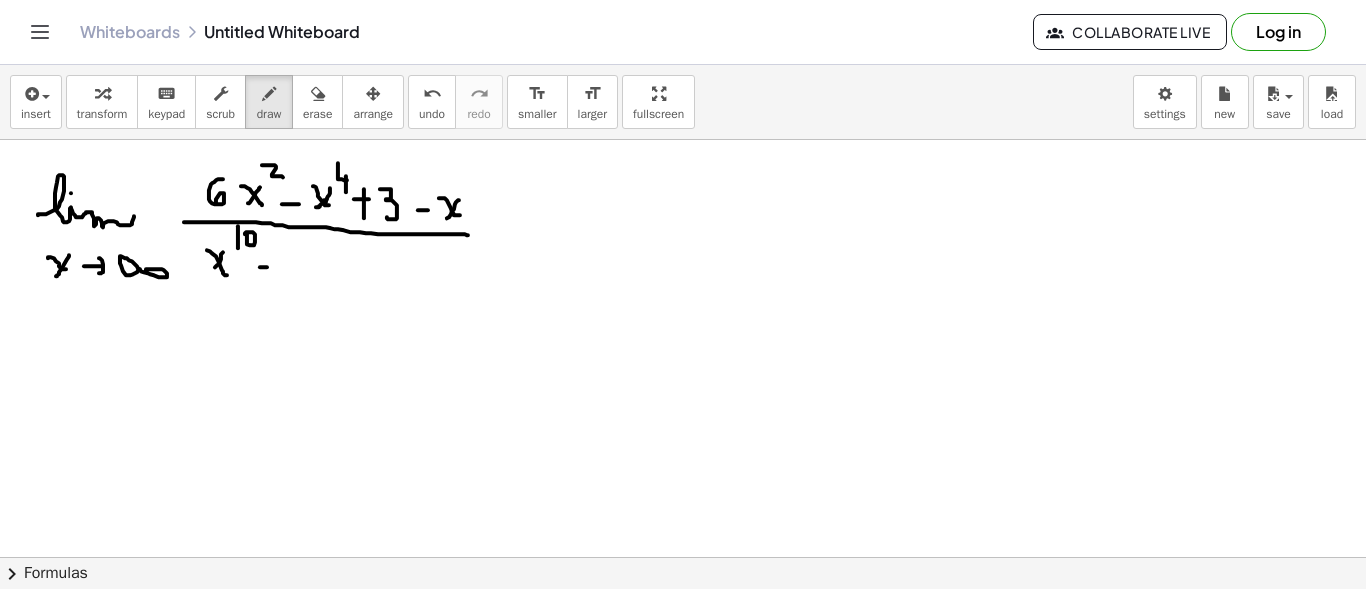 click at bounding box center [683, 666] 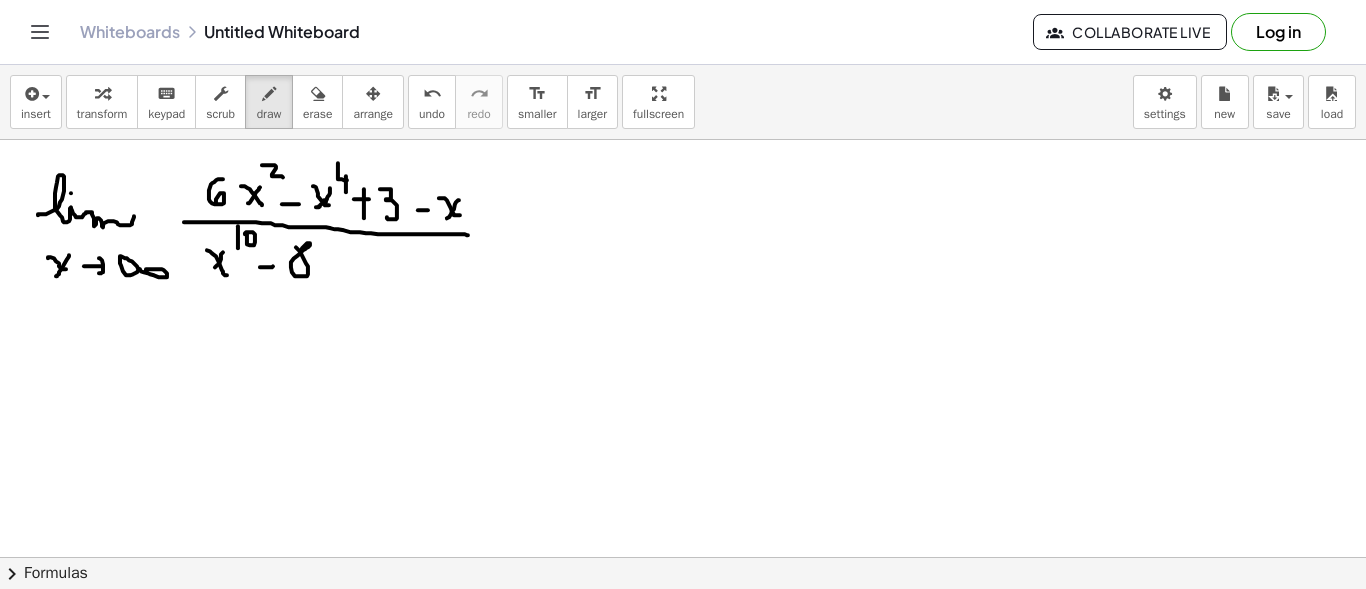 click at bounding box center (683, 666) 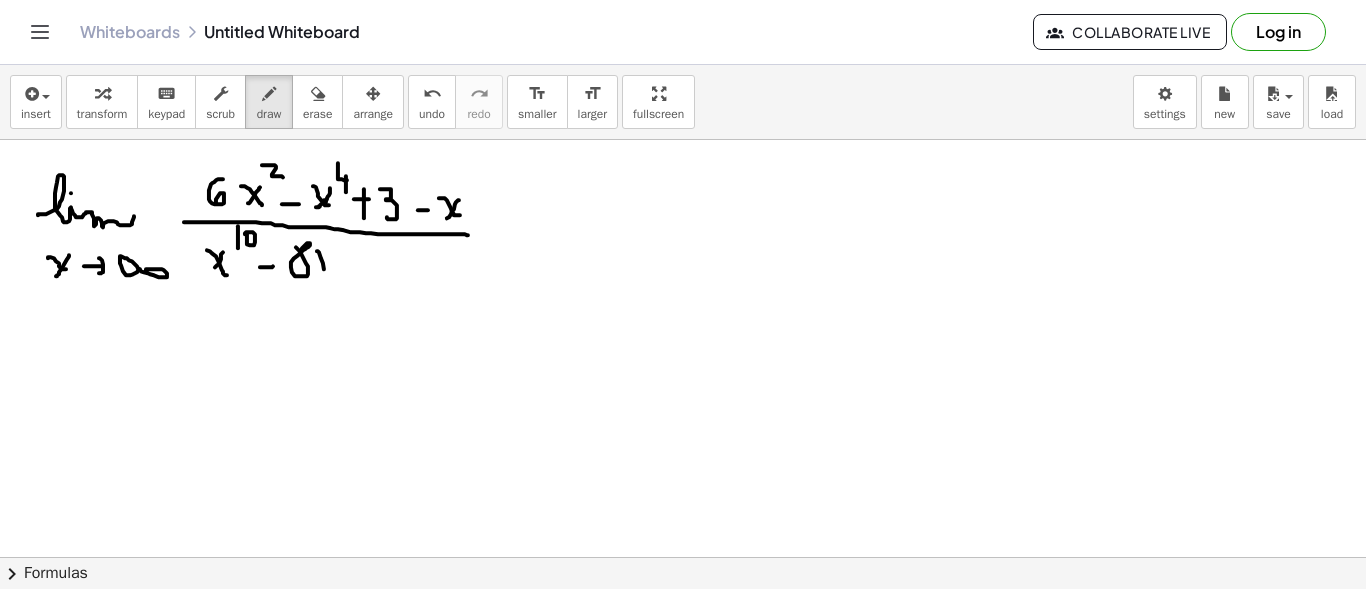 click at bounding box center (683, 666) 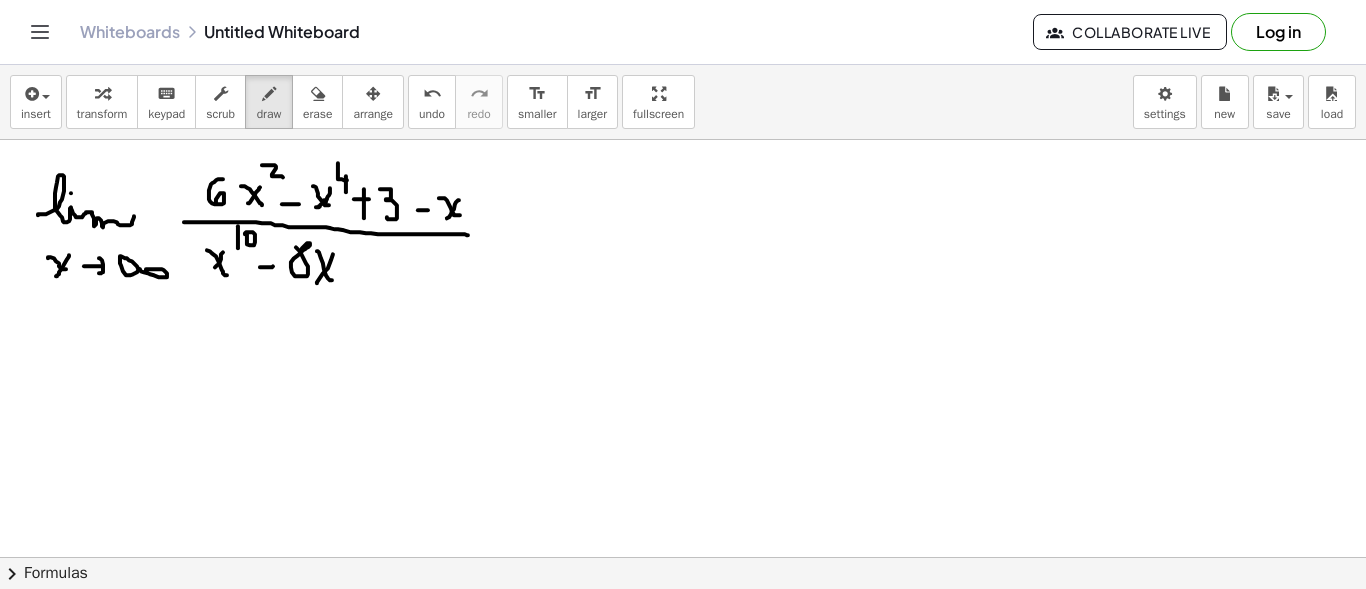 click at bounding box center [683, 666] 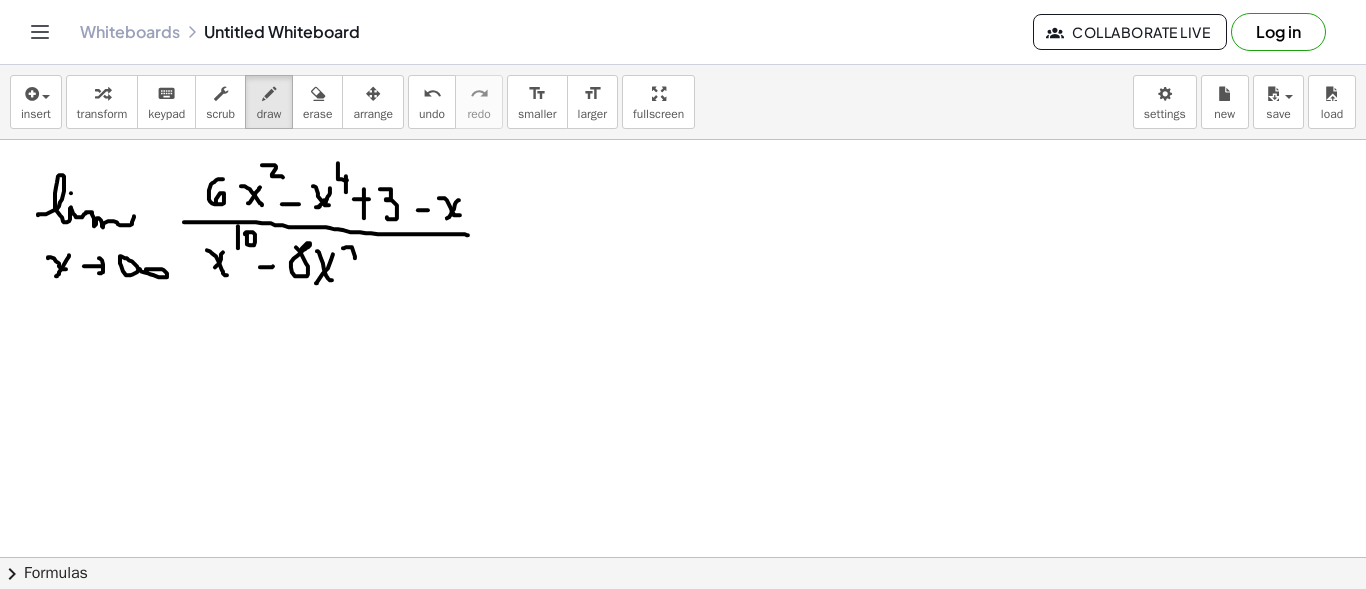 click at bounding box center [683, 666] 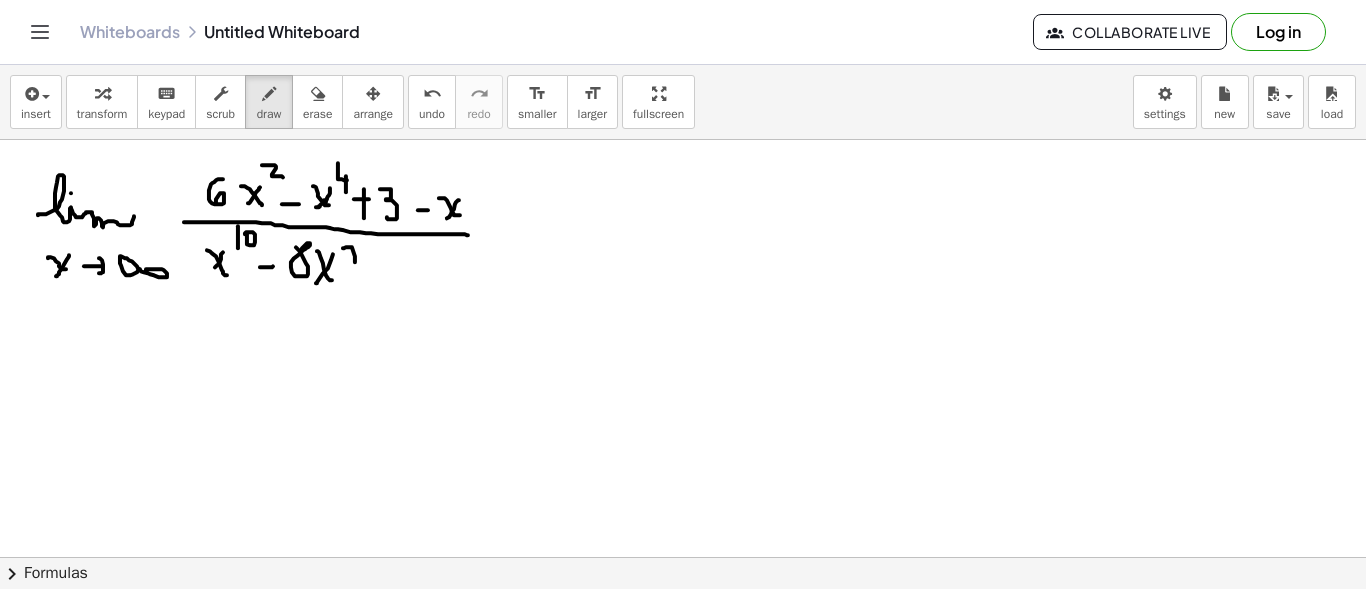 click at bounding box center [683, 666] 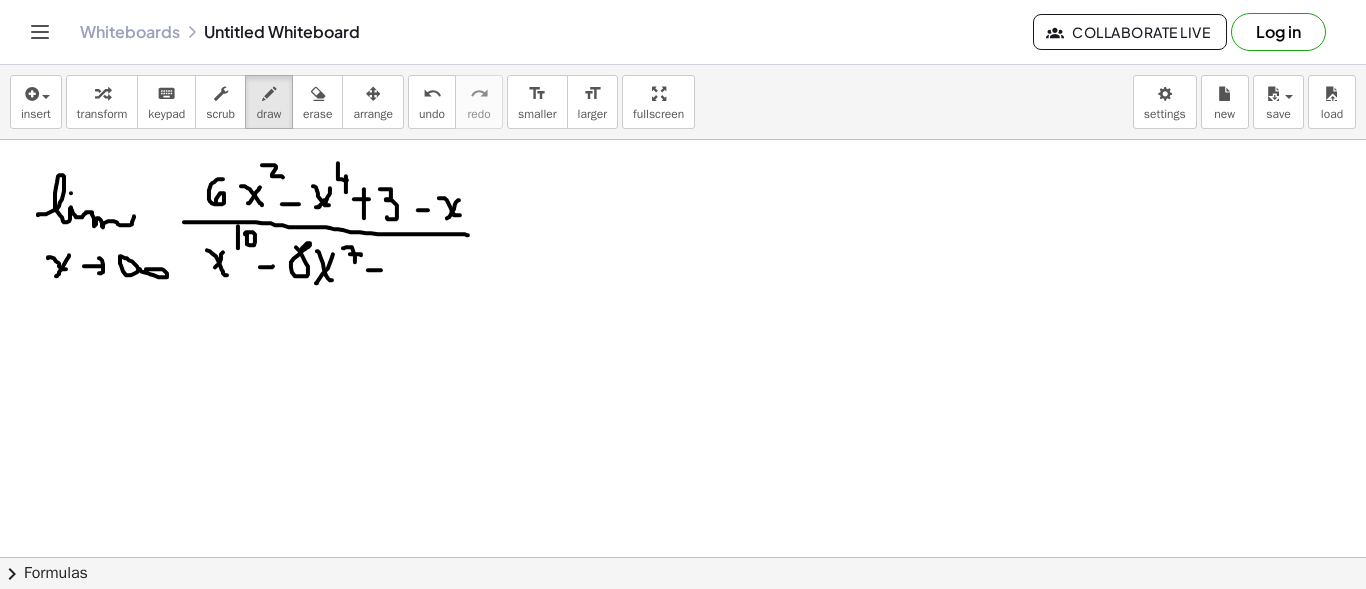 click at bounding box center [683, 666] 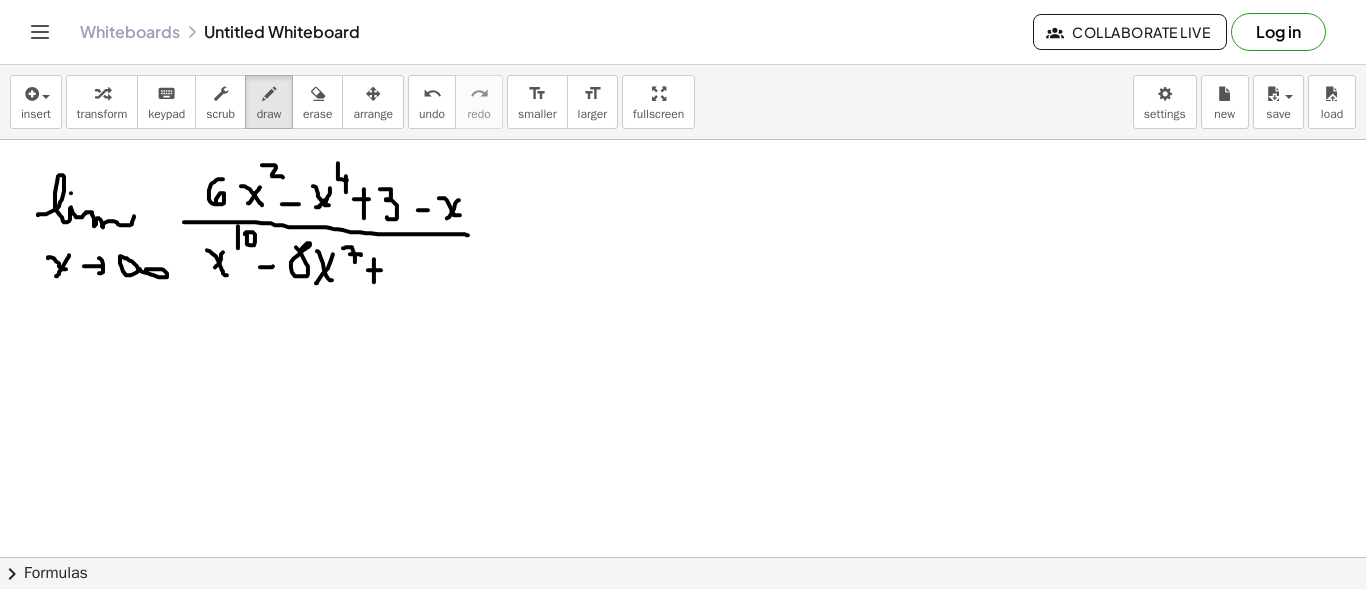 click at bounding box center (683, 666) 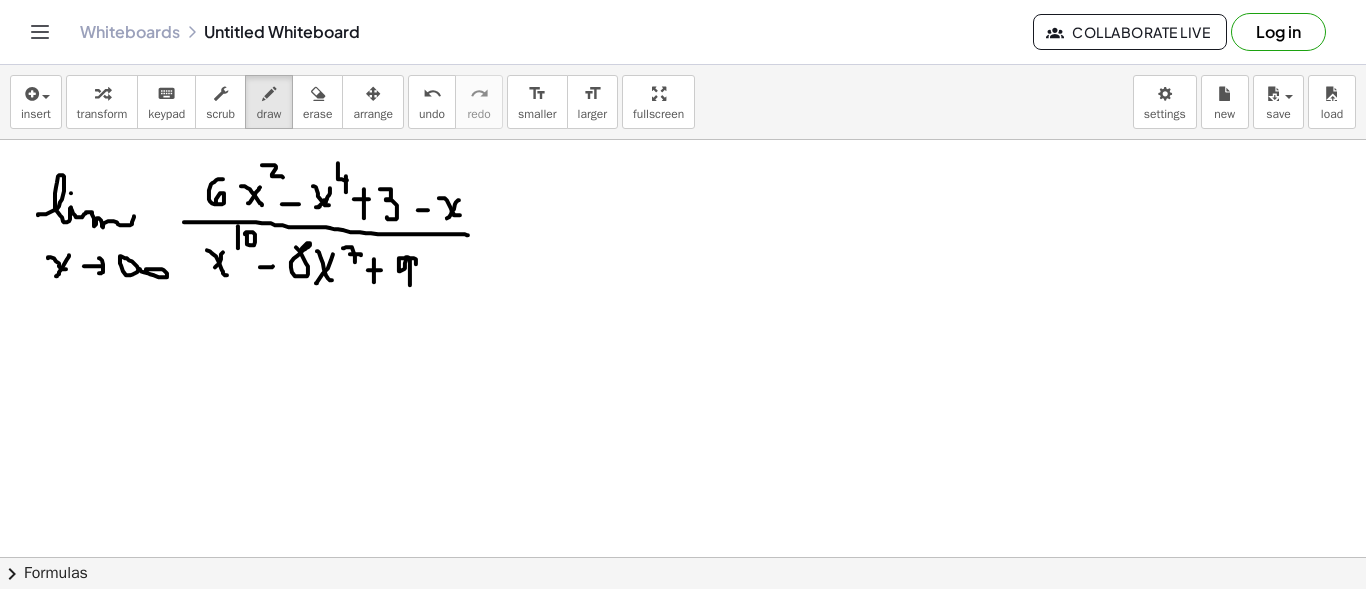 click at bounding box center [683, 666] 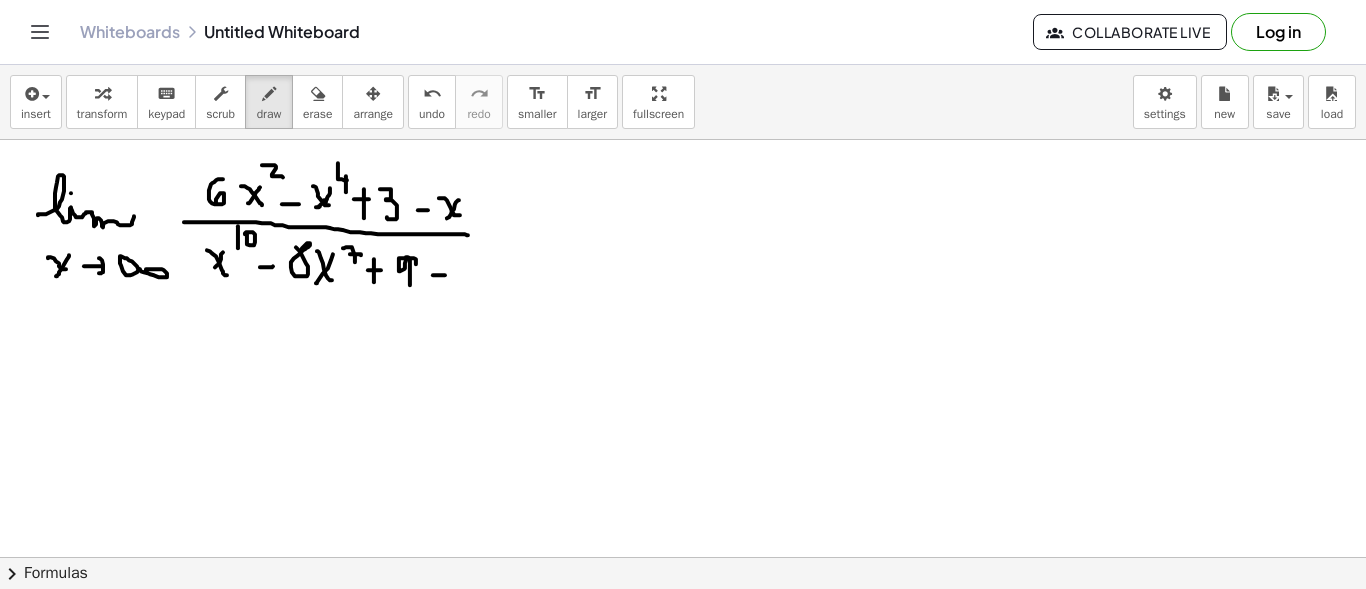 click at bounding box center [683, 666] 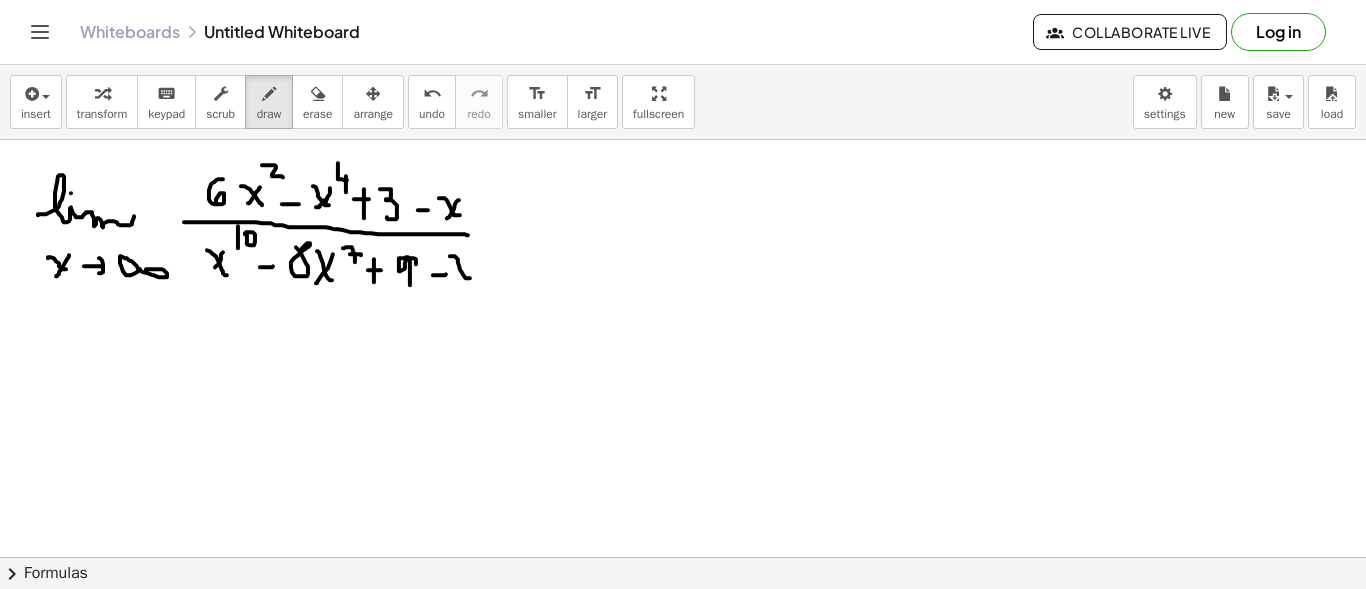 click at bounding box center (683, 666) 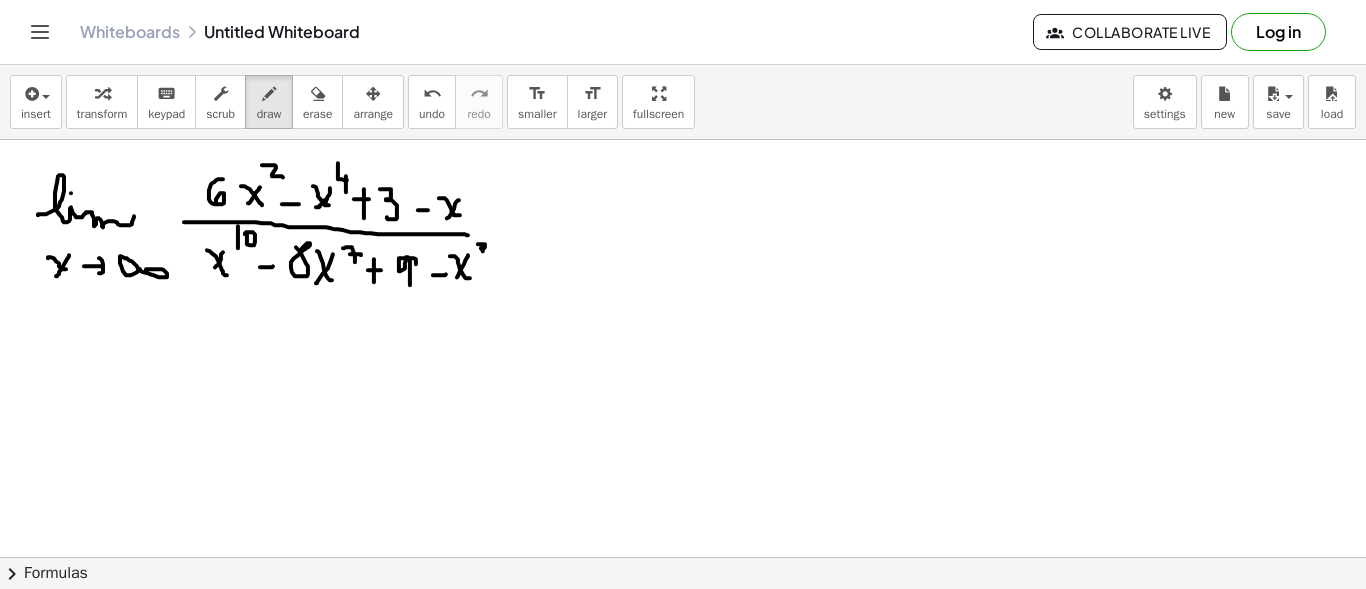click at bounding box center (683, 666) 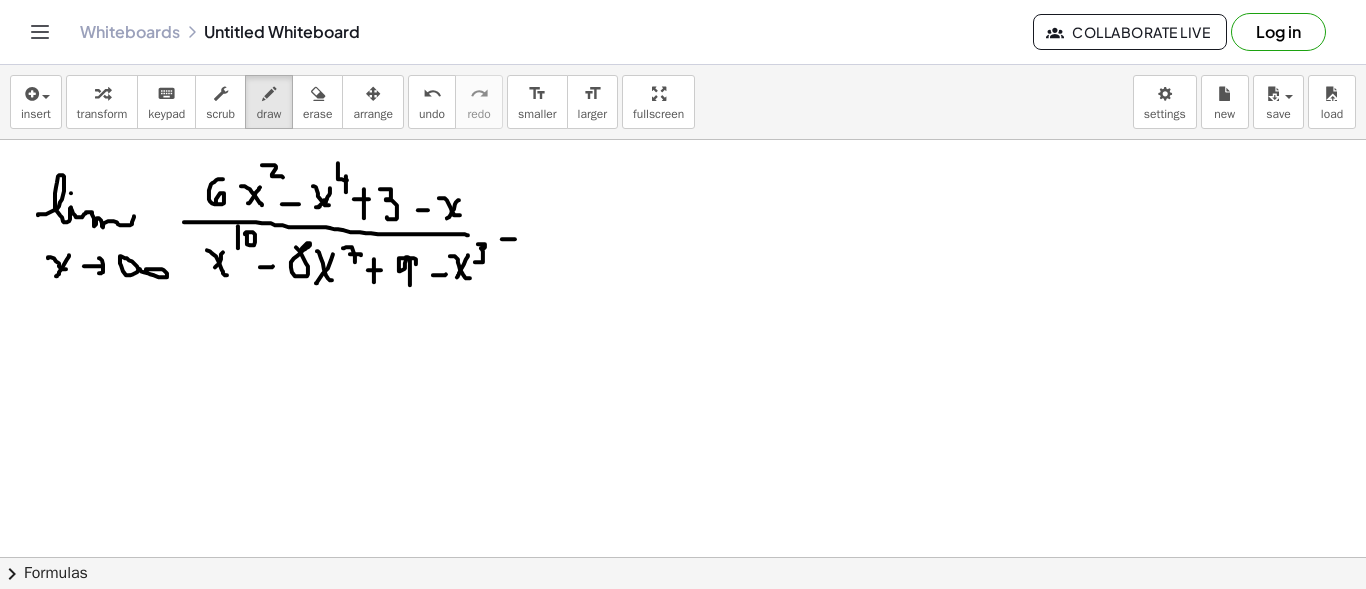 click at bounding box center (683, 666) 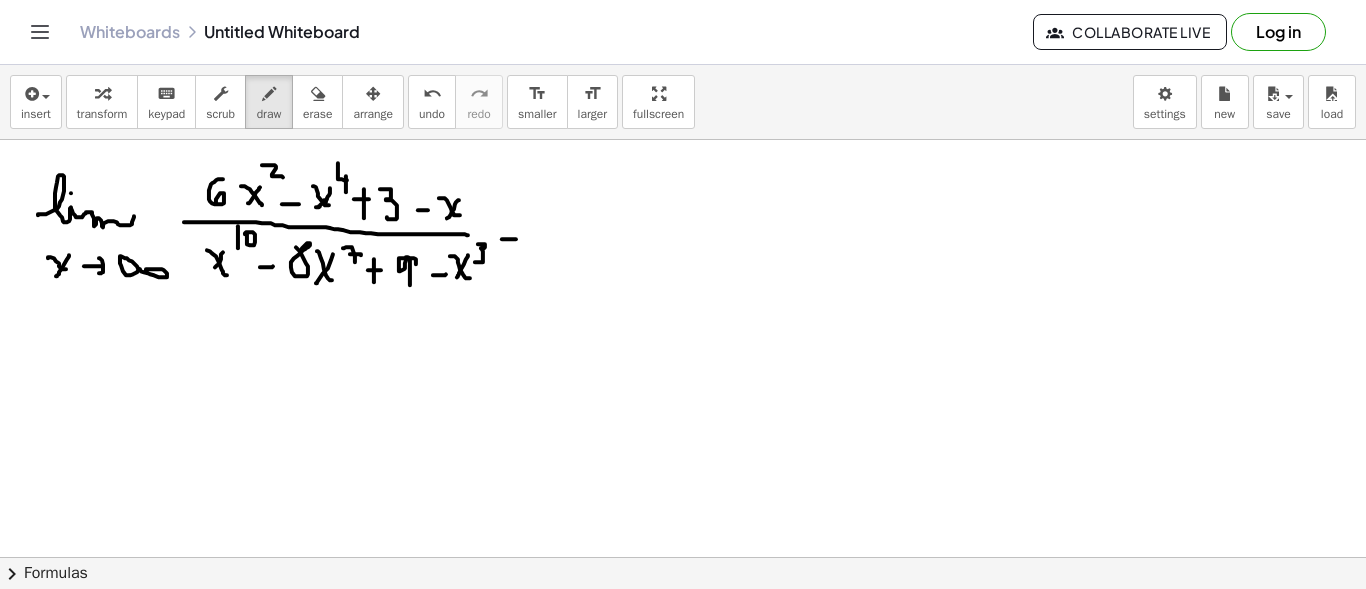 click at bounding box center [683, 666] 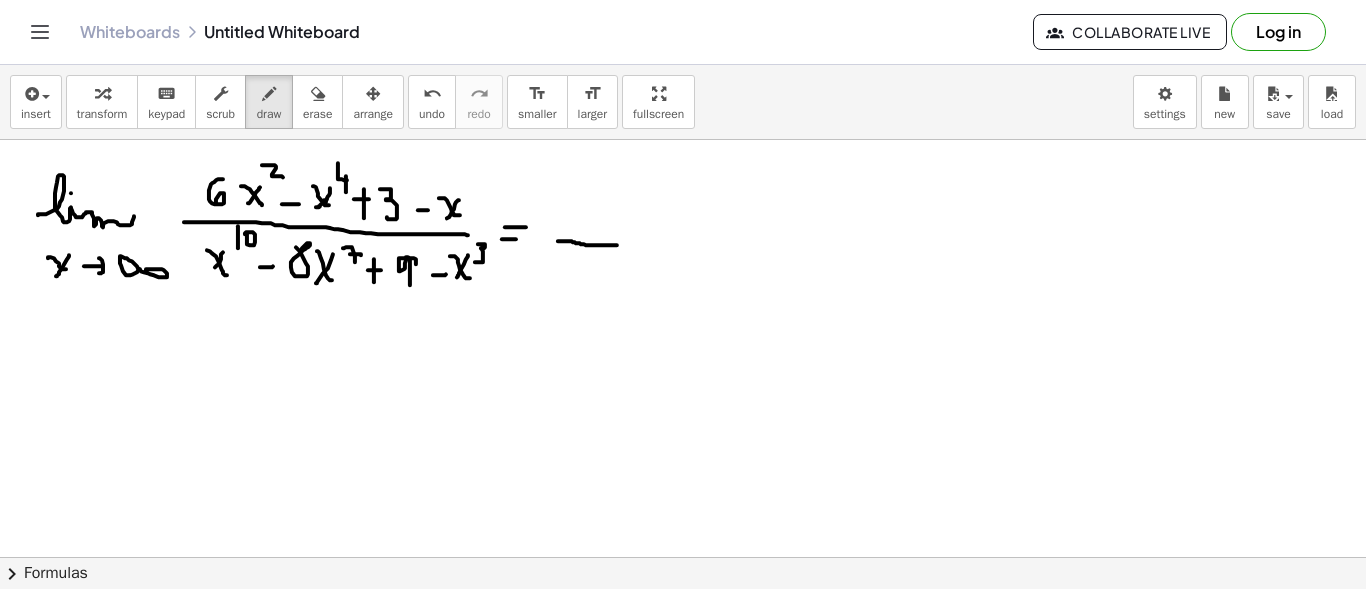click at bounding box center (683, 666) 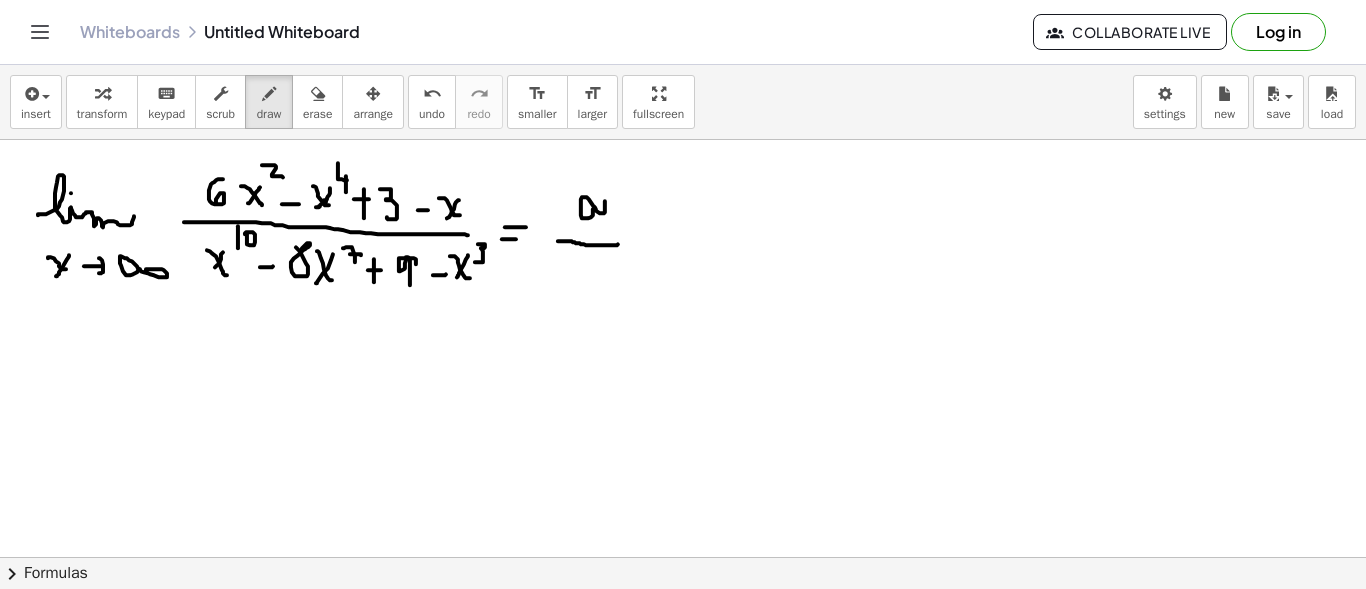 click at bounding box center [683, 666] 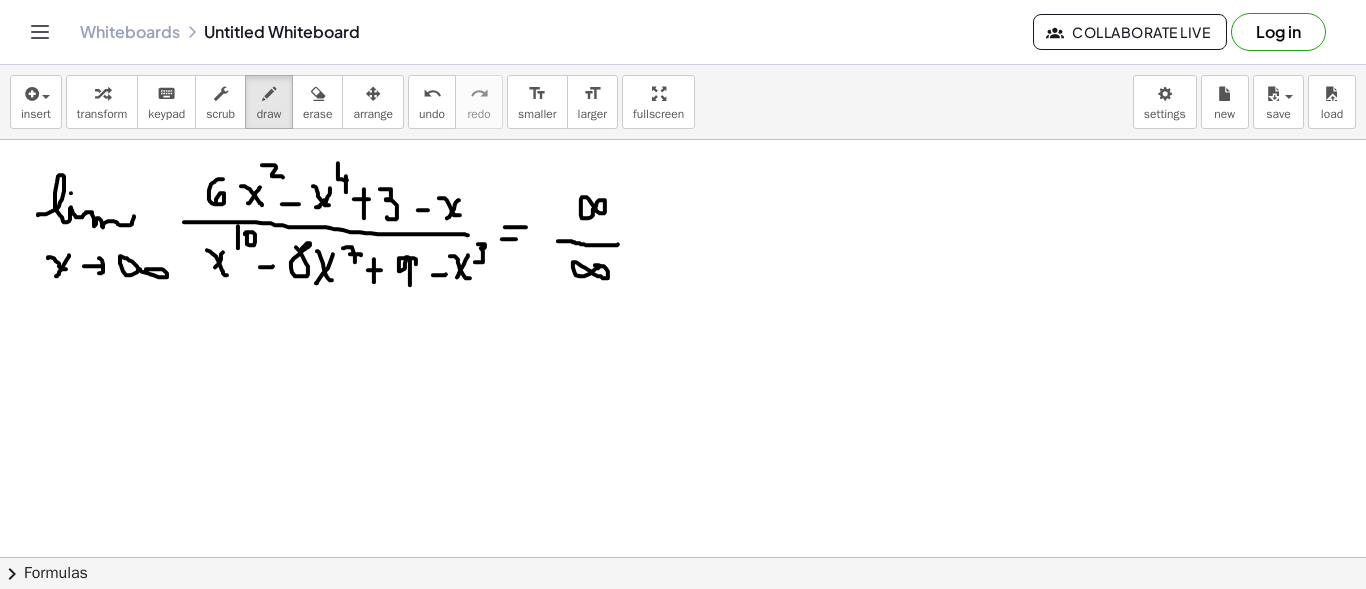 click at bounding box center (683, 666) 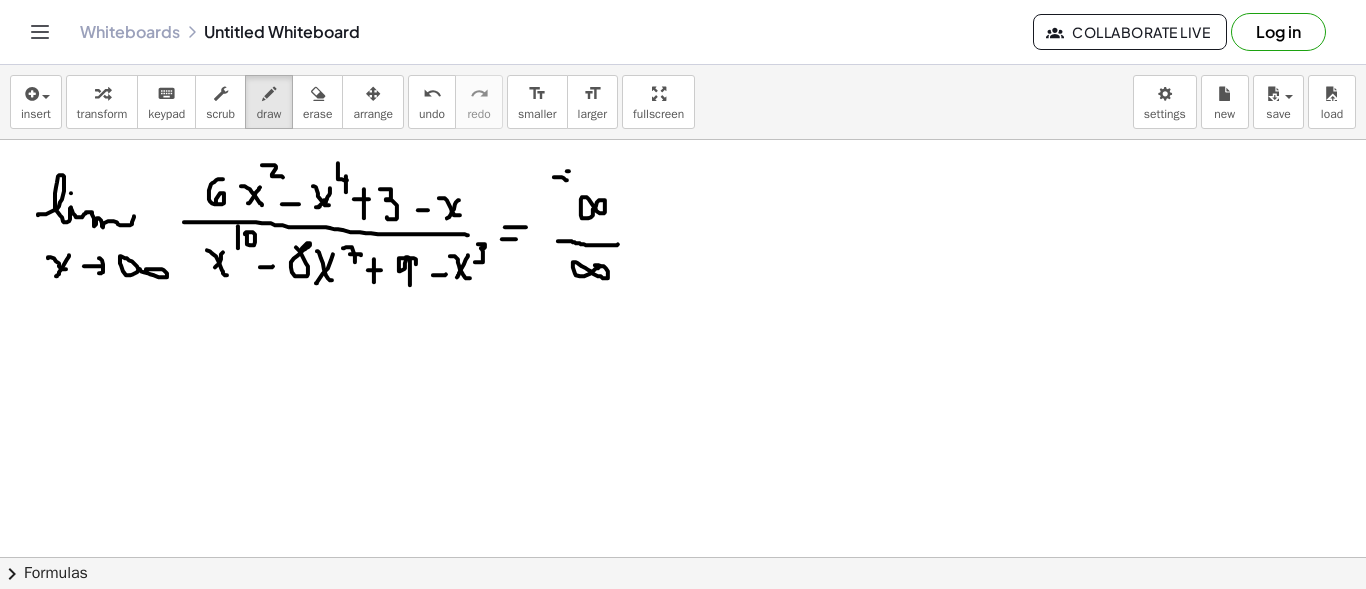 click at bounding box center [683, 666] 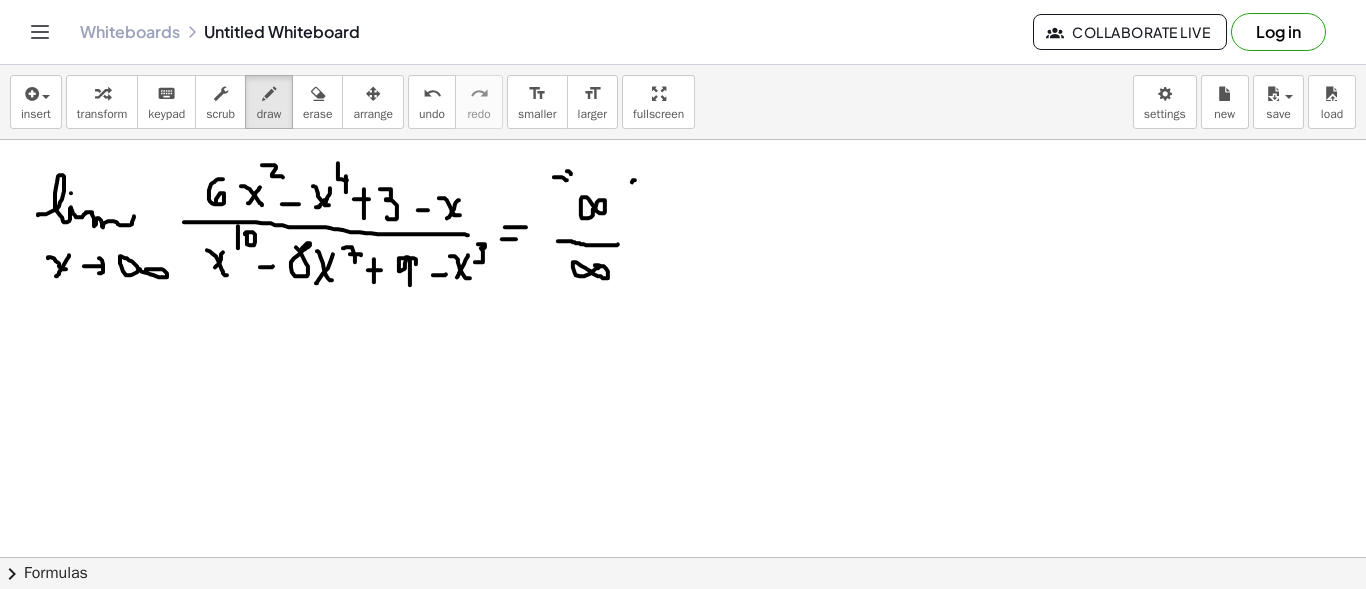 click at bounding box center (683, 666) 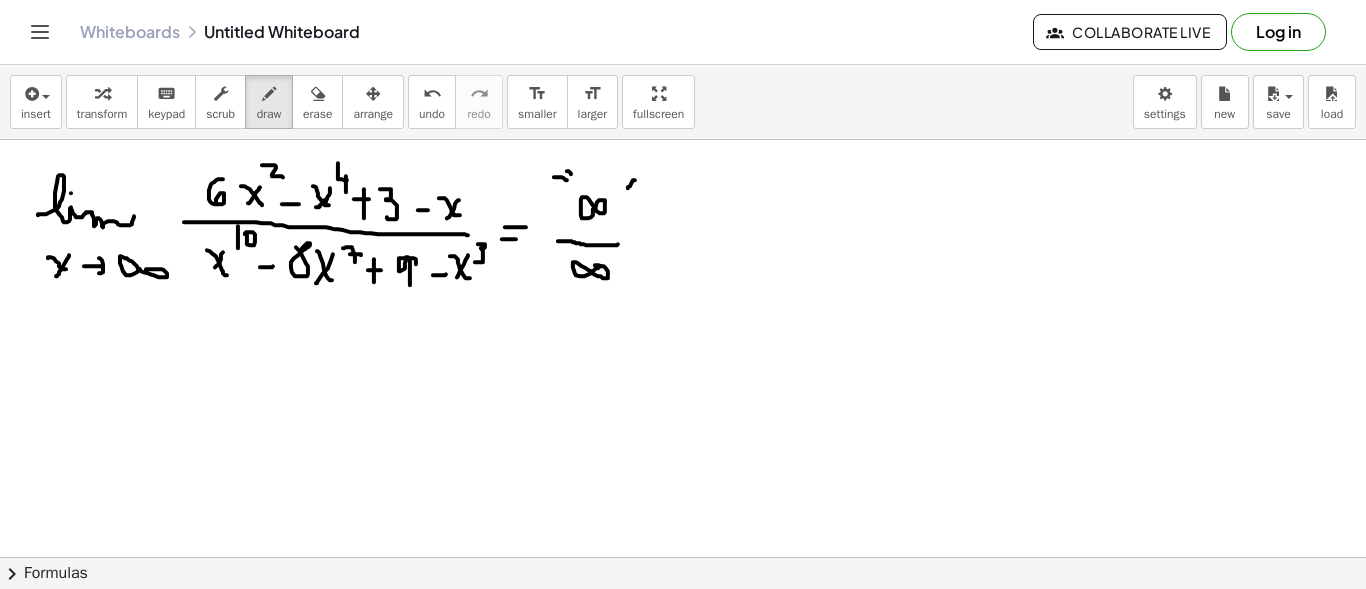 click at bounding box center [683, 666] 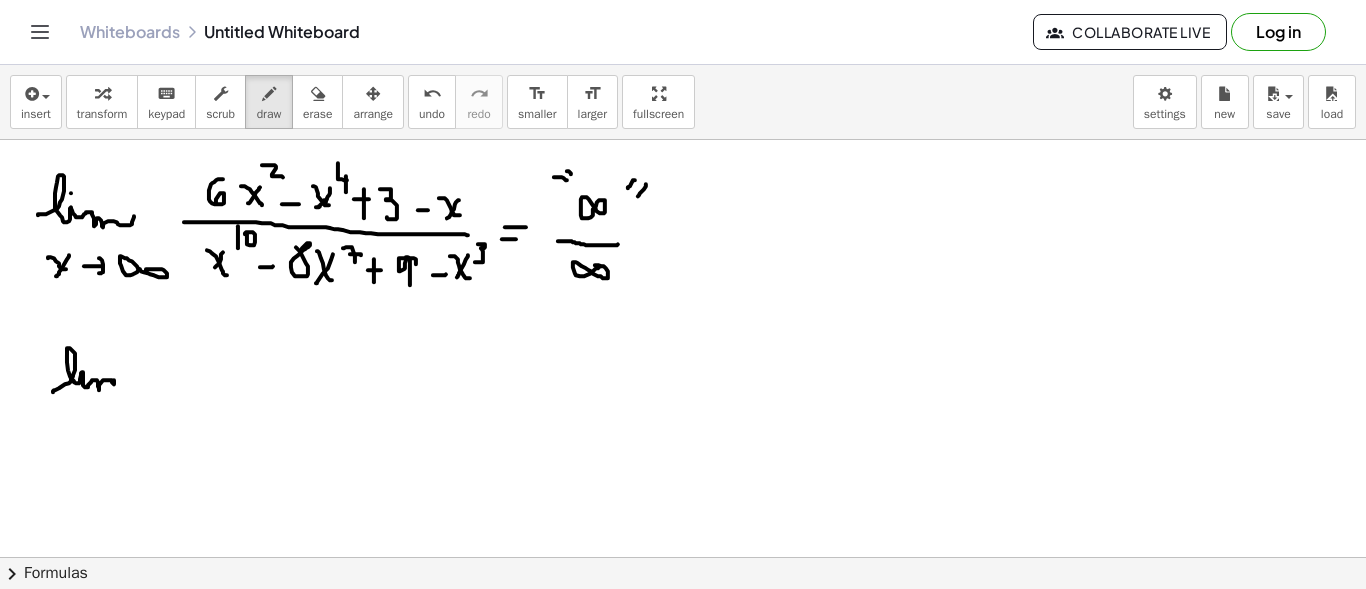 click at bounding box center [683, 666] 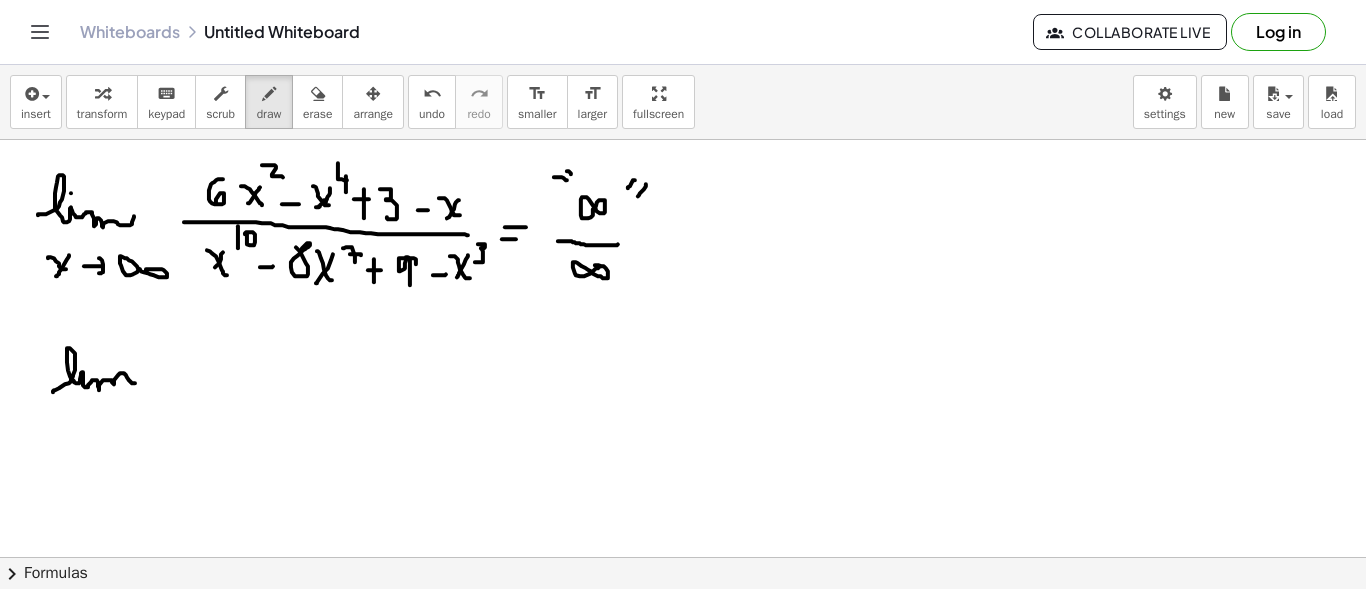 click at bounding box center (683, 666) 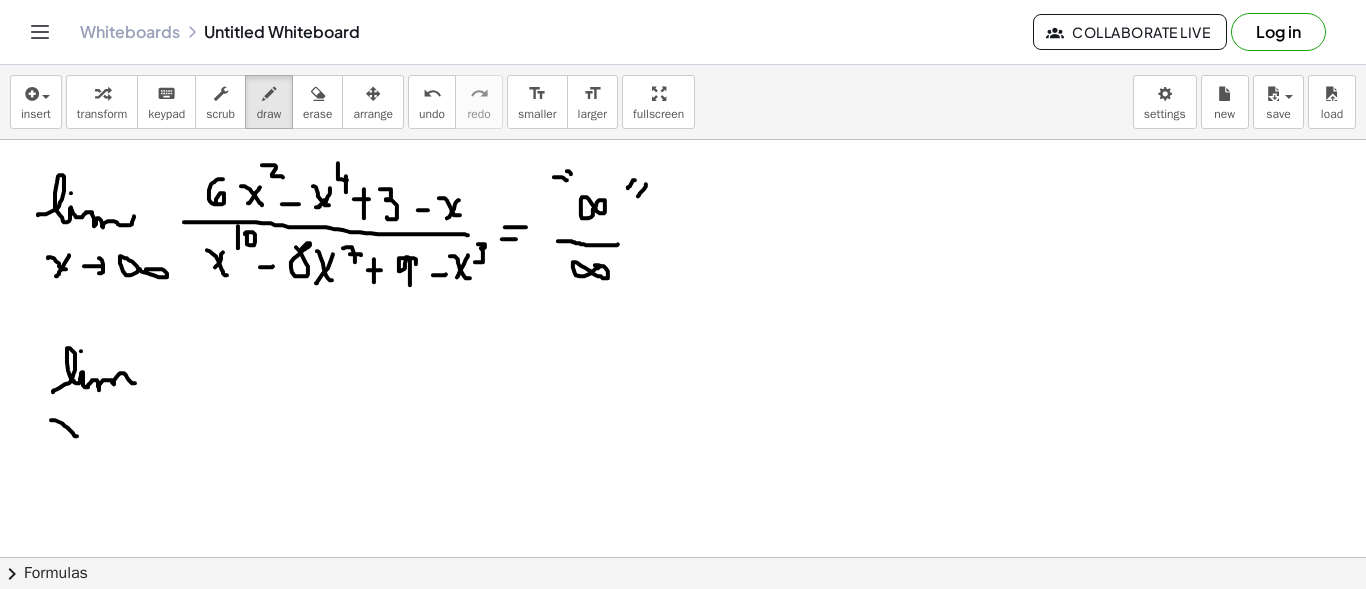 click at bounding box center [683, 666] 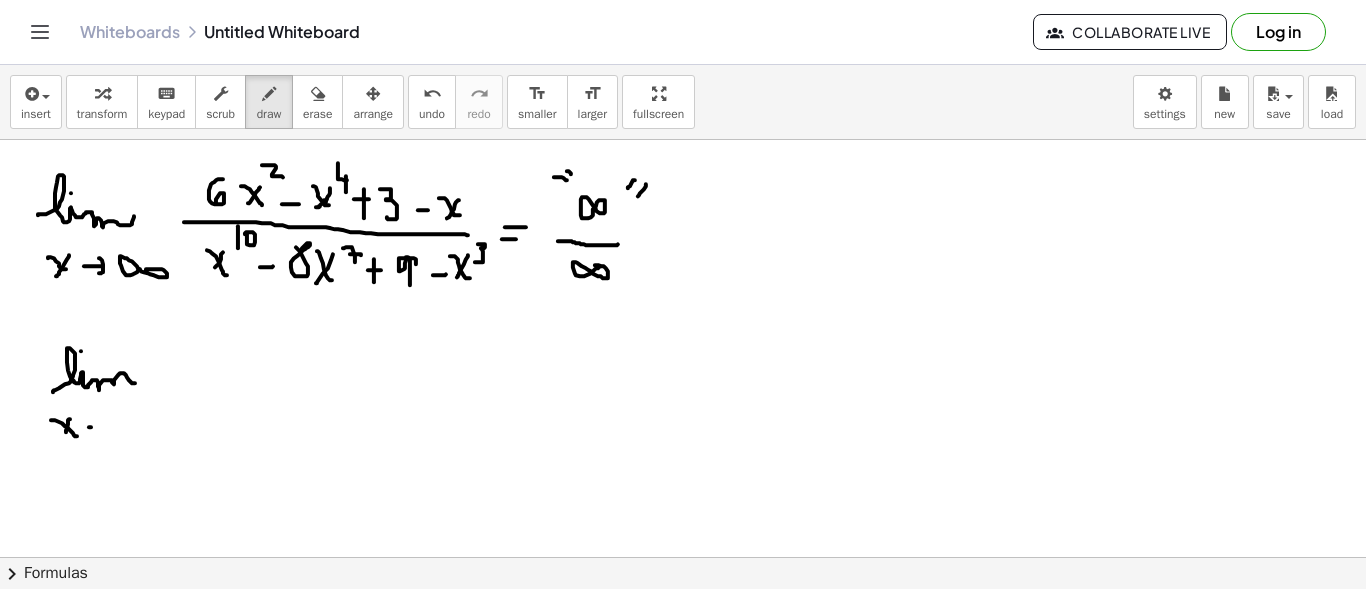 click at bounding box center [683, 666] 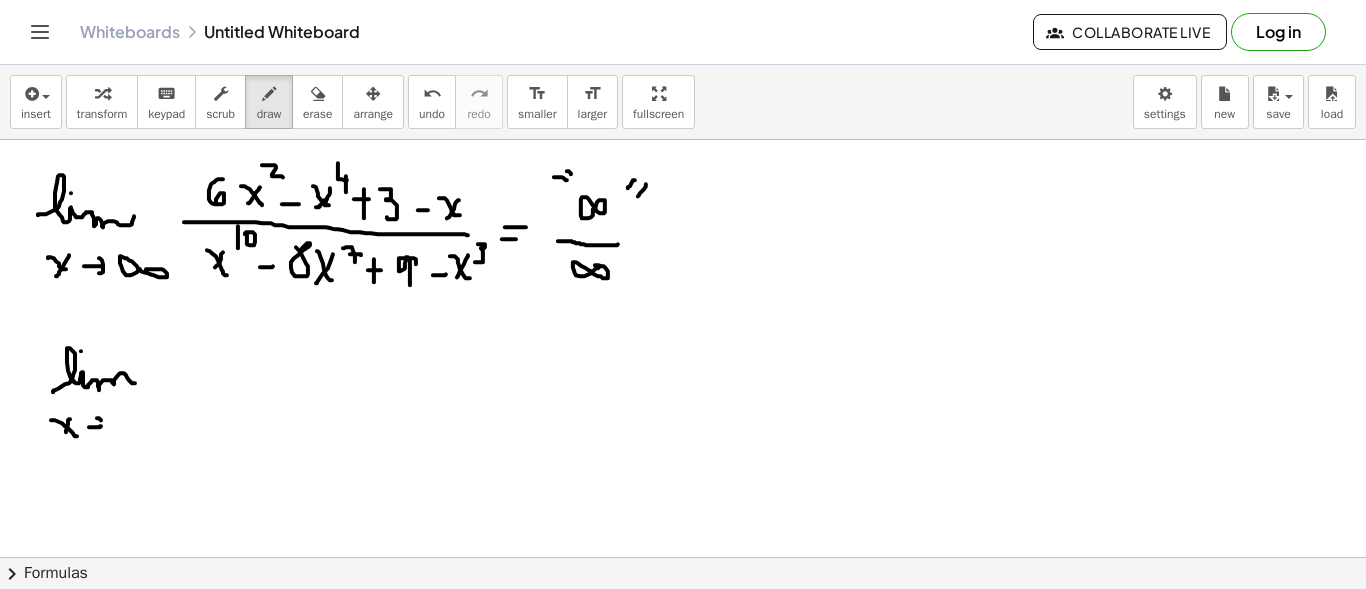 click at bounding box center (683, 666) 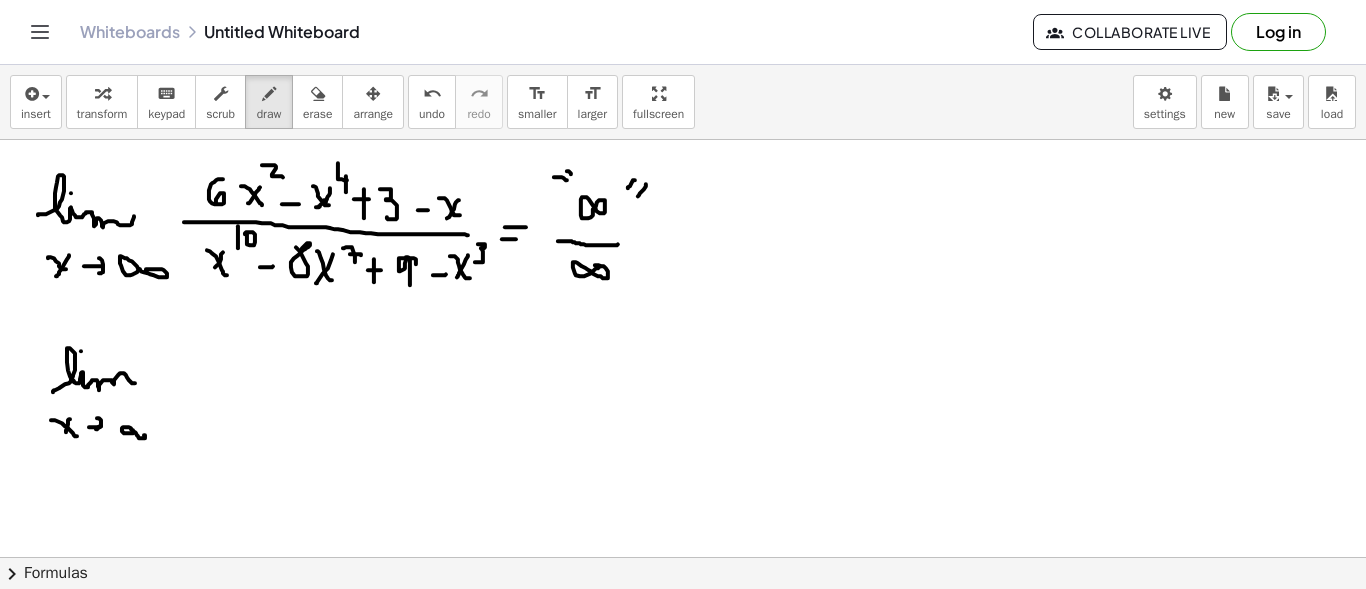 click at bounding box center (683, 666) 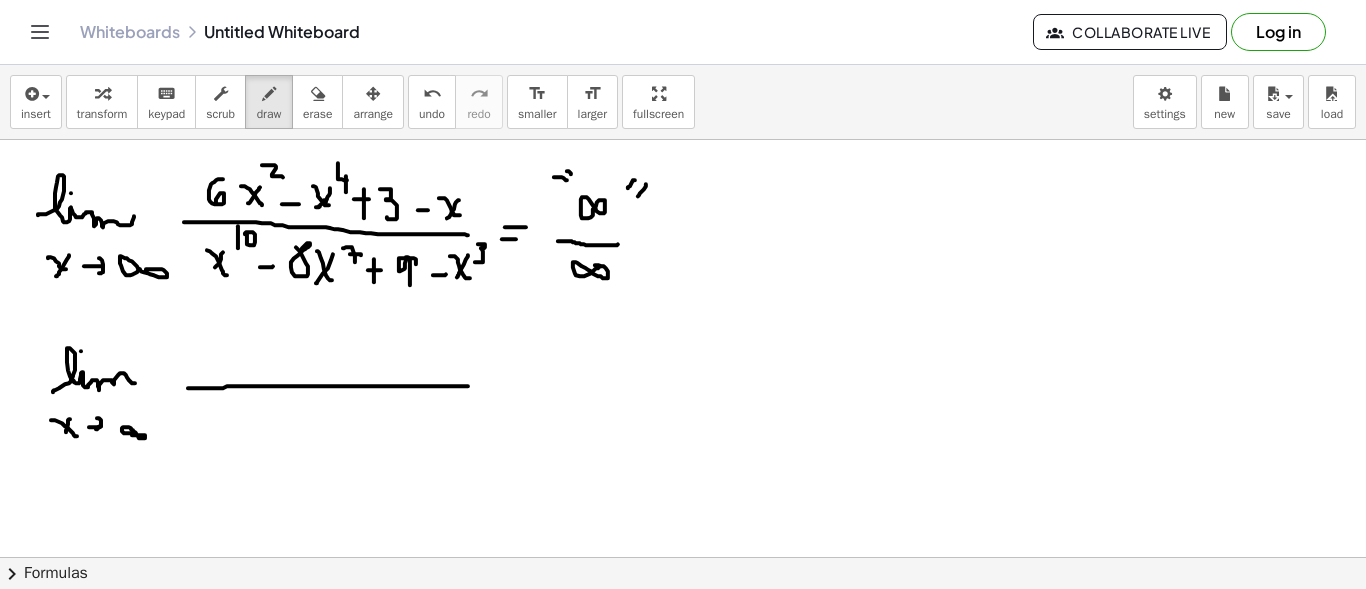 click at bounding box center [683, 666] 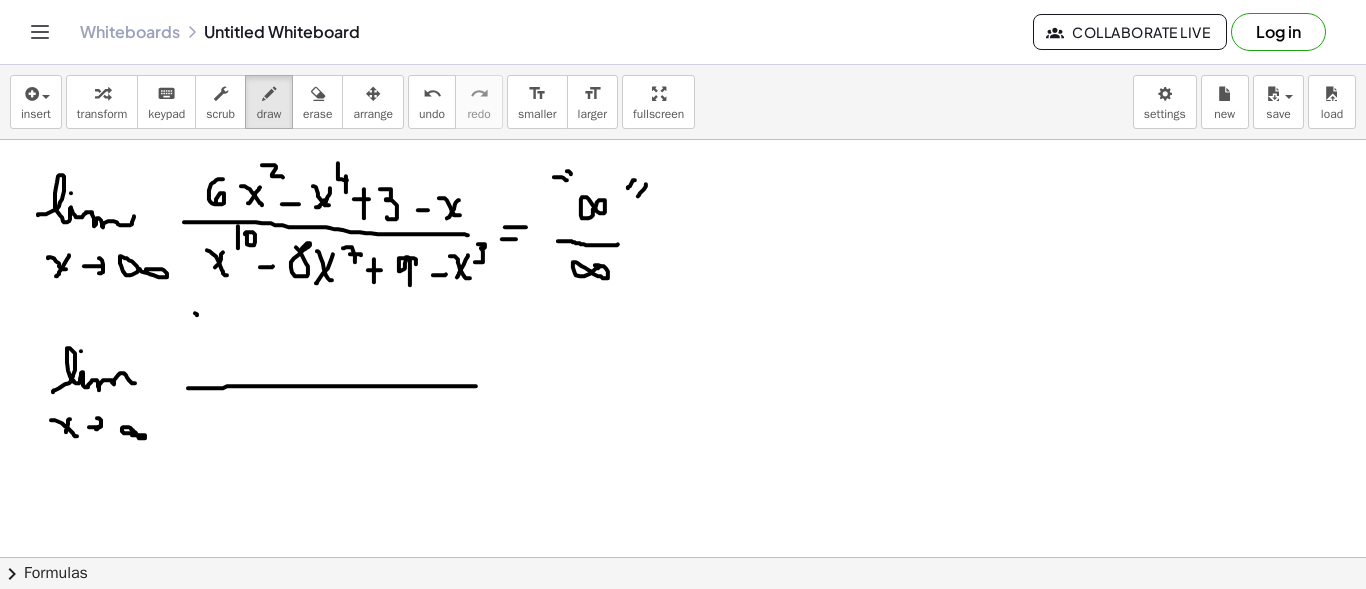 drag, startPoint x: 197, startPoint y: 313, endPoint x: 210, endPoint y: 325, distance: 17.691807 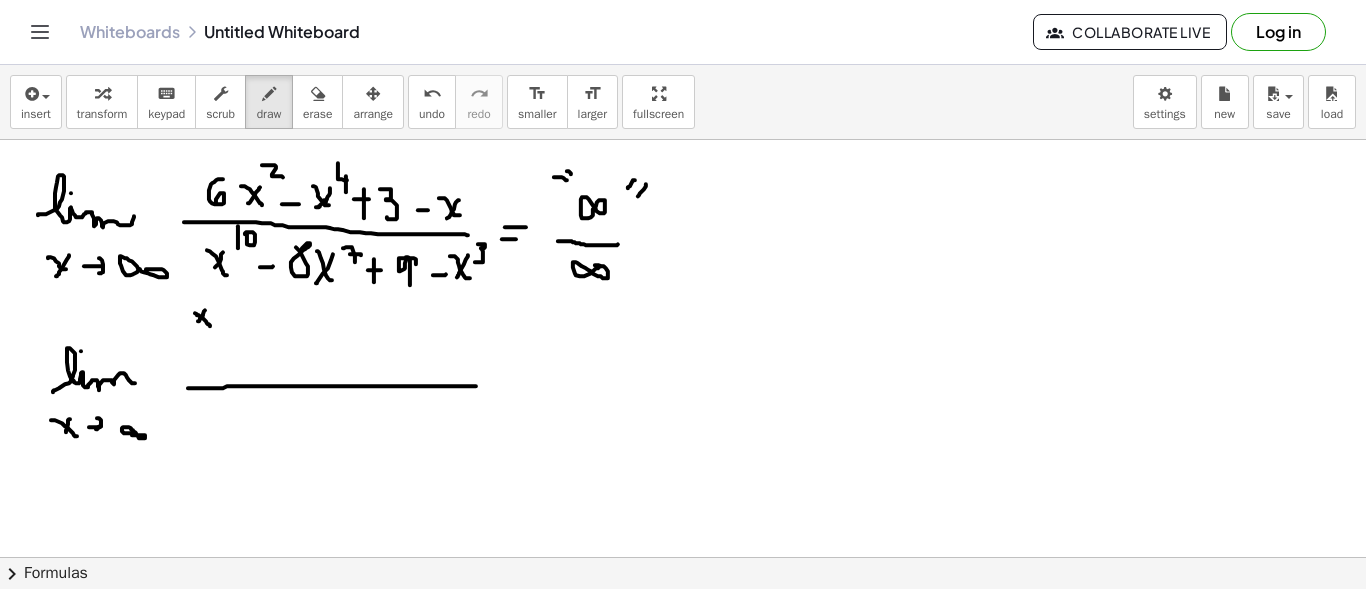 drag, startPoint x: 205, startPoint y: 309, endPoint x: 197, endPoint y: 323, distance: 16.124516 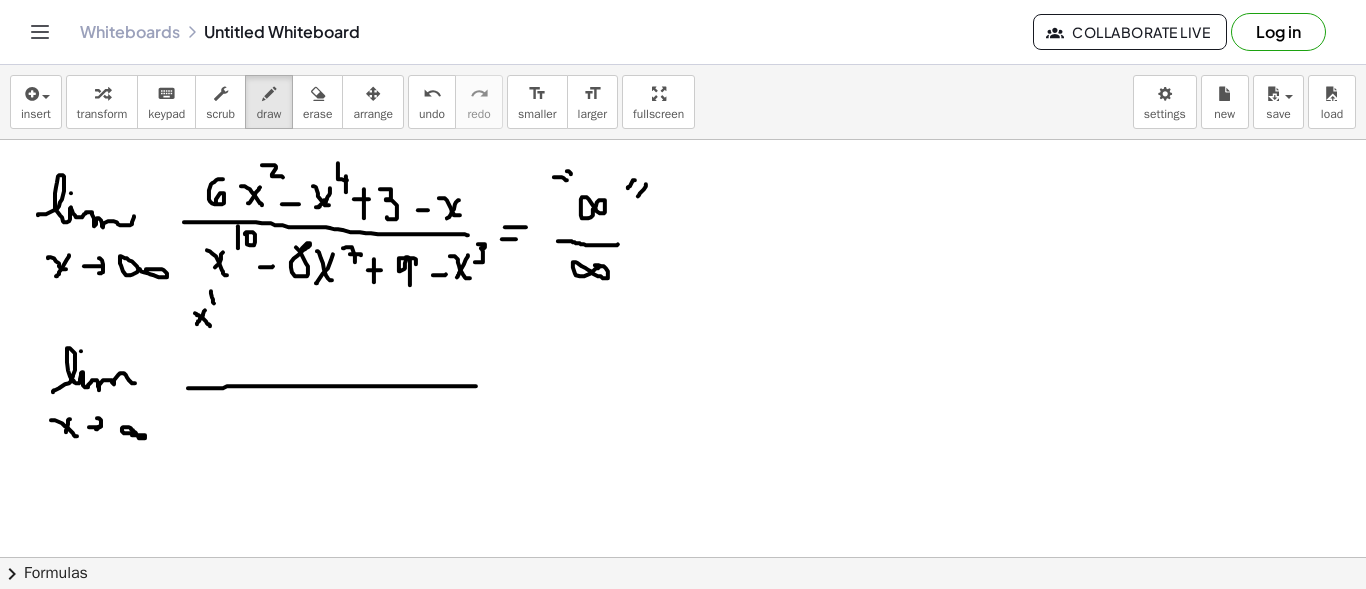 click at bounding box center (683, 666) 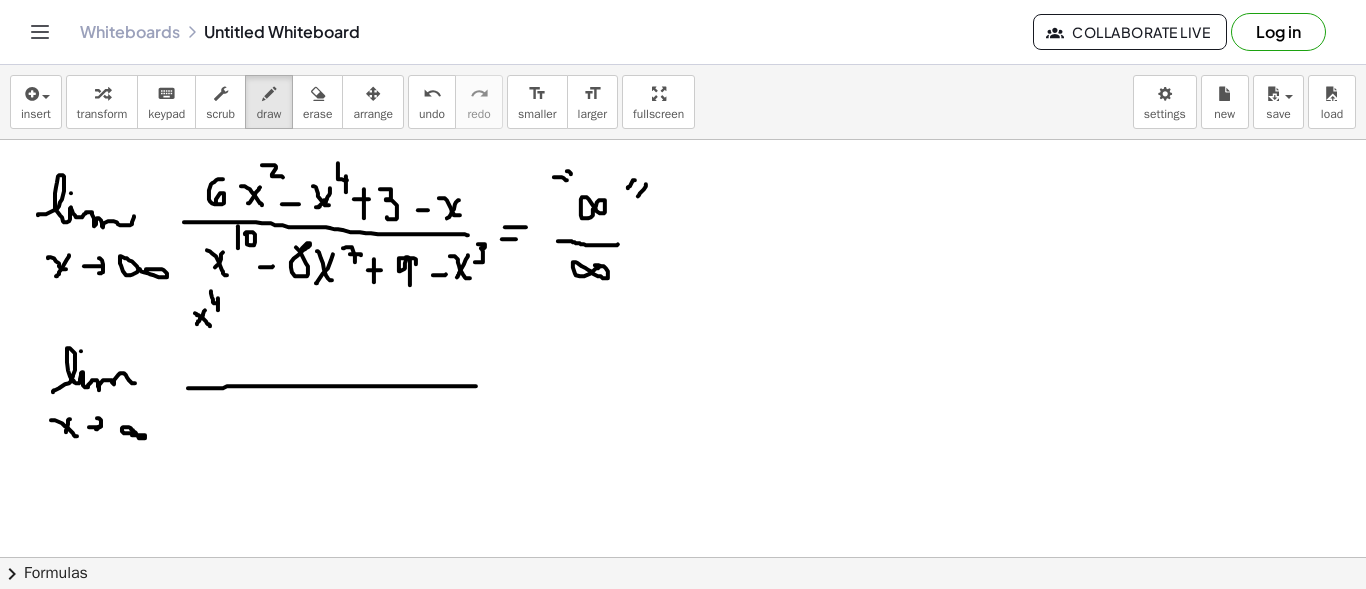 drag, startPoint x: 218, startPoint y: 297, endPoint x: 217, endPoint y: 313, distance: 16.03122 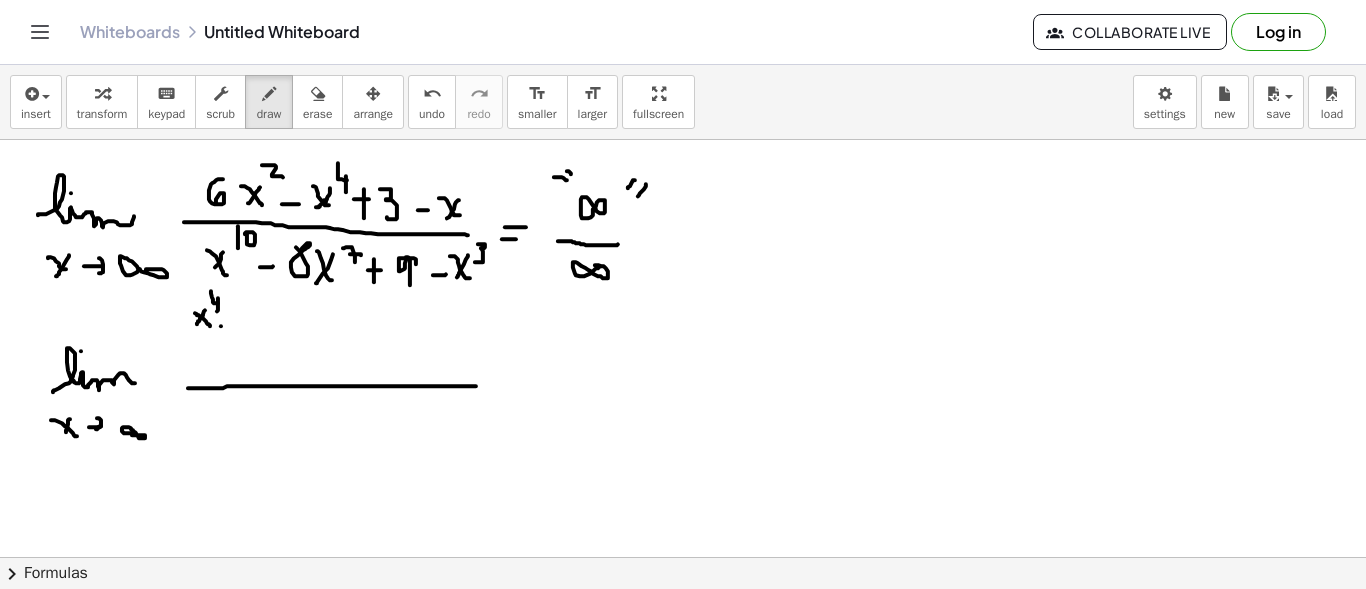 click at bounding box center (683, 666) 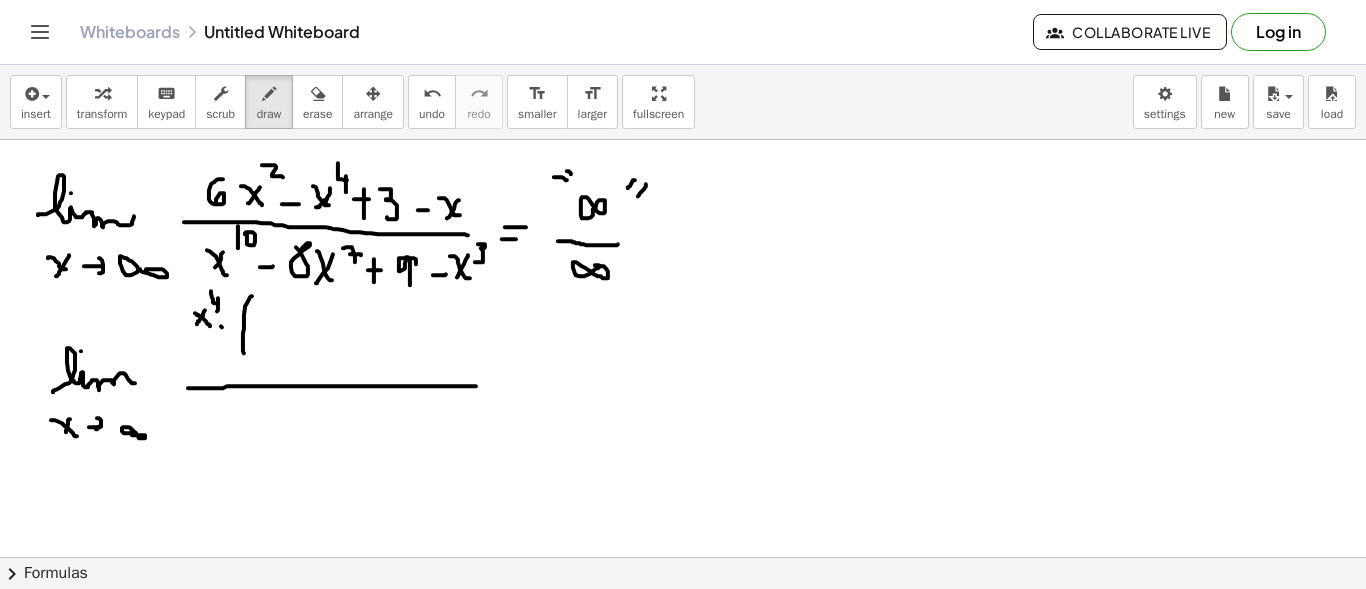drag, startPoint x: 250, startPoint y: 296, endPoint x: 254, endPoint y: 369, distance: 73.109505 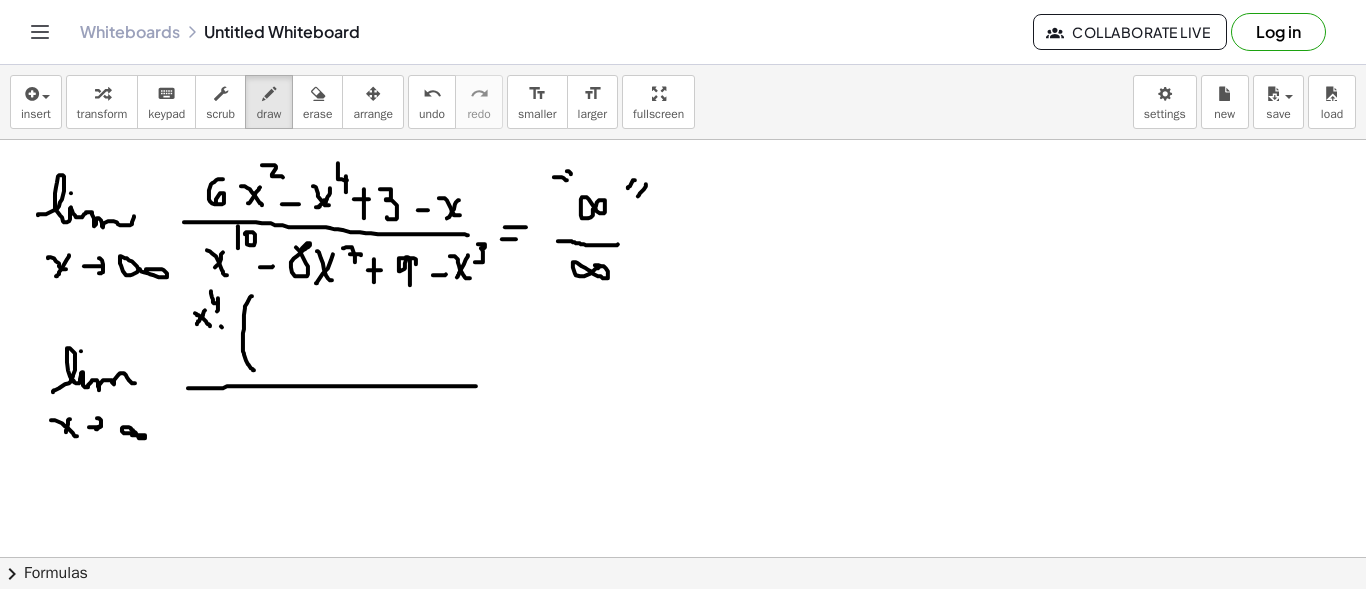 click at bounding box center [683, 666] 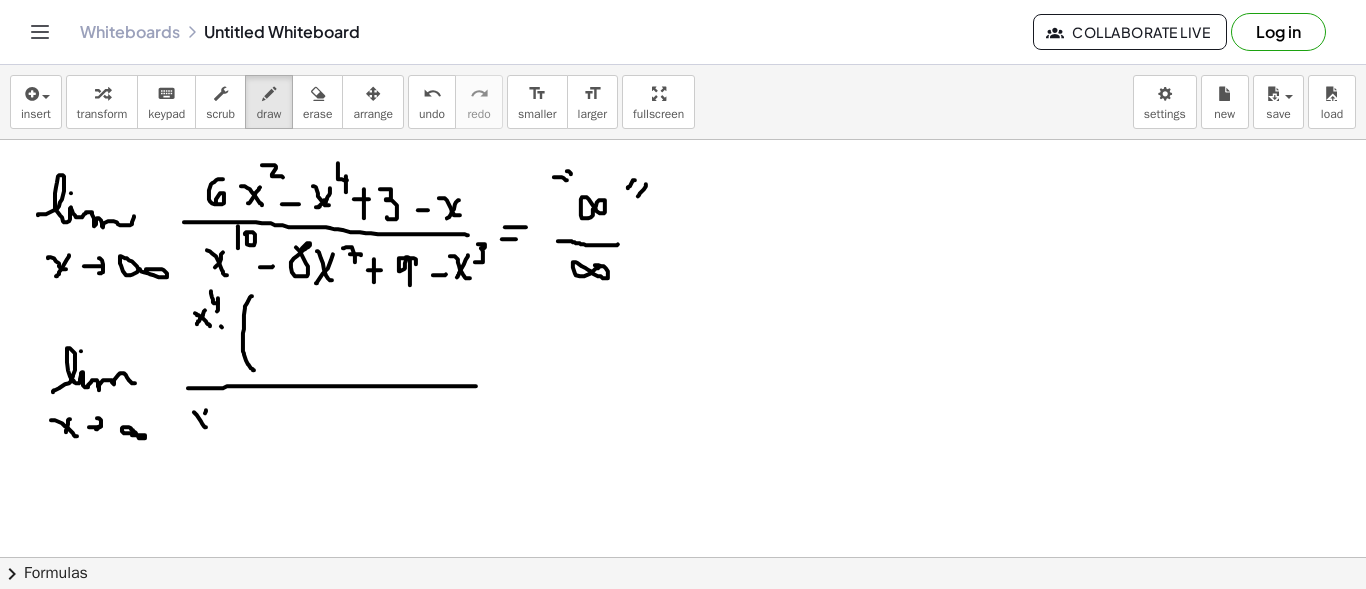 drag, startPoint x: 206, startPoint y: 409, endPoint x: 200, endPoint y: 419, distance: 11.661903 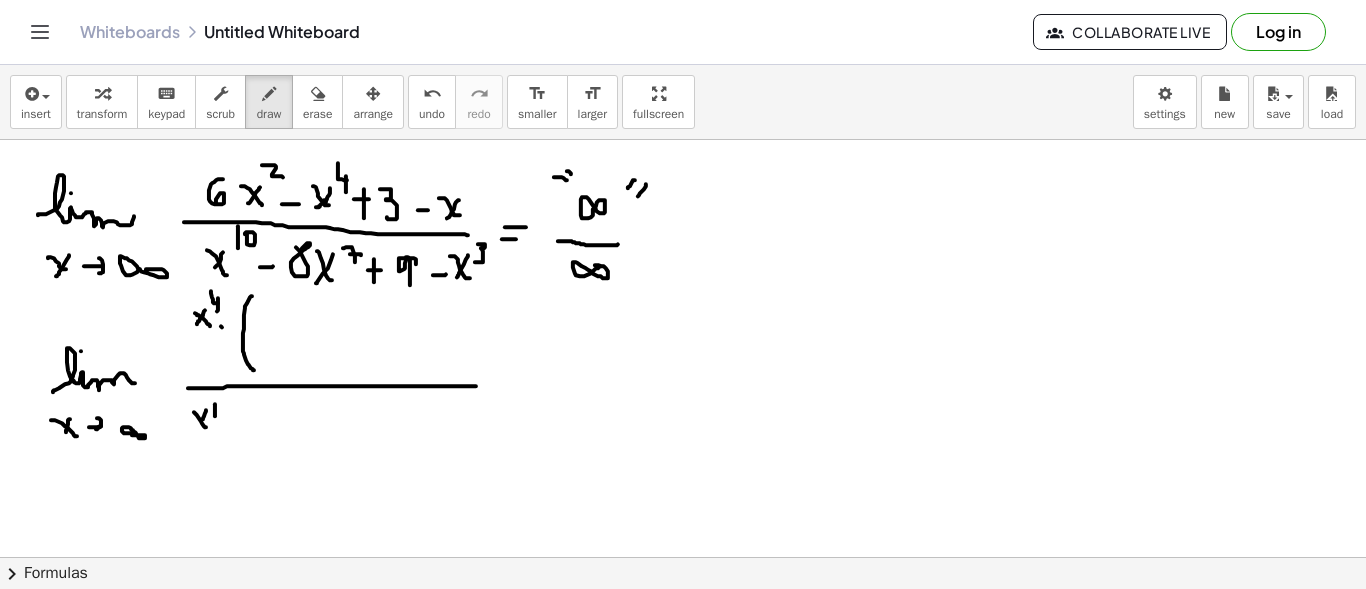 drag, startPoint x: 215, startPoint y: 403, endPoint x: 215, endPoint y: 415, distance: 12 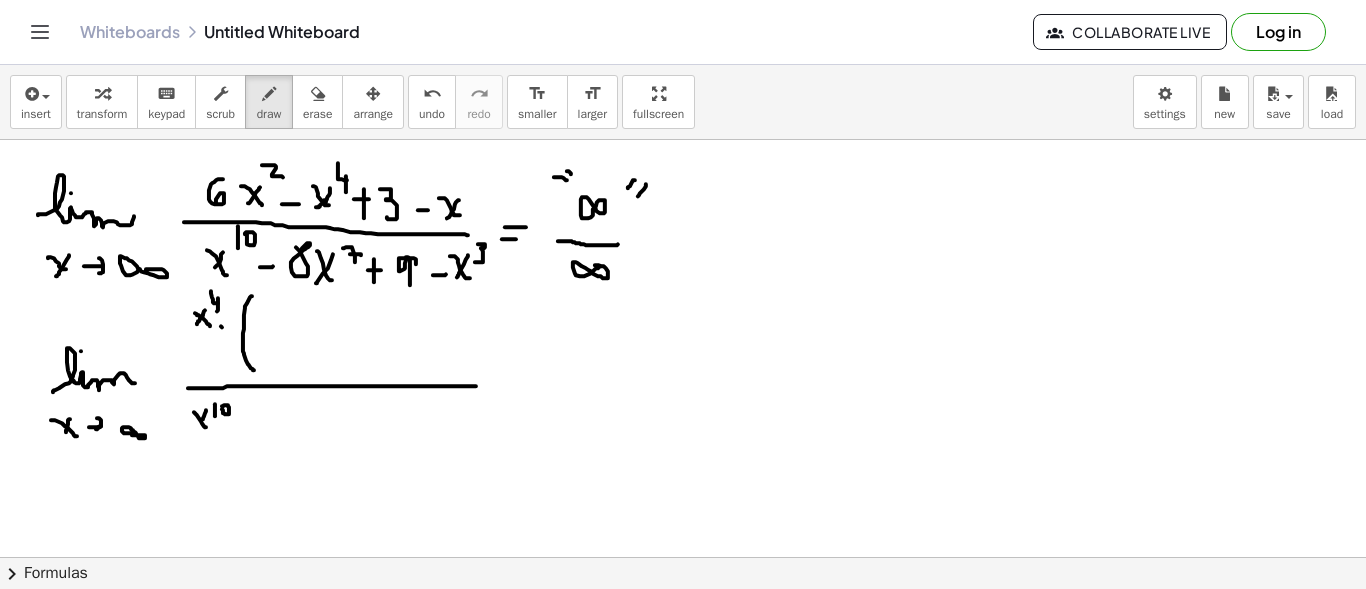 drag, startPoint x: 222, startPoint y: 408, endPoint x: 226, endPoint y: 420, distance: 12.649111 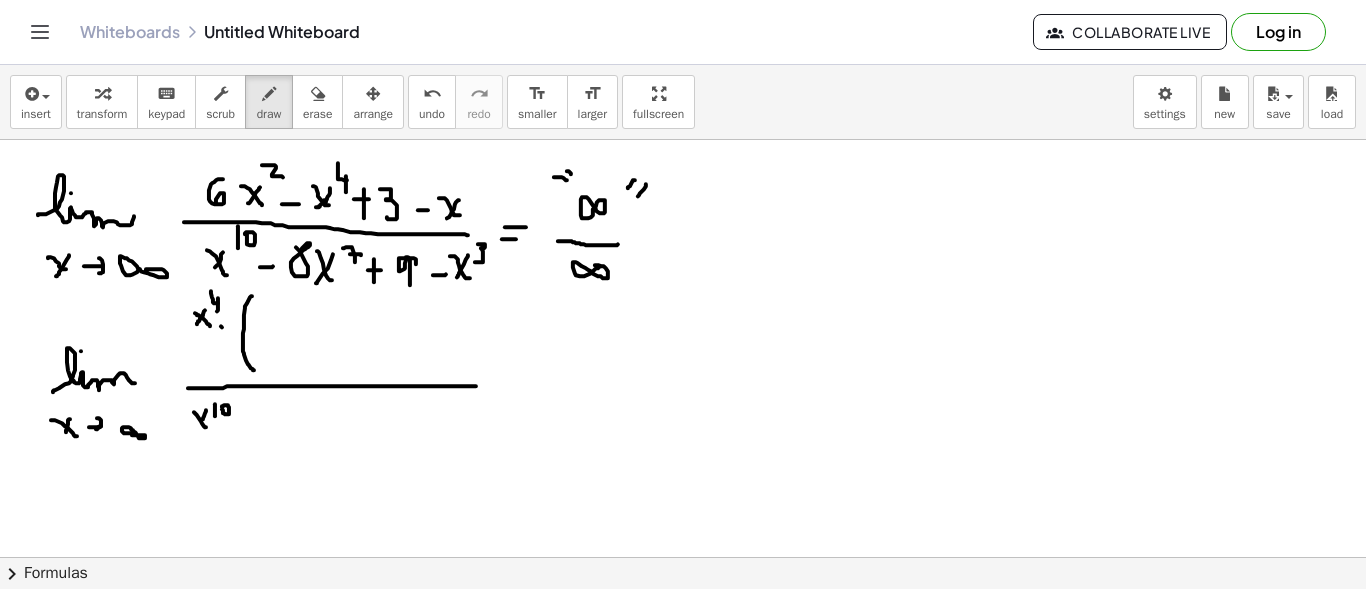 click at bounding box center (683, 666) 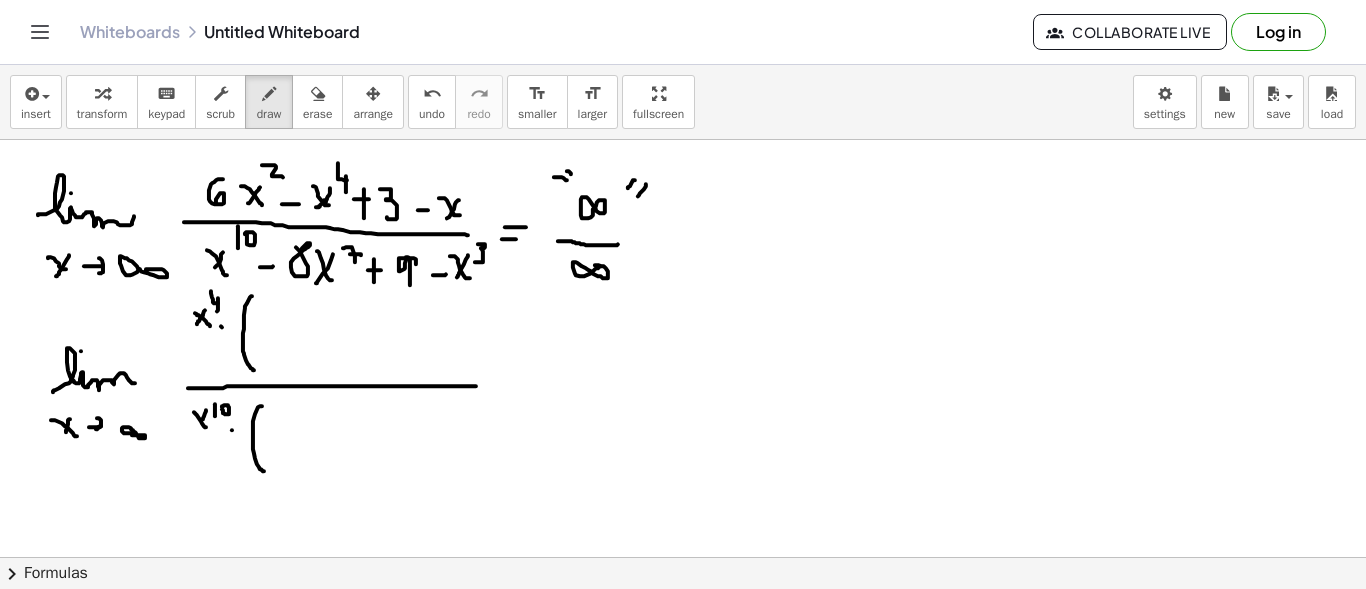 drag, startPoint x: 261, startPoint y: 405, endPoint x: 197, endPoint y: 439, distance: 72.47068 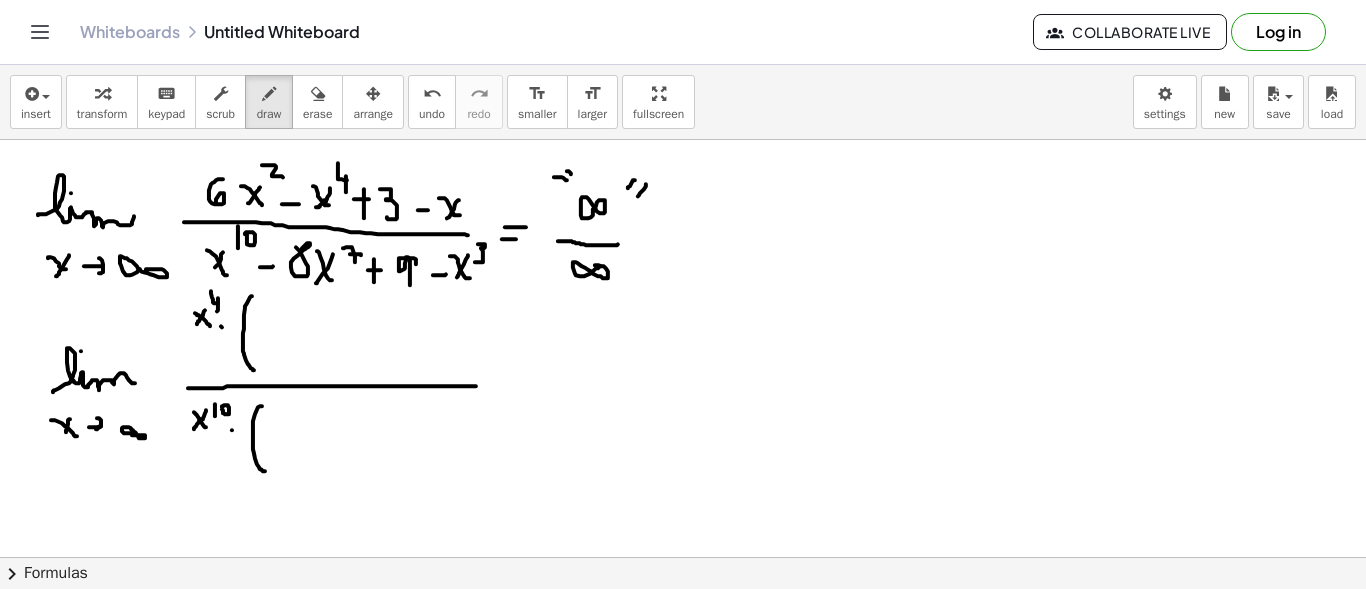 drag, startPoint x: 201, startPoint y: 418, endPoint x: 193, endPoint y: 429, distance: 13.601471 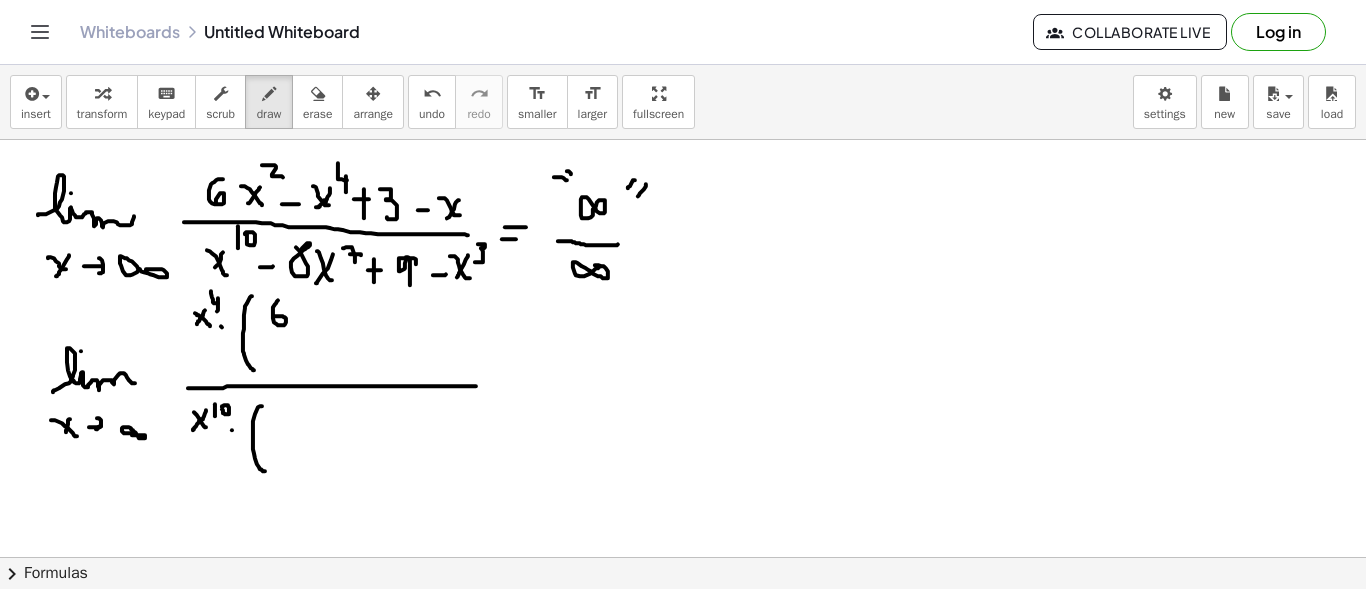 drag, startPoint x: 278, startPoint y: 299, endPoint x: 273, endPoint y: 316, distance: 17.720045 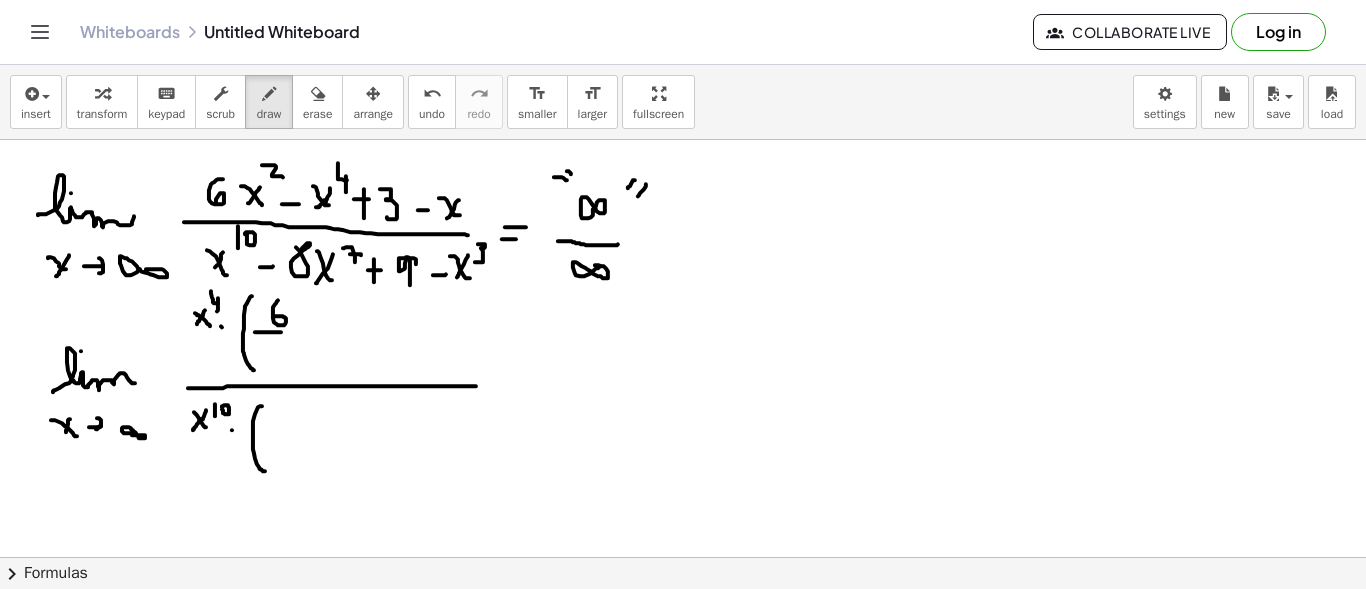 drag, startPoint x: 255, startPoint y: 331, endPoint x: 302, endPoint y: 335, distance: 47.169907 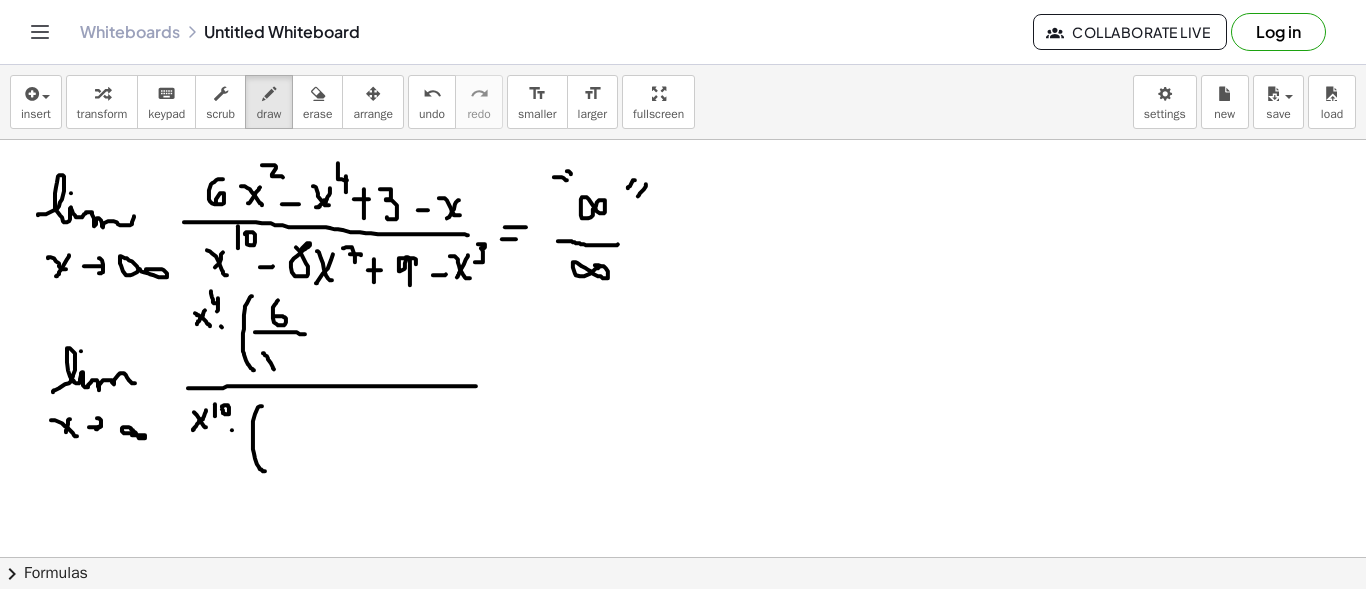 drag, startPoint x: 271, startPoint y: 362, endPoint x: 279, endPoint y: 372, distance: 12.806249 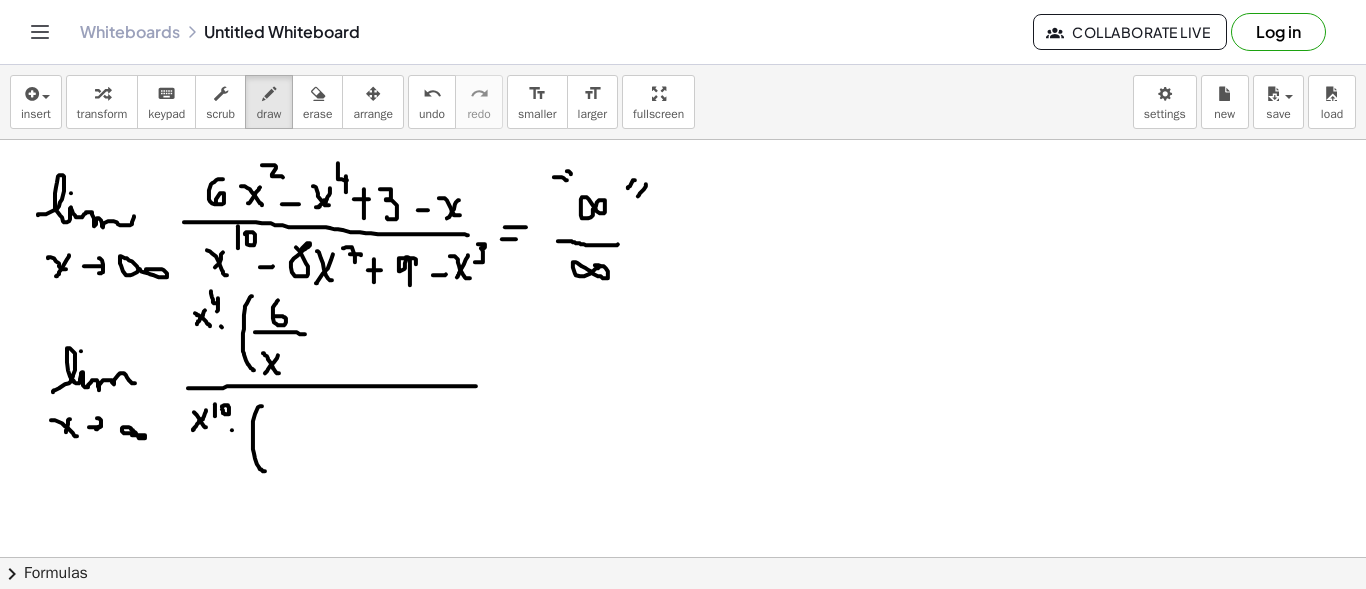 click at bounding box center [683, 666] 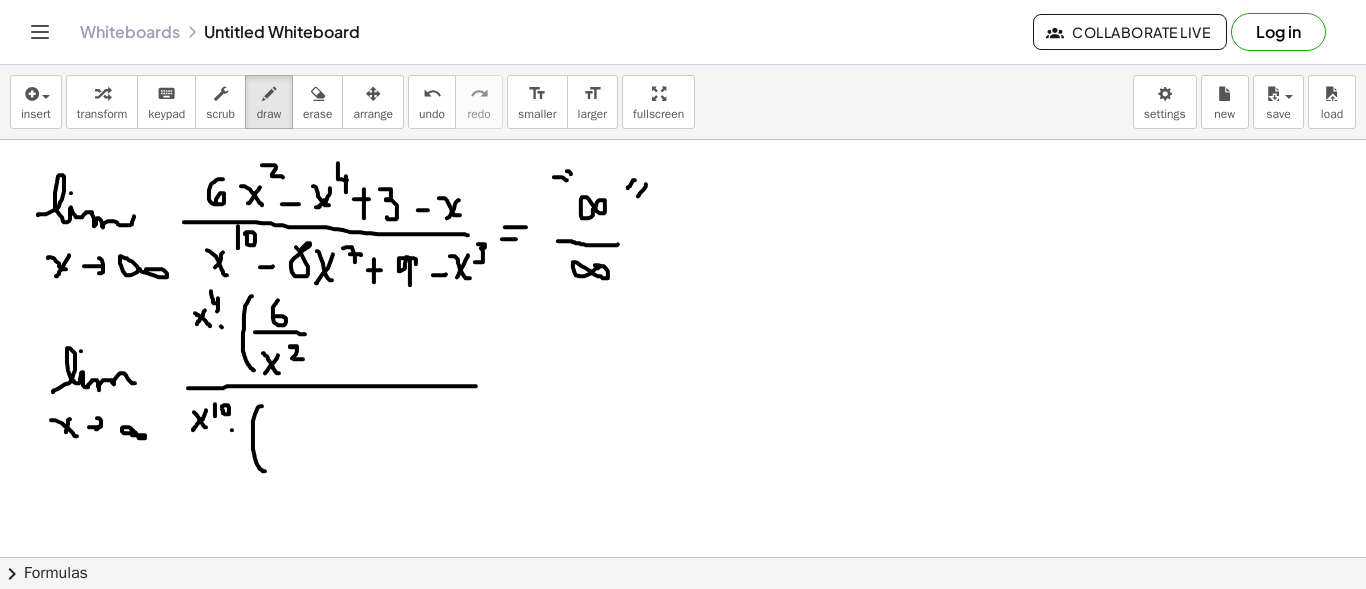 drag, startPoint x: 296, startPoint y: 346, endPoint x: 306, endPoint y: 358, distance: 15.6205 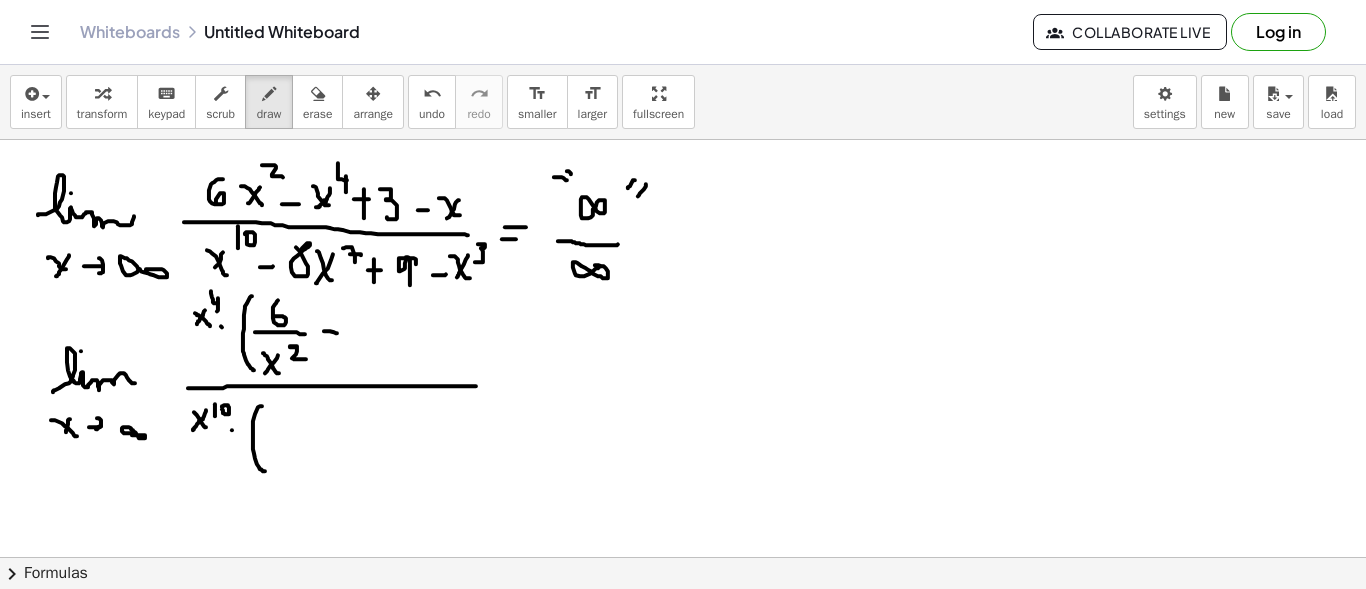 click at bounding box center (683, 666) 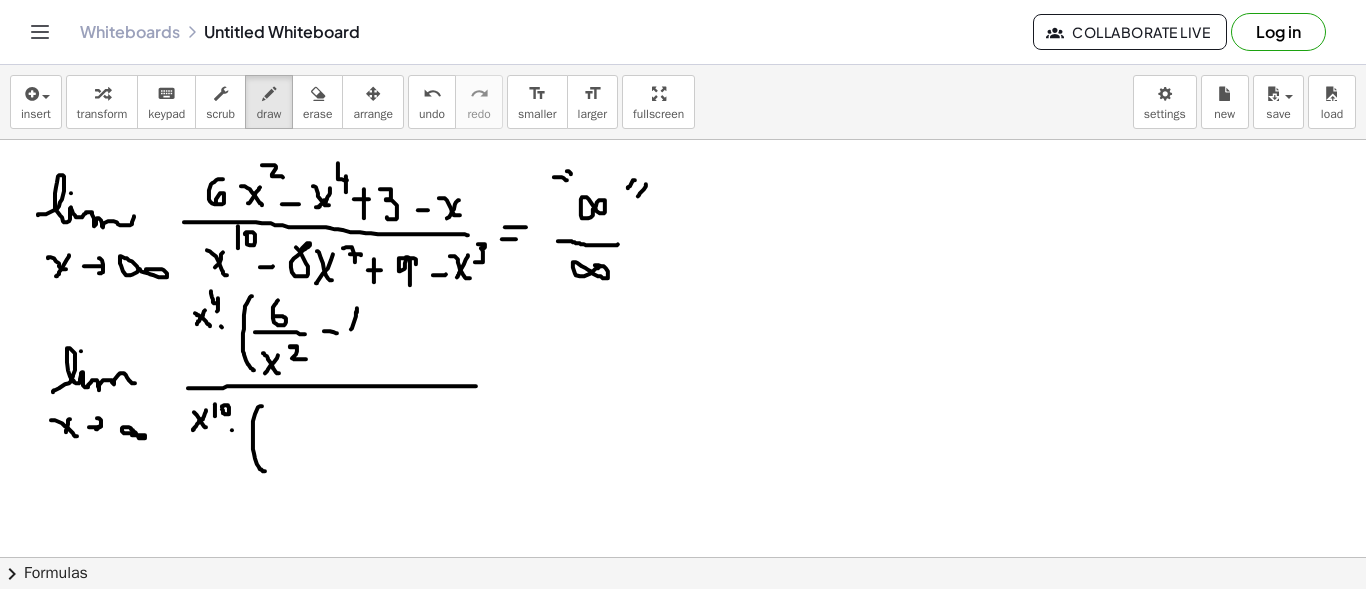 drag, startPoint x: 356, startPoint y: 311, endPoint x: 361, endPoint y: 331, distance: 20.615528 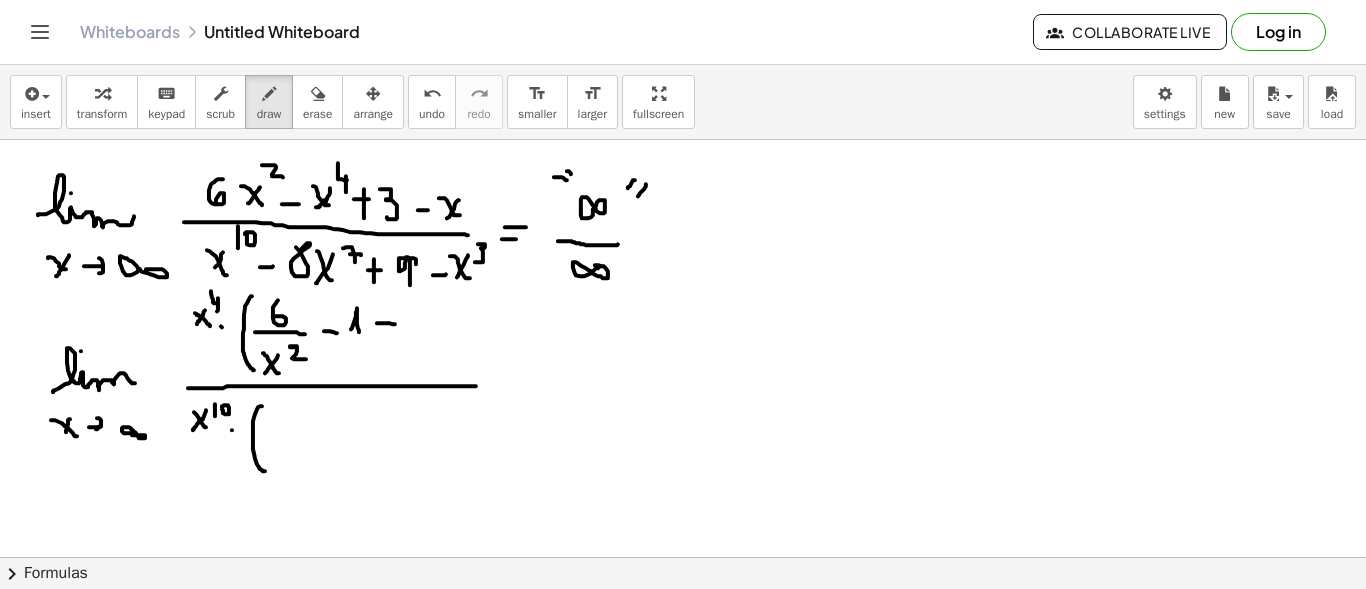 drag, startPoint x: 377, startPoint y: 322, endPoint x: 395, endPoint y: 323, distance: 18.027756 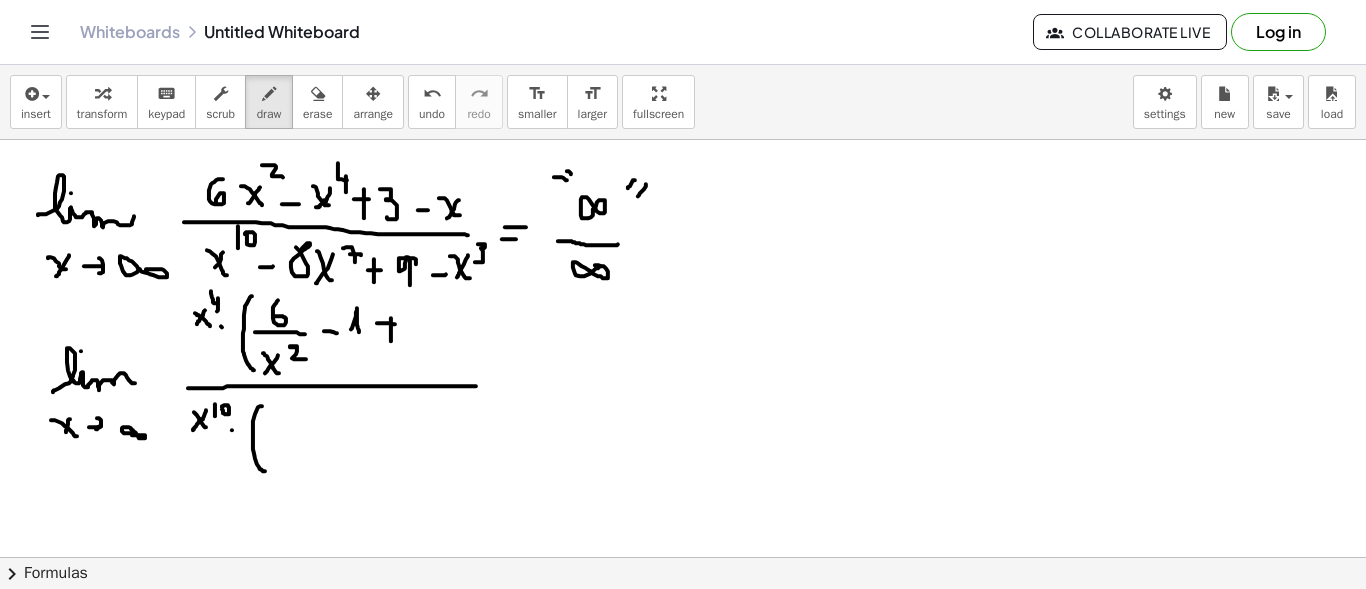 drag, startPoint x: 391, startPoint y: 317, endPoint x: 389, endPoint y: 338, distance: 21.095022 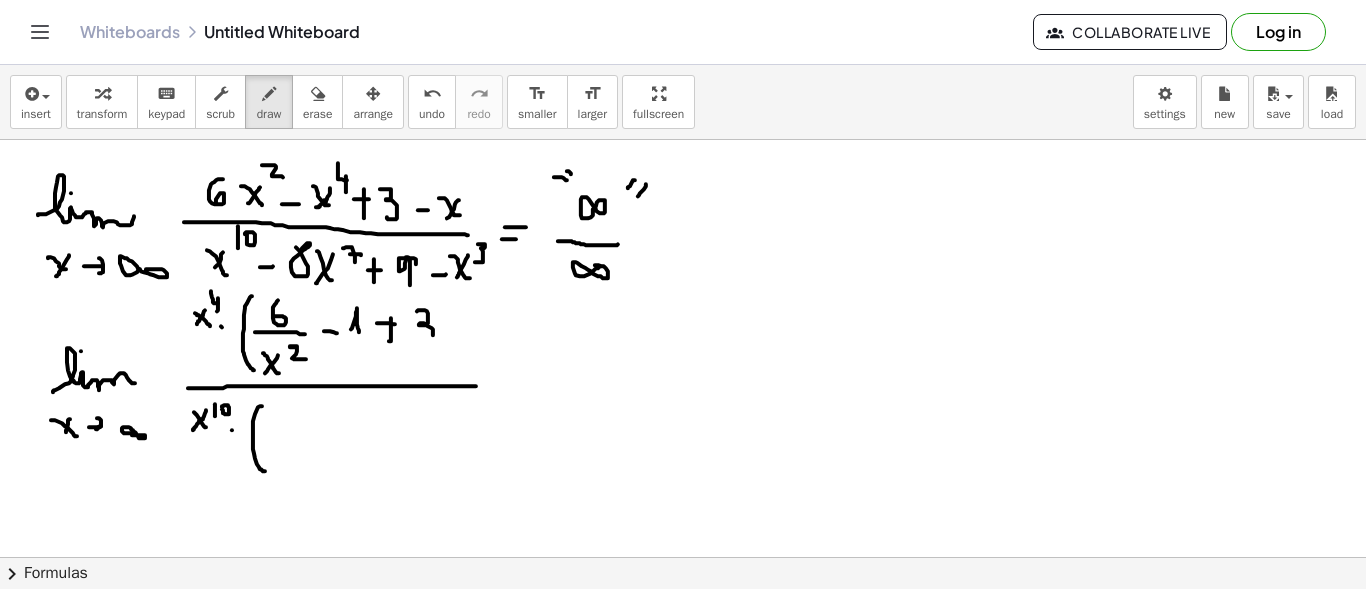 drag, startPoint x: 417, startPoint y: 310, endPoint x: 420, endPoint y: 335, distance: 25.179358 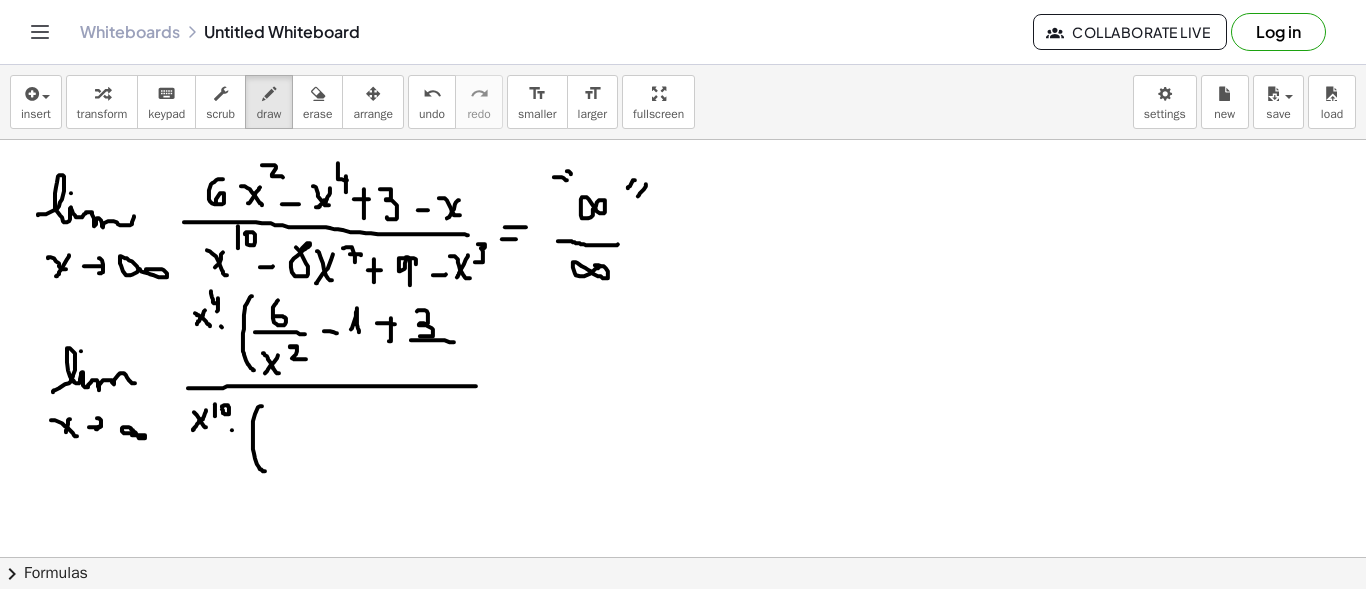 drag, startPoint x: 417, startPoint y: 339, endPoint x: 422, endPoint y: 357, distance: 18.681541 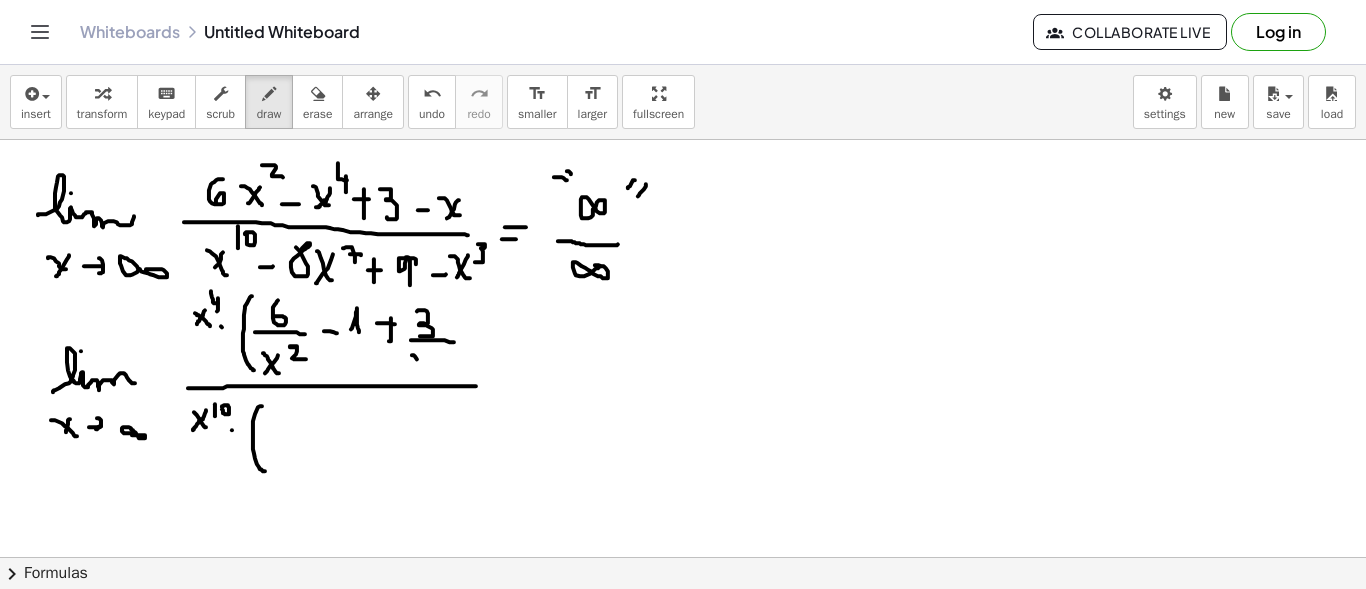 drag, startPoint x: 415, startPoint y: 355, endPoint x: 428, endPoint y: 369, distance: 19.104973 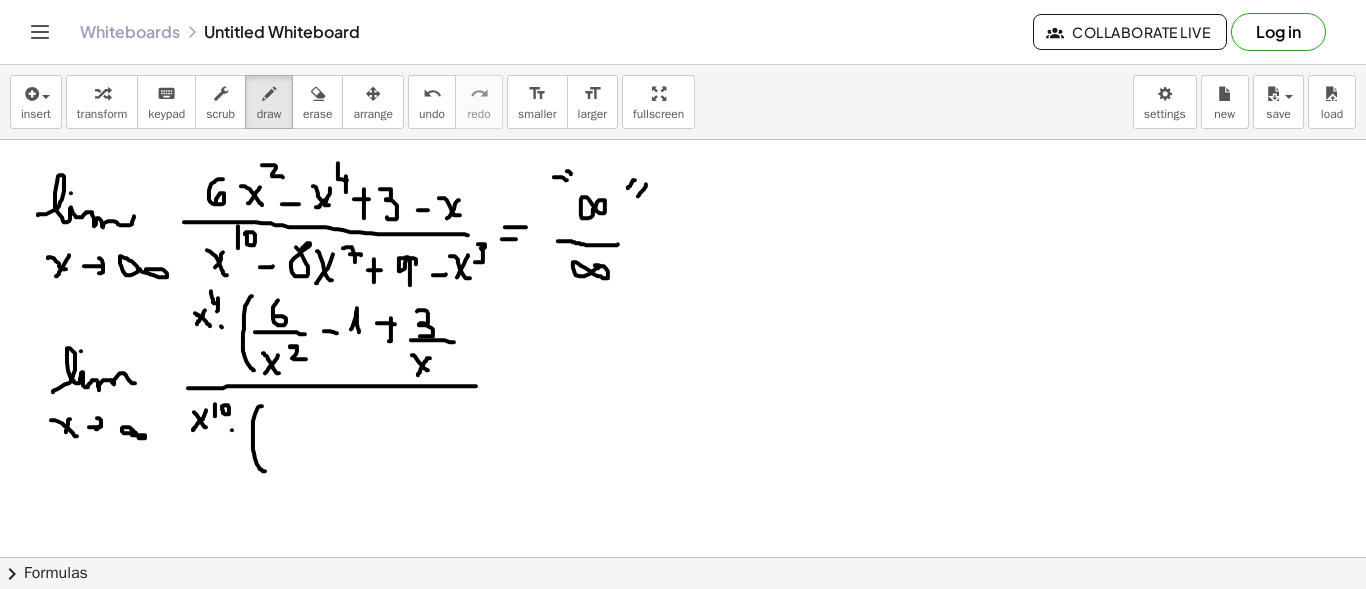 drag, startPoint x: 430, startPoint y: 357, endPoint x: 418, endPoint y: 374, distance: 20.808653 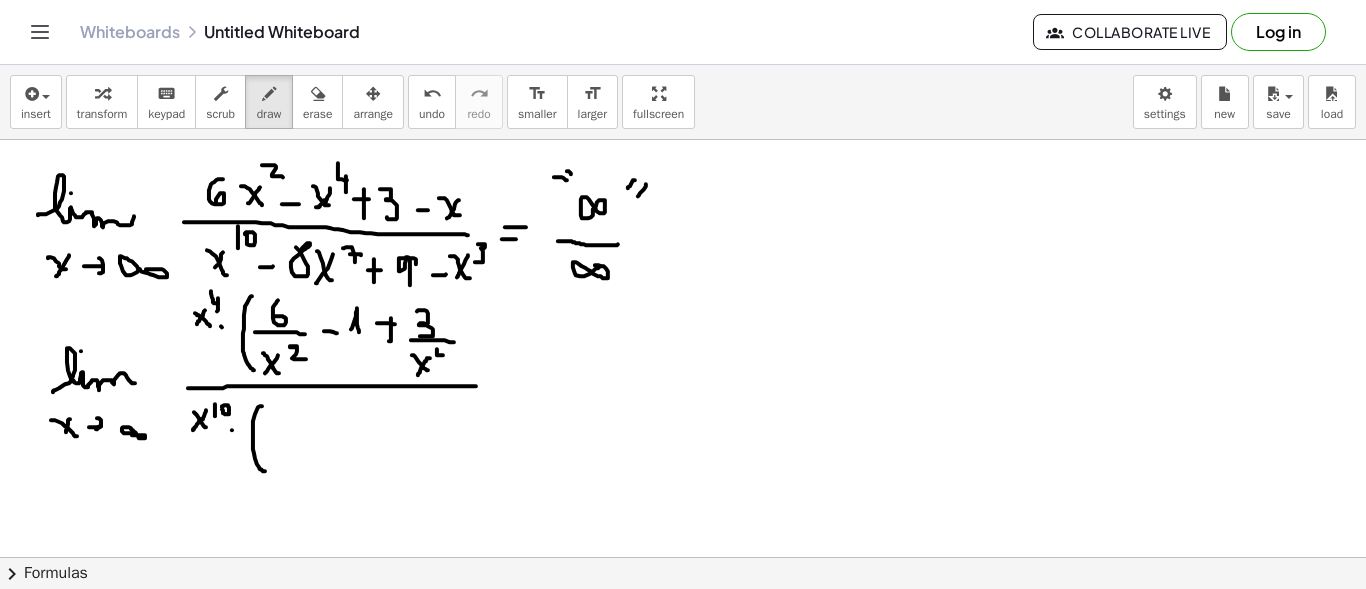 click at bounding box center [683, 666] 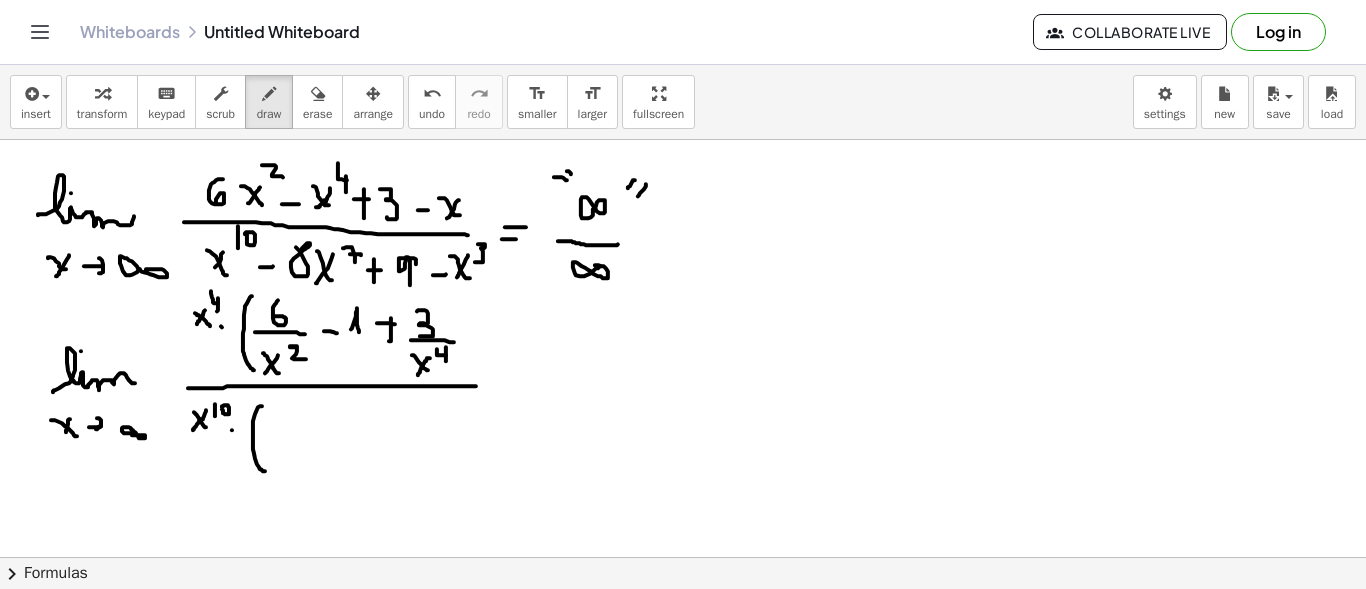 drag, startPoint x: 446, startPoint y: 346, endPoint x: 454, endPoint y: 360, distance: 16.124516 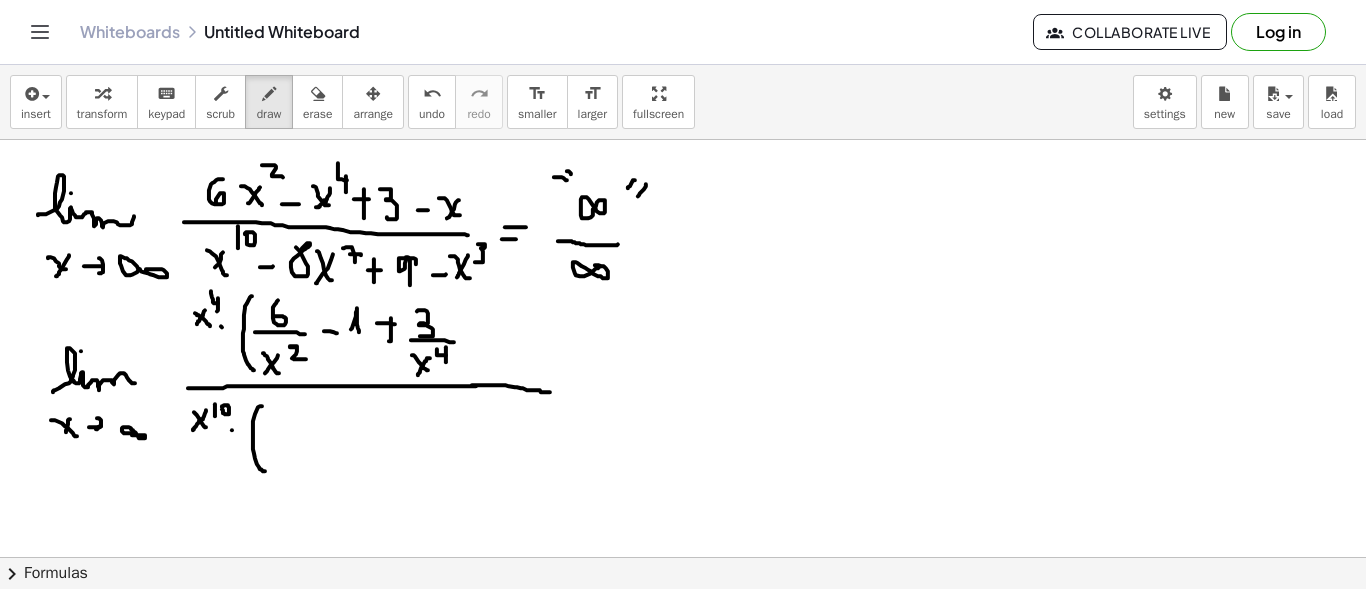 drag, startPoint x: 476, startPoint y: 384, endPoint x: 551, endPoint y: 391, distance: 75.32596 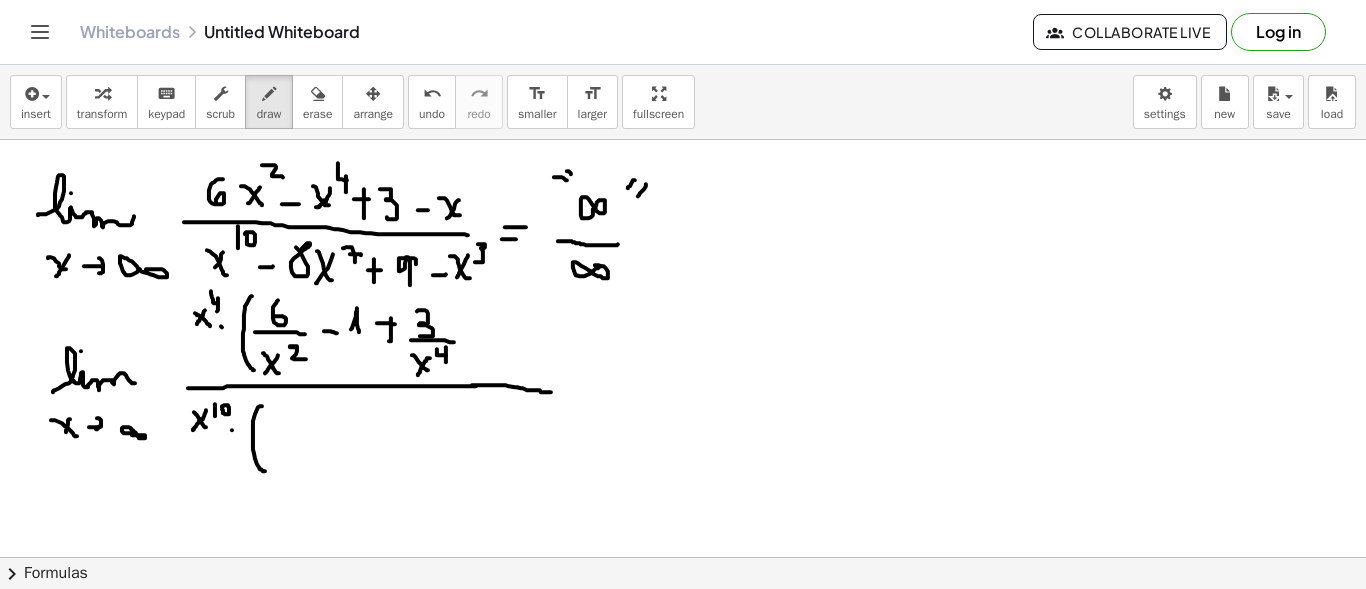 drag, startPoint x: 469, startPoint y: 336, endPoint x: 485, endPoint y: 336, distance: 16 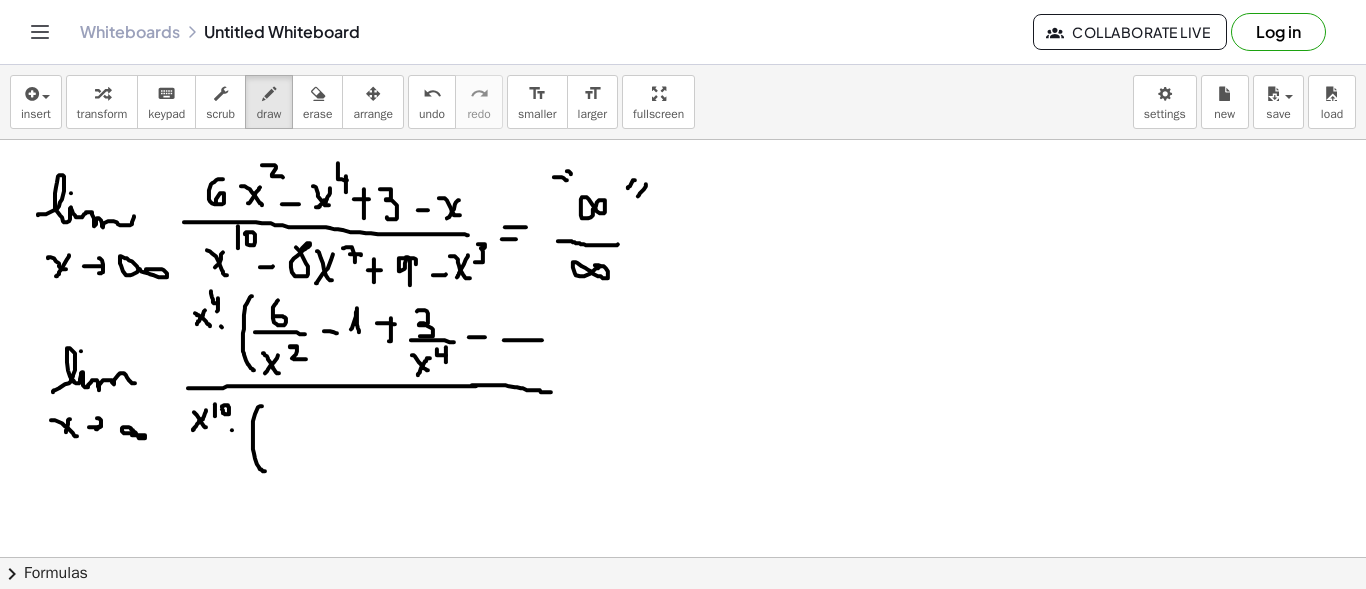 drag, startPoint x: 507, startPoint y: 339, endPoint x: 542, endPoint y: 339, distance: 35 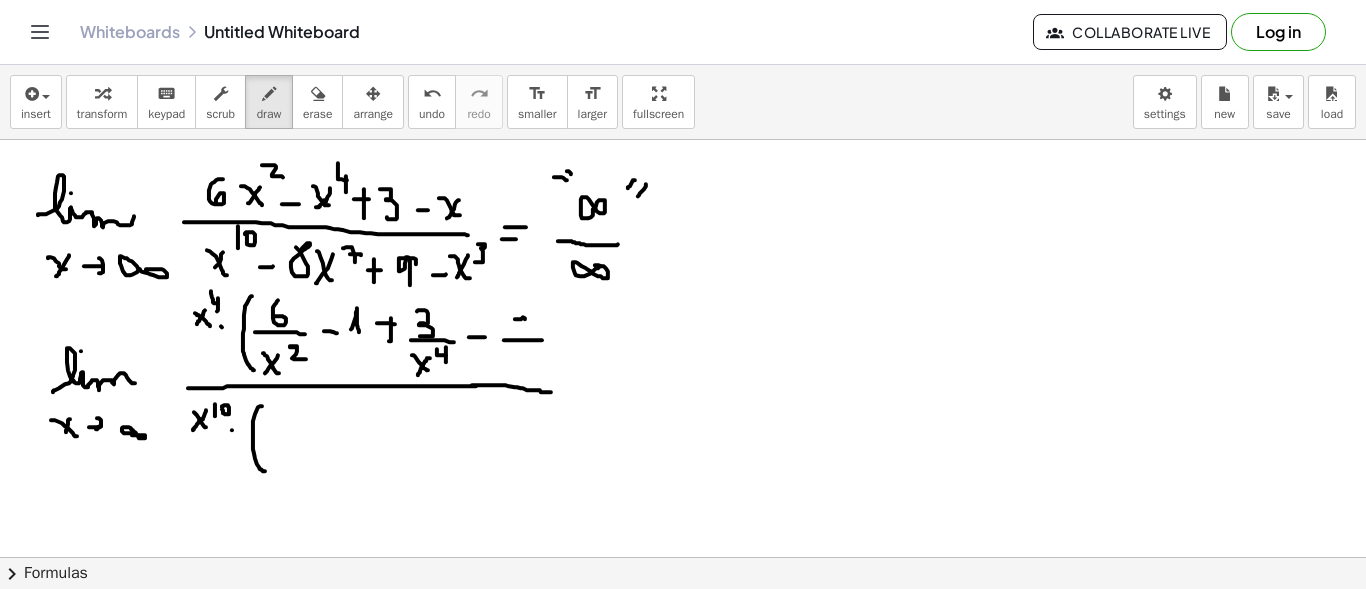 drag, startPoint x: 515, startPoint y: 318, endPoint x: 525, endPoint y: 331, distance: 16.40122 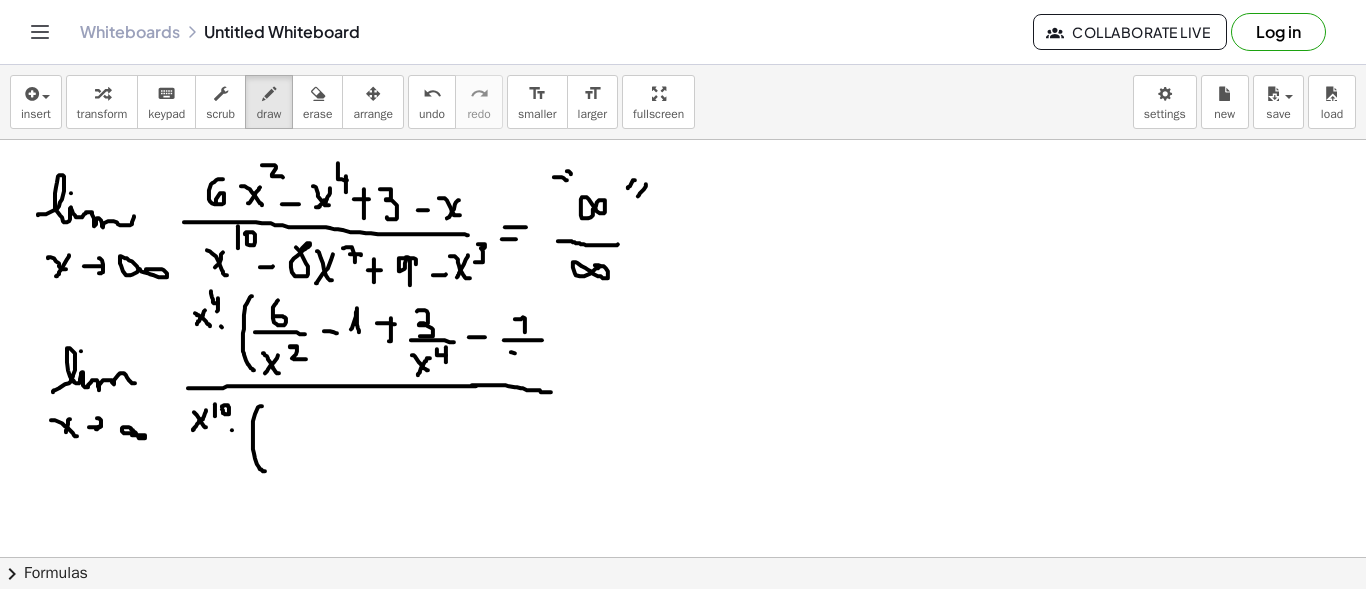 drag, startPoint x: 511, startPoint y: 351, endPoint x: 527, endPoint y: 351, distance: 16 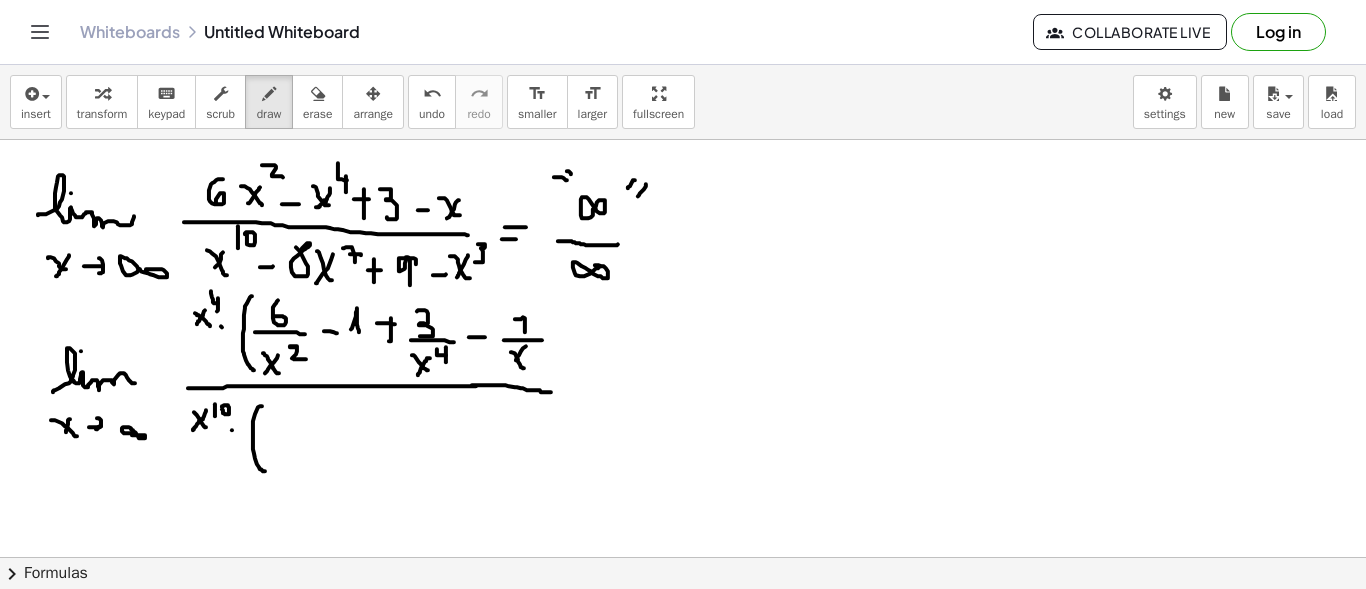 drag, startPoint x: 526, startPoint y: 345, endPoint x: 513, endPoint y: 366, distance: 24.698177 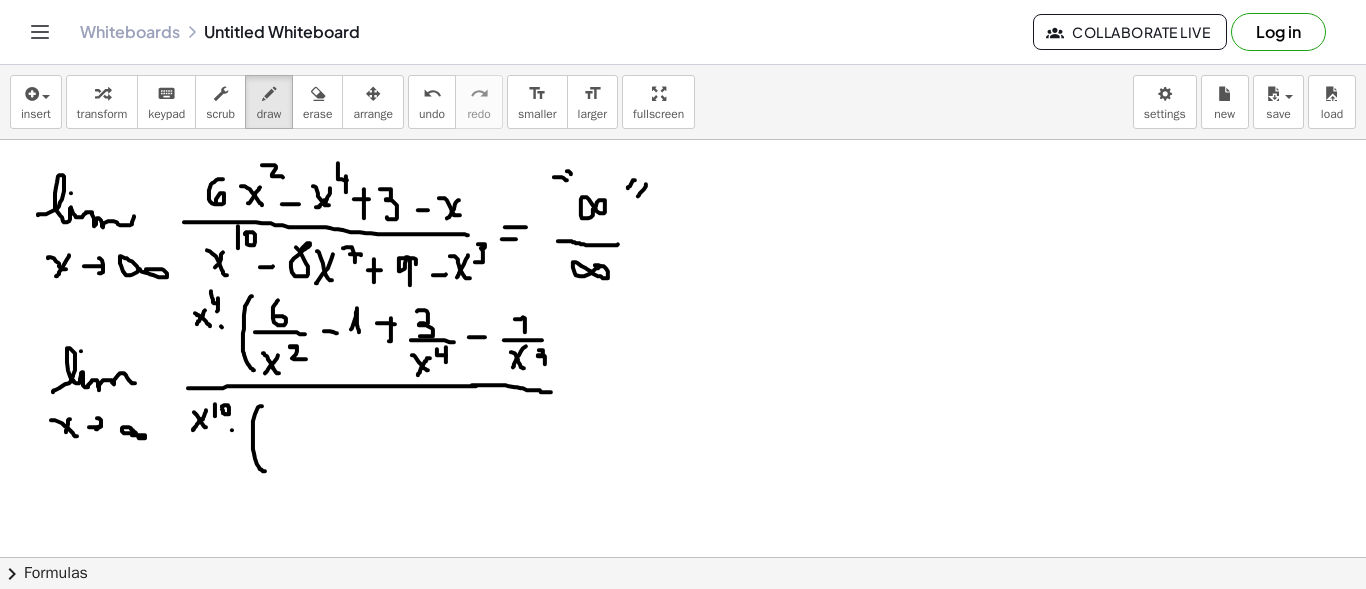 drag, startPoint x: 539, startPoint y: 349, endPoint x: 540, endPoint y: 363, distance: 14.035668 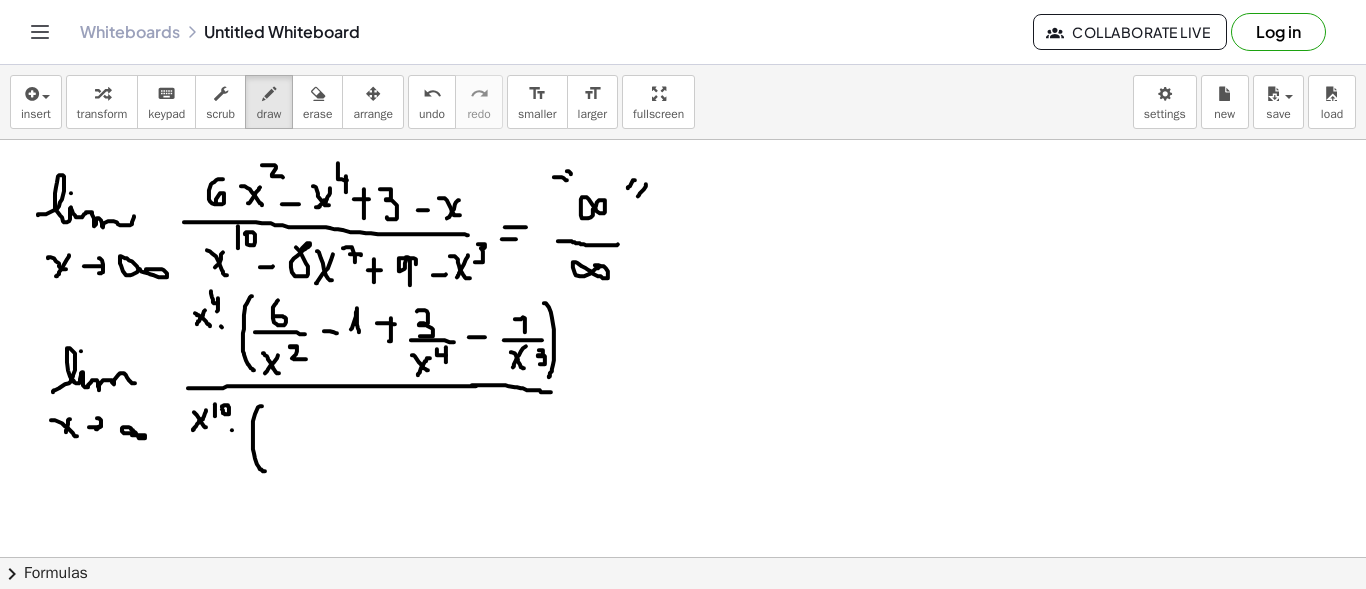 drag, startPoint x: 552, startPoint y: 316, endPoint x: 481, endPoint y: 363, distance: 85.146935 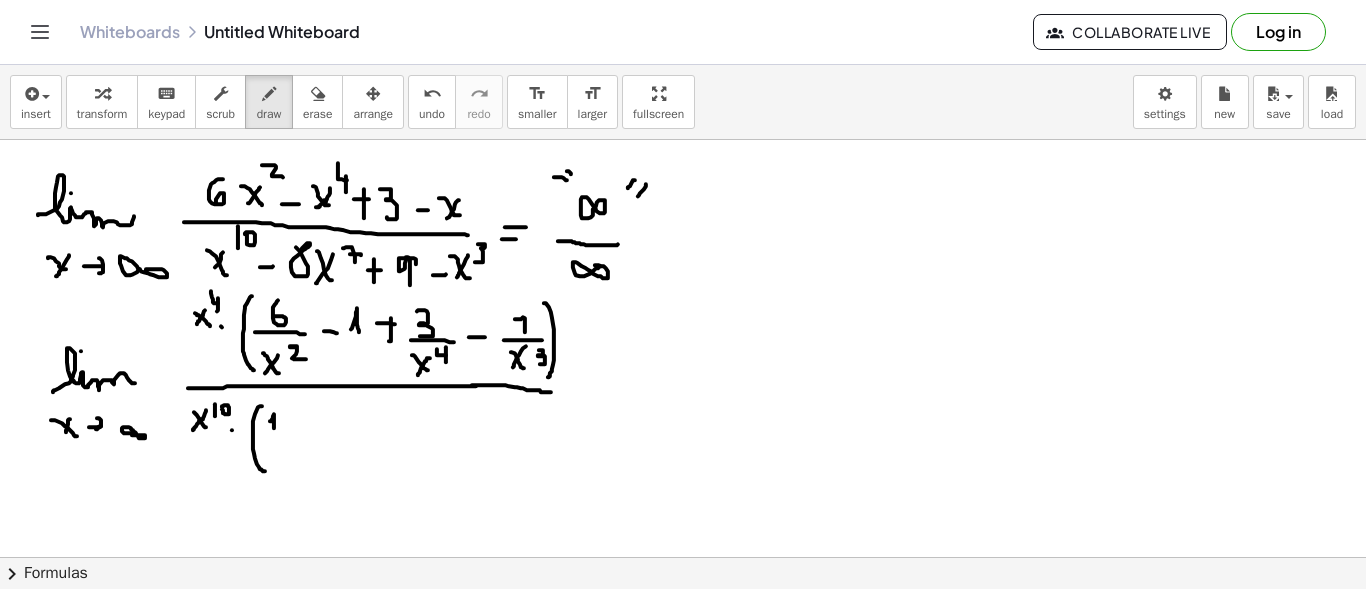 click at bounding box center (683, 666) 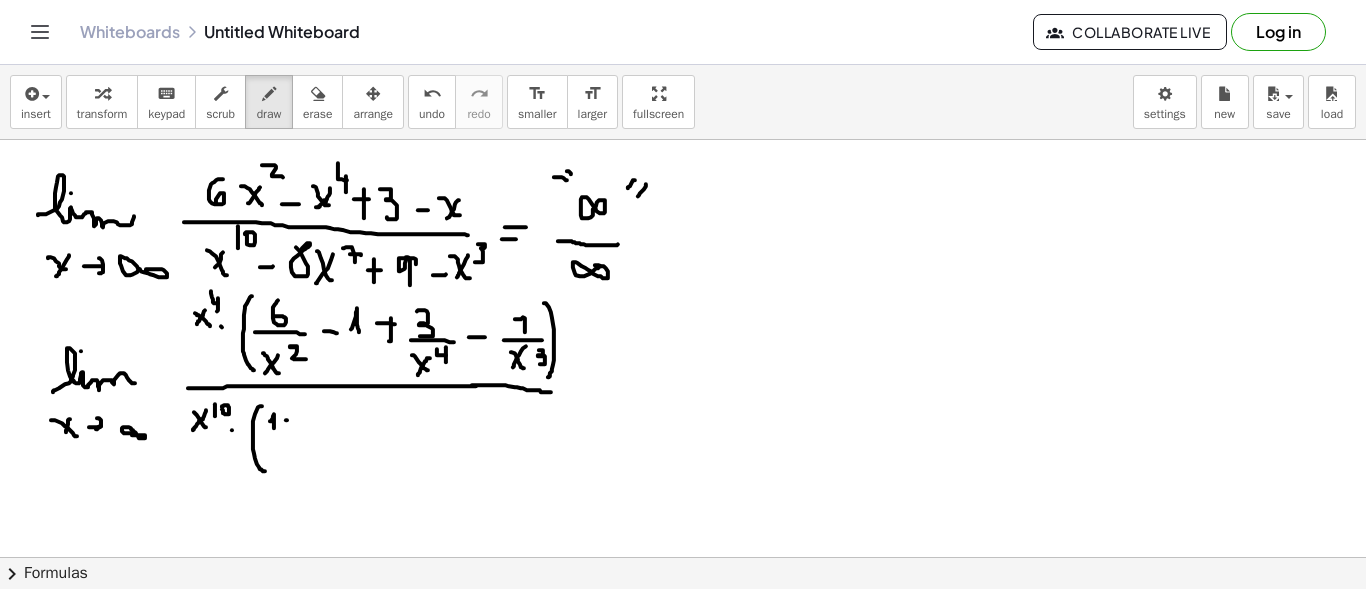 drag, startPoint x: 286, startPoint y: 419, endPoint x: 303, endPoint y: 419, distance: 17 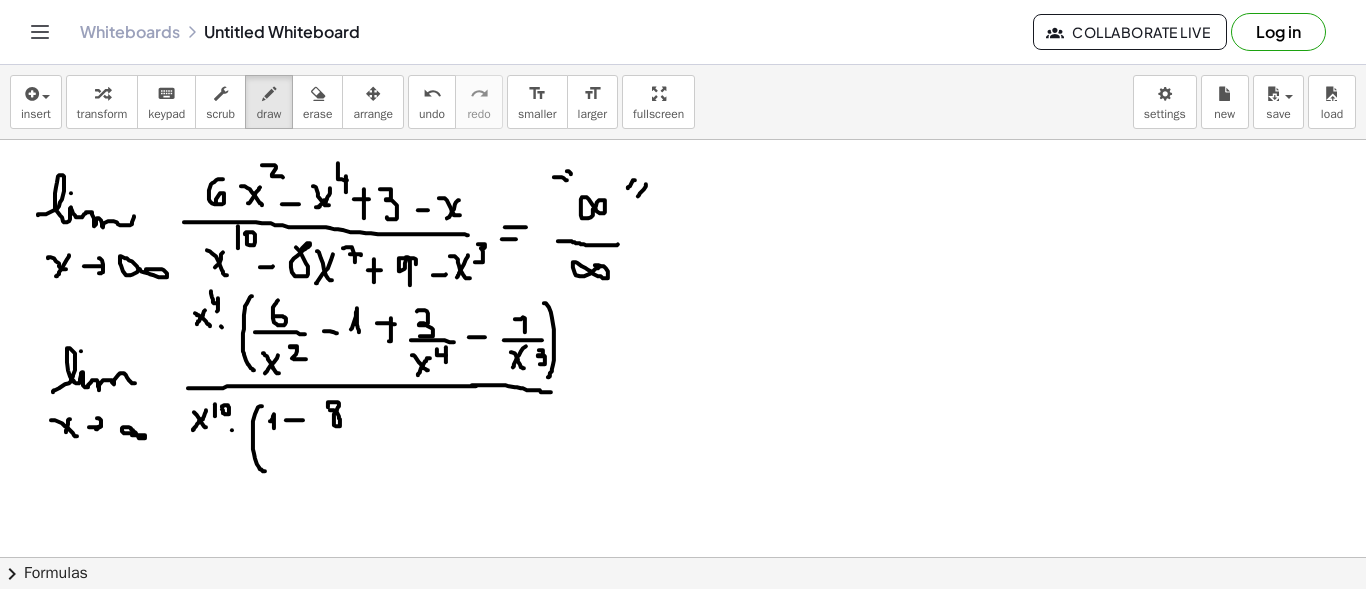 click at bounding box center (683, 666) 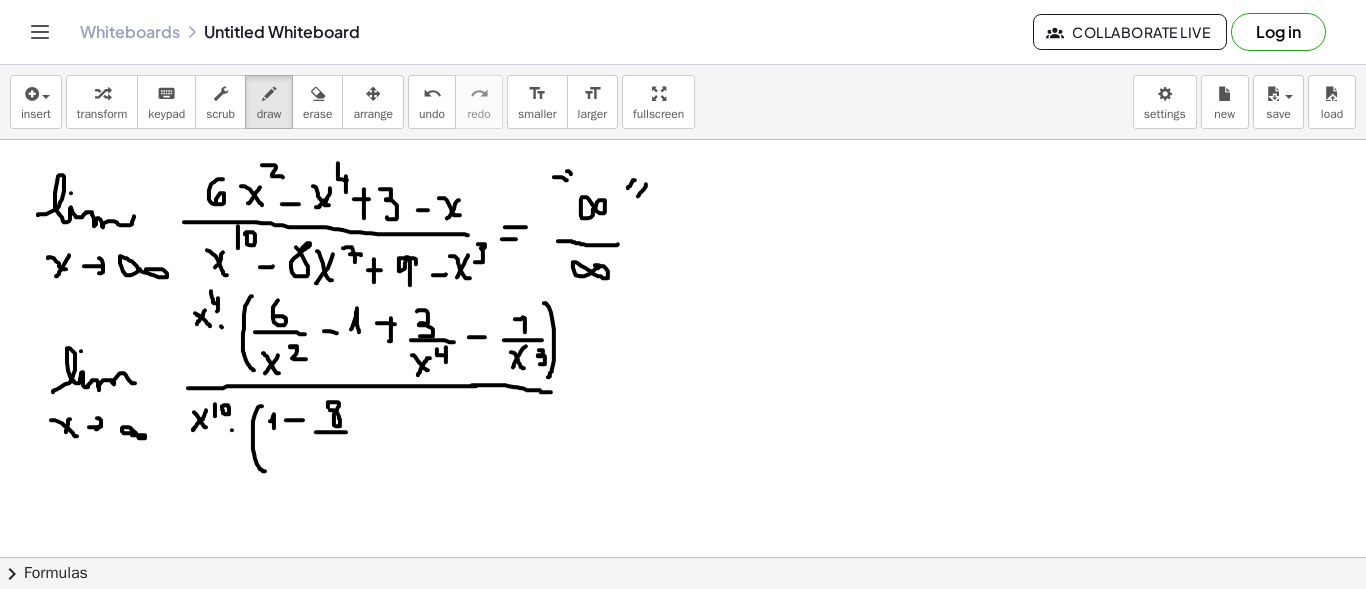 click at bounding box center (683, 666) 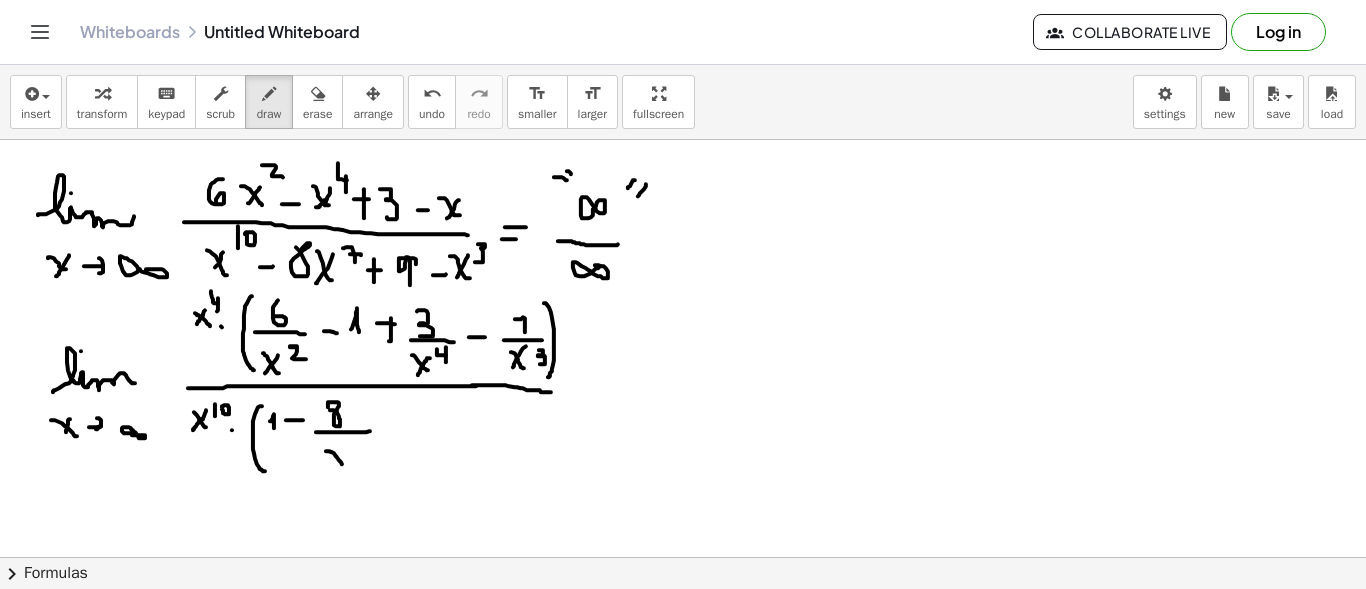 click at bounding box center (683, 666) 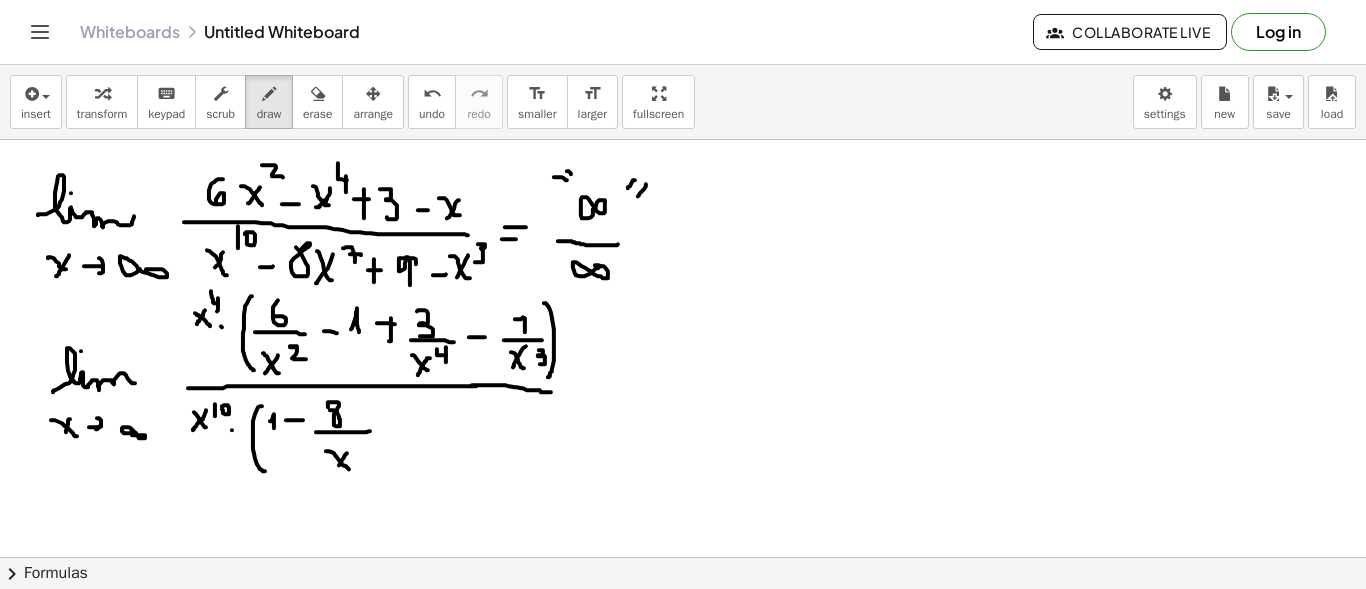 click at bounding box center (683, 666) 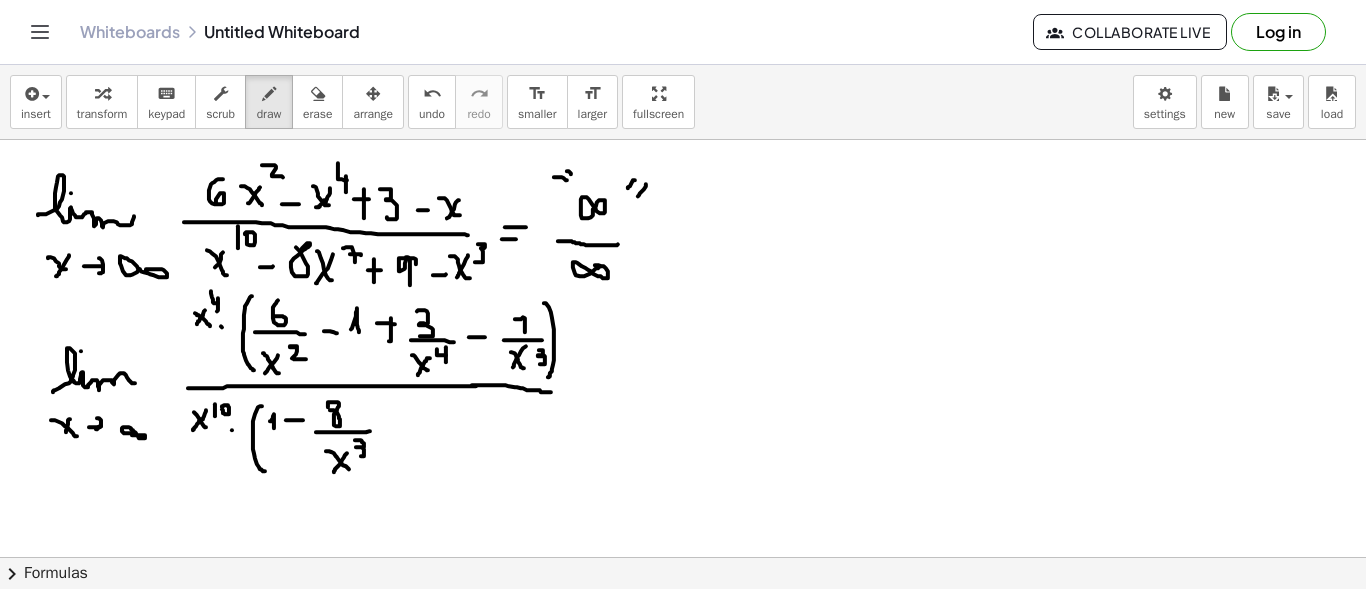 click at bounding box center [683, 666] 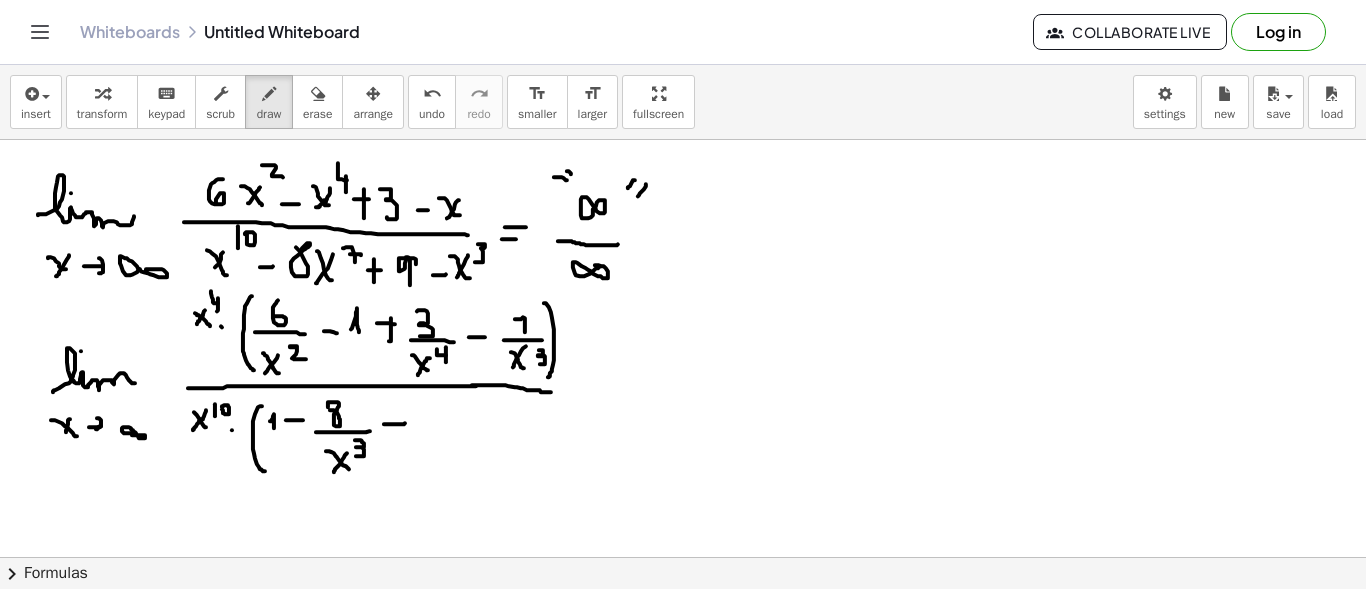 click at bounding box center [683, 666] 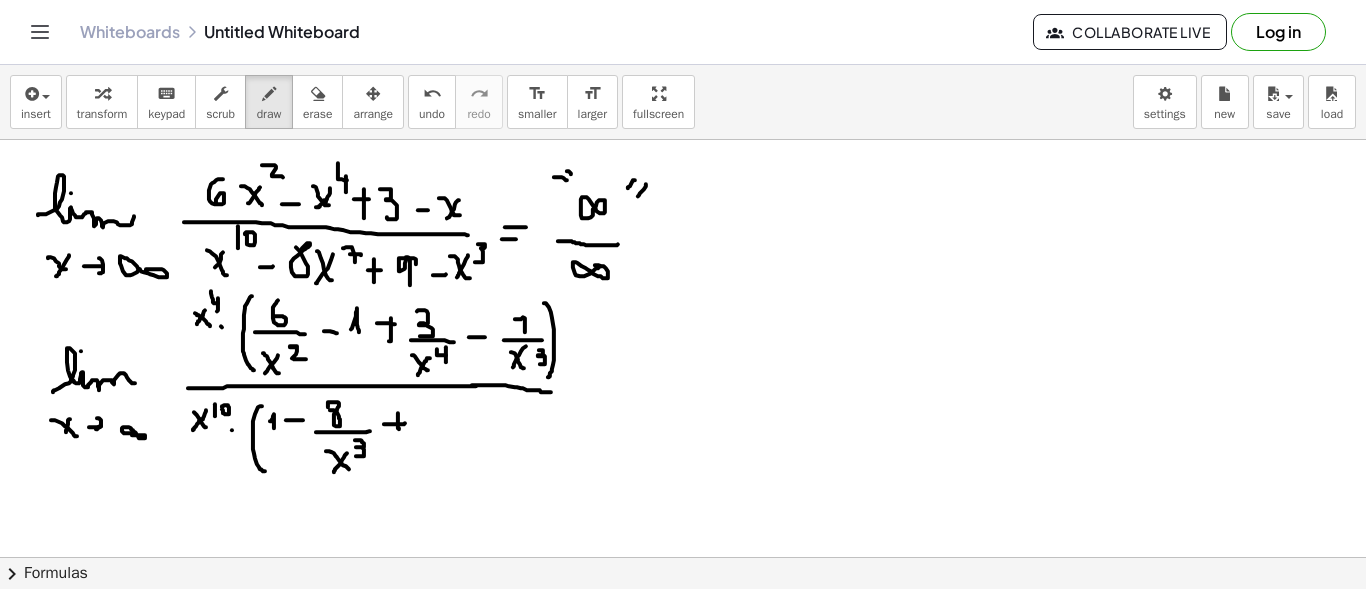 click at bounding box center [683, 666] 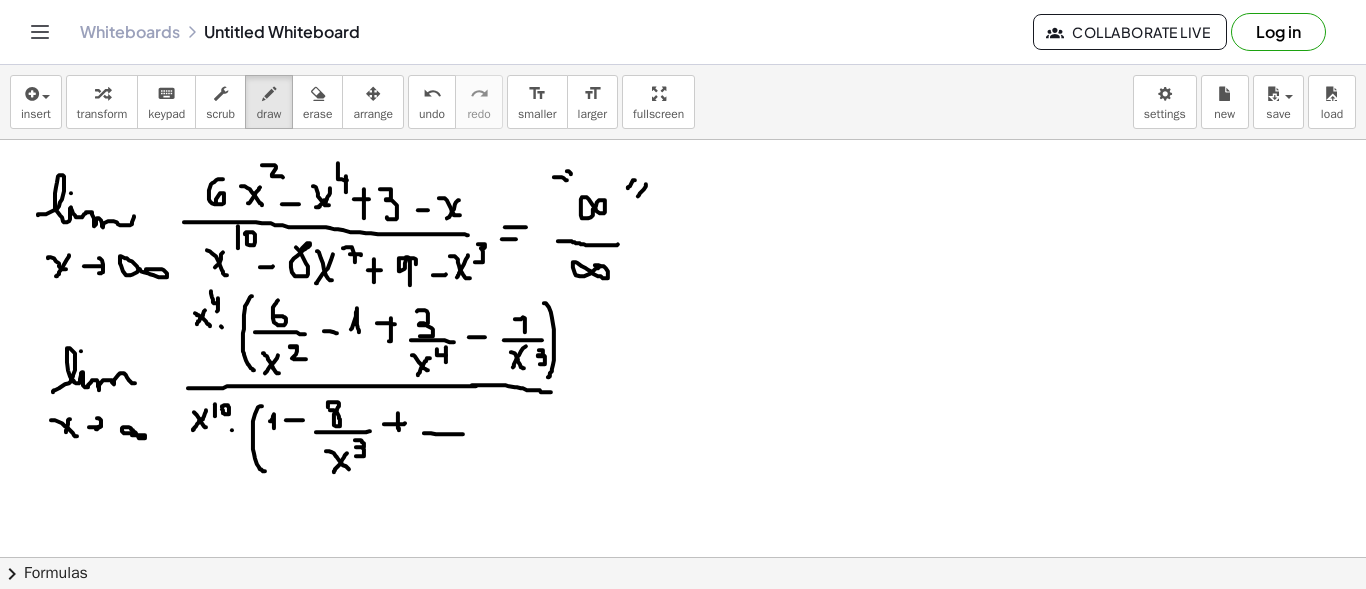 click at bounding box center (683, 666) 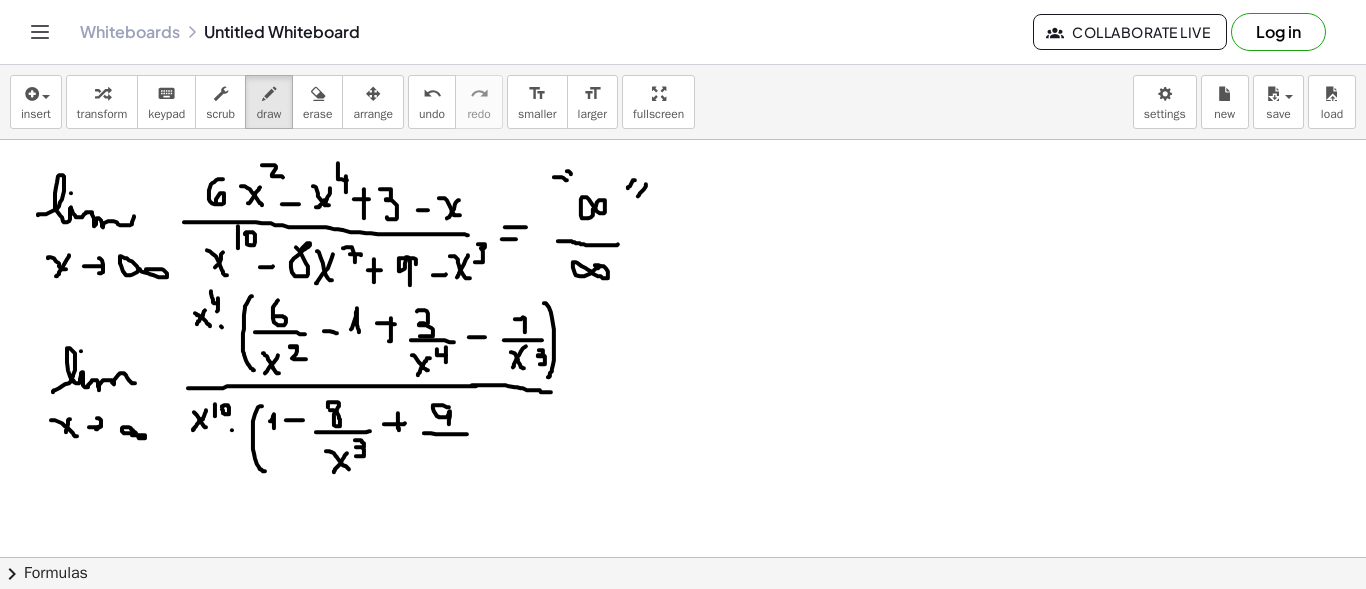 click at bounding box center (683, 666) 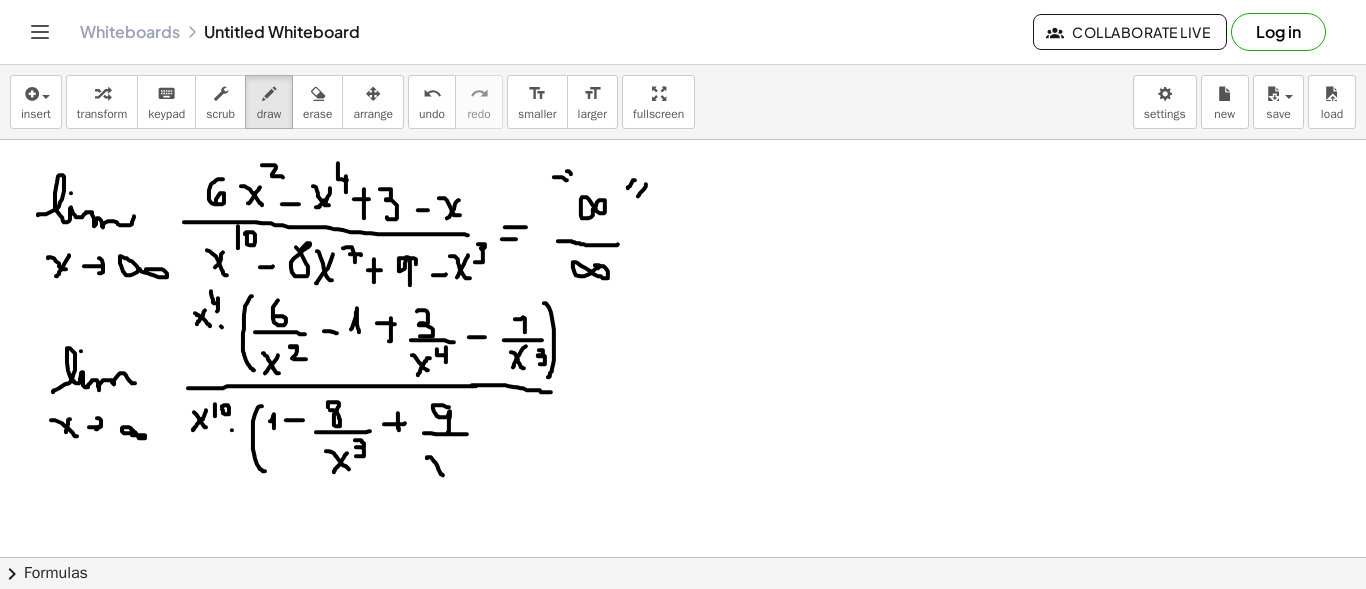click at bounding box center [683, 666] 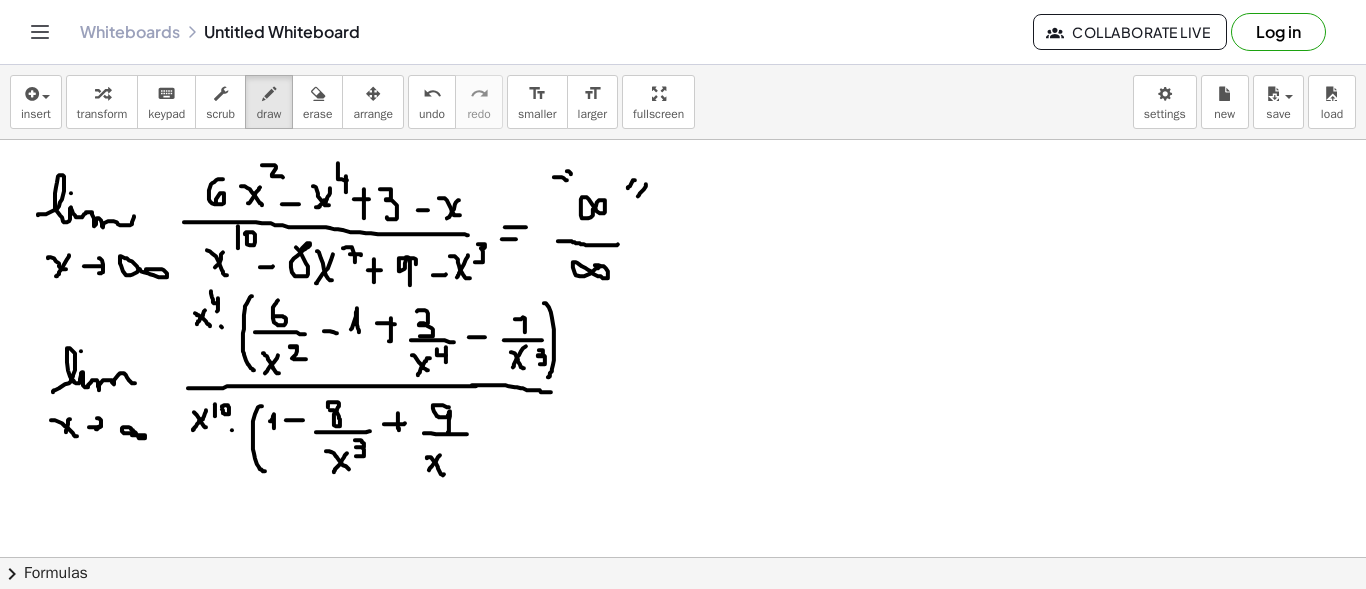 click at bounding box center [683, 666] 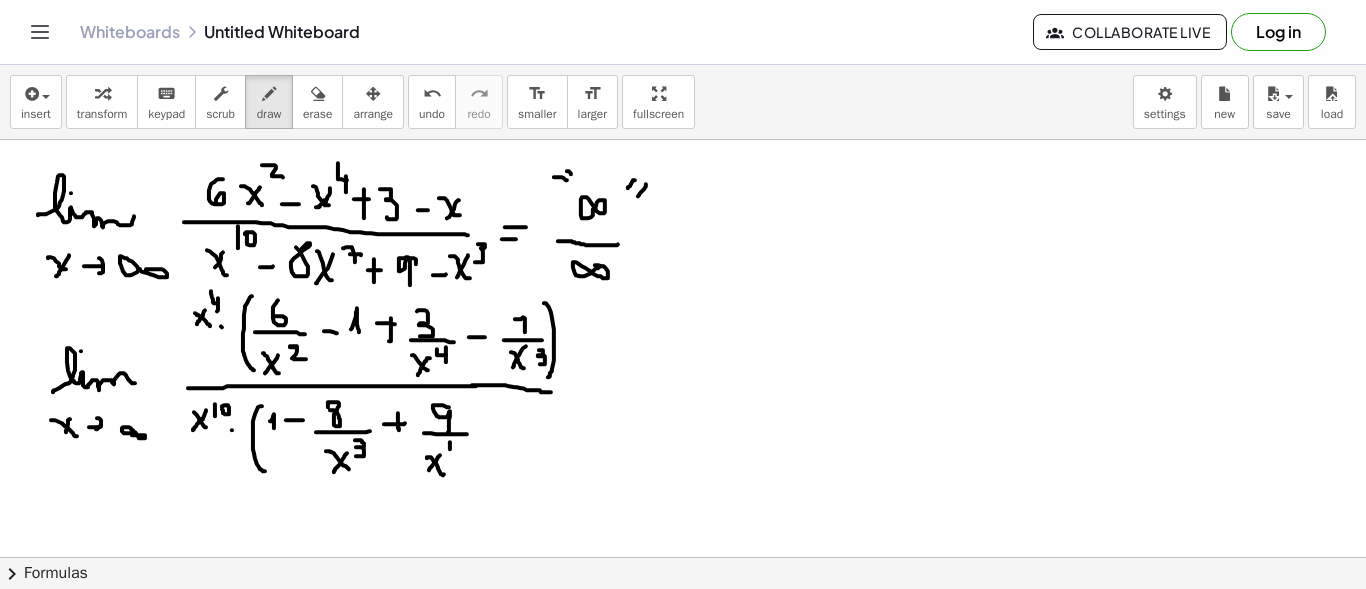 click at bounding box center (683, 666) 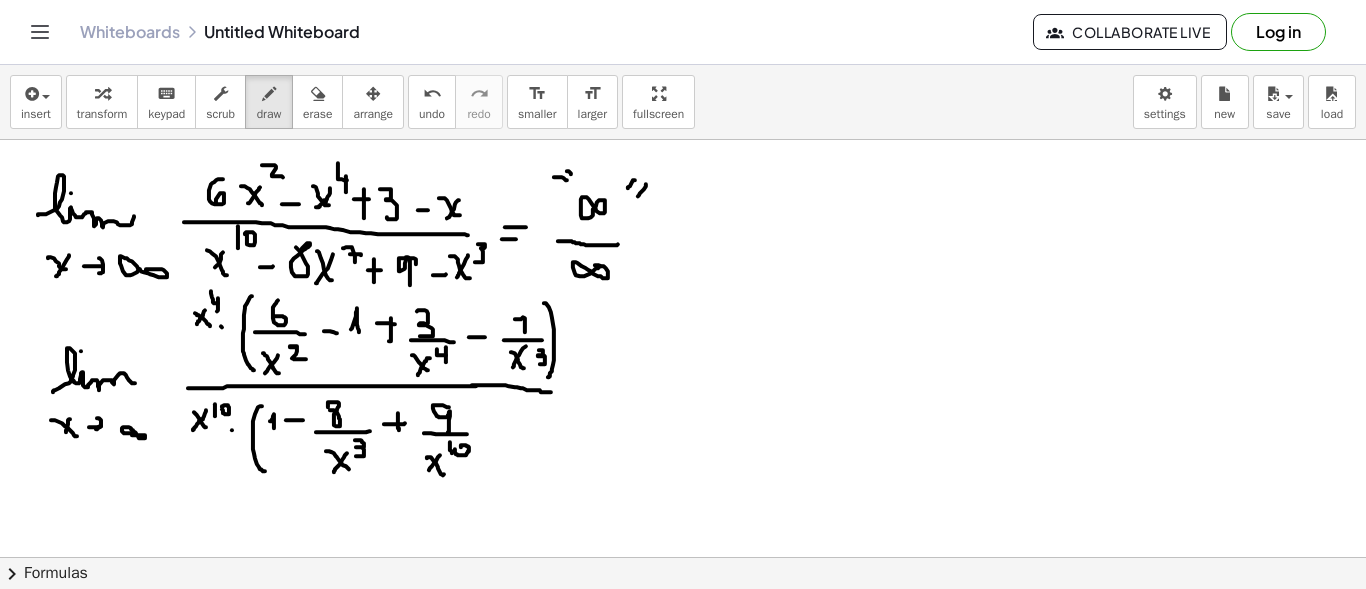 click at bounding box center (683, 666) 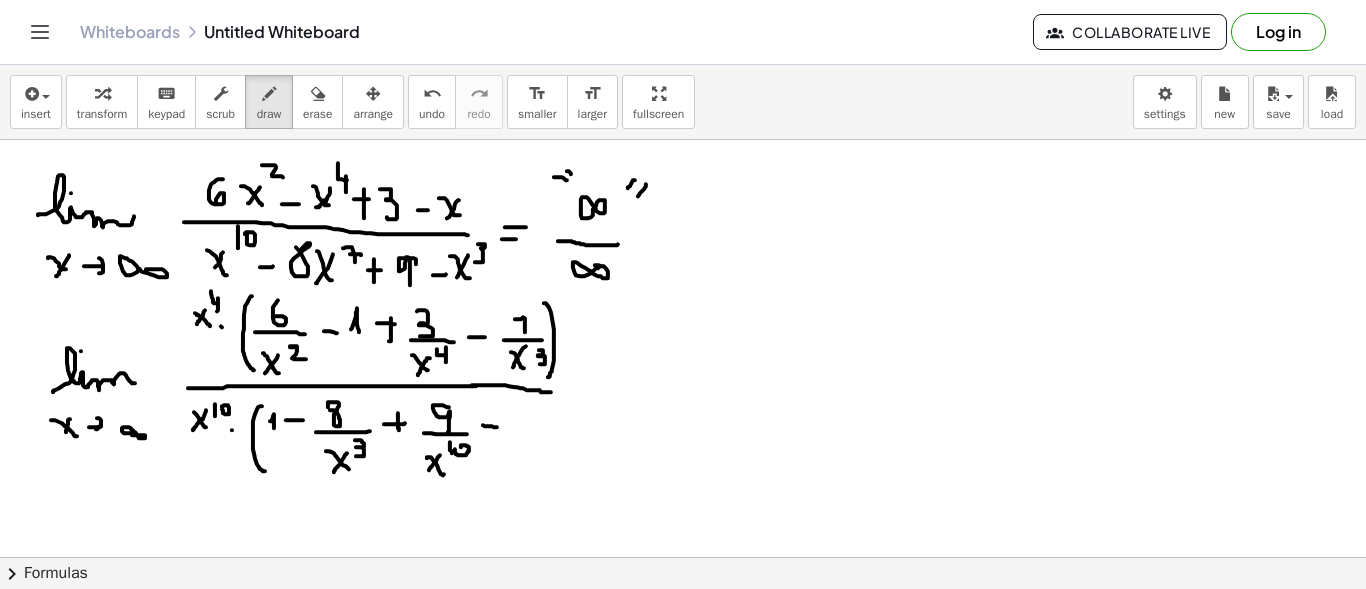 drag, startPoint x: 483, startPoint y: 424, endPoint x: 497, endPoint y: 426, distance: 14.142136 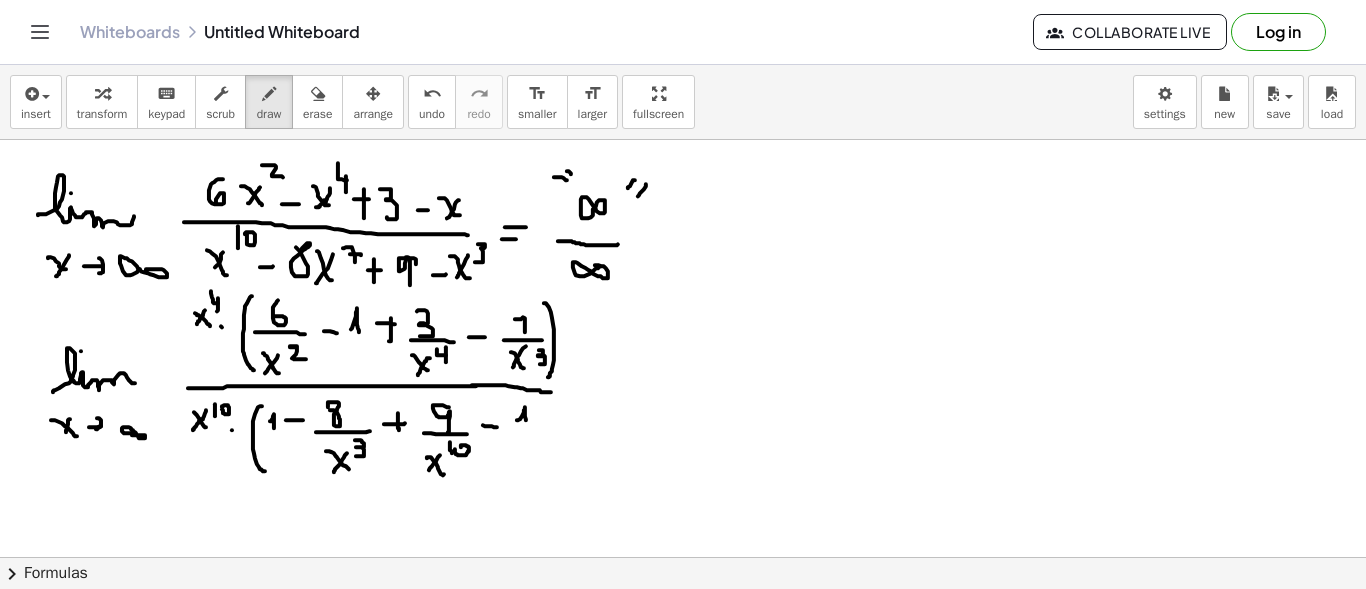 drag, startPoint x: 517, startPoint y: 419, endPoint x: 519, endPoint y: 435, distance: 16.124516 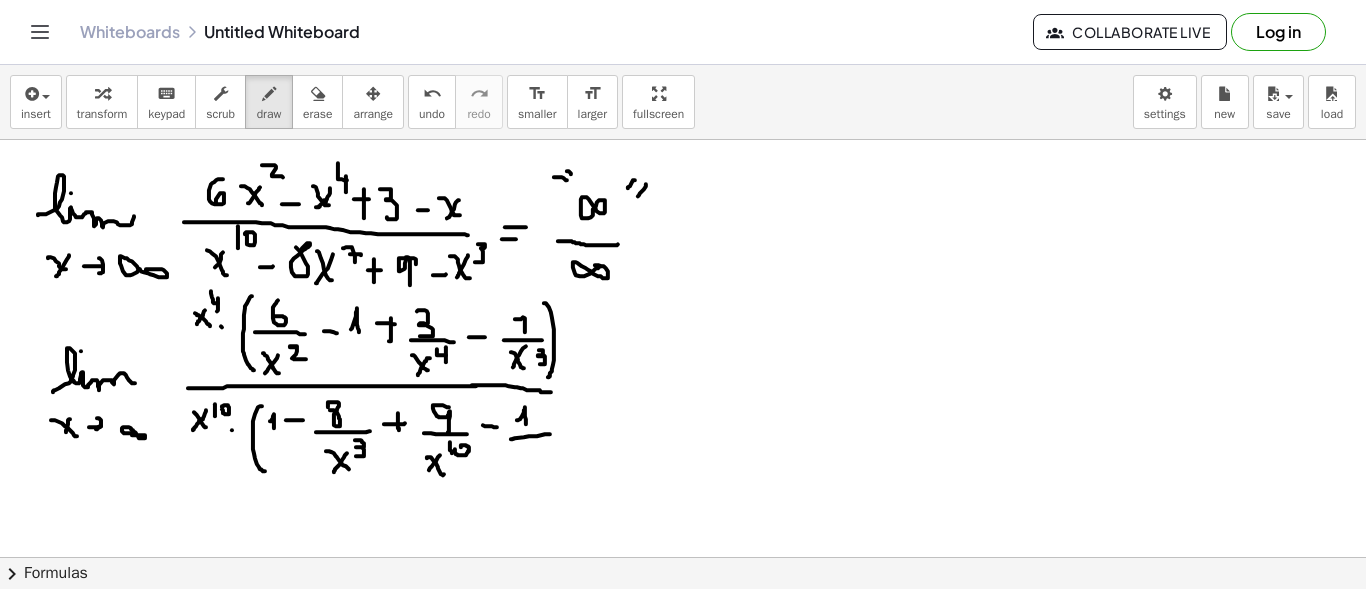 drag, startPoint x: 511, startPoint y: 438, endPoint x: 550, endPoint y: 433, distance: 39.319206 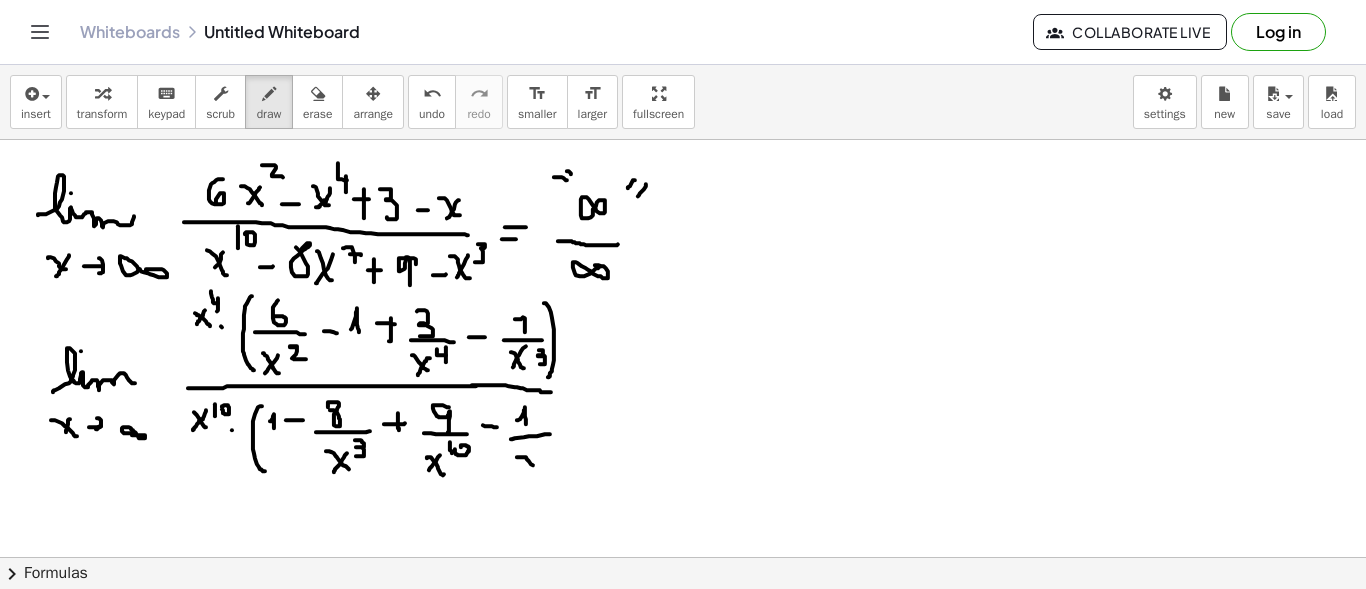 drag, startPoint x: 520, startPoint y: 456, endPoint x: 542, endPoint y: 464, distance: 23.409399 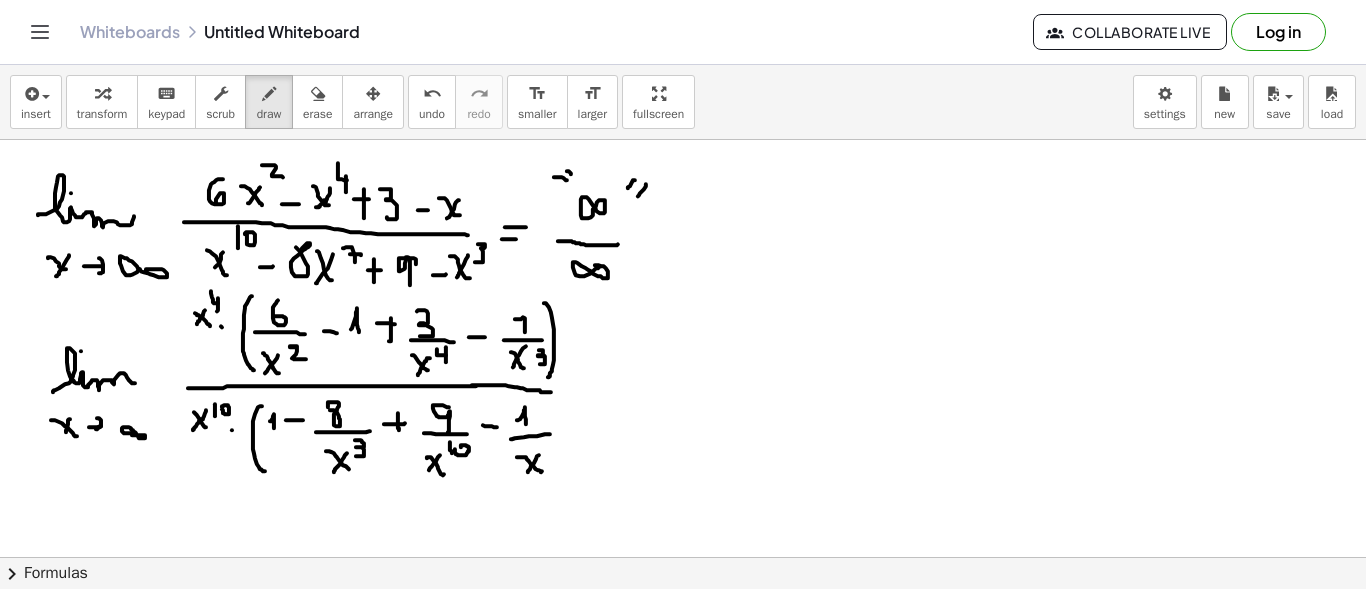 click at bounding box center [683, 666] 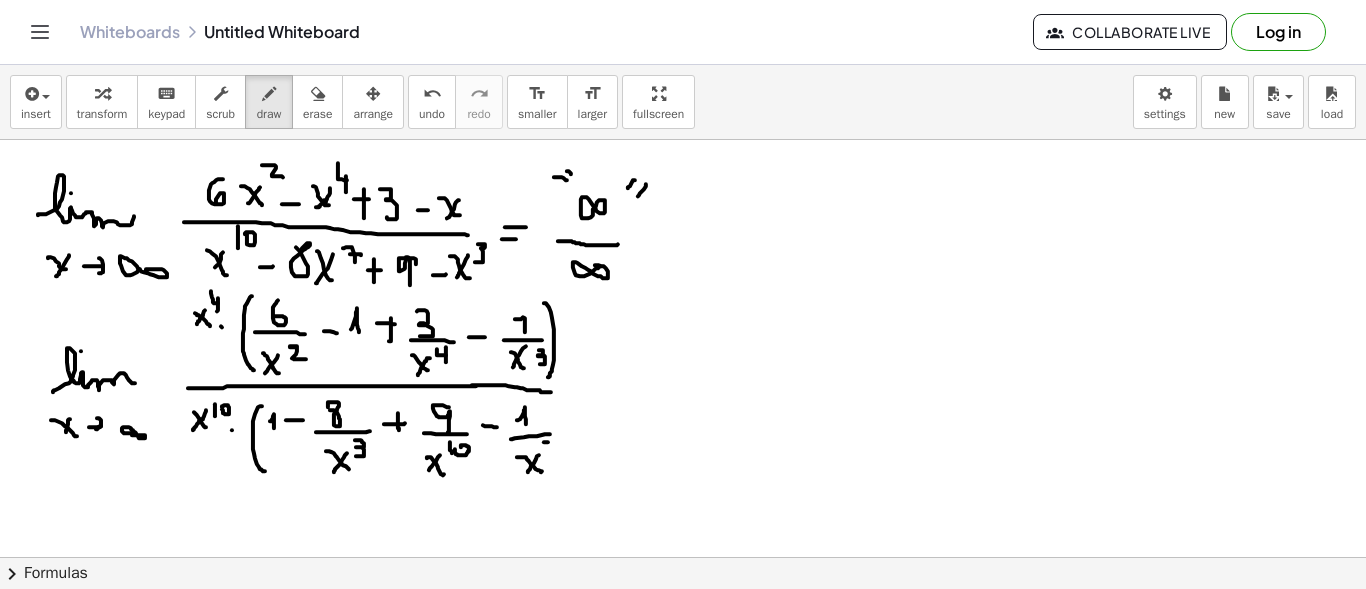 drag, startPoint x: 548, startPoint y: 441, endPoint x: 551, endPoint y: 452, distance: 11.401754 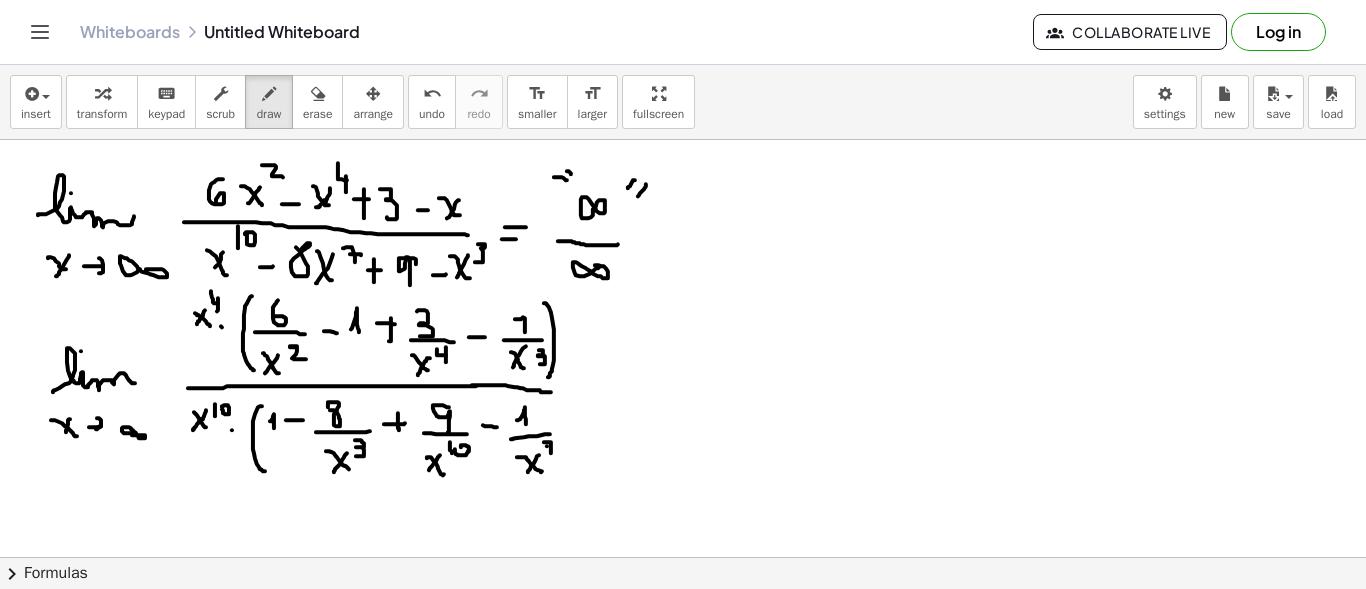 drag, startPoint x: 547, startPoint y: 445, endPoint x: 557, endPoint y: 444, distance: 10.049875 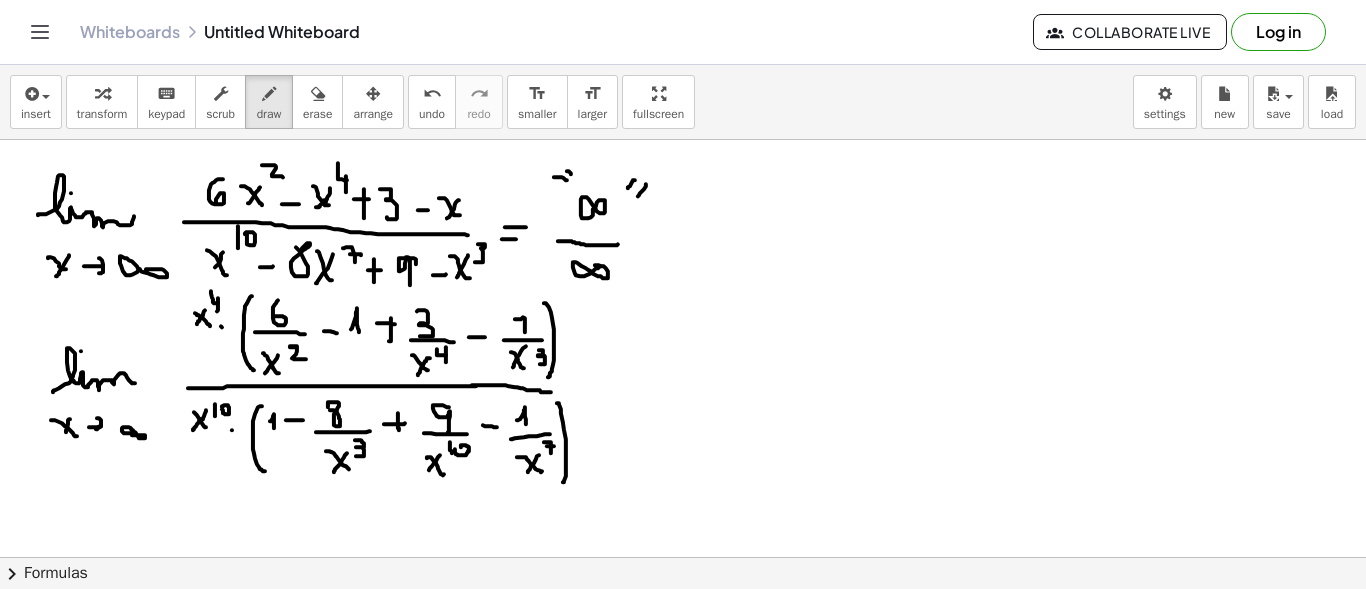 drag, startPoint x: 557, startPoint y: 402, endPoint x: 579, endPoint y: 413, distance: 24.596748 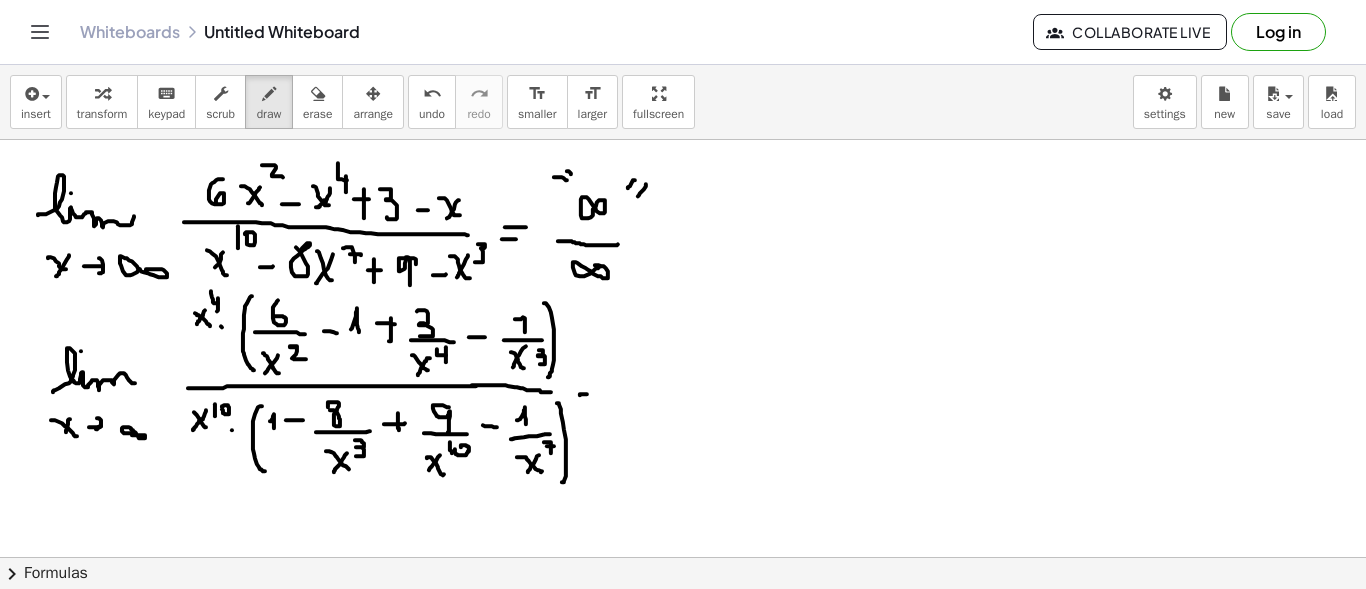 drag, startPoint x: 580, startPoint y: 394, endPoint x: 590, endPoint y: 393, distance: 10.049875 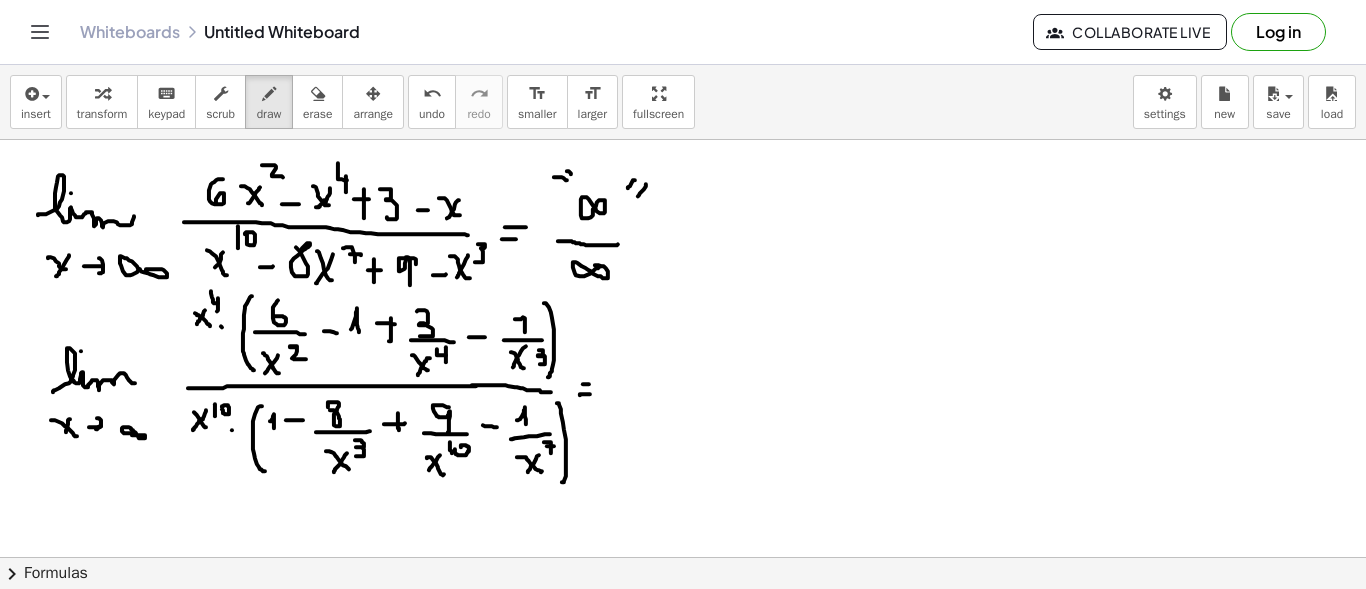 drag, startPoint x: 583, startPoint y: 383, endPoint x: 600, endPoint y: 382, distance: 17.029387 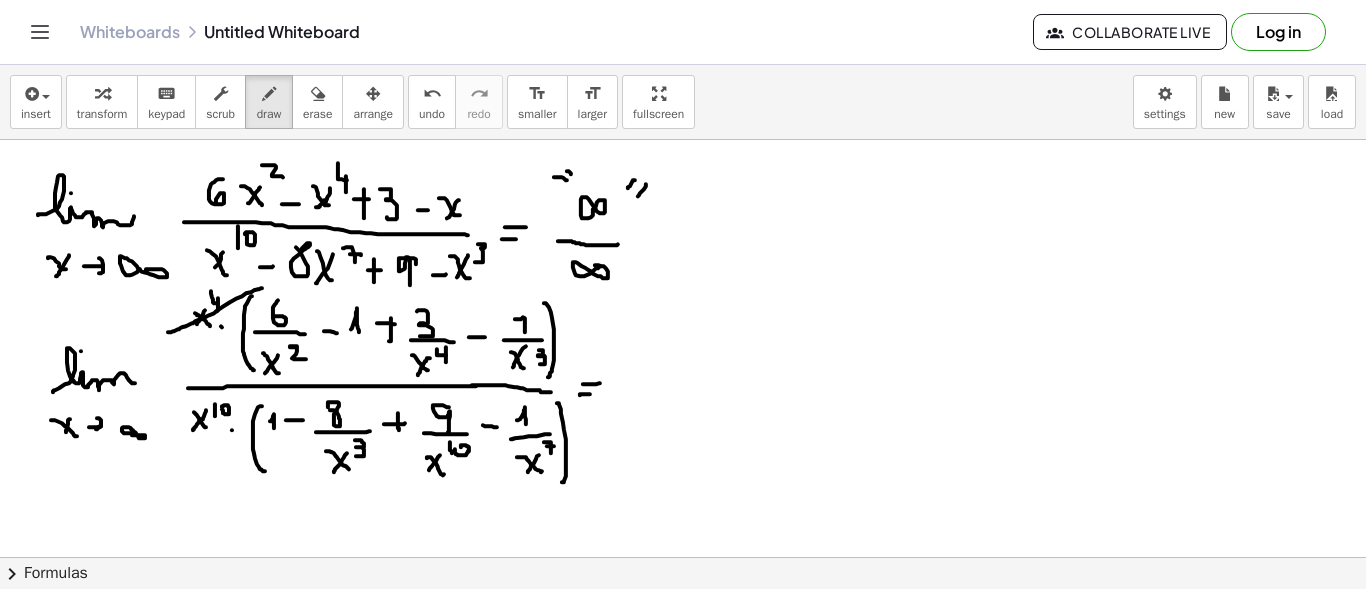 drag, startPoint x: 168, startPoint y: 331, endPoint x: 230, endPoint y: 337, distance: 62.289646 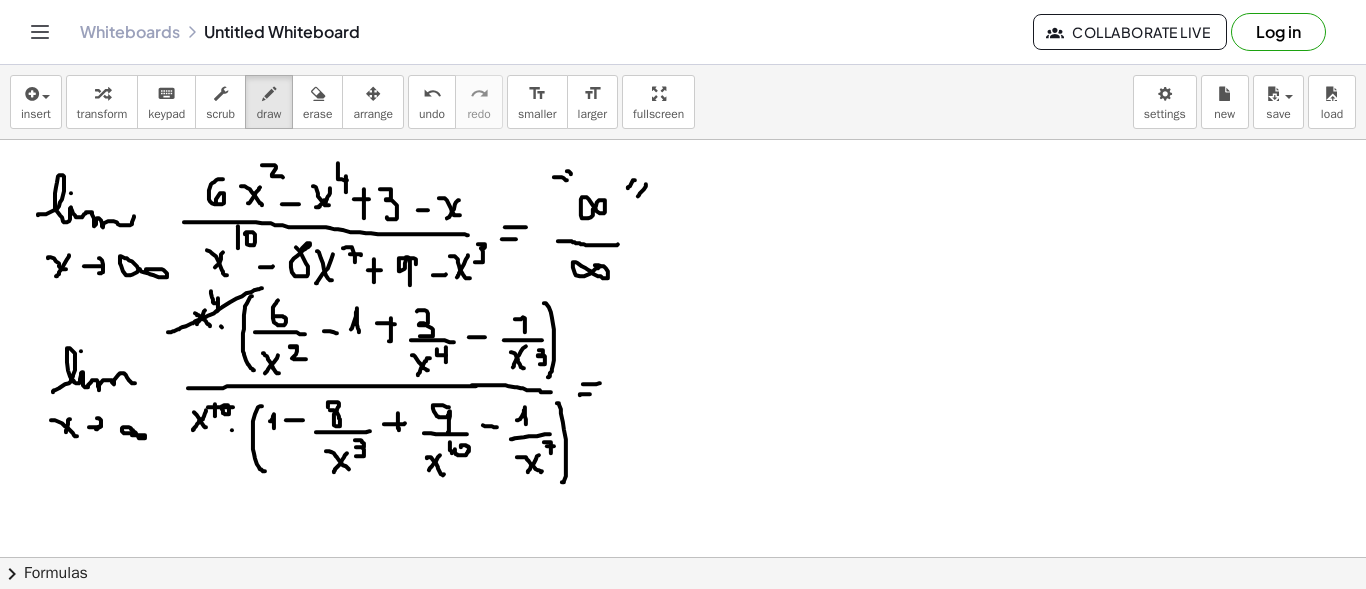 drag, startPoint x: 211, startPoint y: 406, endPoint x: 234, endPoint y: 406, distance: 23 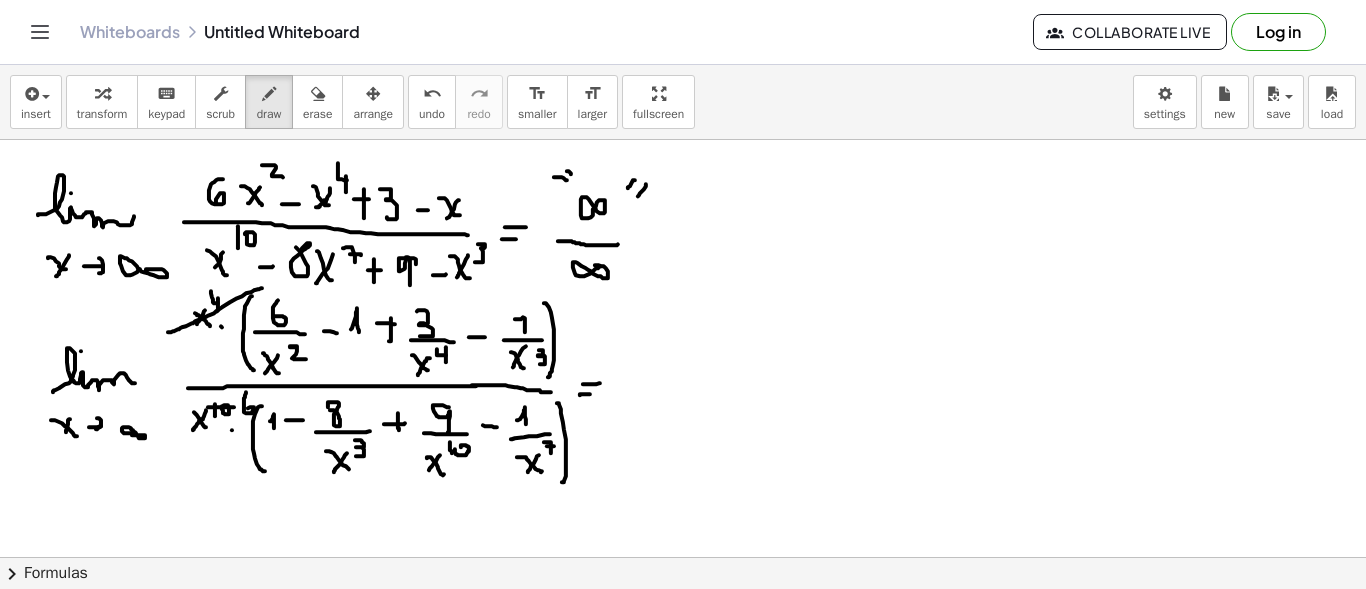 drag, startPoint x: 246, startPoint y: 391, endPoint x: 246, endPoint y: 413, distance: 22 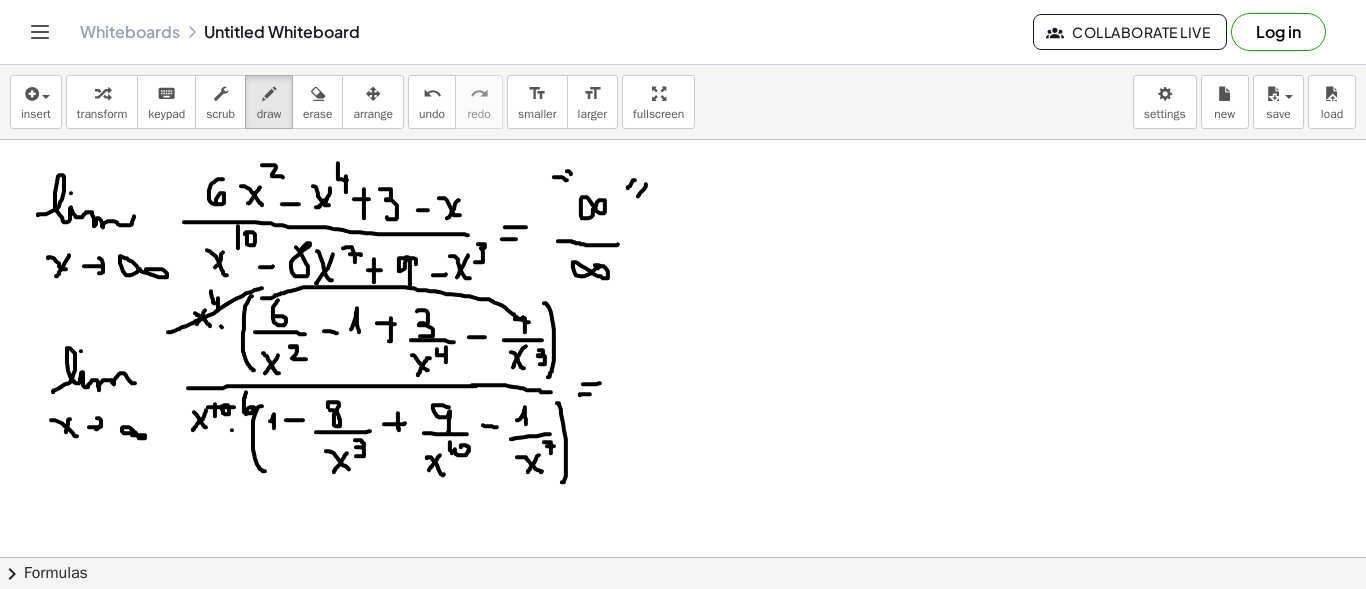drag, startPoint x: 262, startPoint y: 297, endPoint x: 529, endPoint y: 321, distance: 268.07648 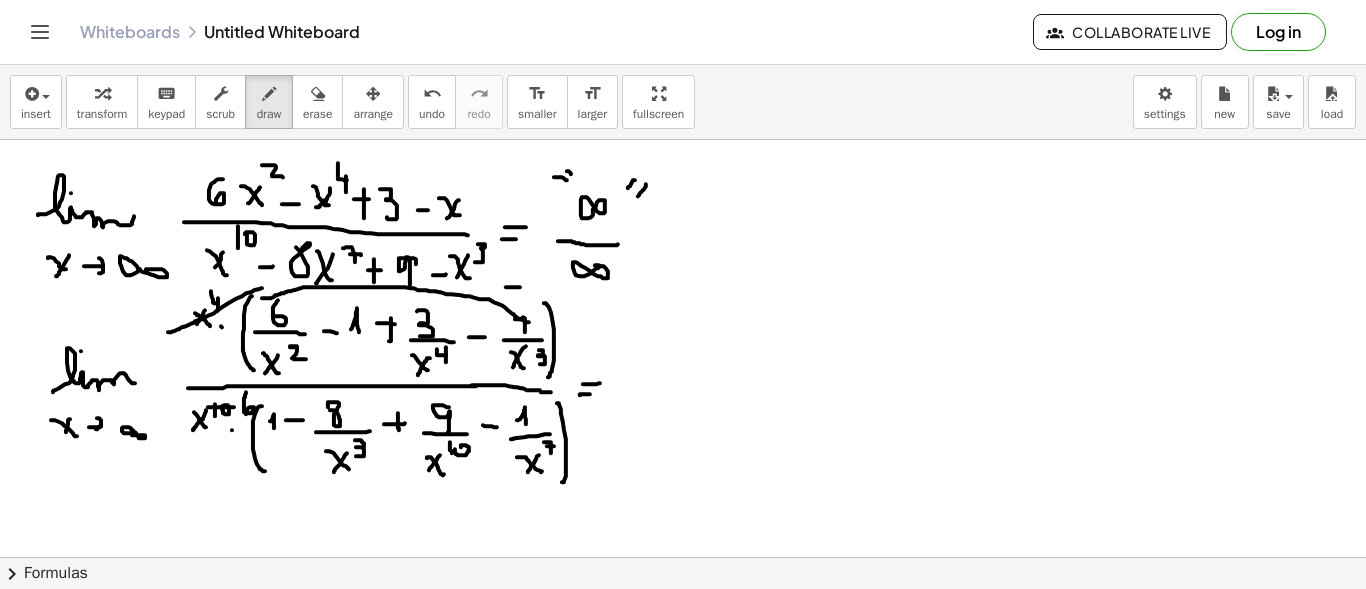 drag, startPoint x: 520, startPoint y: 286, endPoint x: 531, endPoint y: 286, distance: 11 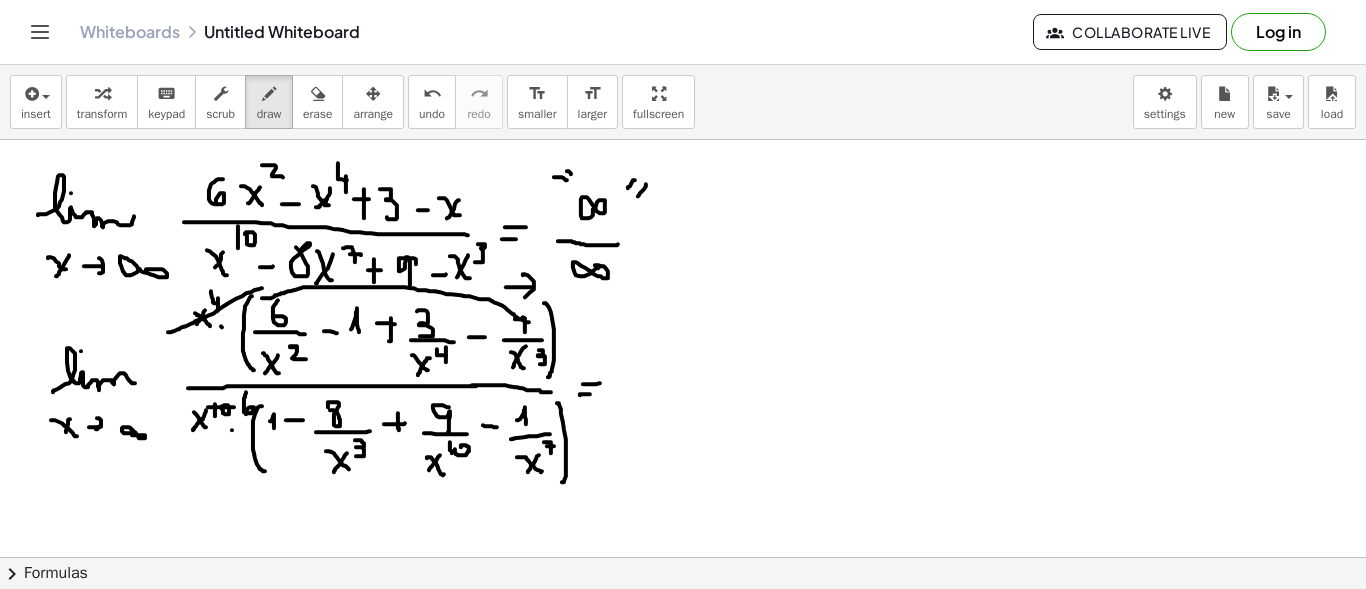 drag, startPoint x: 523, startPoint y: 274, endPoint x: 517, endPoint y: 306, distance: 32.55764 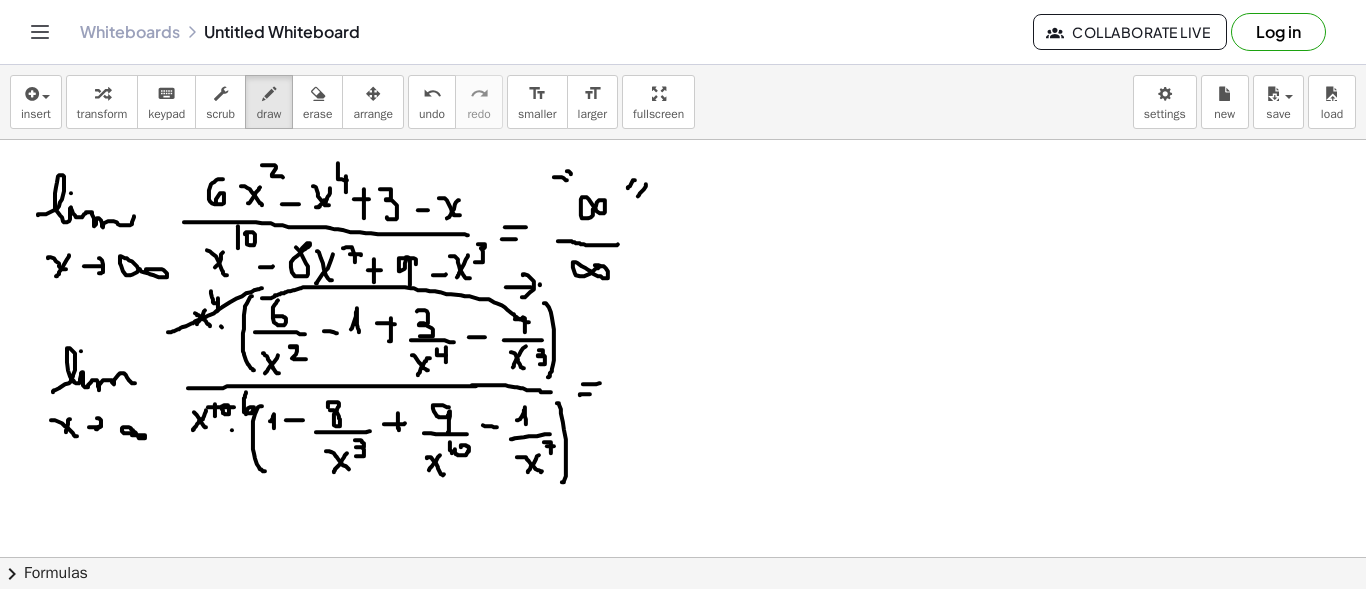 click at bounding box center (683, 666) 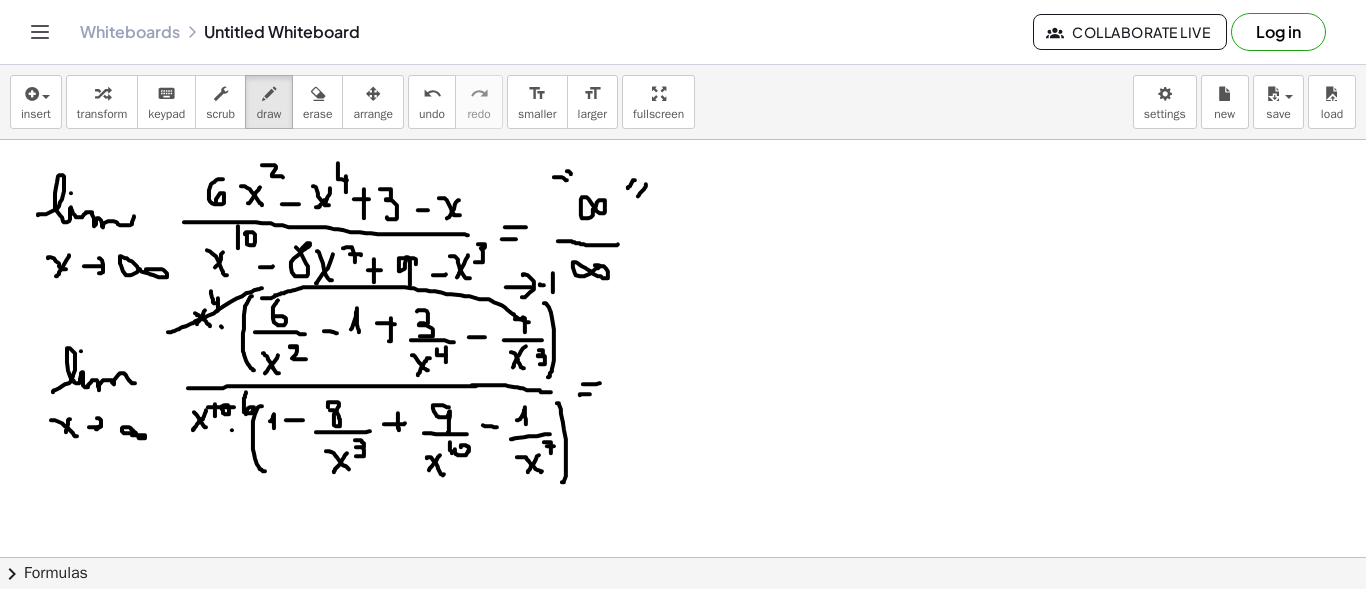 drag, startPoint x: 553, startPoint y: 278, endPoint x: 554, endPoint y: 295, distance: 17.029387 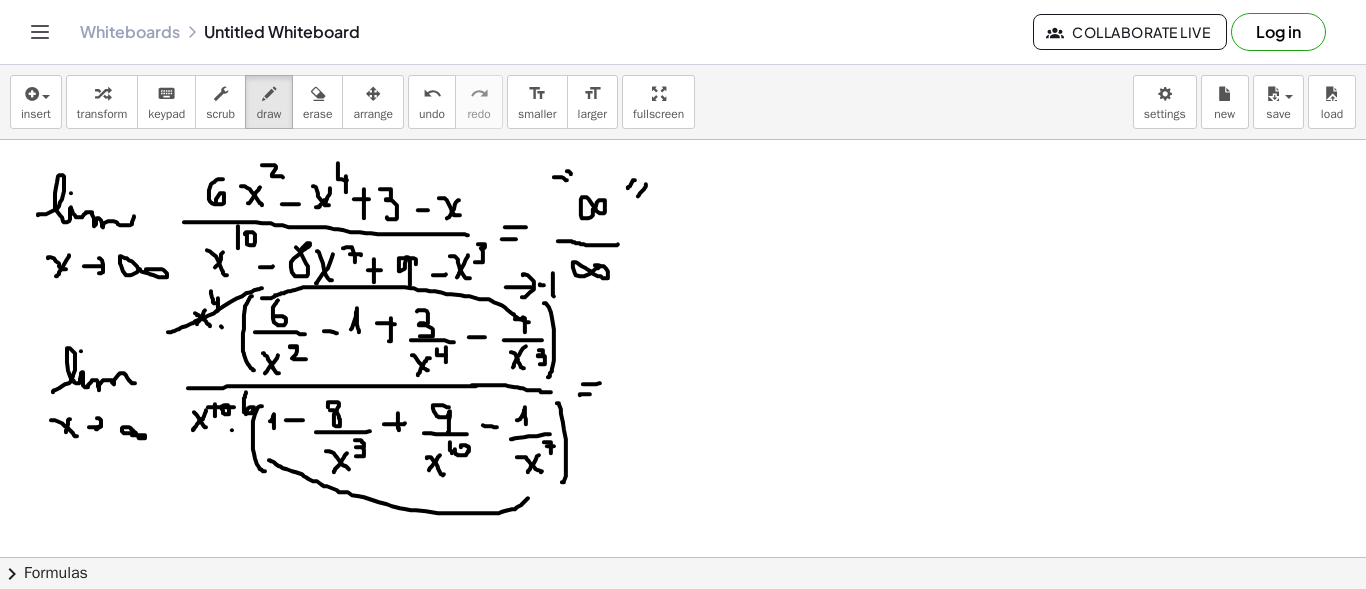 drag, startPoint x: 269, startPoint y: 459, endPoint x: 536, endPoint y: 487, distance: 268.46414 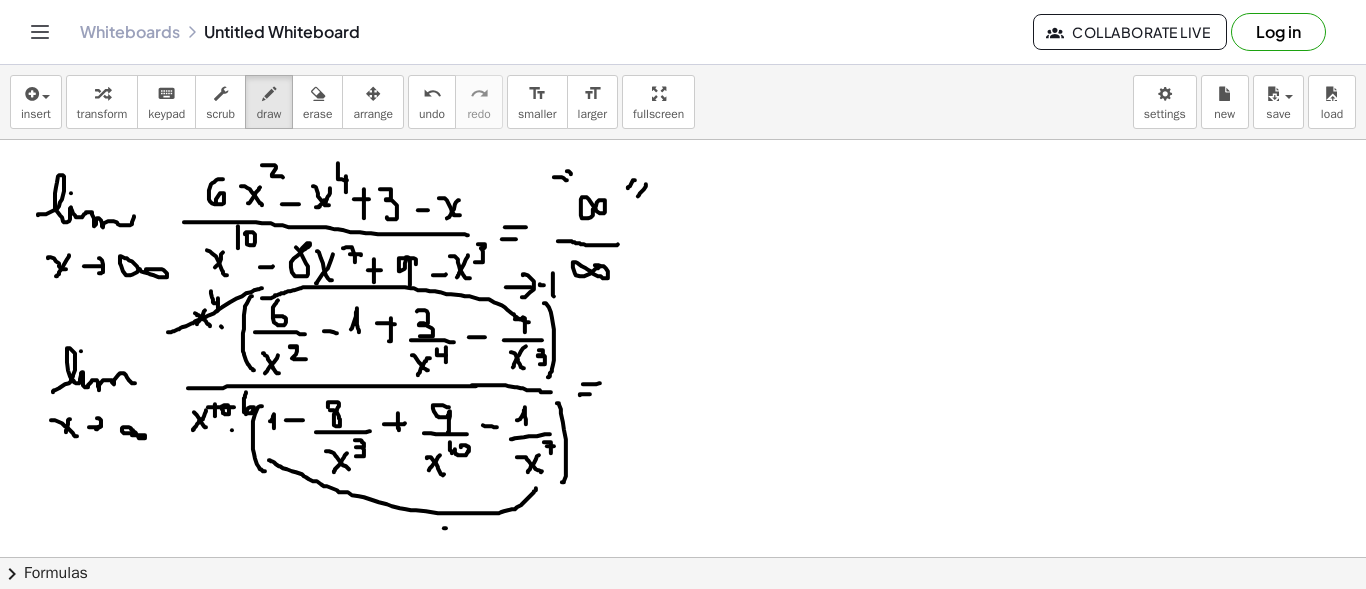 drag, startPoint x: 445, startPoint y: 527, endPoint x: 477, endPoint y: 528, distance: 32.01562 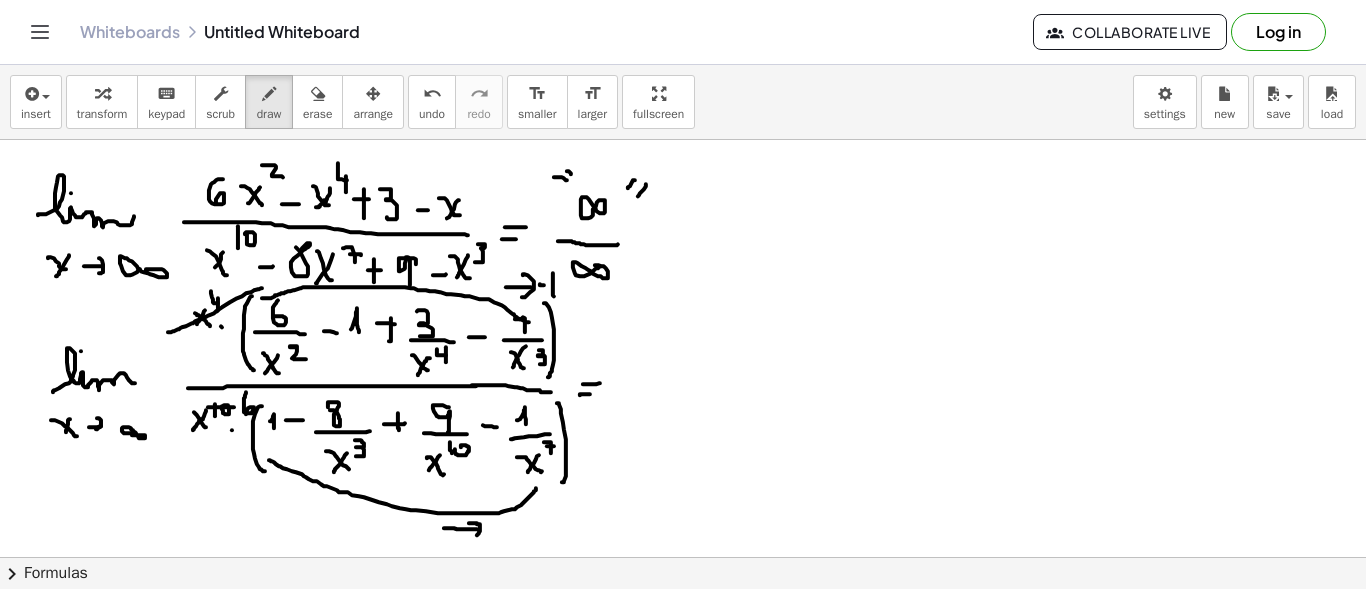 drag, startPoint x: 469, startPoint y: 522, endPoint x: 476, endPoint y: 534, distance: 13.892444 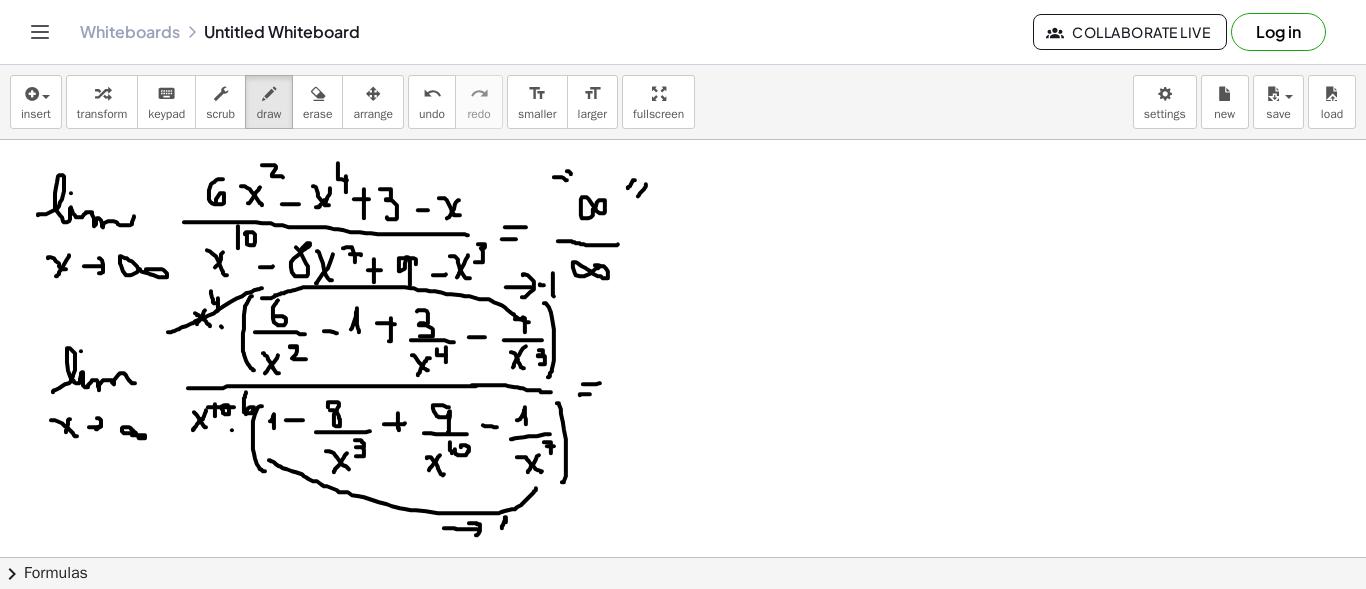 drag, startPoint x: 505, startPoint y: 519, endPoint x: 506, endPoint y: 531, distance: 12.0415945 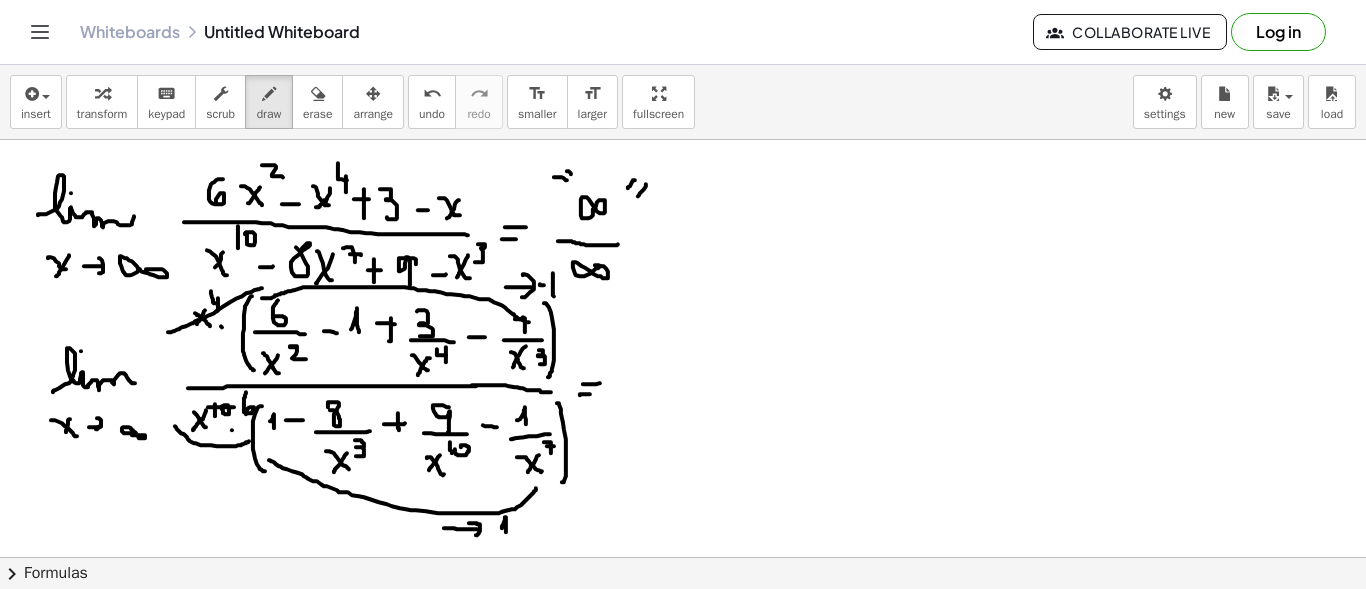 drag, startPoint x: 175, startPoint y: 425, endPoint x: 249, endPoint y: 440, distance: 75.50497 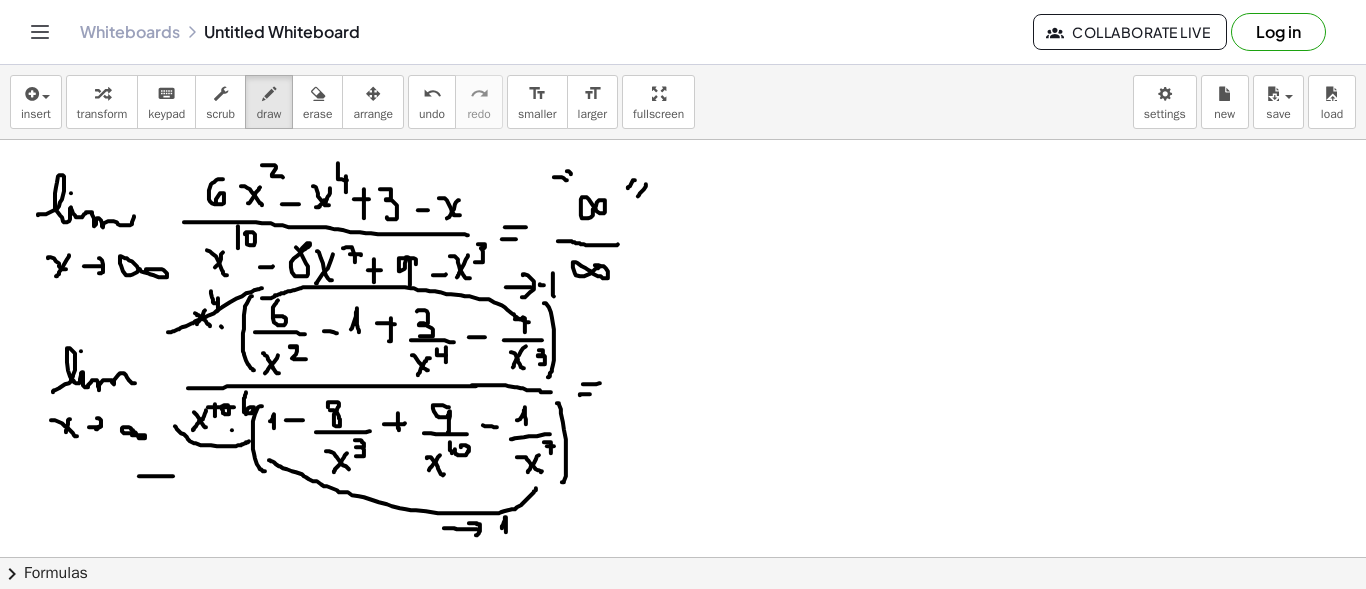 drag, startPoint x: 164, startPoint y: 475, endPoint x: 179, endPoint y: 475, distance: 15 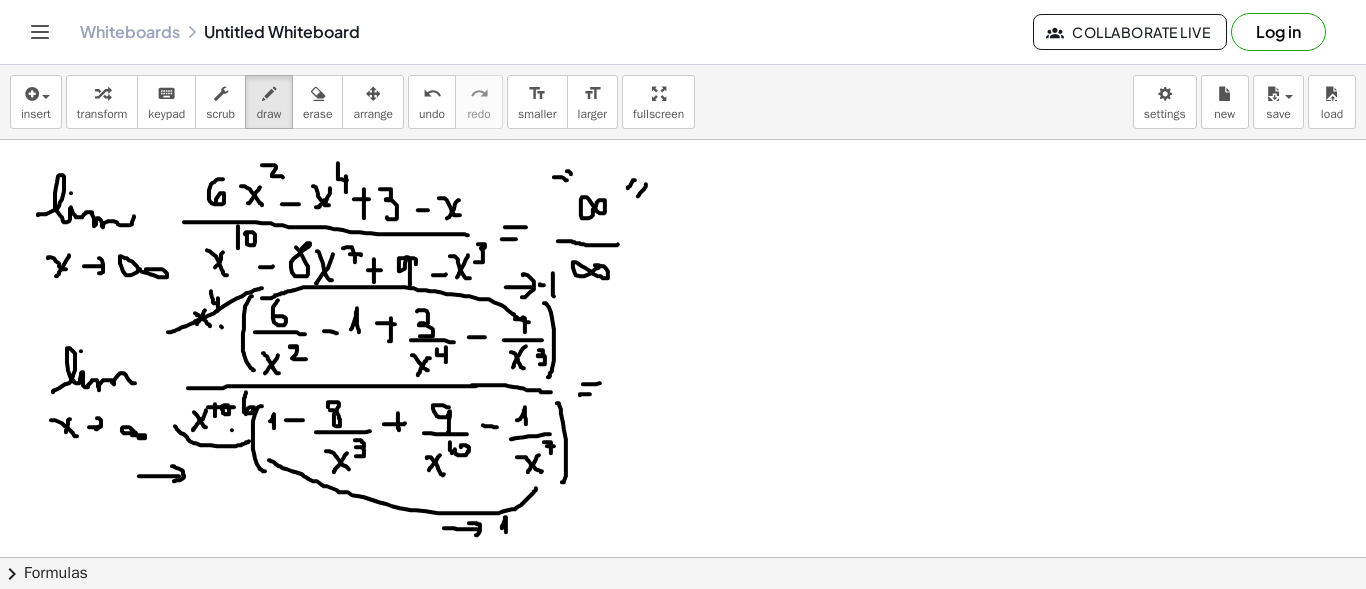 drag, startPoint x: 172, startPoint y: 465, endPoint x: 172, endPoint y: 480, distance: 15 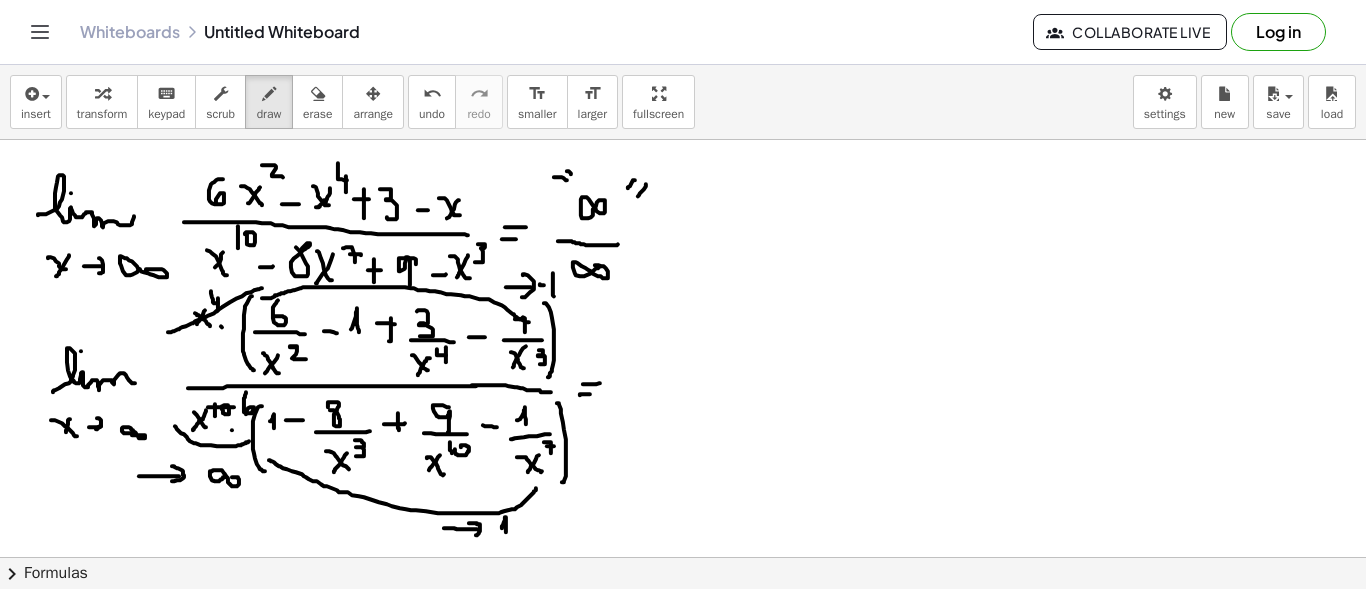 drag, startPoint x: 222, startPoint y: 478, endPoint x: 244, endPoint y: 457, distance: 30.413813 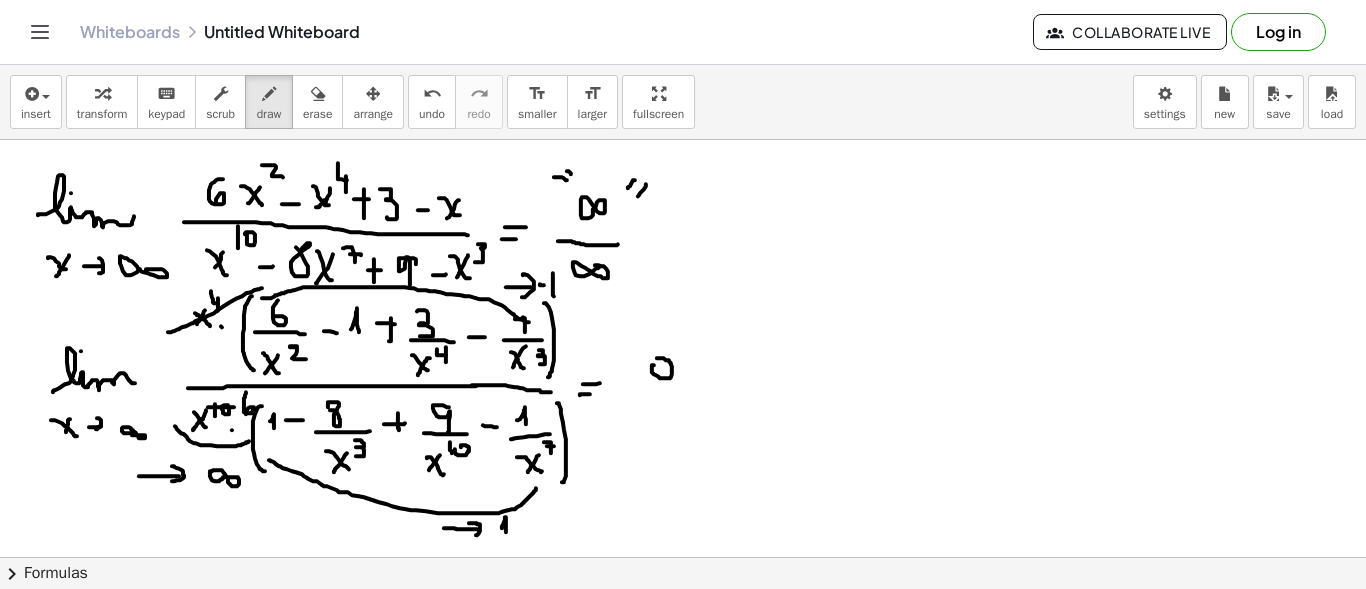 drag, startPoint x: 652, startPoint y: 365, endPoint x: 641, endPoint y: 362, distance: 11.401754 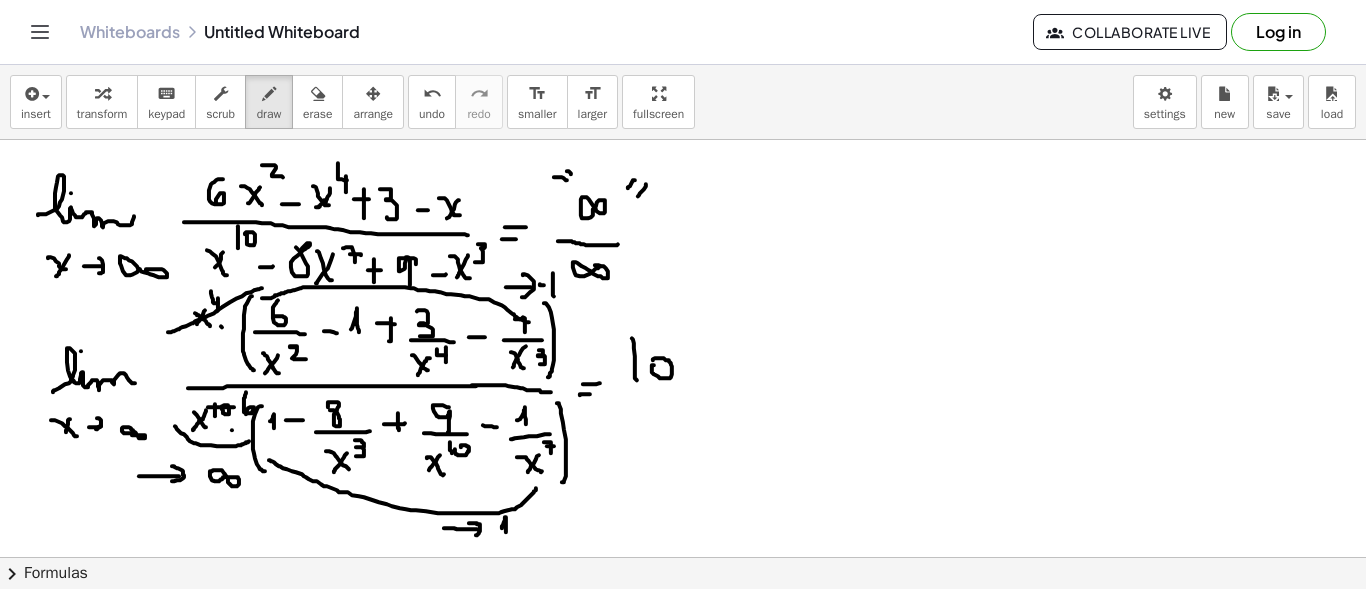 drag, startPoint x: 633, startPoint y: 338, endPoint x: 637, endPoint y: 379, distance: 41.19466 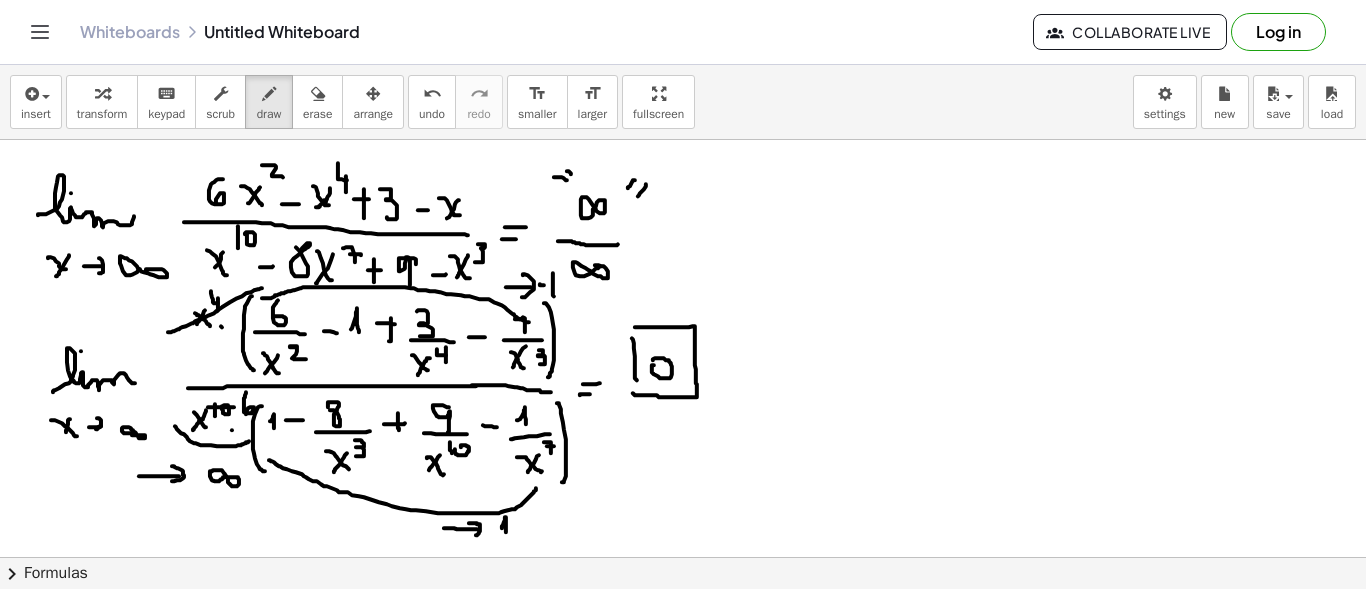 drag, startPoint x: 635, startPoint y: 326, endPoint x: 632, endPoint y: 392, distance: 66.068146 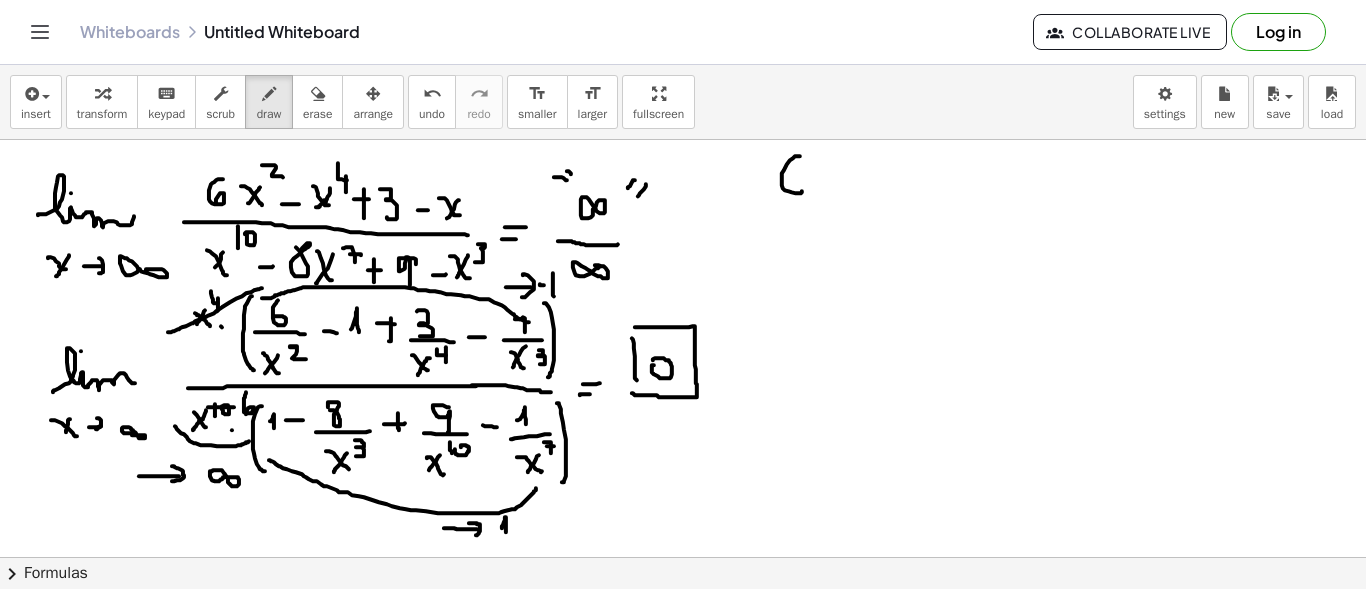 drag, startPoint x: 784, startPoint y: 169, endPoint x: 795, endPoint y: 181, distance: 16.27882 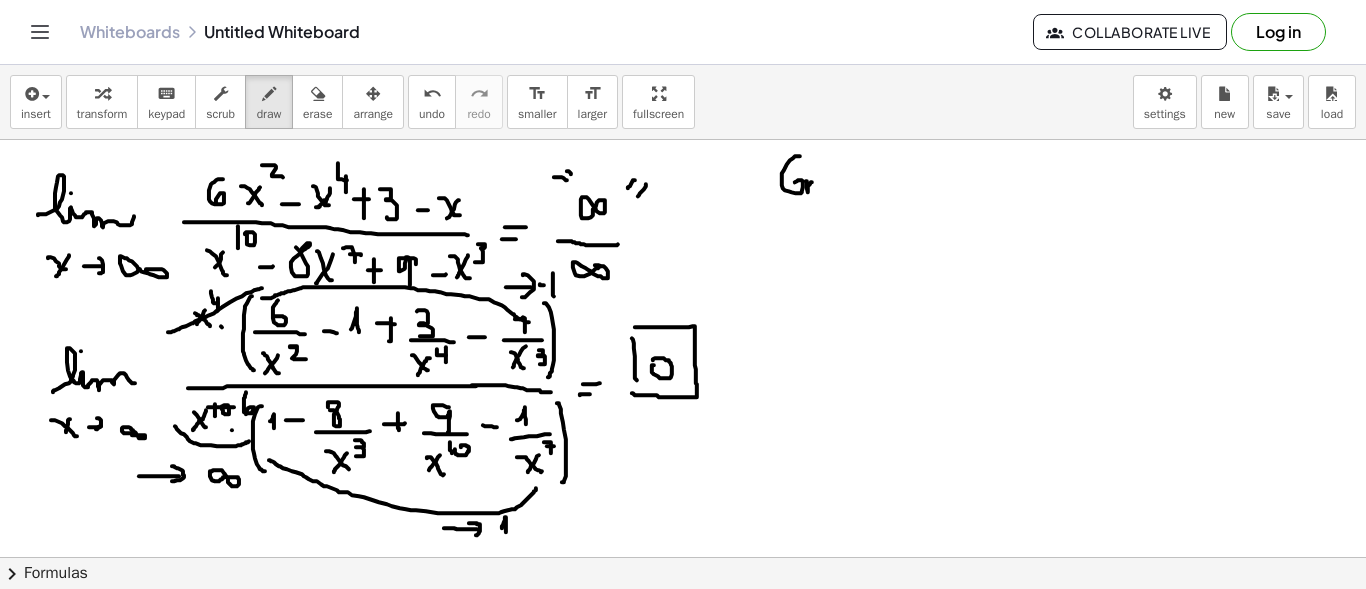 drag, startPoint x: 807, startPoint y: 181, endPoint x: 835, endPoint y: 172, distance: 29.410883 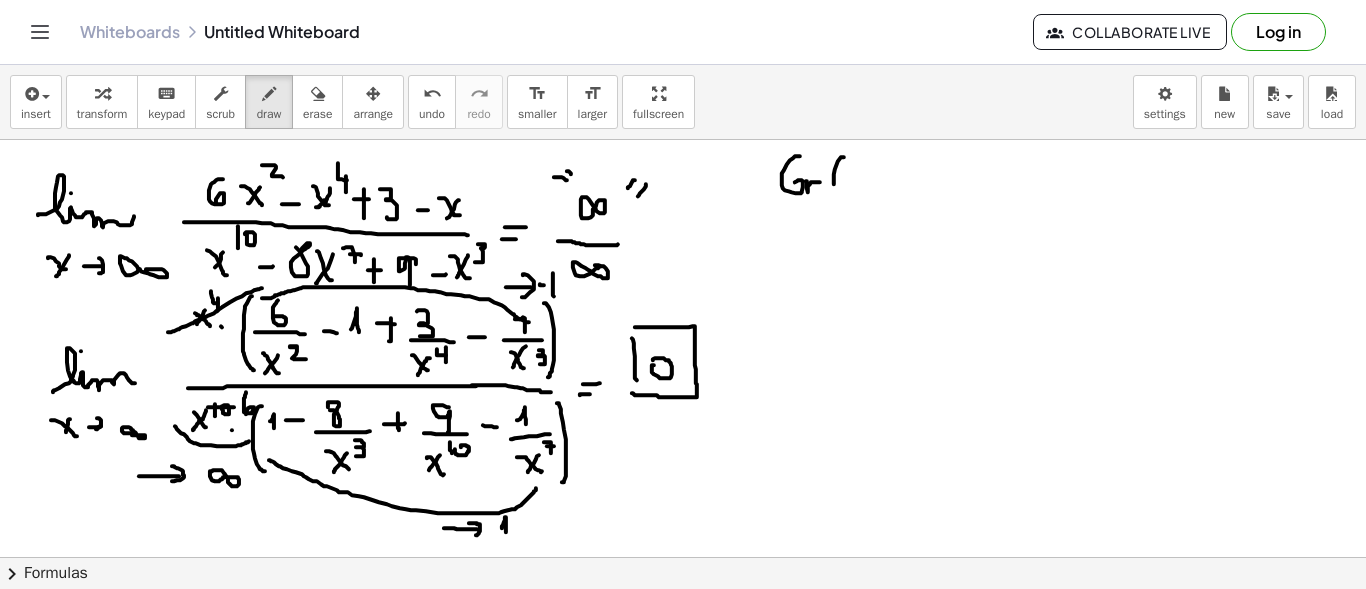 drag, startPoint x: 844, startPoint y: 156, endPoint x: 851, endPoint y: 187, distance: 31.780497 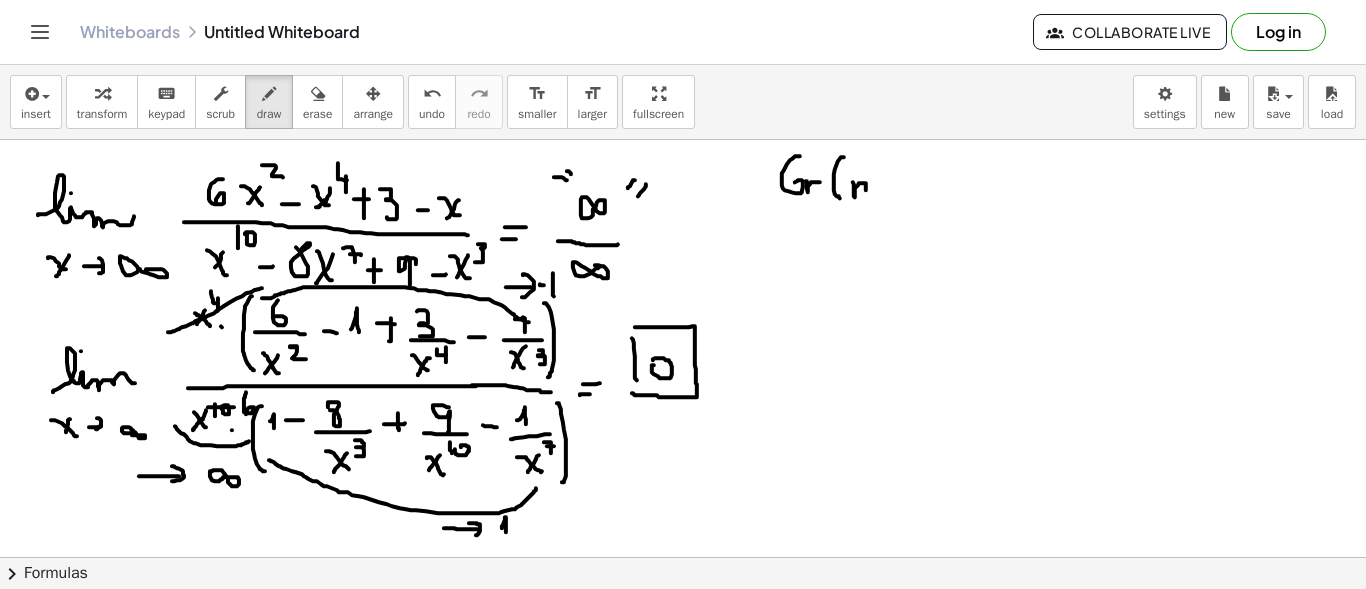 drag, startPoint x: 854, startPoint y: 183, endPoint x: 868, endPoint y: 193, distance: 17.20465 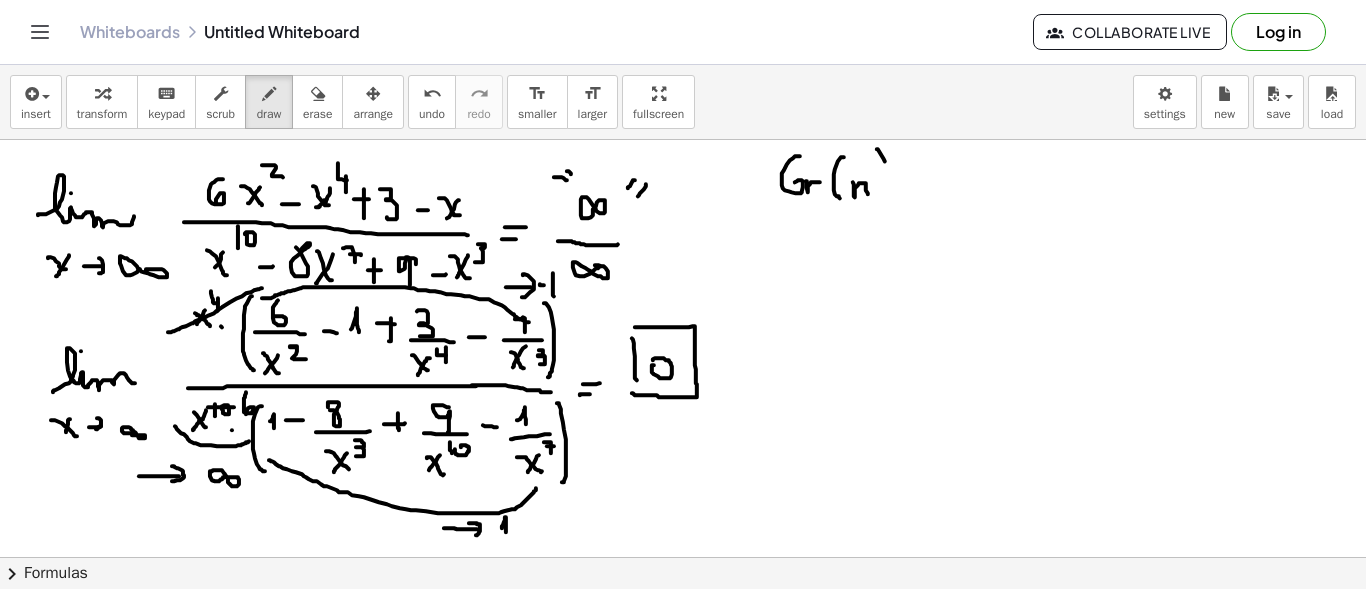 drag, startPoint x: 885, startPoint y: 160, endPoint x: 885, endPoint y: 205, distance: 45 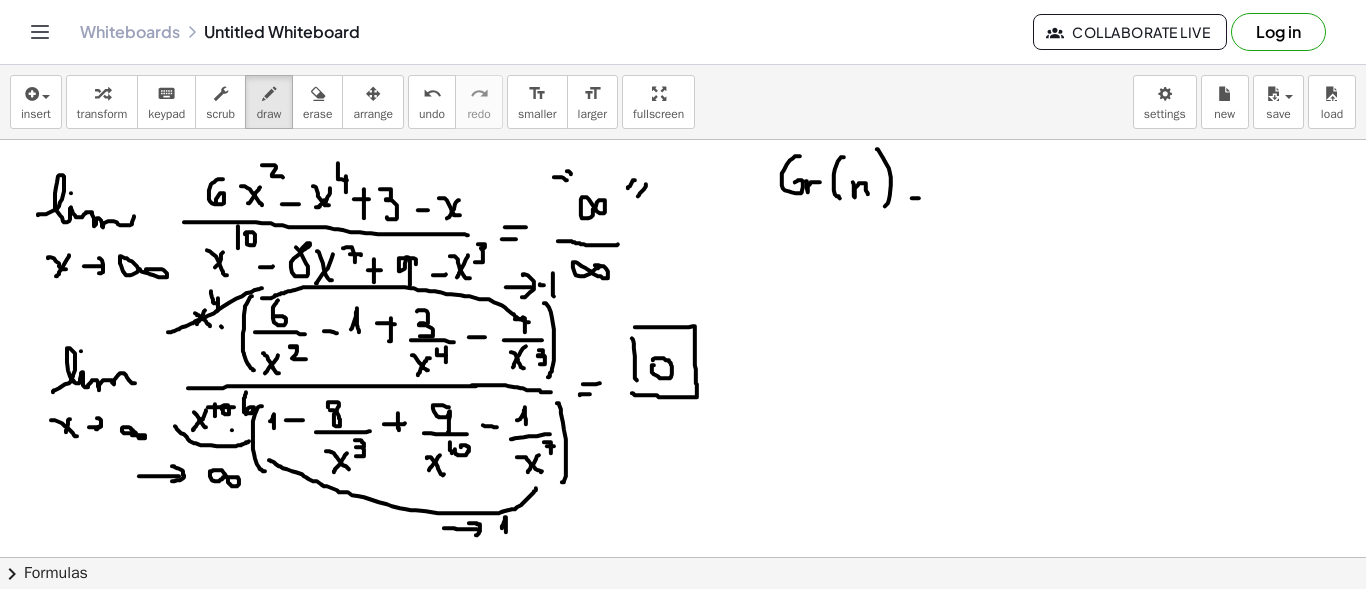 drag, startPoint x: 919, startPoint y: 197, endPoint x: 917, endPoint y: 186, distance: 11.18034 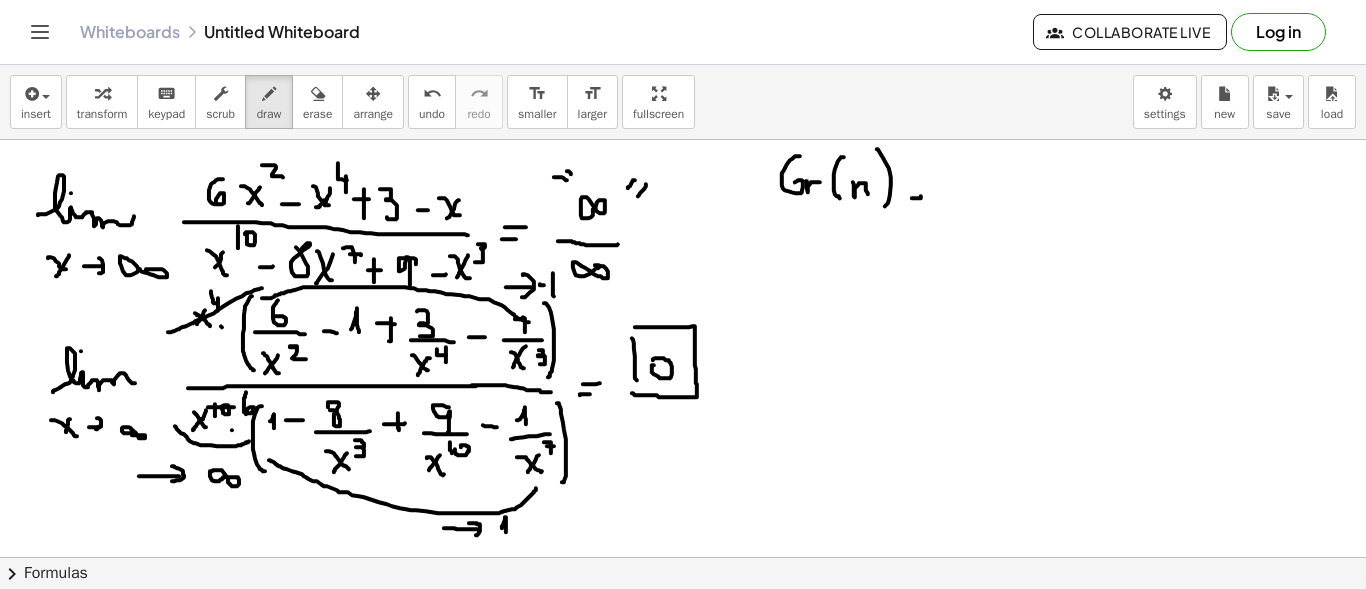 drag, startPoint x: 911, startPoint y: 179, endPoint x: 922, endPoint y: 179, distance: 11 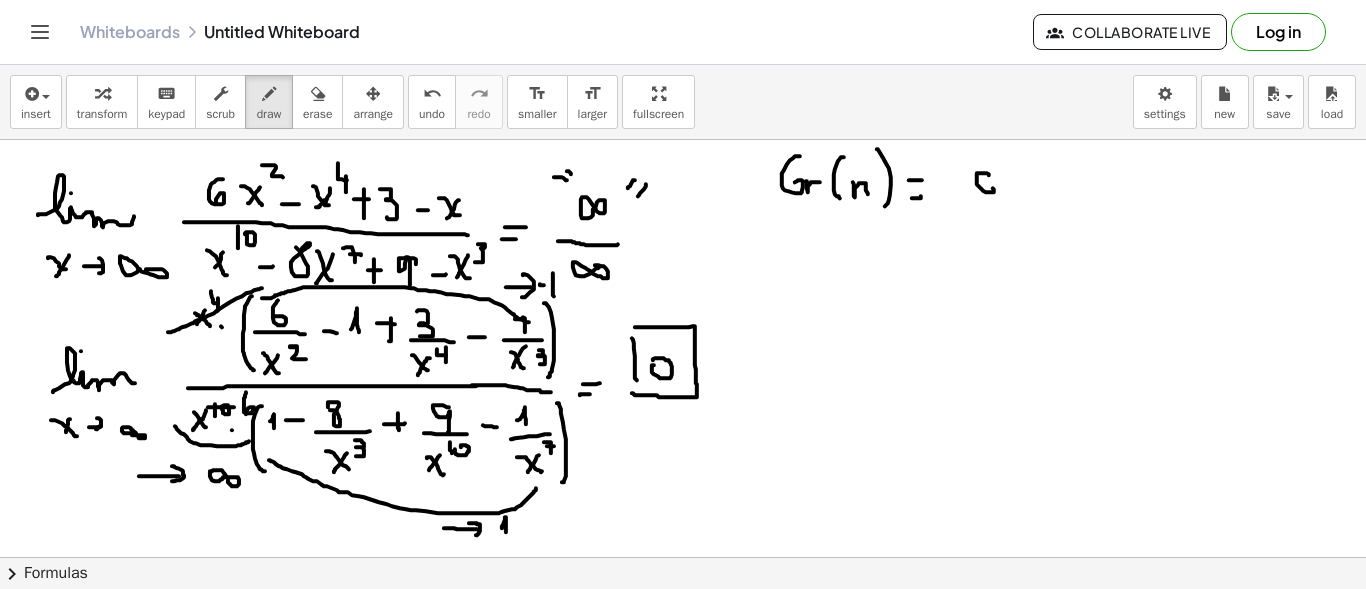 drag, startPoint x: 983, startPoint y: 172, endPoint x: 989, endPoint y: 187, distance: 16.155495 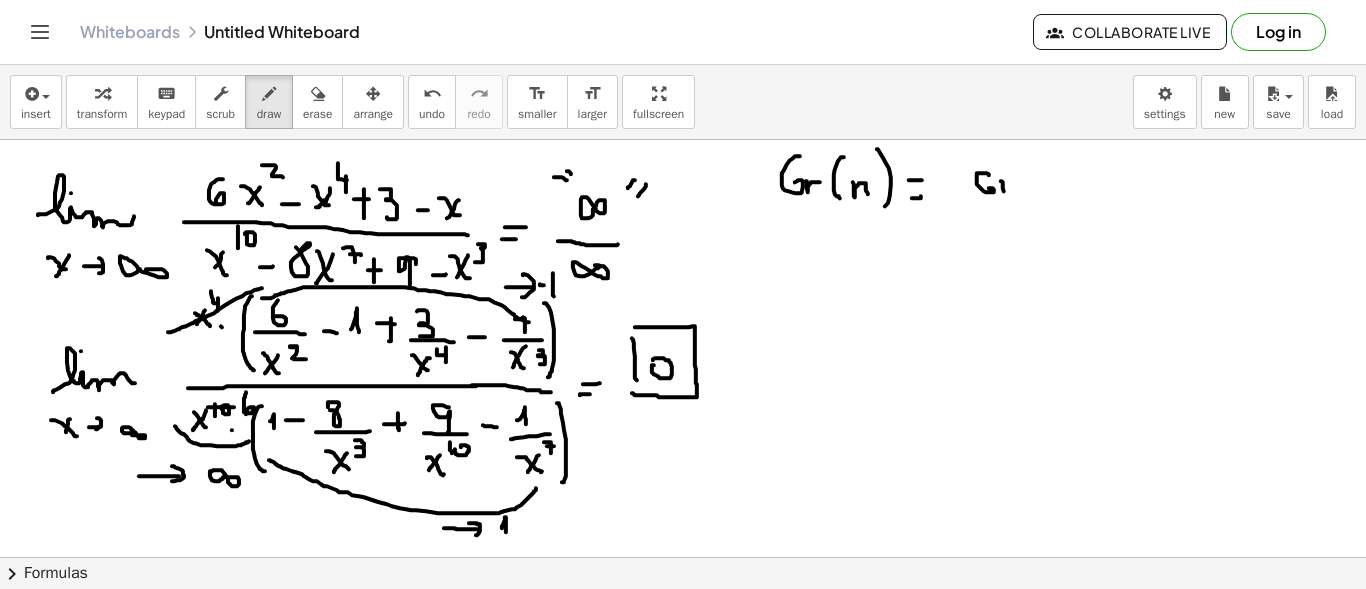 drag, startPoint x: 1004, startPoint y: 190, endPoint x: 1012, endPoint y: 177, distance: 15.264338 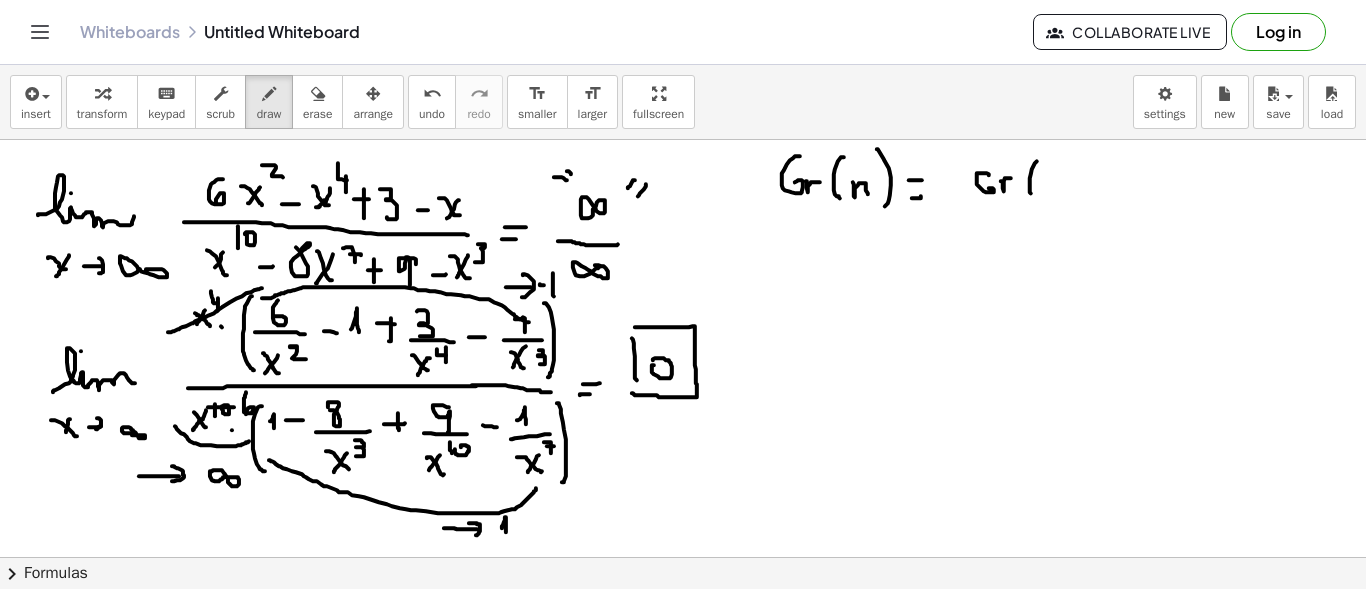 drag, startPoint x: 1037, startPoint y: 160, endPoint x: 1047, endPoint y: 185, distance: 26.925823 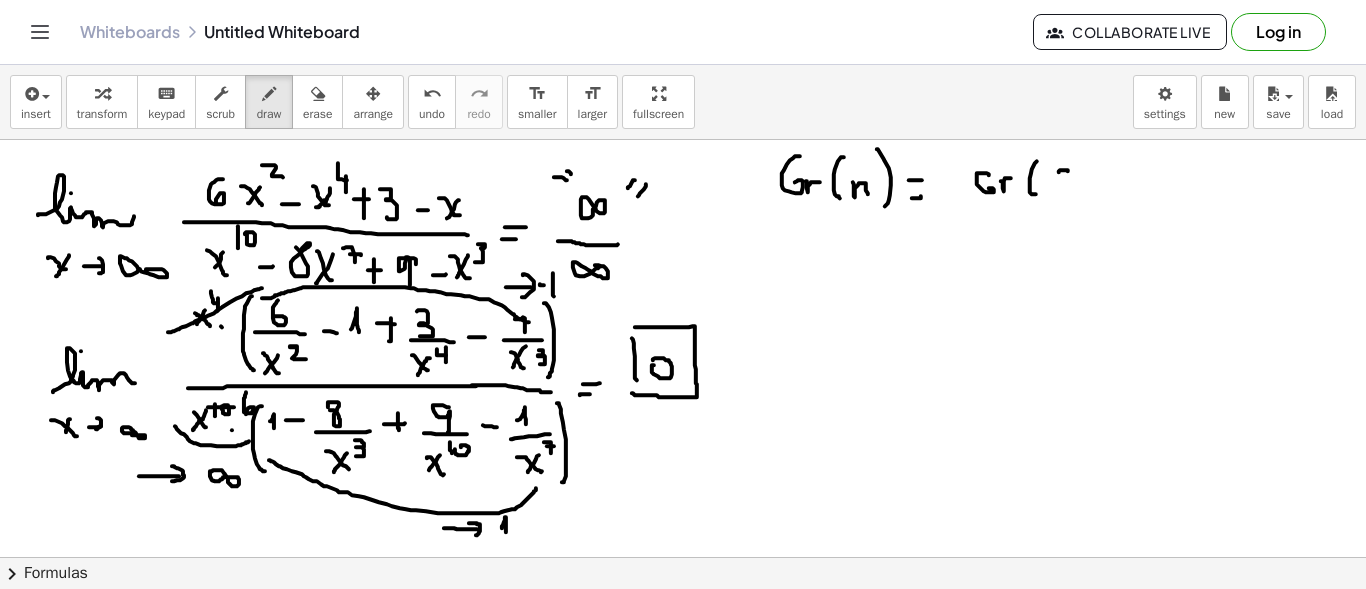 click at bounding box center [683, 666] 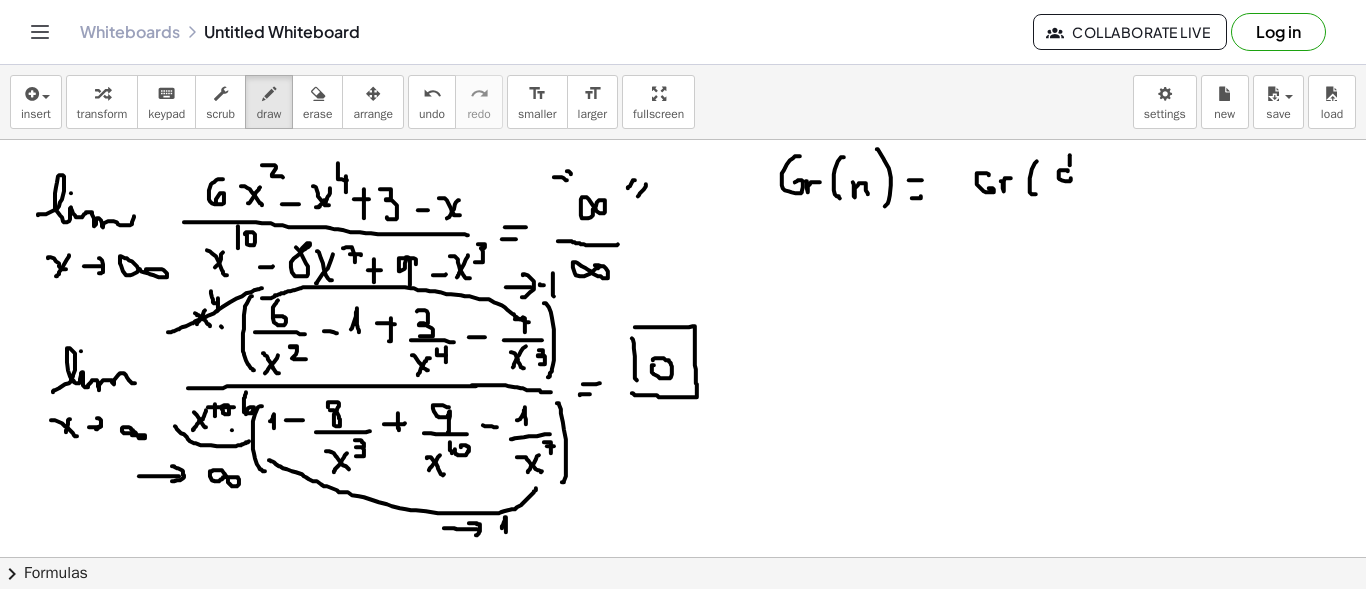 drag, startPoint x: 1070, startPoint y: 164, endPoint x: 1071, endPoint y: 183, distance: 19.026299 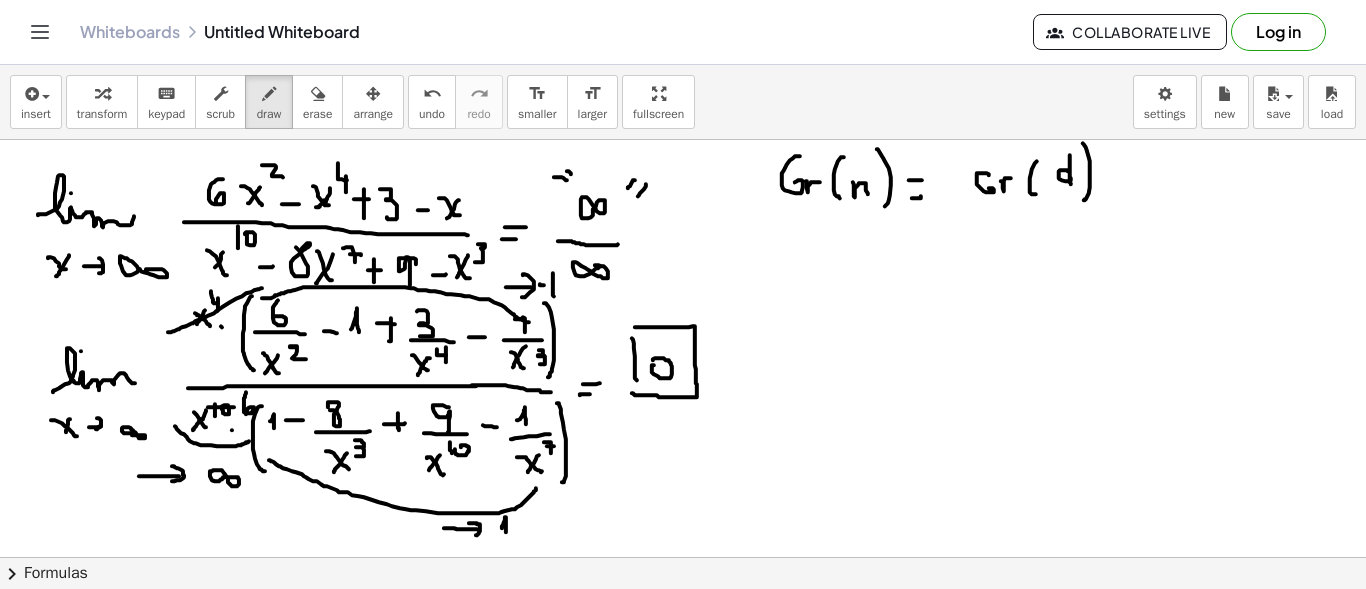 drag, startPoint x: 1087, startPoint y: 149, endPoint x: 1084, endPoint y: 199, distance: 50.08992 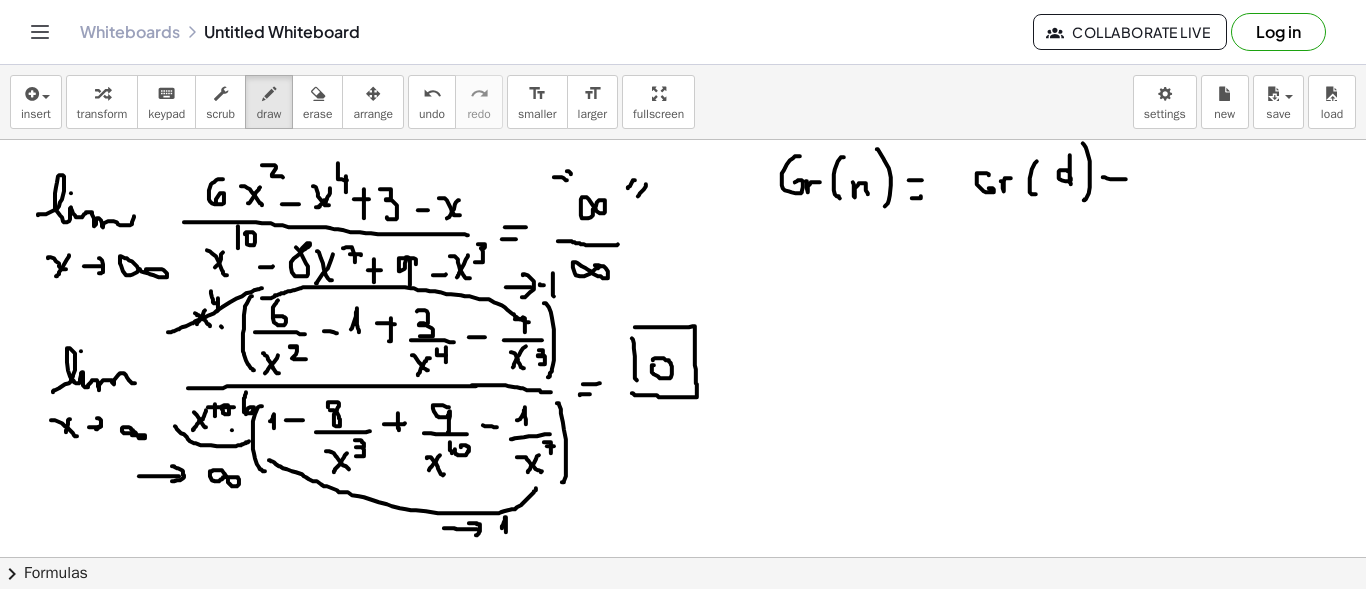 drag, startPoint x: 1103, startPoint y: 176, endPoint x: 1128, endPoint y: 179, distance: 25.179358 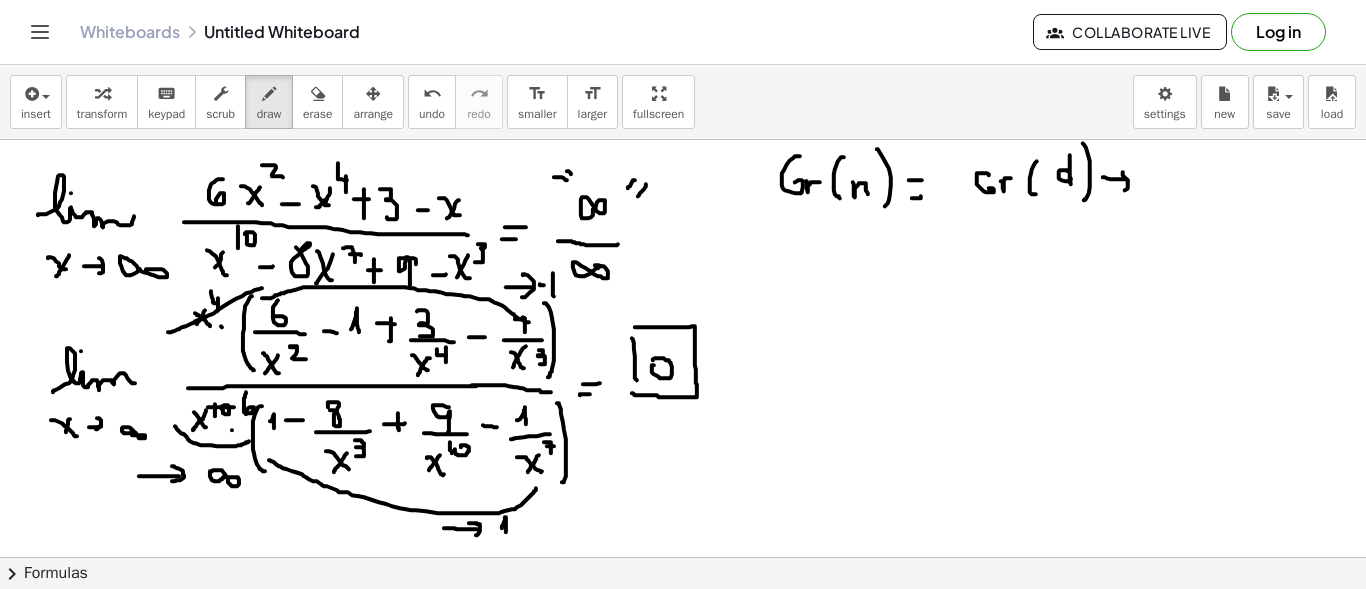 drag, startPoint x: 1123, startPoint y: 172, endPoint x: 1125, endPoint y: 189, distance: 17.117243 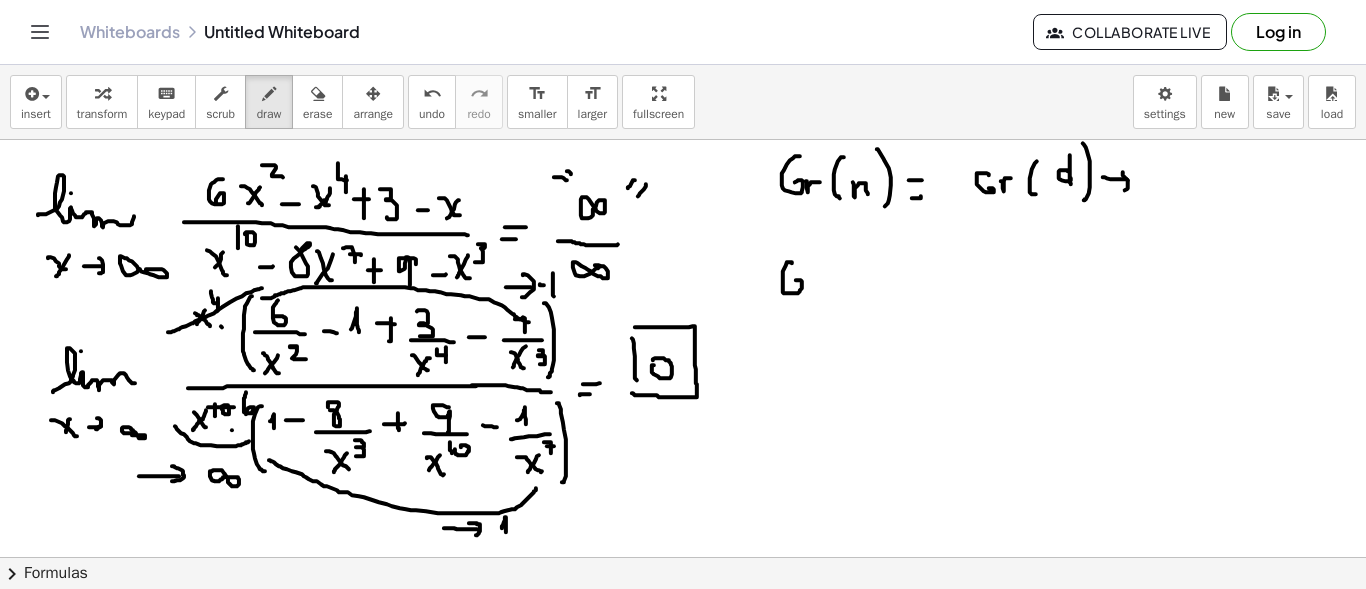 drag, startPoint x: 792, startPoint y: 262, endPoint x: 796, endPoint y: 279, distance: 17.464249 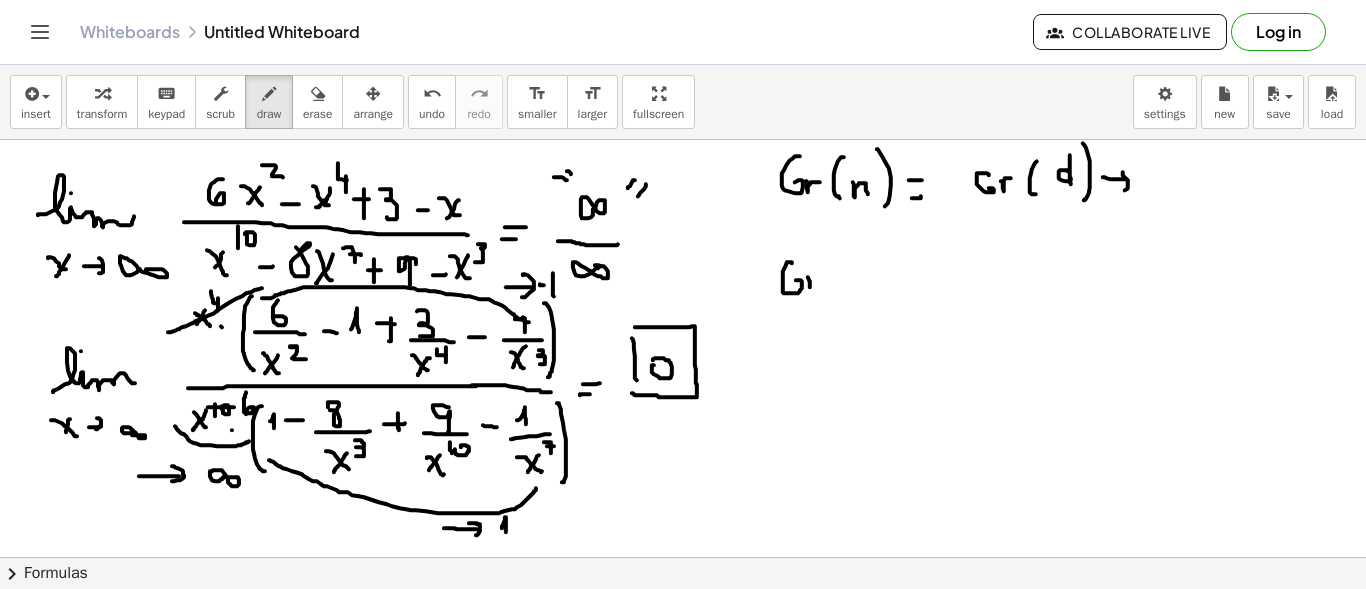 drag, startPoint x: 810, startPoint y: 286, endPoint x: 838, endPoint y: 268, distance: 33.286633 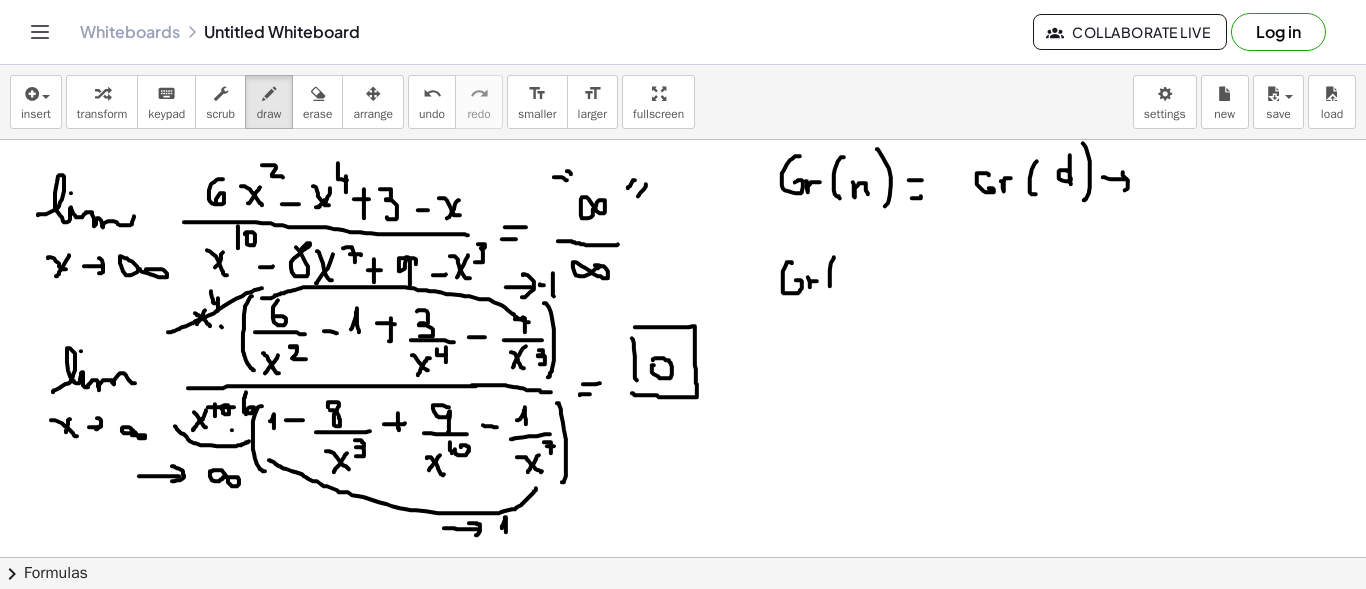 drag, startPoint x: 834, startPoint y: 256, endPoint x: 846, endPoint y: 282, distance: 28.635643 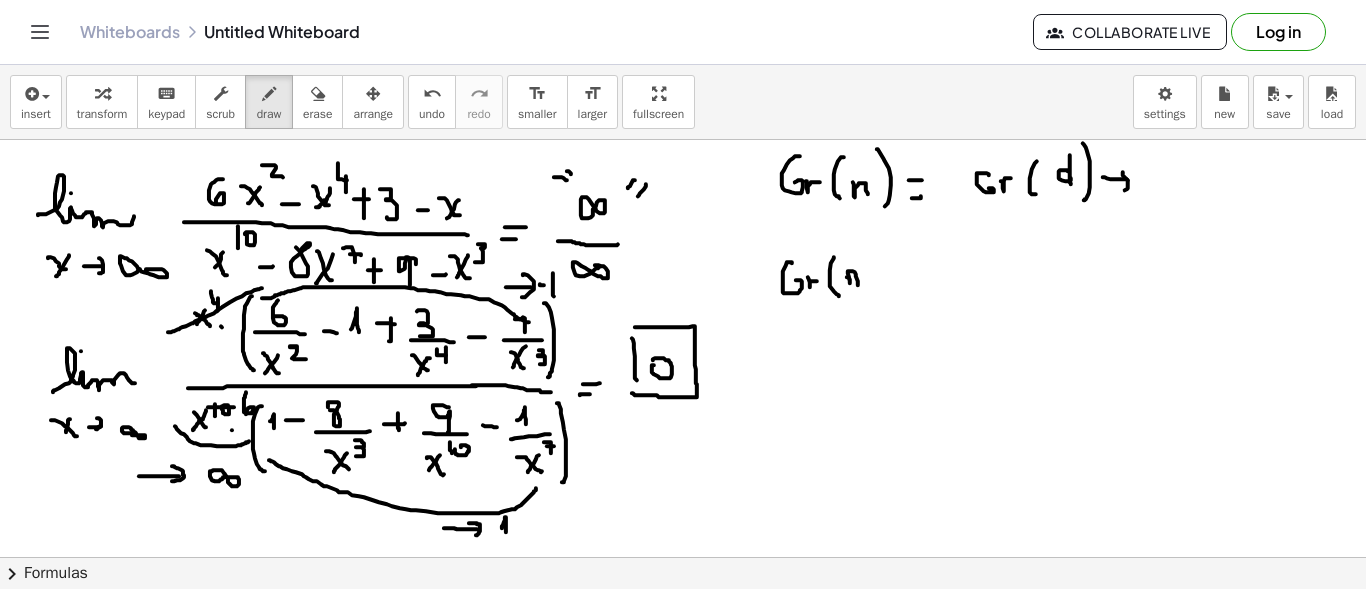drag, startPoint x: 850, startPoint y: 279, endPoint x: 859, endPoint y: 286, distance: 11.401754 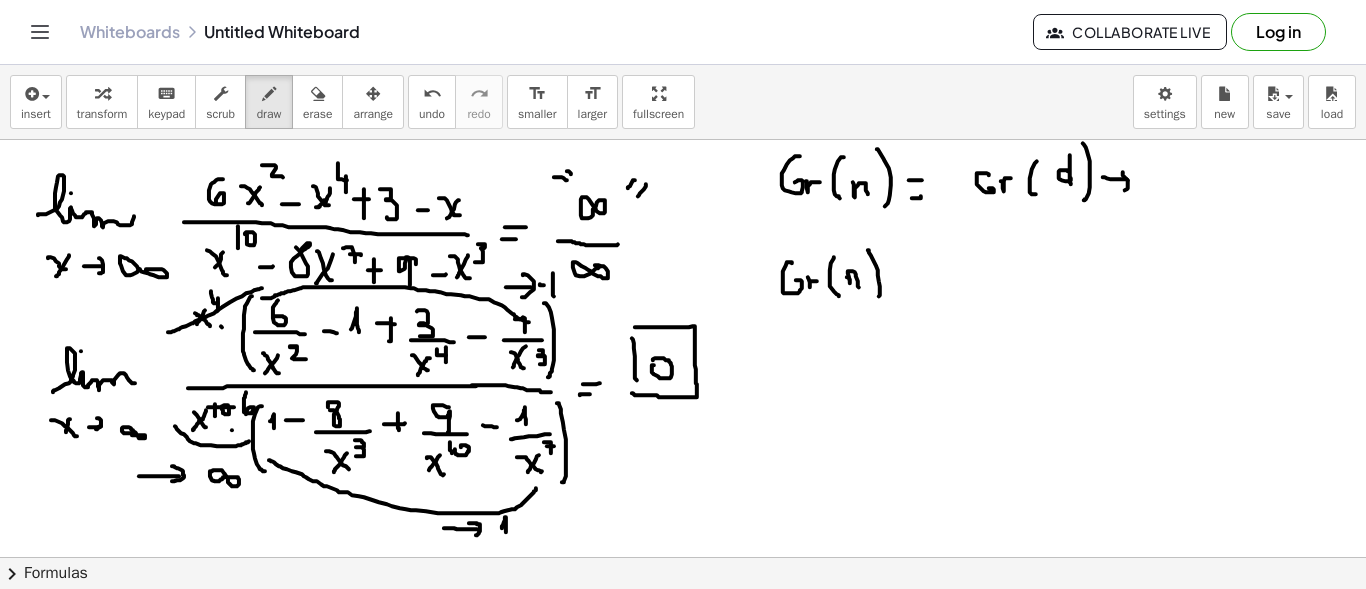 drag, startPoint x: 868, startPoint y: 249, endPoint x: 878, endPoint y: 296, distance: 48.052055 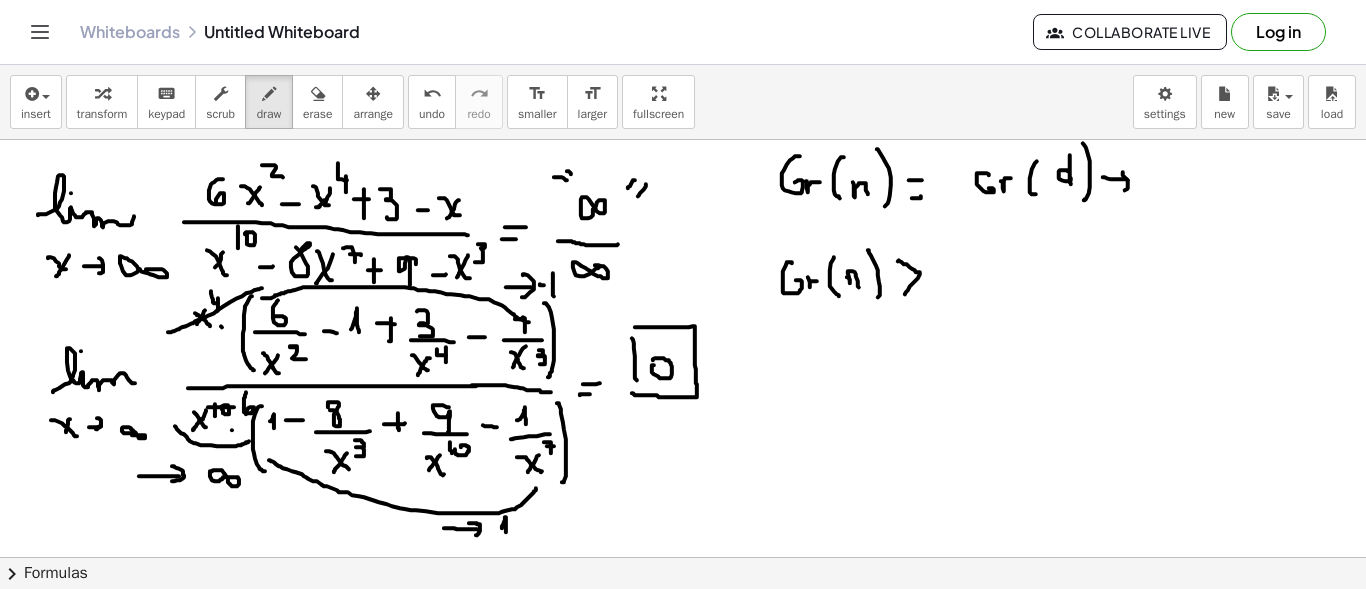 drag, startPoint x: 898, startPoint y: 260, endPoint x: 905, endPoint y: 293, distance: 33.734257 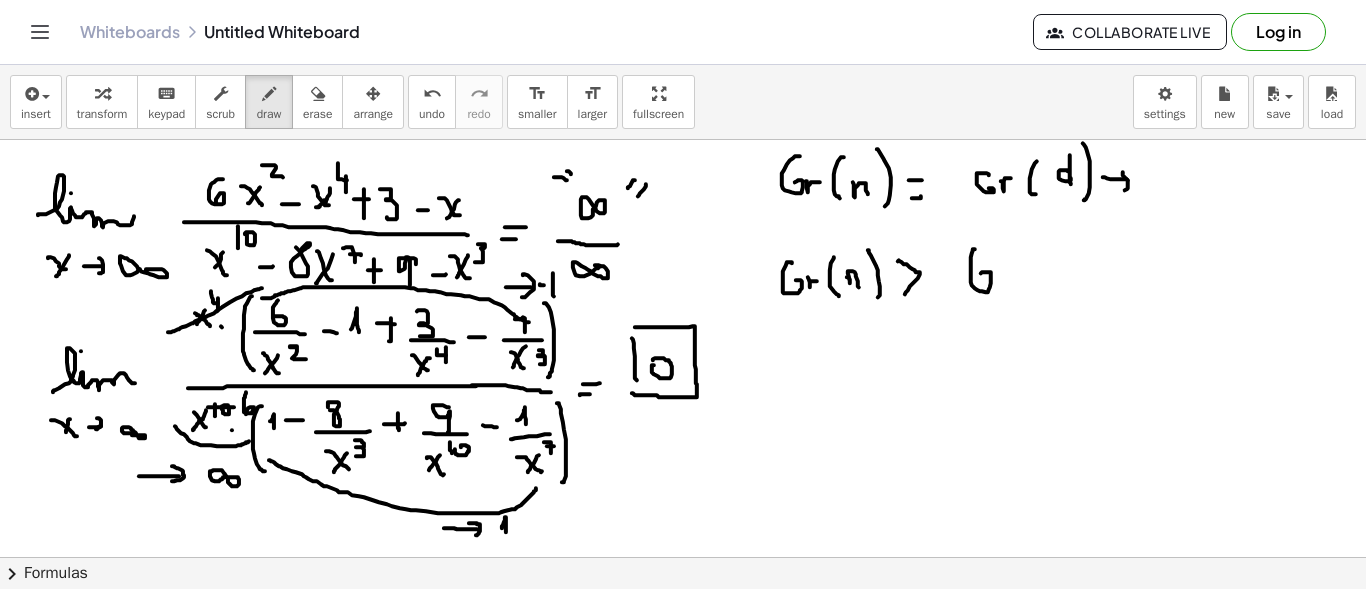 drag, startPoint x: 971, startPoint y: 256, endPoint x: 981, endPoint y: 272, distance: 18.867962 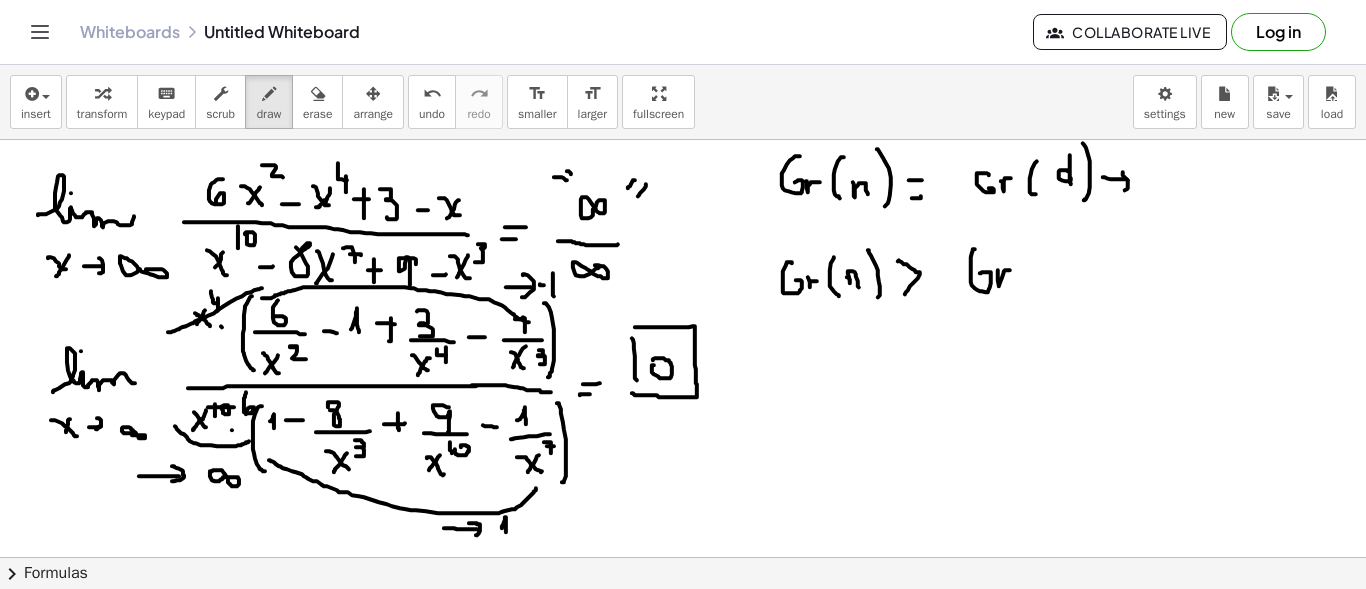 drag, startPoint x: 998, startPoint y: 269, endPoint x: 1020, endPoint y: 268, distance: 22.022715 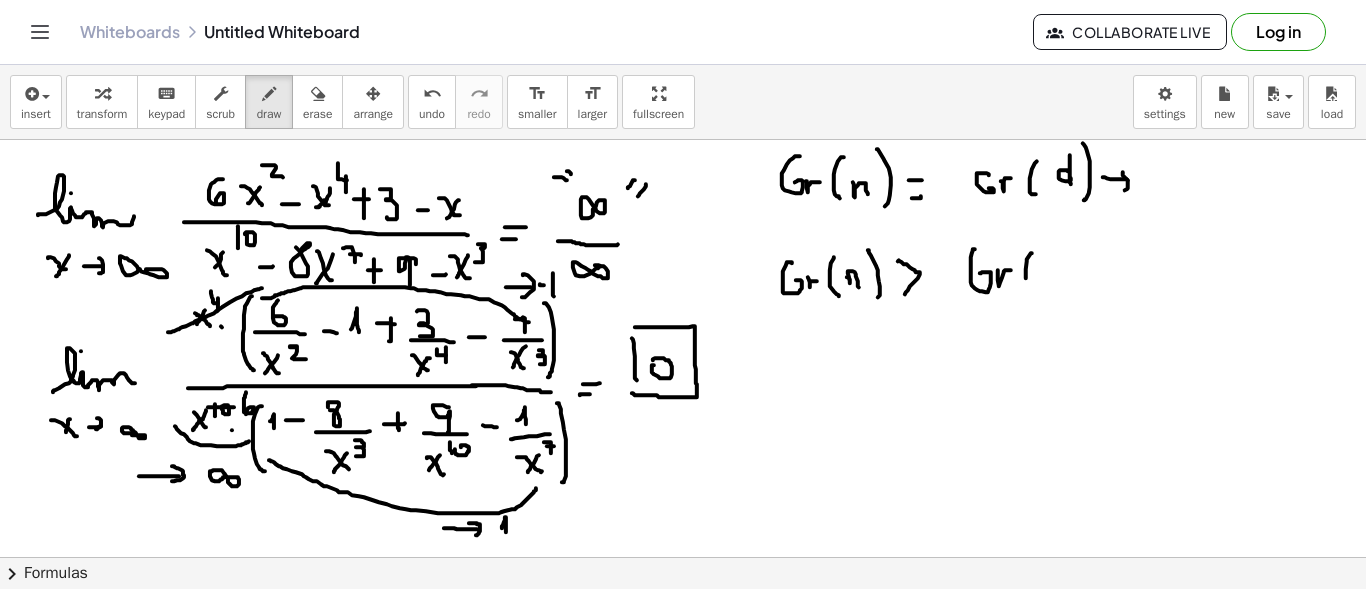 drag, startPoint x: 1027, startPoint y: 258, endPoint x: 1045, endPoint y: 285, distance: 32.449963 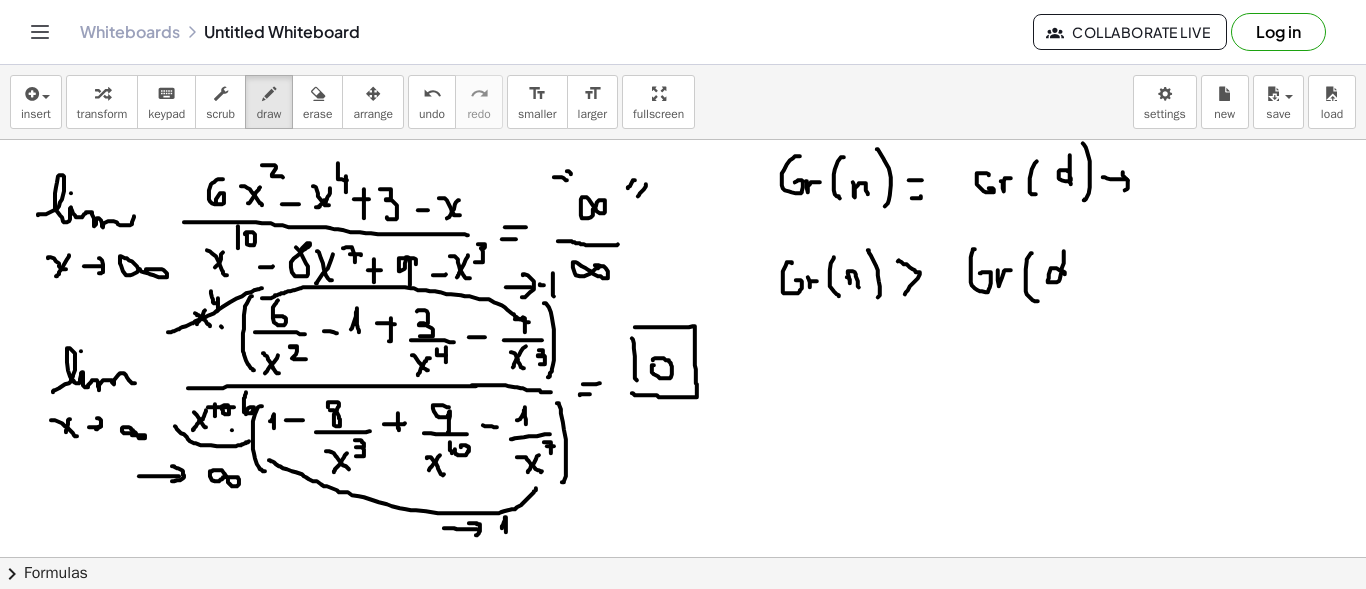 drag, startPoint x: 1065, startPoint y: 273, endPoint x: 1066, endPoint y: 286, distance: 13.038404 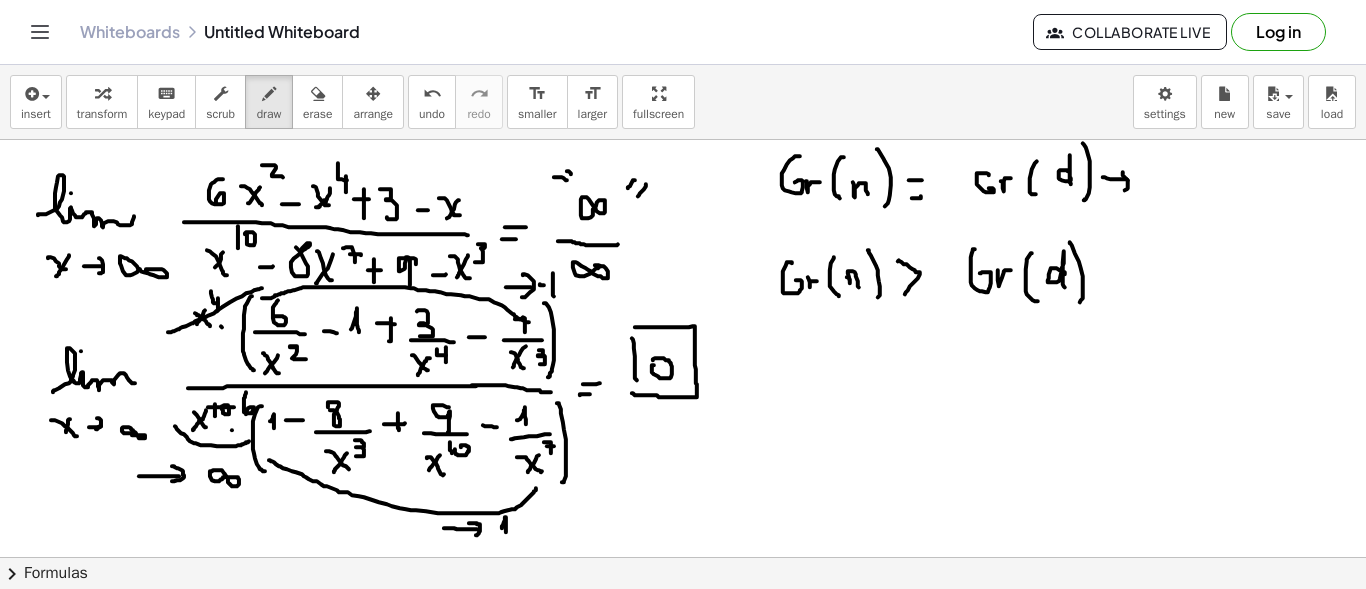 drag, startPoint x: 1070, startPoint y: 242, endPoint x: 1087, endPoint y: 295, distance: 55.65968 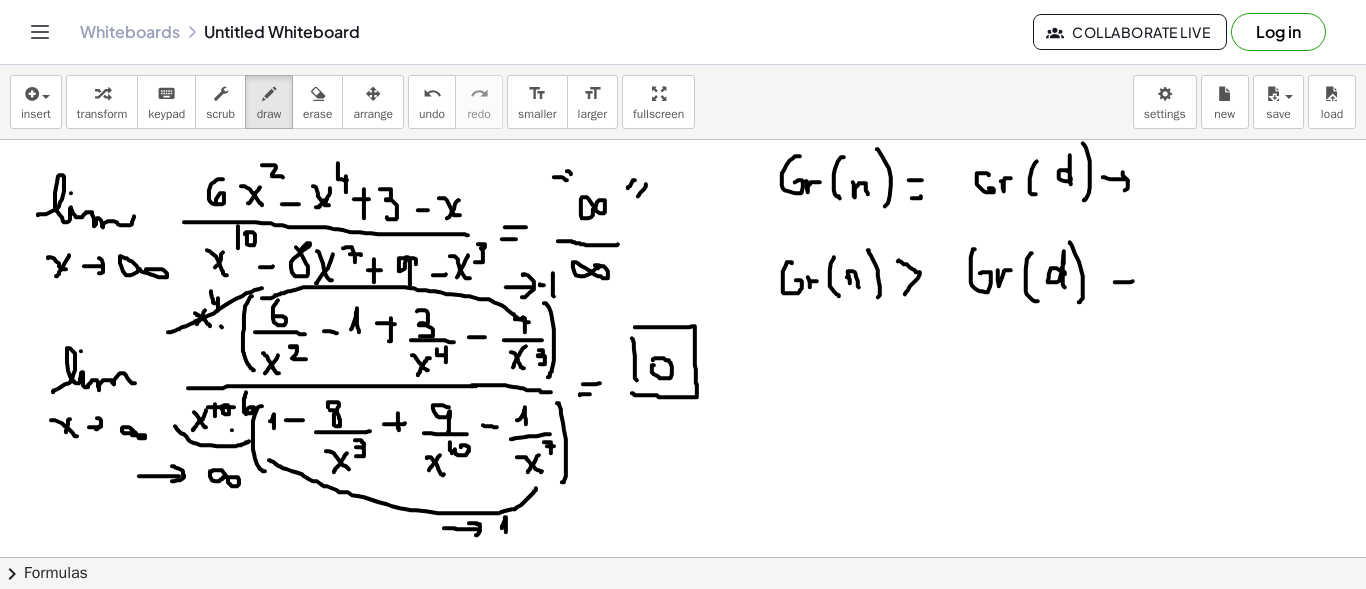 drag, startPoint x: 1124, startPoint y: 281, endPoint x: 1138, endPoint y: 279, distance: 14.142136 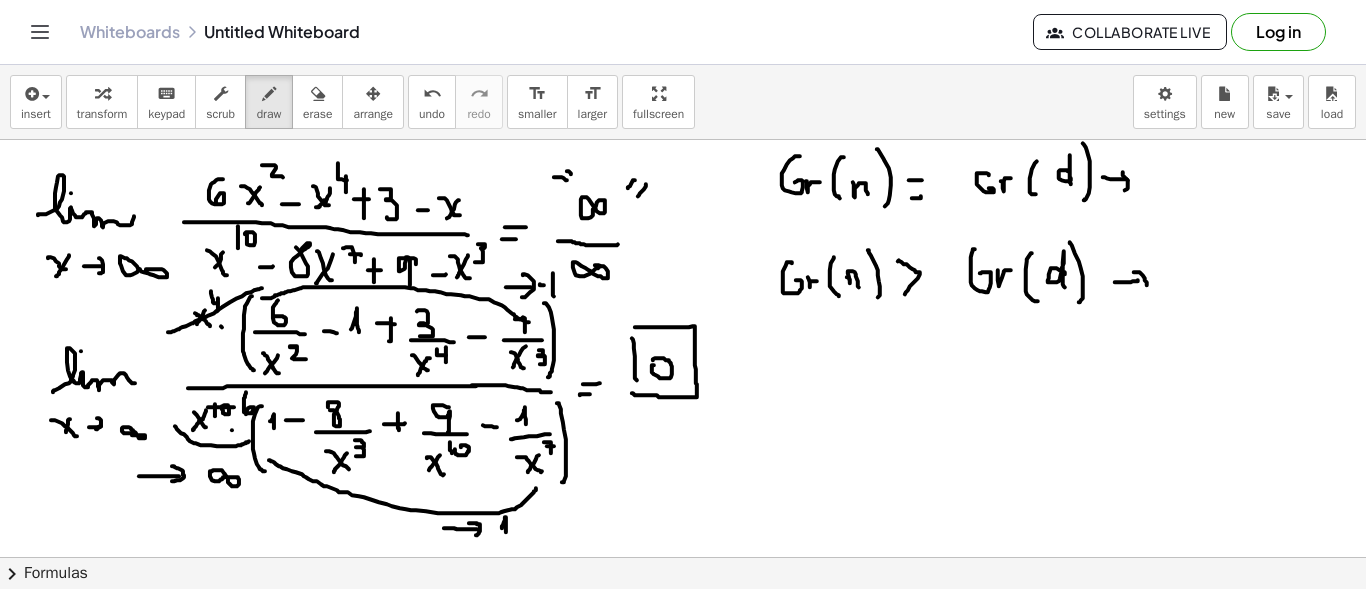 drag, startPoint x: 1145, startPoint y: 279, endPoint x: 1144, endPoint y: 292, distance: 13.038404 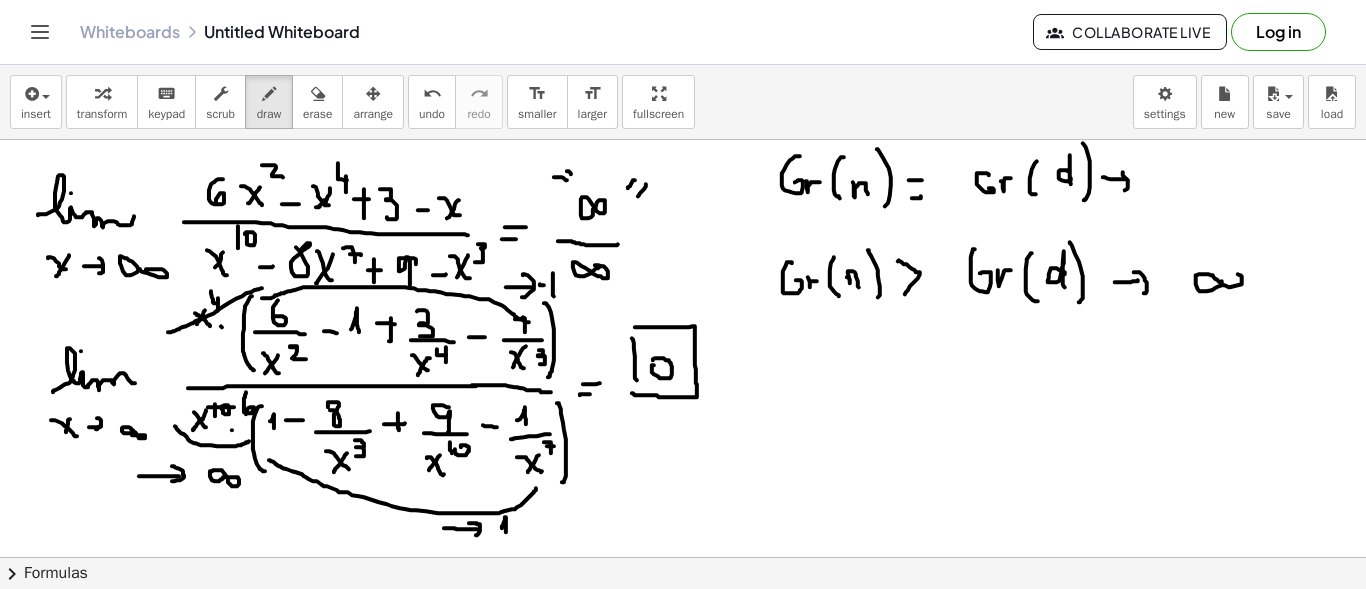 click at bounding box center (683, 666) 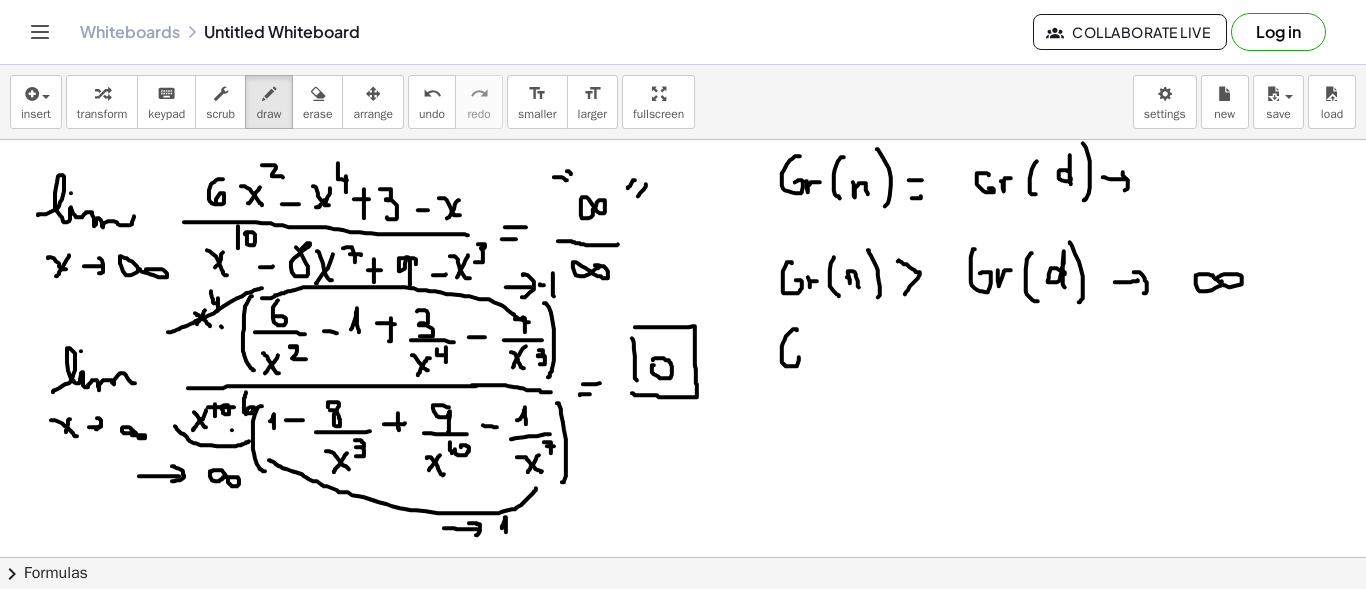 drag, startPoint x: 797, startPoint y: 328, endPoint x: 795, endPoint y: 348, distance: 20.09975 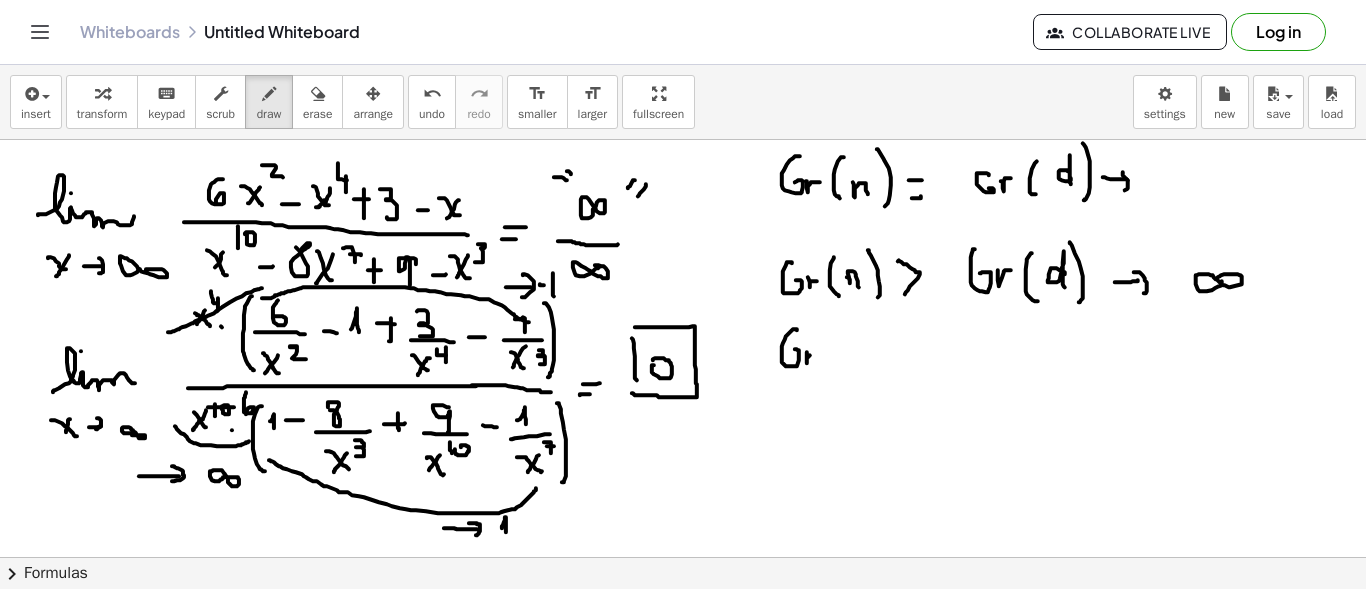 drag, startPoint x: 807, startPoint y: 351, endPoint x: 844, endPoint y: 341, distance: 38.327538 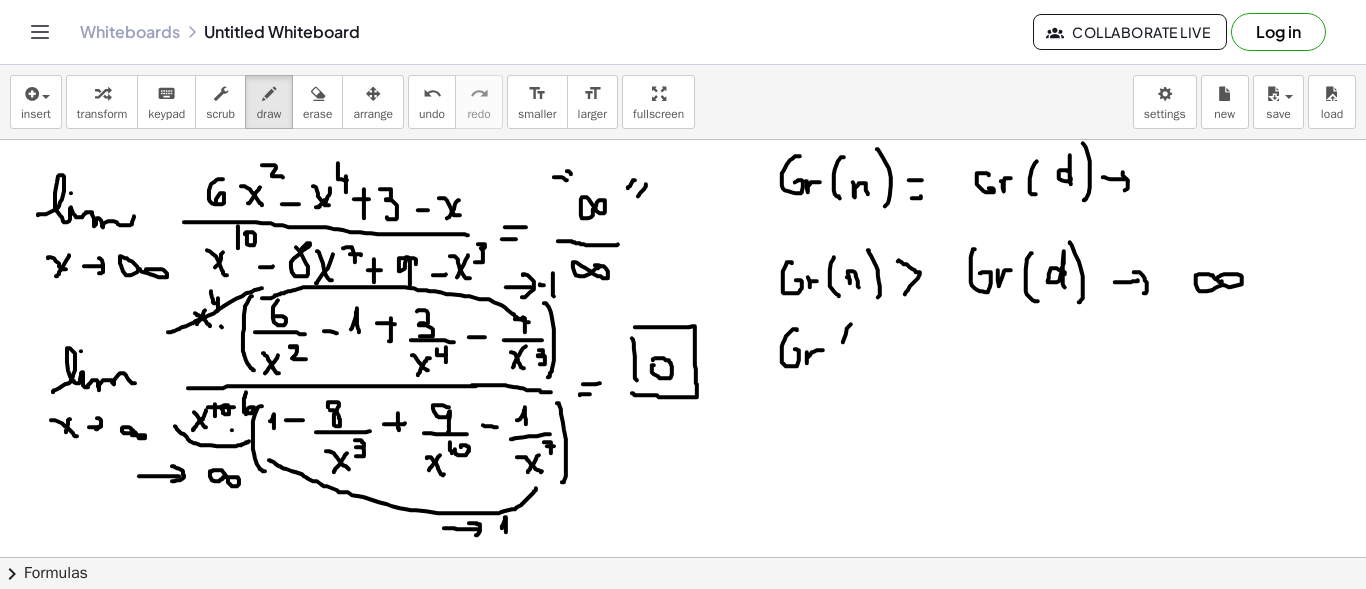 drag, startPoint x: 843, startPoint y: 341, endPoint x: 849, endPoint y: 355, distance: 15.231546 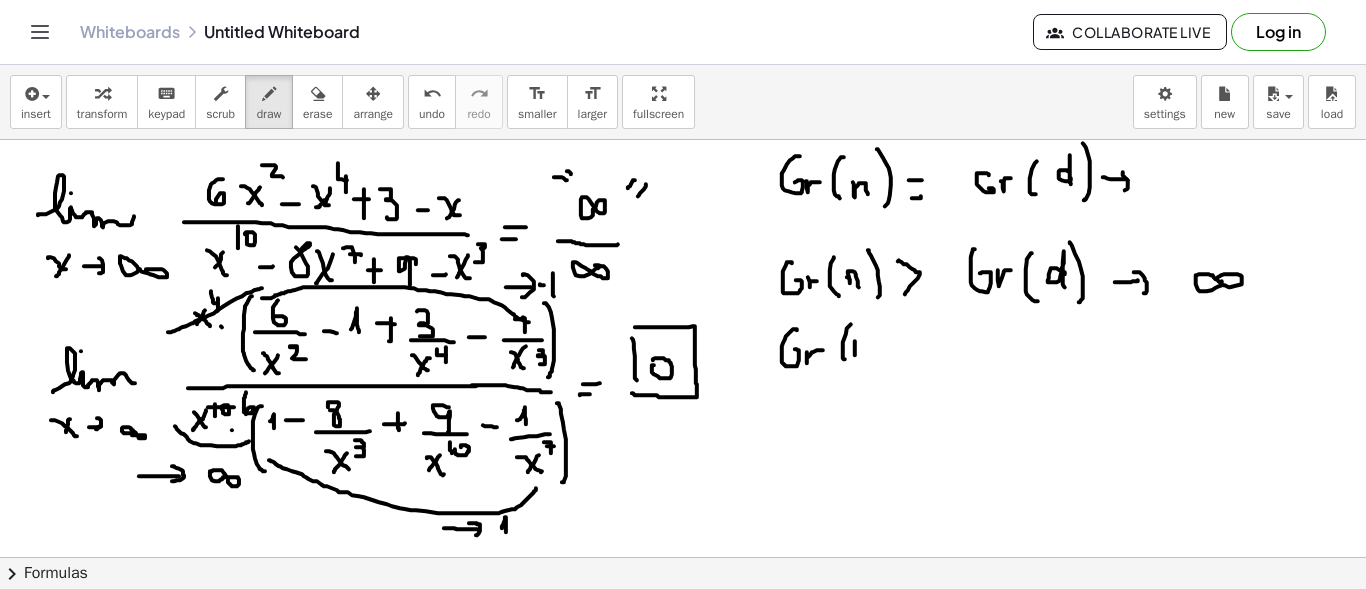 drag, startPoint x: 855, startPoint y: 340, endPoint x: 867, endPoint y: 346, distance: 13.416408 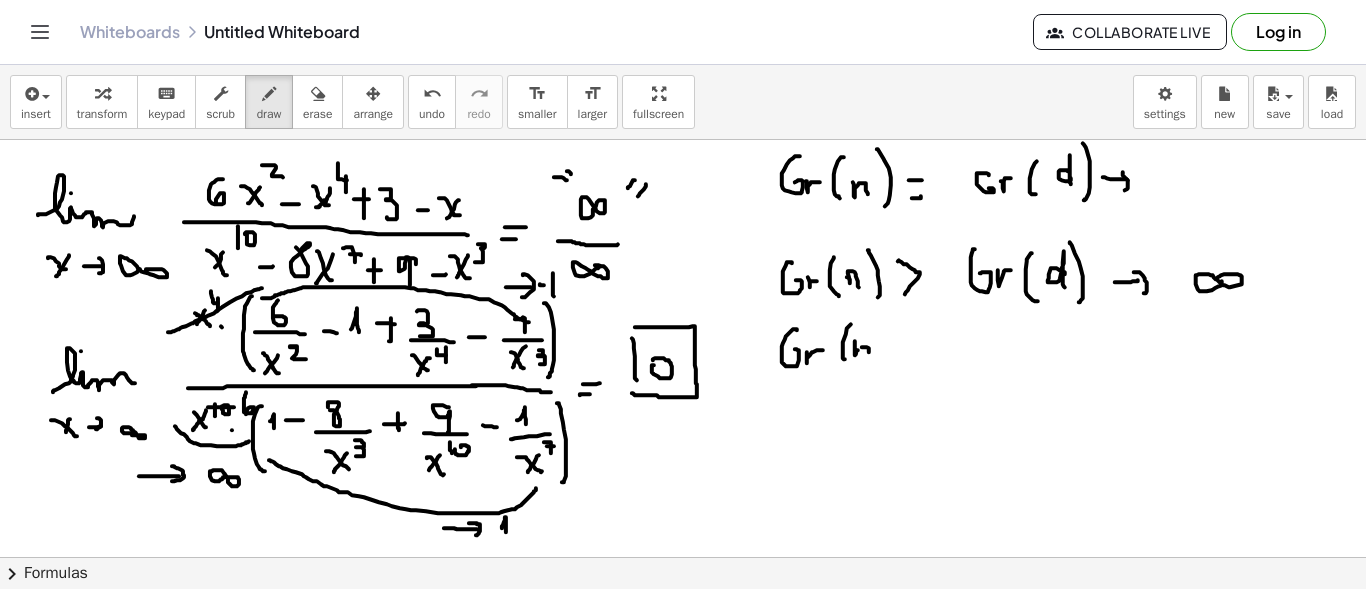click at bounding box center [683, 666] 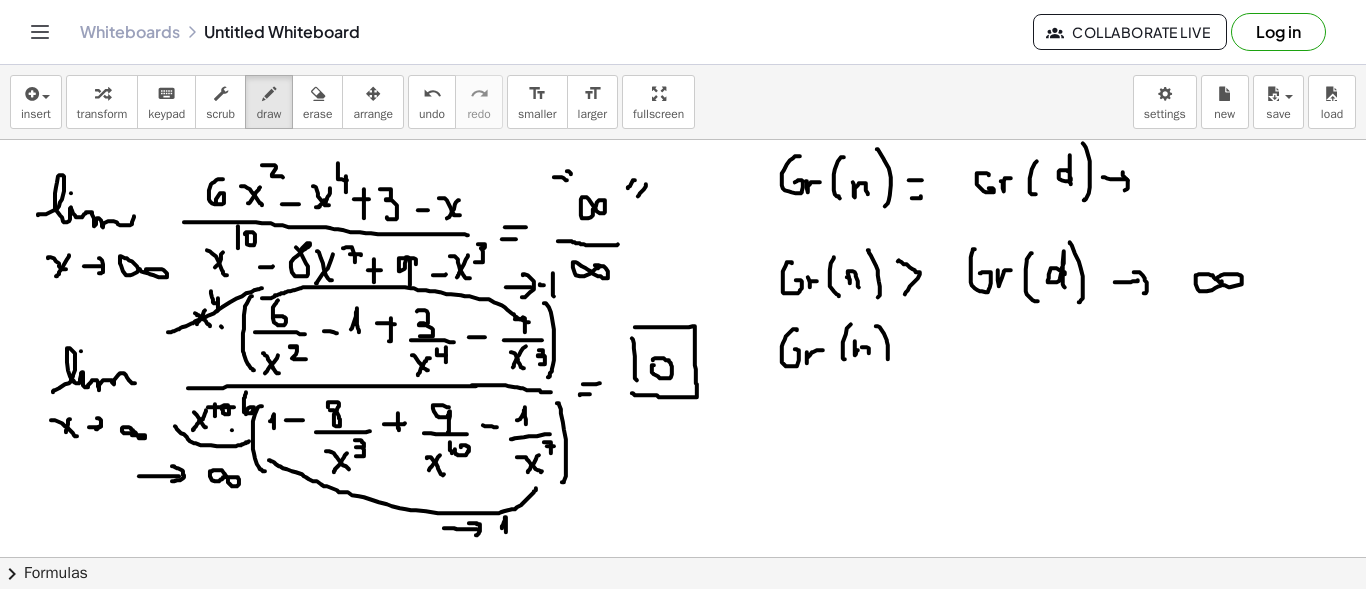 drag, startPoint x: 888, startPoint y: 349, endPoint x: 886, endPoint y: 362, distance: 13.152946 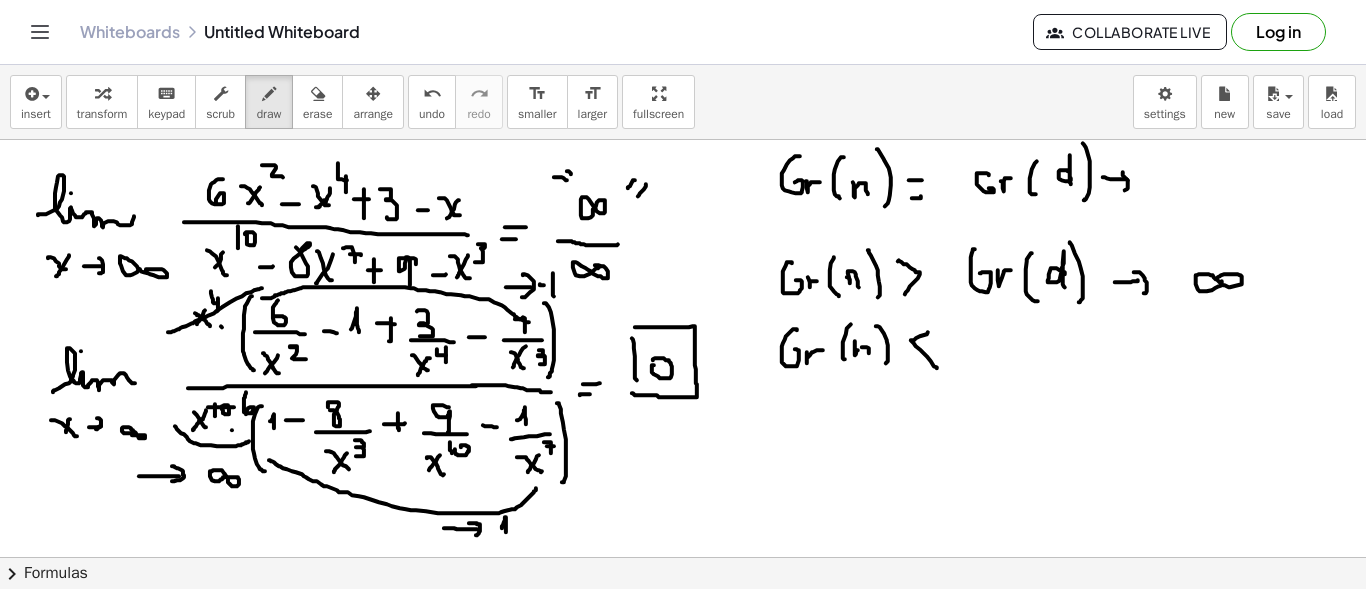 drag, startPoint x: 928, startPoint y: 331, endPoint x: 972, endPoint y: 353, distance: 49.193497 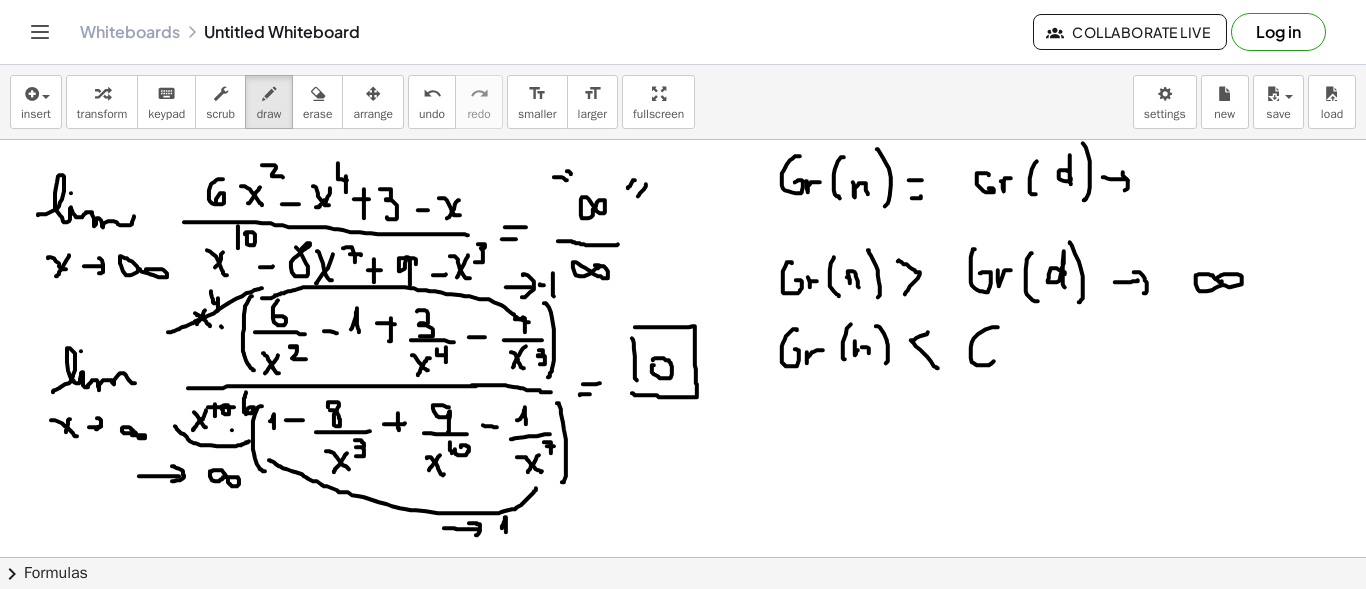 drag, startPoint x: 992, startPoint y: 326, endPoint x: 987, endPoint y: 351, distance: 25.495098 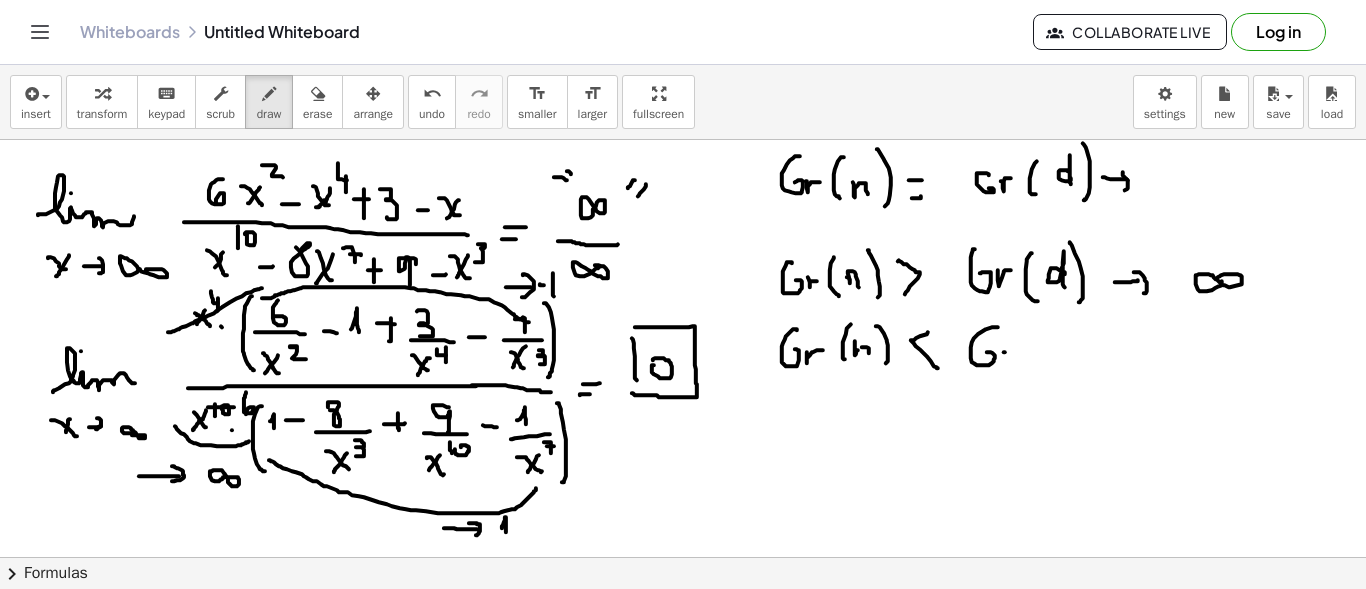 click at bounding box center [683, 666] 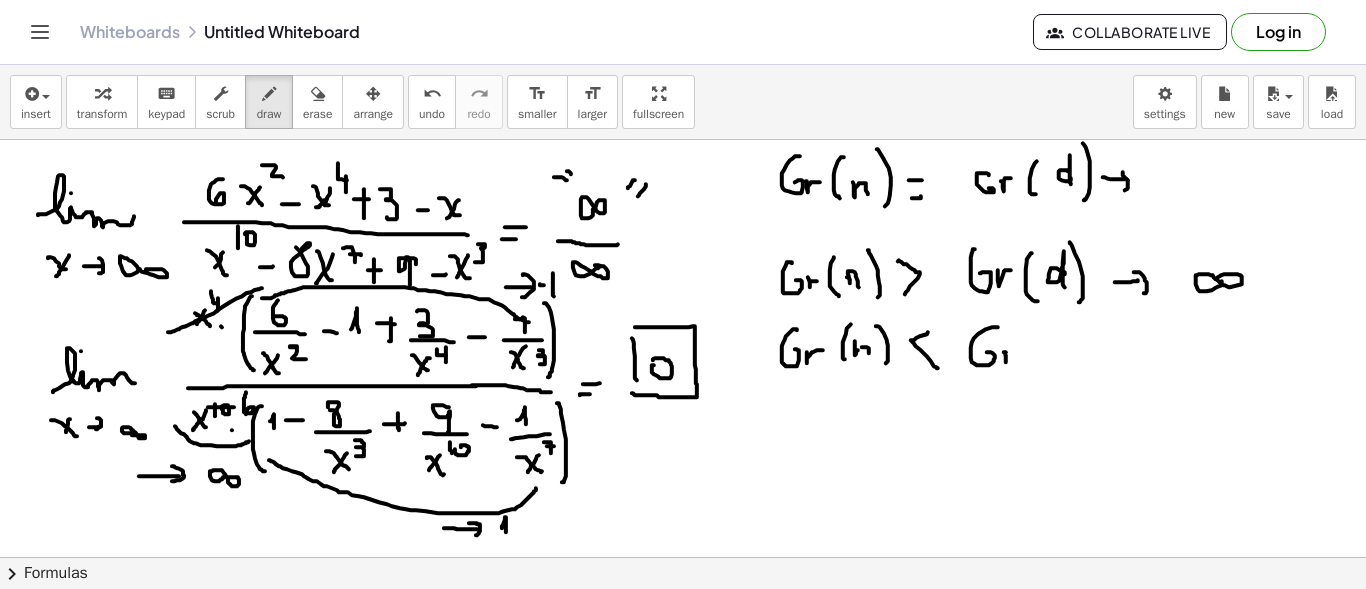 drag, startPoint x: 1006, startPoint y: 351, endPoint x: 1053, endPoint y: 347, distance: 47.169907 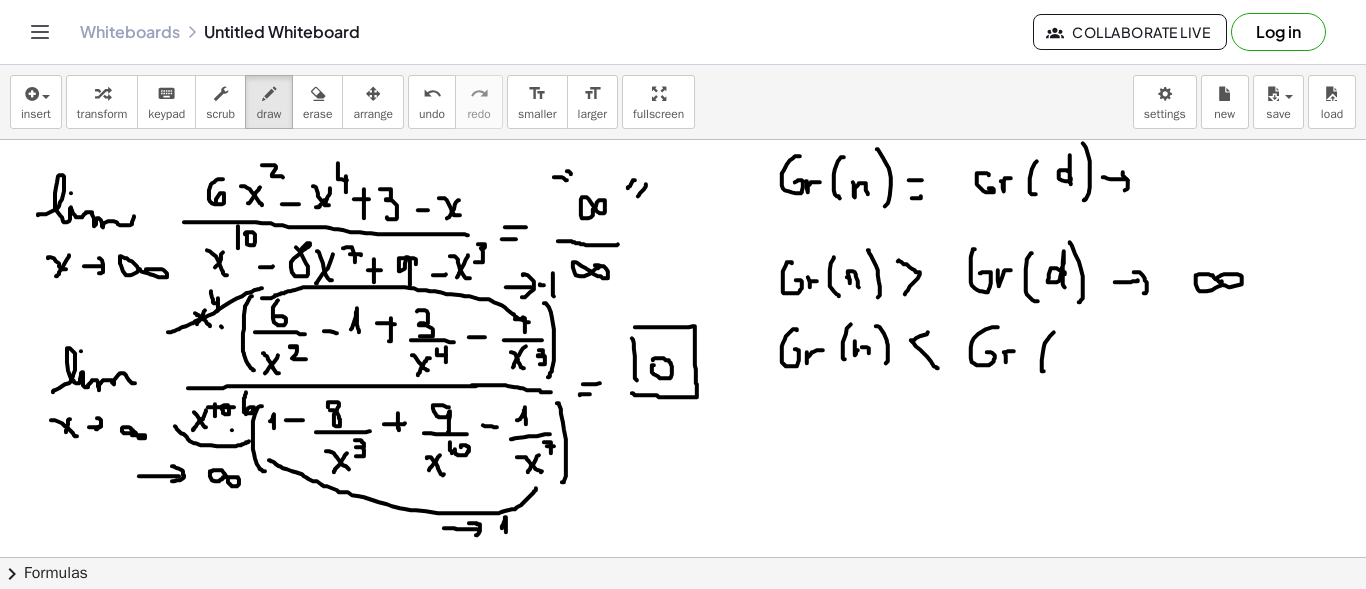 drag, startPoint x: 1052, startPoint y: 333, endPoint x: 1044, endPoint y: 370, distance: 37.85499 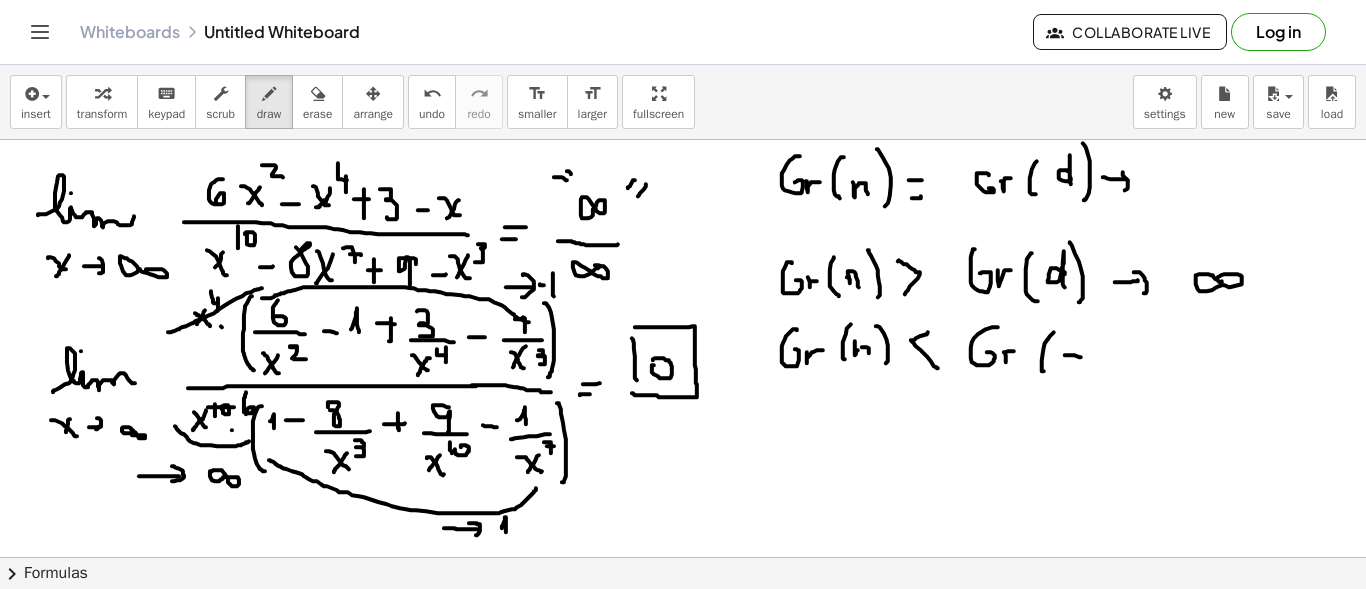 click at bounding box center [683, 666] 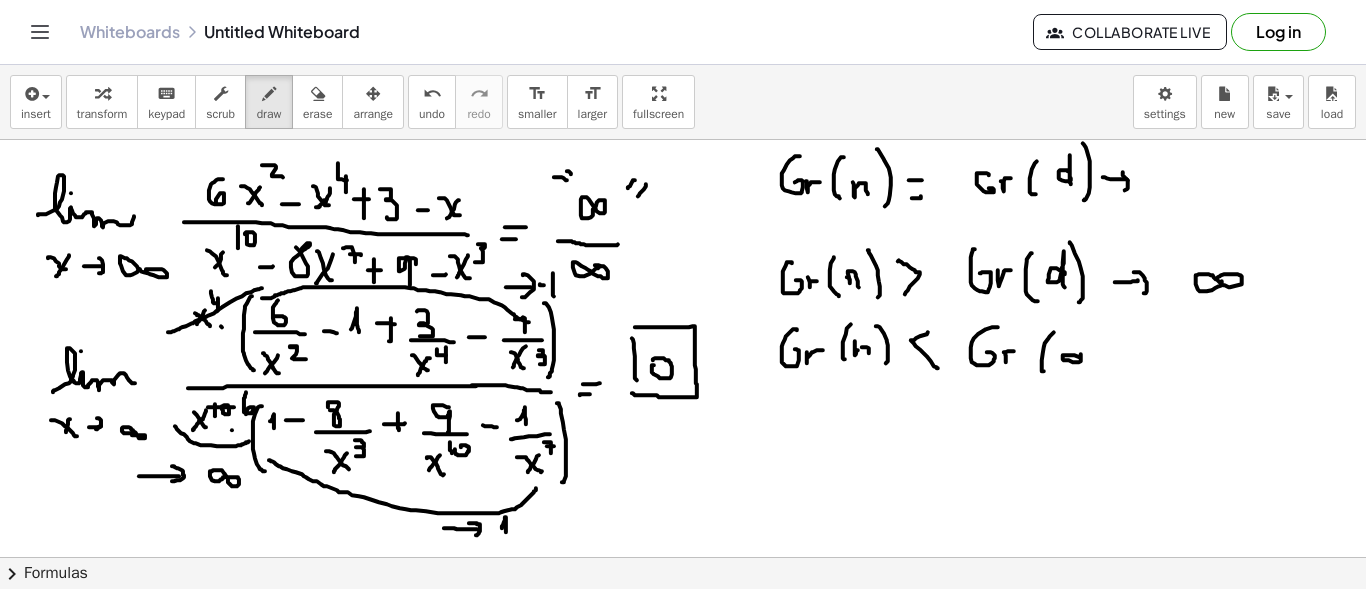 drag, startPoint x: 1081, startPoint y: 337, endPoint x: 1081, endPoint y: 368, distance: 31 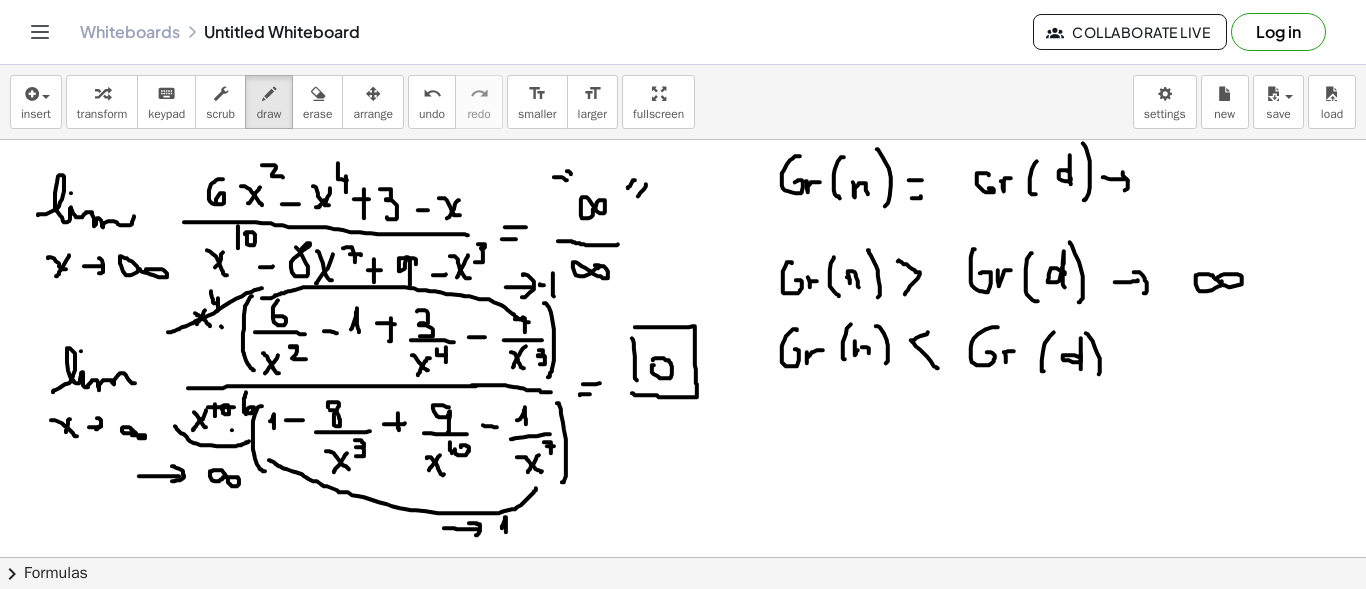 drag, startPoint x: 1093, startPoint y: 340, endPoint x: 1109, endPoint y: 365, distance: 29.681644 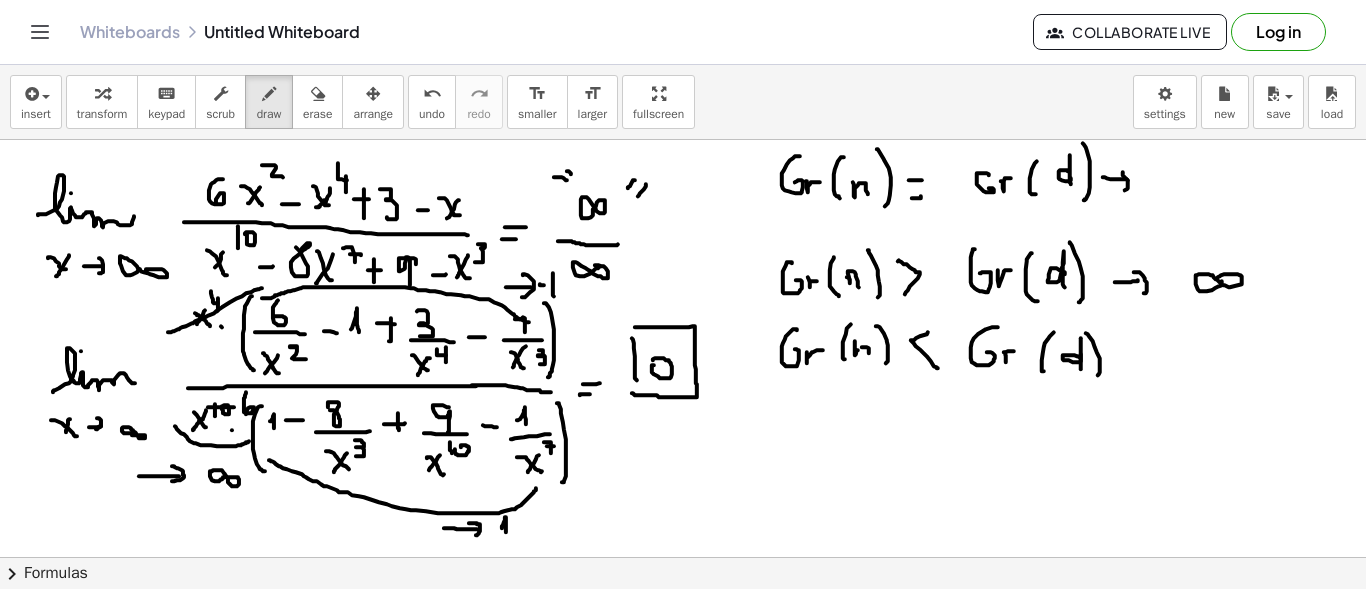 drag, startPoint x: 1122, startPoint y: 359, endPoint x: 1145, endPoint y: 359, distance: 23 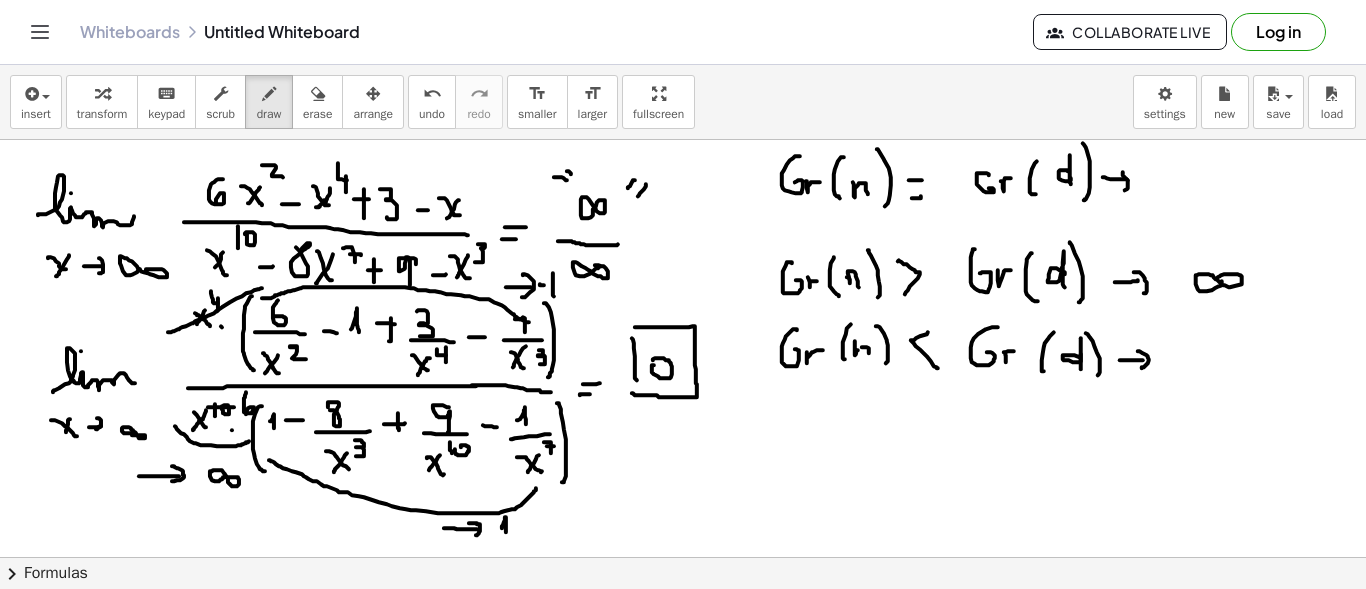 drag, startPoint x: 1138, startPoint y: 350, endPoint x: 1142, endPoint y: 367, distance: 17.464249 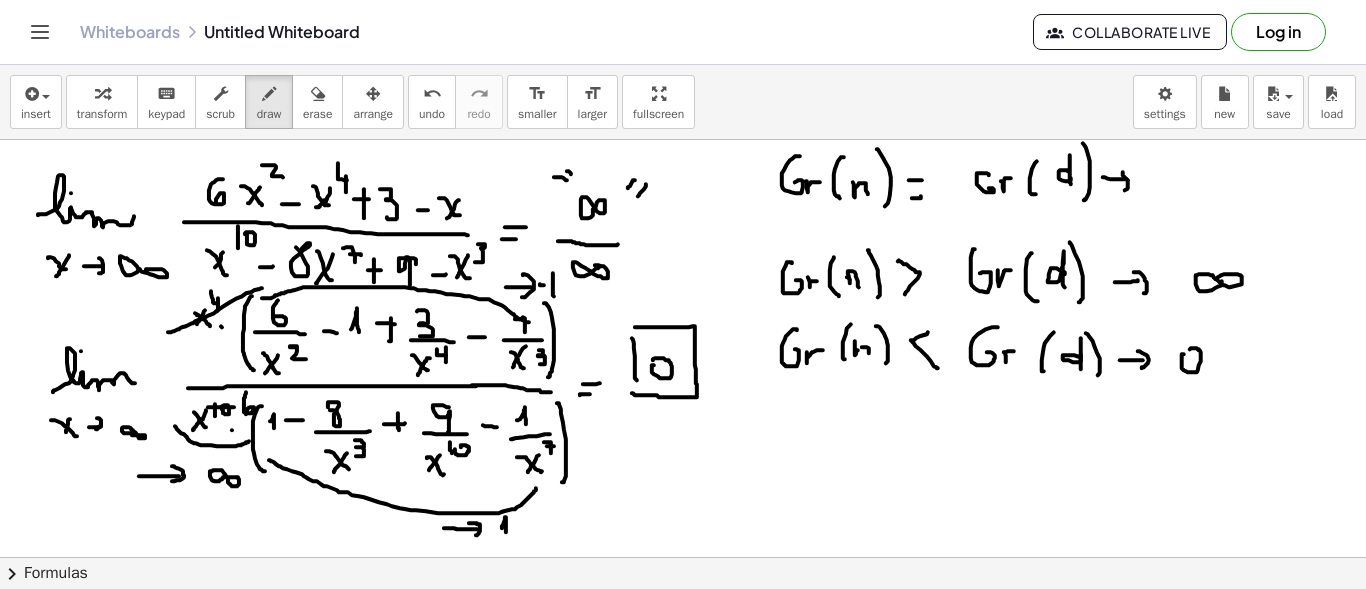 drag, startPoint x: 1184, startPoint y: 369, endPoint x: 1181, endPoint y: 356, distance: 13.341664 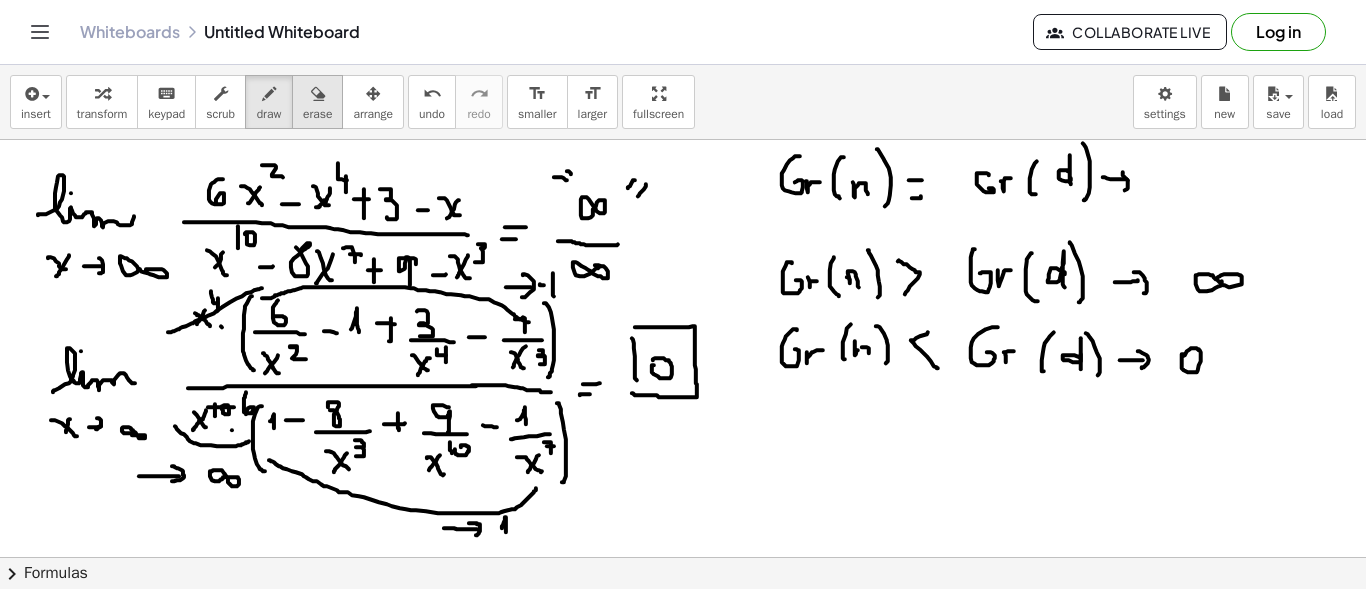 click on "erase" at bounding box center [317, 102] 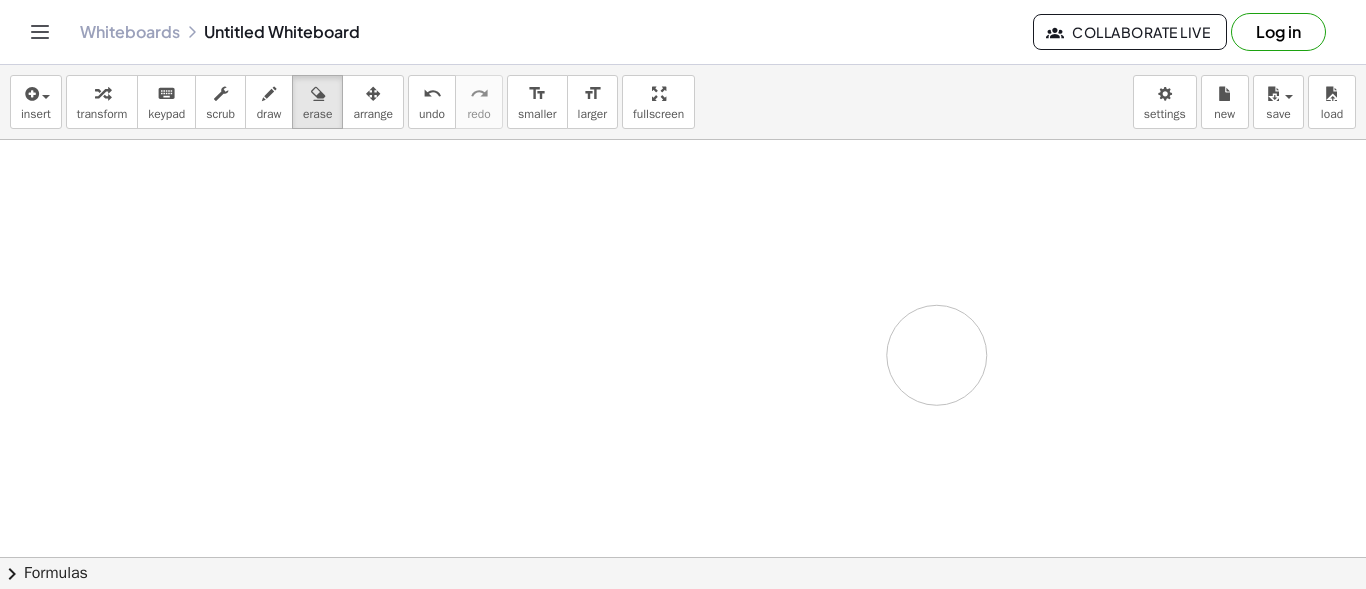 drag, startPoint x: 64, startPoint y: 166, endPoint x: 331, endPoint y: 3, distance: 312.82263 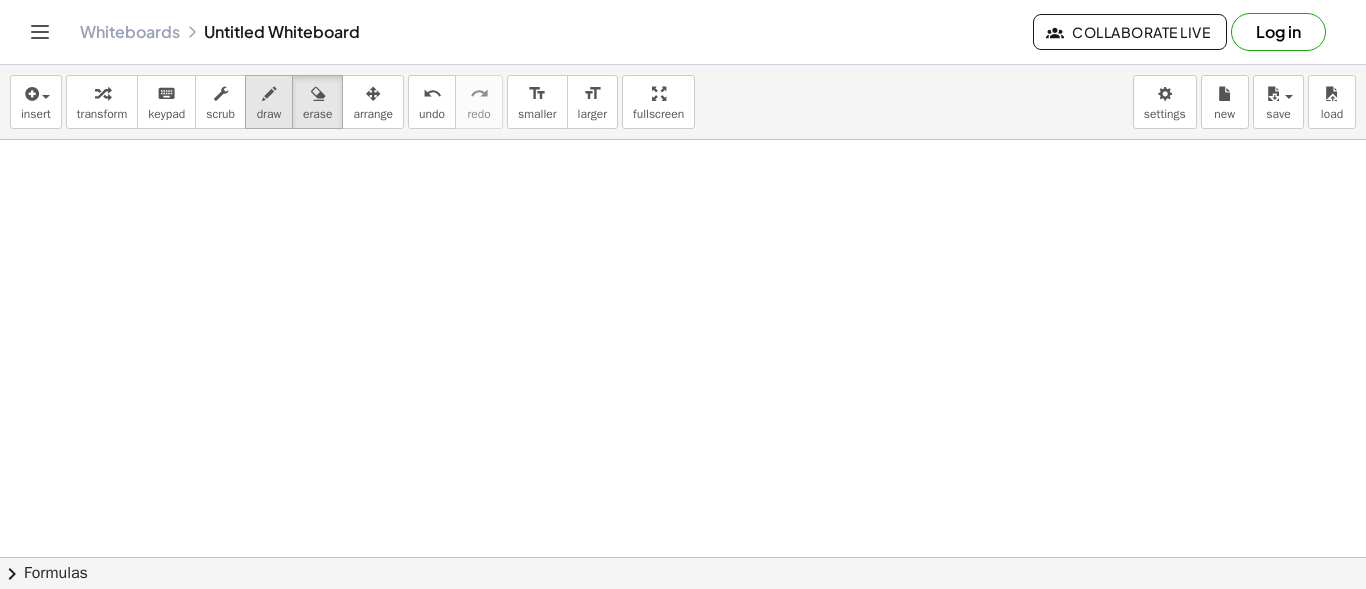 click at bounding box center (269, 94) 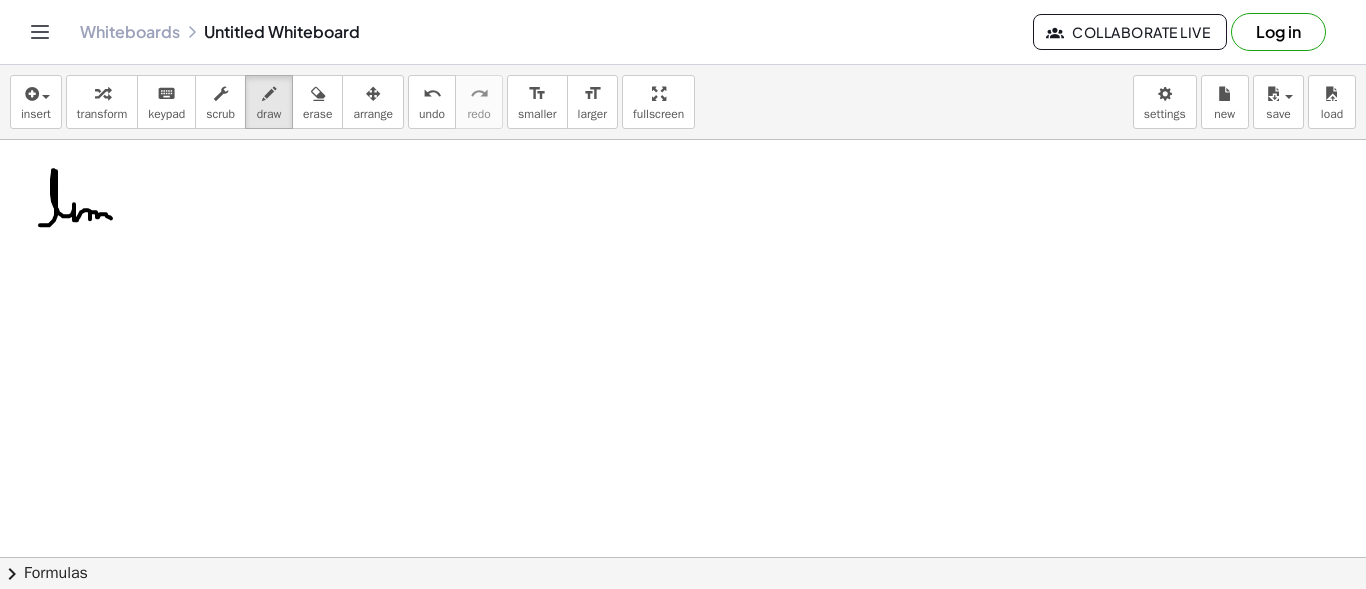 drag, startPoint x: 41, startPoint y: 224, endPoint x: 94, endPoint y: 204, distance: 56.648037 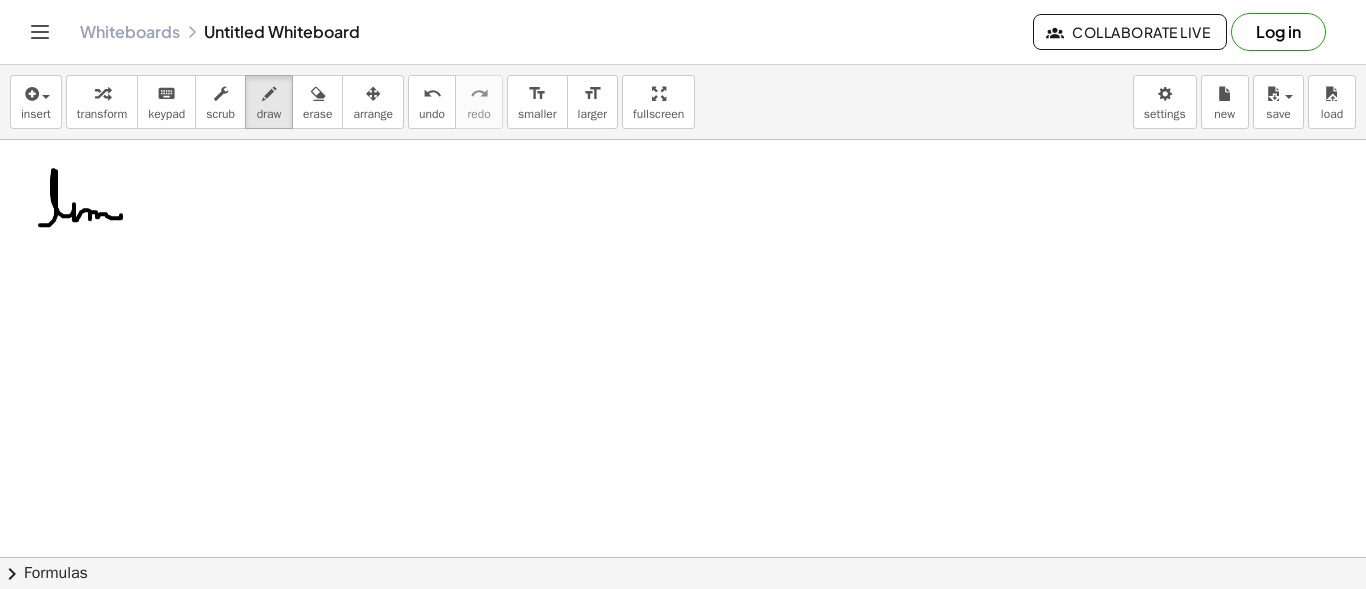 click at bounding box center (683, 666) 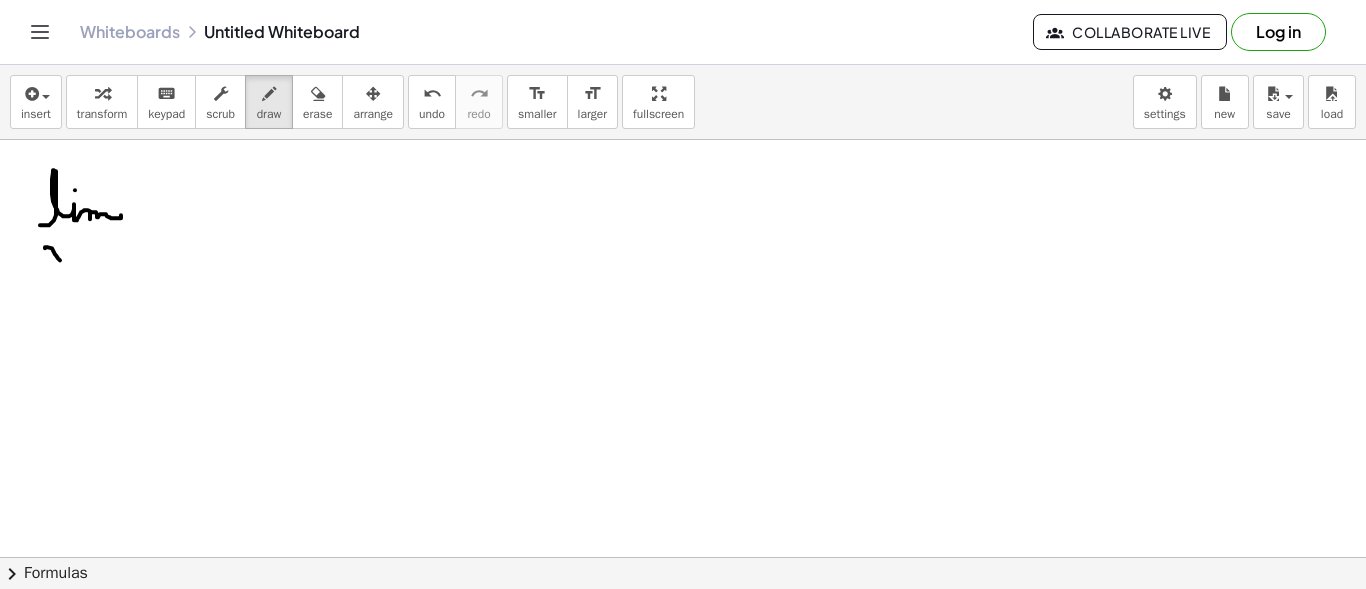 drag, startPoint x: 45, startPoint y: 247, endPoint x: 65, endPoint y: 258, distance: 22.825424 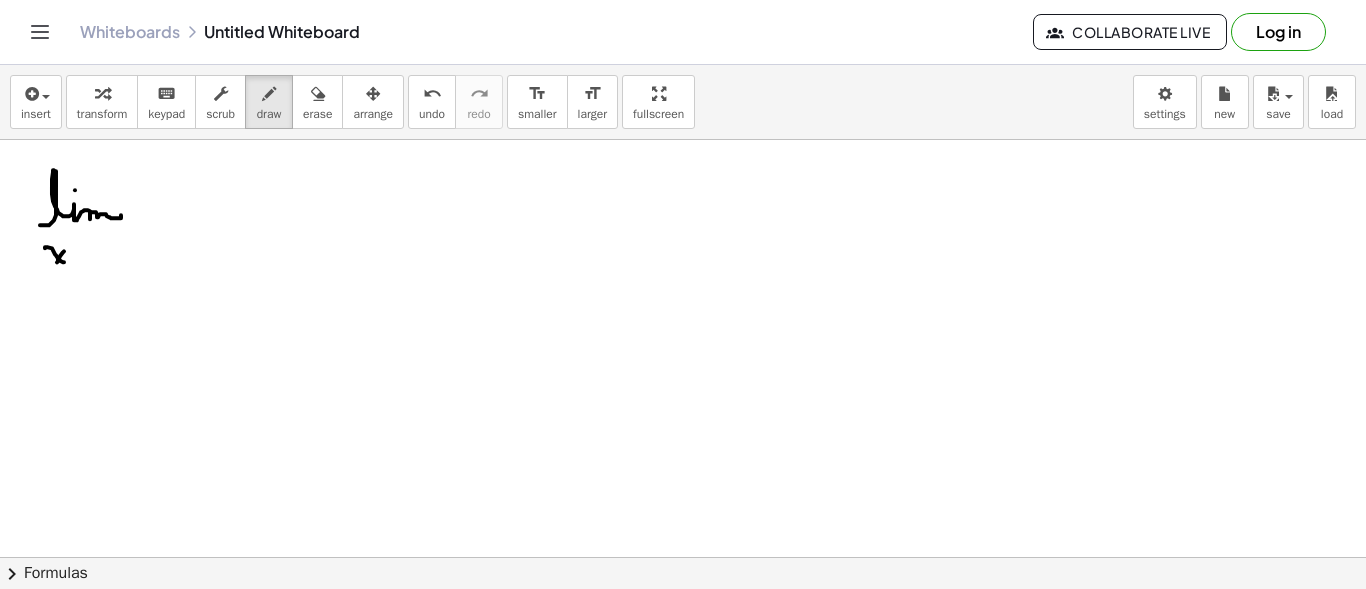 click at bounding box center (683, 666) 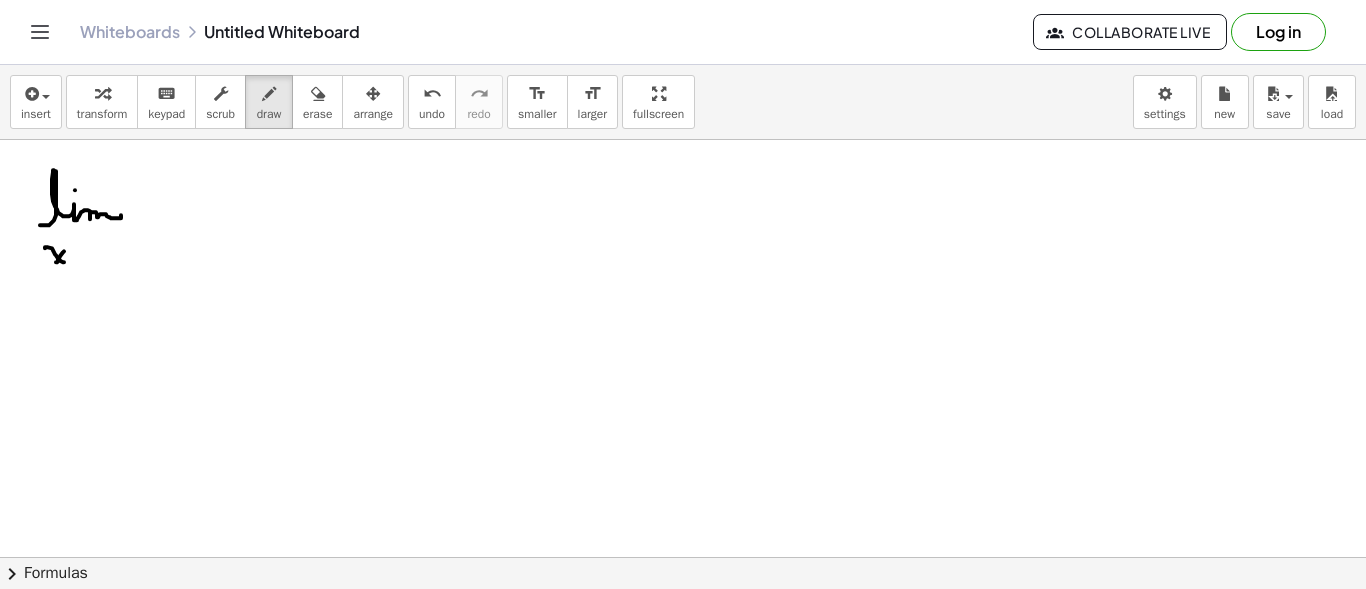 drag, startPoint x: 80, startPoint y: 252, endPoint x: 91, endPoint y: 249, distance: 11.401754 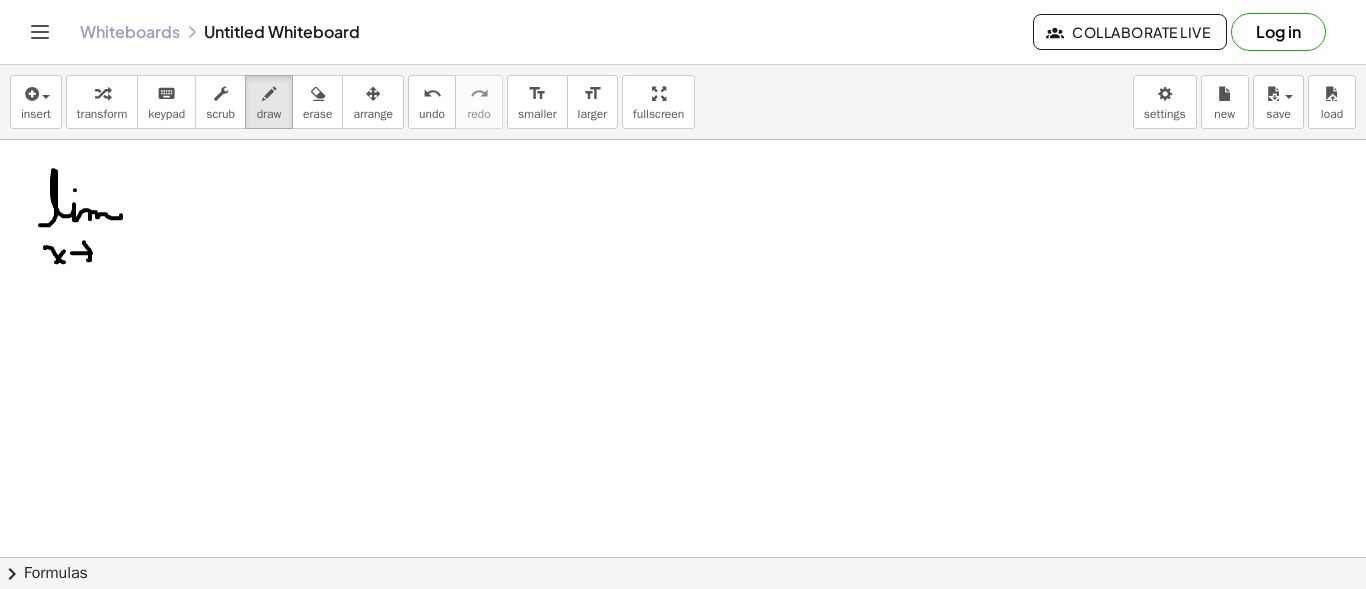 drag, startPoint x: 84, startPoint y: 241, endPoint x: 100, endPoint y: 252, distance: 19.416489 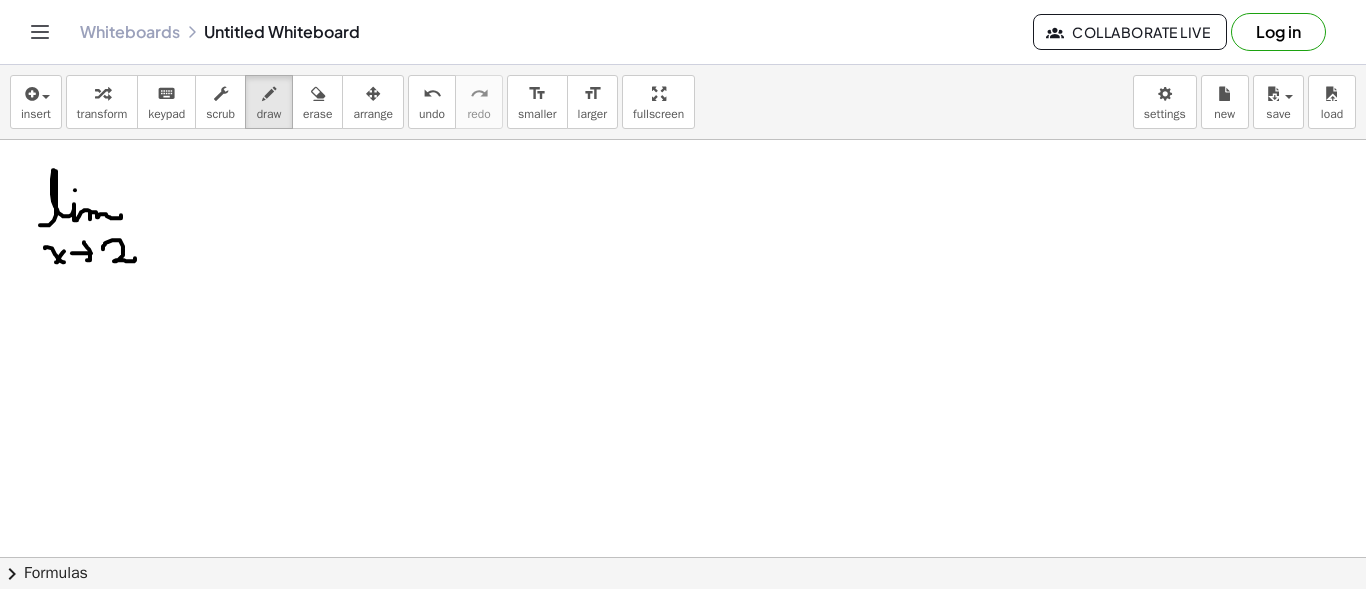 drag, startPoint x: 103, startPoint y: 248, endPoint x: 135, endPoint y: 254, distance: 32.55764 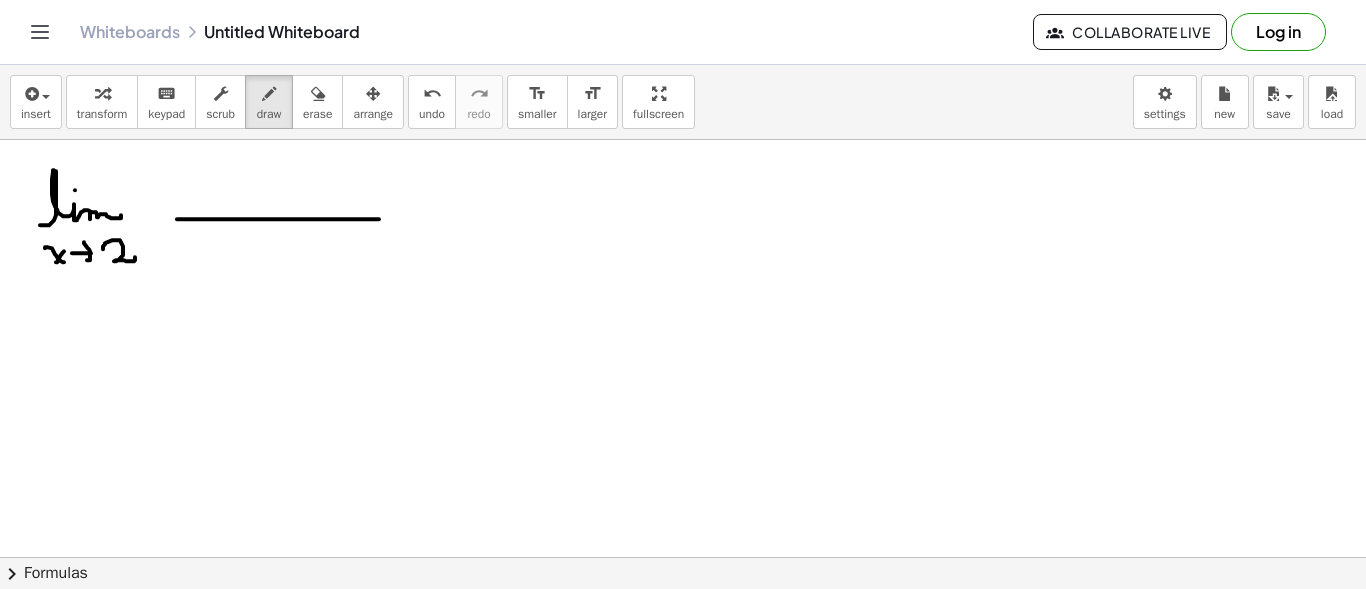 drag, startPoint x: 177, startPoint y: 218, endPoint x: 391, endPoint y: 218, distance: 214 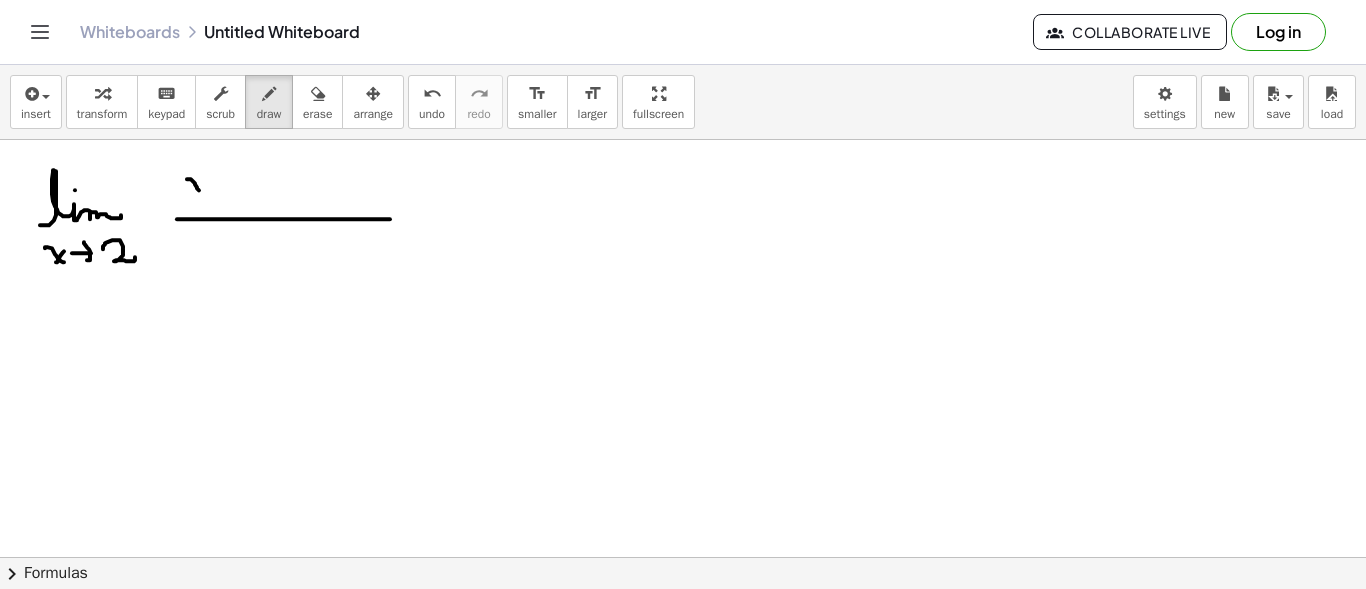 drag, startPoint x: 193, startPoint y: 180, endPoint x: 212, endPoint y: 199, distance: 26.870058 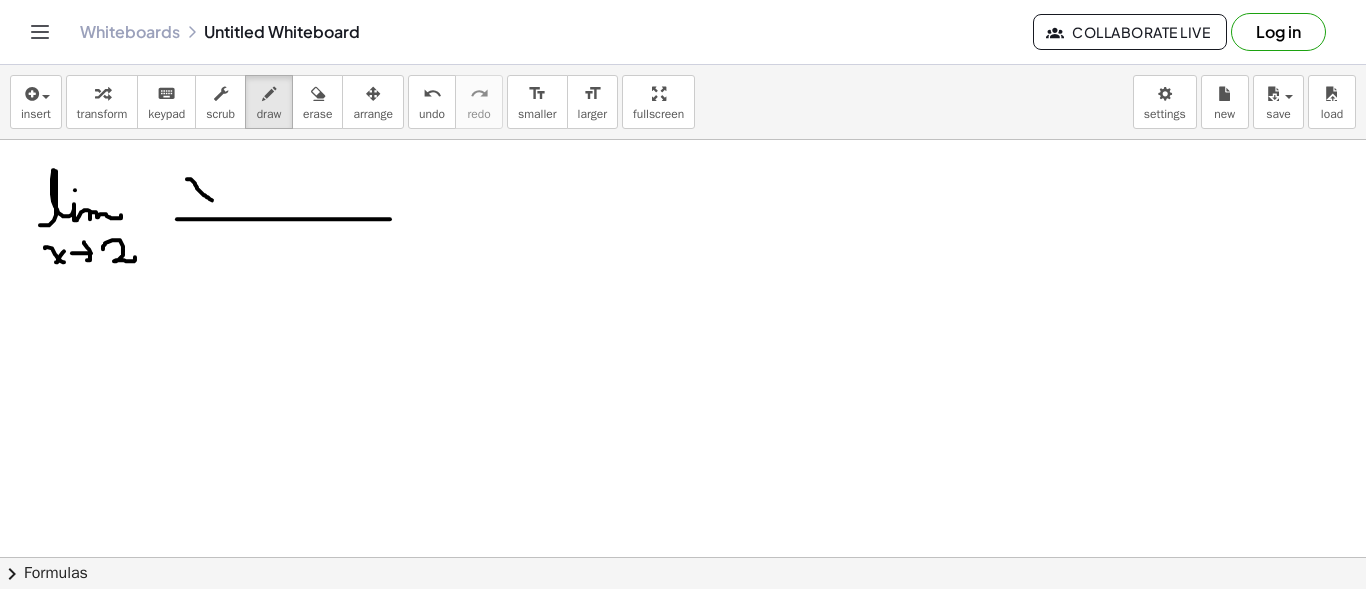 click at bounding box center (683, 666) 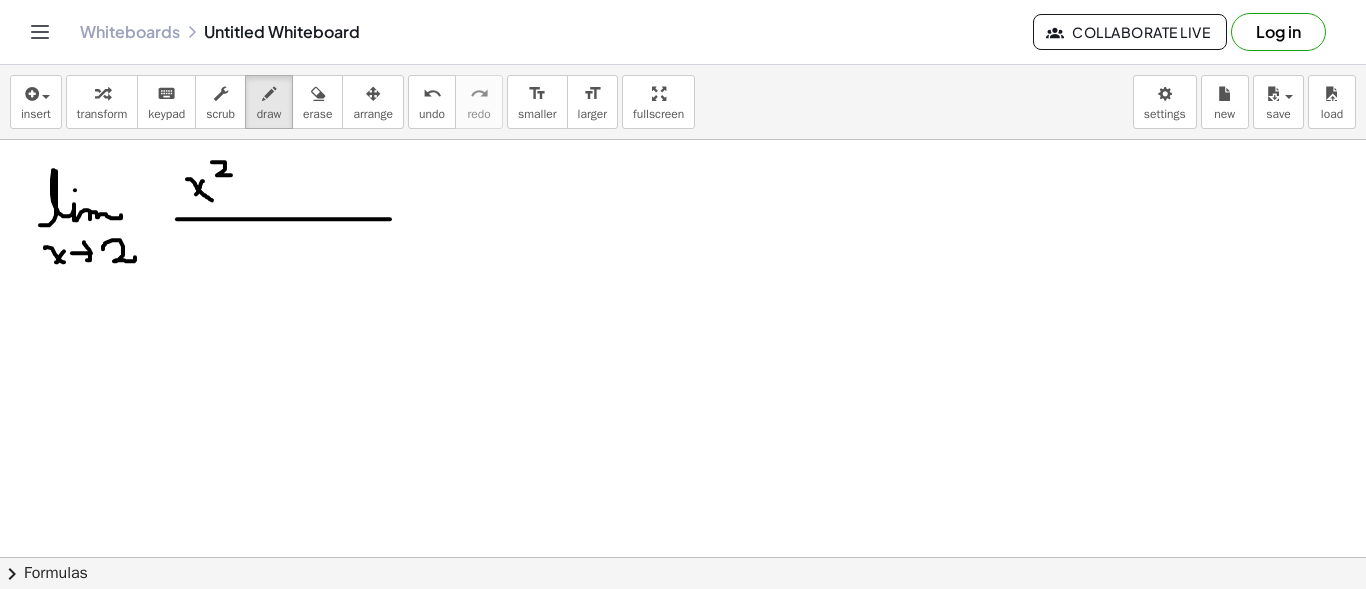 drag, startPoint x: 214, startPoint y: 161, endPoint x: 233, endPoint y: 174, distance: 23.021729 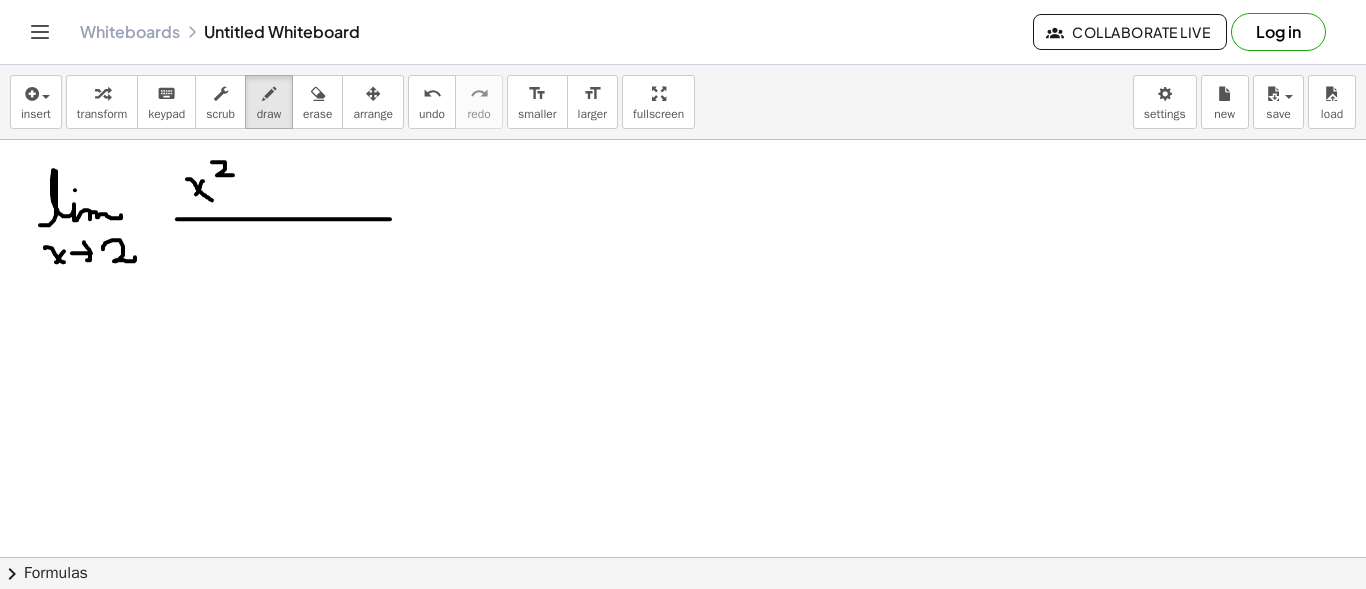 drag, startPoint x: 233, startPoint y: 191, endPoint x: 251, endPoint y: 191, distance: 18 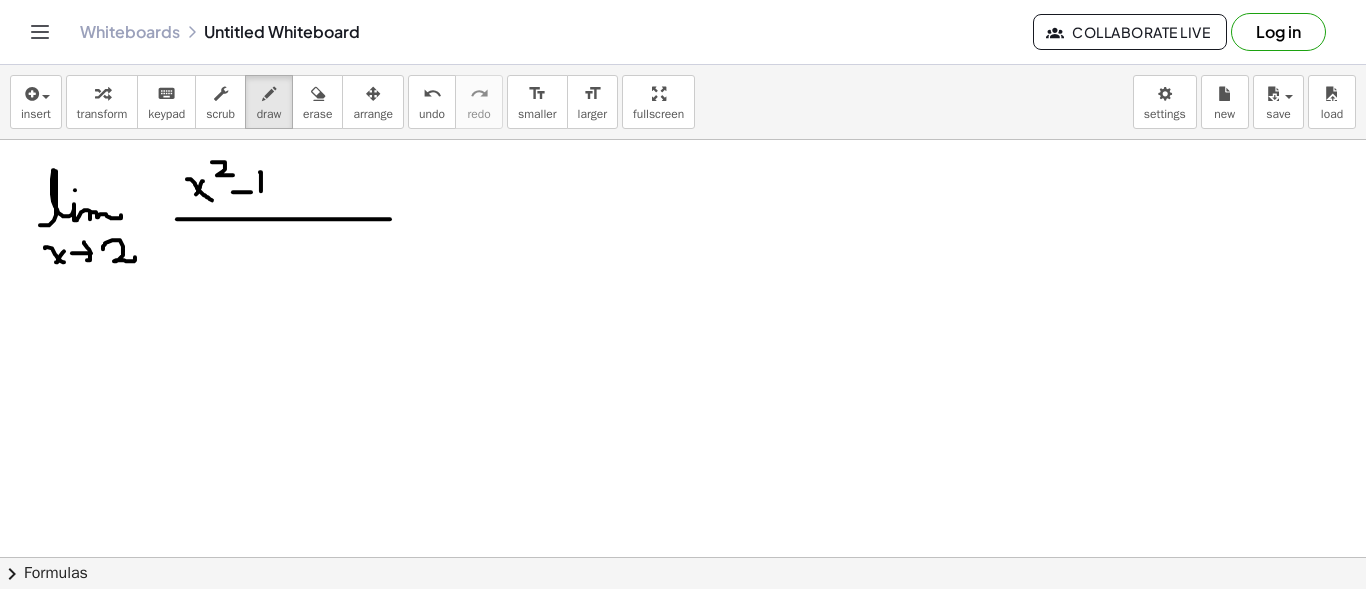 drag, startPoint x: 260, startPoint y: 171, endPoint x: 269, endPoint y: 191, distance: 21.931713 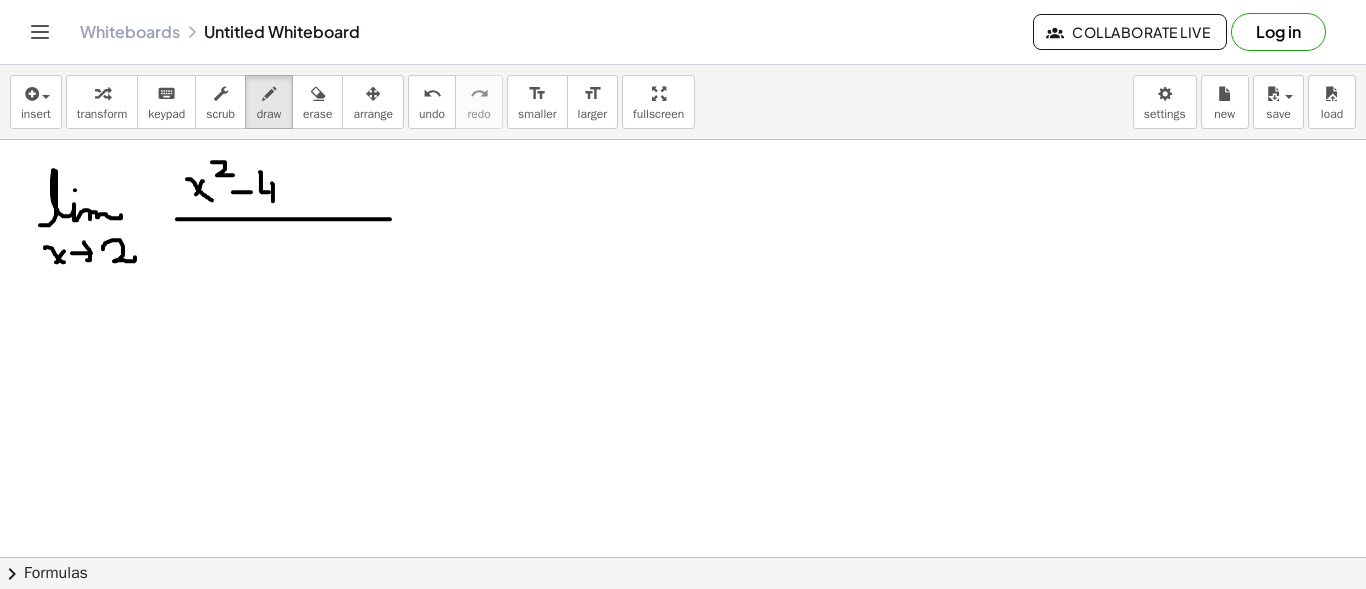 drag, startPoint x: 273, startPoint y: 189, endPoint x: 273, endPoint y: 203, distance: 14 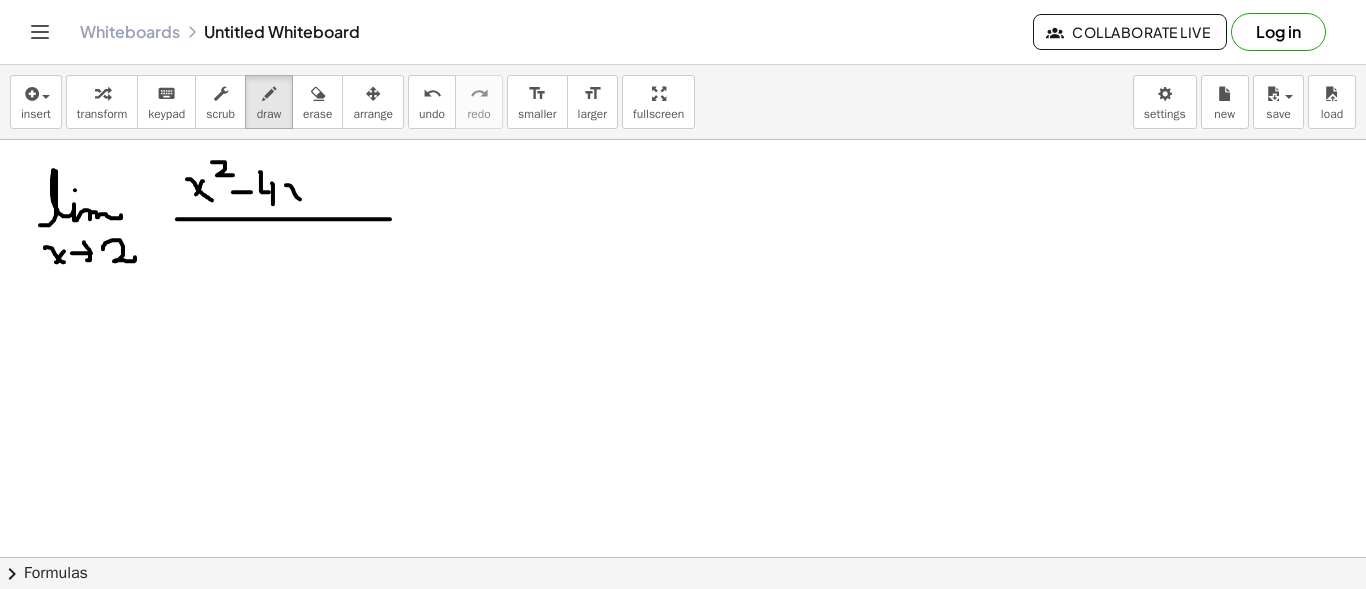 drag, startPoint x: 294, startPoint y: 191, endPoint x: 305, endPoint y: 199, distance: 13.601471 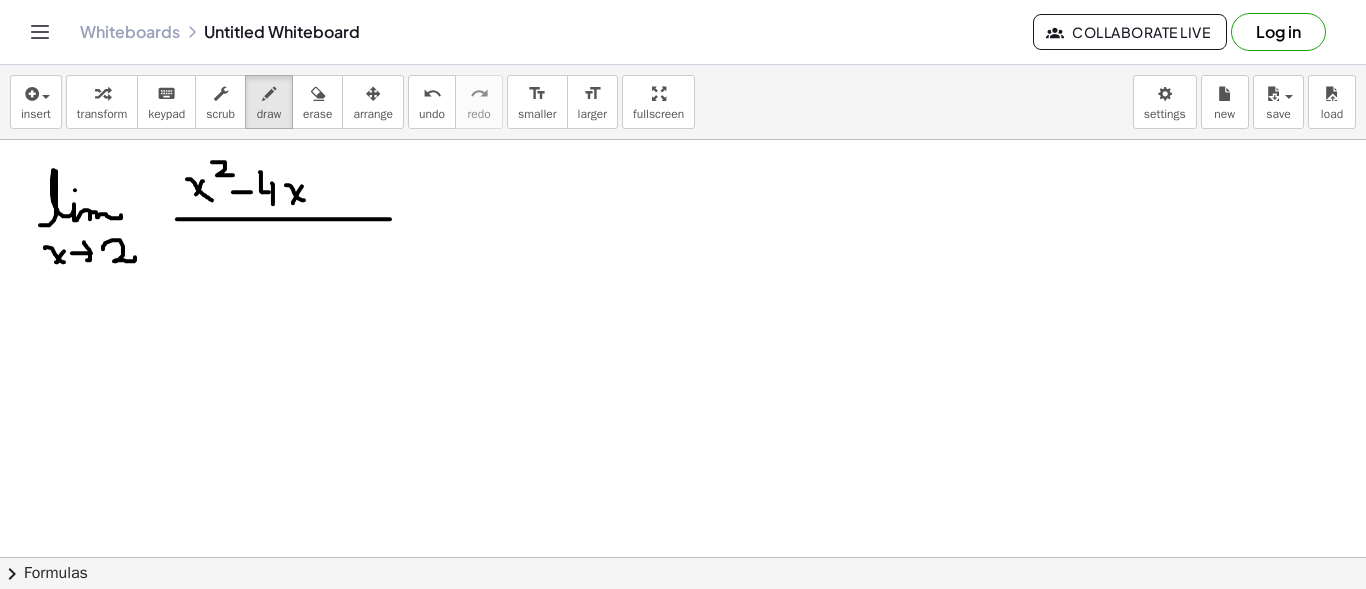 click at bounding box center (683, 666) 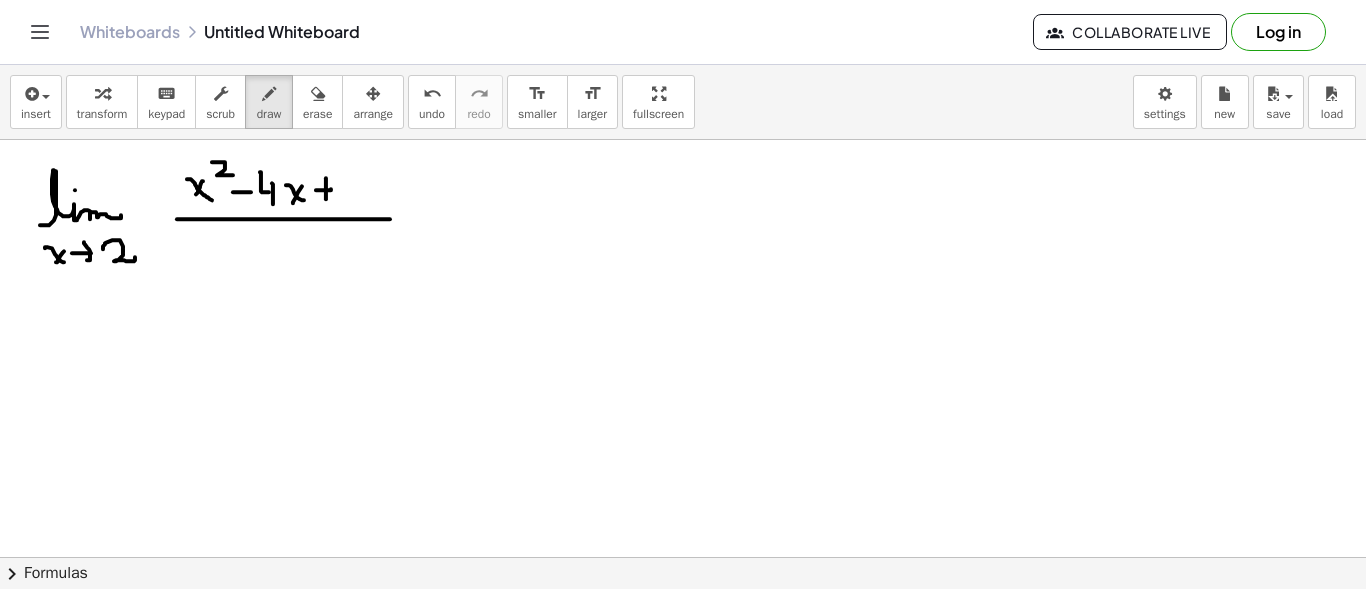 drag, startPoint x: 326, startPoint y: 177, endPoint x: 326, endPoint y: 203, distance: 26 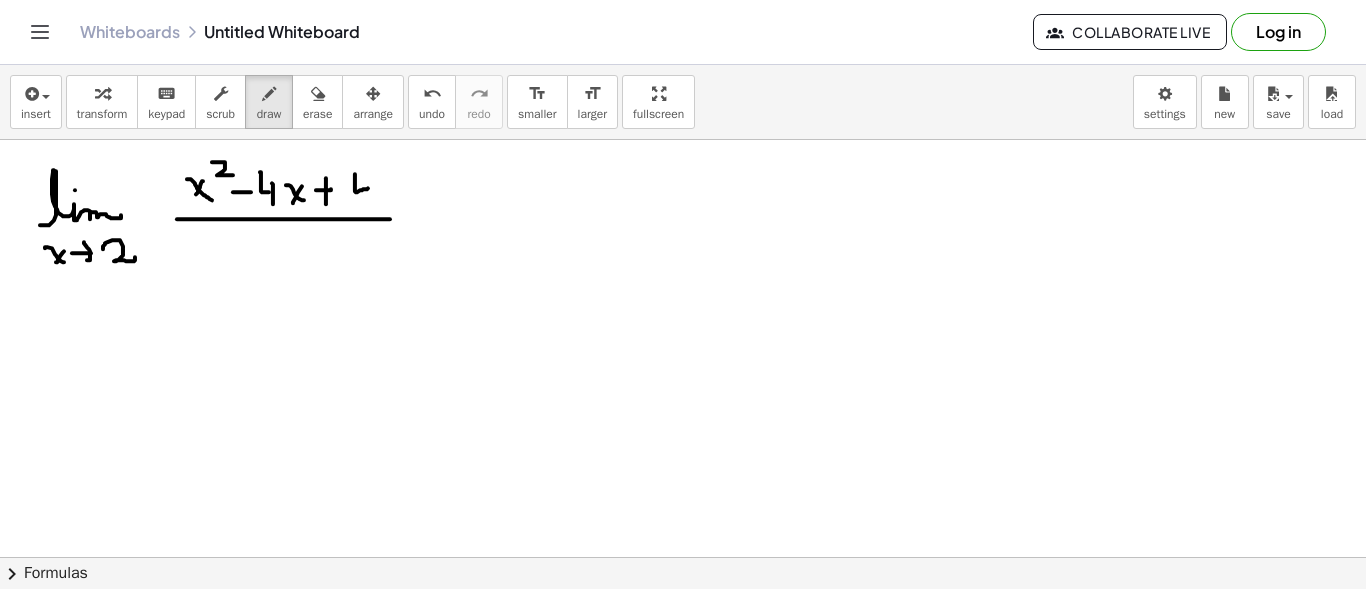 drag, startPoint x: 355, startPoint y: 173, endPoint x: 369, endPoint y: 178, distance: 14.866069 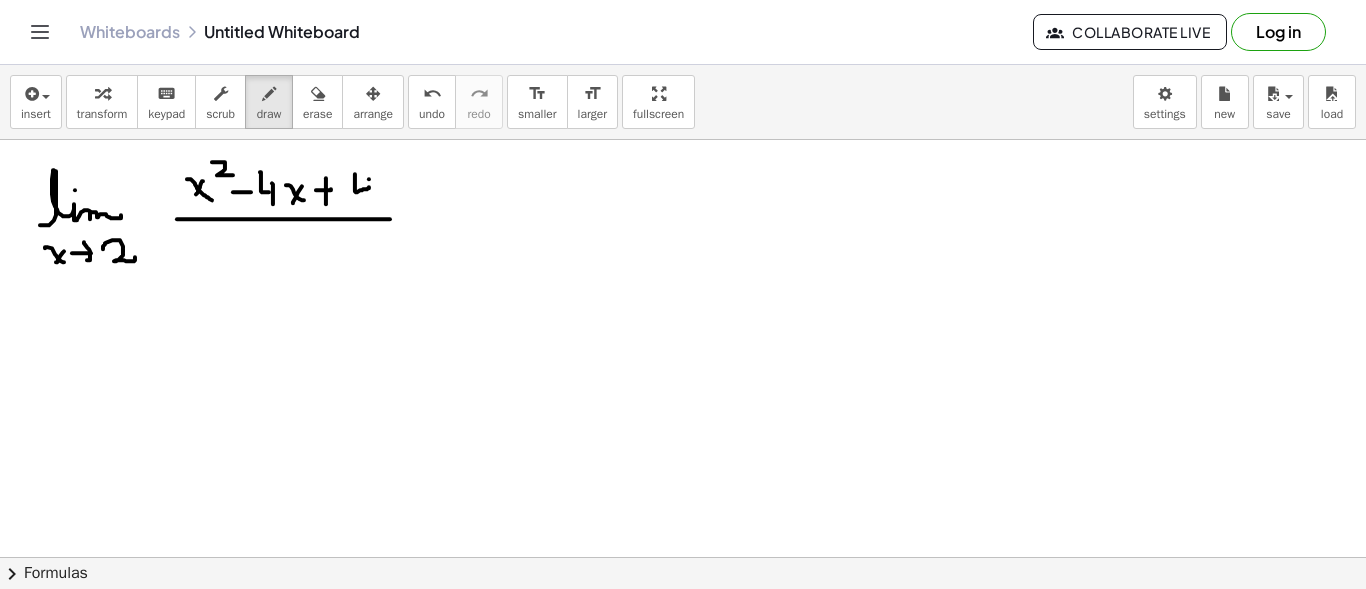 drag, startPoint x: 369, startPoint y: 178, endPoint x: 360, endPoint y: 208, distance: 31.320919 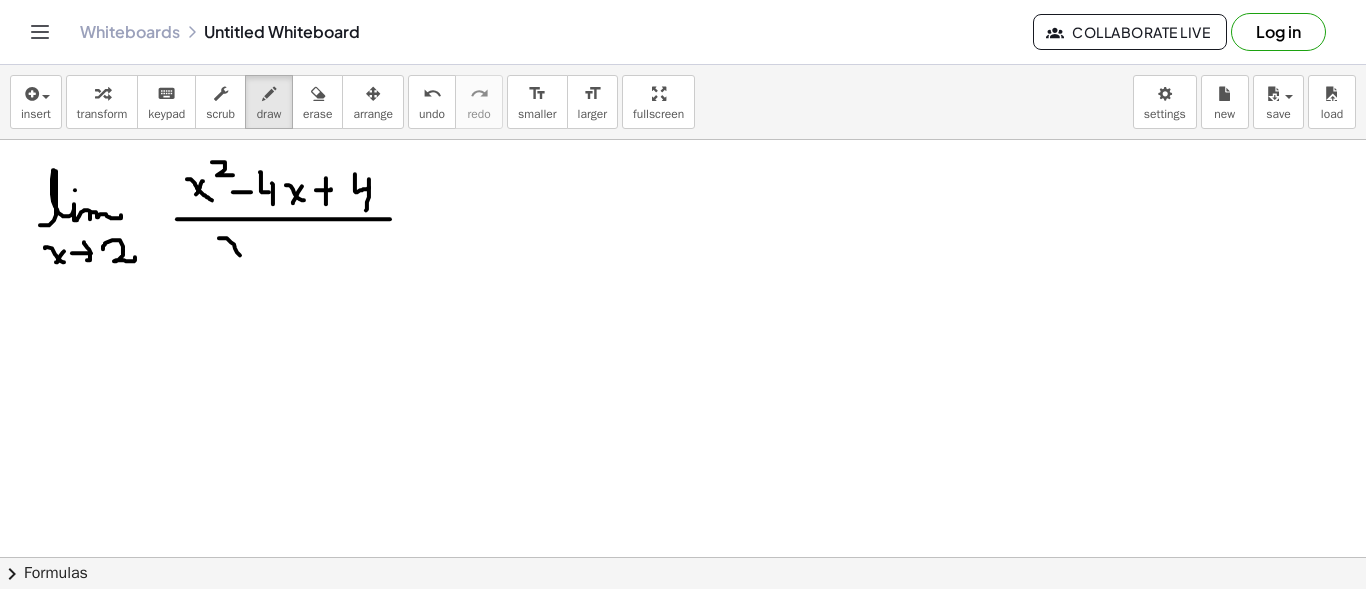 drag, startPoint x: 221, startPoint y: 237, endPoint x: 244, endPoint y: 247, distance: 25.079872 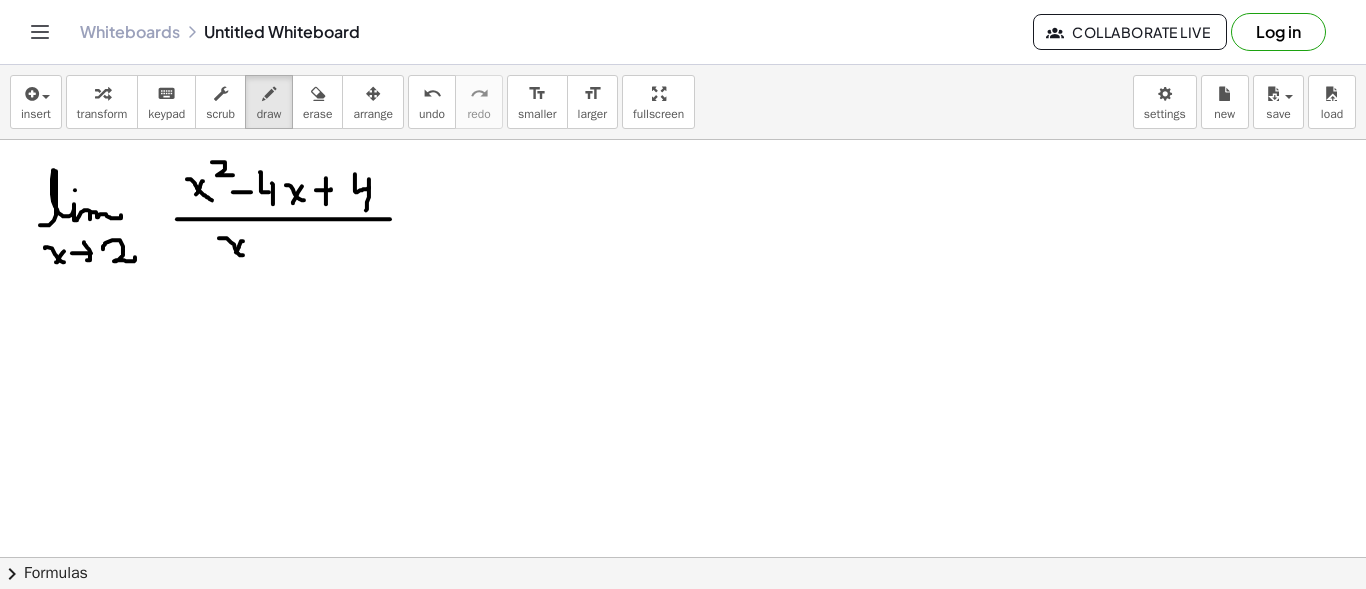 drag, startPoint x: 243, startPoint y: 240, endPoint x: 236, endPoint y: 251, distance: 13.038404 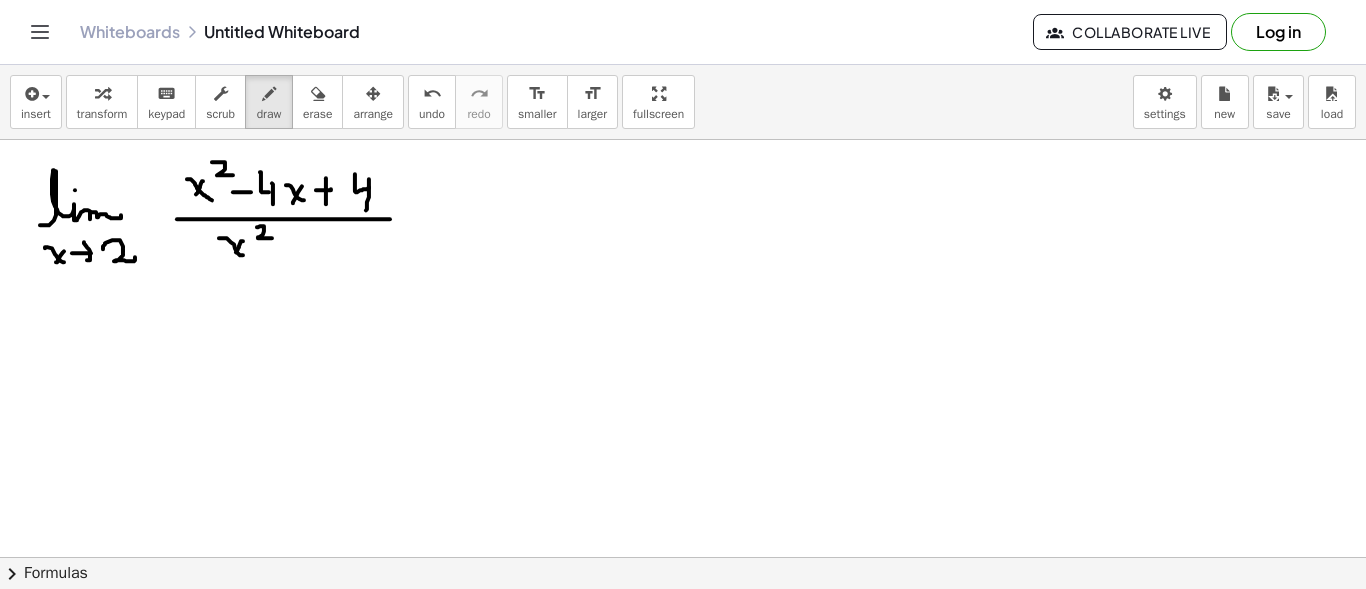 drag, startPoint x: 261, startPoint y: 225, endPoint x: 272, endPoint y: 237, distance: 16.27882 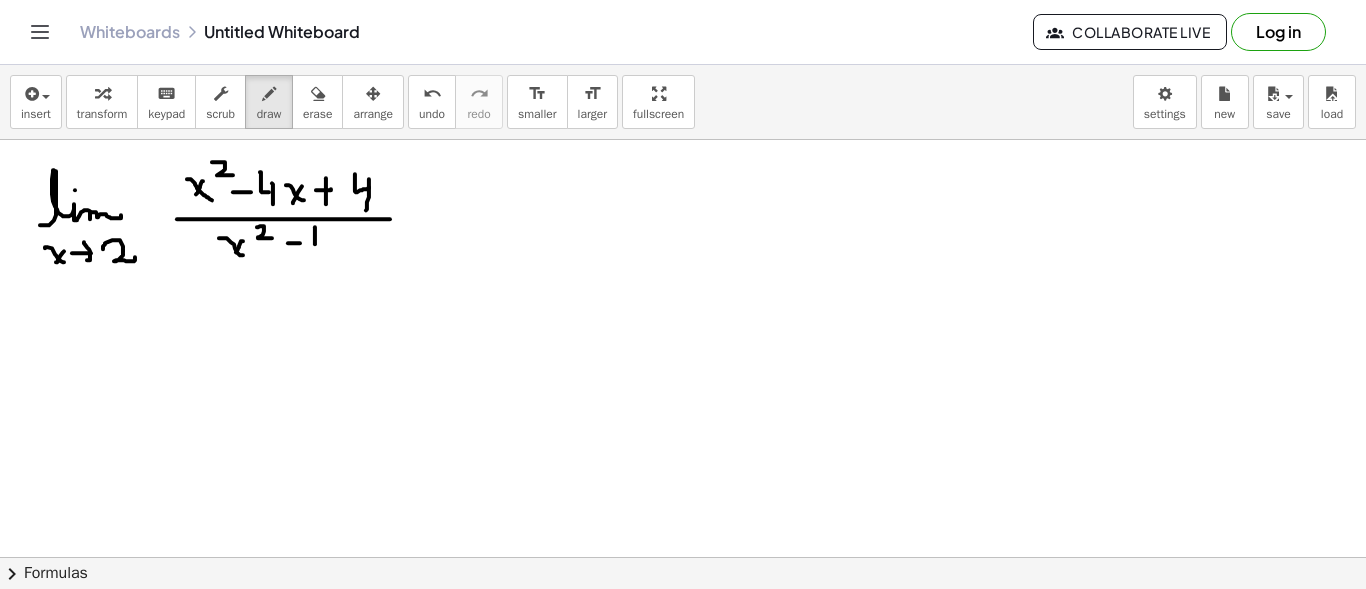 drag, startPoint x: 315, startPoint y: 226, endPoint x: 330, endPoint y: 239, distance: 19.849434 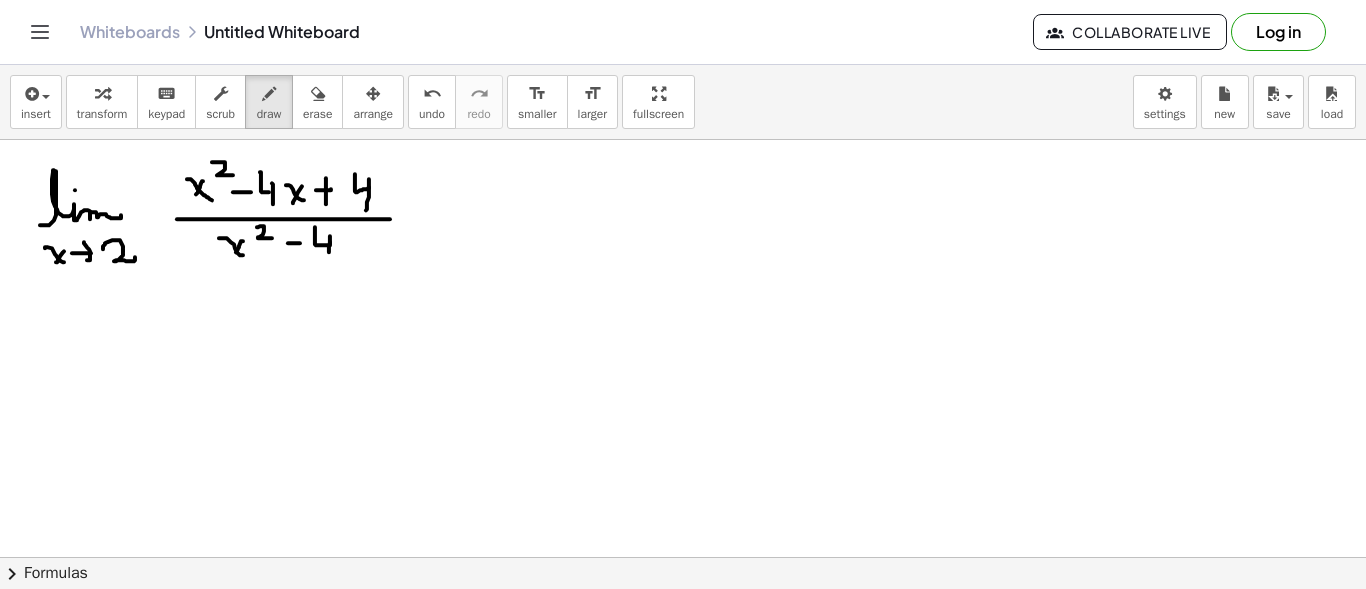 drag, startPoint x: 330, startPoint y: 235, endPoint x: 329, endPoint y: 252, distance: 17.029387 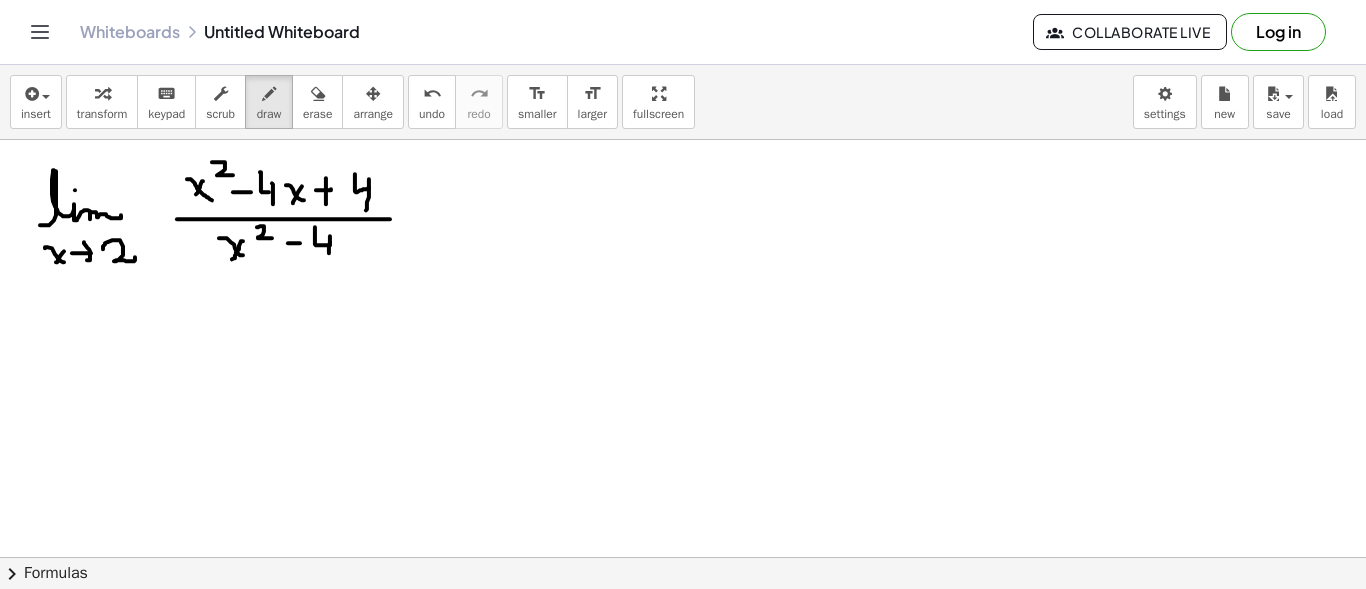 drag, startPoint x: 239, startPoint y: 245, endPoint x: 232, endPoint y: 258, distance: 14.764823 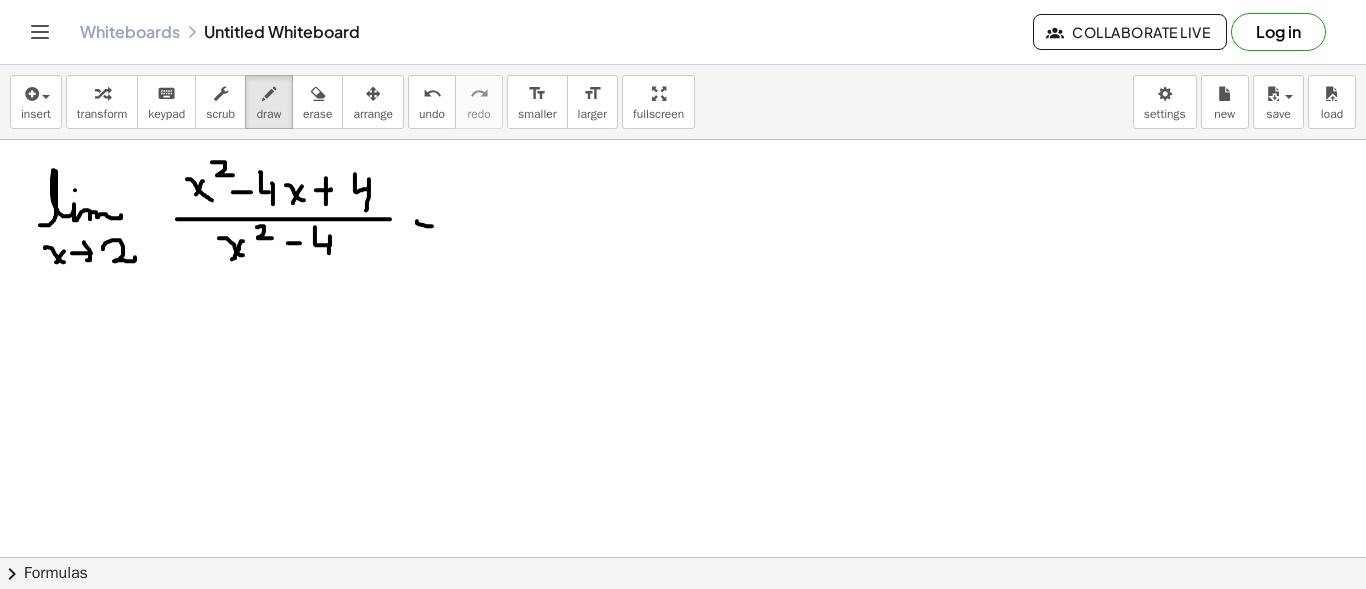 drag, startPoint x: 417, startPoint y: 220, endPoint x: 432, endPoint y: 225, distance: 15.811388 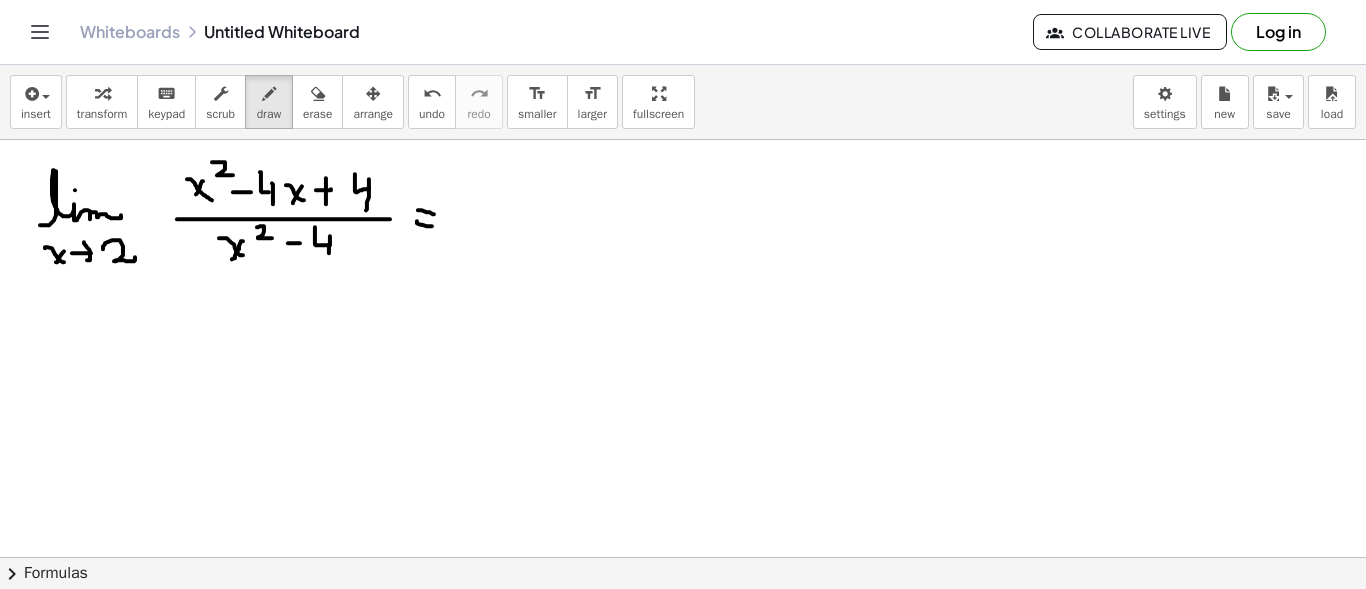 click at bounding box center [683, 666] 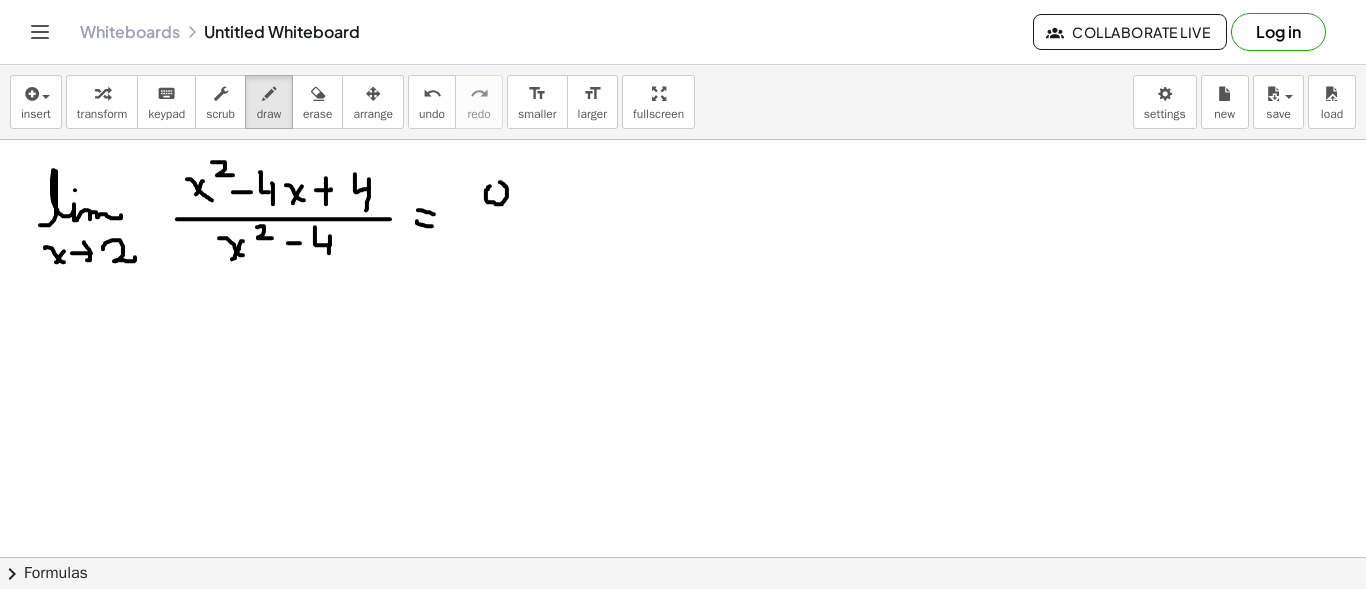 click at bounding box center (683, 666) 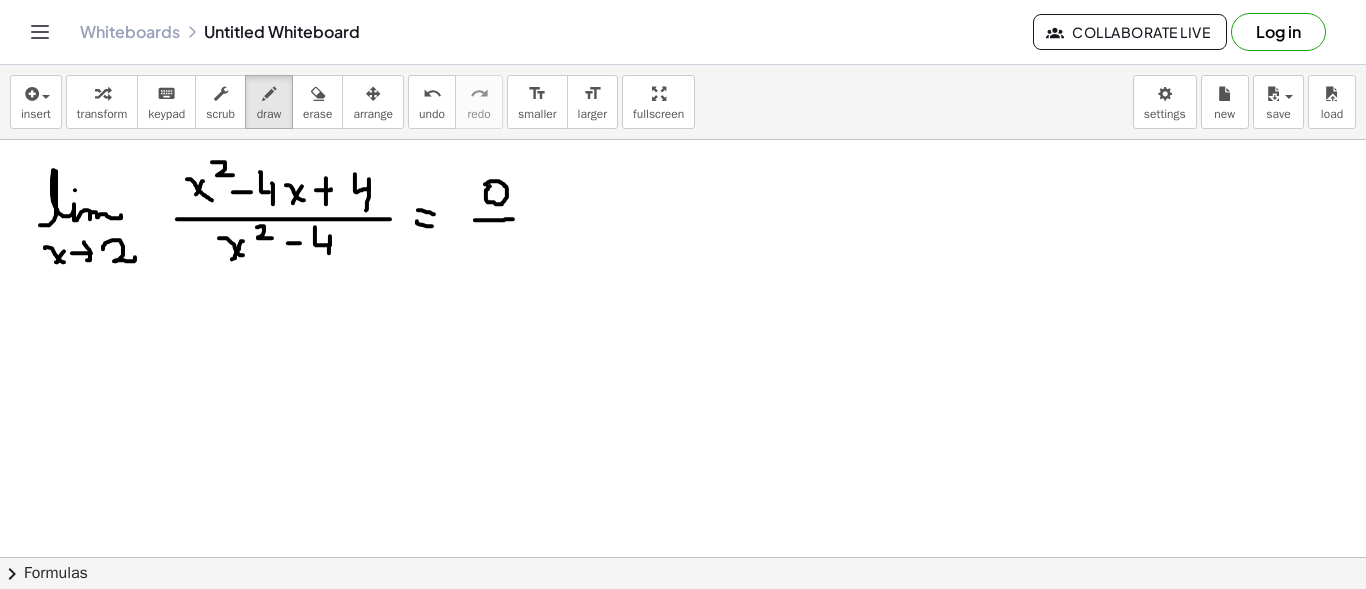 drag, startPoint x: 475, startPoint y: 219, endPoint x: 521, endPoint y: 218, distance: 46.010868 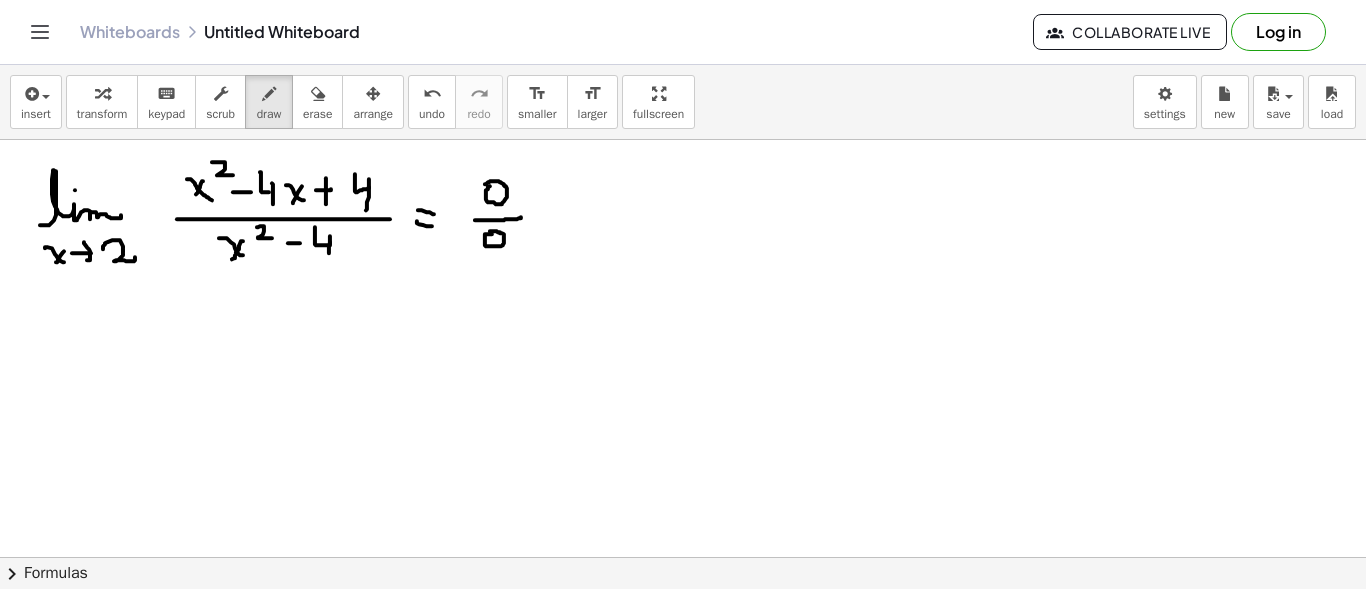 click at bounding box center (683, 666) 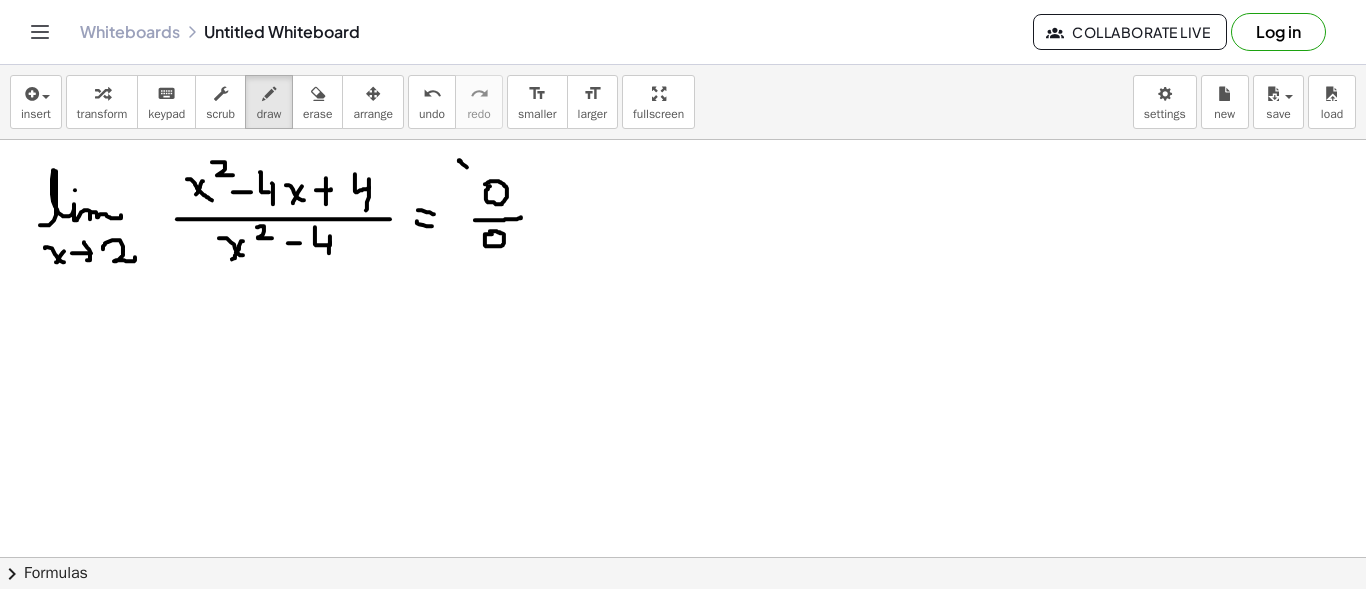 drag, startPoint x: 459, startPoint y: 160, endPoint x: 468, endPoint y: 166, distance: 10.816654 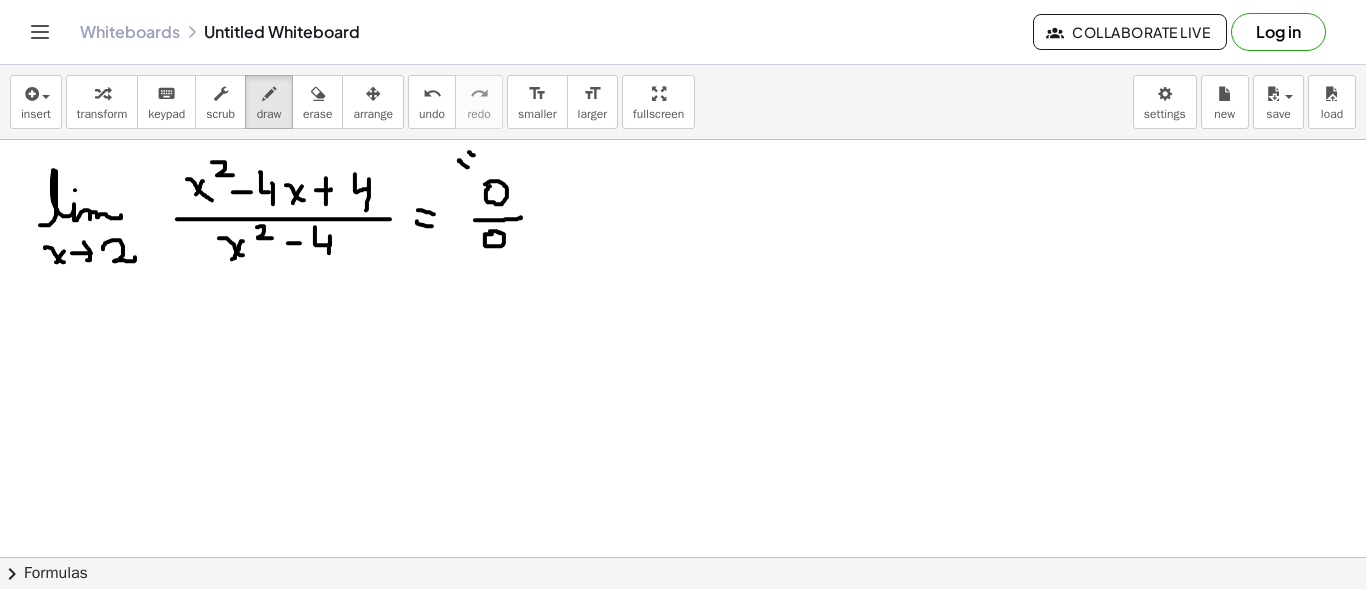 click at bounding box center (683, 666) 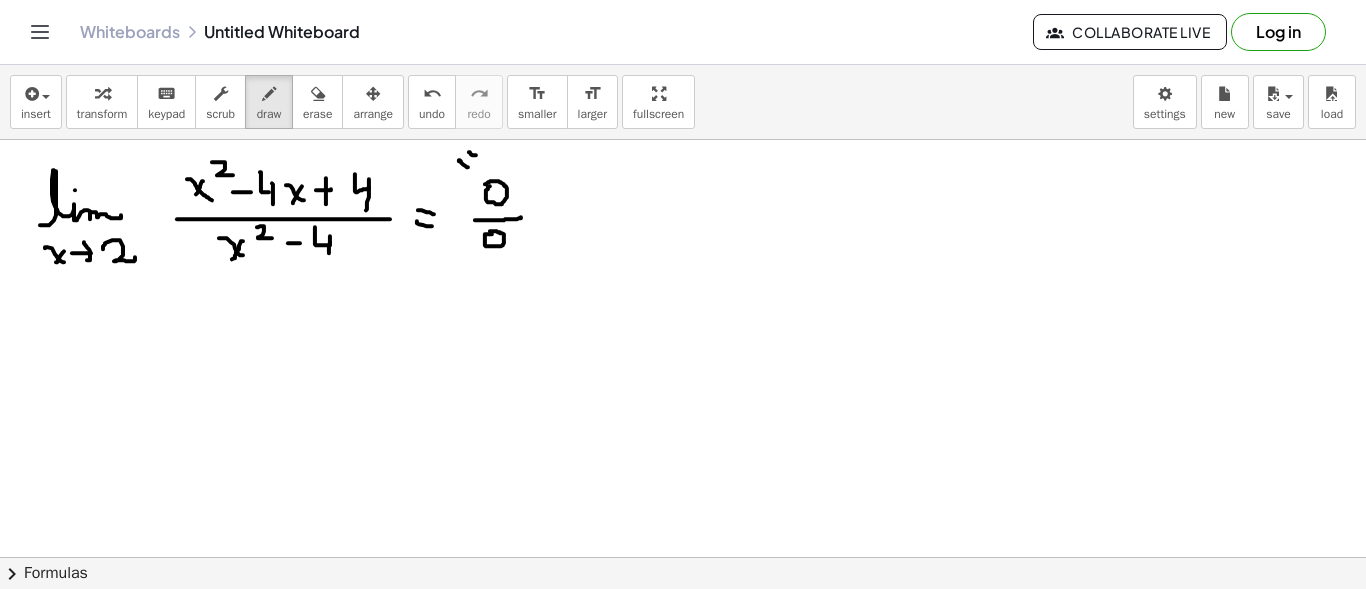 drag, startPoint x: 538, startPoint y: 154, endPoint x: 524, endPoint y: 164, distance: 17.20465 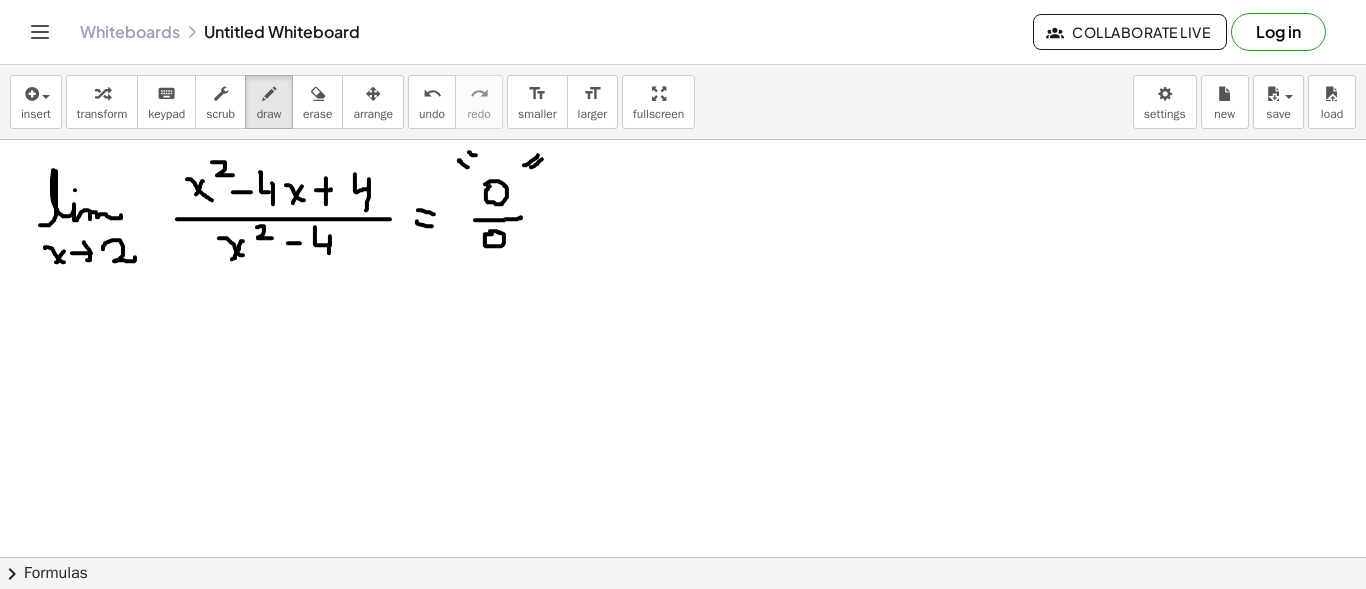drag, startPoint x: 542, startPoint y: 158, endPoint x: 531, endPoint y: 166, distance: 13.601471 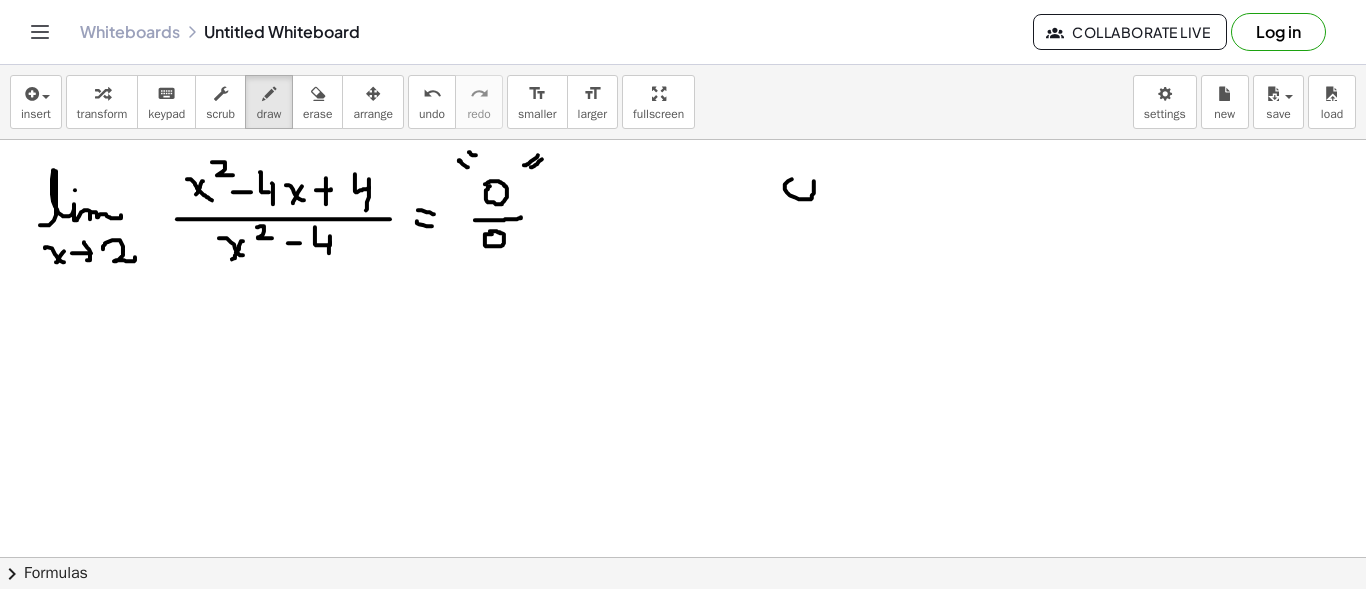 drag, startPoint x: 786, startPoint y: 182, endPoint x: 794, endPoint y: 192, distance: 12.806249 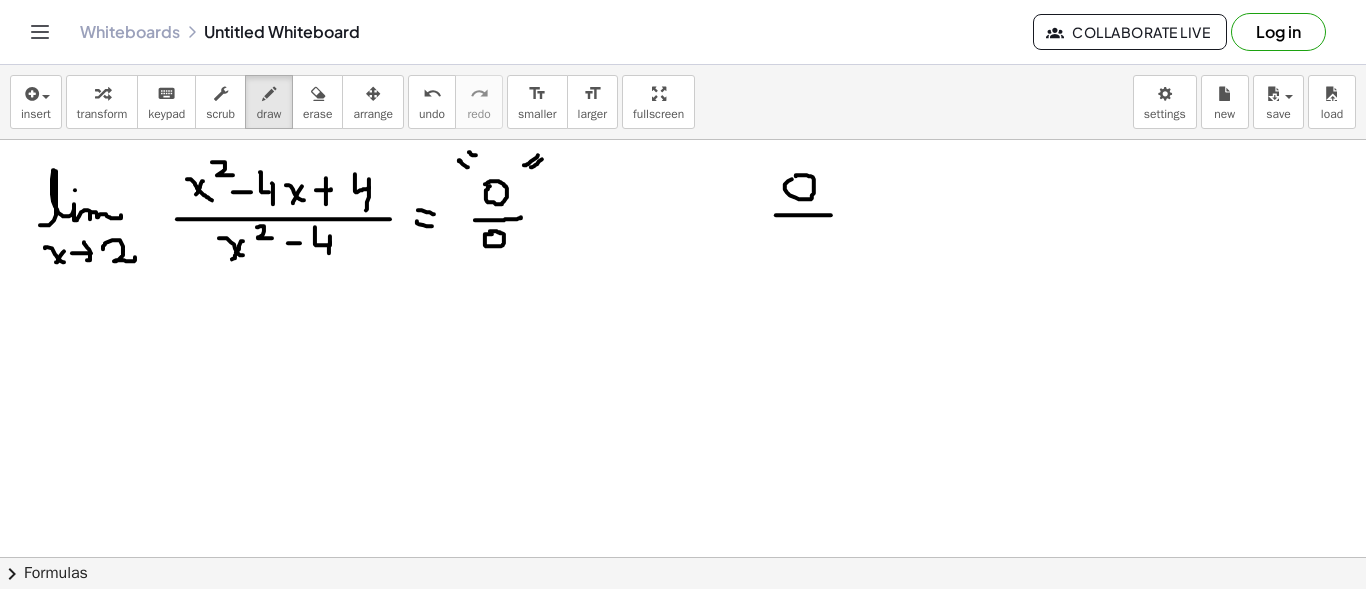 drag, startPoint x: 783, startPoint y: 214, endPoint x: 838, endPoint y: 214, distance: 55 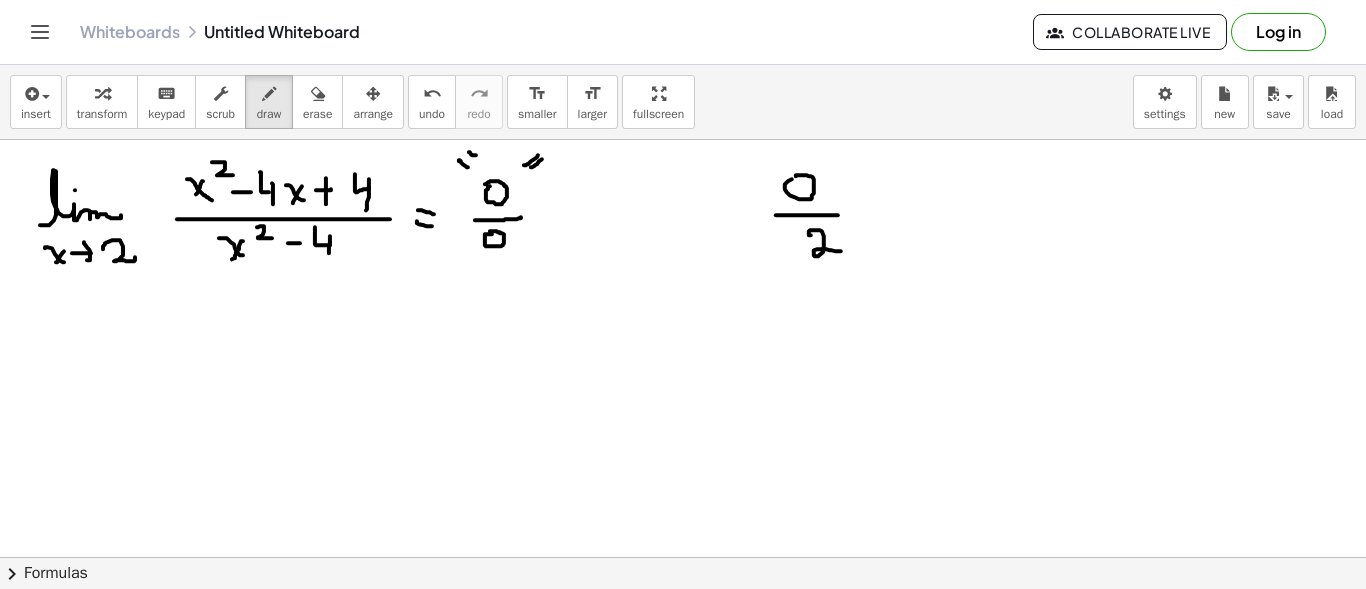 drag, startPoint x: 810, startPoint y: 234, endPoint x: 851, endPoint y: 233, distance: 41.01219 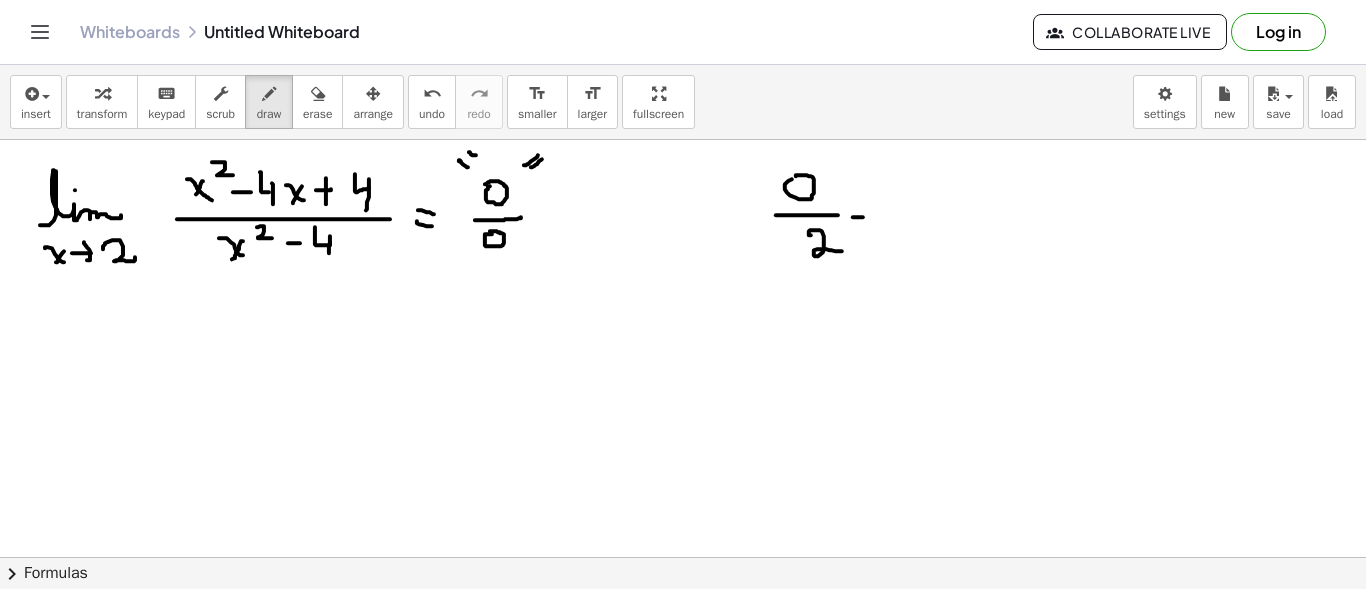 click at bounding box center (683, 666) 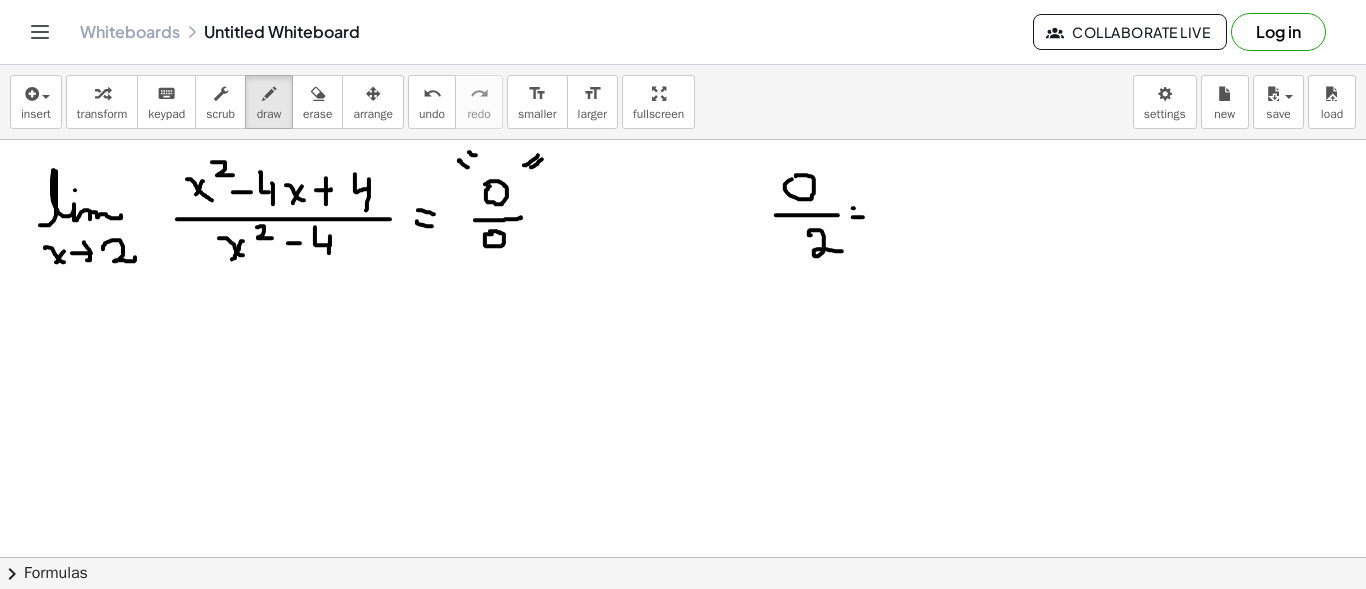 click at bounding box center [683, 666] 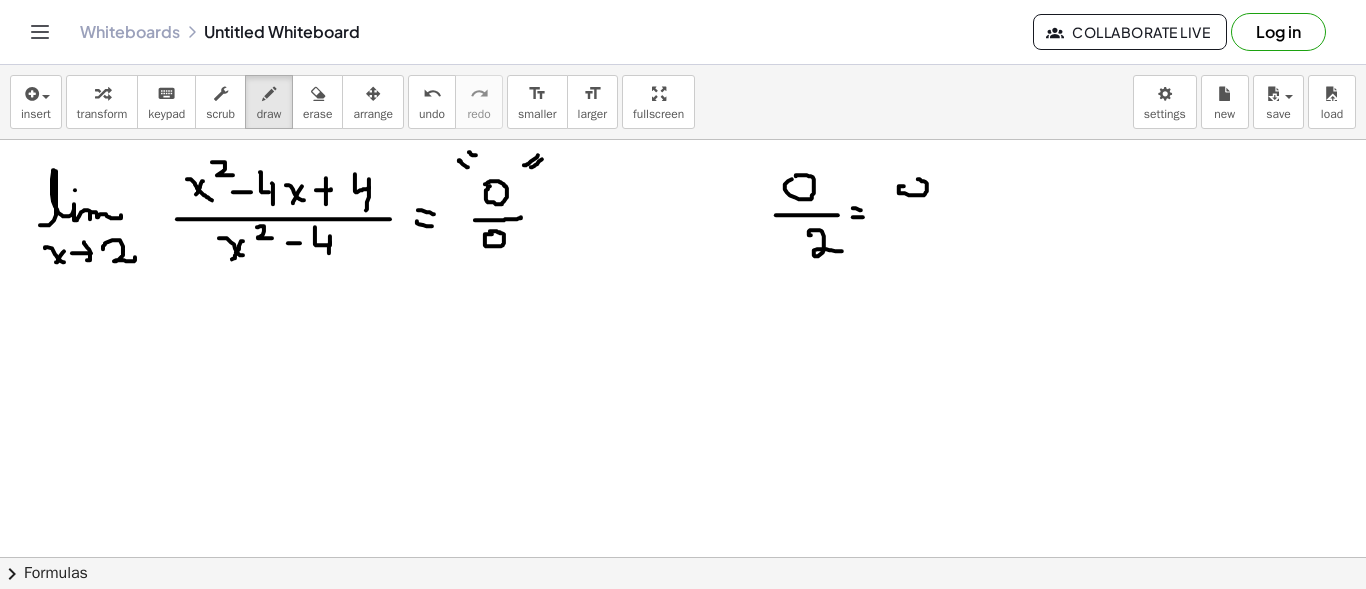 click at bounding box center [683, 666] 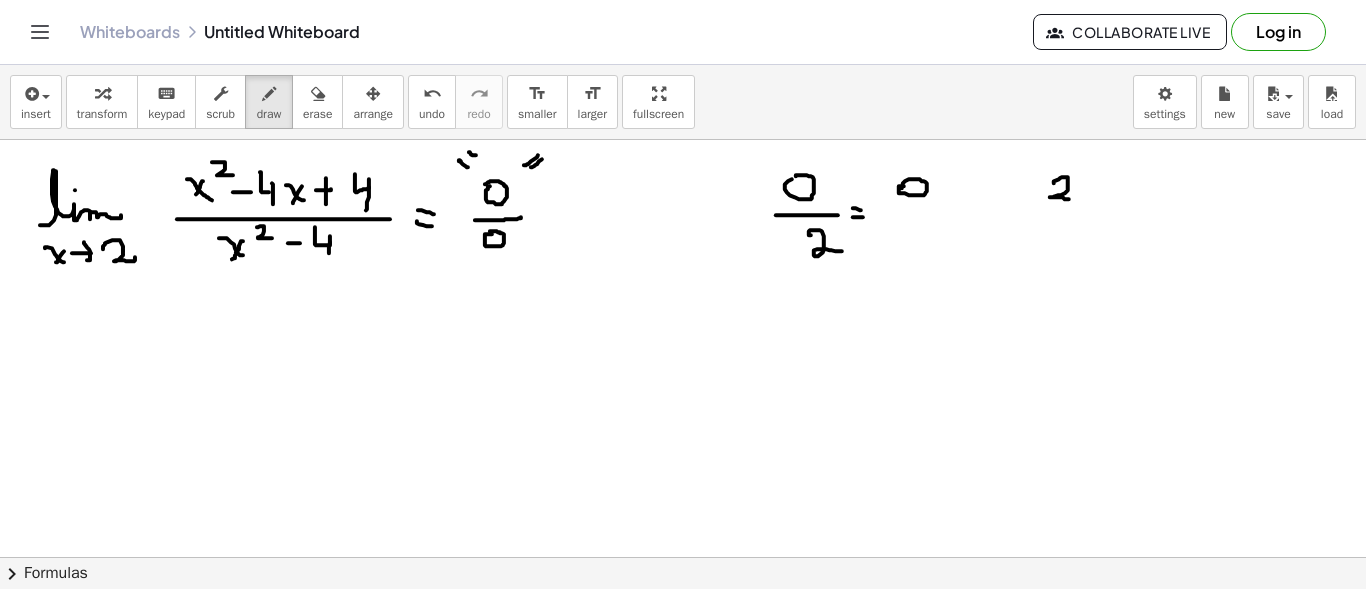 drag, startPoint x: 1054, startPoint y: 181, endPoint x: 1068, endPoint y: 202, distance: 25.23886 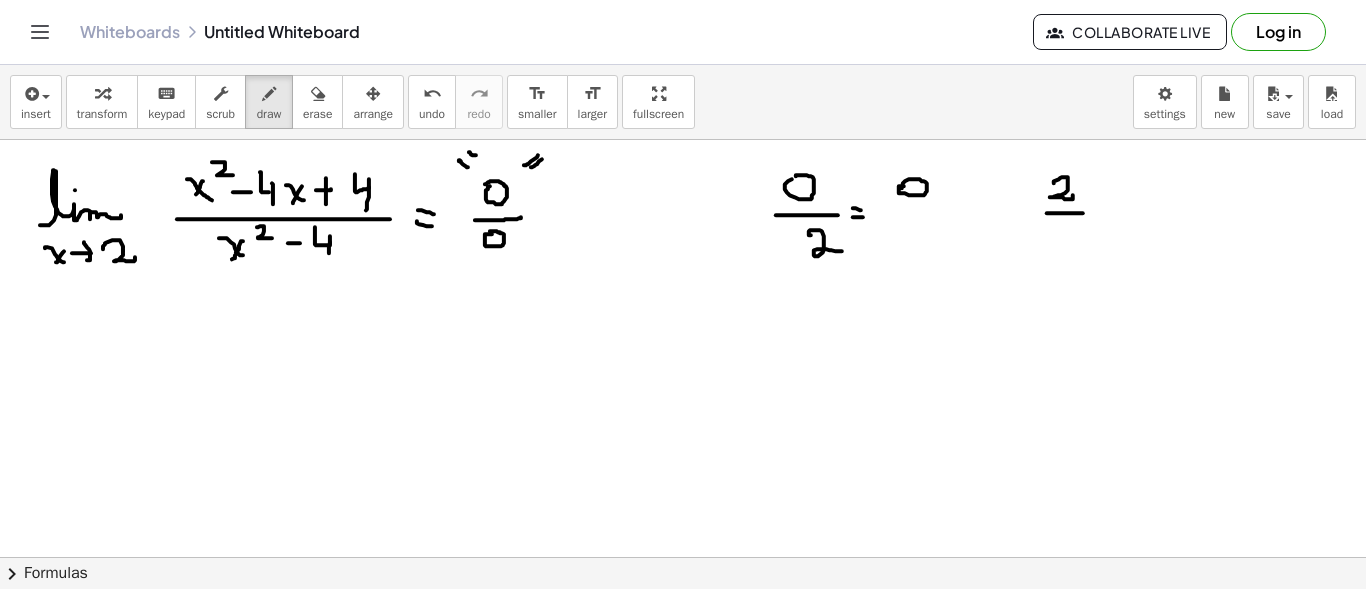 drag, startPoint x: 1073, startPoint y: 212, endPoint x: 1084, endPoint y: 212, distance: 11 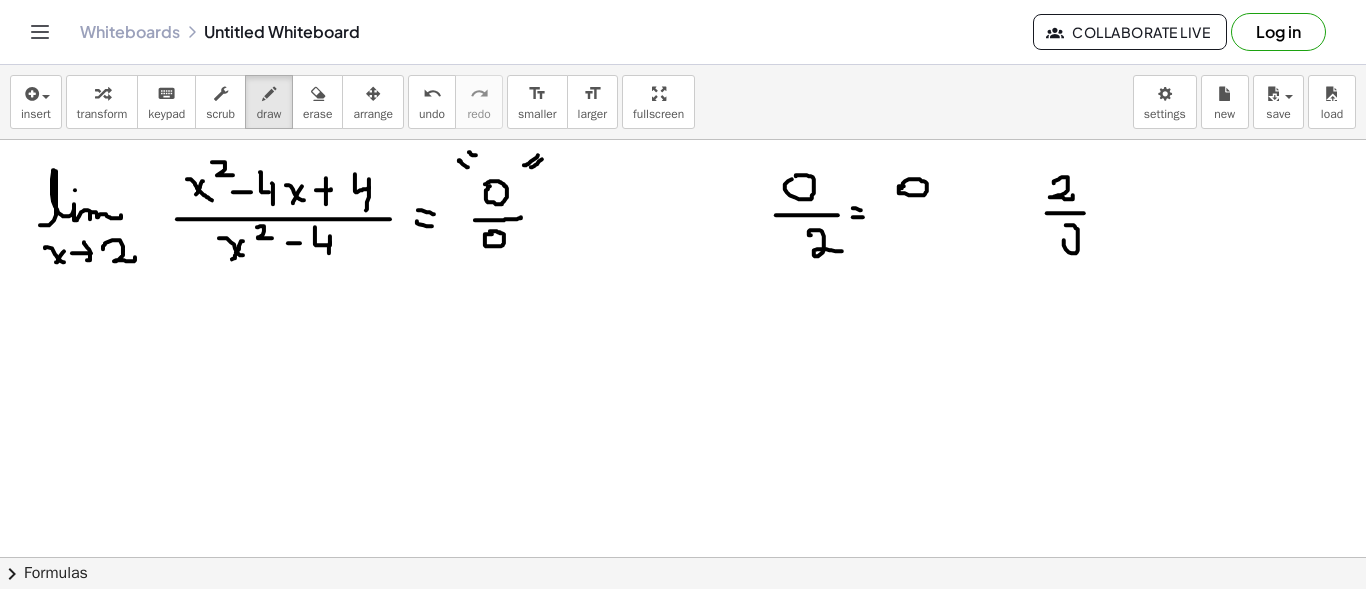 drag, startPoint x: 1067, startPoint y: 249, endPoint x: 1062, endPoint y: 236, distance: 13.928389 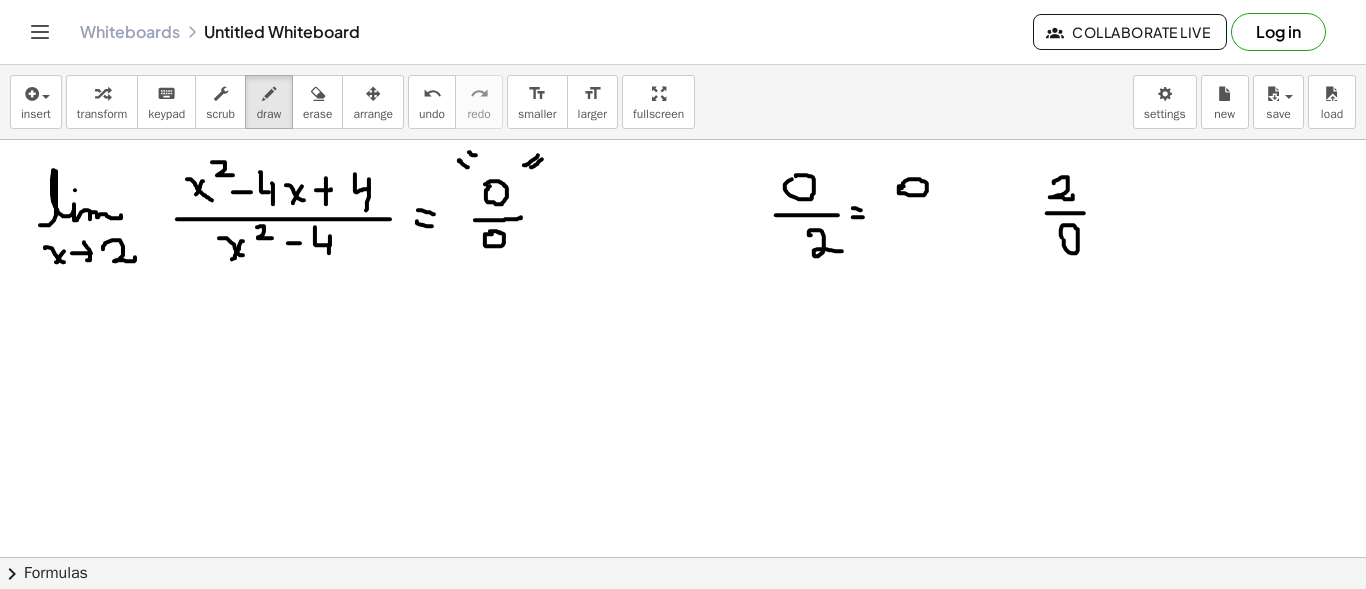 click at bounding box center [683, 666] 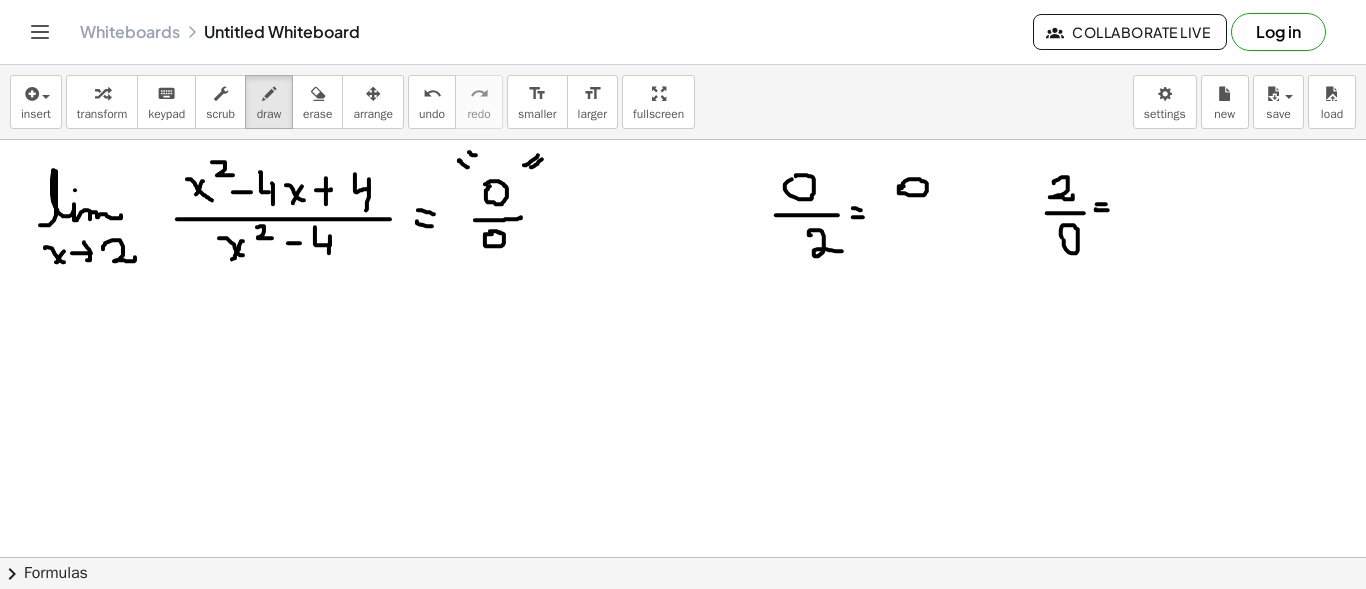 drag, startPoint x: 1096, startPoint y: 208, endPoint x: 1110, endPoint y: 208, distance: 14 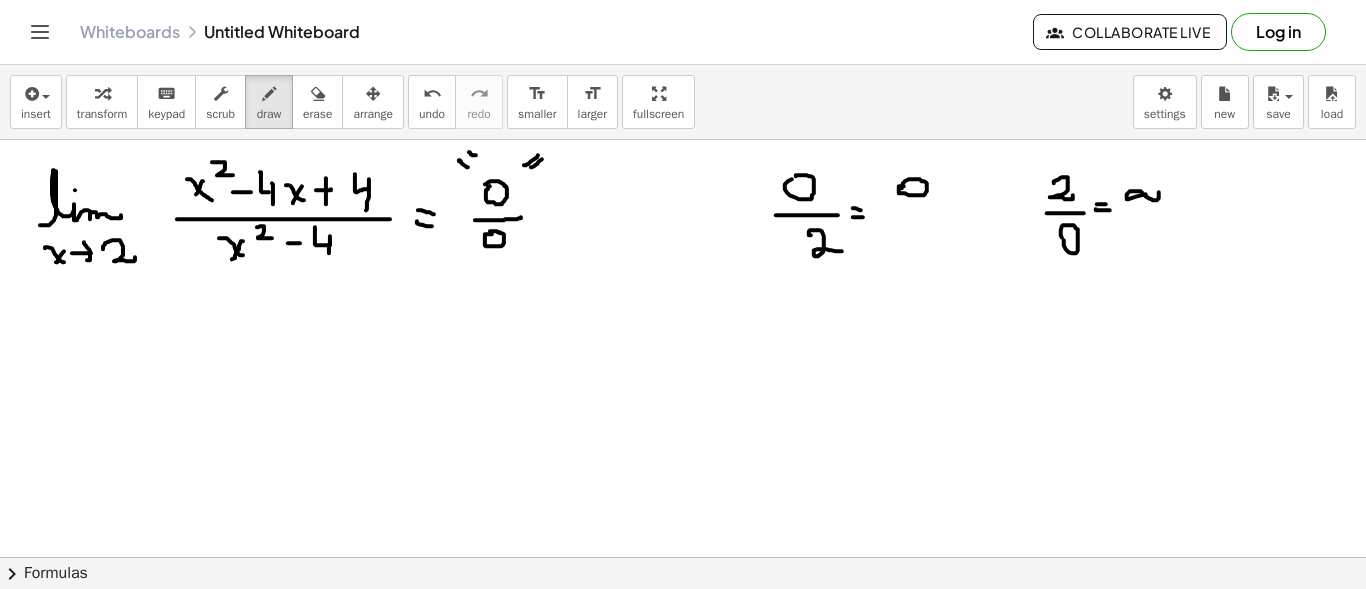 drag, startPoint x: 1128, startPoint y: 198, endPoint x: 1147, endPoint y: 190, distance: 20.615528 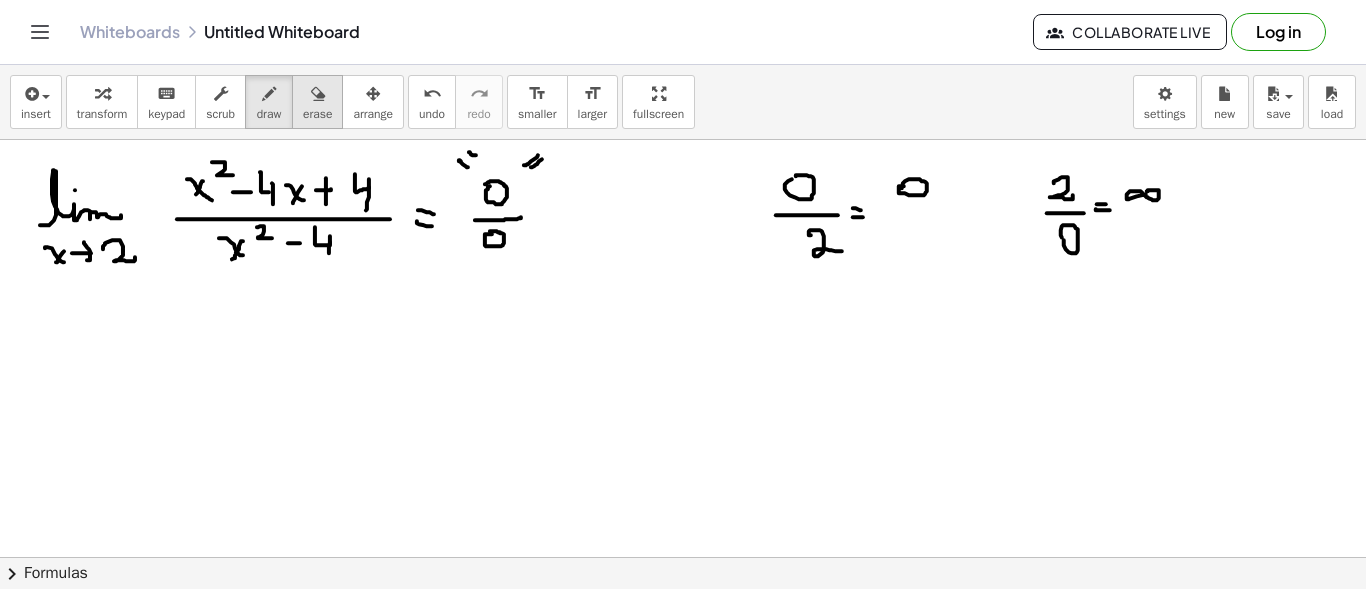 click on "erase" at bounding box center [317, 102] 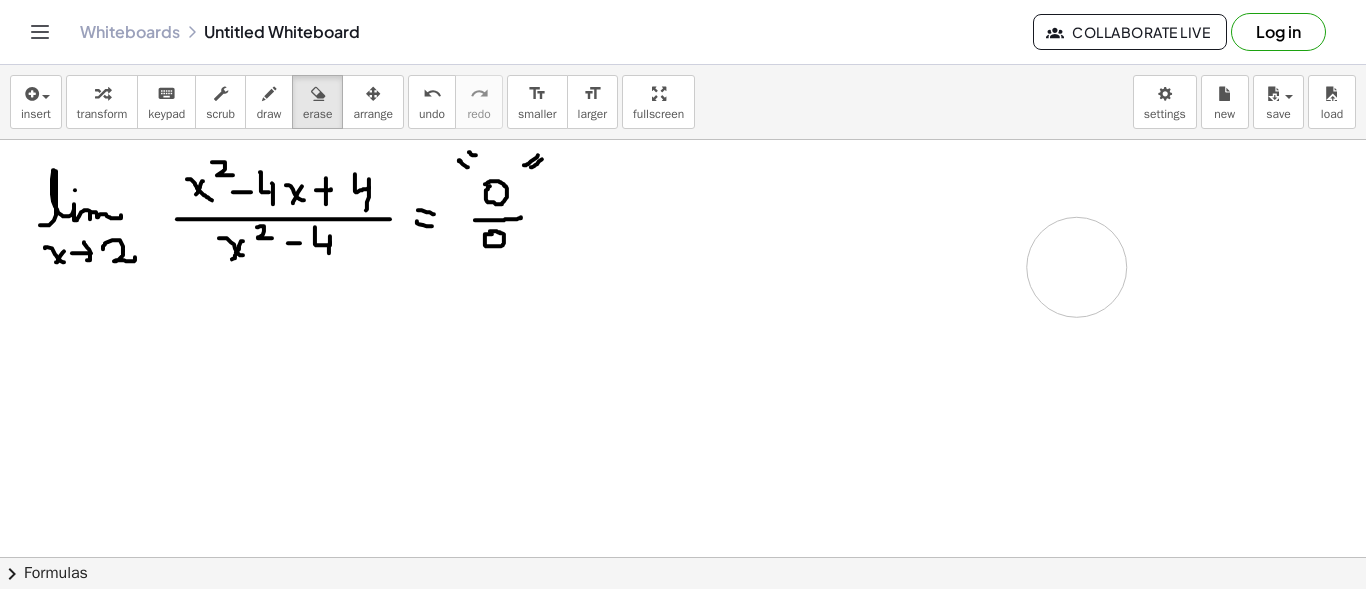 drag, startPoint x: 744, startPoint y: 195, endPoint x: 390, endPoint y: 142, distance: 357.94553 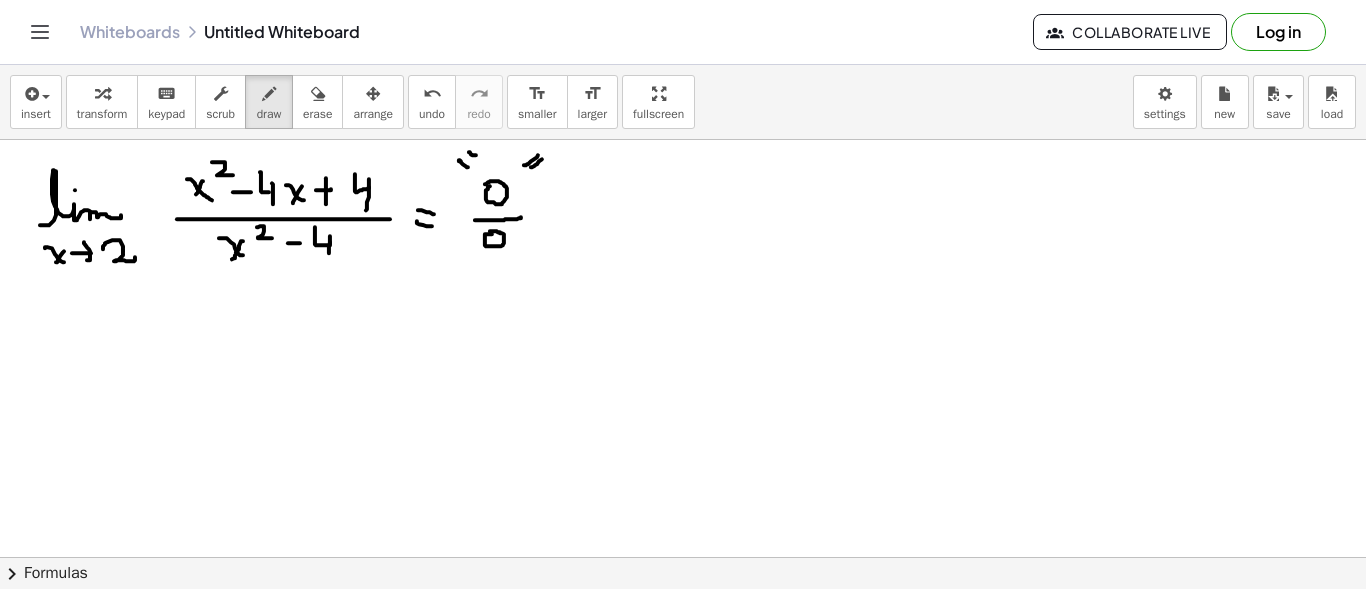 drag, startPoint x: 284, startPoint y: 104, endPoint x: 312, endPoint y: 13, distance: 95.2103 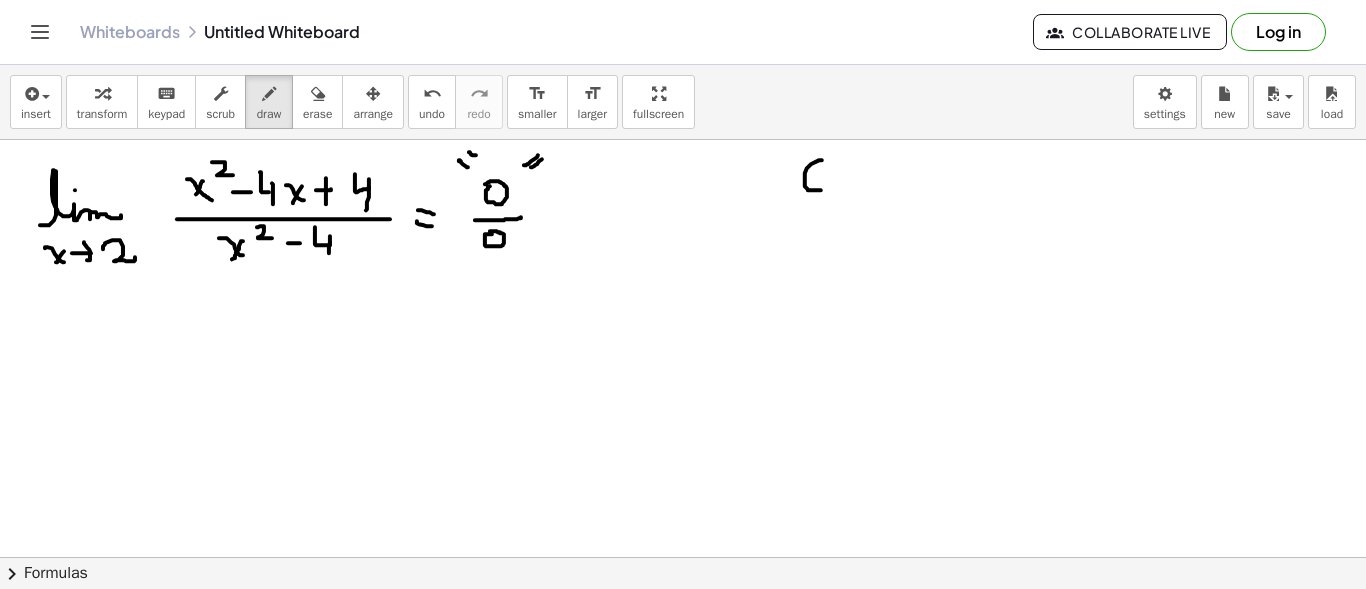 drag, startPoint x: 822, startPoint y: 159, endPoint x: 831, endPoint y: 186, distance: 28.460499 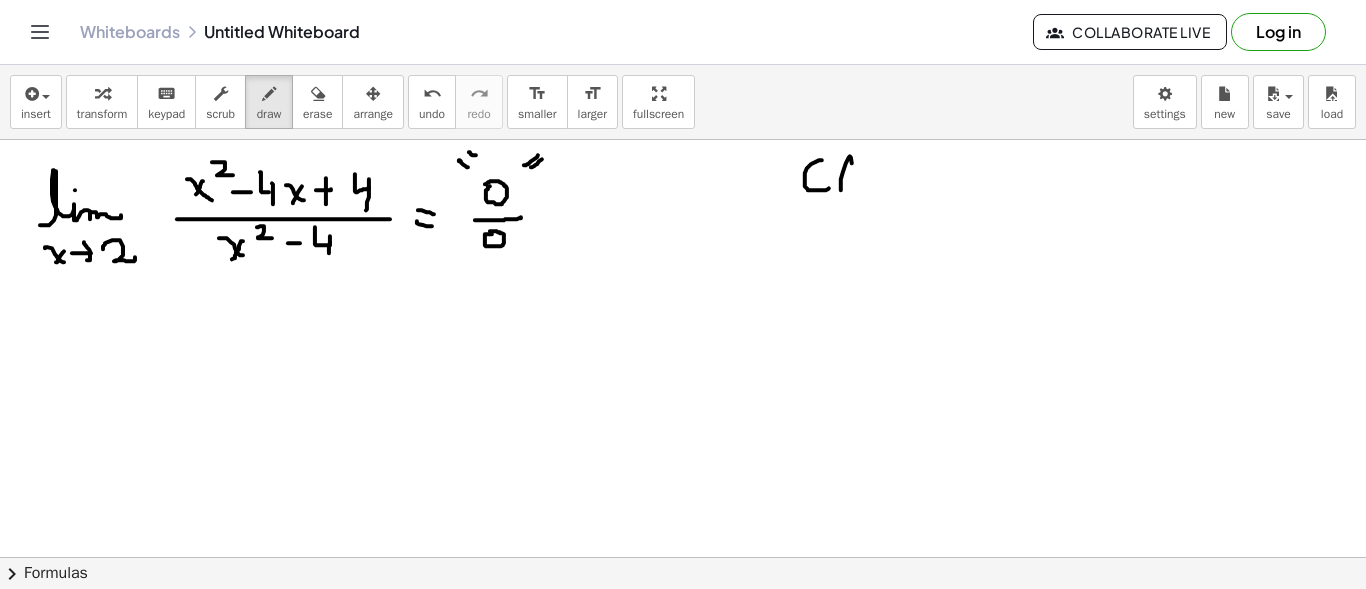 drag, startPoint x: 848, startPoint y: 158, endPoint x: 857, endPoint y: 186, distance: 29.410883 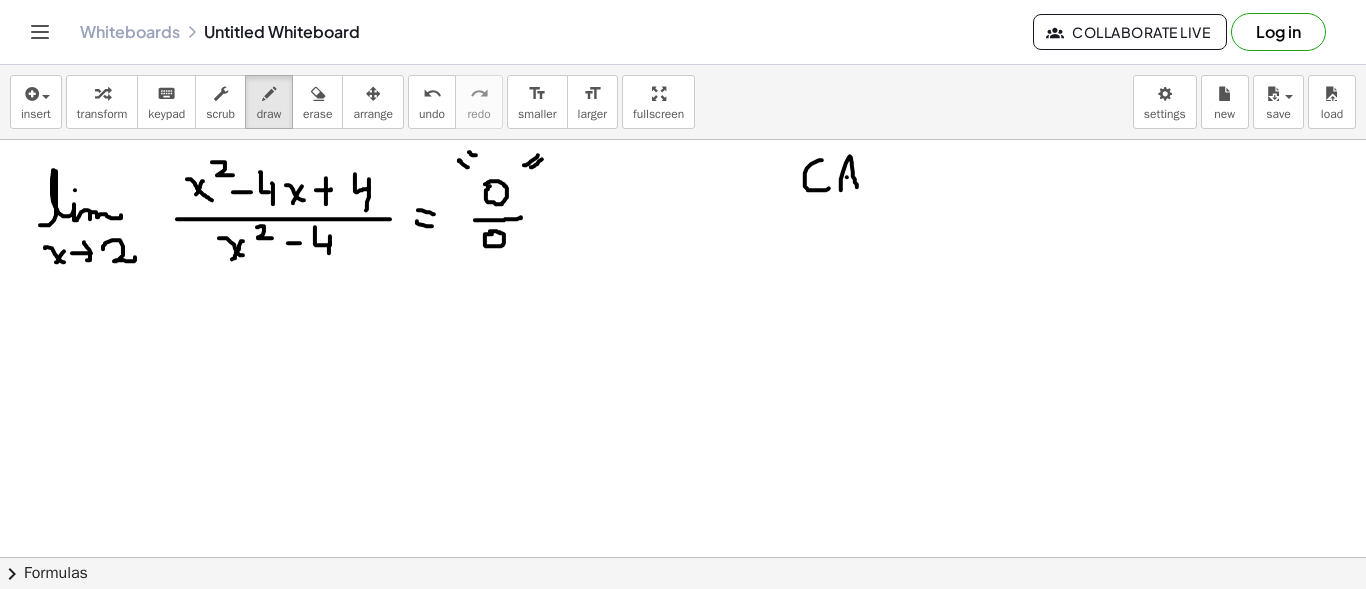 drag, startPoint x: 847, startPoint y: 176, endPoint x: 863, endPoint y: 176, distance: 16 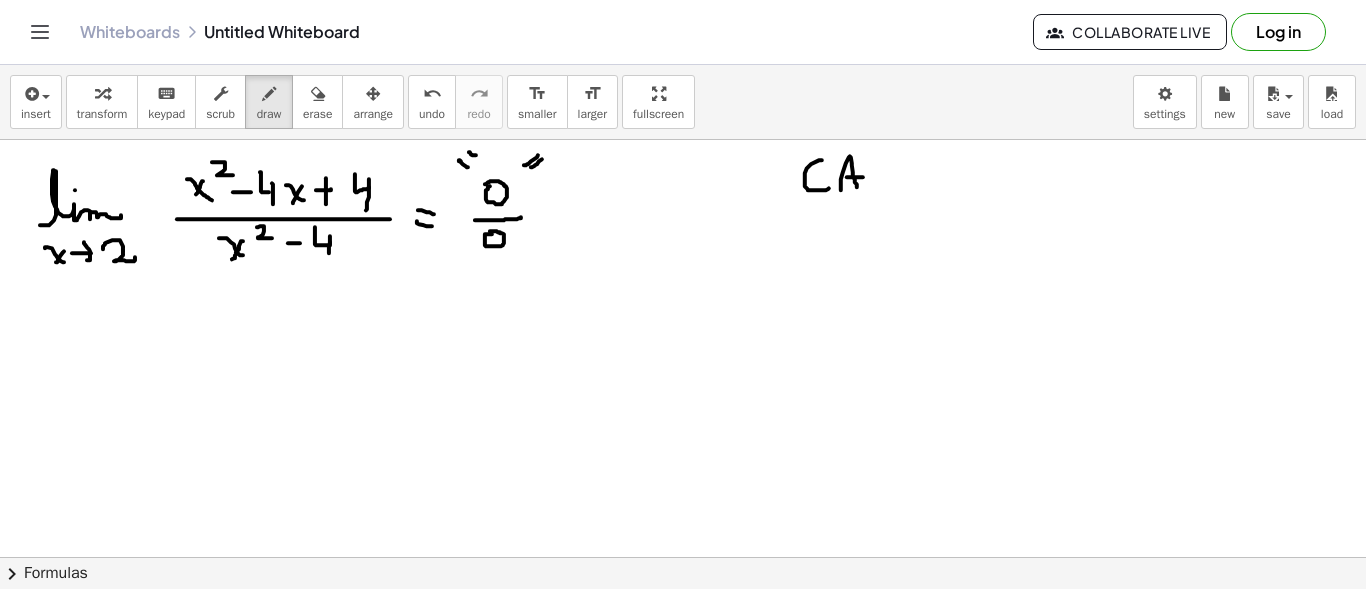 drag, startPoint x: 809, startPoint y: 204, endPoint x: 865, endPoint y: 203, distance: 56.008926 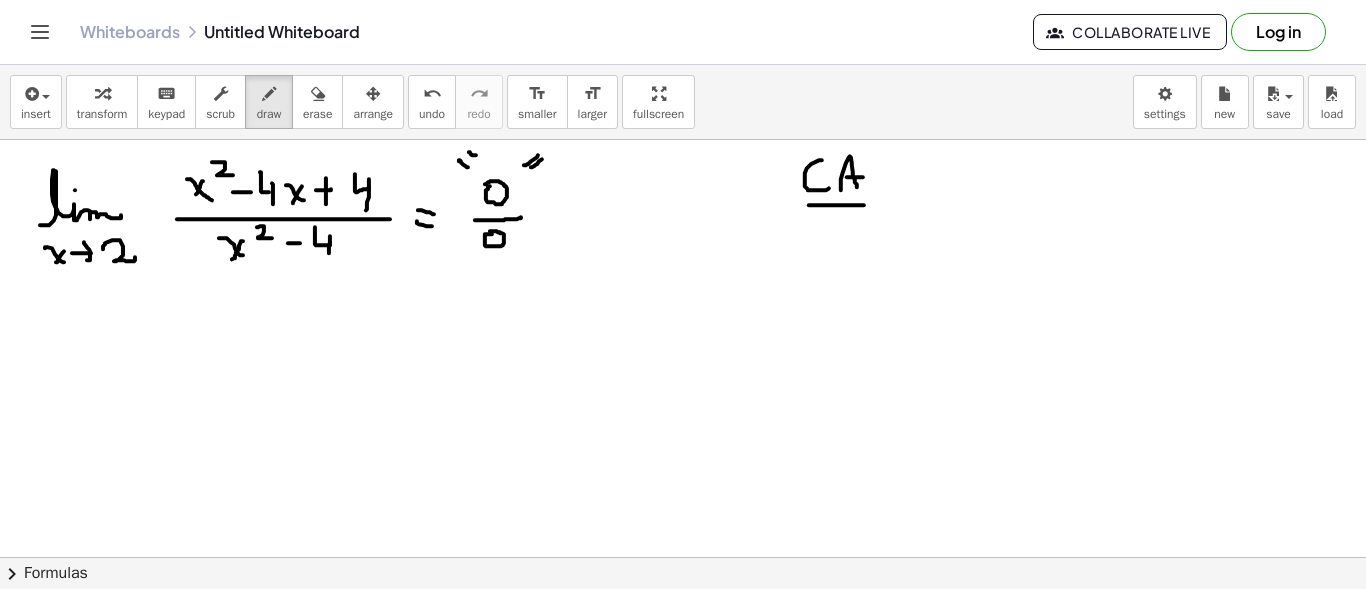 click at bounding box center (683, 666) 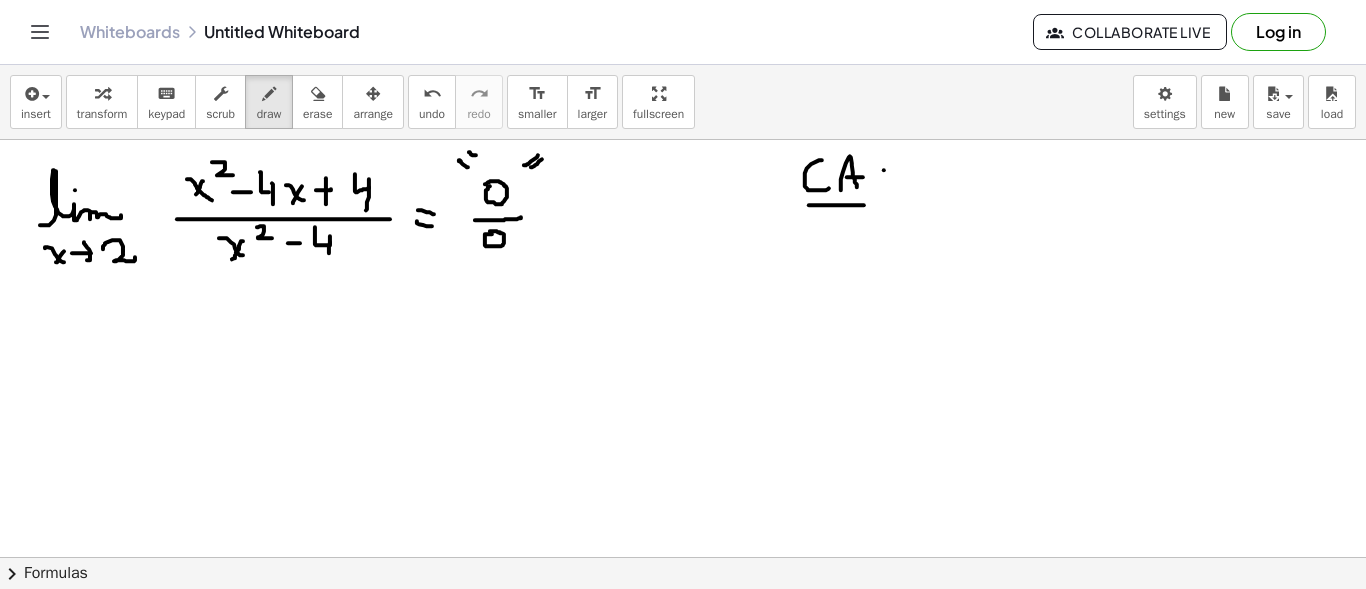 click at bounding box center (683, 666) 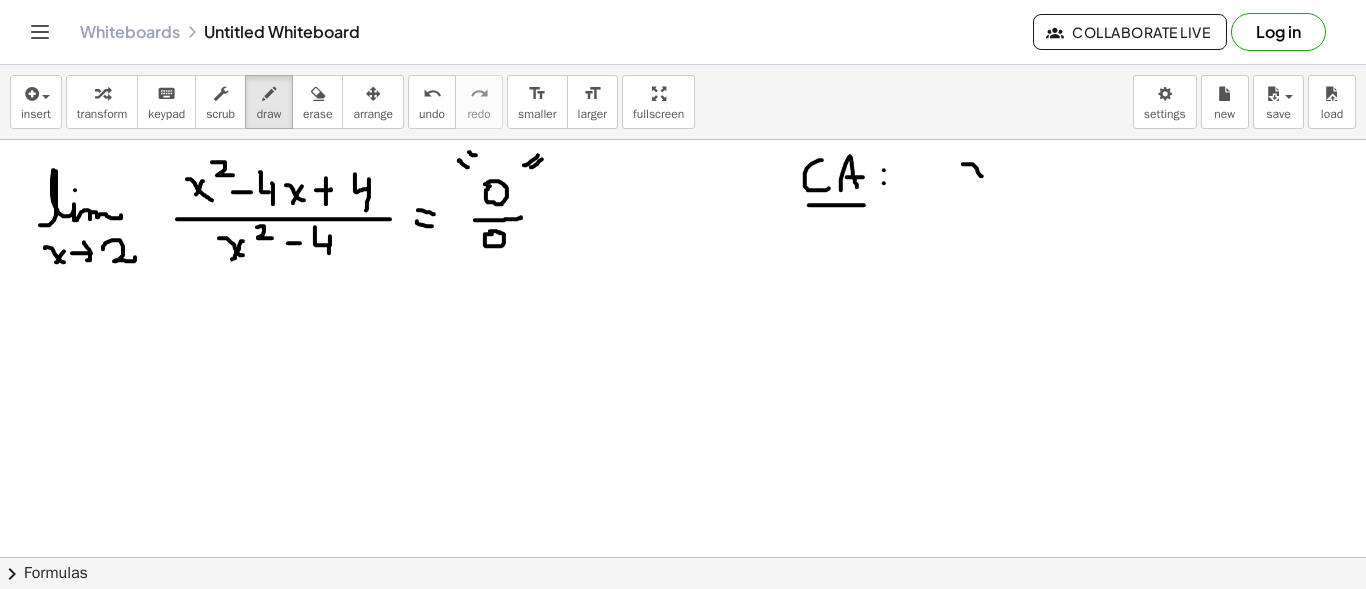 click at bounding box center [683, 666] 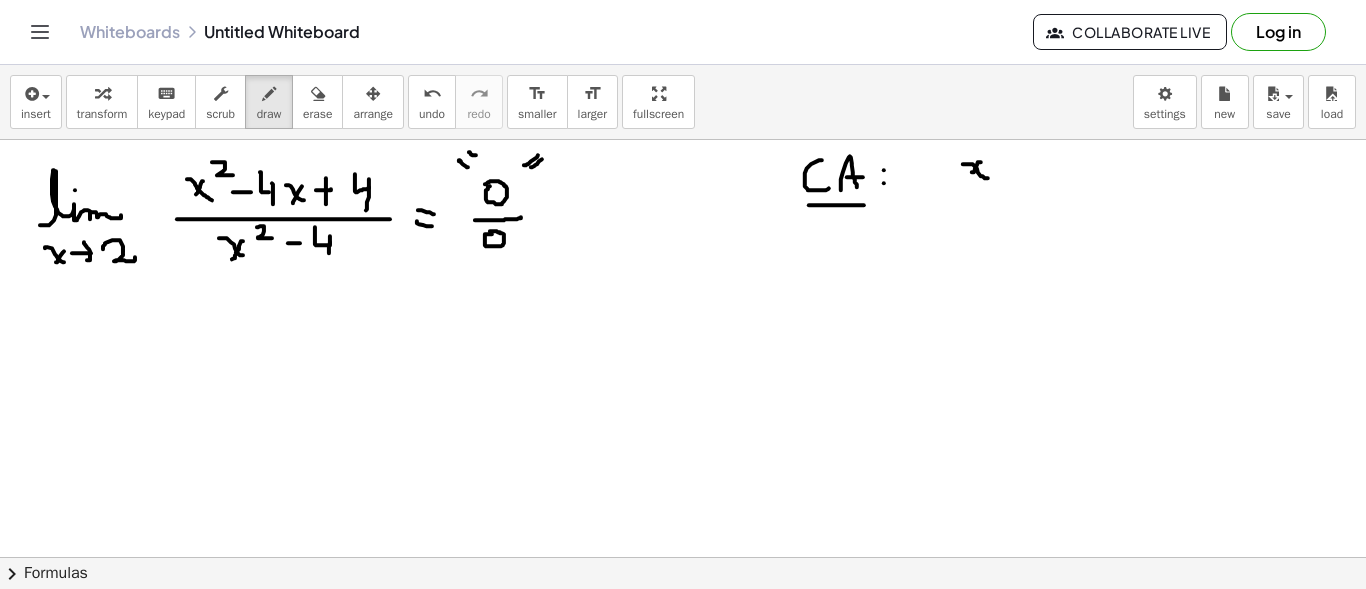 click at bounding box center [683, 666] 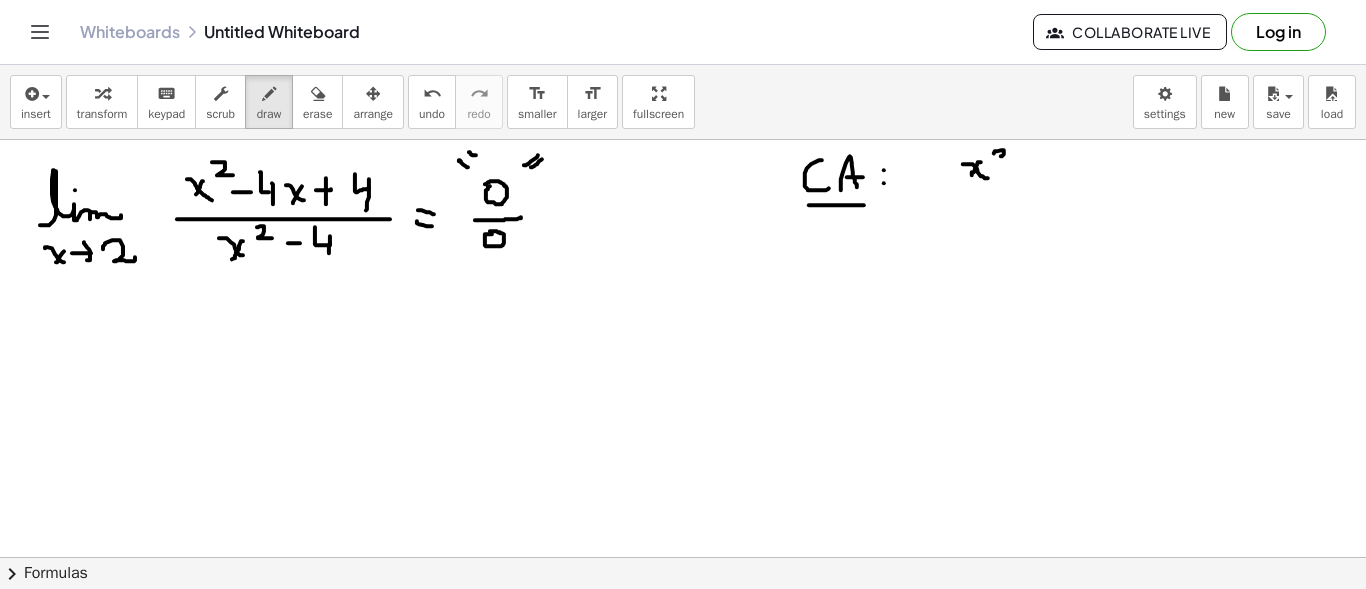 drag, startPoint x: 994, startPoint y: 152, endPoint x: 1019, endPoint y: 168, distance: 29.681644 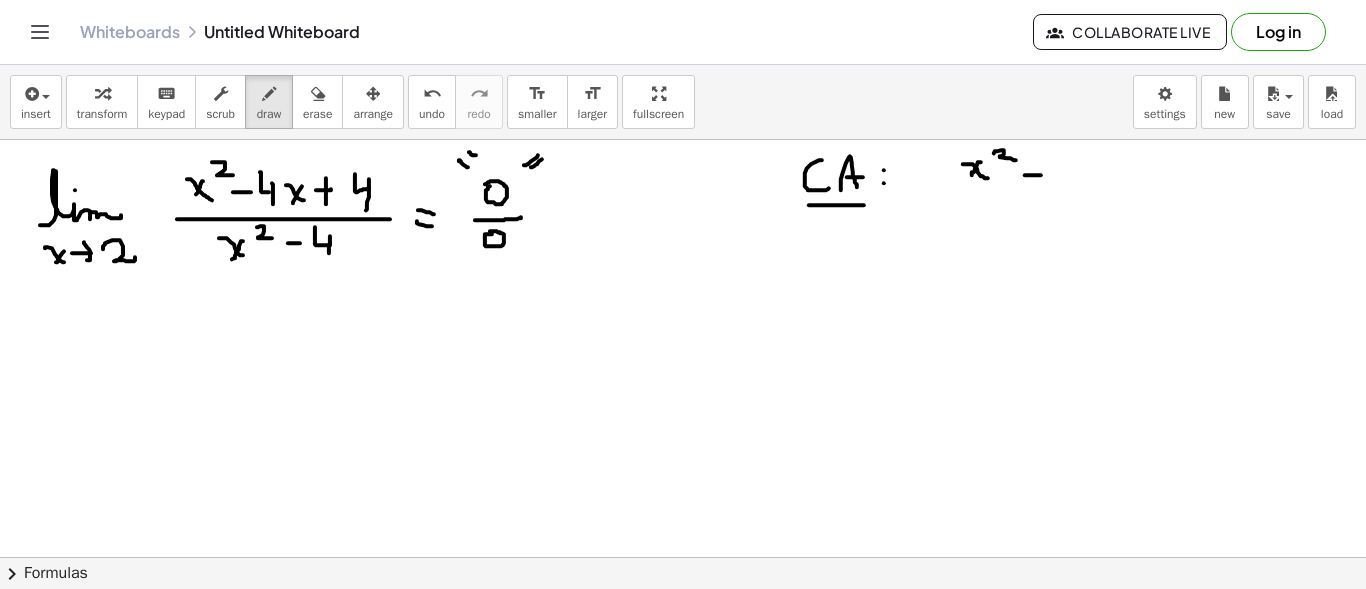 drag, startPoint x: 1025, startPoint y: 174, endPoint x: 1044, endPoint y: 174, distance: 19 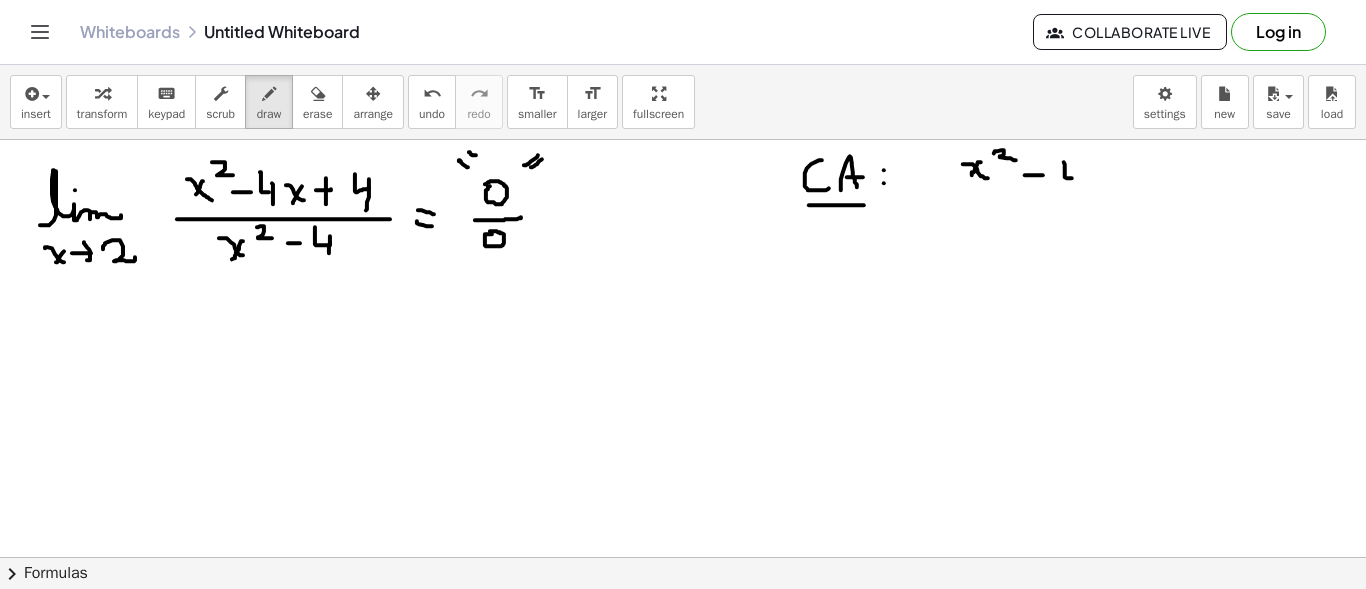 drag, startPoint x: 1064, startPoint y: 161, endPoint x: 1080, endPoint y: 168, distance: 17.464249 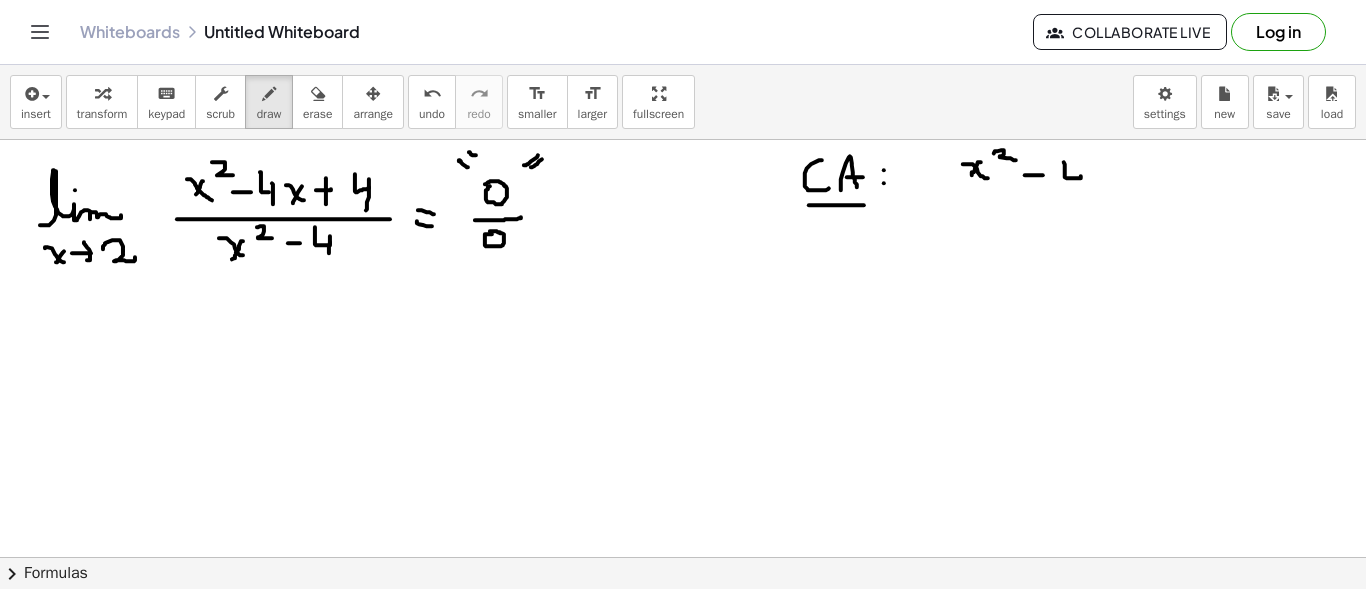 drag, startPoint x: 1080, startPoint y: 168, endPoint x: 1080, endPoint y: 186, distance: 18 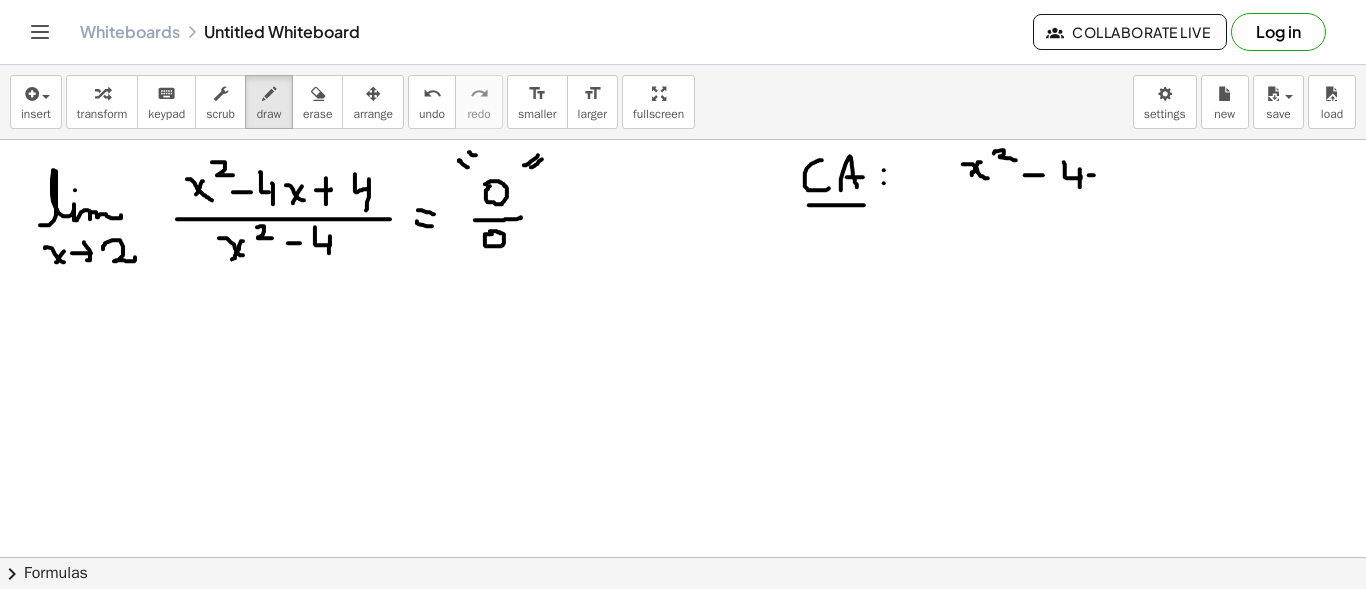 drag, startPoint x: 1094, startPoint y: 174, endPoint x: 1109, endPoint y: 186, distance: 19.209373 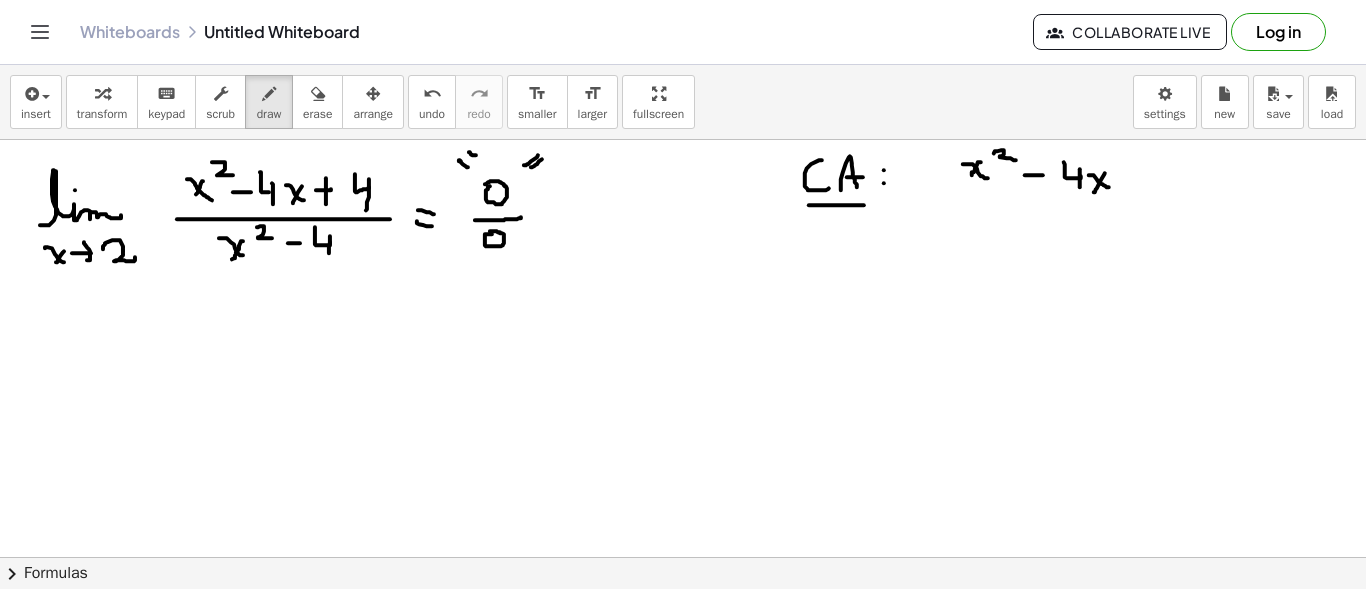 drag, startPoint x: 1095, startPoint y: 191, endPoint x: 1109, endPoint y: 185, distance: 15.231546 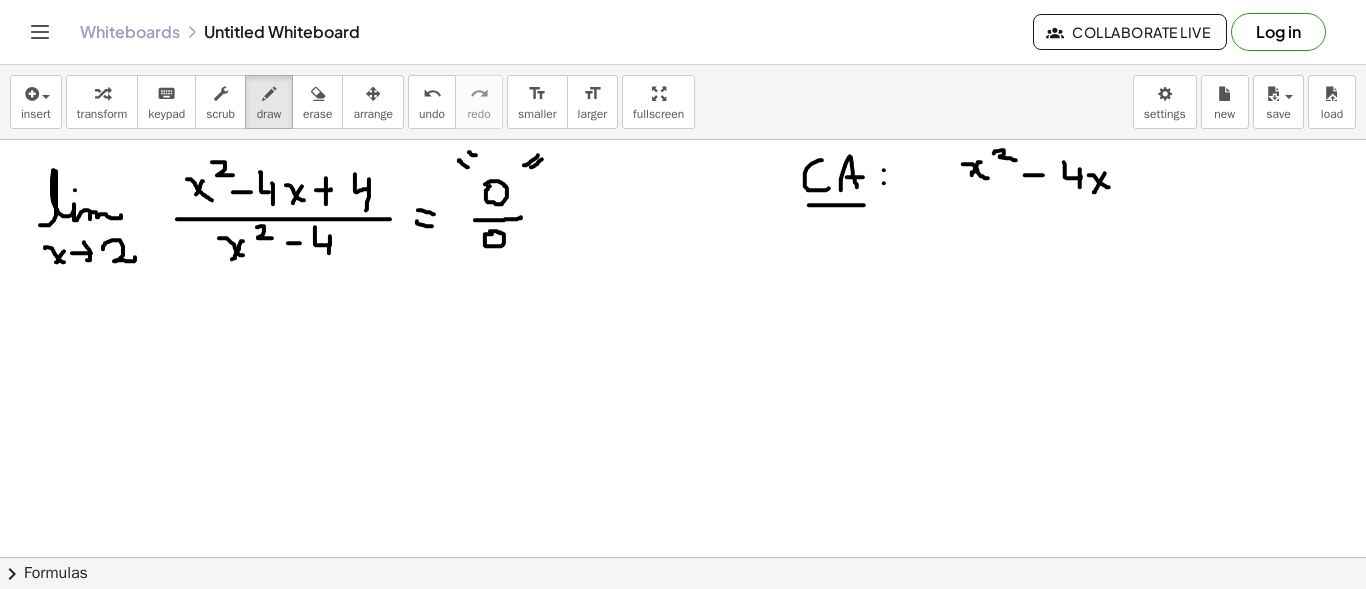 click at bounding box center [683, 666] 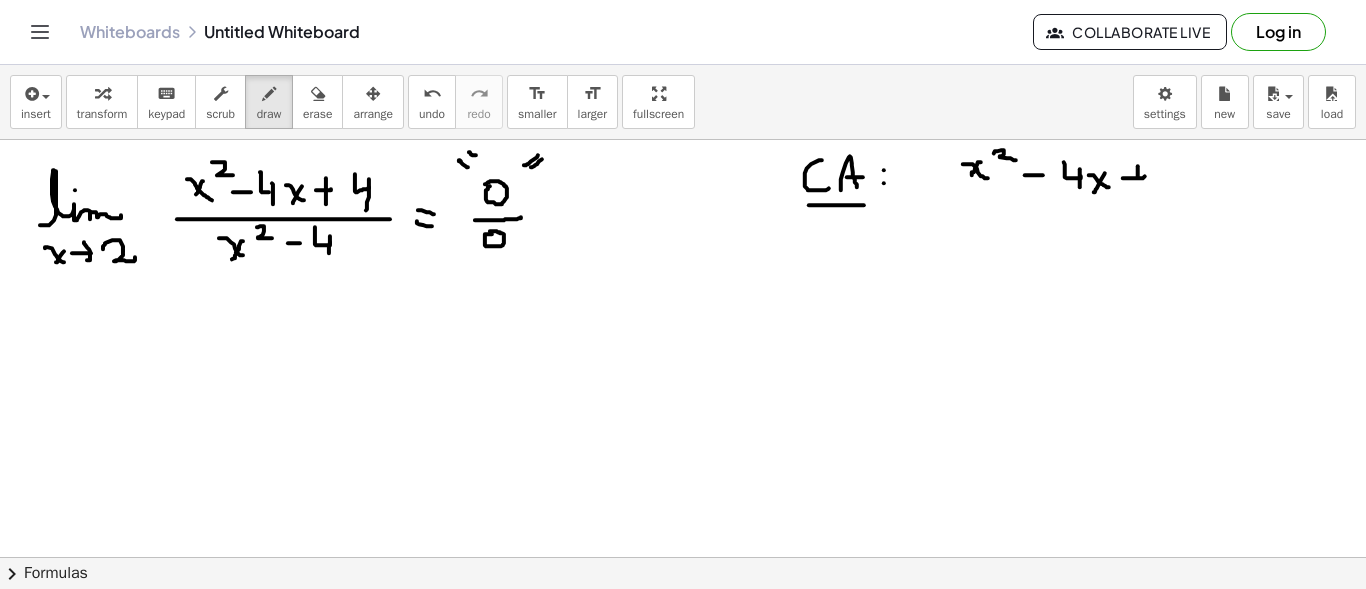 drag, startPoint x: 1138, startPoint y: 176, endPoint x: 1138, endPoint y: 190, distance: 14 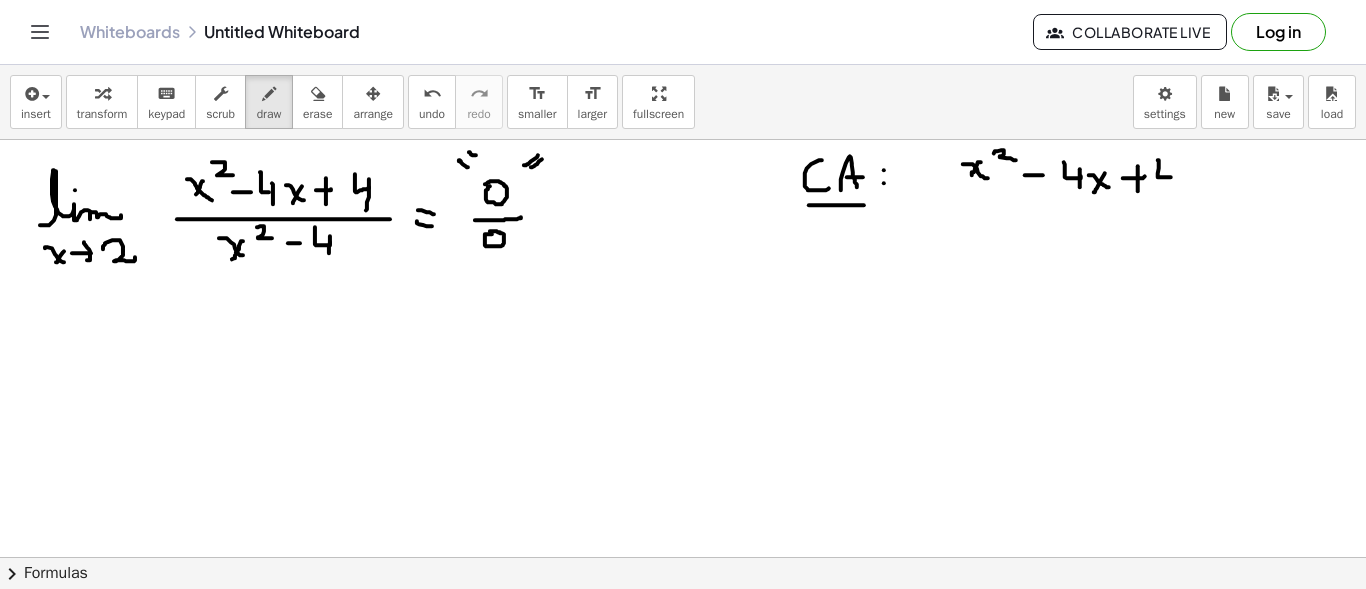 drag, startPoint x: 1158, startPoint y: 172, endPoint x: 1171, endPoint y: 176, distance: 13.601471 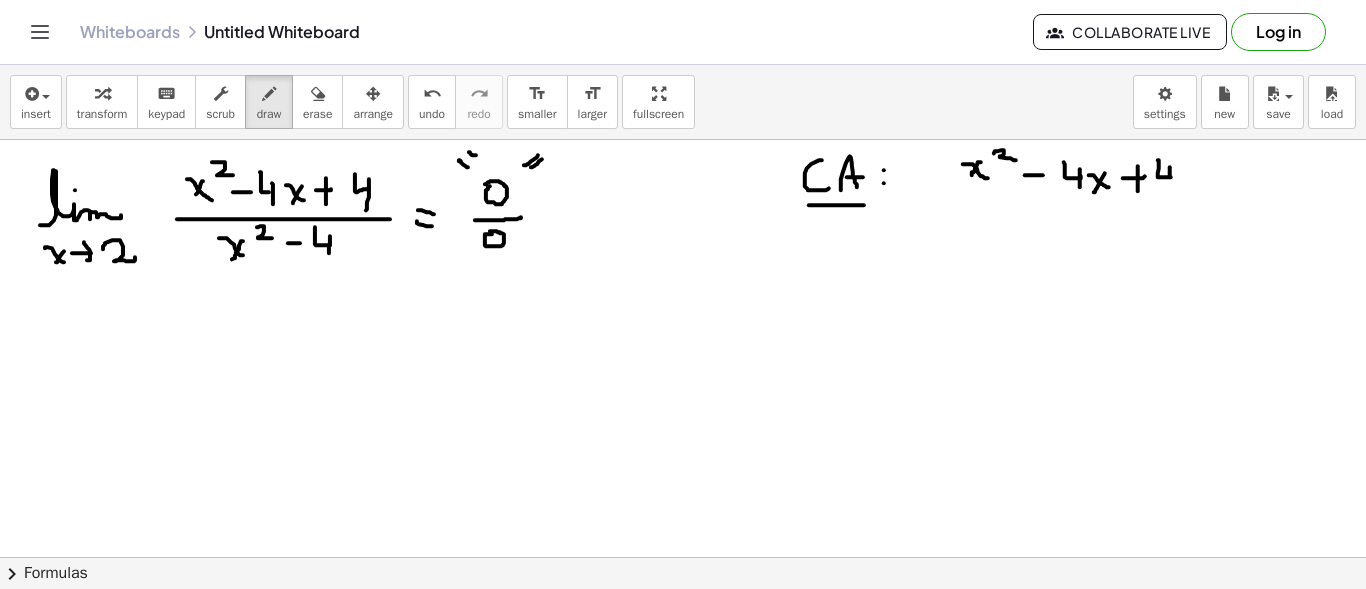 drag, startPoint x: 1170, startPoint y: 176, endPoint x: 1170, endPoint y: 189, distance: 13 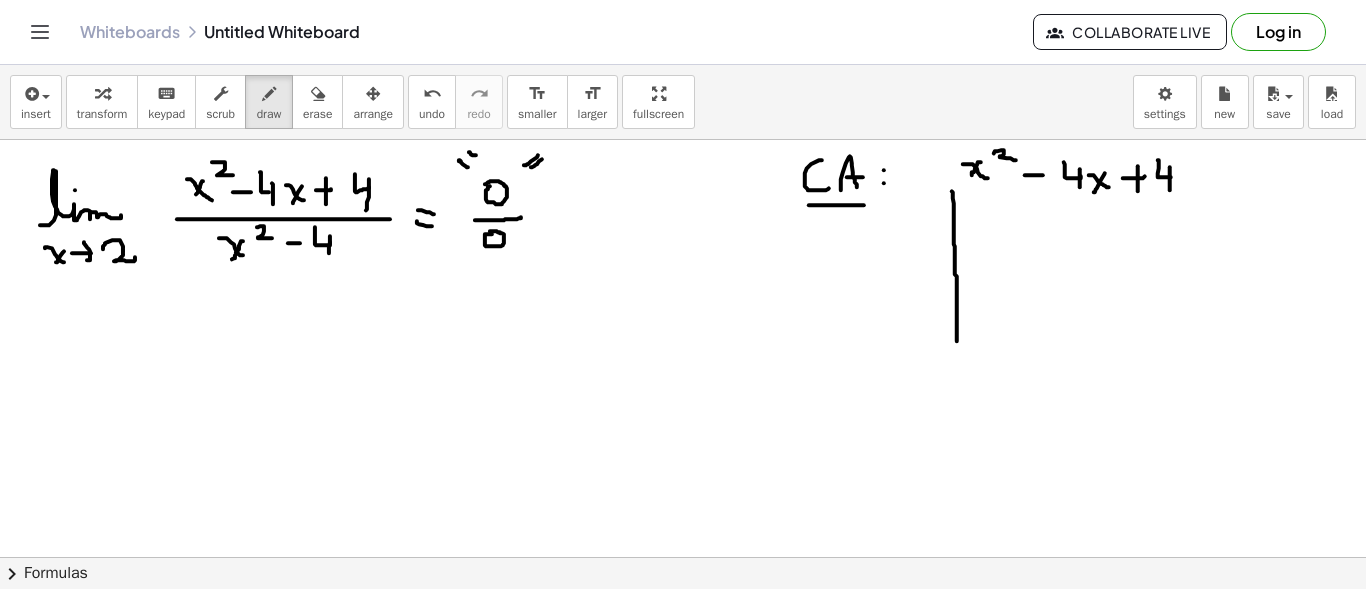 drag, startPoint x: 953, startPoint y: 191, endPoint x: 957, endPoint y: 343, distance: 152.05263 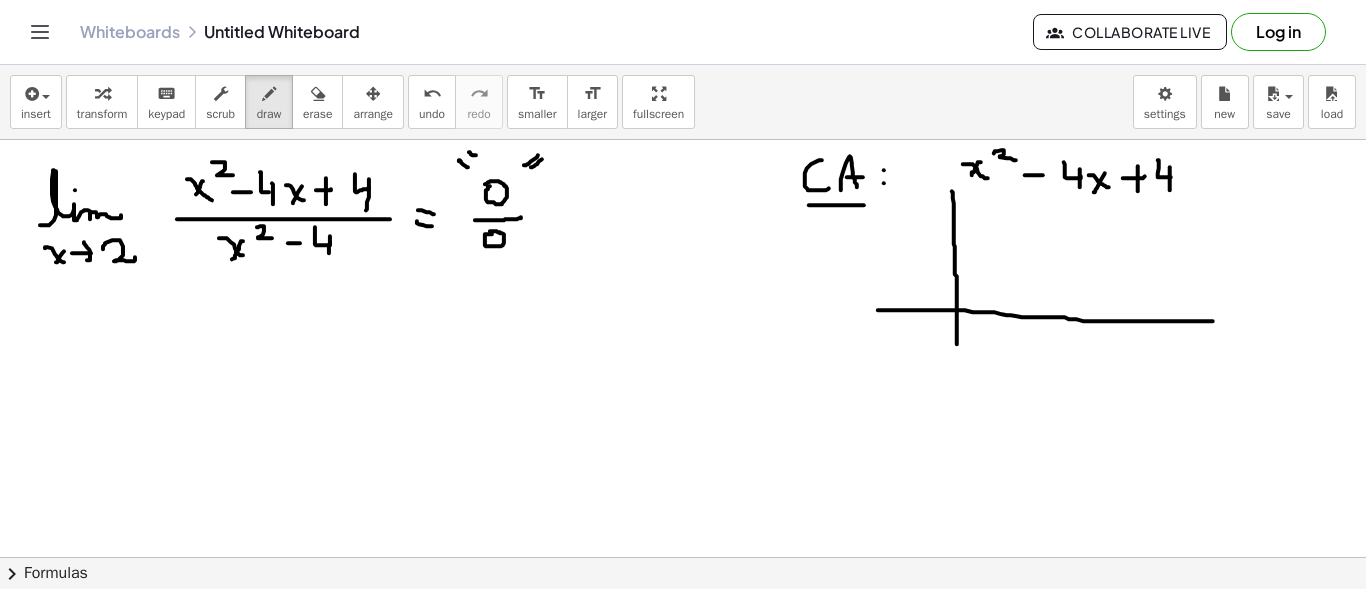 drag, startPoint x: 893, startPoint y: 309, endPoint x: 1228, endPoint y: 319, distance: 335.14923 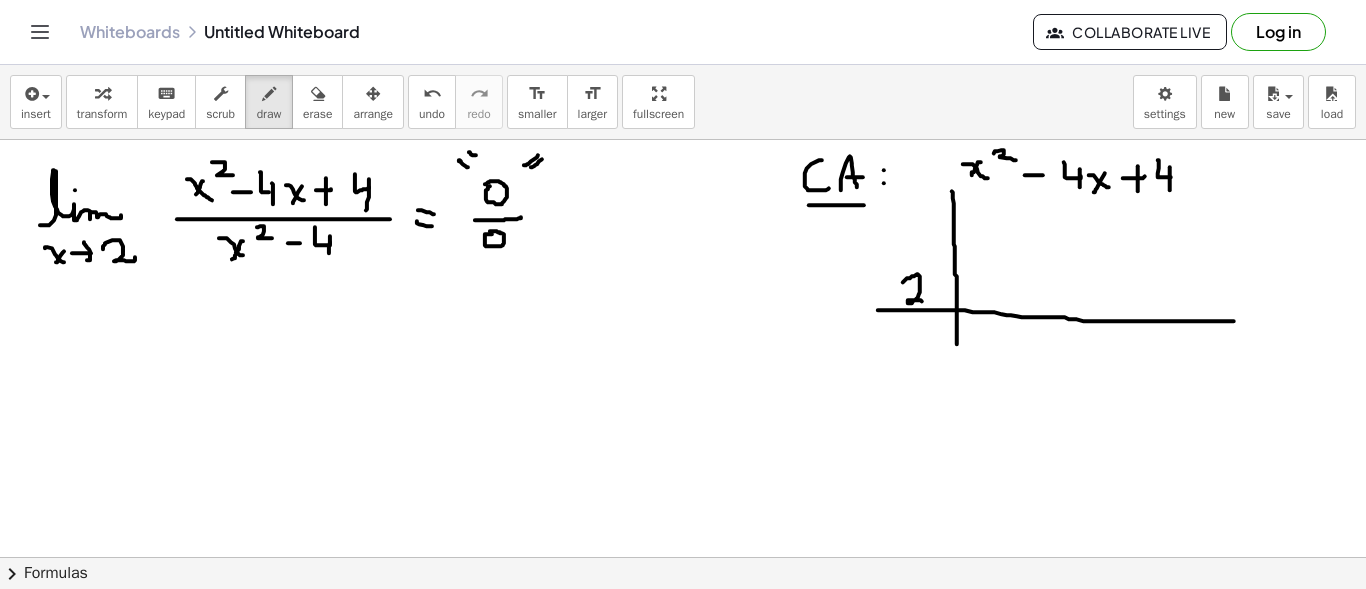 drag, startPoint x: 903, startPoint y: 281, endPoint x: 930, endPoint y: 296, distance: 30.88689 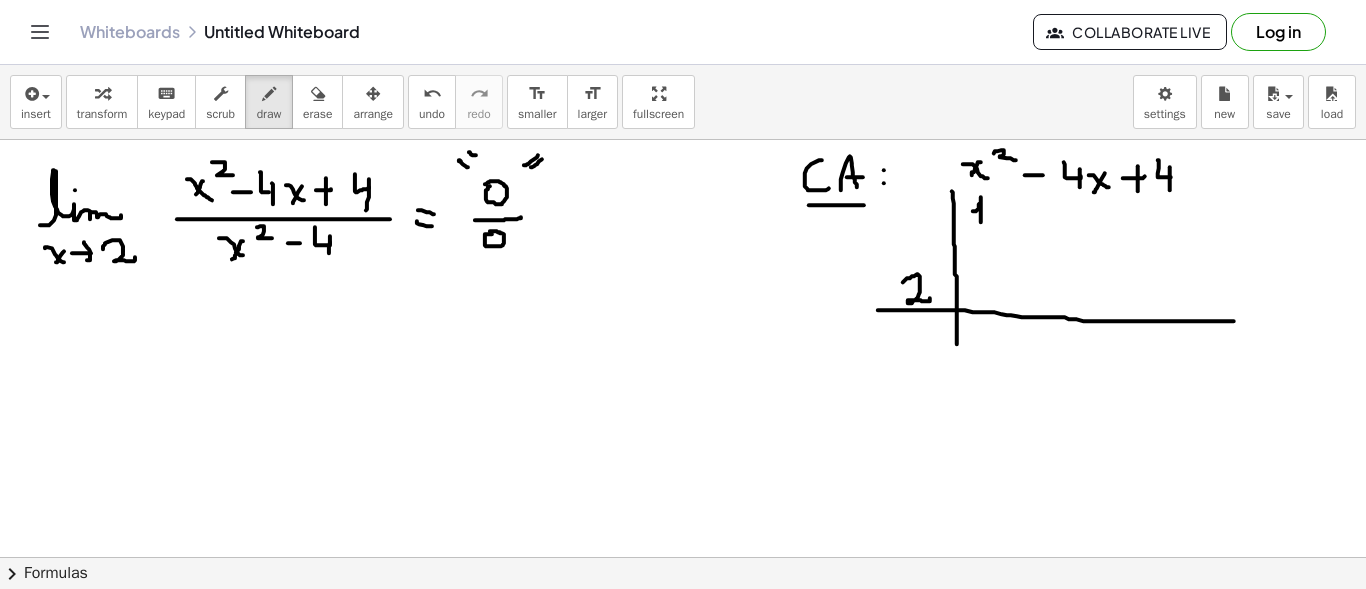 drag, startPoint x: 973, startPoint y: 210, endPoint x: 981, endPoint y: 221, distance: 13.601471 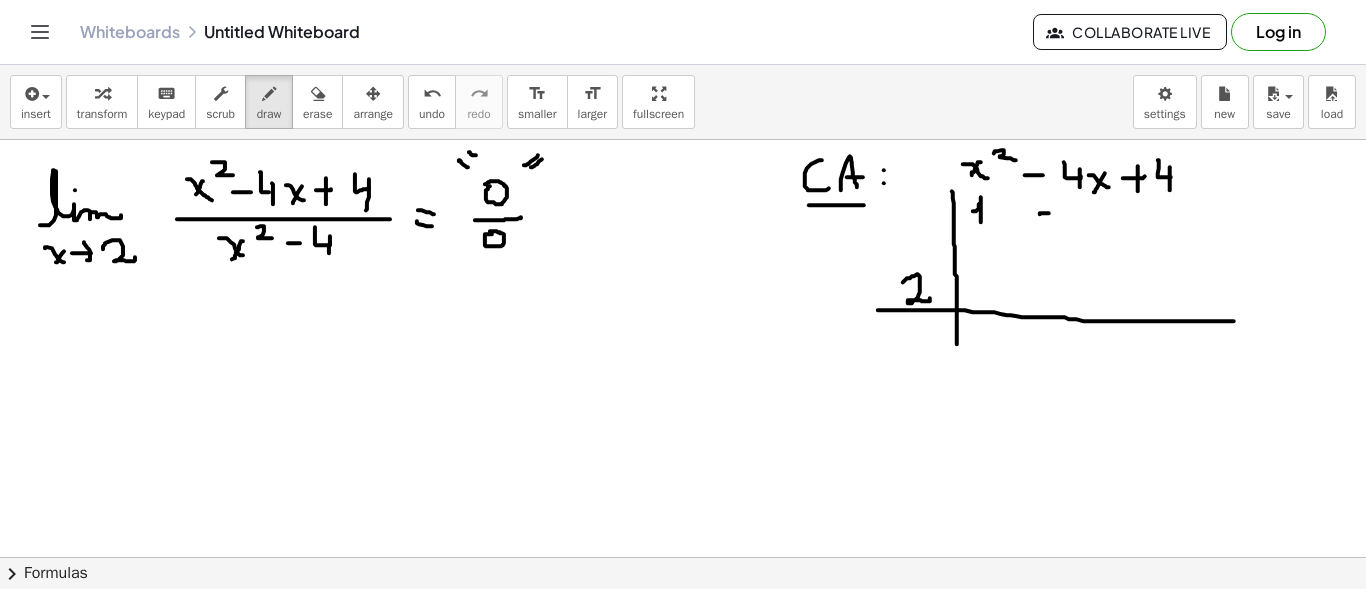 drag, startPoint x: 1040, startPoint y: 213, endPoint x: 1077, endPoint y: 212, distance: 37.01351 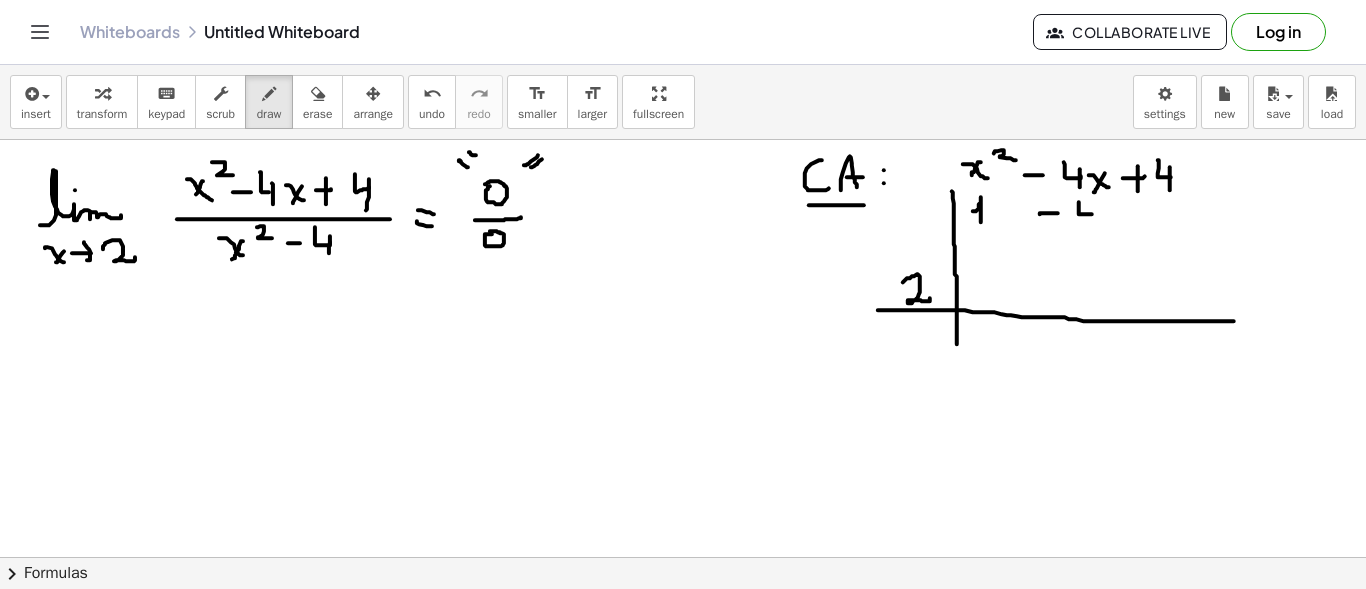 drag, startPoint x: 1079, startPoint y: 201, endPoint x: 1096, endPoint y: 213, distance: 20.808653 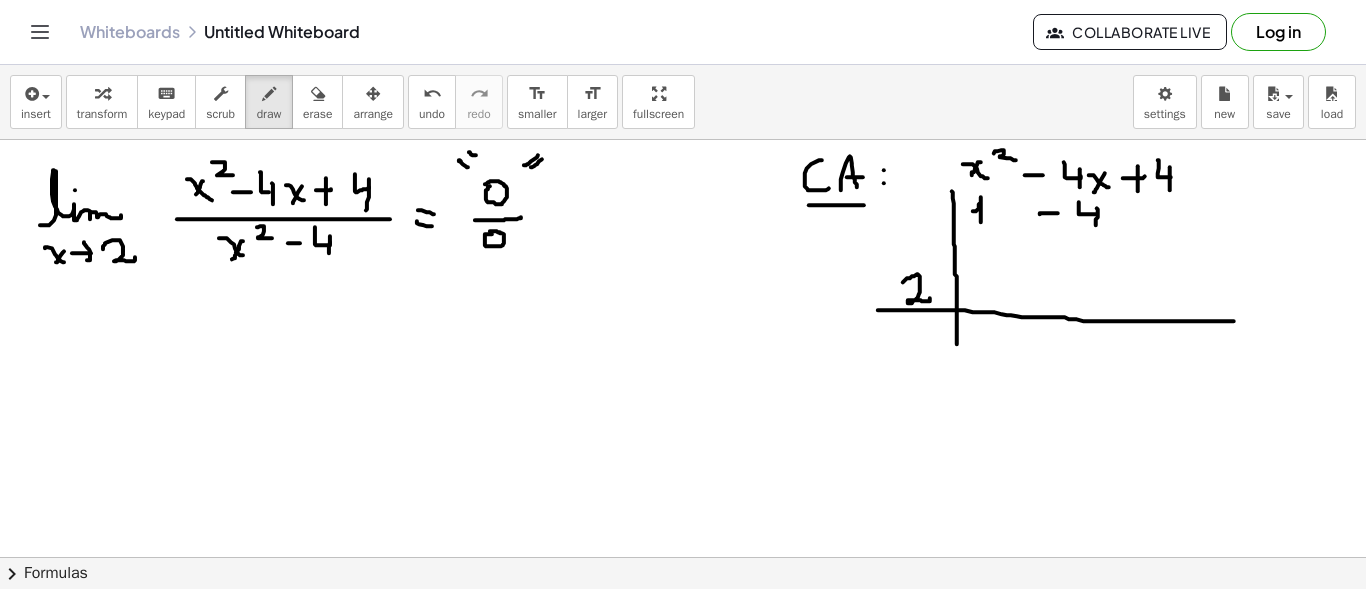 drag, startPoint x: 1097, startPoint y: 207, endPoint x: 1112, endPoint y: 223, distance: 21.931713 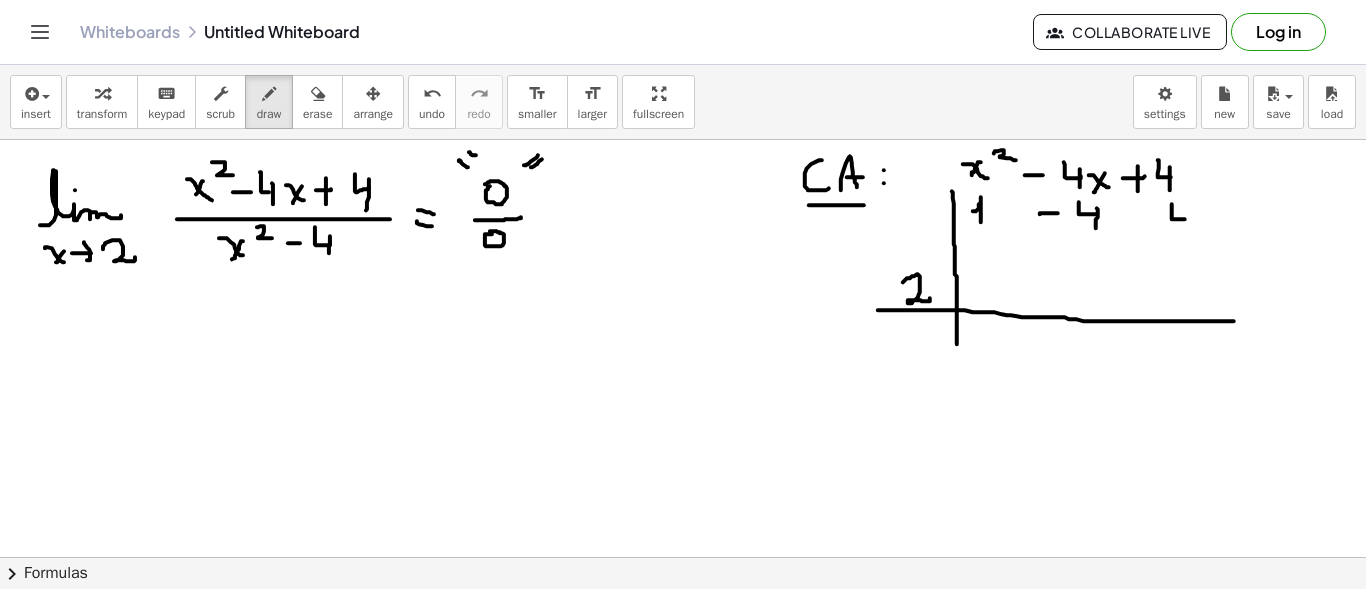 drag, startPoint x: 1172, startPoint y: 203, endPoint x: 1192, endPoint y: 218, distance: 25 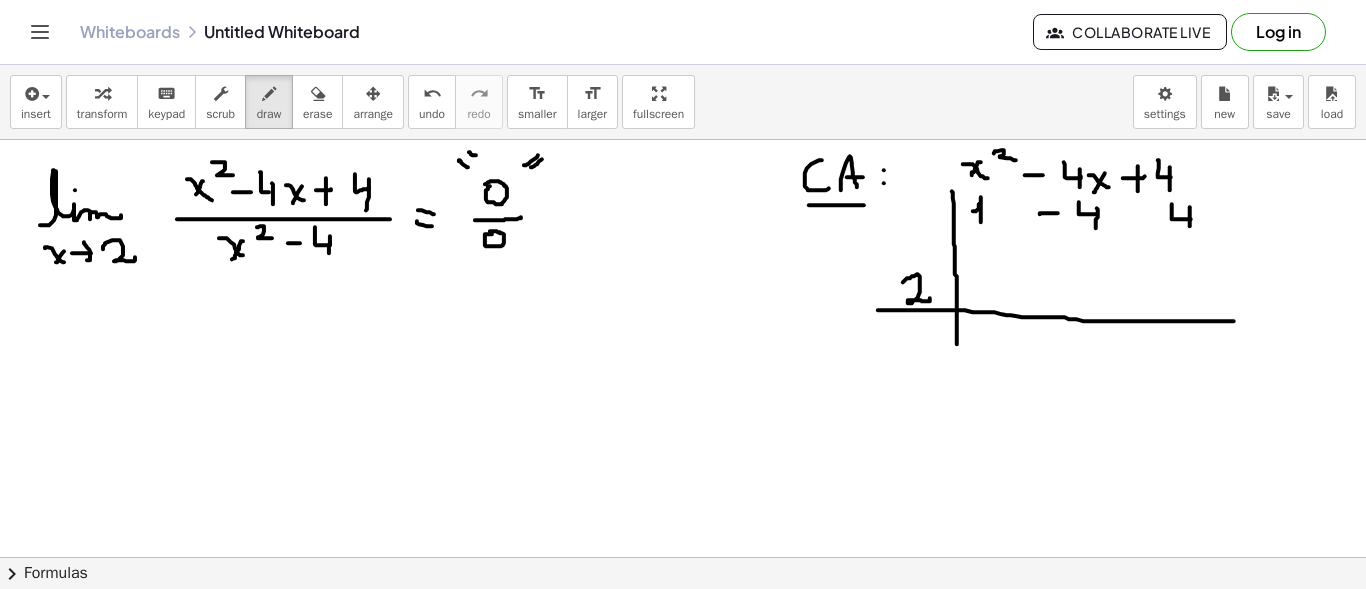 drag, startPoint x: 1190, startPoint y: 221, endPoint x: 1190, endPoint y: 237, distance: 16 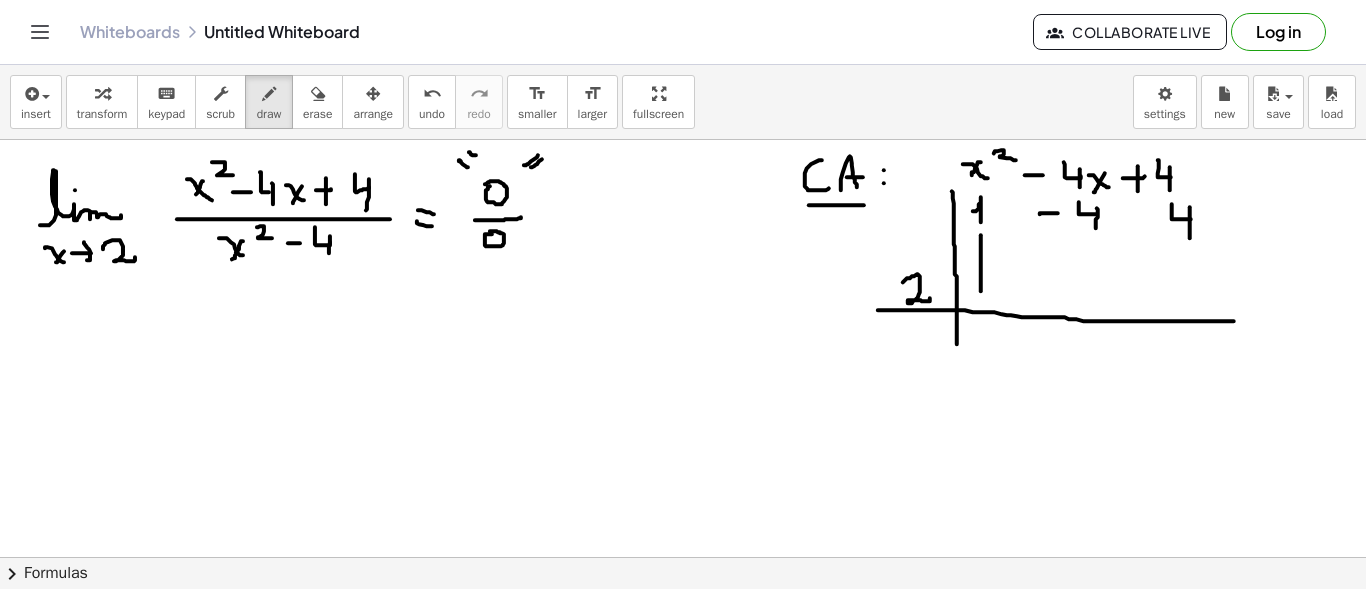 drag, startPoint x: 981, startPoint y: 234, endPoint x: 981, endPoint y: 291, distance: 57 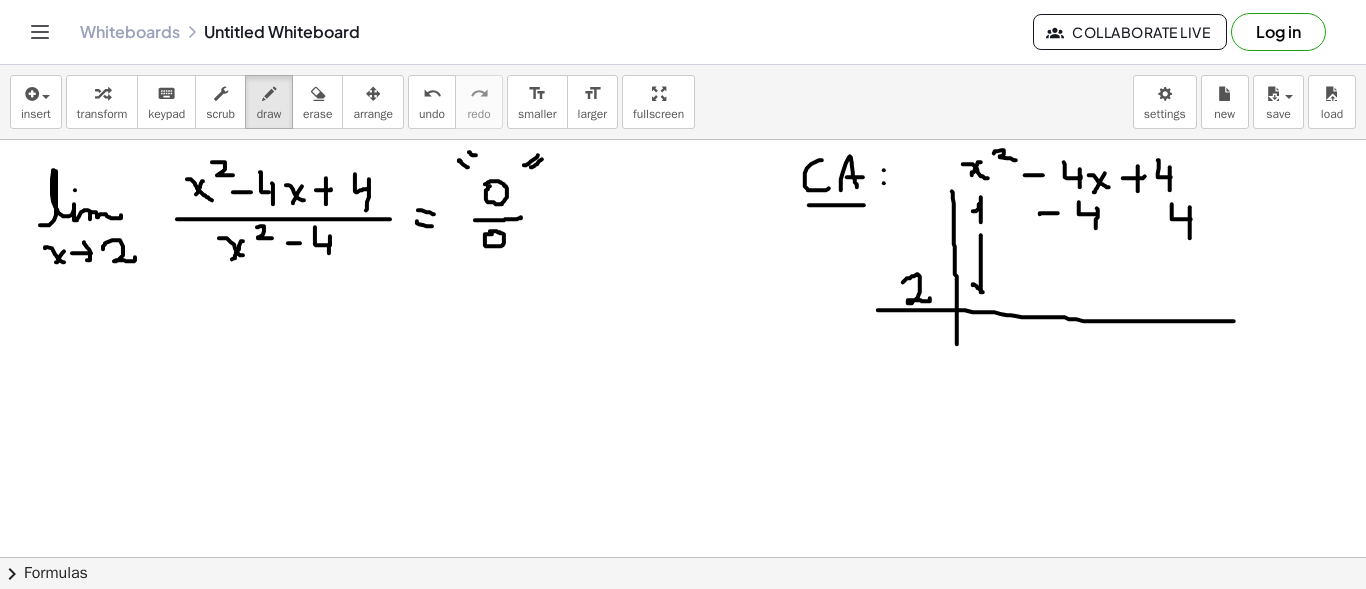 drag, startPoint x: 973, startPoint y: 284, endPoint x: 997, endPoint y: 273, distance: 26.400757 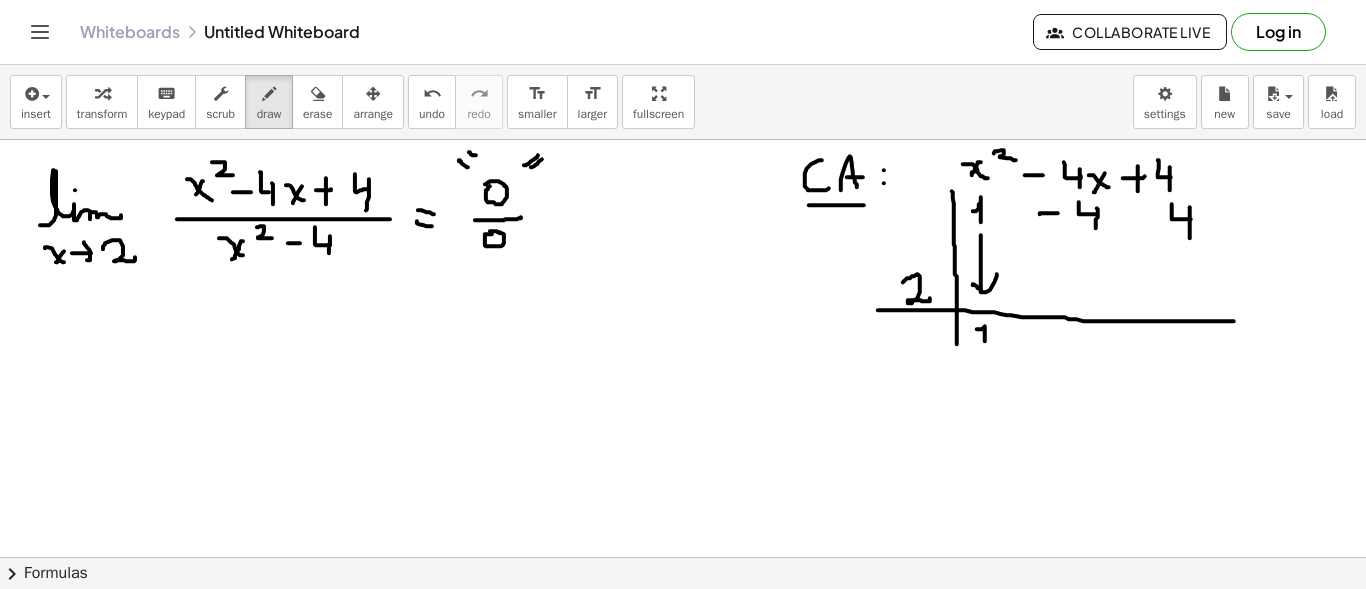 drag, startPoint x: 981, startPoint y: 328, endPoint x: 985, endPoint y: 350, distance: 22.36068 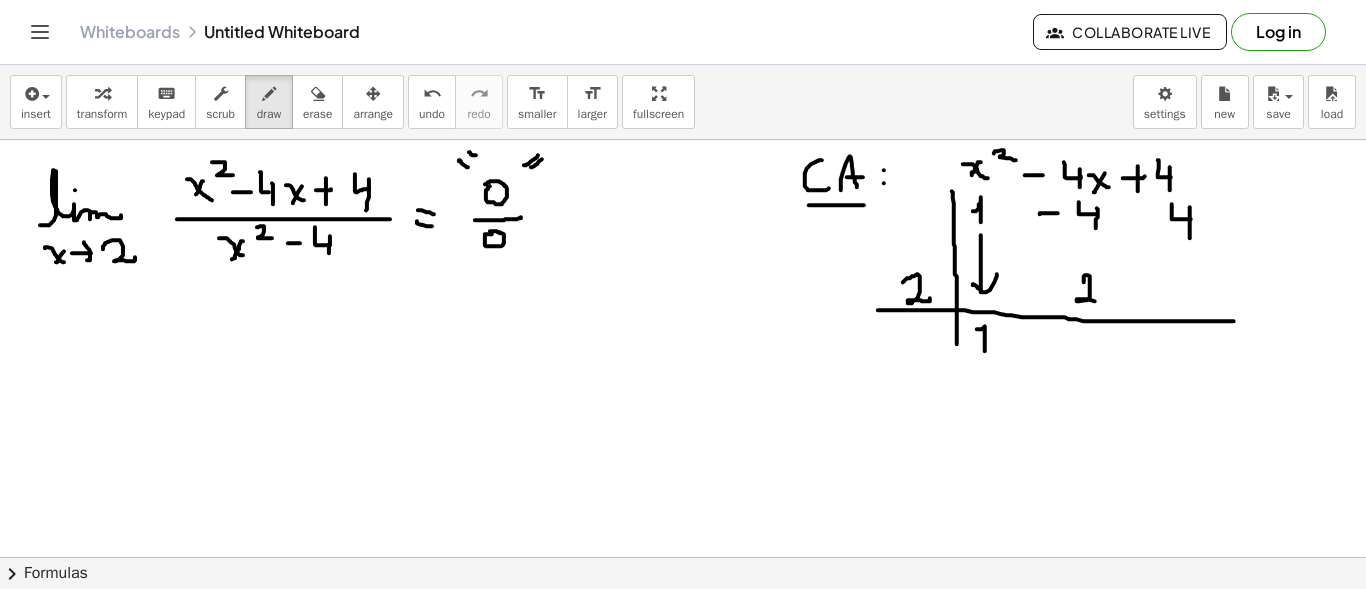 drag, startPoint x: 1084, startPoint y: 278, endPoint x: 1101, endPoint y: 295, distance: 24.04163 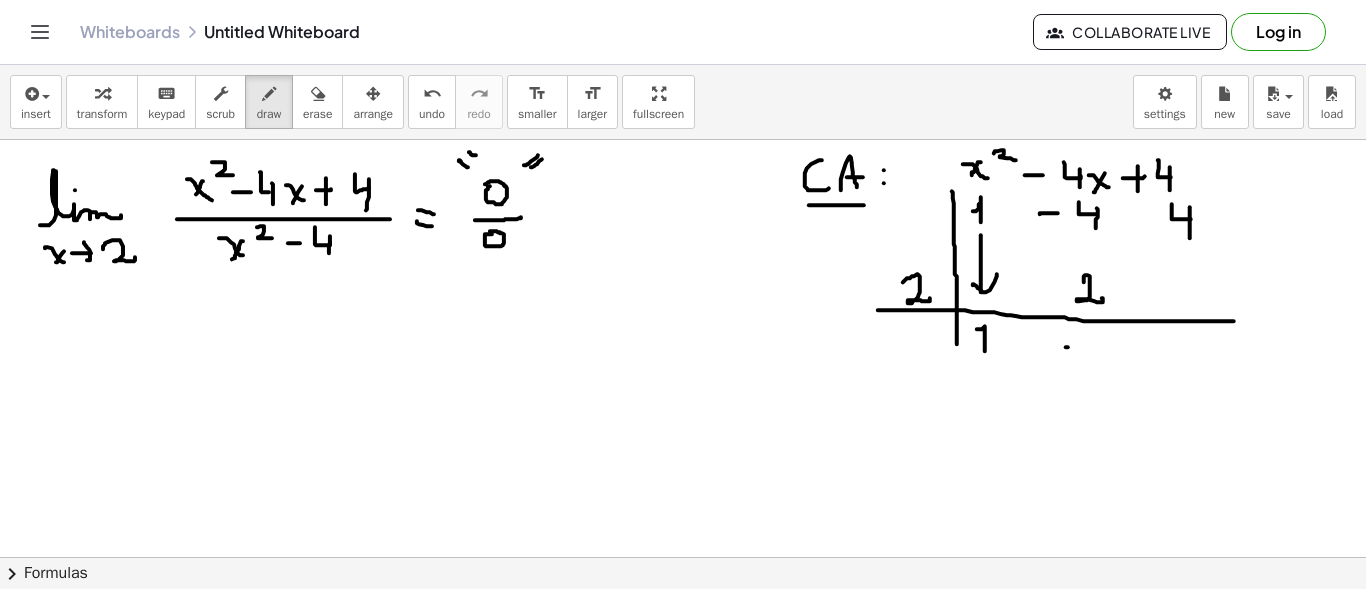 click at bounding box center [683, 666] 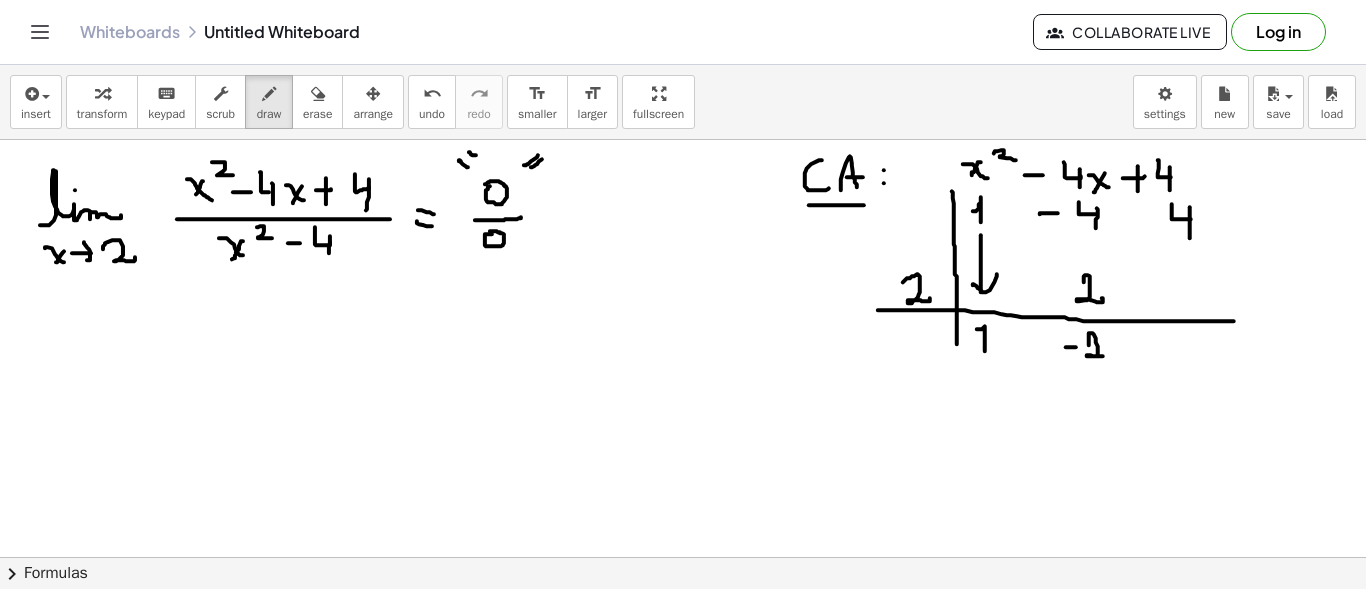 drag, startPoint x: 1089, startPoint y: 335, endPoint x: 1106, endPoint y: 352, distance: 24.04163 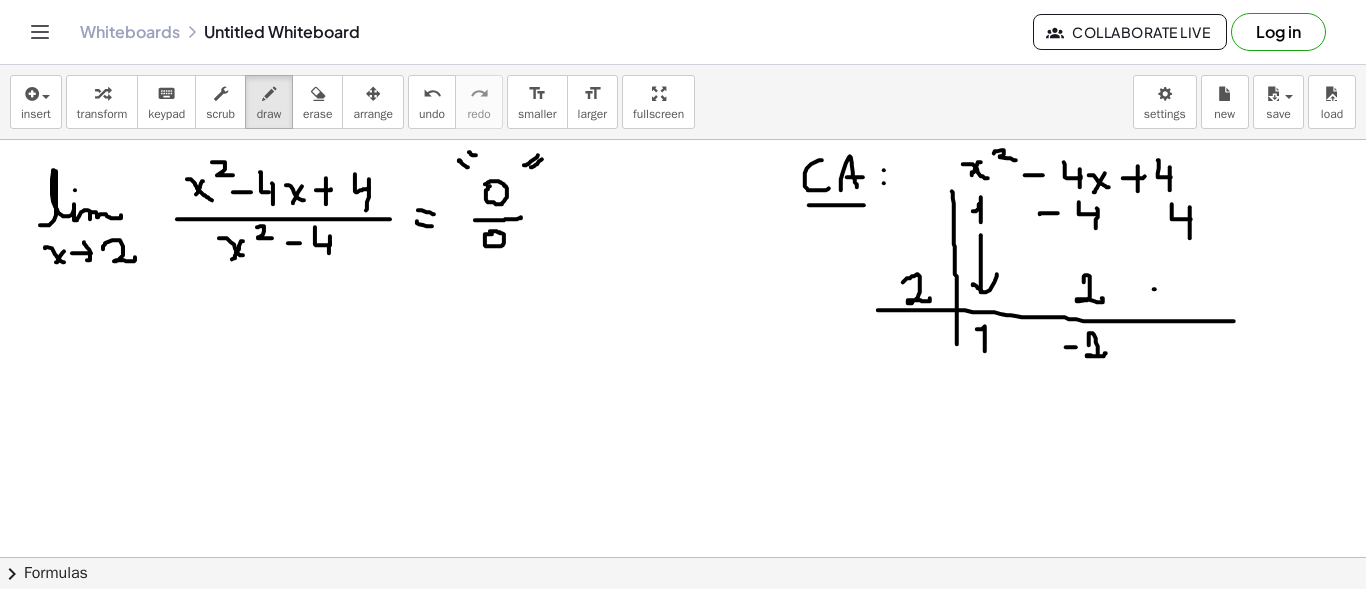 drag, startPoint x: 1154, startPoint y: 288, endPoint x: 1166, endPoint y: 288, distance: 12 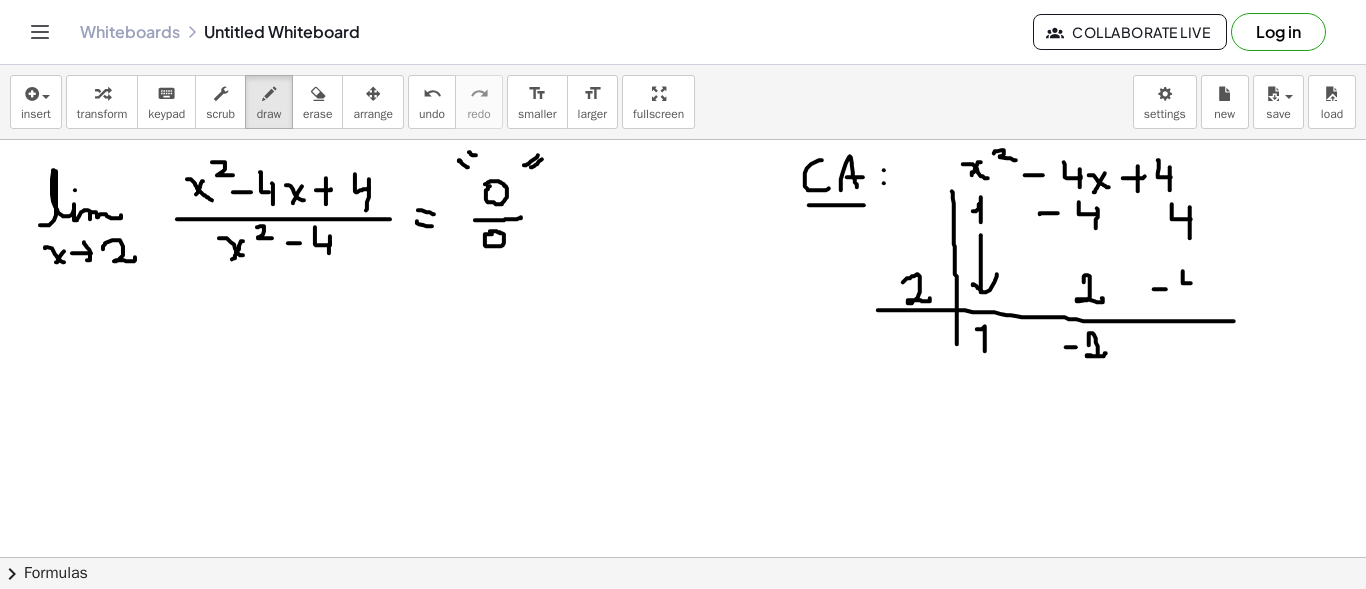click at bounding box center (683, 666) 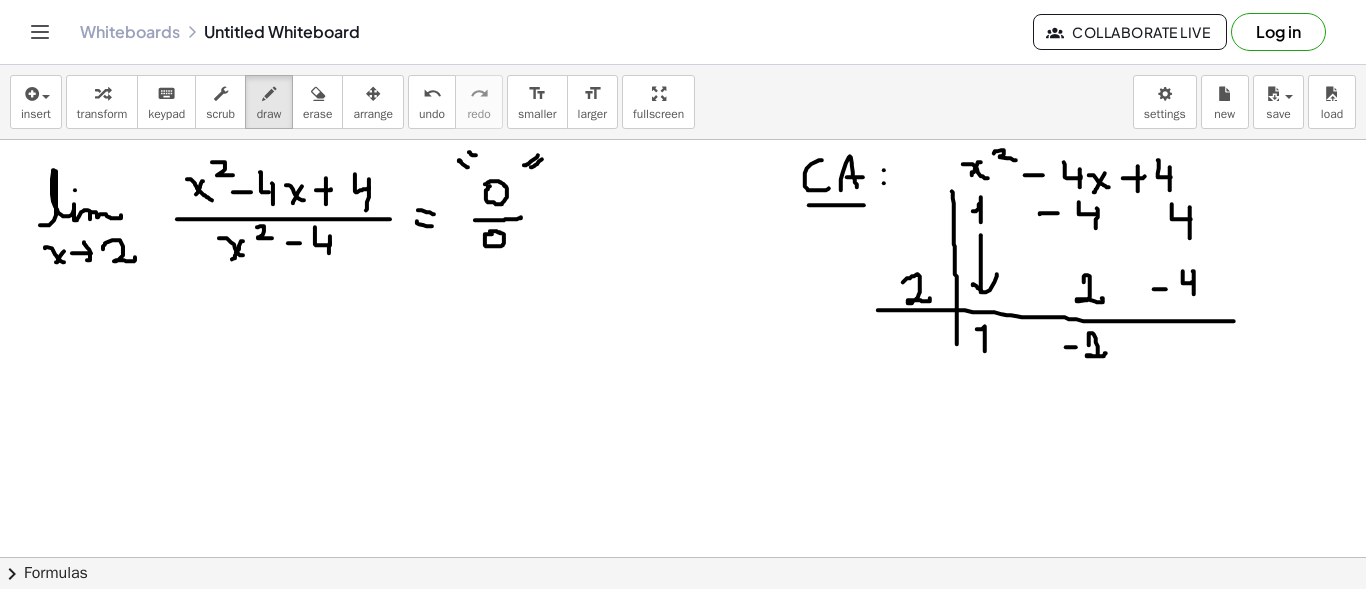 drag, startPoint x: 1194, startPoint y: 270, endPoint x: 1194, endPoint y: 298, distance: 28 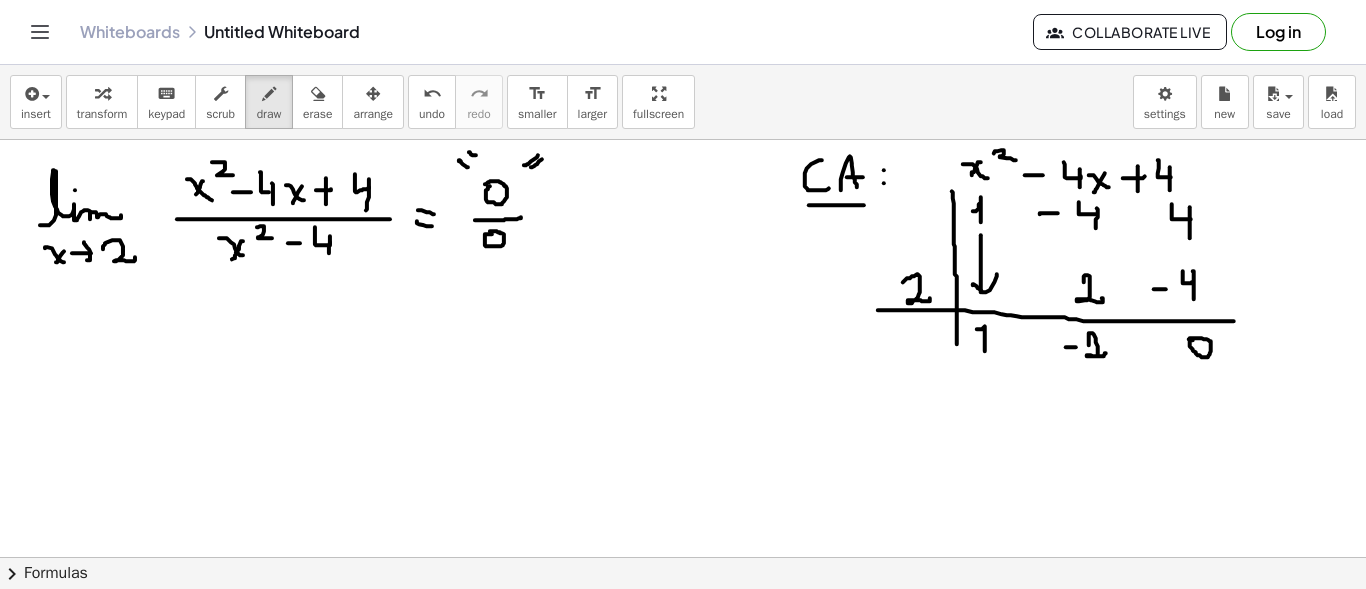 click at bounding box center (683, 666) 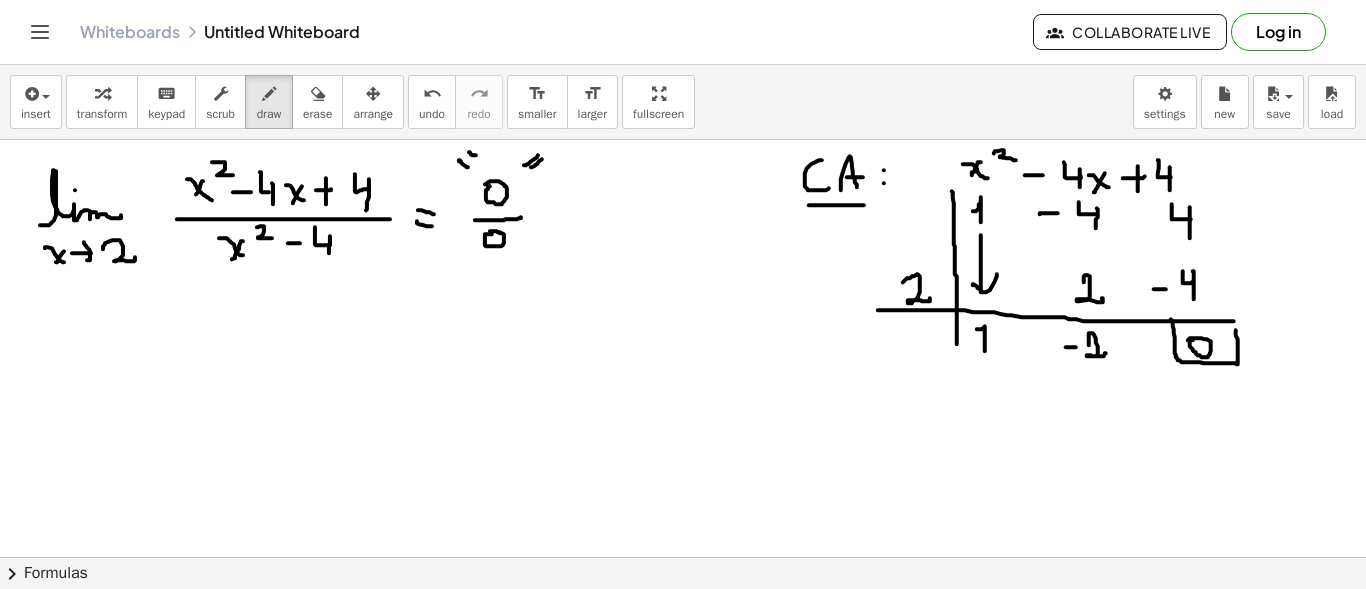 drag, startPoint x: 1172, startPoint y: 319, endPoint x: 1236, endPoint y: 325, distance: 64.28063 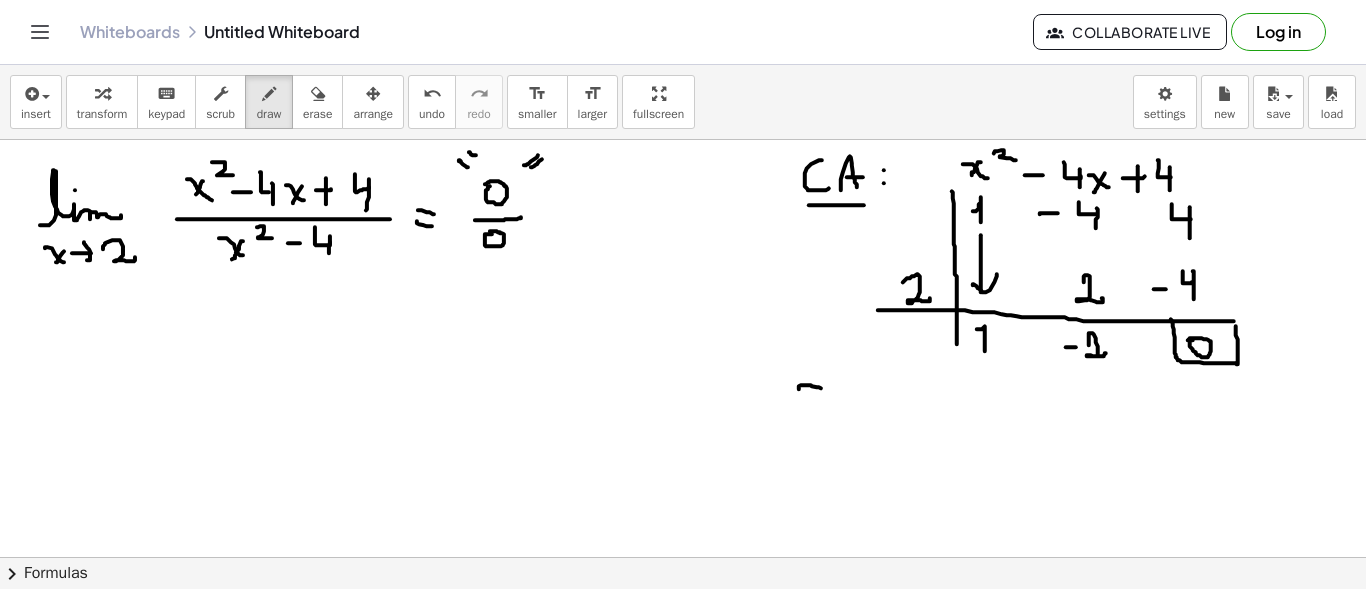 drag, startPoint x: 821, startPoint y: 387, endPoint x: 815, endPoint y: 401, distance: 15.231546 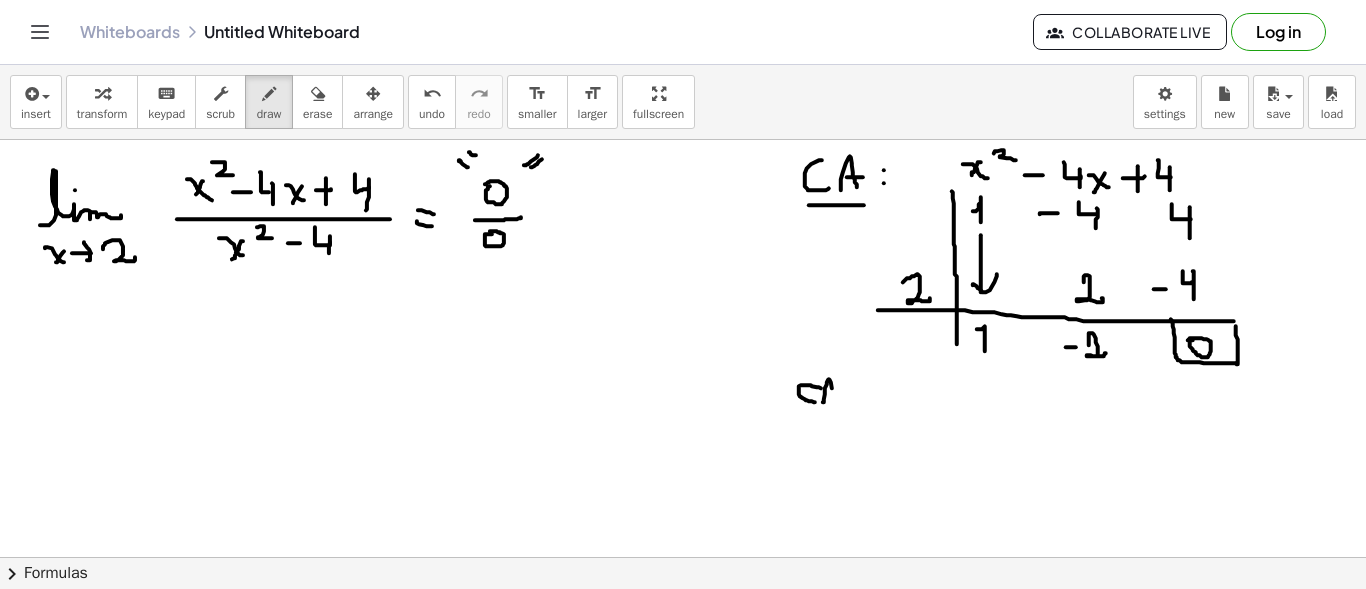 drag, startPoint x: 824, startPoint y: 401, endPoint x: 836, endPoint y: 406, distance: 13 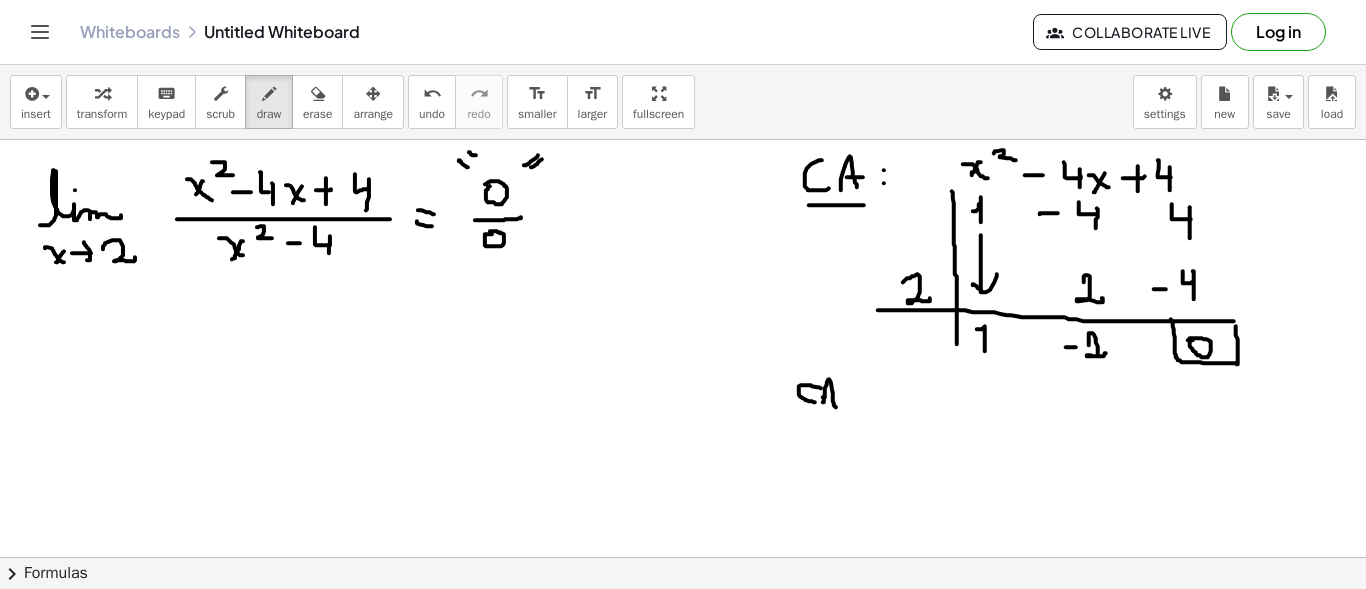 drag, startPoint x: 823, startPoint y: 396, endPoint x: 835, endPoint y: 394, distance: 12.165525 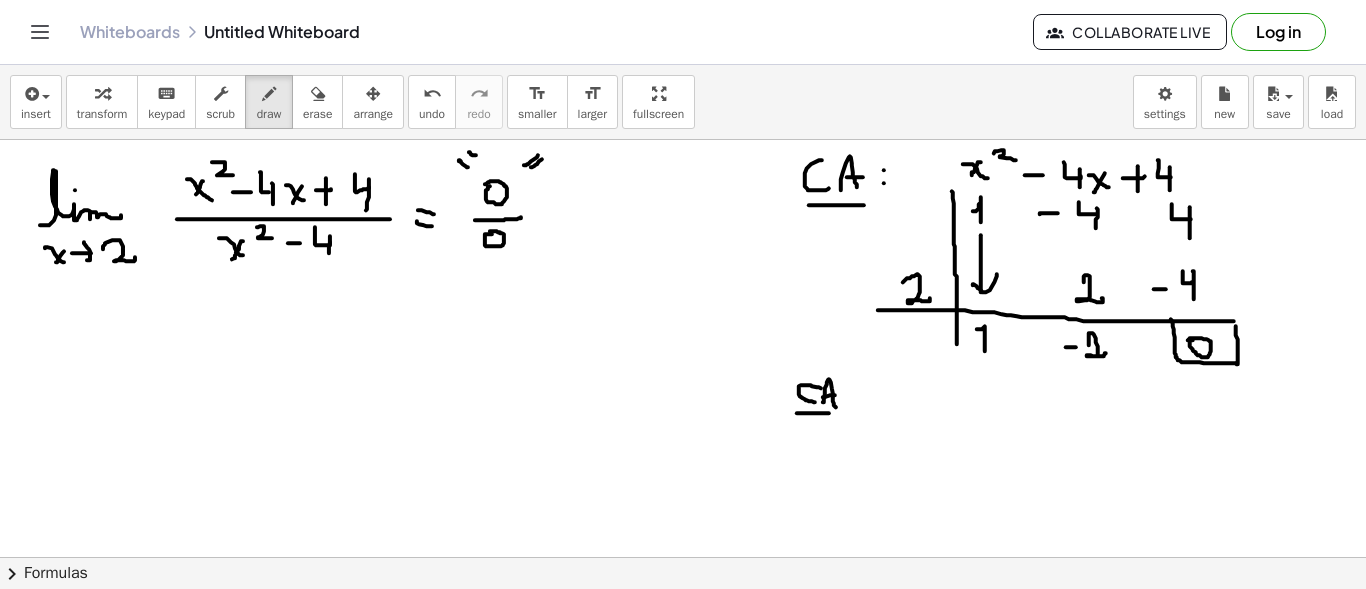 drag, startPoint x: 829, startPoint y: 412, endPoint x: 855, endPoint y: 410, distance: 26.076809 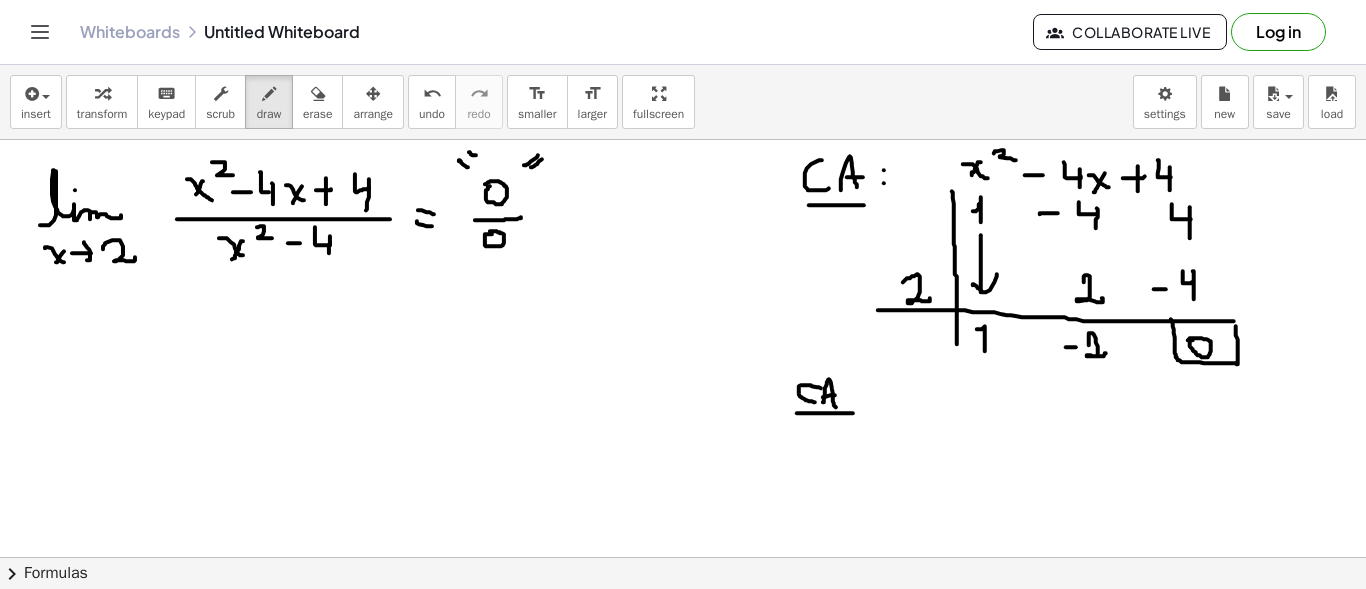 click at bounding box center (683, 666) 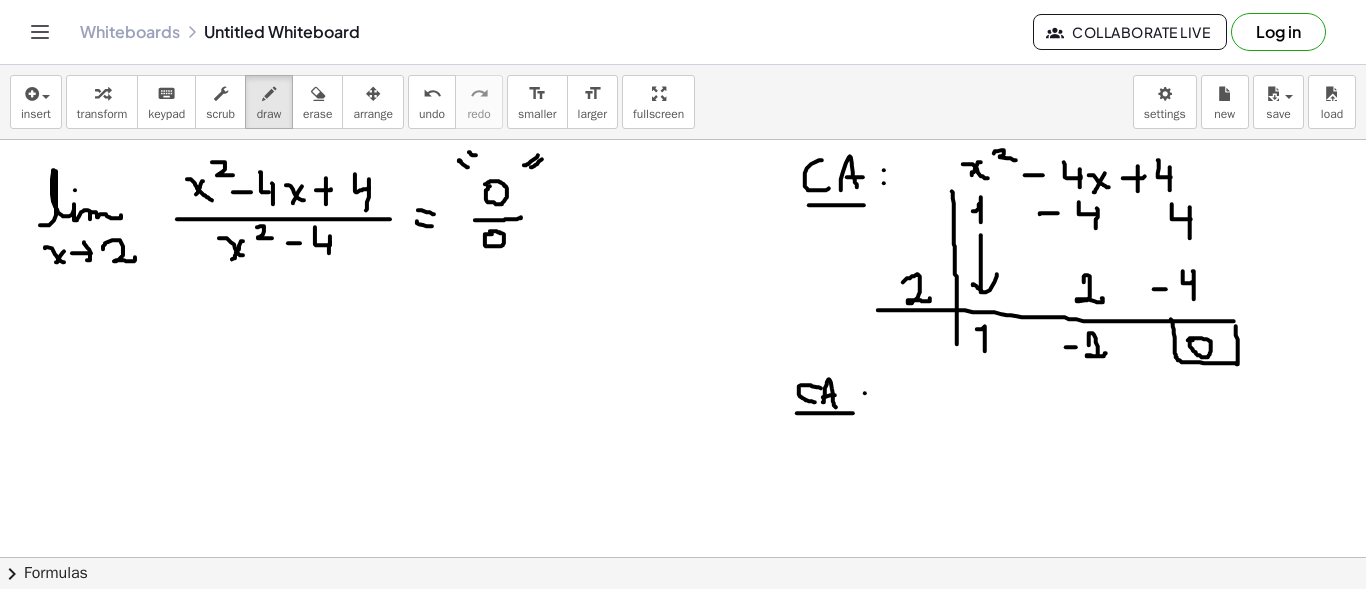 click at bounding box center (683, 666) 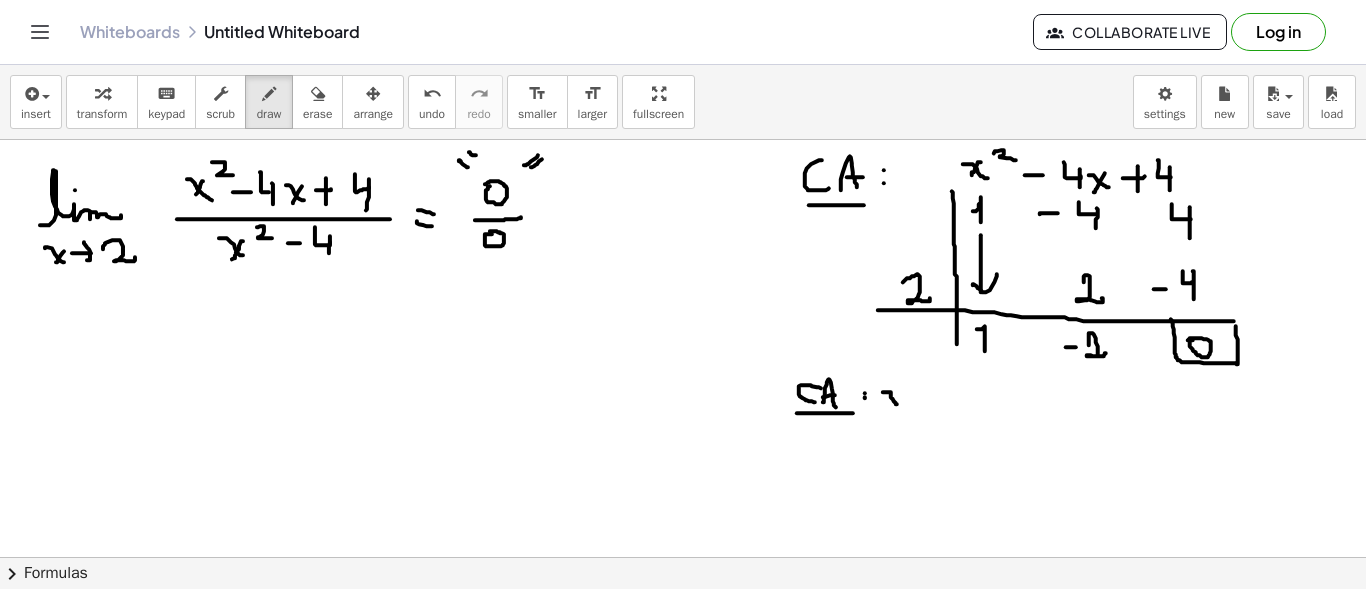 drag, startPoint x: 883, startPoint y: 391, endPoint x: 901, endPoint y: 404, distance: 22.203604 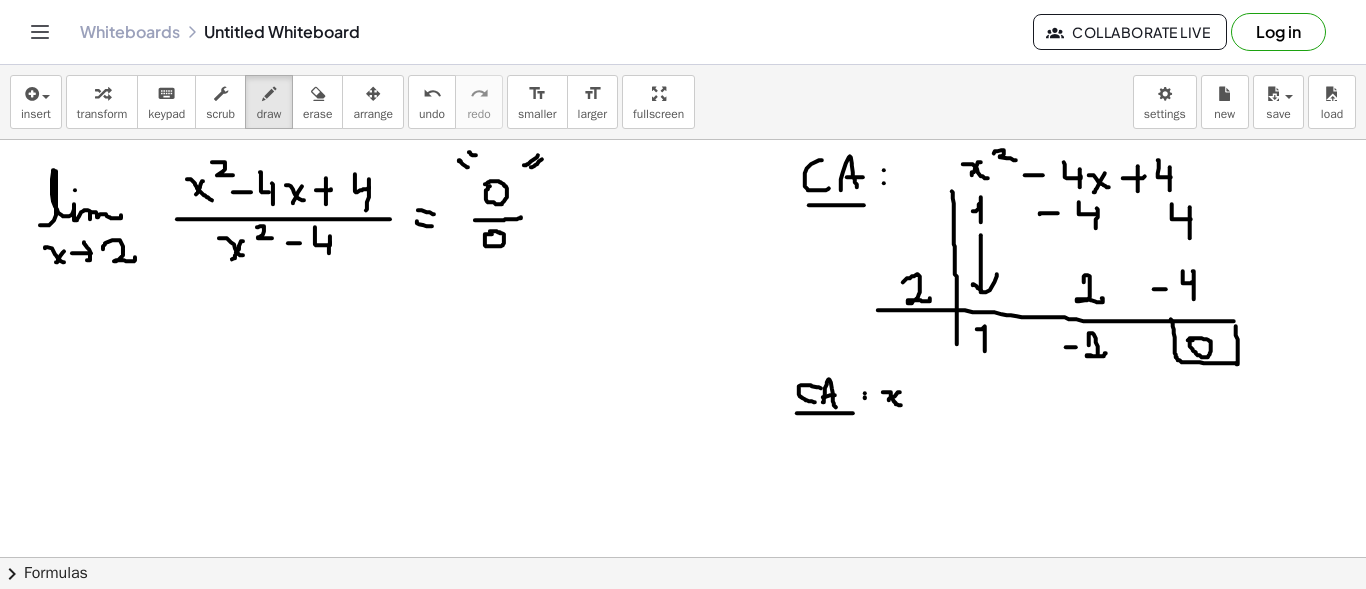 click at bounding box center (683, 666) 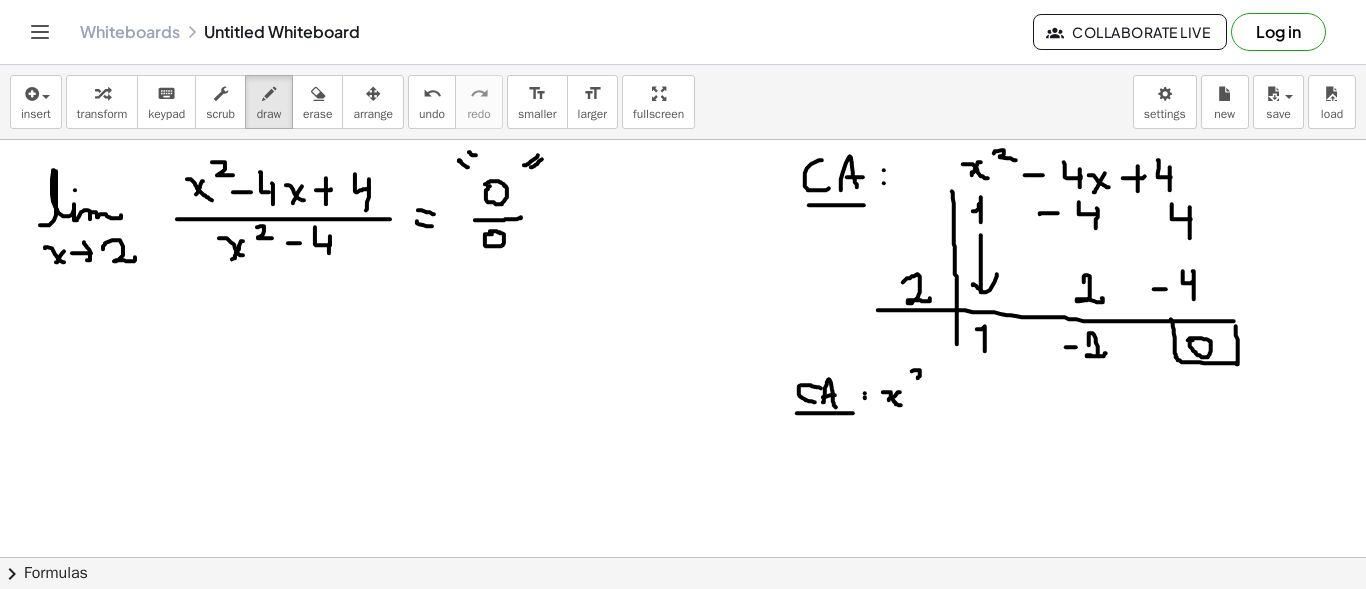 drag, startPoint x: 912, startPoint y: 370, endPoint x: 936, endPoint y: 380, distance: 26 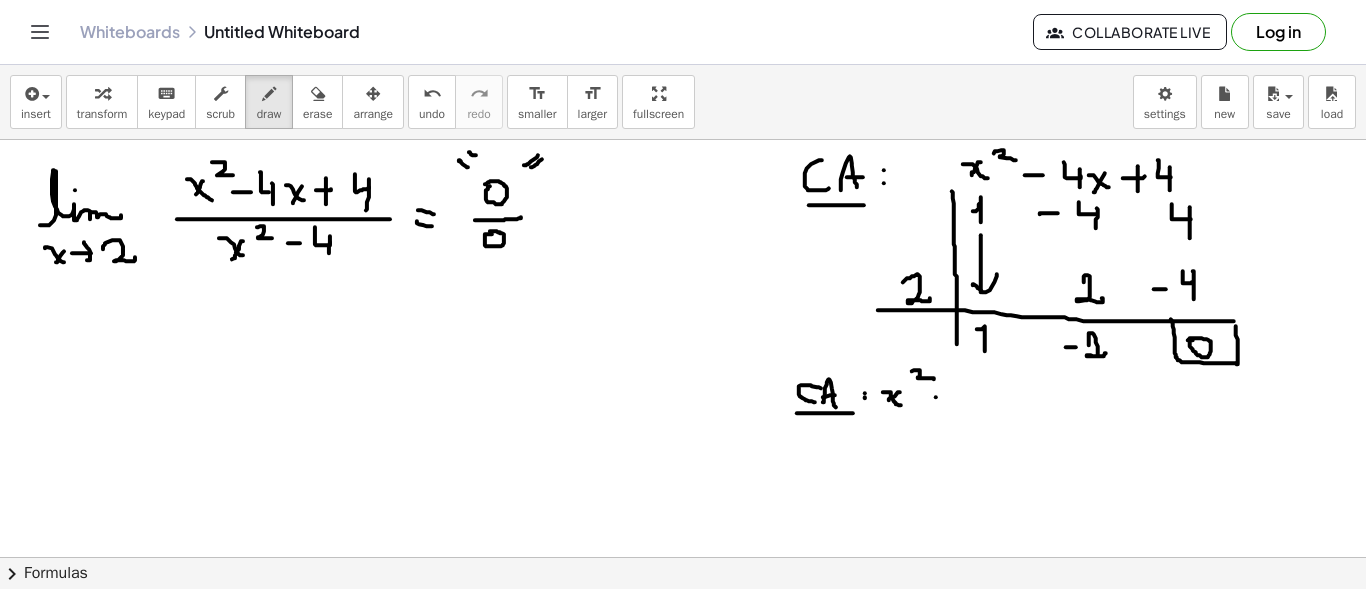 drag, startPoint x: 936, startPoint y: 396, endPoint x: 961, endPoint y: 396, distance: 25 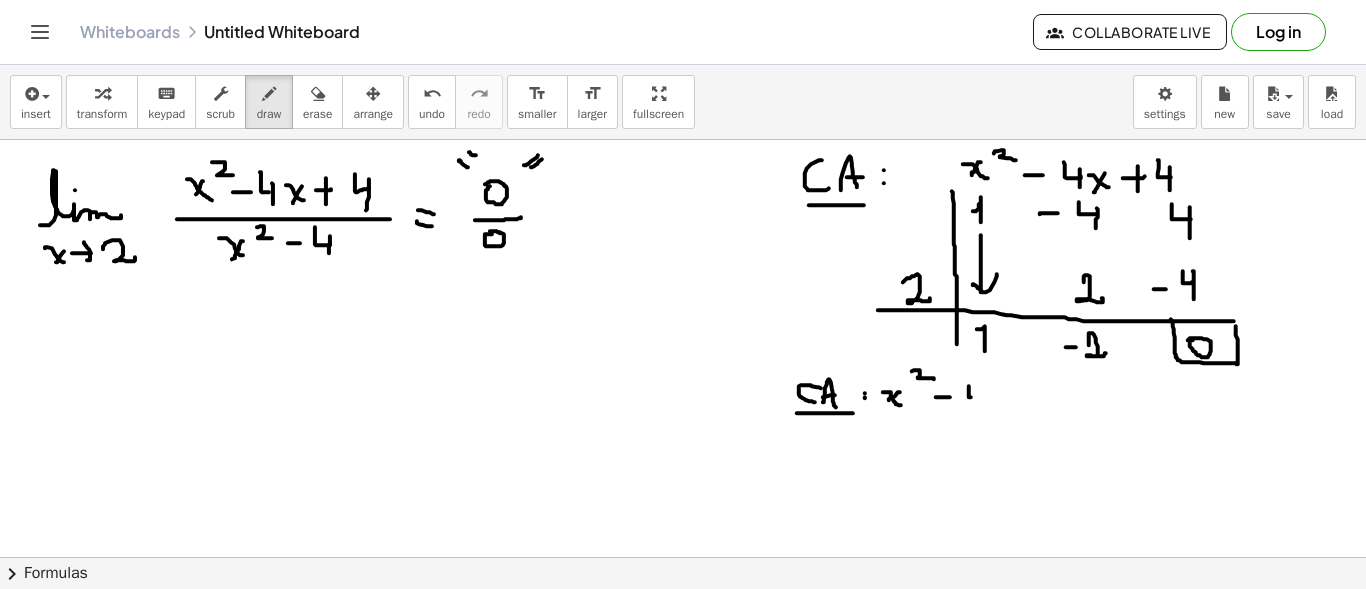 drag, startPoint x: 969, startPoint y: 385, endPoint x: 978, endPoint y: 391, distance: 10.816654 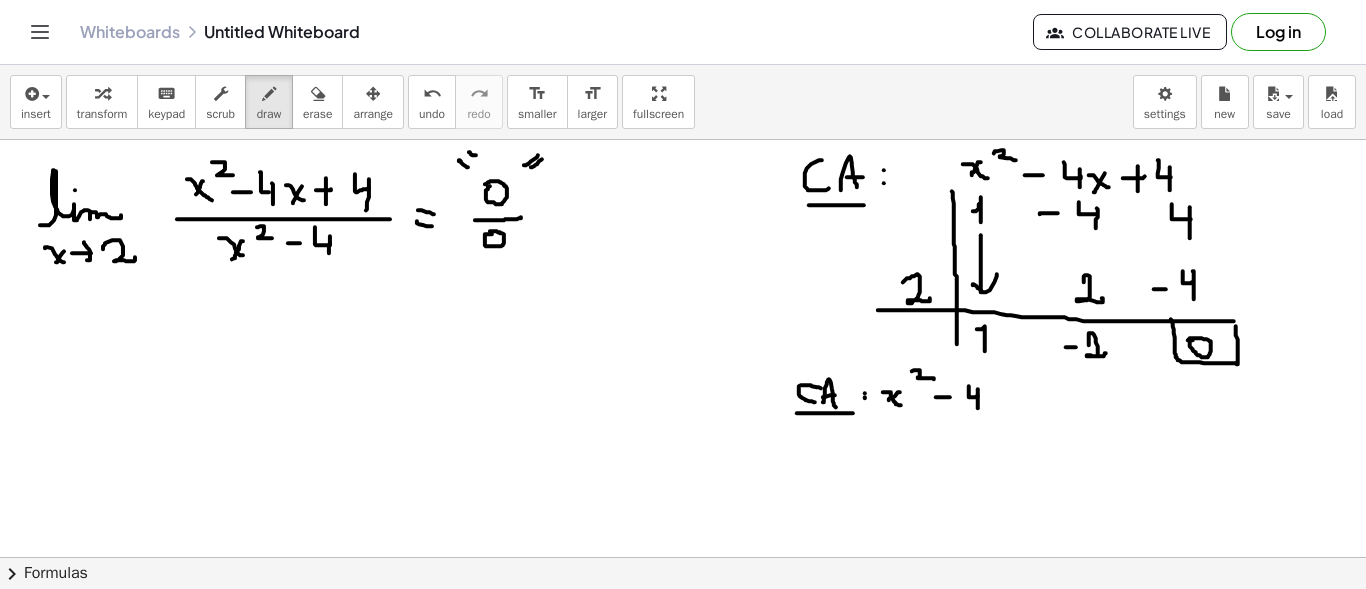 drag, startPoint x: 978, startPoint y: 391, endPoint x: 978, endPoint y: 410, distance: 19 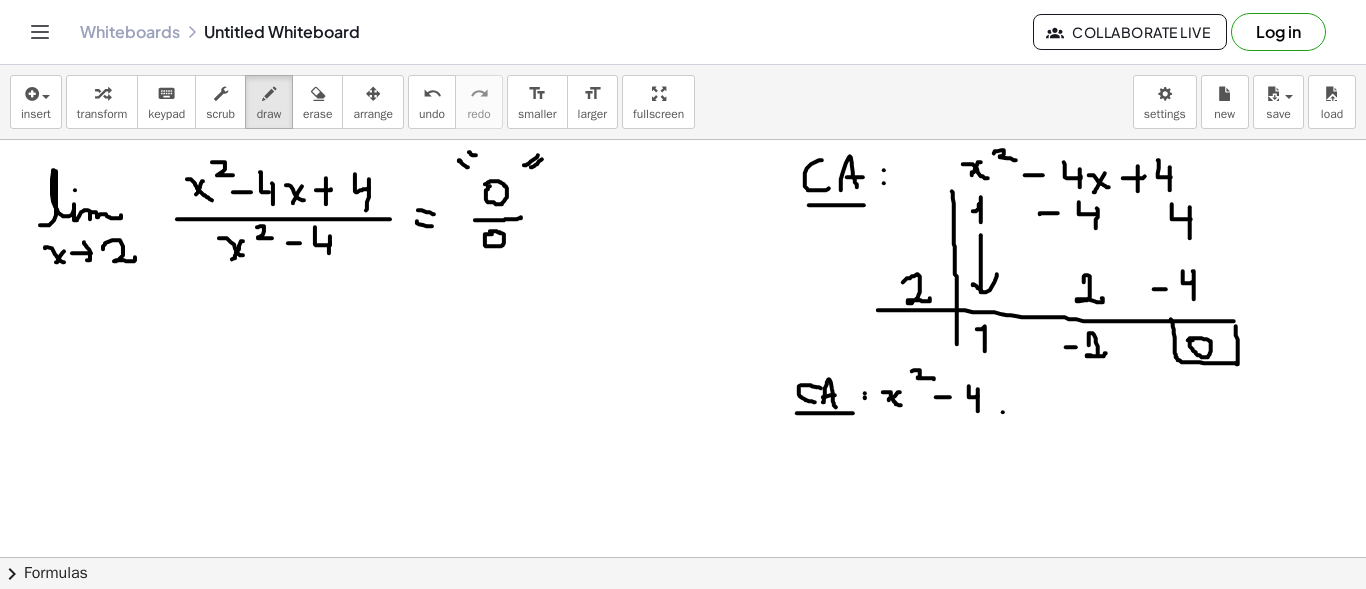 drag, startPoint x: 1003, startPoint y: 411, endPoint x: 1013, endPoint y: 409, distance: 10.198039 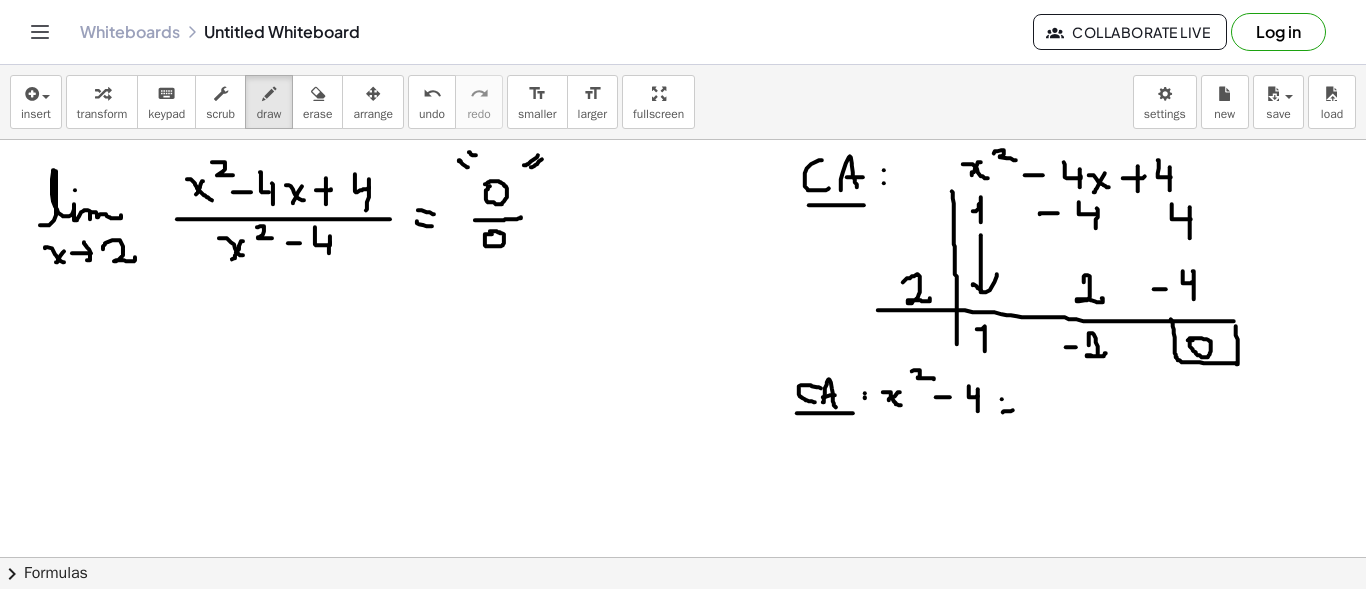 click at bounding box center (683, 666) 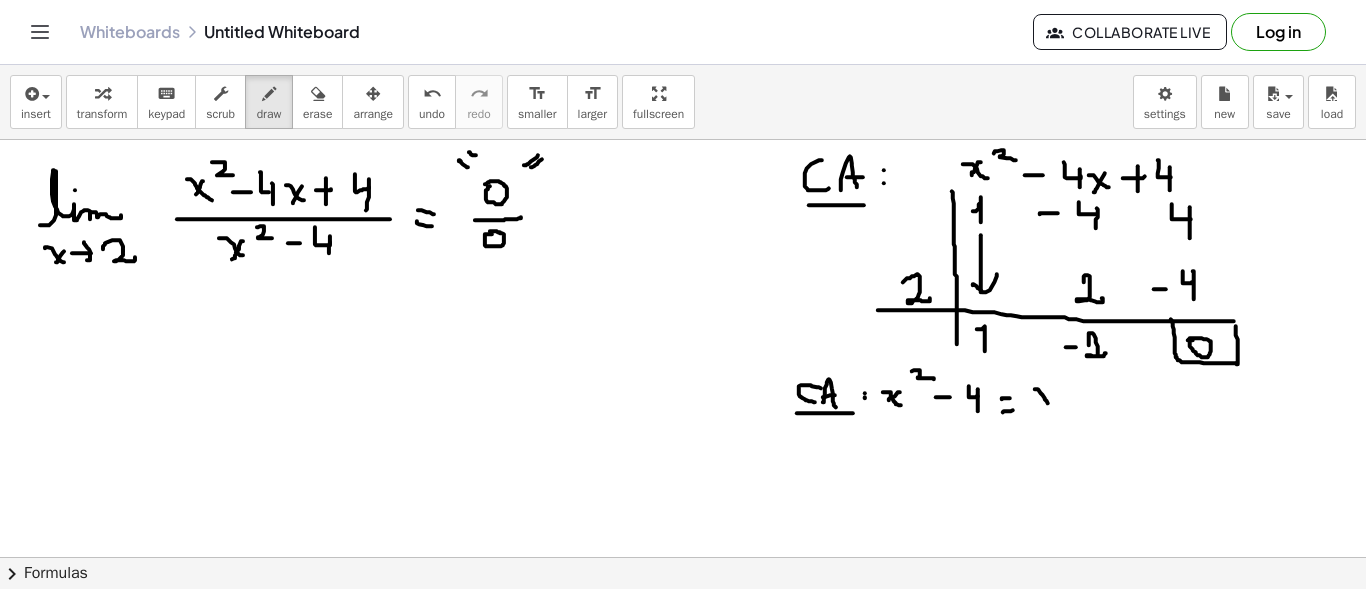 drag, startPoint x: 1035, startPoint y: 388, endPoint x: 1054, endPoint y: 409, distance: 28.319605 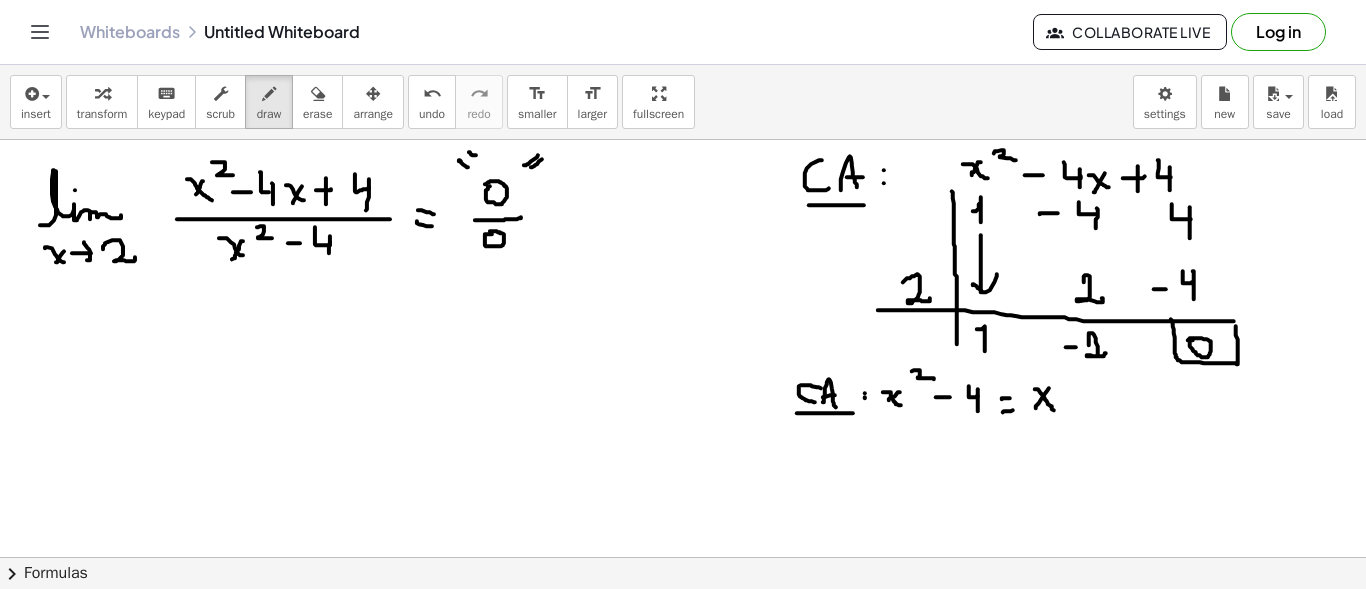 click at bounding box center [683, 666] 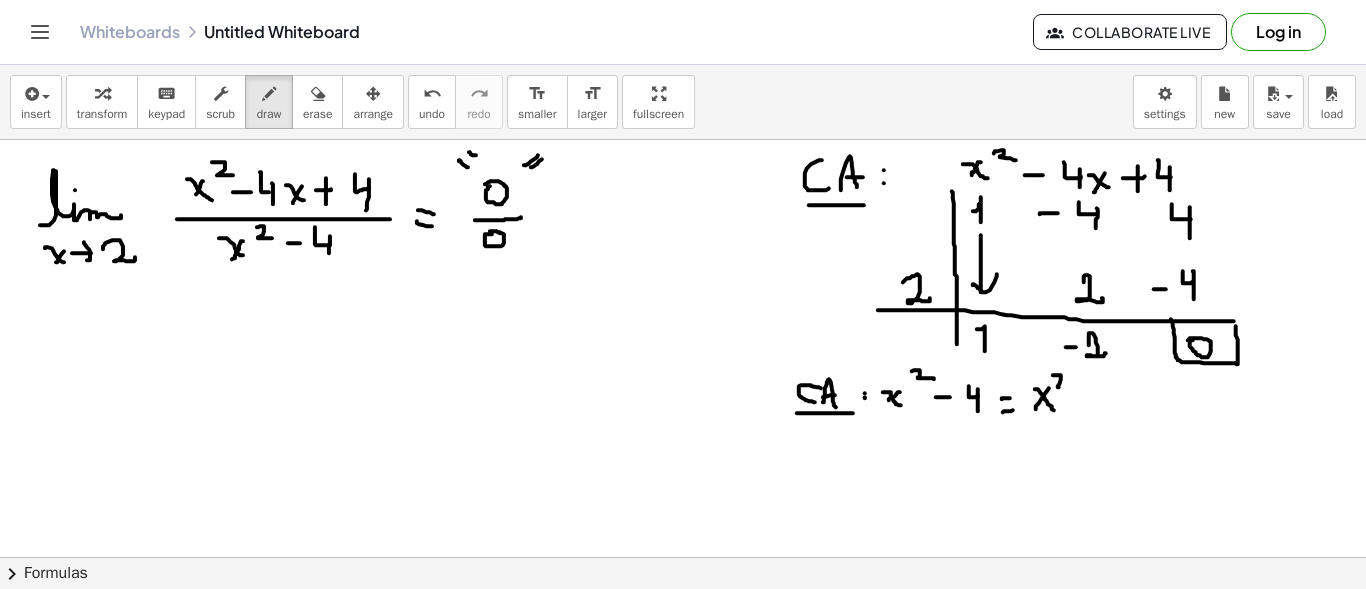 drag, startPoint x: 1053, startPoint y: 374, endPoint x: 1066, endPoint y: 386, distance: 17.691807 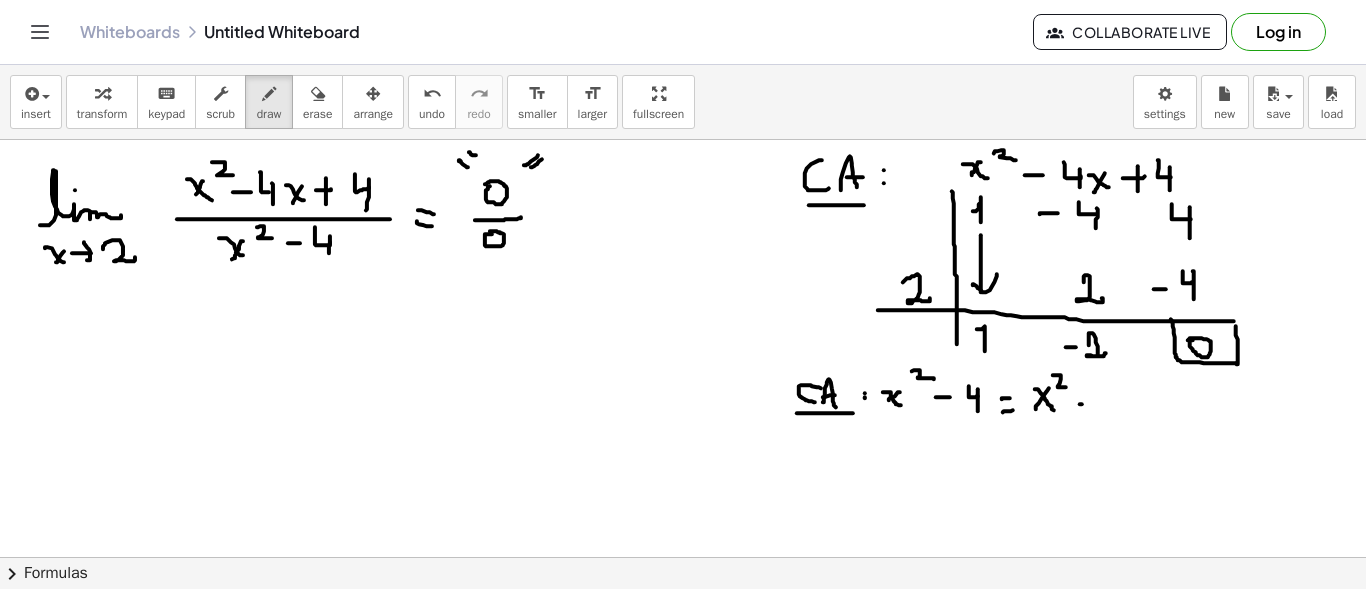 drag, startPoint x: 1082, startPoint y: 403, endPoint x: 1097, endPoint y: 407, distance: 15.524175 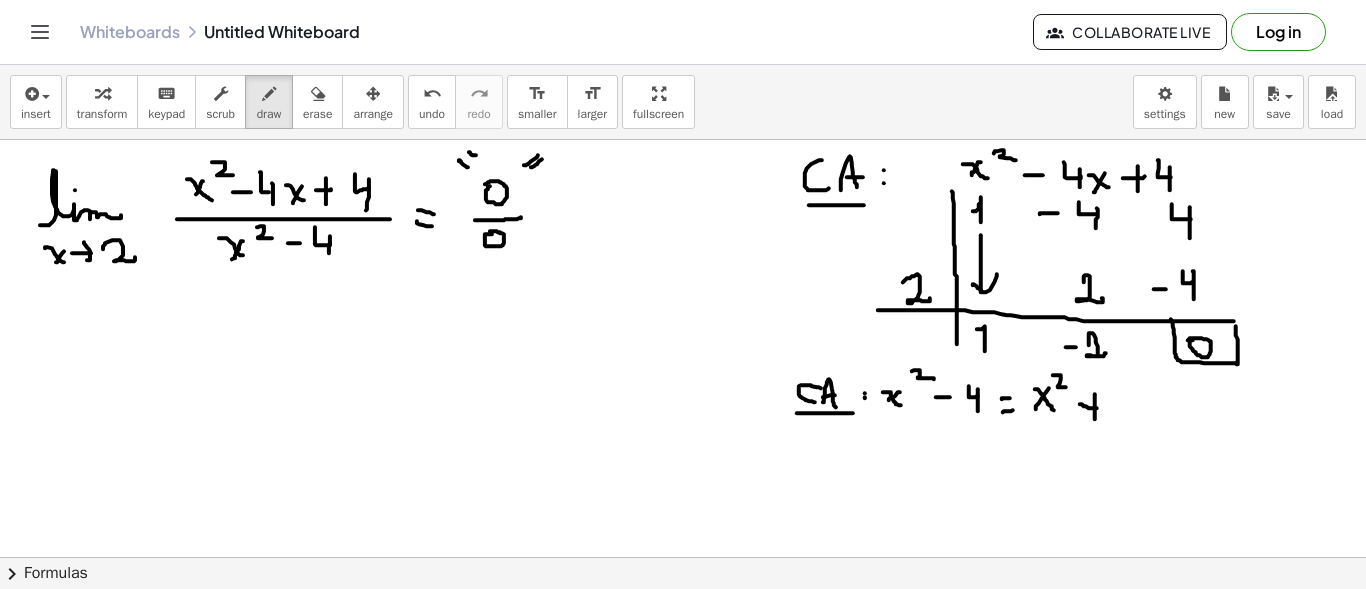click at bounding box center (683, 666) 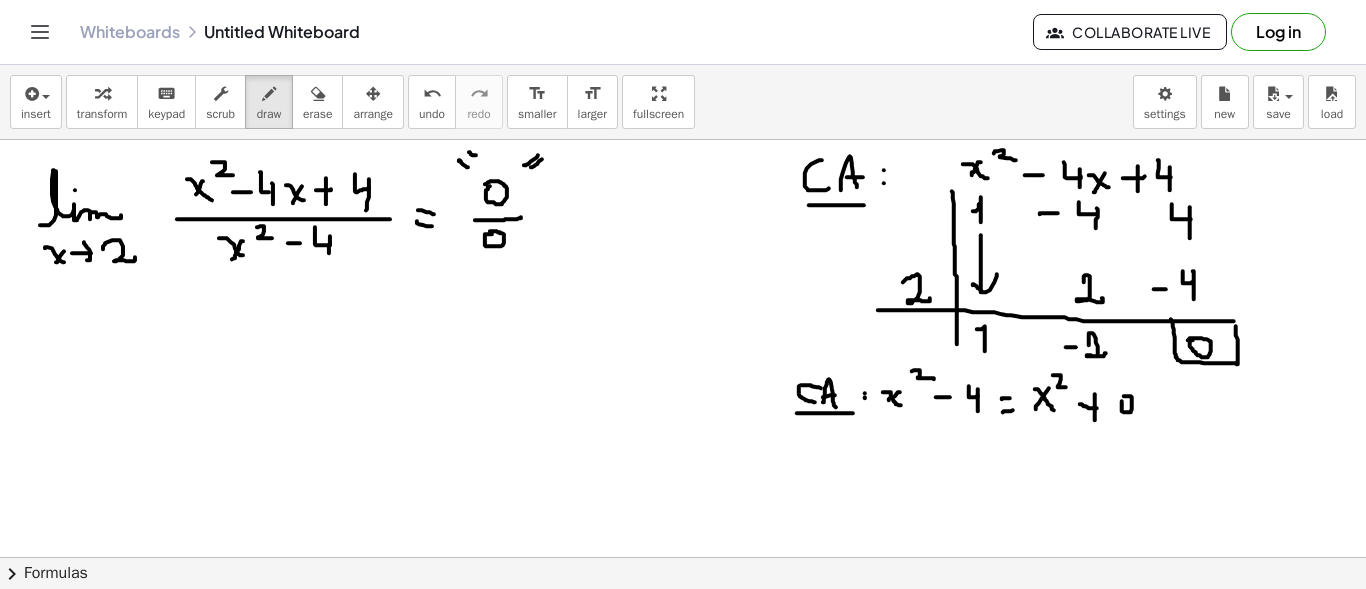 click at bounding box center [683, 666] 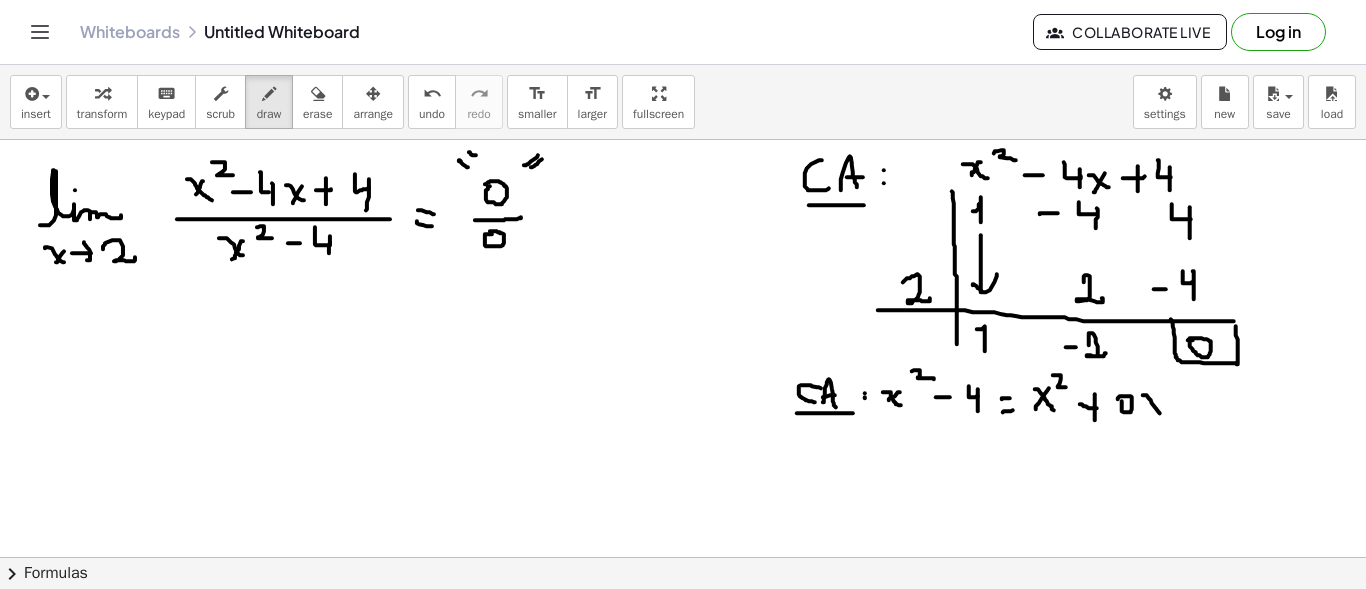 click at bounding box center [683, 666] 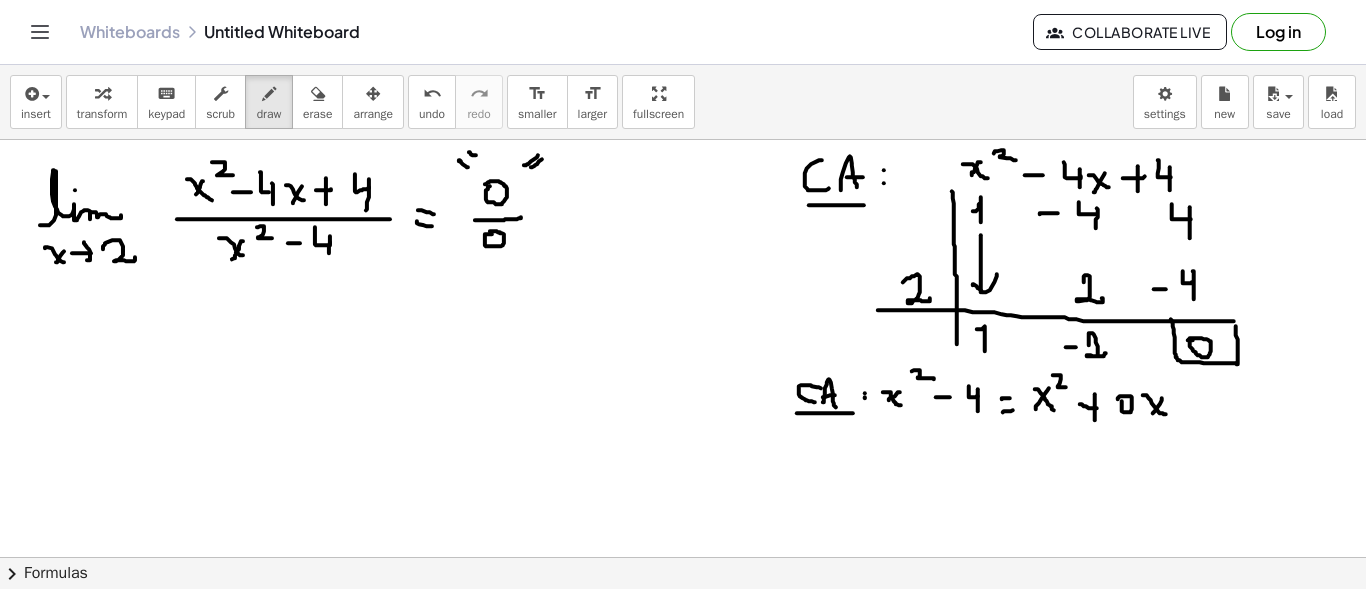 drag, startPoint x: 1160, startPoint y: 403, endPoint x: 1152, endPoint y: 413, distance: 12.806249 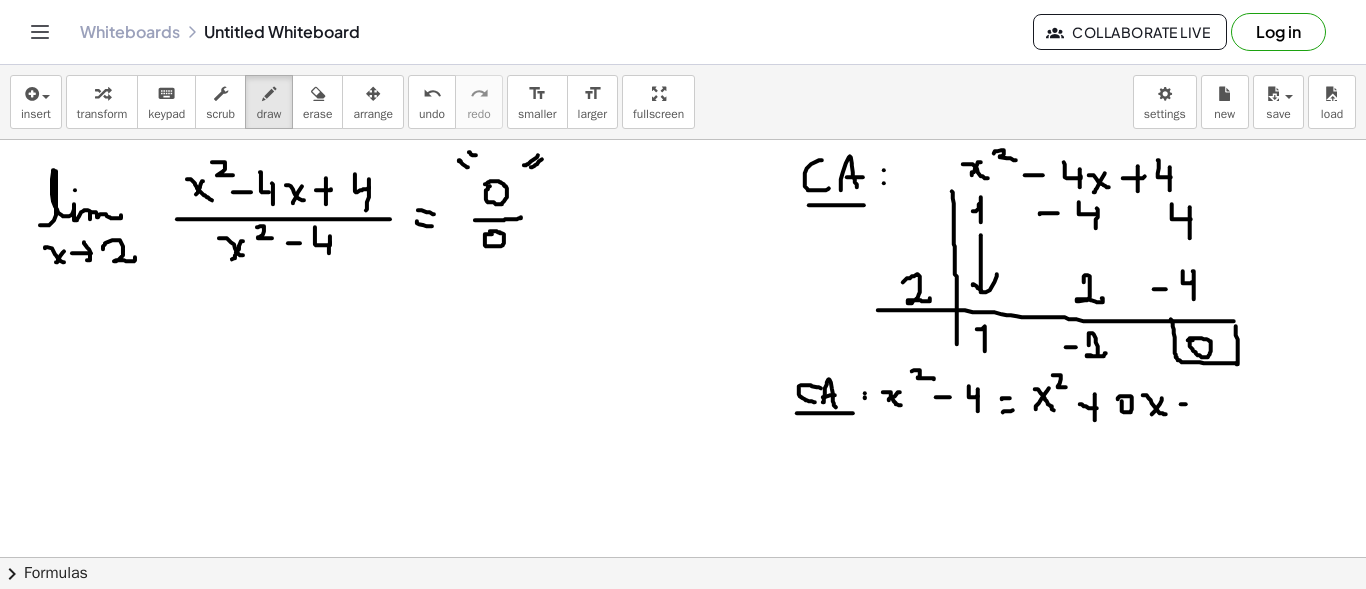 drag, startPoint x: 1181, startPoint y: 403, endPoint x: 1197, endPoint y: 403, distance: 16 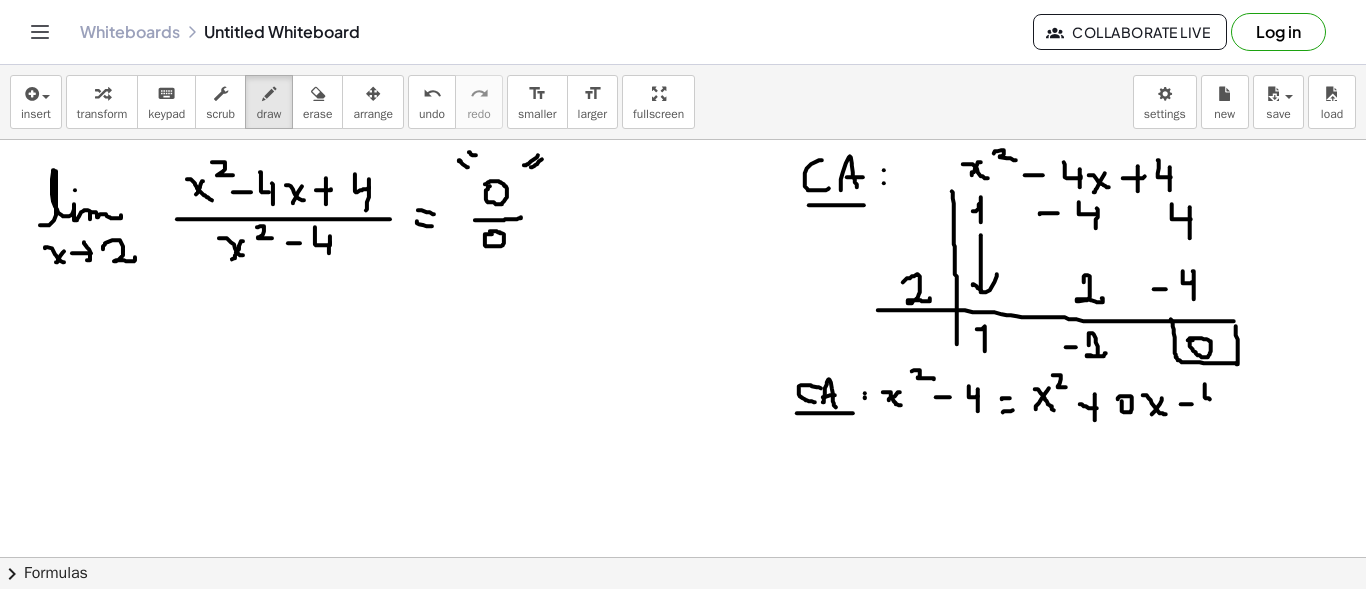 drag, startPoint x: 1205, startPoint y: 385, endPoint x: 1218, endPoint y: 399, distance: 19.104973 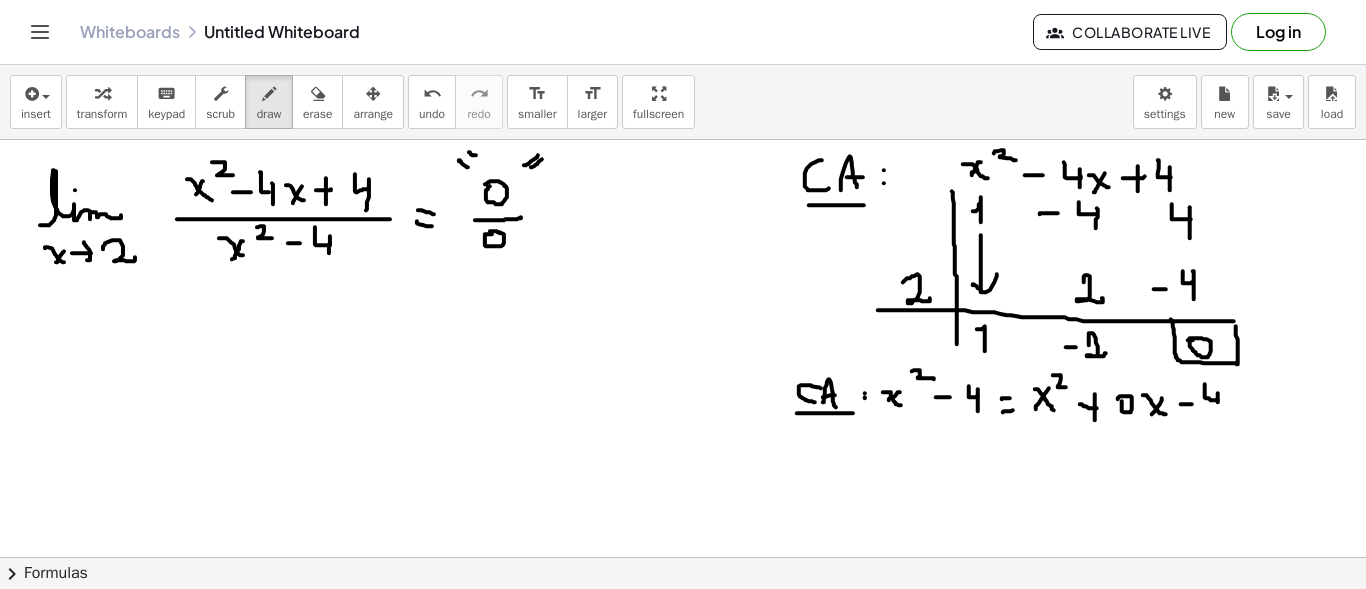 drag, startPoint x: 1218, startPoint y: 392, endPoint x: 1219, endPoint y: 413, distance: 21.023796 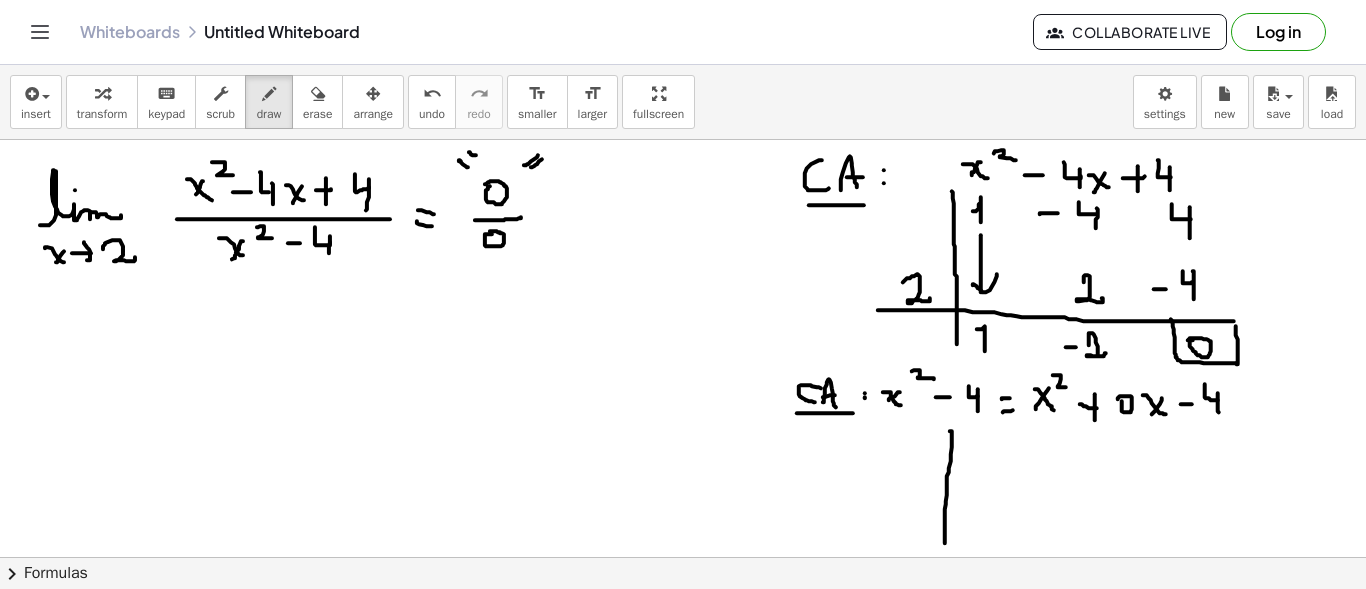 drag, startPoint x: 952, startPoint y: 431, endPoint x: 945, endPoint y: 542, distance: 111.220505 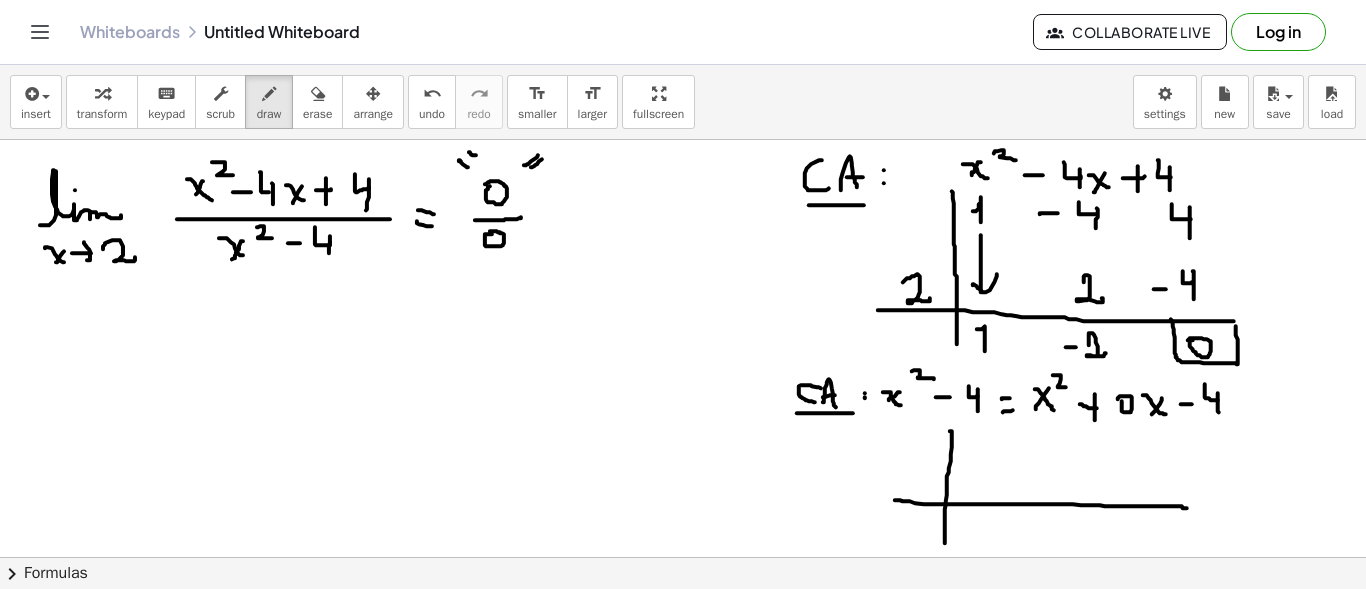 drag, startPoint x: 895, startPoint y: 499, endPoint x: 1187, endPoint y: 507, distance: 292.10956 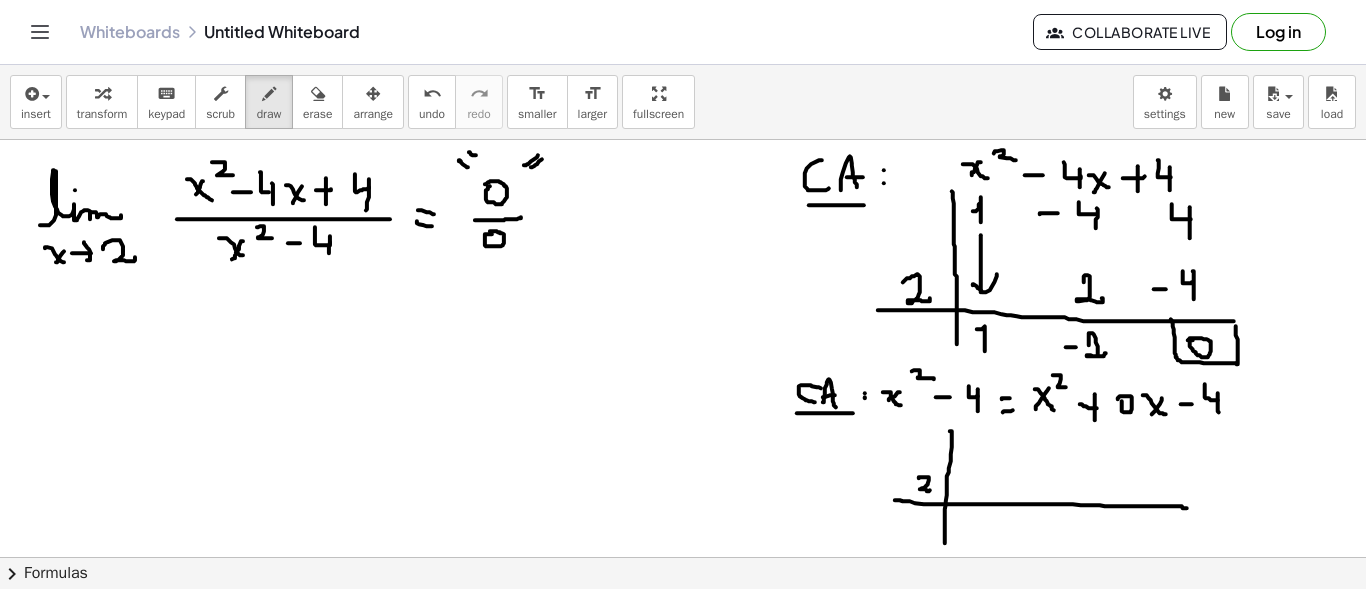 drag, startPoint x: 919, startPoint y: 477, endPoint x: 936, endPoint y: 485, distance: 18.788294 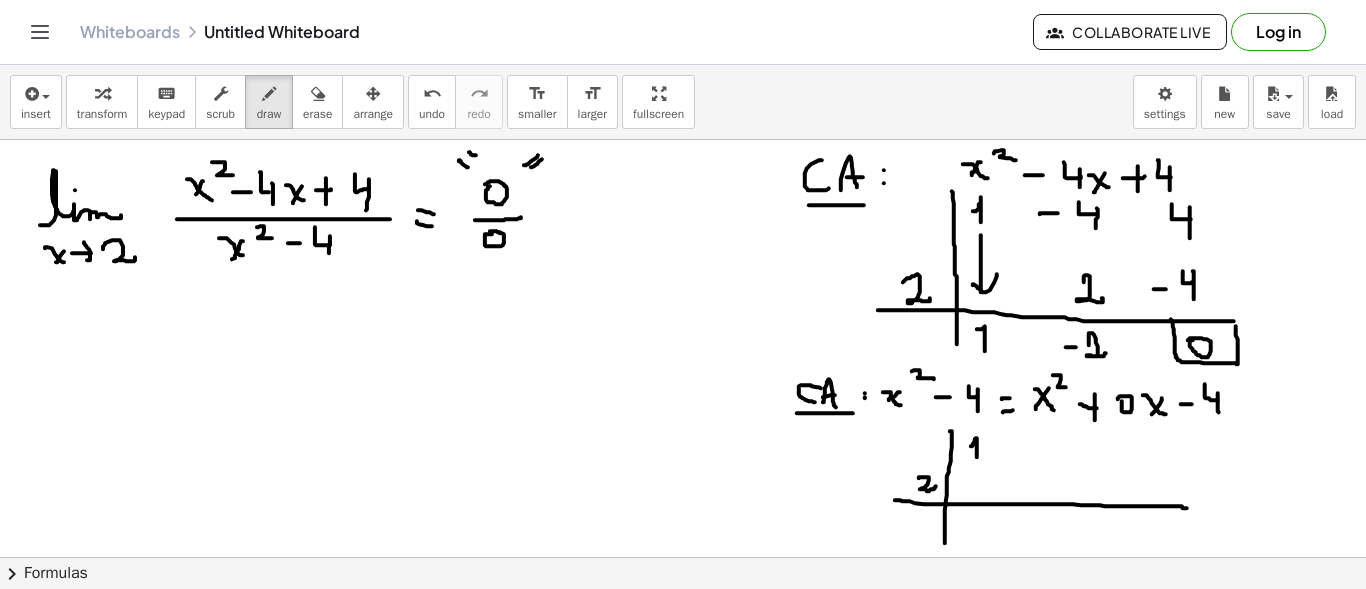 drag, startPoint x: 972, startPoint y: 445, endPoint x: 977, endPoint y: 457, distance: 13 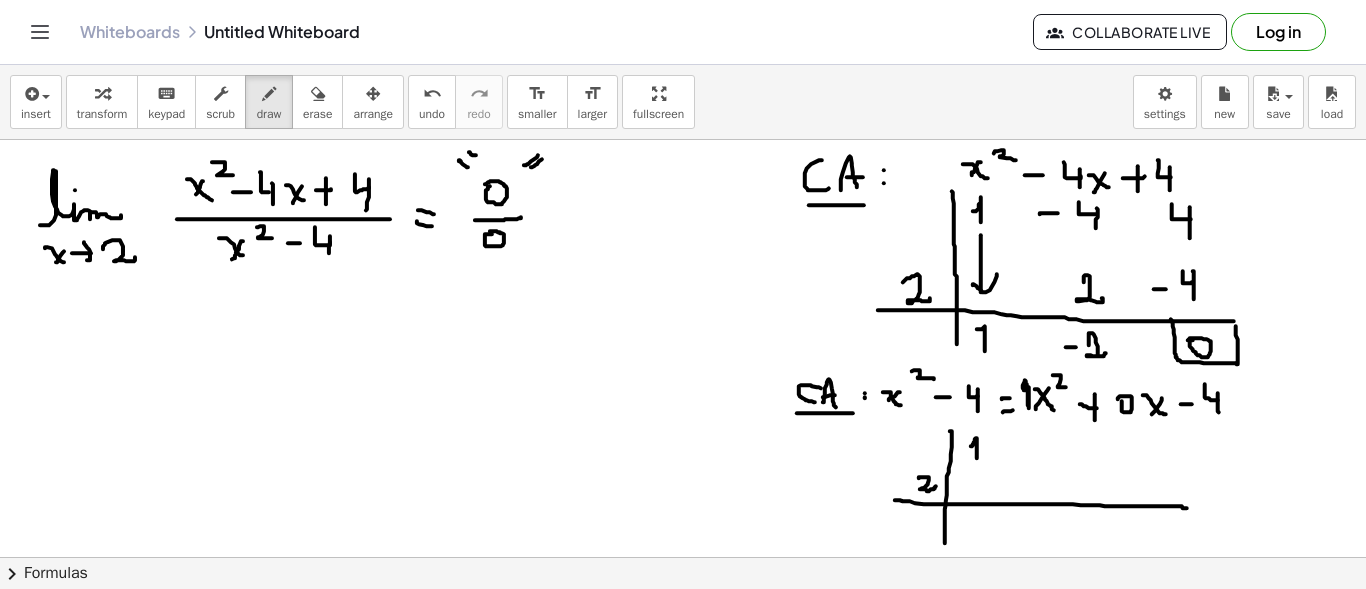 click at bounding box center (683, 666) 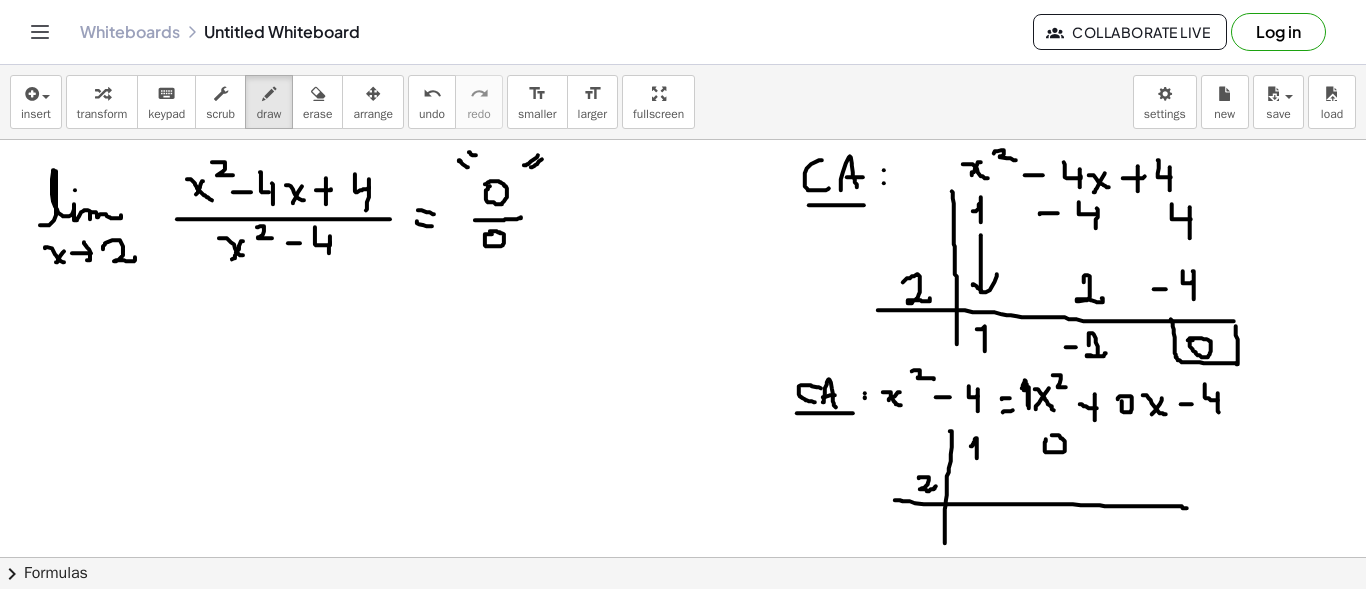click at bounding box center [683, 666] 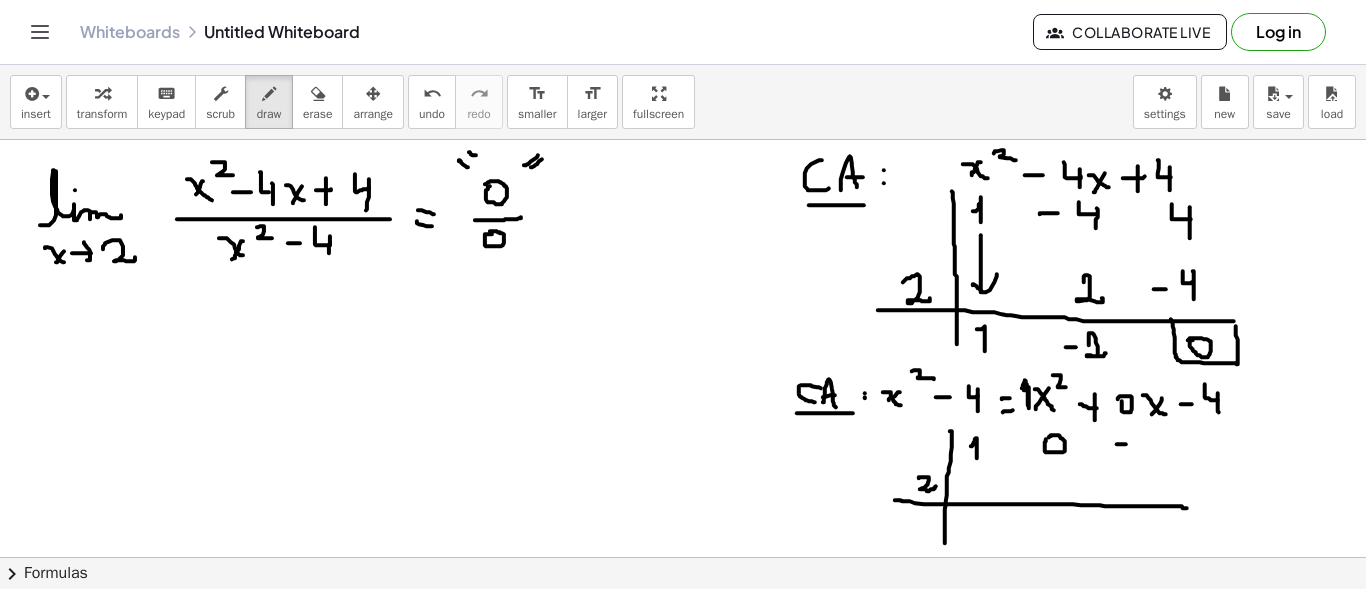 drag, startPoint x: 1120, startPoint y: 443, endPoint x: 1132, endPoint y: 442, distance: 12.0415945 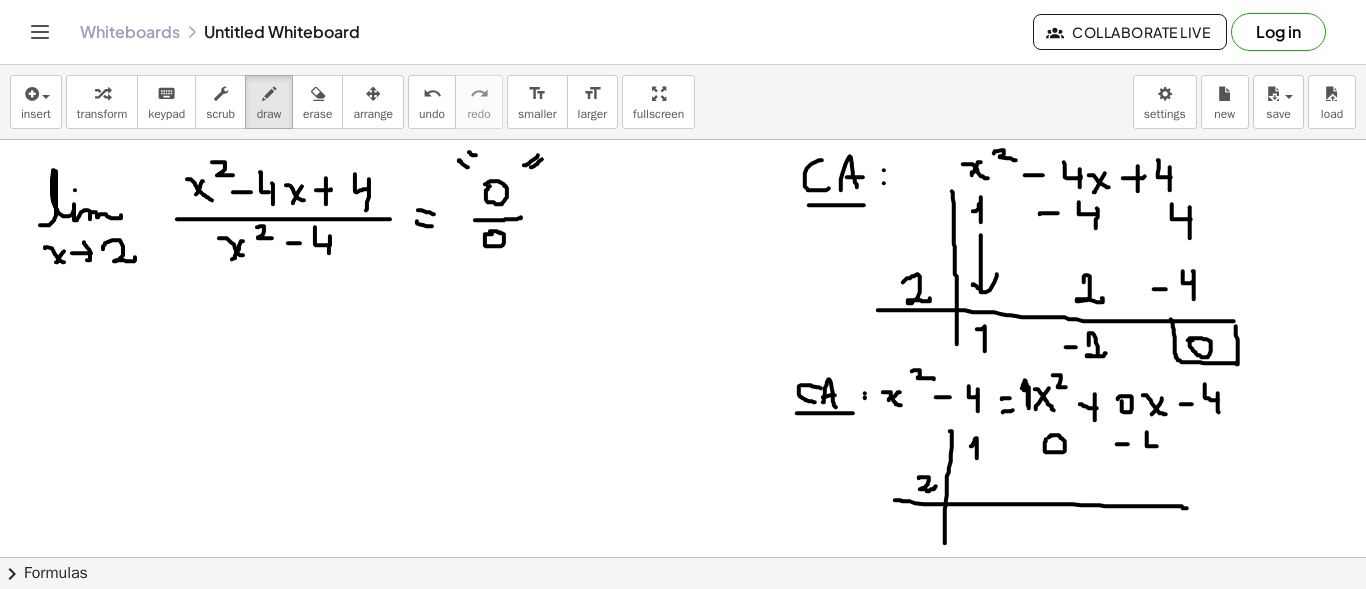 drag, startPoint x: 1147, startPoint y: 431, endPoint x: 1159, endPoint y: 436, distance: 13 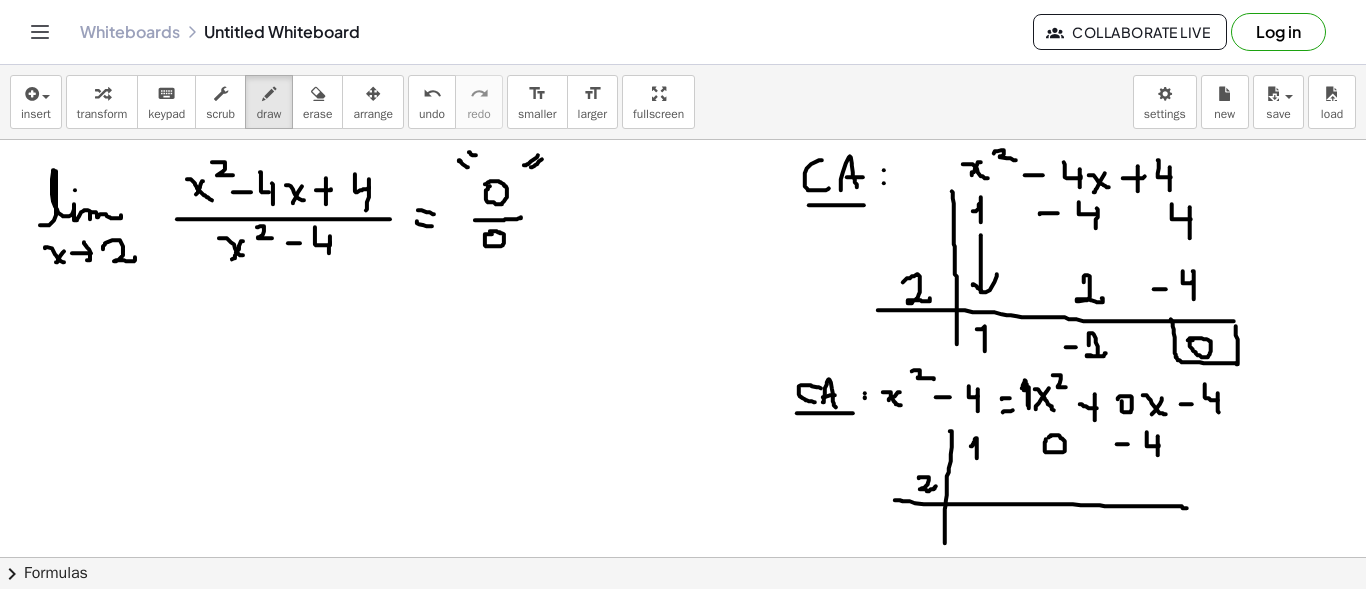 drag, startPoint x: 1158, startPoint y: 435, endPoint x: 1158, endPoint y: 454, distance: 19 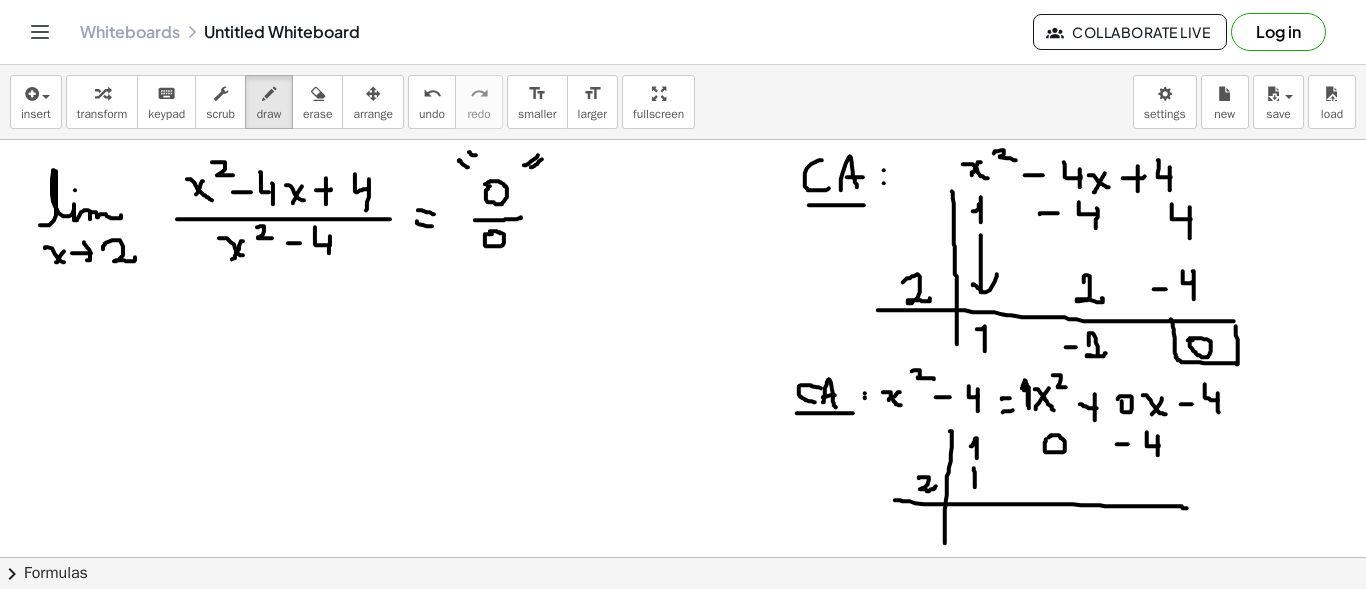 drag, startPoint x: 974, startPoint y: 467, endPoint x: 970, endPoint y: 489, distance: 22.36068 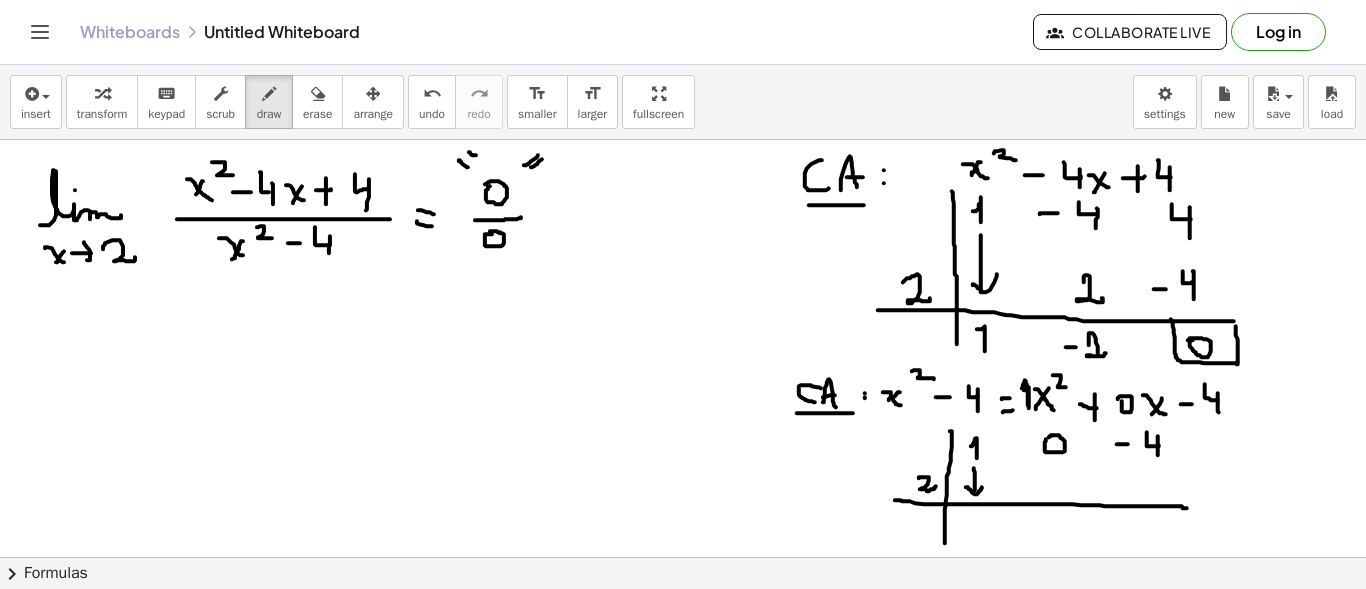 drag, startPoint x: 966, startPoint y: 486, endPoint x: 983, endPoint y: 486, distance: 17 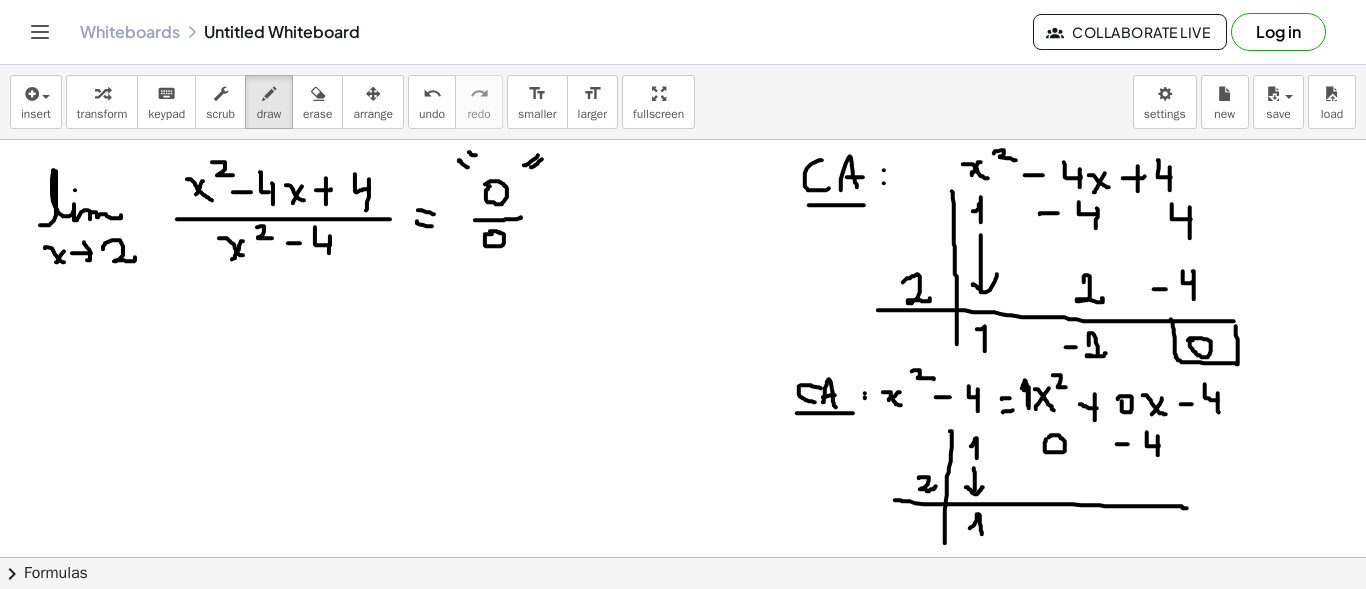 drag, startPoint x: 970, startPoint y: 527, endPoint x: 982, endPoint y: 533, distance: 13.416408 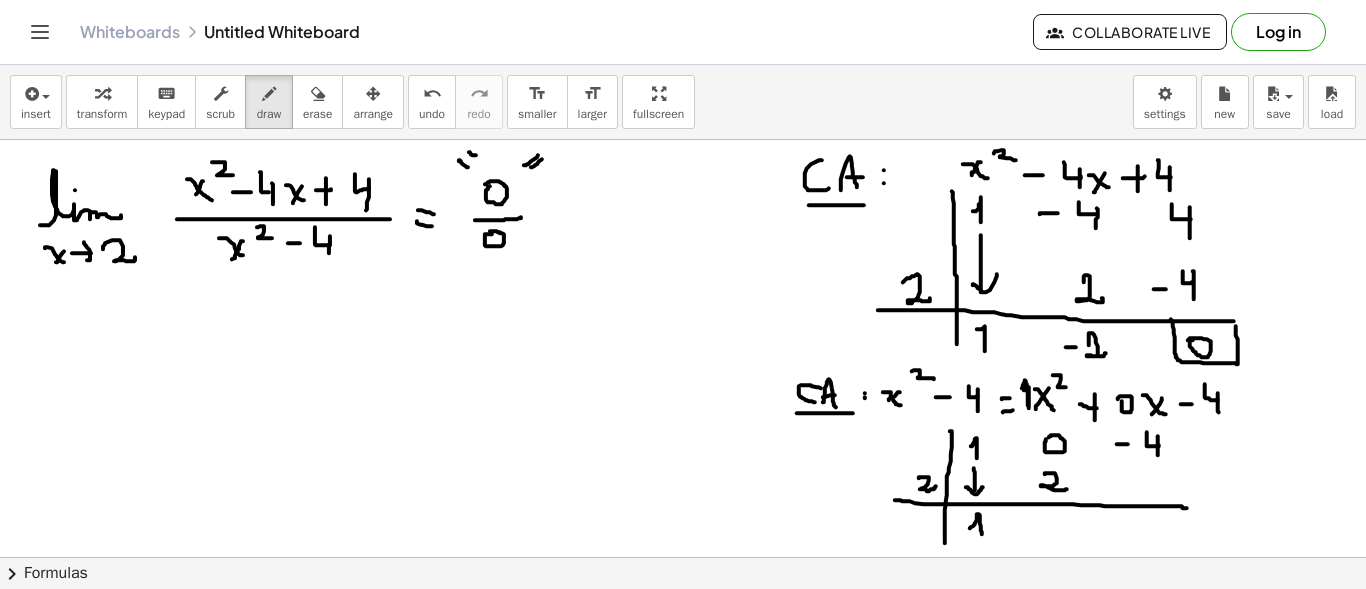 drag, startPoint x: 1045, startPoint y: 473, endPoint x: 1069, endPoint y: 493, distance: 31.241 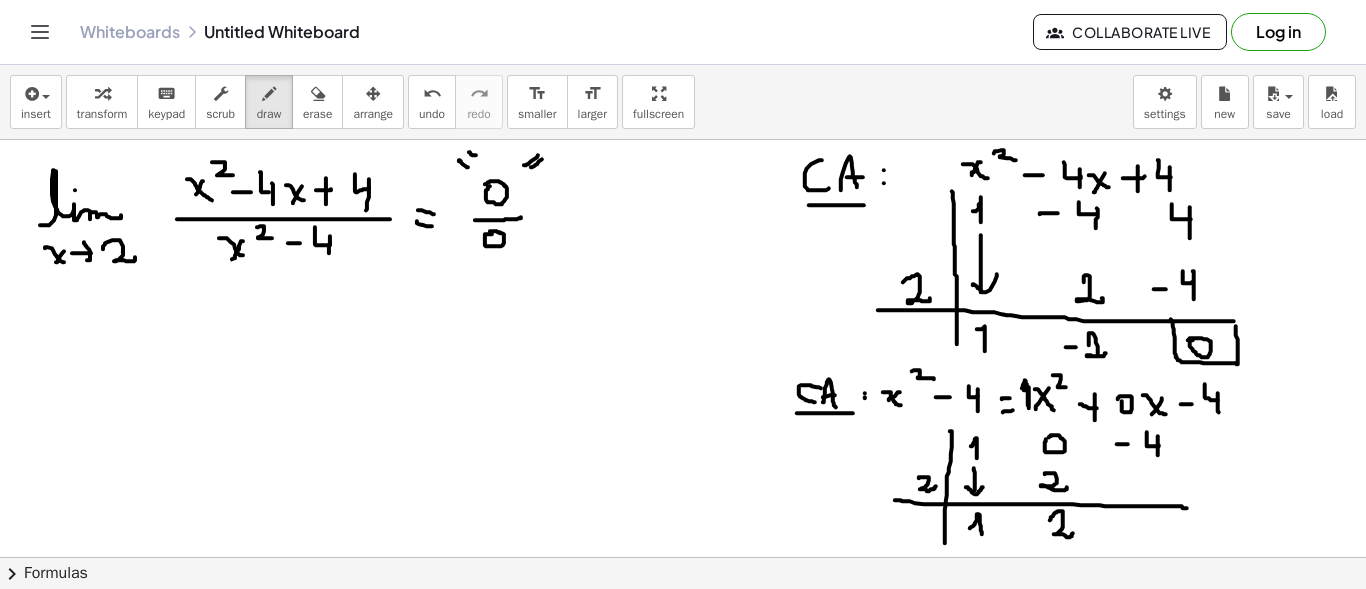 drag, startPoint x: 1051, startPoint y: 518, endPoint x: 1073, endPoint y: 532, distance: 26.076809 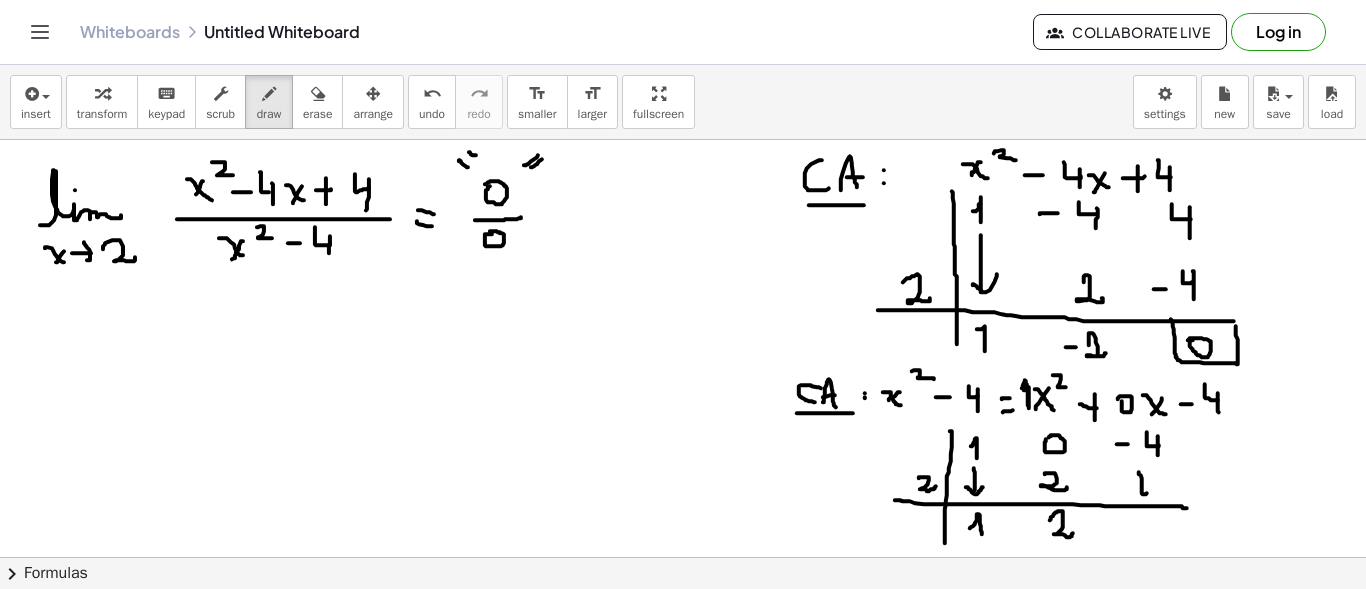 drag, startPoint x: 1141, startPoint y: 474, endPoint x: 1155, endPoint y: 489, distance: 20.518284 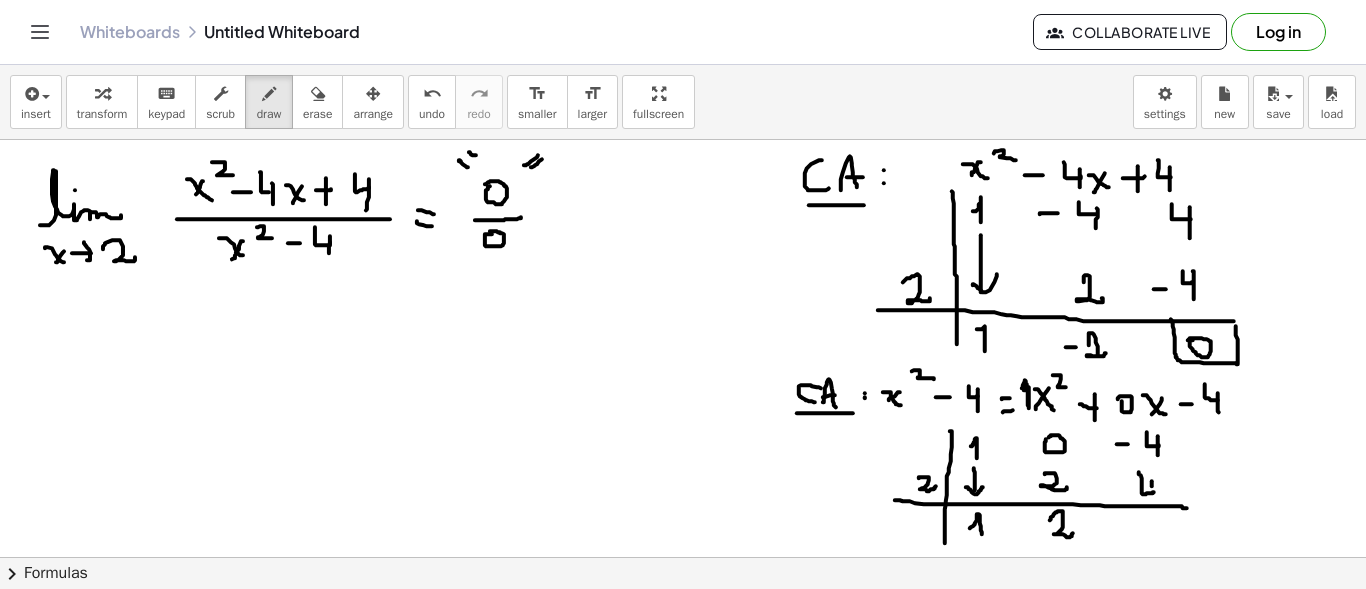 drag, startPoint x: 1152, startPoint y: 485, endPoint x: 1152, endPoint y: 499, distance: 14 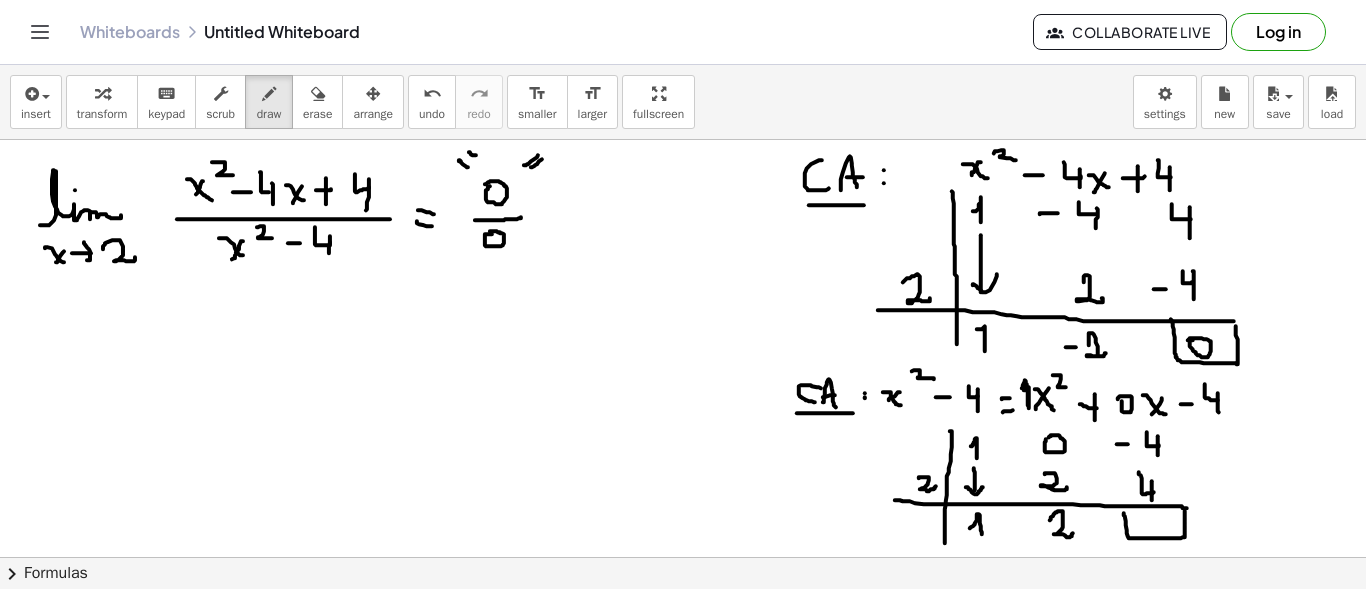 drag, startPoint x: 1124, startPoint y: 512, endPoint x: 1180, endPoint y: 502, distance: 56.88585 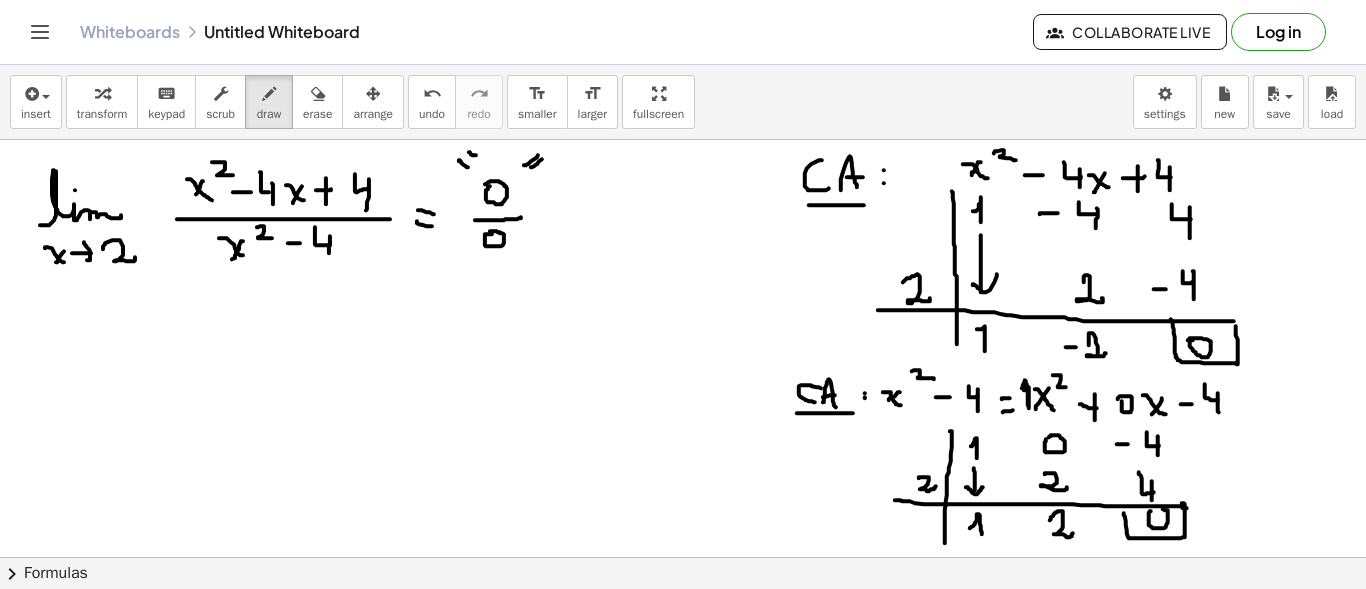 click at bounding box center (683, 666) 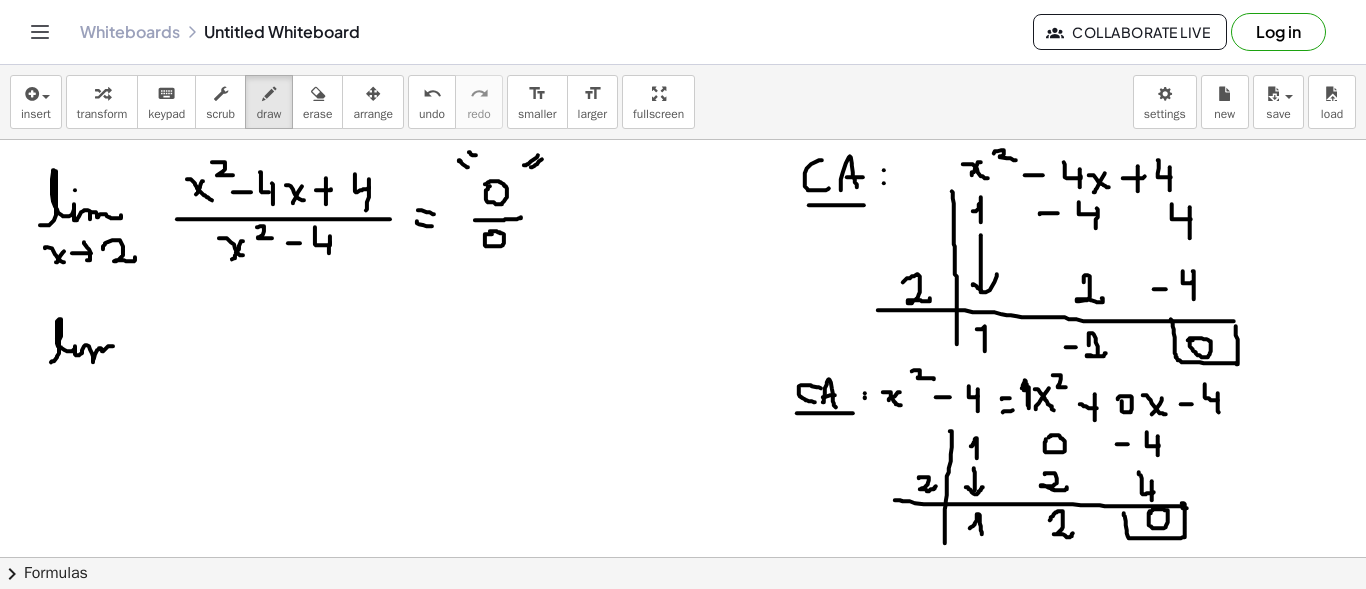 drag, startPoint x: 51, startPoint y: 361, endPoint x: 124, endPoint y: 345, distance: 74.73286 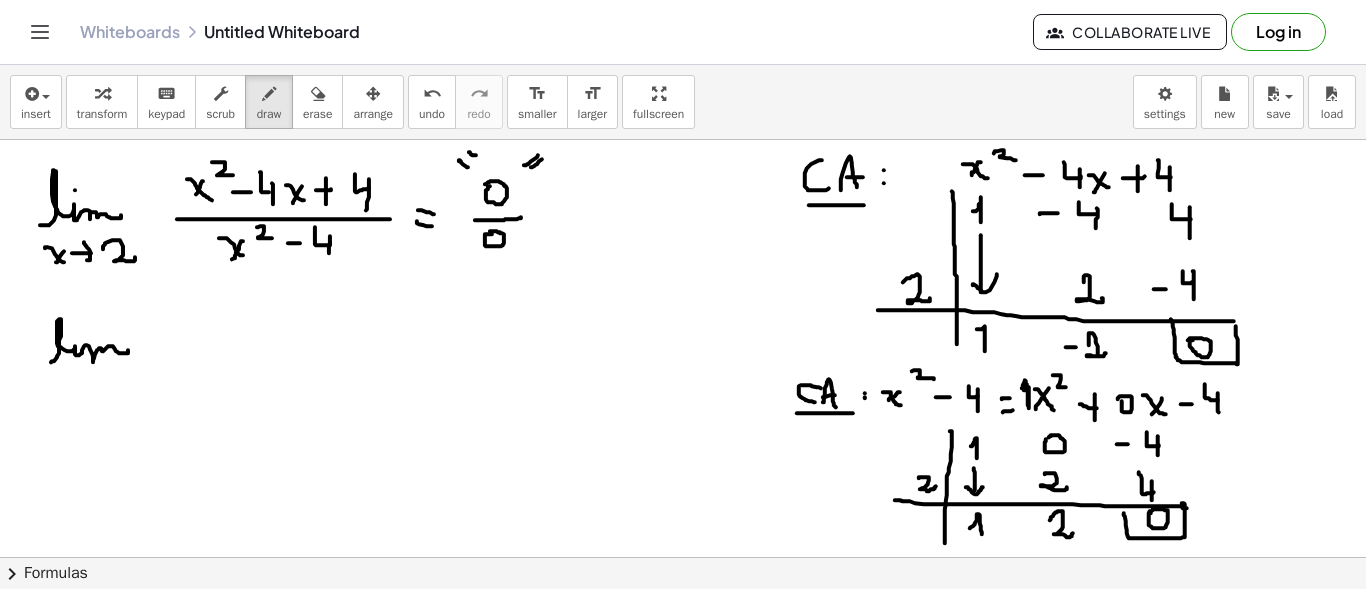 click at bounding box center [683, 666] 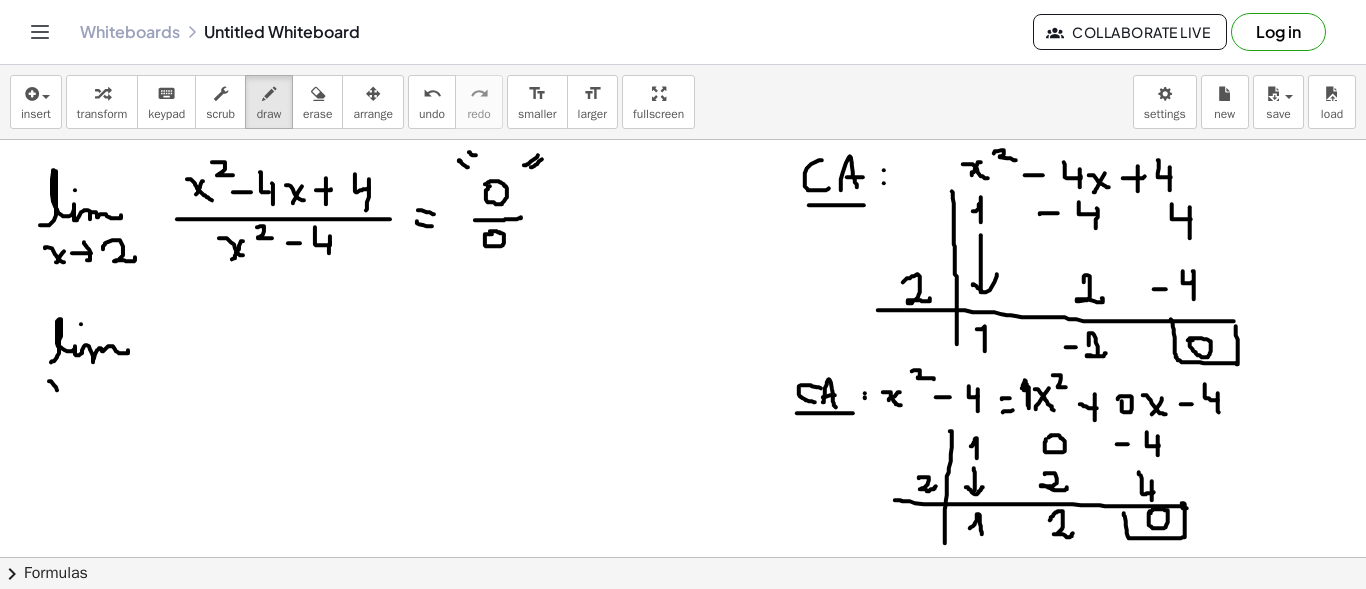 drag, startPoint x: 49, startPoint y: 380, endPoint x: 65, endPoint y: 386, distance: 17.088007 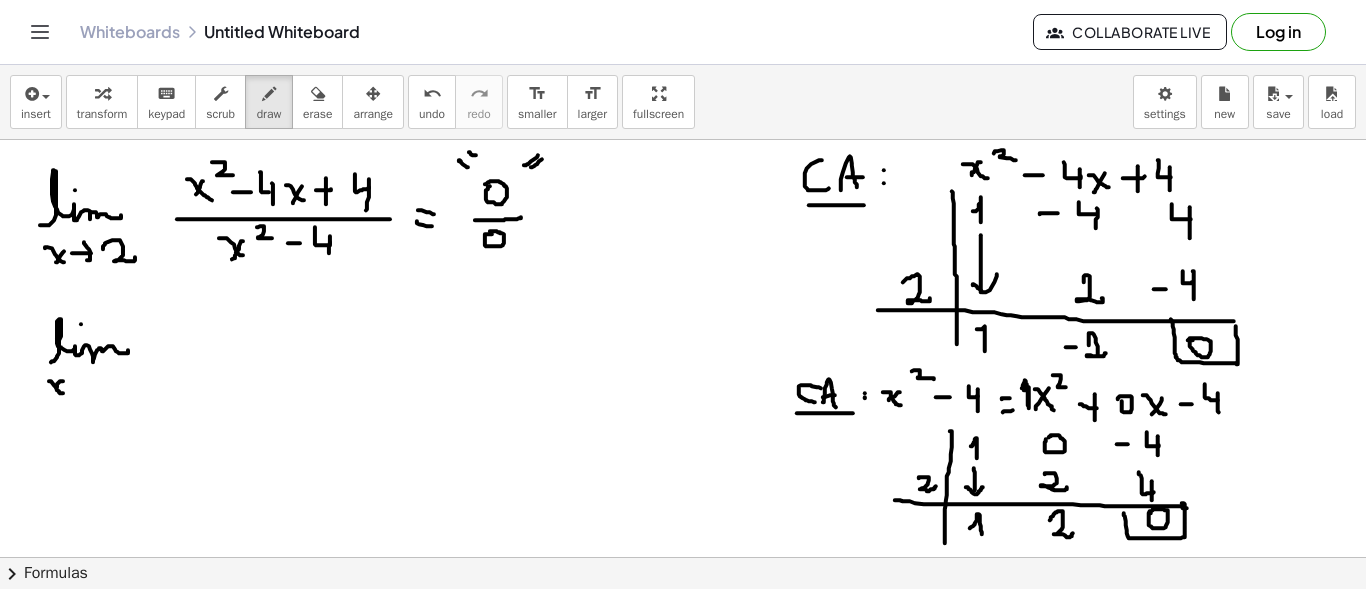 click at bounding box center (683, 666) 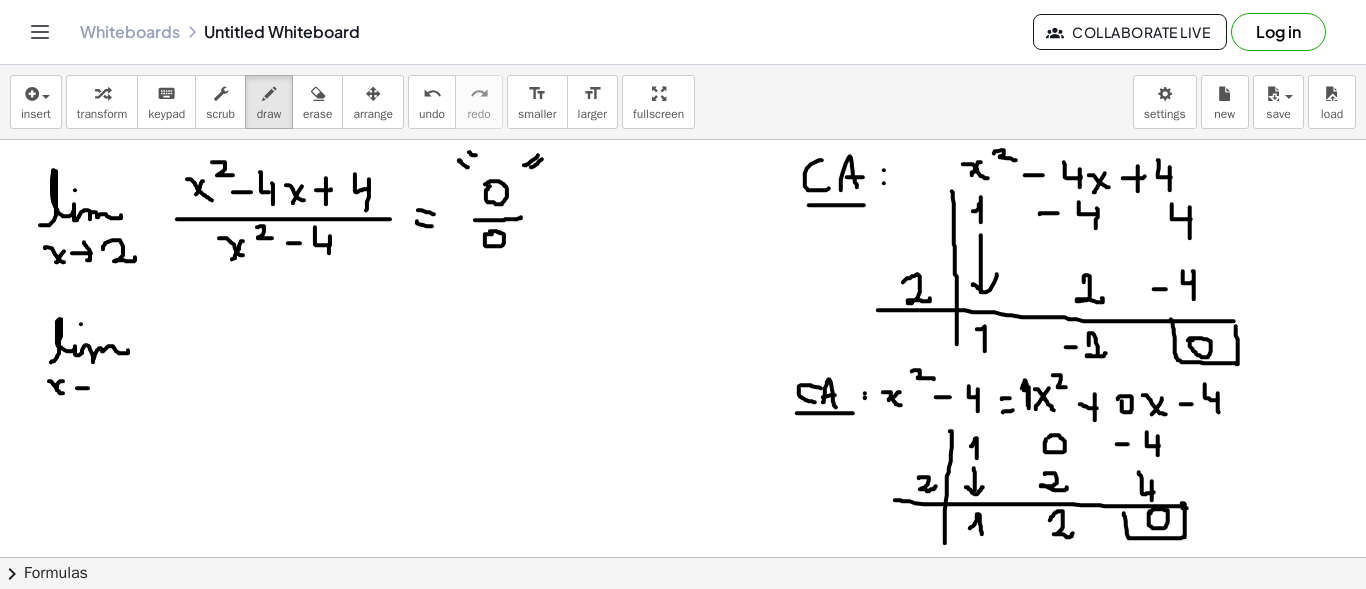 click at bounding box center [683, 666] 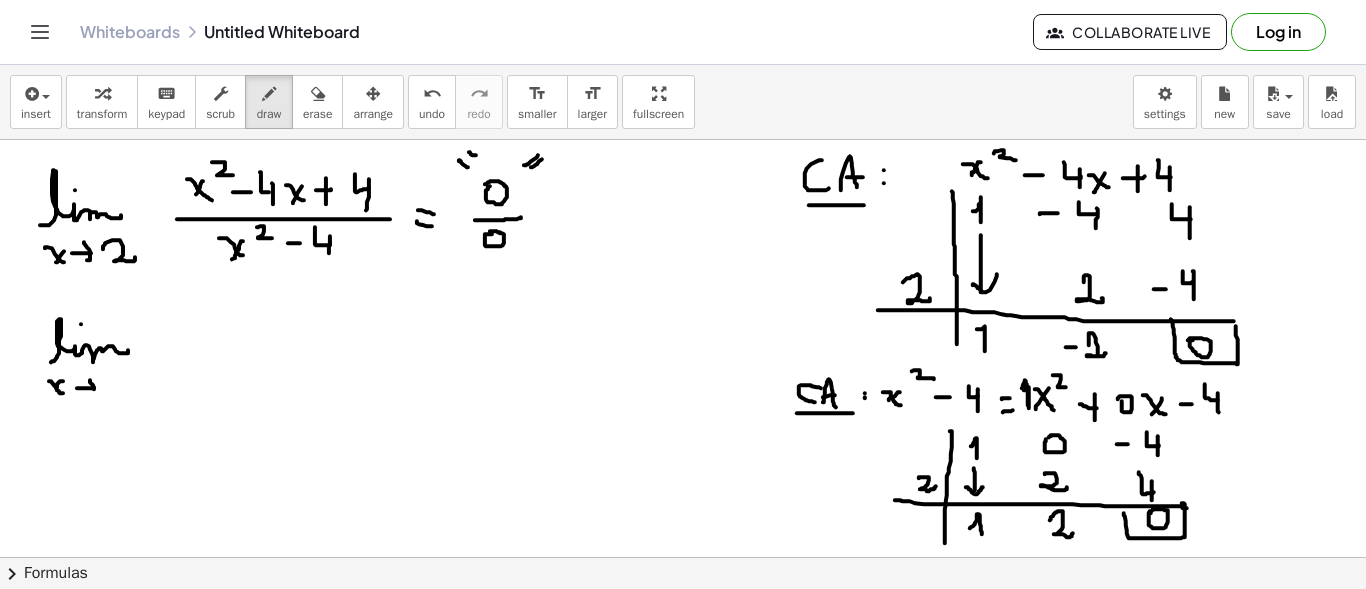 drag, startPoint x: 90, startPoint y: 379, endPoint x: 94, endPoint y: 391, distance: 12.649111 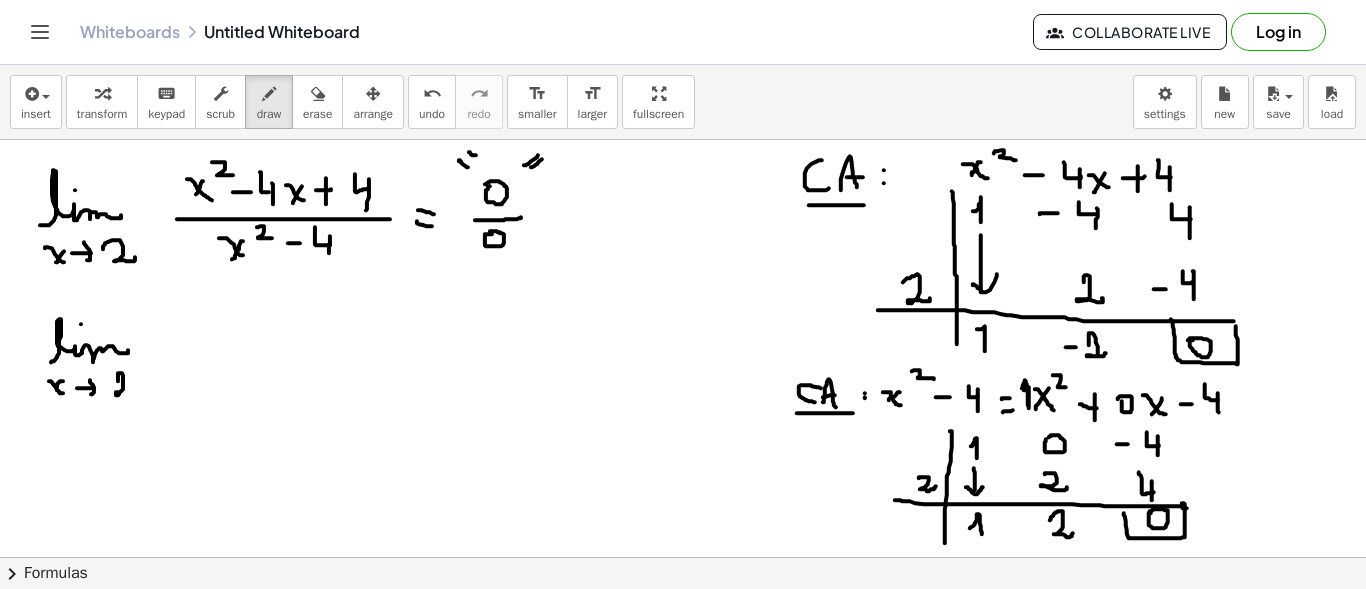 drag, startPoint x: 122, startPoint y: 372, endPoint x: 126, endPoint y: 392, distance: 20.396078 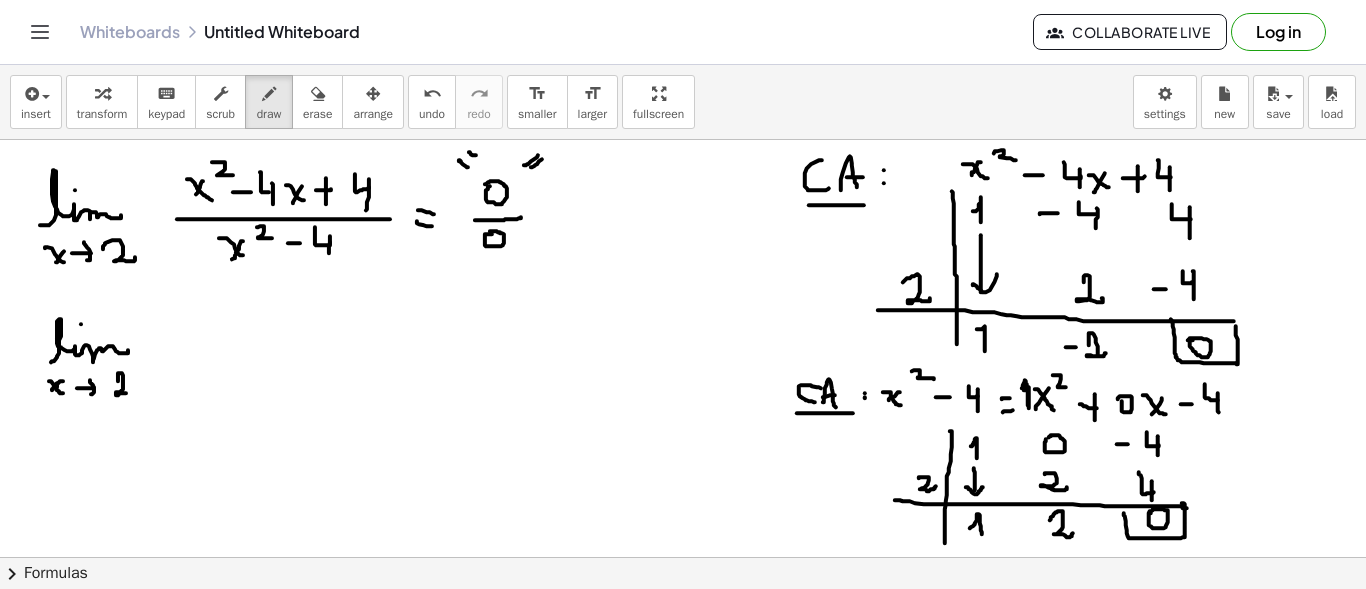 drag, startPoint x: 57, startPoint y: 382, endPoint x: 95, endPoint y: 385, distance: 38.118237 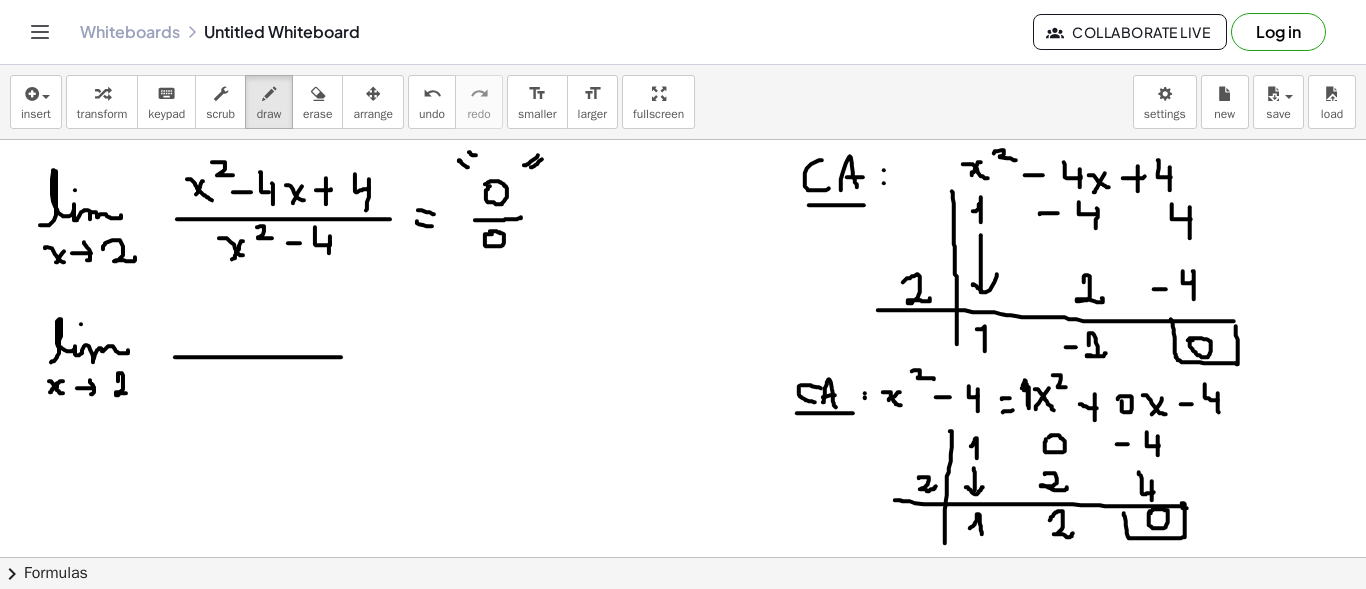 drag, startPoint x: 177, startPoint y: 356, endPoint x: 352, endPoint y: 356, distance: 175 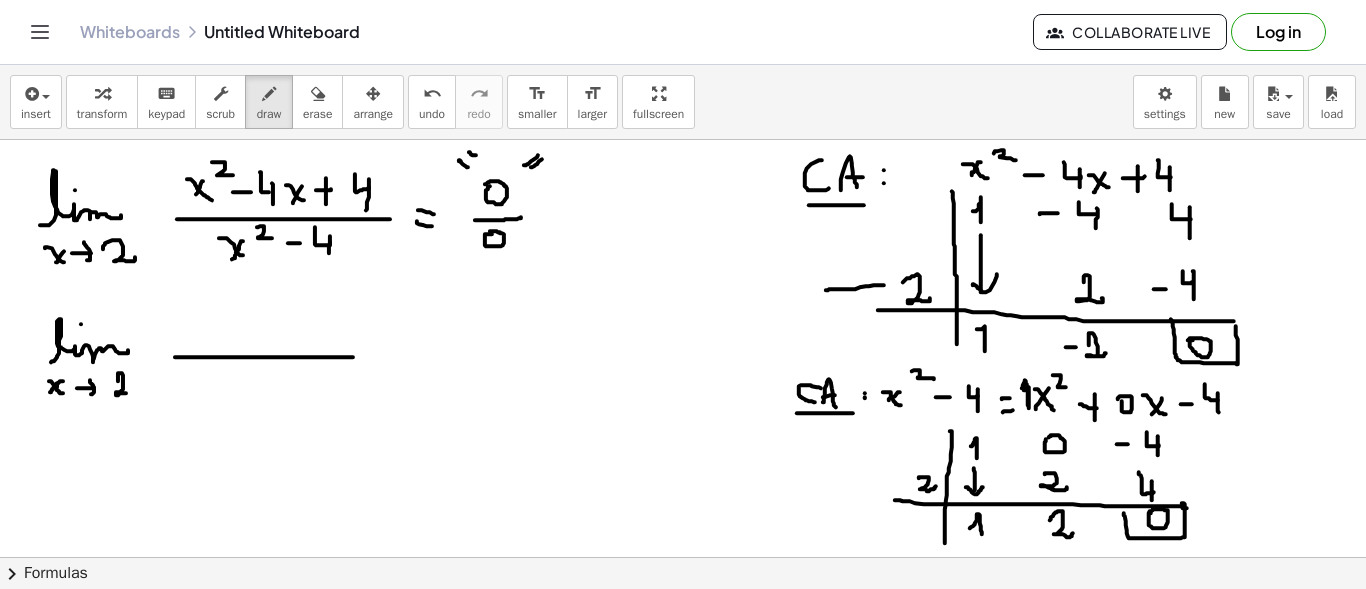 drag, startPoint x: 827, startPoint y: 289, endPoint x: 889, endPoint y: 283, distance: 62.289646 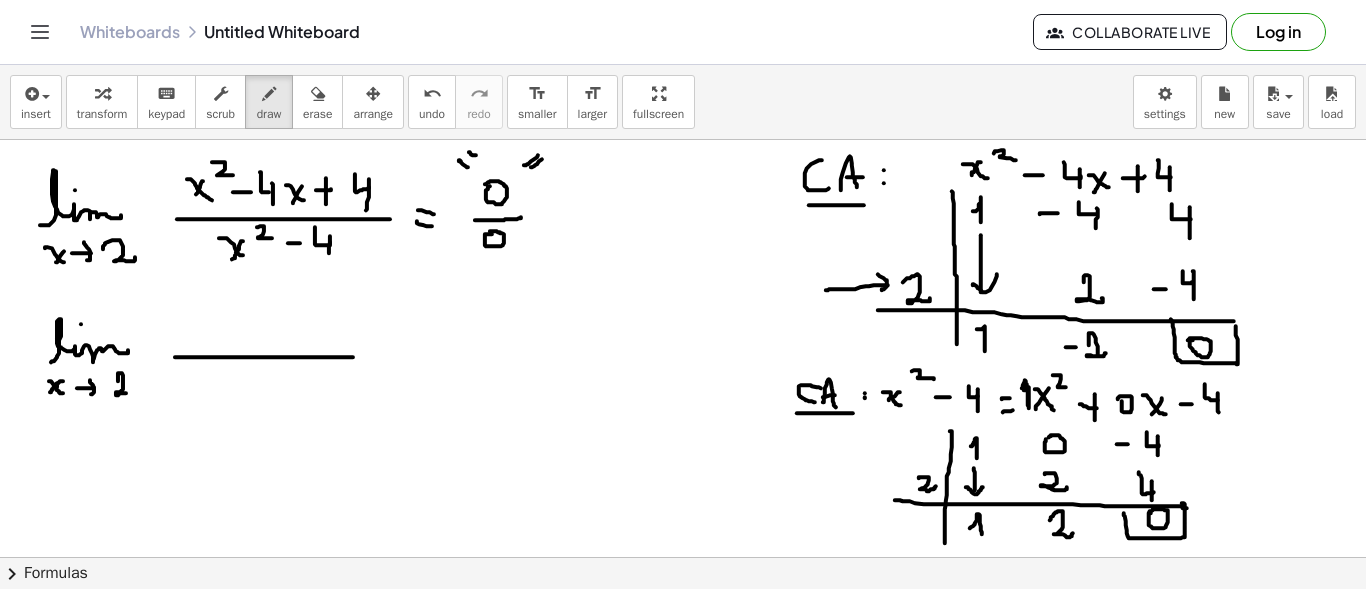 drag, startPoint x: 878, startPoint y: 273, endPoint x: 882, endPoint y: 289, distance: 16.492422 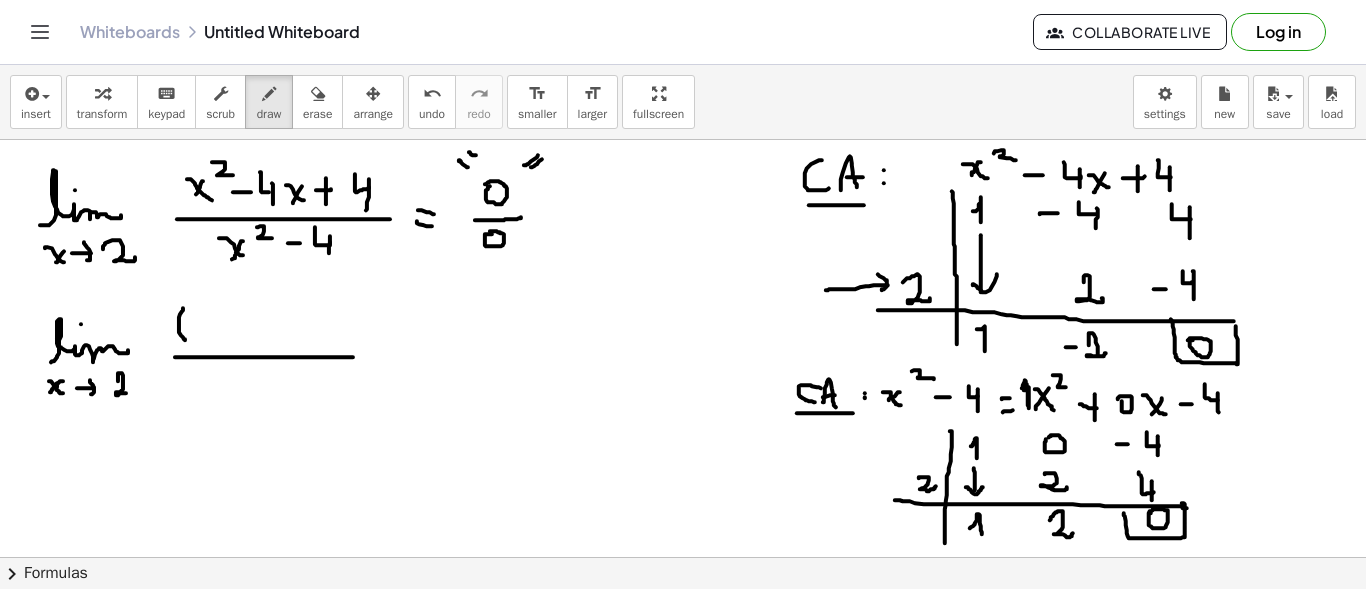 drag, startPoint x: 183, startPoint y: 308, endPoint x: 188, endPoint y: 331, distance: 23.537205 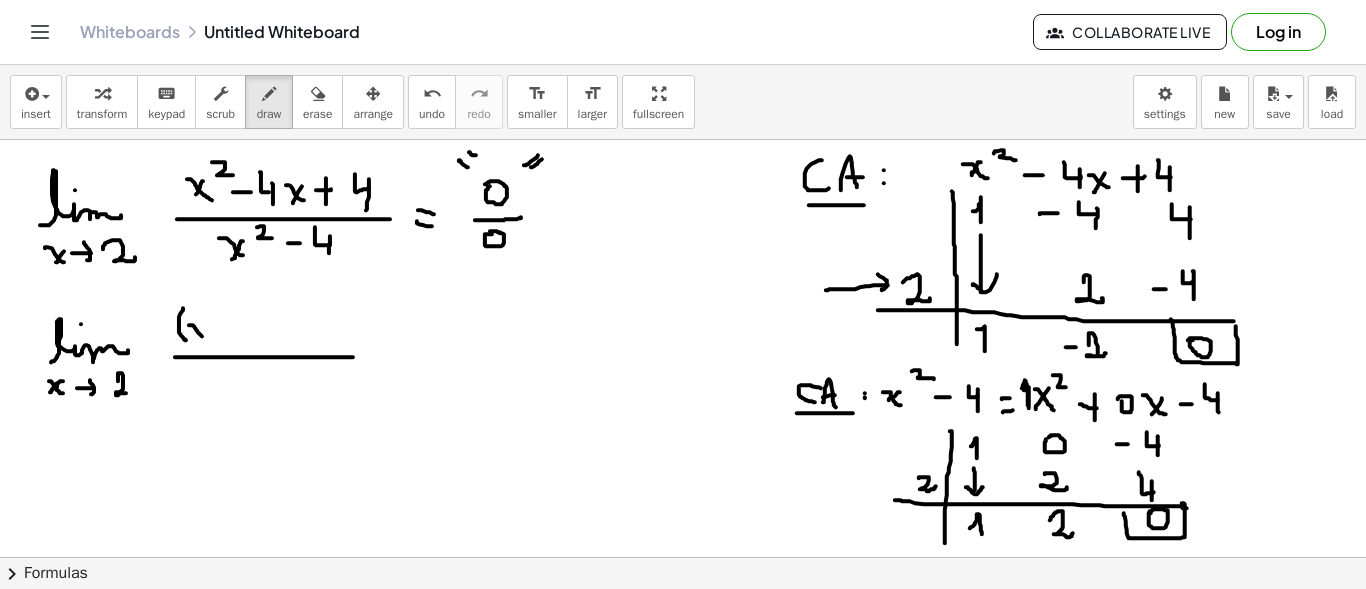 click at bounding box center [683, 666] 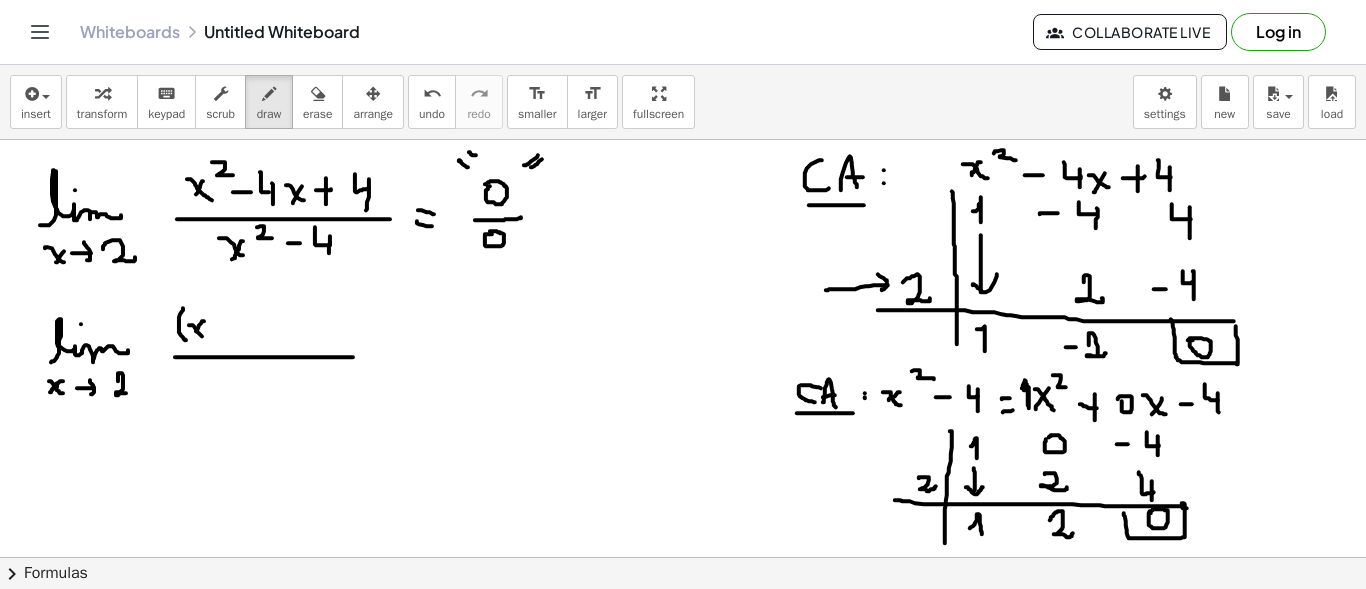 drag, startPoint x: 202, startPoint y: 320, endPoint x: 192, endPoint y: 333, distance: 16.40122 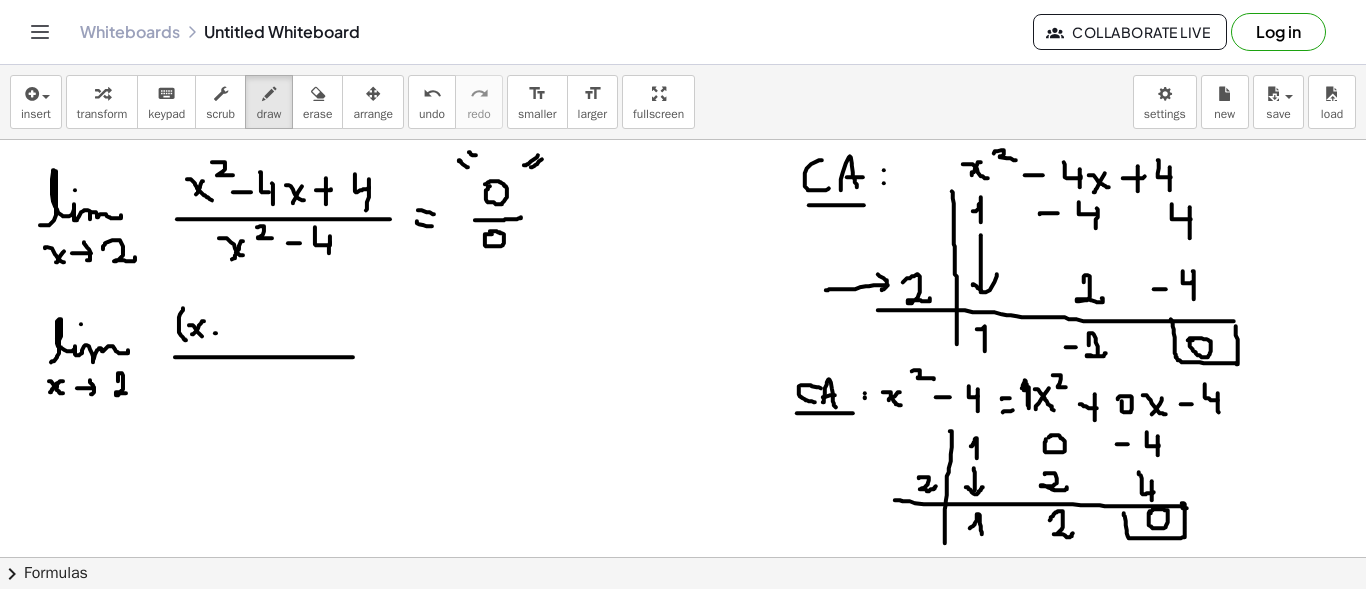 click at bounding box center [683, 666] 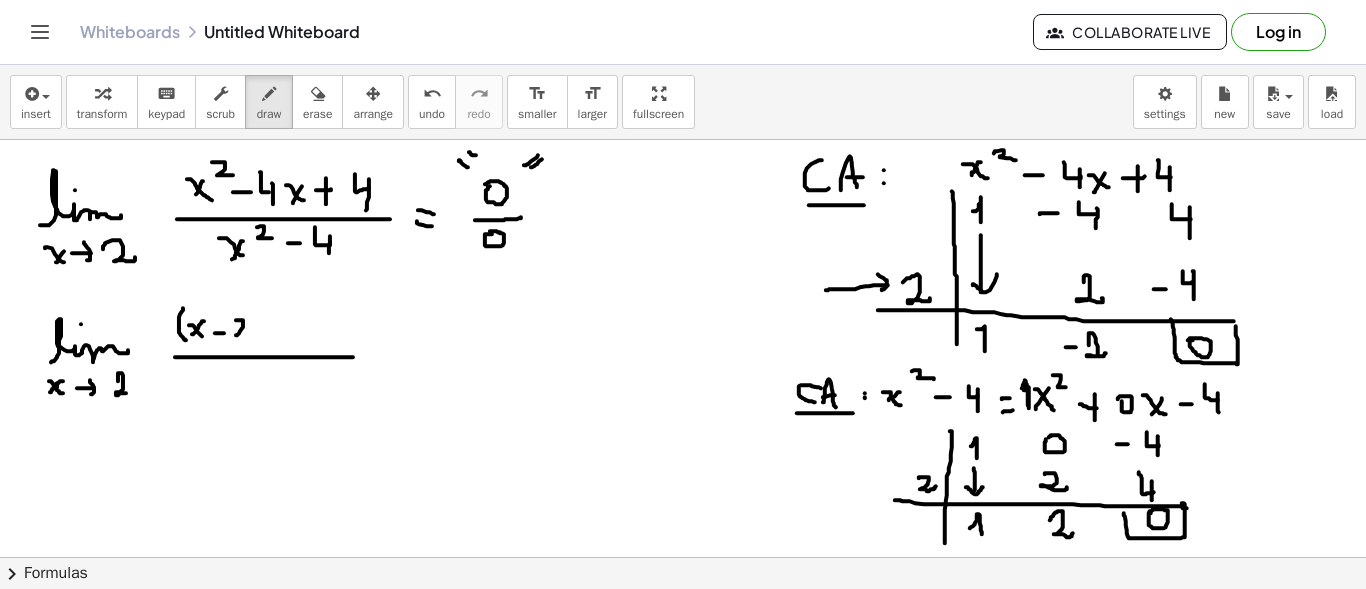 drag, startPoint x: 238, startPoint y: 319, endPoint x: 246, endPoint y: 335, distance: 17.888544 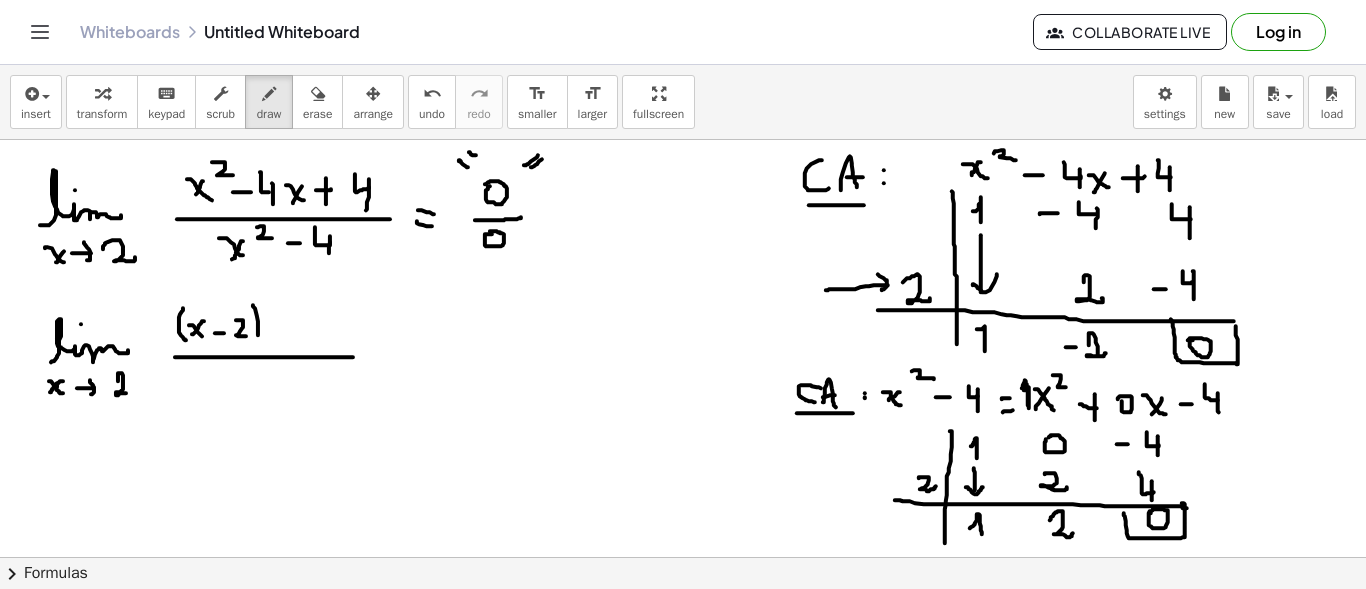 drag, startPoint x: 253, startPoint y: 304, endPoint x: 252, endPoint y: 343, distance: 39.012817 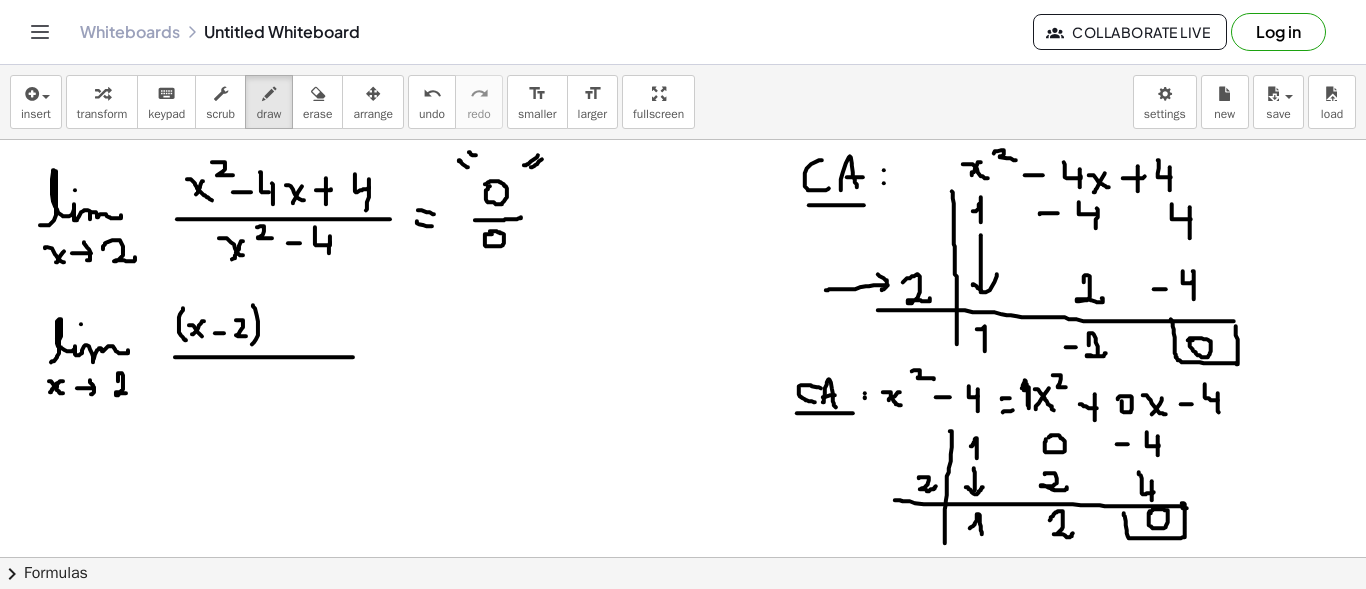 click at bounding box center [683, 666] 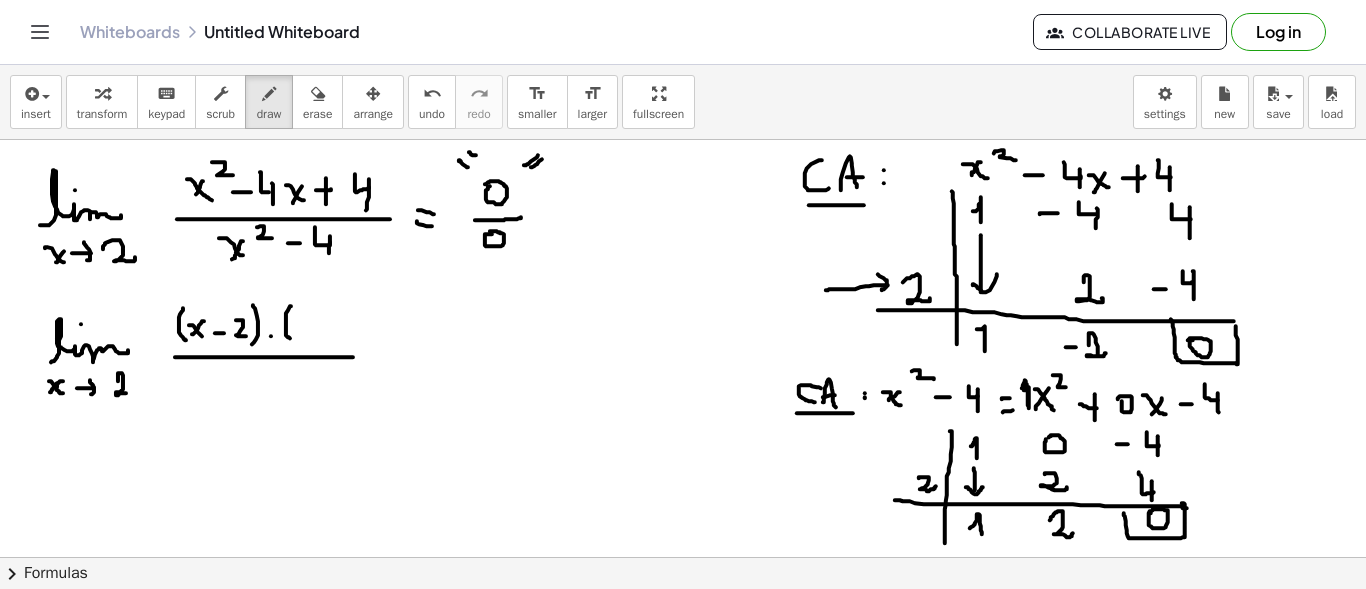 drag, startPoint x: 286, startPoint y: 316, endPoint x: 292, endPoint y: 339, distance: 23.769728 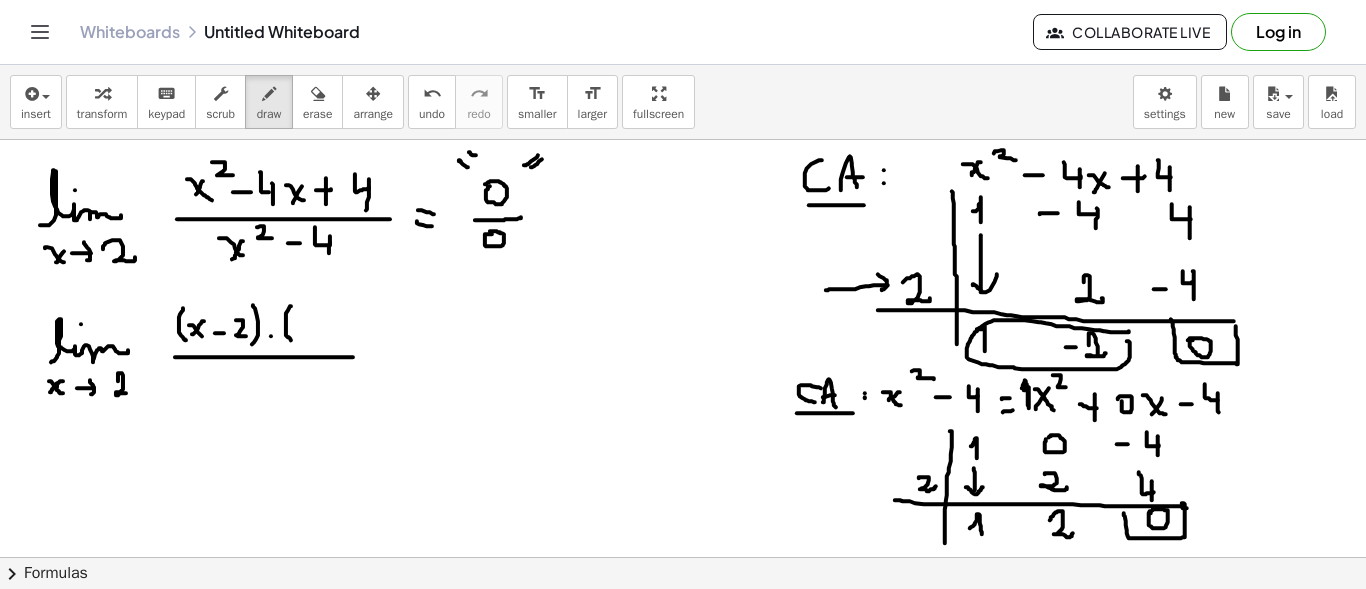 drag, startPoint x: 1129, startPoint y: 330, endPoint x: 1125, endPoint y: 340, distance: 10.770329 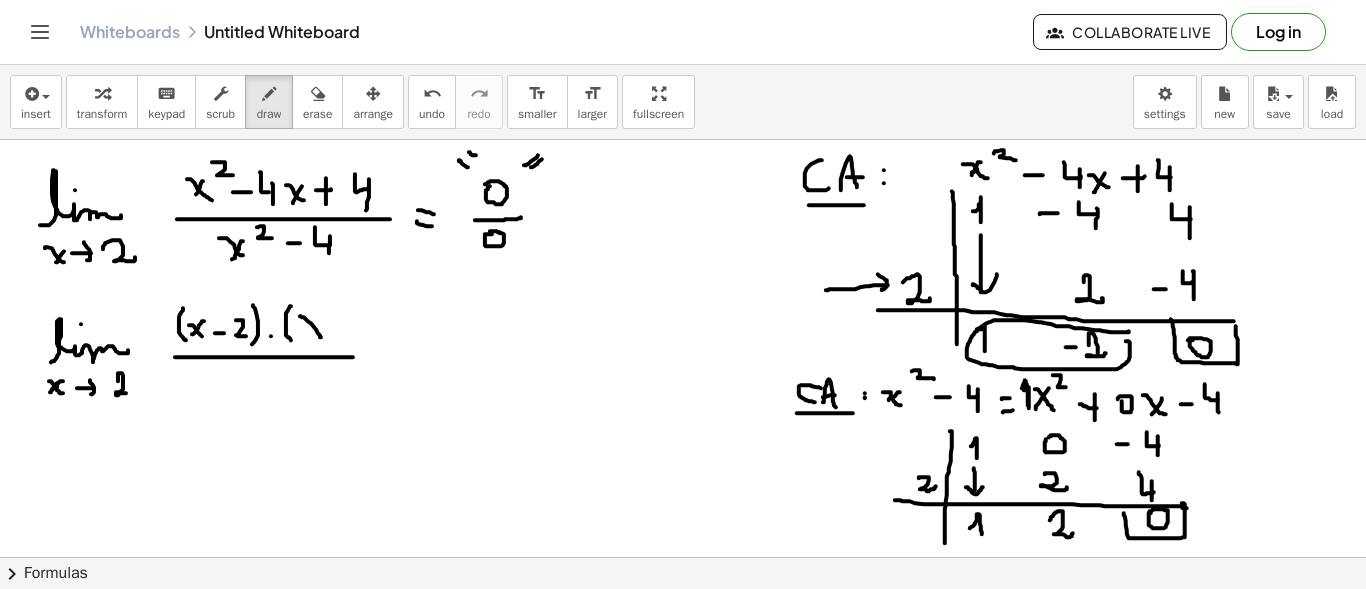 drag, startPoint x: 300, startPoint y: 315, endPoint x: 321, endPoint y: 336, distance: 29.698484 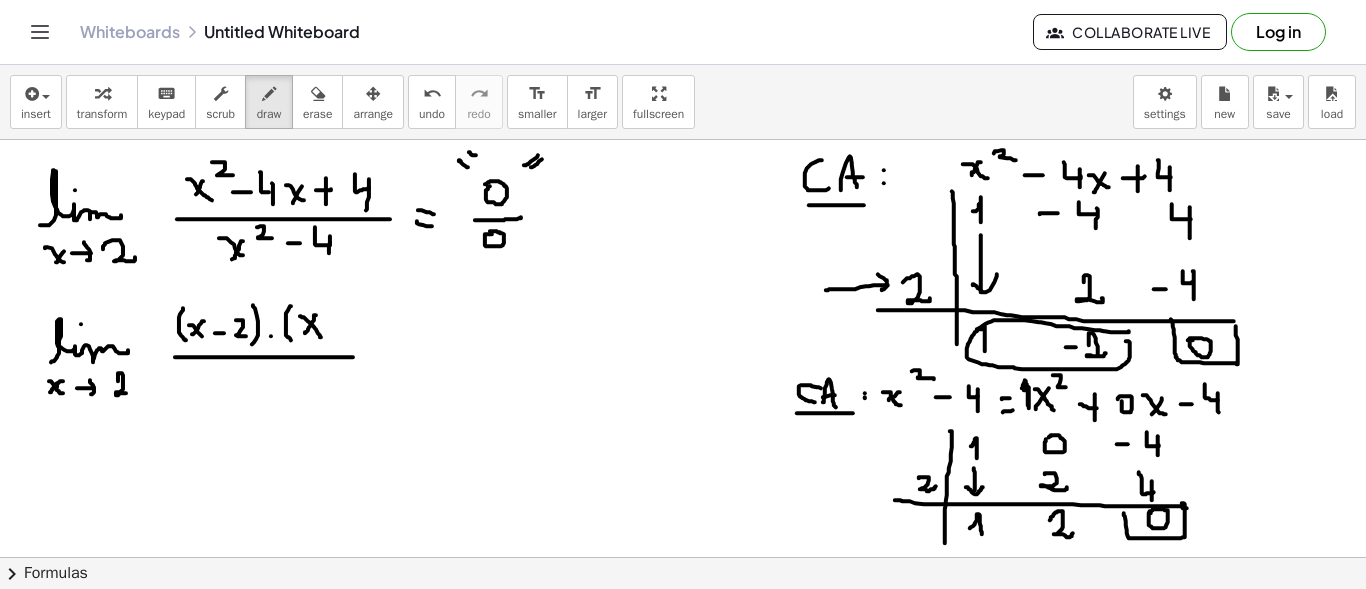 drag, startPoint x: 316, startPoint y: 314, endPoint x: 305, endPoint y: 332, distance: 21.095022 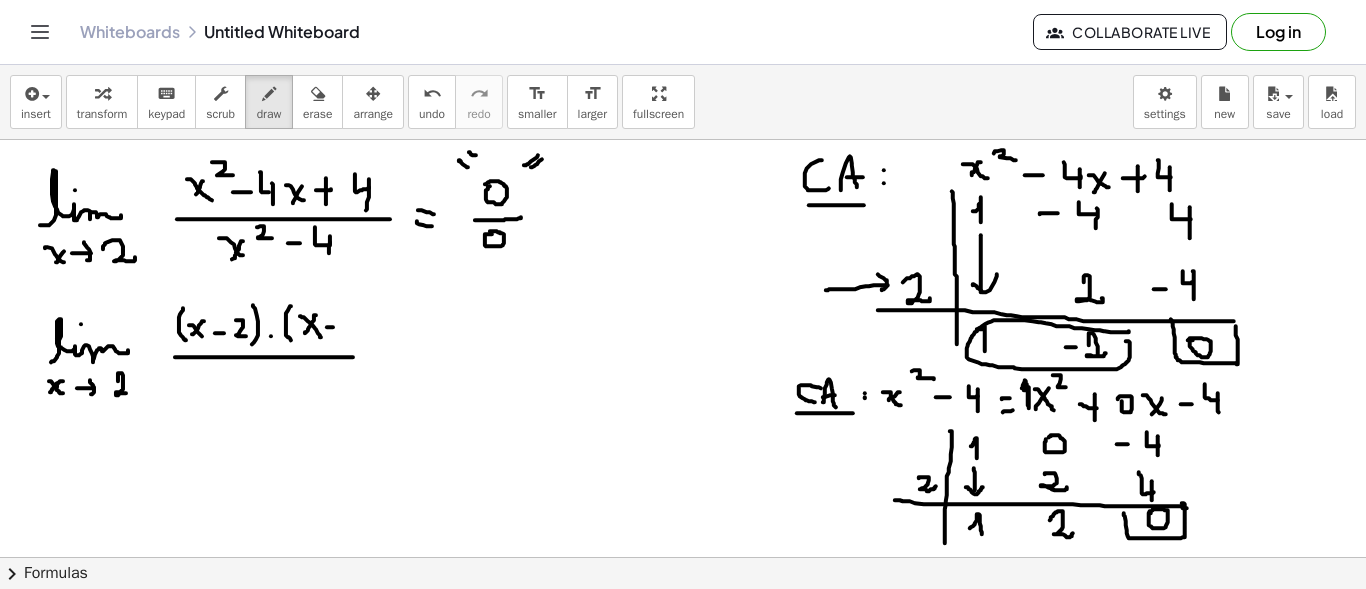 click at bounding box center [683, 666] 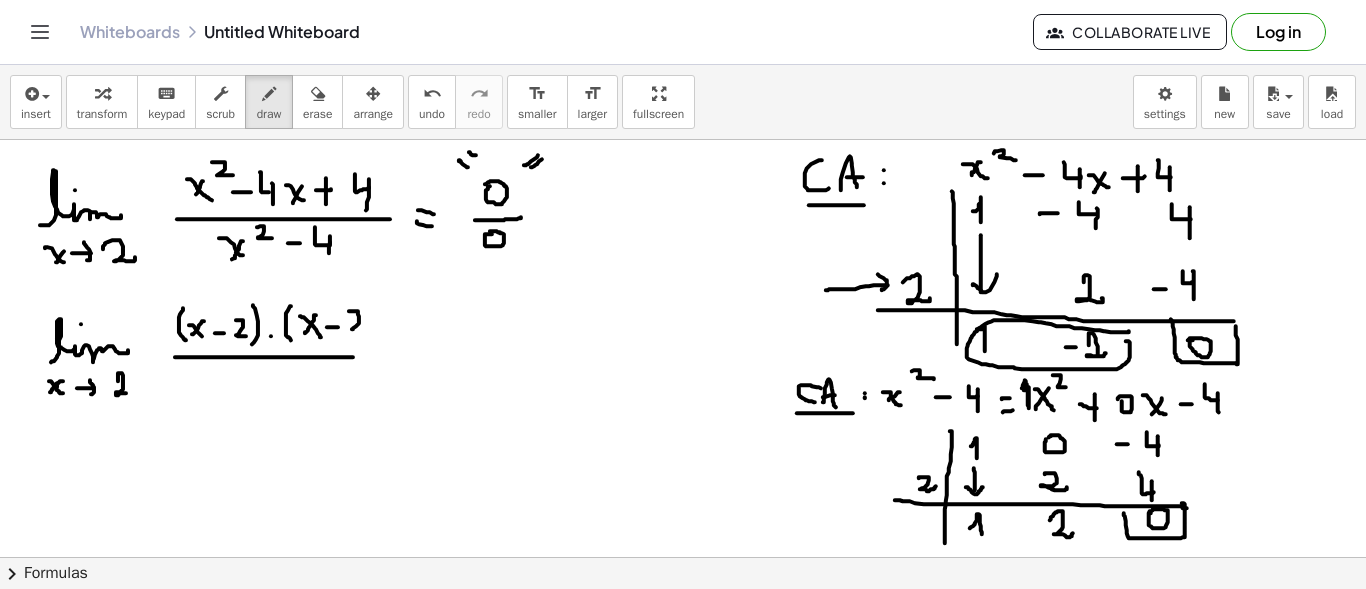 drag, startPoint x: 358, startPoint y: 310, endPoint x: 367, endPoint y: 329, distance: 21.023796 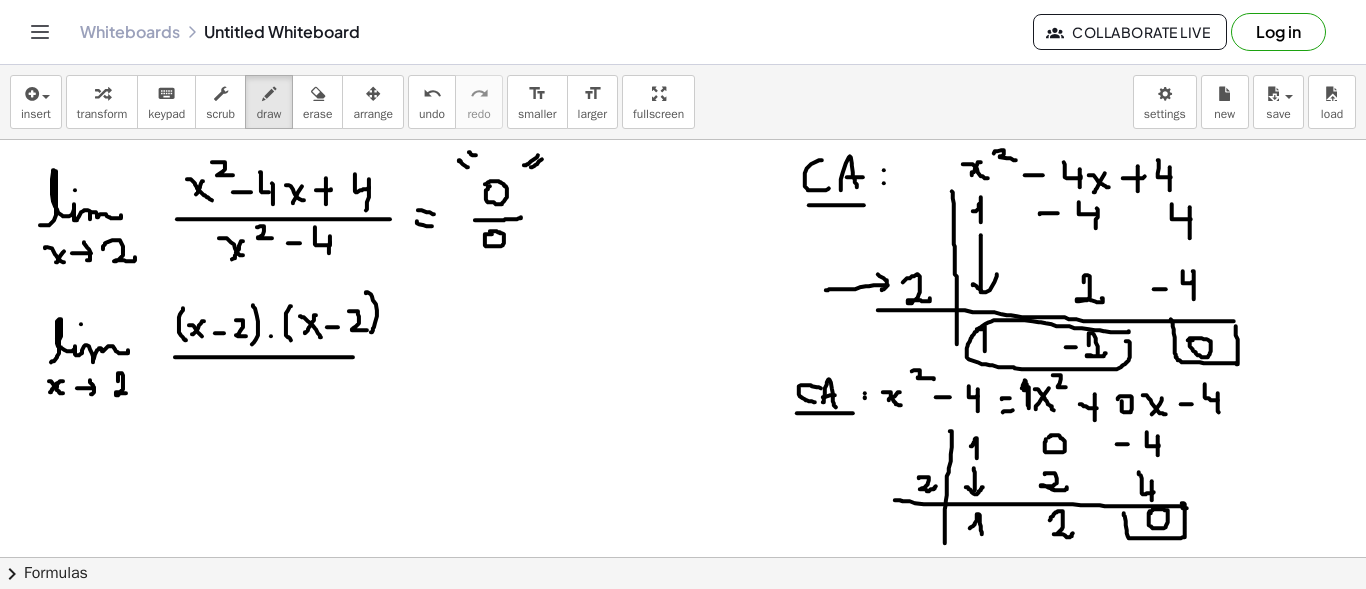 drag, startPoint x: 366, startPoint y: 292, endPoint x: 358, endPoint y: 354, distance: 62.514 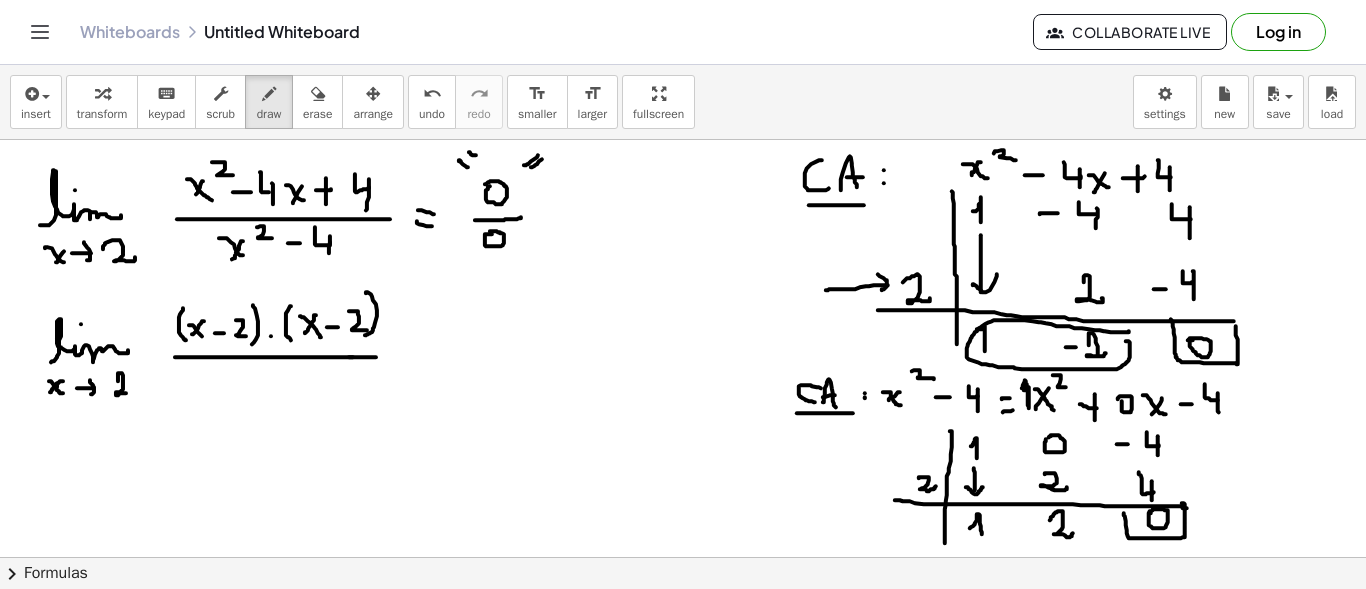 drag, startPoint x: 349, startPoint y: 356, endPoint x: 392, endPoint y: 355, distance: 43.011627 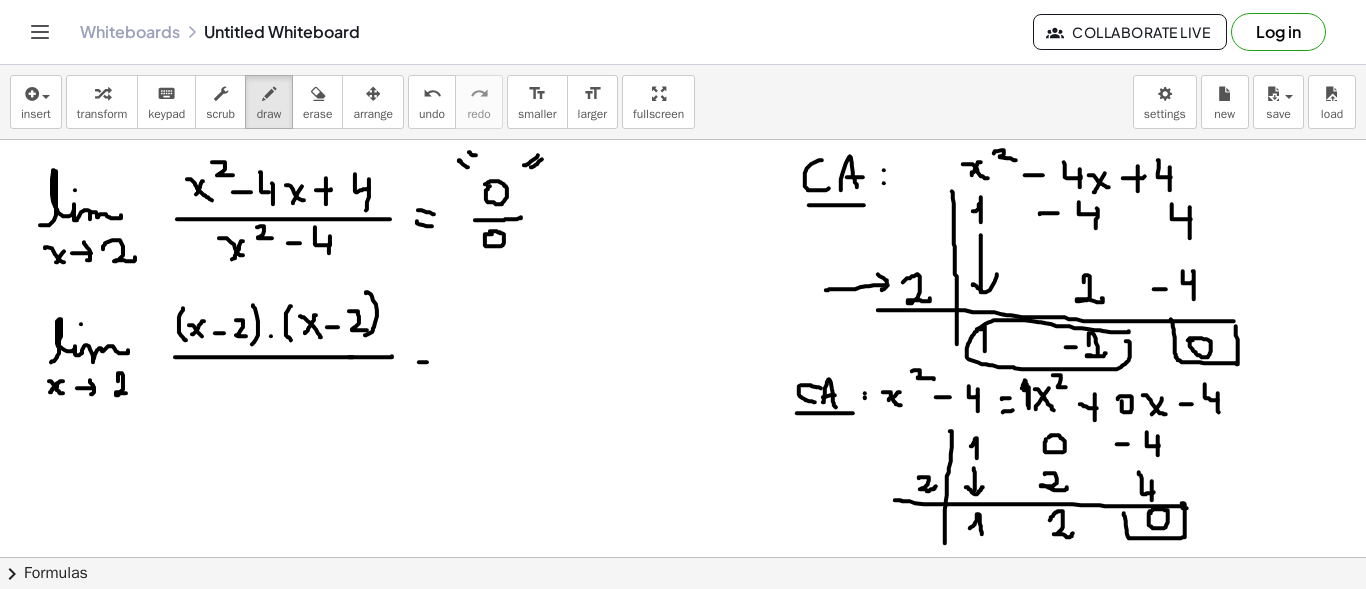 click at bounding box center [683, 666] 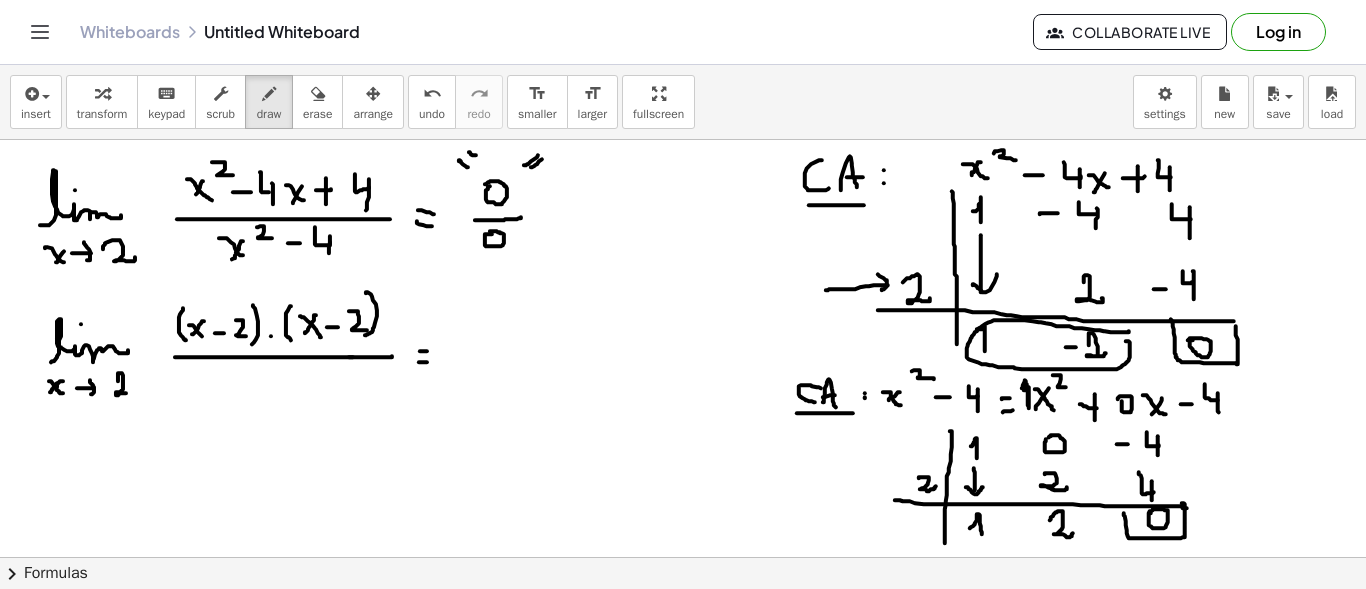 click at bounding box center [683, 666] 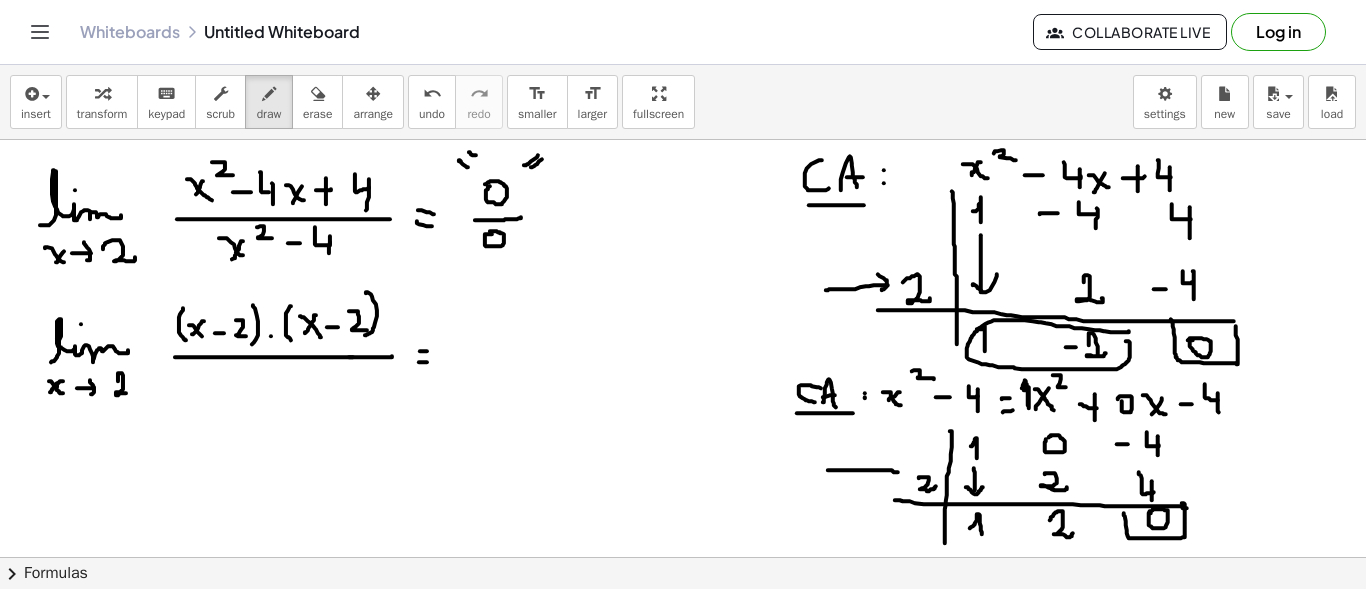 drag, startPoint x: 828, startPoint y: 469, endPoint x: 901, endPoint y: 474, distance: 73.171036 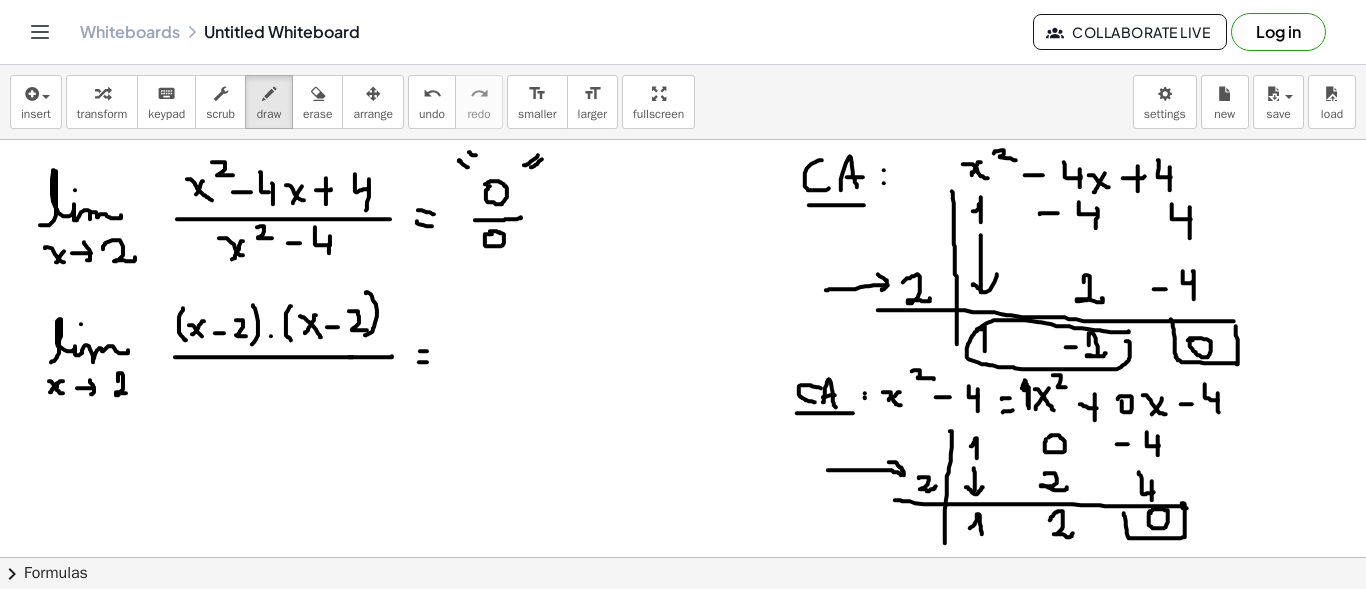 drag, startPoint x: 889, startPoint y: 461, endPoint x: 889, endPoint y: 477, distance: 16 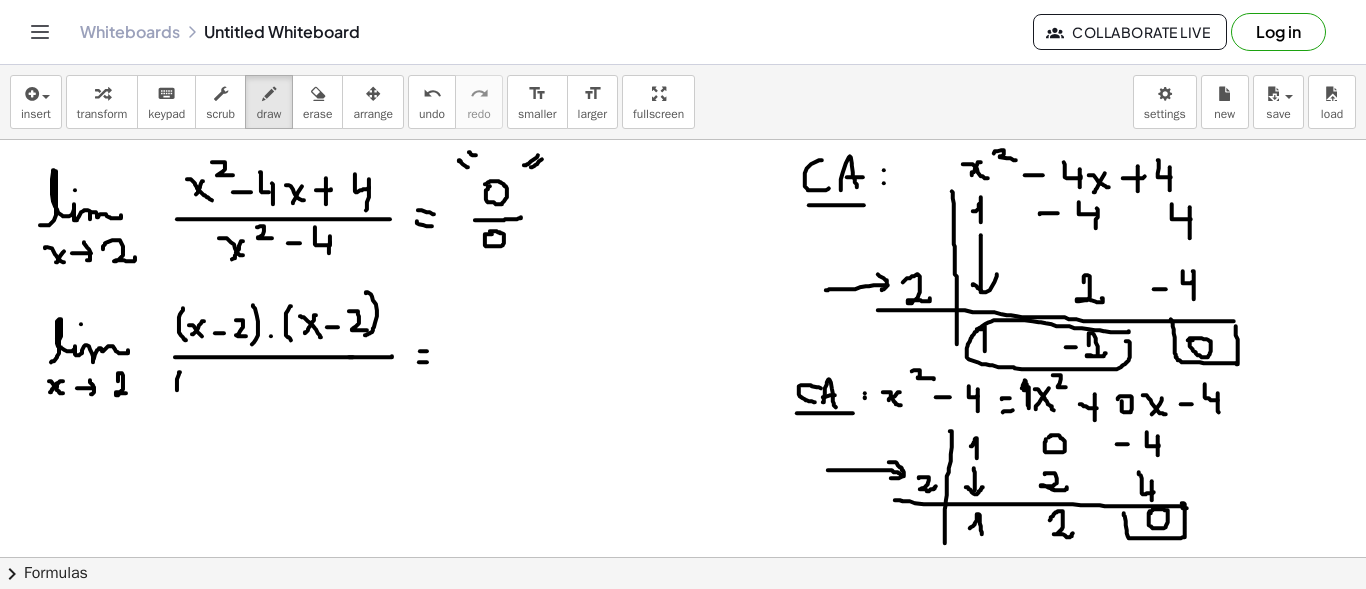 drag, startPoint x: 180, startPoint y: 371, endPoint x: 179, endPoint y: 401, distance: 30.016663 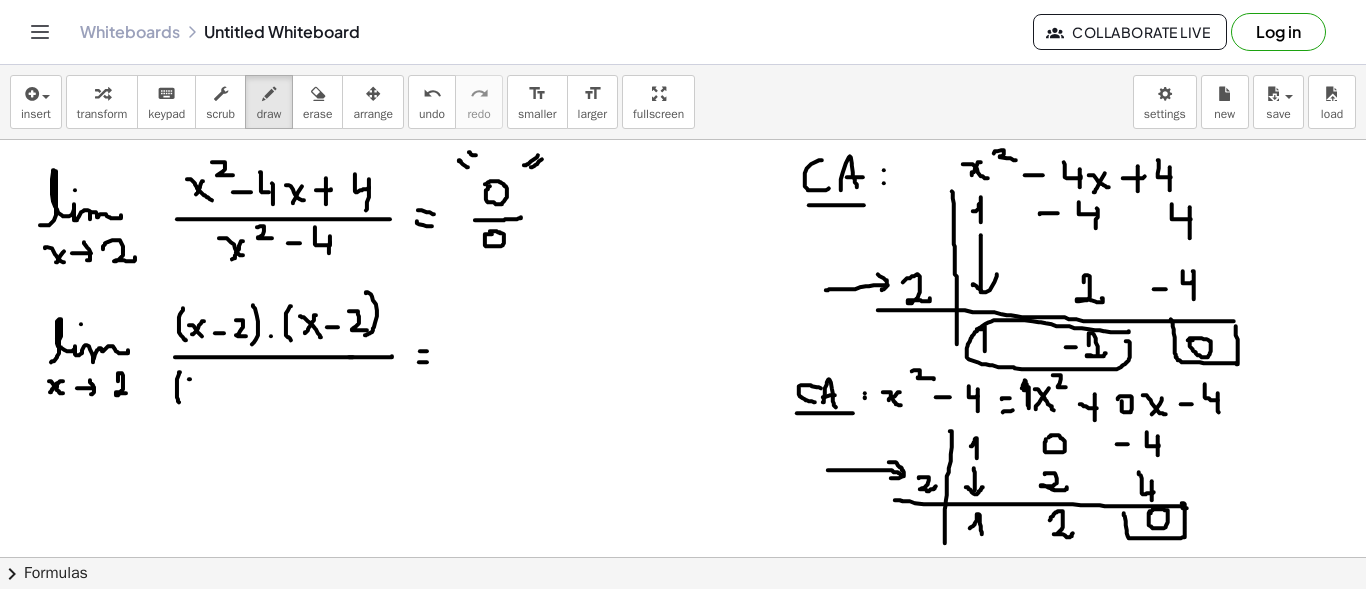 drag, startPoint x: 190, startPoint y: 378, endPoint x: 202, endPoint y: 393, distance: 19.209373 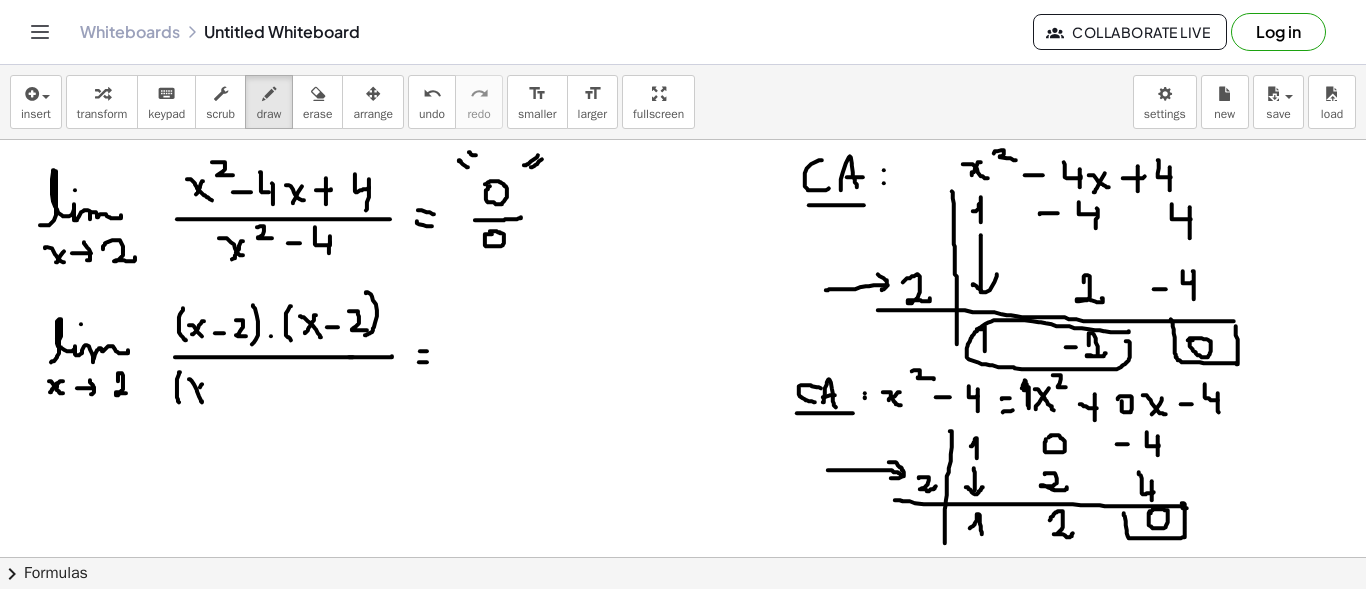 click at bounding box center (683, 666) 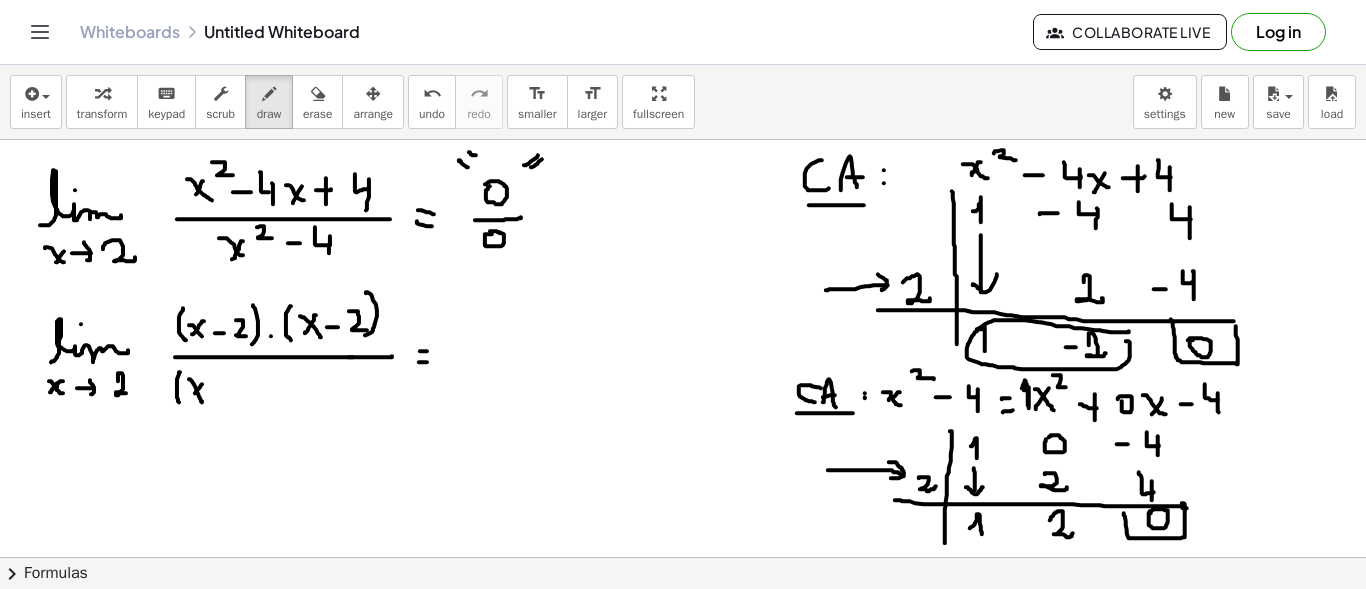 drag, startPoint x: 212, startPoint y: 391, endPoint x: 226, endPoint y: 390, distance: 14.035668 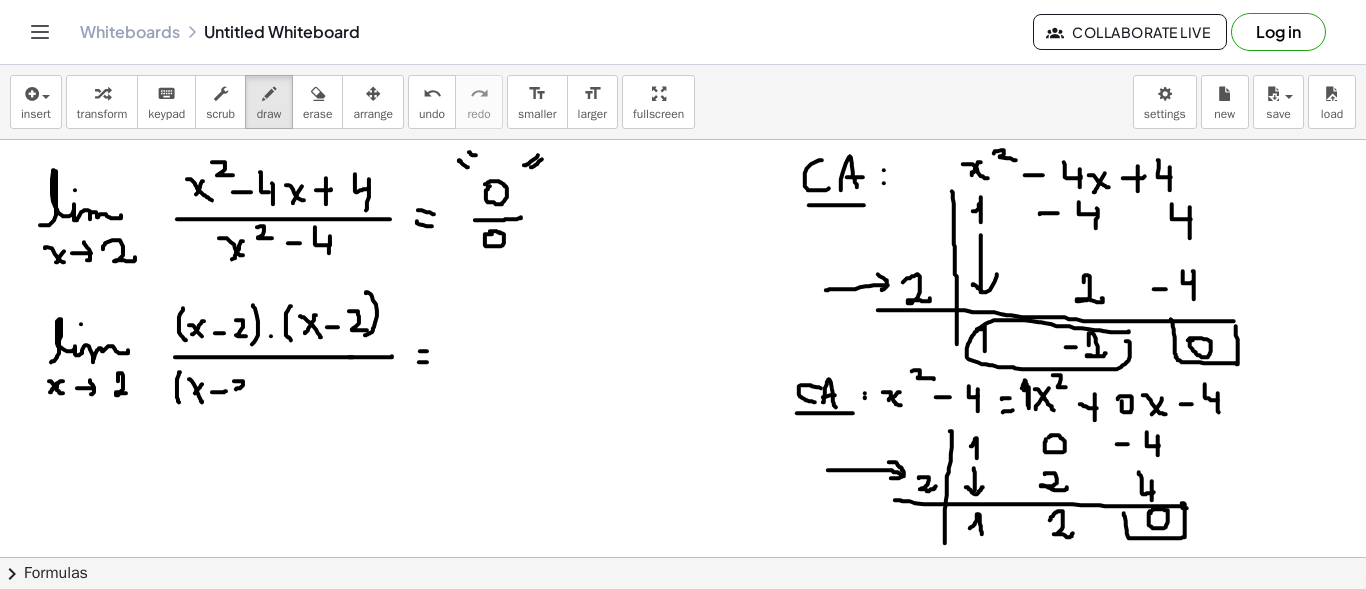 drag, startPoint x: 239, startPoint y: 380, endPoint x: 248, endPoint y: 389, distance: 12.727922 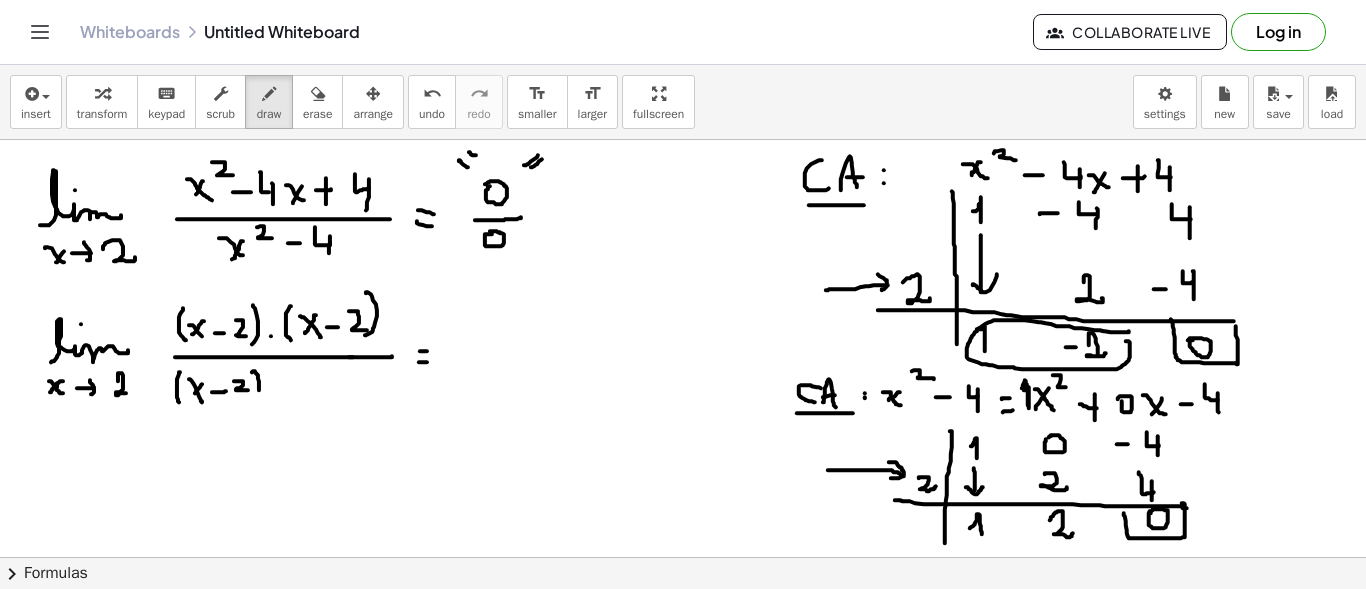 drag, startPoint x: 256, startPoint y: 372, endPoint x: 252, endPoint y: 399, distance: 27.294687 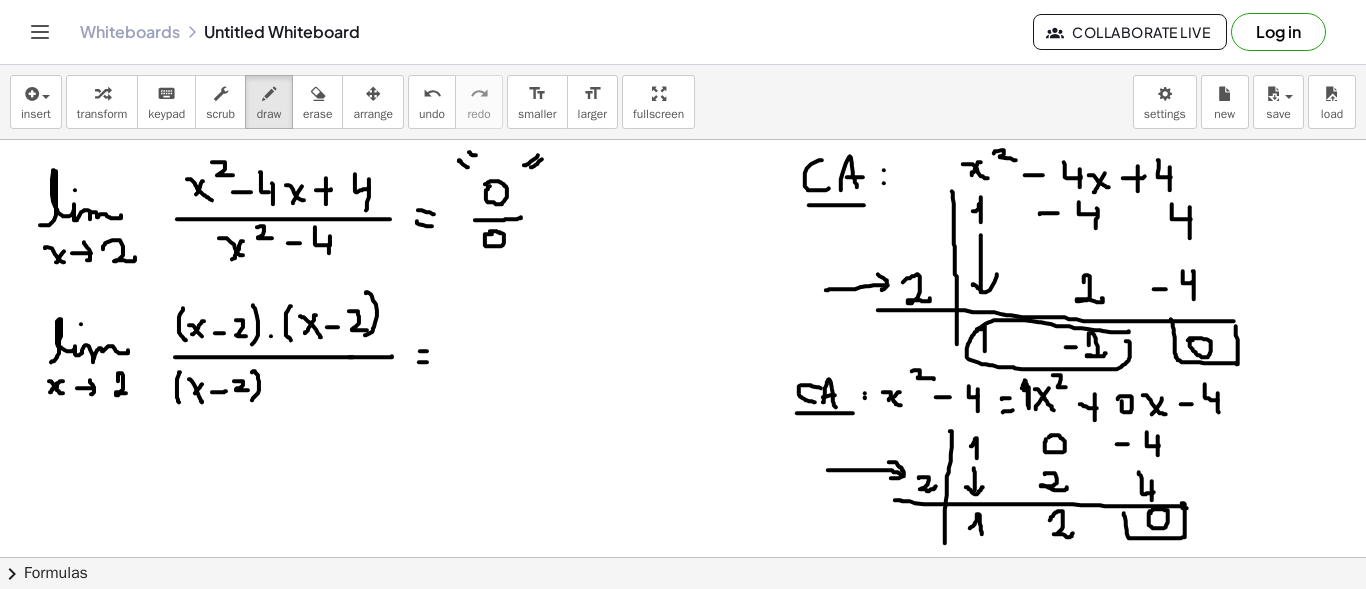click at bounding box center (683, 666) 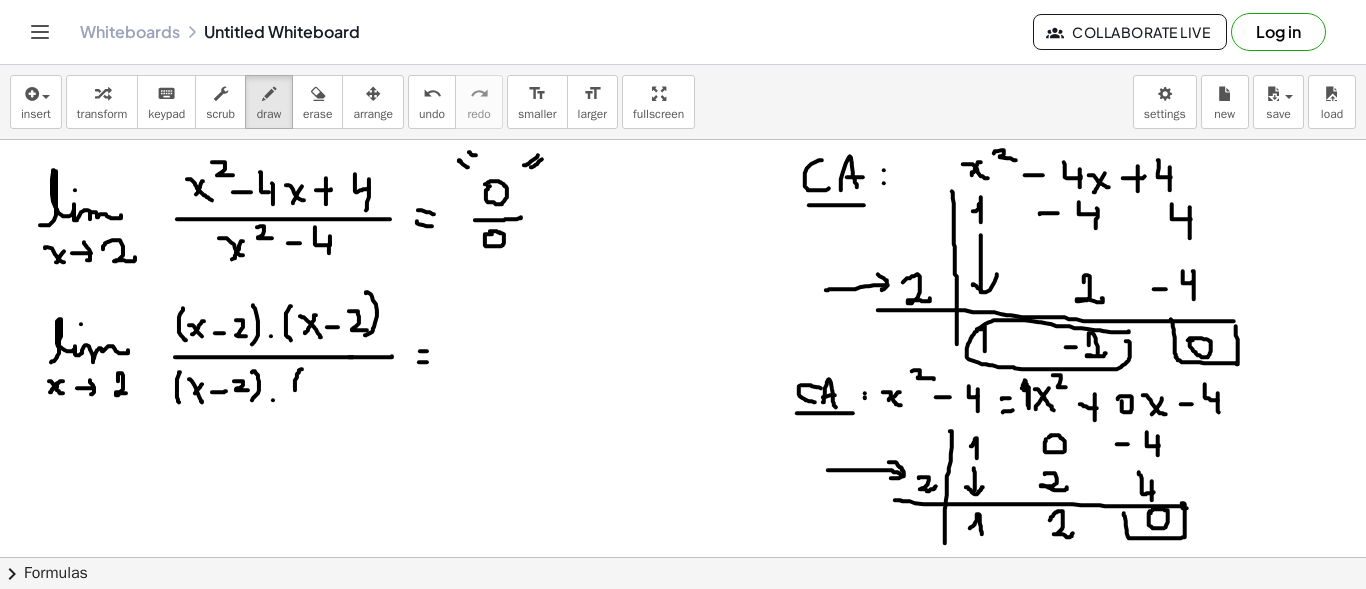 drag, startPoint x: 302, startPoint y: 368, endPoint x: 297, endPoint y: 403, distance: 35.35534 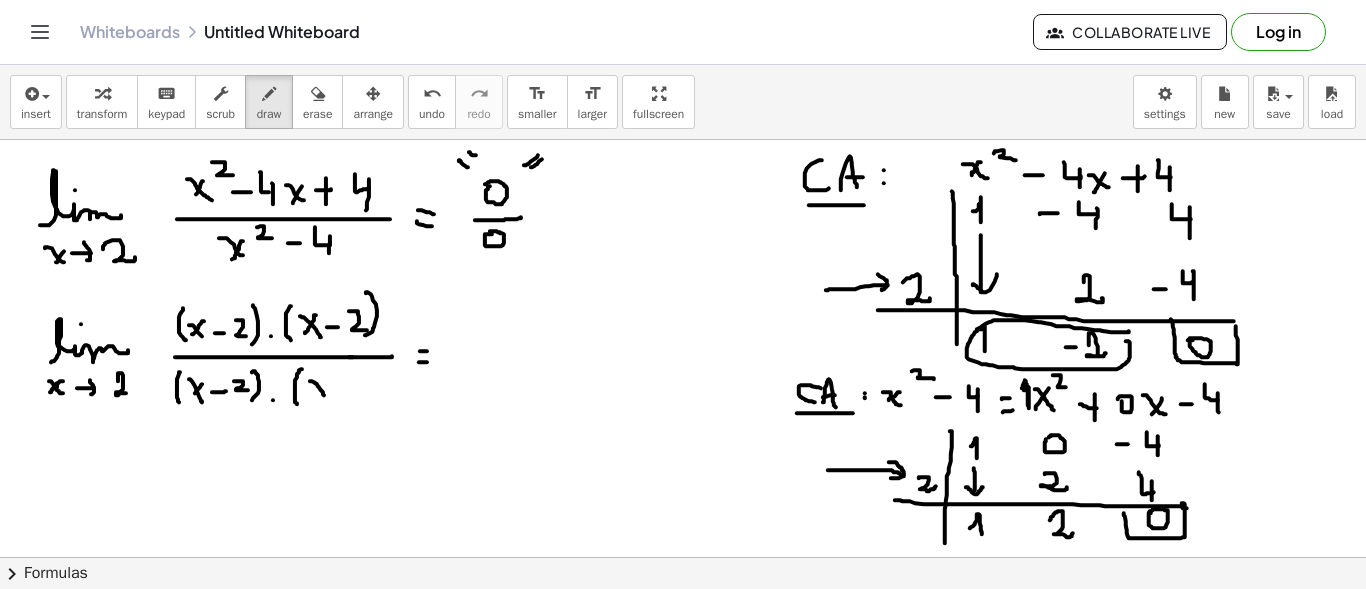 drag, startPoint x: 310, startPoint y: 380, endPoint x: 324, endPoint y: 394, distance: 19.79899 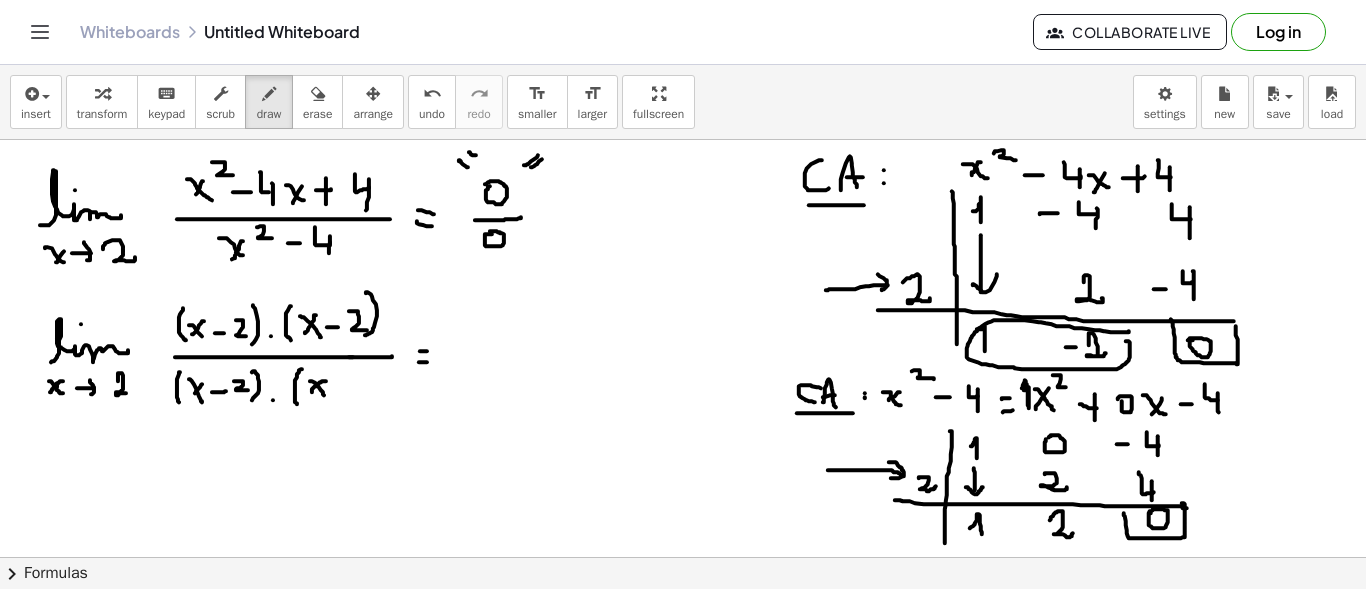 drag, startPoint x: 320, startPoint y: 381, endPoint x: 312, endPoint y: 391, distance: 12.806249 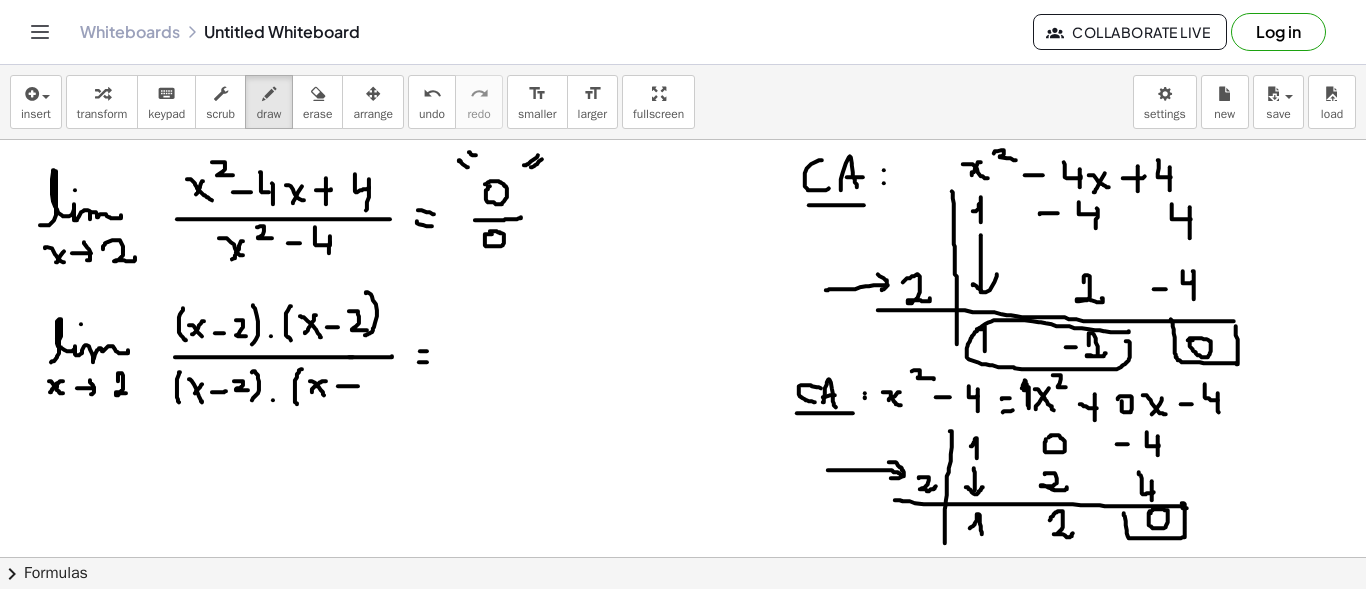 drag, startPoint x: 338, startPoint y: 385, endPoint x: 358, endPoint y: 385, distance: 20 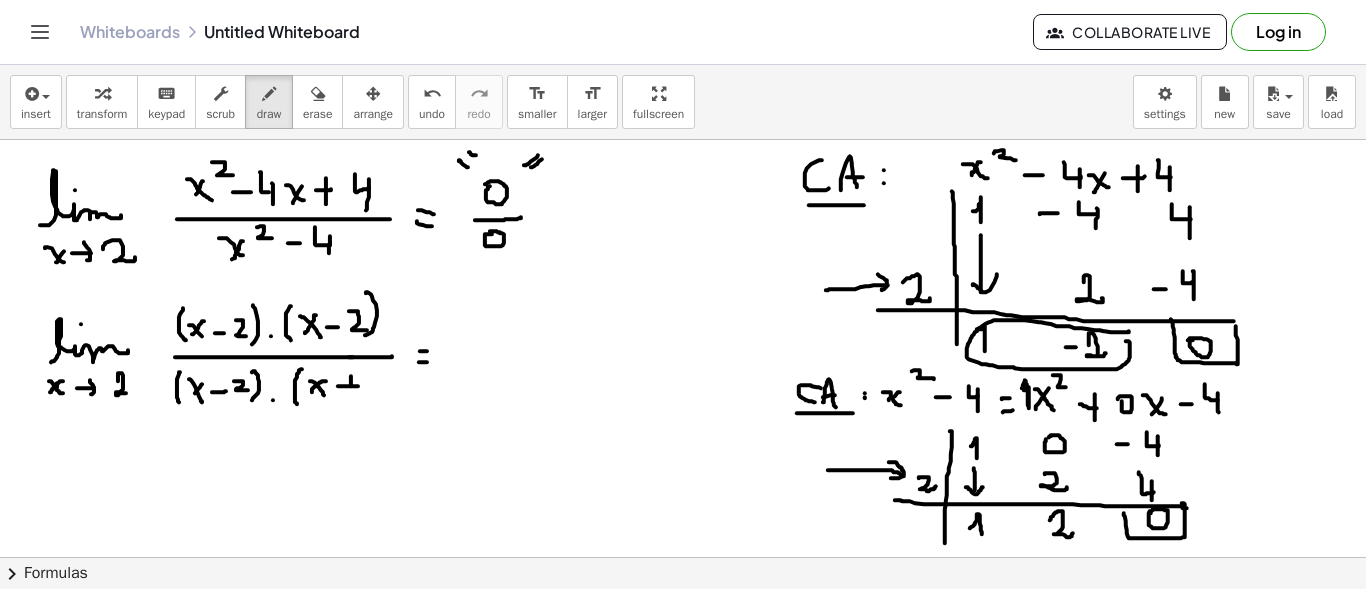 drag, startPoint x: 351, startPoint y: 375, endPoint x: 351, endPoint y: 393, distance: 18 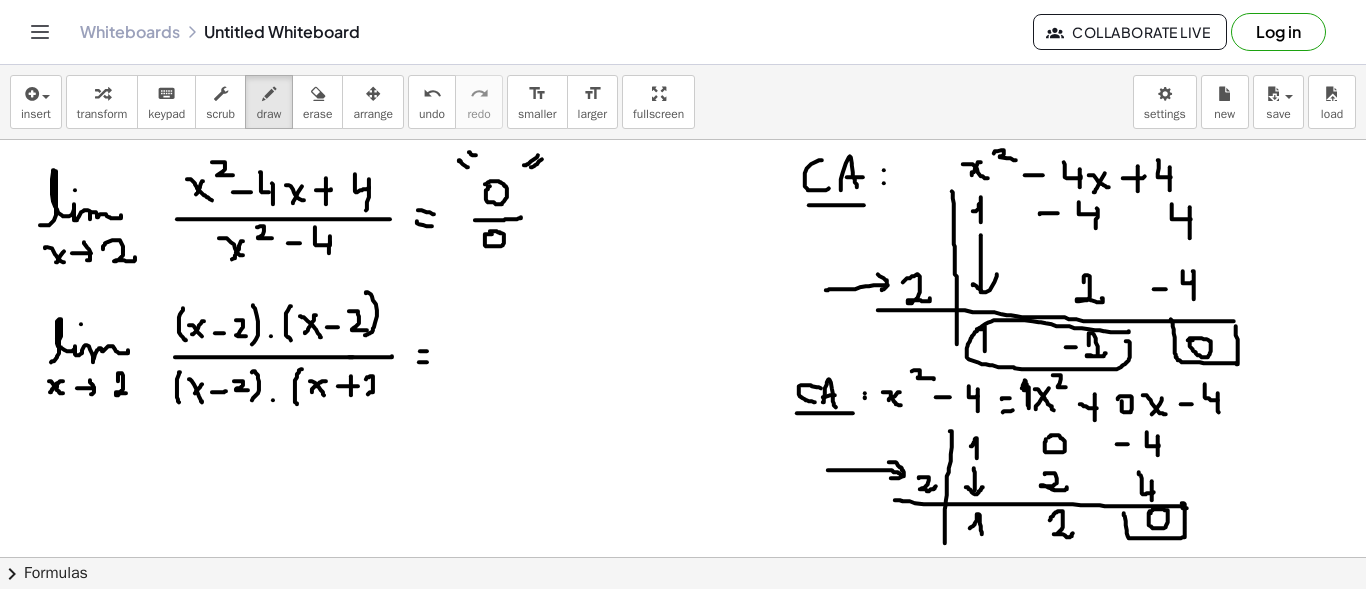 drag, startPoint x: 371, startPoint y: 375, endPoint x: 380, endPoint y: 393, distance: 20.12461 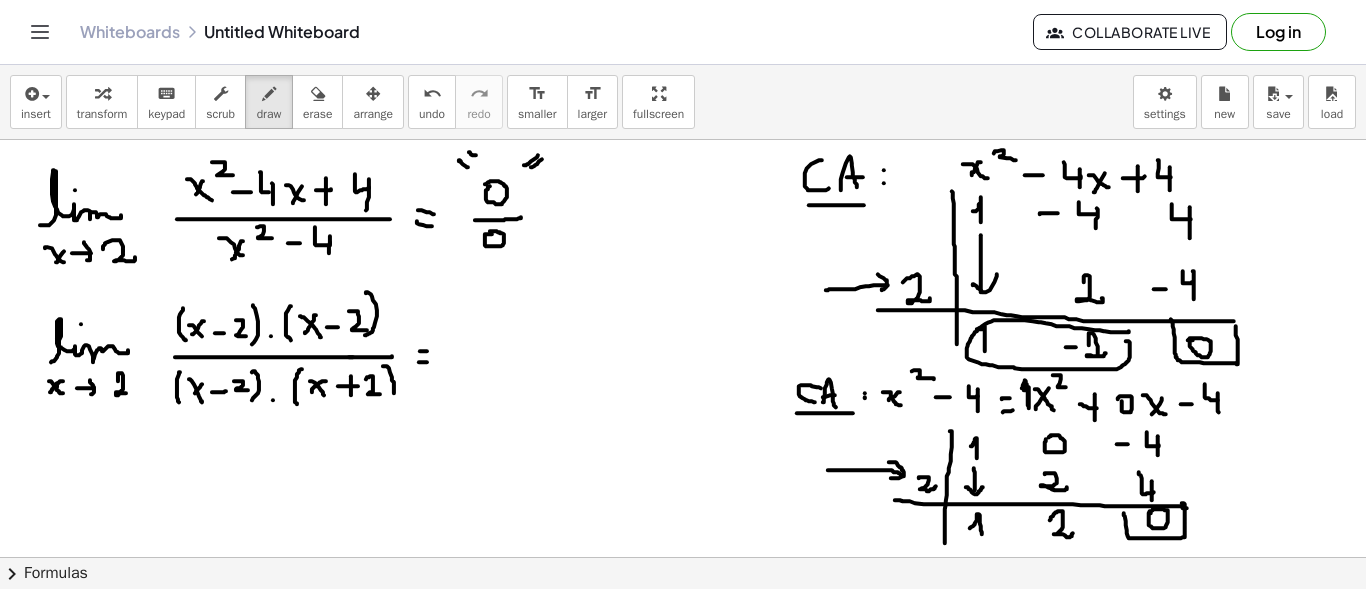 drag, startPoint x: 394, startPoint y: 381, endPoint x: 386, endPoint y: 406, distance: 26.24881 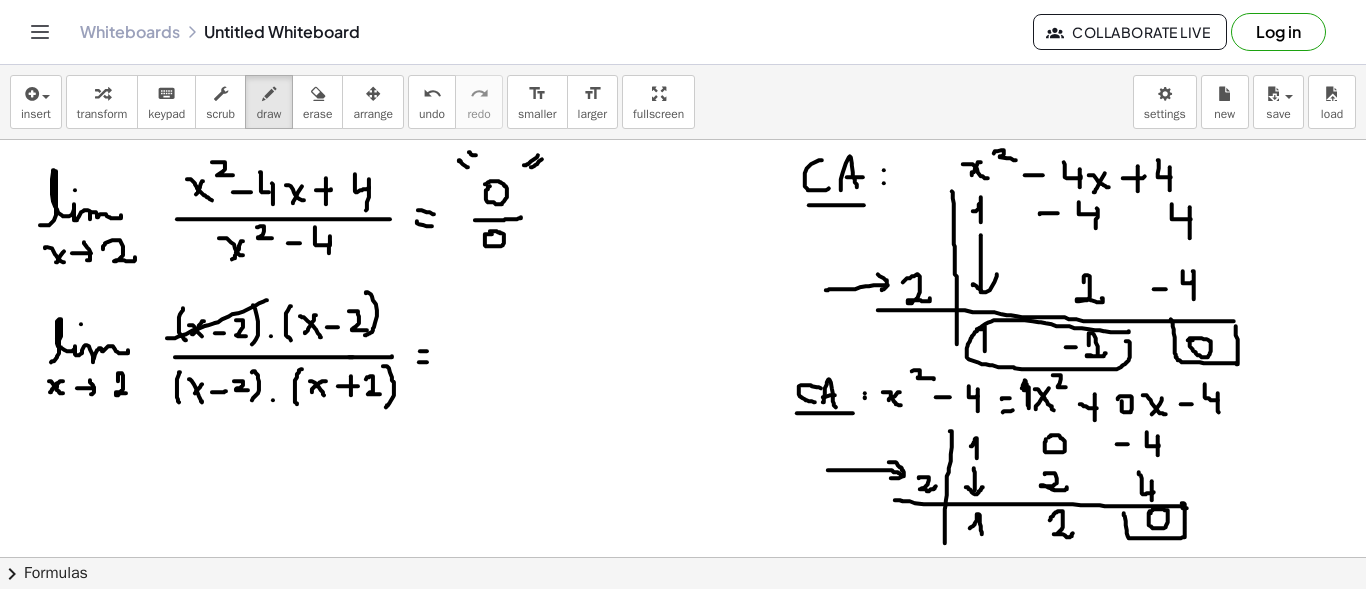 drag, startPoint x: 171, startPoint y: 337, endPoint x: 274, endPoint y: 297, distance: 110.49435 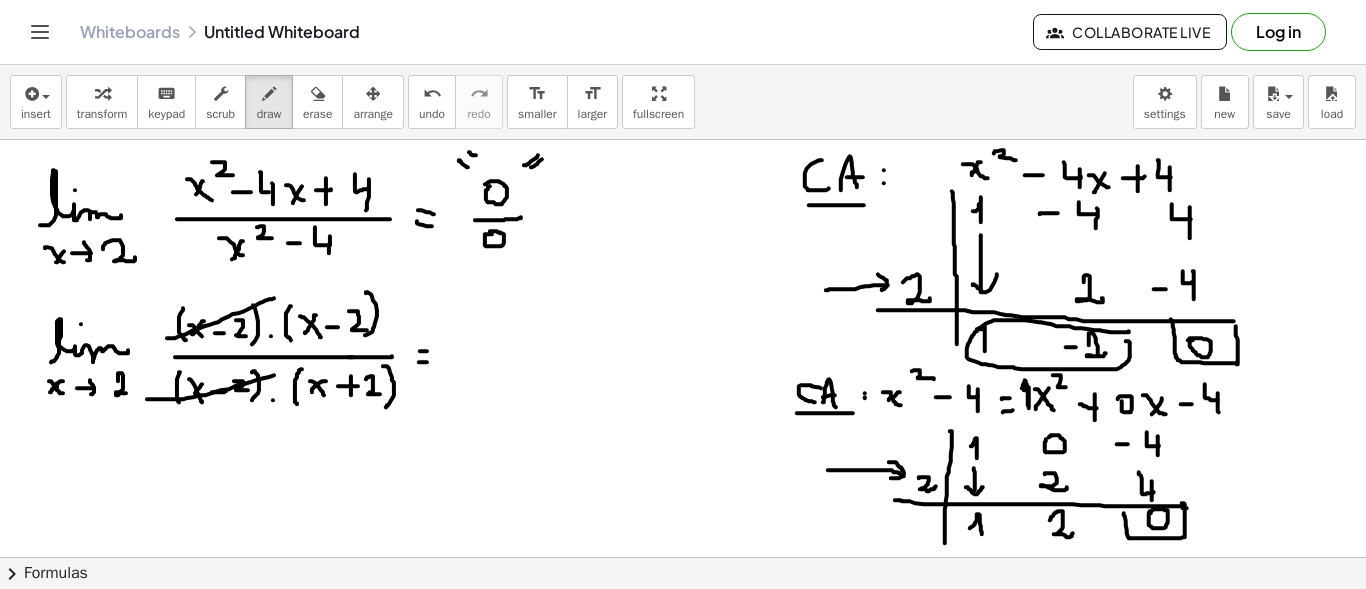drag, startPoint x: 161, startPoint y: 398, endPoint x: 277, endPoint y: 373, distance: 118.66339 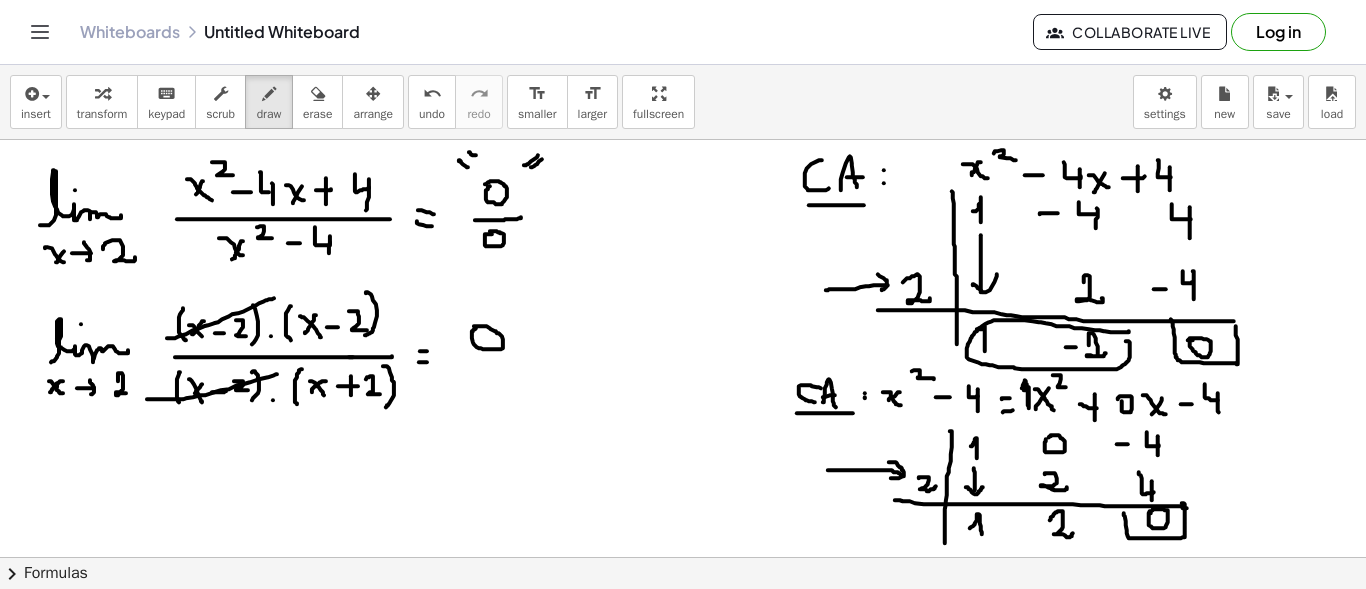 drag, startPoint x: 476, startPoint y: 326, endPoint x: 469, endPoint y: 341, distance: 16.552946 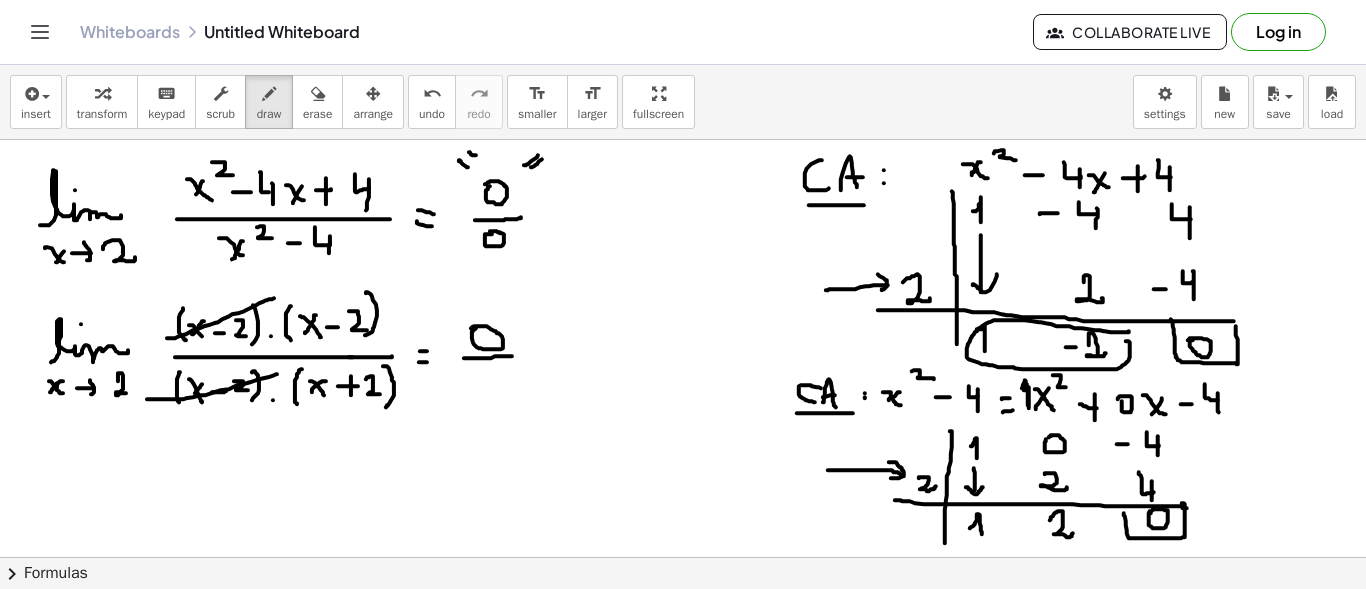 drag, startPoint x: 464, startPoint y: 357, endPoint x: 512, endPoint y: 355, distance: 48.04165 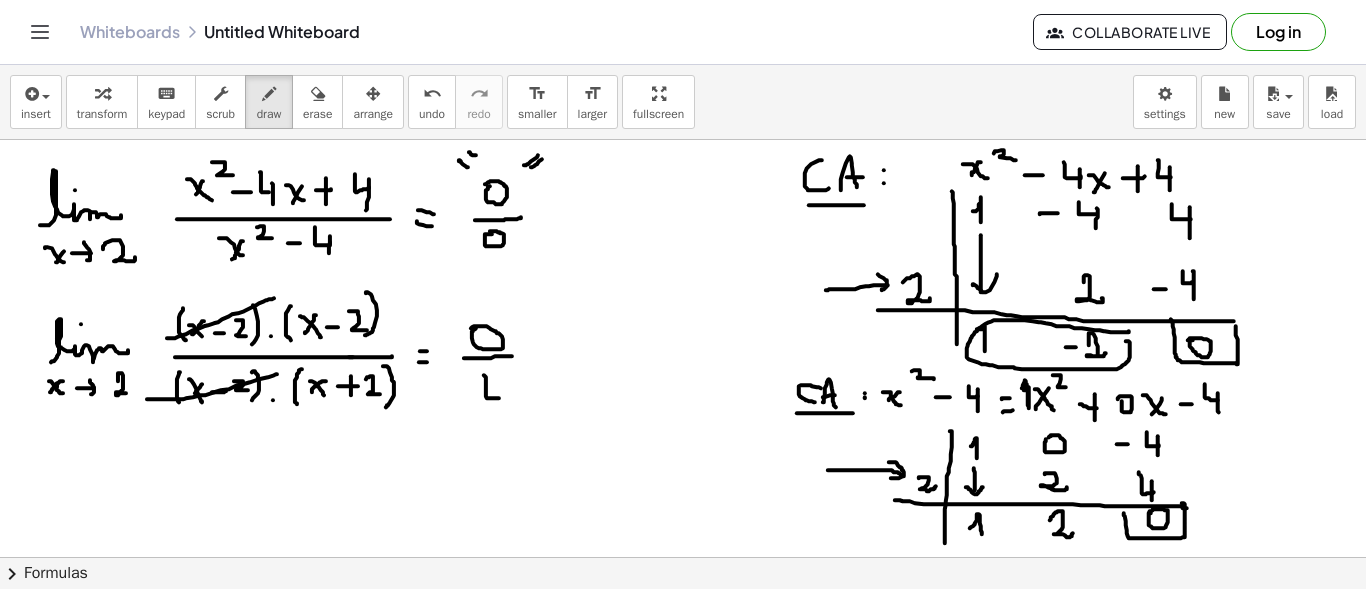 drag, startPoint x: 484, startPoint y: 374, endPoint x: 504, endPoint y: 391, distance: 26.24881 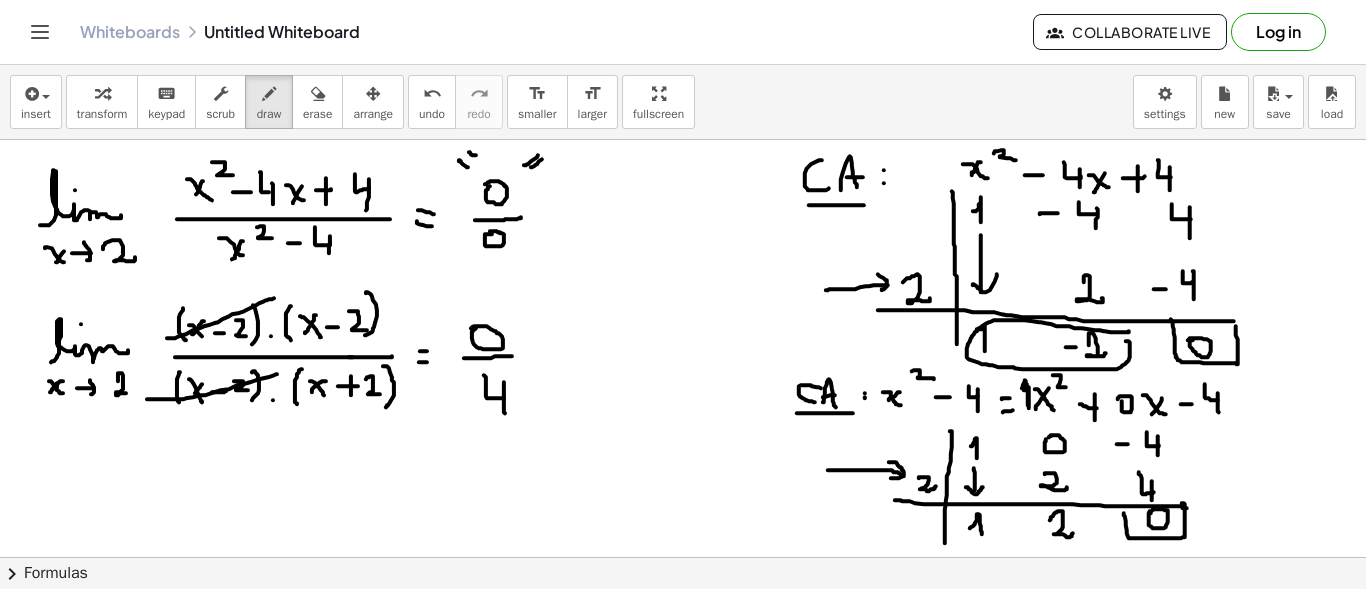 drag, startPoint x: 504, startPoint y: 389, endPoint x: 505, endPoint y: 412, distance: 23.021729 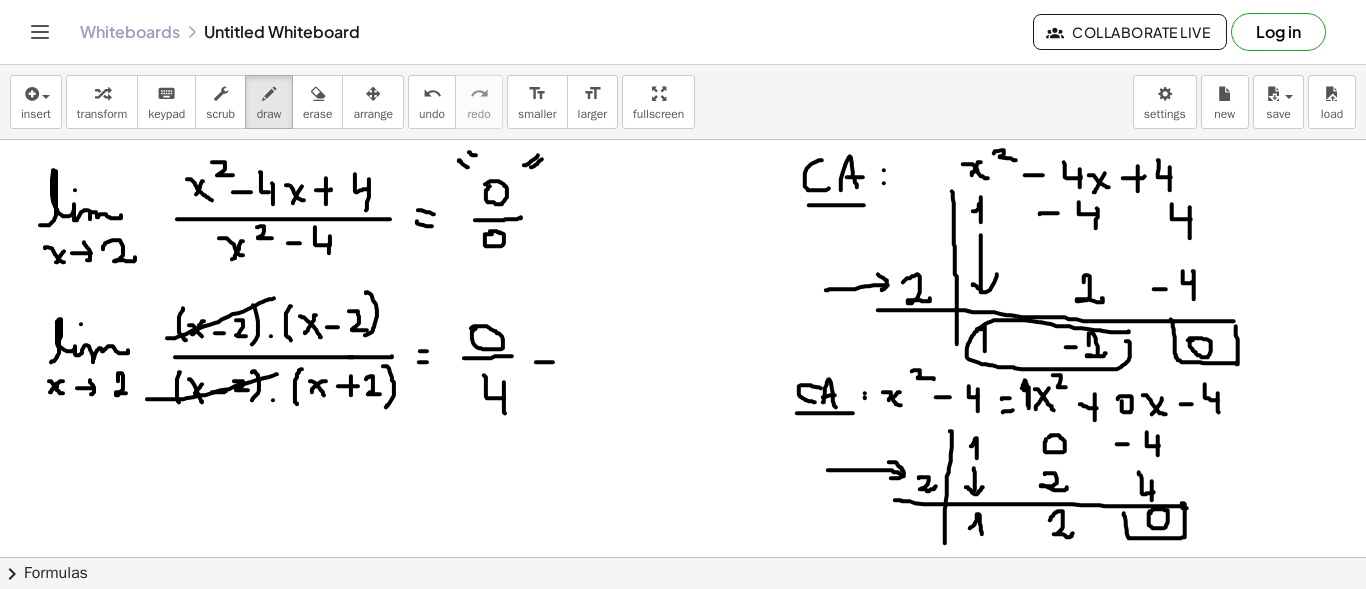 drag, startPoint x: 540, startPoint y: 343, endPoint x: 564, endPoint y: 342, distance: 24.020824 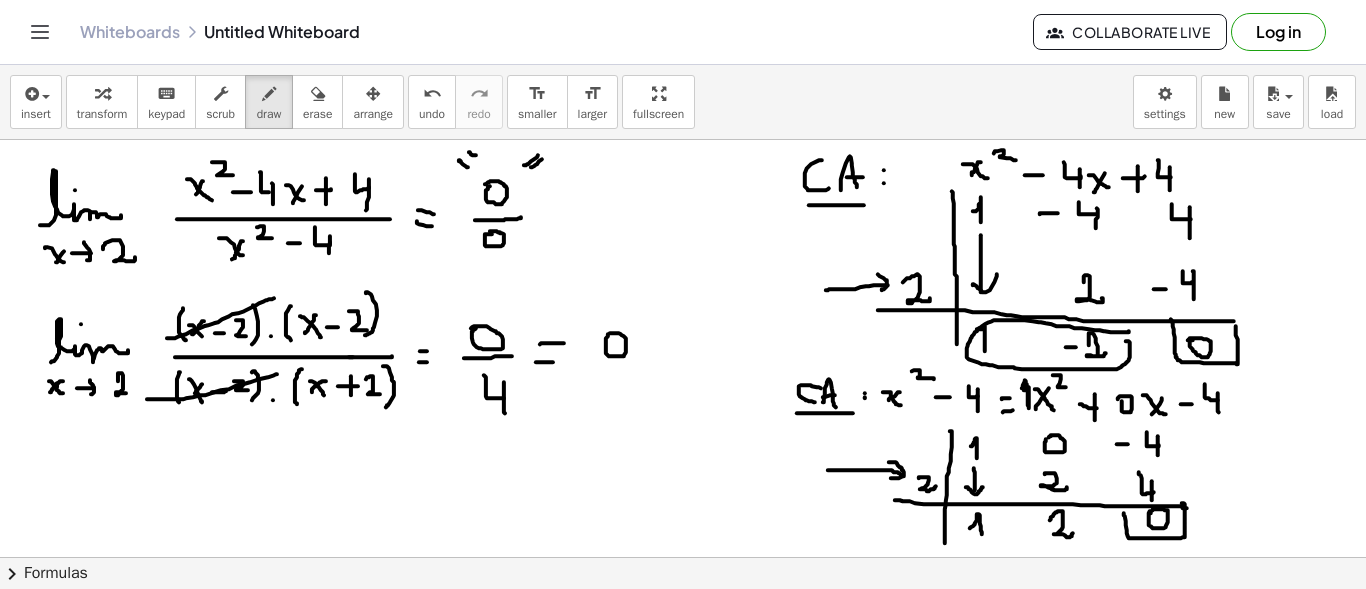 drag, startPoint x: 608, startPoint y: 333, endPoint x: 598, endPoint y: 336, distance: 10.440307 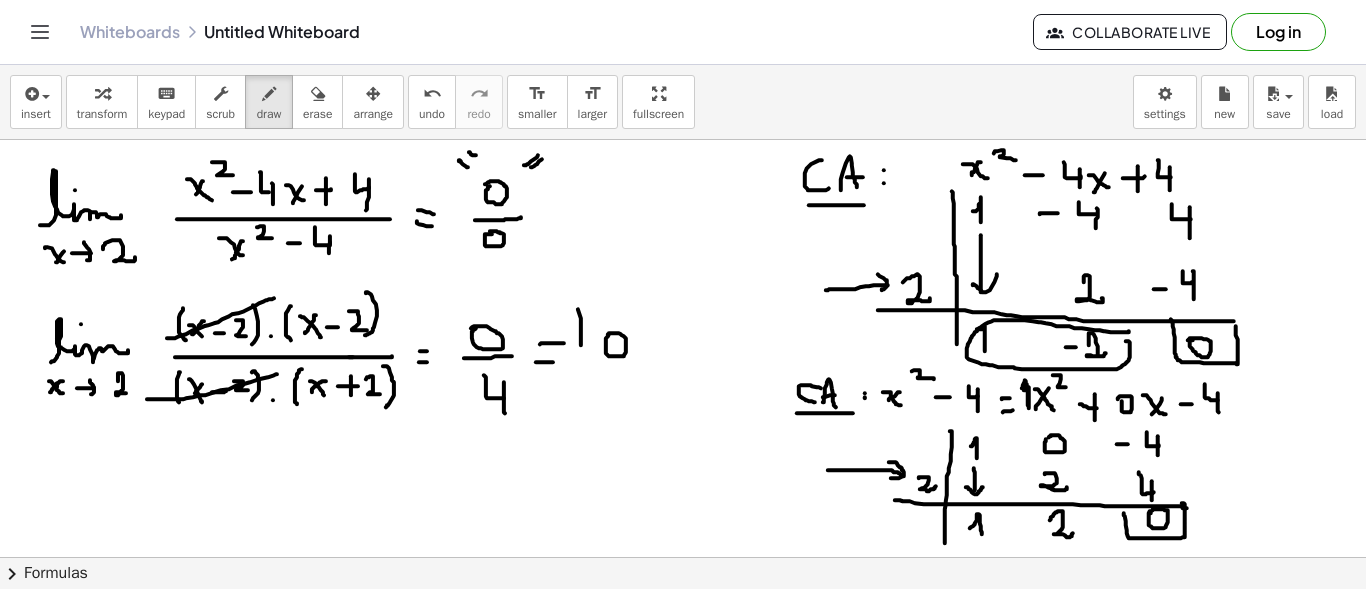 drag, startPoint x: 578, startPoint y: 308, endPoint x: 583, endPoint y: 371, distance: 63.1981 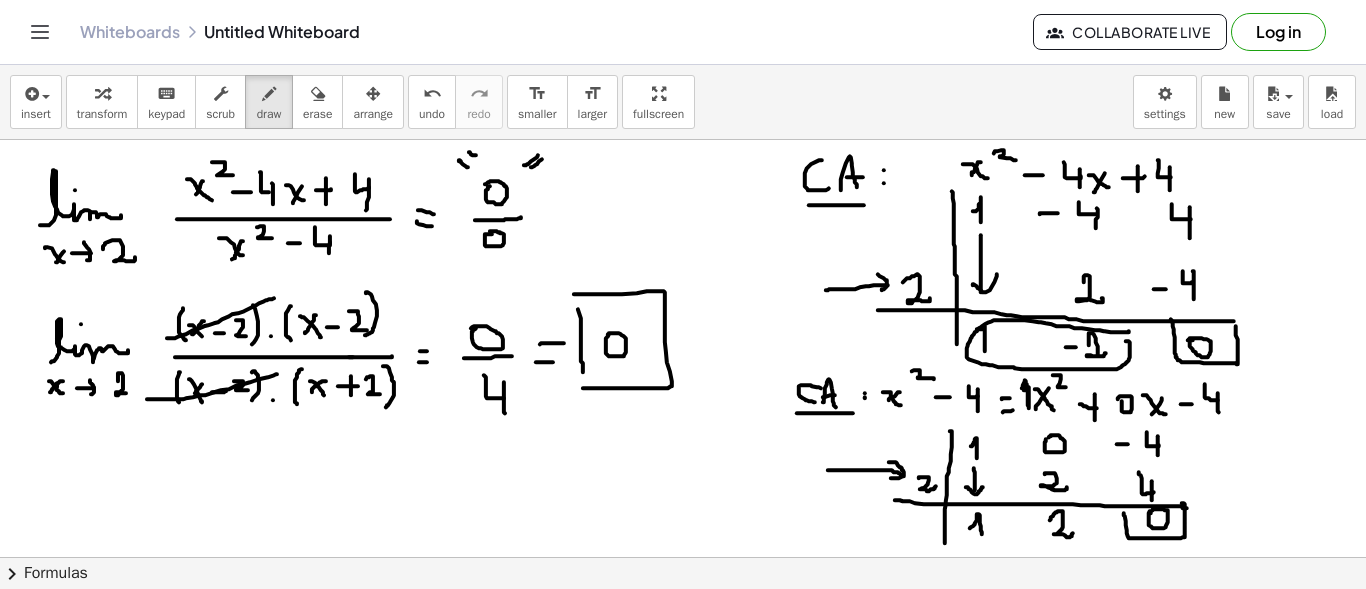 drag, startPoint x: 600, startPoint y: 293, endPoint x: 626, endPoint y: 350, distance: 62.649822 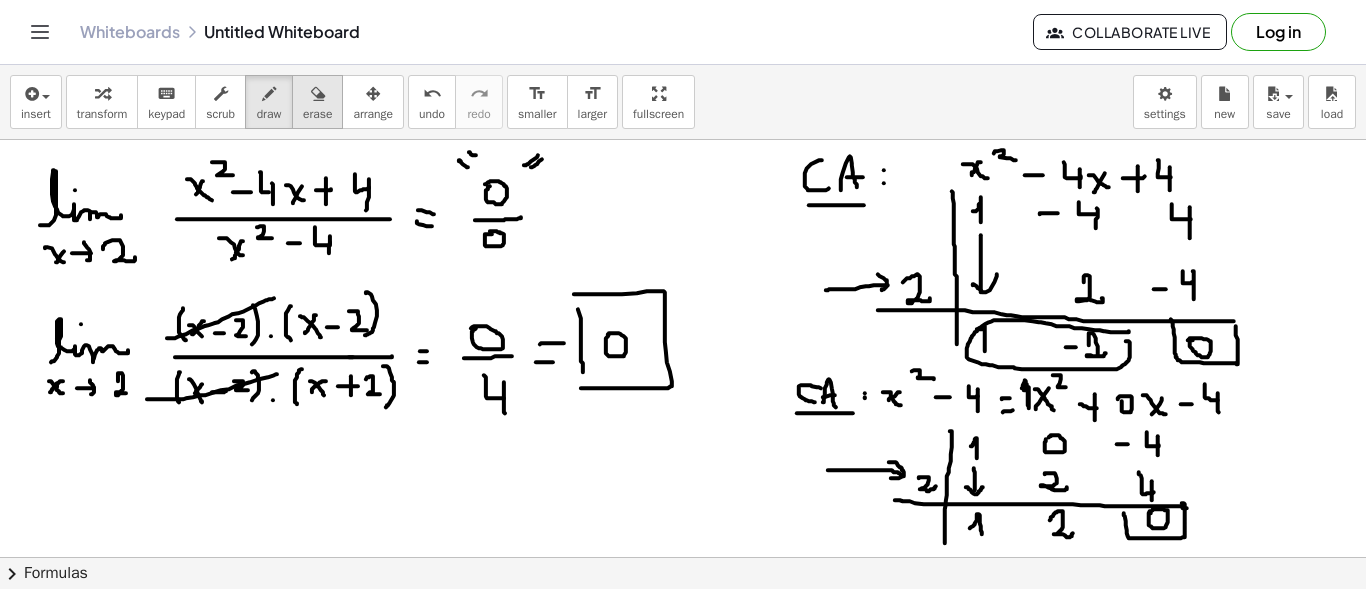 drag, startPoint x: 329, startPoint y: 112, endPoint x: 309, endPoint y: 116, distance: 20.396078 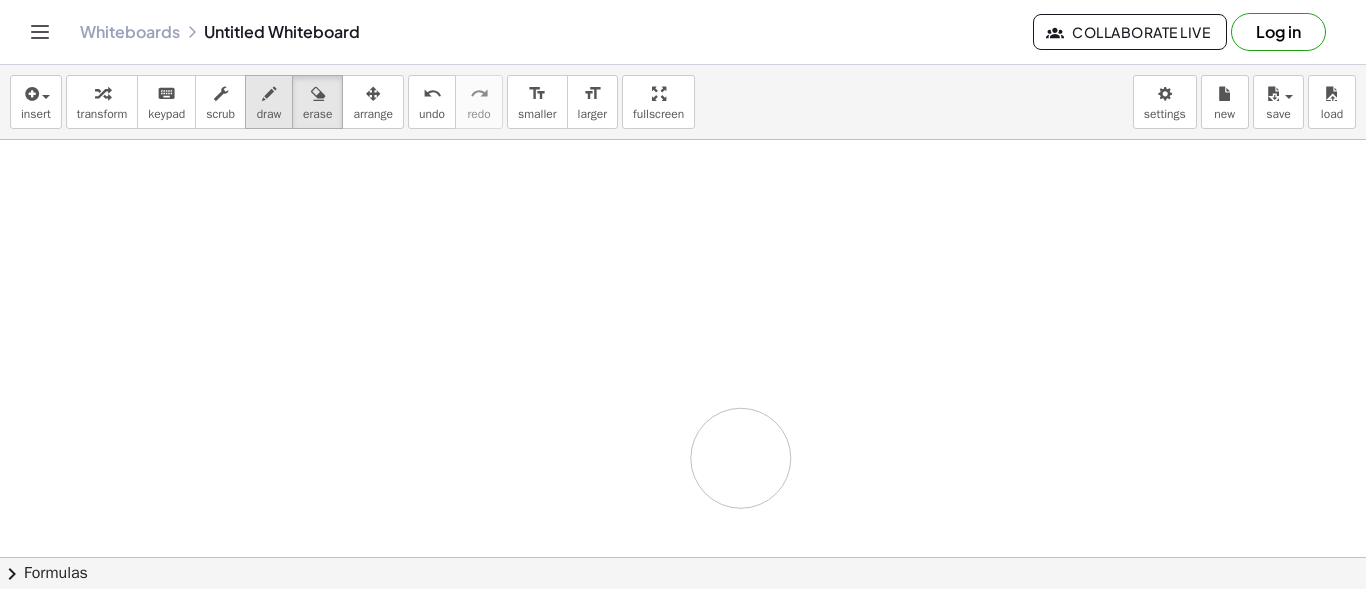 drag, startPoint x: 43, startPoint y: 183, endPoint x: 263, endPoint y: 114, distance: 230.5667 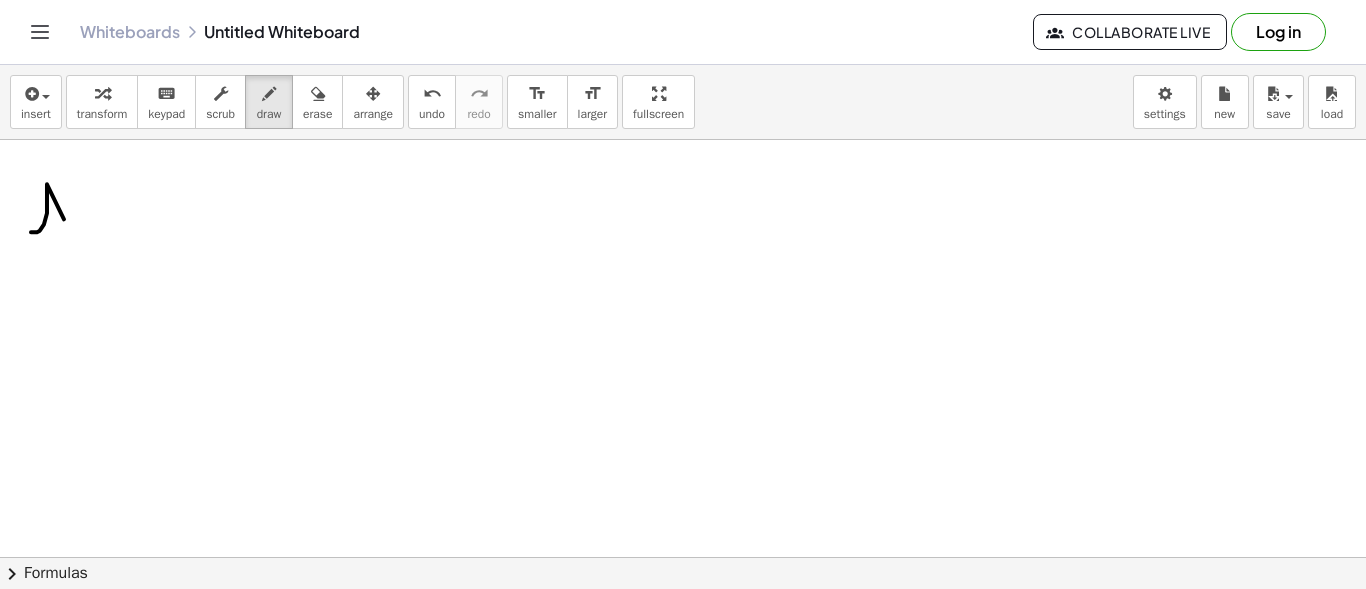drag, startPoint x: 44, startPoint y: 223, endPoint x: 64, endPoint y: 218, distance: 20.615528 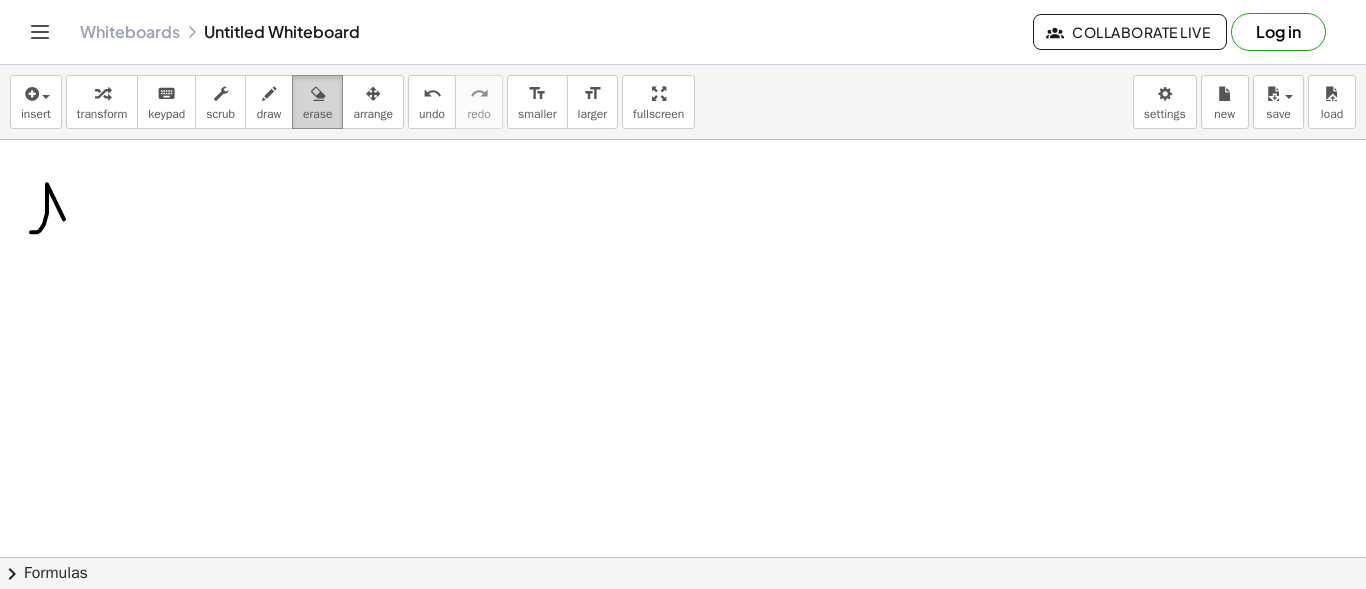 click on "erase" at bounding box center (317, 114) 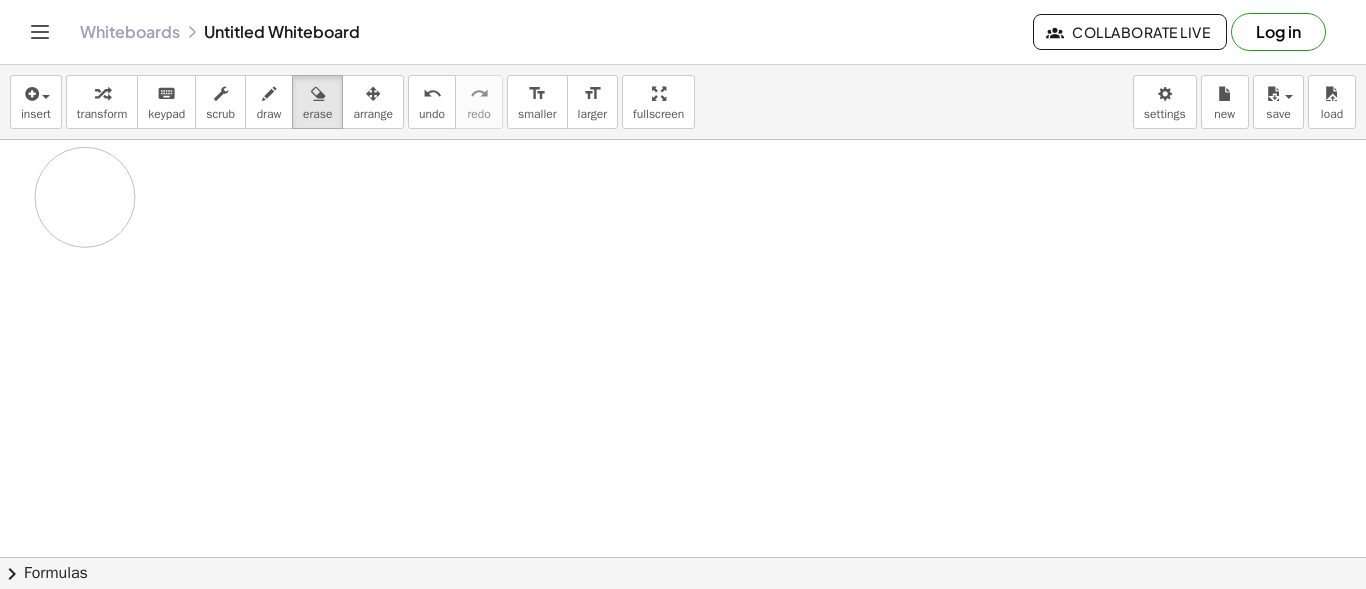 drag, startPoint x: 0, startPoint y: 220, endPoint x: 85, endPoint y: 196, distance: 88.32327 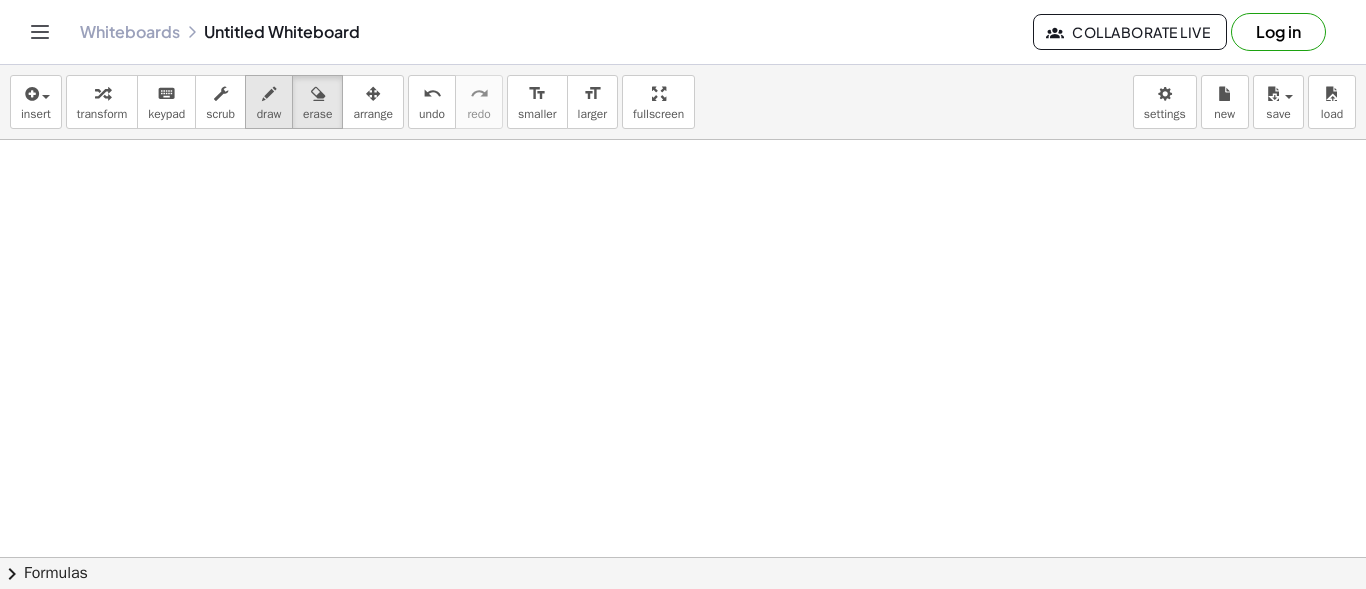 click on "draw" at bounding box center [269, 114] 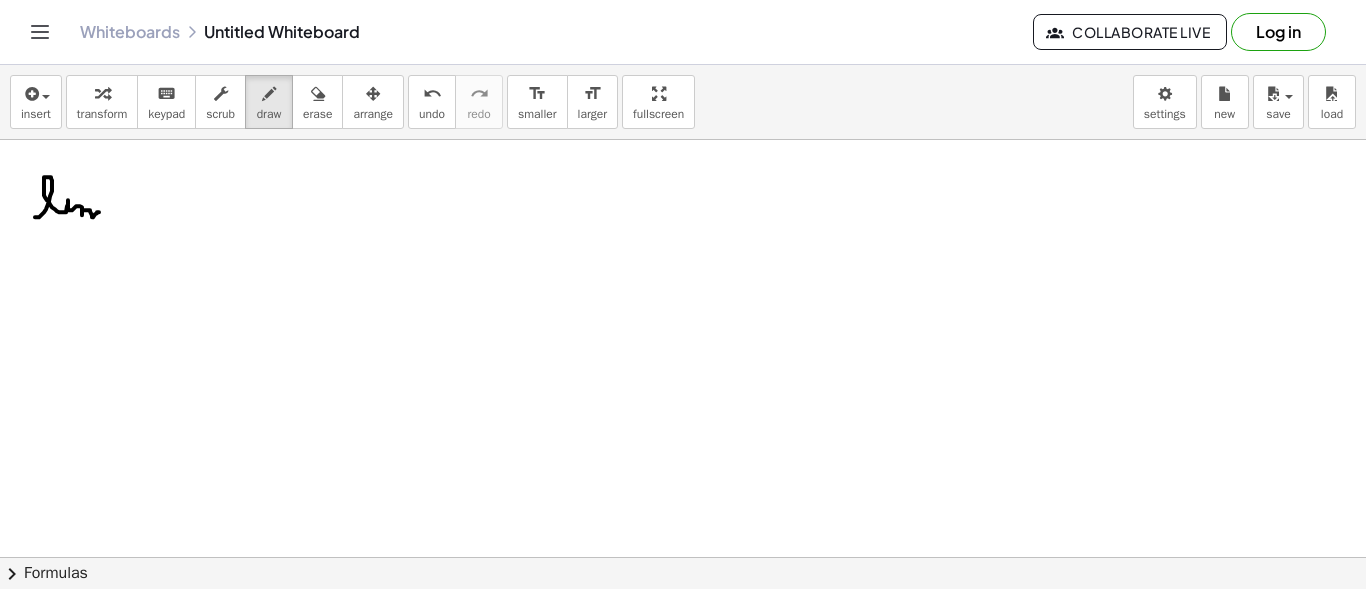 drag, startPoint x: 35, startPoint y: 216, endPoint x: 116, endPoint y: 210, distance: 81.22192 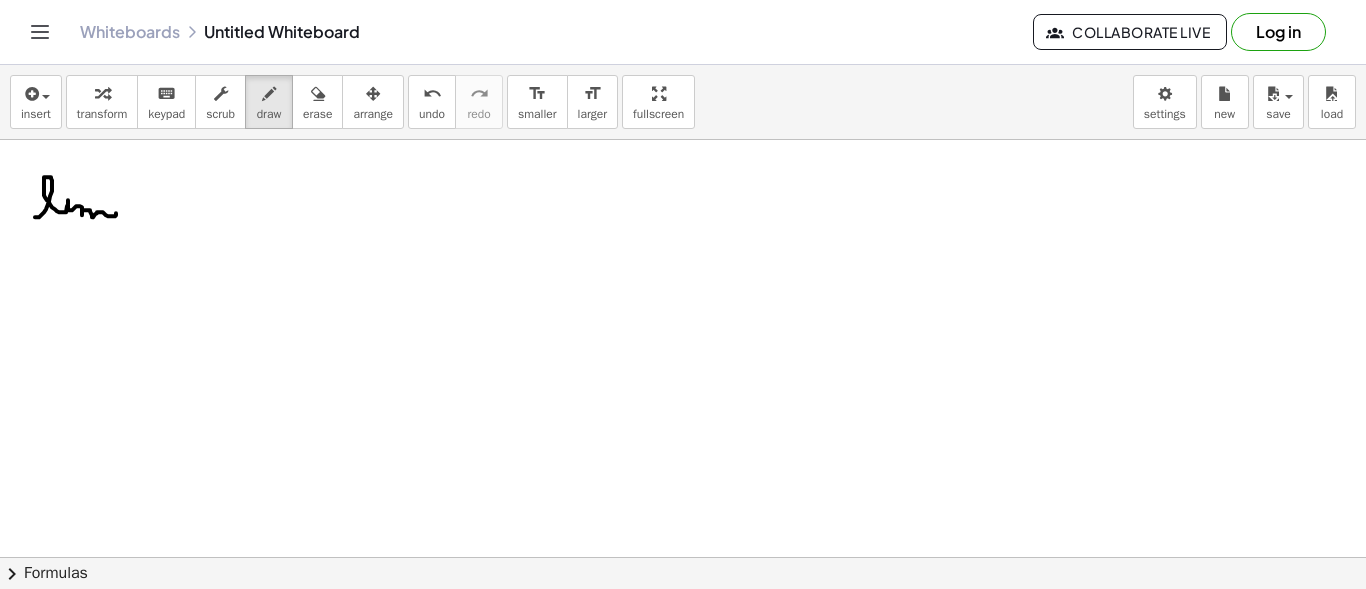 click at bounding box center [683, 666] 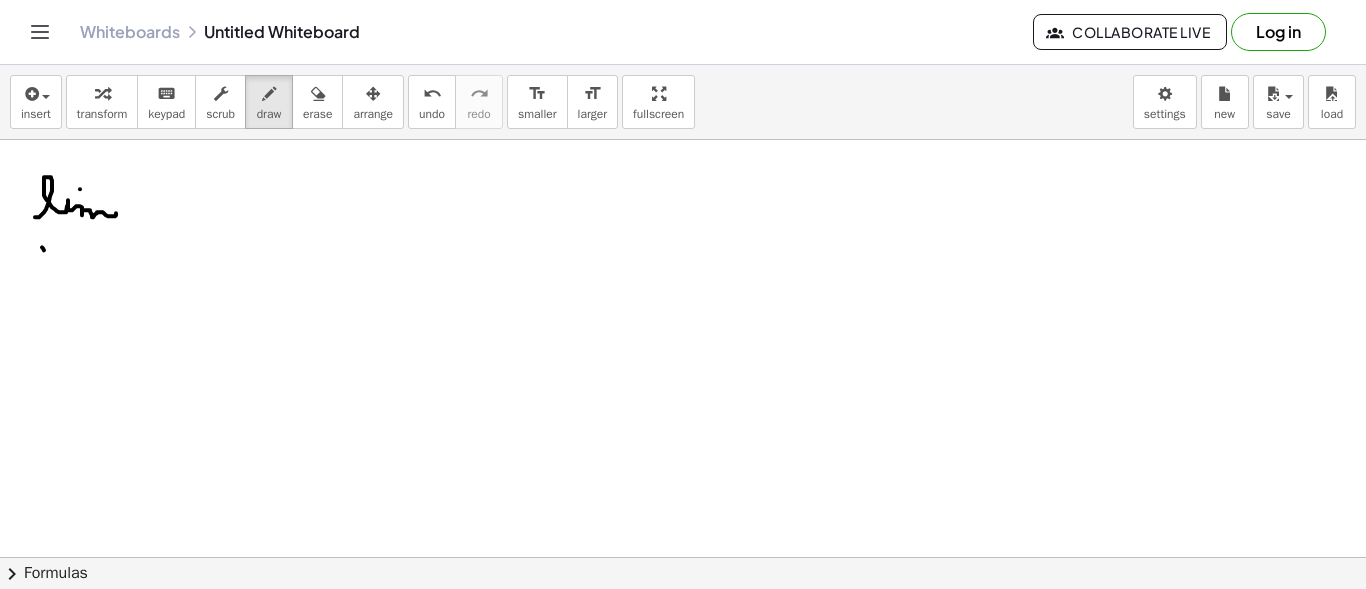 drag, startPoint x: 42, startPoint y: 246, endPoint x: 53, endPoint y: 253, distance: 13.038404 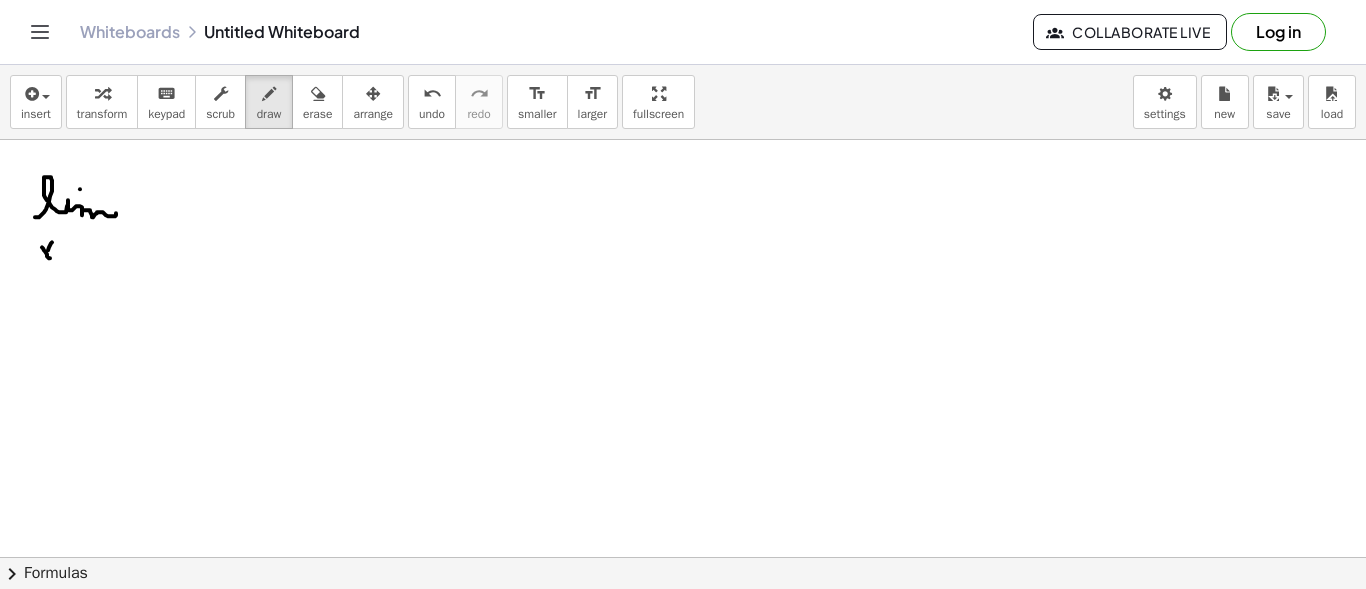 drag, startPoint x: 52, startPoint y: 241, endPoint x: 43, endPoint y: 256, distance: 17.492855 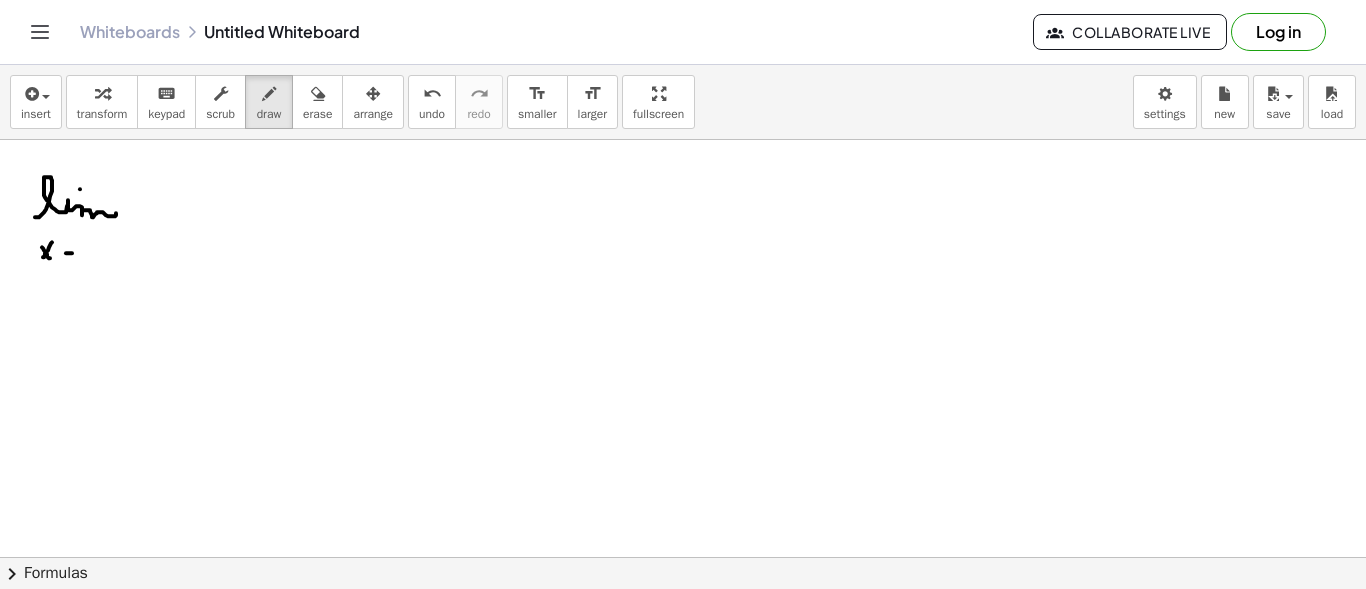 click at bounding box center (683, 666) 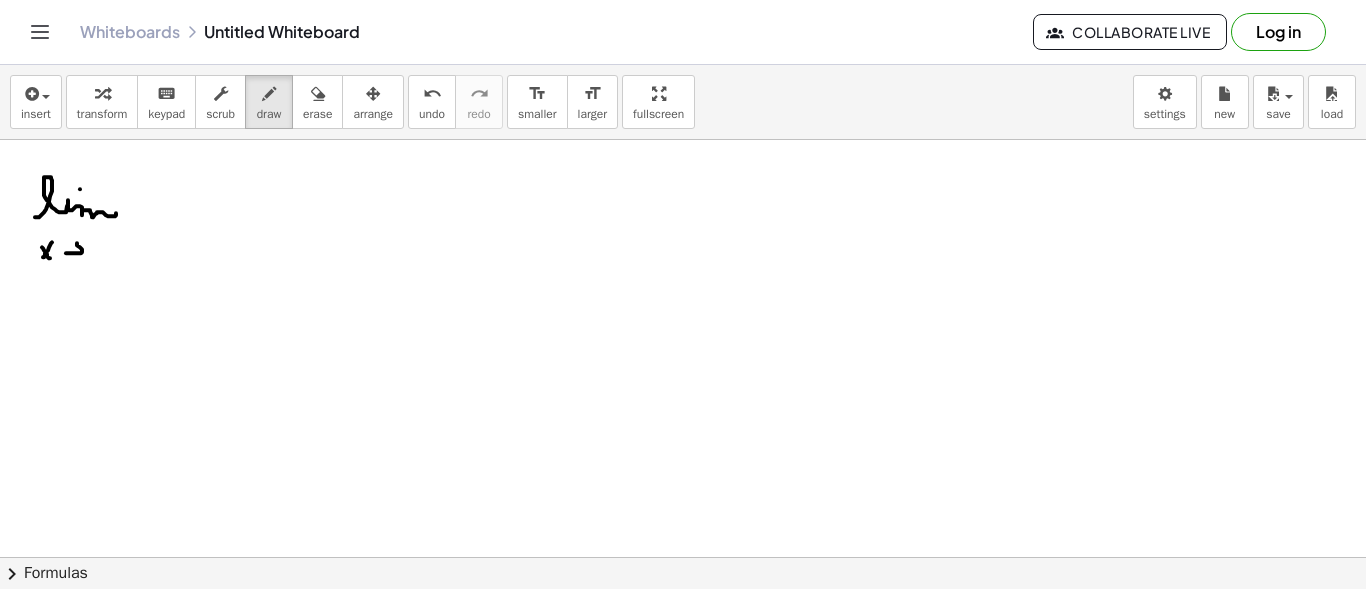 drag, startPoint x: 77, startPoint y: 242, endPoint x: 77, endPoint y: 258, distance: 16 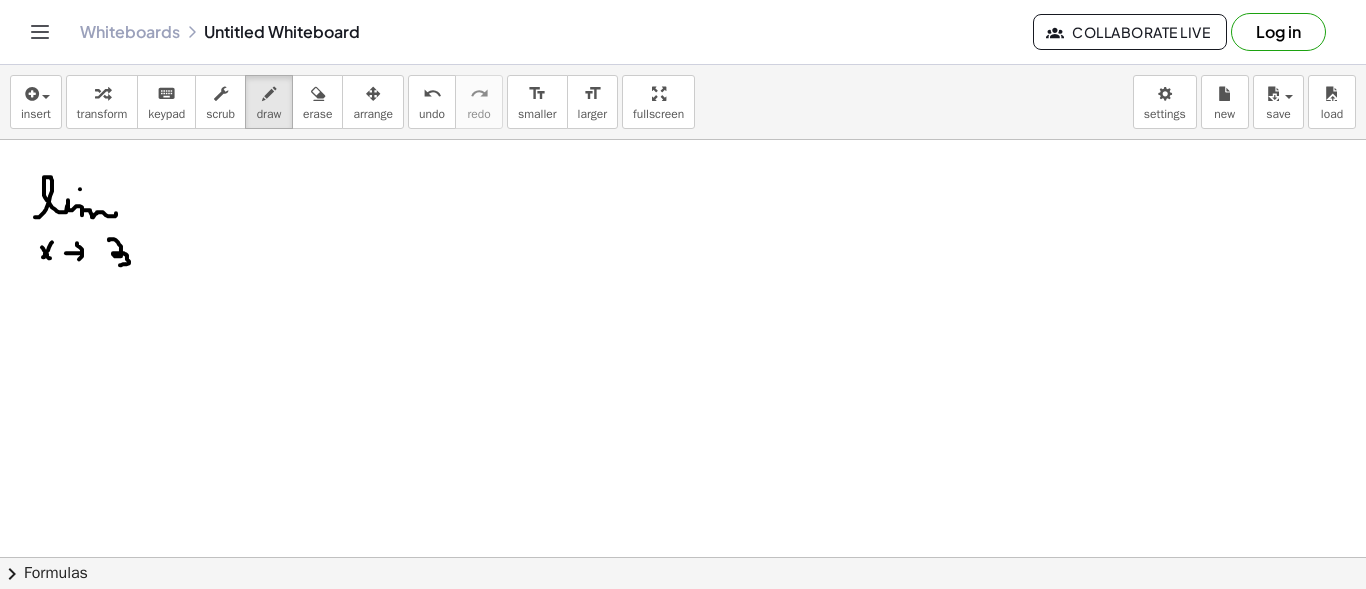 drag, startPoint x: 109, startPoint y: 239, endPoint x: 166, endPoint y: 248, distance: 57.706154 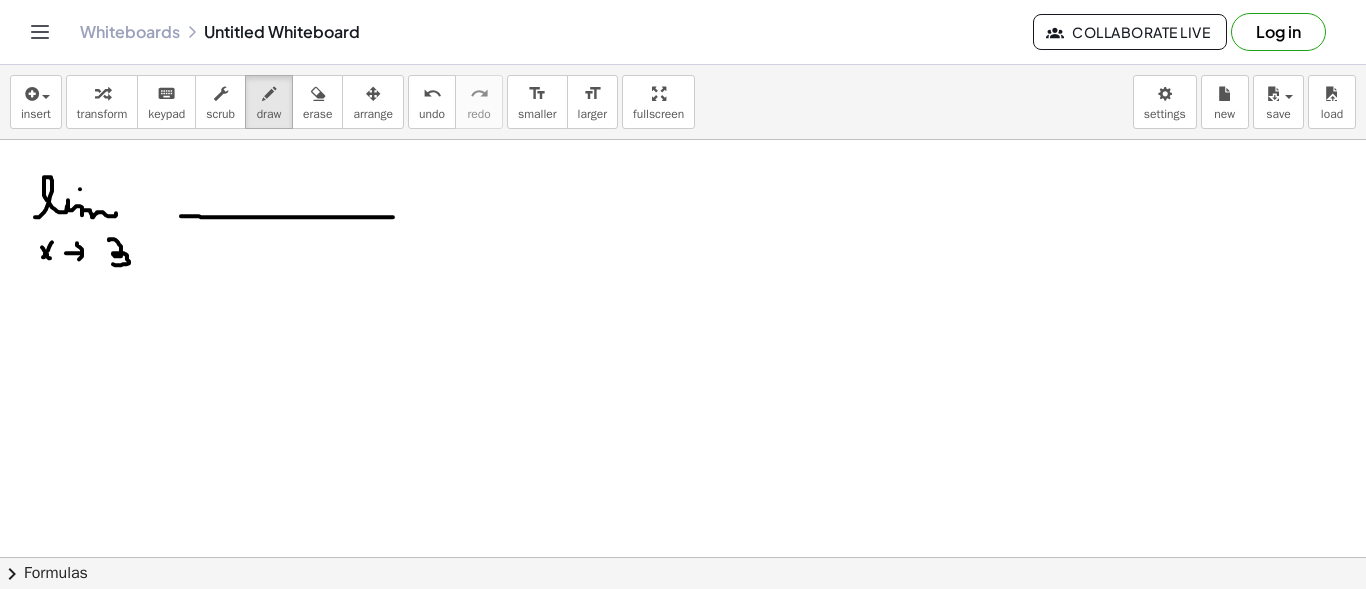 drag, startPoint x: 181, startPoint y: 215, endPoint x: 402, endPoint y: 216, distance: 221.00226 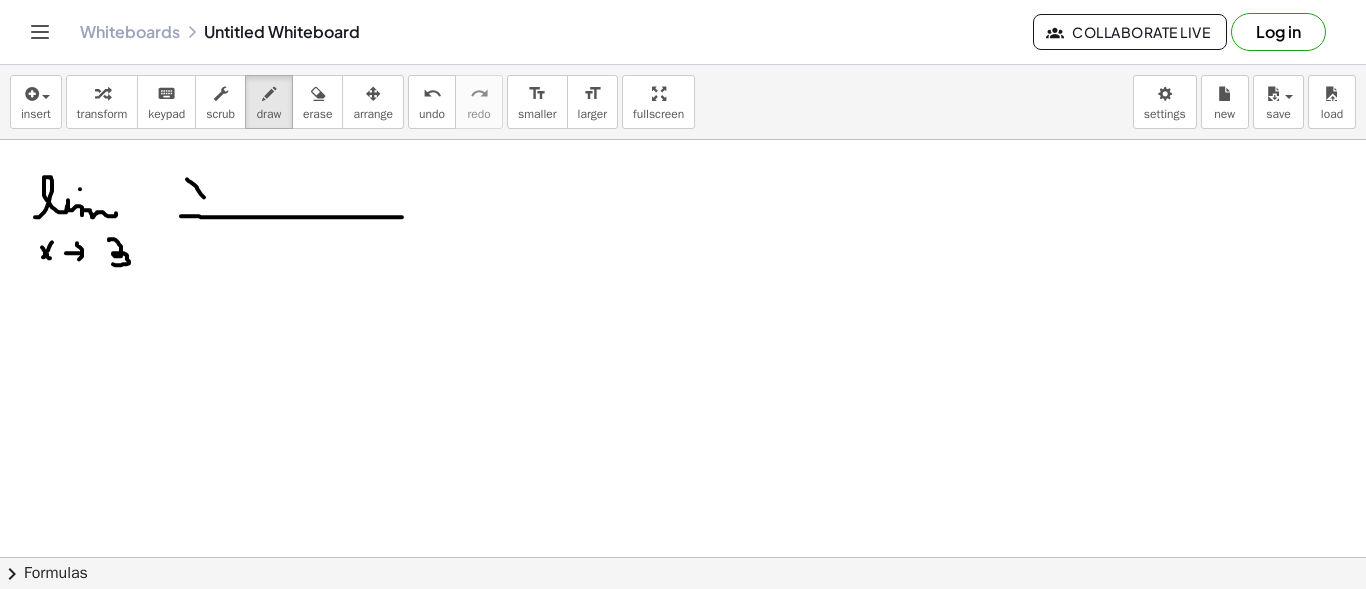 drag, startPoint x: 189, startPoint y: 180, endPoint x: 207, endPoint y: 187, distance: 19.313208 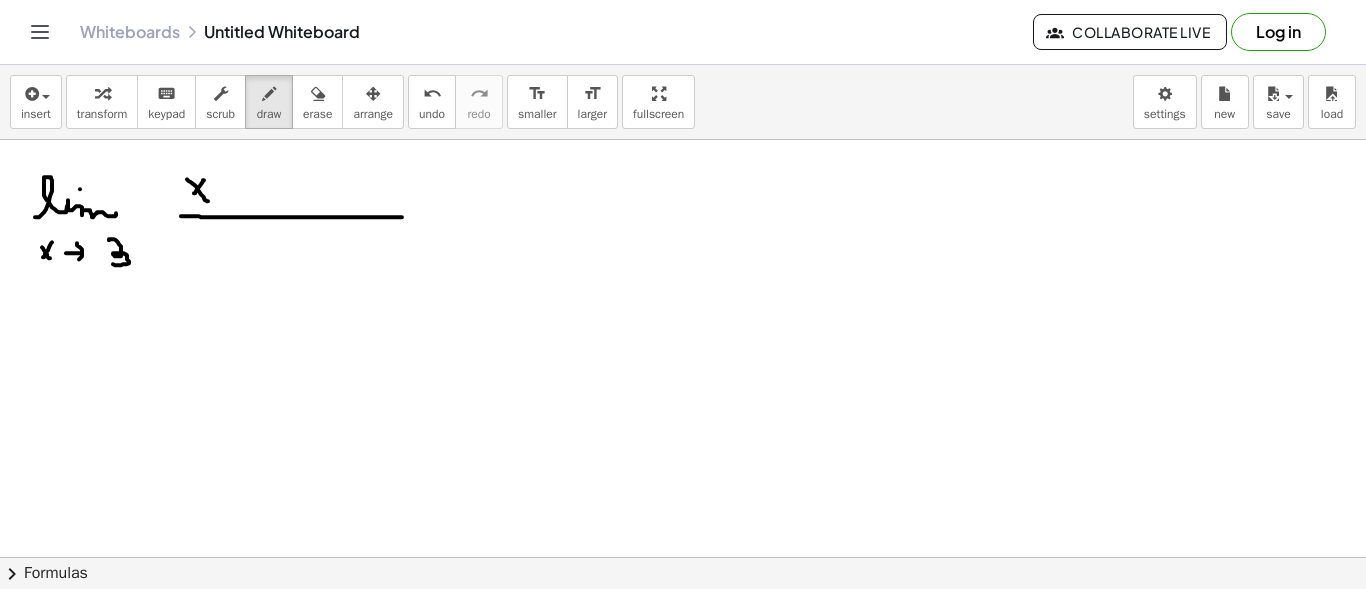 click at bounding box center (683, 666) 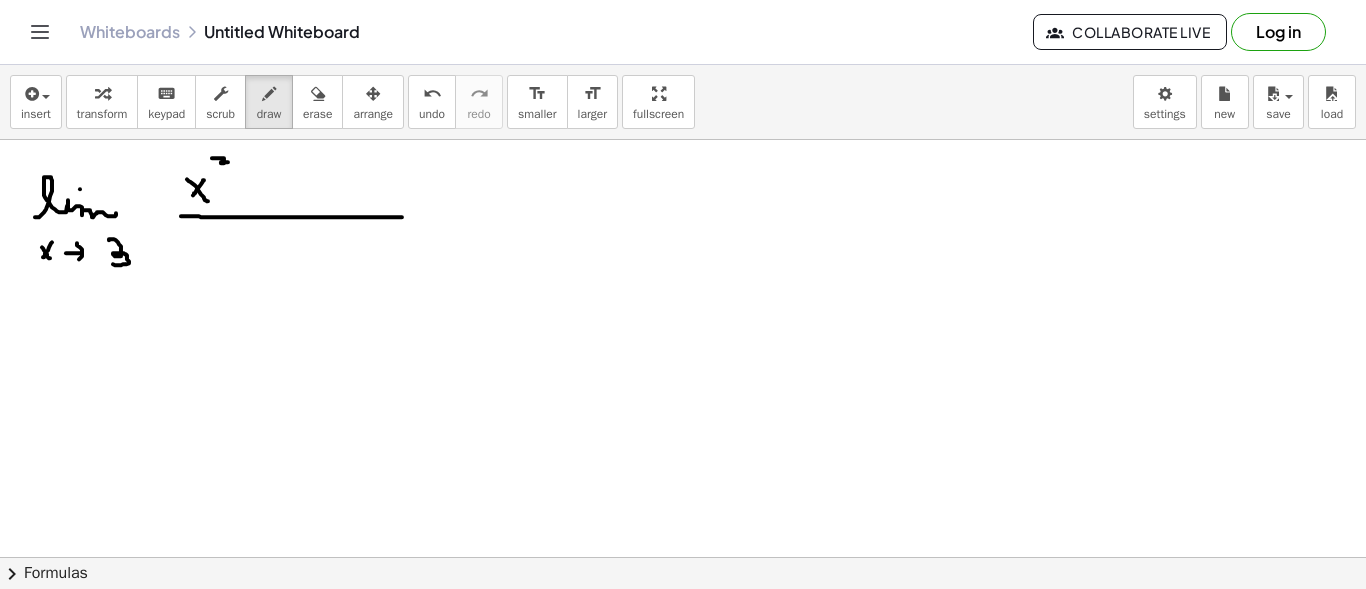 drag, startPoint x: 224, startPoint y: 157, endPoint x: 221, endPoint y: 167, distance: 10.440307 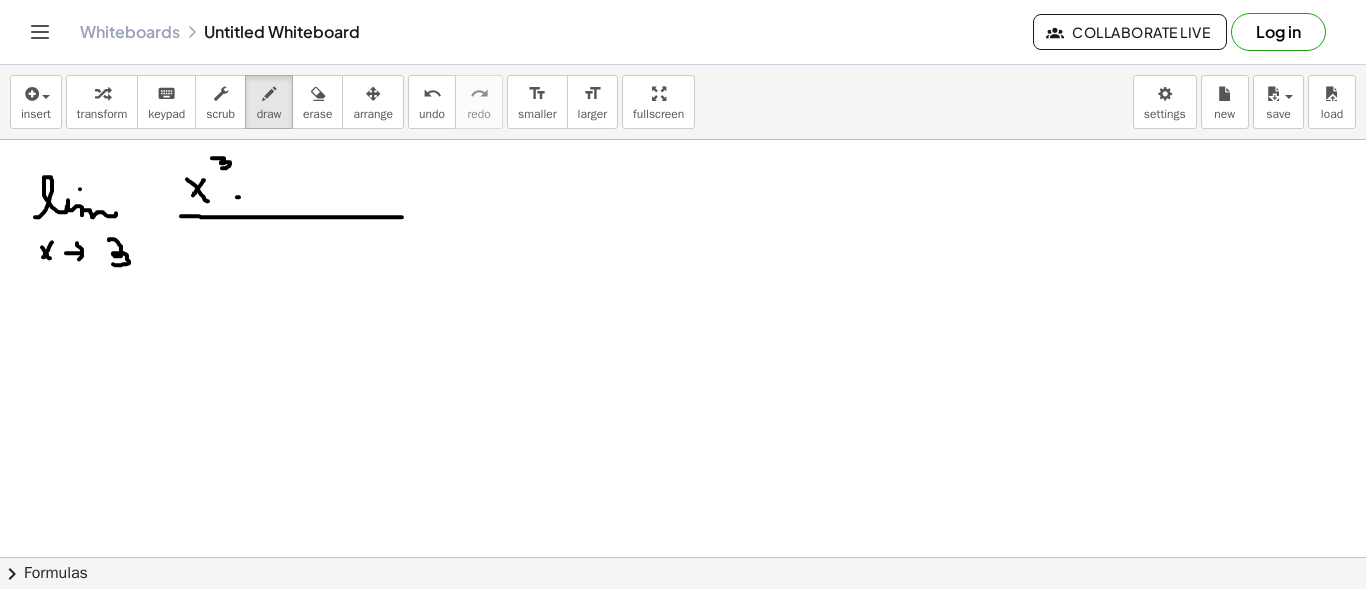 drag, startPoint x: 237, startPoint y: 196, endPoint x: 249, endPoint y: 194, distance: 12.165525 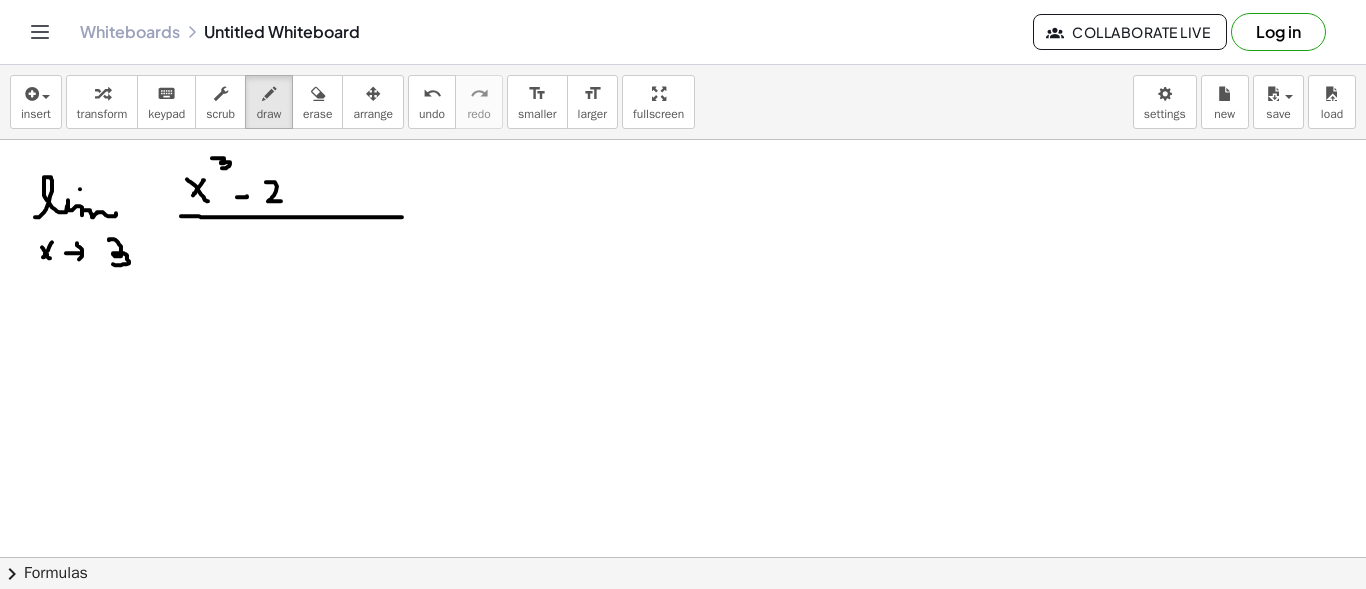 drag, startPoint x: 277, startPoint y: 185, endPoint x: 284, endPoint y: 199, distance: 15.652476 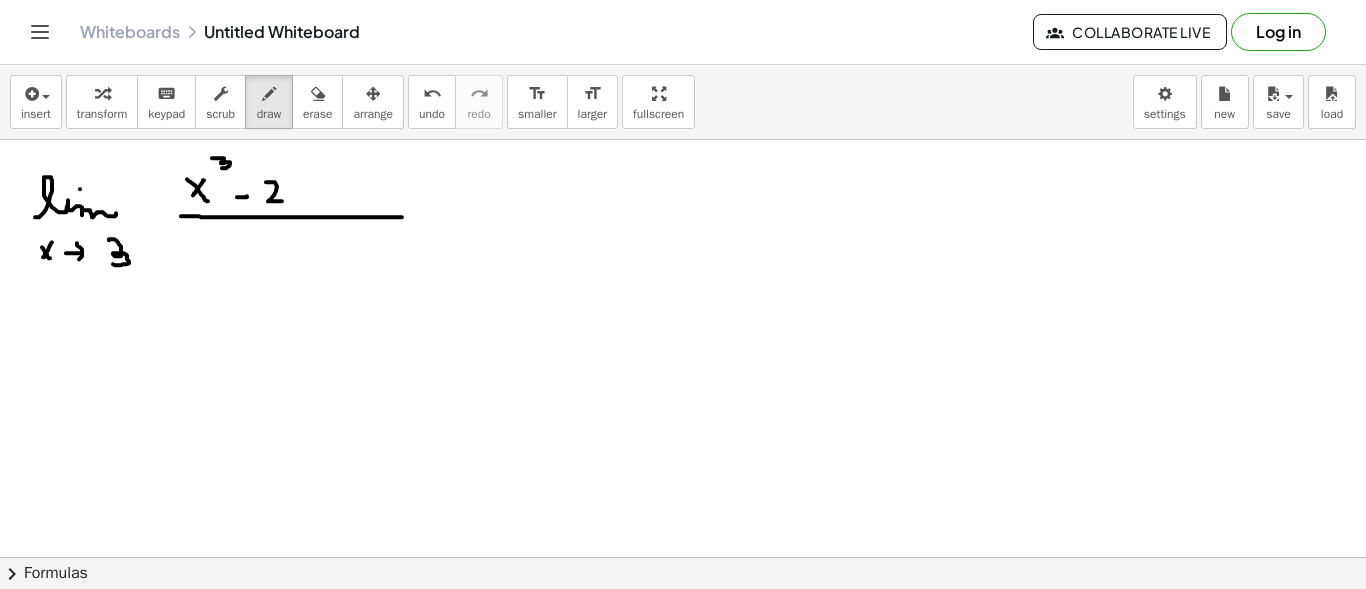 click at bounding box center (683, 666) 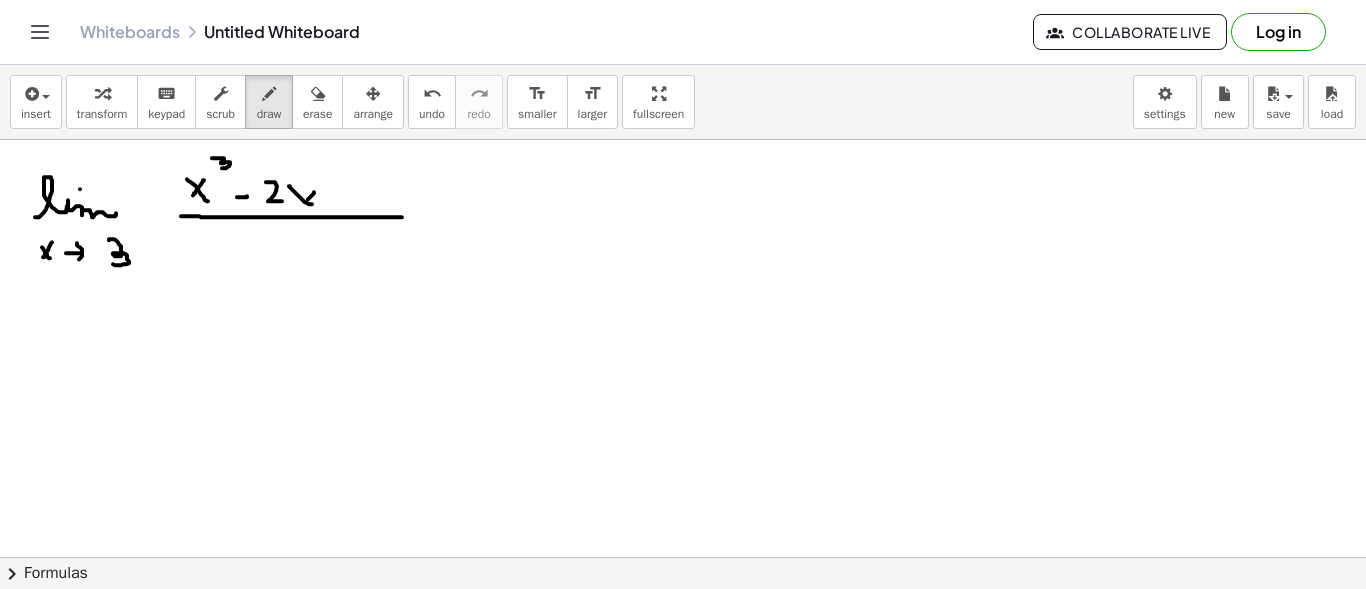 drag, startPoint x: 314, startPoint y: 191, endPoint x: 306, endPoint y: 201, distance: 12.806249 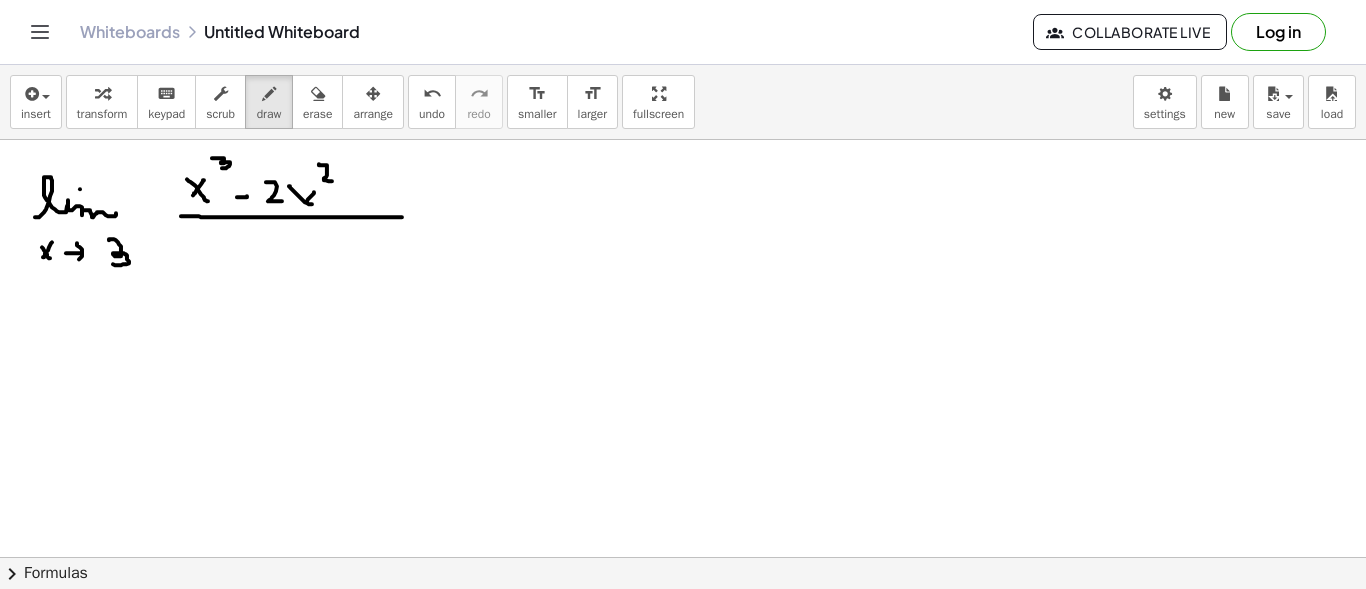 drag, startPoint x: 319, startPoint y: 163, endPoint x: 332, endPoint y: 180, distance: 21.400934 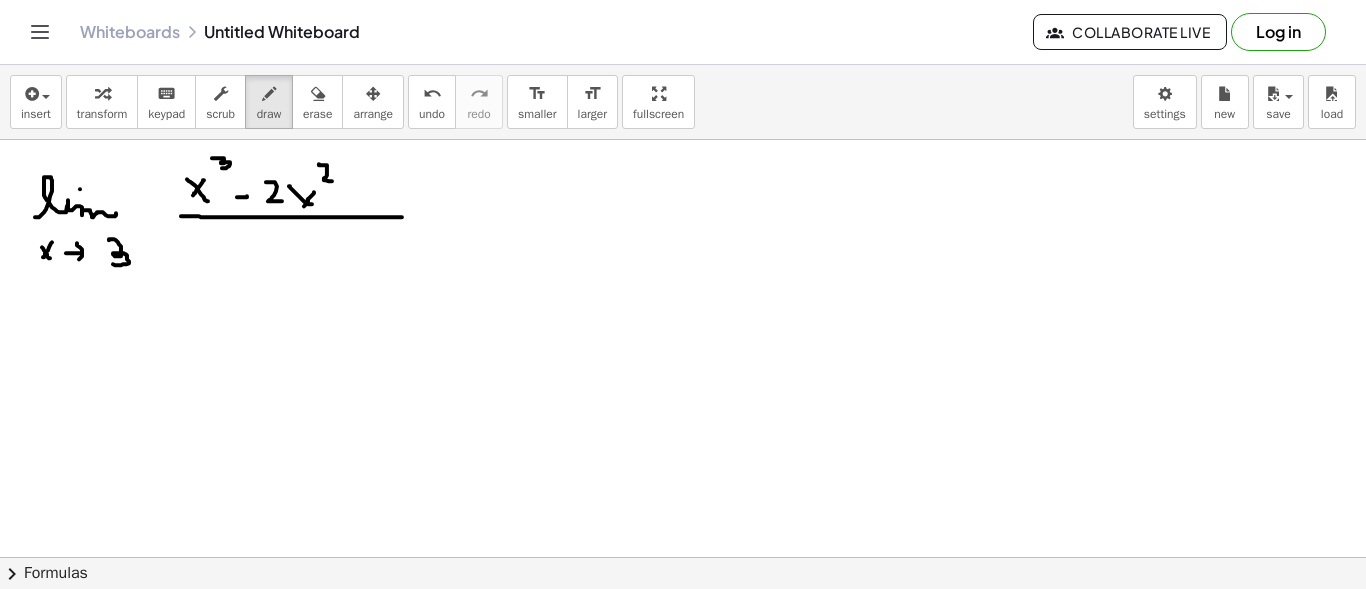 click at bounding box center (683, 666) 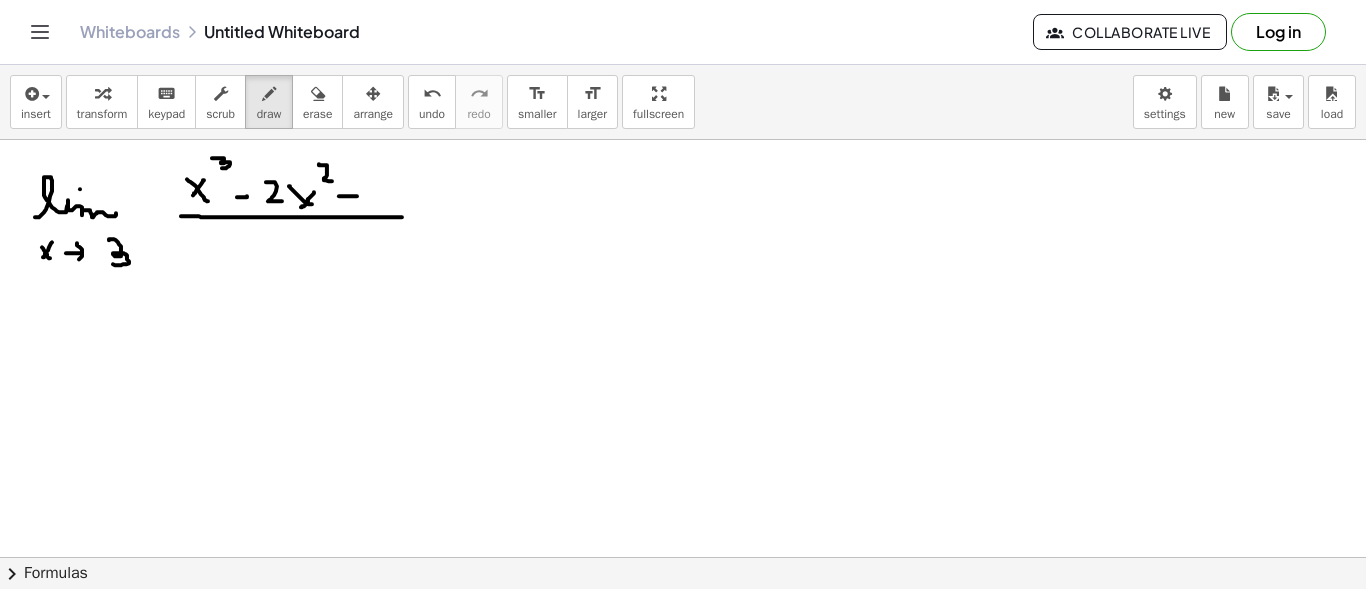 drag, startPoint x: 348, startPoint y: 195, endPoint x: 354, endPoint y: 184, distance: 12.529964 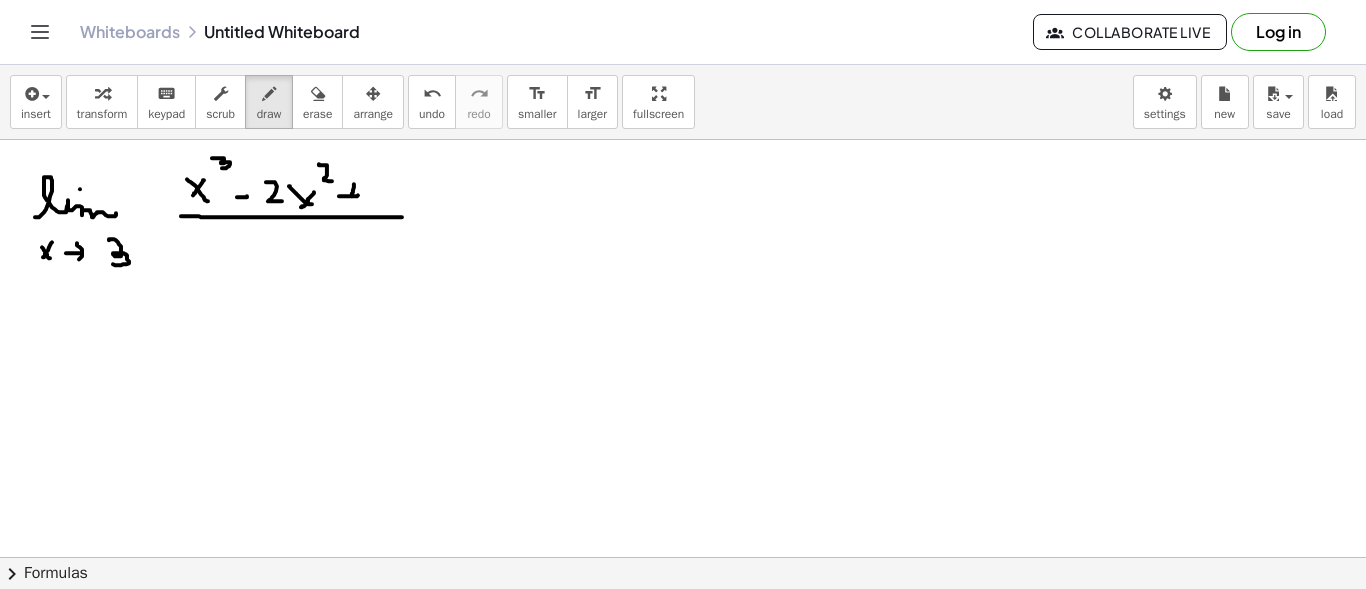 drag, startPoint x: 354, startPoint y: 183, endPoint x: 352, endPoint y: 195, distance: 12.165525 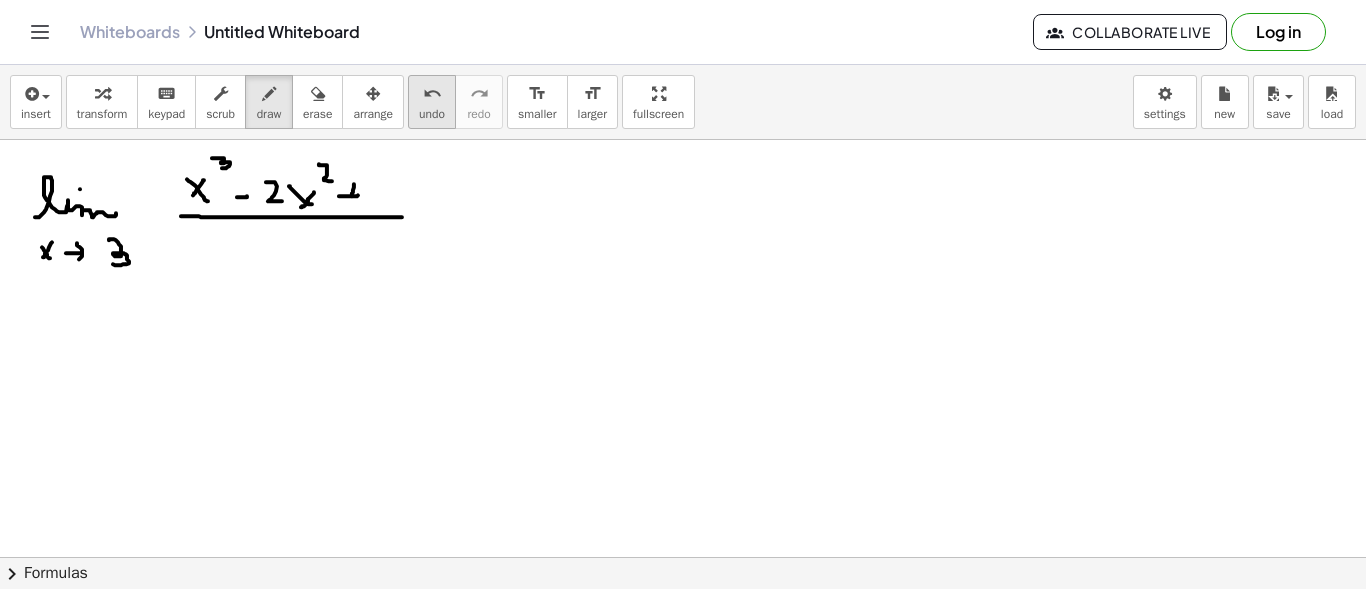 click on "undo" at bounding box center (432, 114) 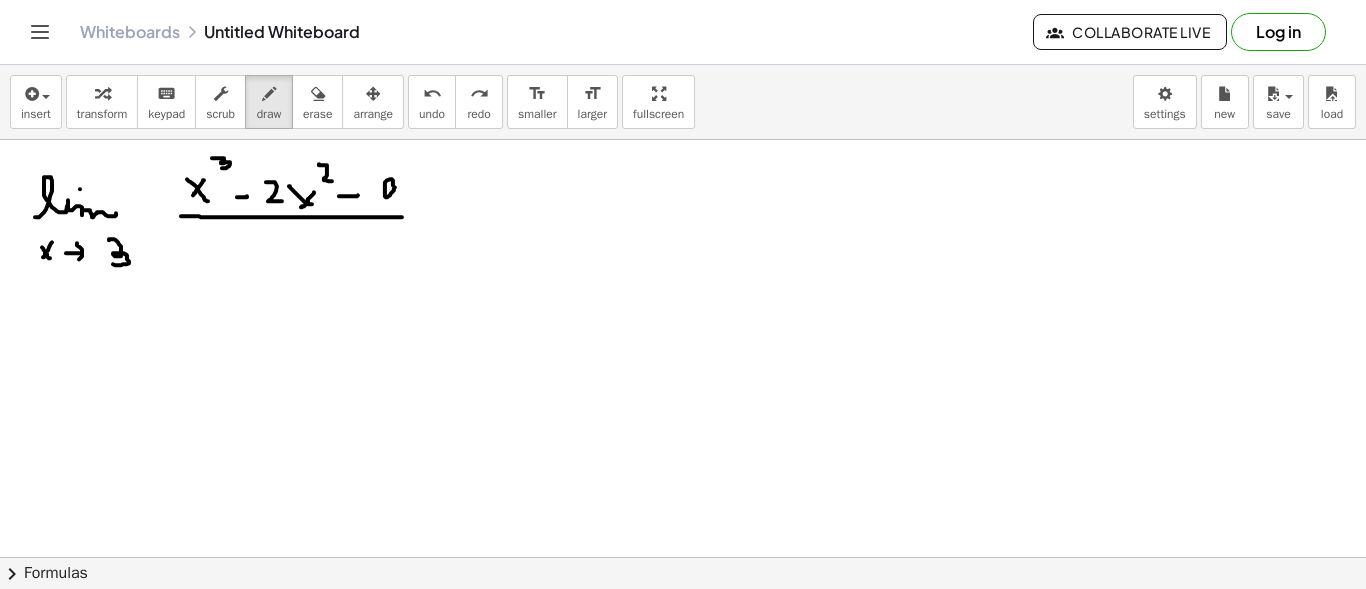 drag, startPoint x: 393, startPoint y: 180, endPoint x: 399, endPoint y: 202, distance: 22.803509 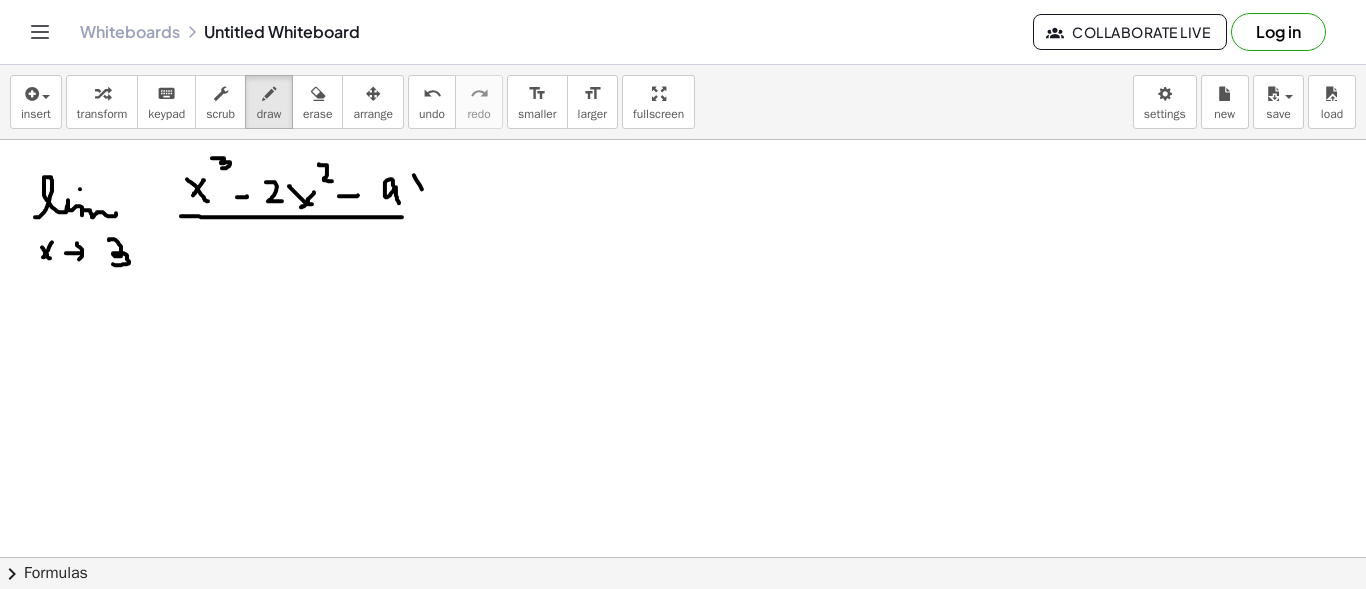 drag, startPoint x: 422, startPoint y: 188, endPoint x: 437, endPoint y: 201, distance: 19.849434 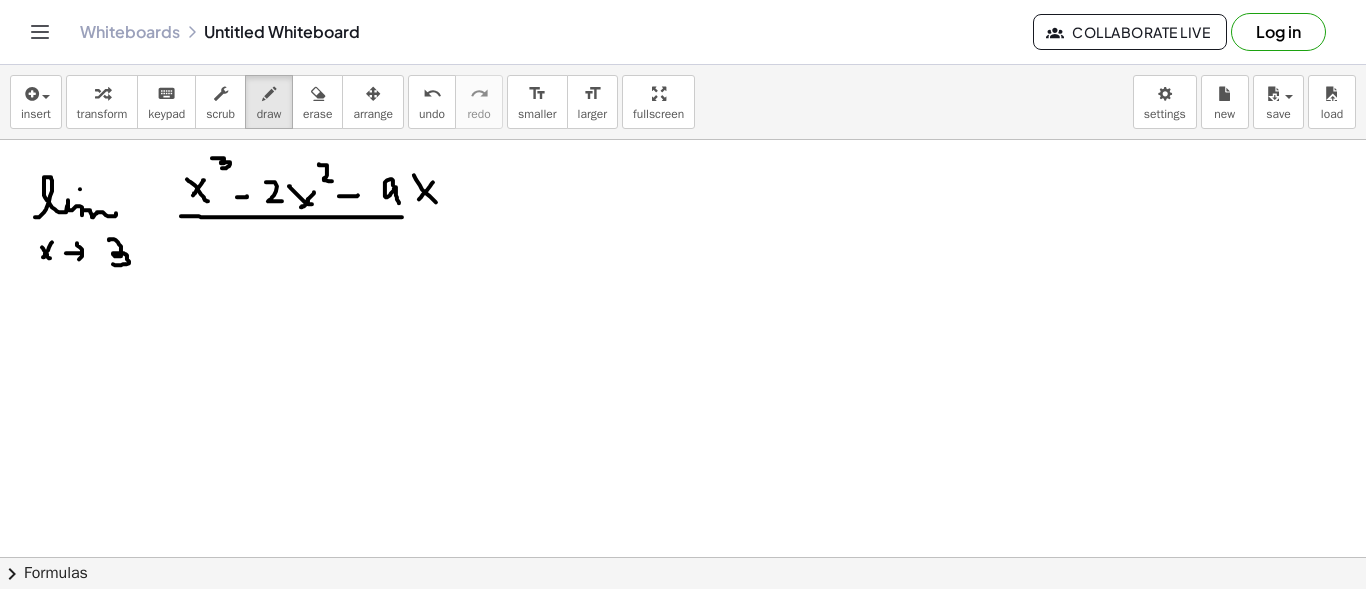 drag, startPoint x: 419, startPoint y: 198, endPoint x: 438, endPoint y: 196, distance: 19.104973 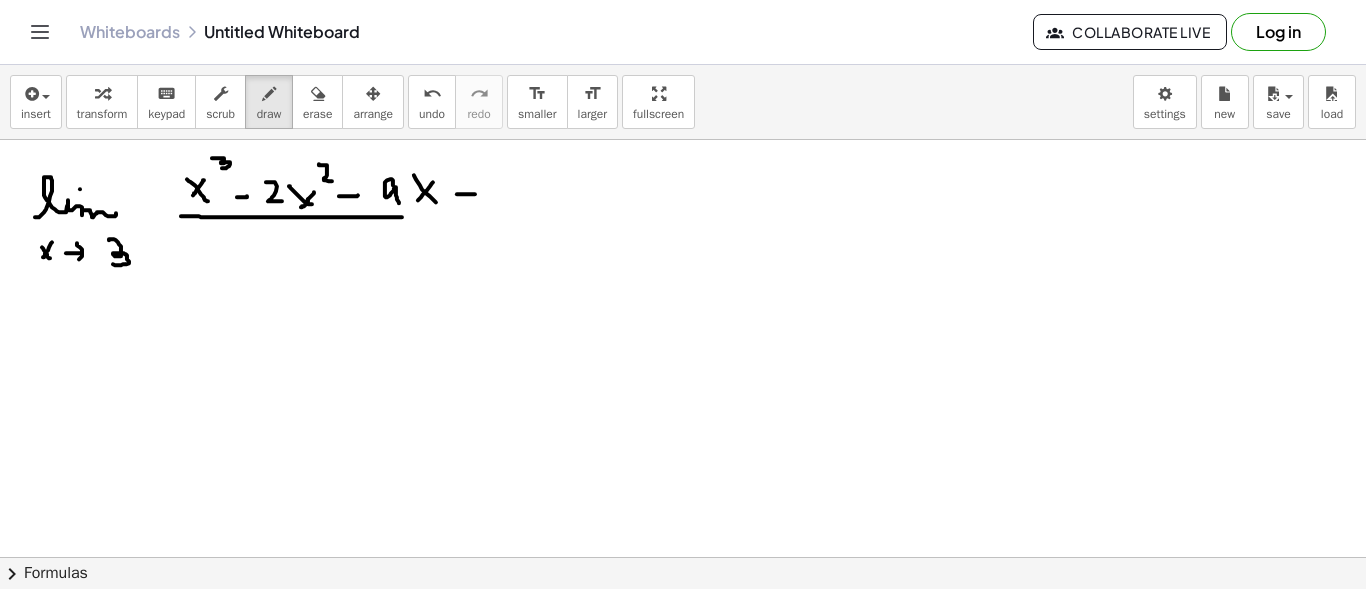 click at bounding box center (683, 666) 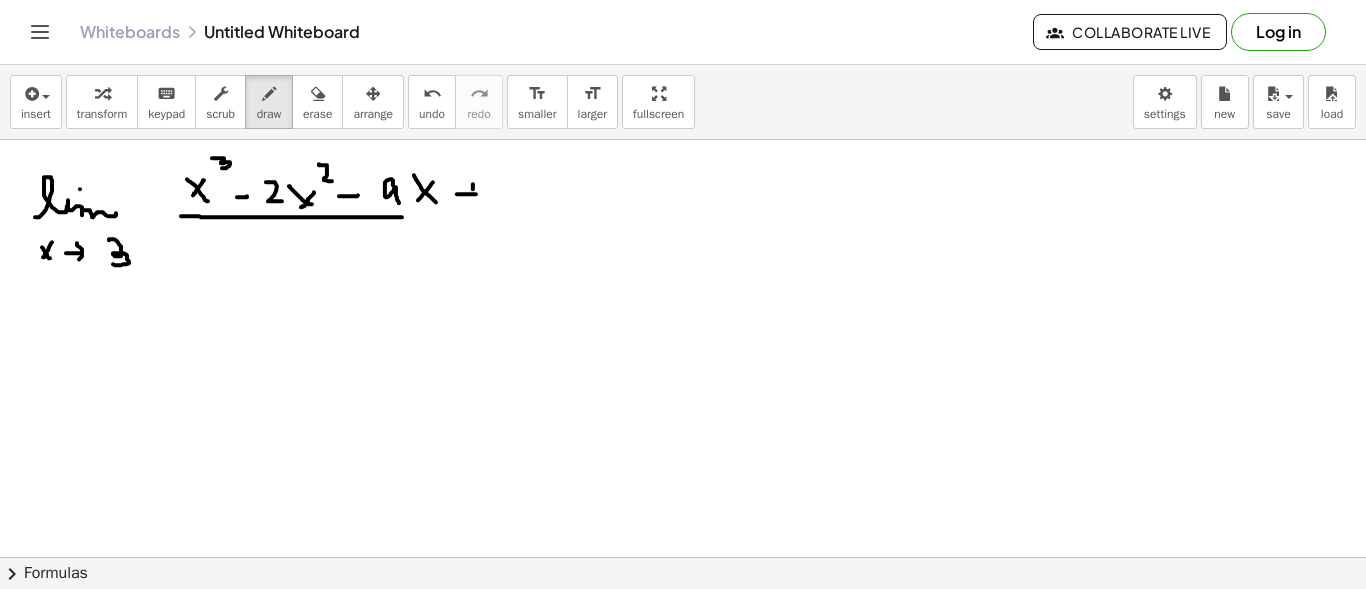 drag, startPoint x: 473, startPoint y: 188, endPoint x: 473, endPoint y: 208, distance: 20 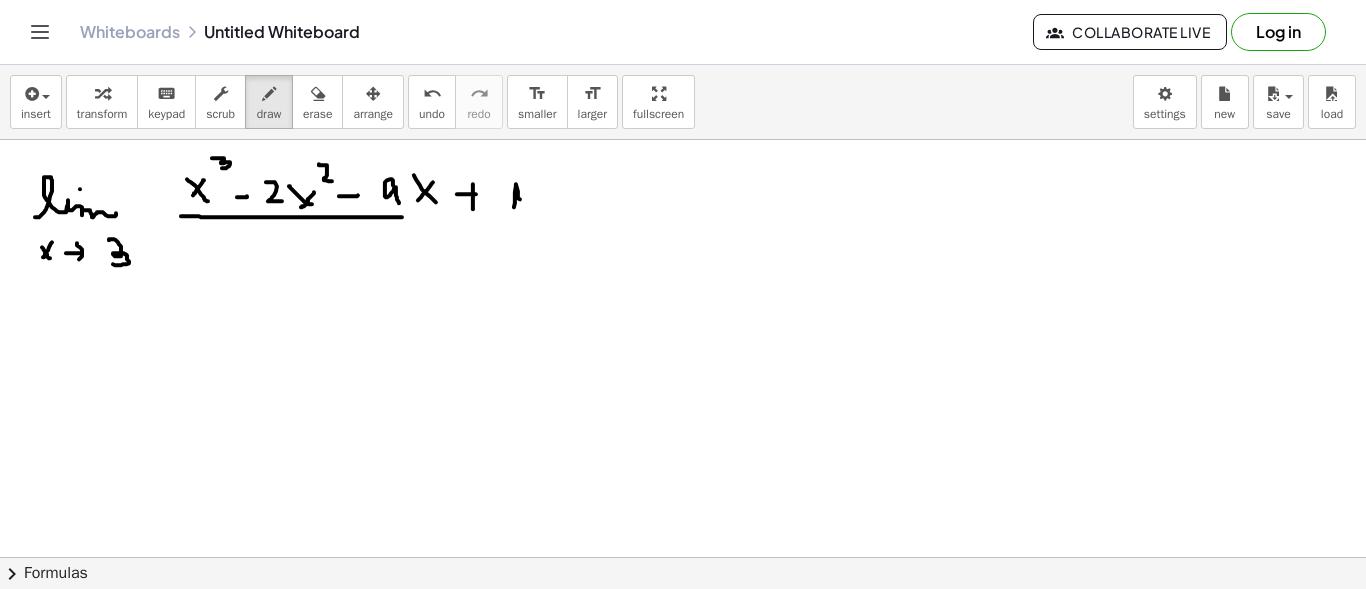click at bounding box center [683, 666] 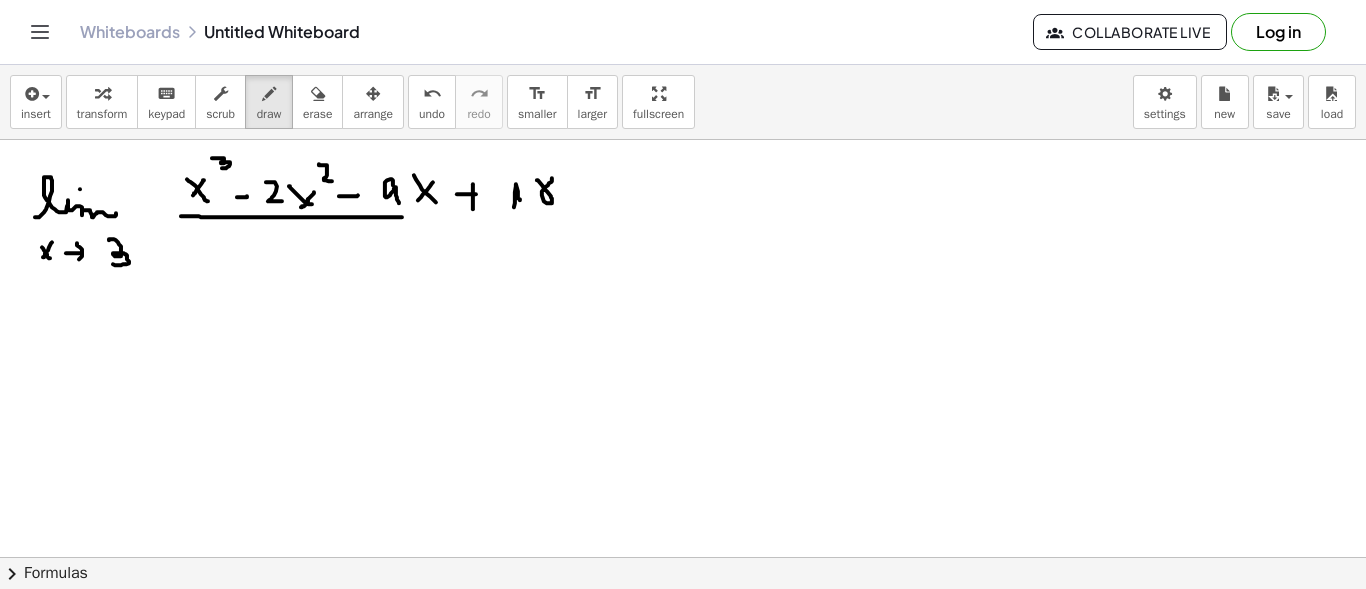 drag, startPoint x: 552, startPoint y: 197, endPoint x: 527, endPoint y: 190, distance: 25.96151 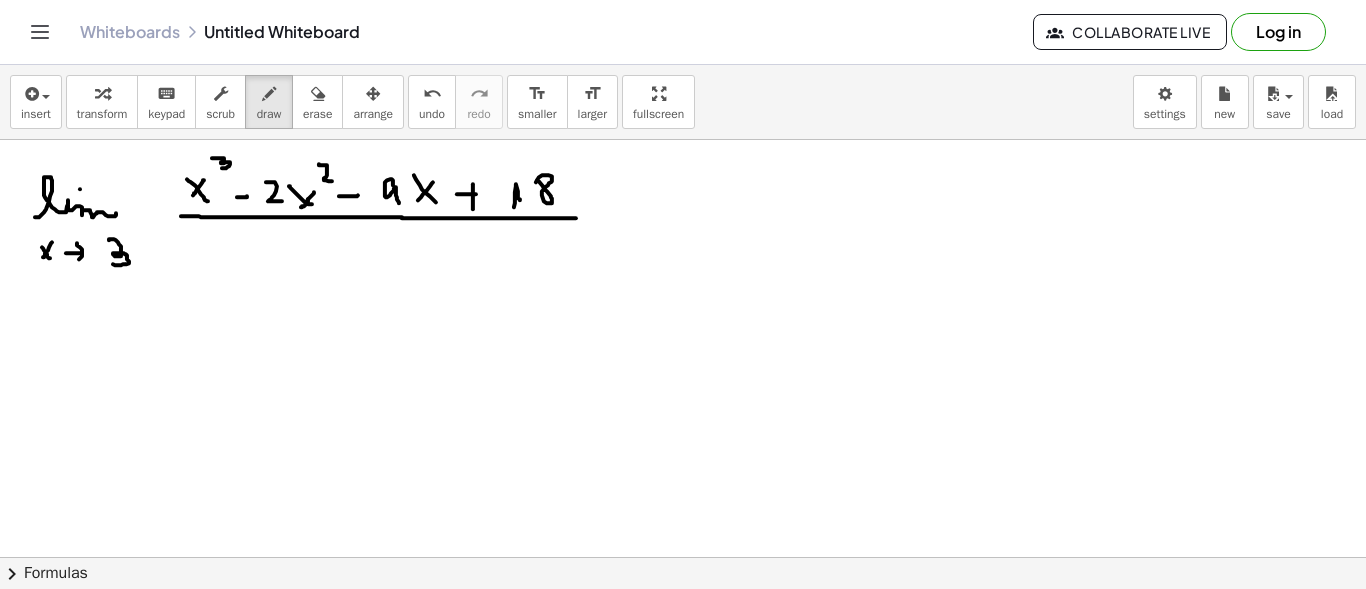 drag, startPoint x: 412, startPoint y: 217, endPoint x: 576, endPoint y: 217, distance: 164 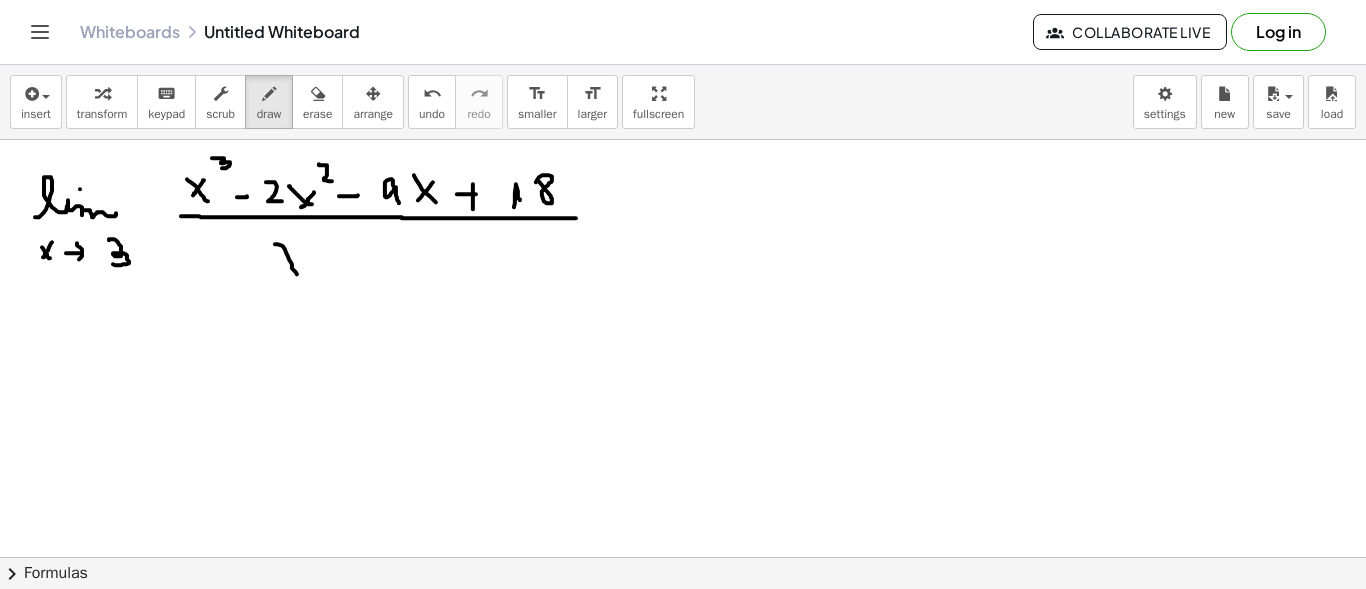drag, startPoint x: 289, startPoint y: 258, endPoint x: 301, endPoint y: 275, distance: 20.808653 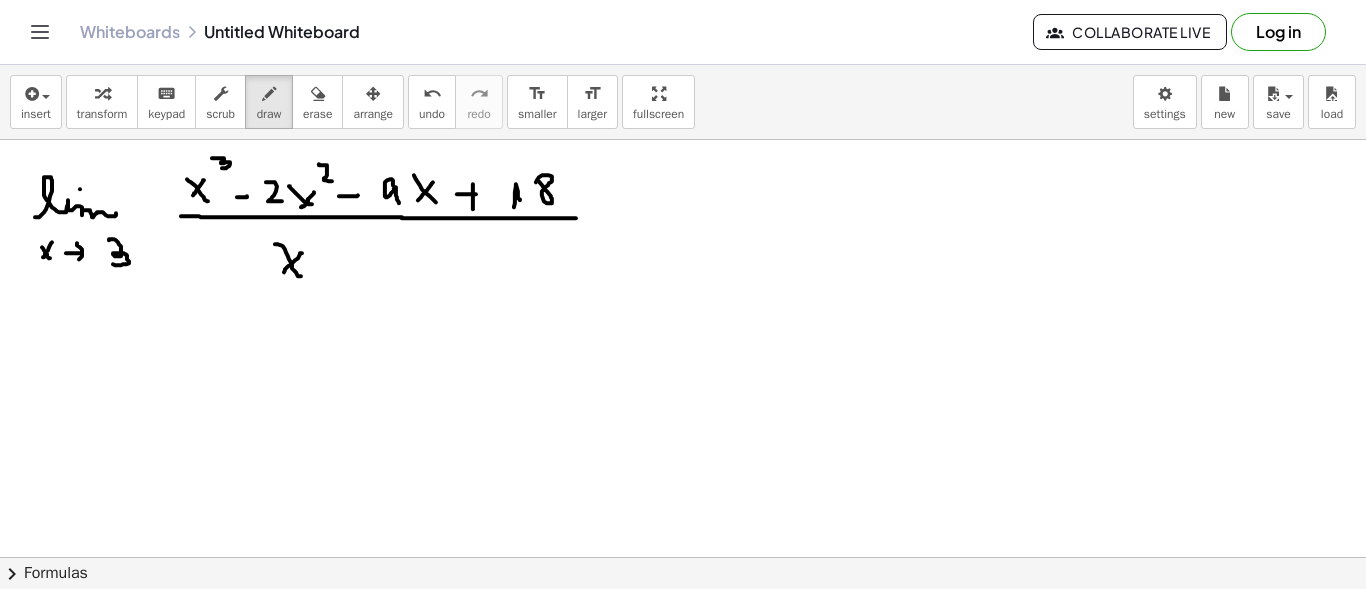 click at bounding box center [683, 666] 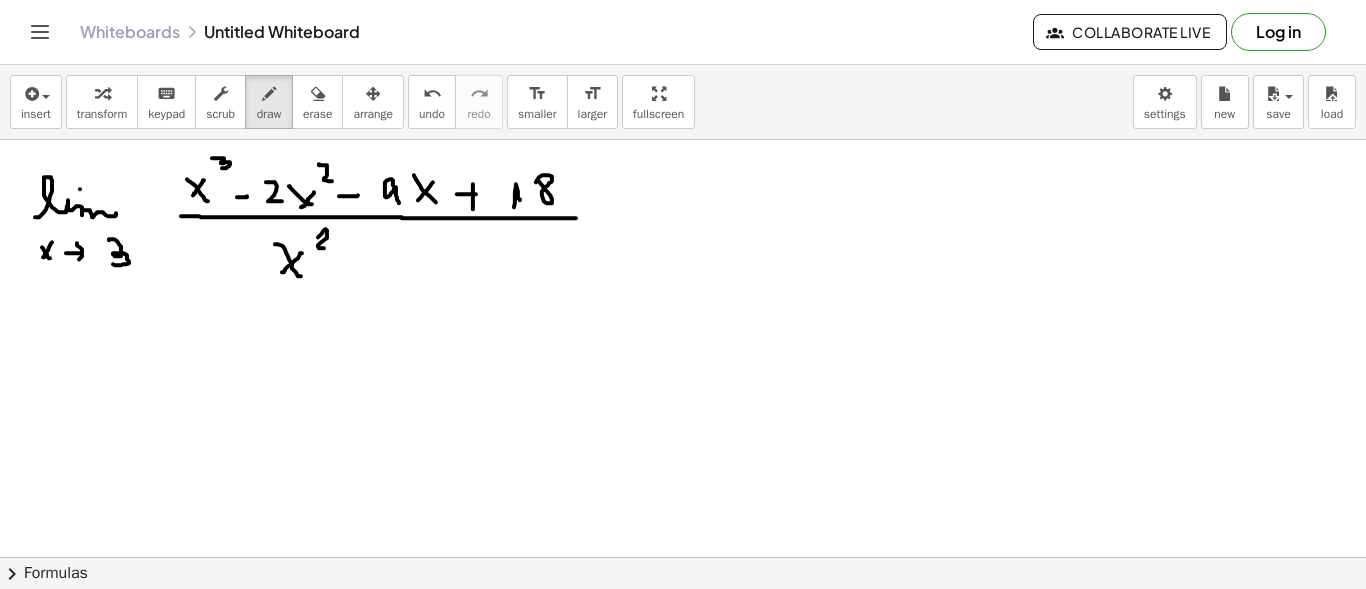 drag, startPoint x: 319, startPoint y: 235, endPoint x: 330, endPoint y: 247, distance: 16.27882 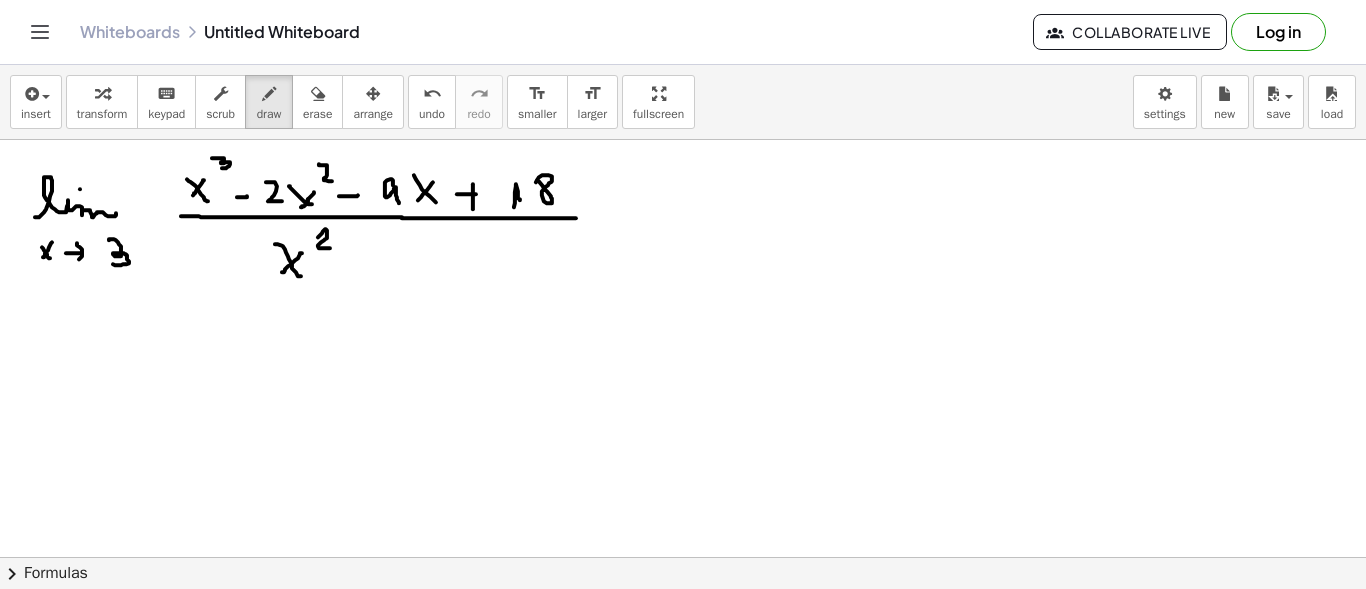 drag, startPoint x: 347, startPoint y: 262, endPoint x: 363, endPoint y: 262, distance: 16 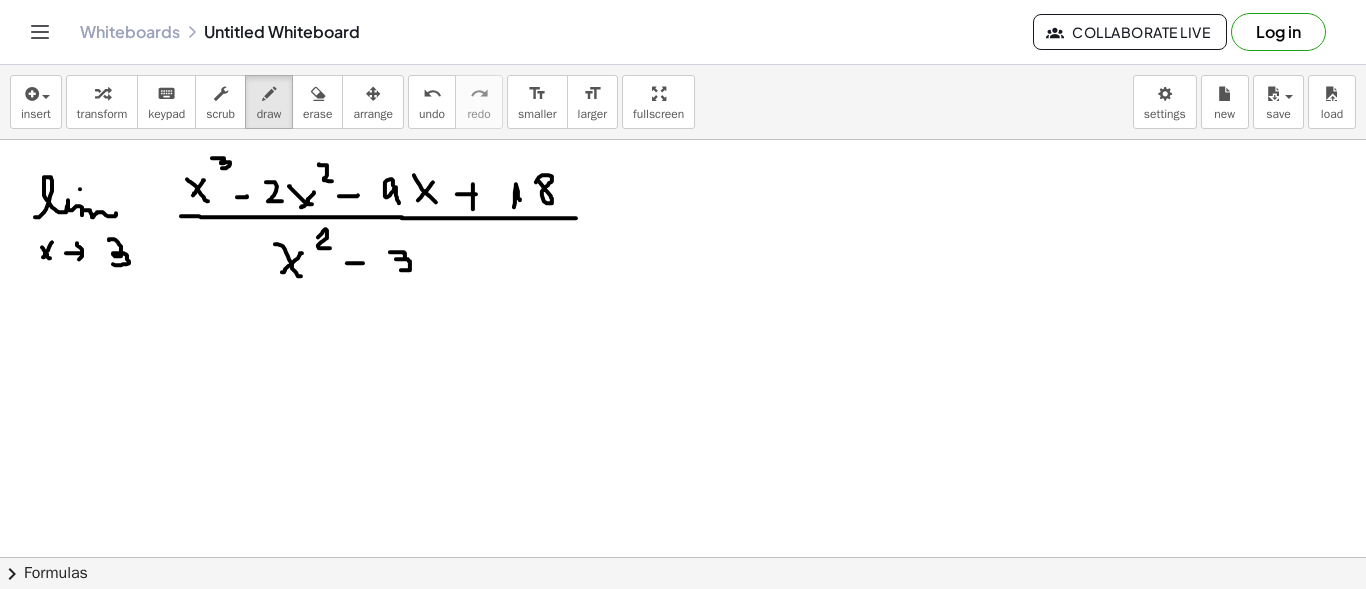 drag, startPoint x: 398, startPoint y: 251, endPoint x: 412, endPoint y: 256, distance: 14.866069 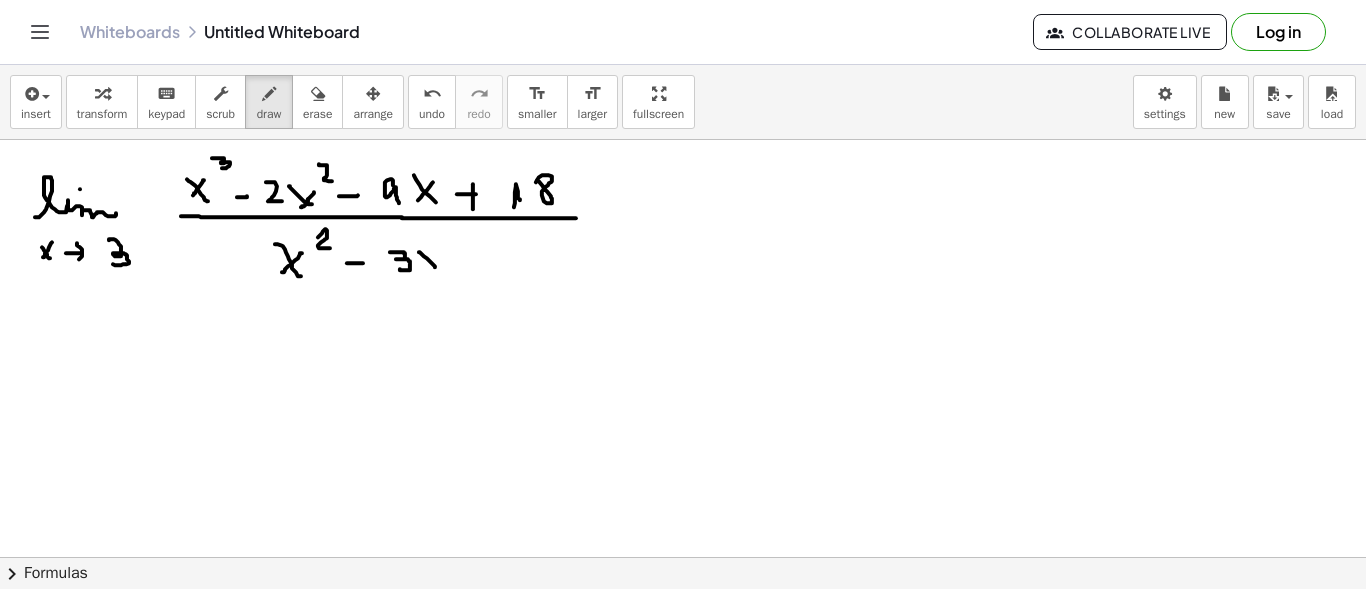 drag, startPoint x: 420, startPoint y: 251, endPoint x: 442, endPoint y: 257, distance: 22.803509 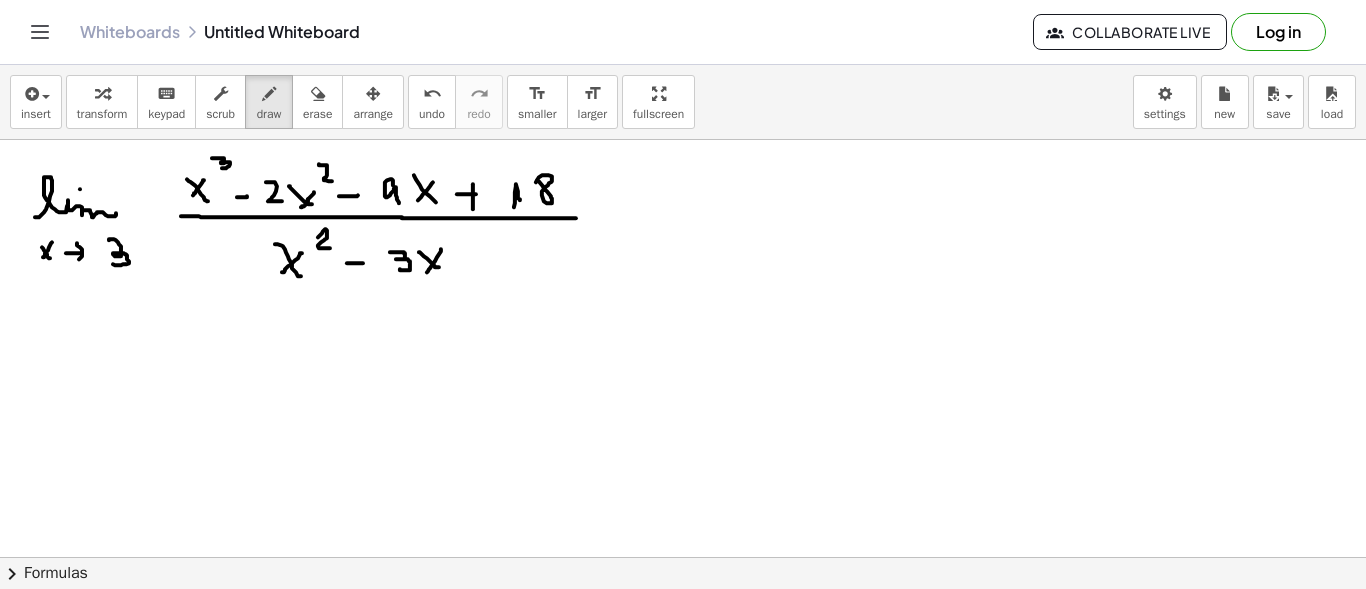 drag, startPoint x: 439, startPoint y: 253, endPoint x: 427, endPoint y: 271, distance: 21.633308 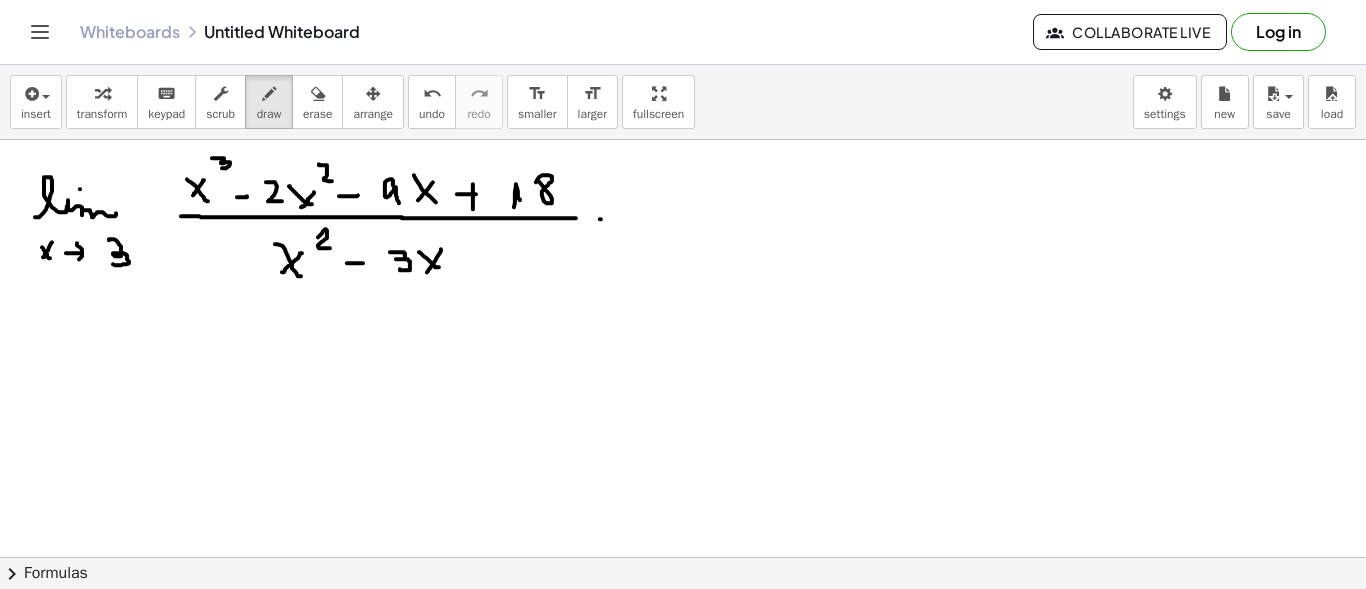 click at bounding box center (683, 666) 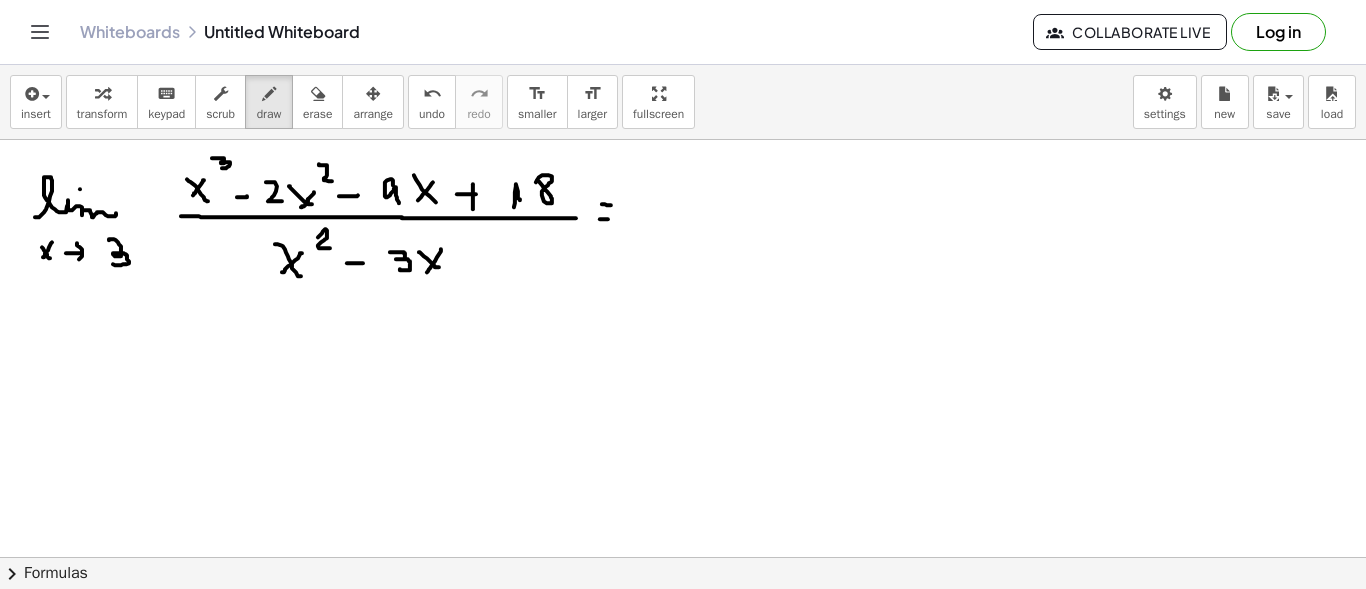 click at bounding box center [683, 666] 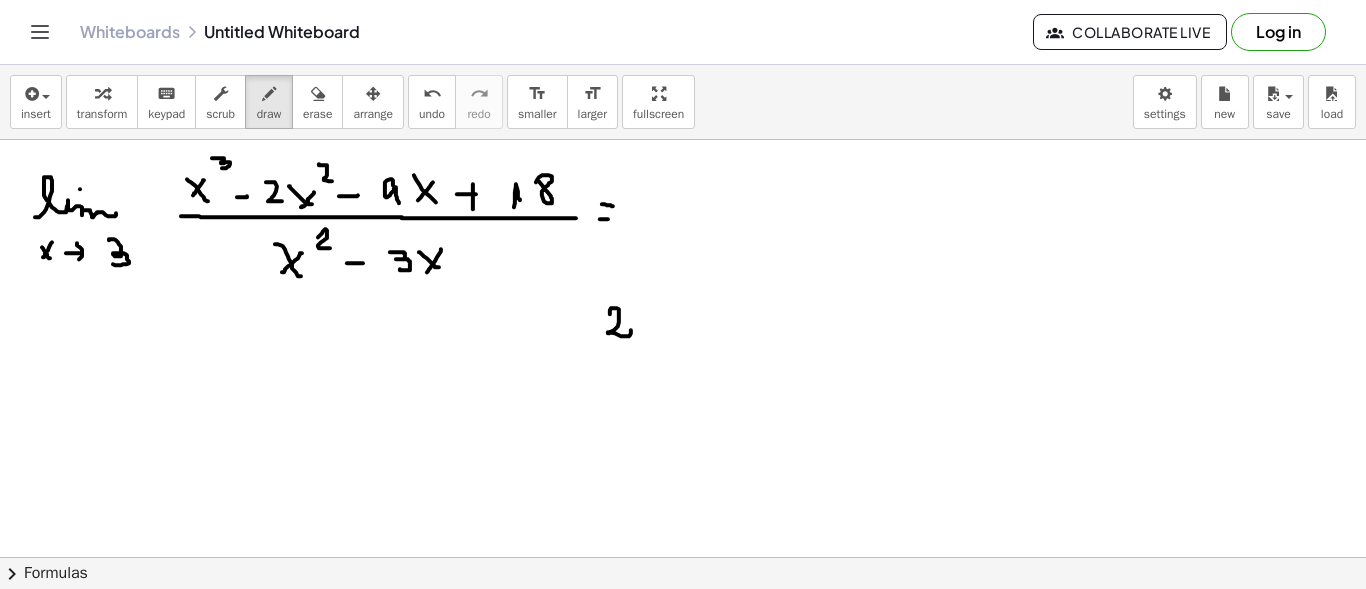drag, startPoint x: 610, startPoint y: 313, endPoint x: 631, endPoint y: 320, distance: 22.135944 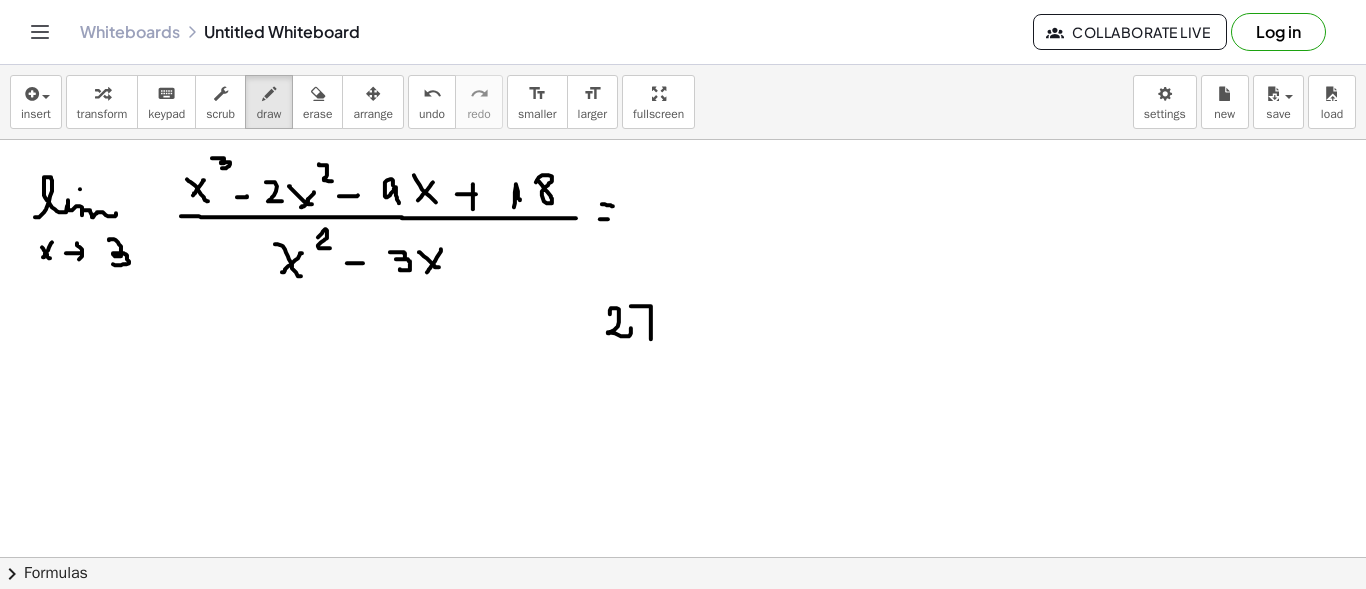 drag, startPoint x: 649, startPoint y: 305, endPoint x: 651, endPoint y: 339, distance: 34.058773 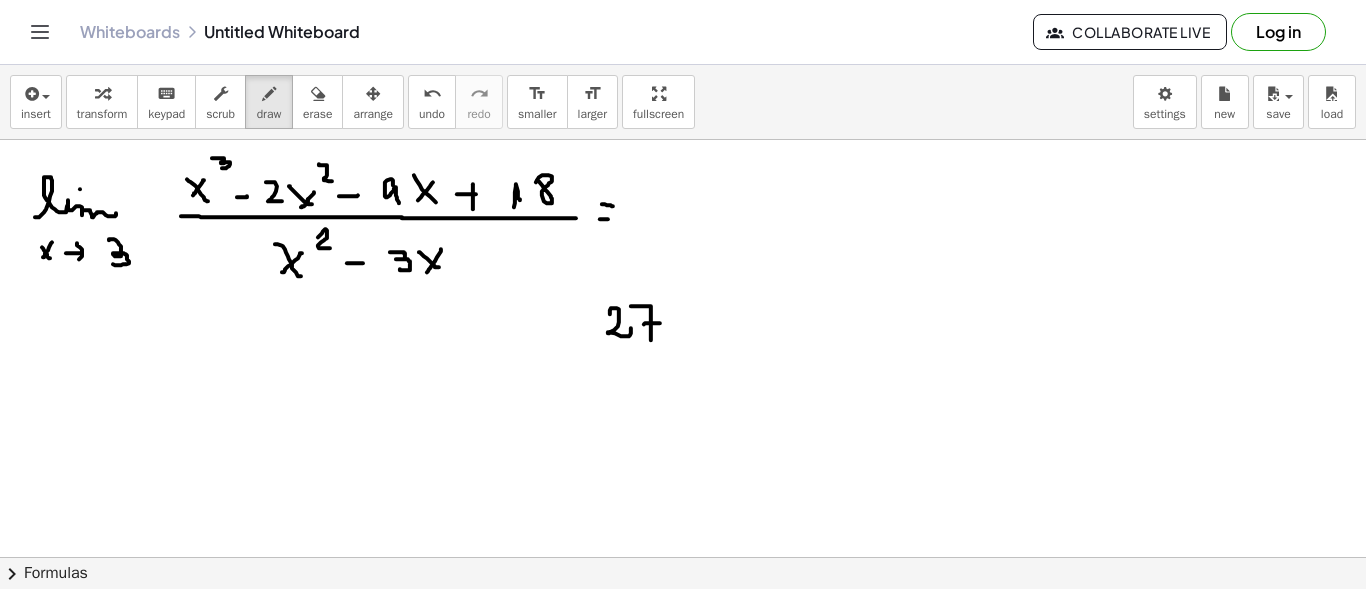 drag, startPoint x: 644, startPoint y: 323, endPoint x: 666, endPoint y: 322, distance: 22.022715 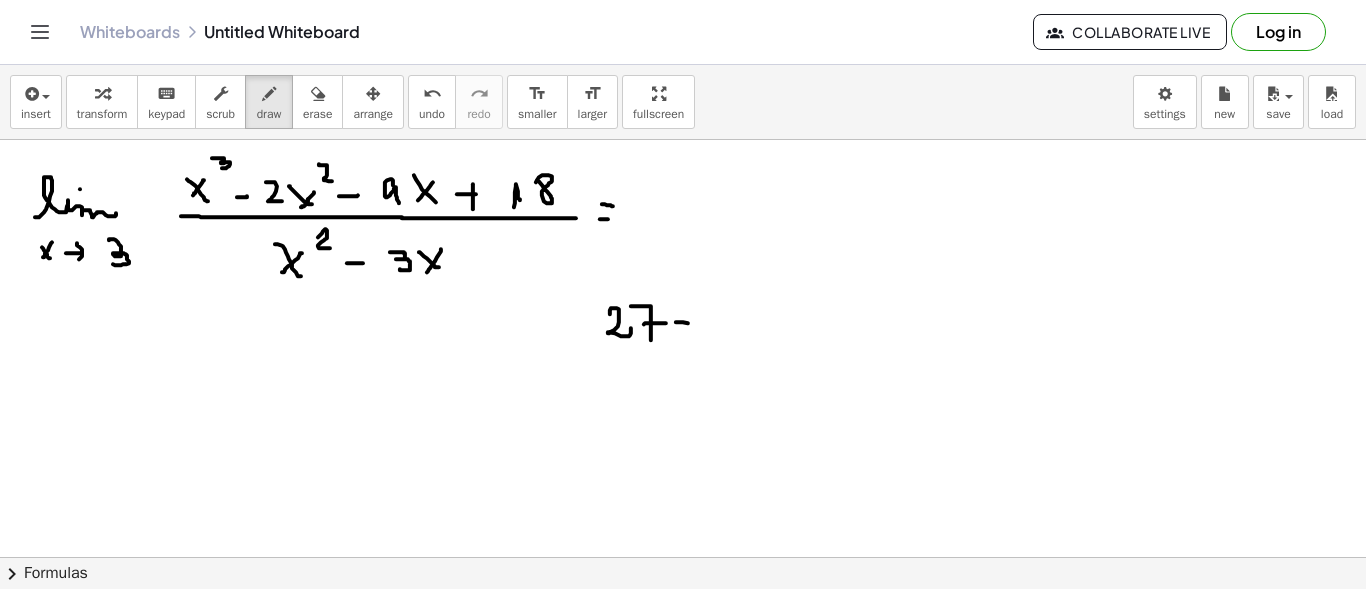 drag, startPoint x: 676, startPoint y: 321, endPoint x: 692, endPoint y: 322, distance: 16.03122 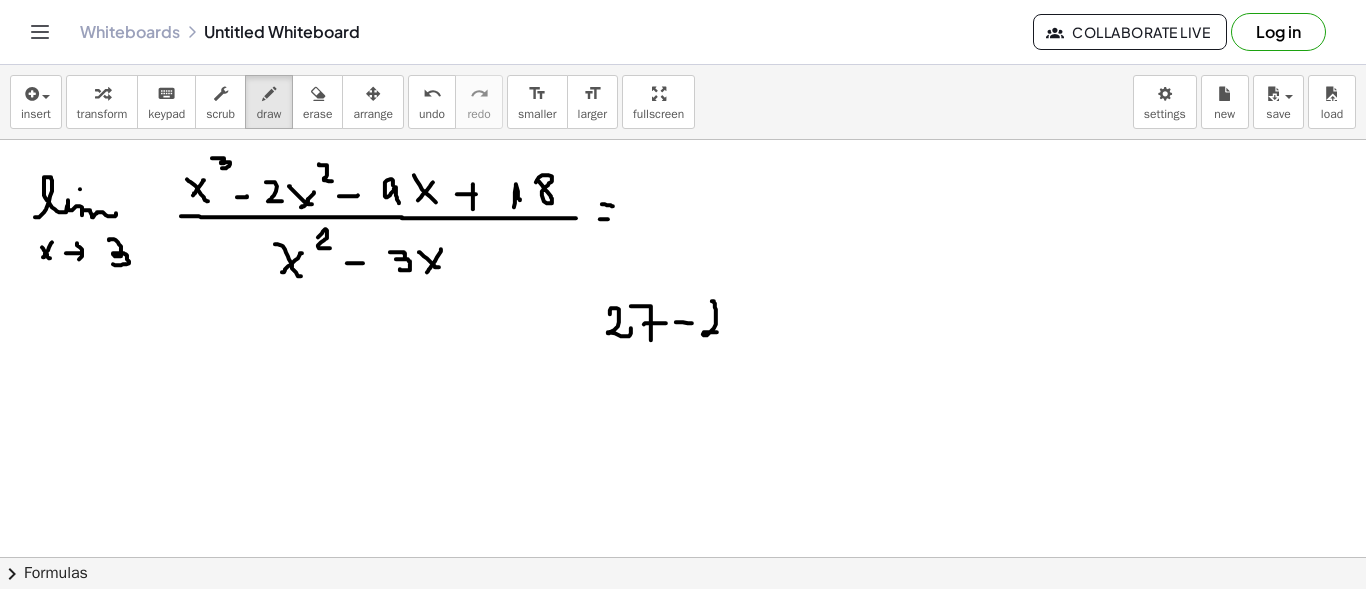 drag, startPoint x: 712, startPoint y: 300, endPoint x: 737, endPoint y: 327, distance: 36.796738 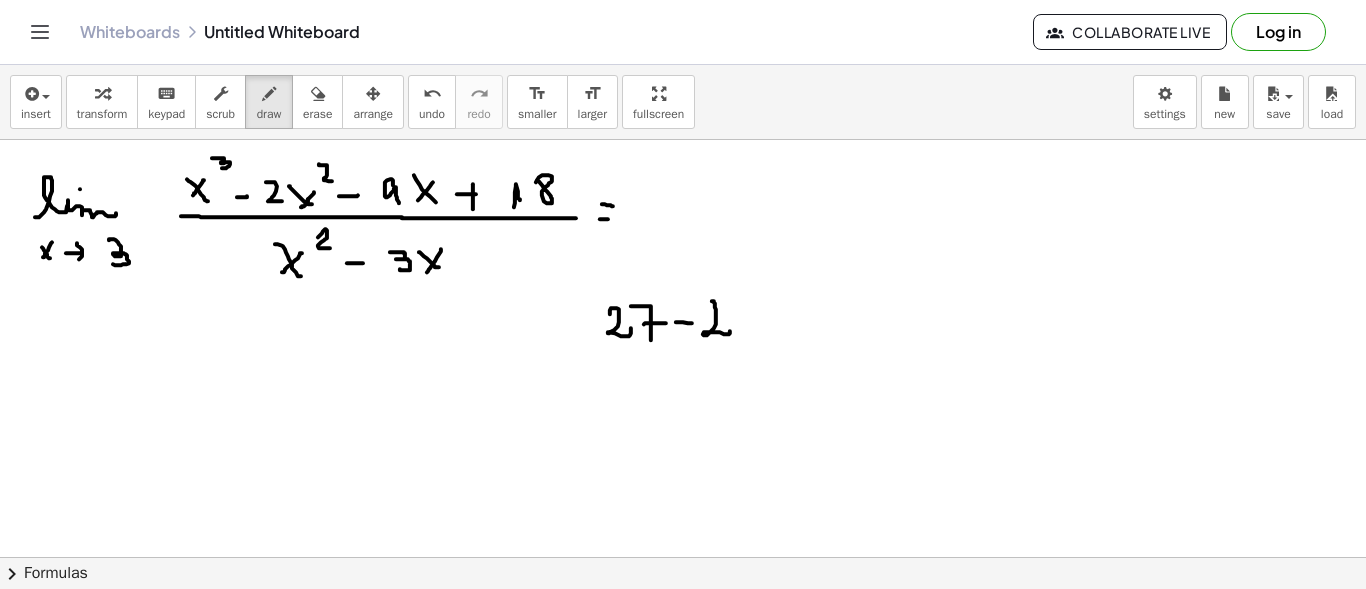 click at bounding box center (683, 666) 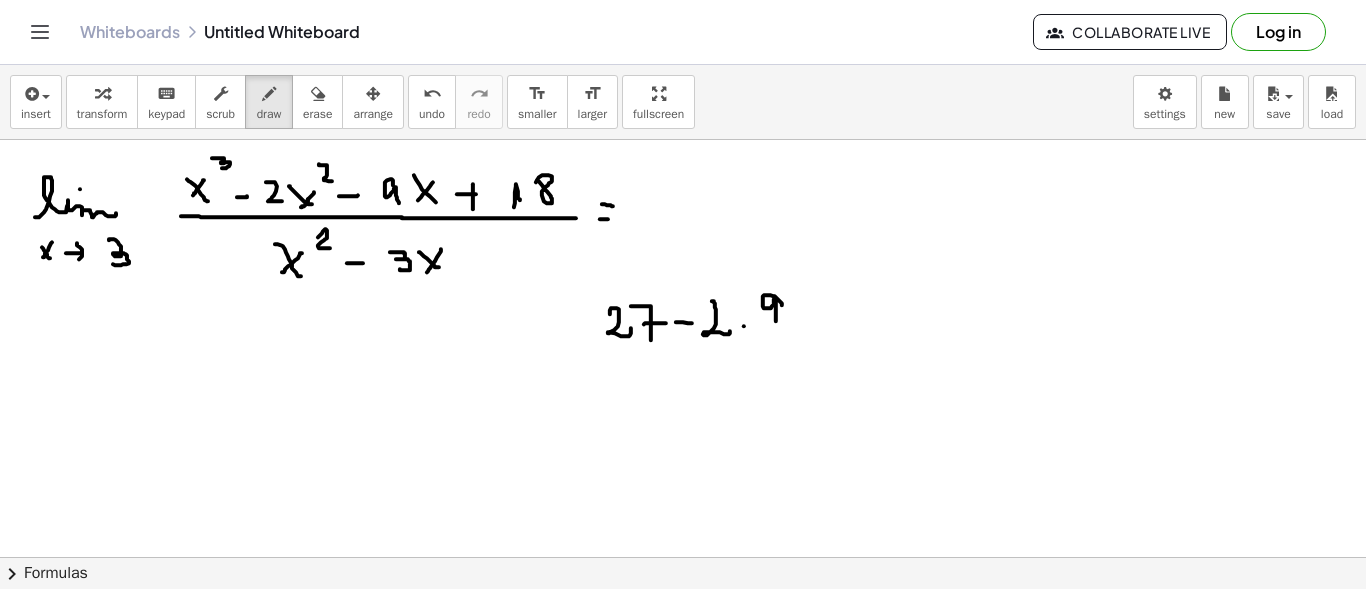 drag, startPoint x: 769, startPoint y: 294, endPoint x: 777, endPoint y: 323, distance: 30.083218 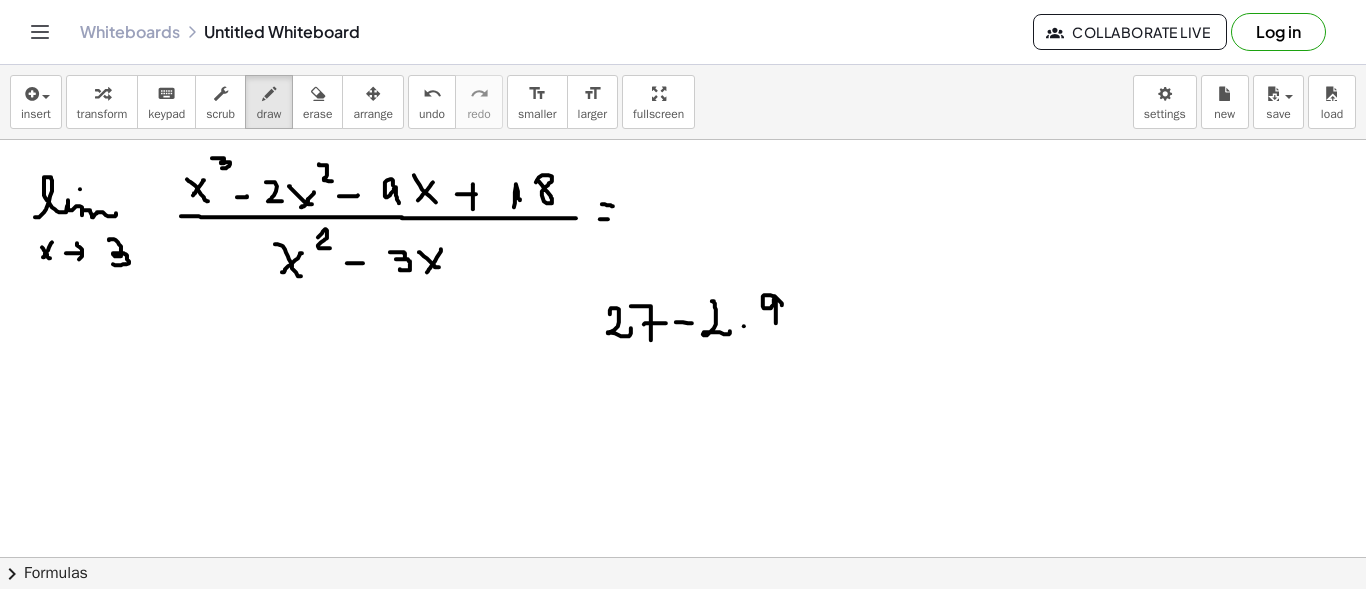 click at bounding box center (683, 666) 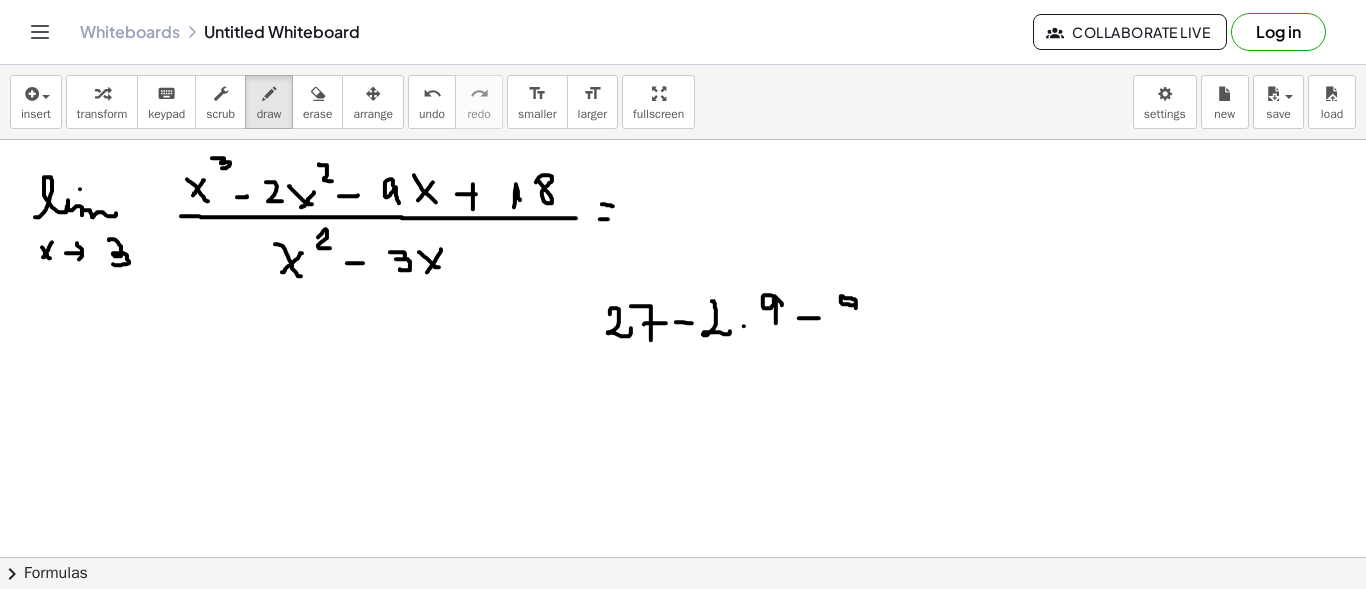 click at bounding box center [683, 666] 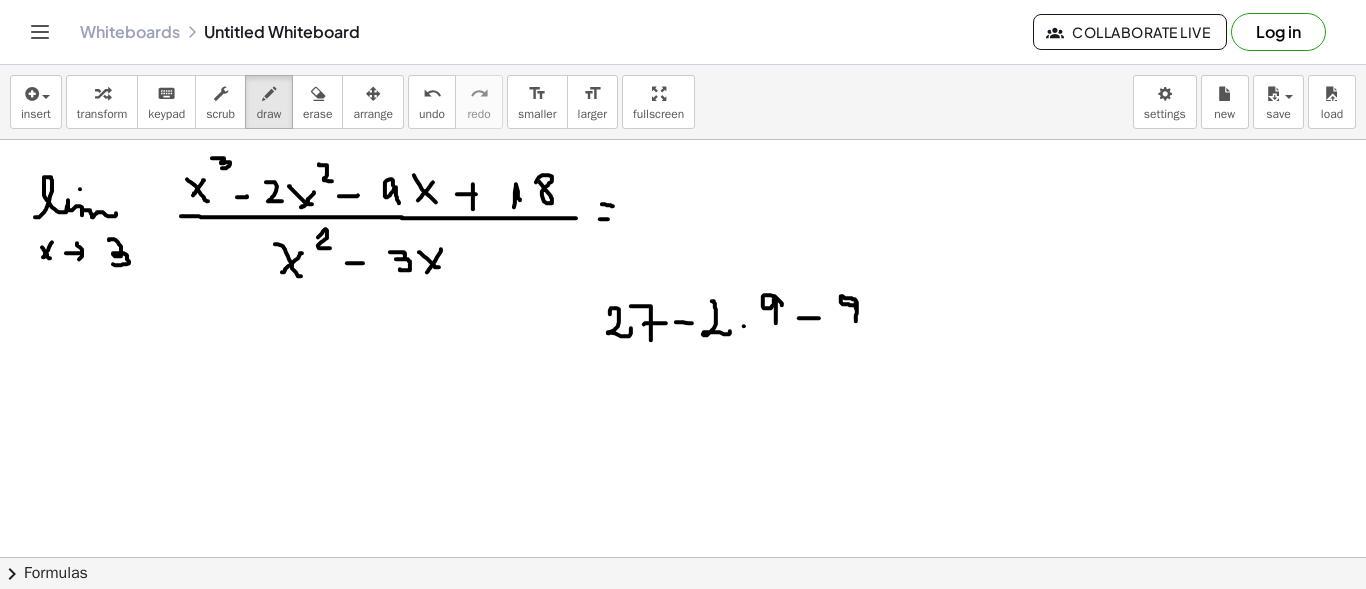 drag, startPoint x: 856, startPoint y: 301, endPoint x: 855, endPoint y: 325, distance: 24.020824 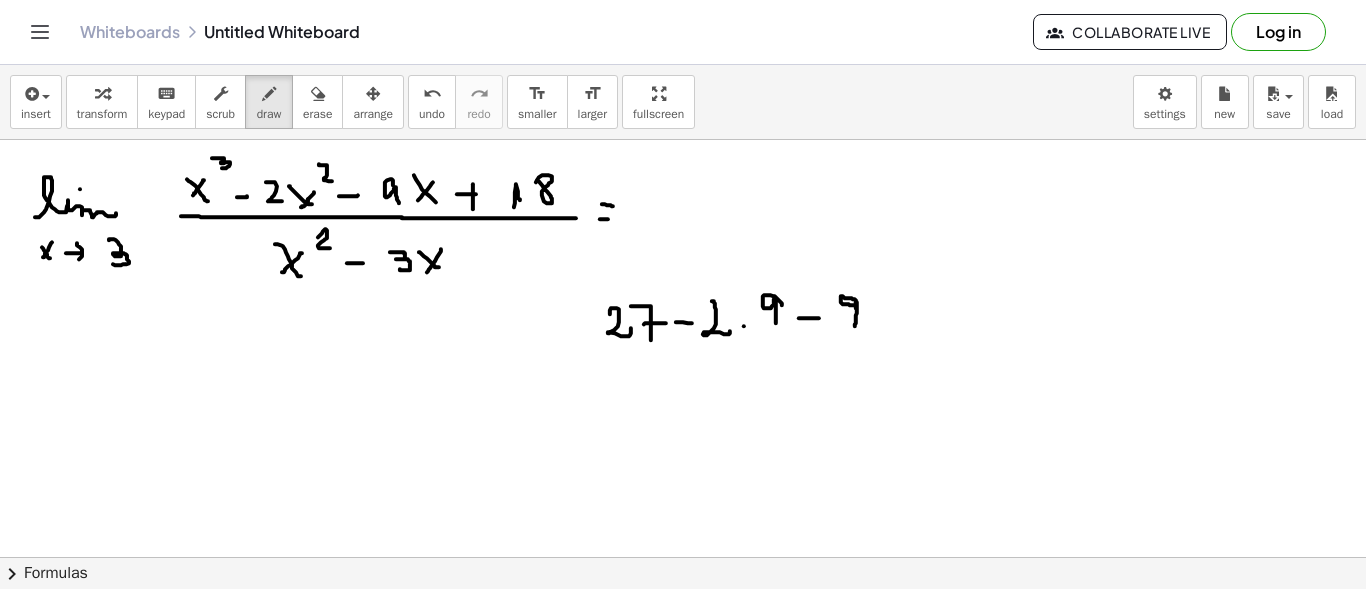 click at bounding box center (683, 666) 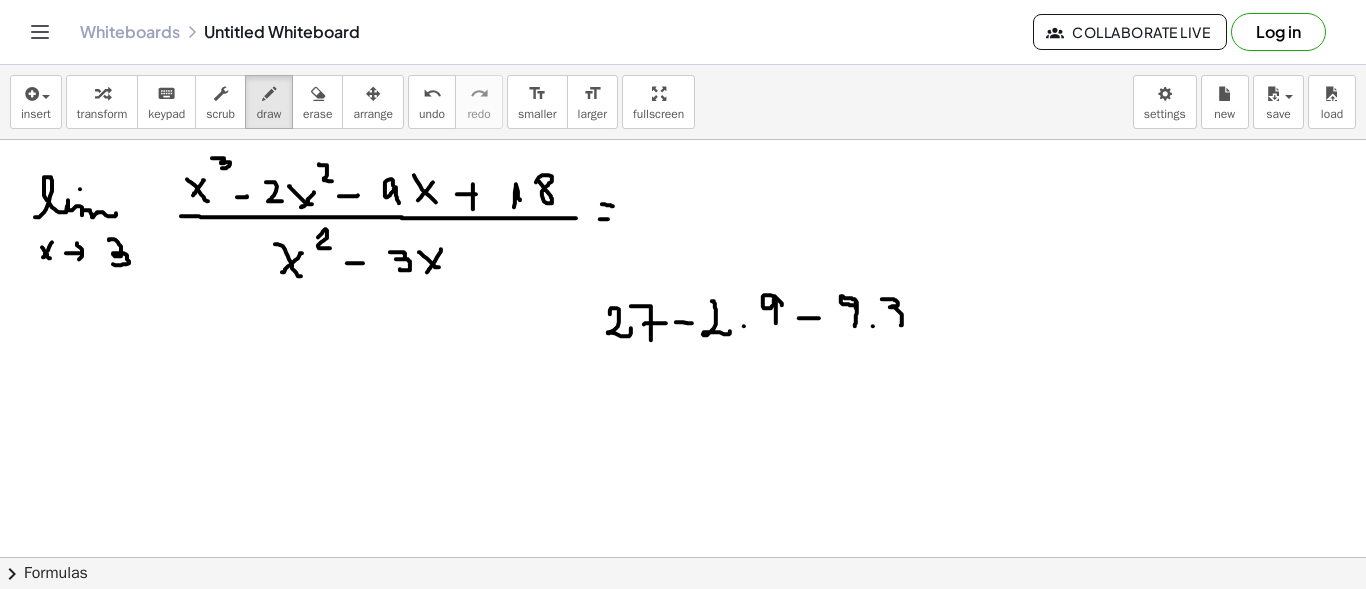 drag, startPoint x: 886, startPoint y: 298, endPoint x: 906, endPoint y: 318, distance: 28.284271 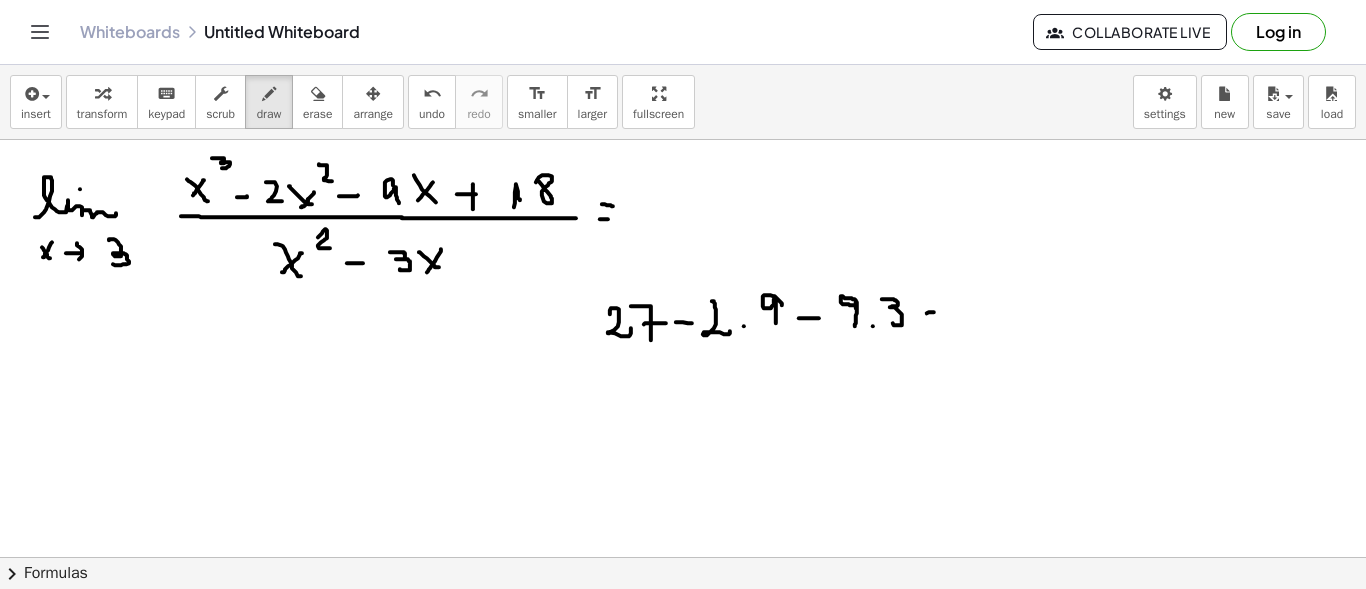 drag, startPoint x: 927, startPoint y: 312, endPoint x: 944, endPoint y: 309, distance: 17.262676 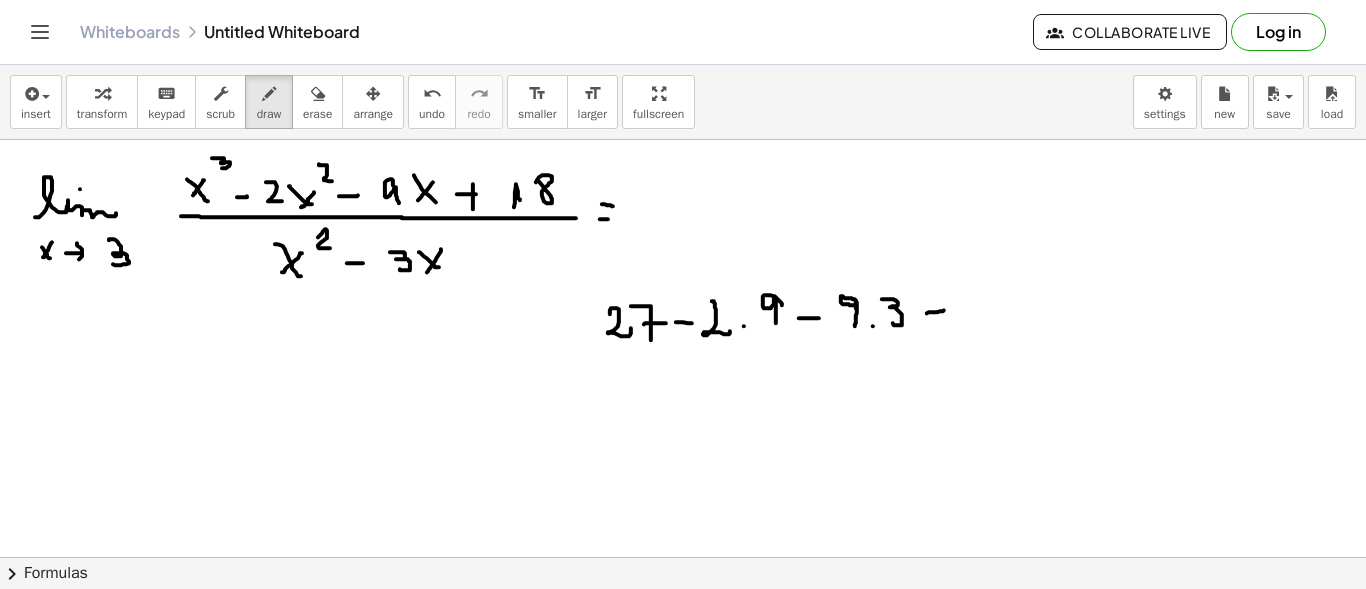 click at bounding box center [683, 666] 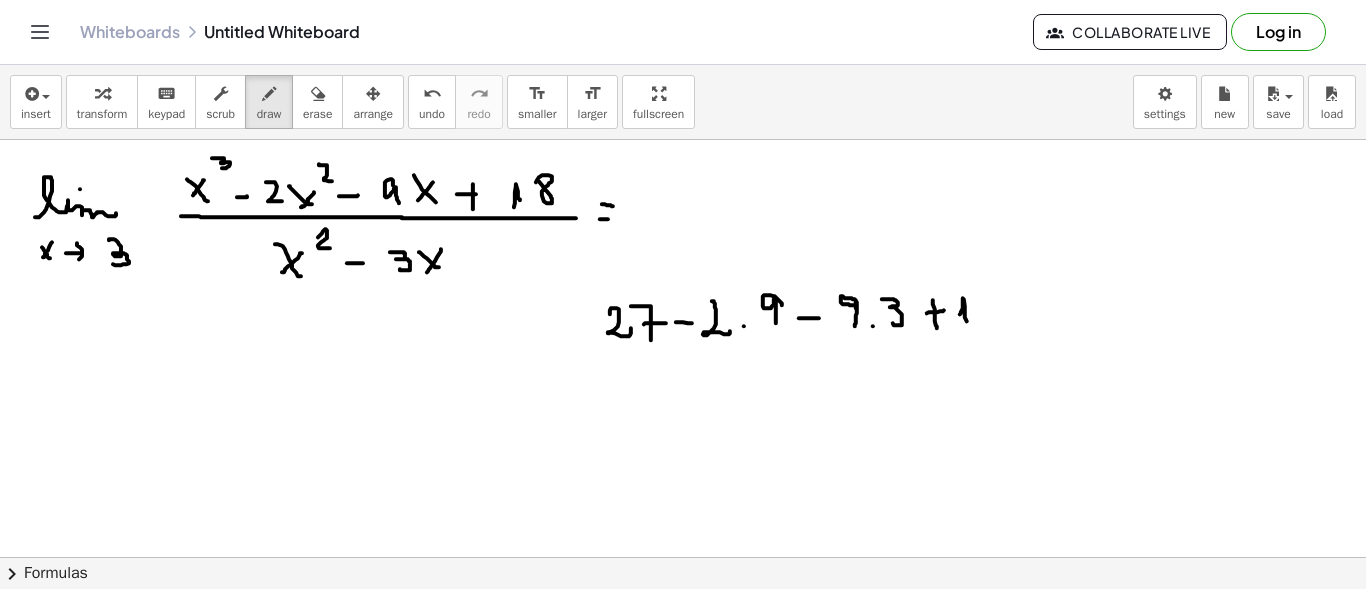 drag, startPoint x: 960, startPoint y: 313, endPoint x: 974, endPoint y: 315, distance: 14.142136 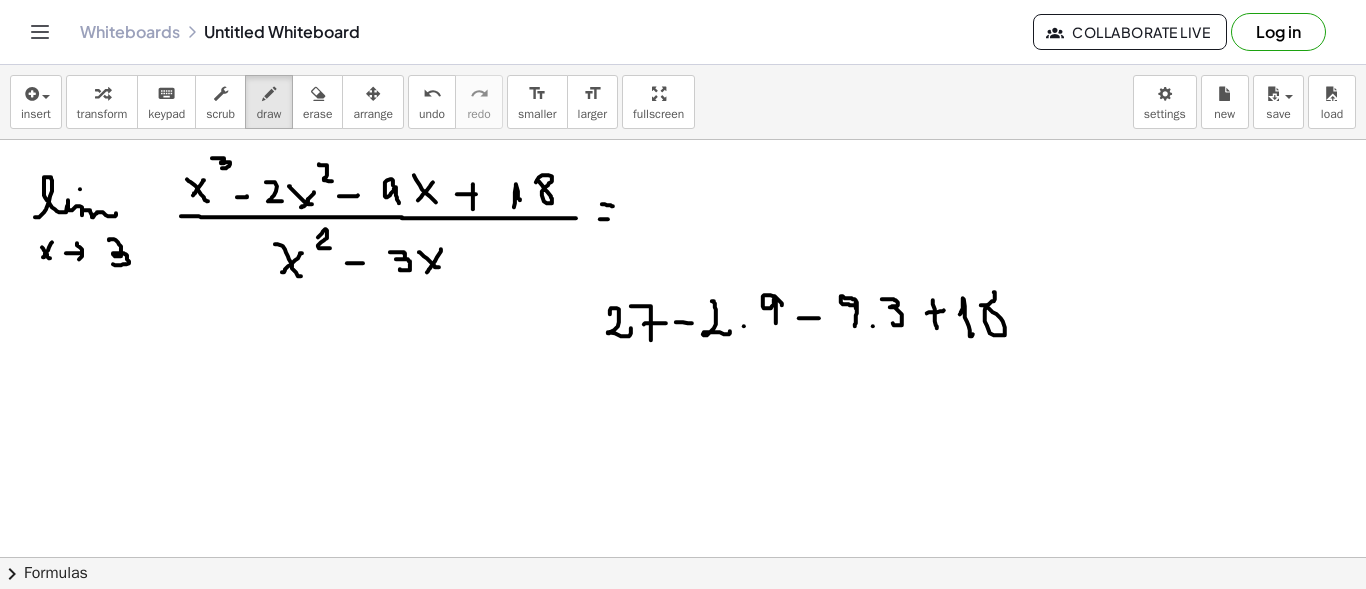 click at bounding box center [683, 666] 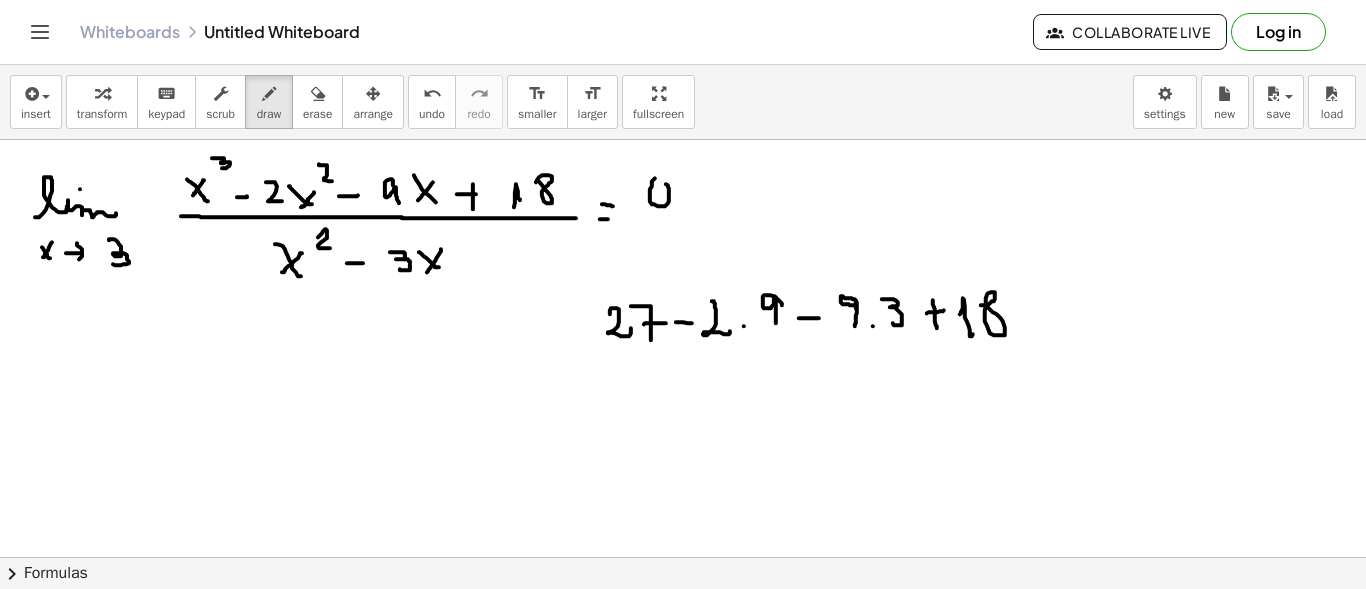 click at bounding box center [683, 666] 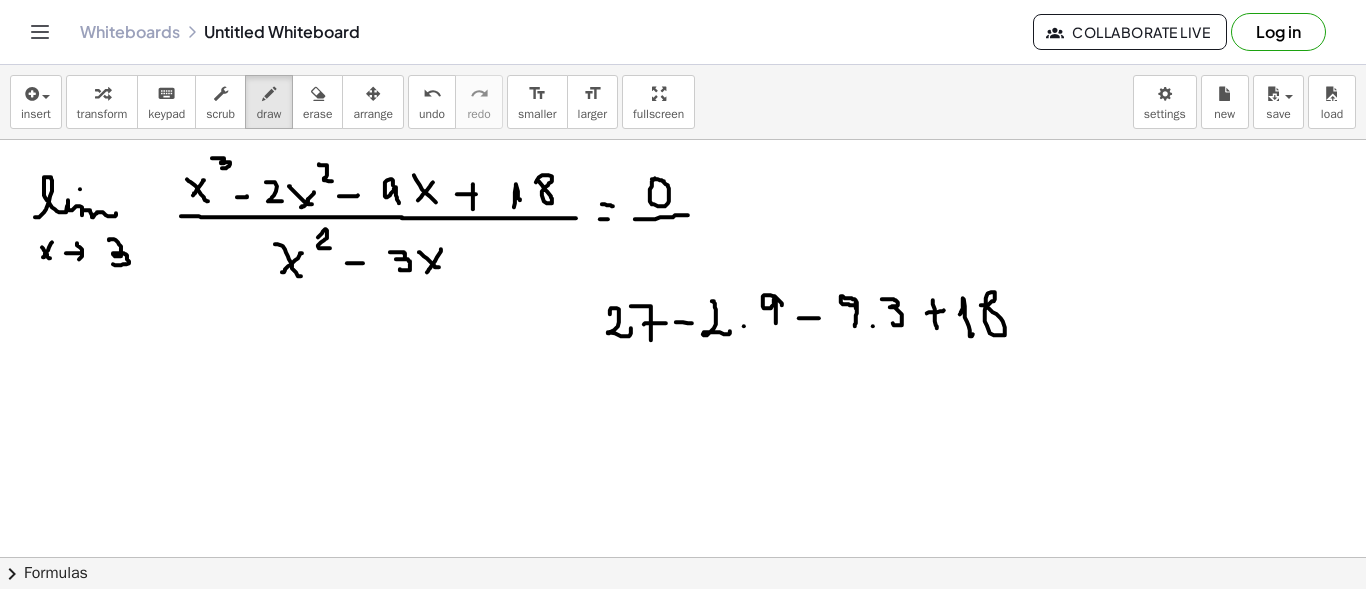 drag, startPoint x: 635, startPoint y: 218, endPoint x: 685, endPoint y: 213, distance: 50.24938 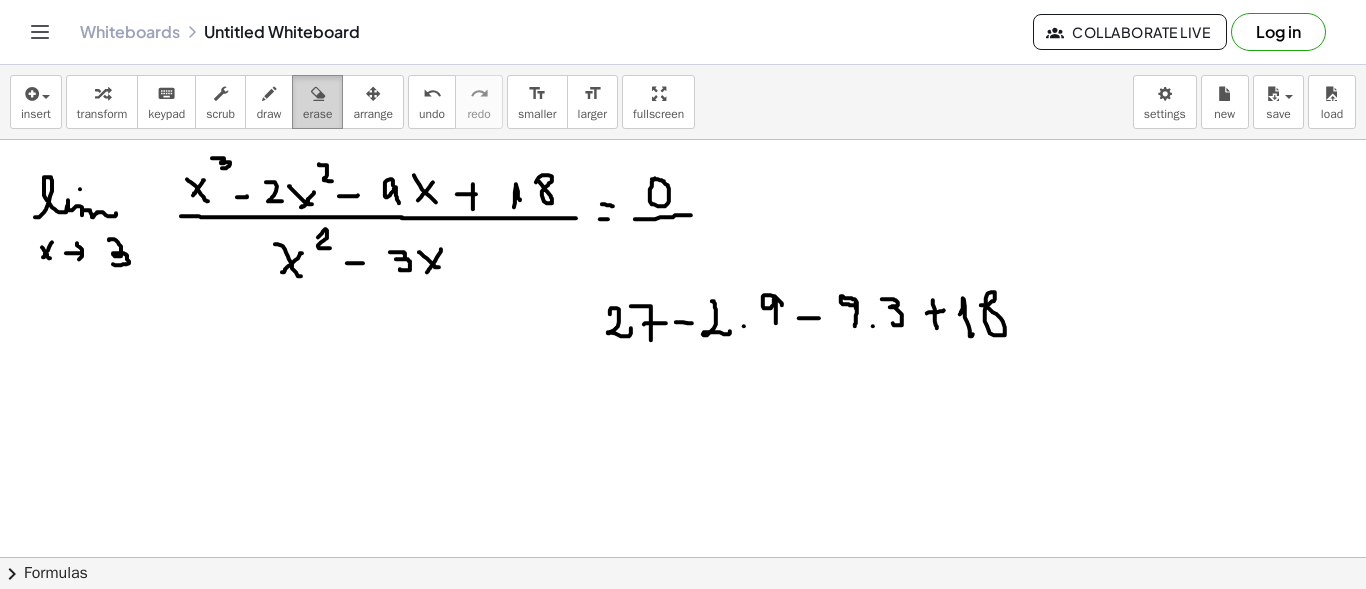 click on "erase" at bounding box center [317, 102] 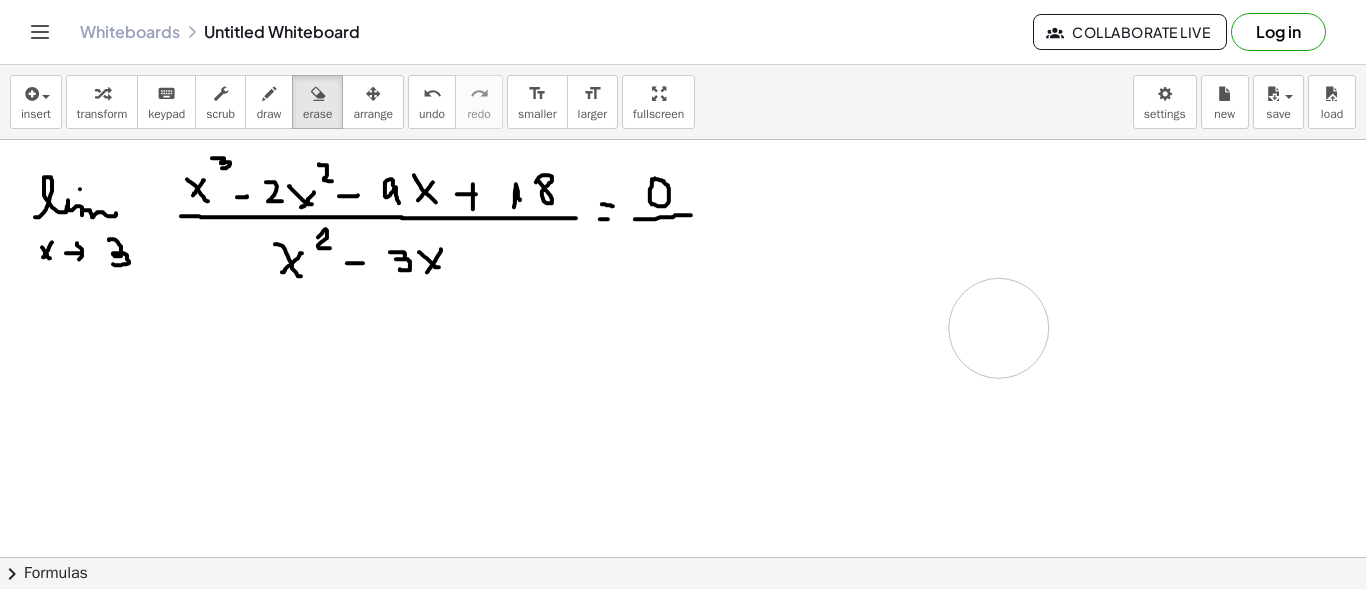 drag, startPoint x: 631, startPoint y: 310, endPoint x: 999, endPoint y: 327, distance: 368.39246 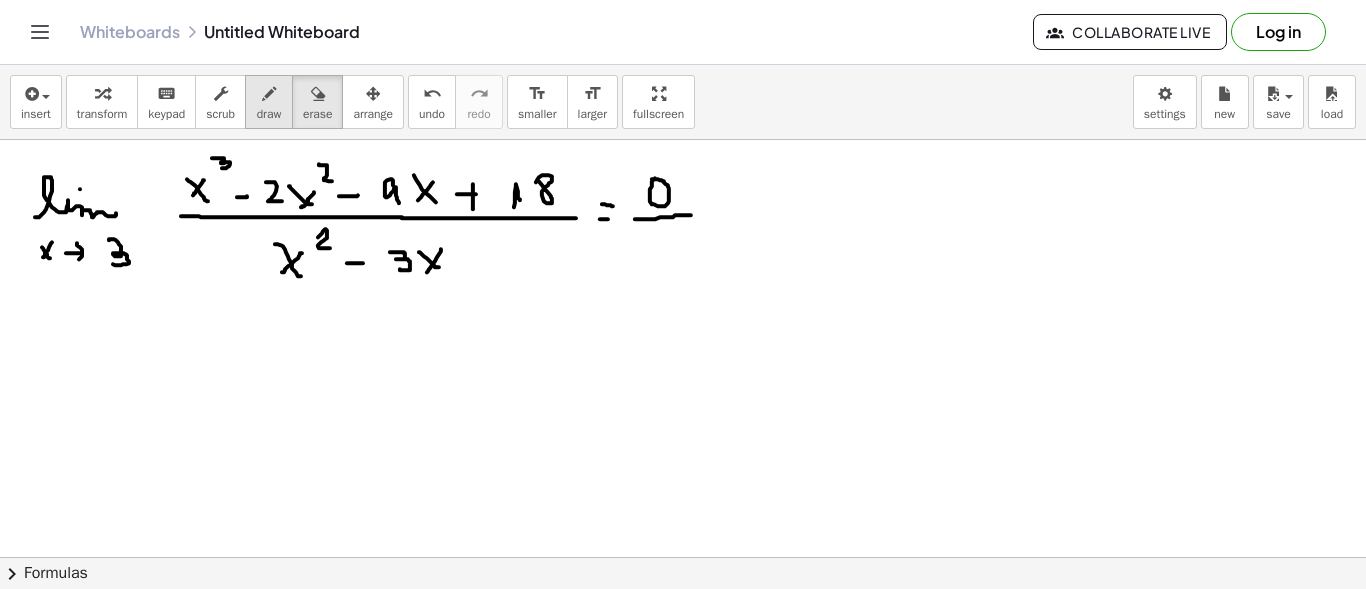 click at bounding box center [269, 94] 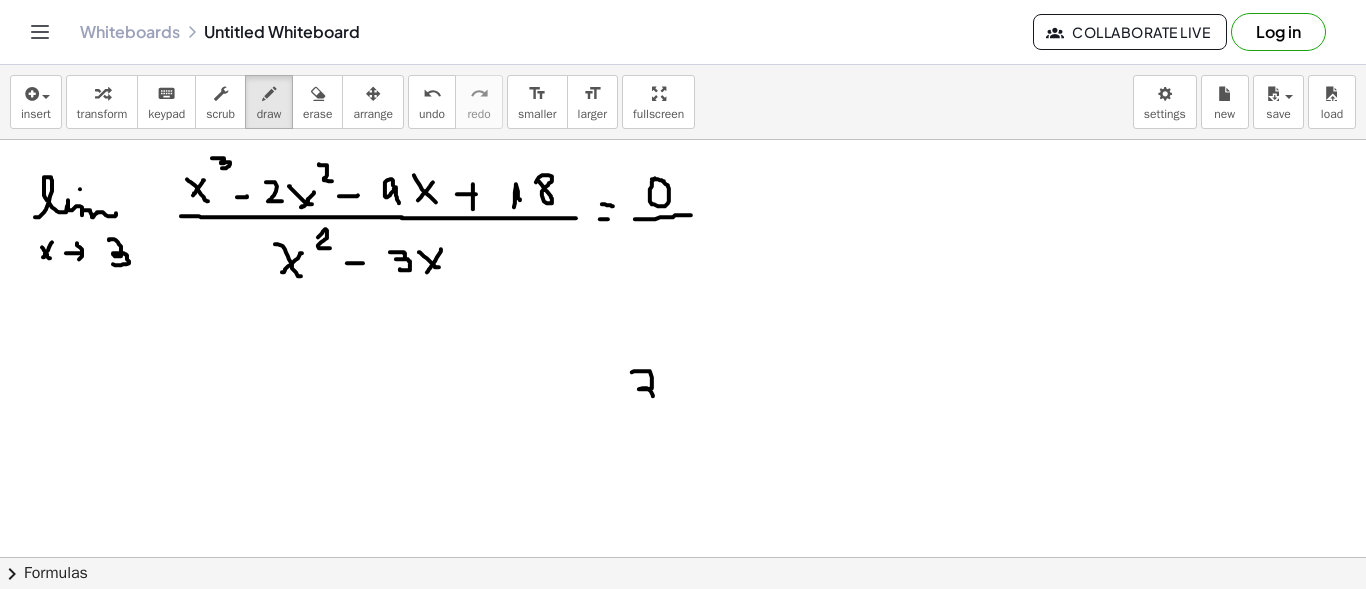 drag, startPoint x: 638, startPoint y: 370, endPoint x: 636, endPoint y: 401, distance: 31.06445 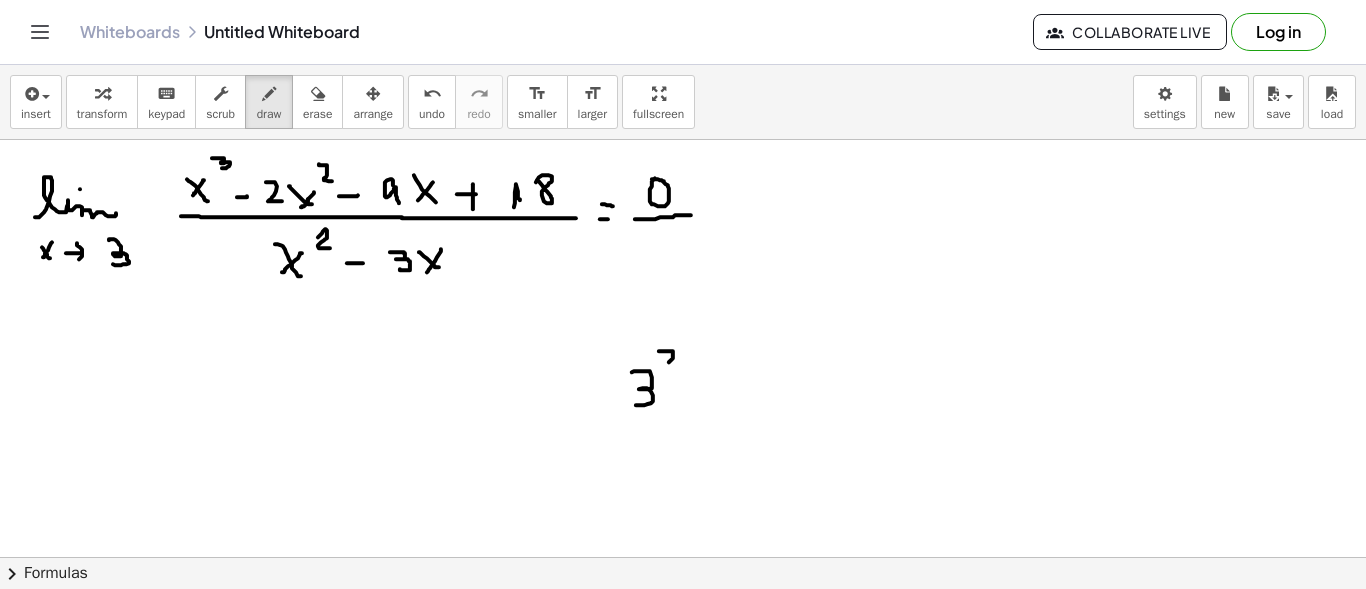 drag, startPoint x: 673, startPoint y: 352, endPoint x: 687, endPoint y: 373, distance: 25.23886 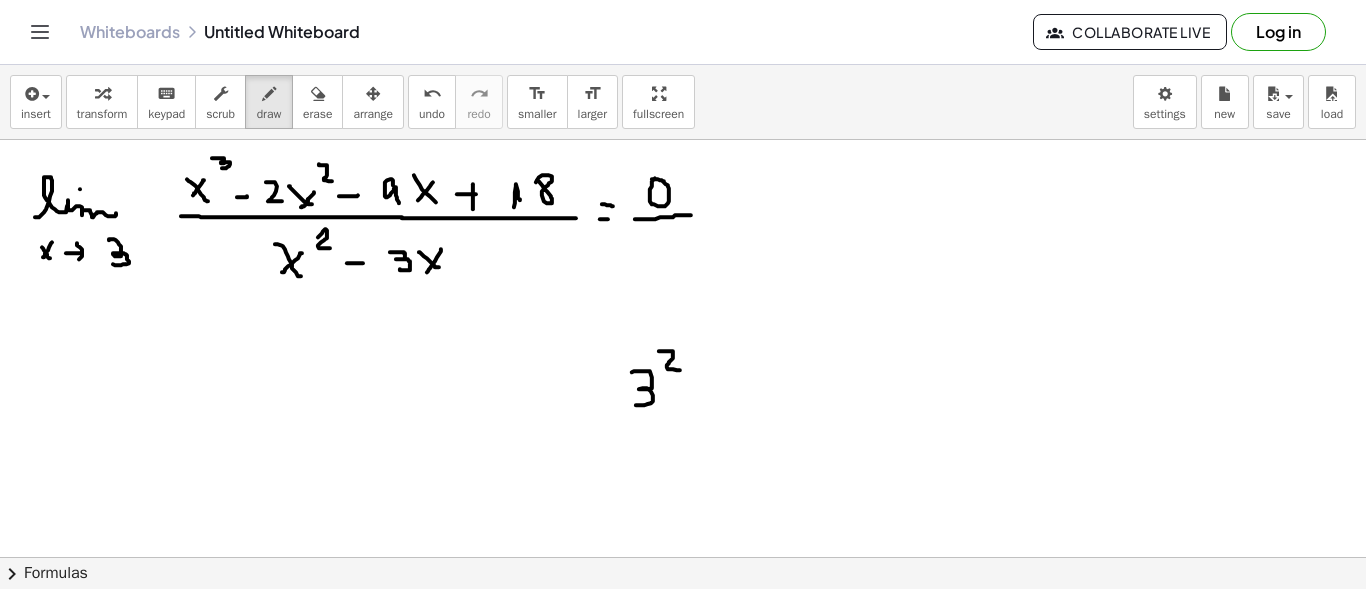 drag, startPoint x: 693, startPoint y: 394, endPoint x: 728, endPoint y: 392, distance: 35.057095 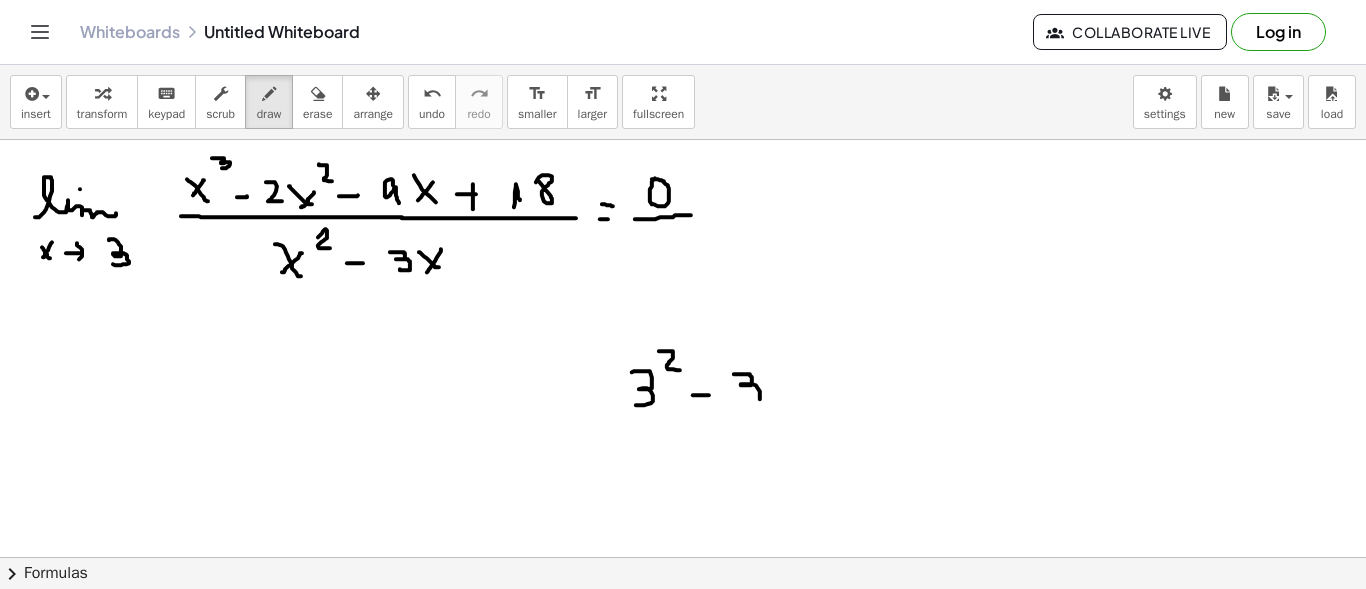 drag, startPoint x: 740, startPoint y: 373, endPoint x: 749, endPoint y: 398, distance: 26.57066 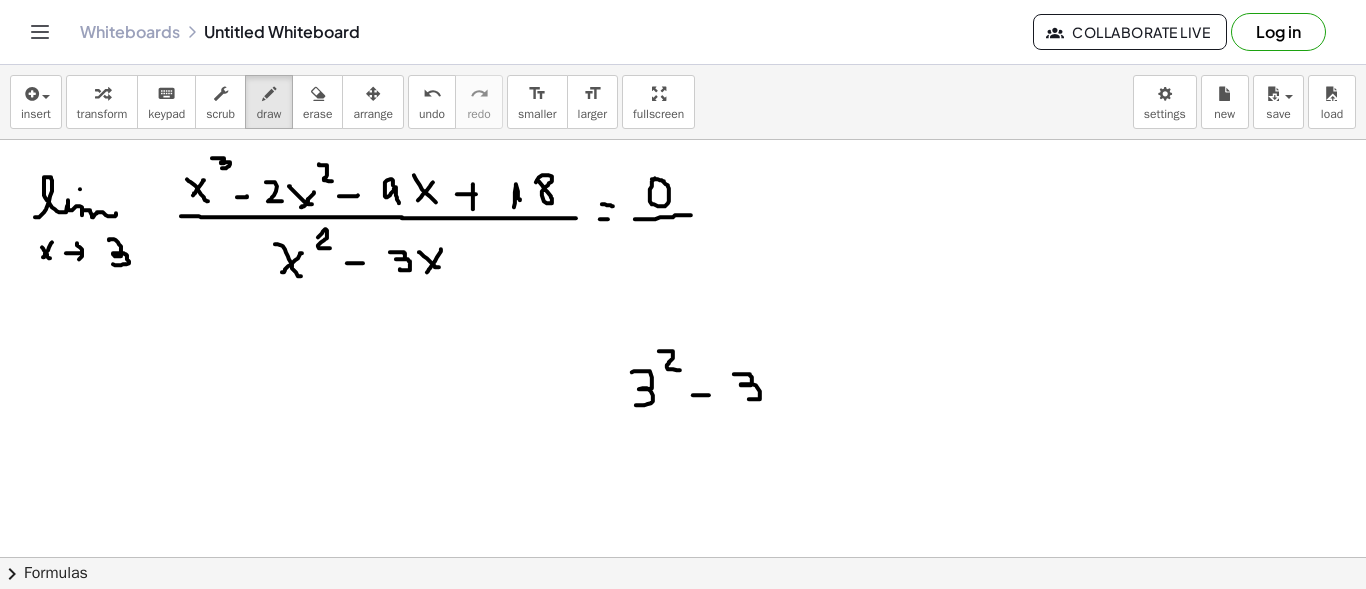click at bounding box center (683, 666) 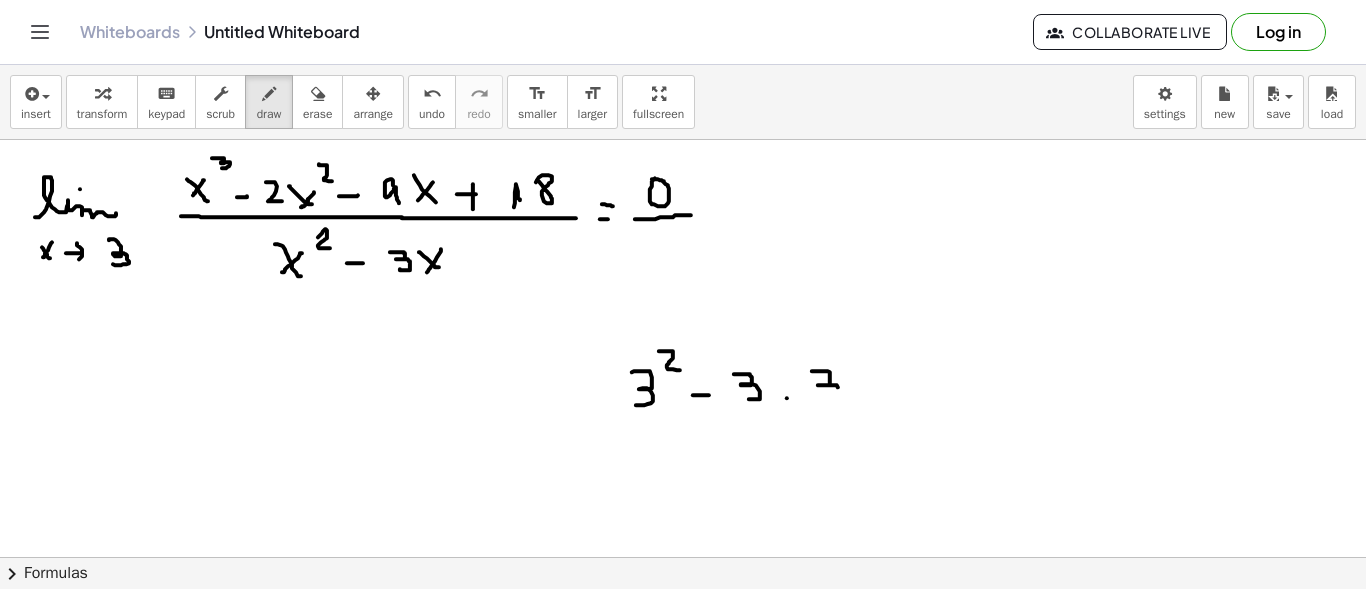 drag, startPoint x: 822, startPoint y: 370, endPoint x: 826, endPoint y: 397, distance: 27.294687 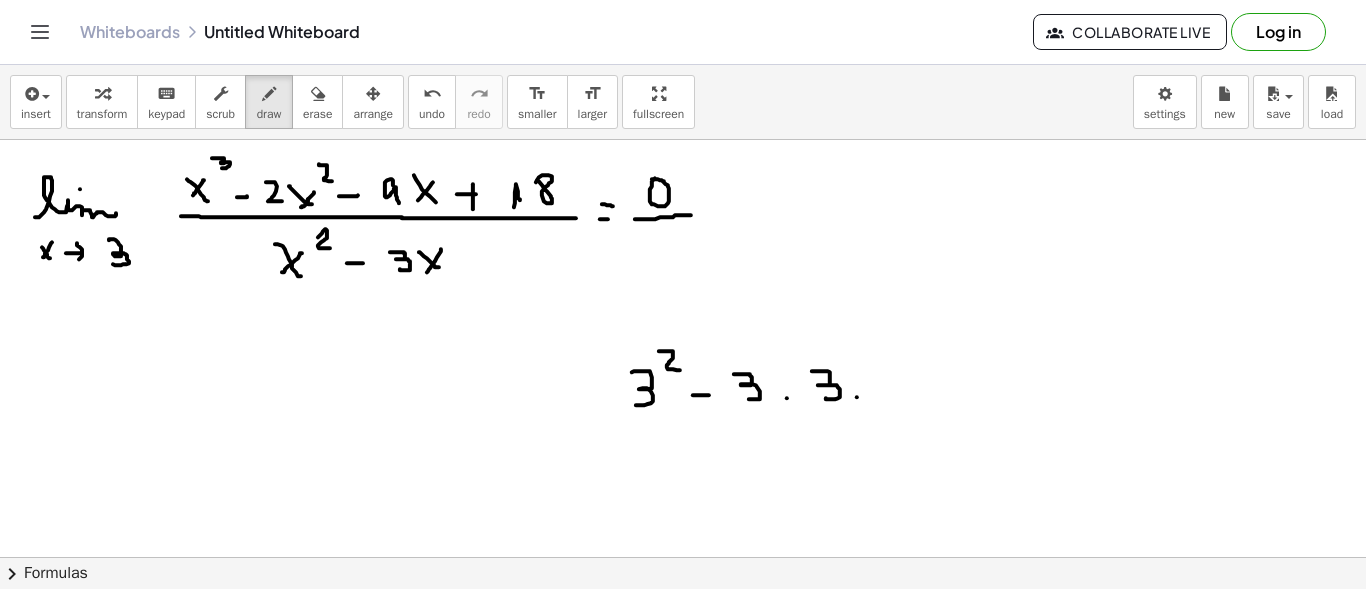 drag, startPoint x: 857, startPoint y: 396, endPoint x: 872, endPoint y: 395, distance: 15.033297 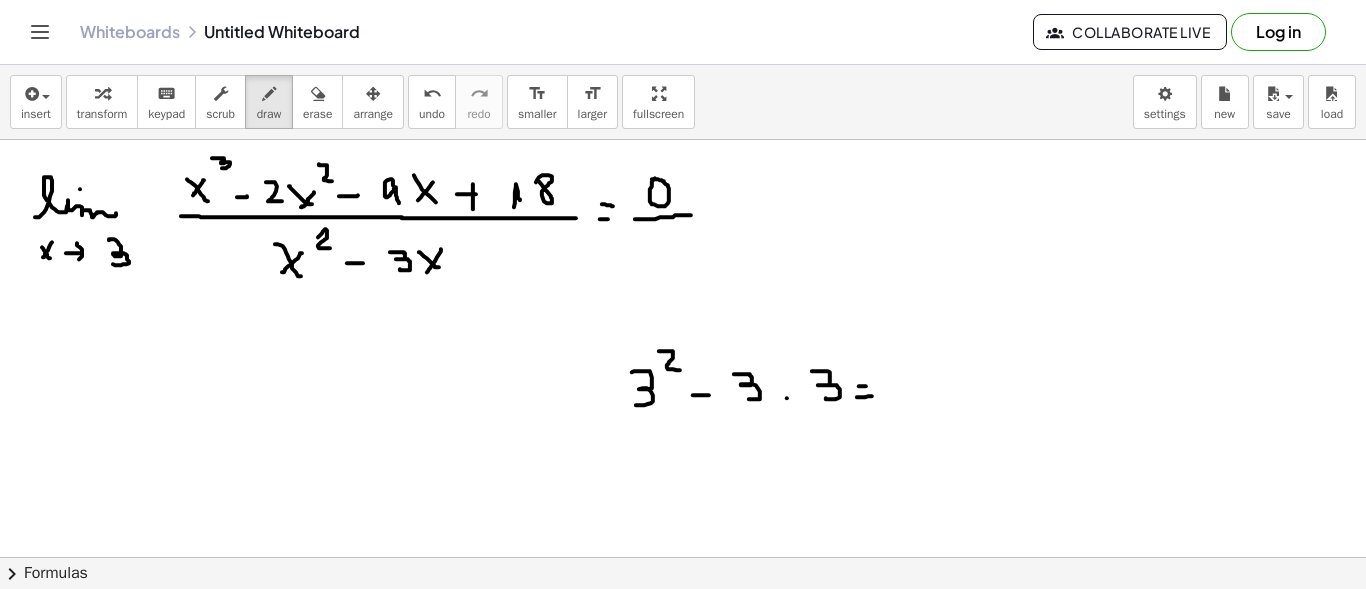 click at bounding box center (683, 666) 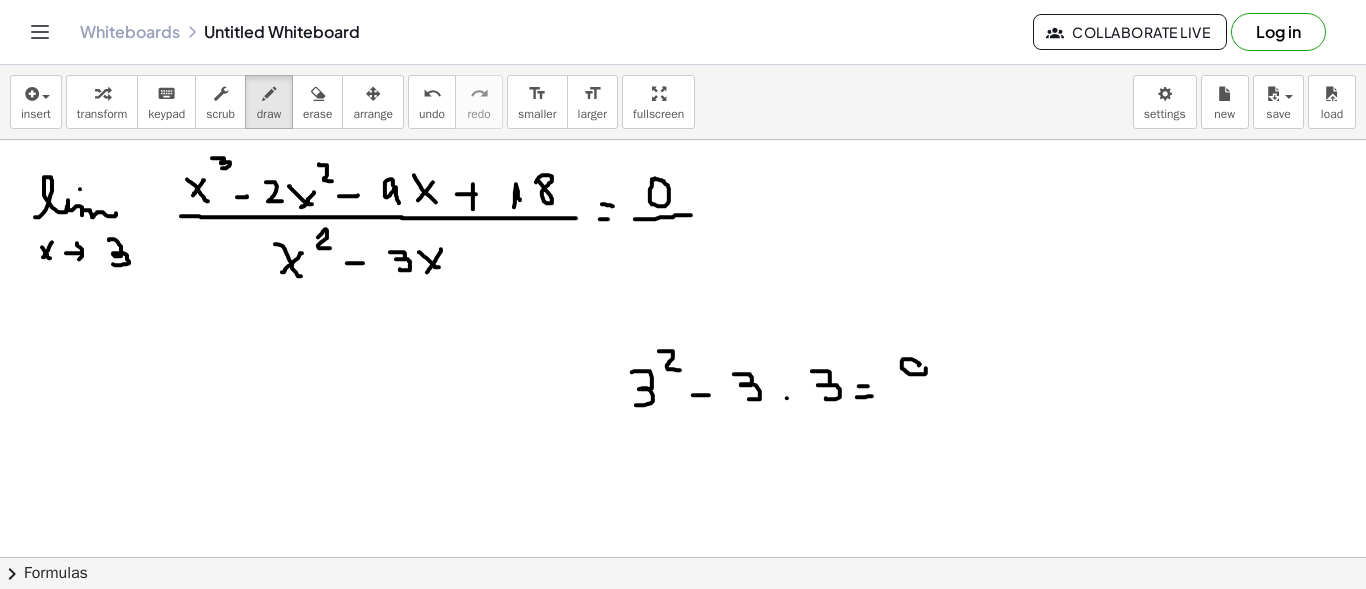 drag, startPoint x: 920, startPoint y: 363, endPoint x: 929, endPoint y: 392, distance: 30.364452 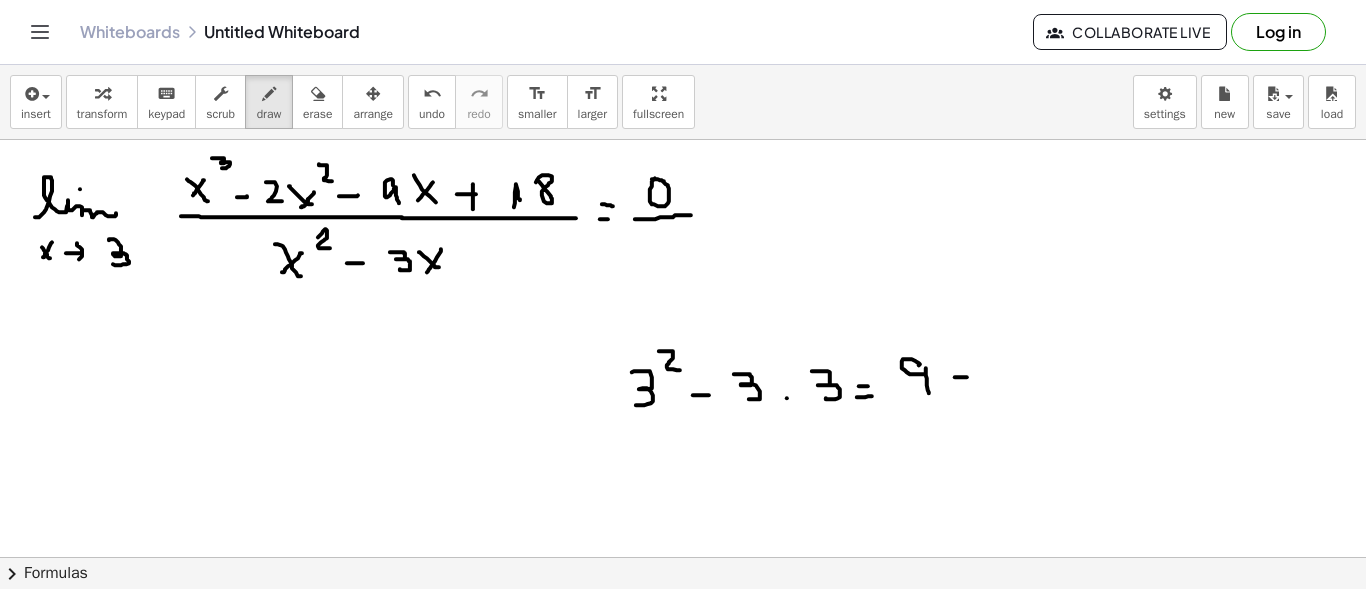 click at bounding box center (683, 666) 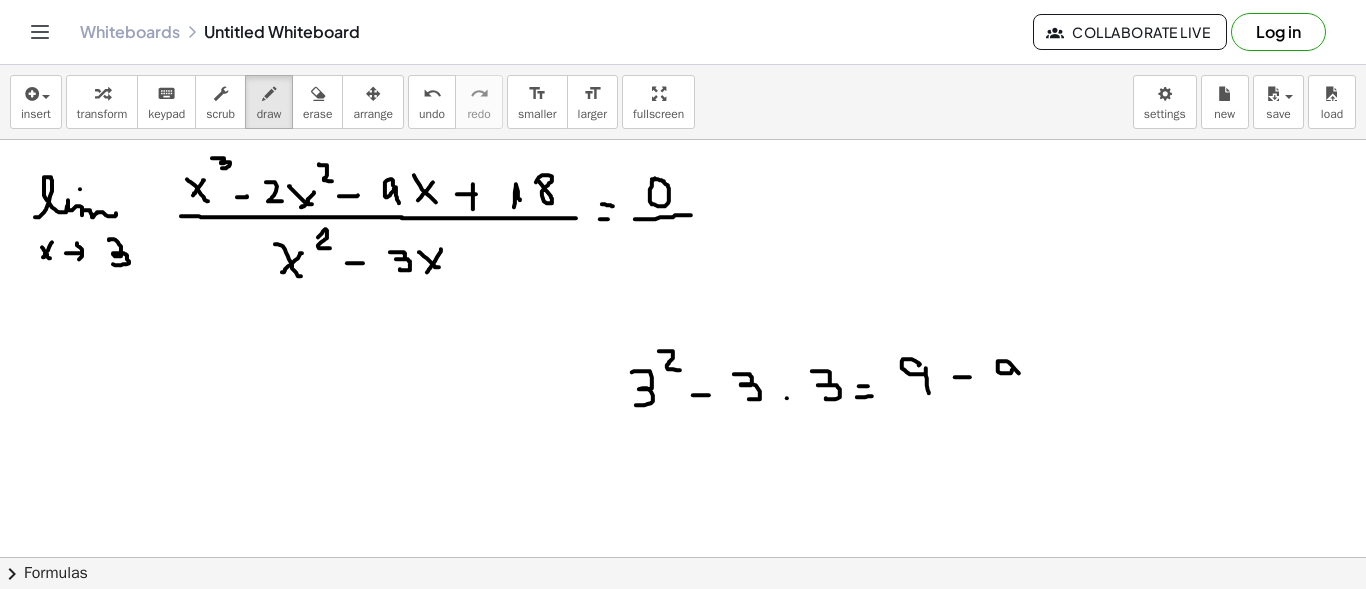 drag, startPoint x: 1017, startPoint y: 370, endPoint x: 1017, endPoint y: 390, distance: 20 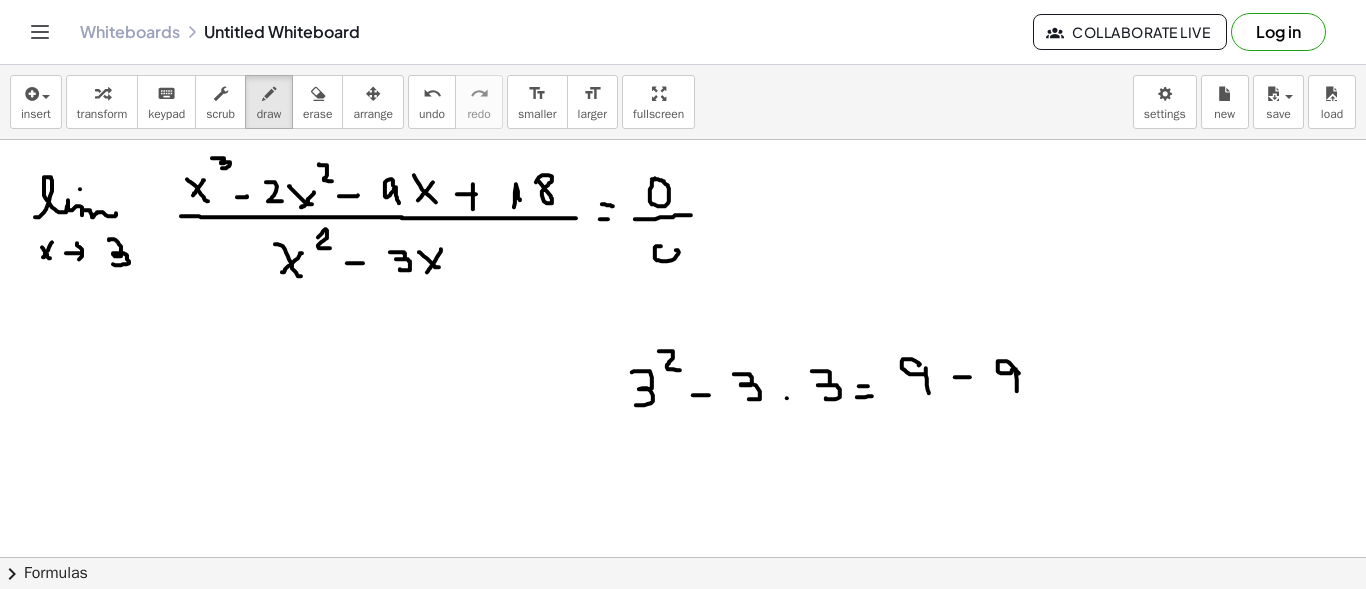 click at bounding box center (683, 666) 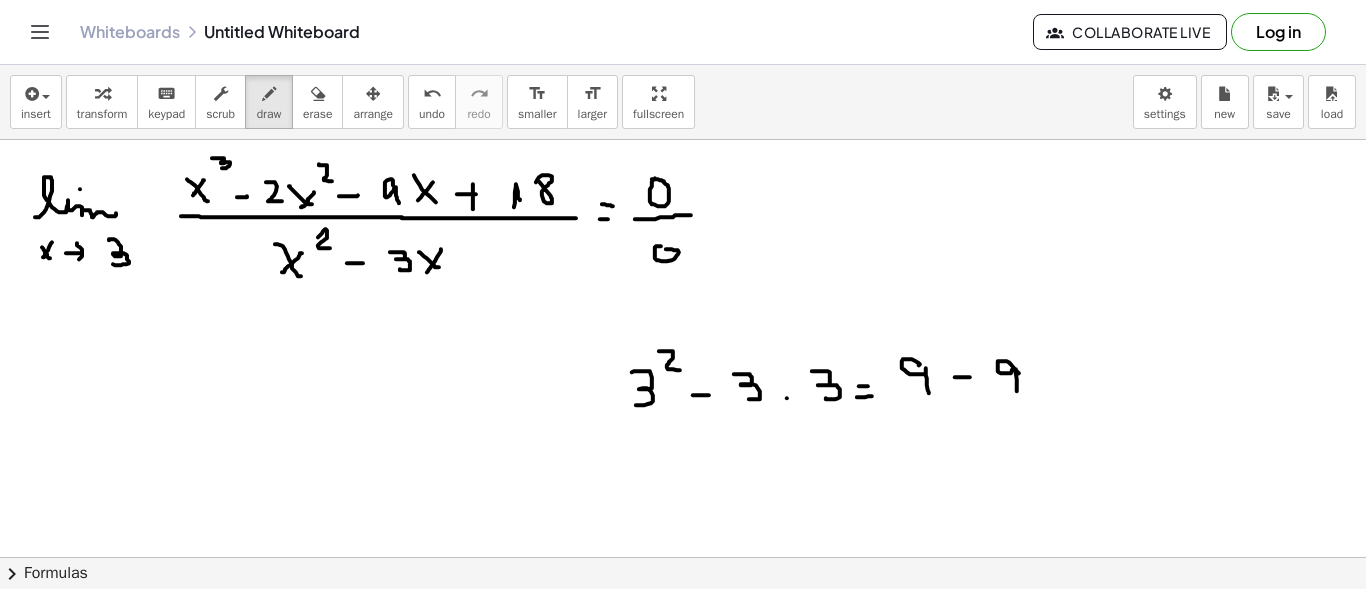 drag, startPoint x: 632, startPoint y: 162, endPoint x: 641, endPoint y: 171, distance: 12.727922 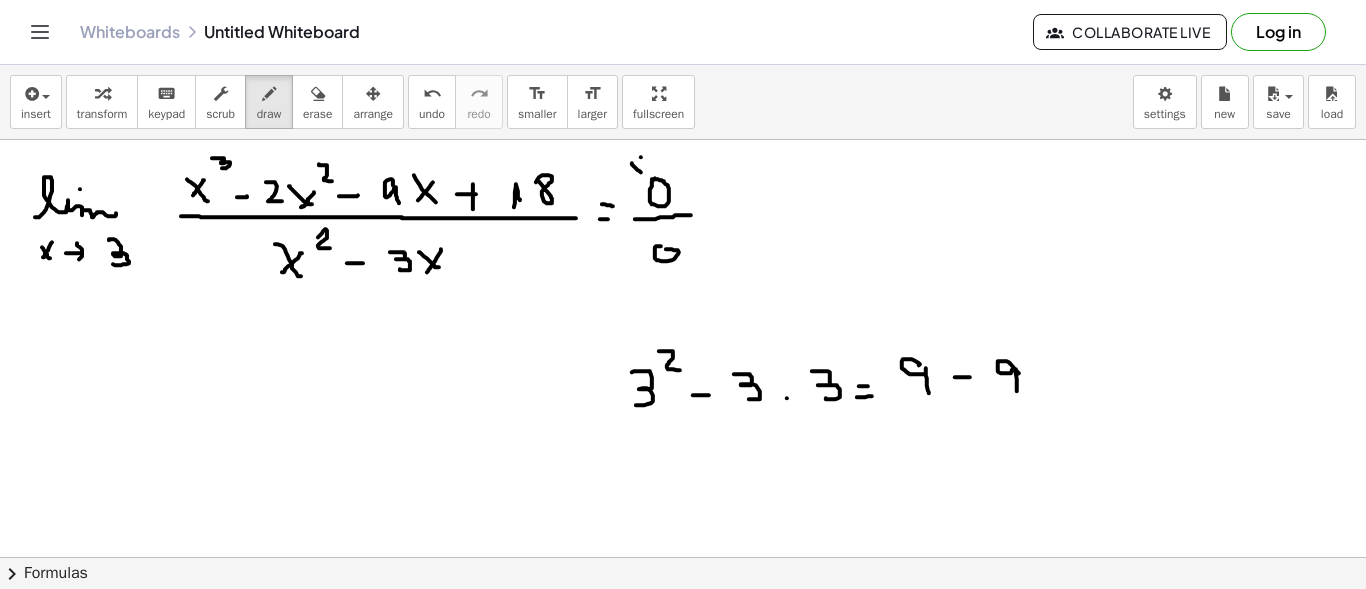 drag, startPoint x: 641, startPoint y: 156, endPoint x: 649, endPoint y: 163, distance: 10.630146 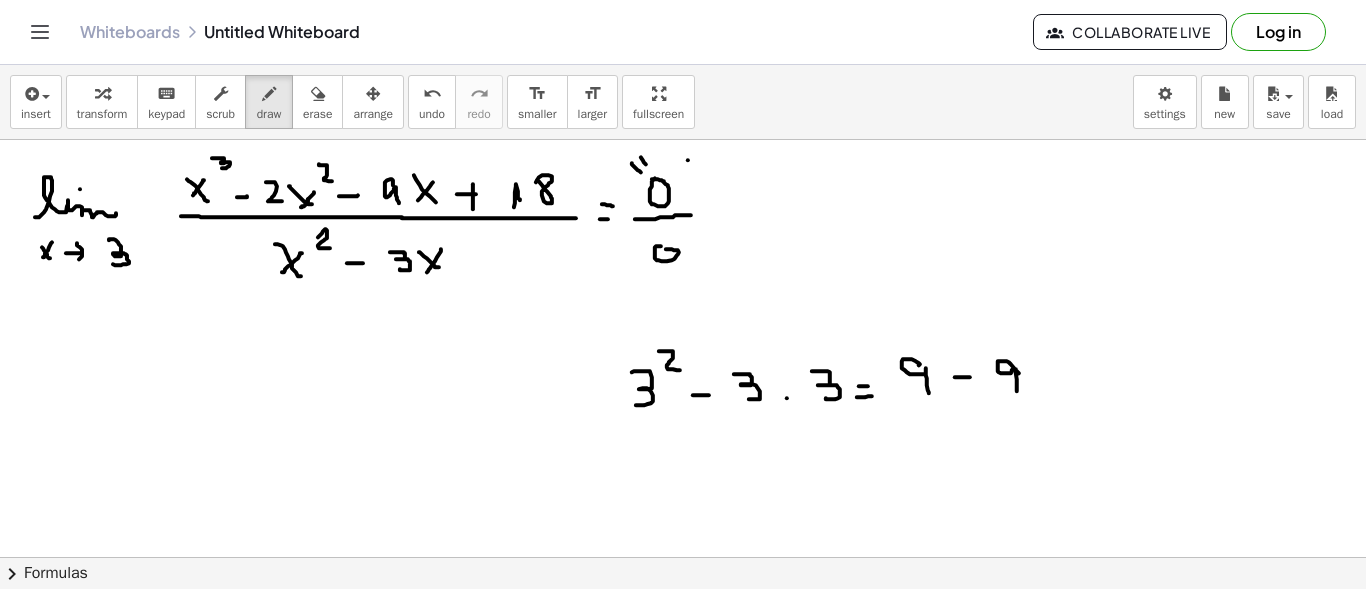 drag, startPoint x: 688, startPoint y: 159, endPoint x: 687, endPoint y: 171, distance: 12.0415945 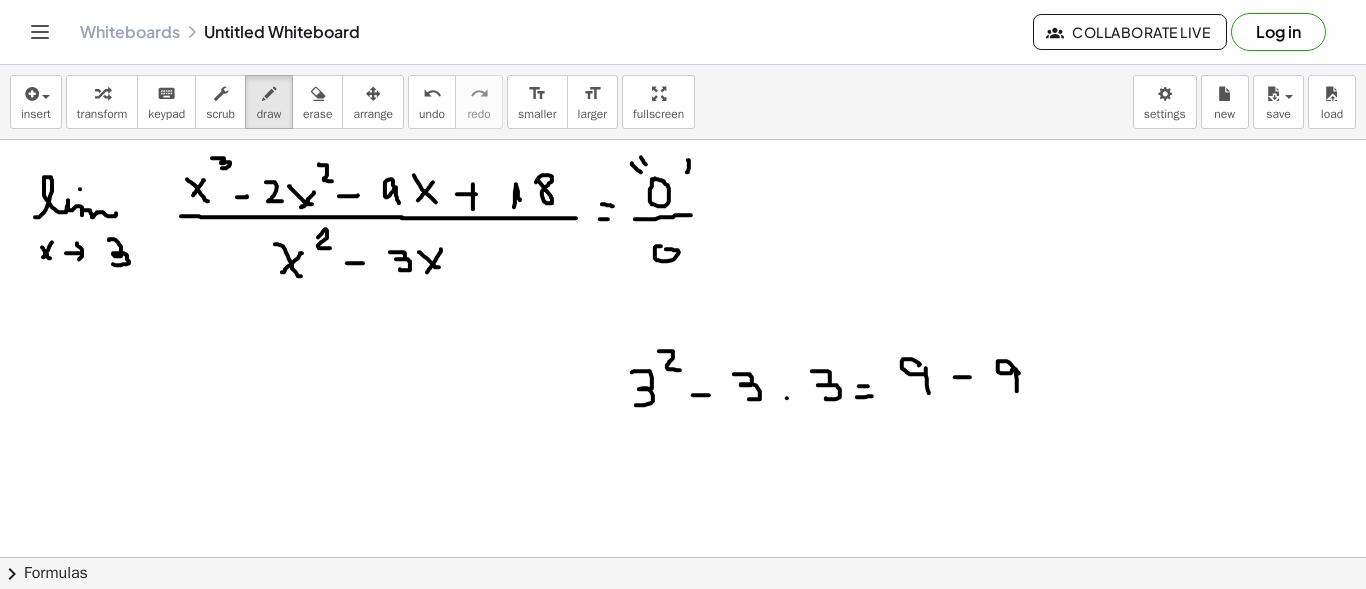 drag, startPoint x: 700, startPoint y: 166, endPoint x: 699, endPoint y: 176, distance: 10.049875 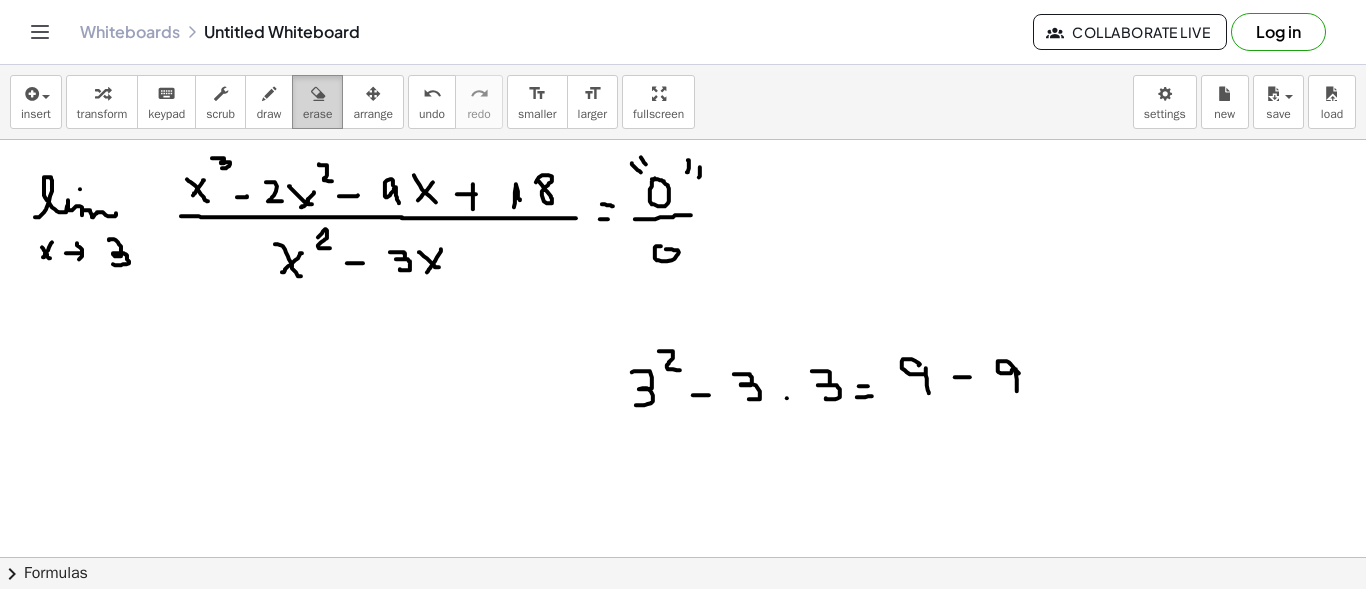 click at bounding box center [317, 93] 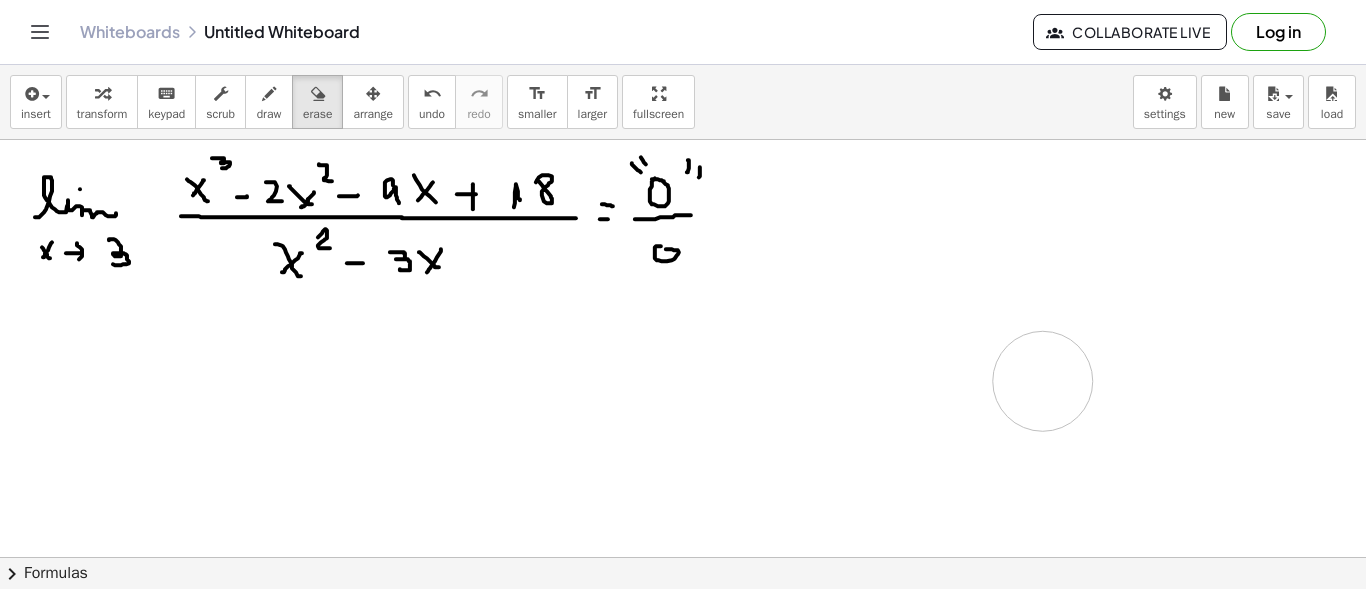 drag, startPoint x: 554, startPoint y: 398, endPoint x: 570, endPoint y: 38, distance: 360.35538 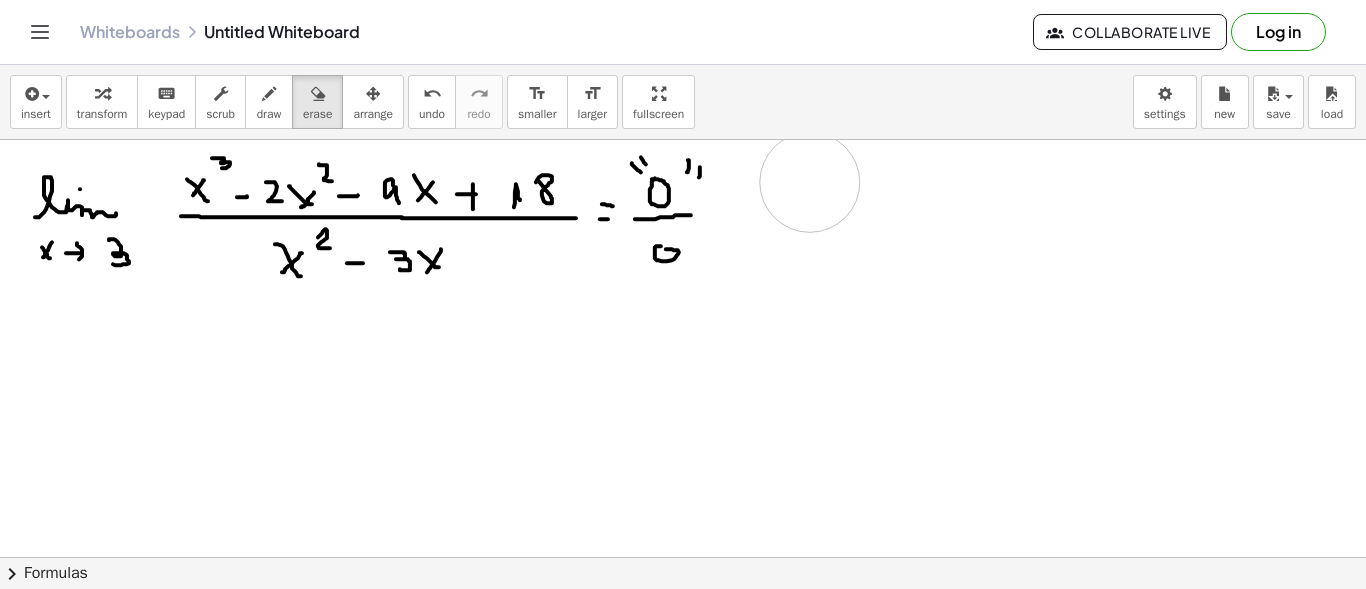 drag, startPoint x: 816, startPoint y: 168, endPoint x: 812, endPoint y: 182, distance: 14.56022 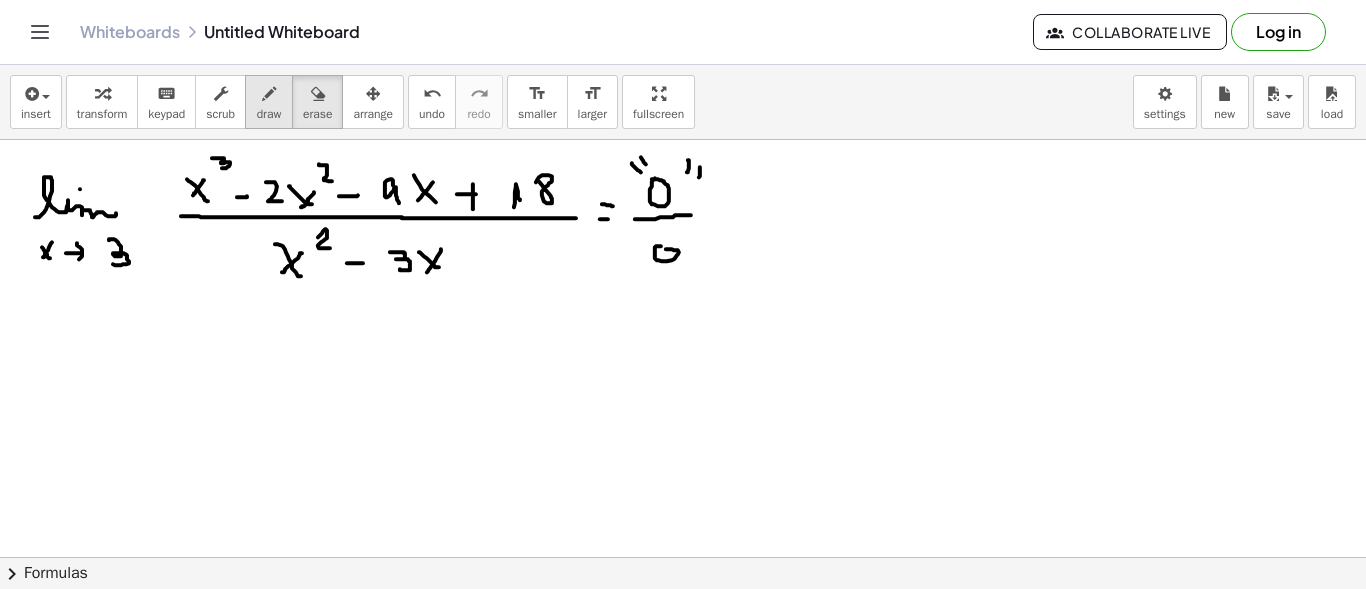 click on "draw" at bounding box center (269, 102) 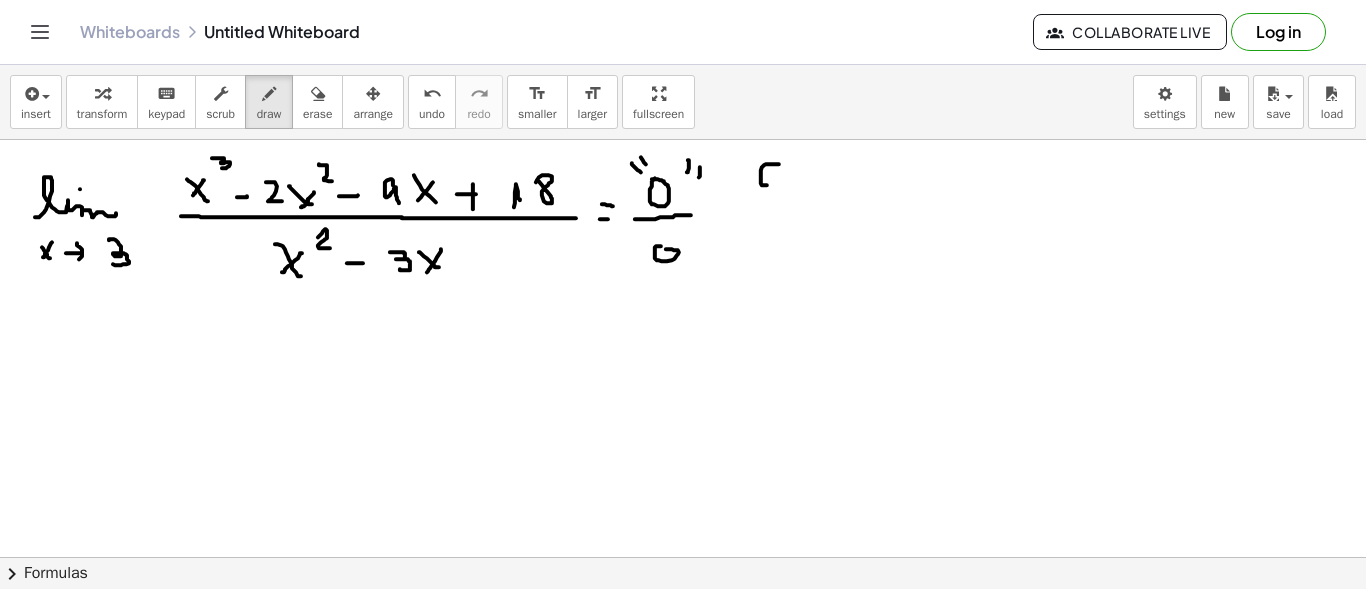drag, startPoint x: 773, startPoint y: 163, endPoint x: 782, endPoint y: 184, distance: 22.847319 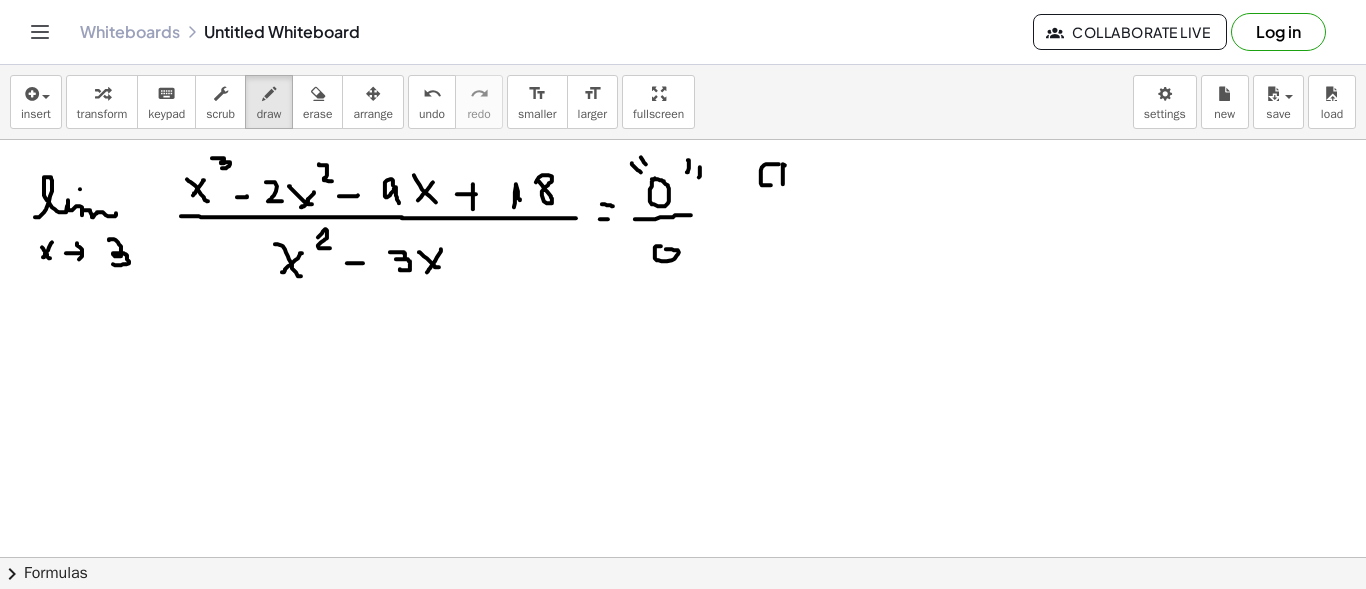 drag, startPoint x: 783, startPoint y: 165, endPoint x: 791, endPoint y: 186, distance: 22.472204 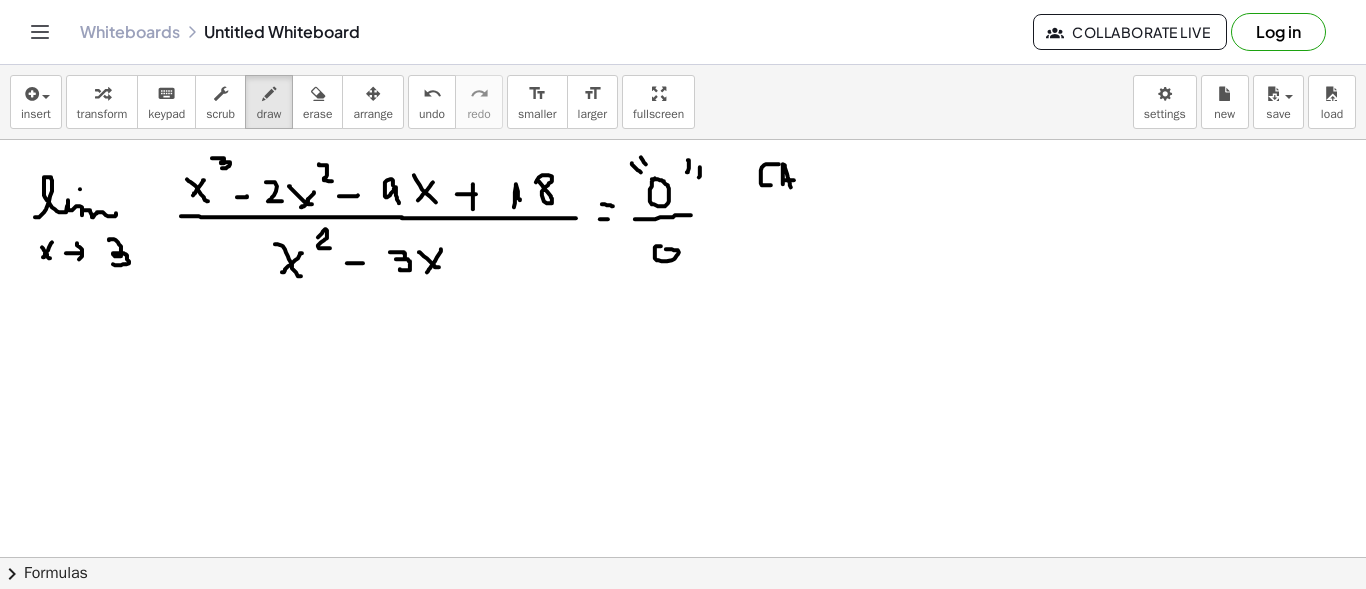 click at bounding box center (683, 666) 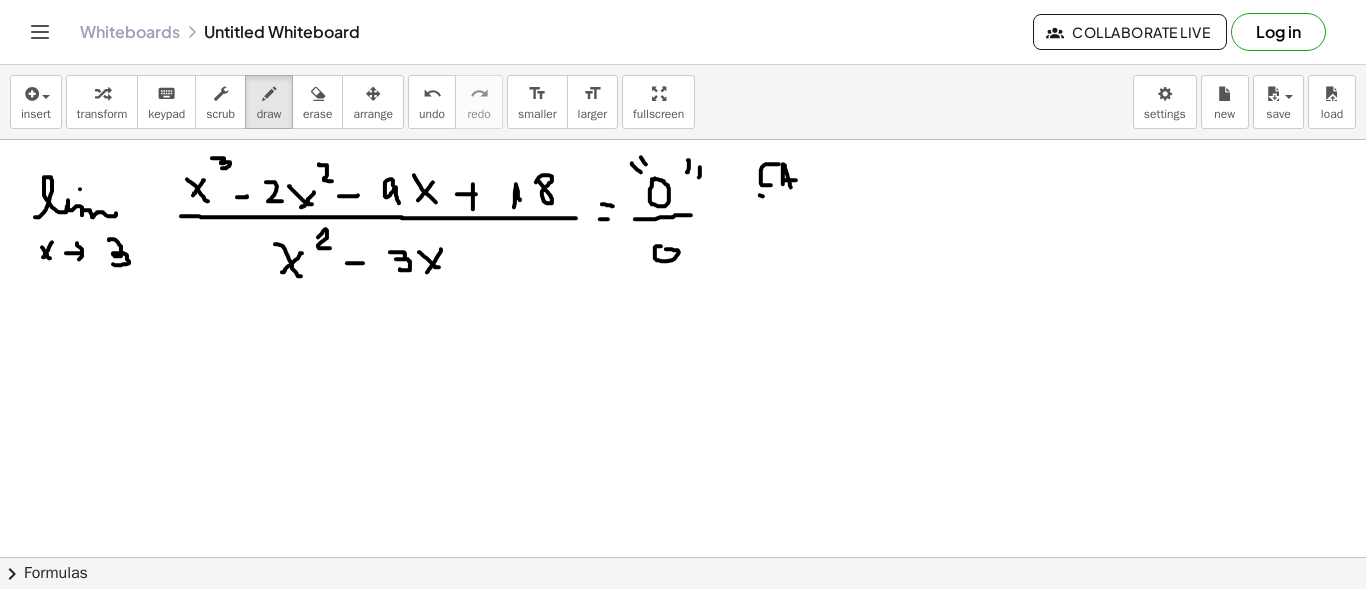 drag, startPoint x: 760, startPoint y: 194, endPoint x: 802, endPoint y: 194, distance: 42 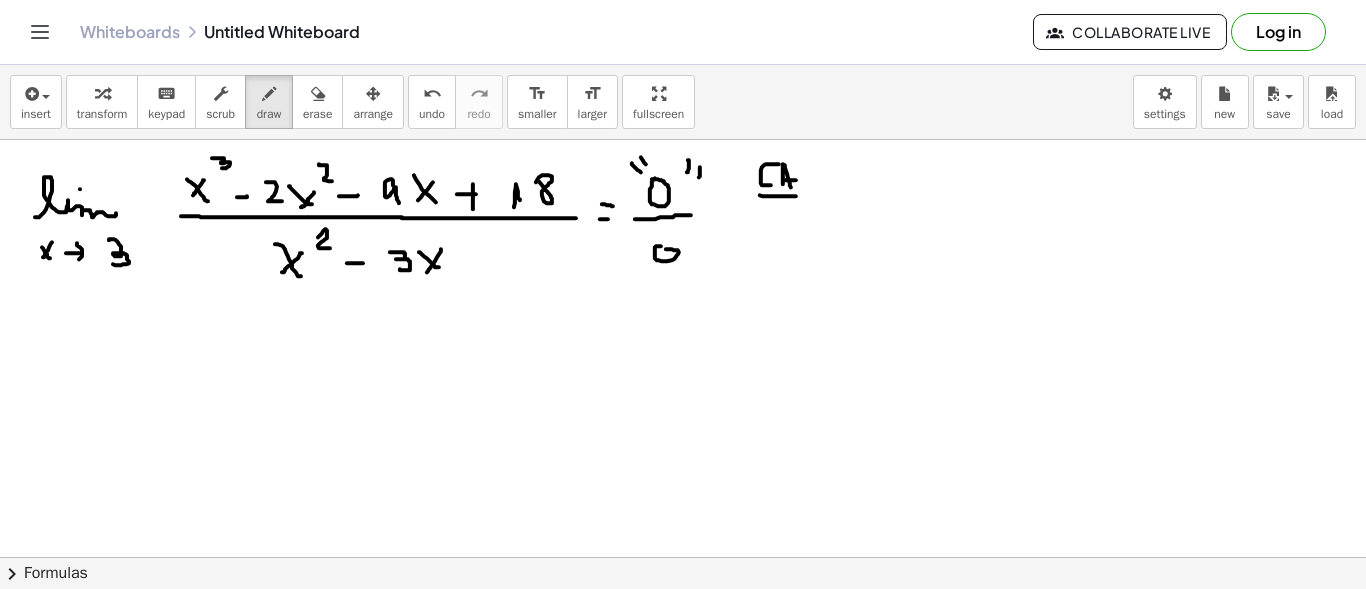 click at bounding box center (683, 666) 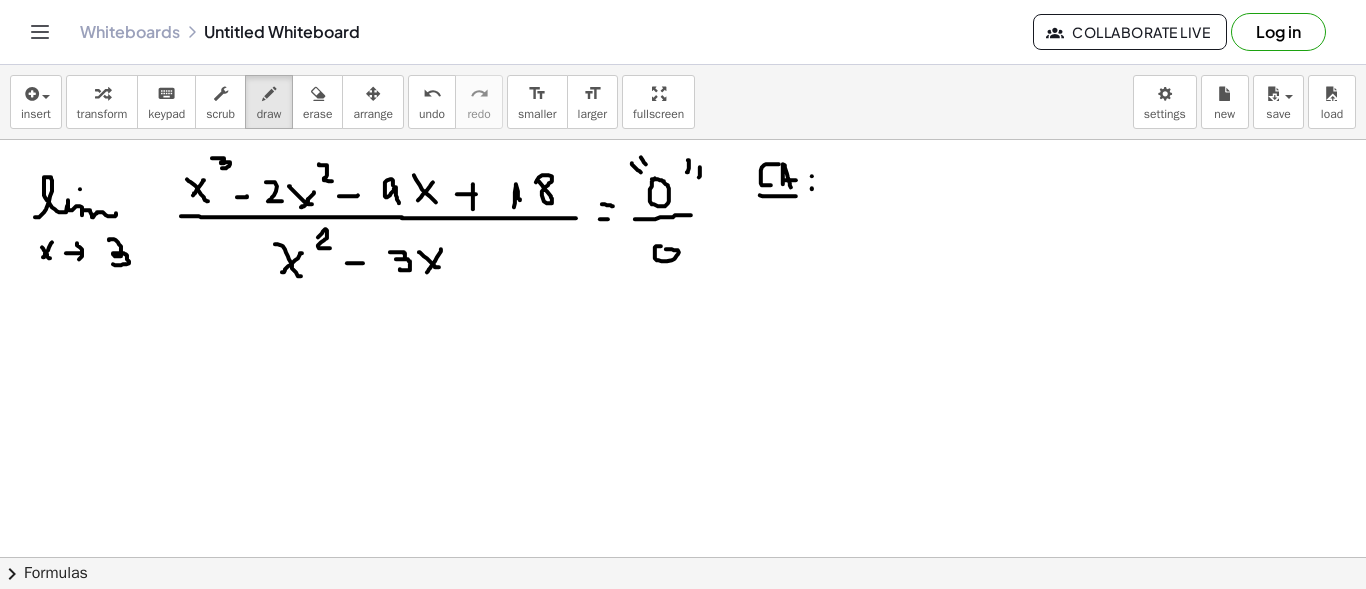 click at bounding box center (683, 666) 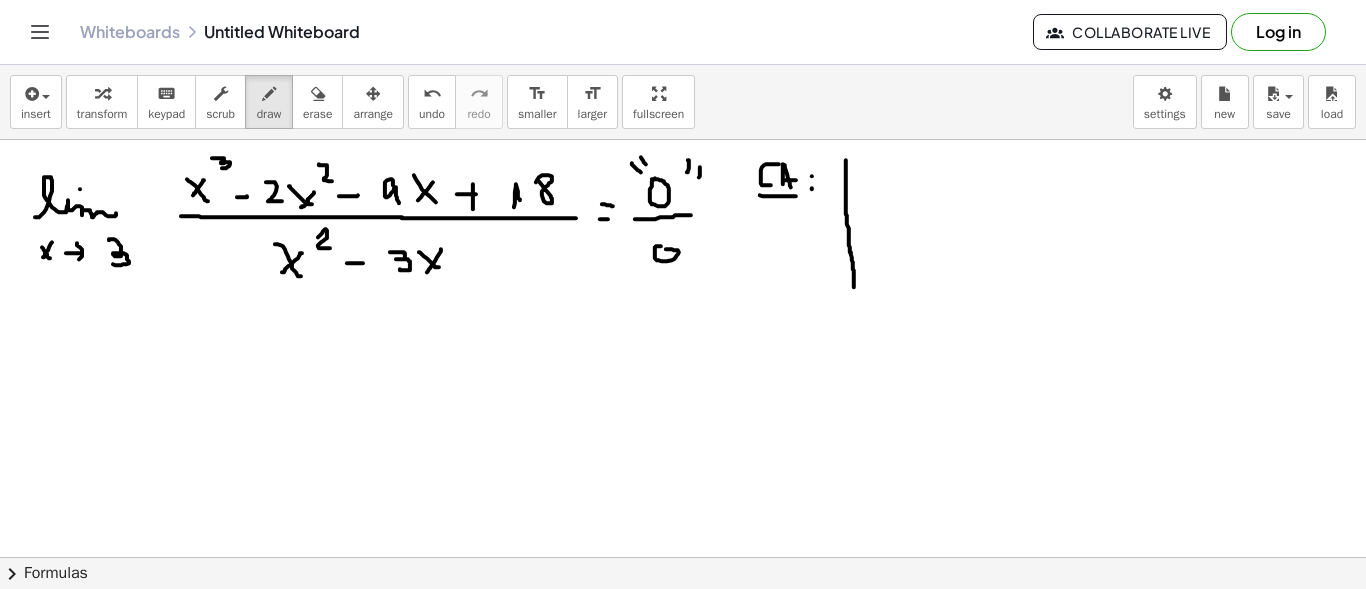 drag, startPoint x: 846, startPoint y: 159, endPoint x: 854, endPoint y: 291, distance: 132.2422 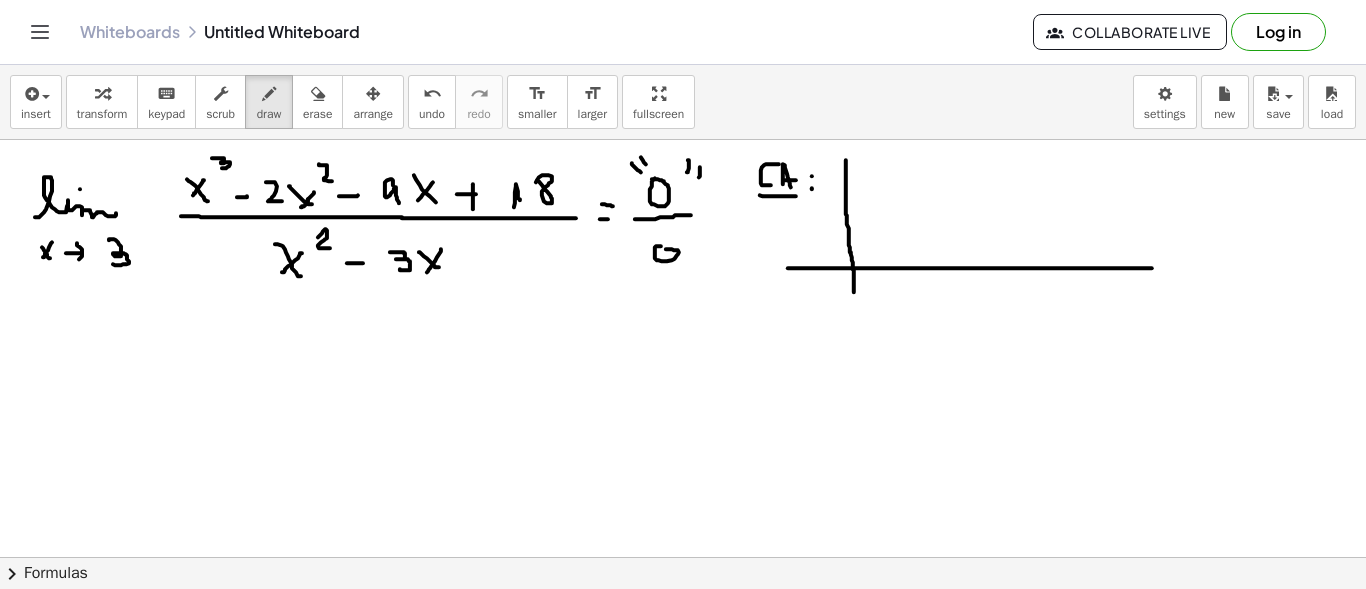 drag, startPoint x: 788, startPoint y: 267, endPoint x: 1153, endPoint y: 267, distance: 365 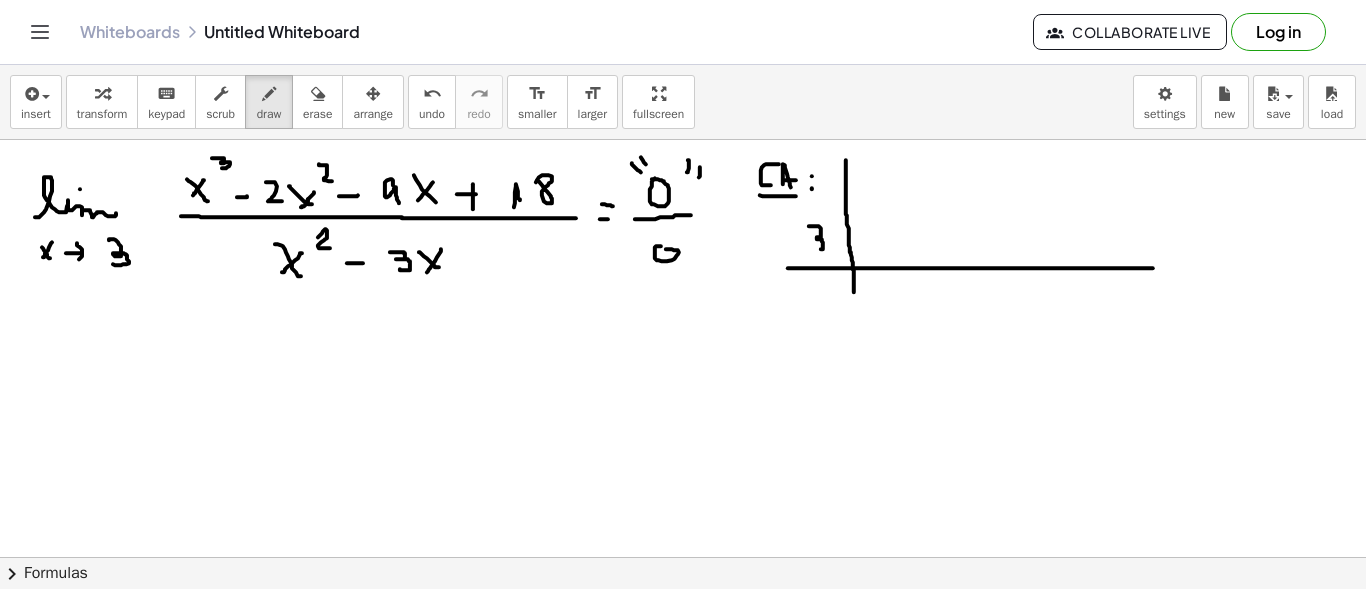 drag, startPoint x: 814, startPoint y: 225, endPoint x: 811, endPoint y: 248, distance: 23.194826 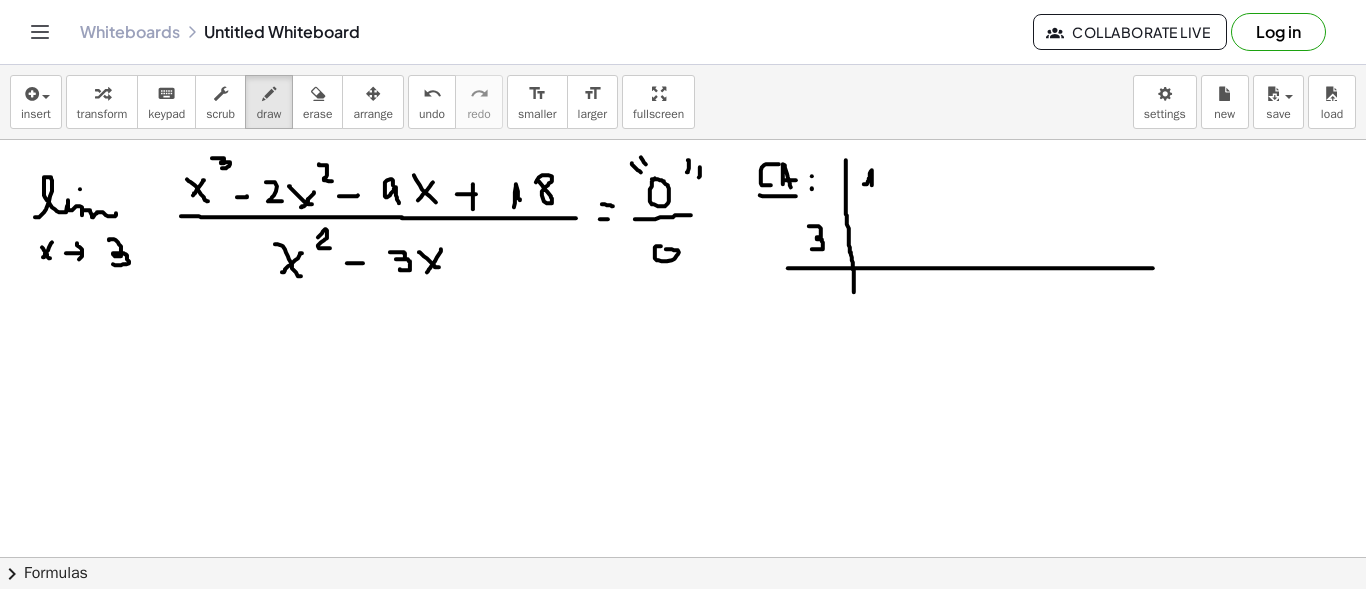 drag, startPoint x: 864, startPoint y: 183, endPoint x: 872, endPoint y: 191, distance: 11.313708 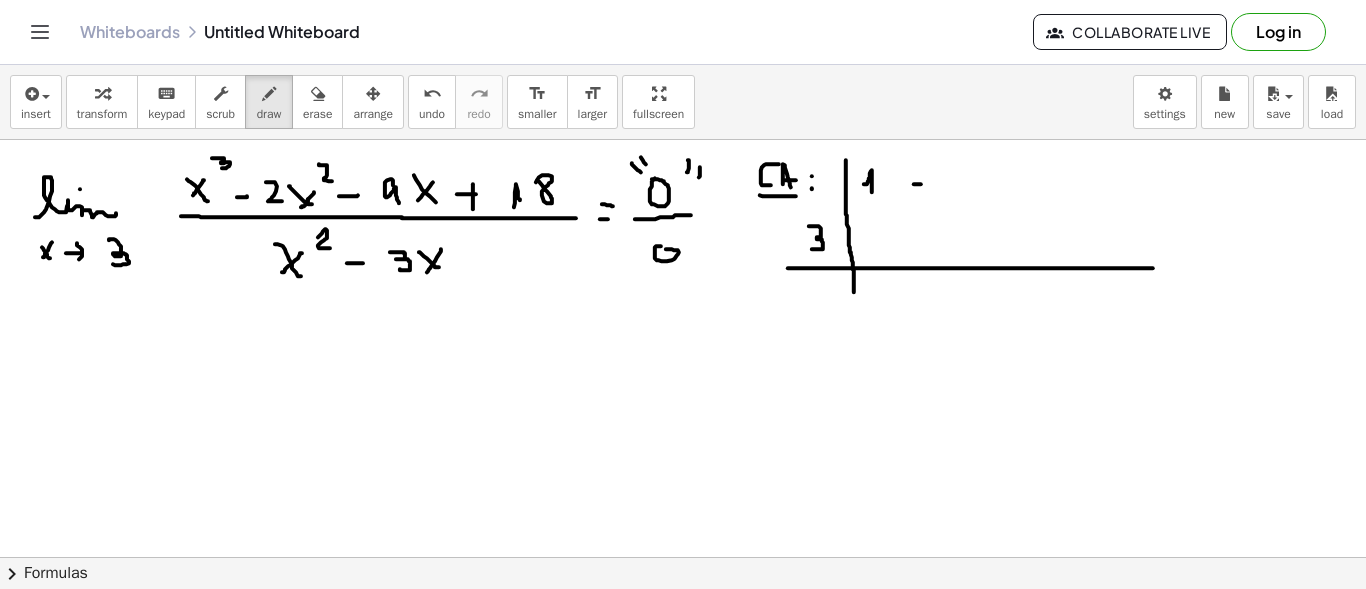 drag, startPoint x: 914, startPoint y: 183, endPoint x: 925, endPoint y: 183, distance: 11 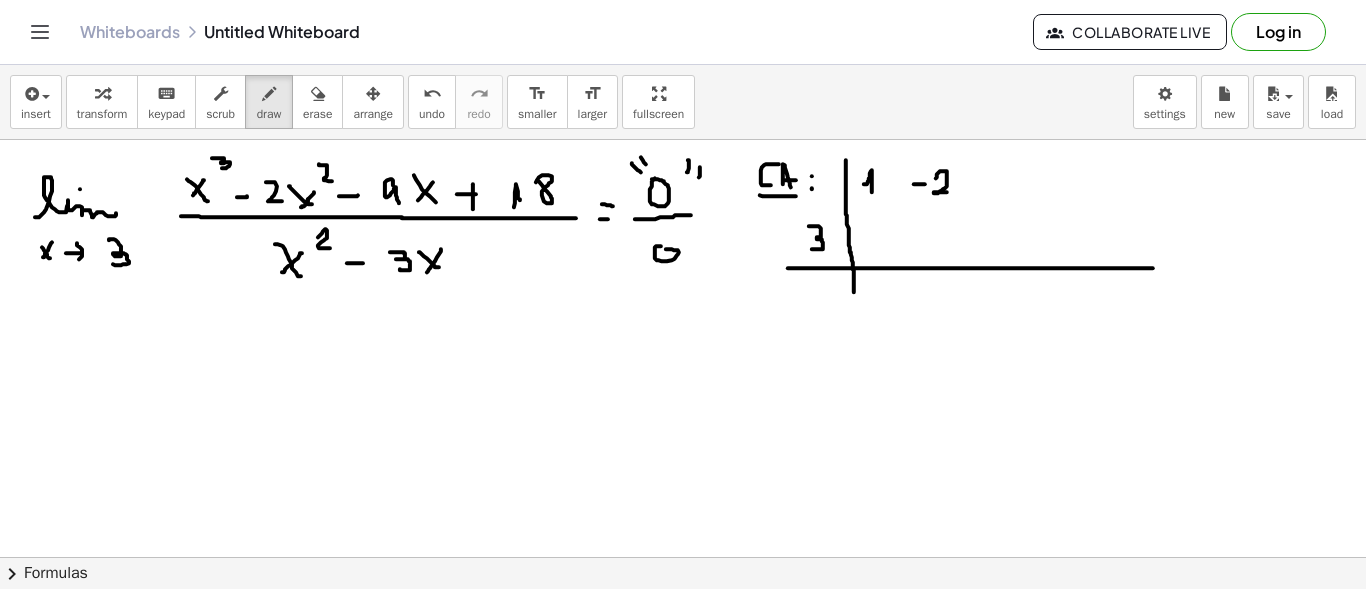 drag, startPoint x: 936, startPoint y: 177, endPoint x: 958, endPoint y: 182, distance: 22.561028 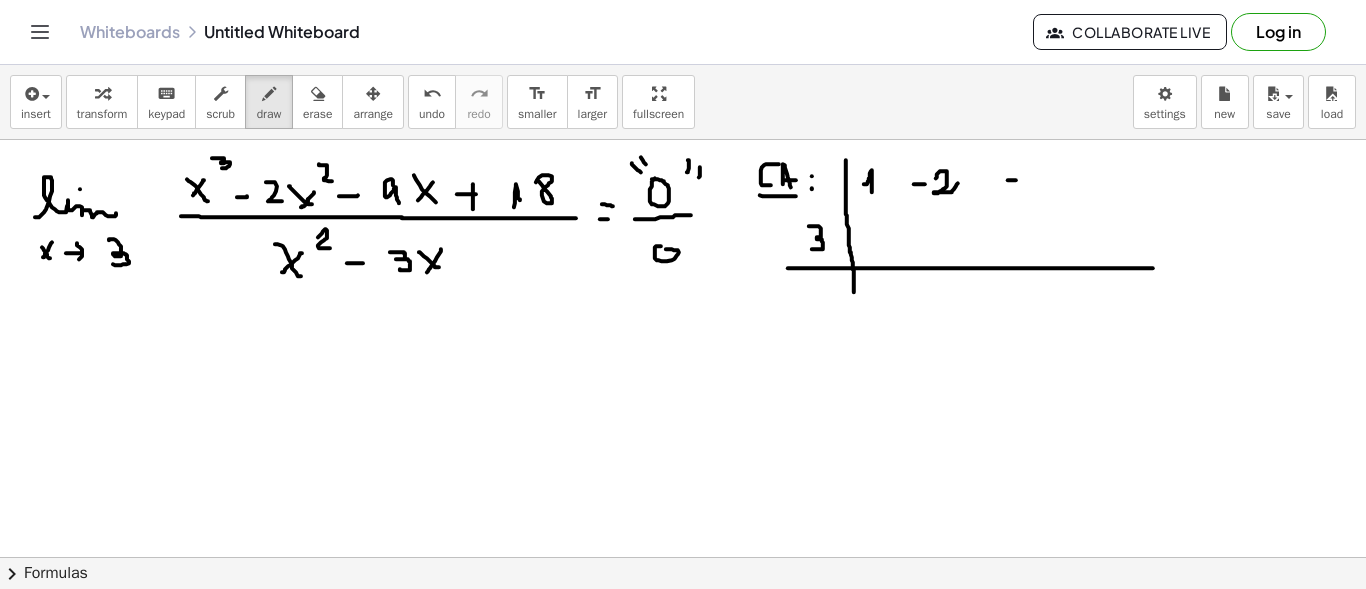 drag, startPoint x: 1008, startPoint y: 179, endPoint x: 1023, endPoint y: 179, distance: 15 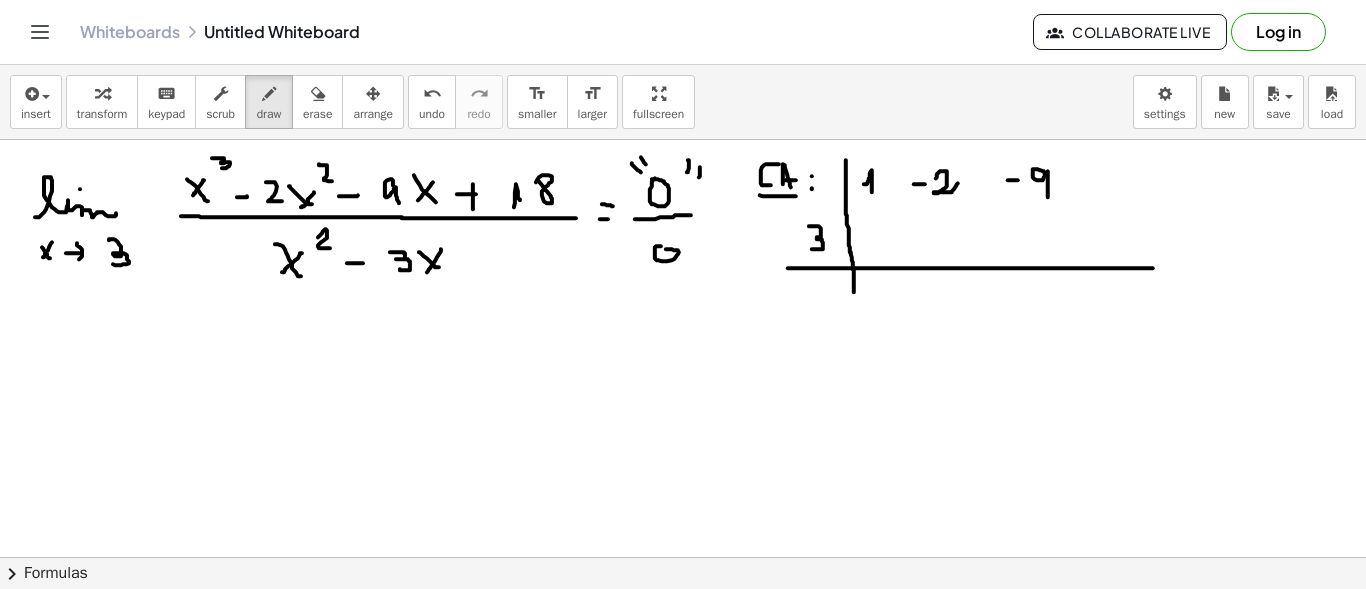 drag, startPoint x: 1048, startPoint y: 173, endPoint x: 1048, endPoint y: 196, distance: 23 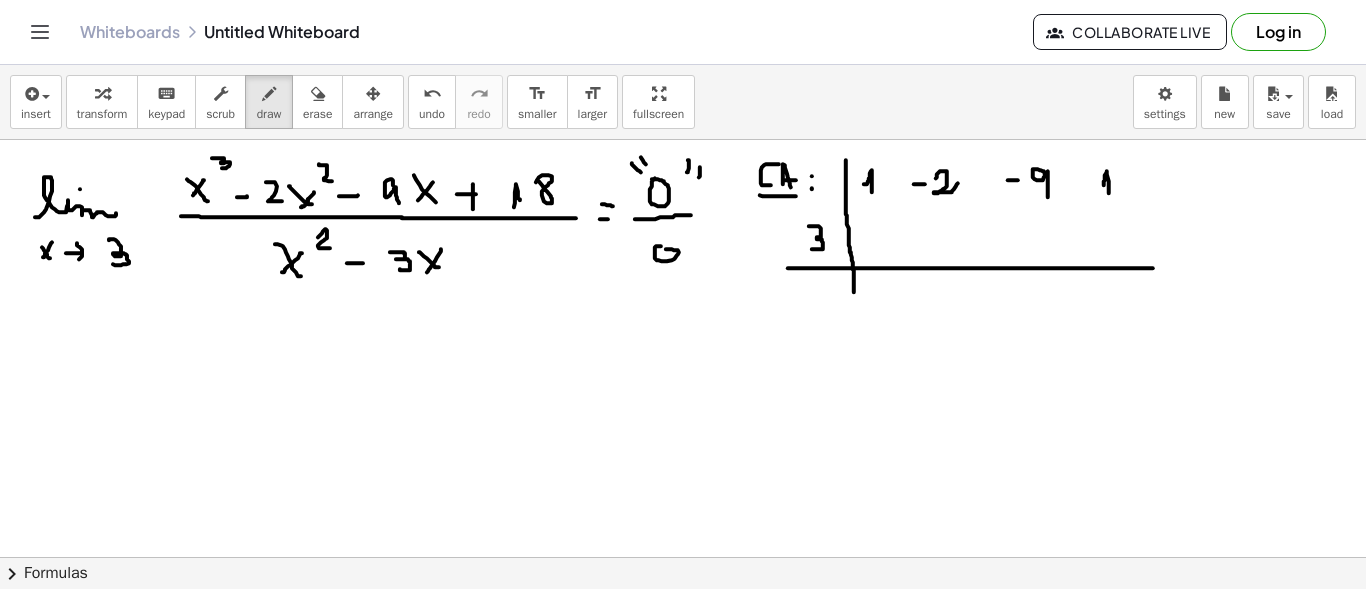 drag, startPoint x: 1104, startPoint y: 182, endPoint x: 1114, endPoint y: 186, distance: 10.770329 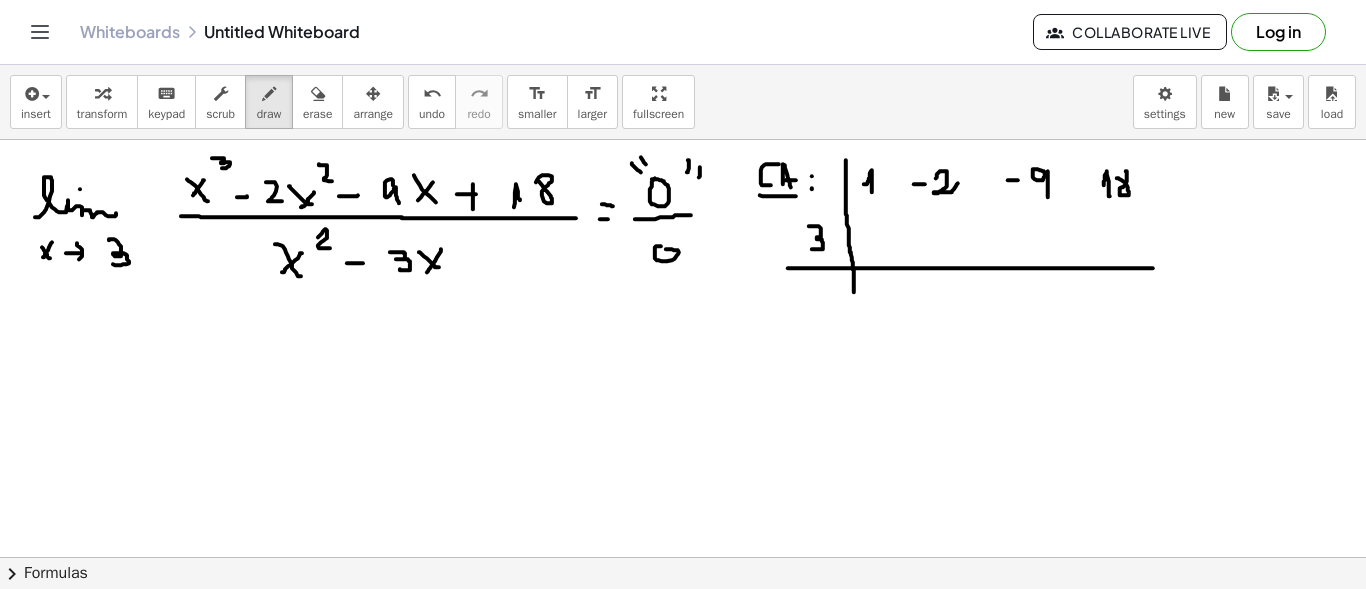 click at bounding box center (683, 666) 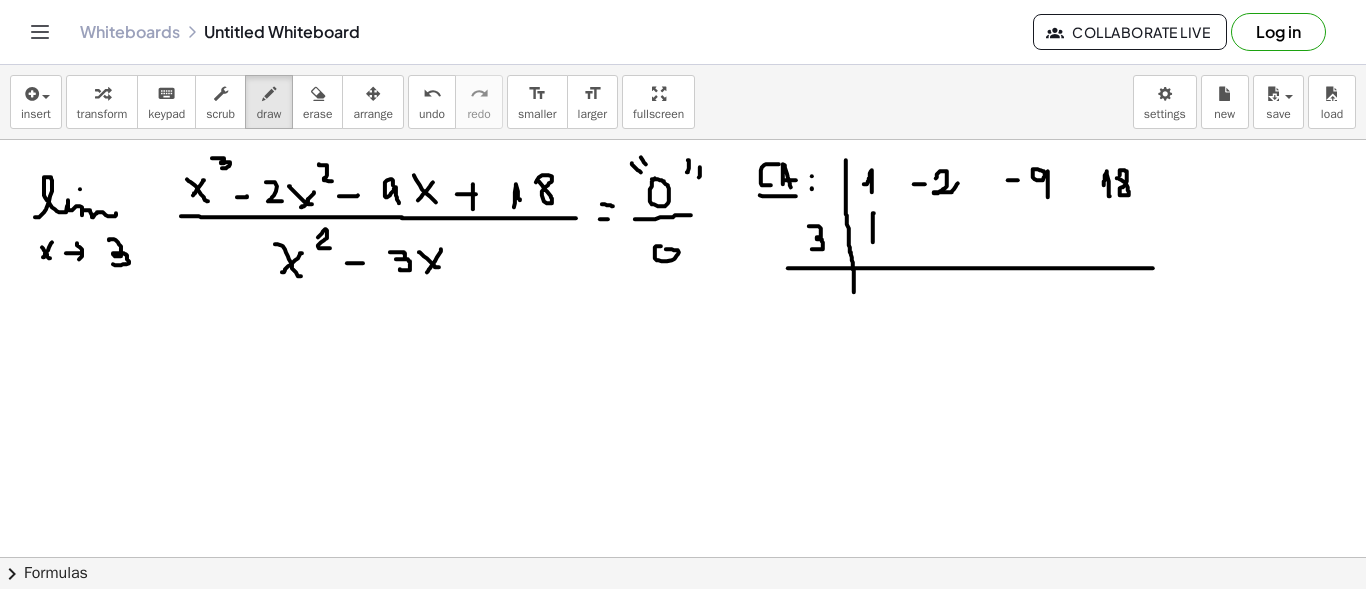 drag, startPoint x: 874, startPoint y: 212, endPoint x: 873, endPoint y: 251, distance: 39.012817 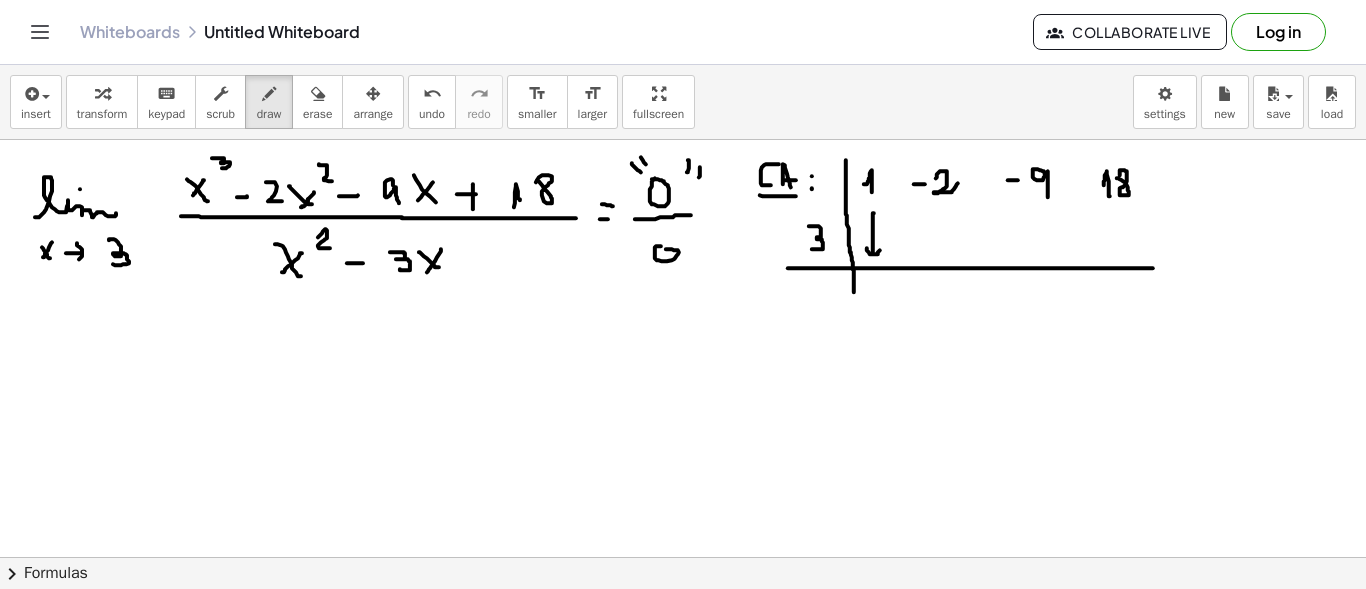 drag, startPoint x: 867, startPoint y: 247, endPoint x: 881, endPoint y: 246, distance: 14.035668 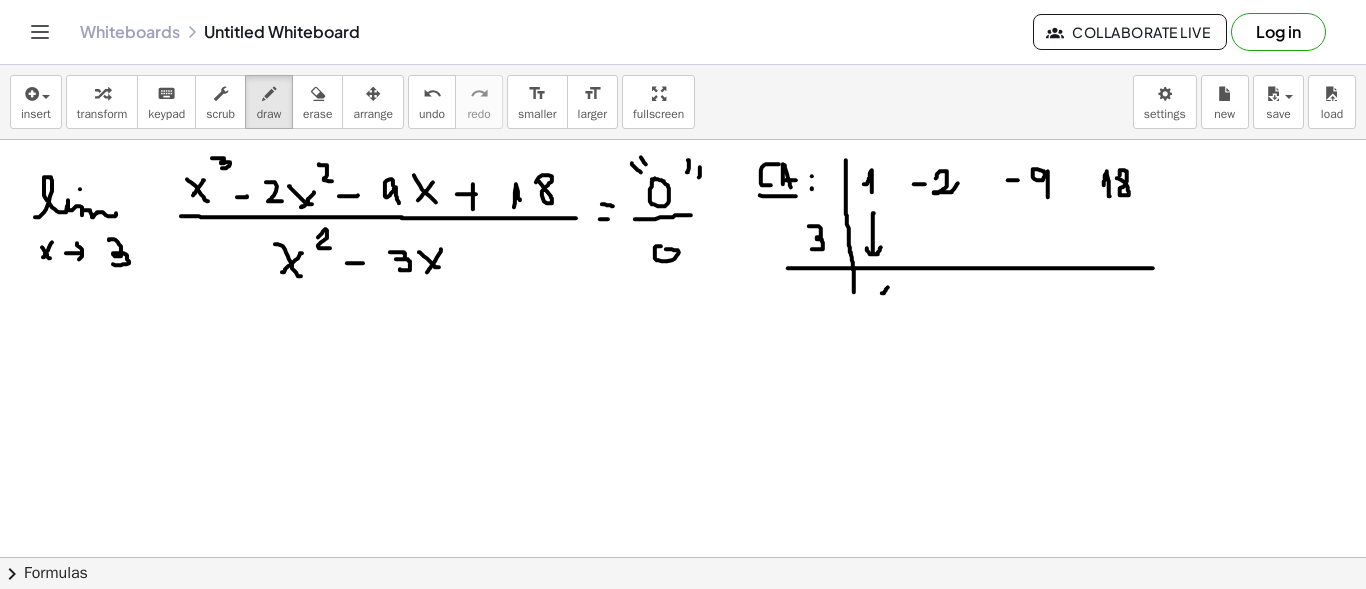 drag, startPoint x: 882, startPoint y: 292, endPoint x: 892, endPoint y: 305, distance: 16.40122 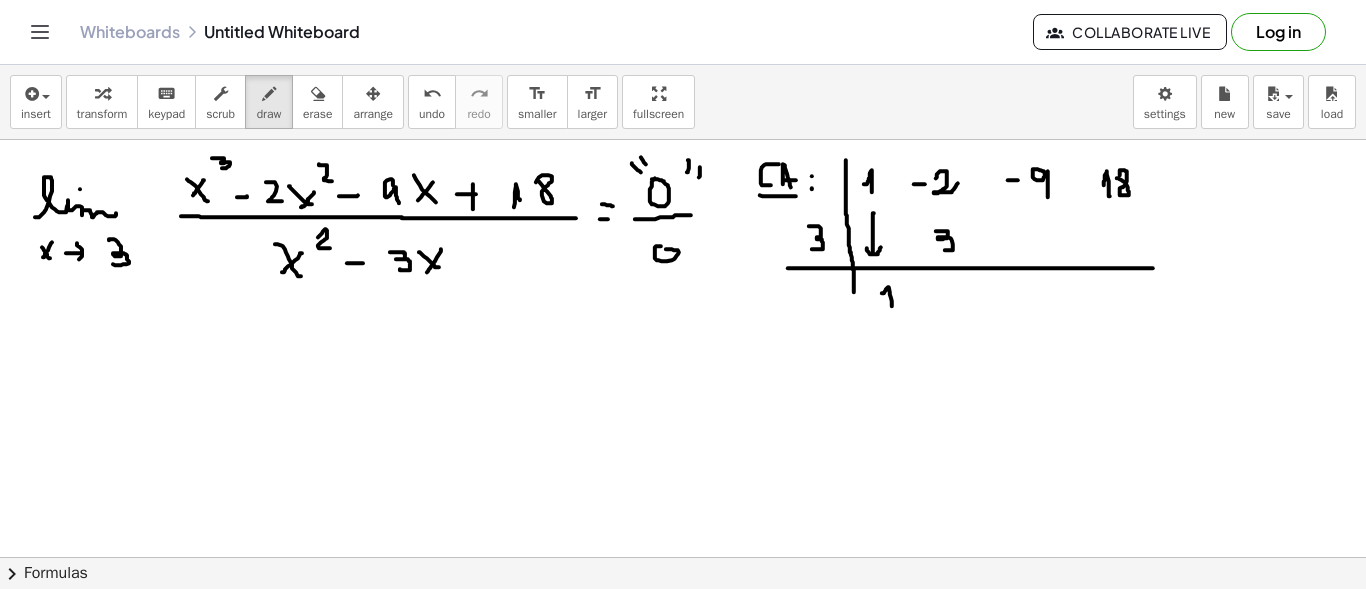 drag, startPoint x: 936, startPoint y: 230, endPoint x: 944, endPoint y: 249, distance: 20.615528 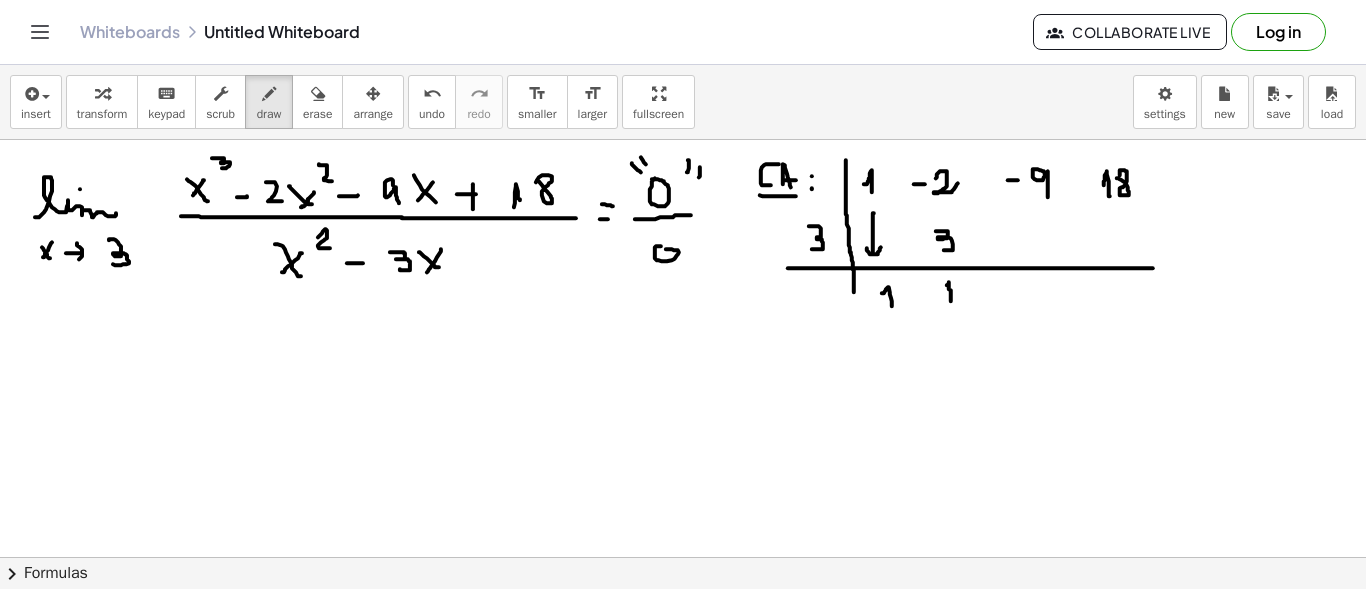drag, startPoint x: 947, startPoint y: 284, endPoint x: 951, endPoint y: 294, distance: 10.770329 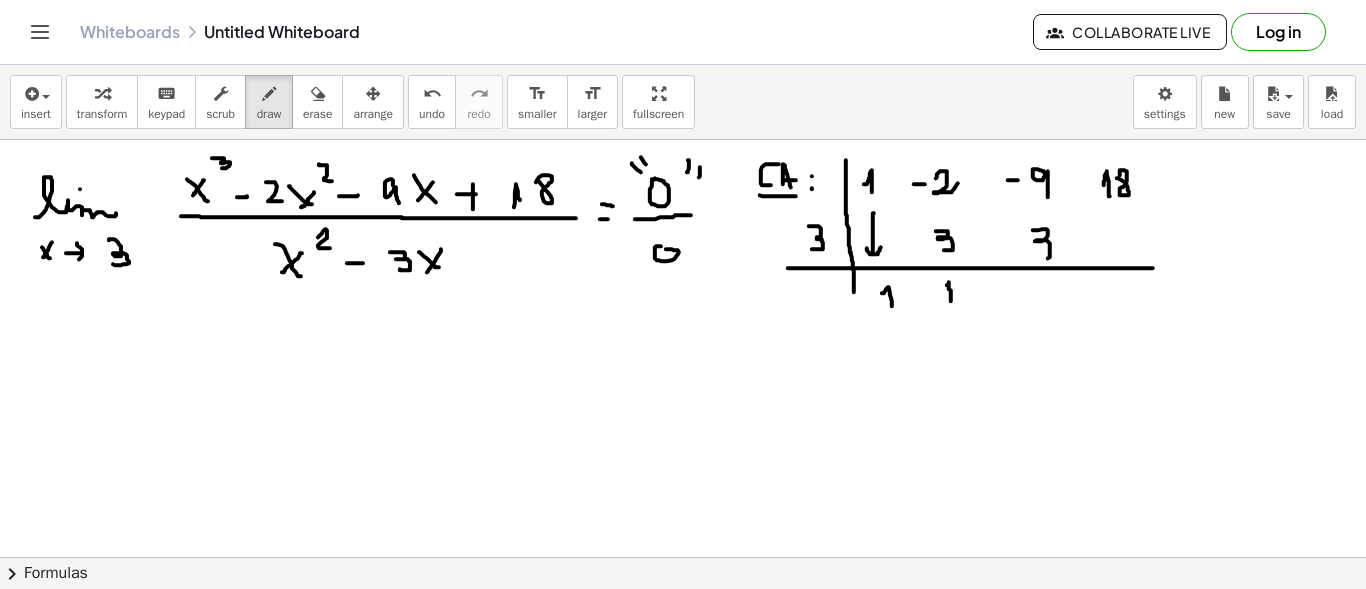 drag, startPoint x: 1033, startPoint y: 229, endPoint x: 1039, endPoint y: 256, distance: 27.658634 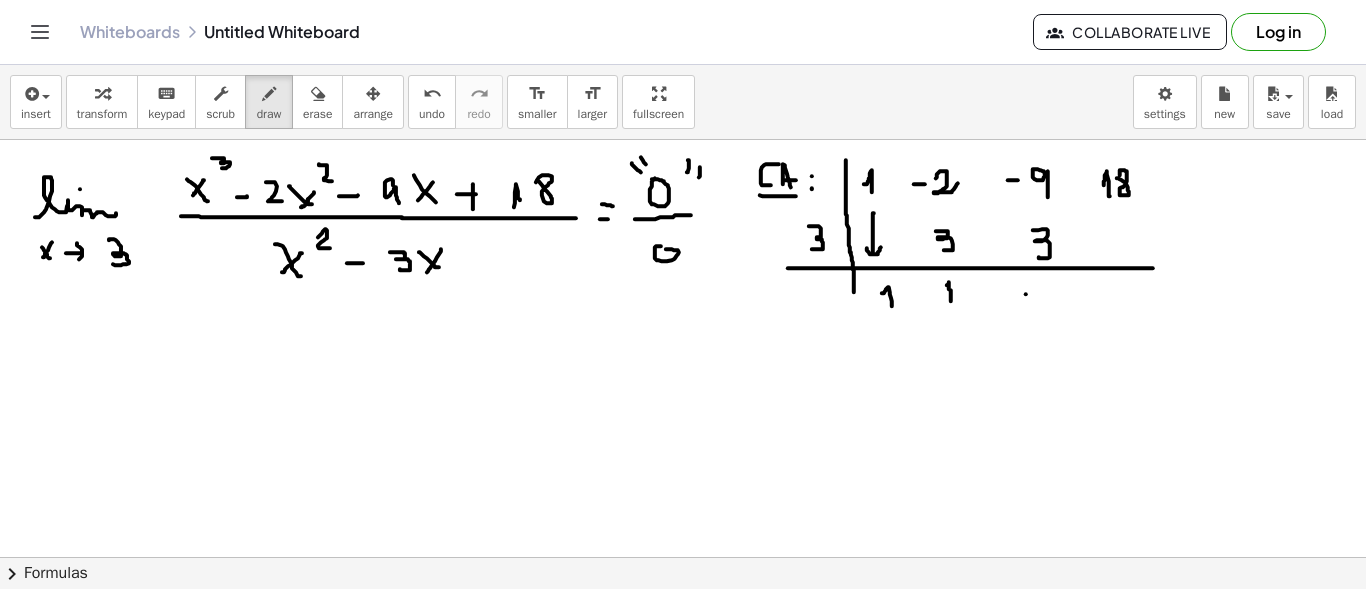 click at bounding box center (683, 666) 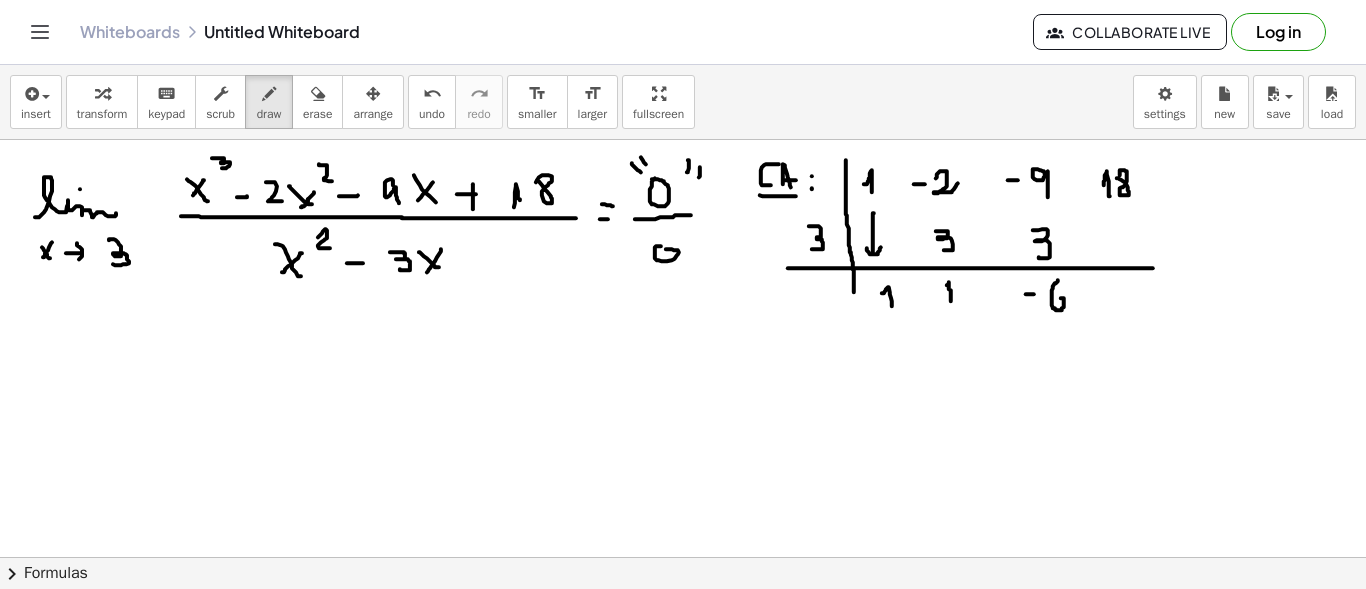 drag, startPoint x: 1058, startPoint y: 279, endPoint x: 1055, endPoint y: 300, distance: 21.213203 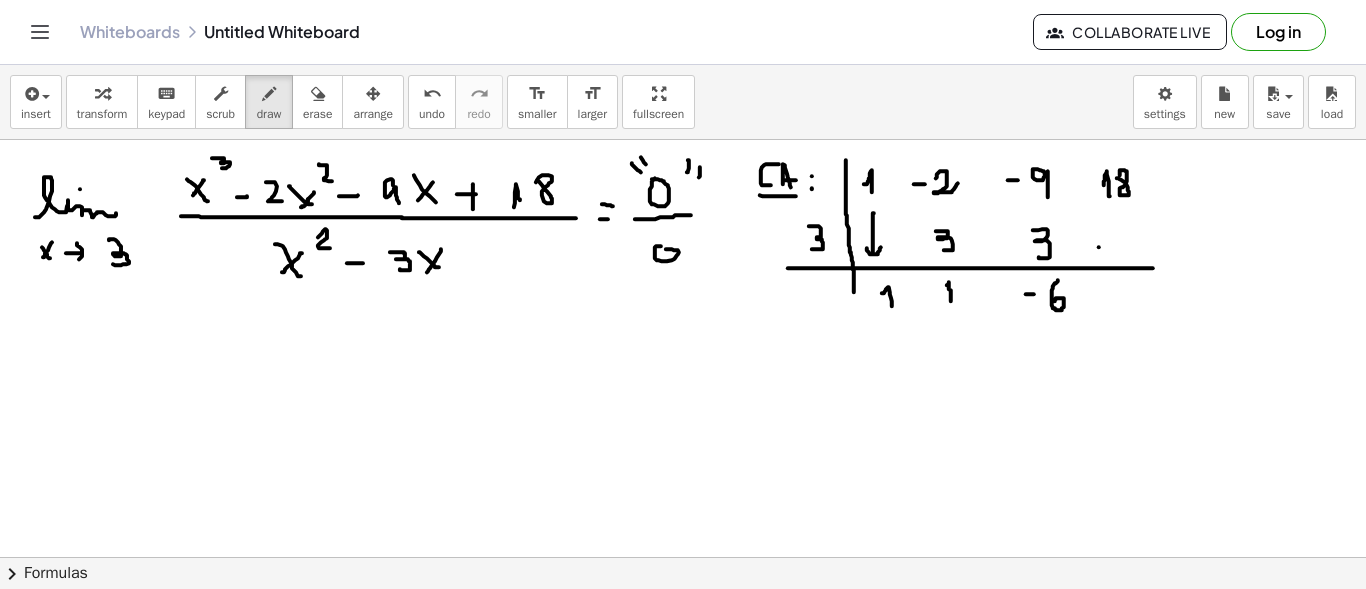 click at bounding box center [683, 666] 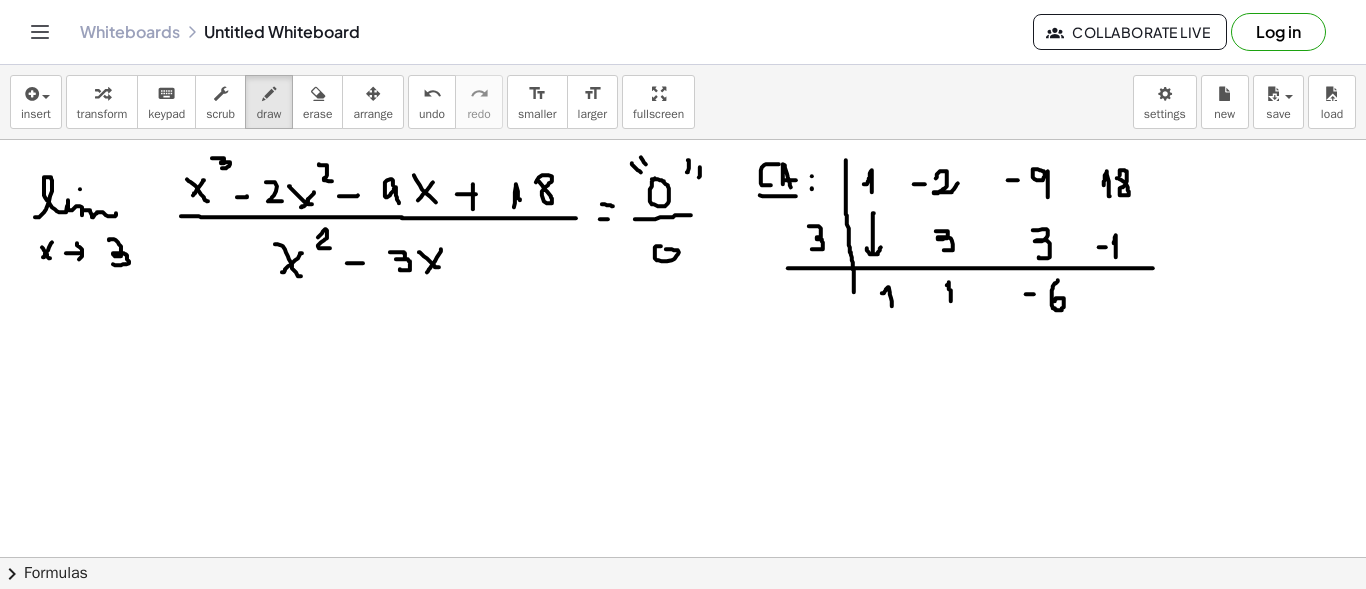 drag, startPoint x: 1114, startPoint y: 242, endPoint x: 1116, endPoint y: 258, distance: 16.124516 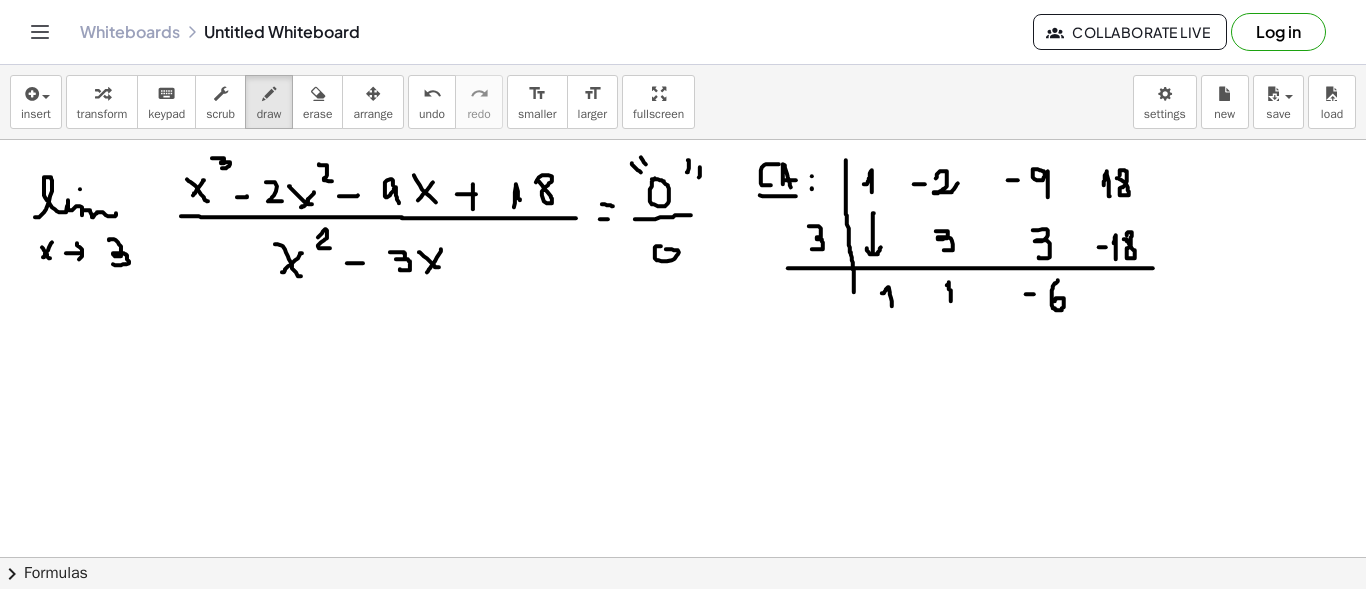 drag, startPoint x: 1124, startPoint y: 238, endPoint x: 1120, endPoint y: 254, distance: 16.492422 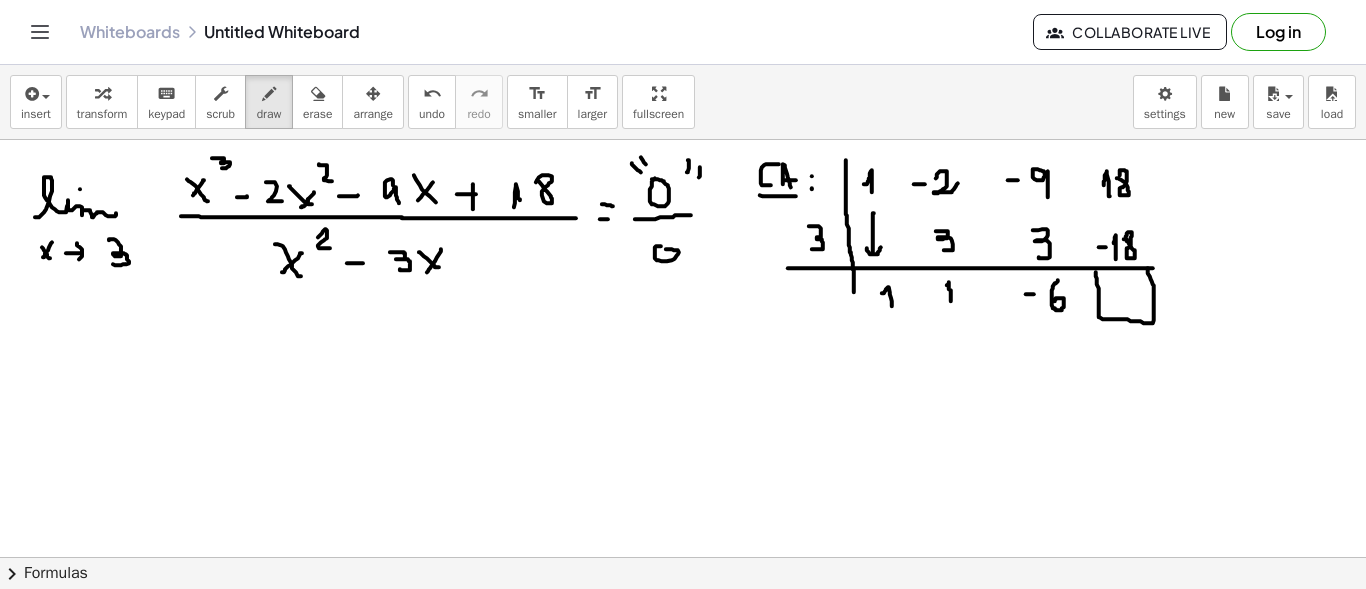 drag, startPoint x: 1096, startPoint y: 271, endPoint x: 1129, endPoint y: 302, distance: 45.276924 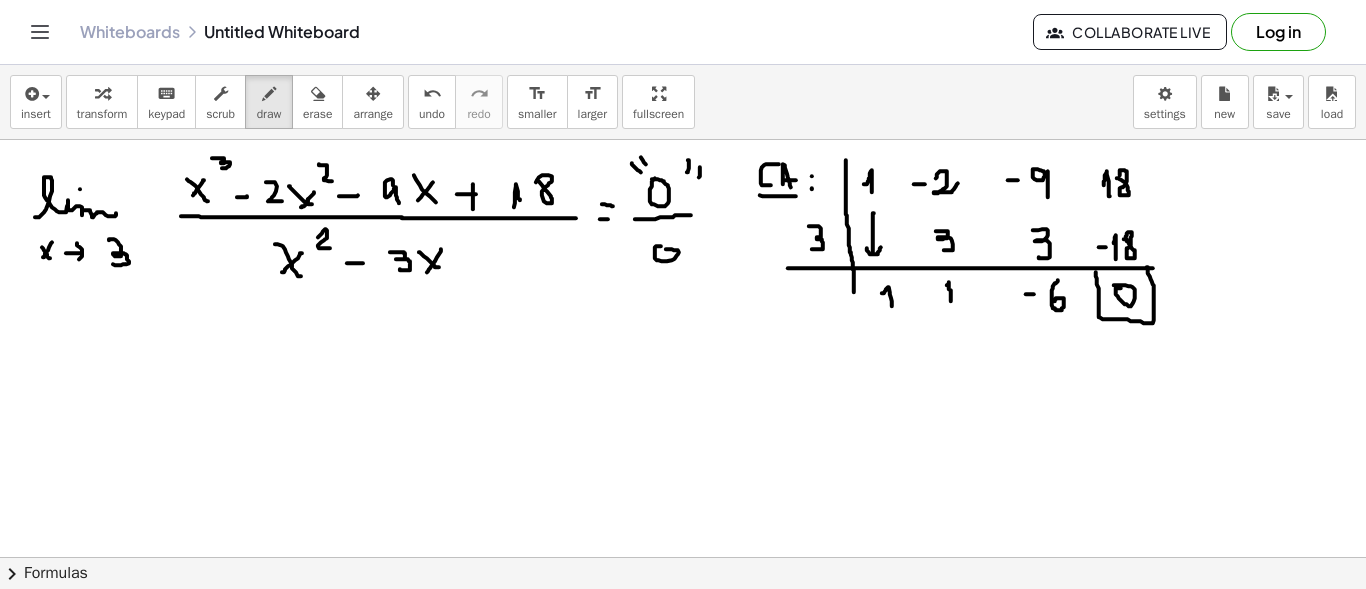 click at bounding box center [683, 666] 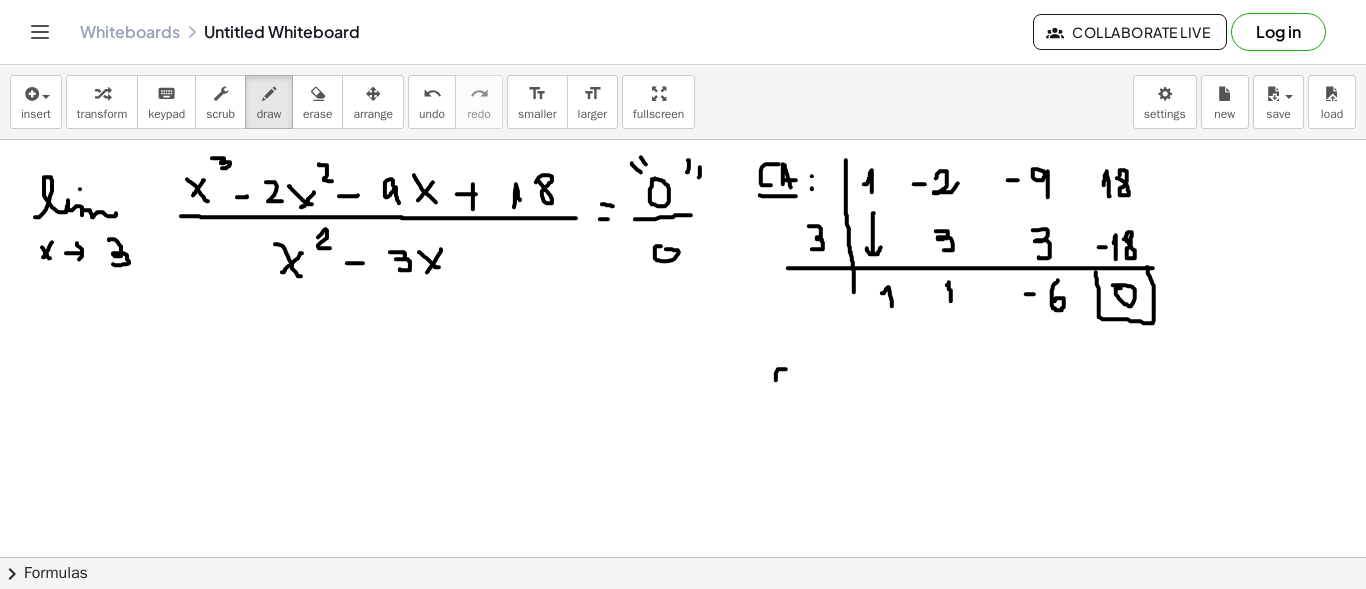 drag, startPoint x: 781, startPoint y: 368, endPoint x: 787, endPoint y: 384, distance: 17.088007 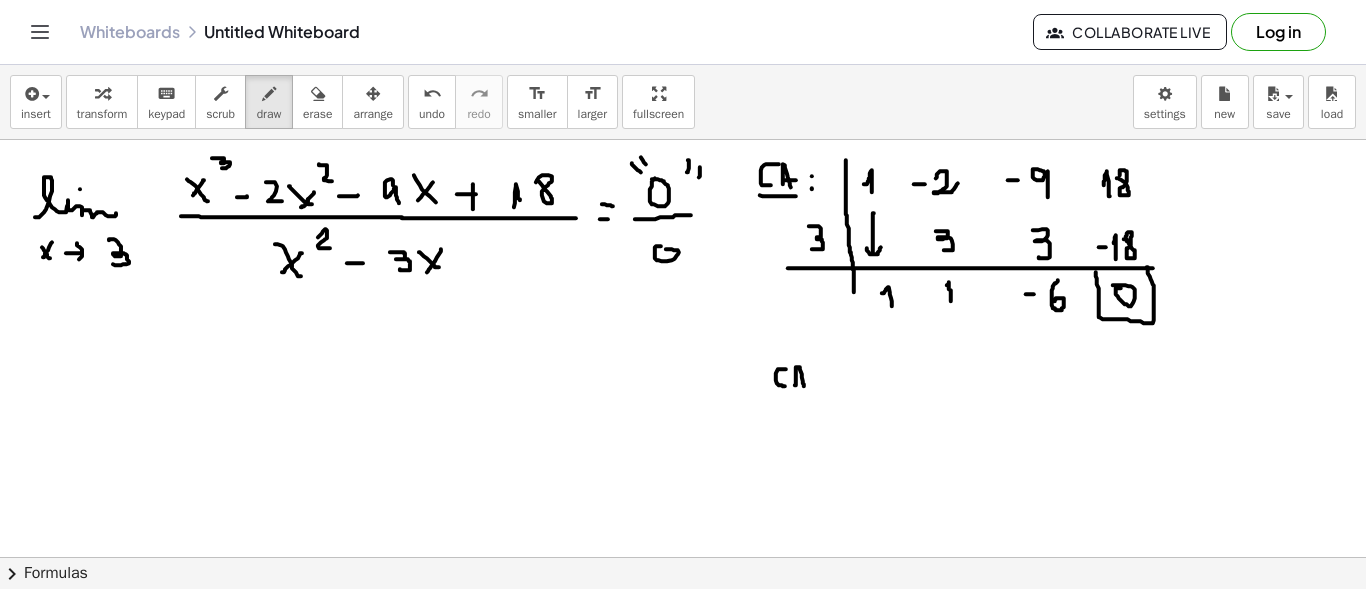 click at bounding box center [683, 666] 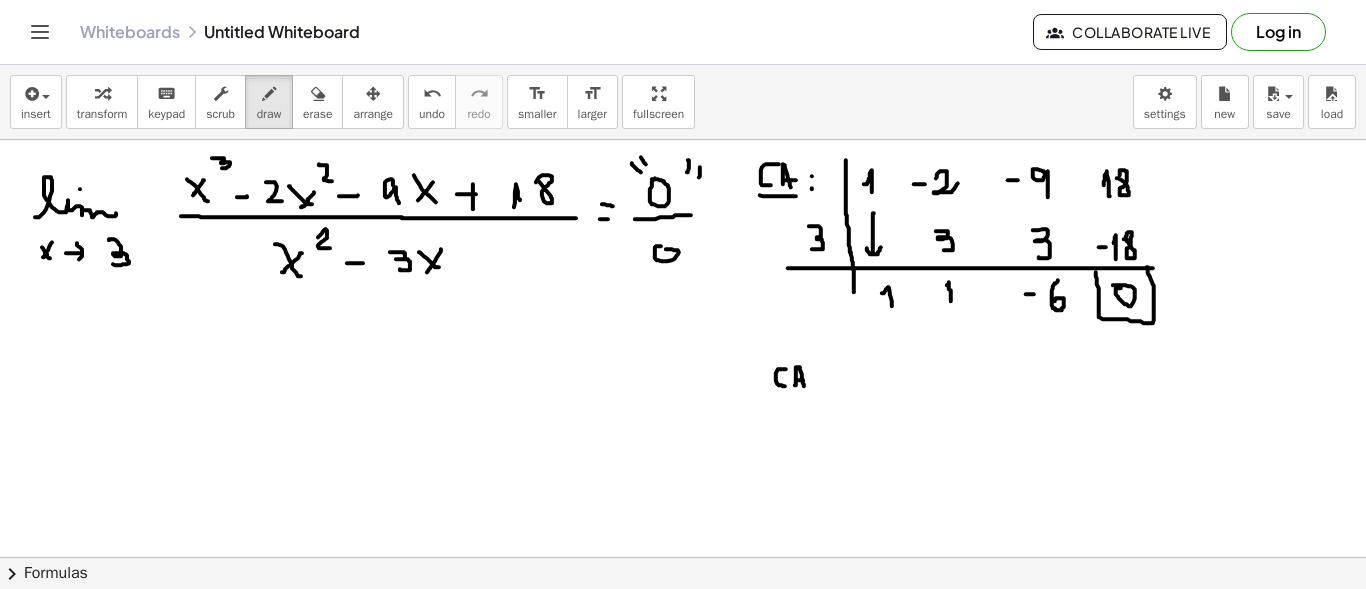 drag, startPoint x: 799, startPoint y: 379, endPoint x: 812, endPoint y: 374, distance: 13.928389 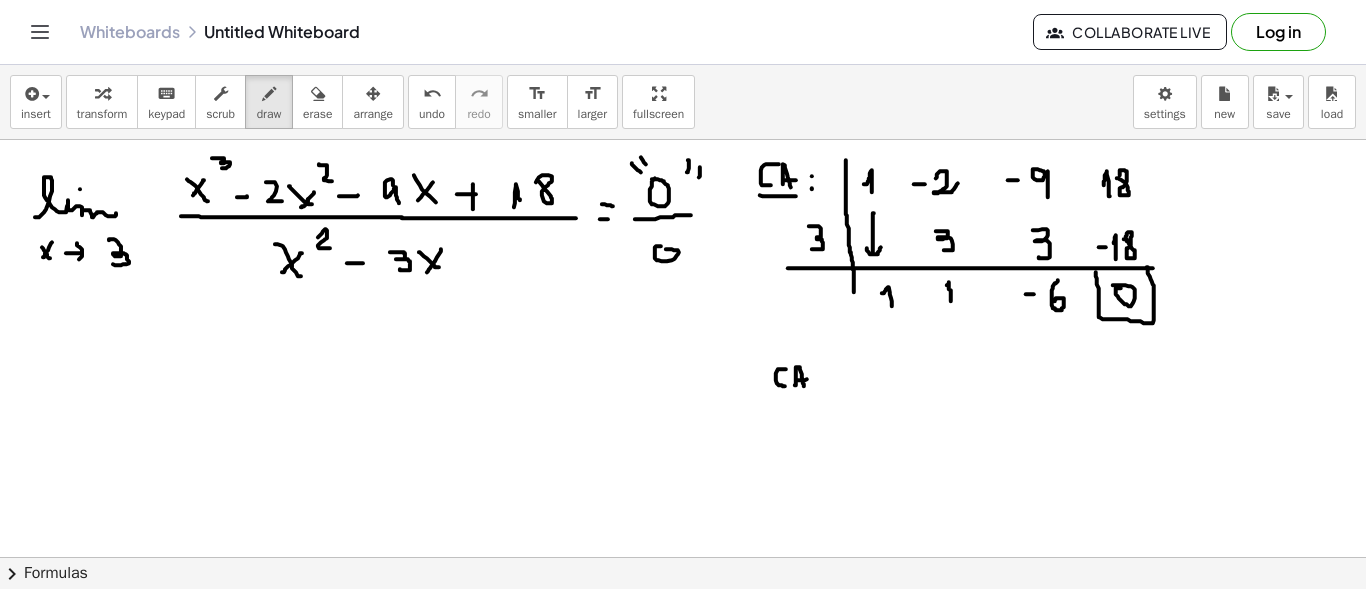 drag, startPoint x: 819, startPoint y: 369, endPoint x: 824, endPoint y: 379, distance: 11.18034 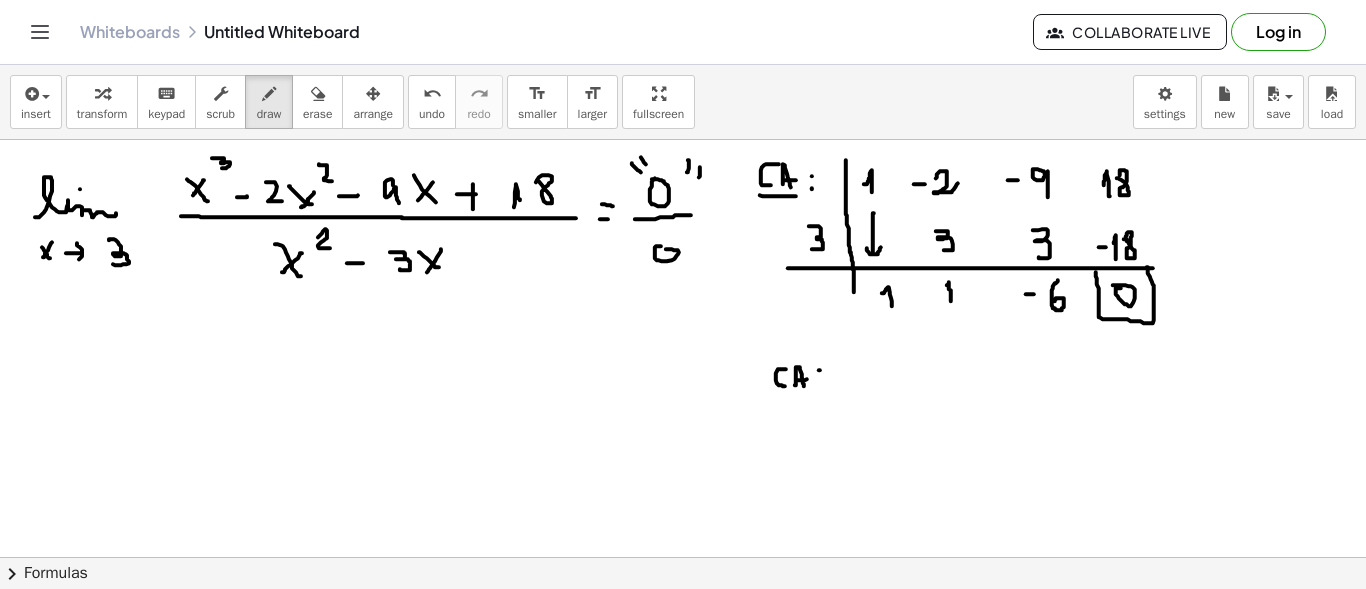 click at bounding box center [683, 666] 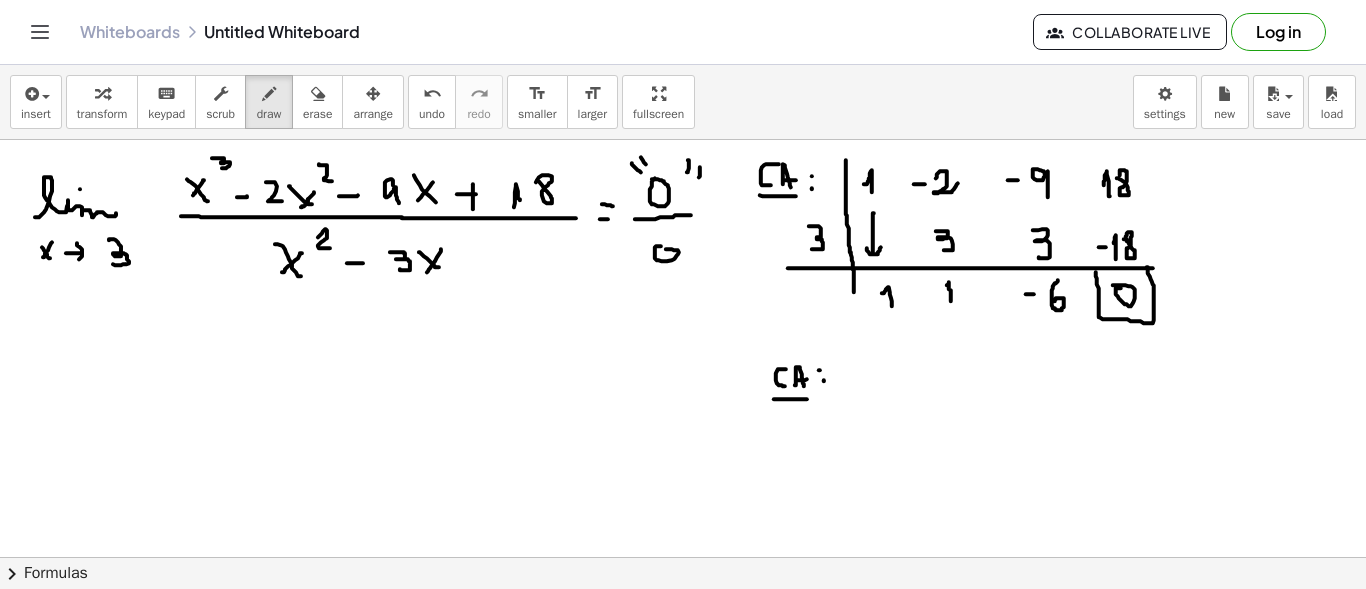 drag, startPoint x: 774, startPoint y: 398, endPoint x: 847, endPoint y: 393, distance: 73.171036 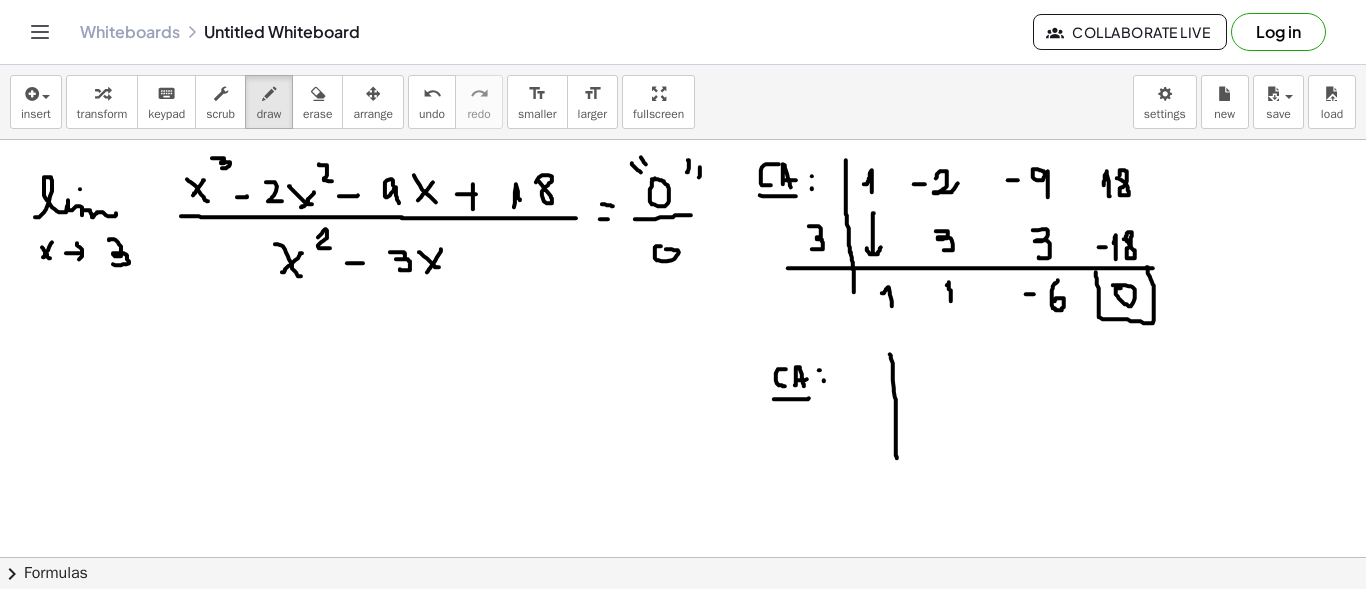 drag, startPoint x: 890, startPoint y: 353, endPoint x: 899, endPoint y: 466, distance: 113.35784 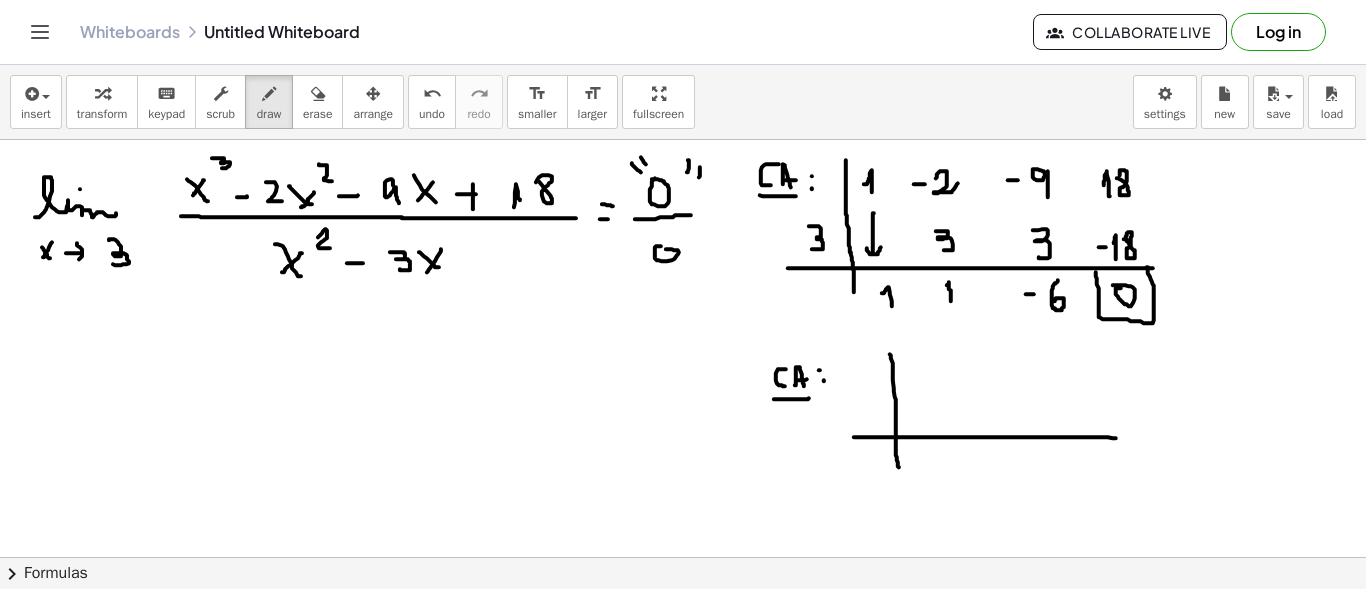 drag, startPoint x: 854, startPoint y: 436, endPoint x: 1122, endPoint y: 437, distance: 268.00186 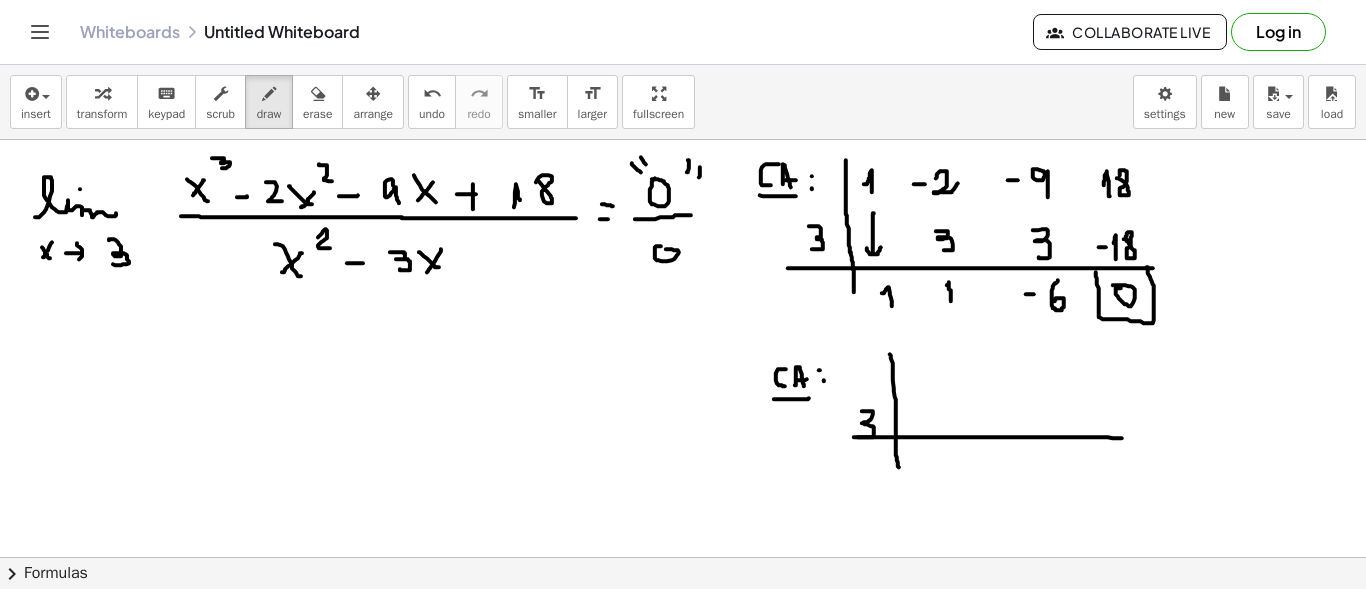 drag, startPoint x: 862, startPoint y: 410, endPoint x: 858, endPoint y: 436, distance: 26.305893 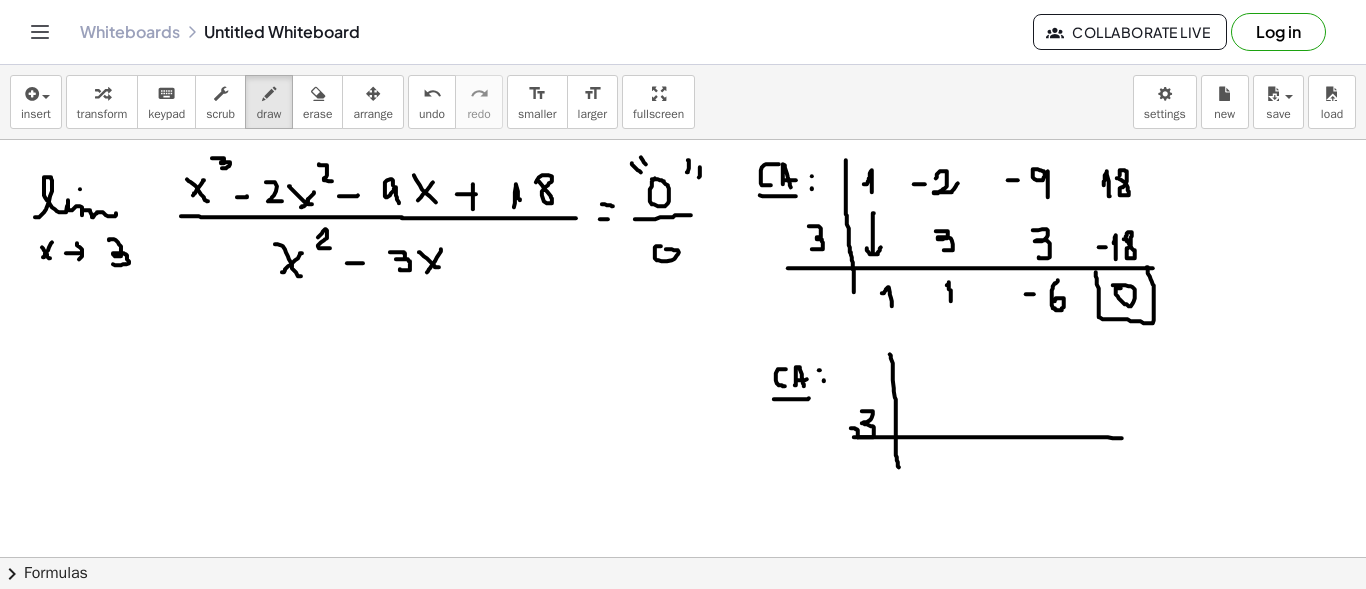 drag, startPoint x: 858, startPoint y: 436, endPoint x: 851, endPoint y: 427, distance: 11.401754 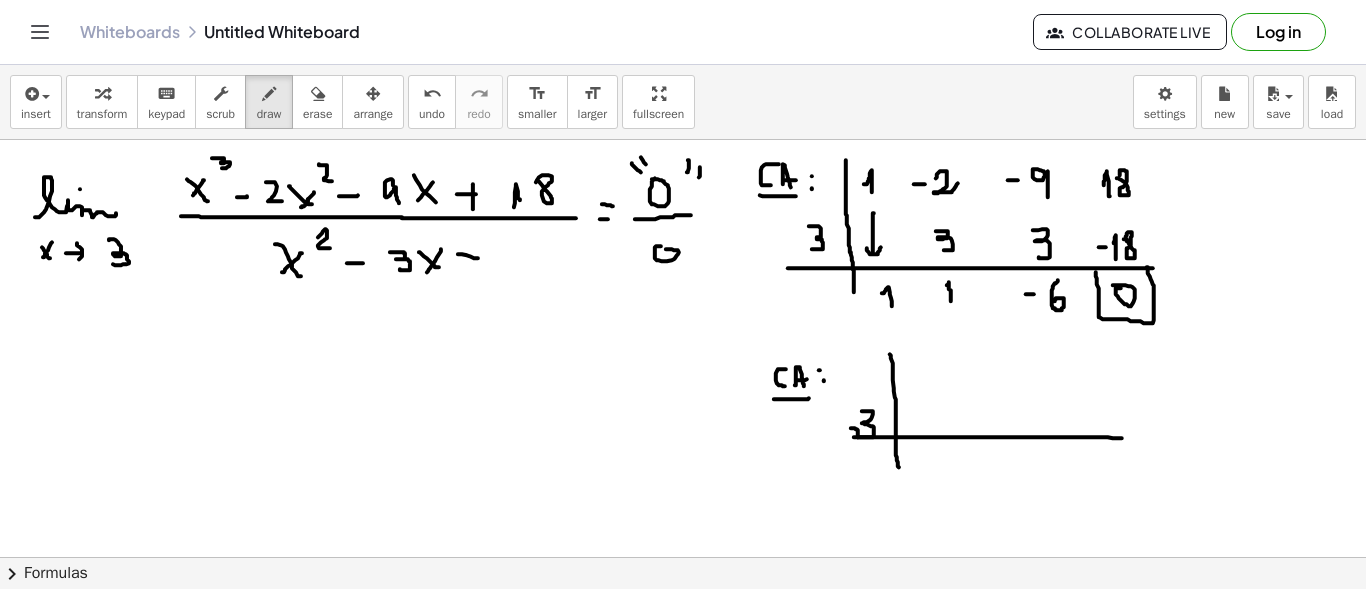 drag, startPoint x: 467, startPoint y: 254, endPoint x: 480, endPoint y: 256, distance: 13.152946 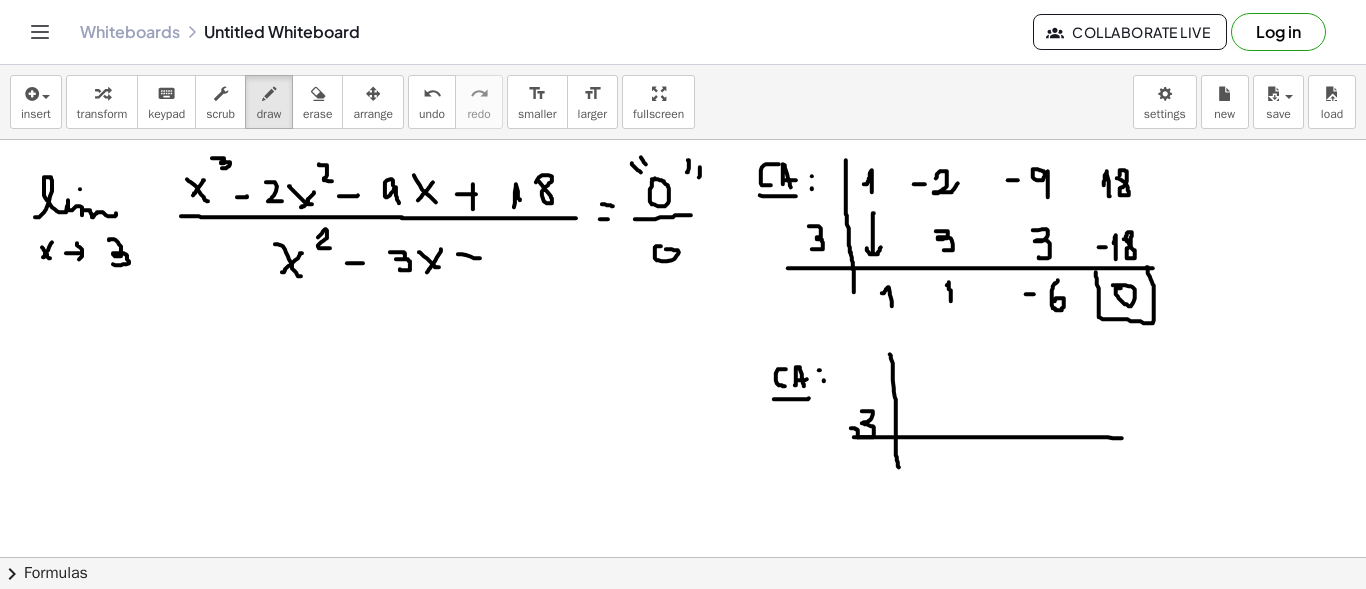click at bounding box center [683, 666] 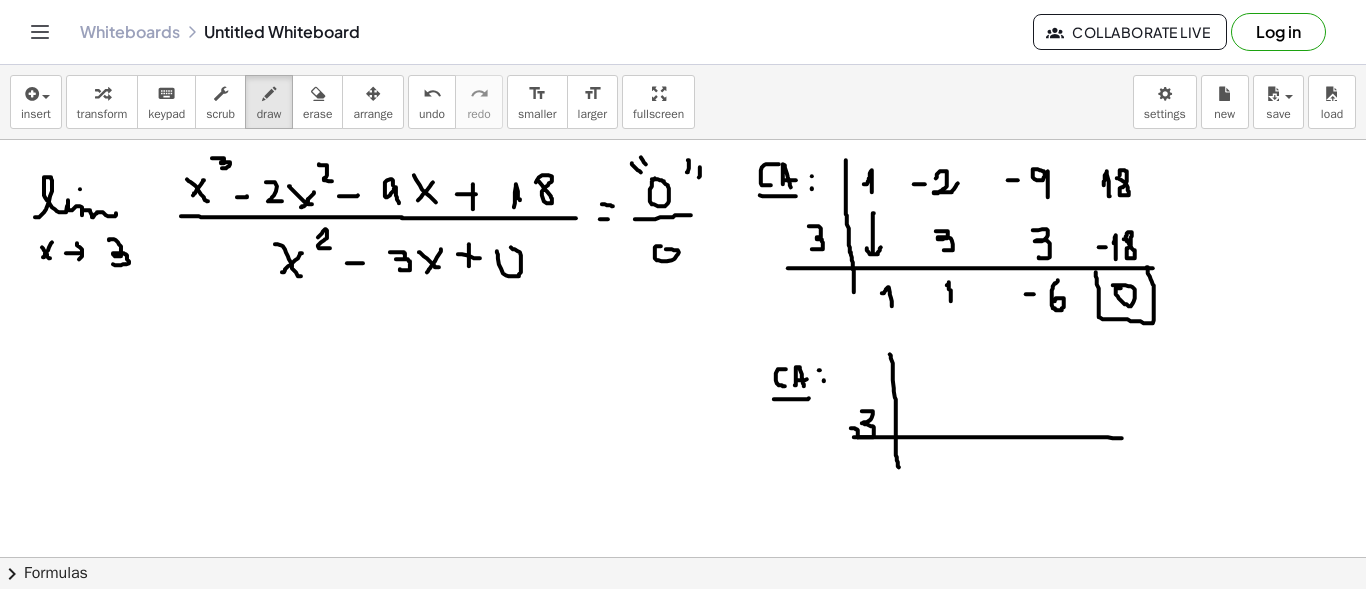 drag, startPoint x: 497, startPoint y: 250, endPoint x: 499, endPoint y: 267, distance: 17.117243 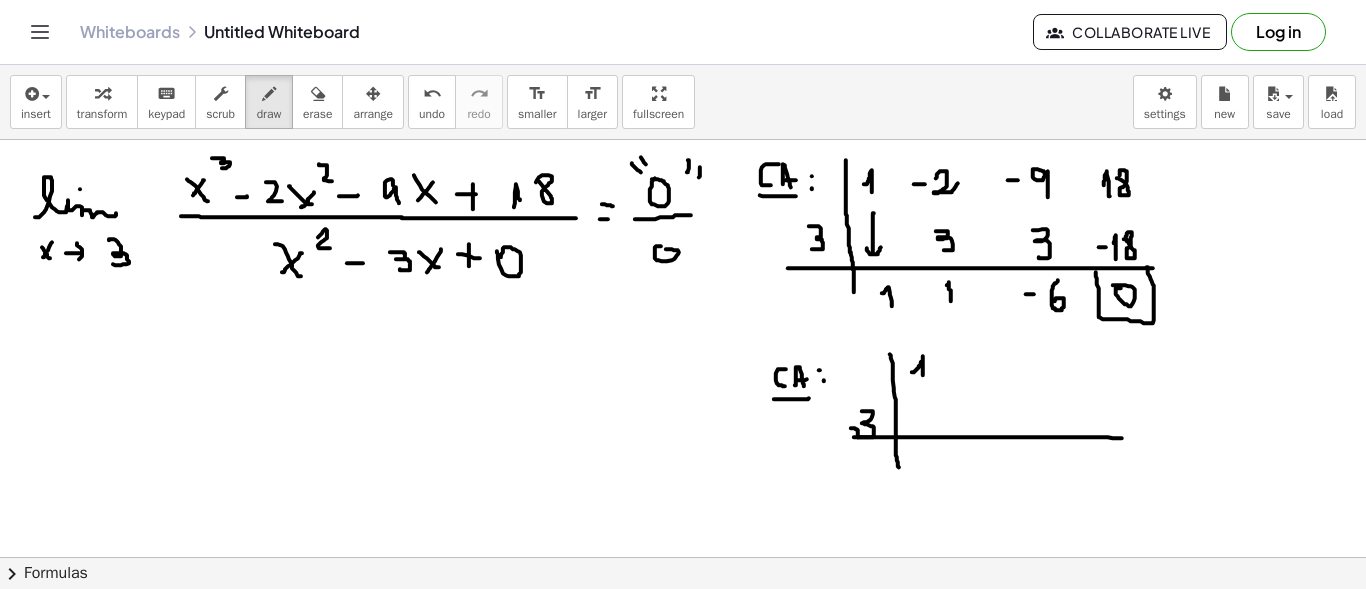 drag, startPoint x: 912, startPoint y: 371, endPoint x: 956, endPoint y: 374, distance: 44.102154 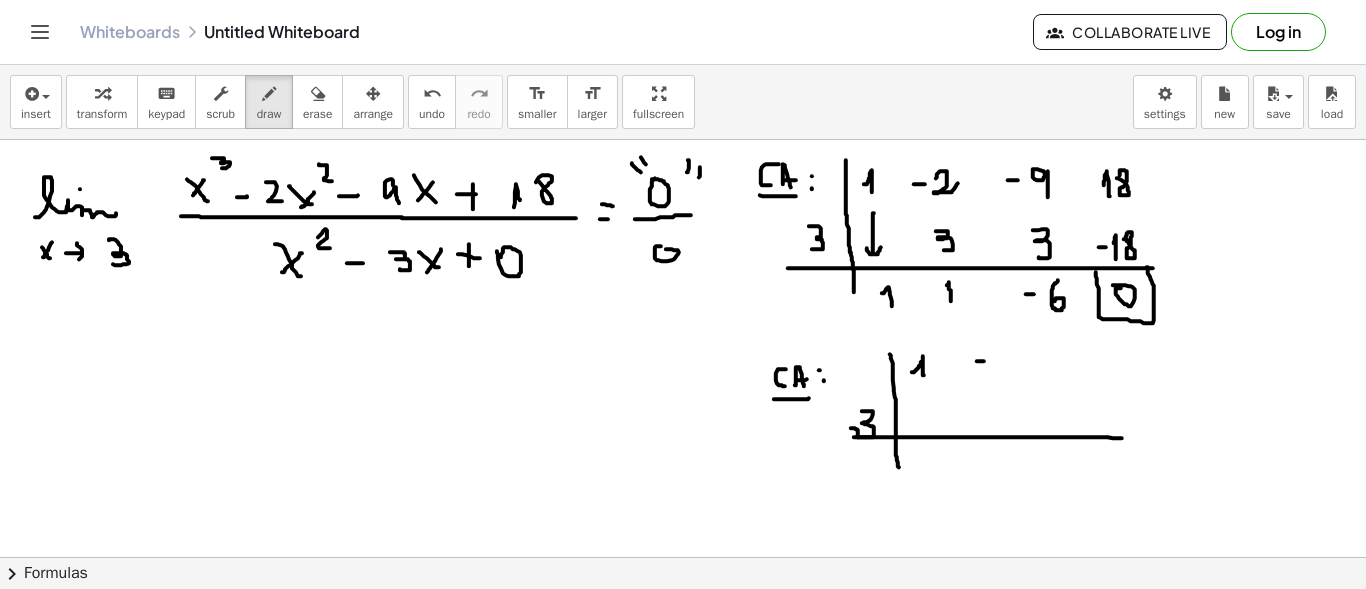 drag, startPoint x: 977, startPoint y: 360, endPoint x: 992, endPoint y: 360, distance: 15 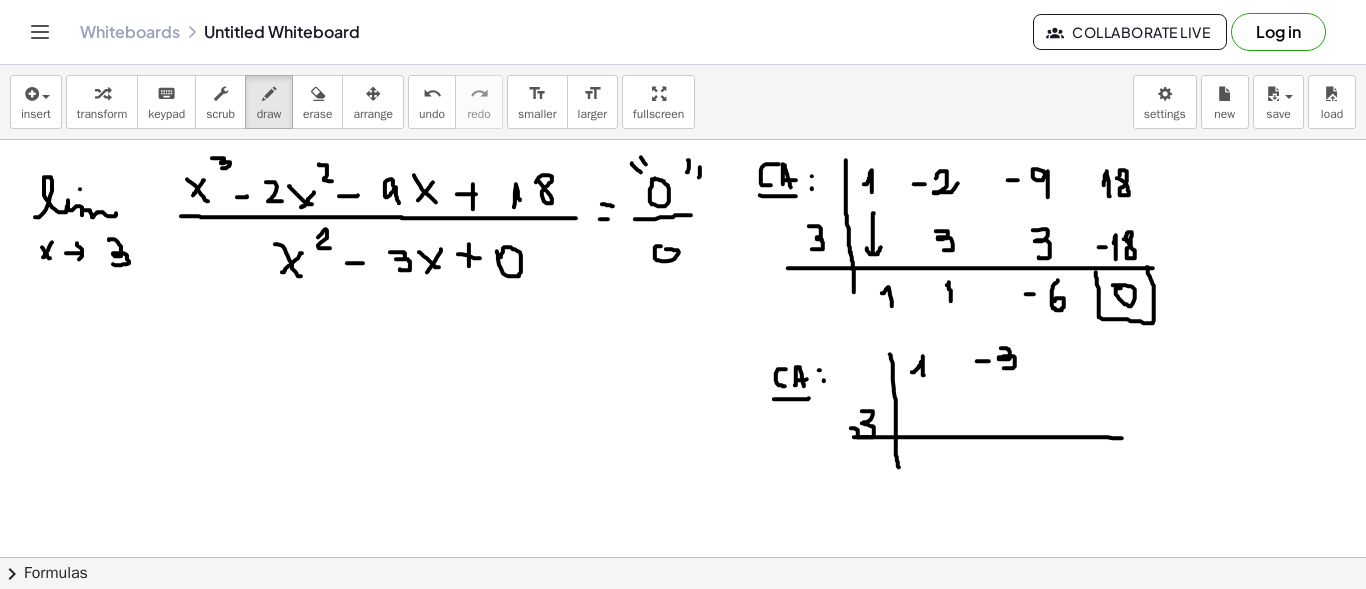 drag, startPoint x: 1001, startPoint y: 347, endPoint x: 1019, endPoint y: 386, distance: 42.953465 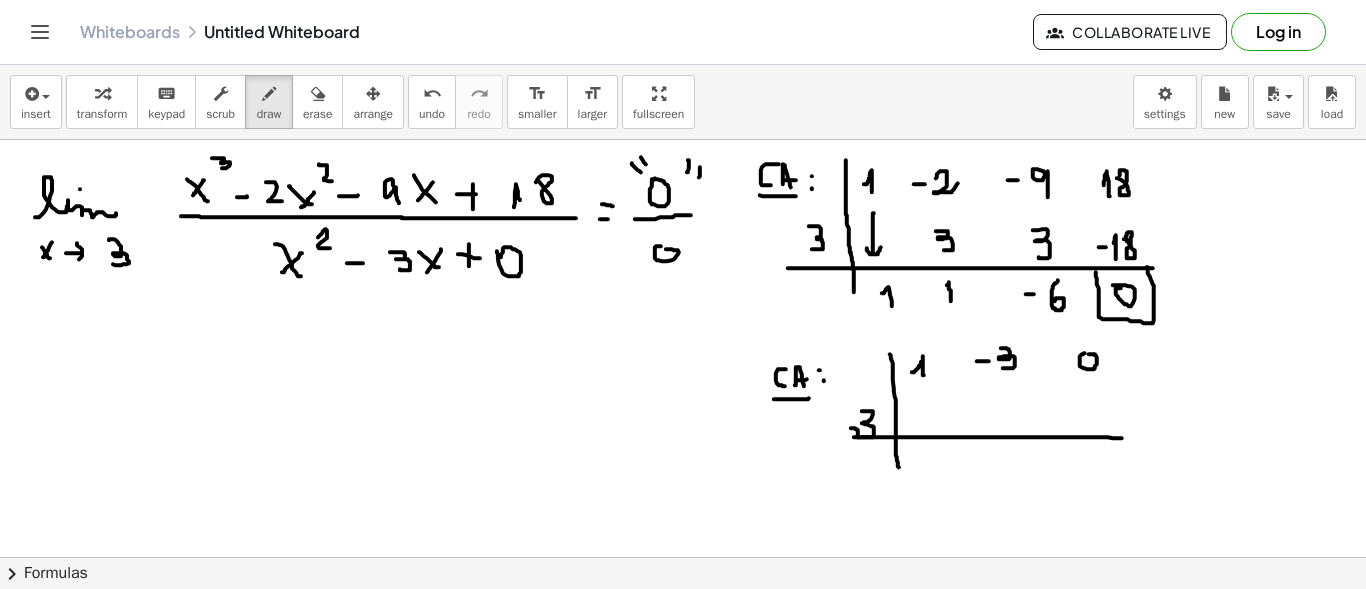 click at bounding box center [683, 666] 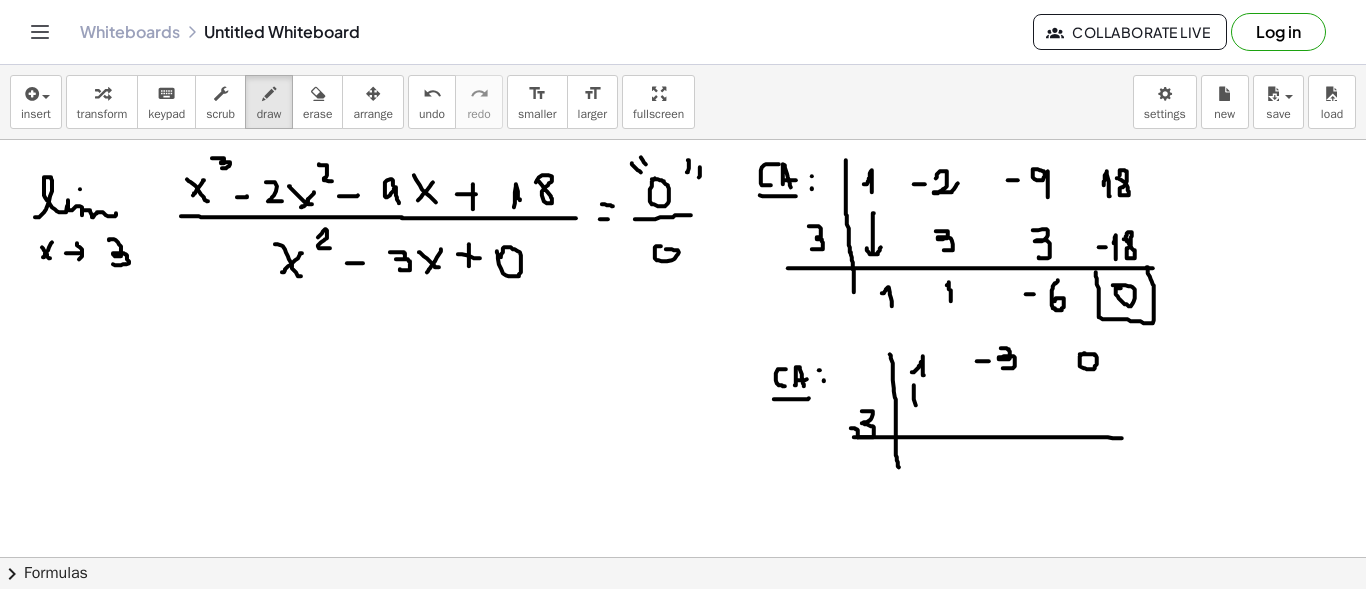 drag, startPoint x: 914, startPoint y: 384, endPoint x: 916, endPoint y: 418, distance: 34.058773 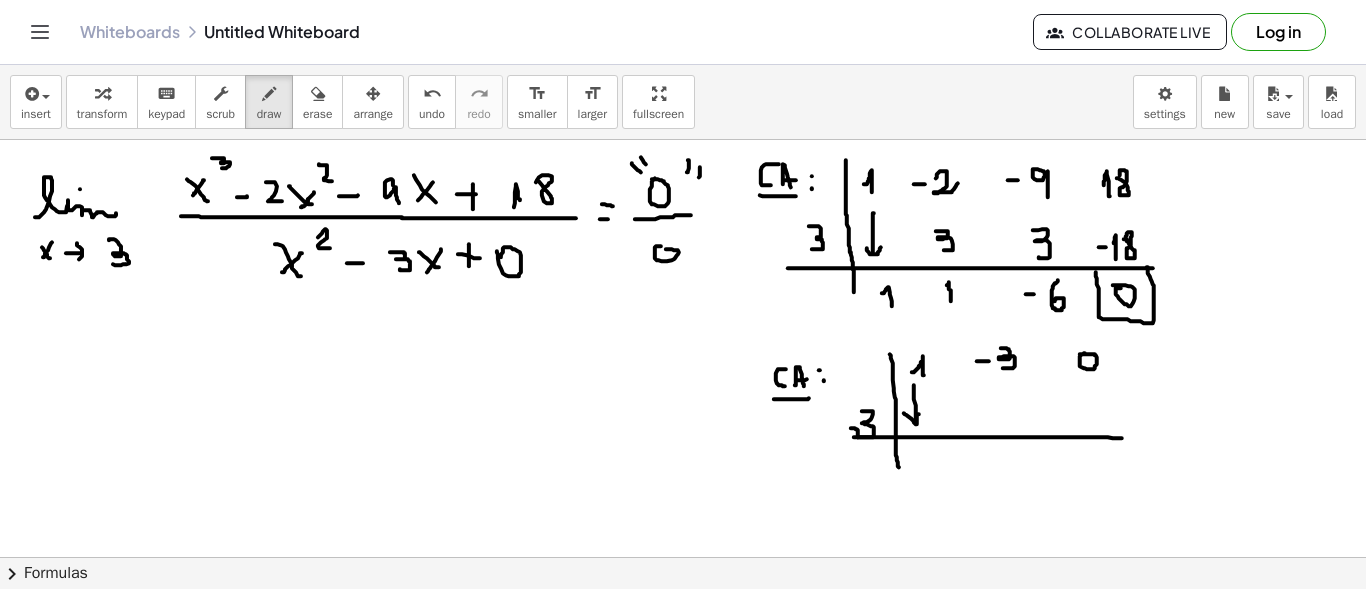 drag, startPoint x: 904, startPoint y: 412, endPoint x: 920, endPoint y: 413, distance: 16.03122 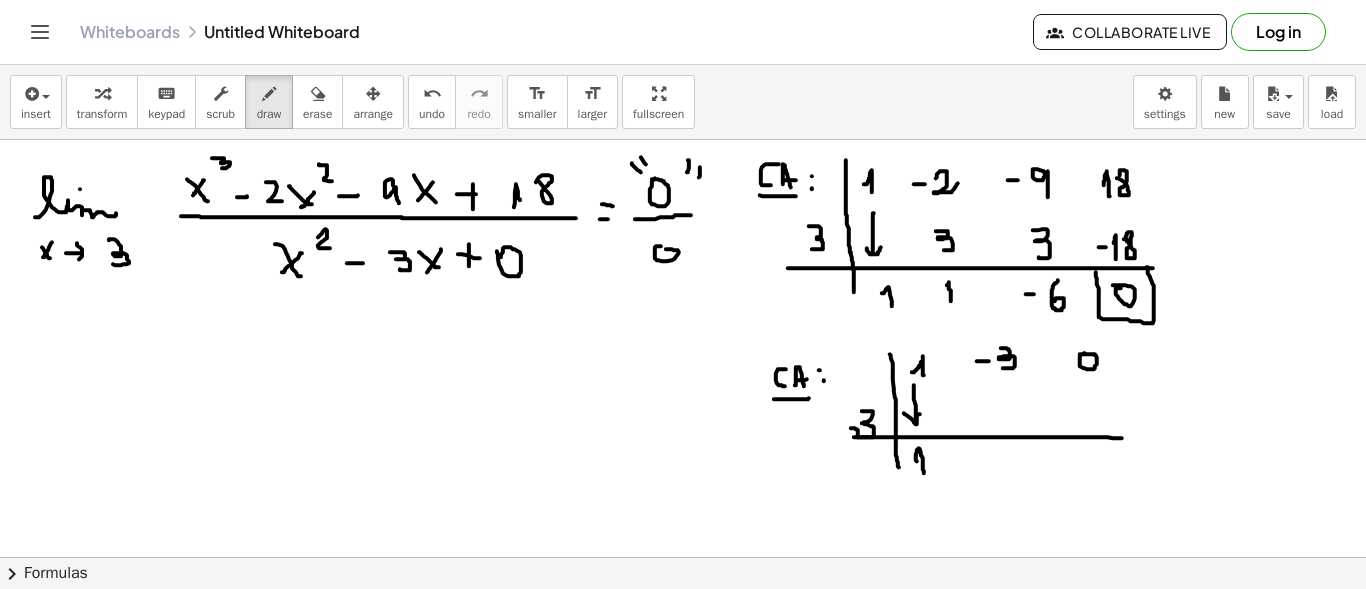drag, startPoint x: 917, startPoint y: 460, endPoint x: 925, endPoint y: 473, distance: 15.264338 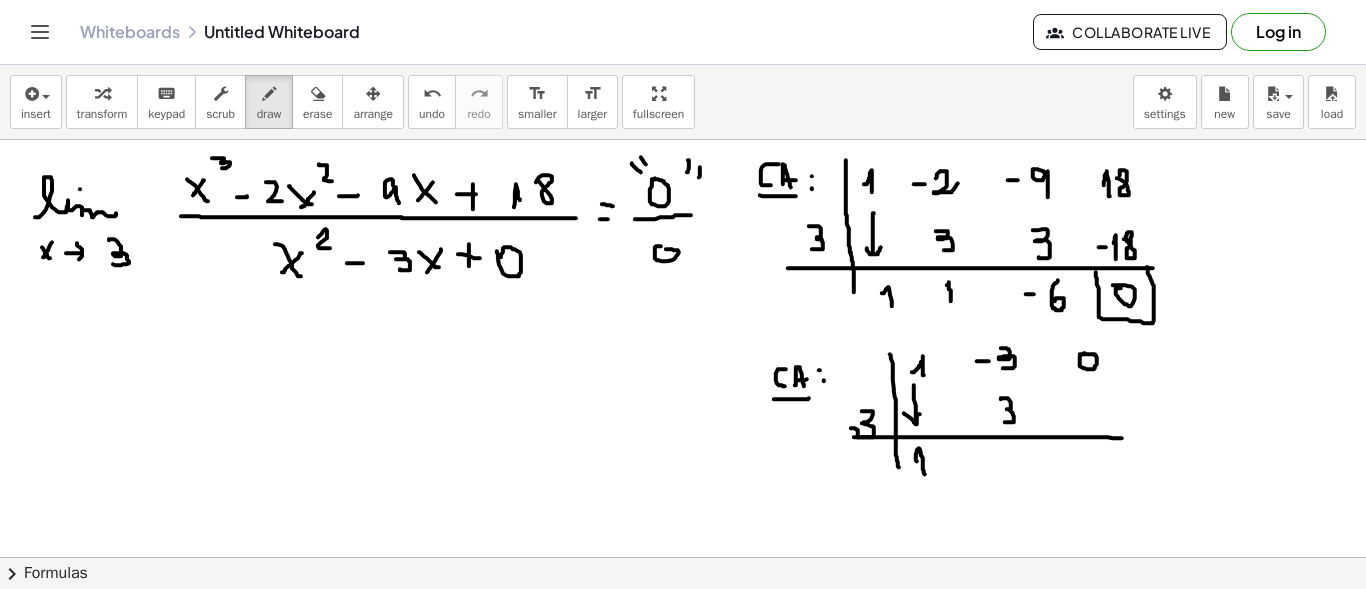 drag, startPoint x: 1001, startPoint y: 398, endPoint x: 1003, endPoint y: 421, distance: 23.086792 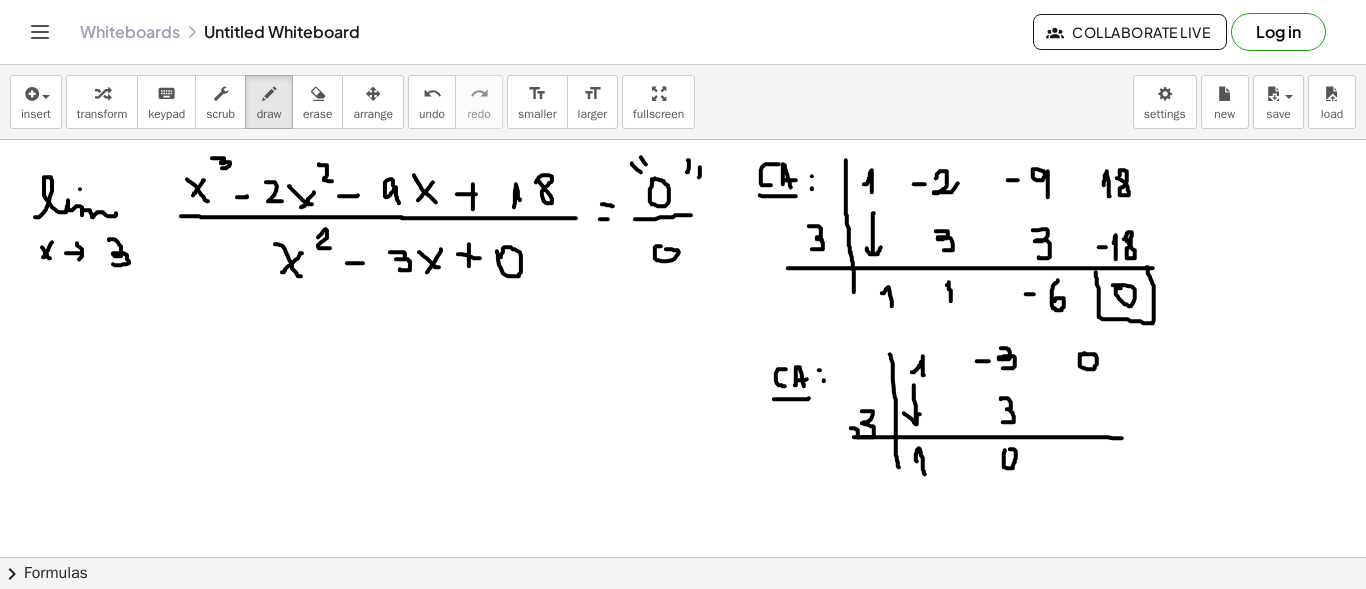 click at bounding box center (683, 666) 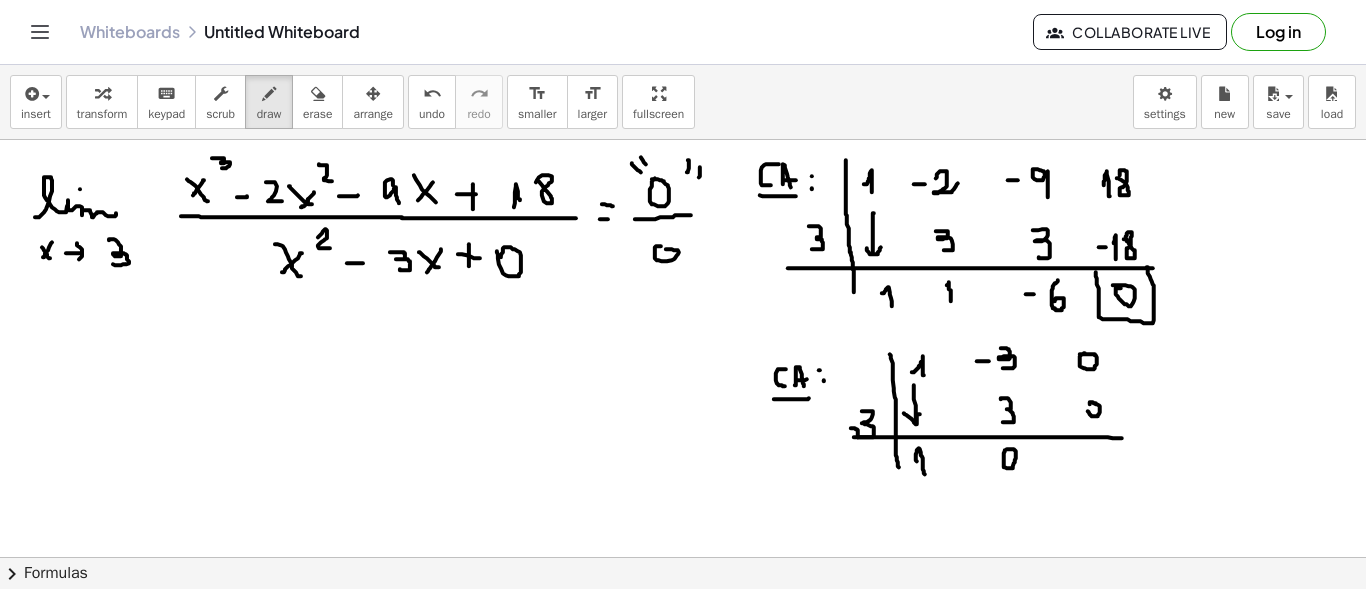 click at bounding box center (683, 666) 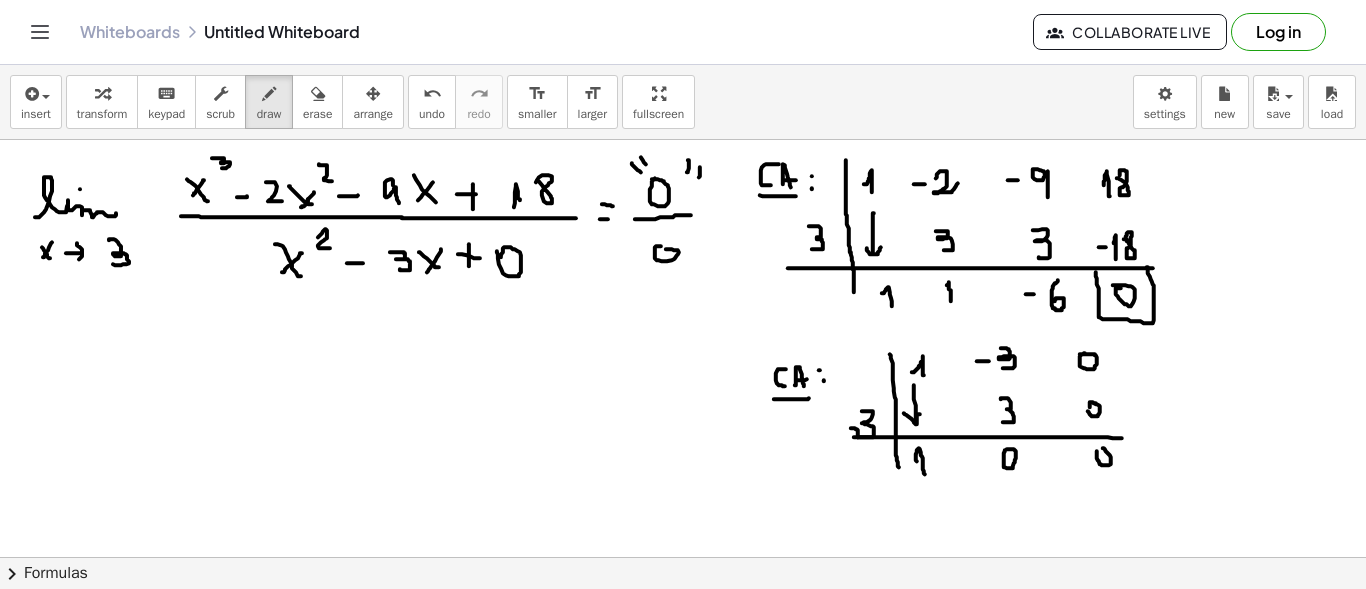 click at bounding box center (683, 666) 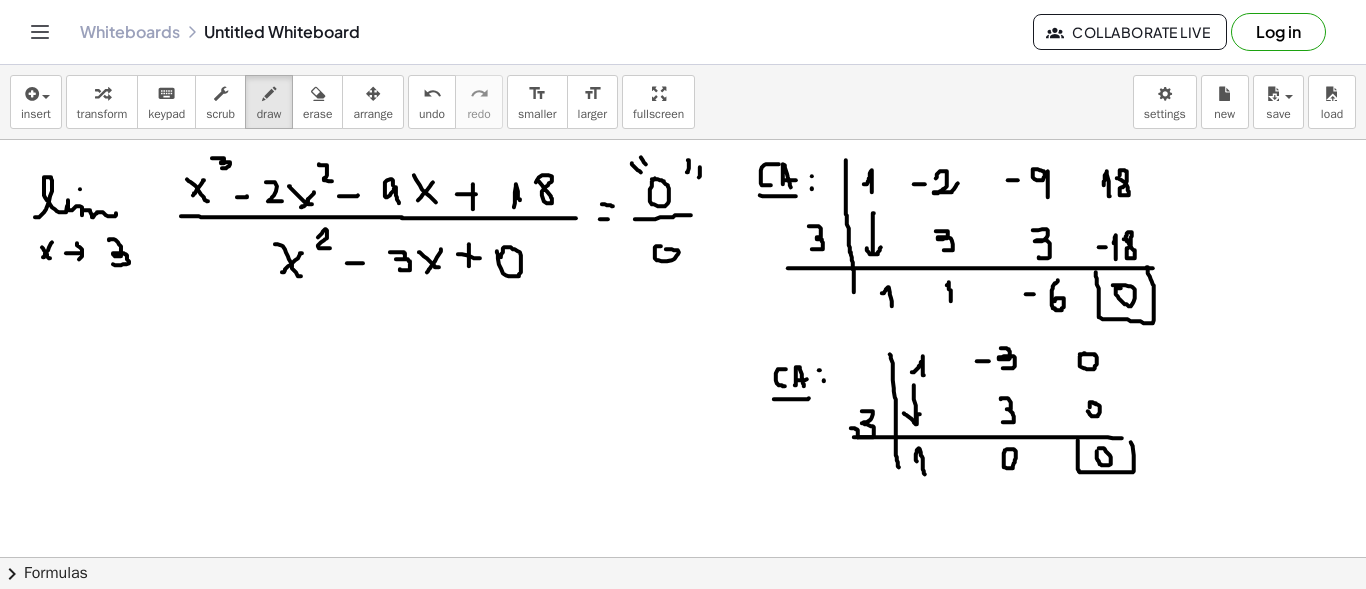 drag, startPoint x: 1078, startPoint y: 439, endPoint x: 562, endPoint y: 391, distance: 518.2277 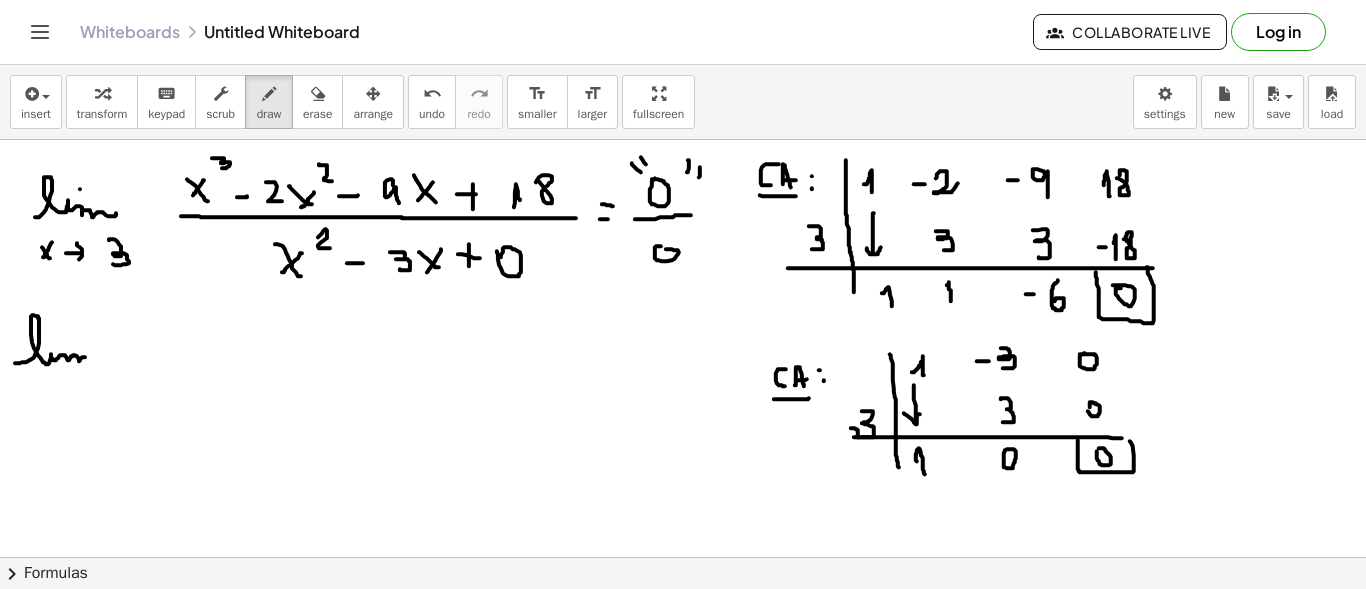 drag, startPoint x: 33, startPoint y: 357, endPoint x: 99, endPoint y: 348, distance: 66.61081 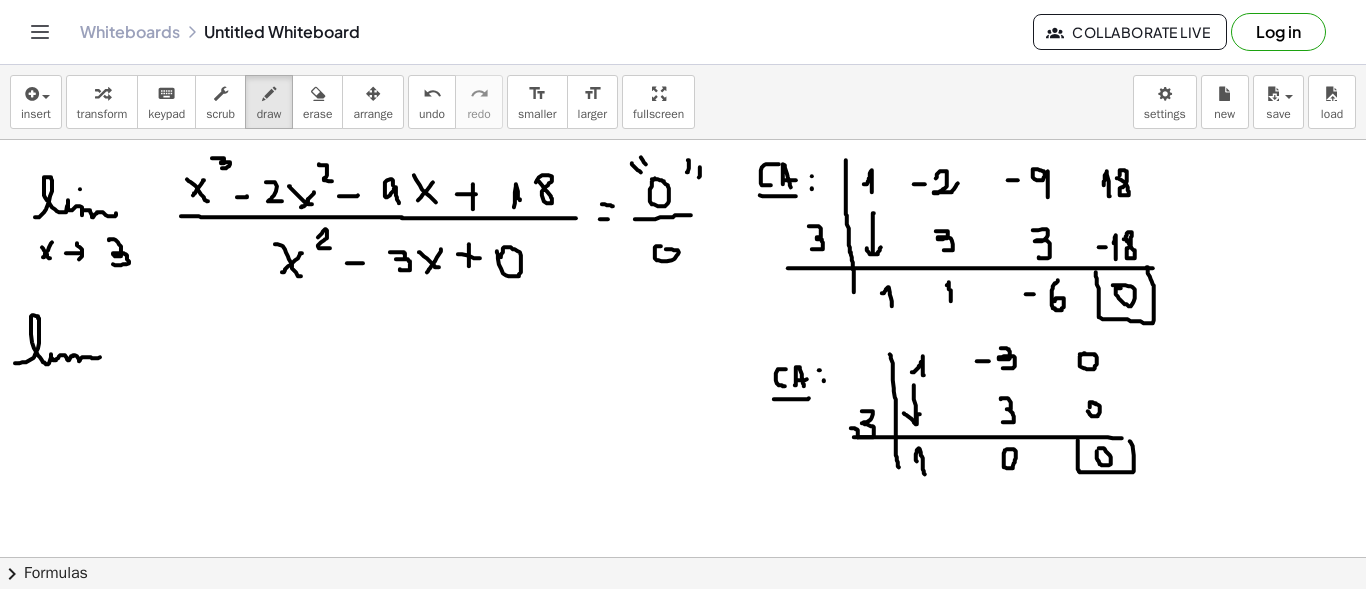 click at bounding box center [683, 666] 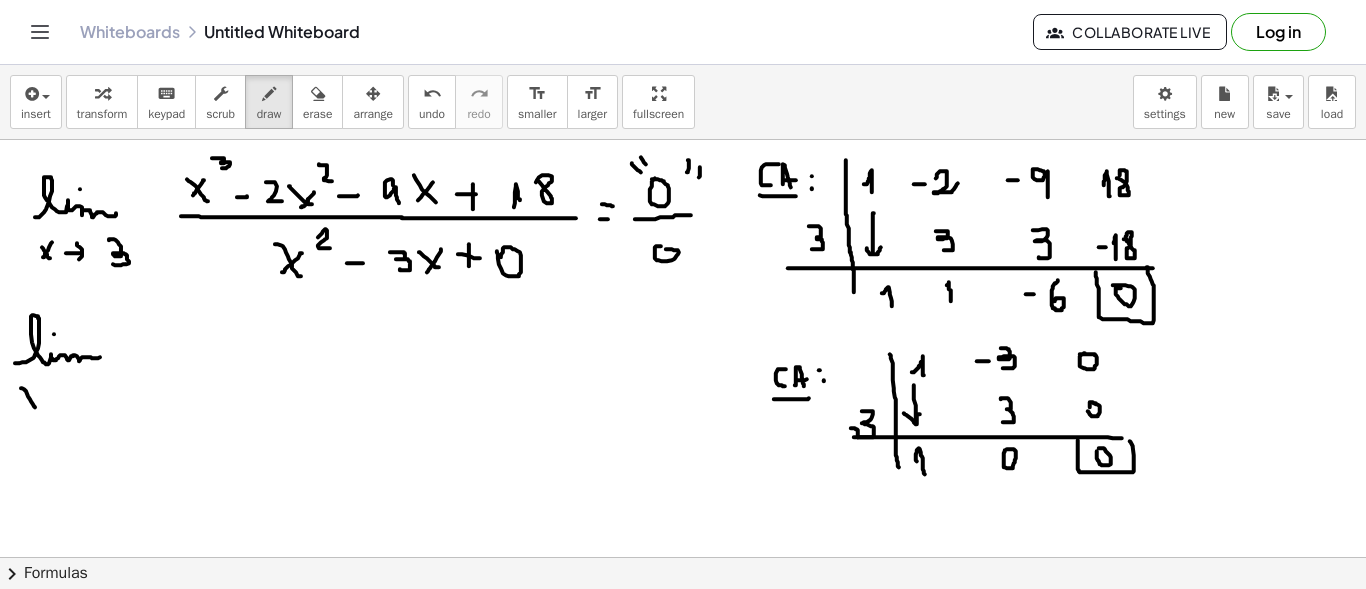 drag, startPoint x: 22, startPoint y: 387, endPoint x: 36, endPoint y: 407, distance: 24.41311 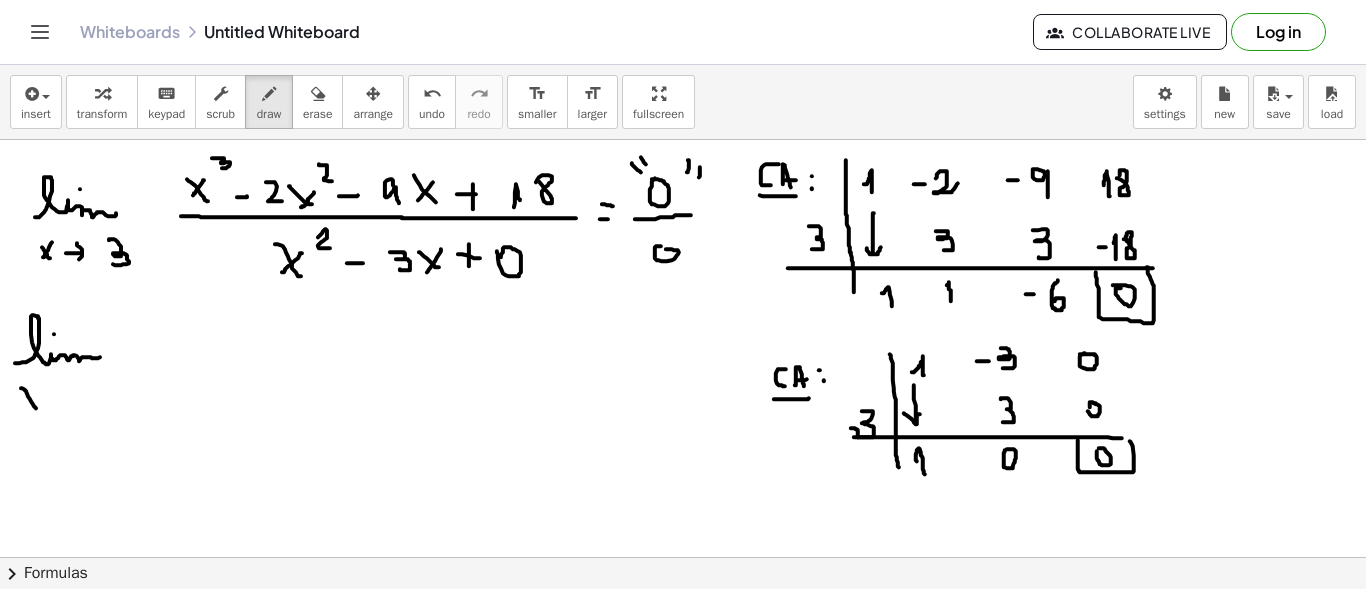 drag, startPoint x: 36, startPoint y: 386, endPoint x: 27, endPoint y: 399, distance: 15.811388 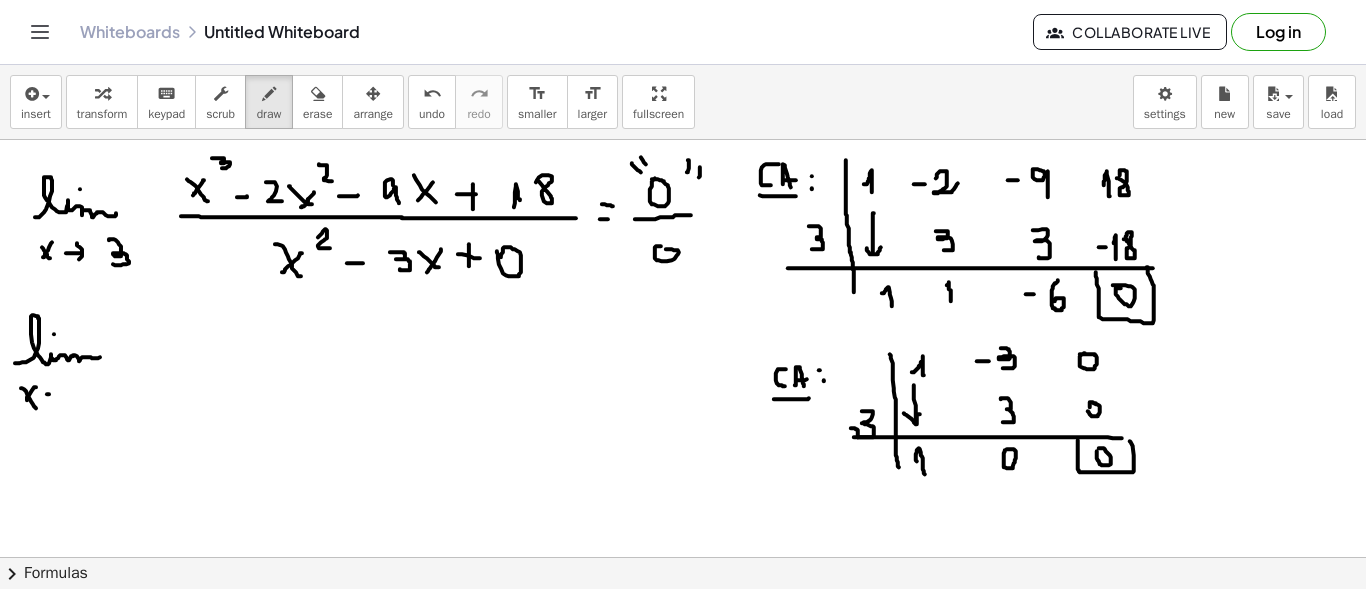 drag, startPoint x: 49, startPoint y: 393, endPoint x: 62, endPoint y: 389, distance: 13.601471 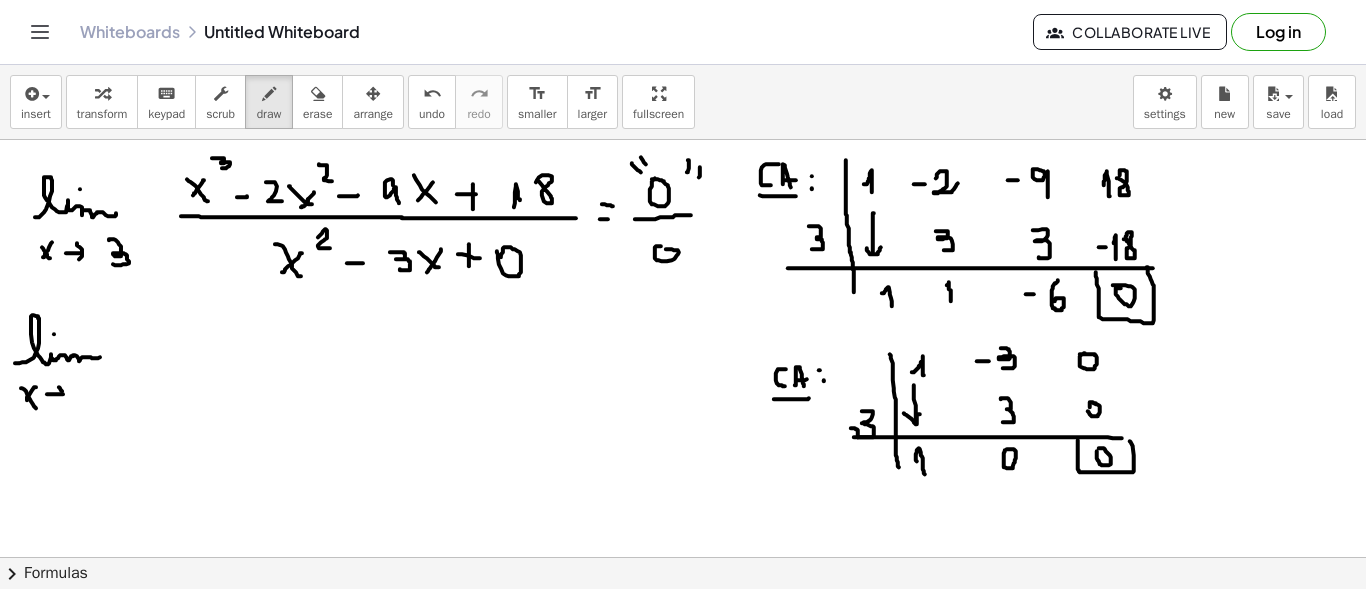 drag, startPoint x: 59, startPoint y: 386, endPoint x: 56, endPoint y: 398, distance: 12.369317 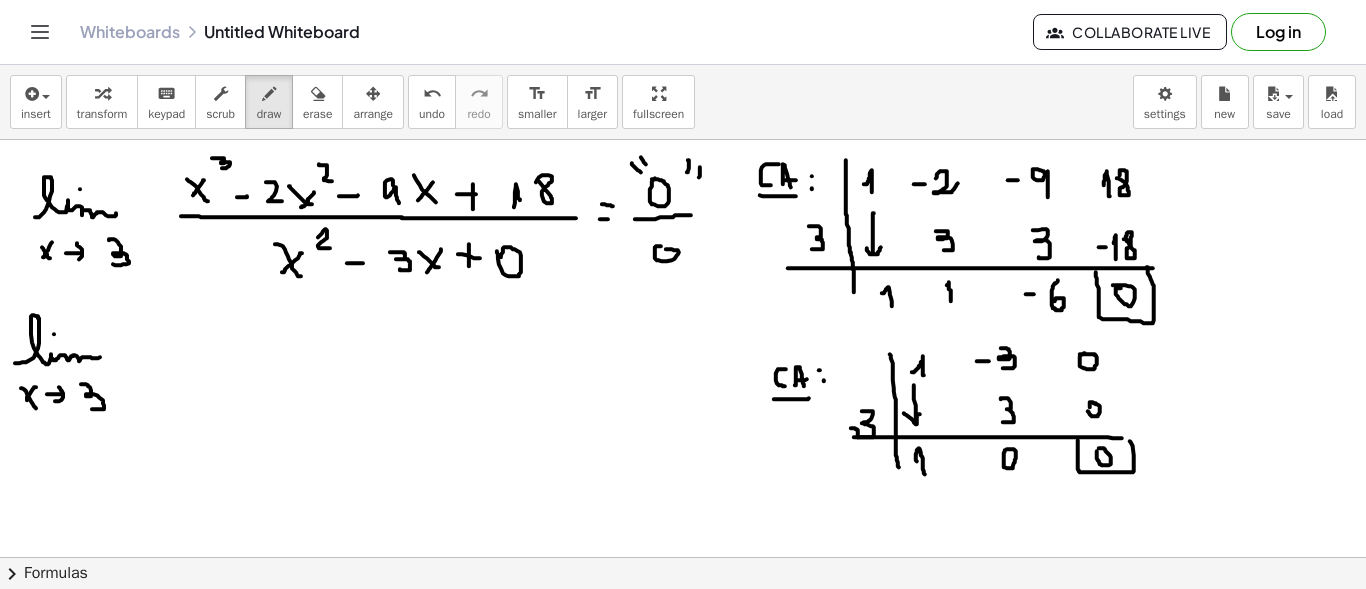 click at bounding box center (683, 666) 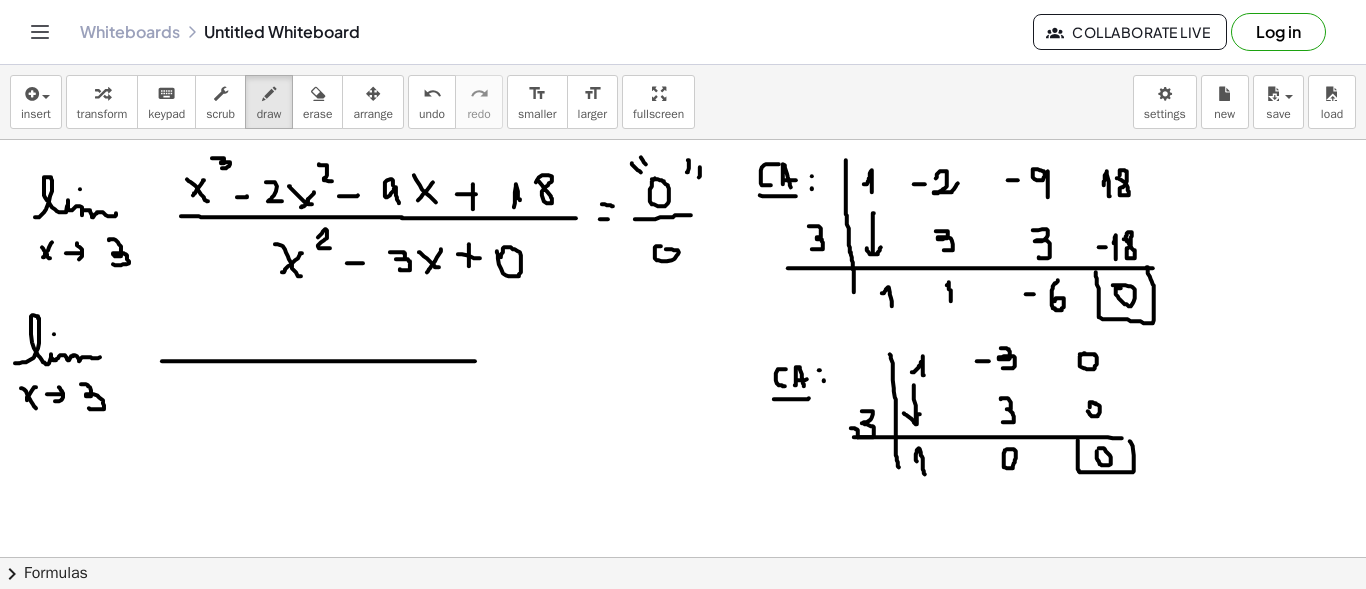 drag, startPoint x: 162, startPoint y: 360, endPoint x: 475, endPoint y: 360, distance: 313 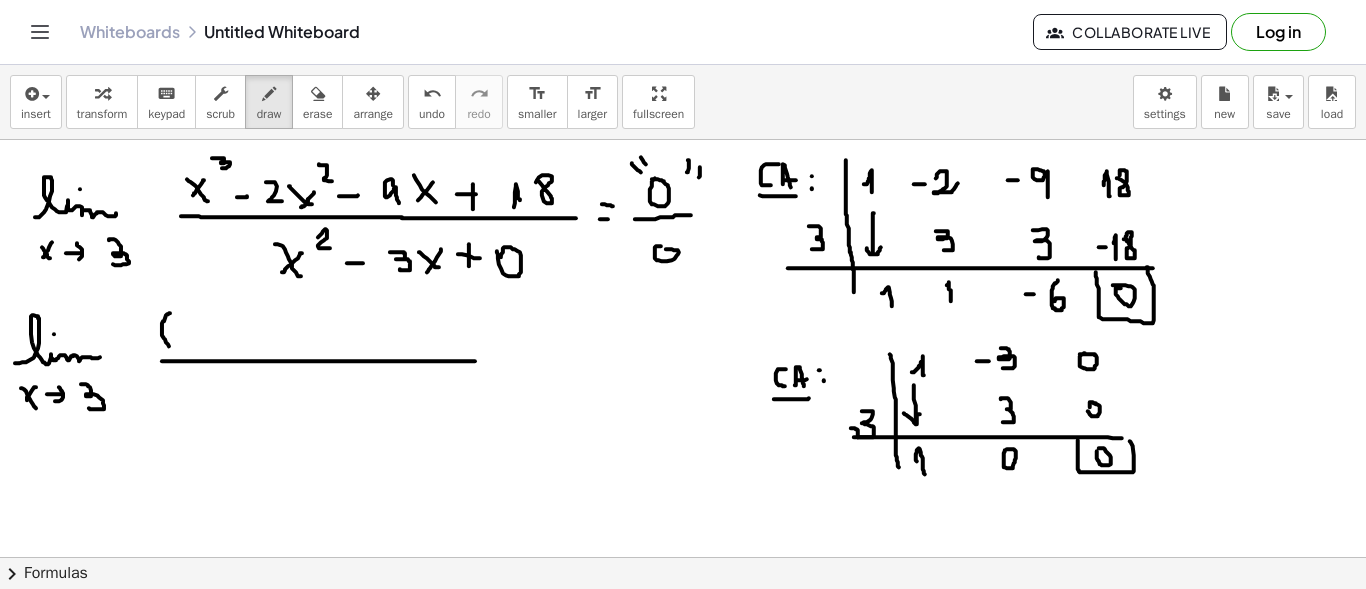 drag, startPoint x: 164, startPoint y: 320, endPoint x: 170, endPoint y: 345, distance: 25.70992 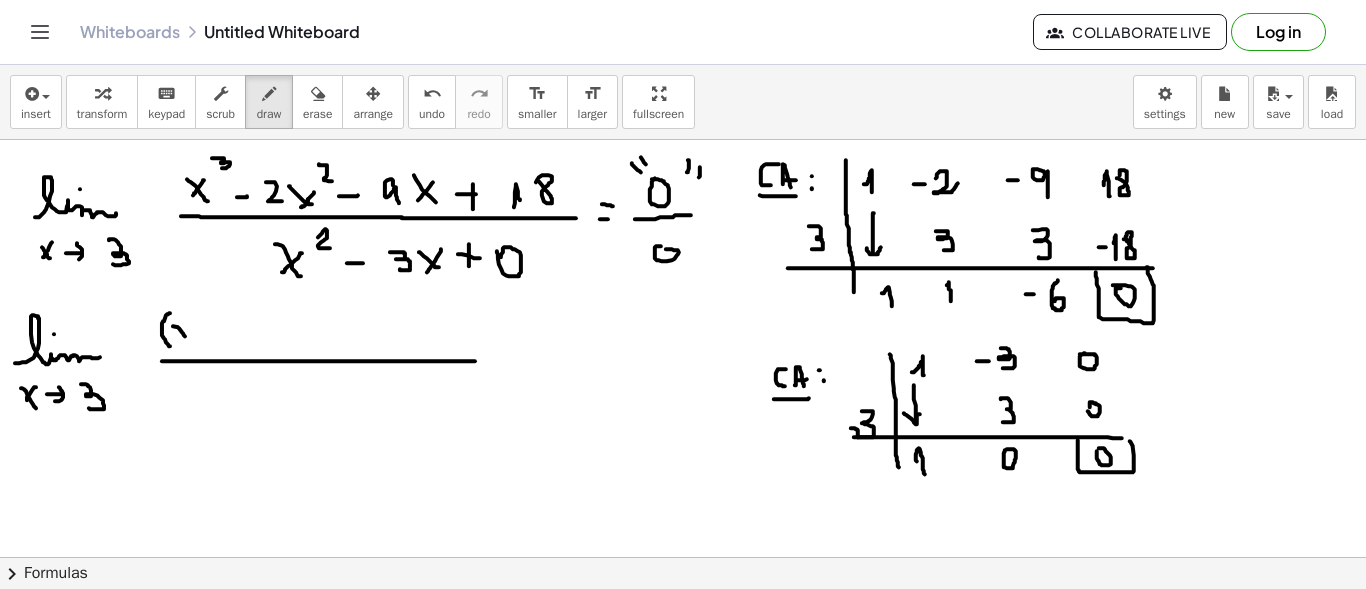 drag, startPoint x: 173, startPoint y: 325, endPoint x: 187, endPoint y: 327, distance: 14.142136 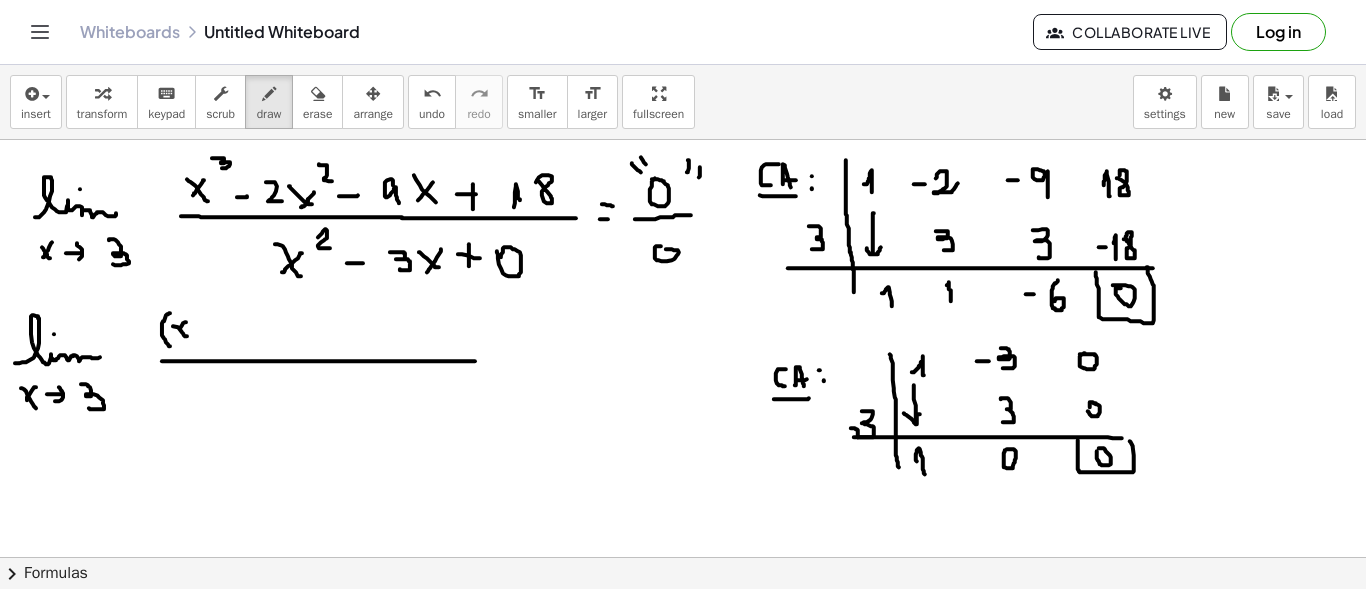 click at bounding box center (683, 666) 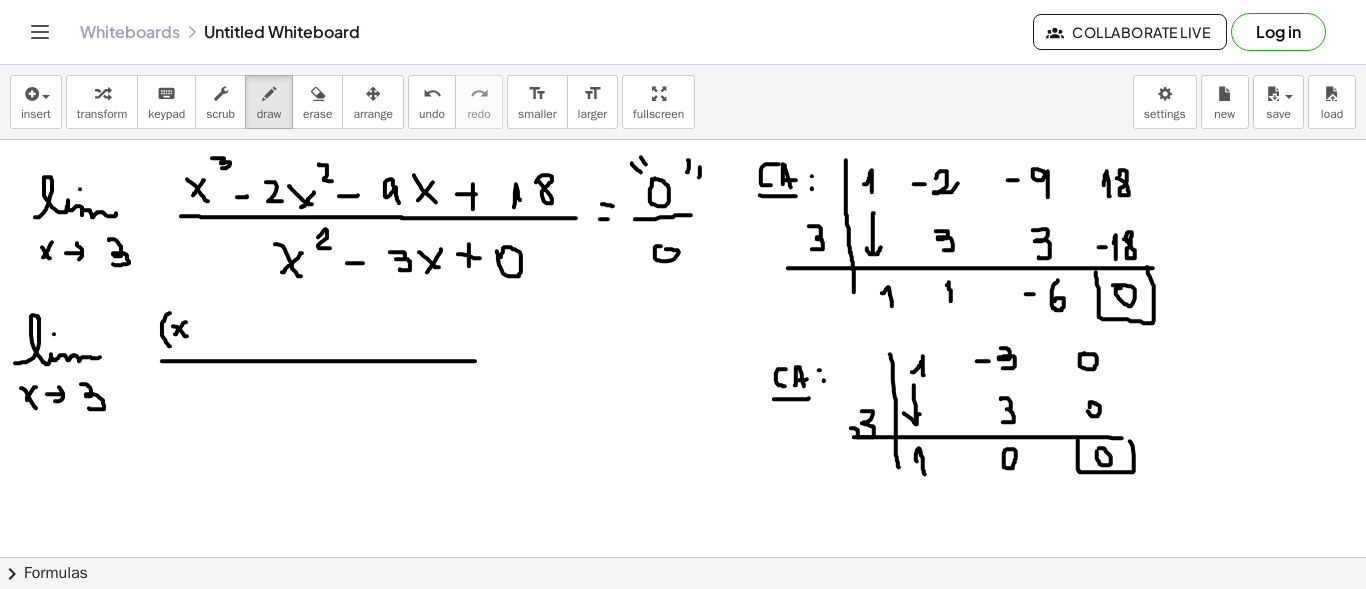 click at bounding box center [683, 666] 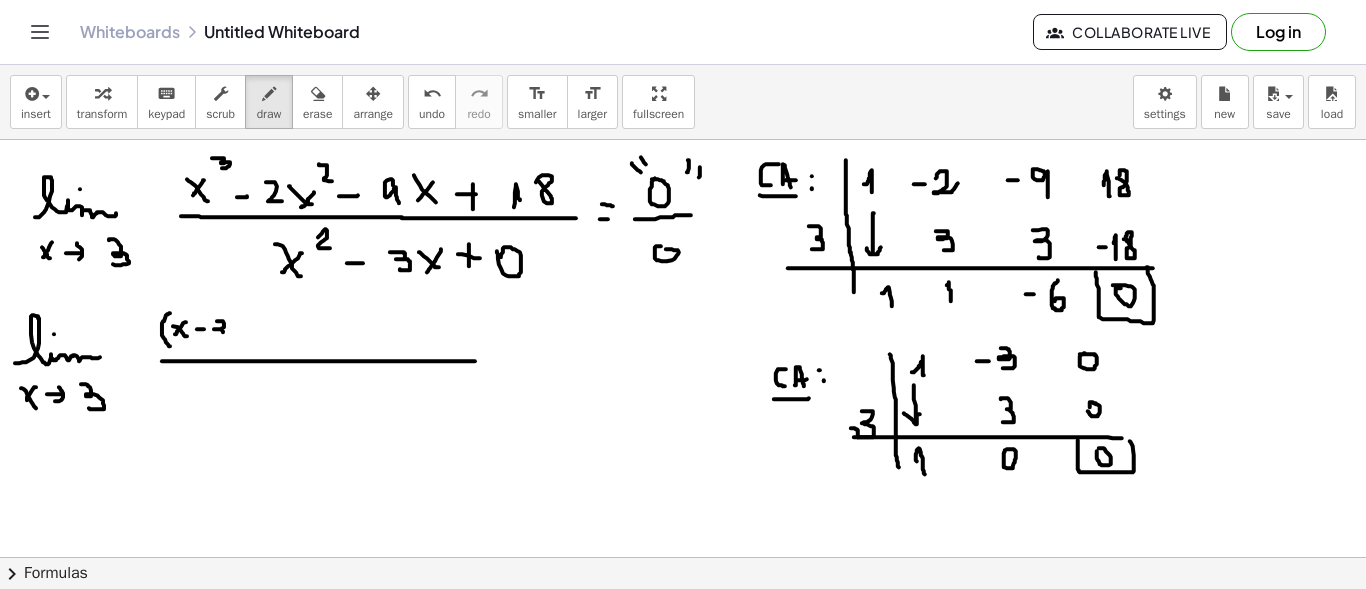 drag, startPoint x: 222, startPoint y: 320, endPoint x: 218, endPoint y: 337, distance: 17.464249 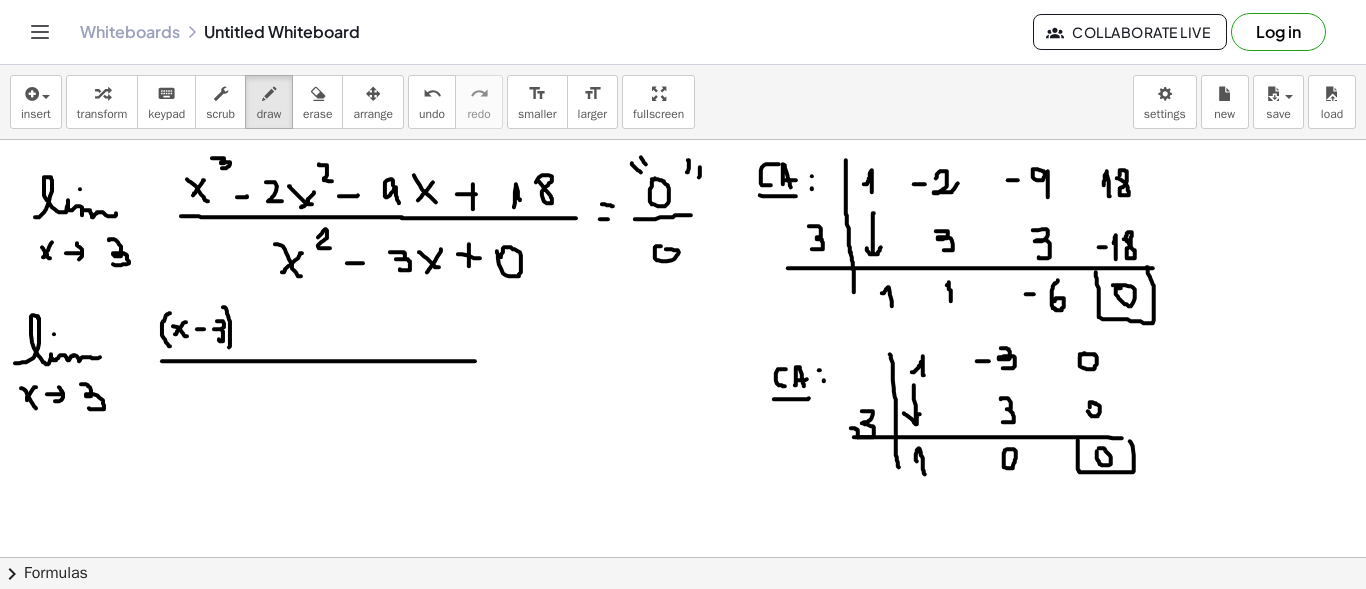 drag, startPoint x: 223, startPoint y: 306, endPoint x: 217, endPoint y: 344, distance: 38.470768 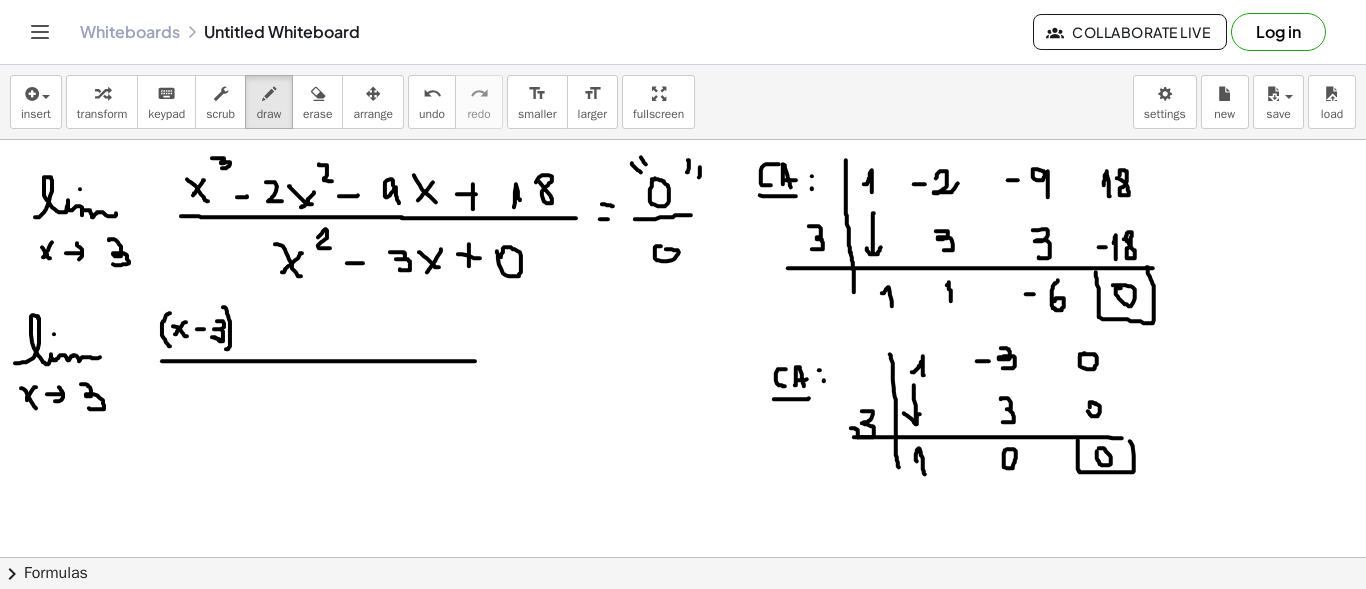 click at bounding box center [683, 666] 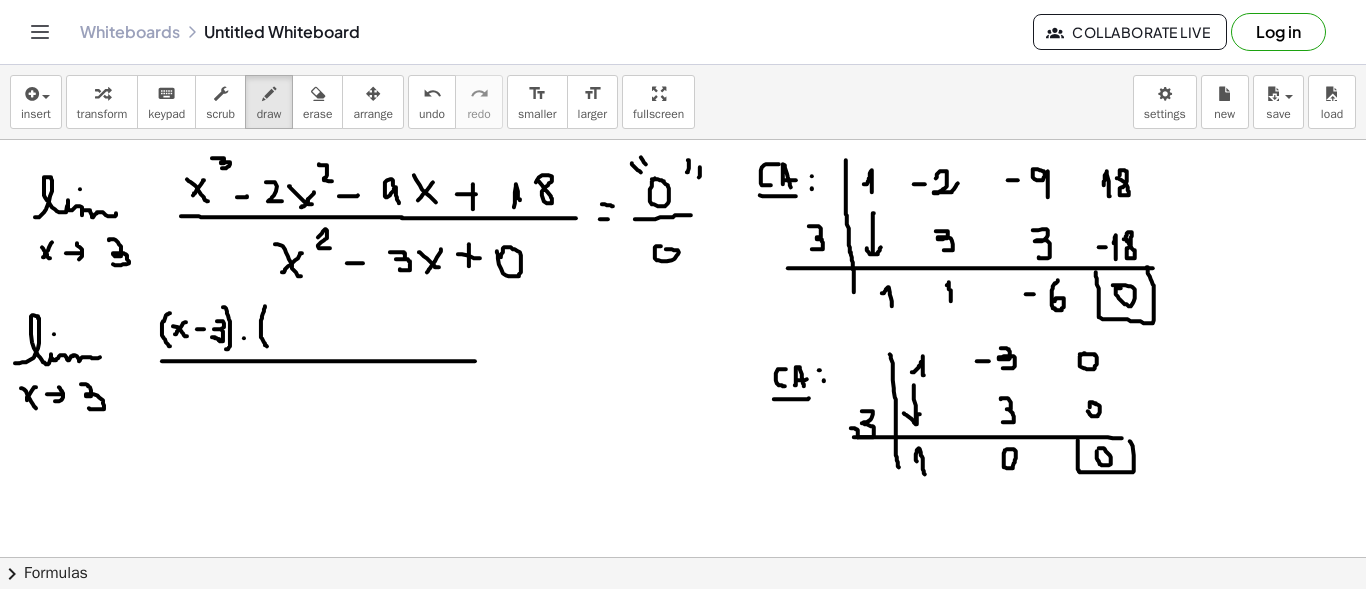 drag, startPoint x: 265, startPoint y: 305, endPoint x: 267, endPoint y: 345, distance: 40.04997 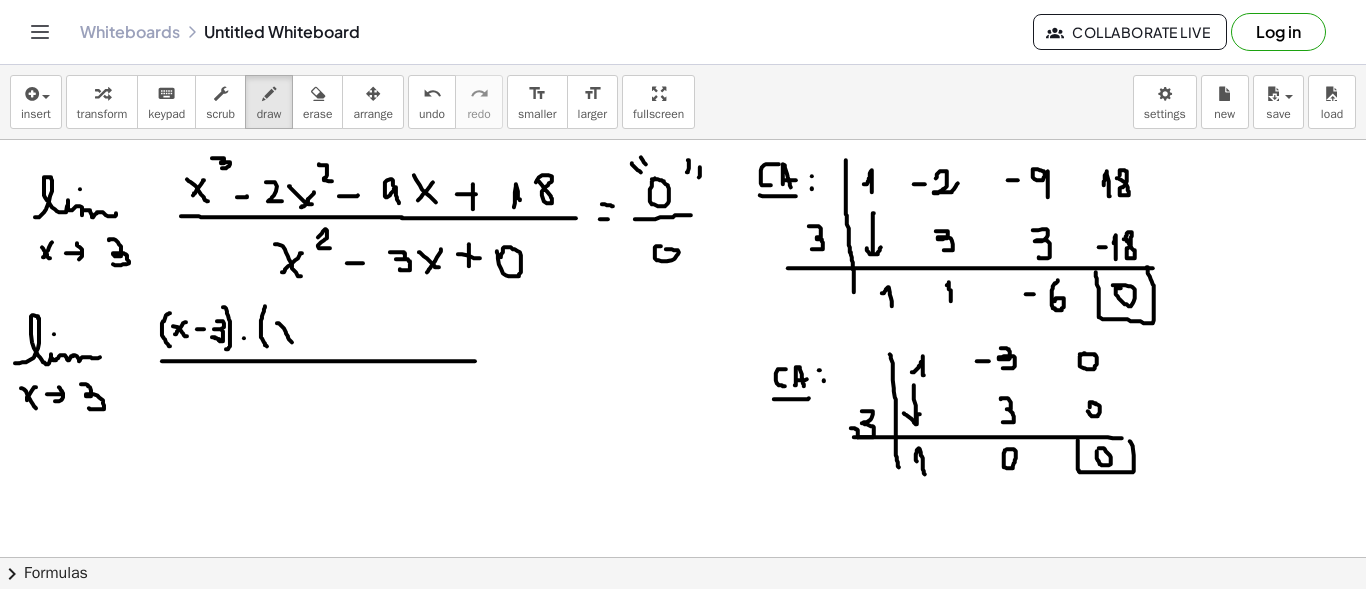 drag, startPoint x: 277, startPoint y: 322, endPoint x: 292, endPoint y: 341, distance: 24.207438 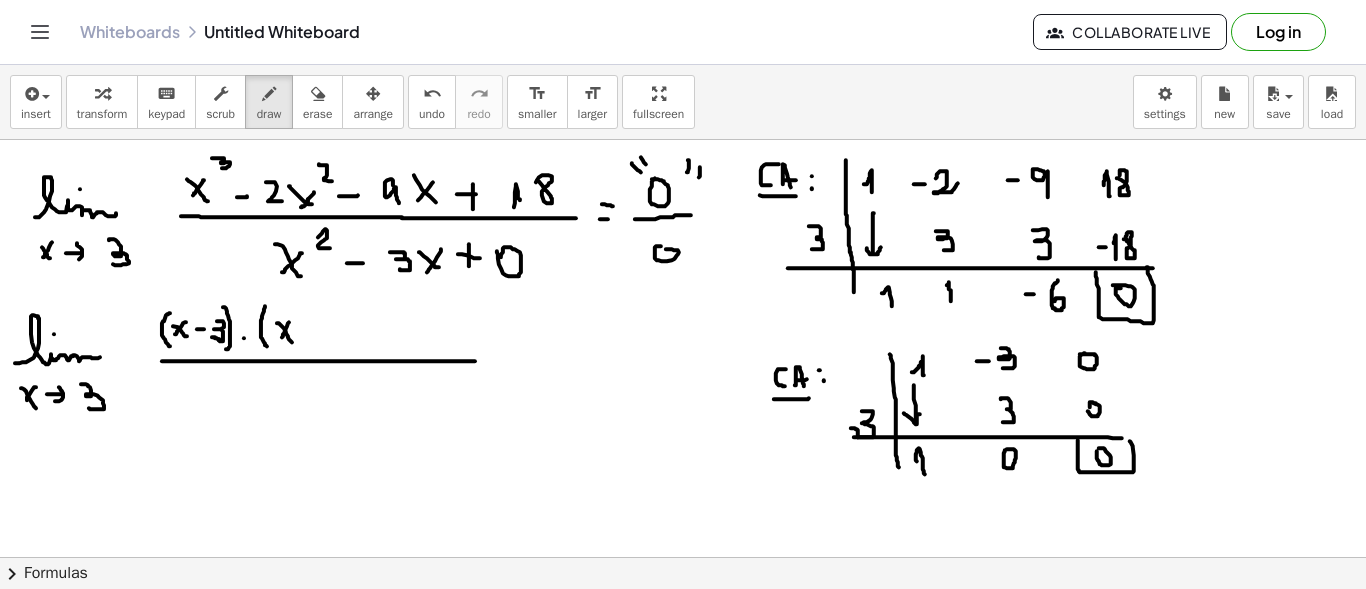 drag, startPoint x: 289, startPoint y: 321, endPoint x: 287, endPoint y: 341, distance: 20.09975 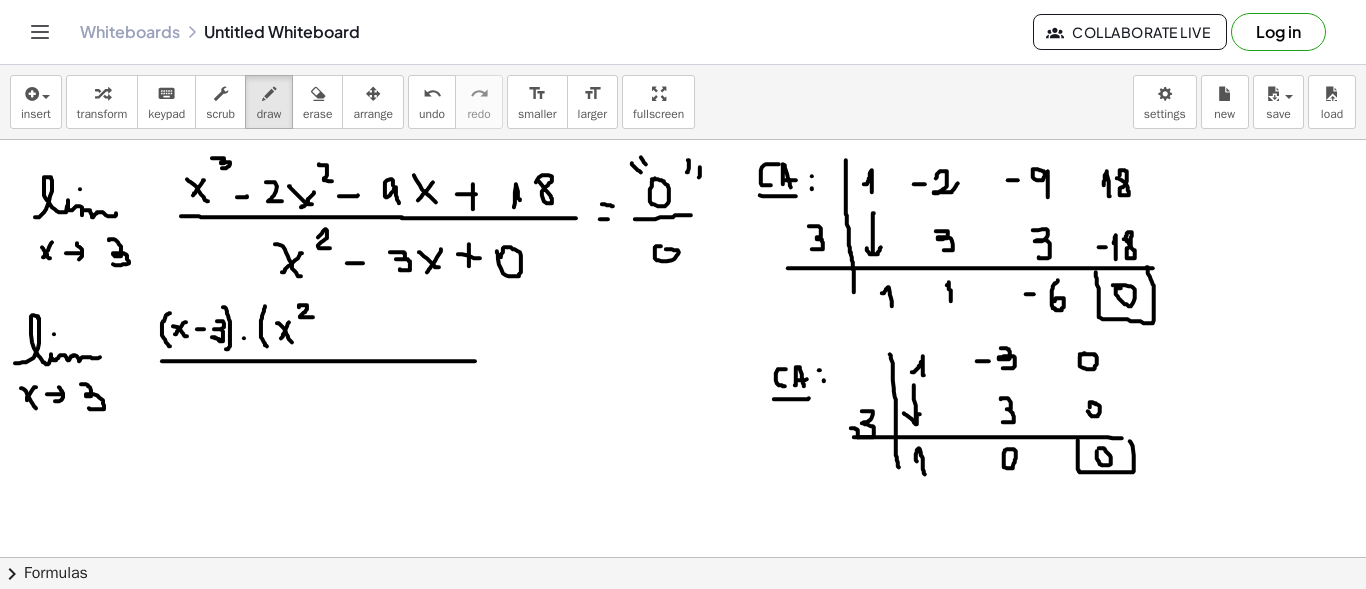 drag, startPoint x: 299, startPoint y: 306, endPoint x: 313, endPoint y: 316, distance: 17.20465 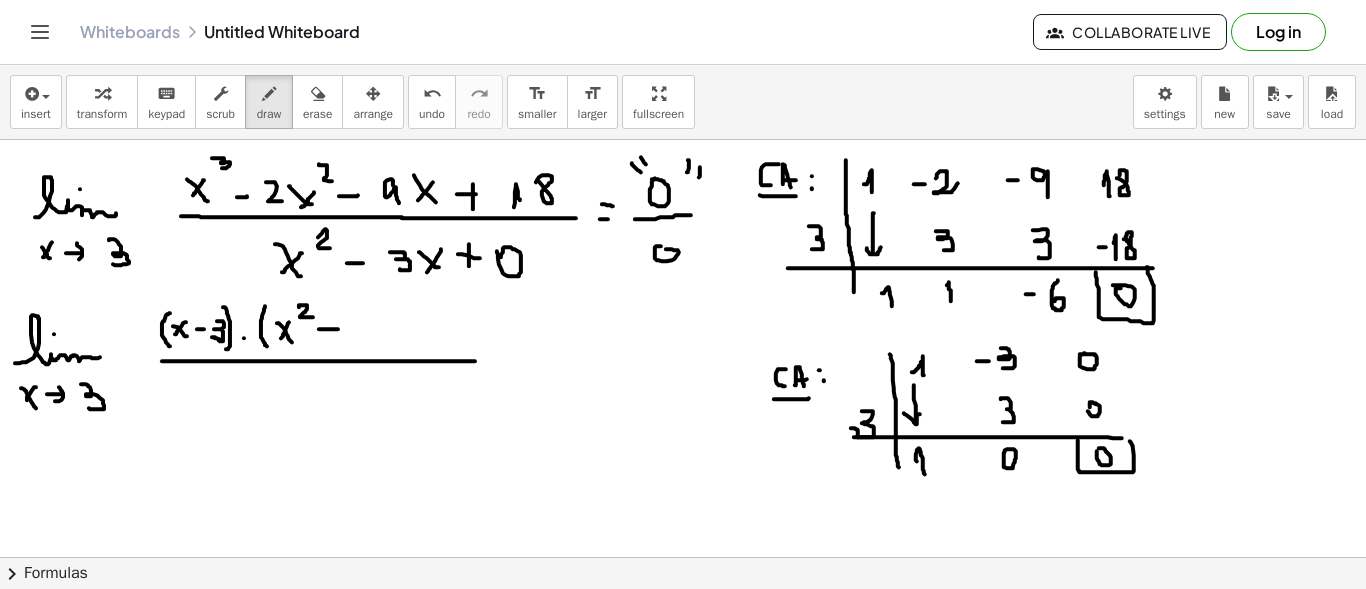 drag, startPoint x: 319, startPoint y: 328, endPoint x: 338, endPoint y: 328, distance: 19 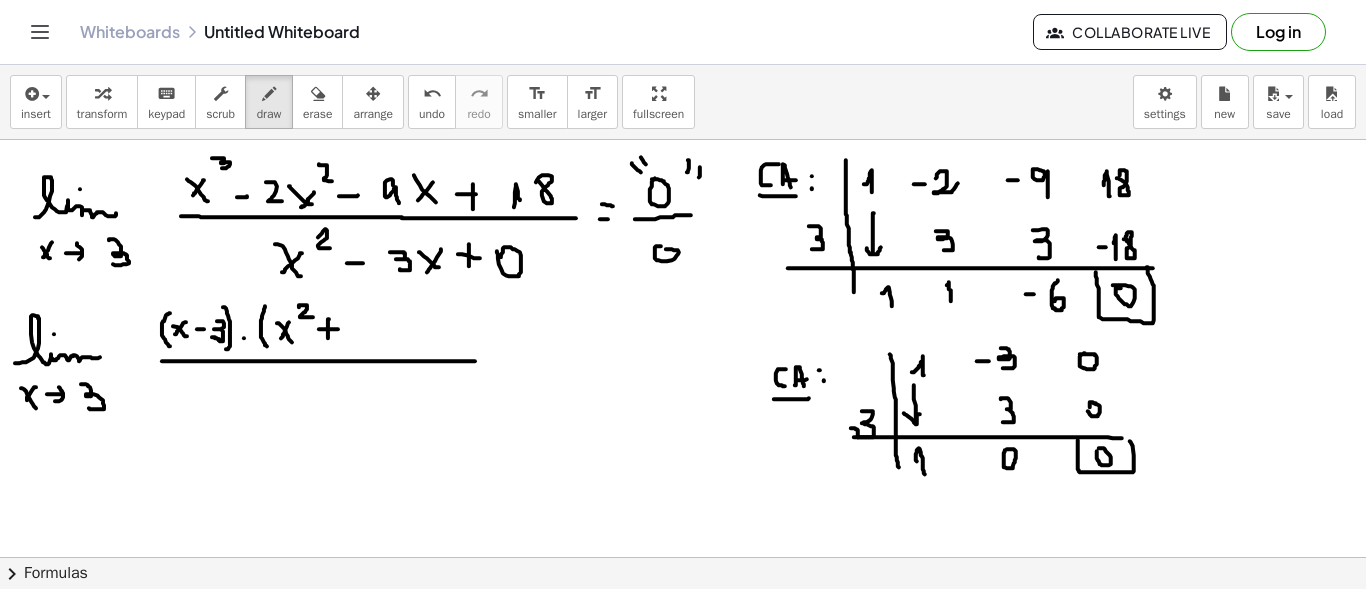 drag, startPoint x: 329, startPoint y: 318, endPoint x: 328, endPoint y: 337, distance: 19.026299 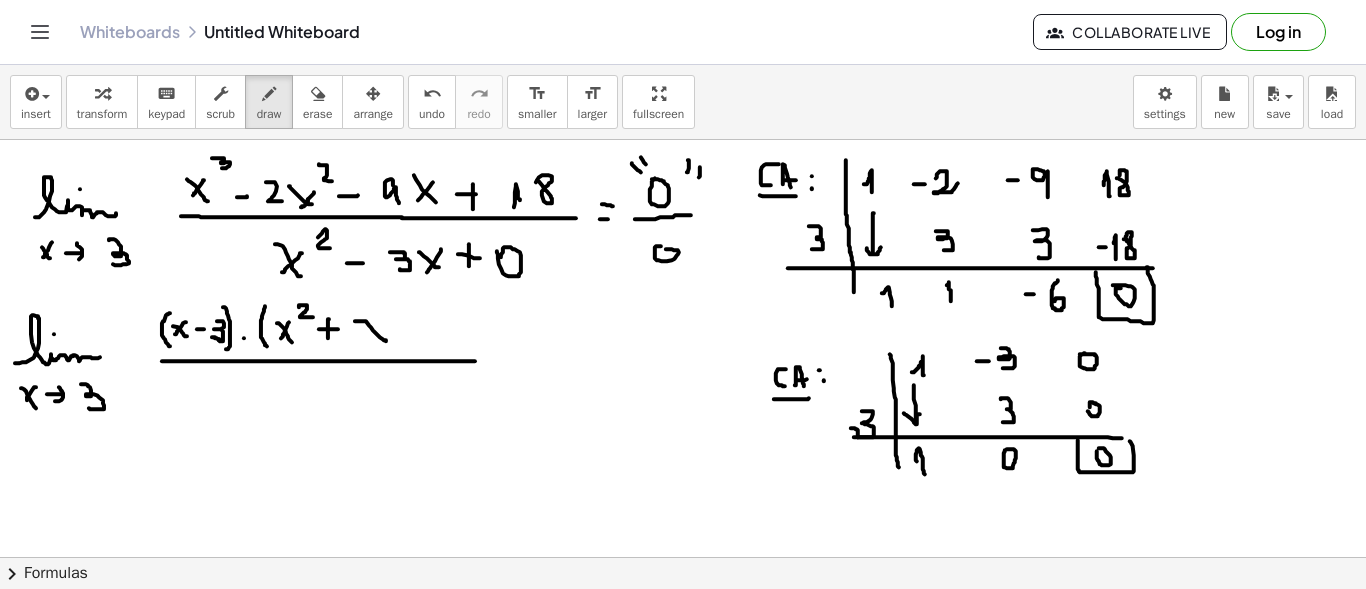 drag, startPoint x: 357, startPoint y: 320, endPoint x: 387, endPoint y: 325, distance: 30.413813 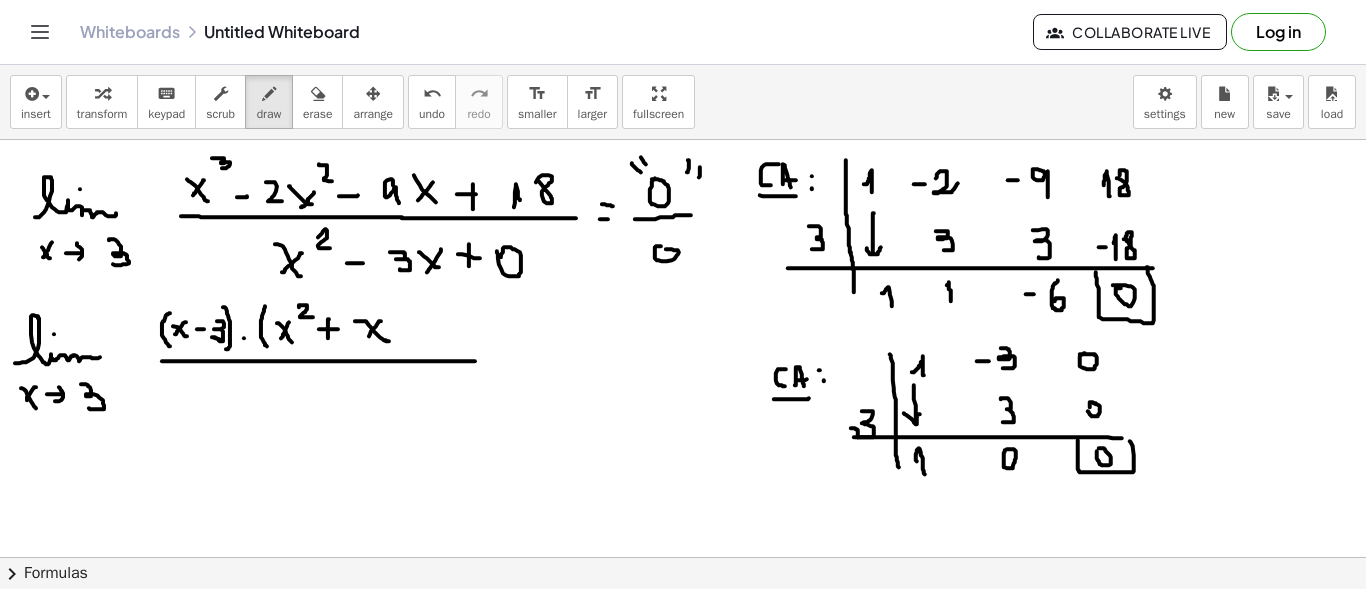 drag, startPoint x: 381, startPoint y: 320, endPoint x: 582, endPoint y: 333, distance: 201.41995 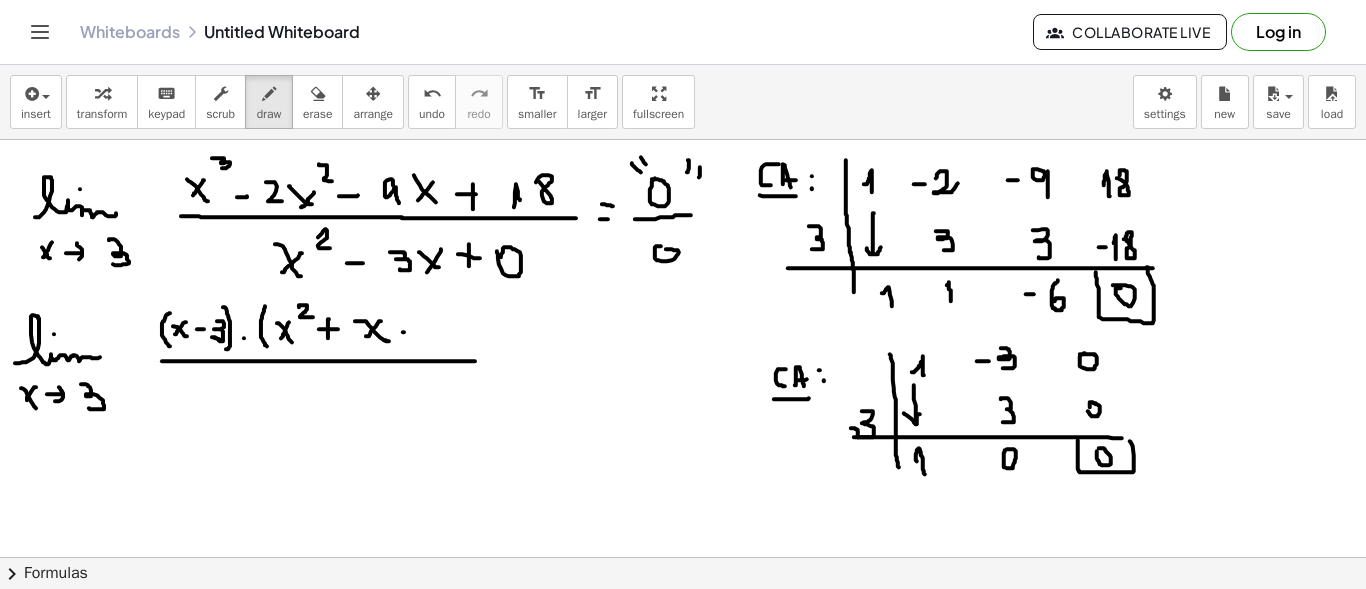 drag, startPoint x: 403, startPoint y: 331, endPoint x: 418, endPoint y: 331, distance: 15 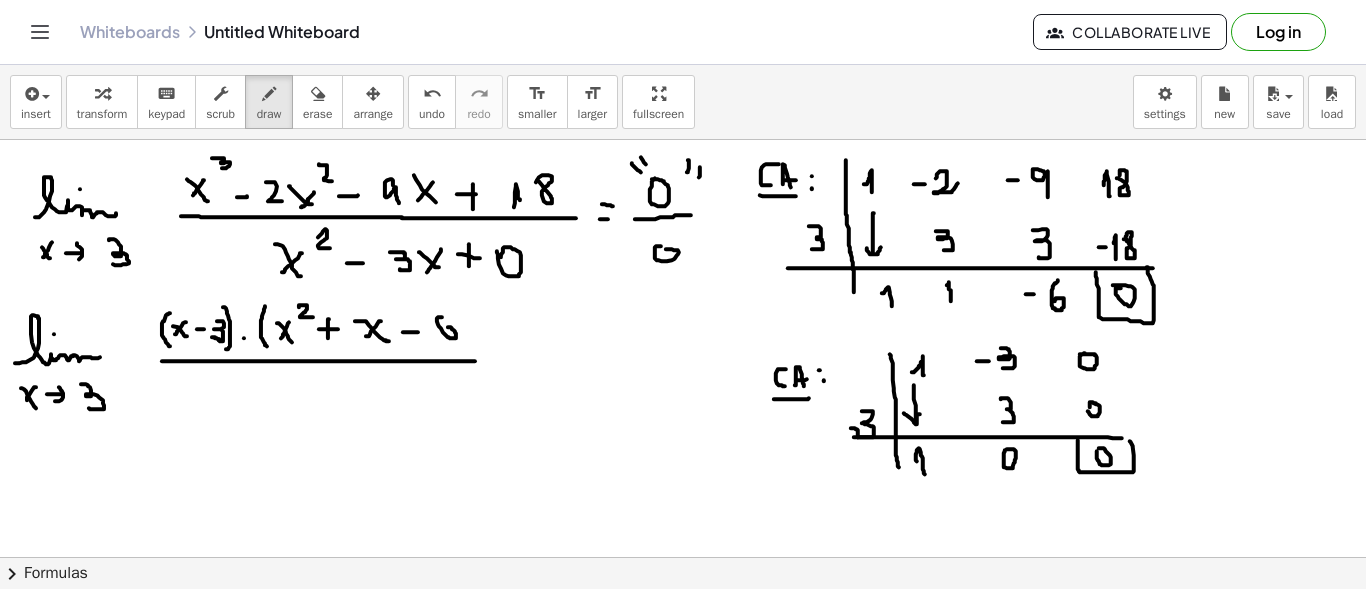 drag, startPoint x: 442, startPoint y: 316, endPoint x: 447, endPoint y: 328, distance: 13 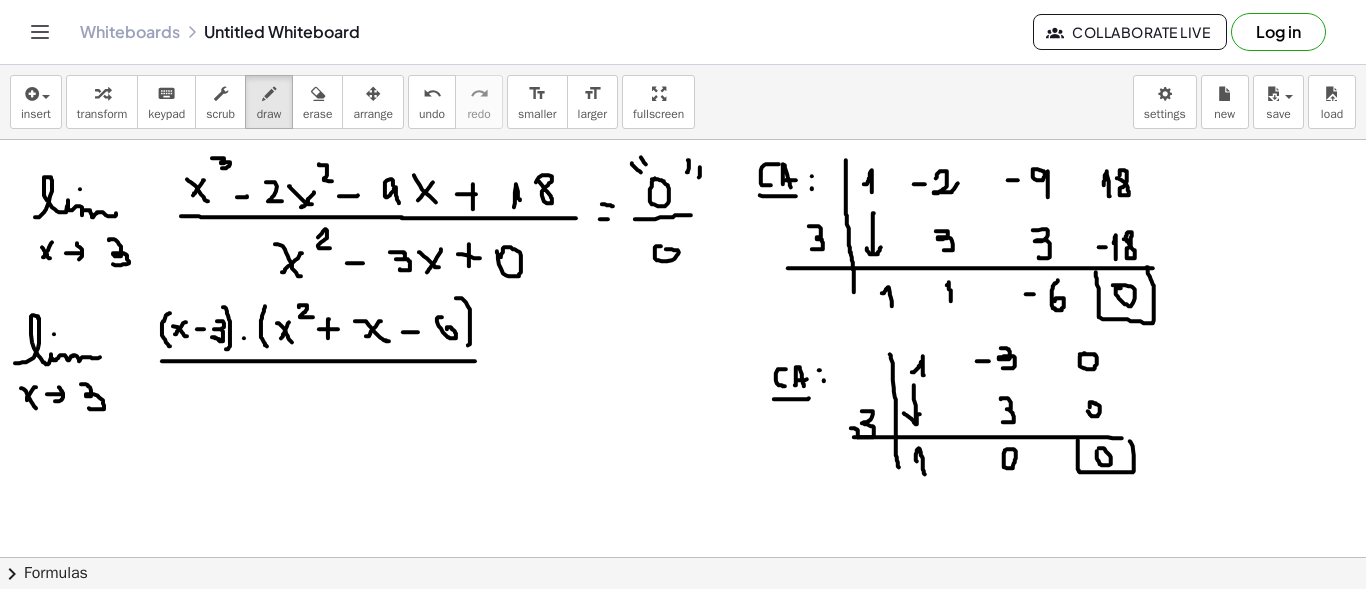 drag, startPoint x: 470, startPoint y: 308, endPoint x: 461, endPoint y: 344, distance: 37.107952 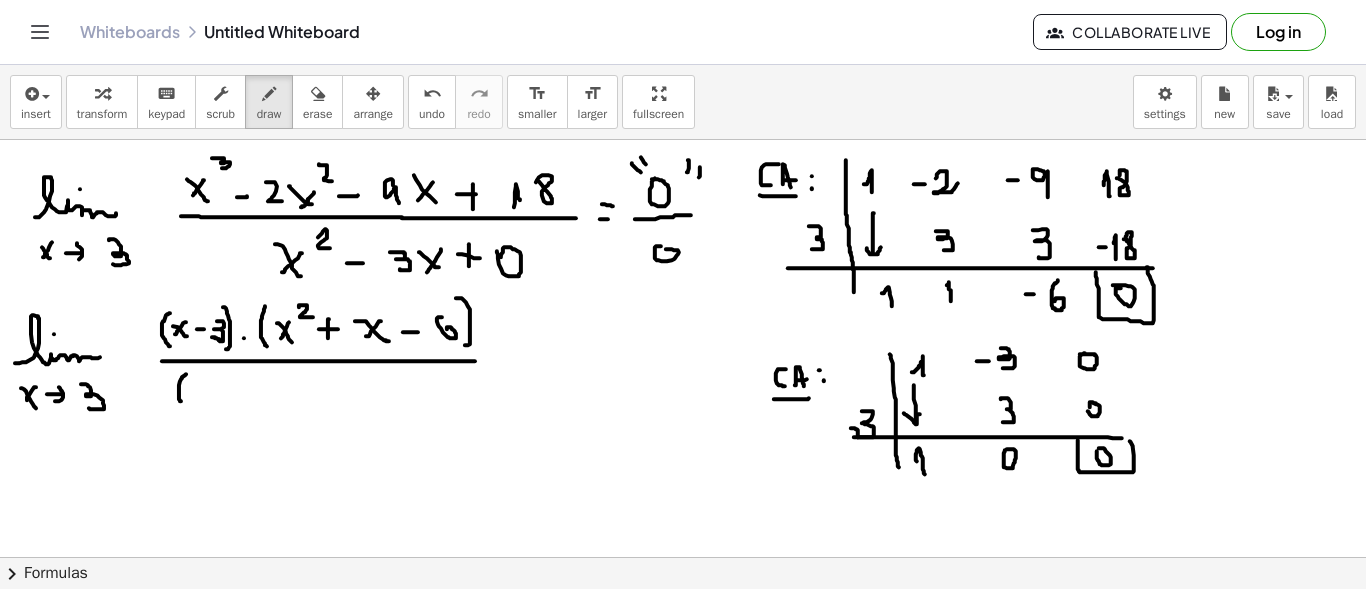 drag, startPoint x: 182, startPoint y: 377, endPoint x: 186, endPoint y: 400, distance: 23.345236 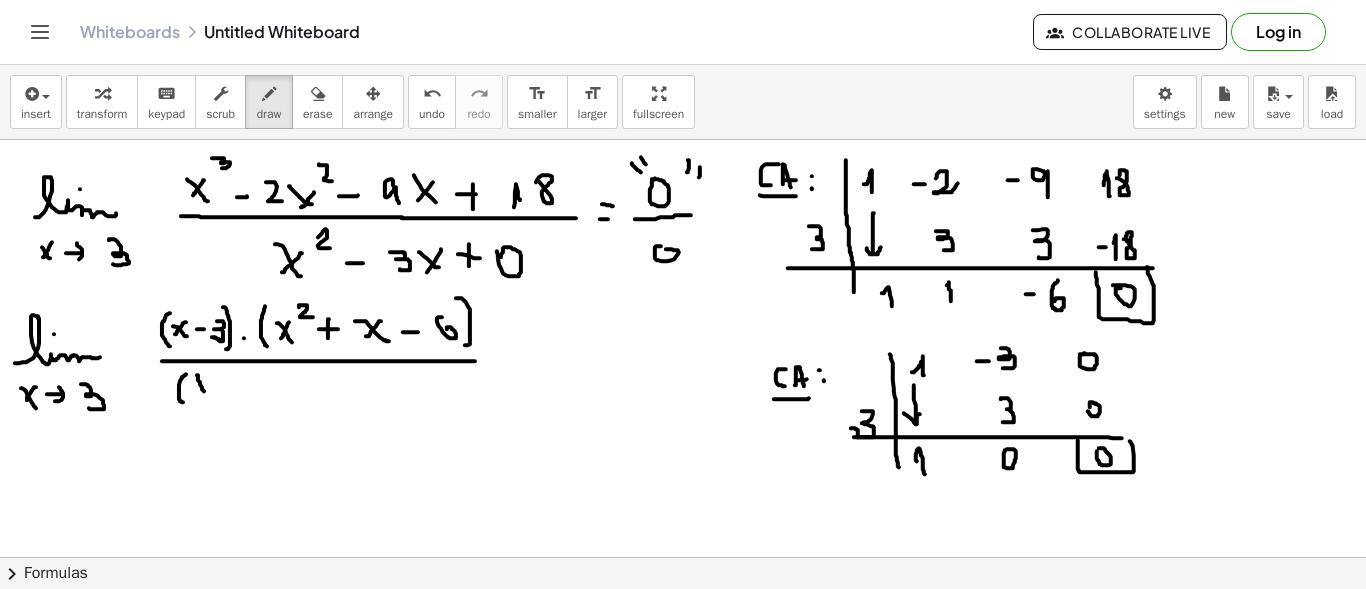 drag, startPoint x: 198, startPoint y: 376, endPoint x: 207, endPoint y: 386, distance: 13.453624 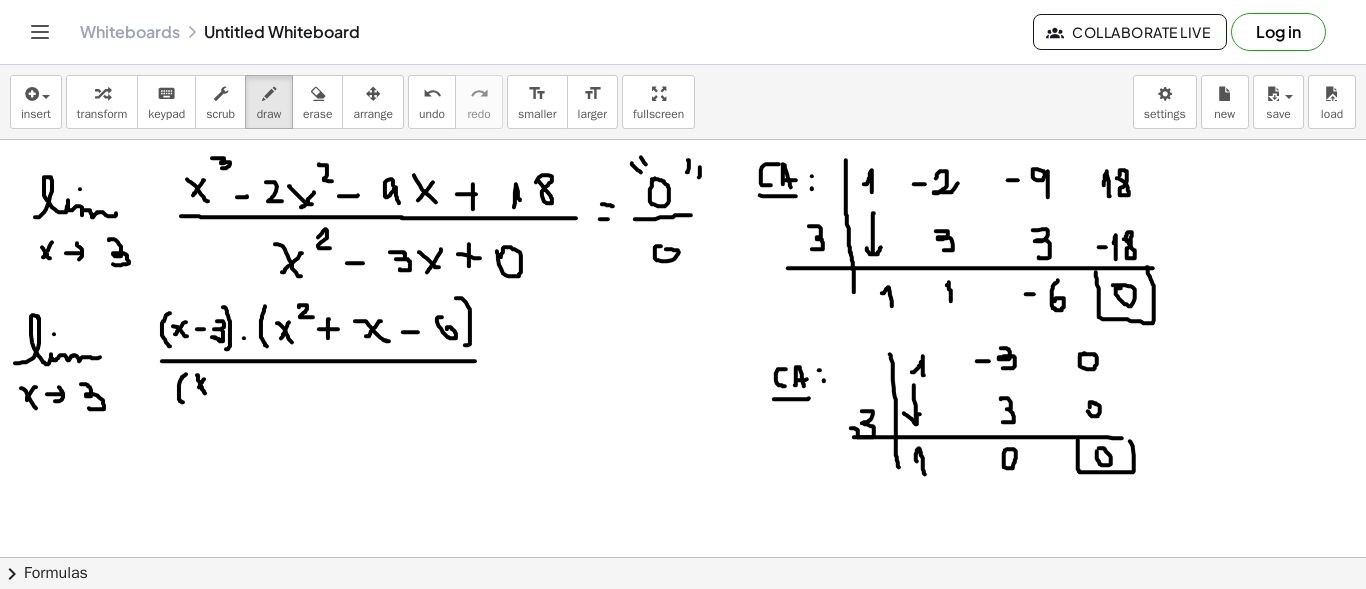 click at bounding box center [683, 666] 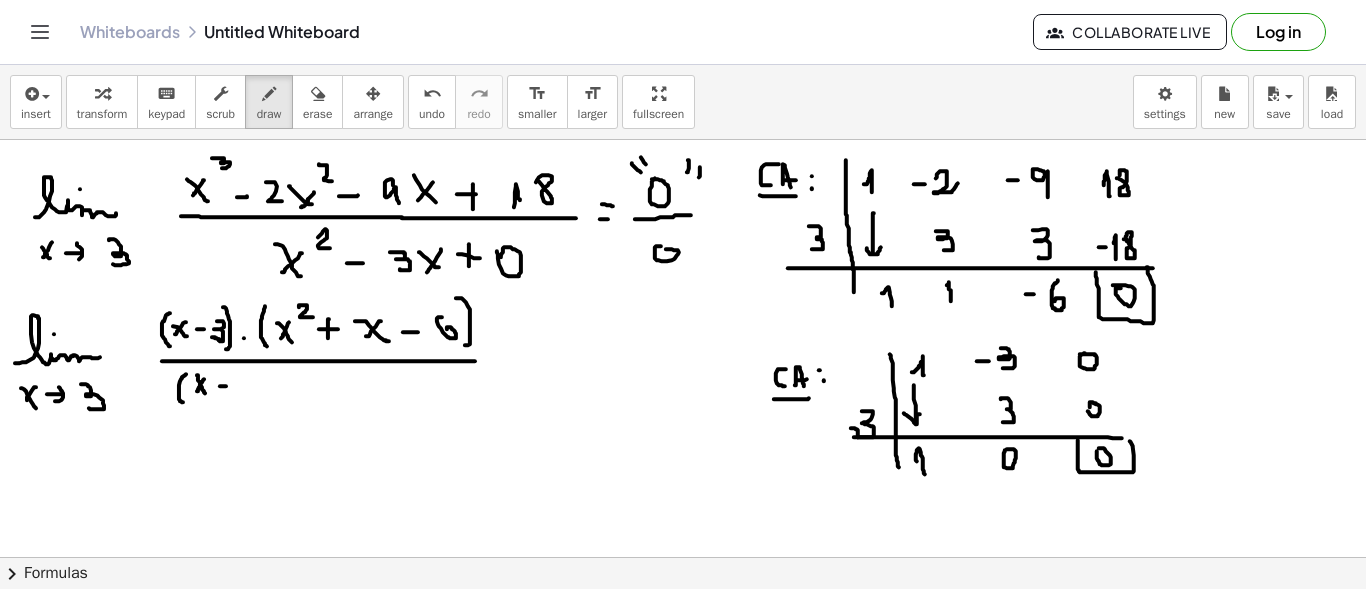drag, startPoint x: 226, startPoint y: 385, endPoint x: 246, endPoint y: 378, distance: 21.189621 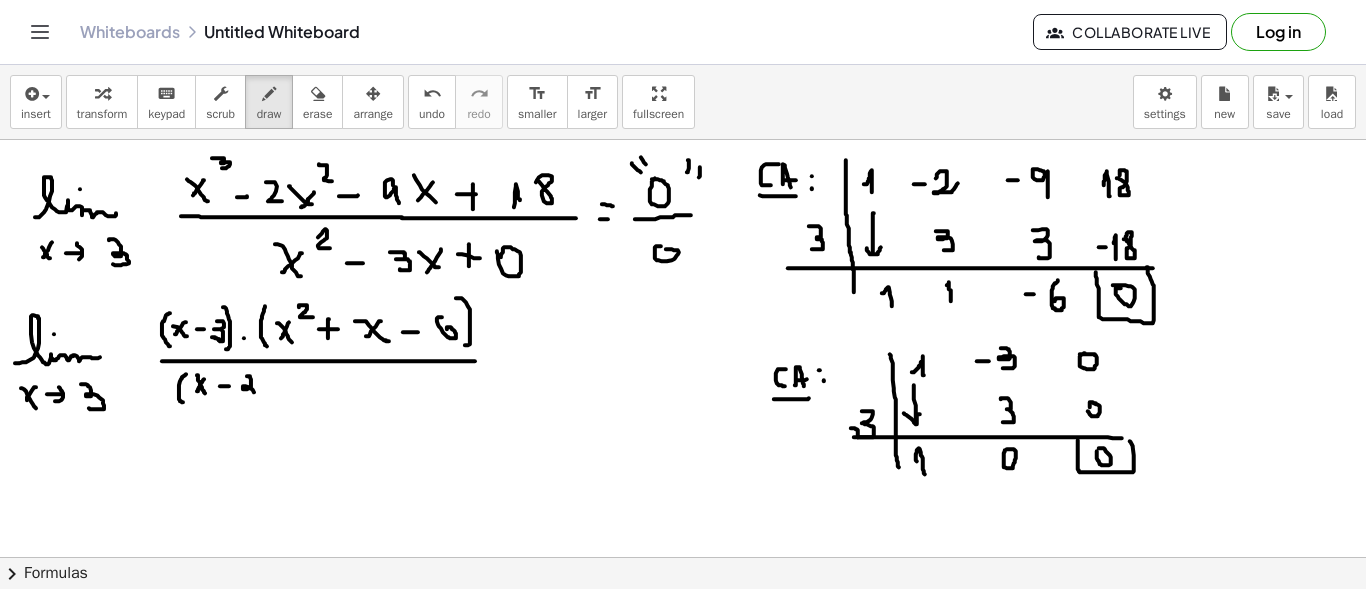 drag, startPoint x: 247, startPoint y: 375, endPoint x: 244, endPoint y: 399, distance: 24.186773 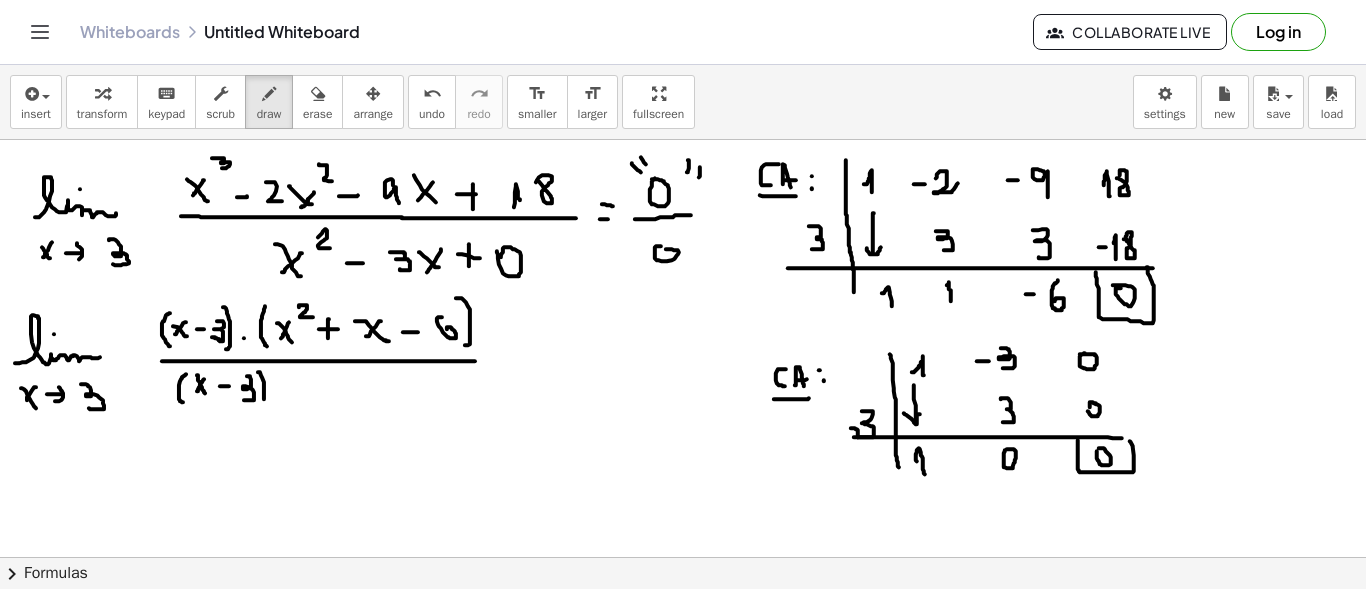 drag, startPoint x: 258, startPoint y: 371, endPoint x: 259, endPoint y: 410, distance: 39.012817 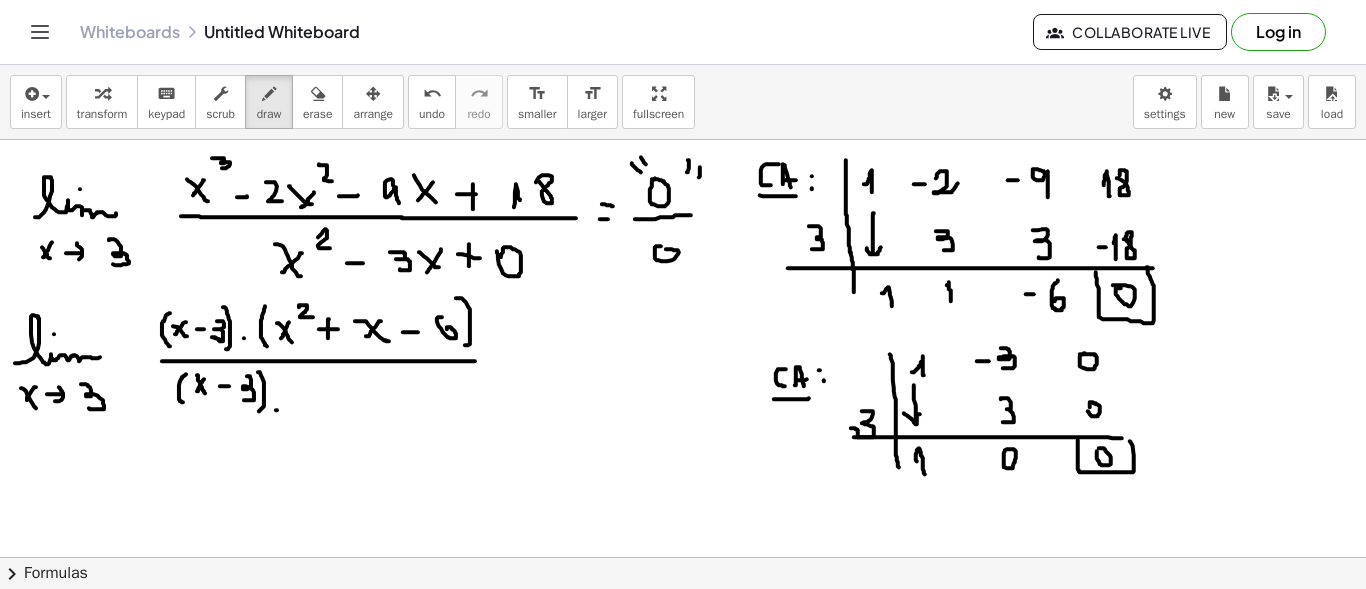 click at bounding box center [683, 666] 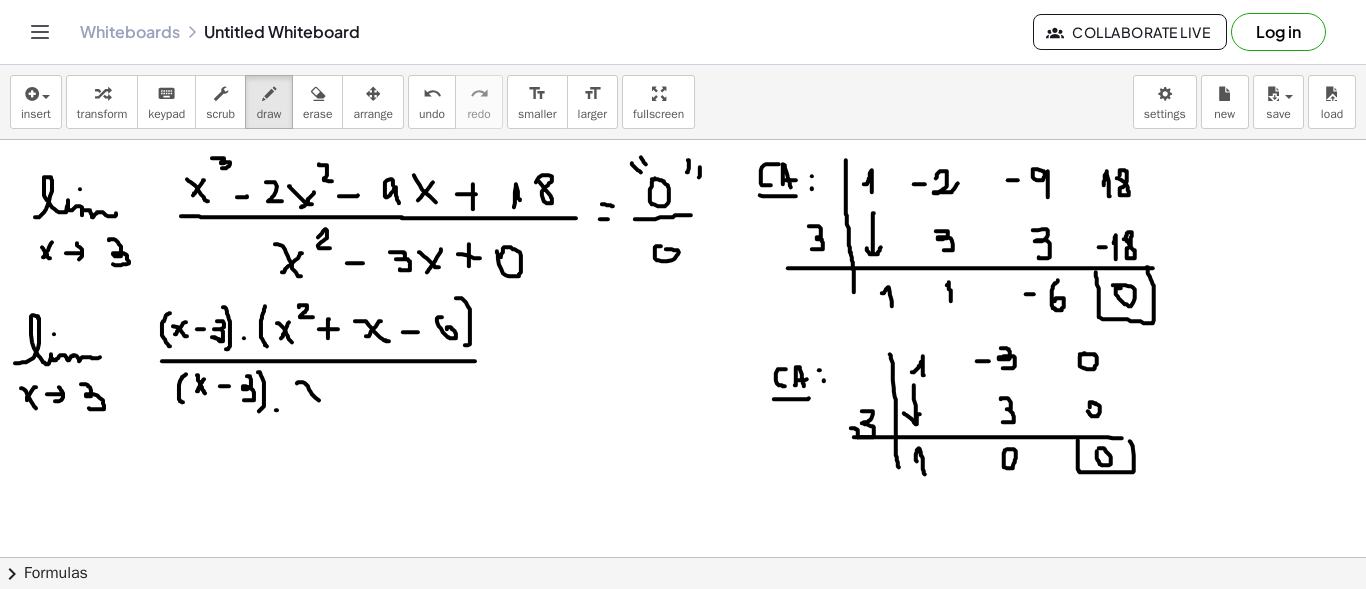 drag, startPoint x: 298, startPoint y: 381, endPoint x: 320, endPoint y: 400, distance: 29.068884 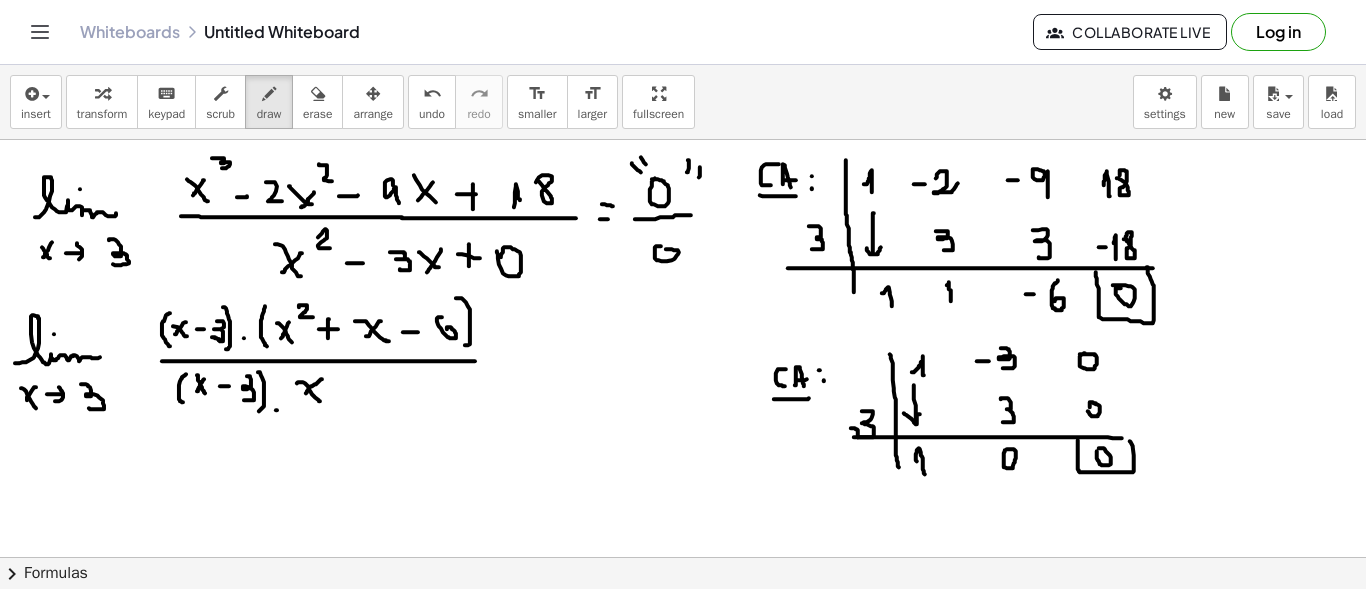 drag, startPoint x: 322, startPoint y: 378, endPoint x: 305, endPoint y: 393, distance: 22.671568 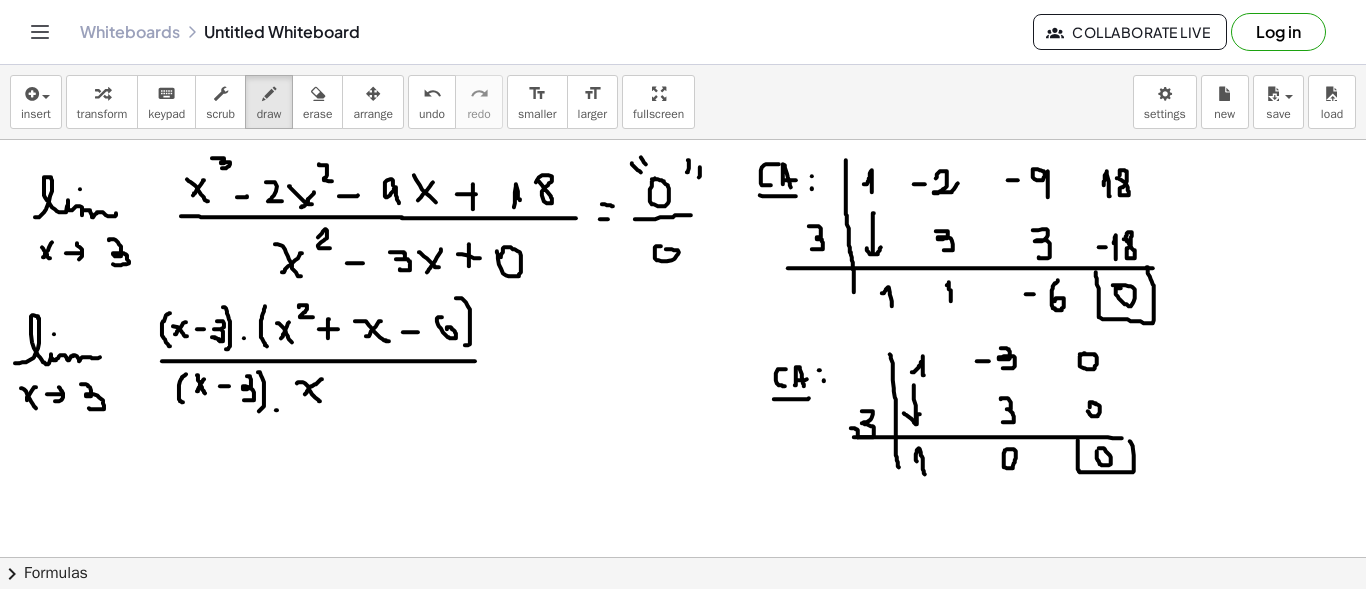 drag, startPoint x: 504, startPoint y: 364, endPoint x: 521, endPoint y: 363, distance: 17.029387 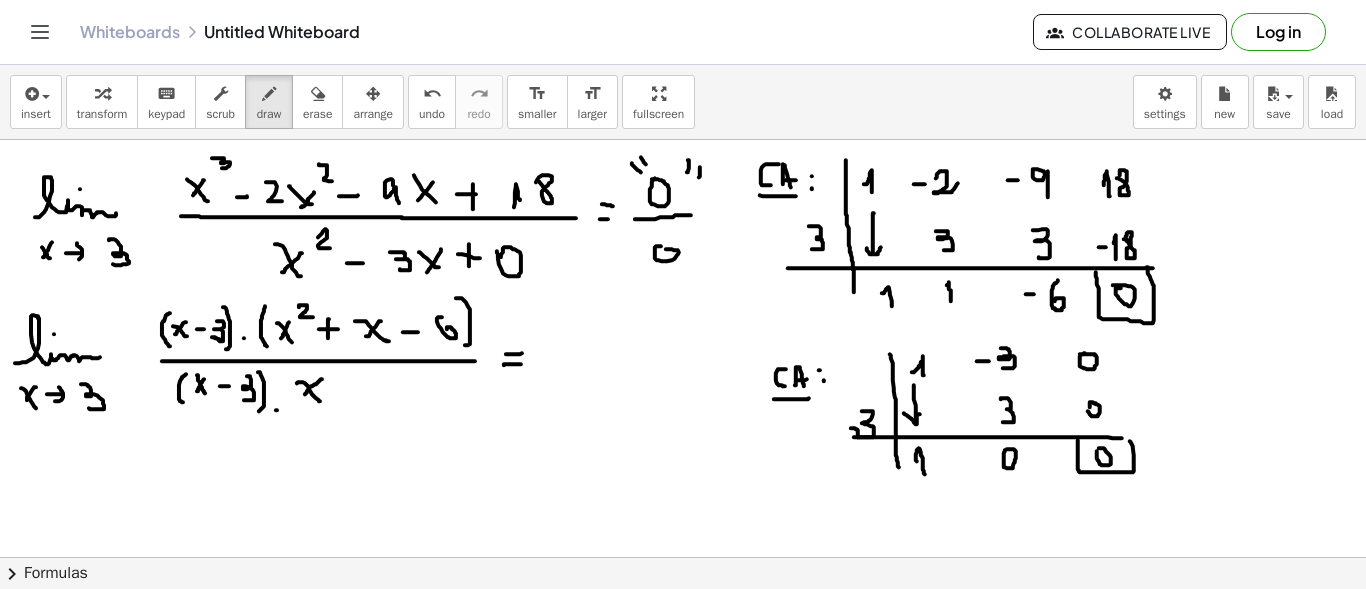click at bounding box center [683, 666] 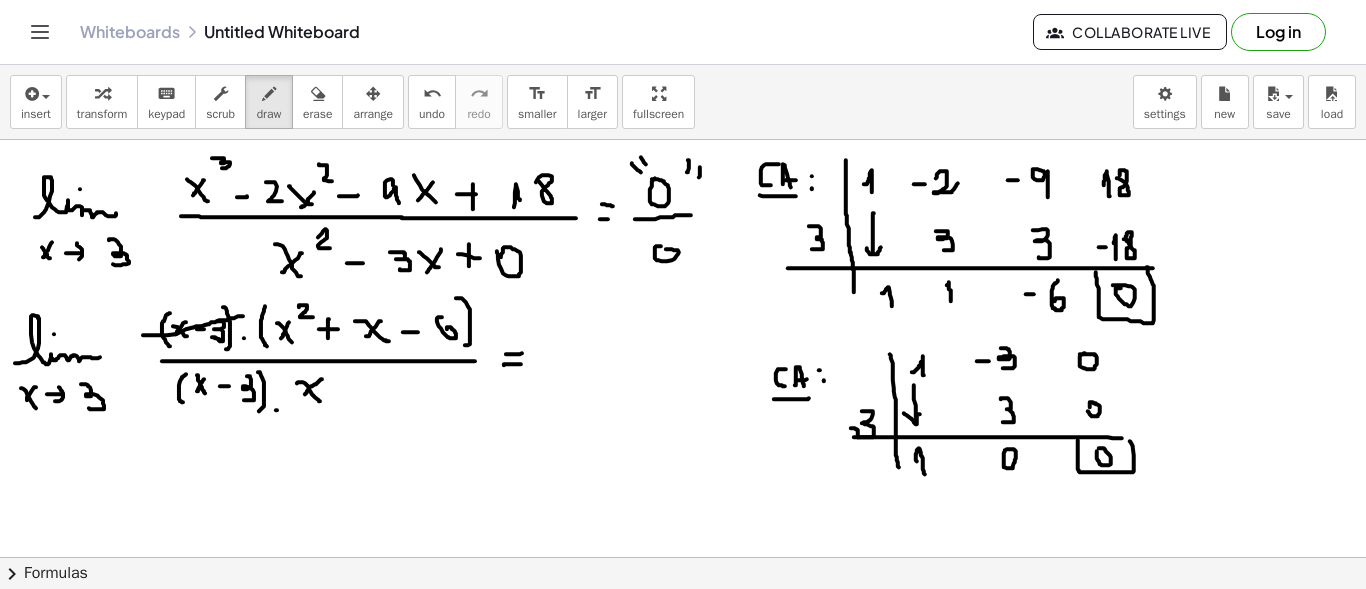 drag, startPoint x: 143, startPoint y: 334, endPoint x: 244, endPoint y: 314, distance: 102.96116 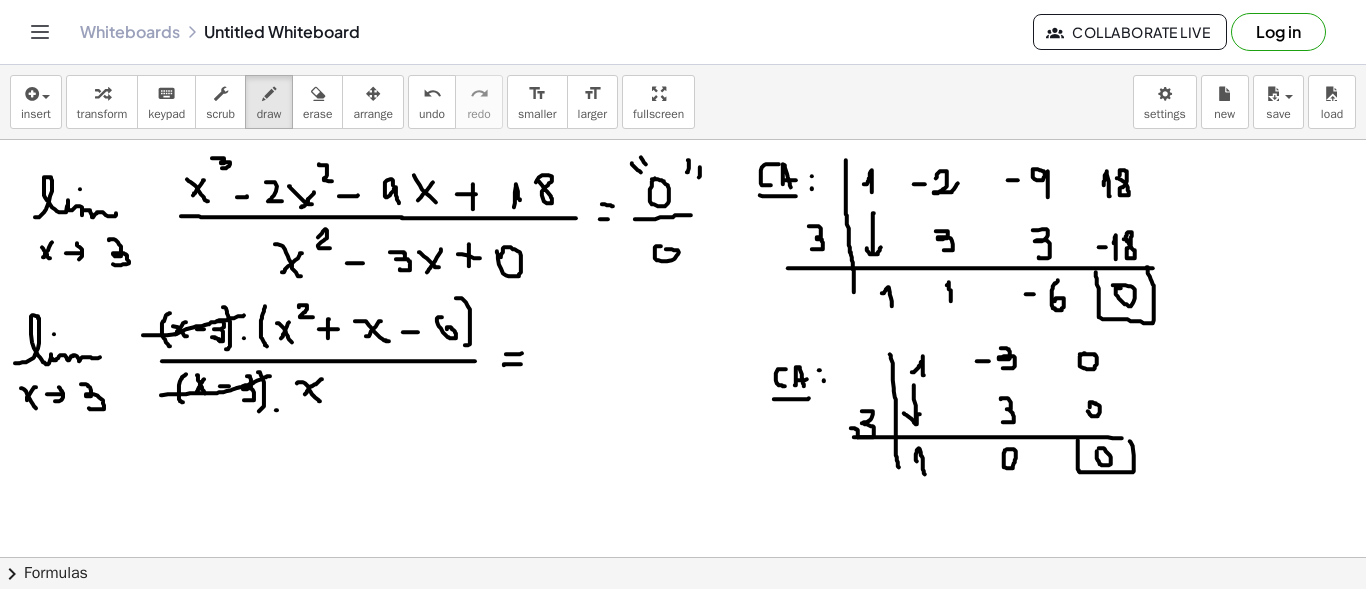 drag, startPoint x: 162, startPoint y: 394, endPoint x: 276, endPoint y: 372, distance: 116.1034 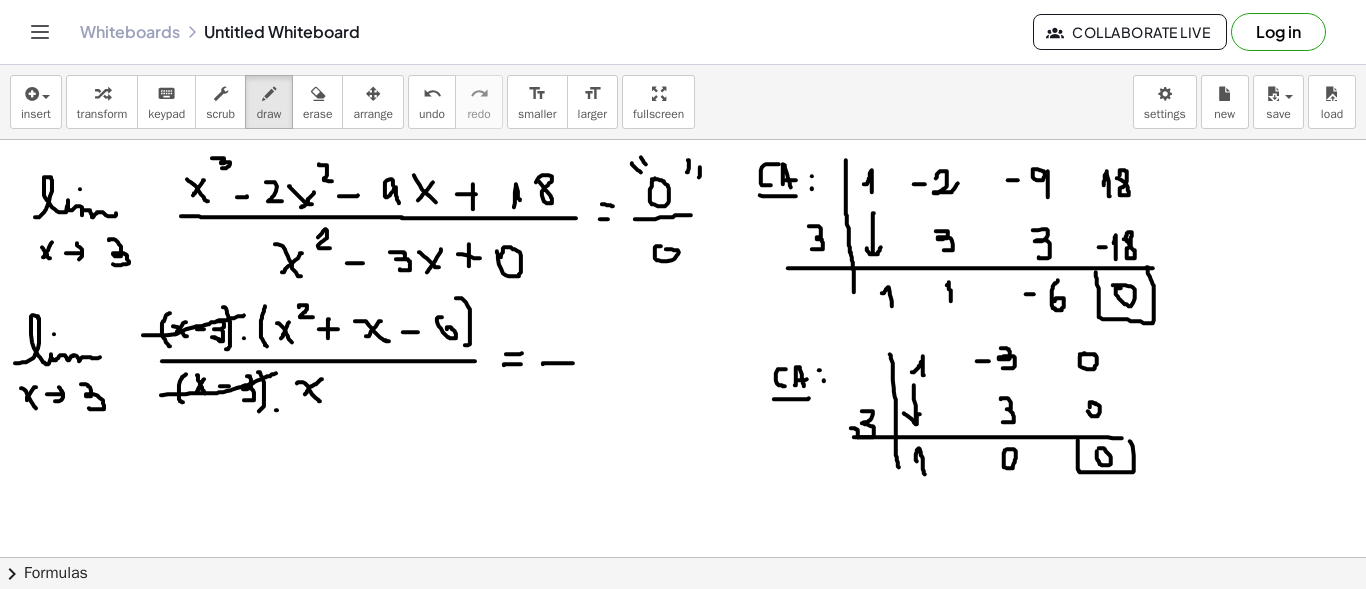 drag, startPoint x: 543, startPoint y: 362, endPoint x: 598, endPoint y: 362, distance: 55 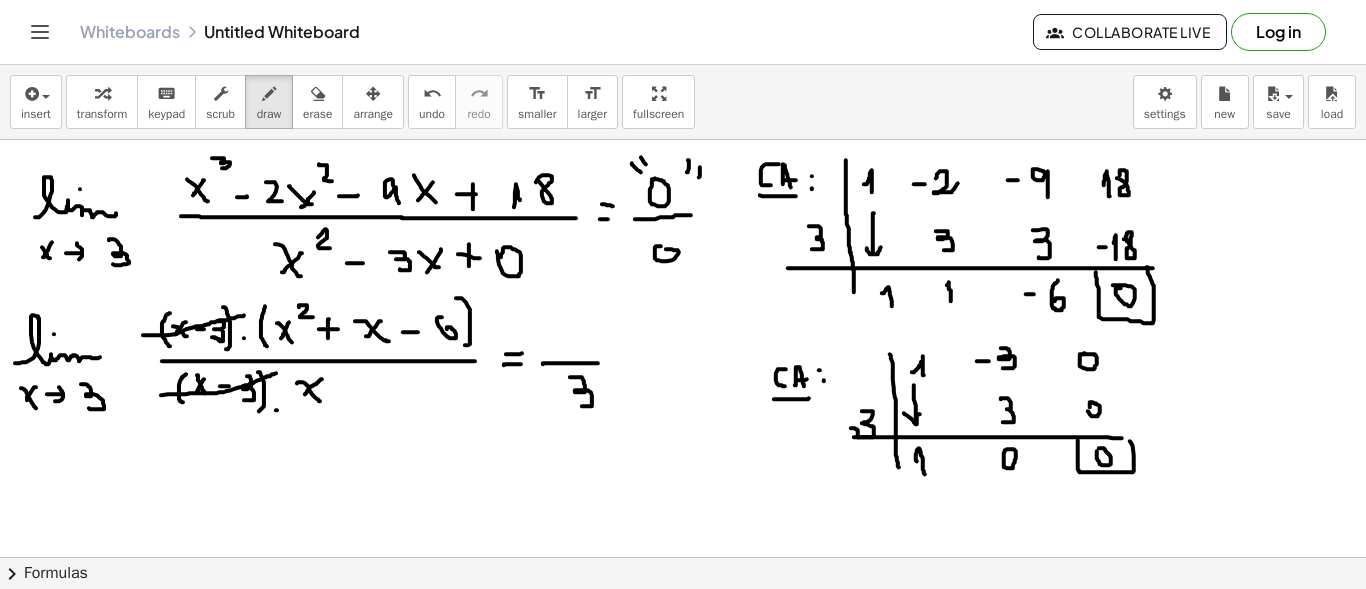 drag, startPoint x: 573, startPoint y: 376, endPoint x: 582, endPoint y: 405, distance: 30.364452 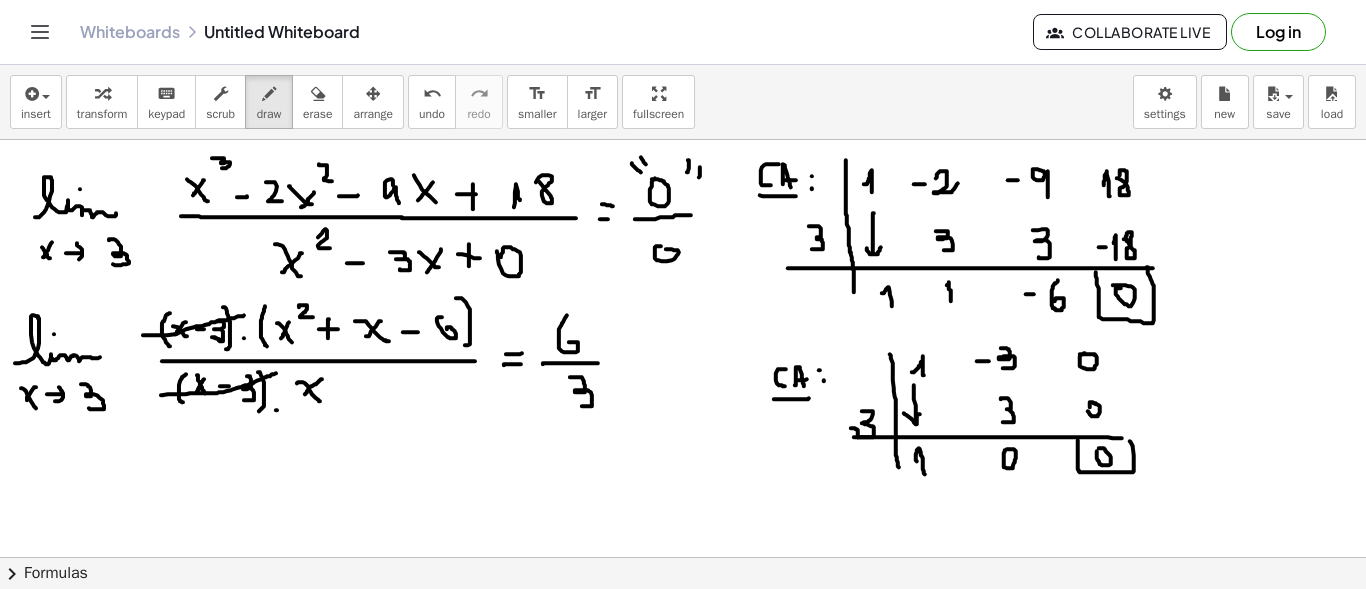 drag, startPoint x: 563, startPoint y: 321, endPoint x: 564, endPoint y: 344, distance: 23.021729 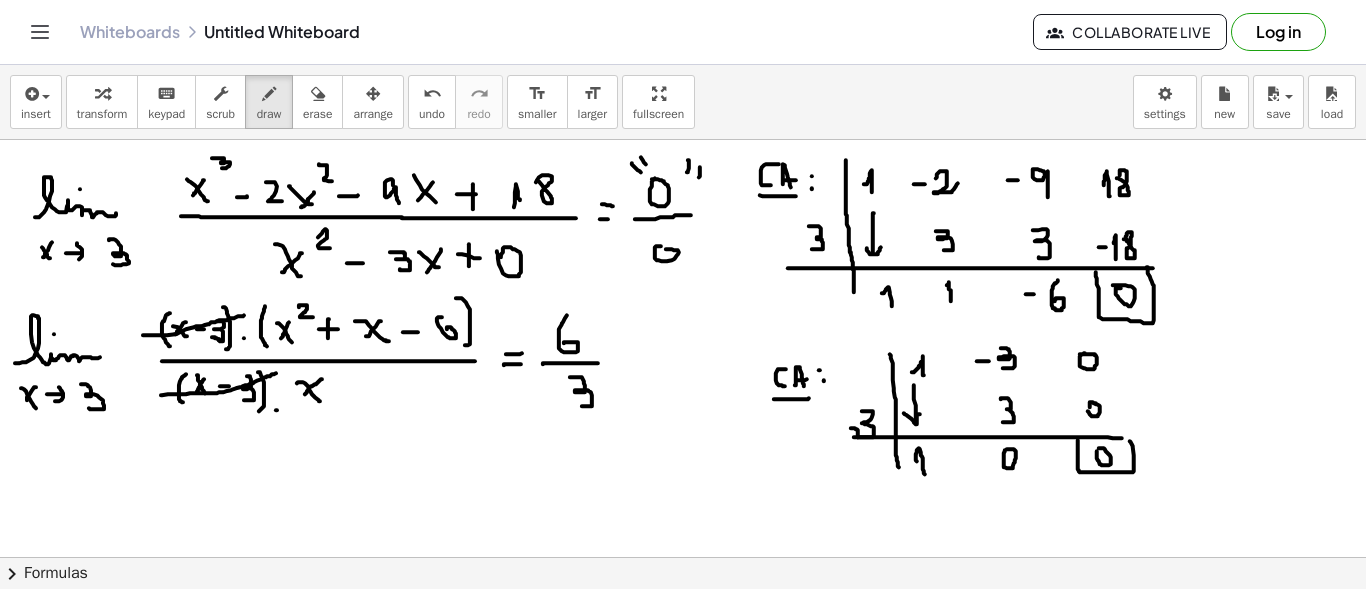 drag, startPoint x: 611, startPoint y: 365, endPoint x: 623, endPoint y: 365, distance: 12 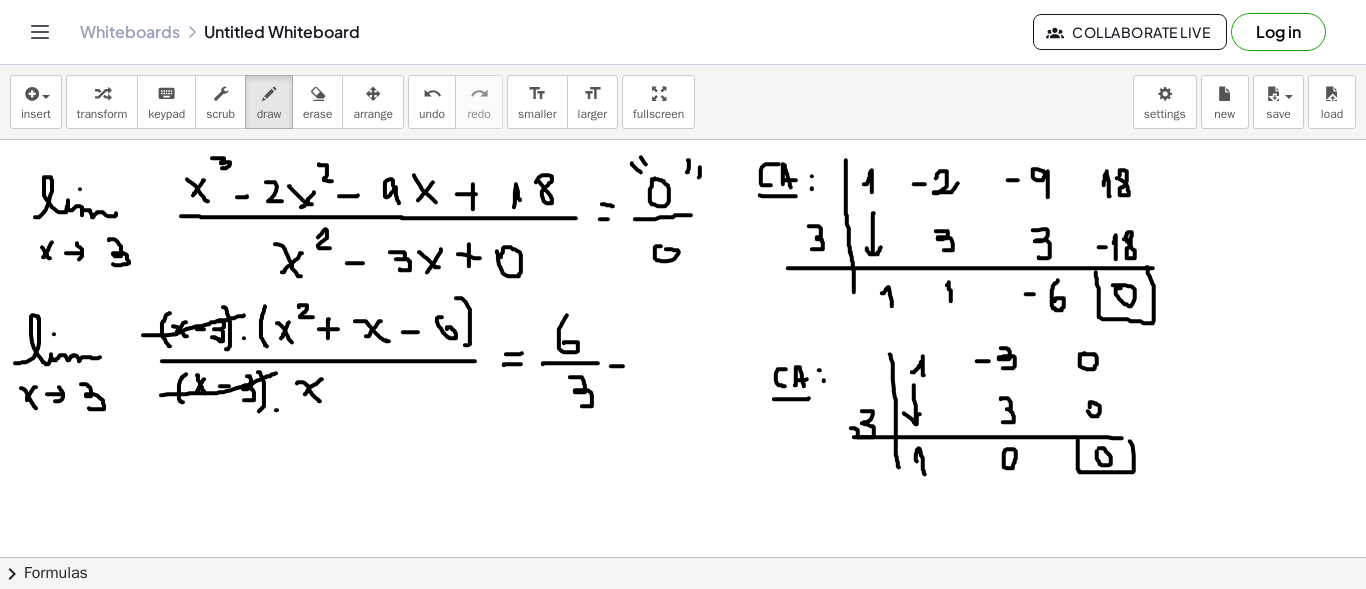 drag, startPoint x: 613, startPoint y: 355, endPoint x: 627, endPoint y: 352, distance: 14.3178215 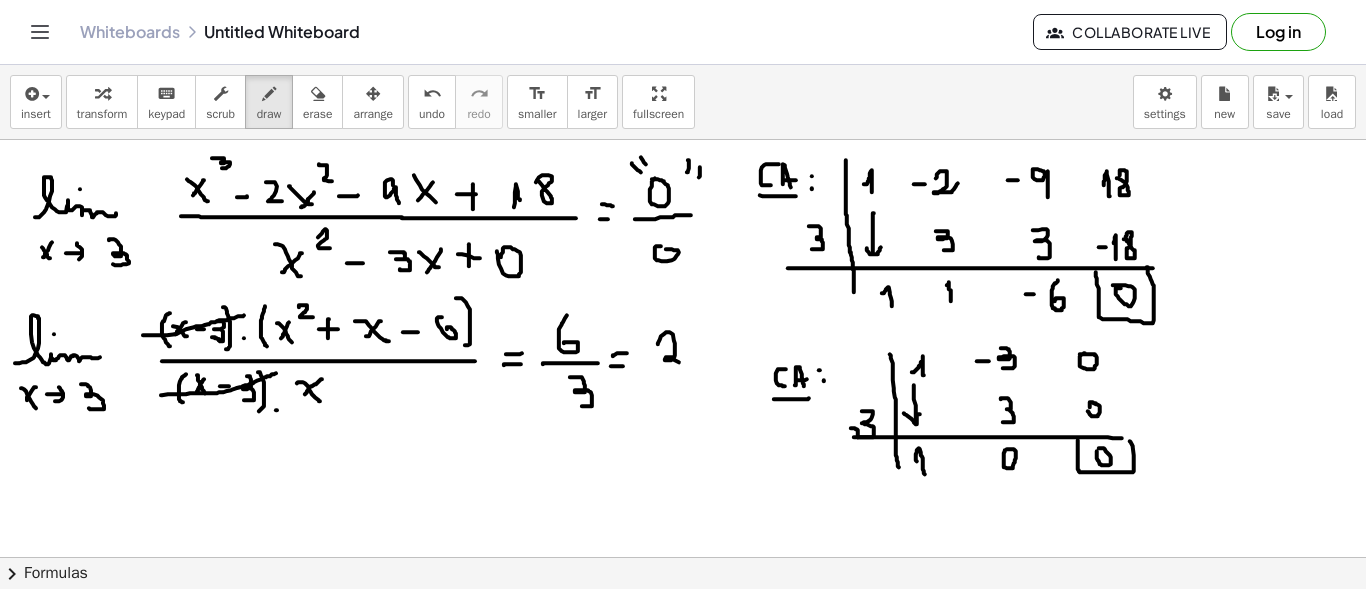 drag, startPoint x: 658, startPoint y: 343, endPoint x: 690, endPoint y: 353, distance: 33.526108 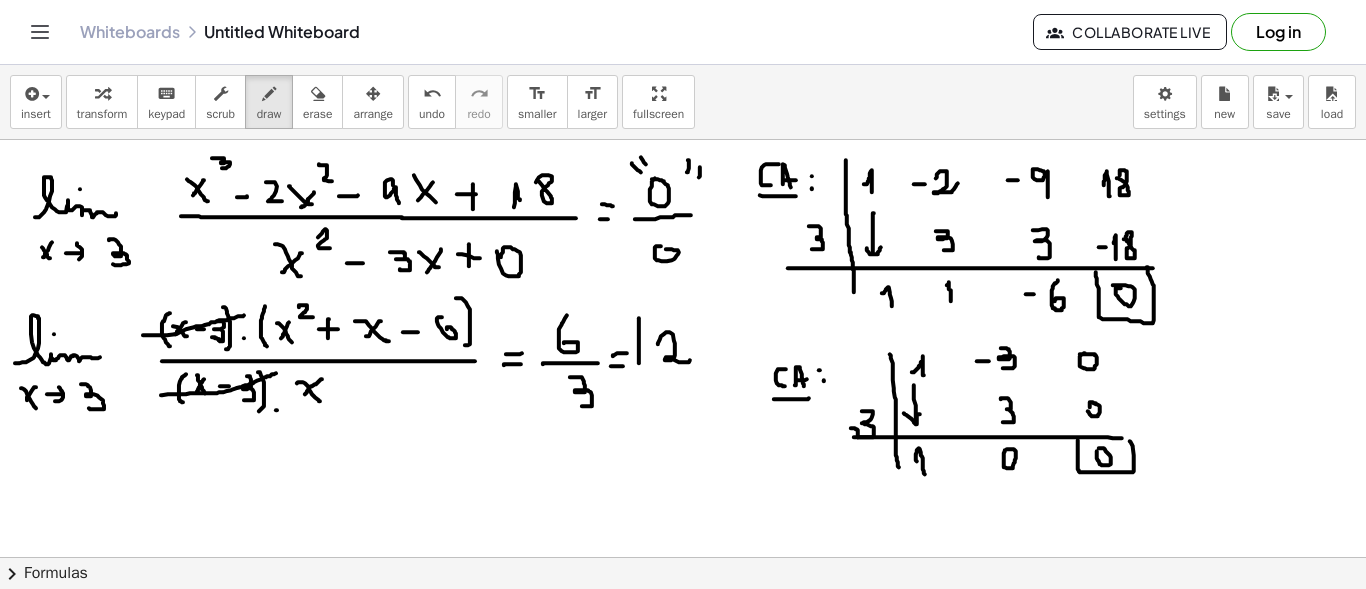 drag, startPoint x: 639, startPoint y: 319, endPoint x: 639, endPoint y: 362, distance: 43 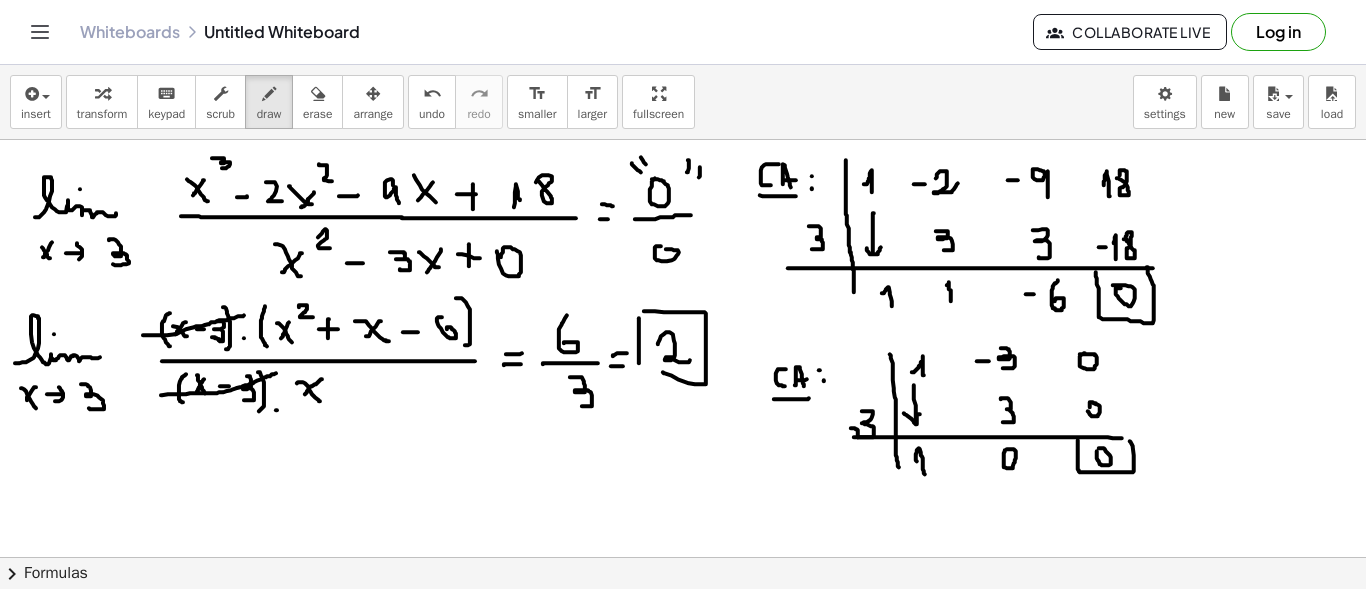 drag, startPoint x: 646, startPoint y: 310, endPoint x: 655, endPoint y: 368, distance: 58.694122 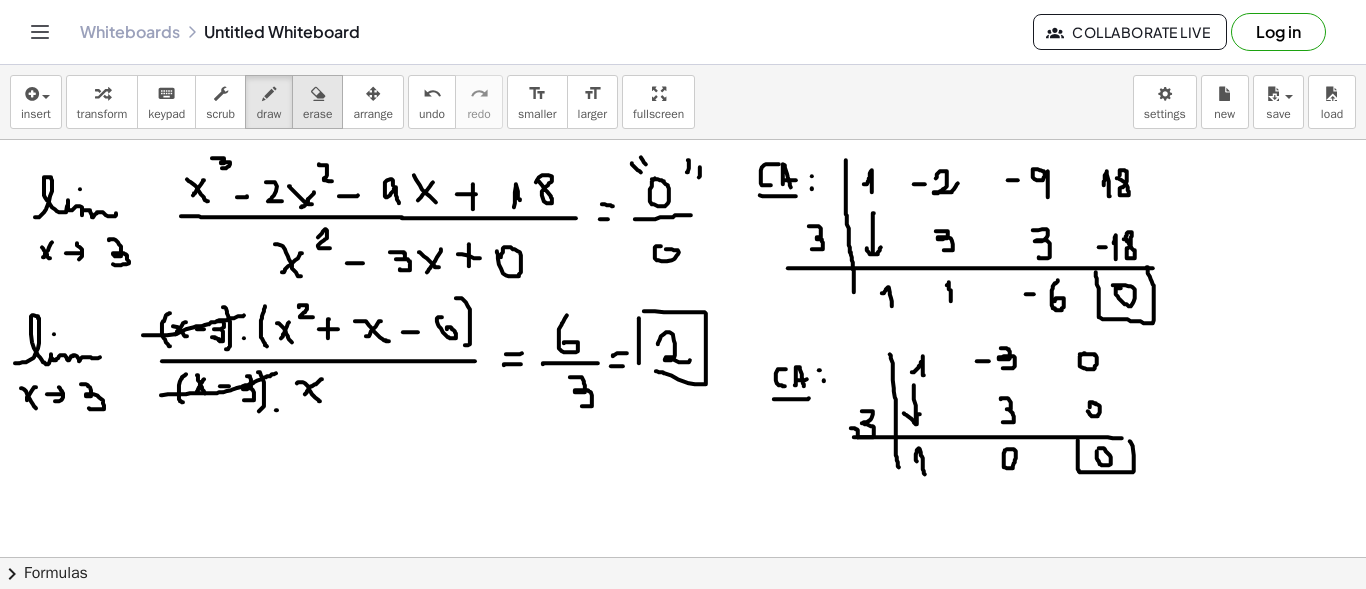 click at bounding box center (318, 94) 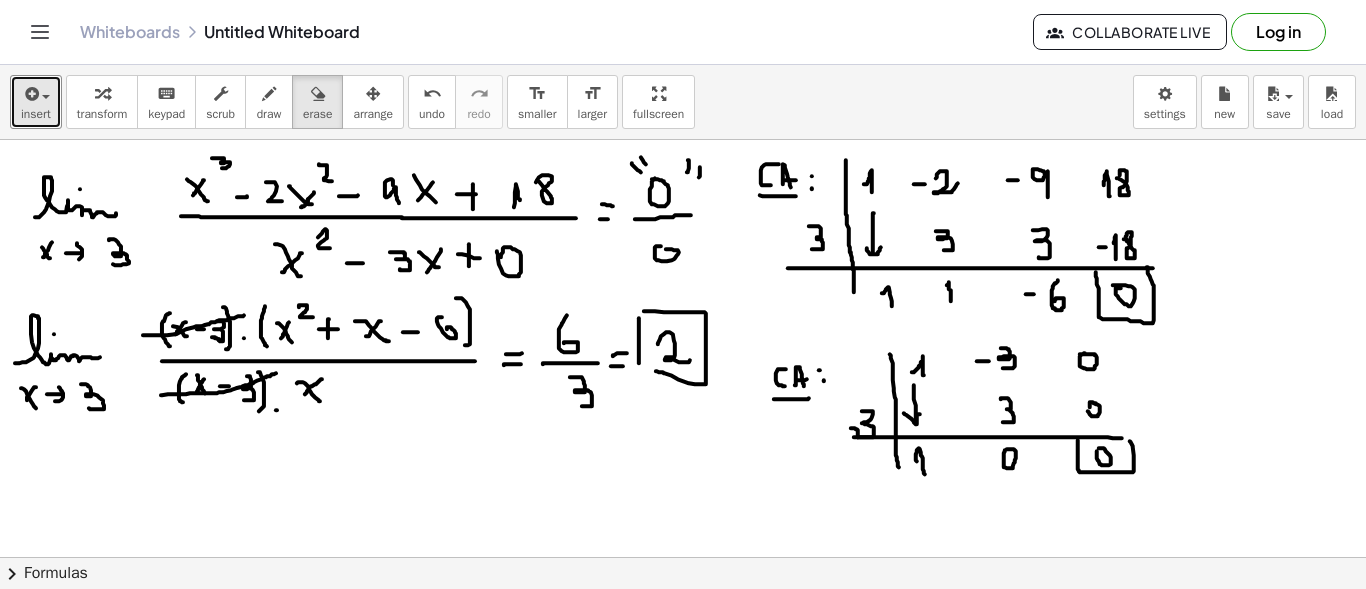 drag, startPoint x: 29, startPoint y: 117, endPoint x: 54, endPoint y: 188, distance: 75.272835 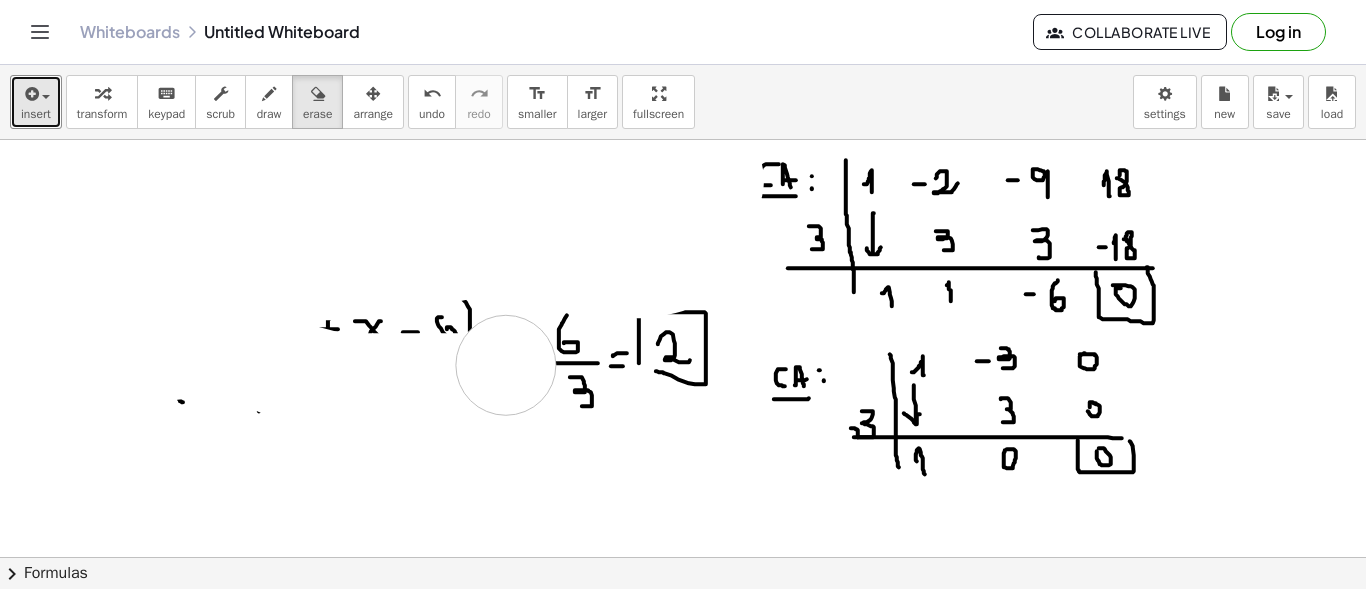 drag, startPoint x: 0, startPoint y: 255, endPoint x: 417, endPoint y: 37, distance: 470.54544 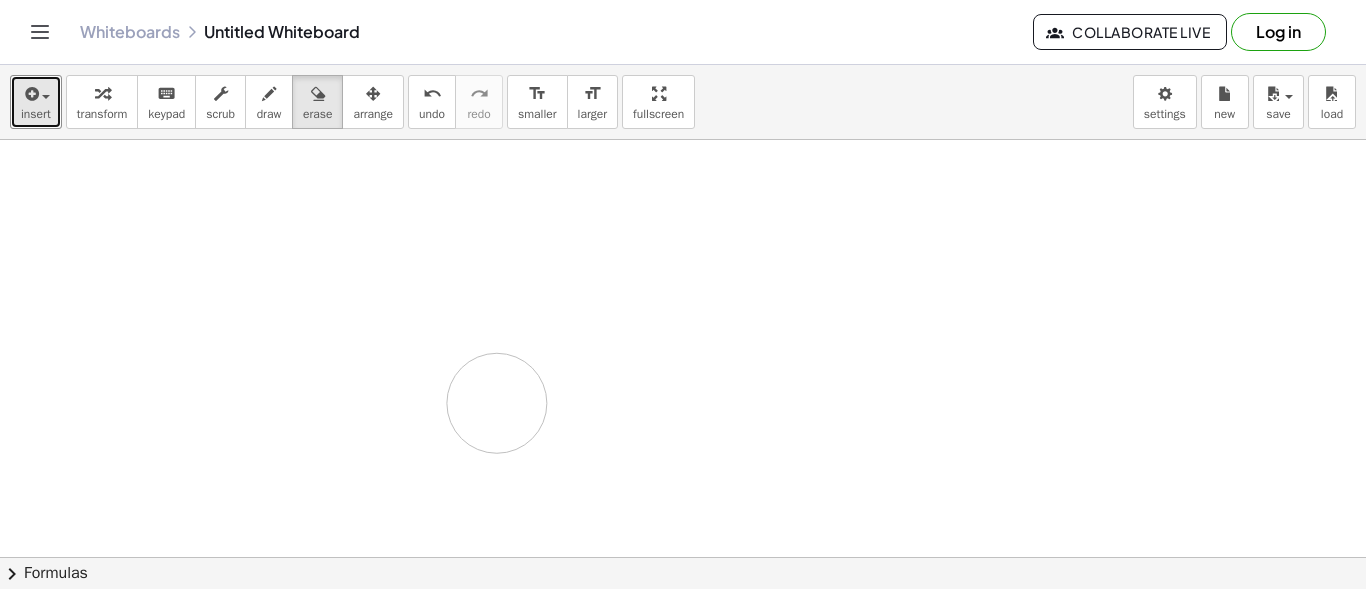 drag, startPoint x: 169, startPoint y: 390, endPoint x: 484, endPoint y: 357, distance: 316.72385 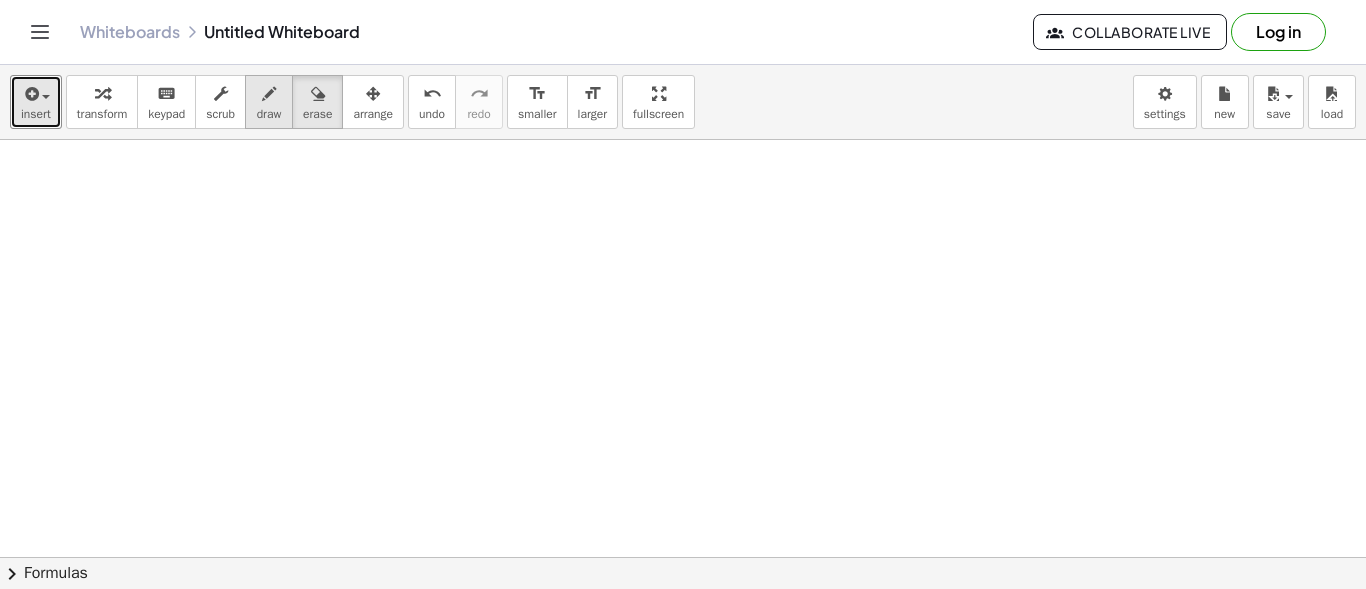 click on "draw" at bounding box center [269, 114] 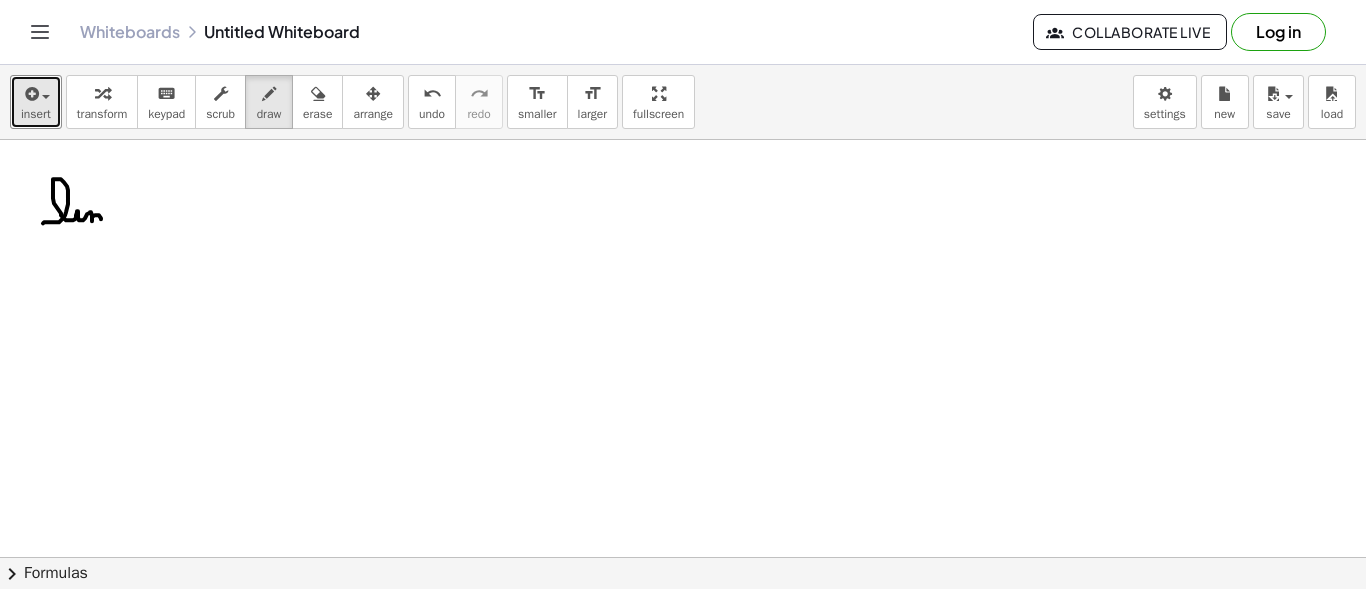 drag, startPoint x: 43, startPoint y: 222, endPoint x: 129, endPoint y: 216, distance: 86.209045 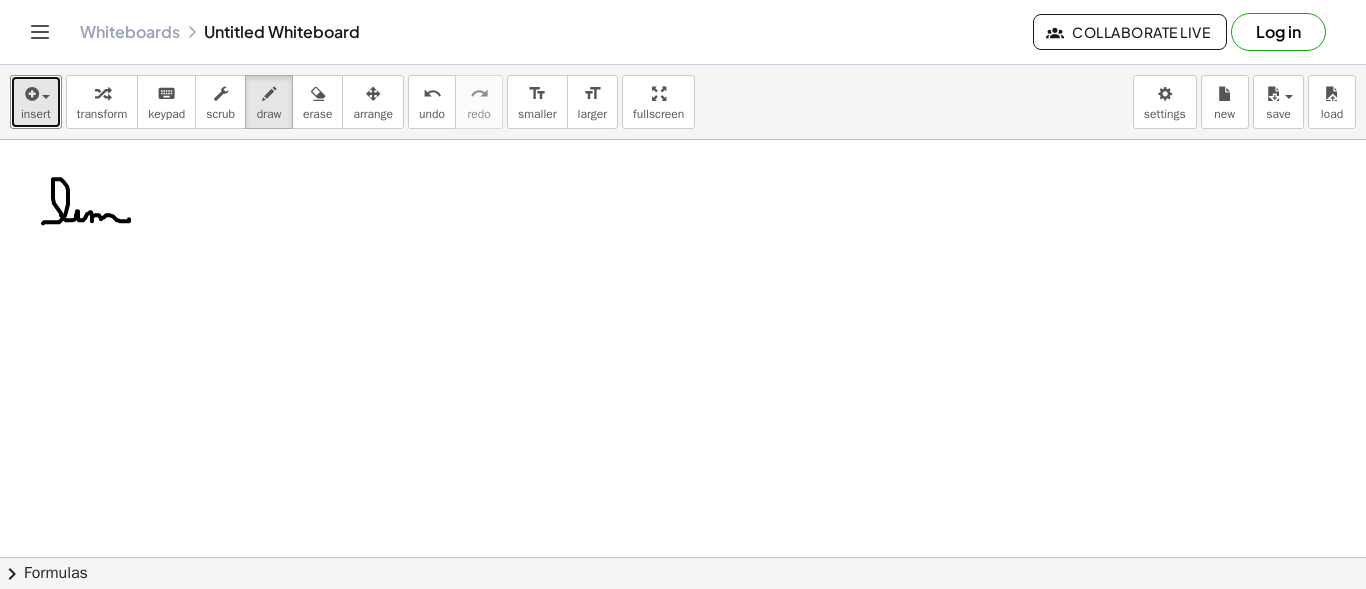 click at bounding box center (683, 666) 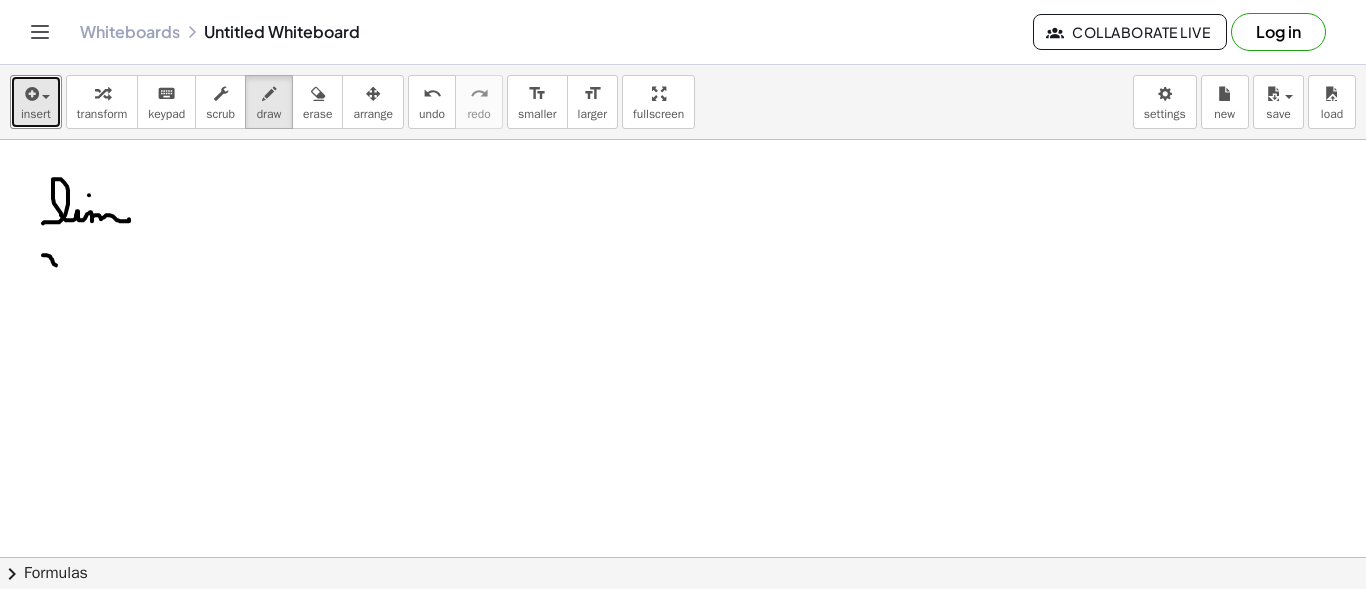 drag, startPoint x: 53, startPoint y: 261, endPoint x: 63, endPoint y: 269, distance: 12.806249 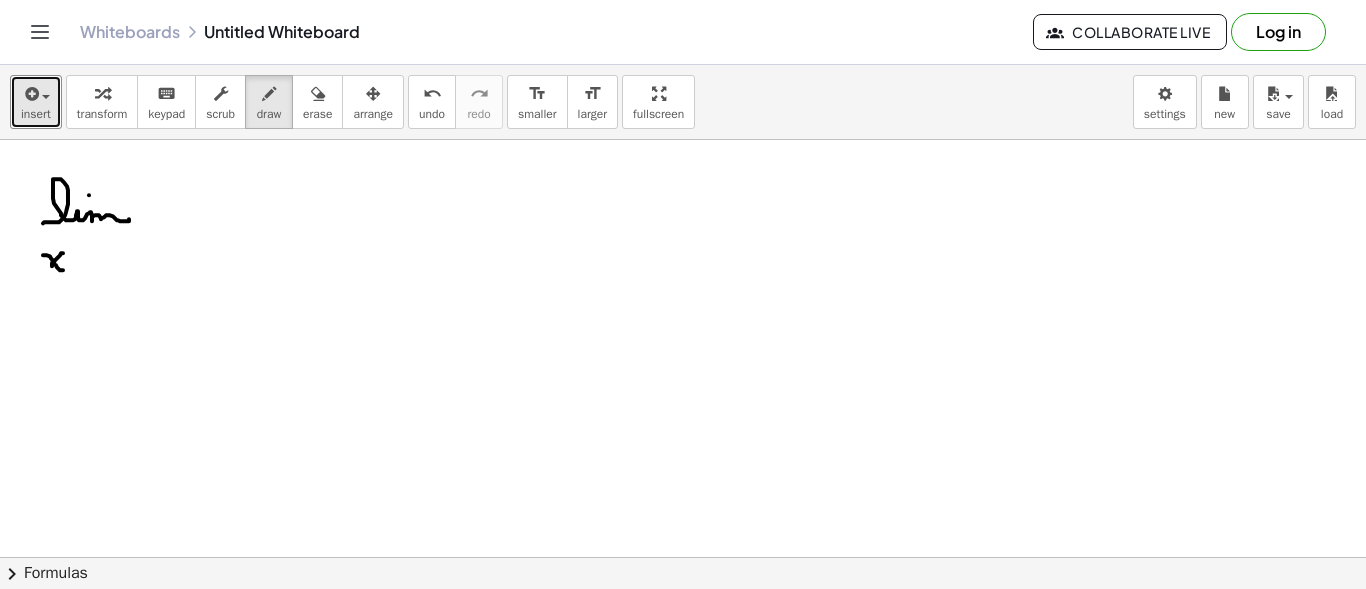 drag, startPoint x: 62, startPoint y: 252, endPoint x: 52, endPoint y: 265, distance: 16.40122 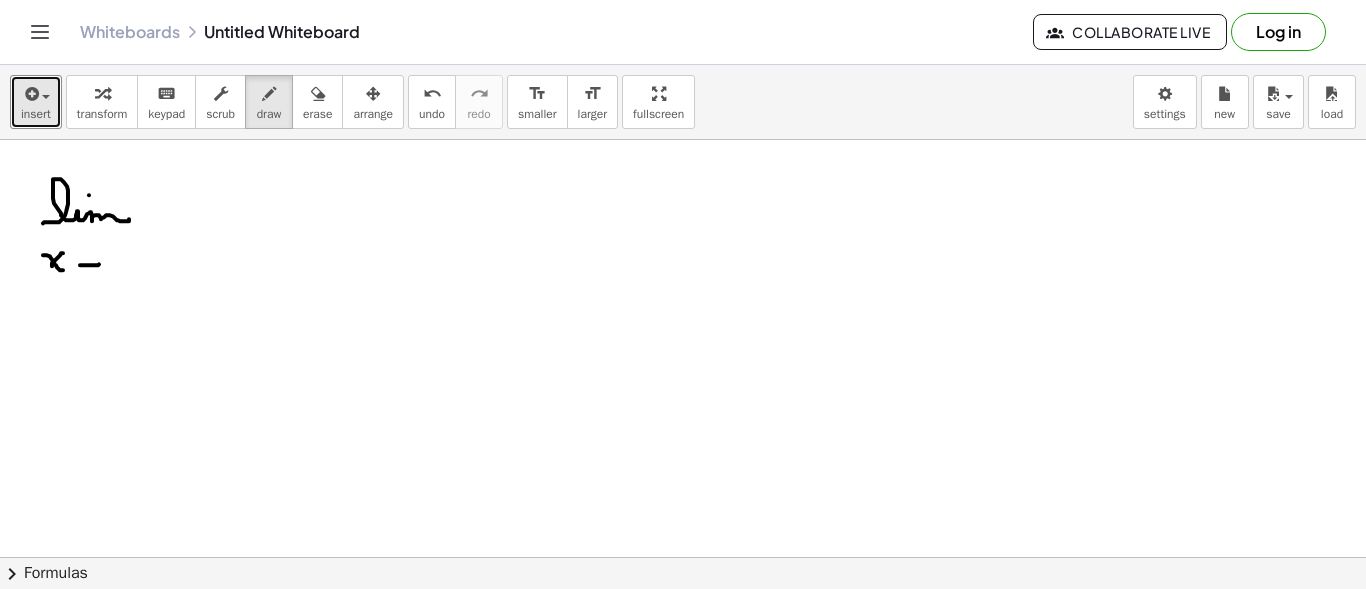 click at bounding box center [683, 666] 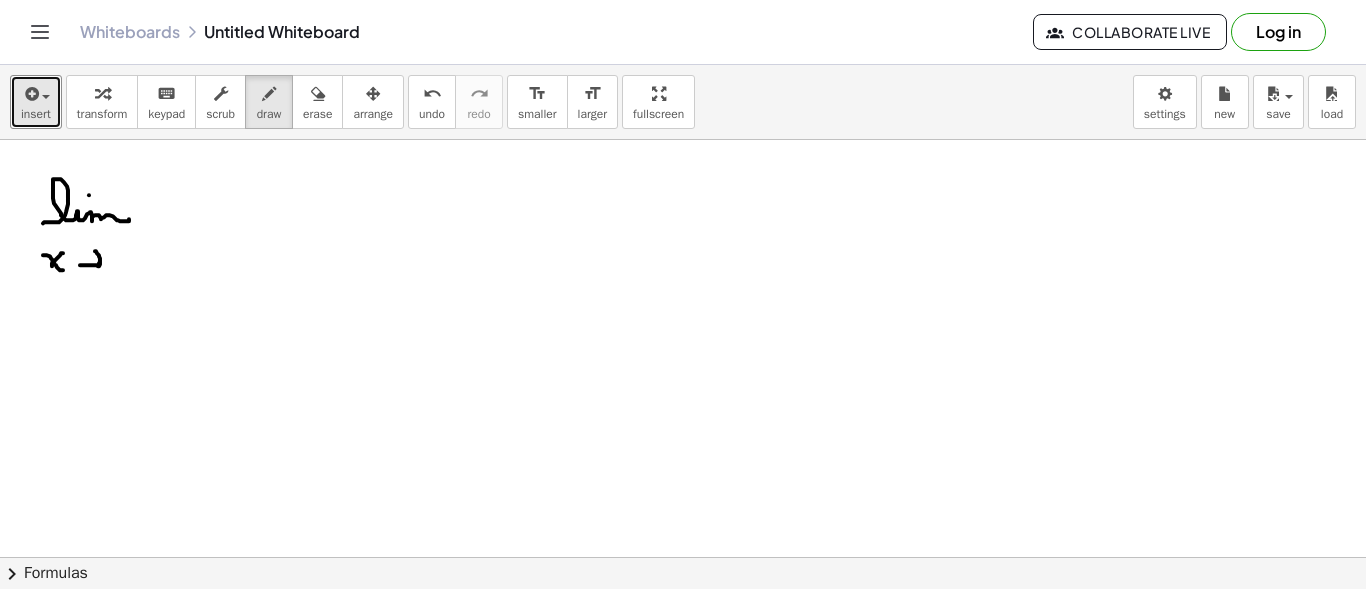 drag, startPoint x: 95, startPoint y: 250, endPoint x: 97, endPoint y: 265, distance: 15.132746 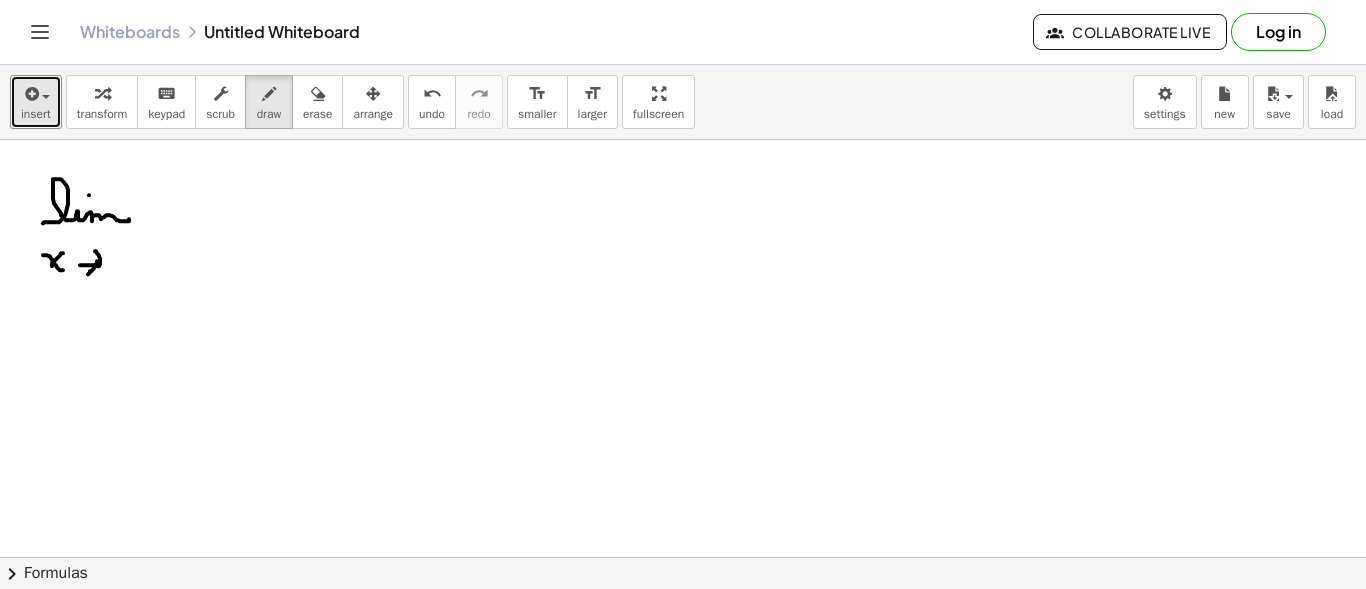 drag, startPoint x: 97, startPoint y: 260, endPoint x: 86, endPoint y: 276, distance: 19.416489 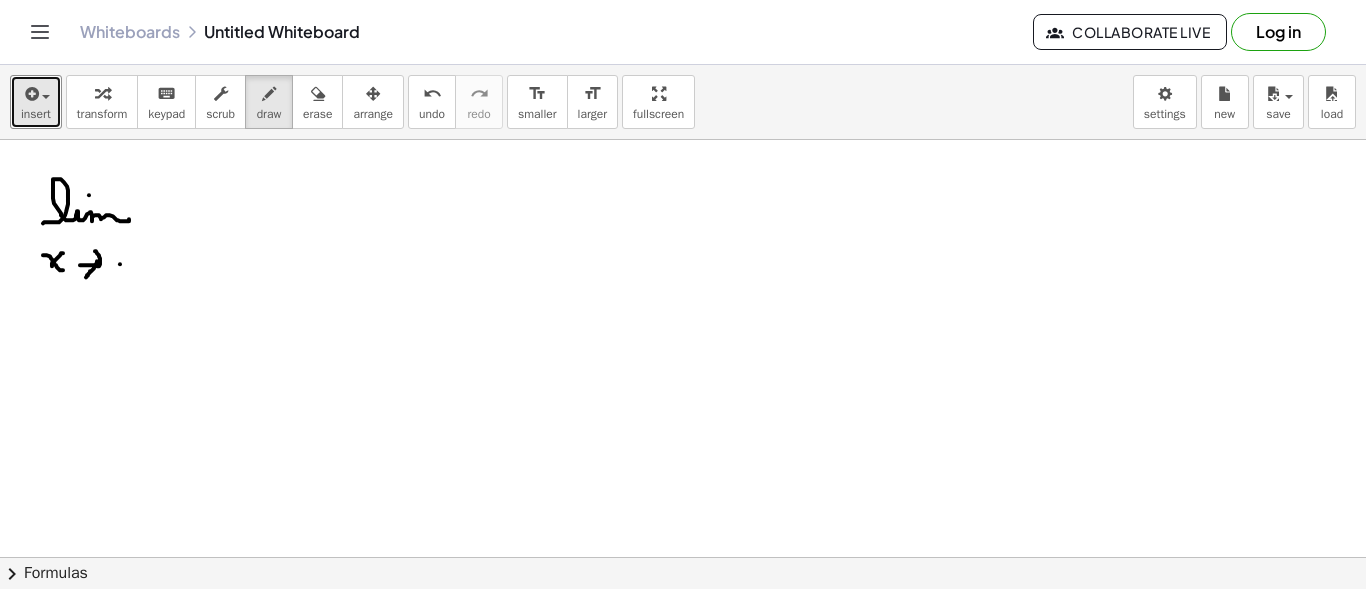 drag, startPoint x: 120, startPoint y: 263, endPoint x: 139, endPoint y: 262, distance: 19.026299 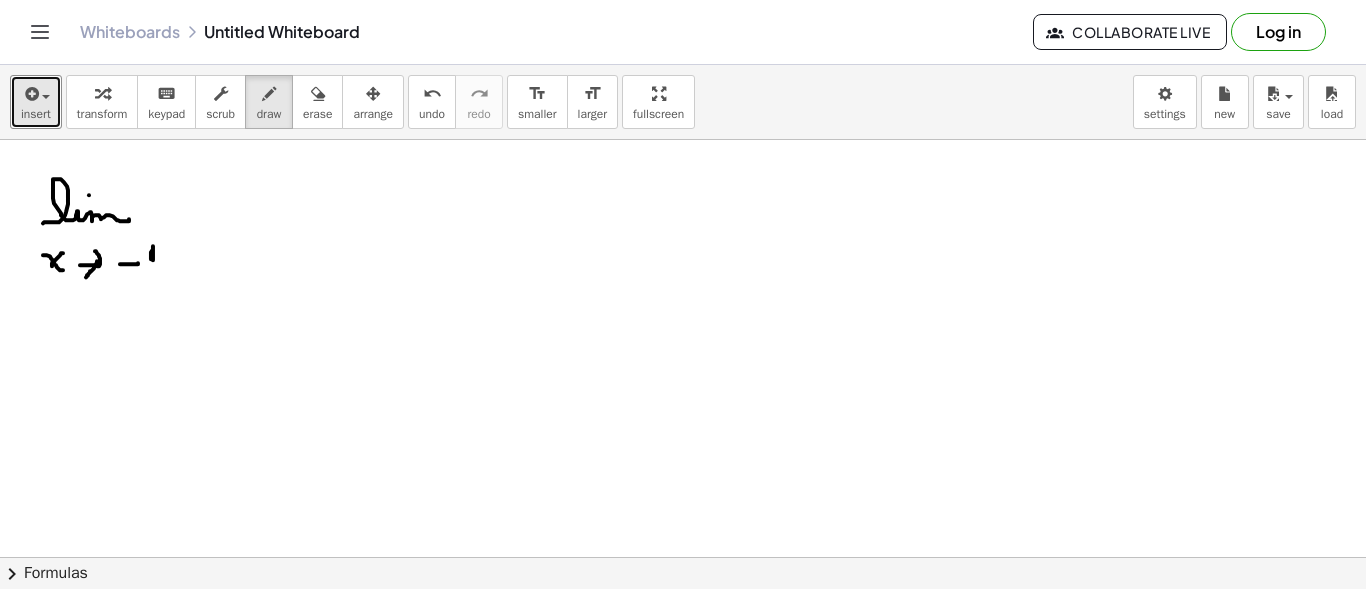 drag, startPoint x: 151, startPoint y: 251, endPoint x: 155, endPoint y: 274, distance: 23.345236 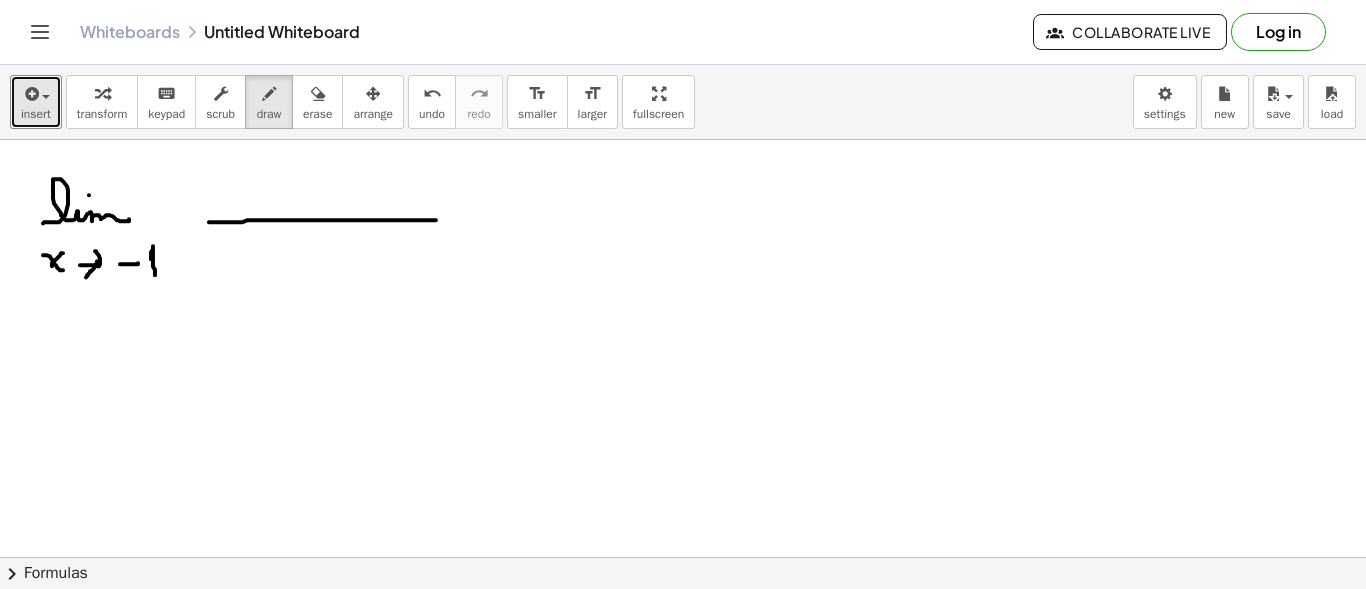 drag, startPoint x: 209, startPoint y: 221, endPoint x: 464, endPoint y: 219, distance: 255.00784 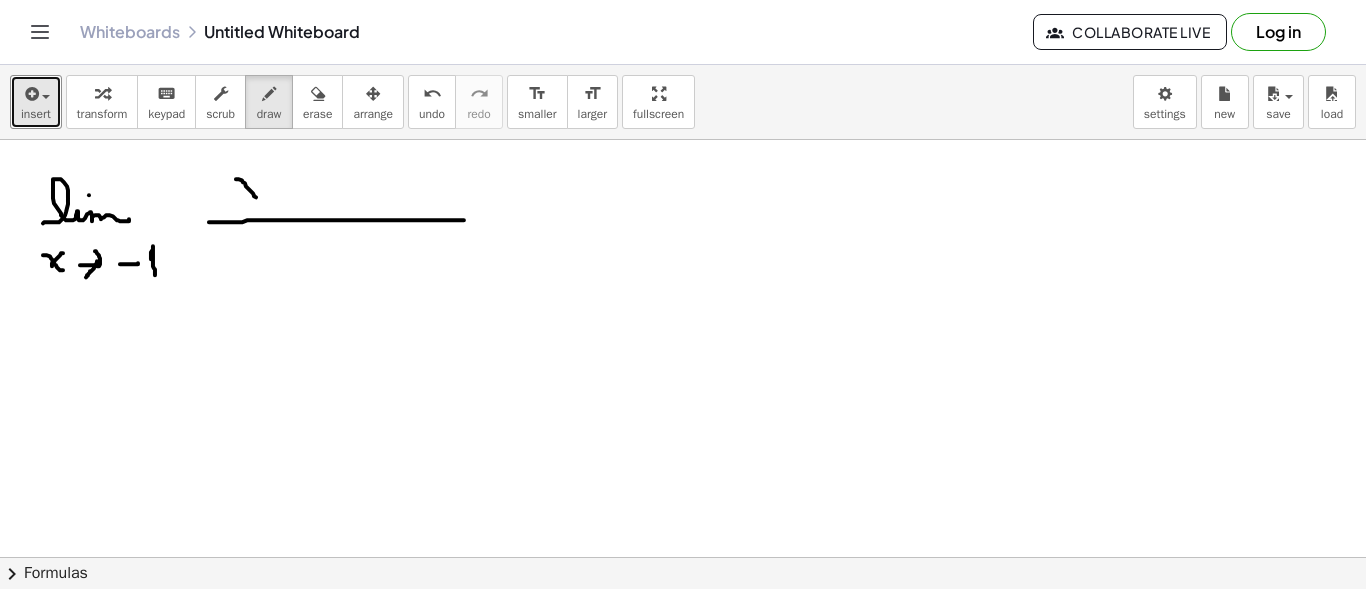 drag, startPoint x: 236, startPoint y: 178, endPoint x: 261, endPoint y: 192, distance: 28.653097 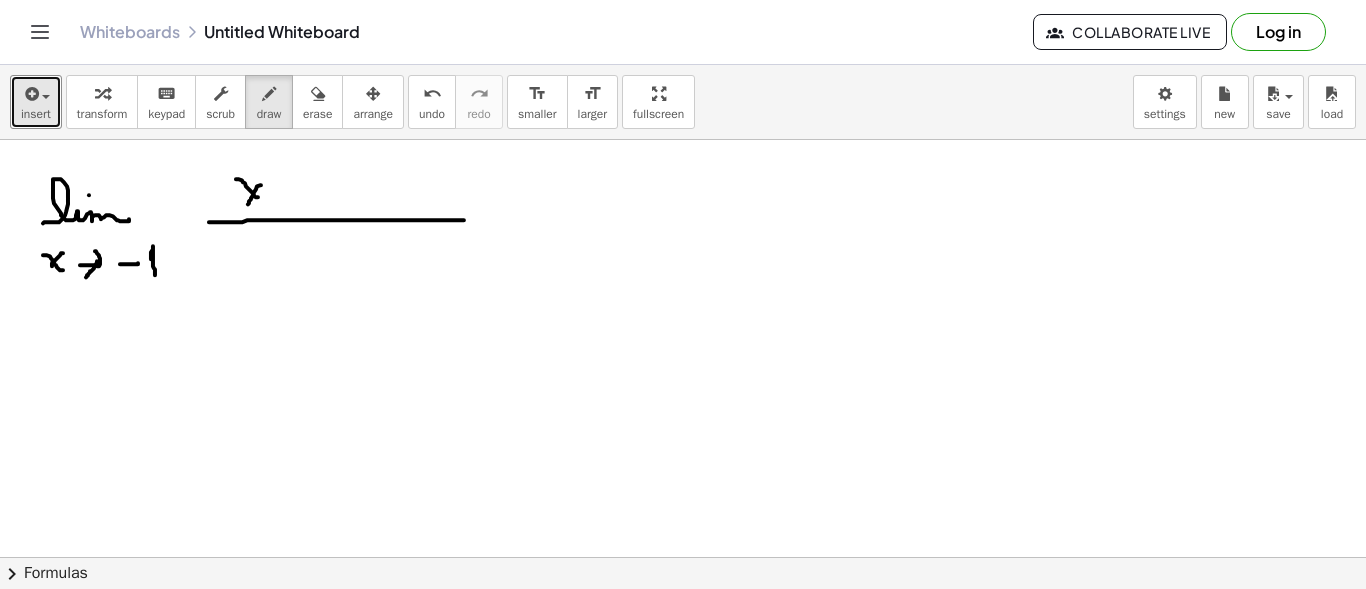 drag, startPoint x: 261, startPoint y: 184, endPoint x: 249, endPoint y: 201, distance: 20.808653 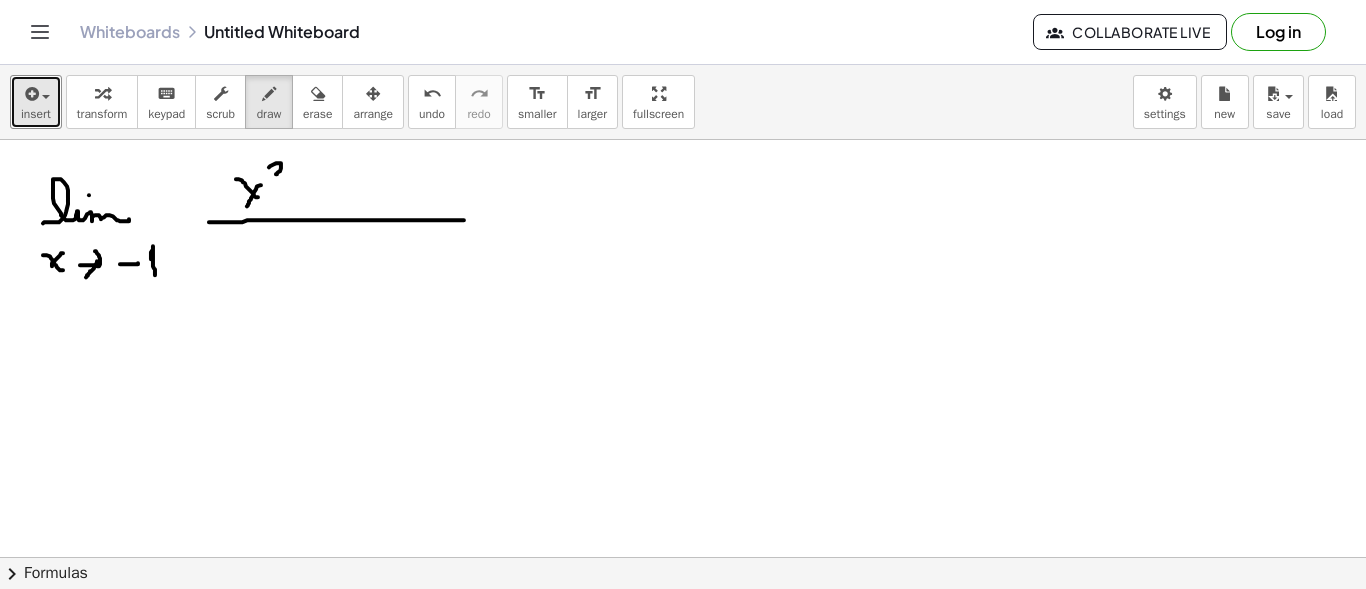 drag, startPoint x: 270, startPoint y: 165, endPoint x: 296, endPoint y: 178, distance: 29.068884 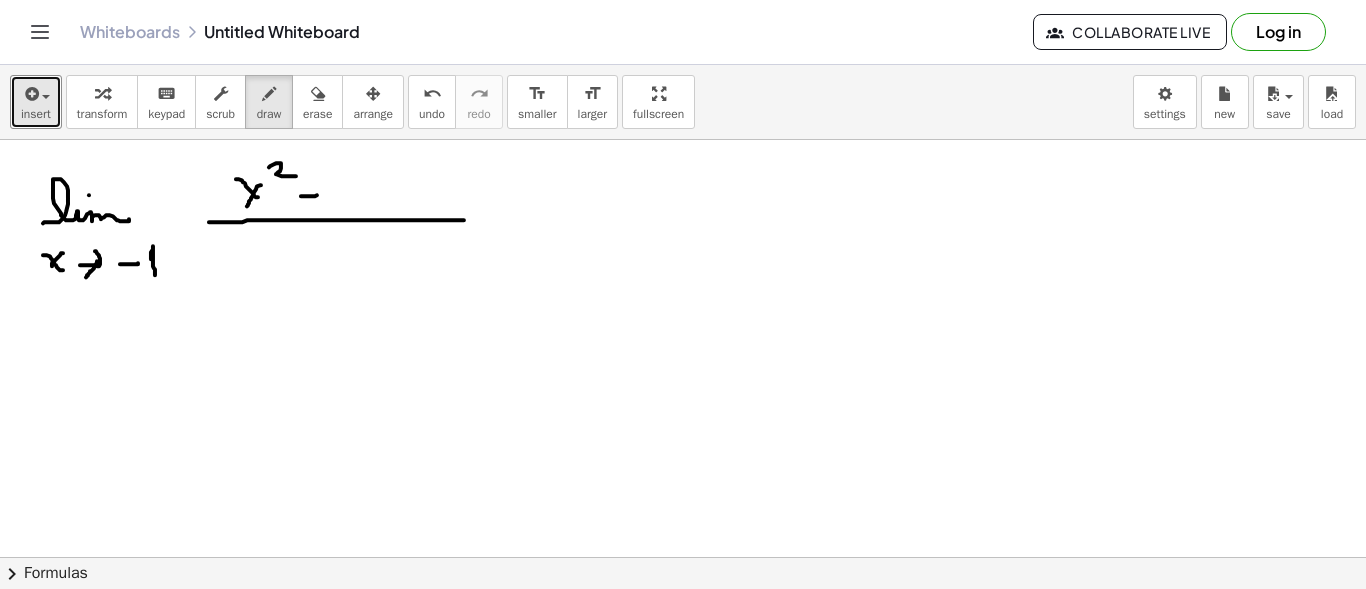 click at bounding box center (683, 666) 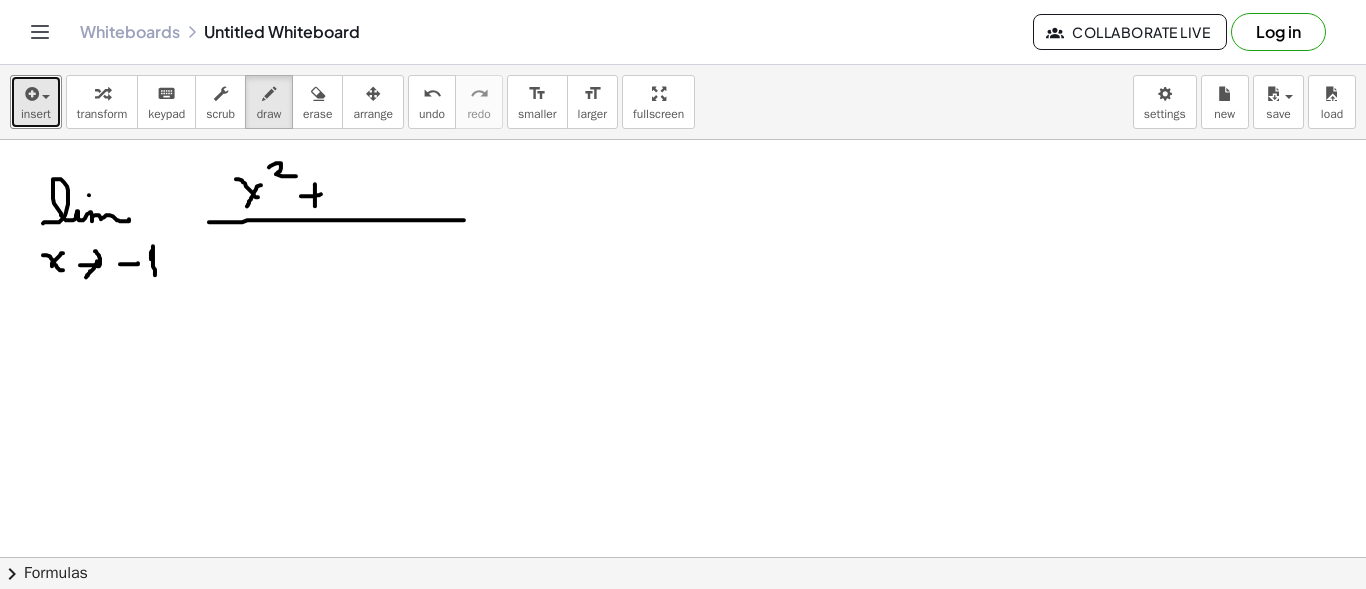 drag, startPoint x: 315, startPoint y: 183, endPoint x: 315, endPoint y: 206, distance: 23 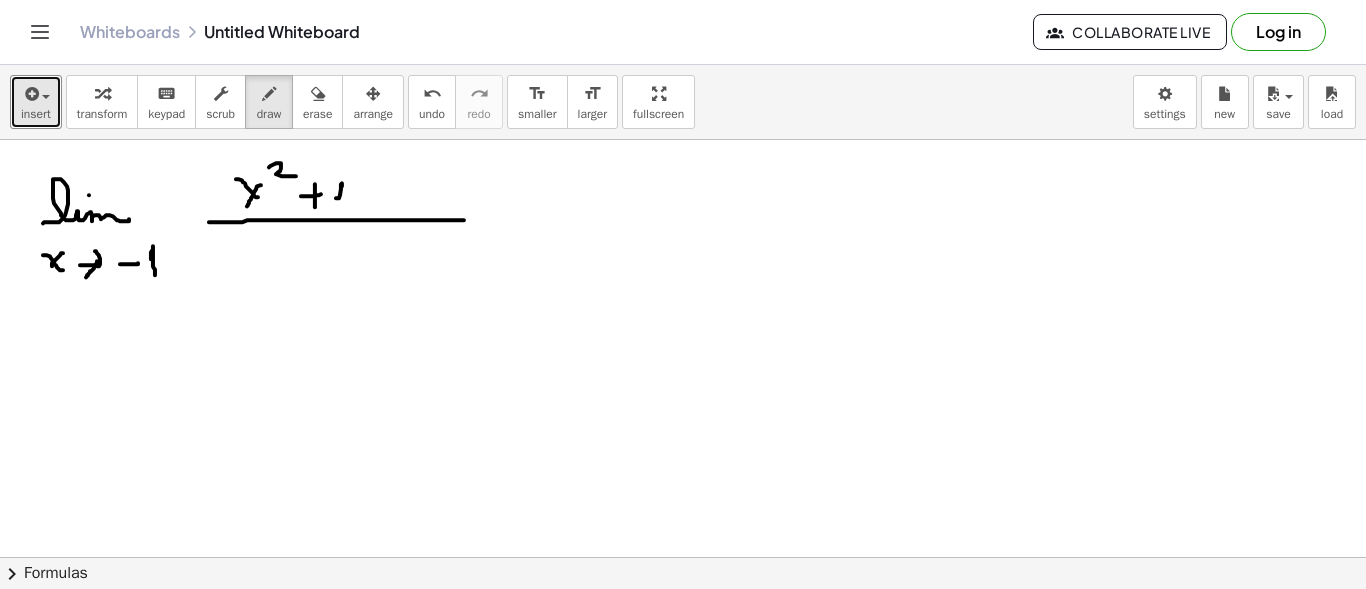 drag, startPoint x: 336, startPoint y: 197, endPoint x: 348, endPoint y: 200, distance: 12.369317 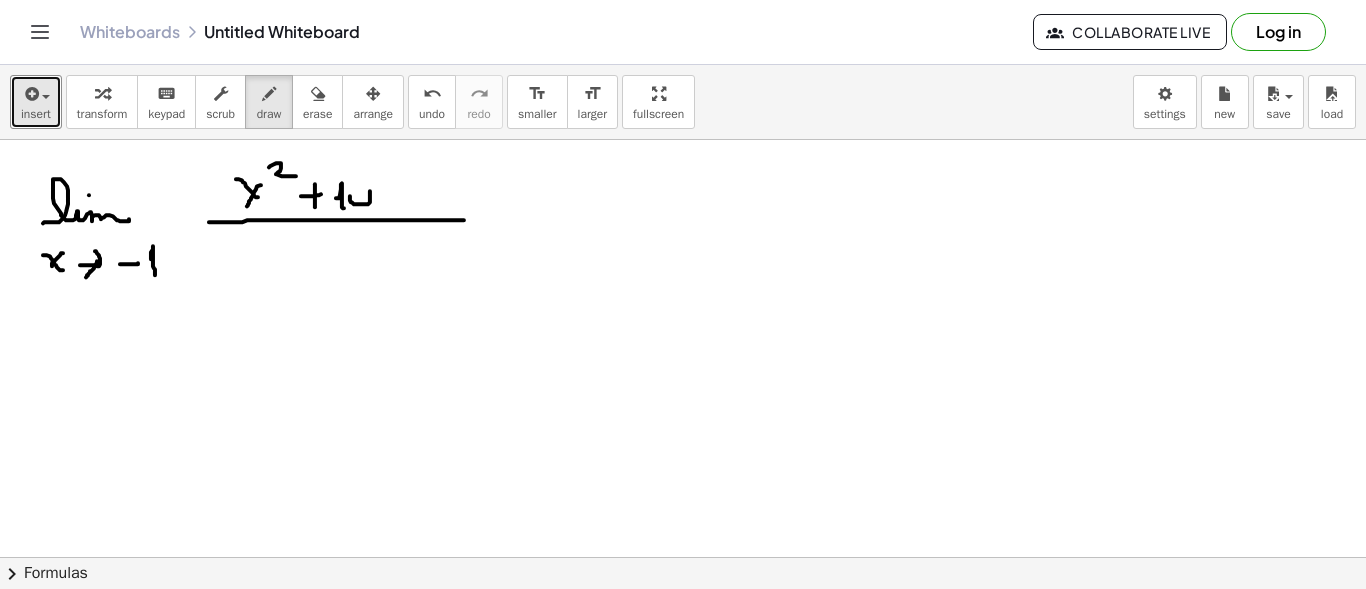 drag, startPoint x: 350, startPoint y: 195, endPoint x: 369, endPoint y: 197, distance: 19.104973 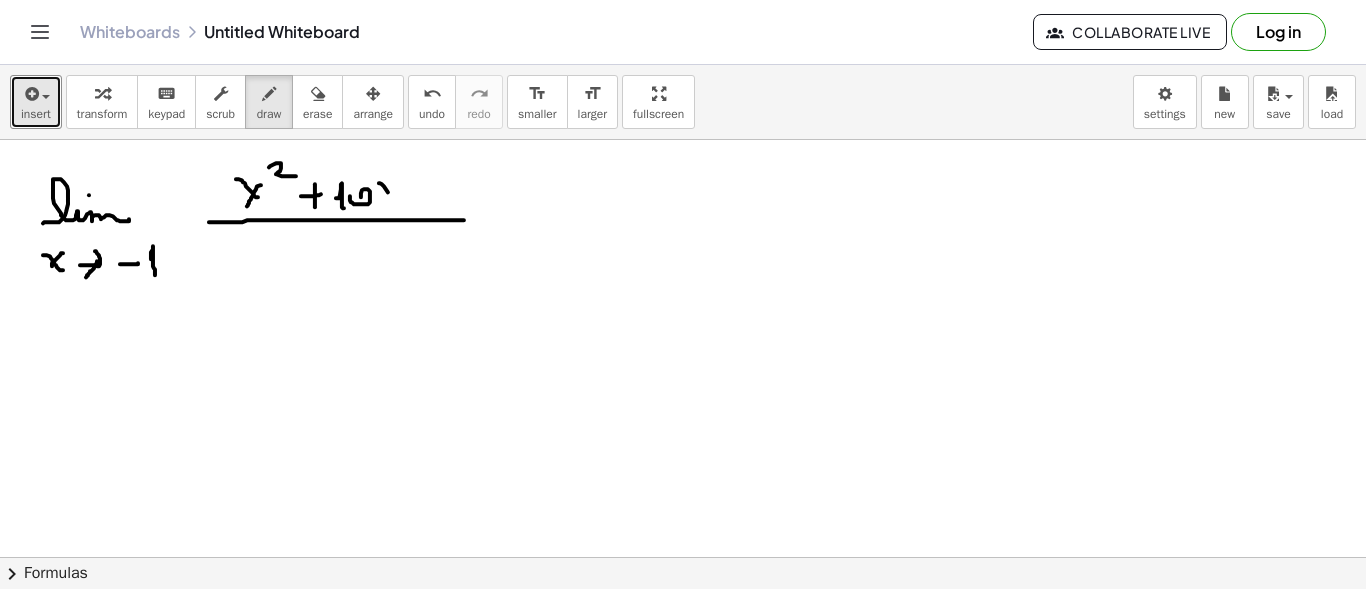 drag, startPoint x: 386, startPoint y: 188, endPoint x: 398, endPoint y: 196, distance: 14.422205 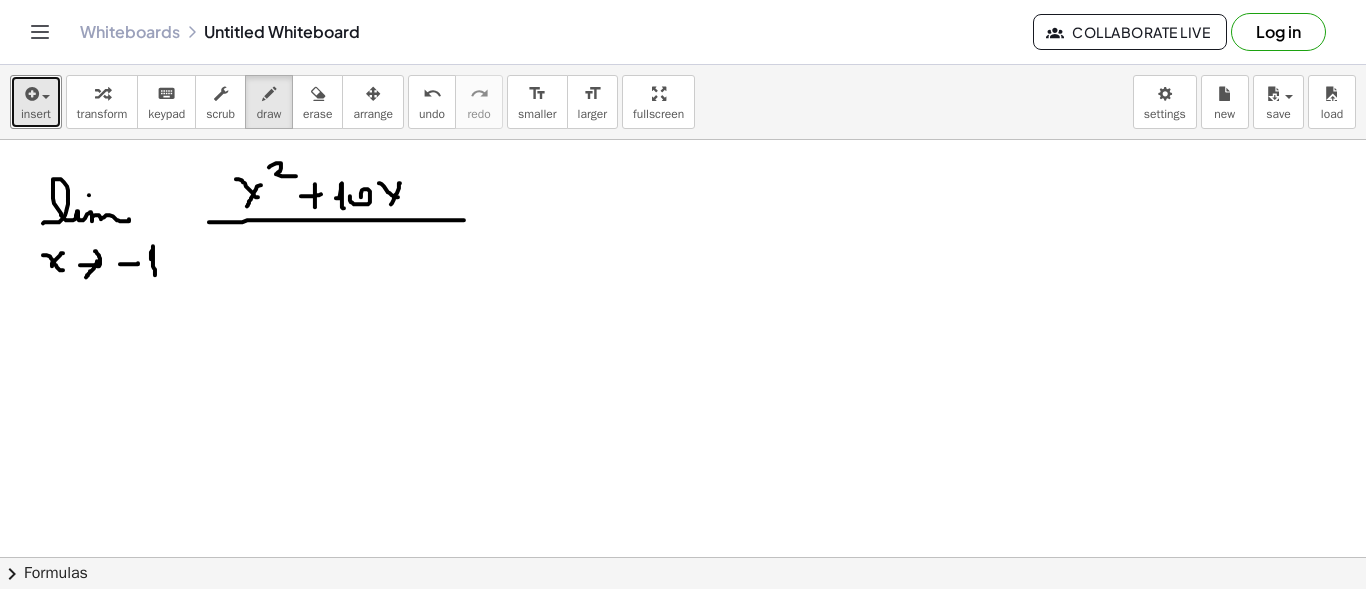 drag, startPoint x: 400, startPoint y: 182, endPoint x: 398, endPoint y: 205, distance: 23.086792 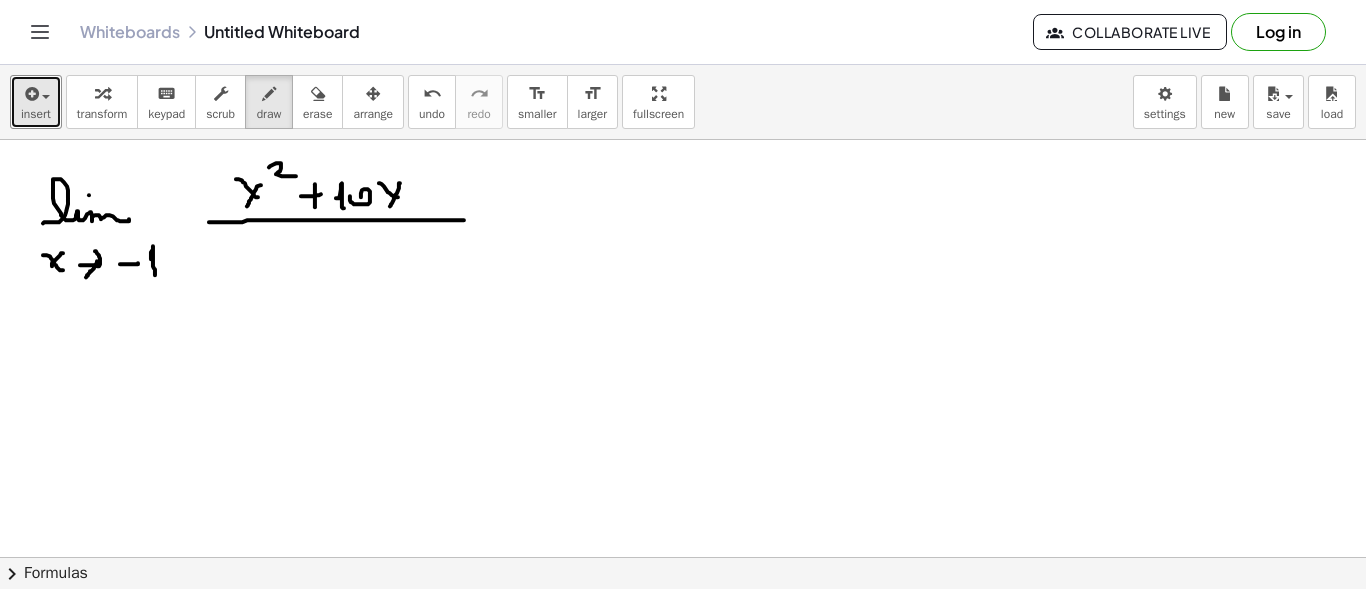 click at bounding box center [683, 666] 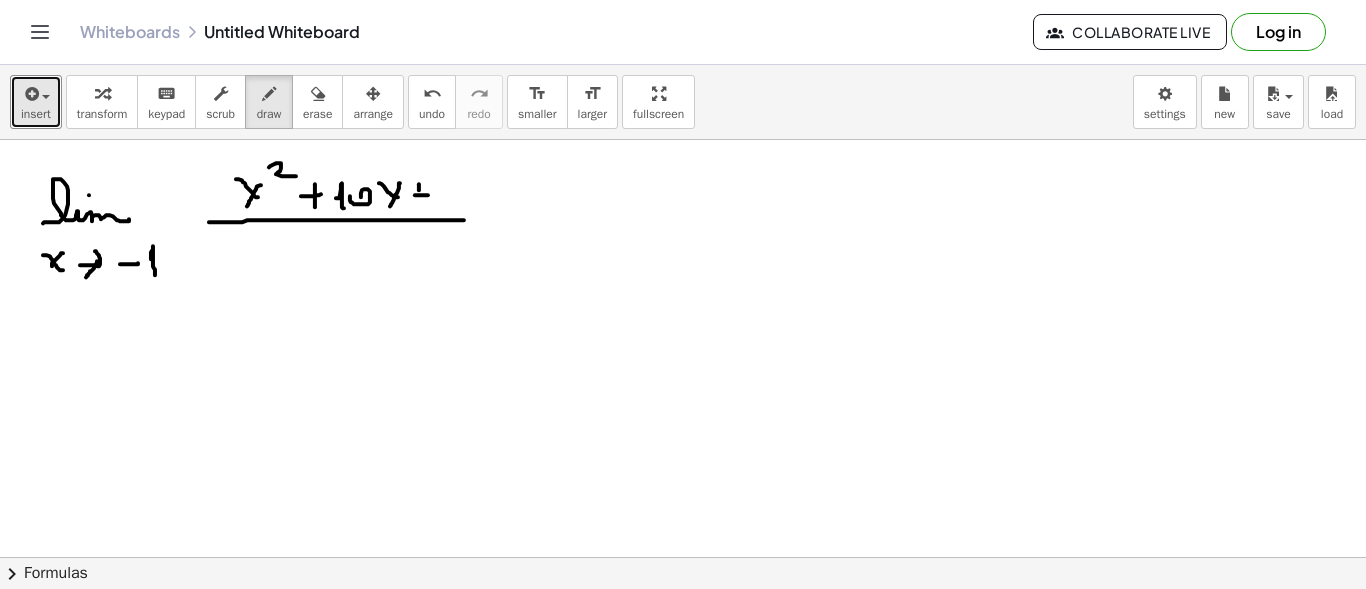 drag, startPoint x: 419, startPoint y: 189, endPoint x: 422, endPoint y: 208, distance: 19.235384 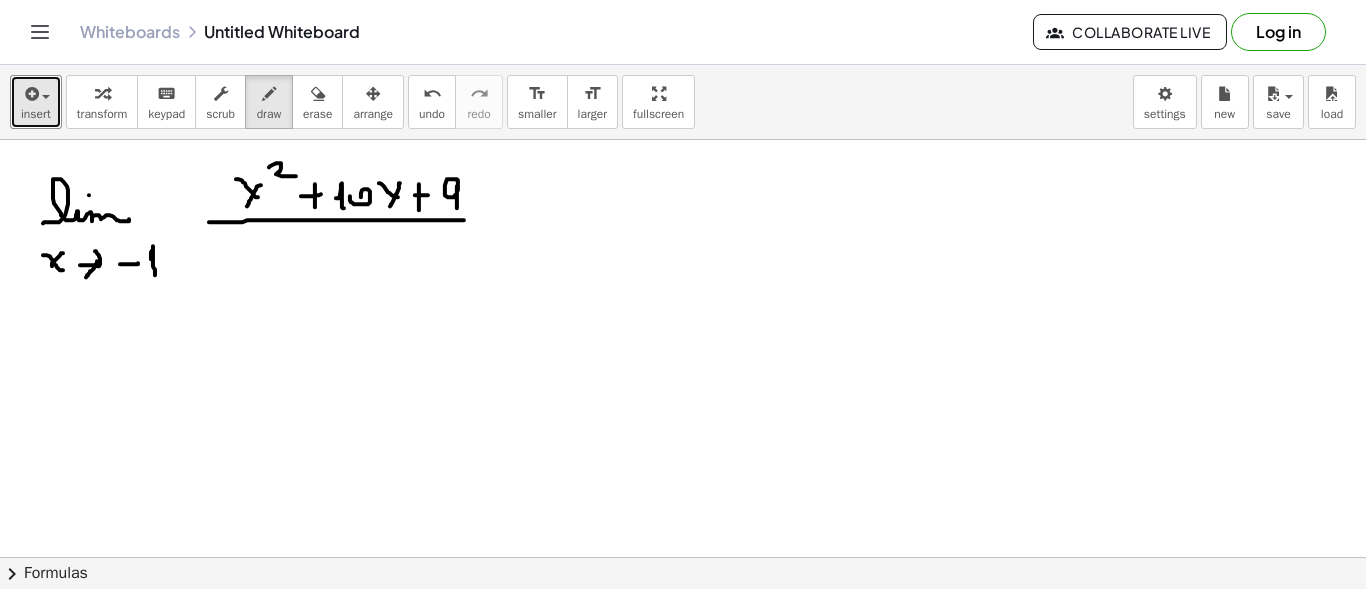 drag, startPoint x: 458, startPoint y: 185, endPoint x: 457, endPoint y: 207, distance: 22.022715 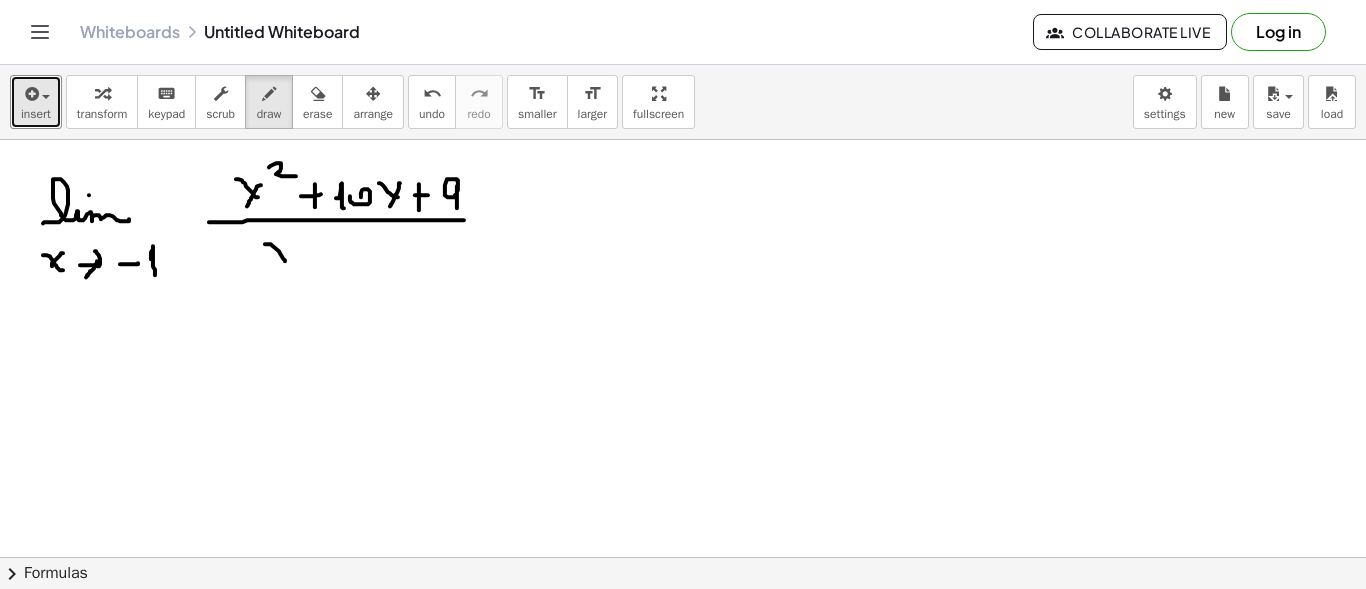 drag, startPoint x: 280, startPoint y: 252, endPoint x: 294, endPoint y: 266, distance: 19.79899 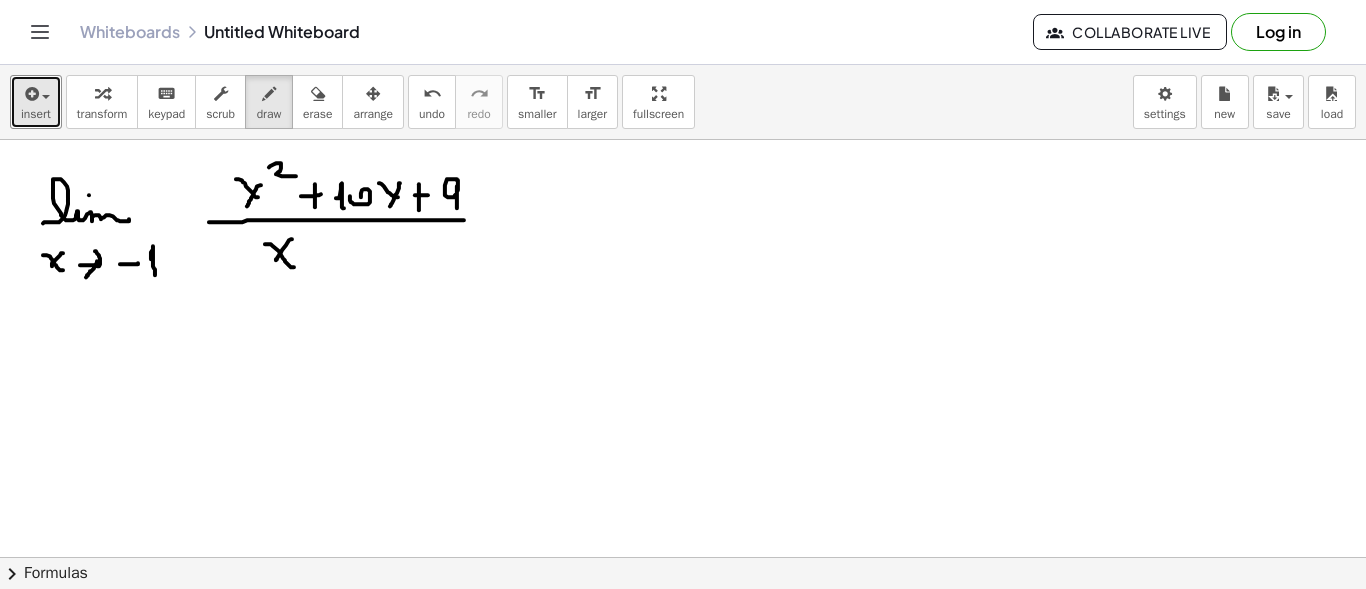 click at bounding box center (683, 666) 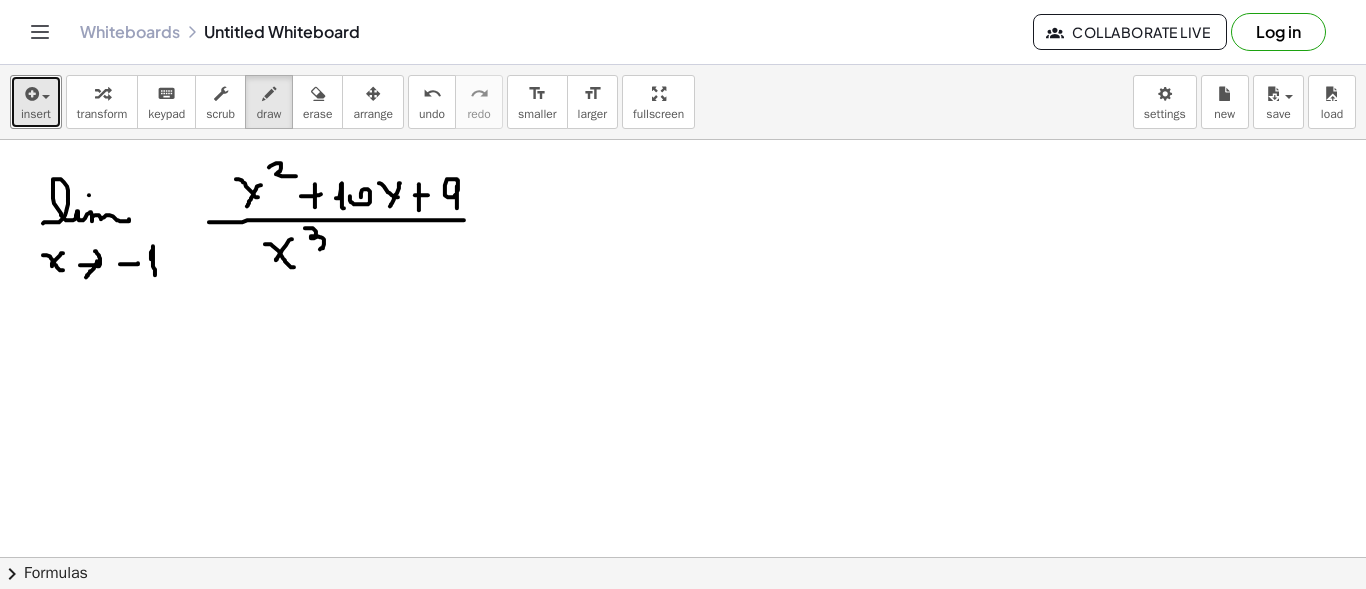 drag, startPoint x: 315, startPoint y: 229, endPoint x: 312, endPoint y: 248, distance: 19.235384 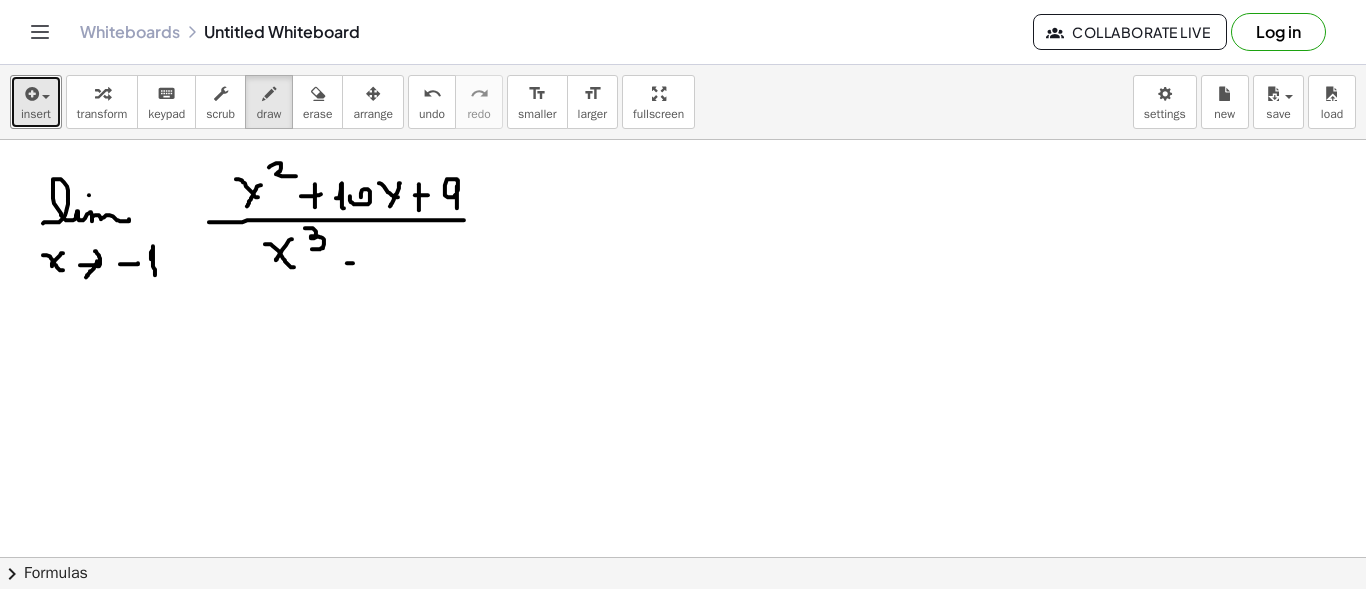 drag, startPoint x: 349, startPoint y: 262, endPoint x: 372, endPoint y: 261, distance: 23.021729 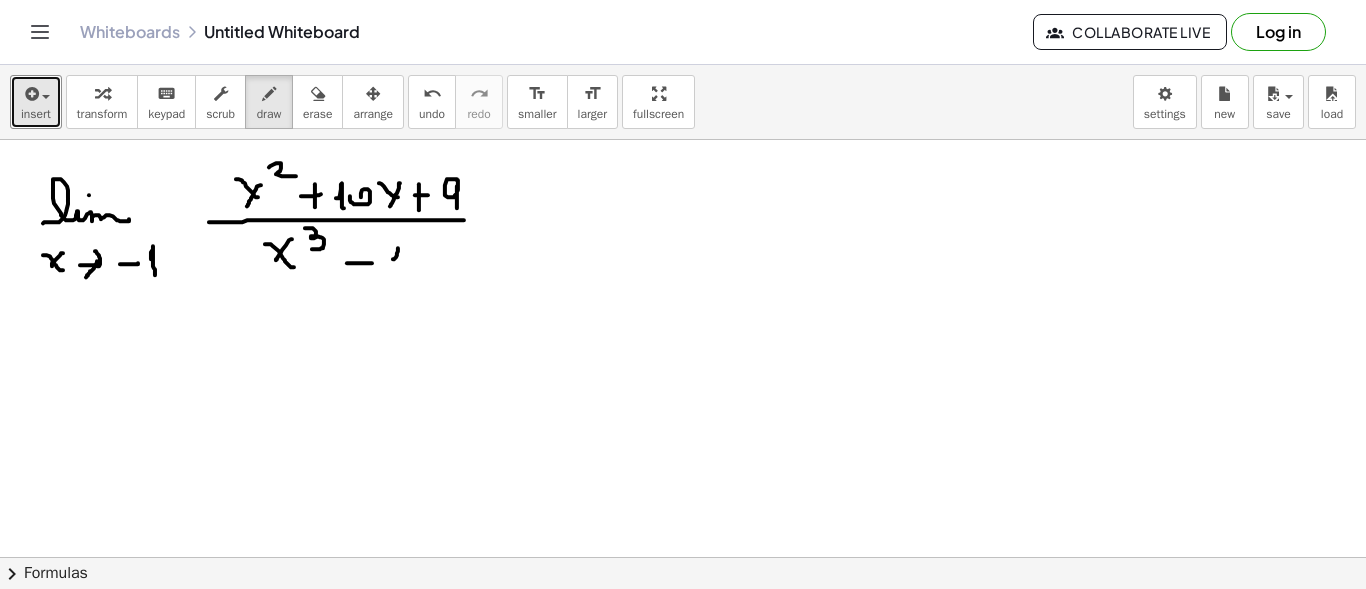 drag, startPoint x: 398, startPoint y: 247, endPoint x: 399, endPoint y: 282, distance: 35.014282 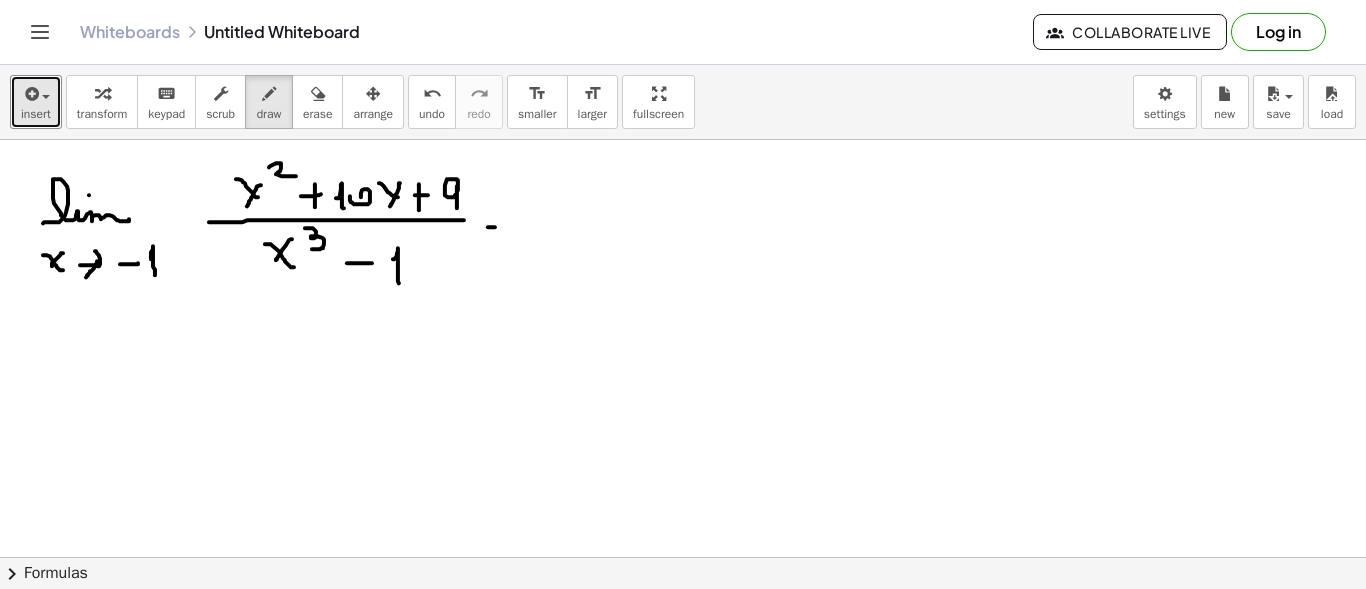 click at bounding box center (683, 666) 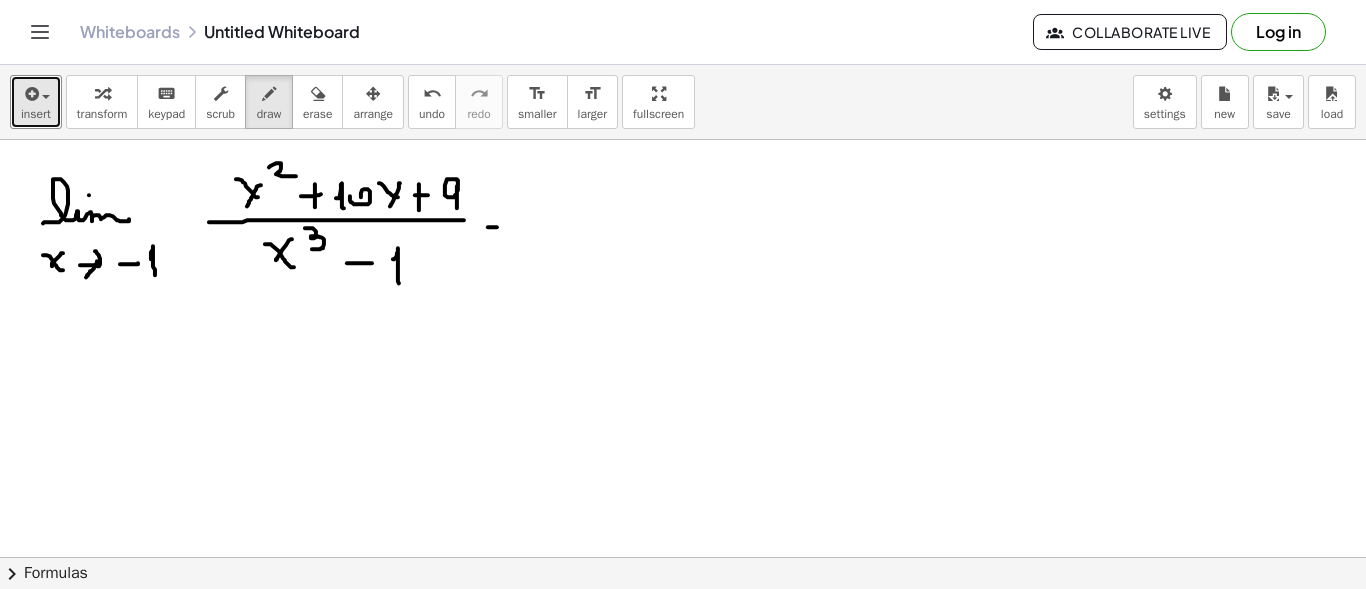 click at bounding box center [683, 666] 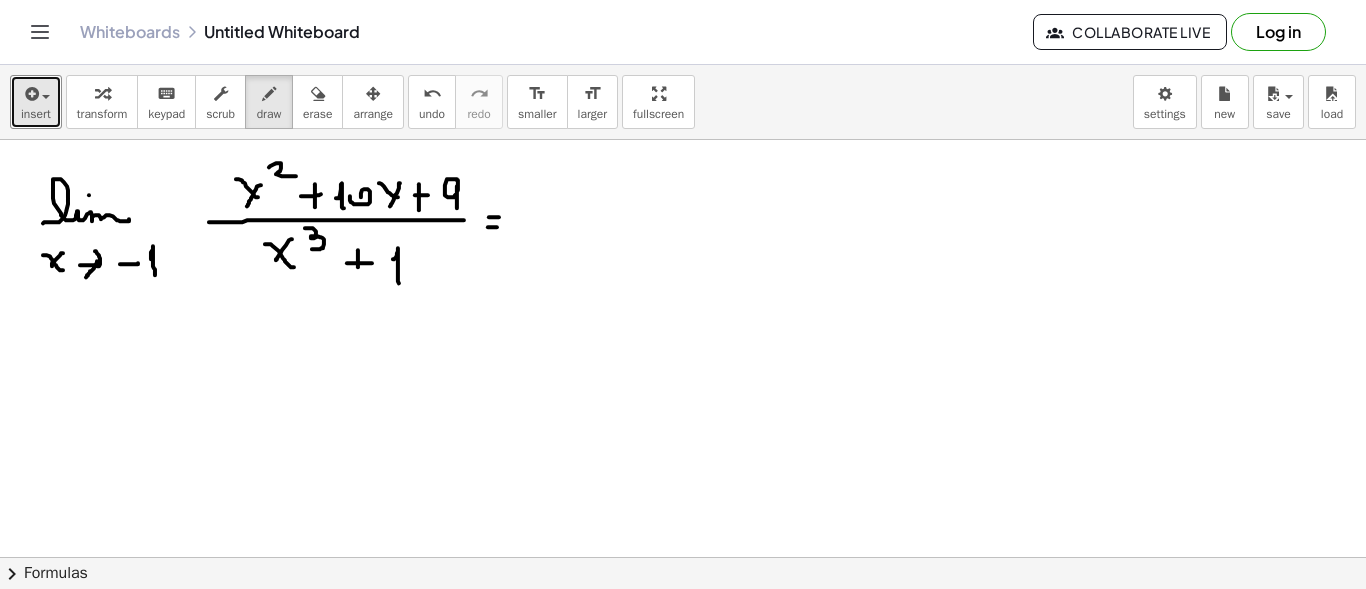 click at bounding box center [683, 666] 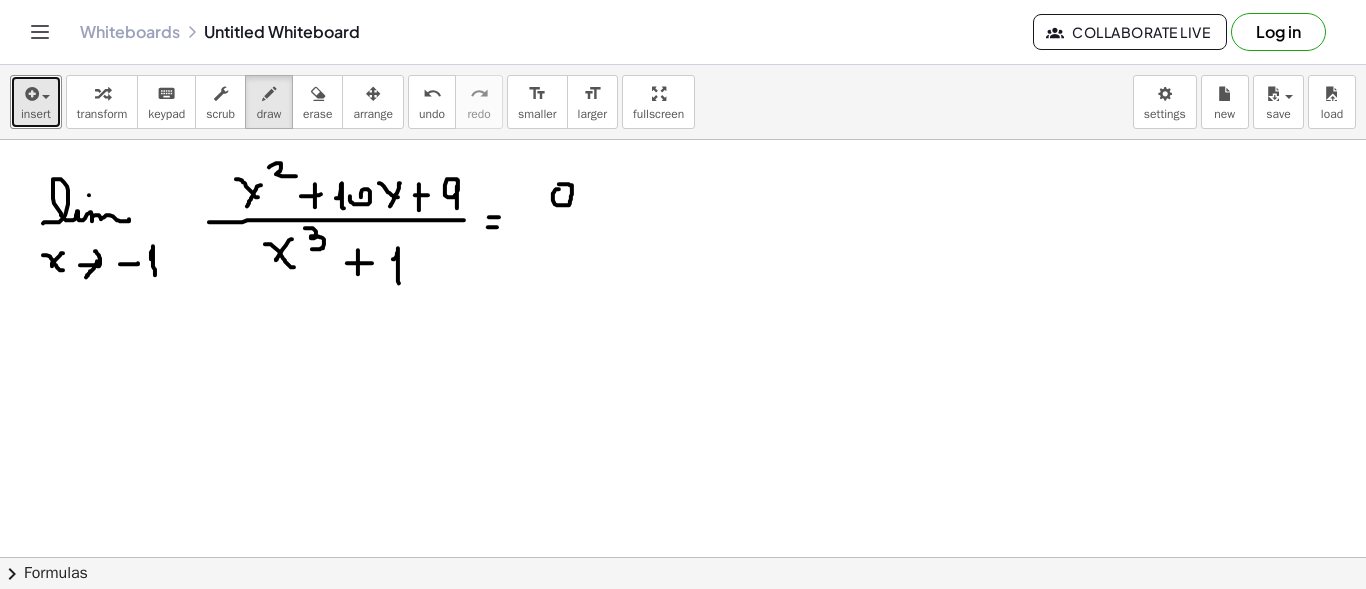 click at bounding box center [683, 666] 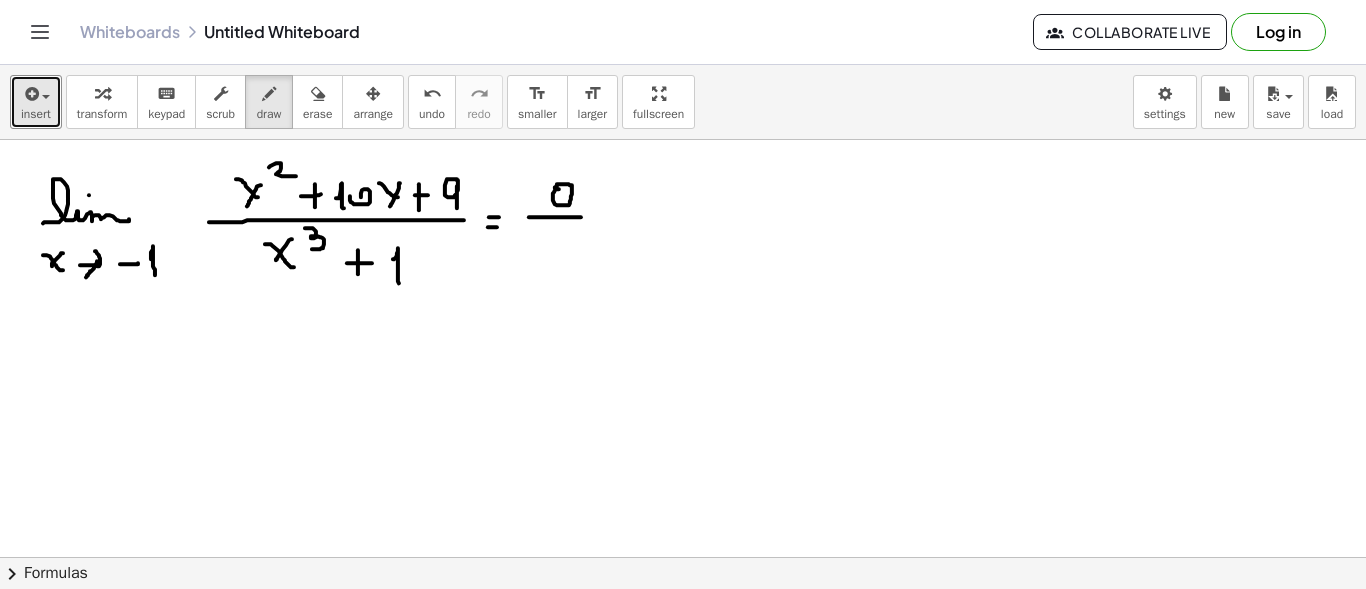drag, startPoint x: 529, startPoint y: 216, endPoint x: 587, endPoint y: 216, distance: 58 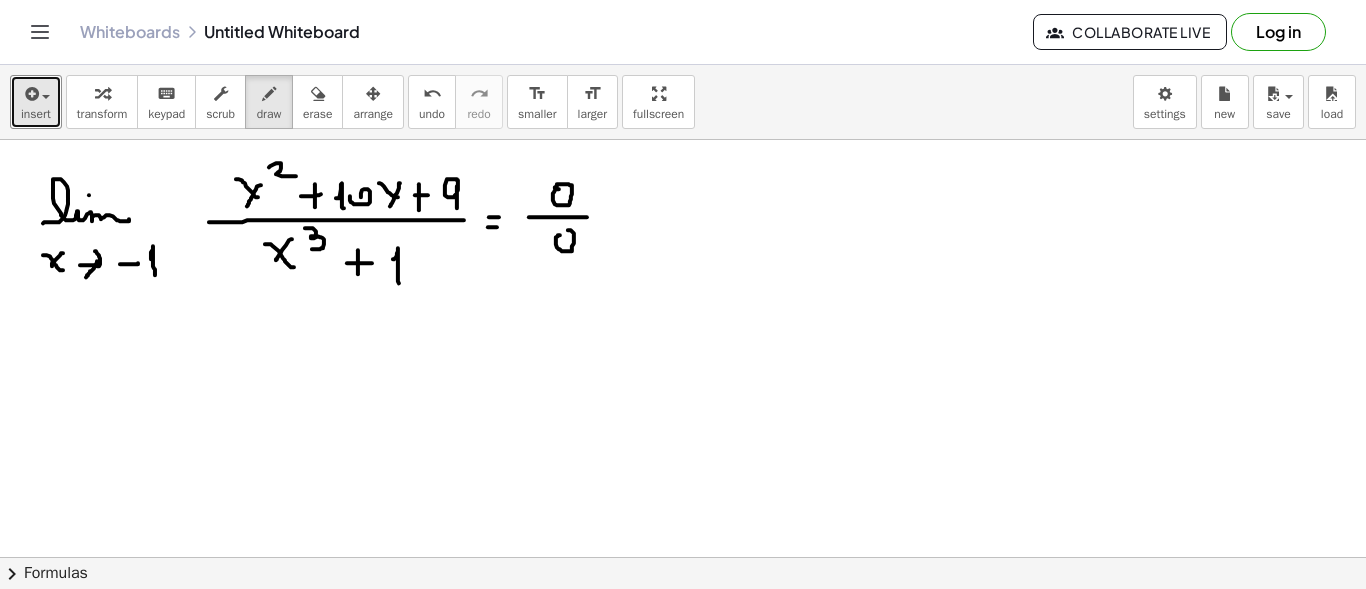 click at bounding box center (683, 666) 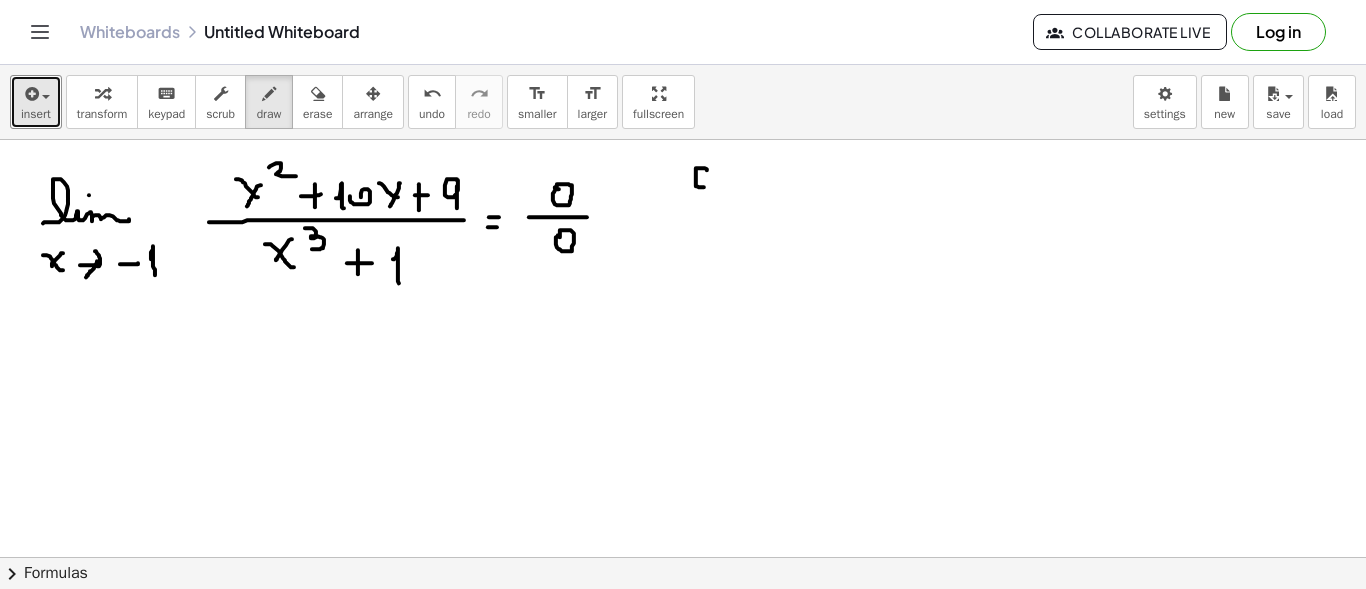drag, startPoint x: 701, startPoint y: 167, endPoint x: 713, endPoint y: 184, distance: 20.808653 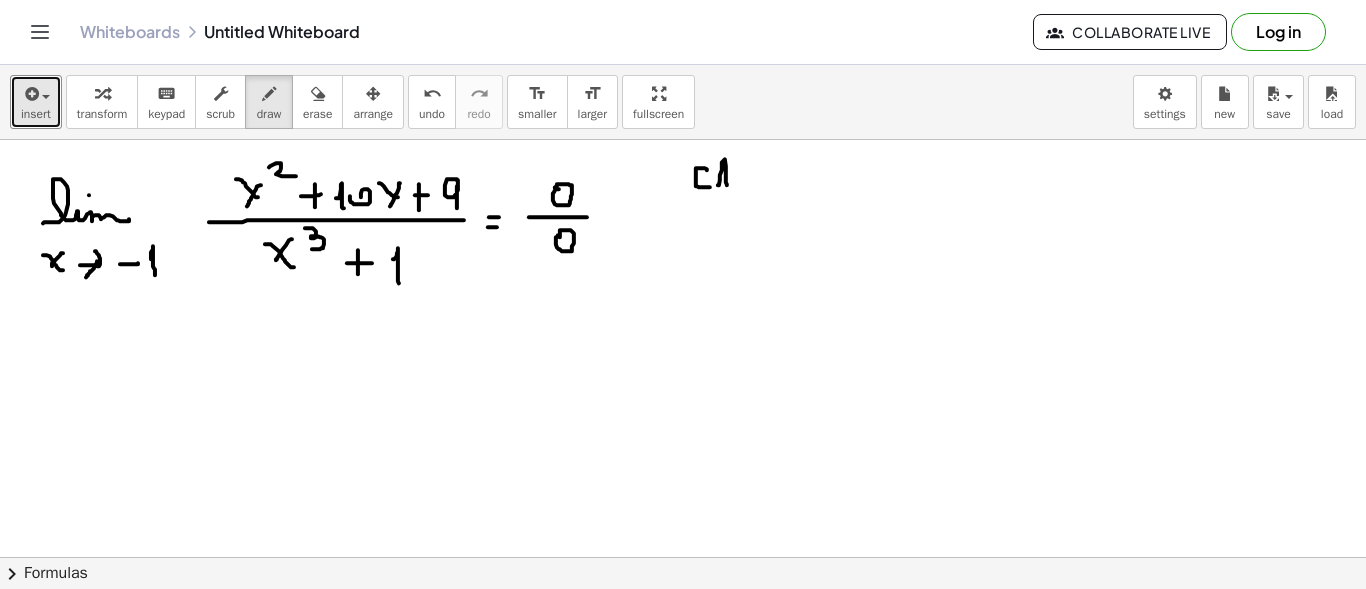 drag, startPoint x: 724, startPoint y: 159, endPoint x: 727, endPoint y: 184, distance: 25.179358 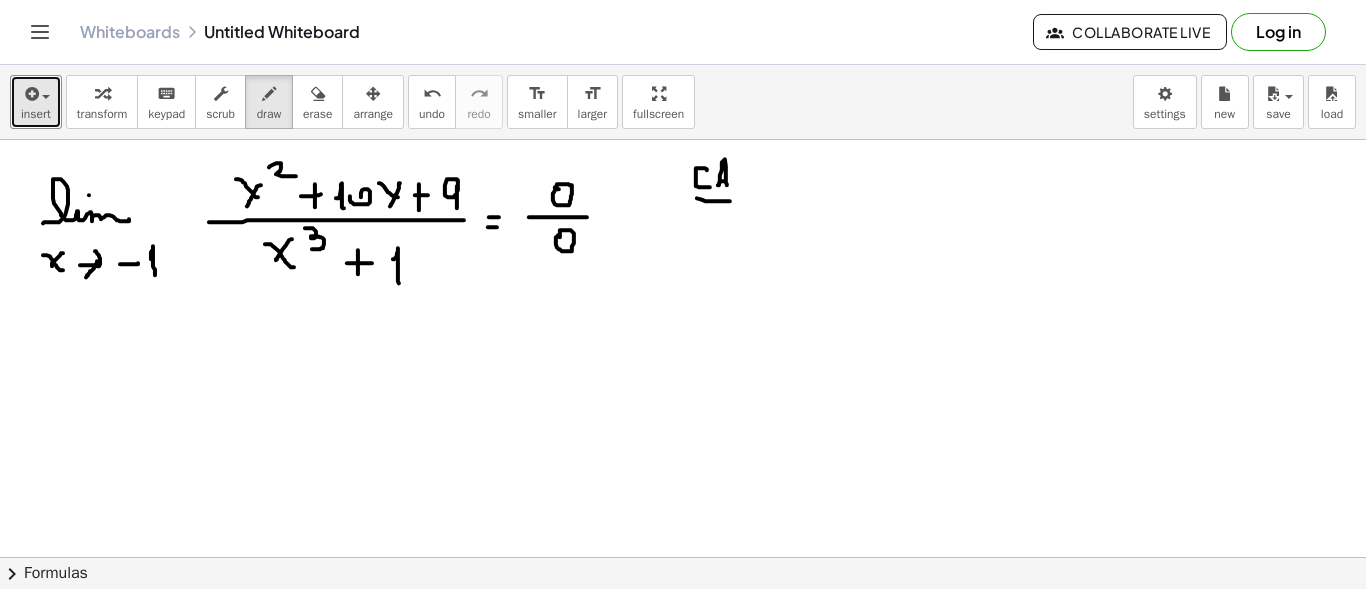 drag, startPoint x: 697, startPoint y: 197, endPoint x: 730, endPoint y: 200, distance: 33.13608 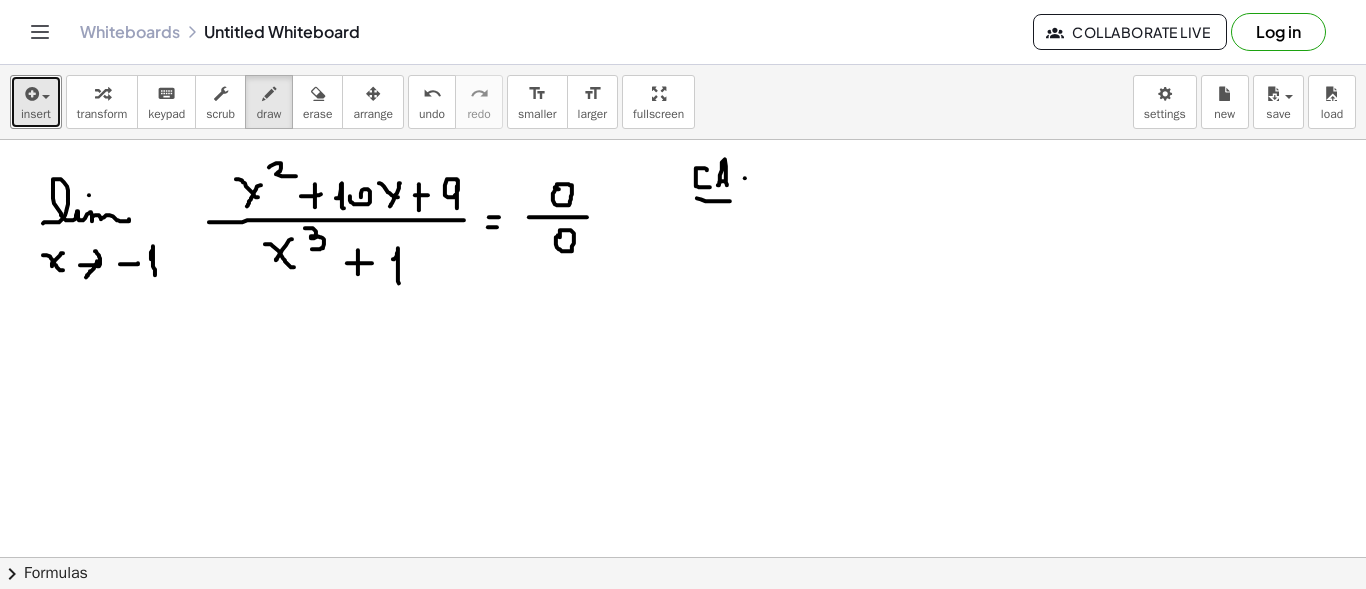 click at bounding box center [683, 666] 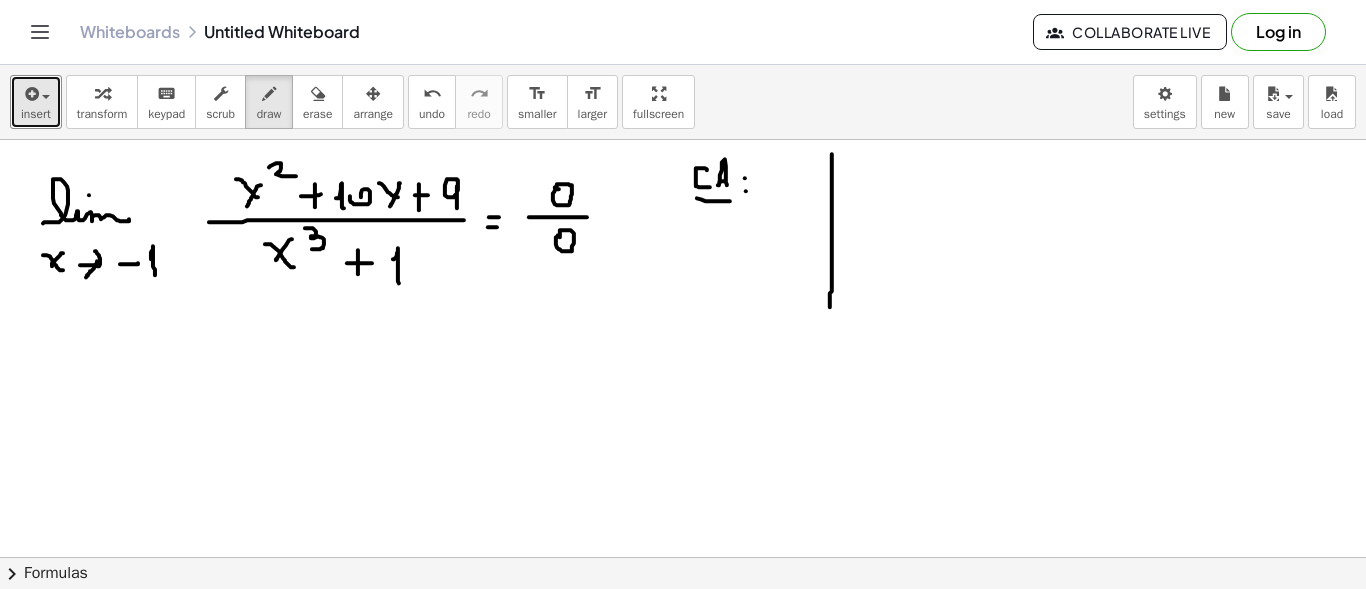 drag, startPoint x: 832, startPoint y: 153, endPoint x: 830, endPoint y: 306, distance: 153.01308 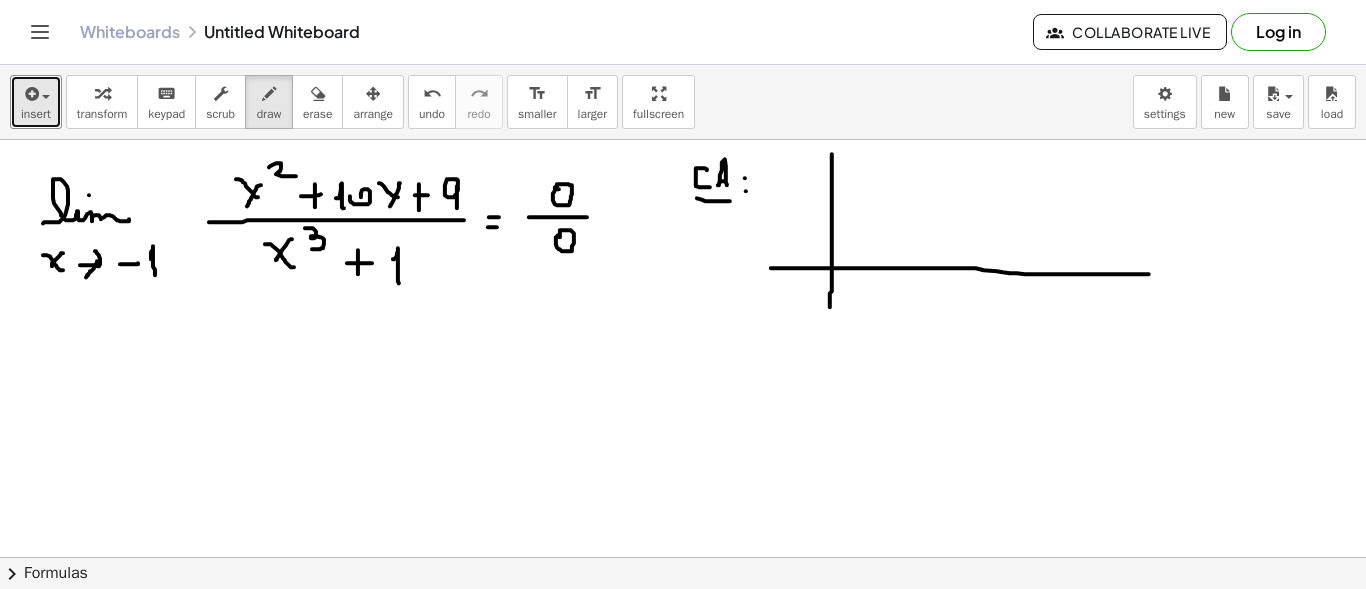 drag, startPoint x: 771, startPoint y: 267, endPoint x: 1144, endPoint y: 273, distance: 373.04825 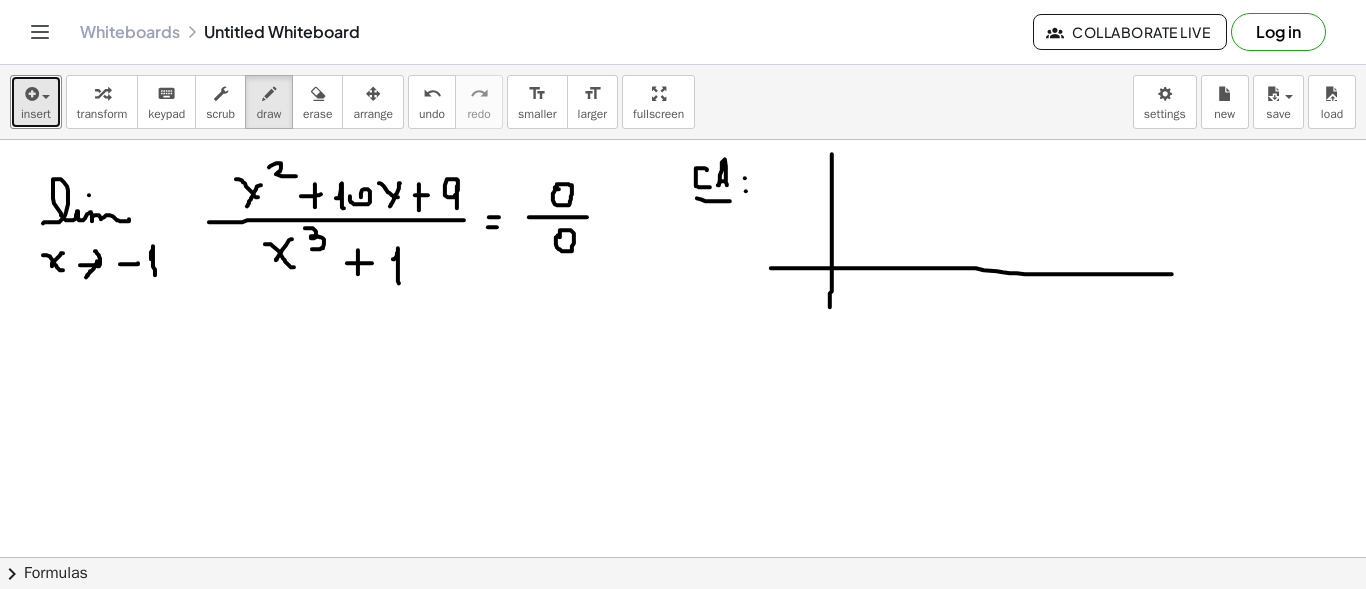 drag, startPoint x: 768, startPoint y: 239, endPoint x: 779, endPoint y: 239, distance: 11 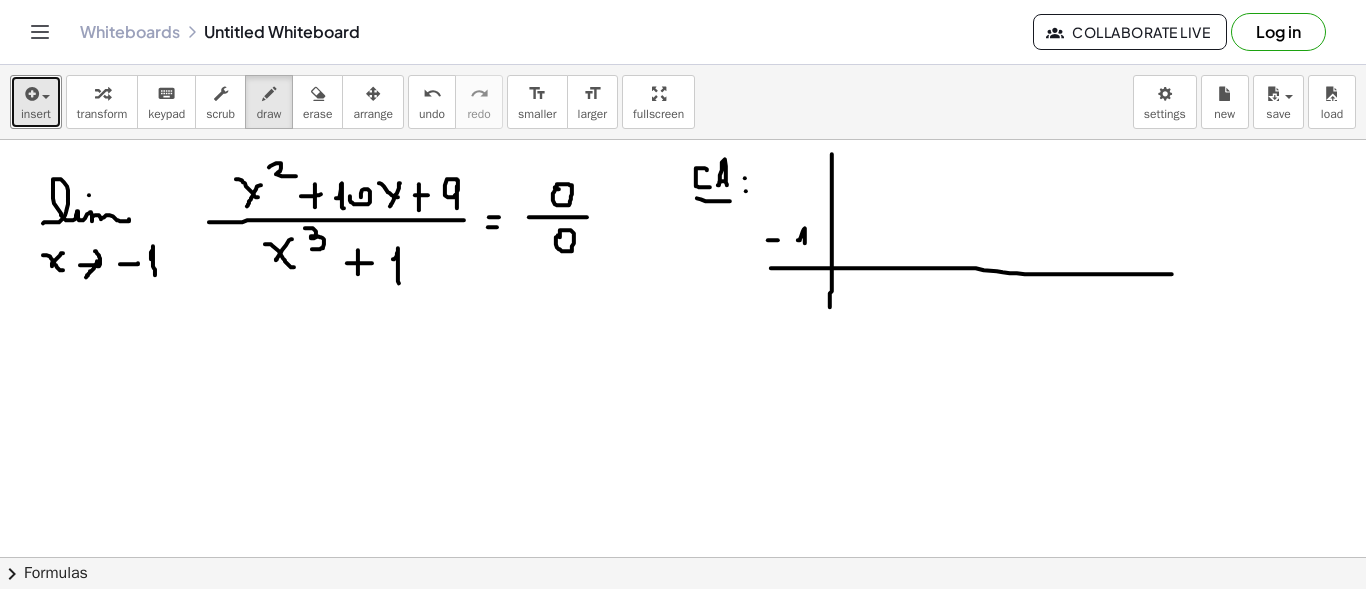 drag, startPoint x: 801, startPoint y: 236, endPoint x: 806, endPoint y: 247, distance: 12.083046 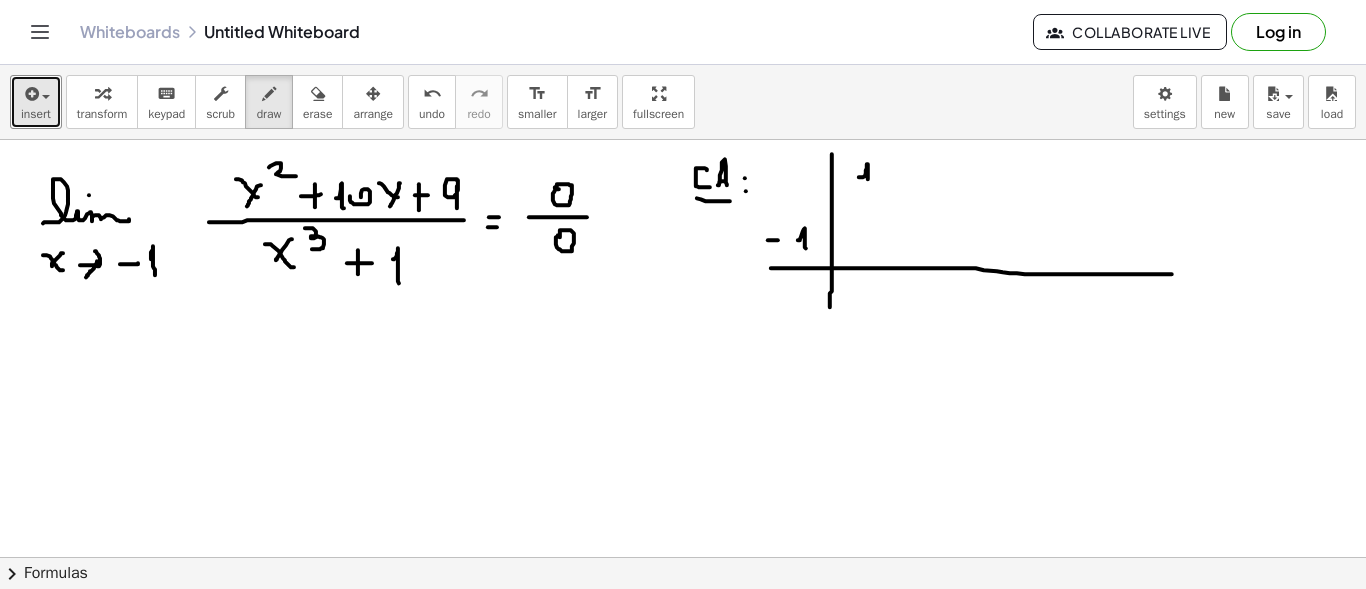 drag, startPoint x: 859, startPoint y: 176, endPoint x: 868, endPoint y: 185, distance: 12.727922 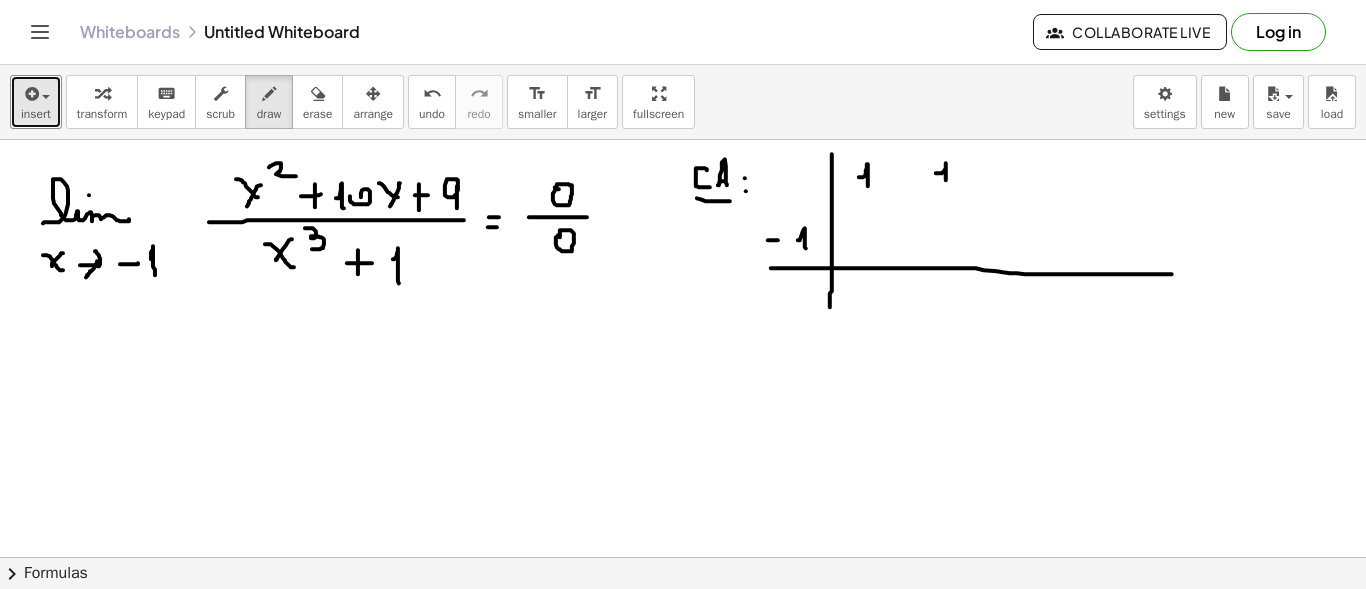 drag, startPoint x: 936, startPoint y: 172, endPoint x: 949, endPoint y: 184, distance: 17.691807 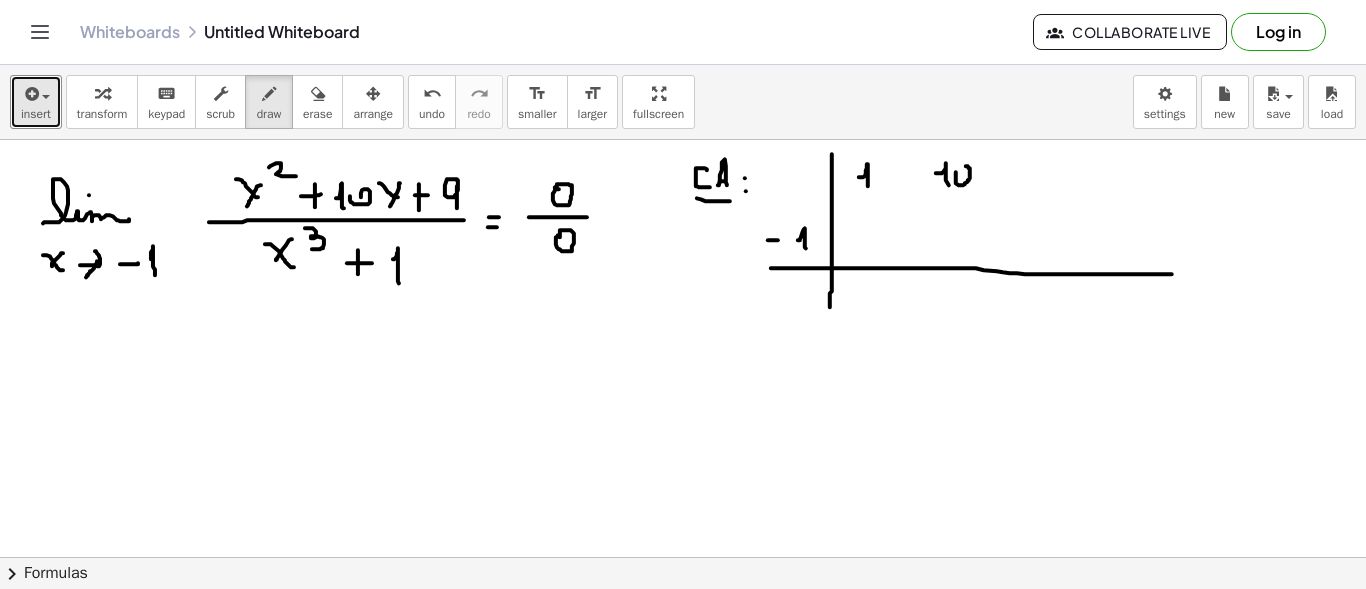click at bounding box center (683, 666) 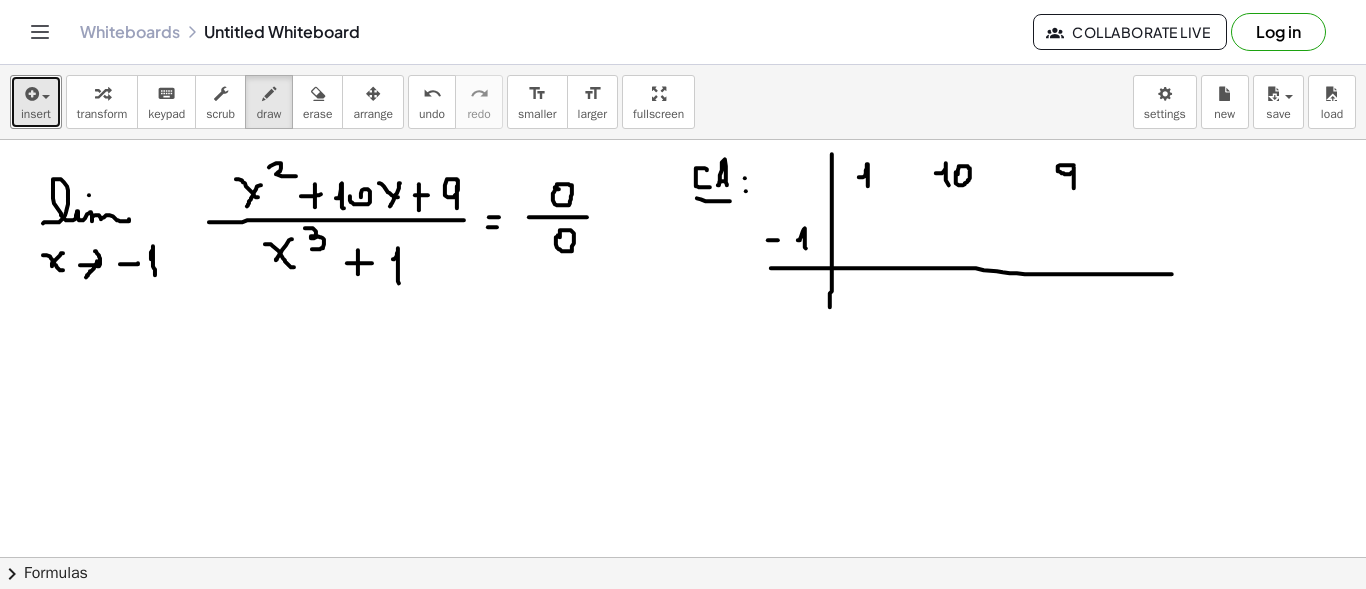 drag, startPoint x: 1074, startPoint y: 164, endPoint x: 1070, endPoint y: 189, distance: 25.317978 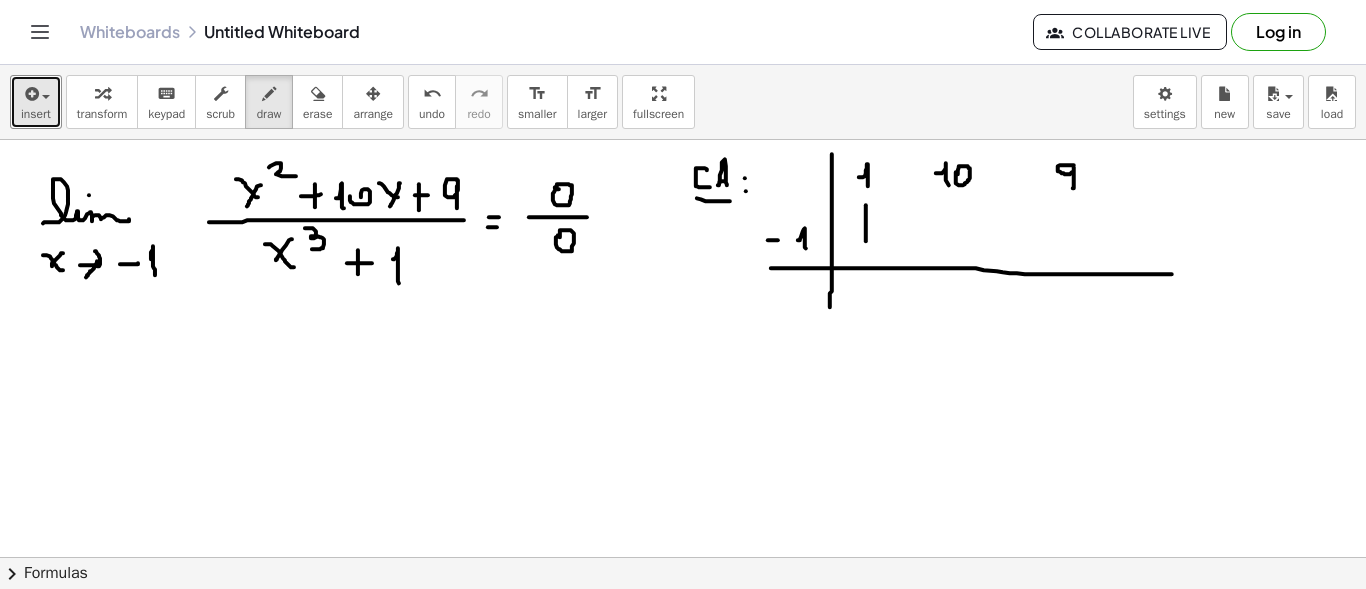 drag, startPoint x: 866, startPoint y: 204, endPoint x: 866, endPoint y: 240, distance: 36 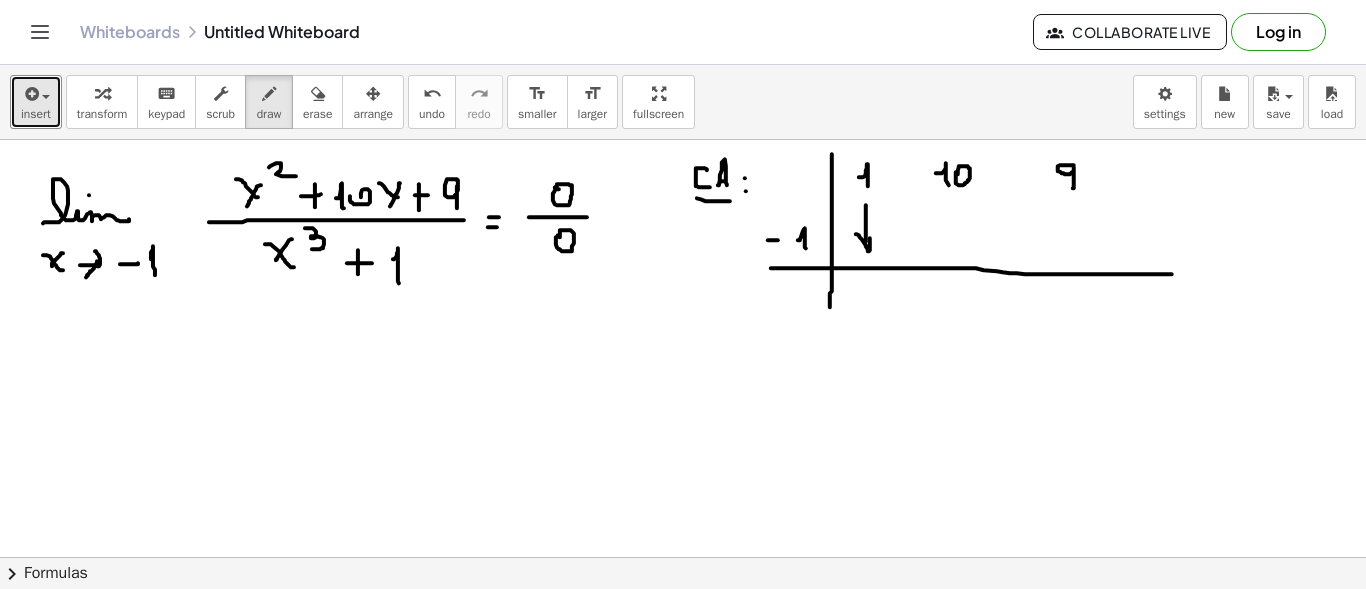 drag, startPoint x: 860, startPoint y: 236, endPoint x: 872, endPoint y: 233, distance: 12.369317 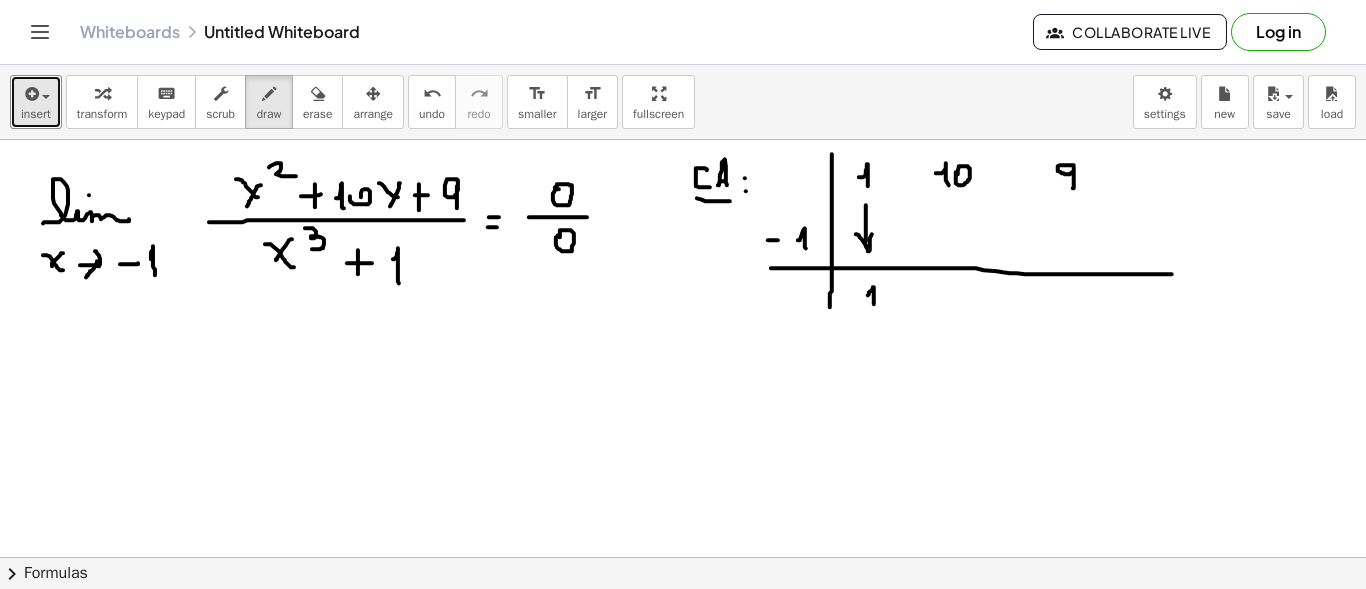 drag, startPoint x: 868, startPoint y: 294, endPoint x: 874, endPoint y: 303, distance: 10.816654 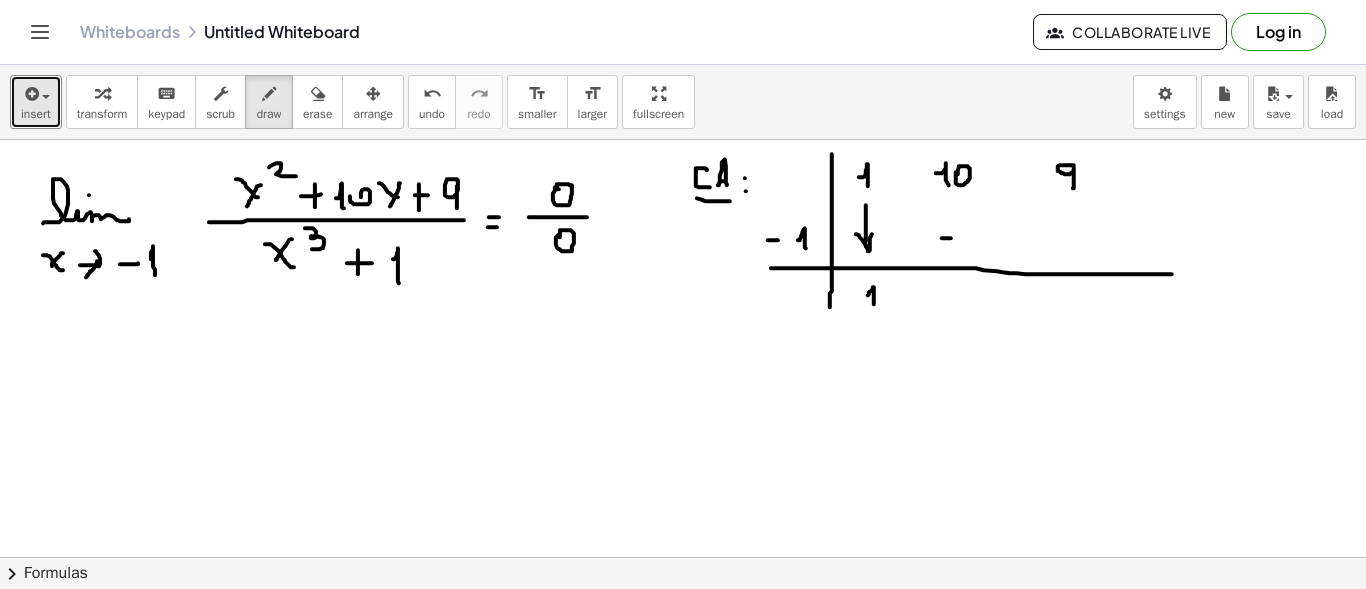 drag, startPoint x: 944, startPoint y: 237, endPoint x: 958, endPoint y: 237, distance: 14 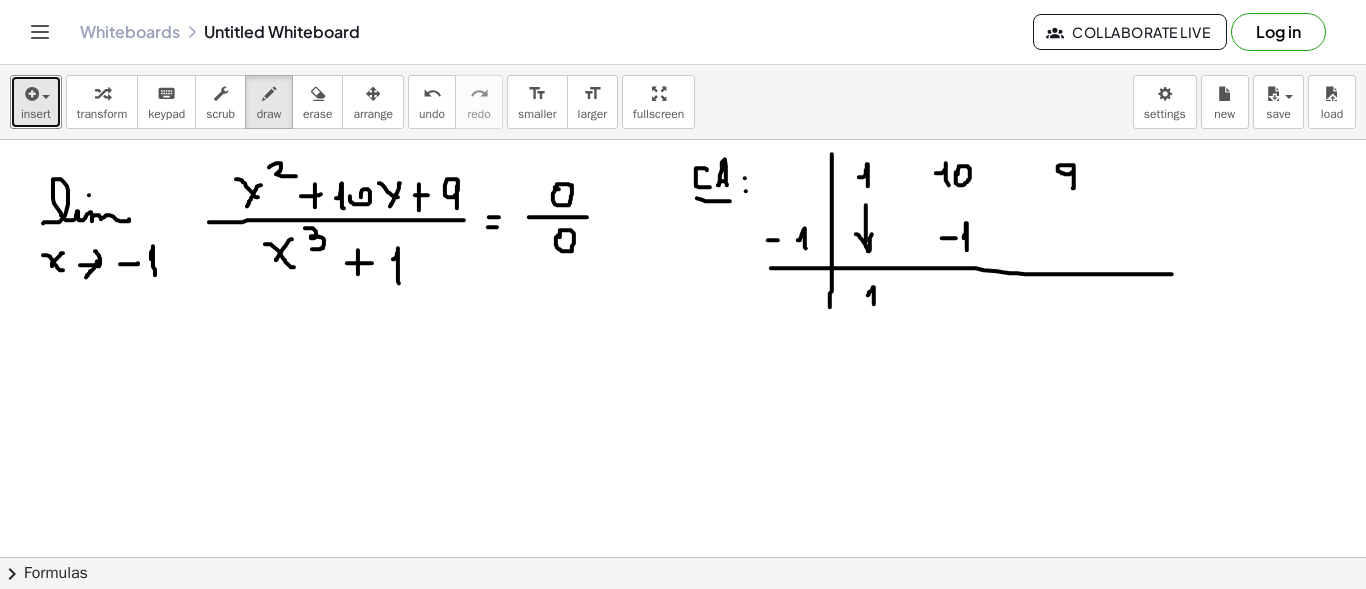drag, startPoint x: 964, startPoint y: 235, endPoint x: 967, endPoint y: 251, distance: 16.27882 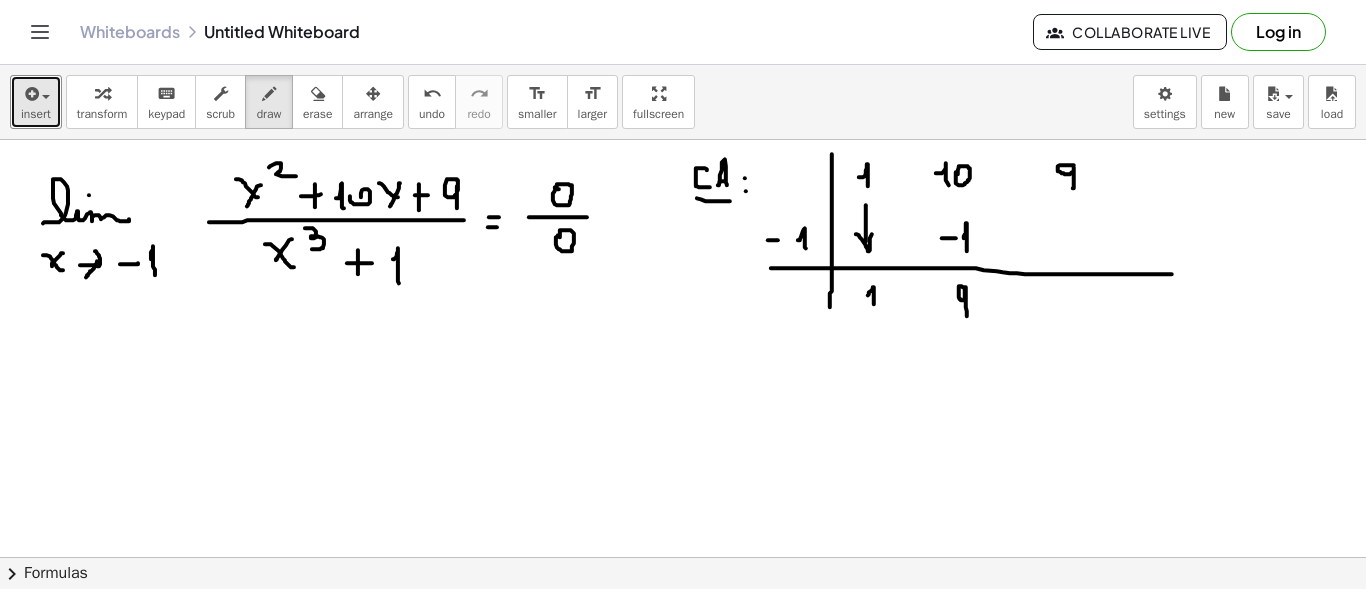 drag, startPoint x: 966, startPoint y: 286, endPoint x: 968, endPoint y: 315, distance: 29.068884 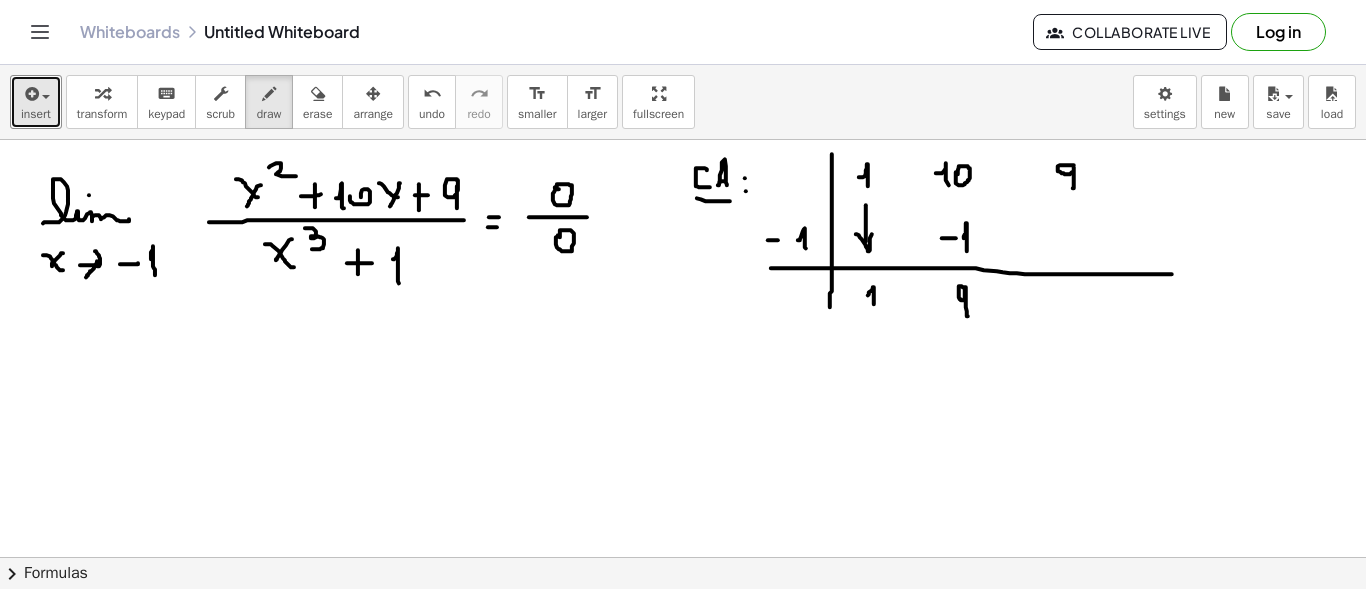 click at bounding box center (683, 666) 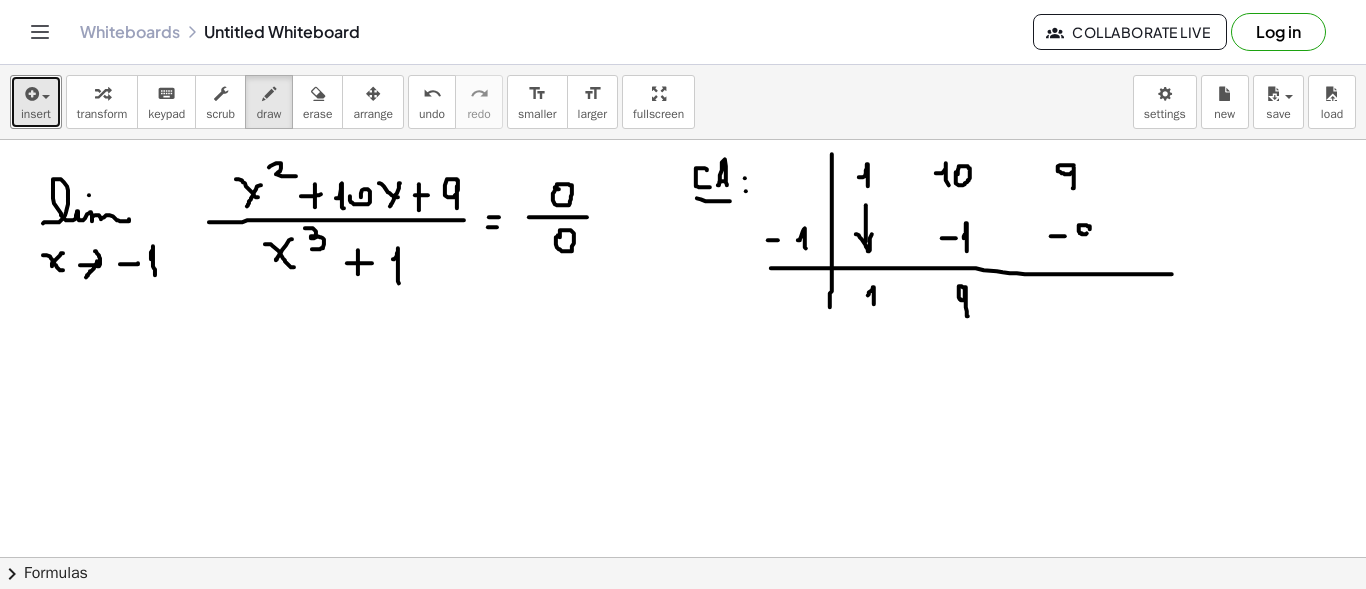click at bounding box center [683, 666] 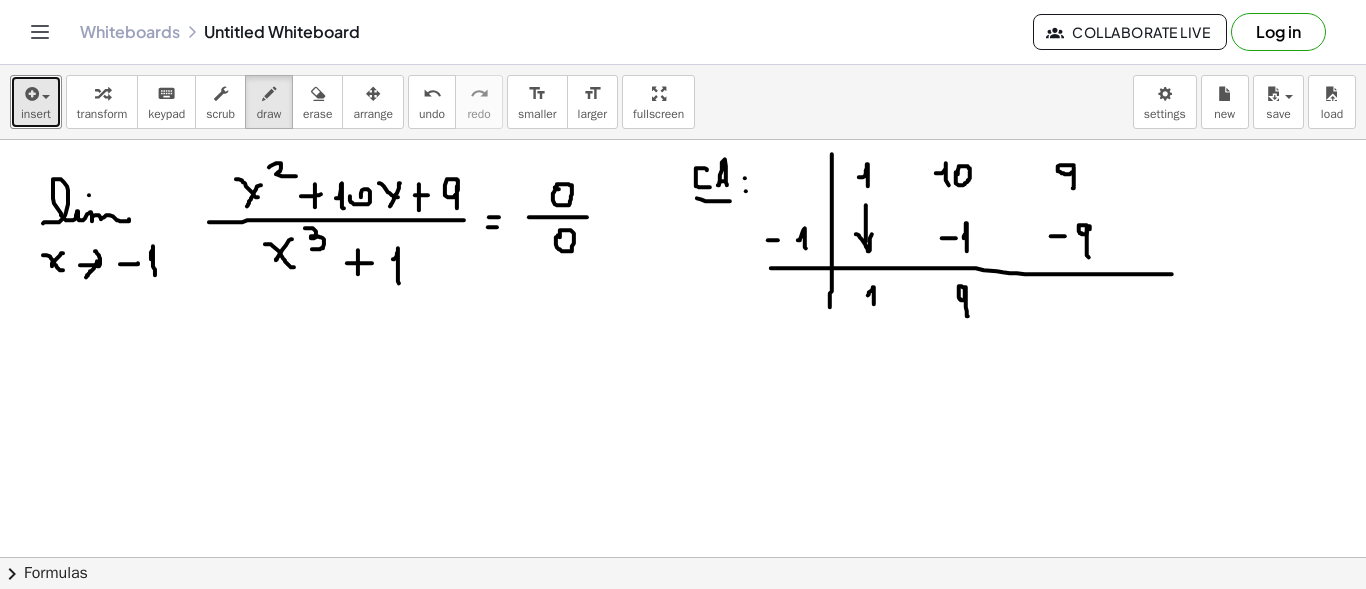 drag, startPoint x: 1087, startPoint y: 226, endPoint x: 1089, endPoint y: 256, distance: 30.066593 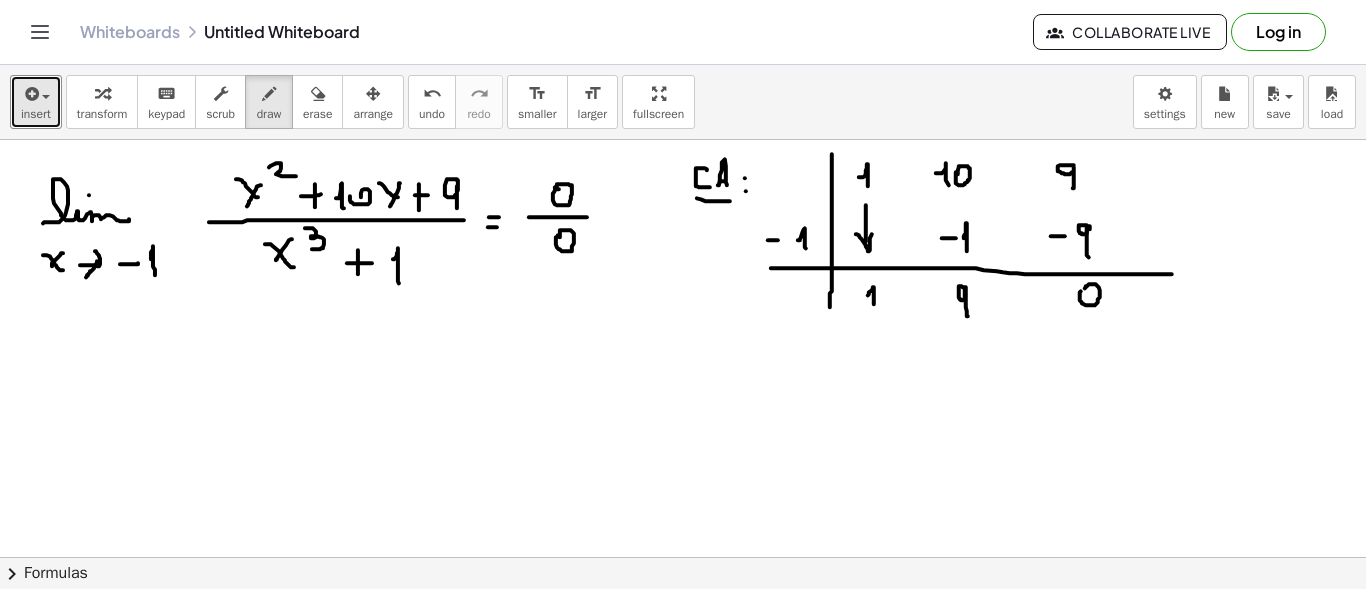 click at bounding box center [683, 666] 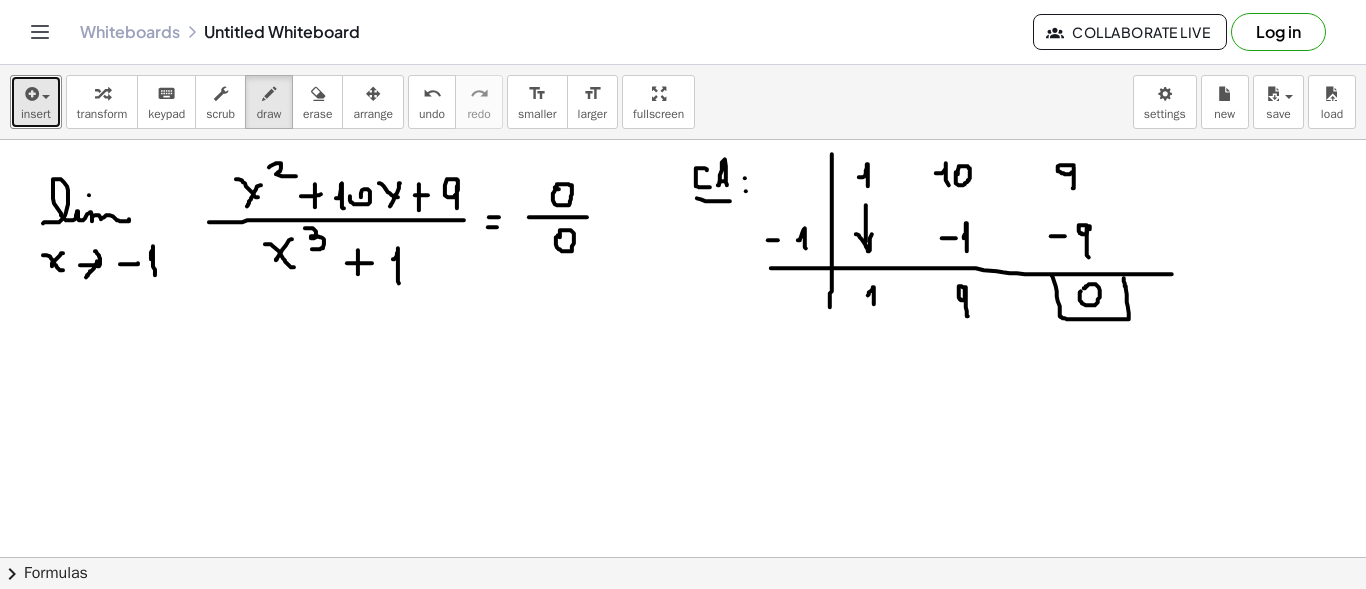 drag, startPoint x: 1053, startPoint y: 276, endPoint x: 1085, endPoint y: 327, distance: 60.207973 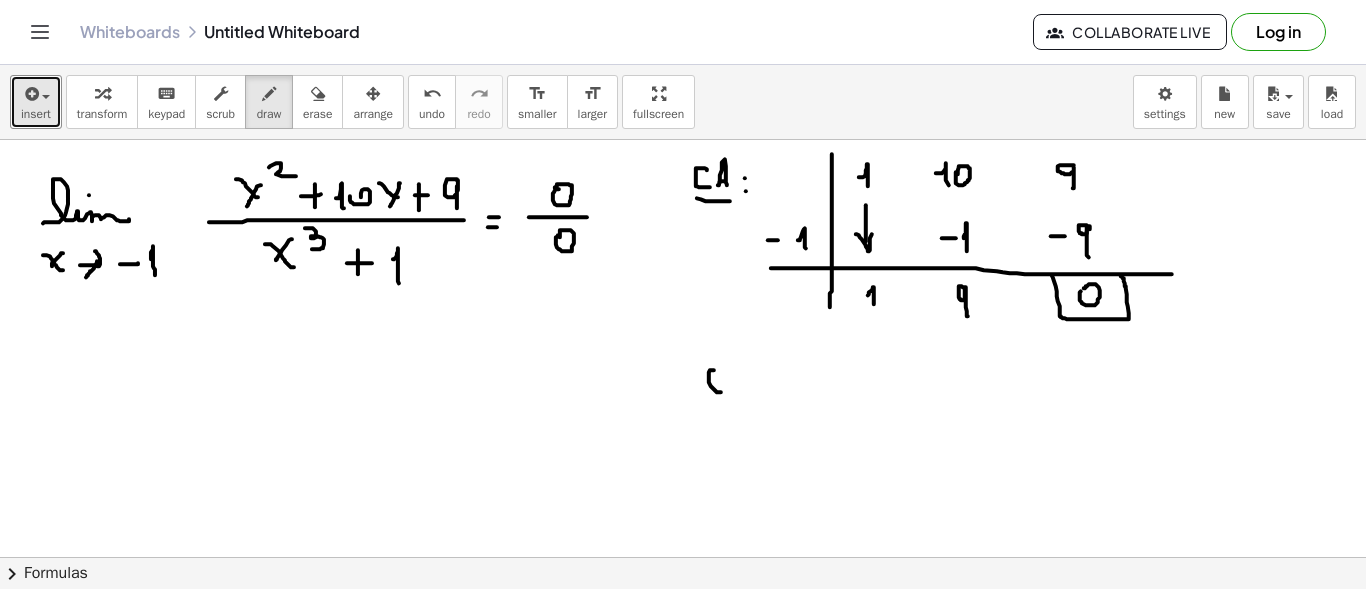 drag, startPoint x: 714, startPoint y: 369, endPoint x: 726, endPoint y: 391, distance: 25.059929 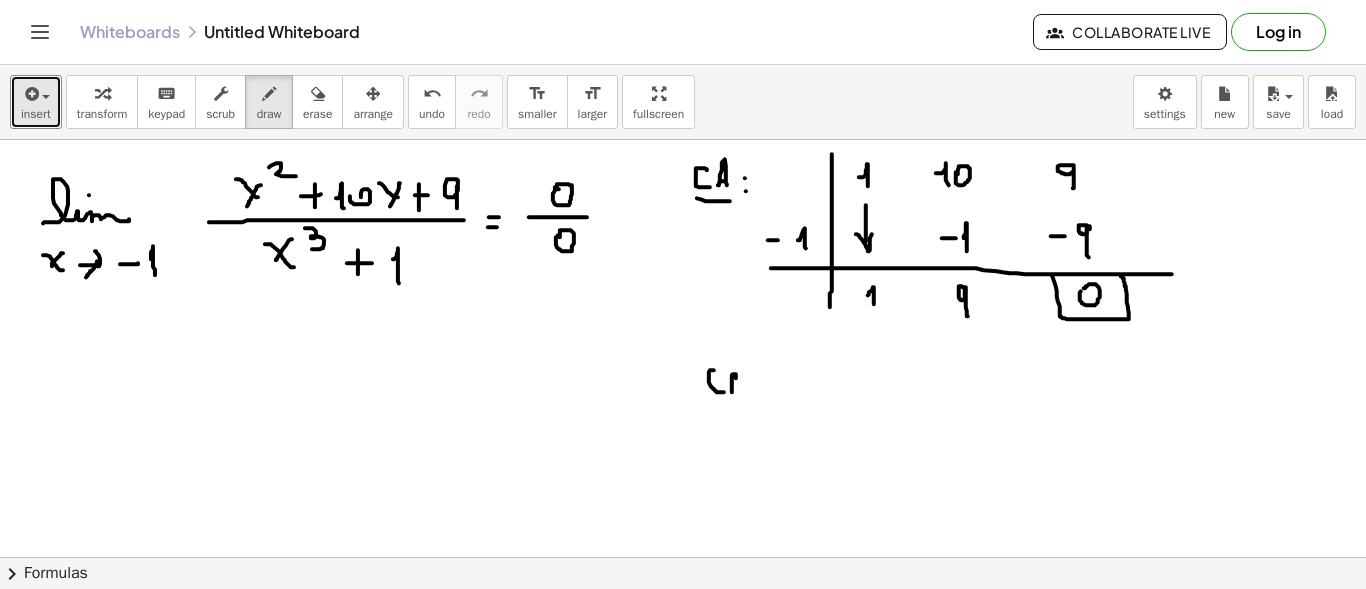 click at bounding box center [683, 666] 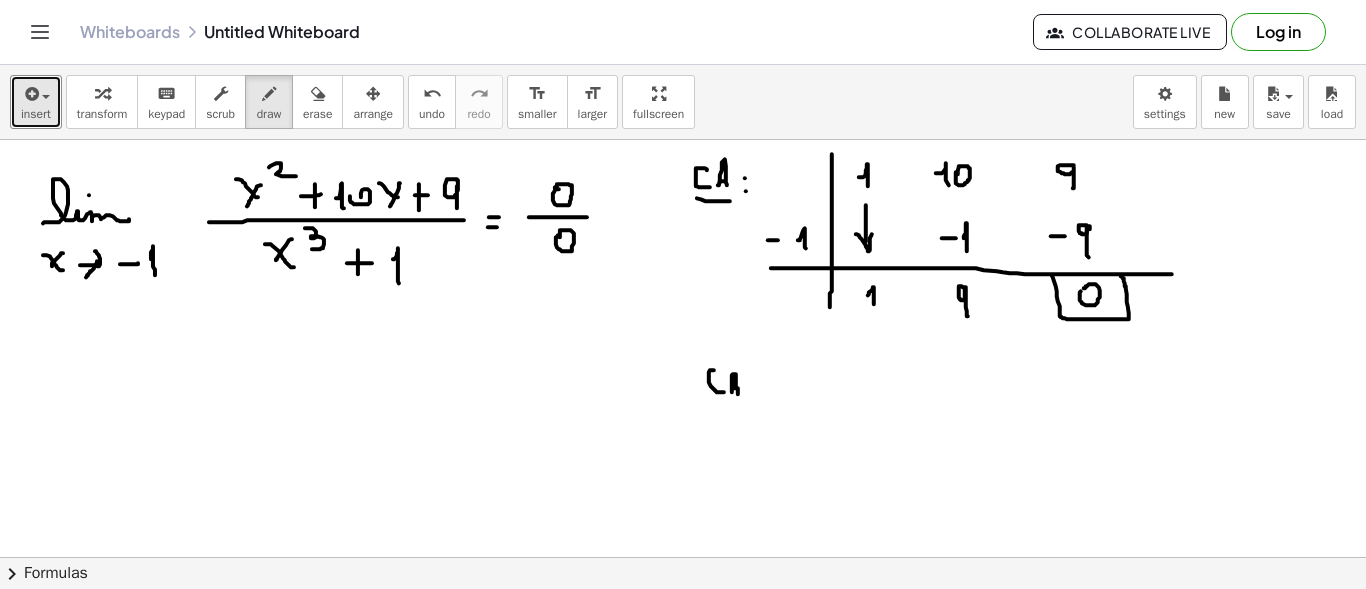 click at bounding box center (683, 666) 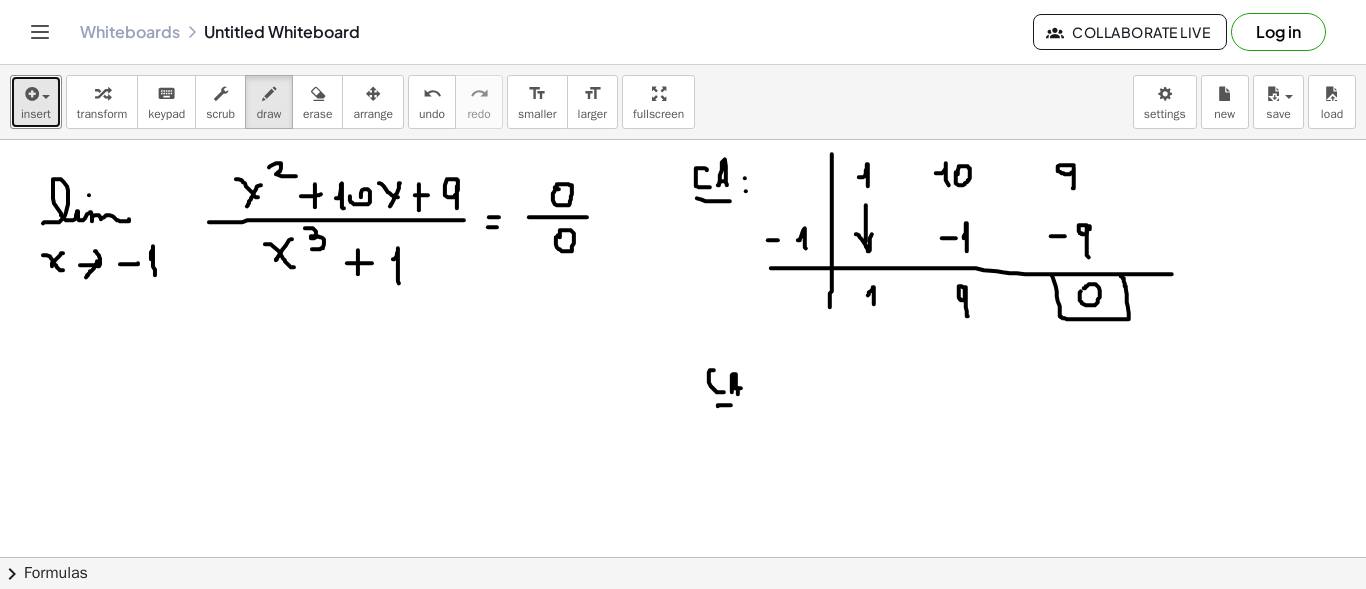 drag, startPoint x: 718, startPoint y: 405, endPoint x: 757, endPoint y: 395, distance: 40.261642 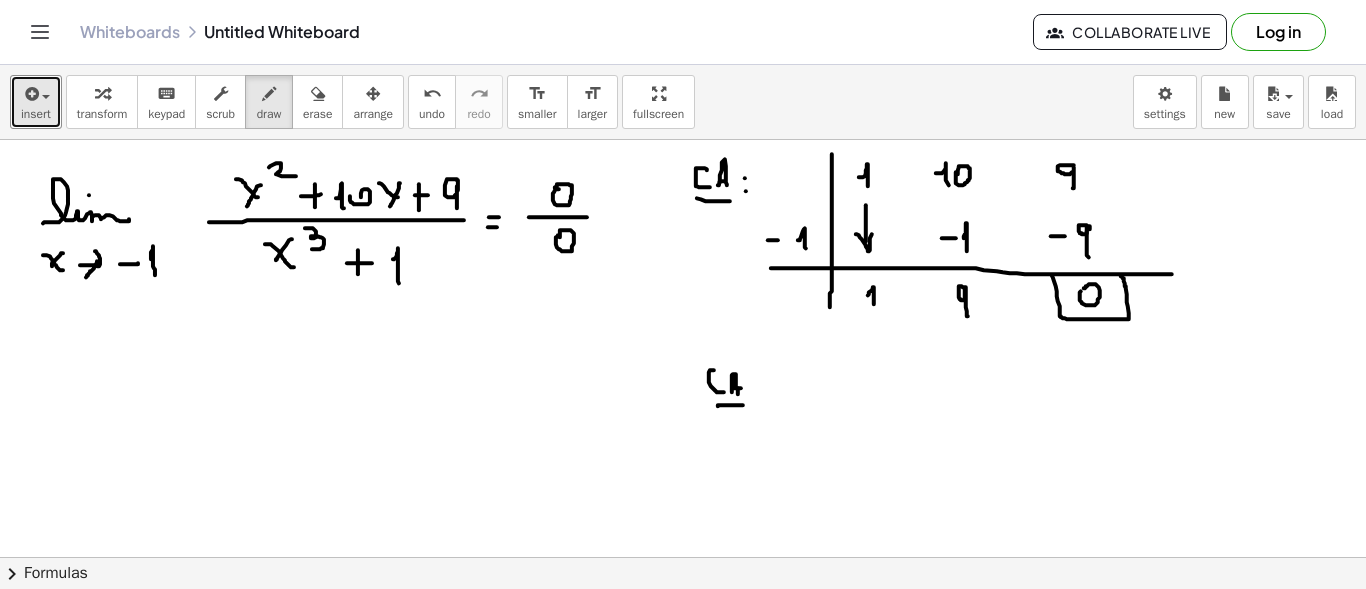 click at bounding box center [683, 666] 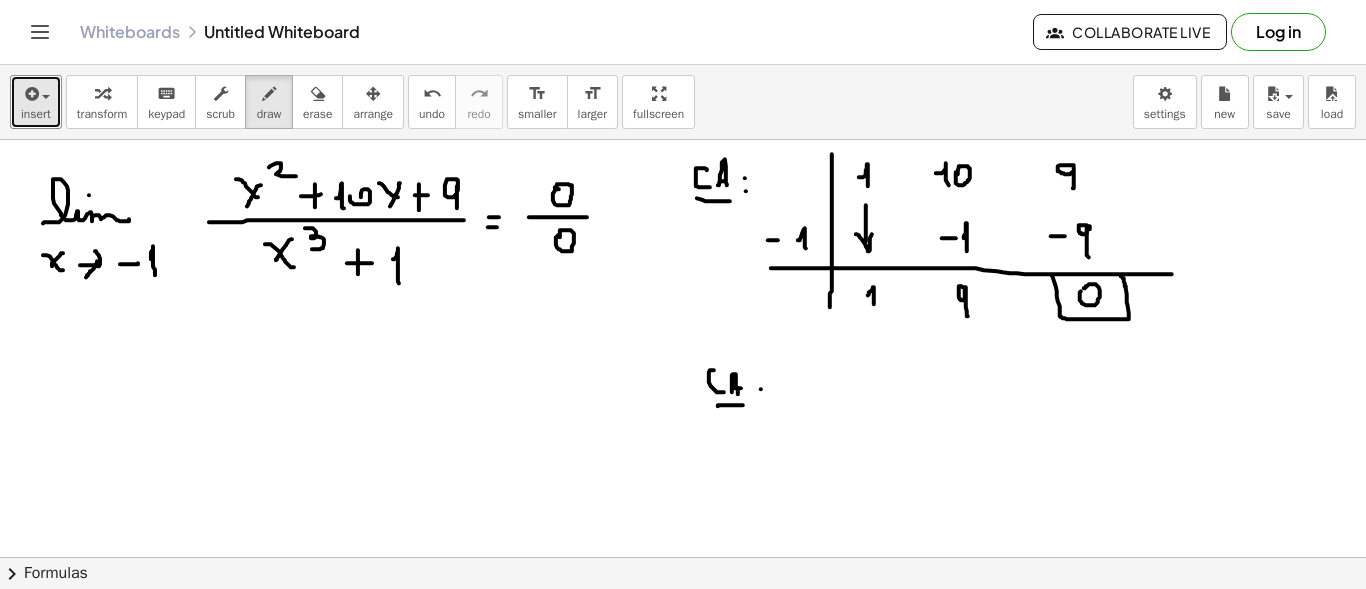 click at bounding box center [683, 666] 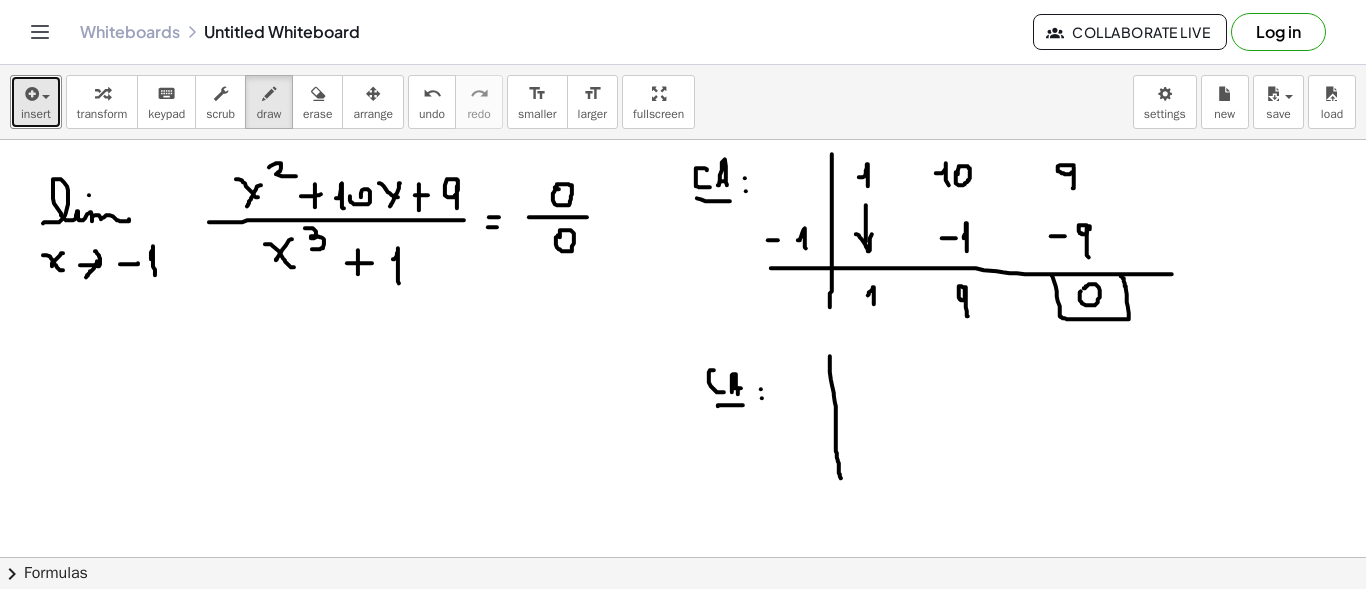drag, startPoint x: 830, startPoint y: 355, endPoint x: 841, endPoint y: 477, distance: 122.494896 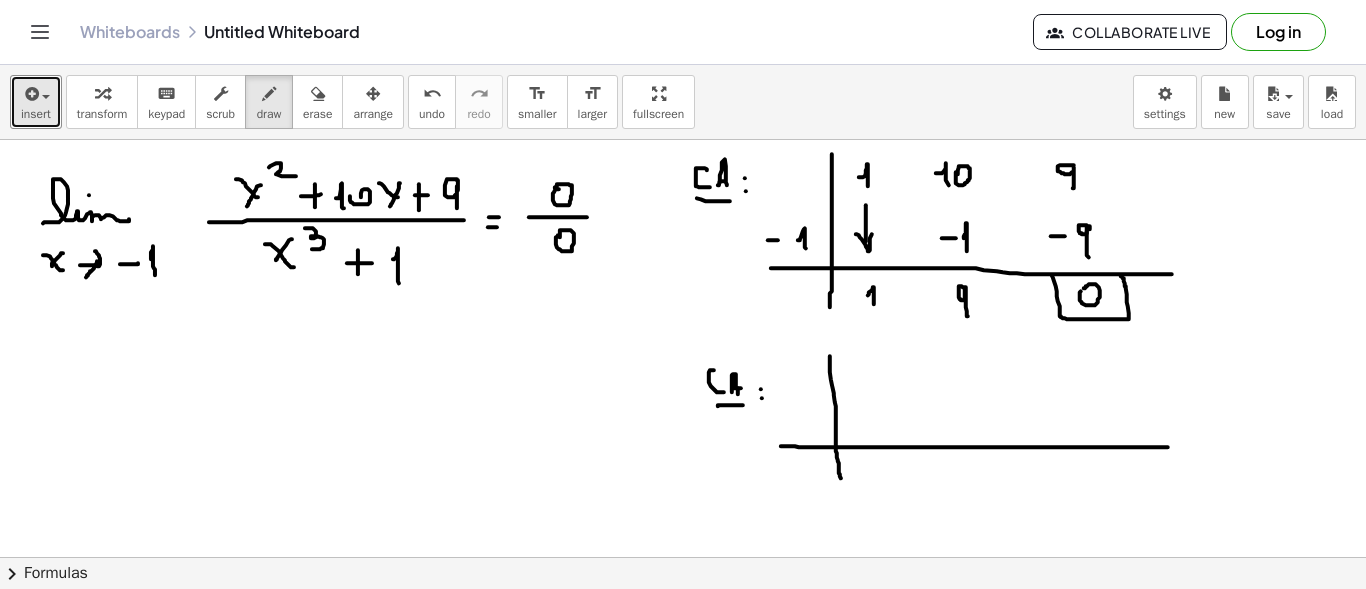 drag, startPoint x: 783, startPoint y: 445, endPoint x: 1122, endPoint y: 451, distance: 339.0531 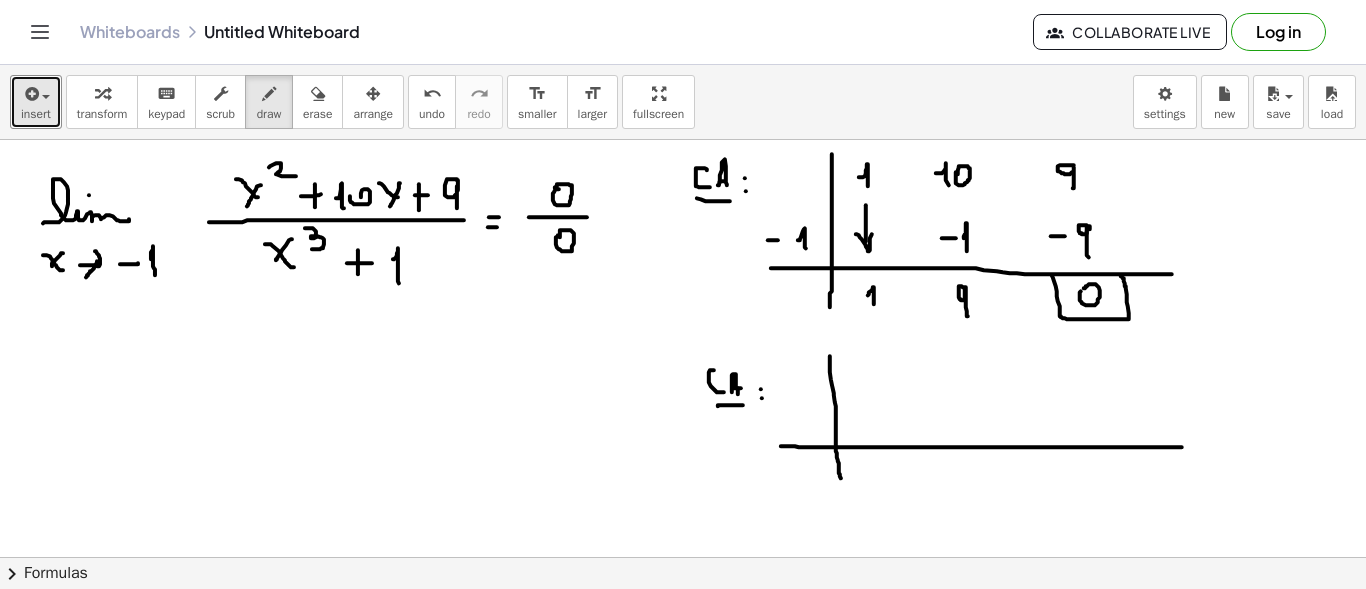 click at bounding box center [683, 666] 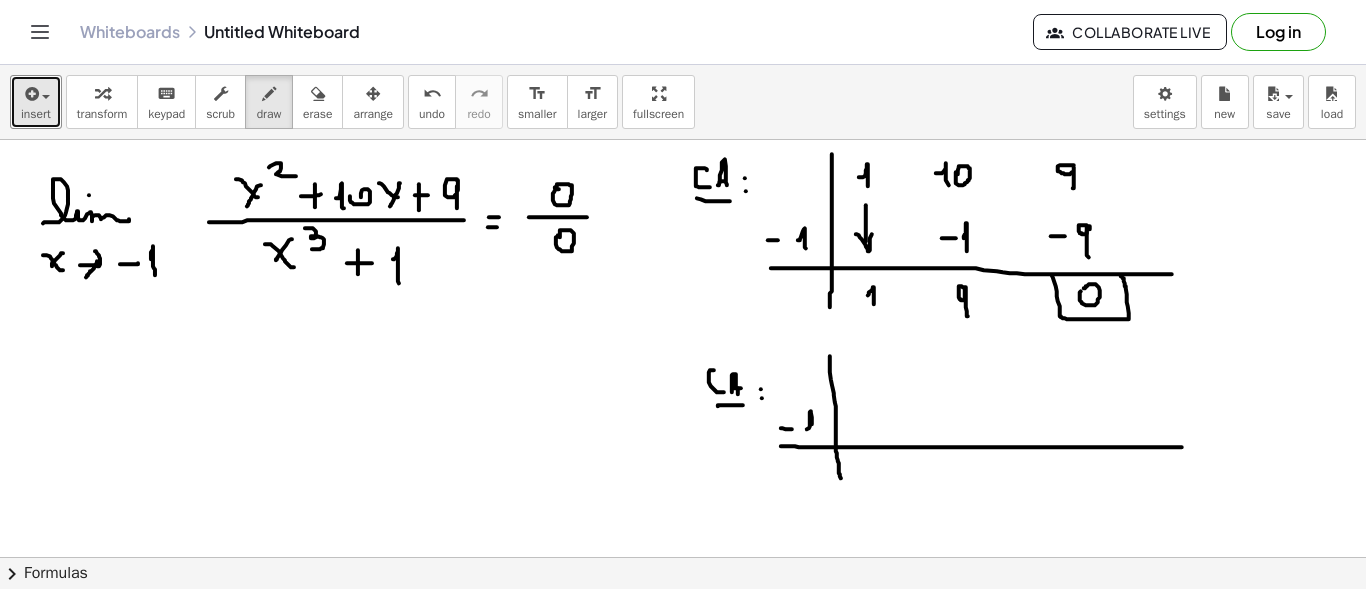 click at bounding box center (683, 666) 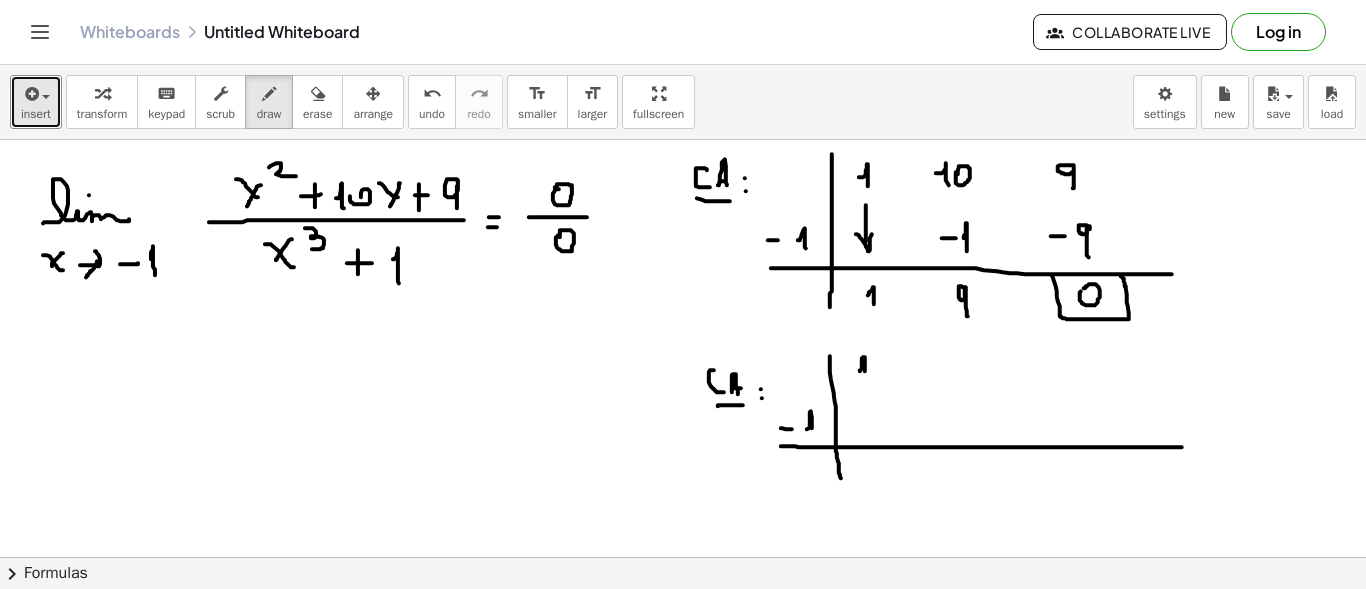 drag, startPoint x: 860, startPoint y: 370, endPoint x: 866, endPoint y: 382, distance: 13.416408 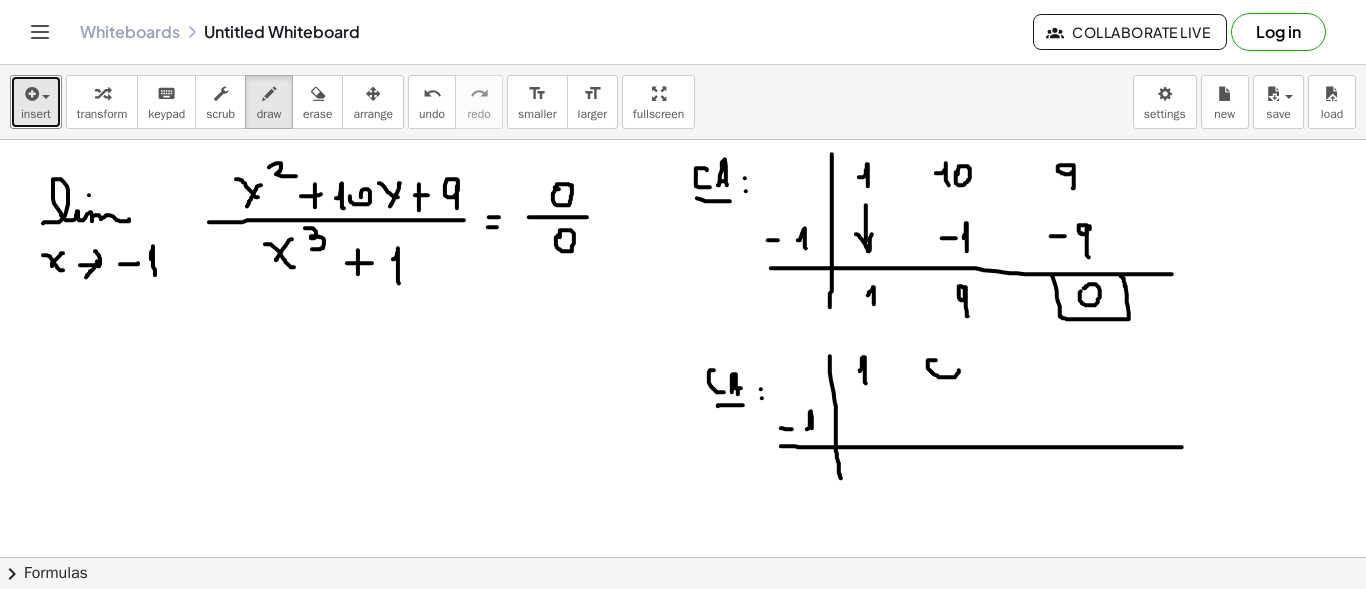 drag, startPoint x: 932, startPoint y: 359, endPoint x: 960, endPoint y: 358, distance: 28.01785 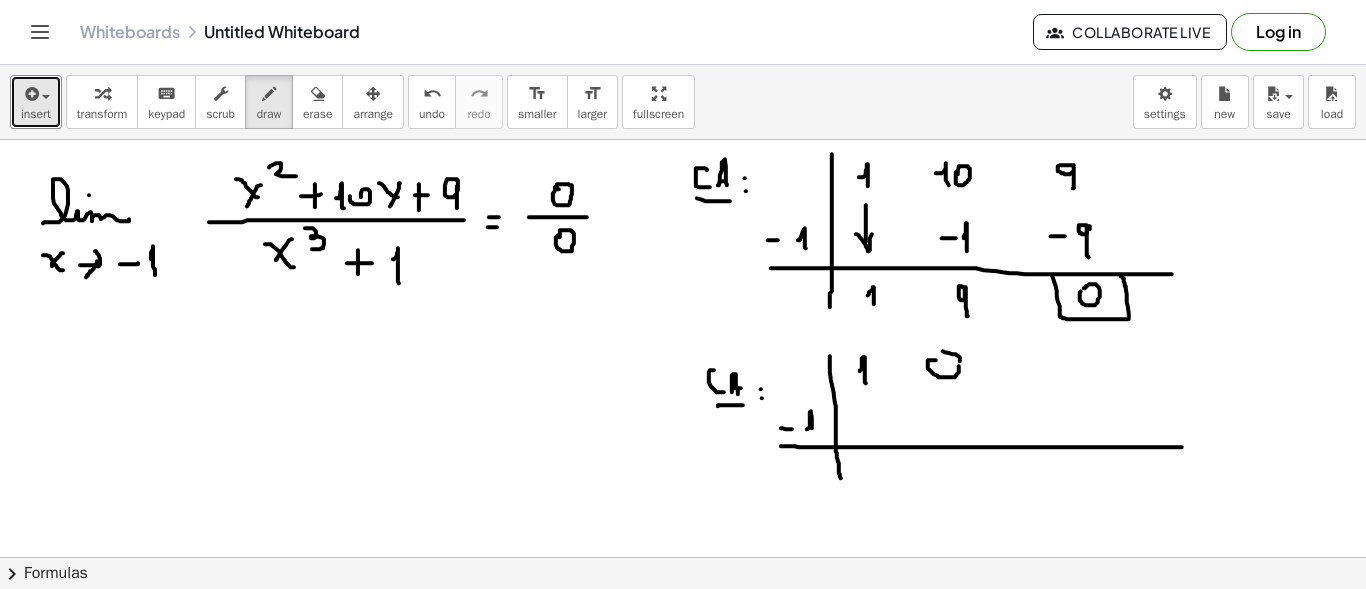 drag, startPoint x: 960, startPoint y: 358, endPoint x: 931, endPoint y: 356, distance: 29.068884 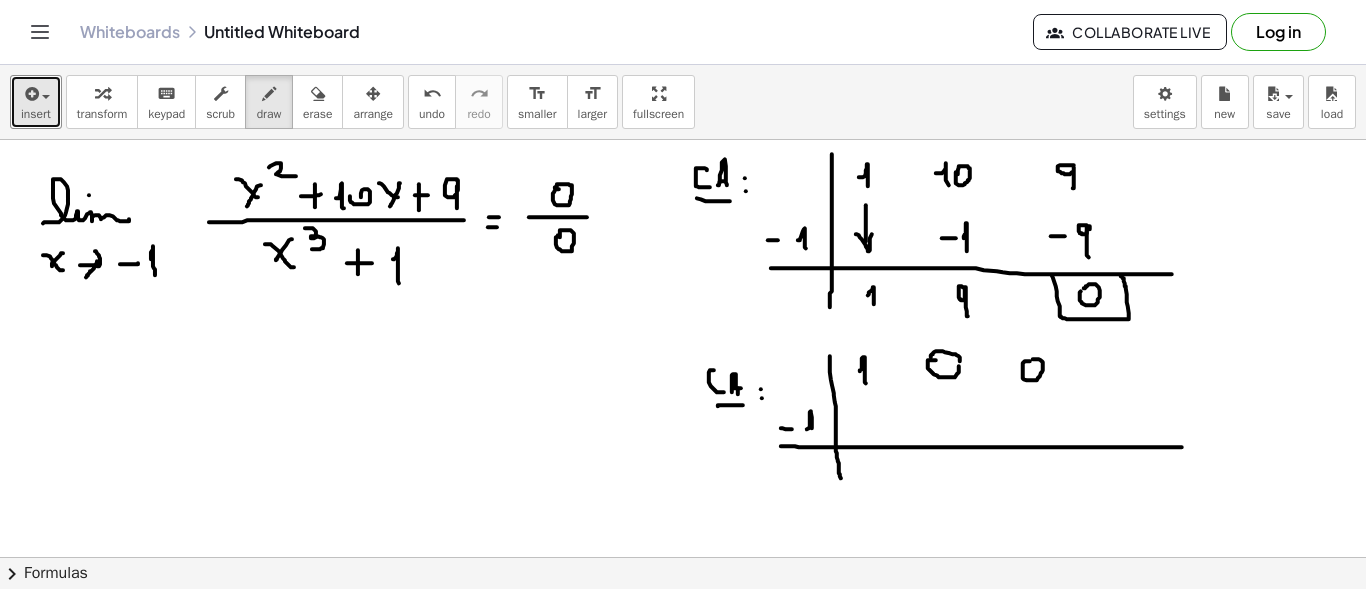drag, startPoint x: 1030, startPoint y: 360, endPoint x: 1027, endPoint y: 381, distance: 21.213203 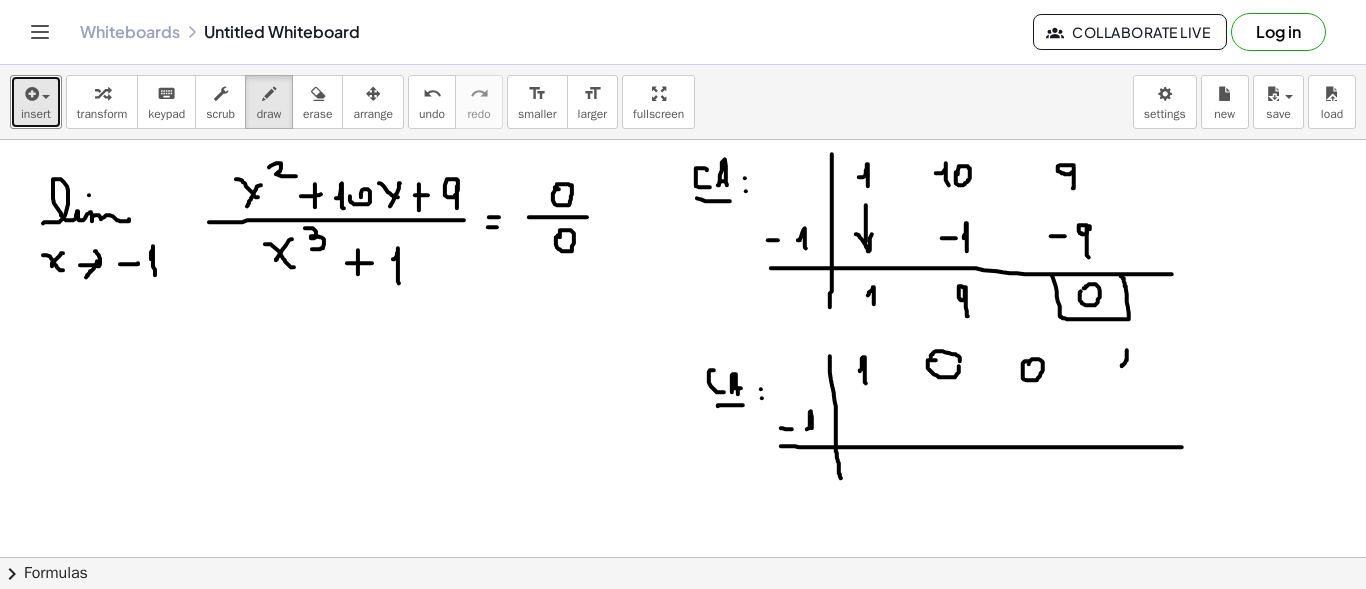 drag, startPoint x: 1125, startPoint y: 362, endPoint x: 1127, endPoint y: 375, distance: 13.152946 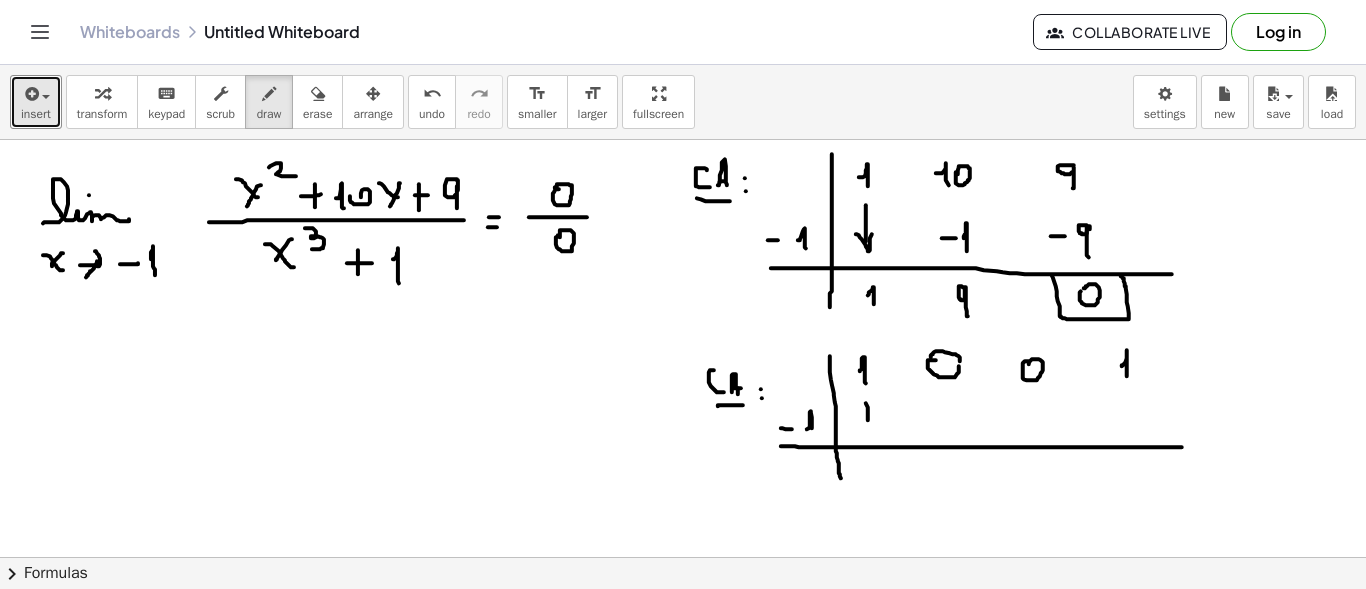 drag, startPoint x: 866, startPoint y: 402, endPoint x: 868, endPoint y: 431, distance: 29.068884 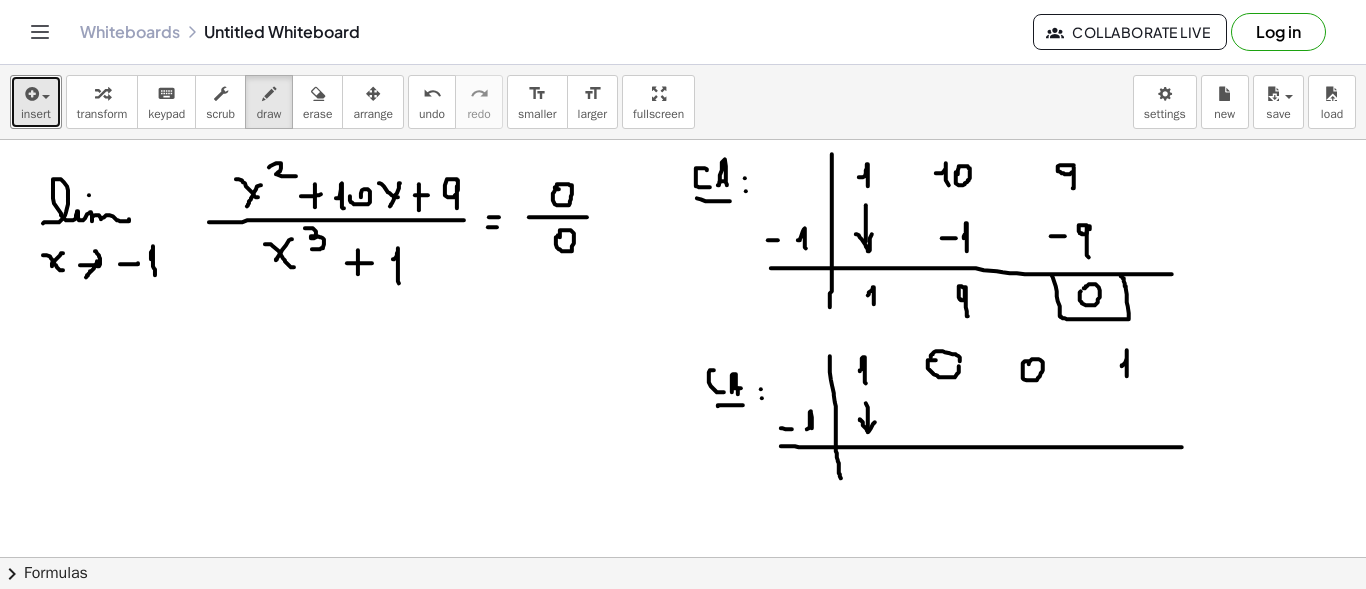 drag, startPoint x: 860, startPoint y: 419, endPoint x: 869, endPoint y: 436, distance: 19.235384 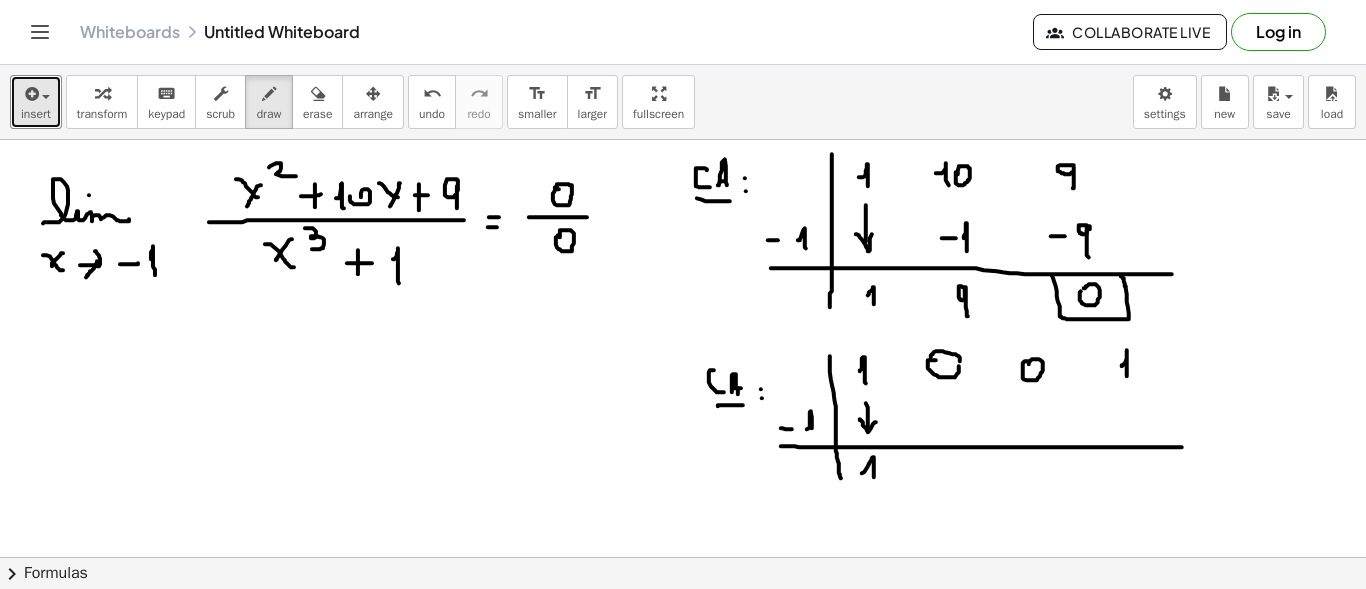drag, startPoint x: 872, startPoint y: 457, endPoint x: 874, endPoint y: 476, distance: 19.104973 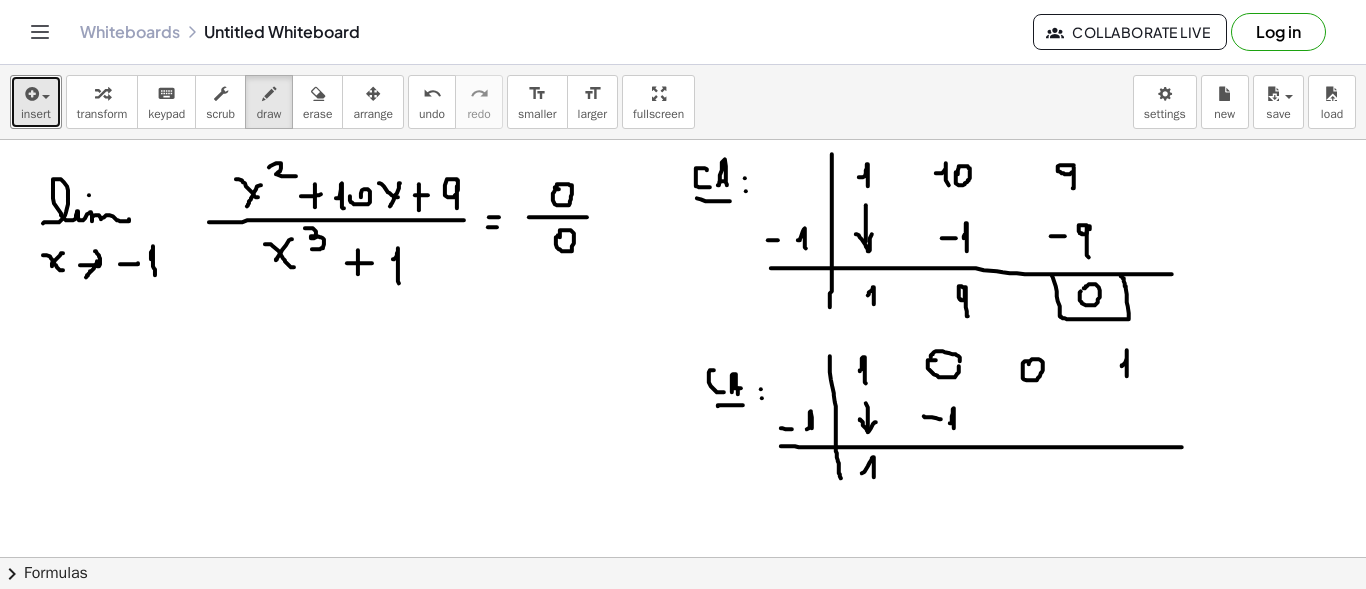 drag, startPoint x: 950, startPoint y: 422, endPoint x: 954, endPoint y: 432, distance: 10.770329 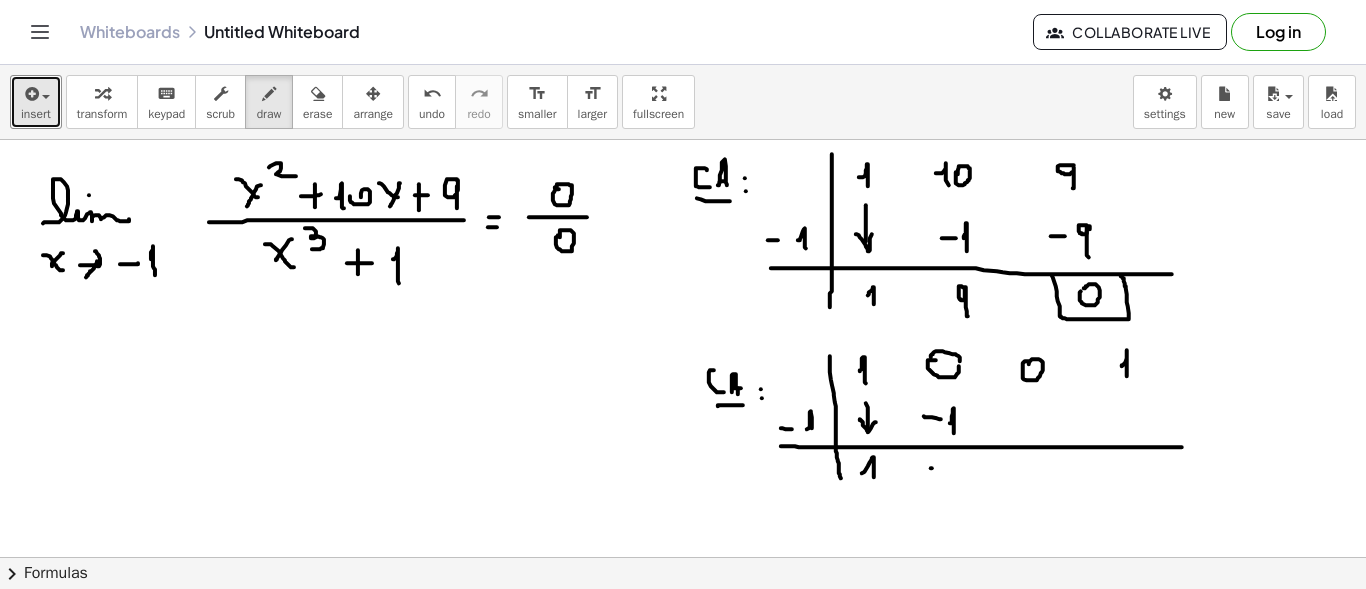 drag, startPoint x: 931, startPoint y: 467, endPoint x: 943, endPoint y: 467, distance: 12 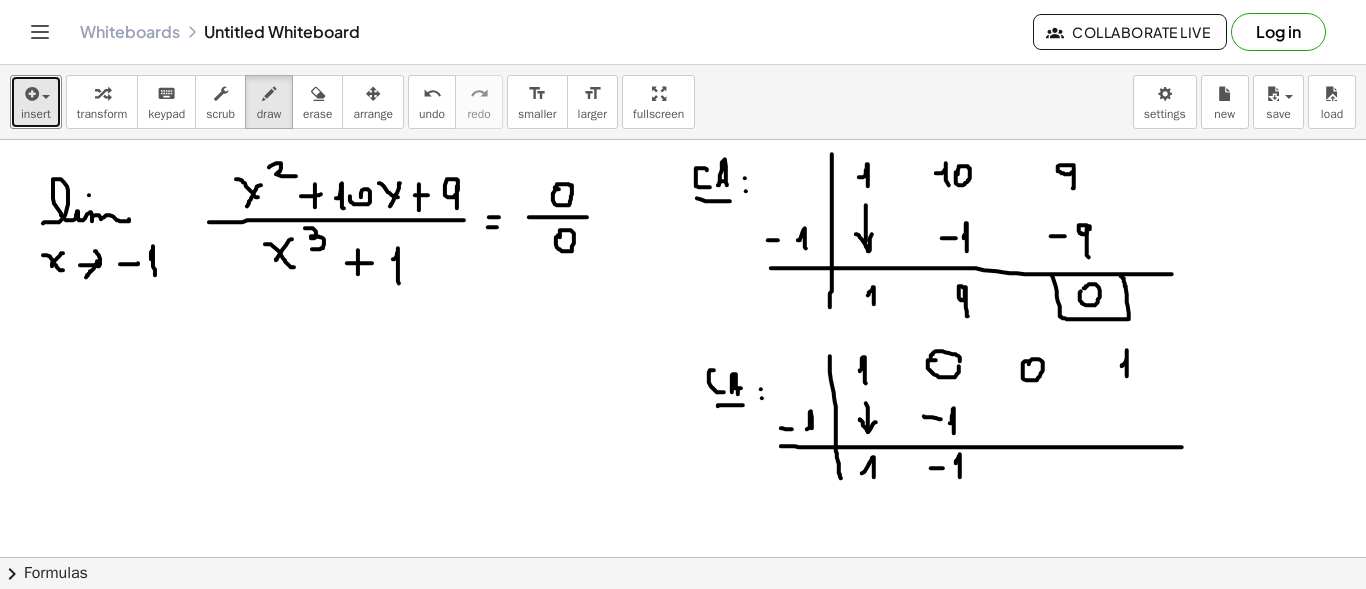 drag, startPoint x: 959, startPoint y: 457, endPoint x: 960, endPoint y: 480, distance: 23.021729 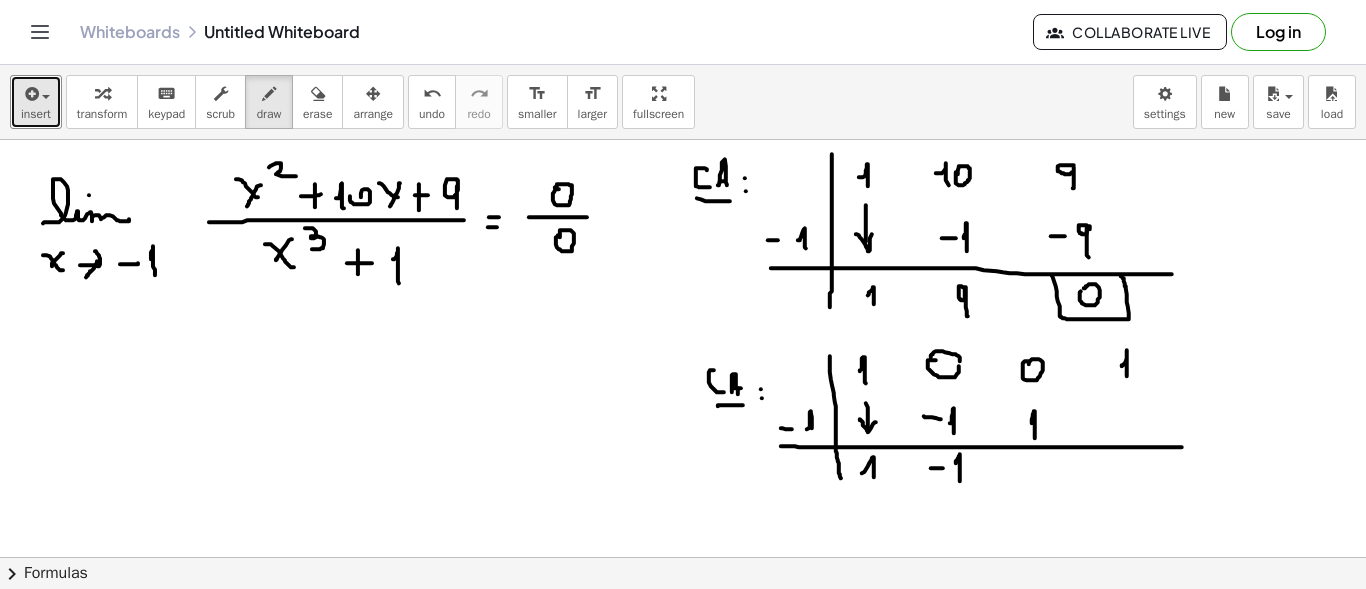 drag, startPoint x: 1032, startPoint y: 422, endPoint x: 1035, endPoint y: 437, distance: 15.297058 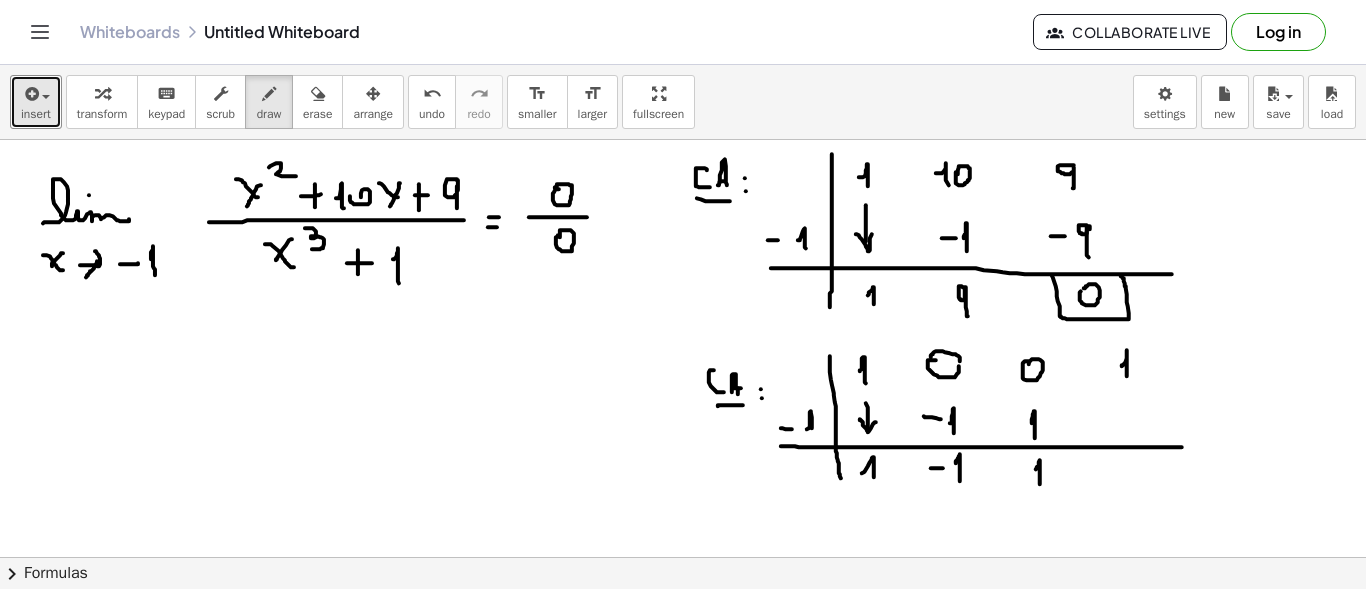 drag, startPoint x: 1036, startPoint y: 468, endPoint x: 1040, endPoint y: 483, distance: 15.524175 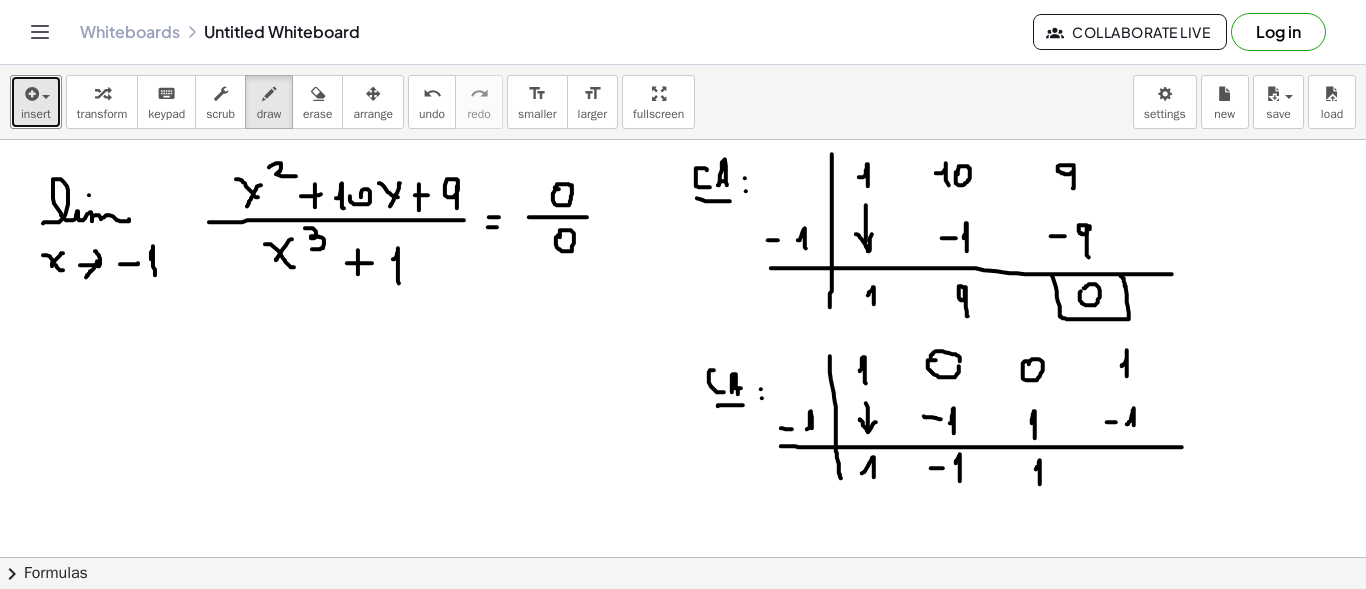 click at bounding box center (683, 666) 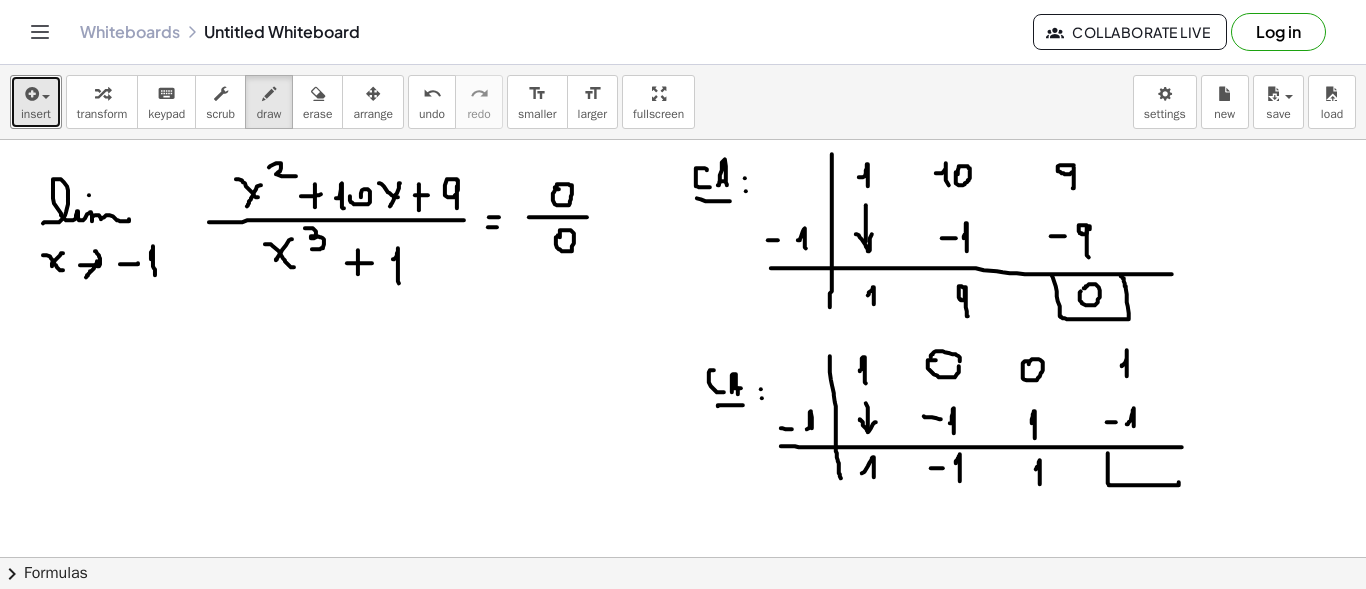drag, startPoint x: 1108, startPoint y: 452, endPoint x: 1181, endPoint y: 455, distance: 73.061615 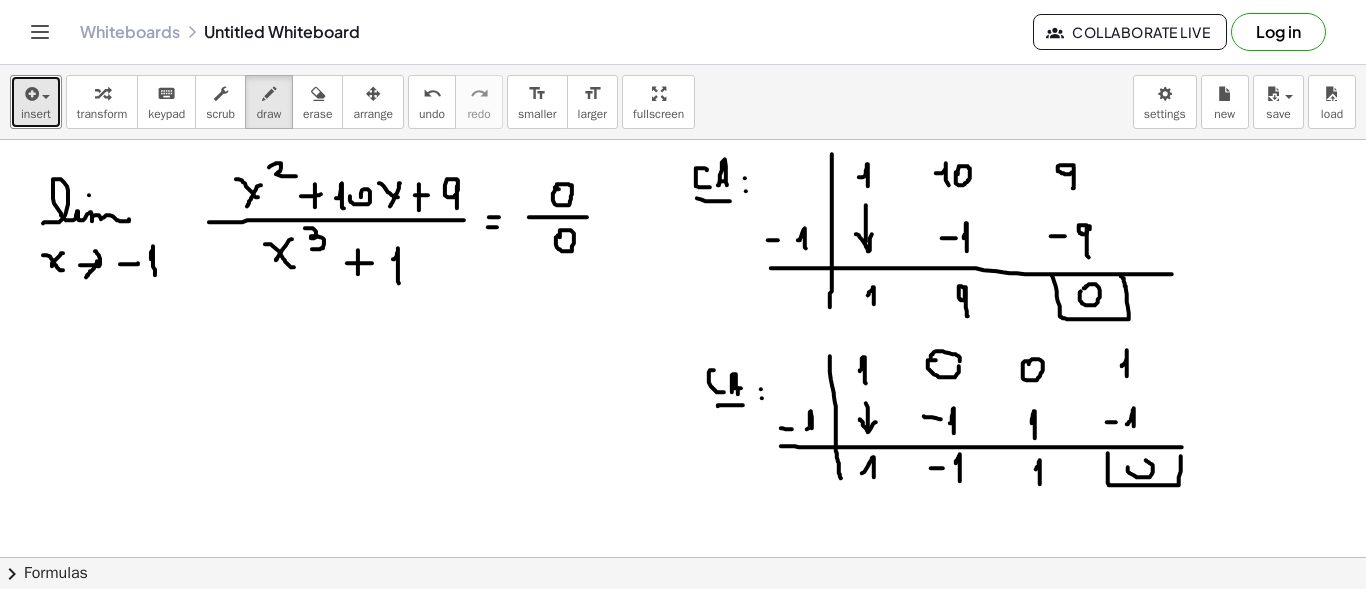 click at bounding box center (683, 666) 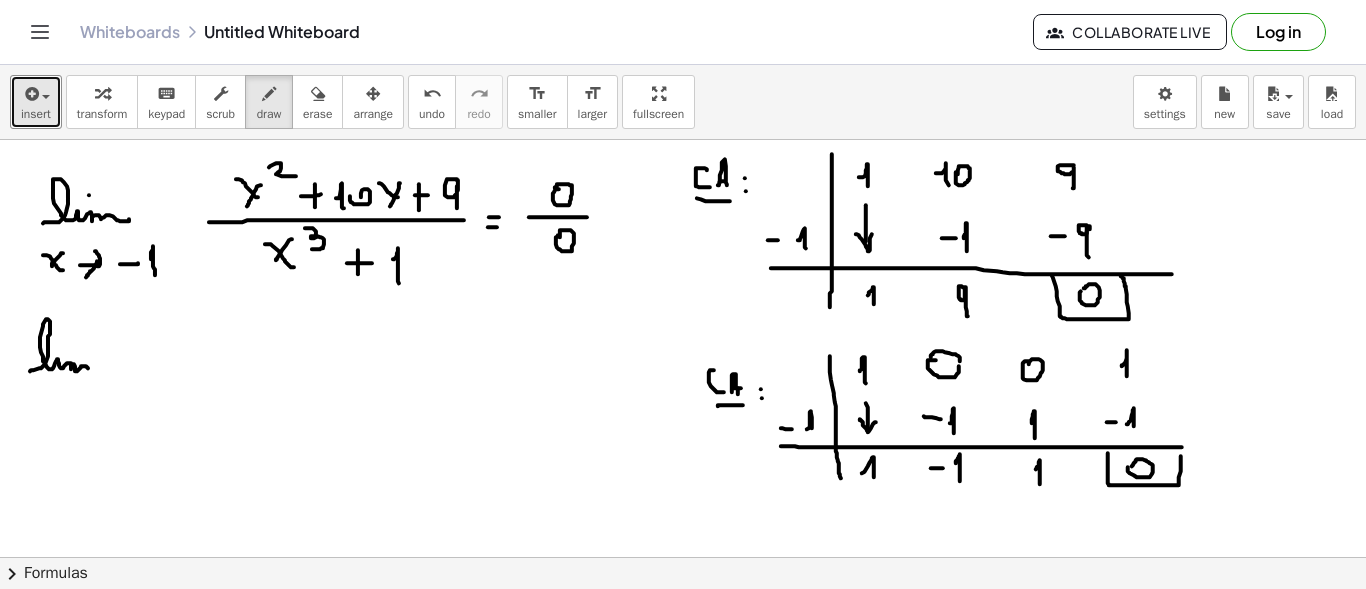 drag, startPoint x: 39, startPoint y: 367, endPoint x: 107, endPoint y: 370, distance: 68.06615 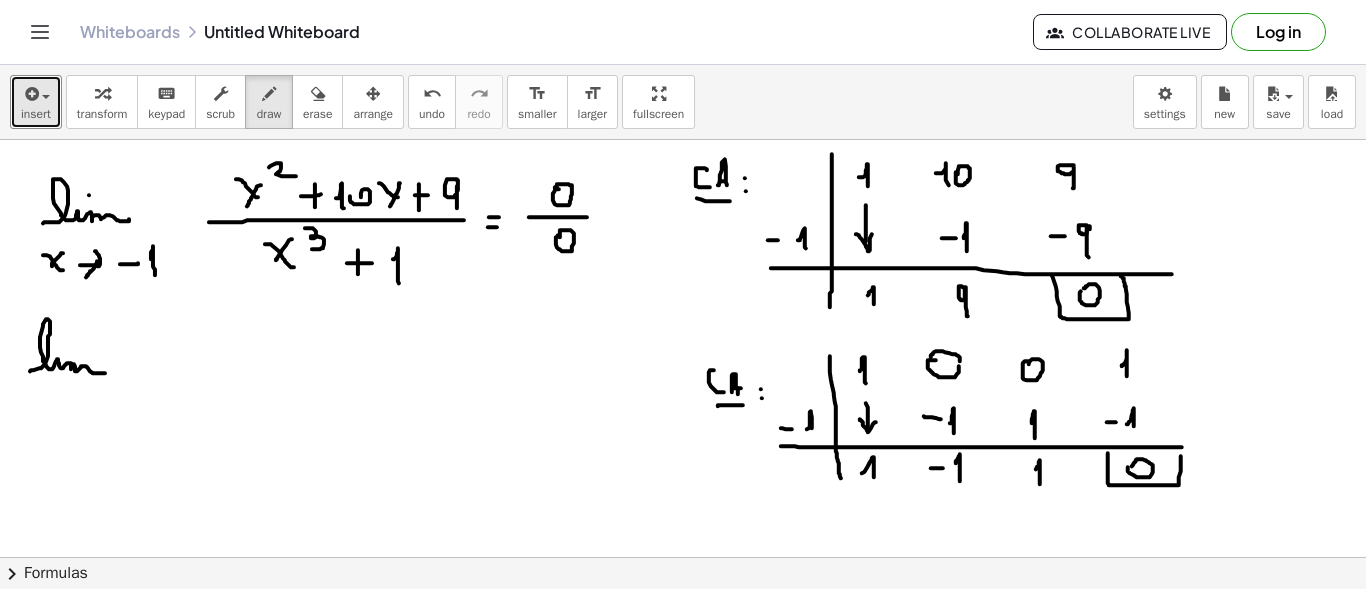 click at bounding box center (683, 666) 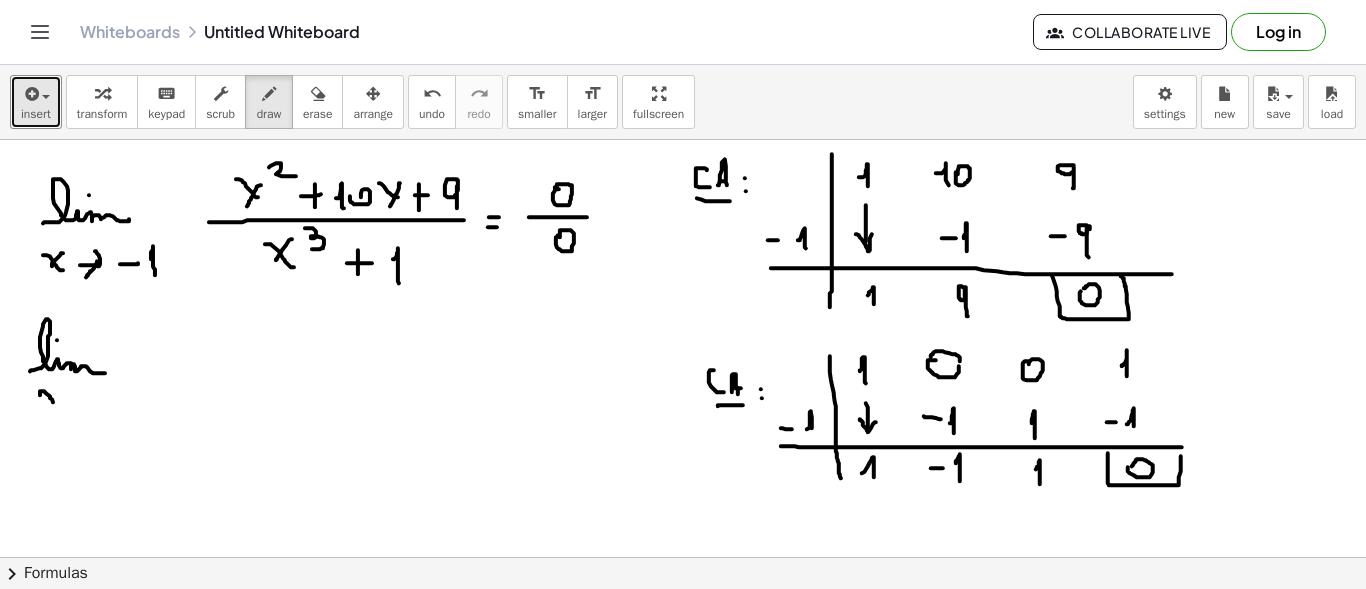 drag, startPoint x: 40, startPoint y: 394, endPoint x: 57, endPoint y: 403, distance: 19.235384 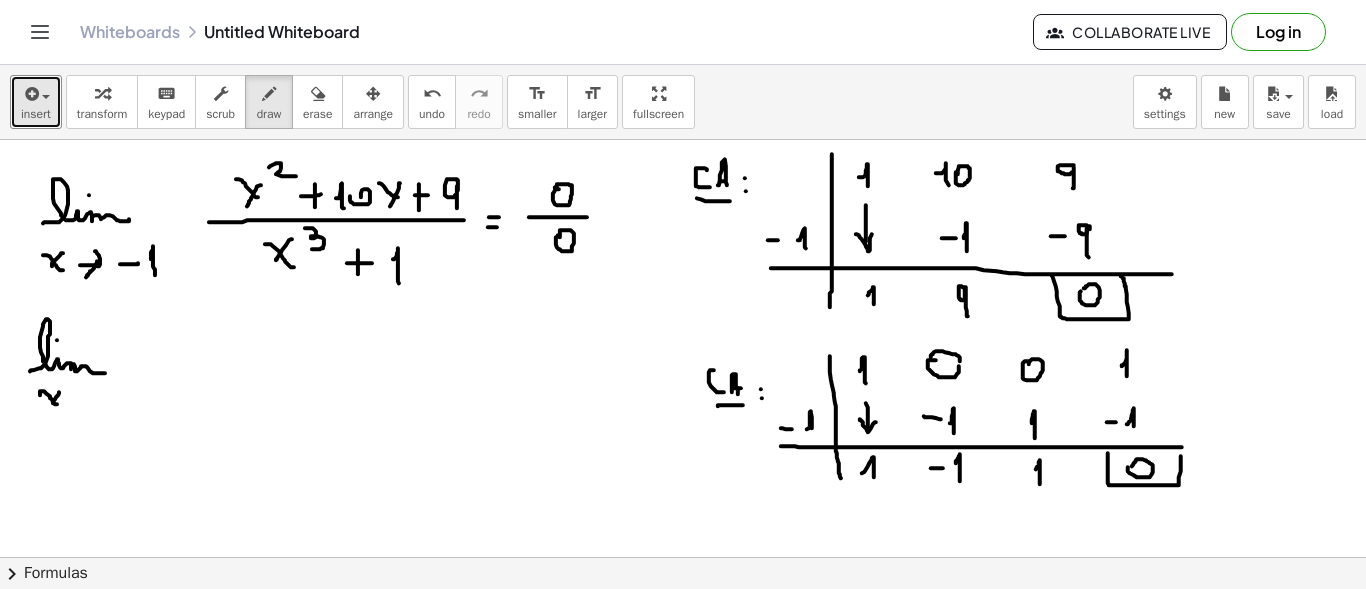 drag, startPoint x: 58, startPoint y: 394, endPoint x: 66, endPoint y: 404, distance: 12.806249 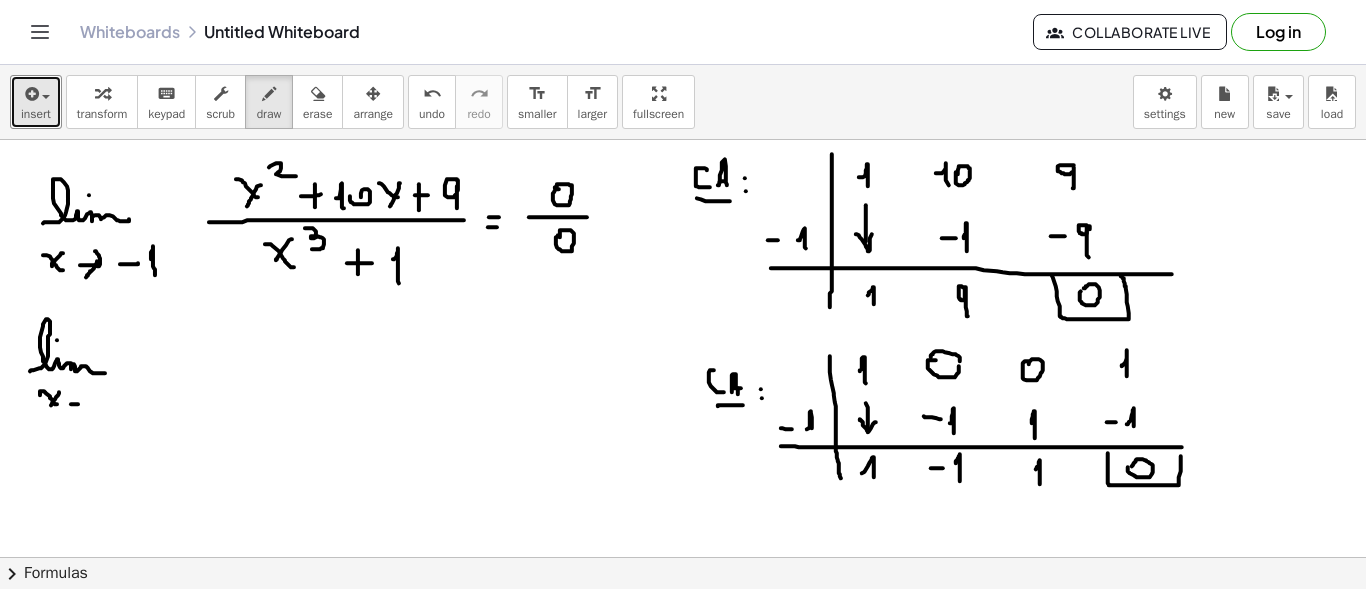 drag, startPoint x: 71, startPoint y: 403, endPoint x: 83, endPoint y: 402, distance: 12.0415945 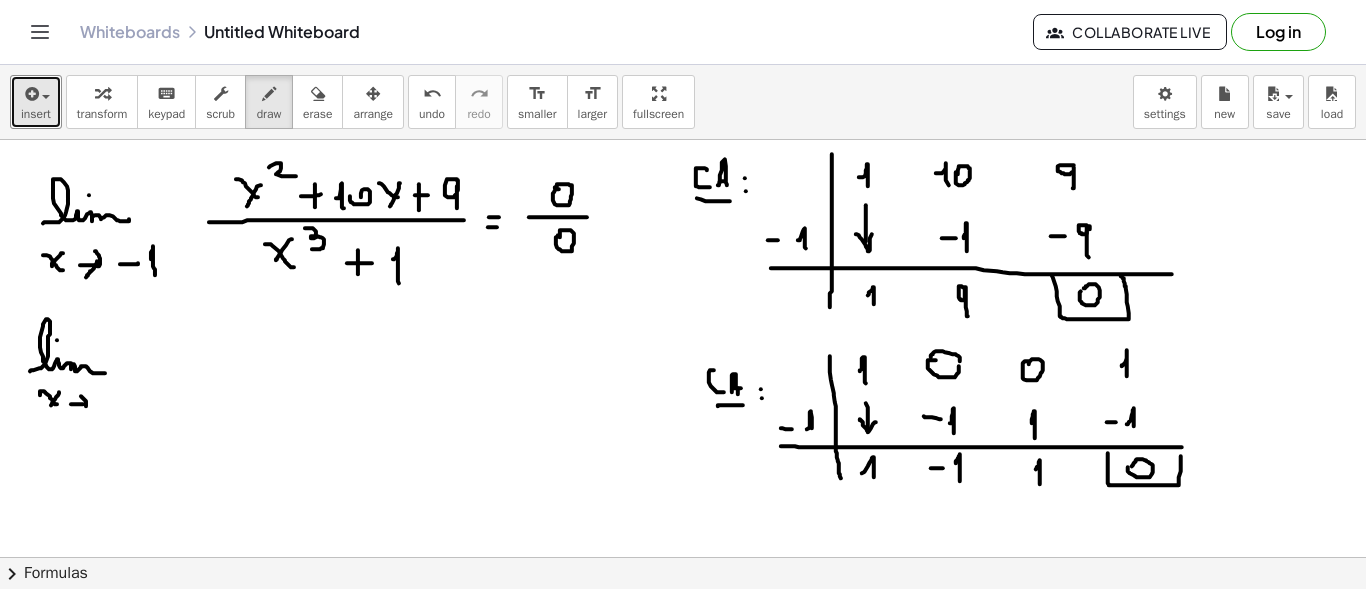 drag, startPoint x: 81, startPoint y: 395, endPoint x: 85, endPoint y: 408, distance: 13.601471 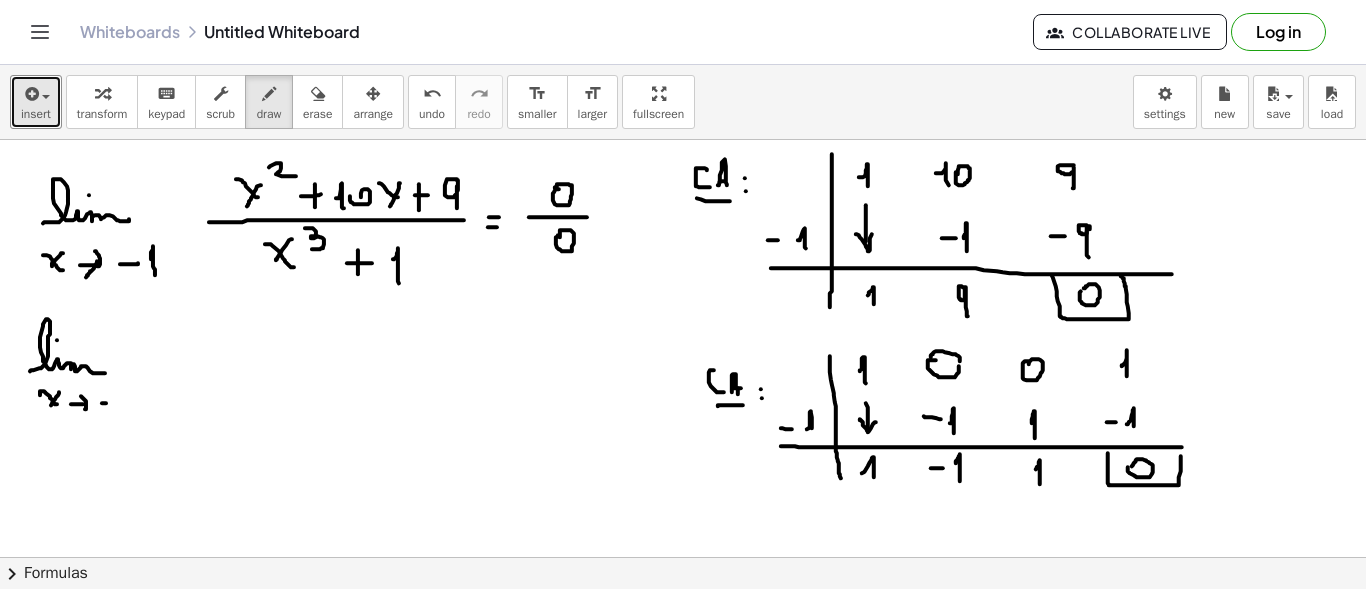 drag, startPoint x: 106, startPoint y: 402, endPoint x: 120, endPoint y: 402, distance: 14 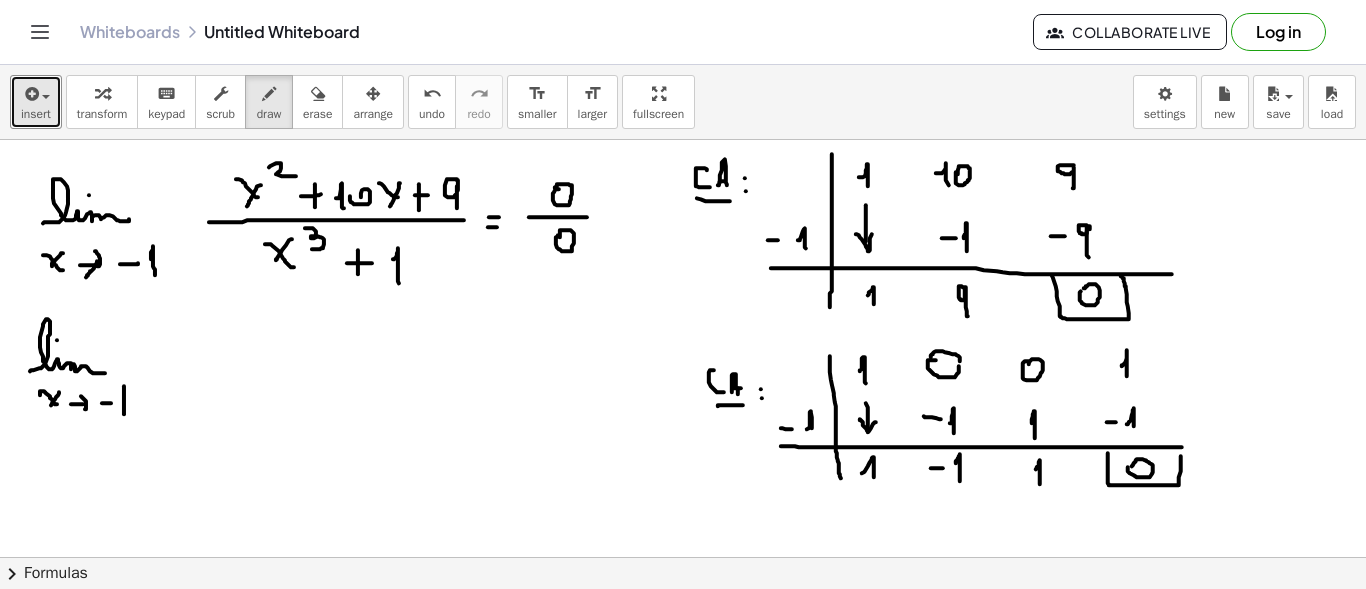 drag, startPoint x: 124, startPoint y: 385, endPoint x: 124, endPoint y: 414, distance: 29 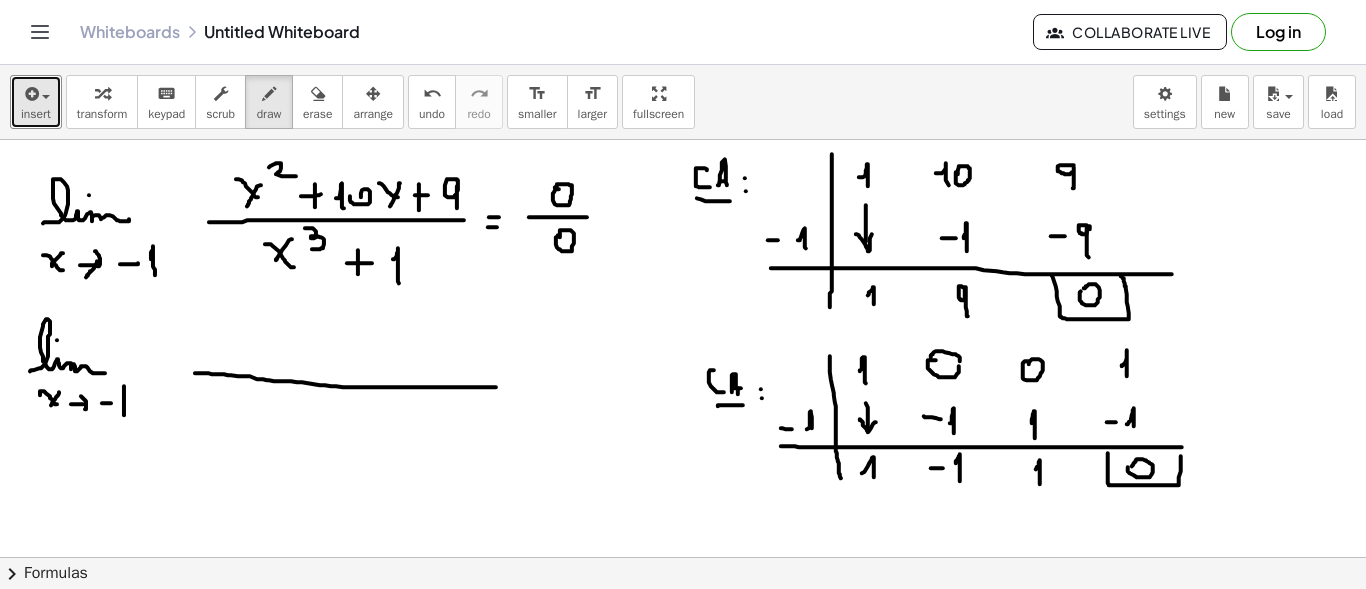 drag, startPoint x: 195, startPoint y: 372, endPoint x: 530, endPoint y: 386, distance: 335.29242 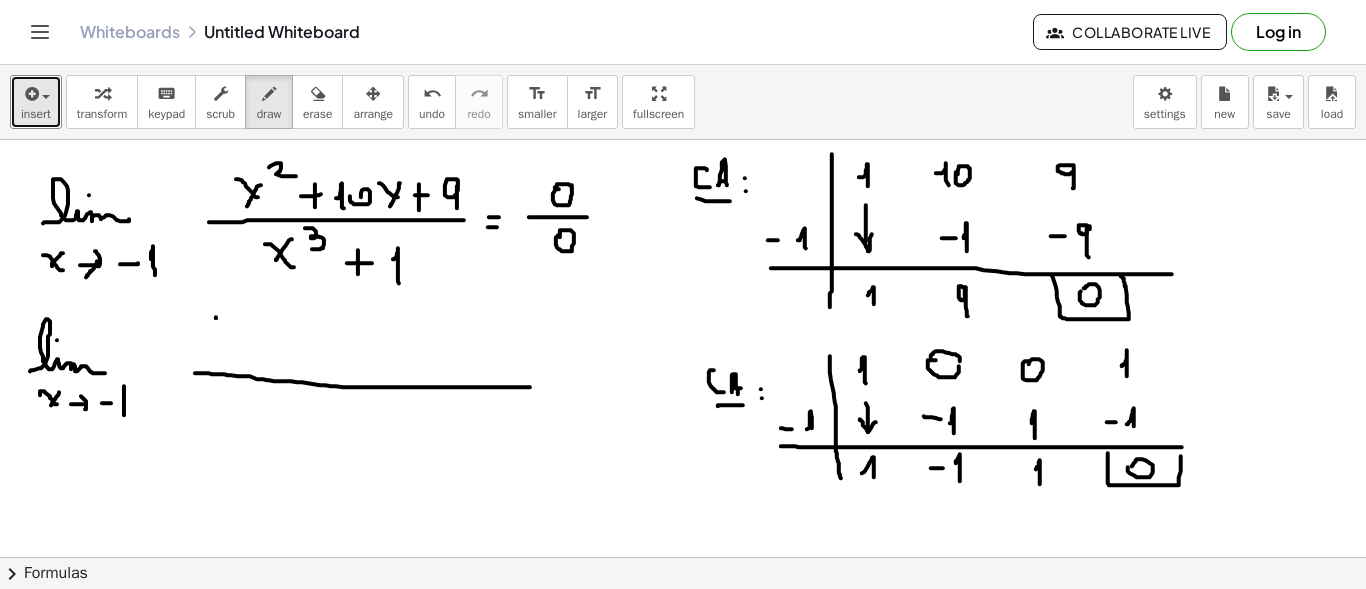 drag, startPoint x: 216, startPoint y: 317, endPoint x: 210, endPoint y: 353, distance: 36.496574 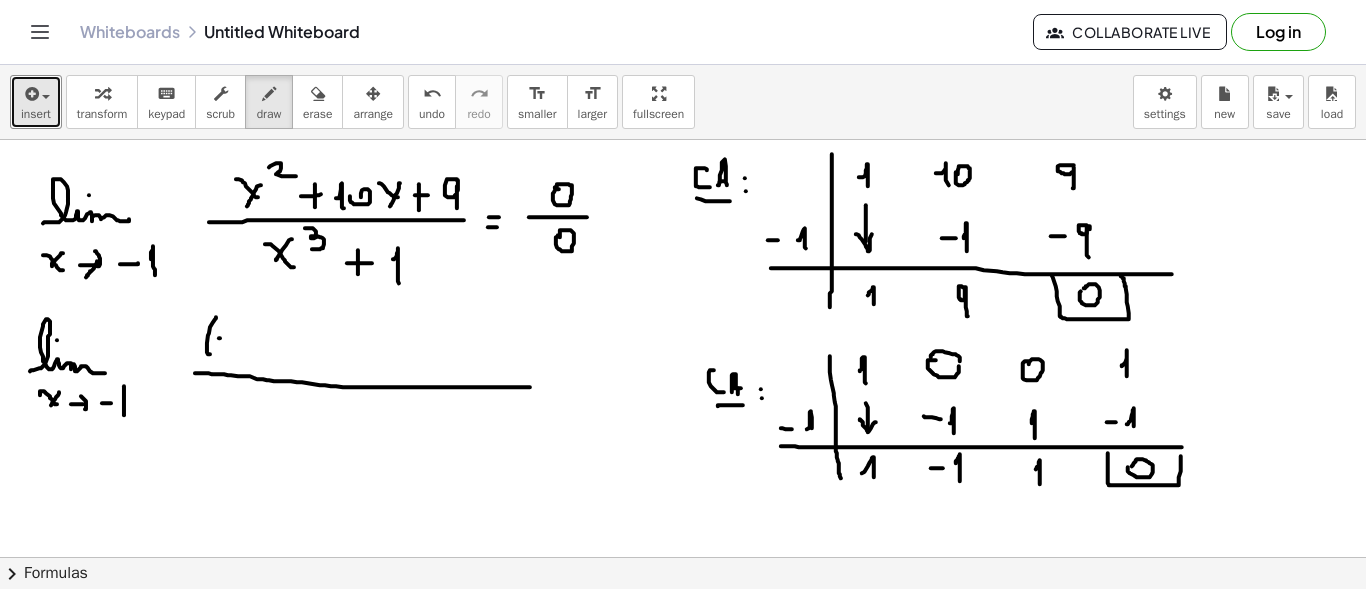 drag, startPoint x: 220, startPoint y: 337, endPoint x: 237, endPoint y: 354, distance: 24.04163 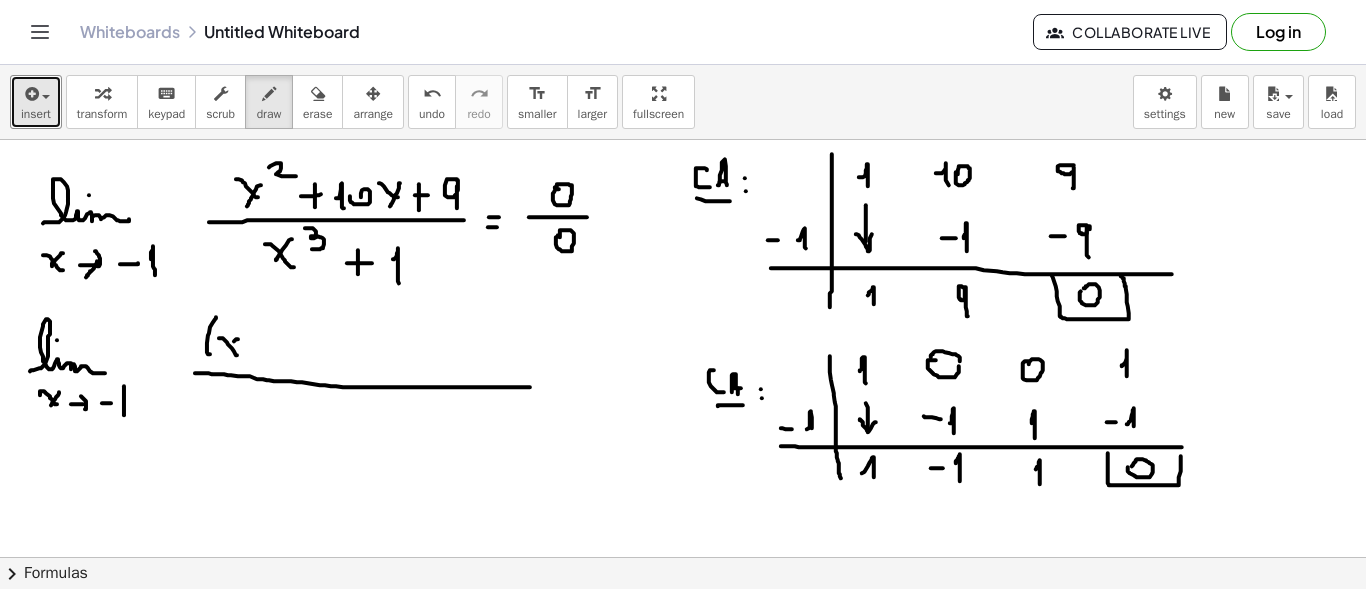 drag, startPoint x: 236, startPoint y: 338, endPoint x: 228, endPoint y: 349, distance: 13.601471 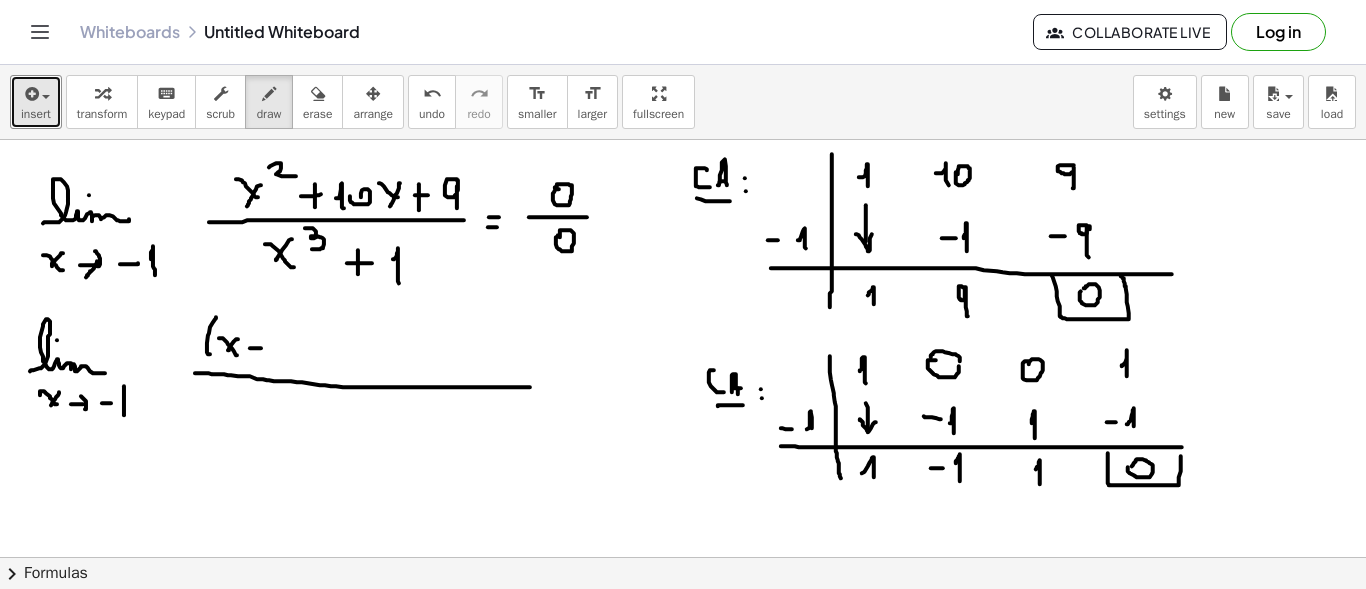click at bounding box center (683, 666) 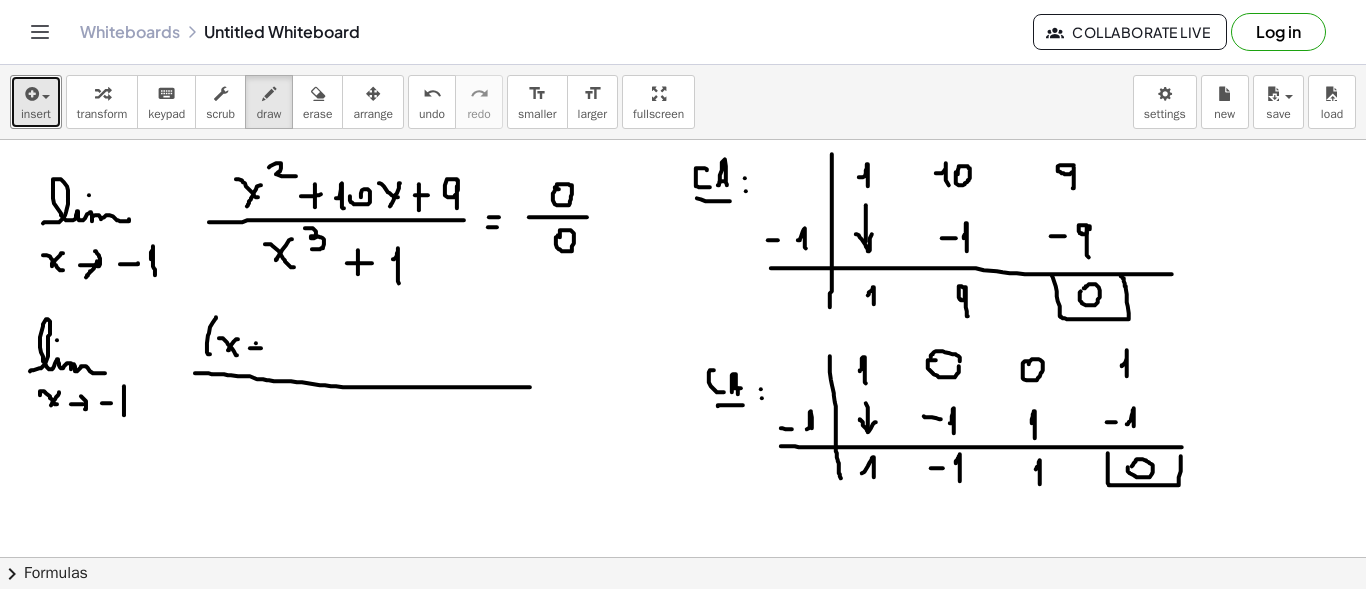 drag, startPoint x: 256, startPoint y: 342, endPoint x: 256, endPoint y: 359, distance: 17 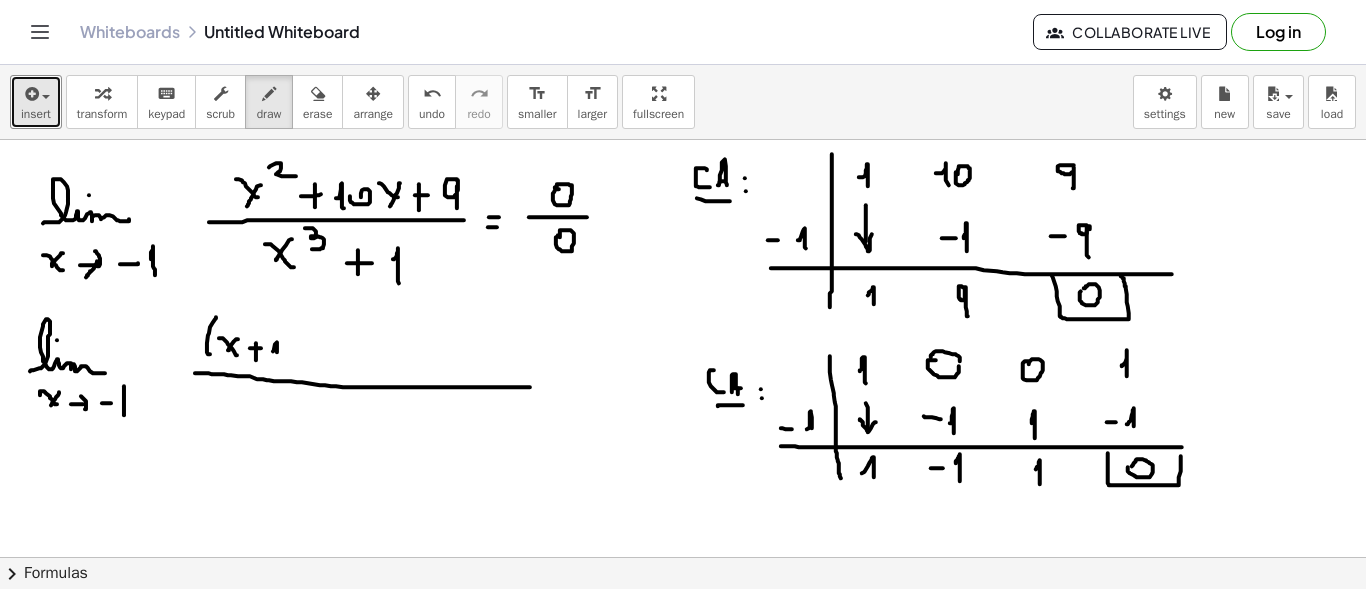 click at bounding box center [683, 666] 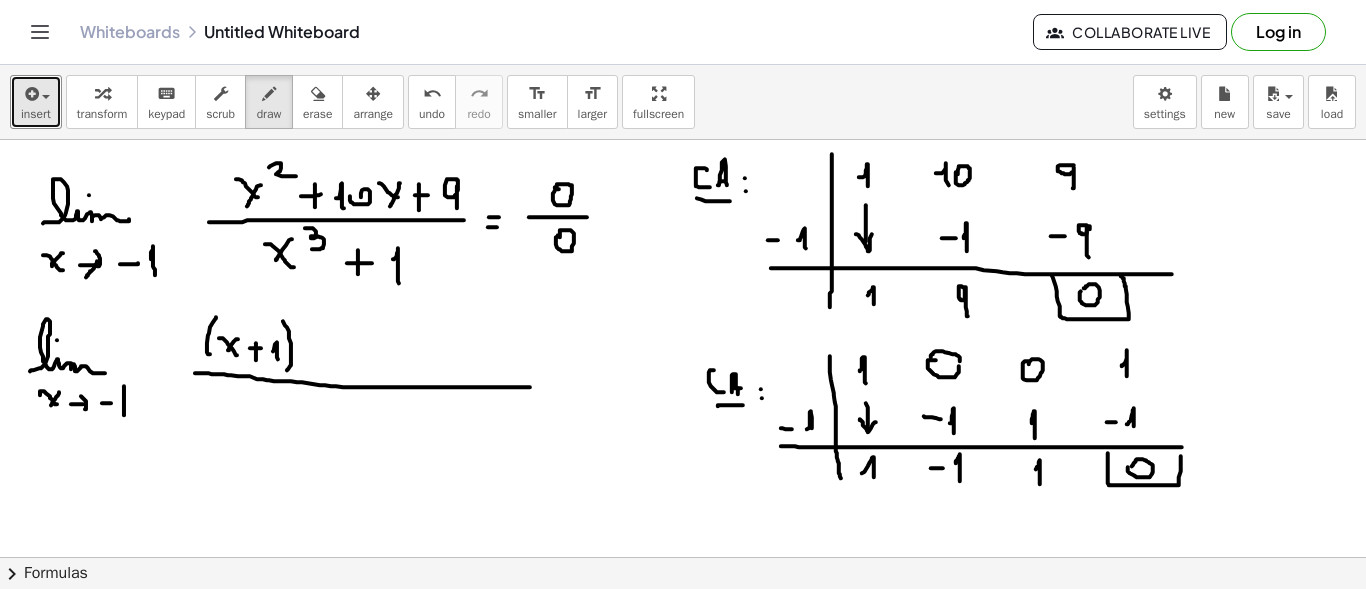 drag, startPoint x: 283, startPoint y: 320, endPoint x: 287, endPoint y: 369, distance: 49.162994 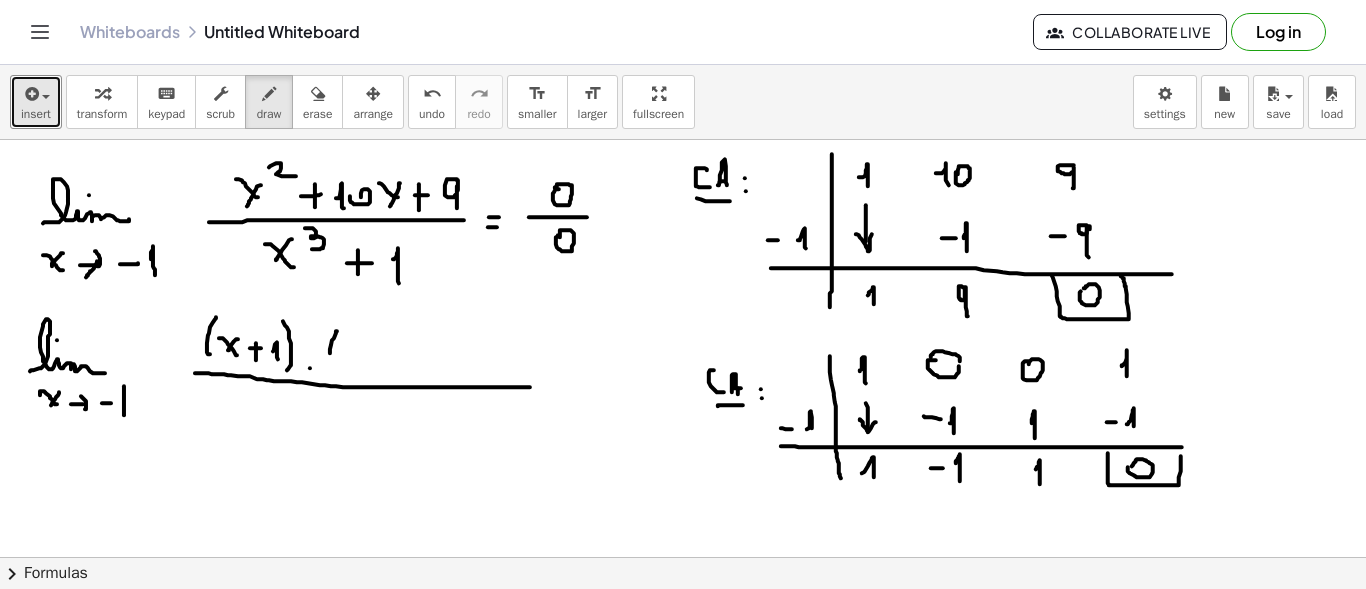drag, startPoint x: 337, startPoint y: 330, endPoint x: 332, endPoint y: 373, distance: 43.289722 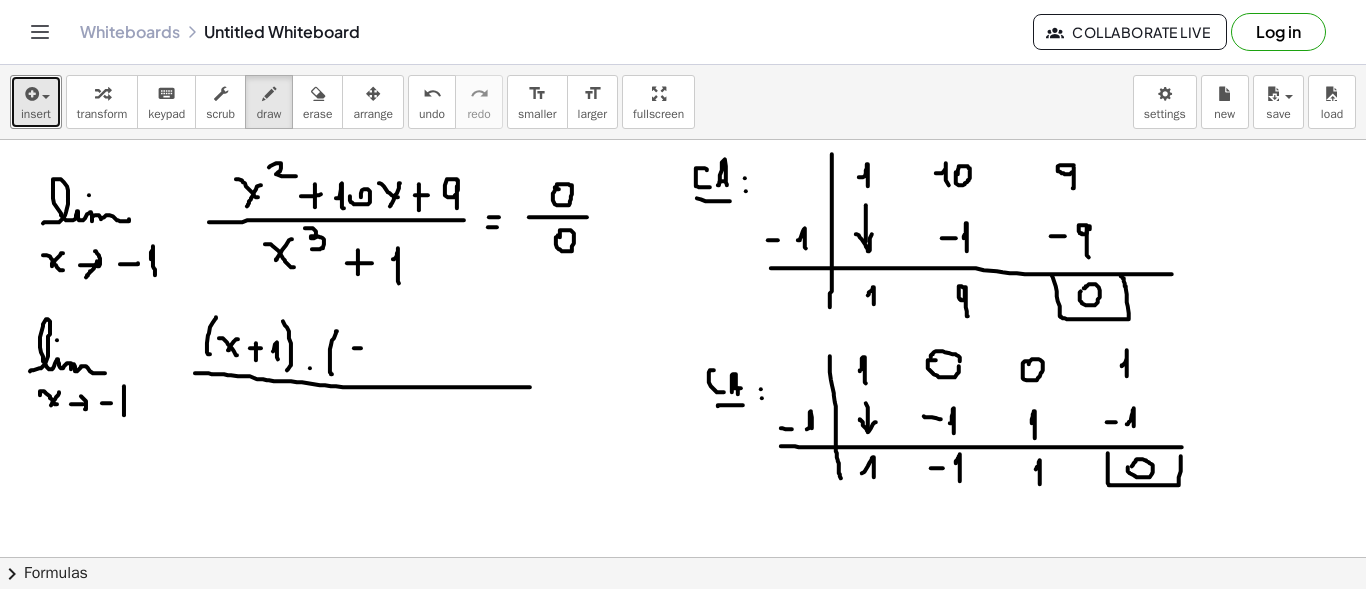 drag, startPoint x: 361, startPoint y: 347, endPoint x: 379, endPoint y: 362, distance: 23.43075 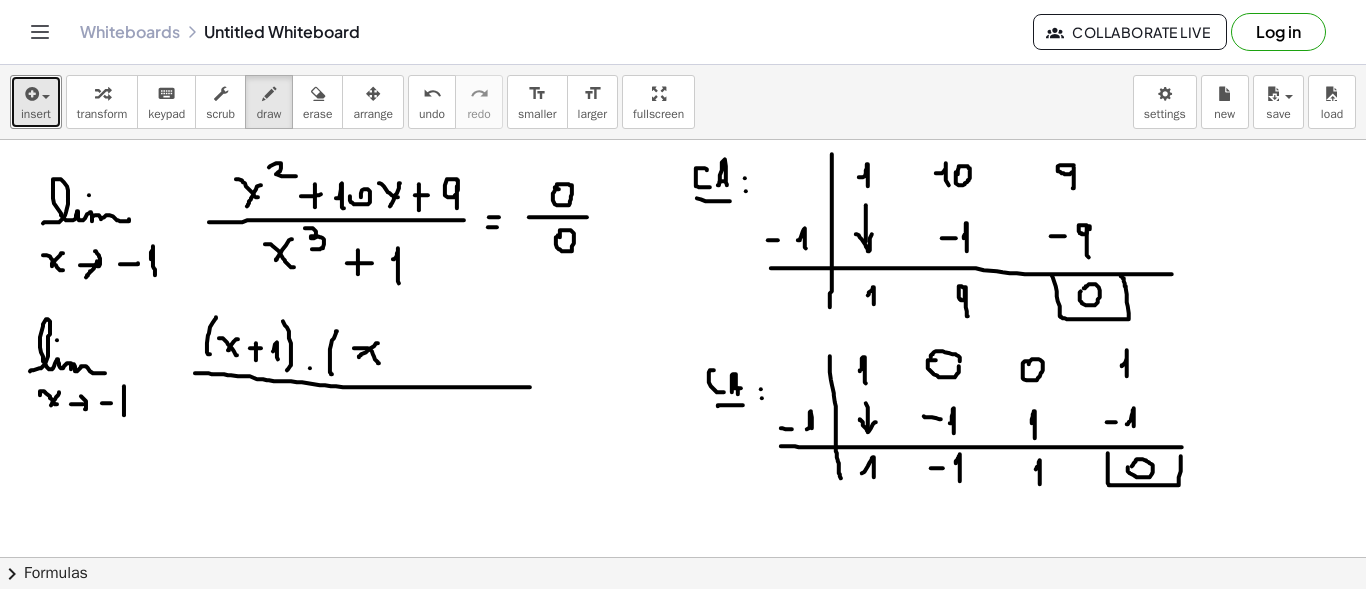 drag, startPoint x: 374, startPoint y: 345, endPoint x: 393, endPoint y: 353, distance: 20.615528 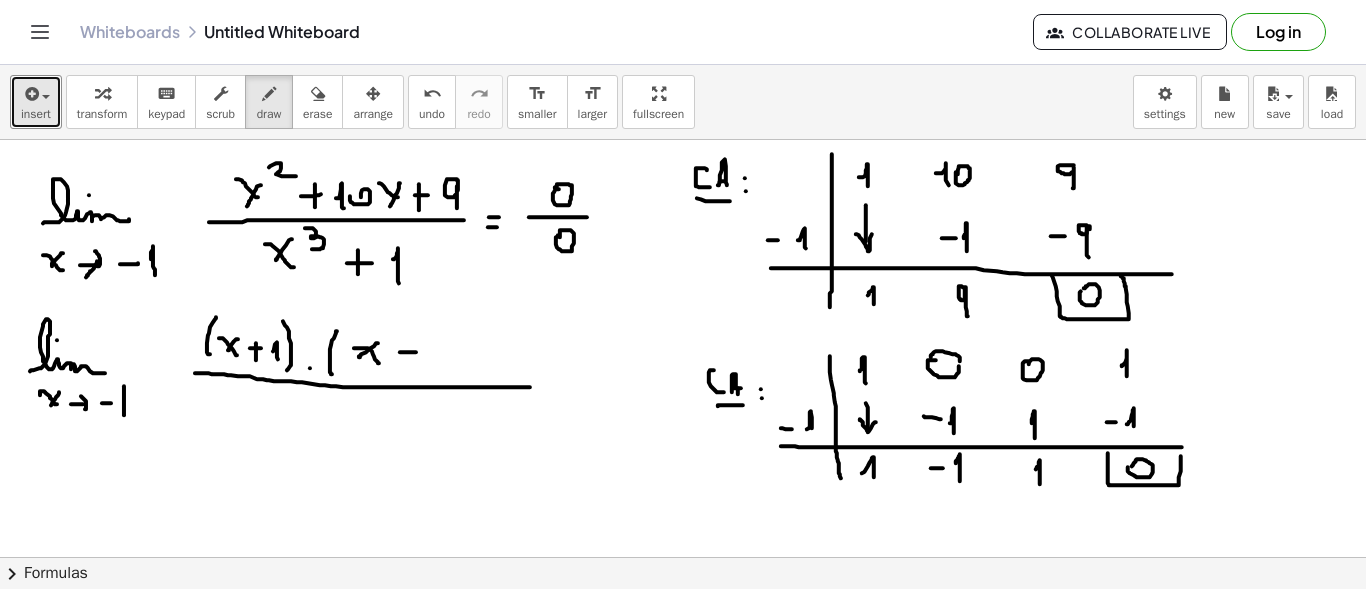 drag, startPoint x: 400, startPoint y: 351, endPoint x: 416, endPoint y: 351, distance: 16 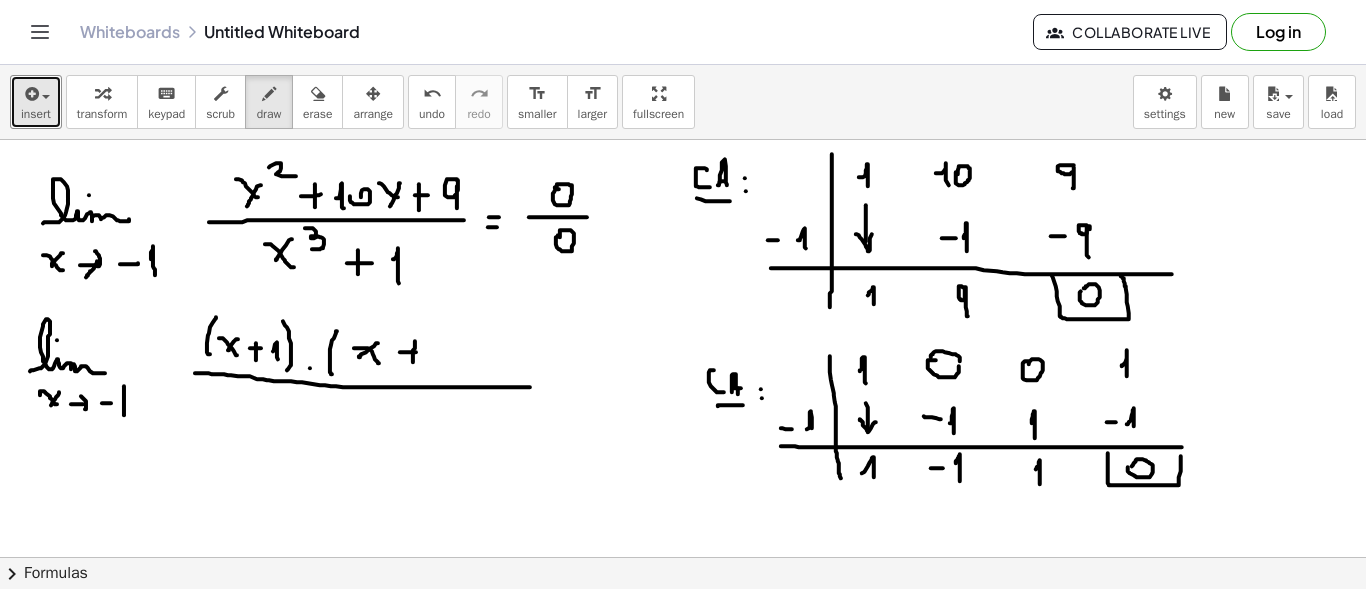 drag, startPoint x: 415, startPoint y: 340, endPoint x: 413, endPoint y: 361, distance: 21.095022 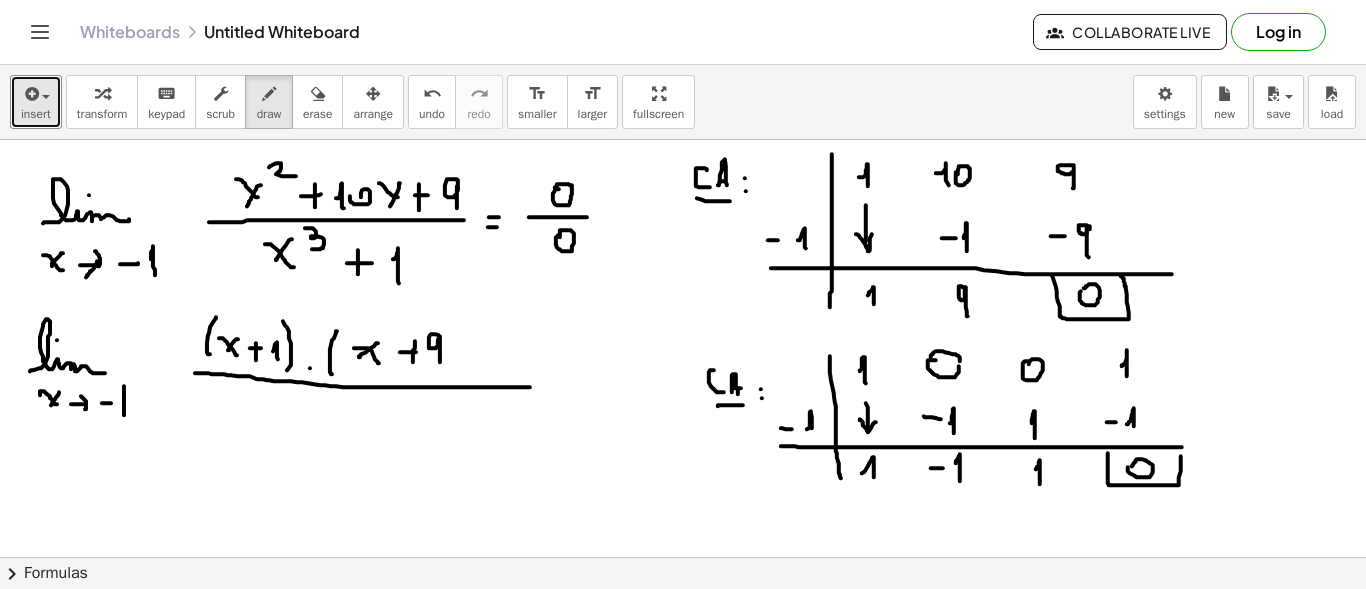 drag, startPoint x: 439, startPoint y: 336, endPoint x: 440, endPoint y: 361, distance: 25.019993 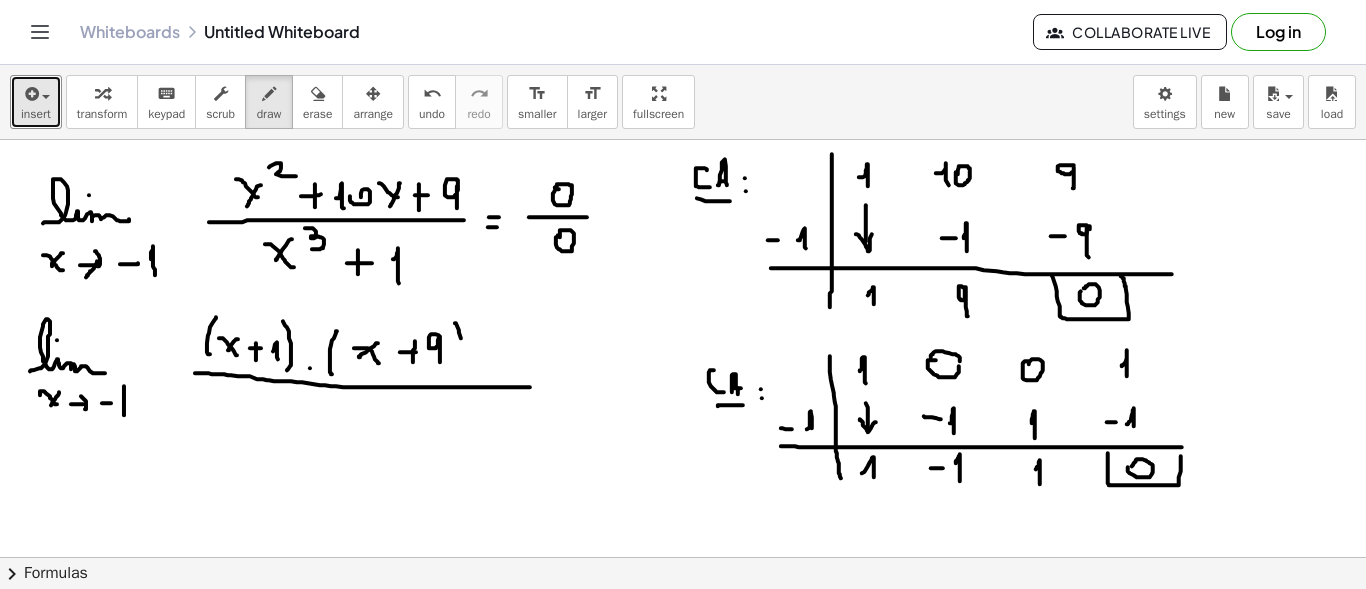 click at bounding box center [683, 666] 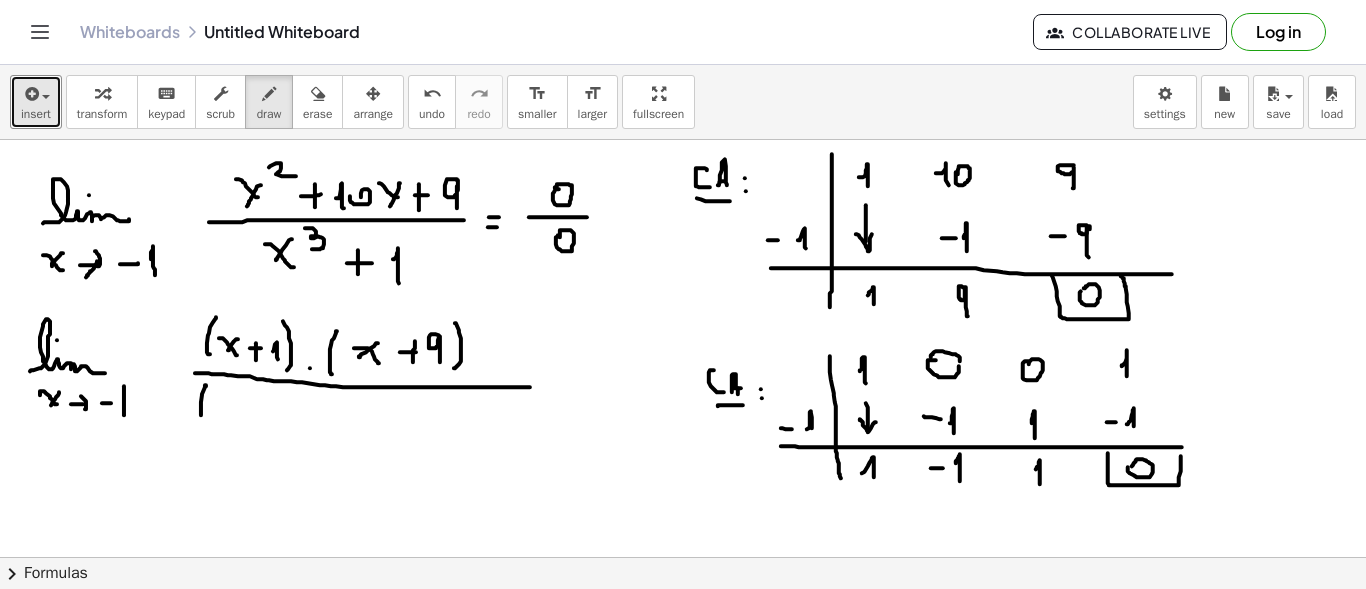 click at bounding box center (683, 666) 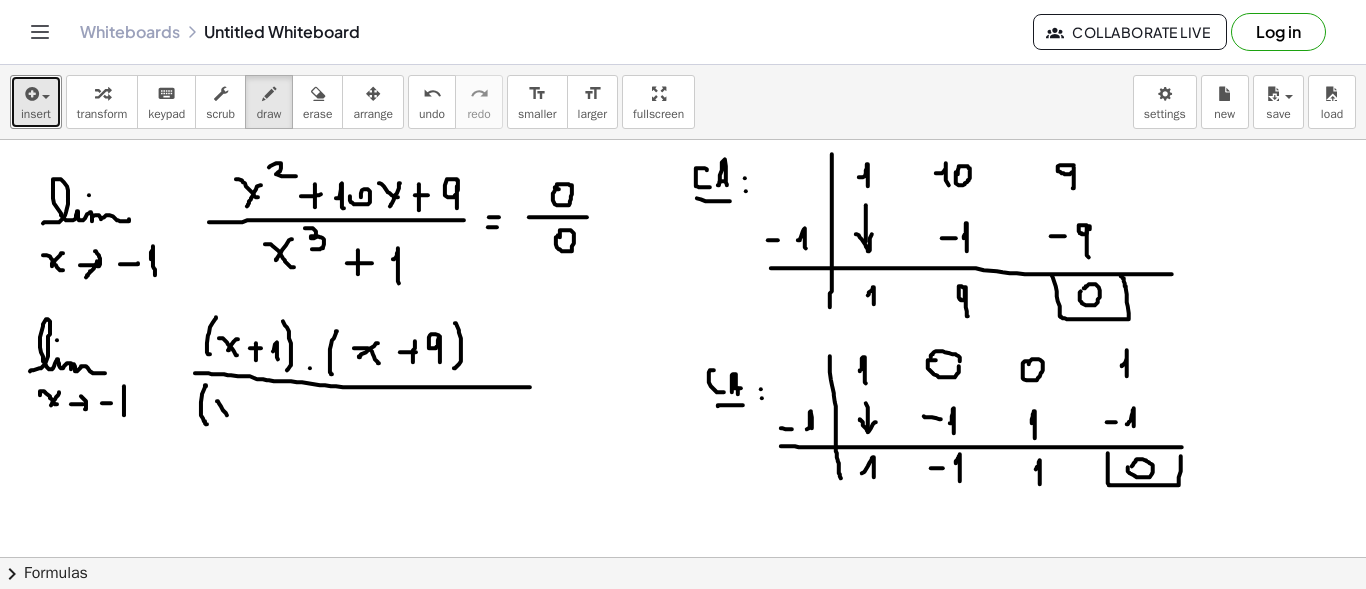 click at bounding box center [683, 666] 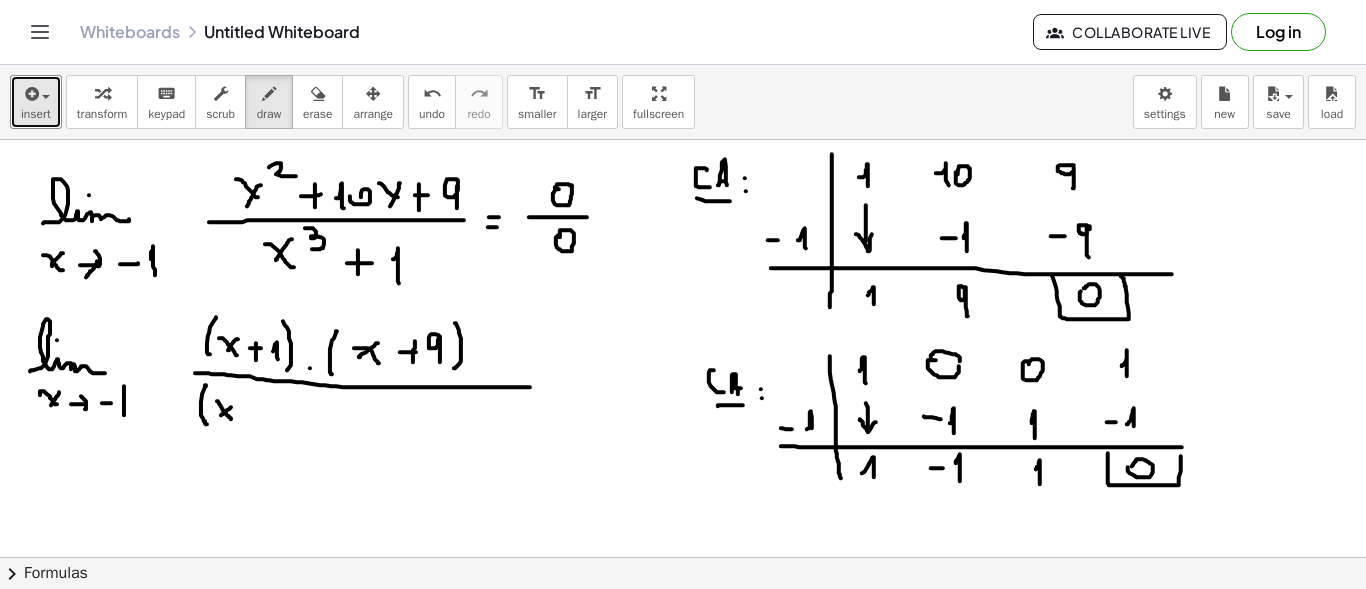click at bounding box center (683, 666) 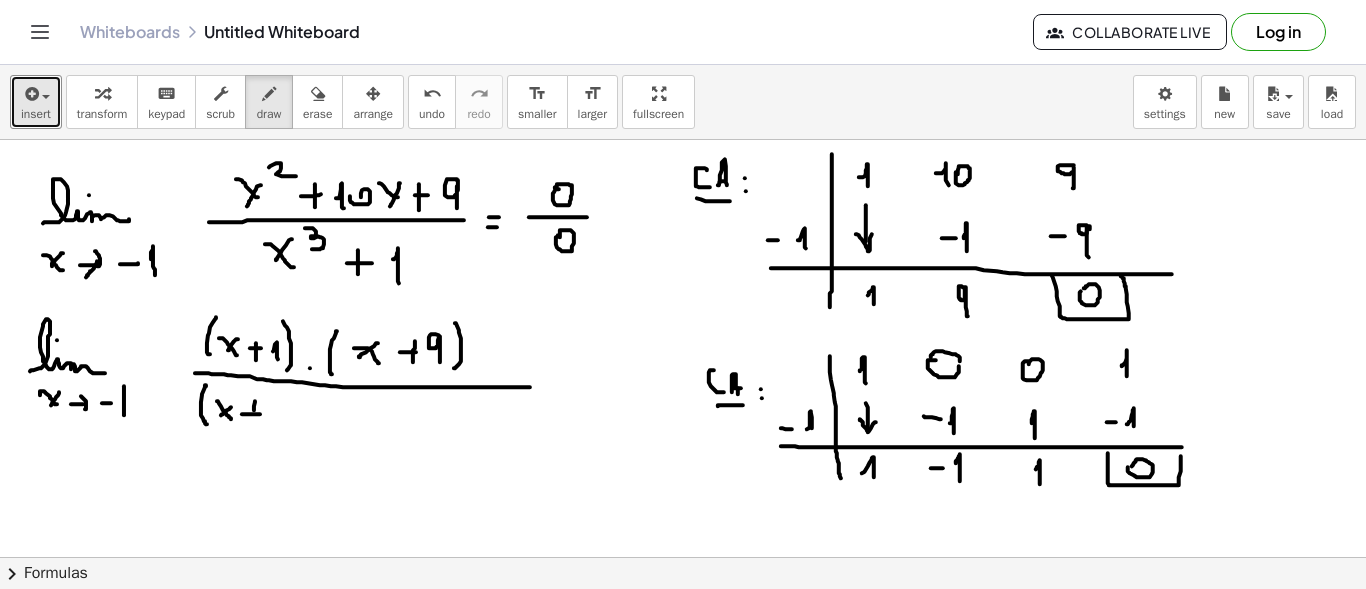 click at bounding box center [683, 666] 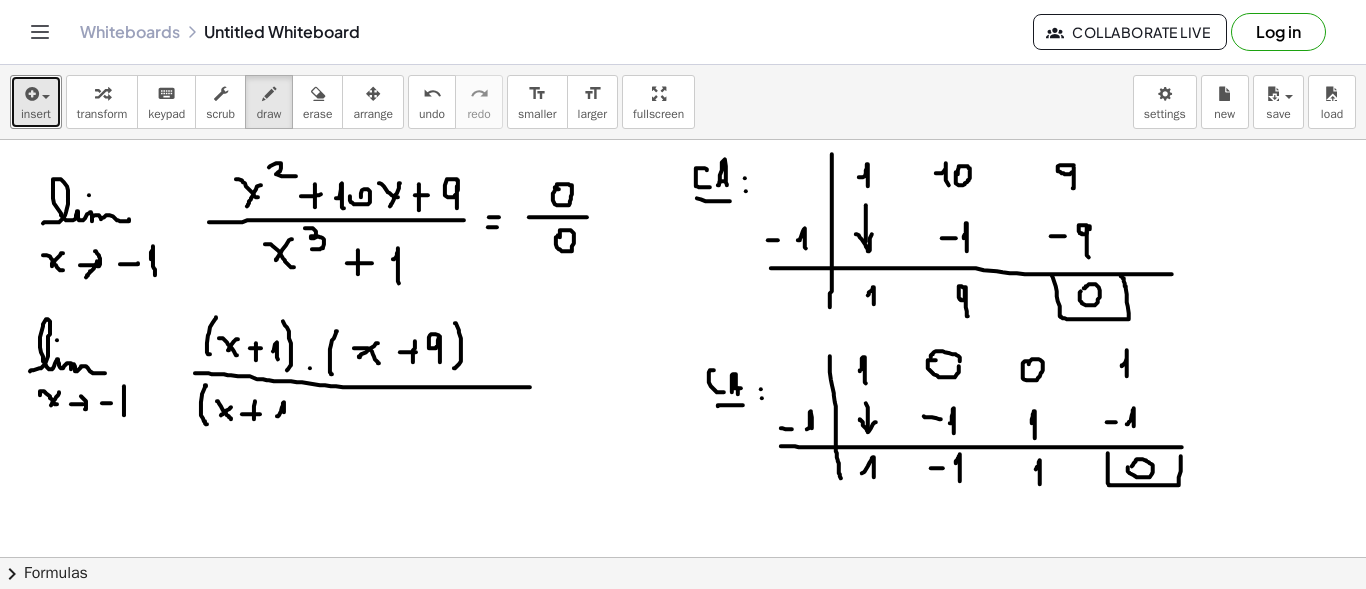 click at bounding box center (683, 666) 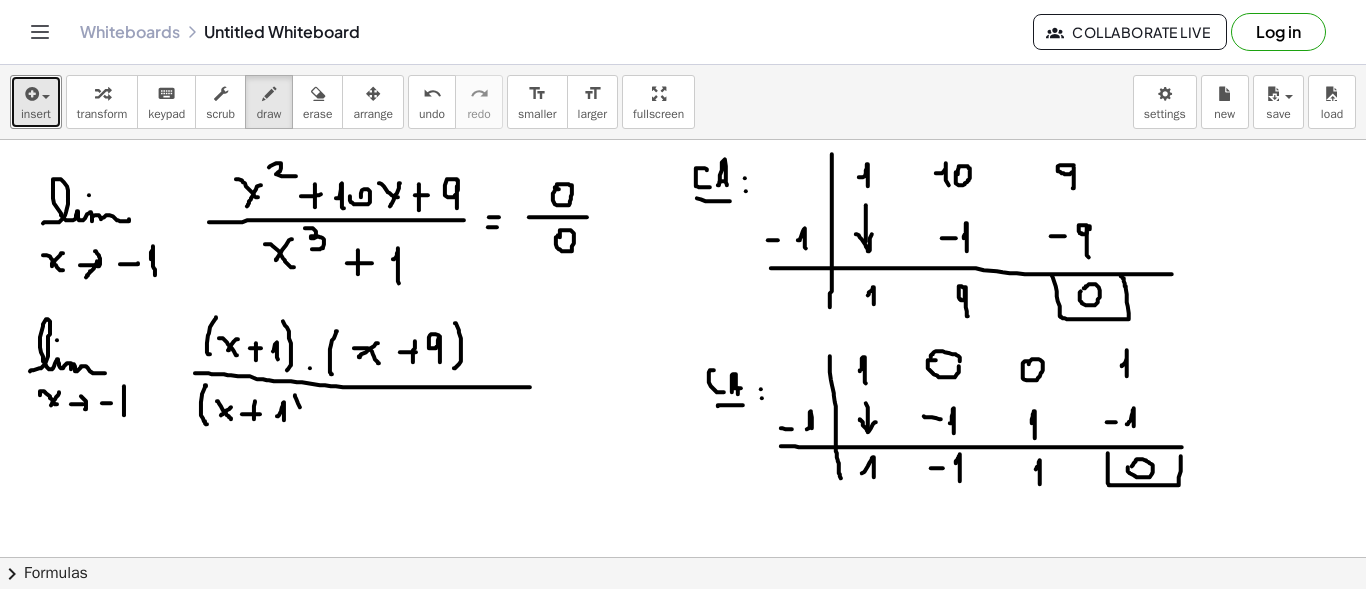 click at bounding box center (683, 666) 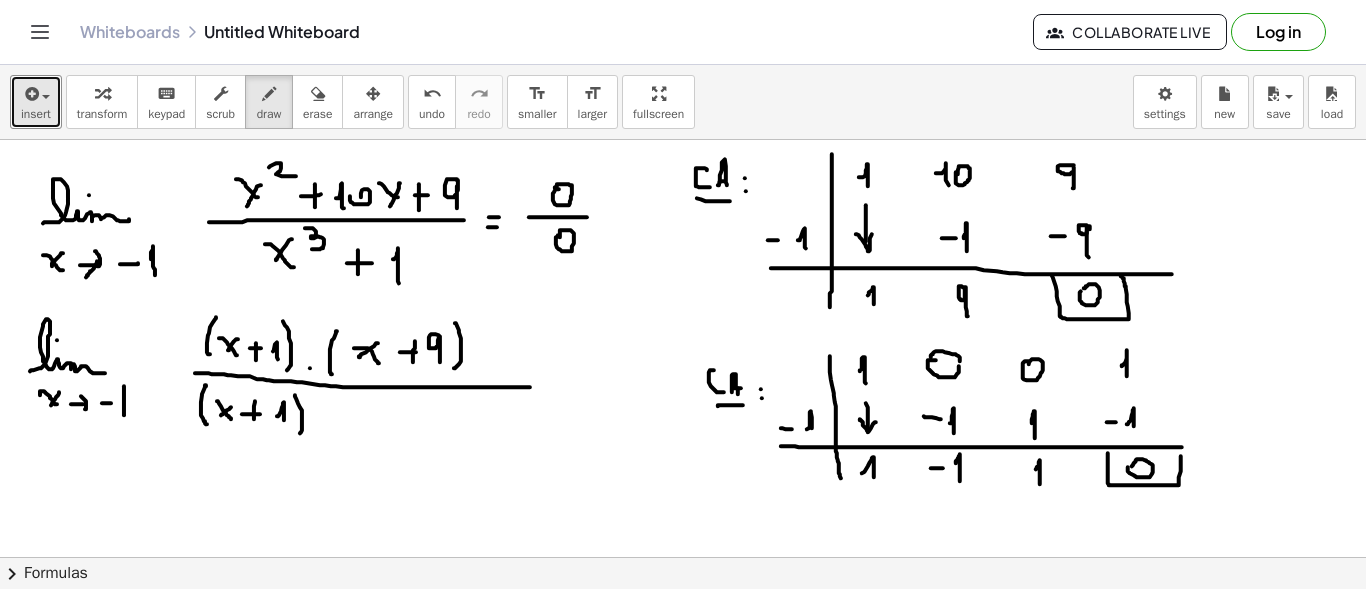 click at bounding box center (683, 666) 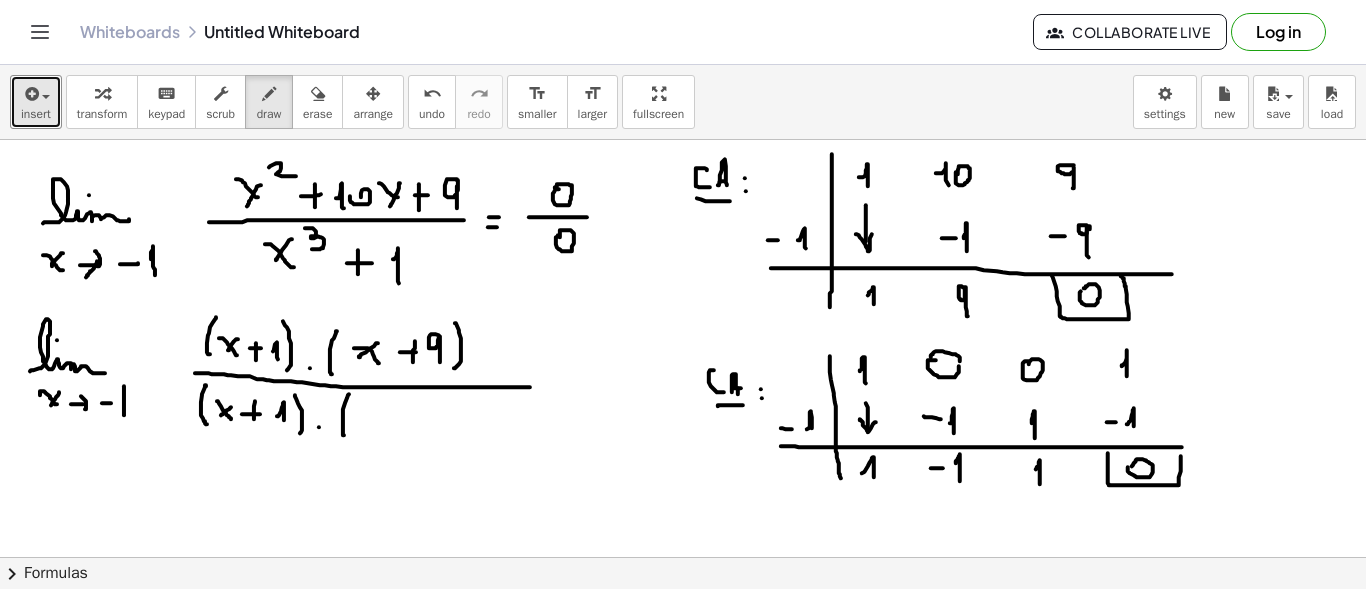 click at bounding box center (683, 666) 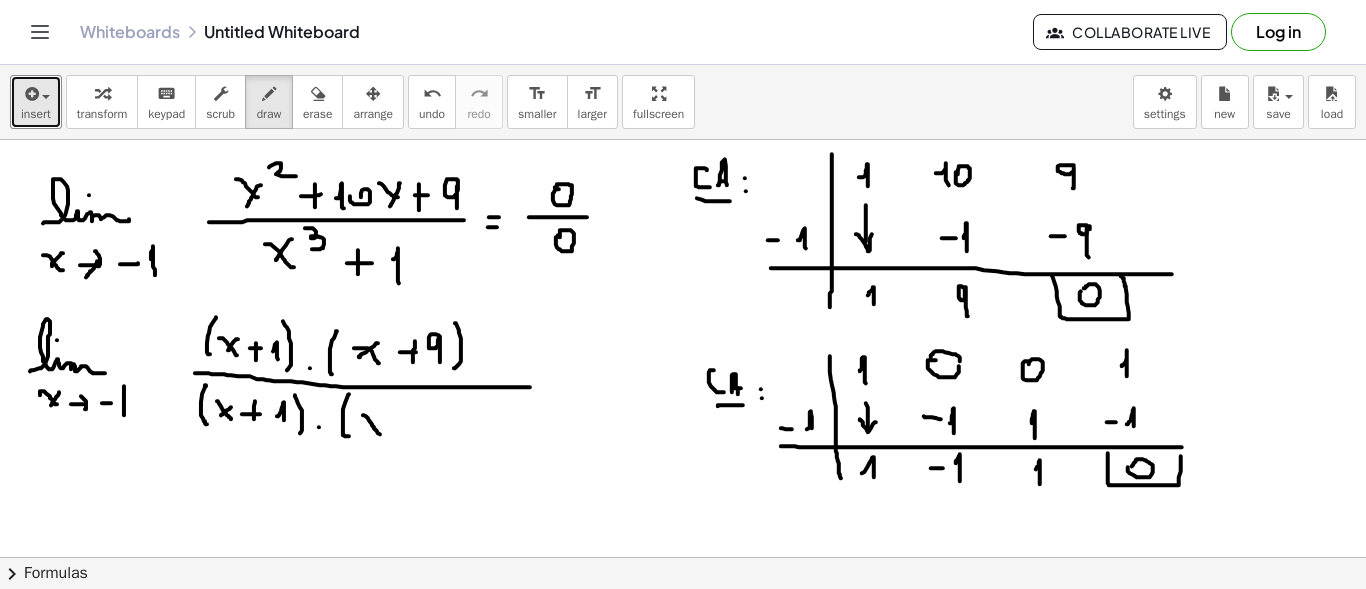 click at bounding box center (683, 666) 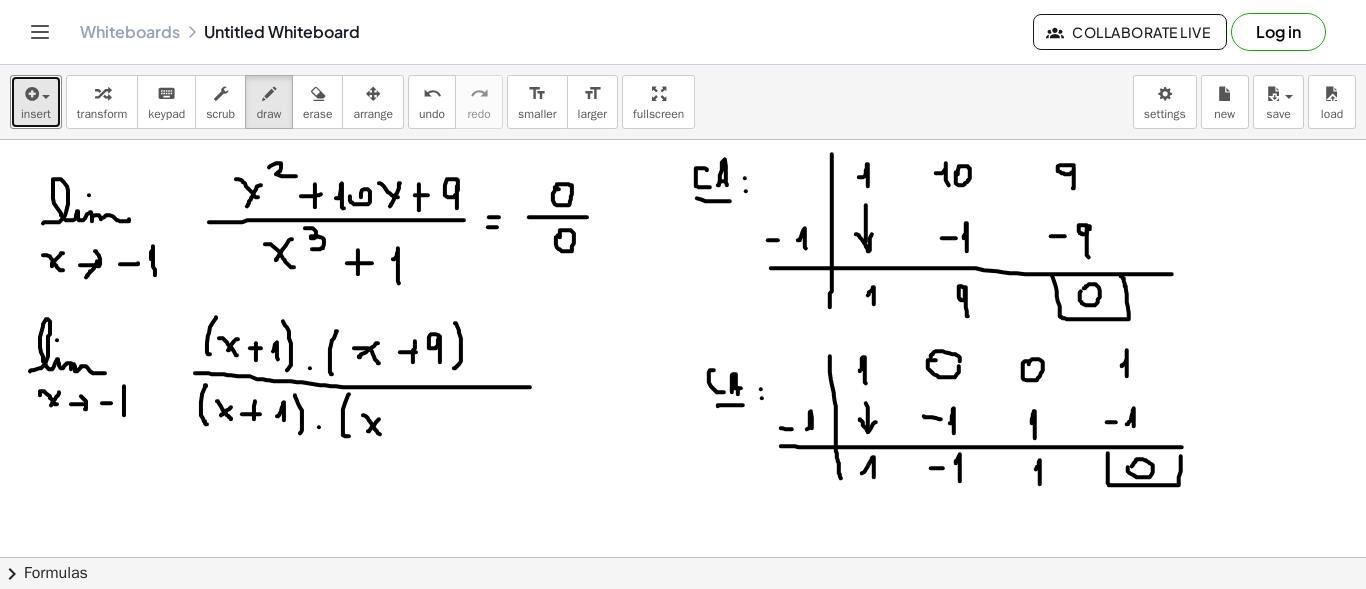 click at bounding box center [683, 666] 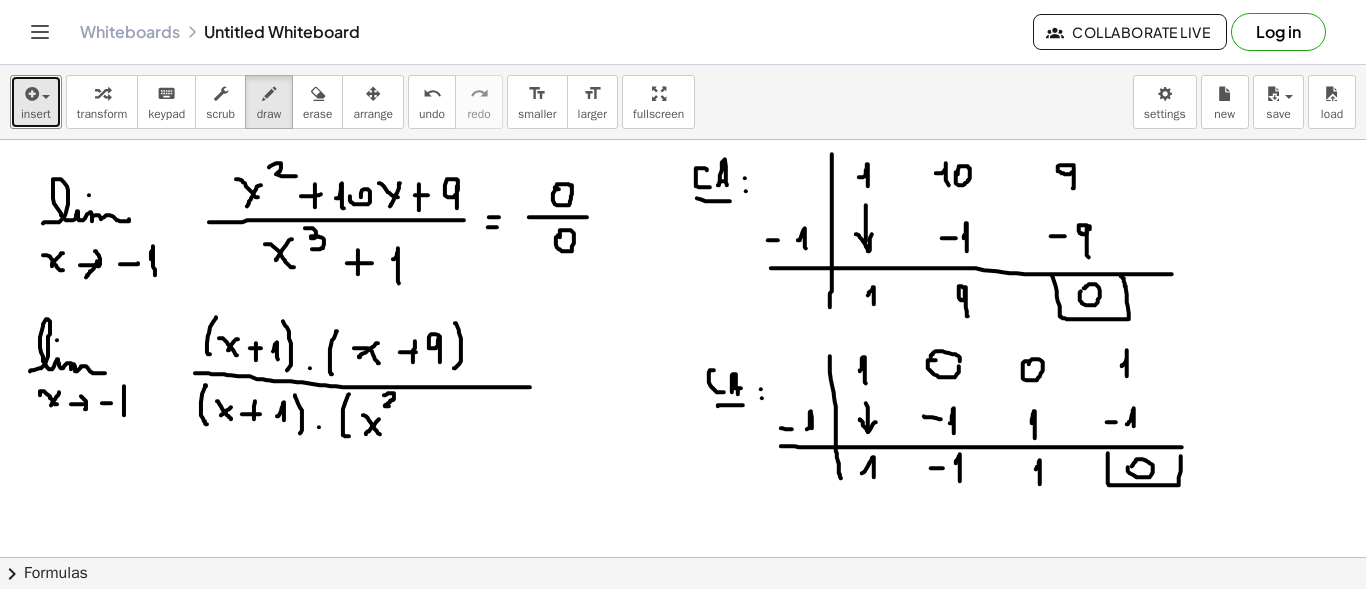 click at bounding box center [683, 666] 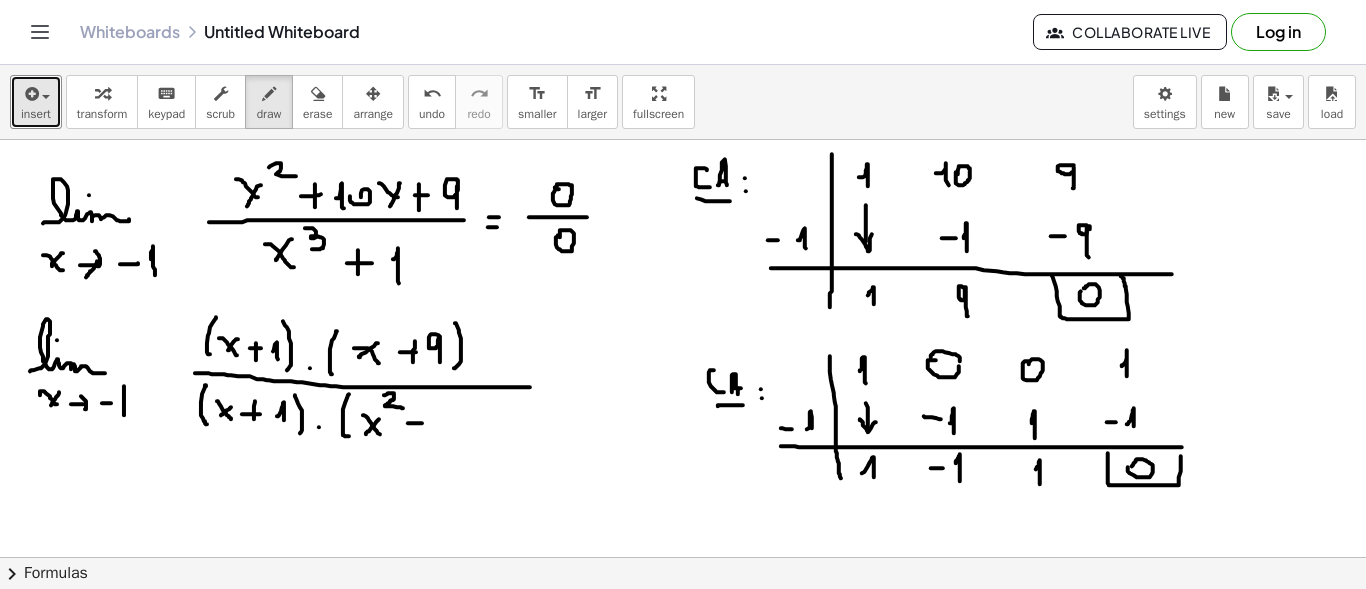 drag, startPoint x: 409, startPoint y: 422, endPoint x: 433, endPoint y: 417, distance: 24.5153 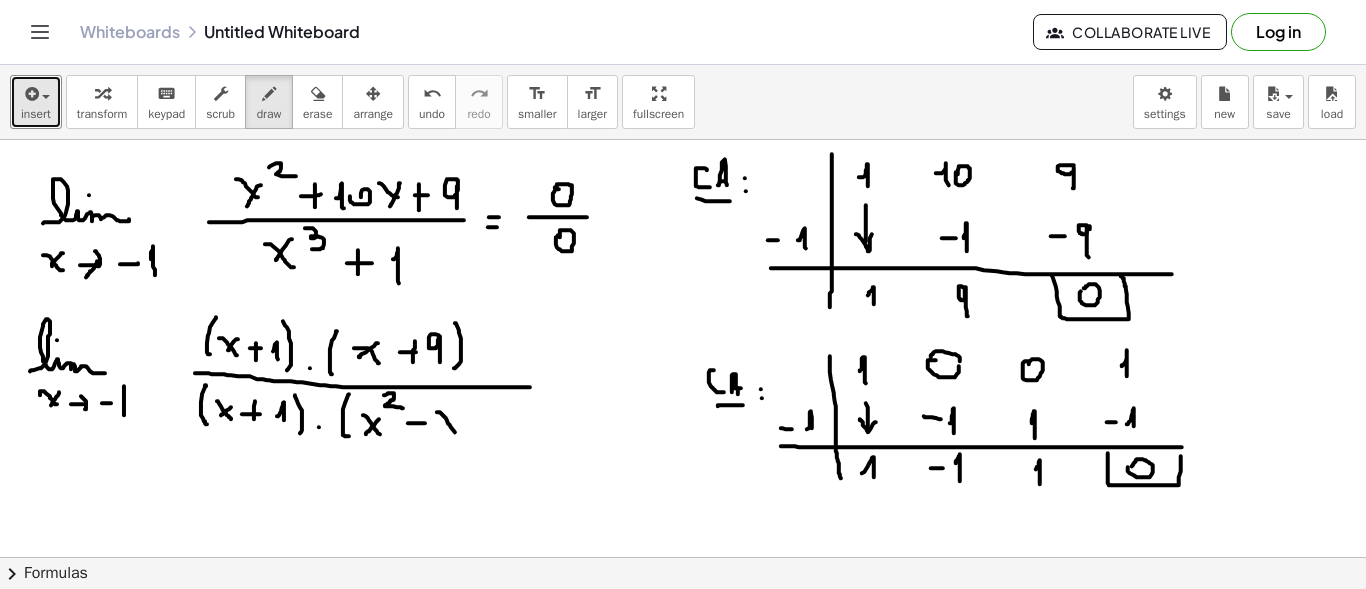 drag, startPoint x: 438, startPoint y: 411, endPoint x: 460, endPoint y: 425, distance: 26.076809 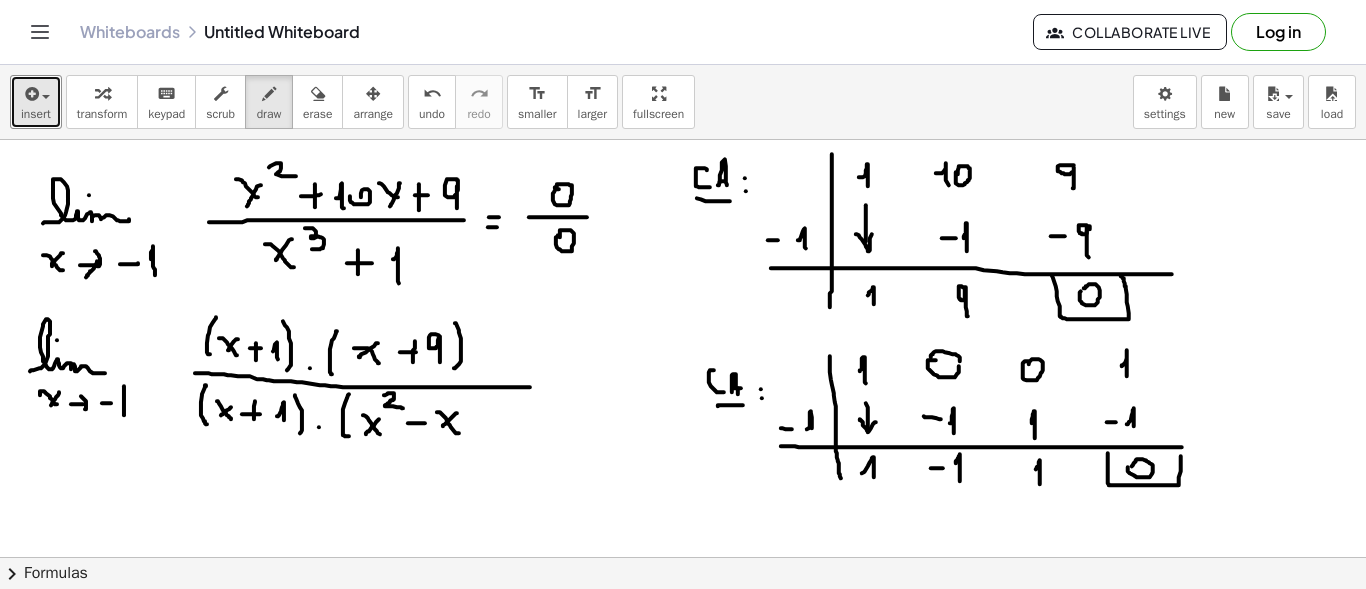 click at bounding box center (683, 666) 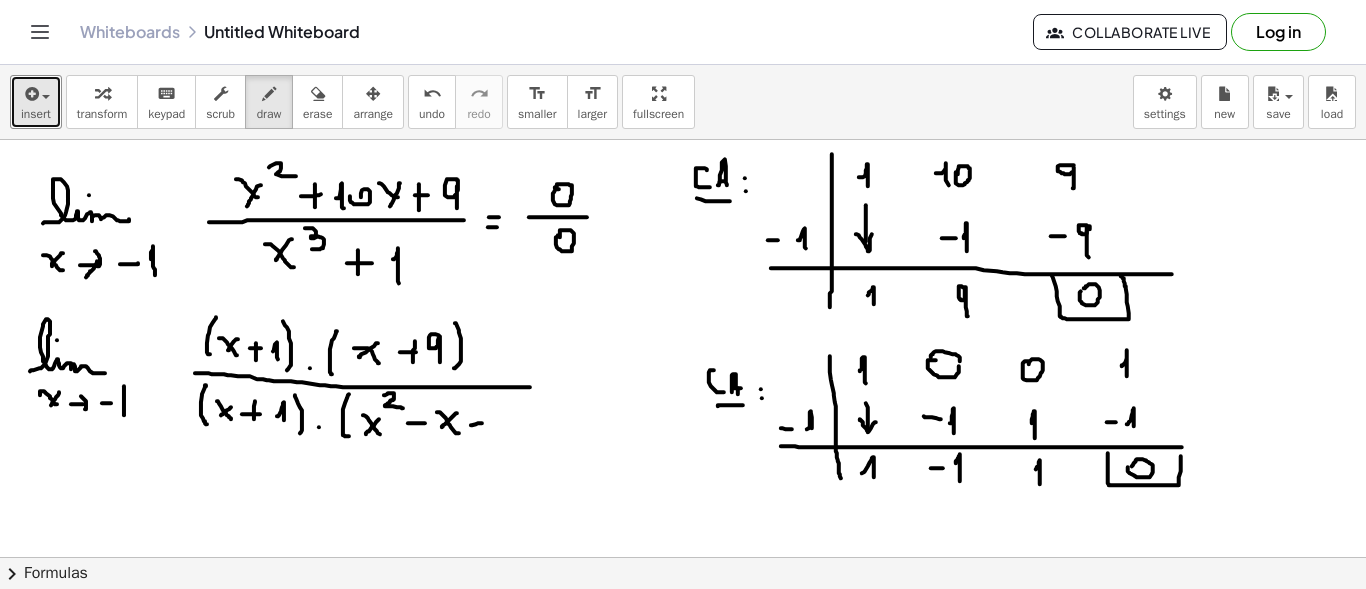 drag, startPoint x: 478, startPoint y: 422, endPoint x: 489, endPoint y: 422, distance: 11 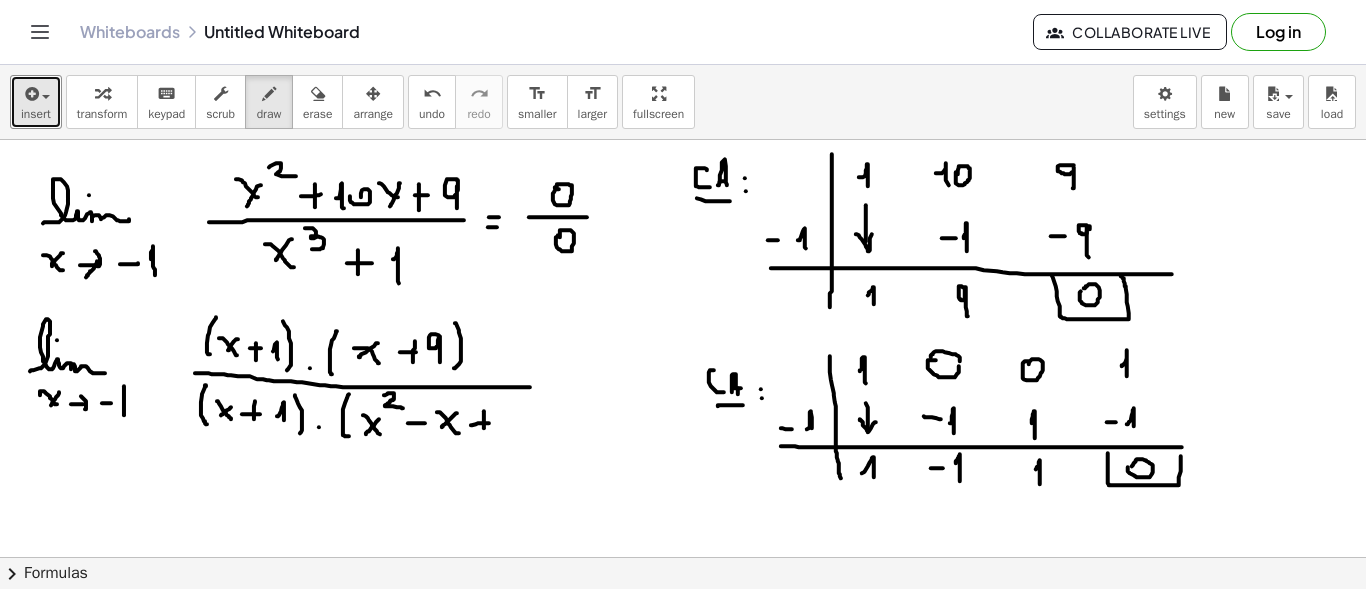 drag, startPoint x: 484, startPoint y: 411, endPoint x: 494, endPoint y: 423, distance: 15.6205 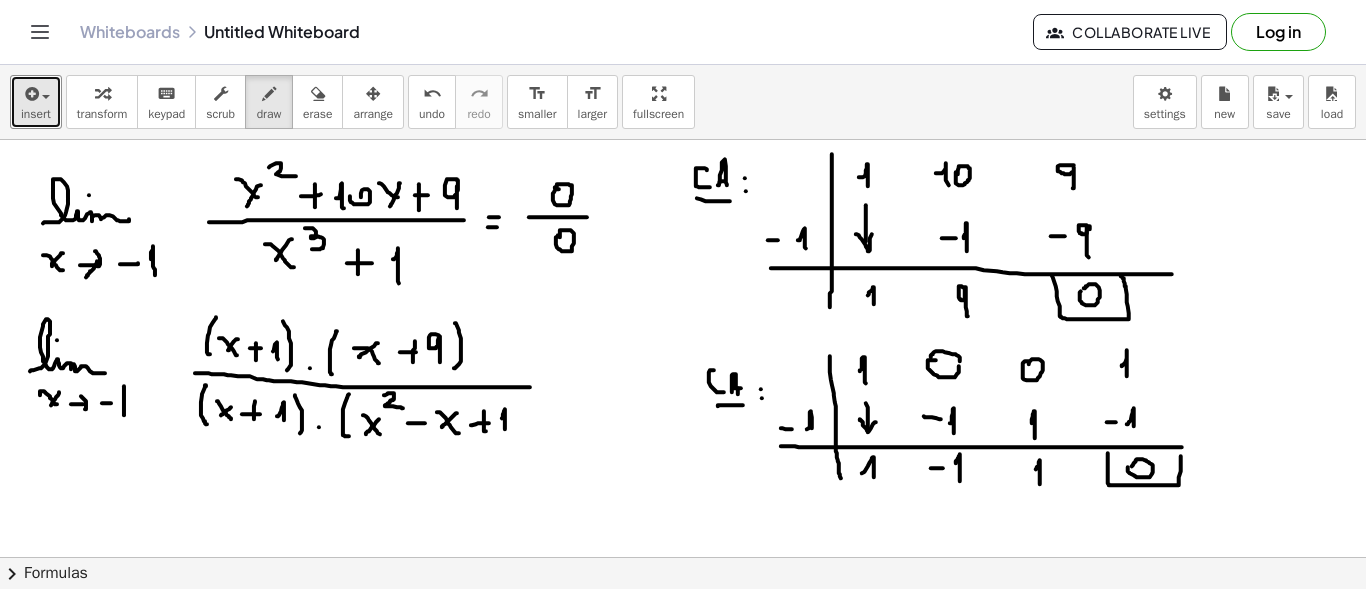 drag, startPoint x: 505, startPoint y: 408, endPoint x: 505, endPoint y: 428, distance: 20 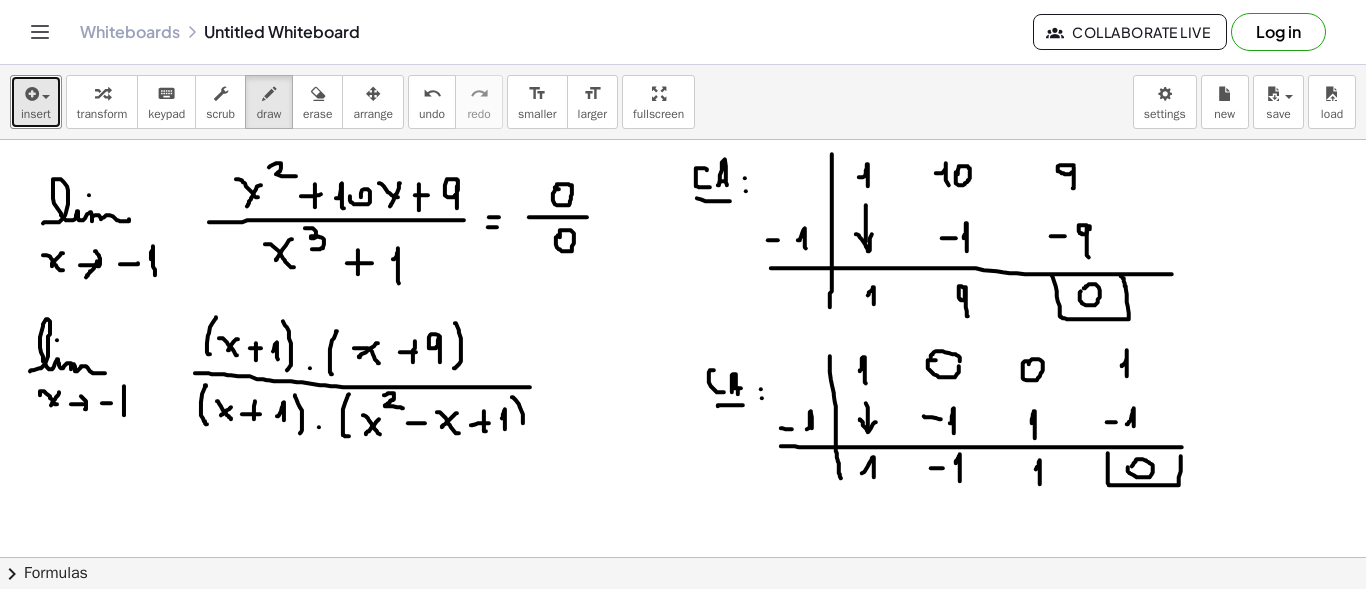 drag, startPoint x: 512, startPoint y: 396, endPoint x: 517, endPoint y: 434, distance: 38.327538 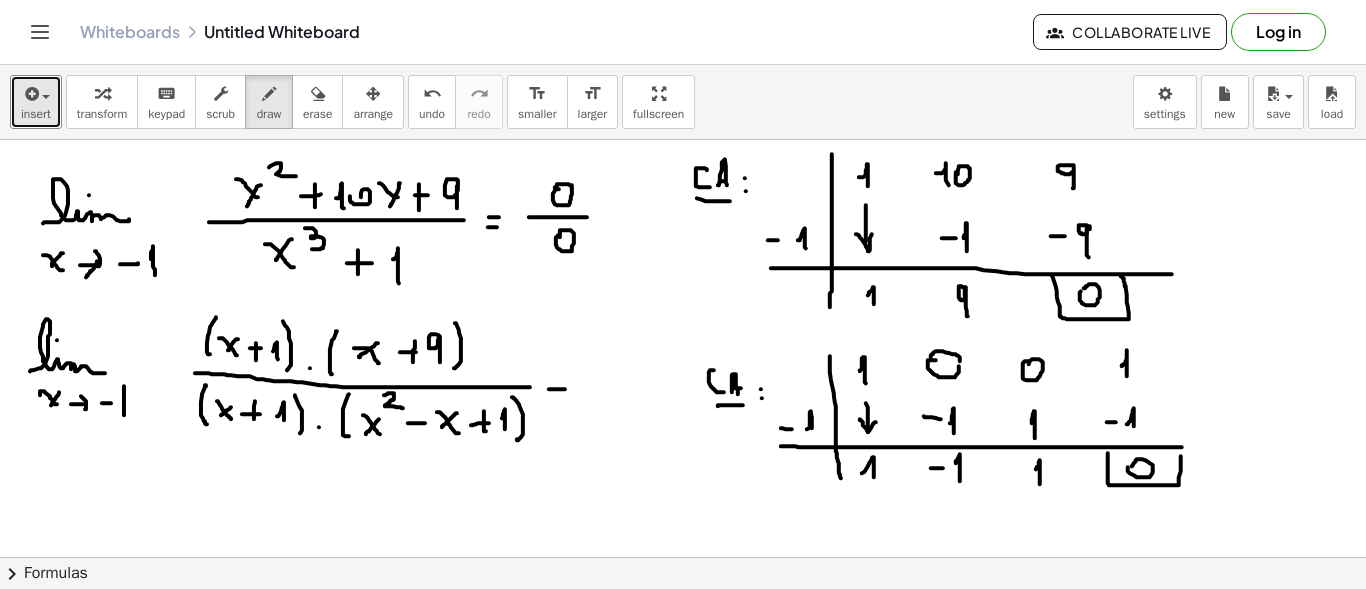 click at bounding box center (683, 666) 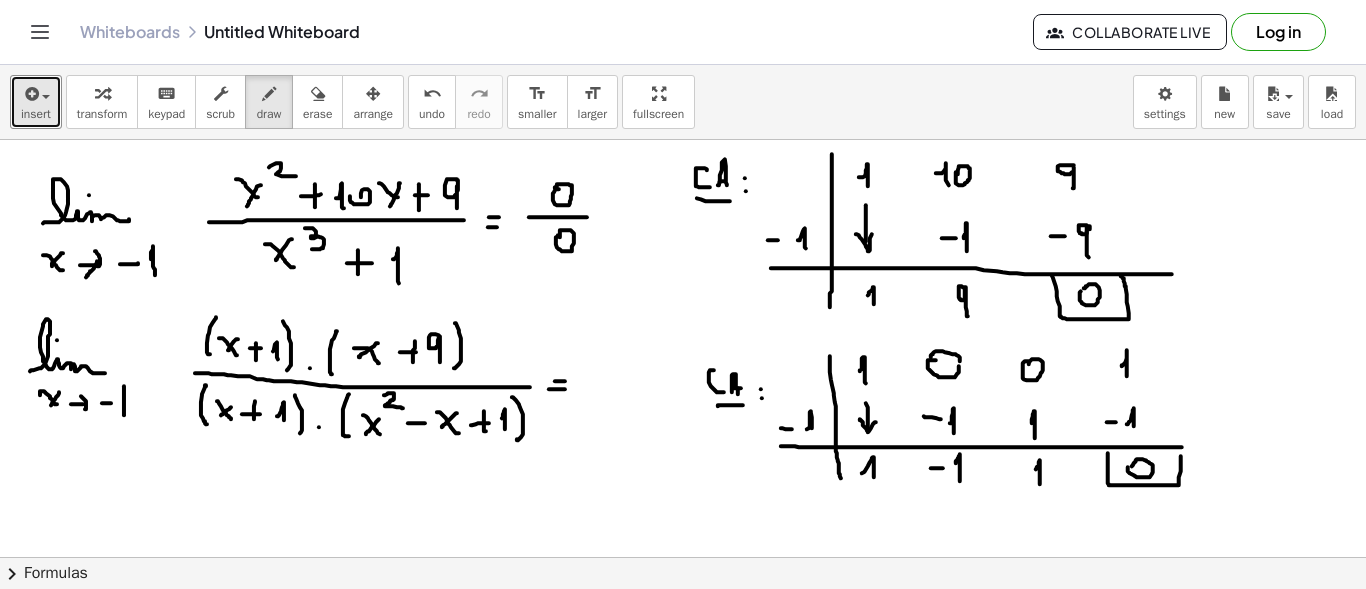 drag, startPoint x: 555, startPoint y: 380, endPoint x: 570, endPoint y: 380, distance: 15 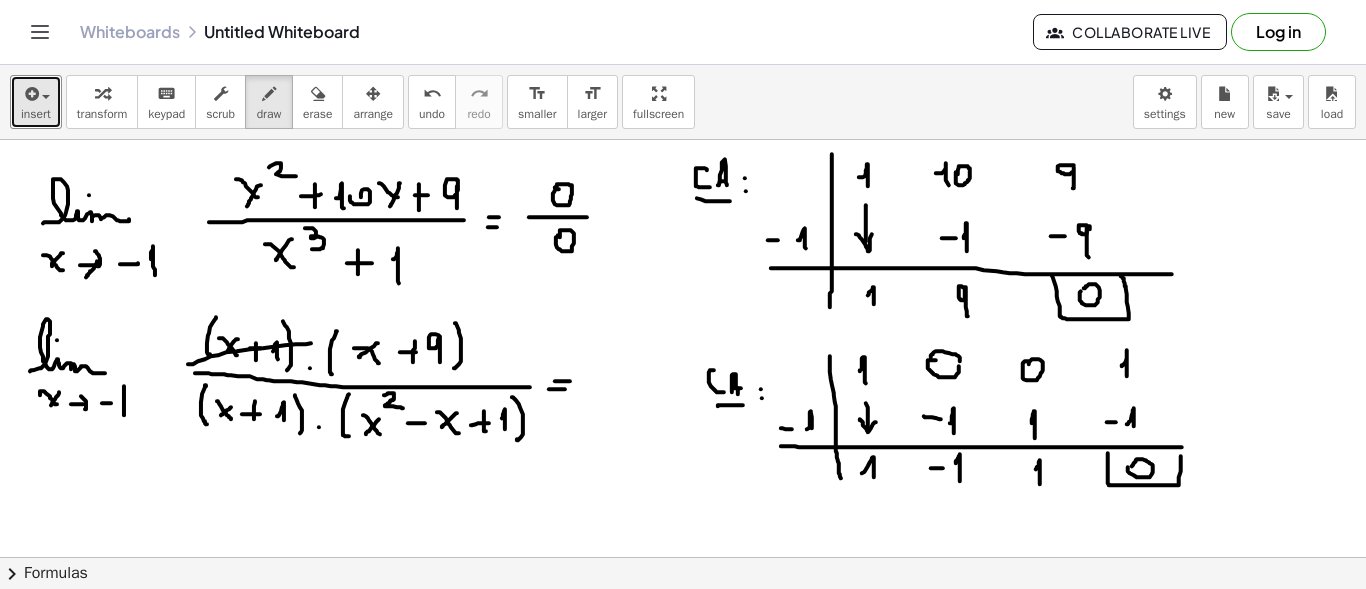 drag, startPoint x: 237, startPoint y: 350, endPoint x: 300, endPoint y: 349, distance: 63.007935 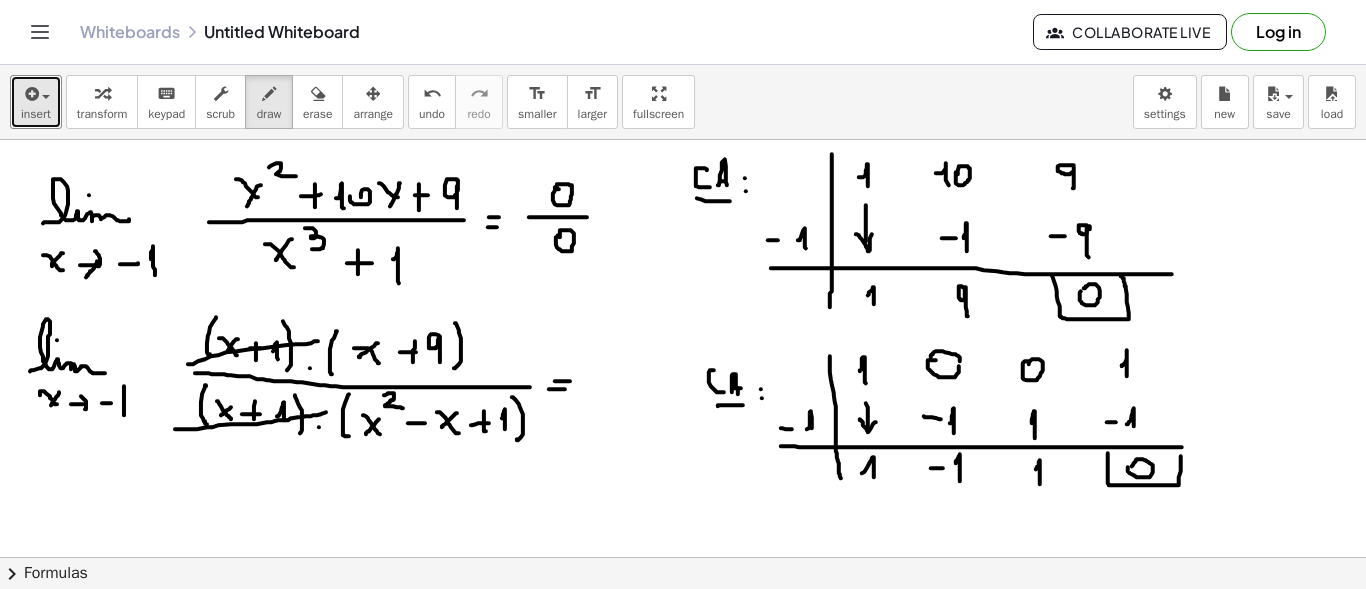 drag, startPoint x: 207, startPoint y: 426, endPoint x: 326, endPoint y: 411, distance: 119.94165 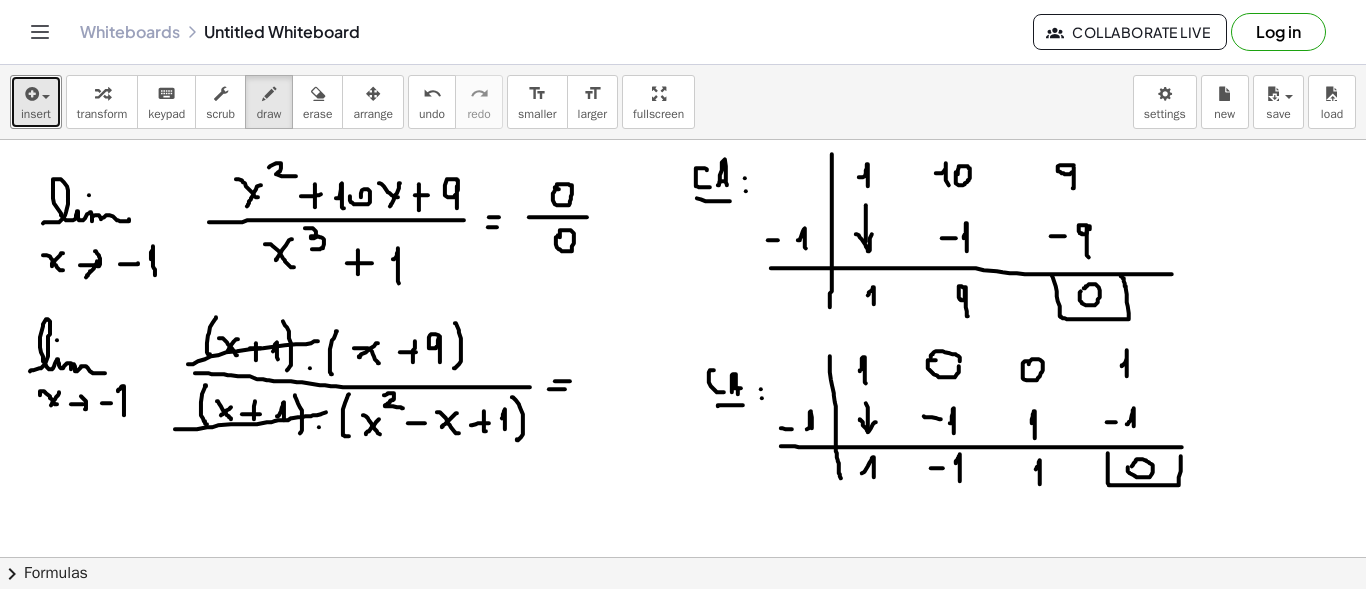 drag, startPoint x: 123, startPoint y: 385, endPoint x: 148, endPoint y: 398, distance: 28.178005 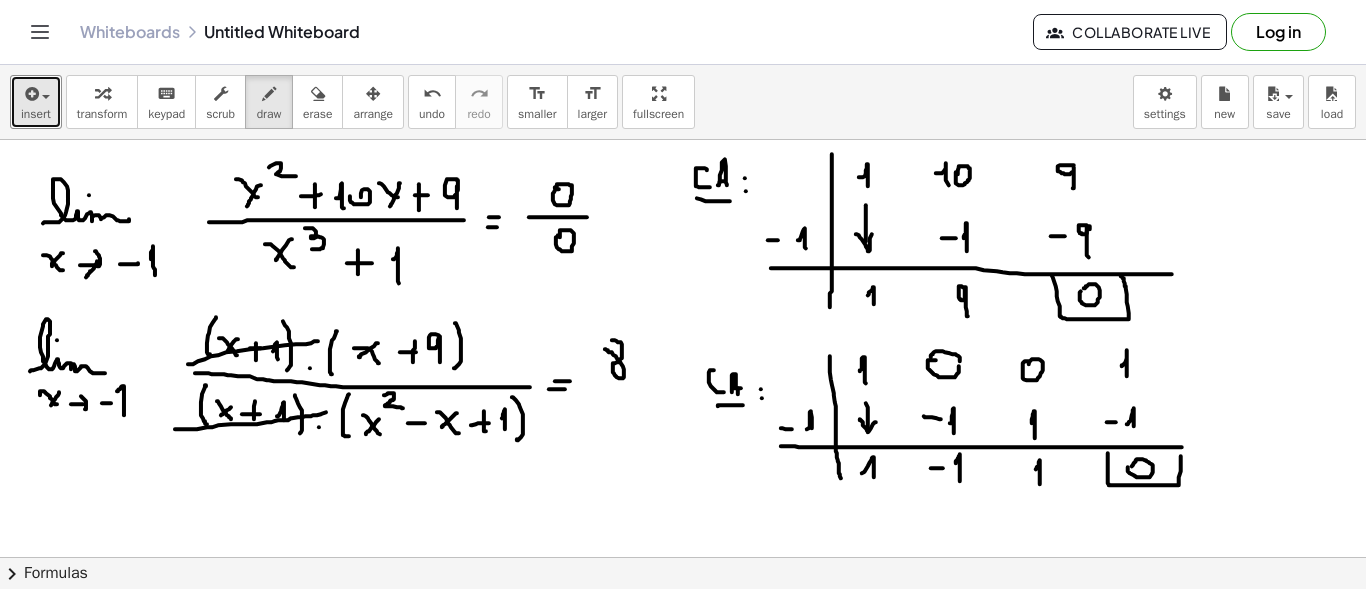 click at bounding box center [683, 666] 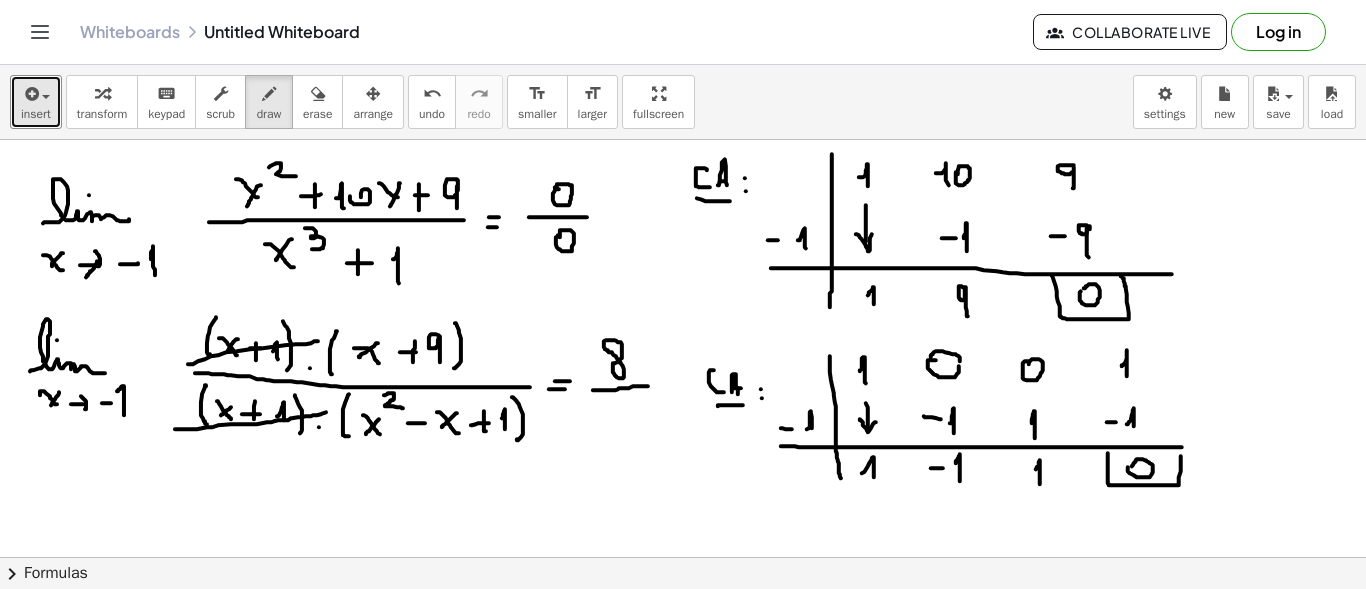 drag, startPoint x: 605, startPoint y: 389, endPoint x: 648, endPoint y: 385, distance: 43.185646 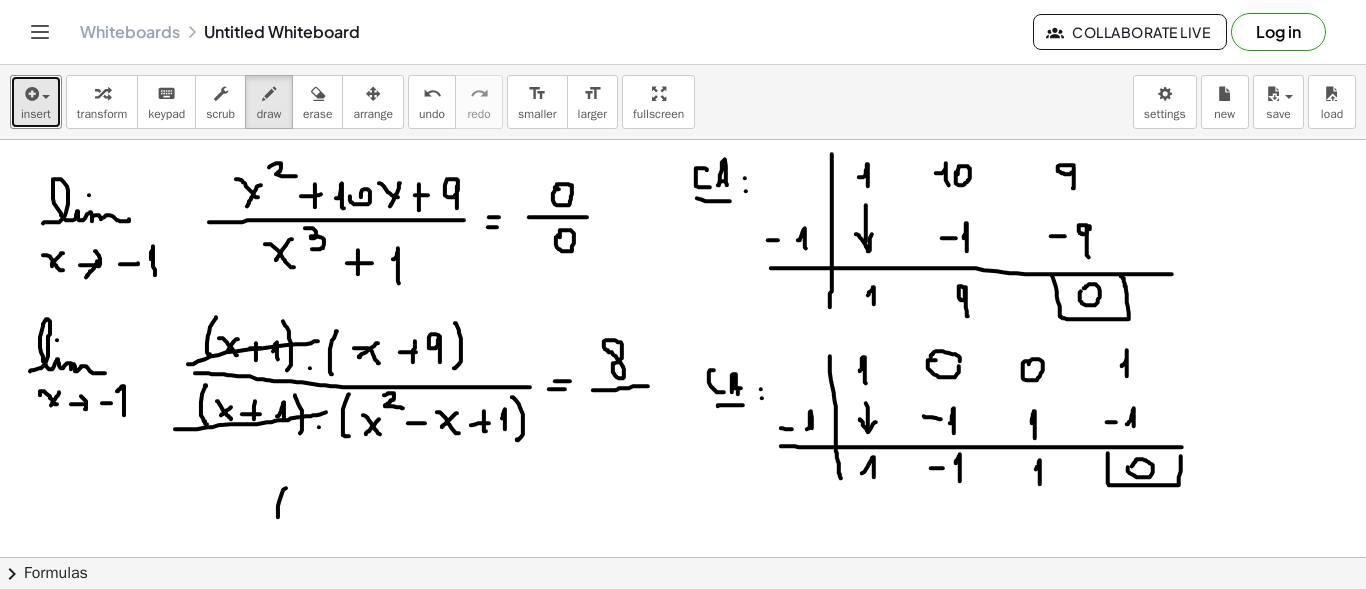 drag, startPoint x: 286, startPoint y: 487, endPoint x: 280, endPoint y: 519, distance: 32.55764 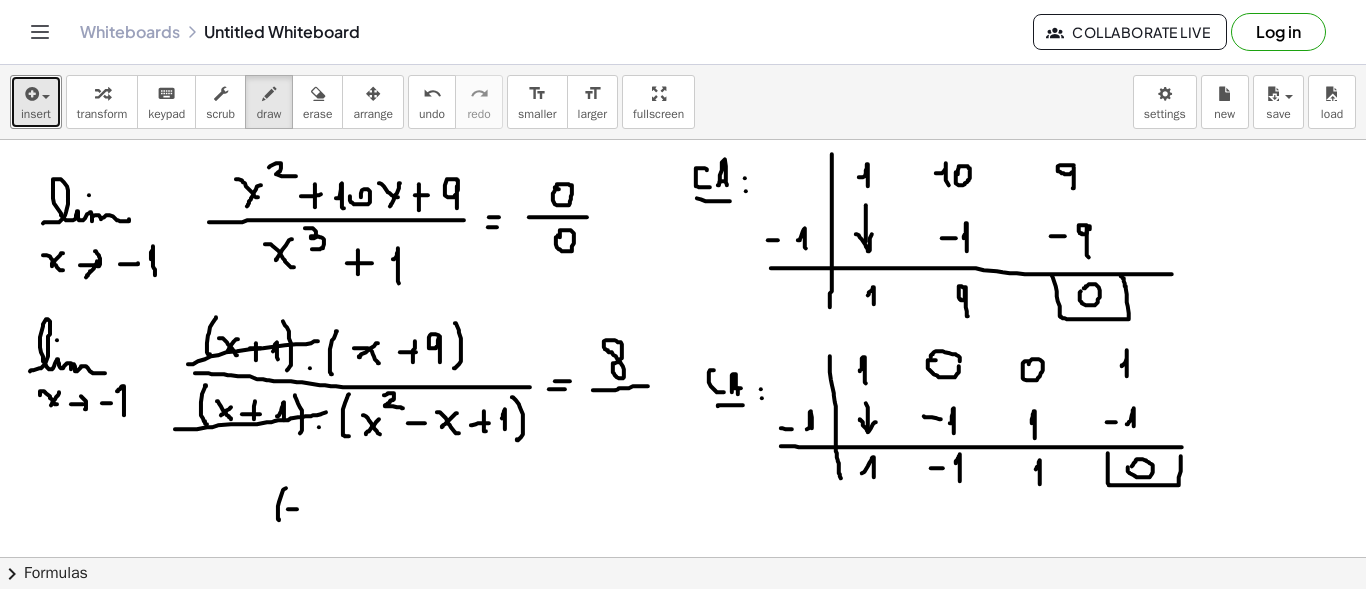 click at bounding box center [683, 666] 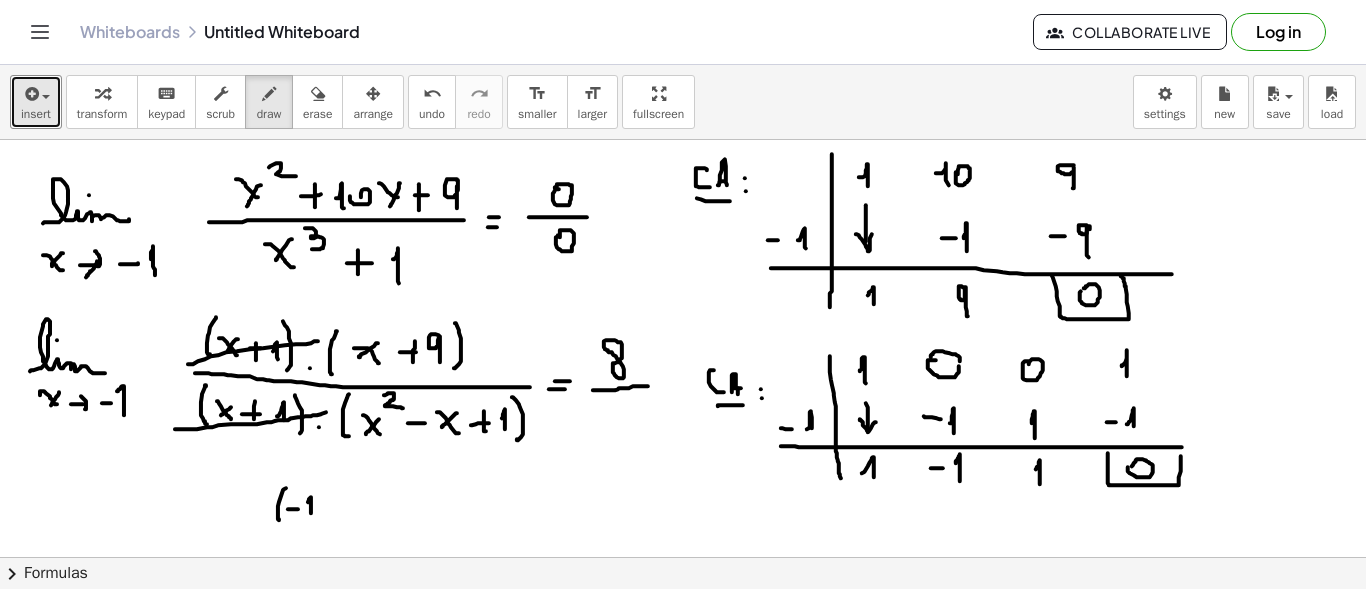 drag, startPoint x: 310, startPoint y: 497, endPoint x: 311, endPoint y: 512, distance: 15.033297 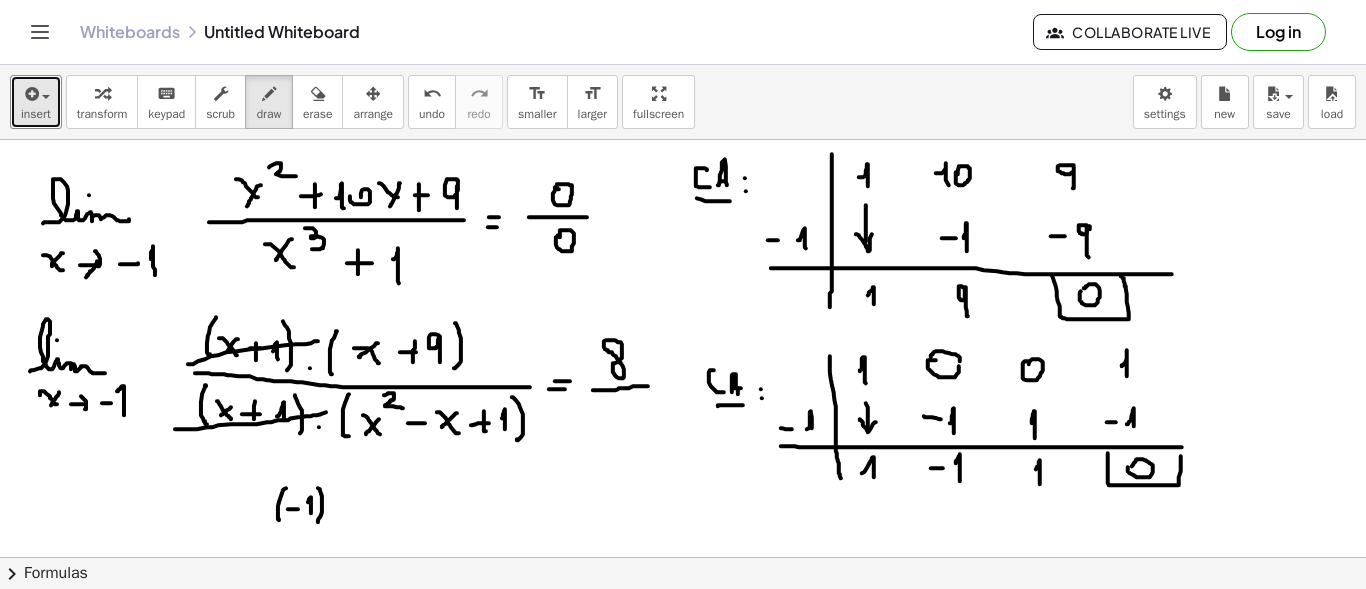 drag, startPoint x: 318, startPoint y: 487, endPoint x: 316, endPoint y: 522, distance: 35.057095 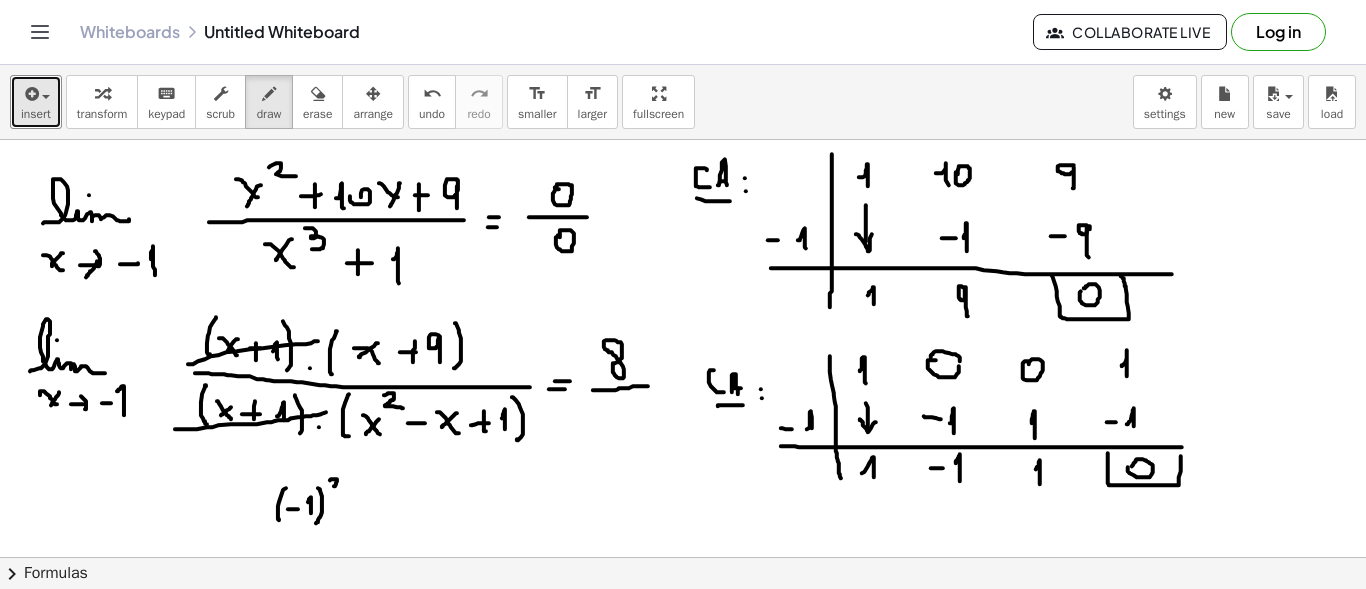 drag, startPoint x: 330, startPoint y: 479, endPoint x: 344, endPoint y: 488, distance: 16.643316 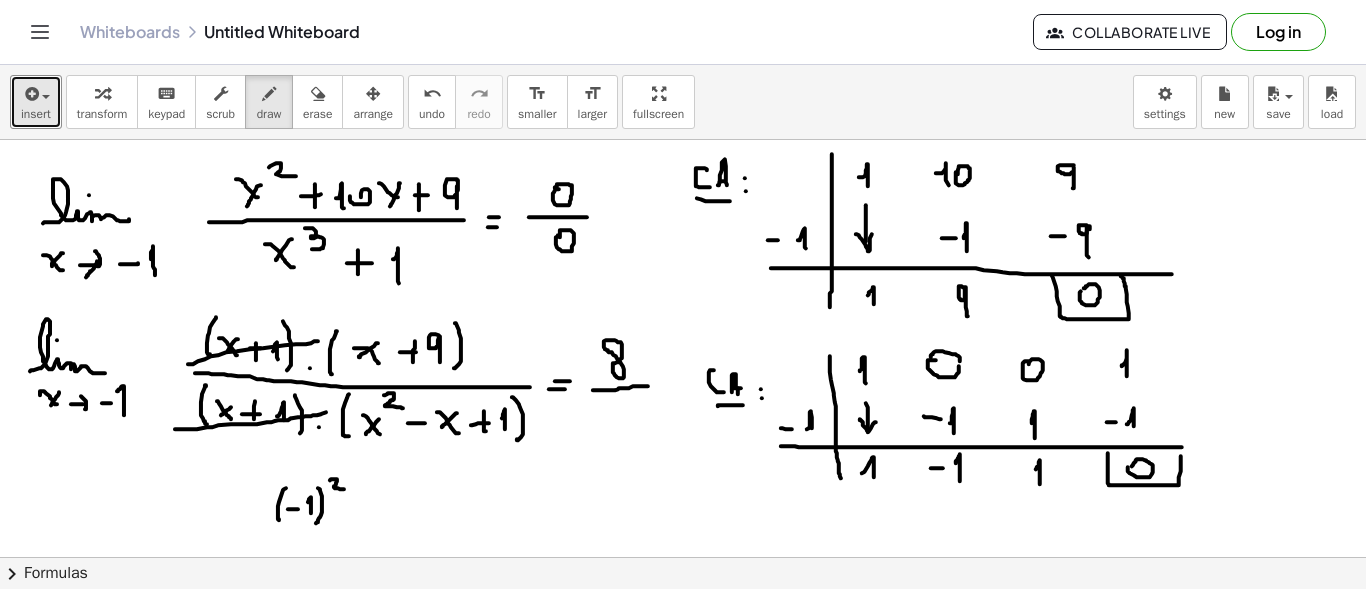 click at bounding box center (683, 666) 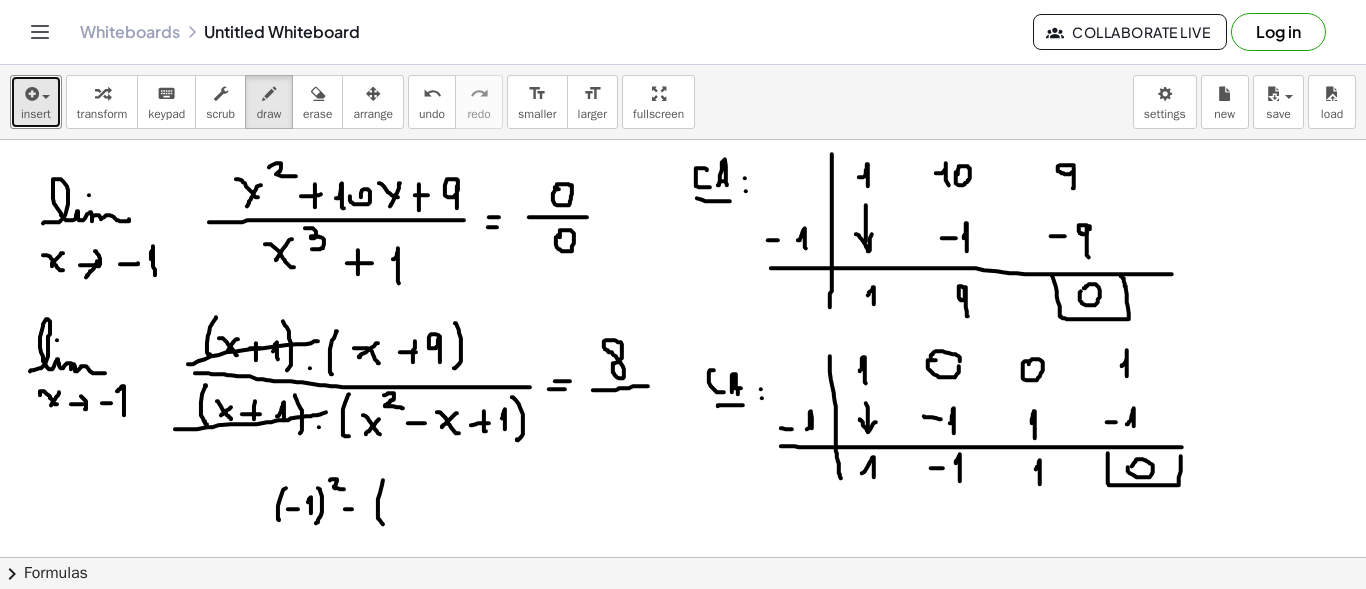 drag, startPoint x: 383, startPoint y: 479, endPoint x: 386, endPoint y: 524, distance: 45.099888 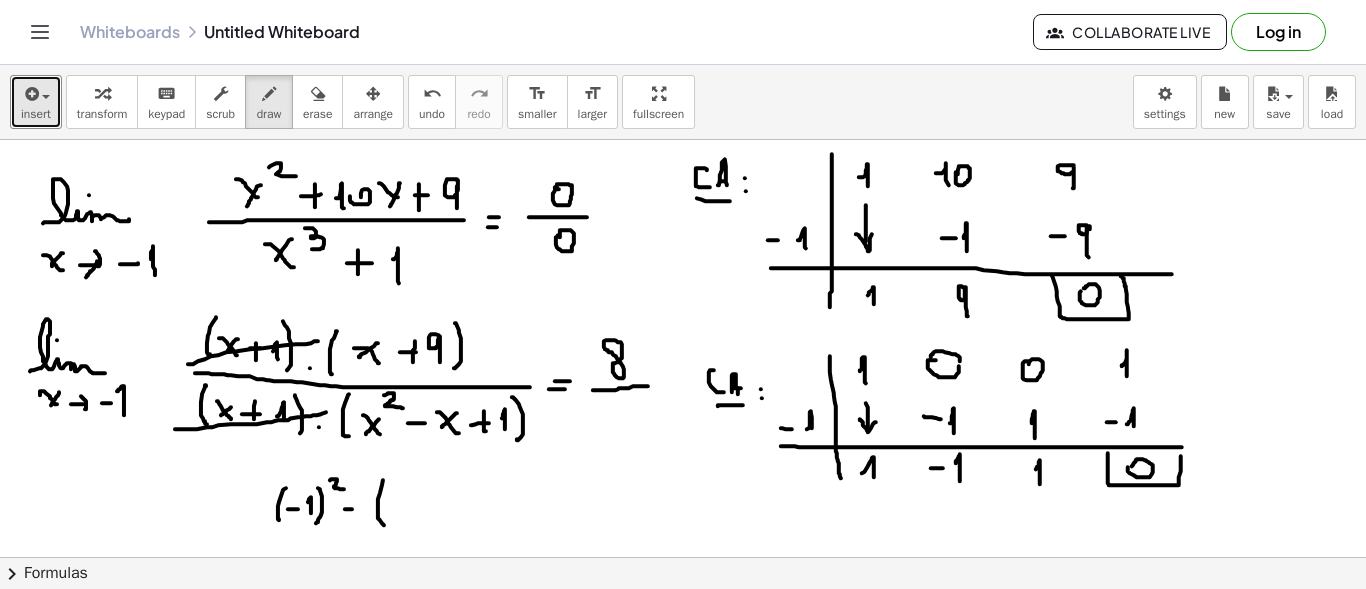 click at bounding box center [683, 666] 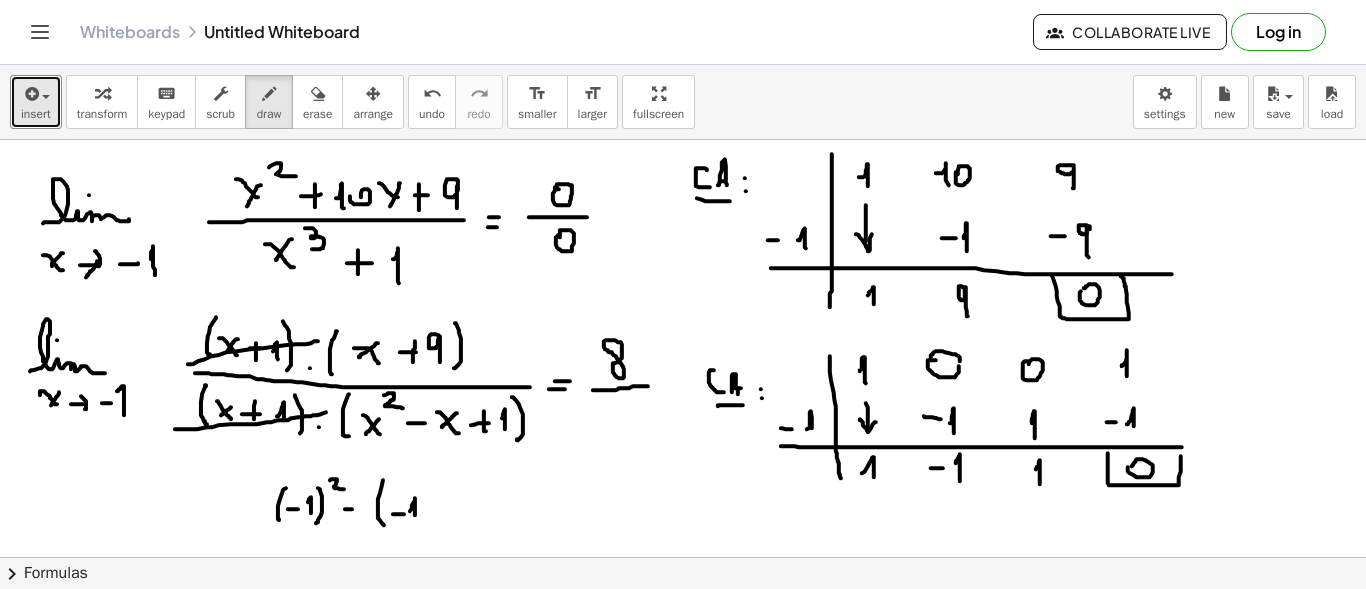 drag, startPoint x: 415, startPoint y: 499, endPoint x: 415, endPoint y: 514, distance: 15 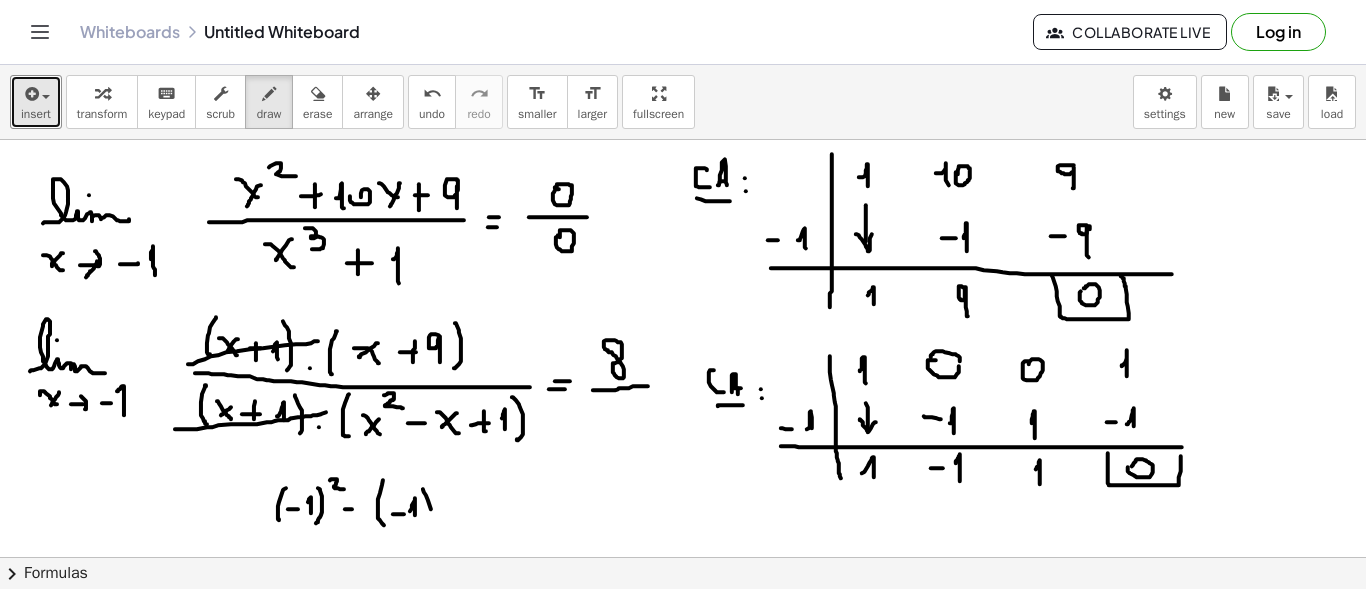 drag, startPoint x: 424, startPoint y: 491, endPoint x: 431, endPoint y: 524, distance: 33.734257 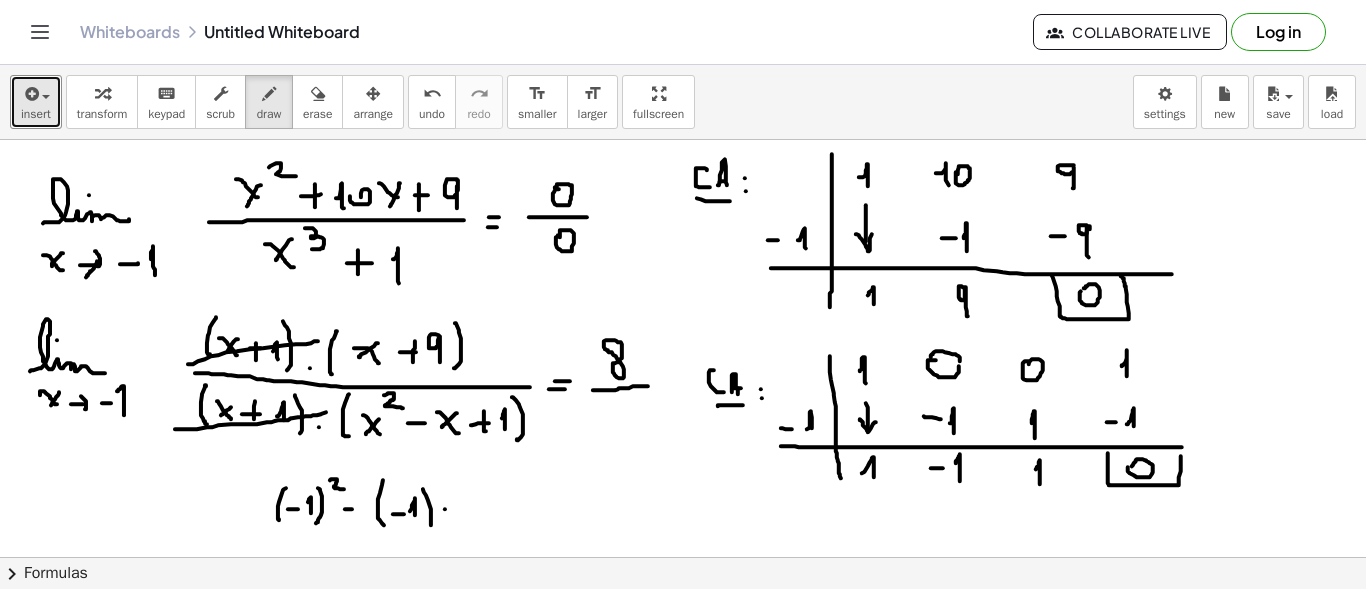 drag, startPoint x: 445, startPoint y: 508, endPoint x: 461, endPoint y: 508, distance: 16 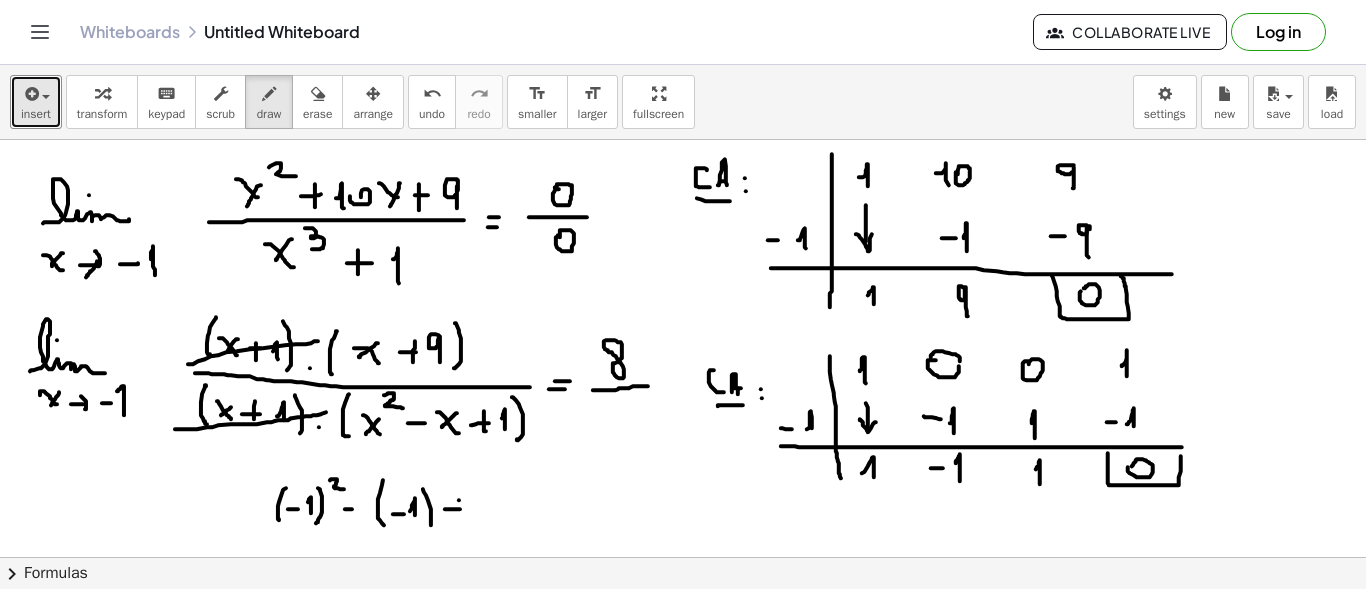 drag, startPoint x: 459, startPoint y: 499, endPoint x: 457, endPoint y: 522, distance: 23.086792 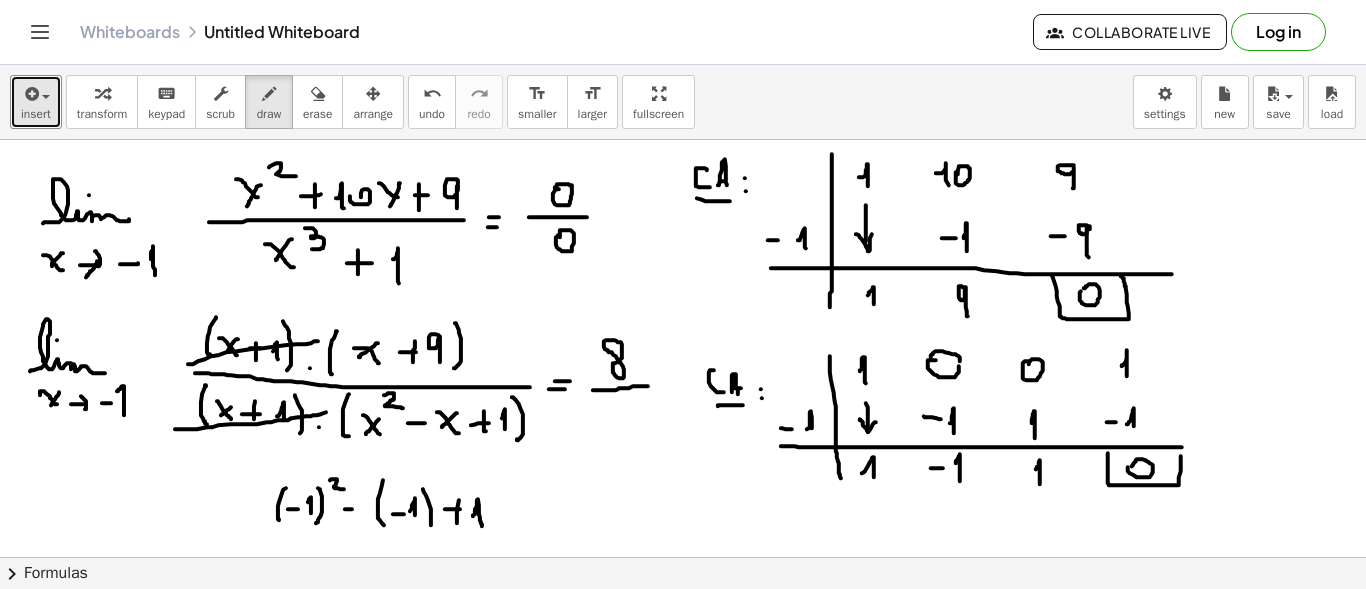 drag, startPoint x: 475, startPoint y: 513, endPoint x: 482, endPoint y: 525, distance: 13.892444 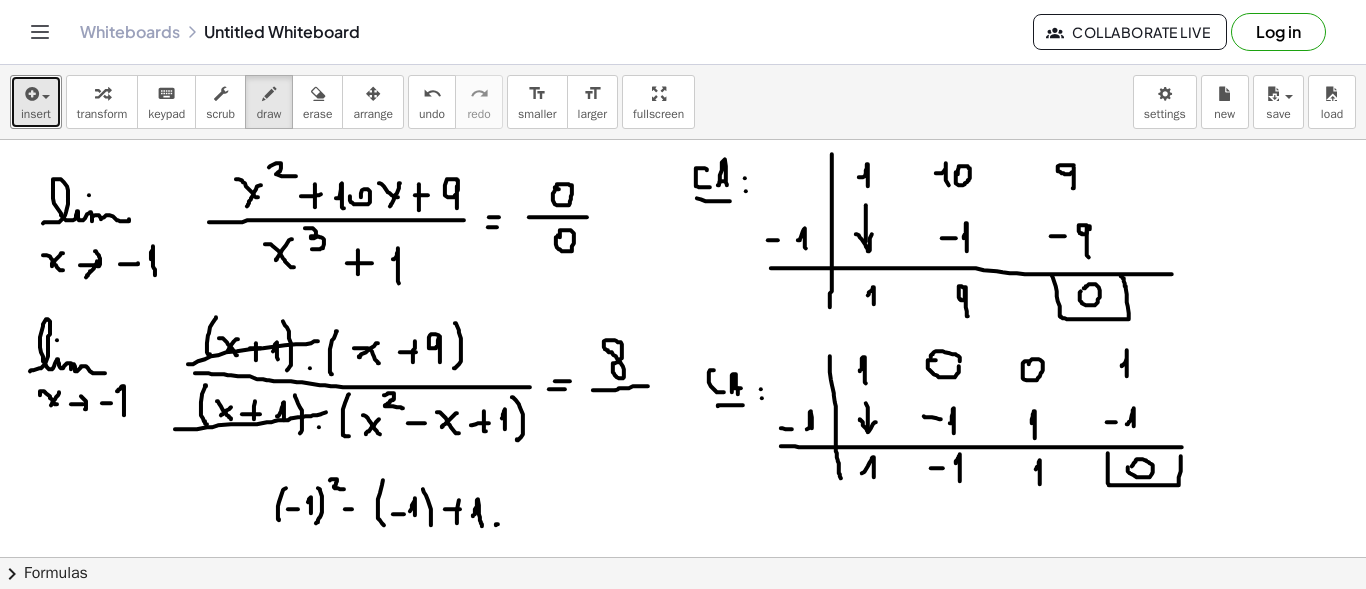 click at bounding box center [683, 666] 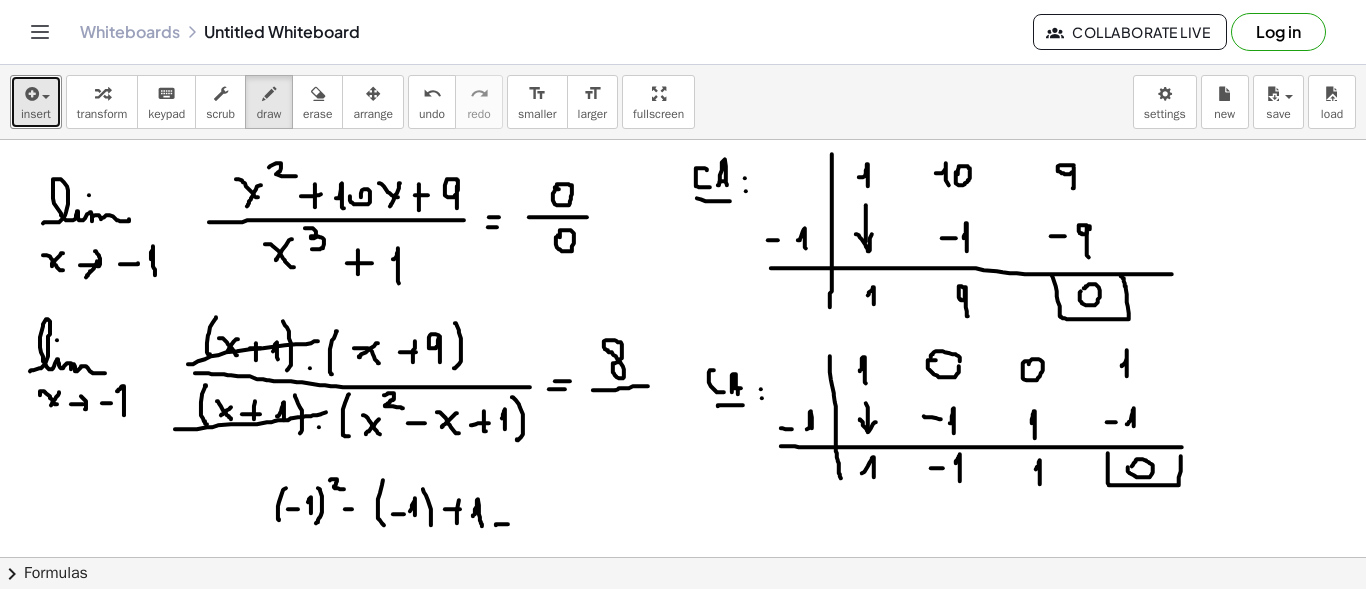 click at bounding box center (683, 666) 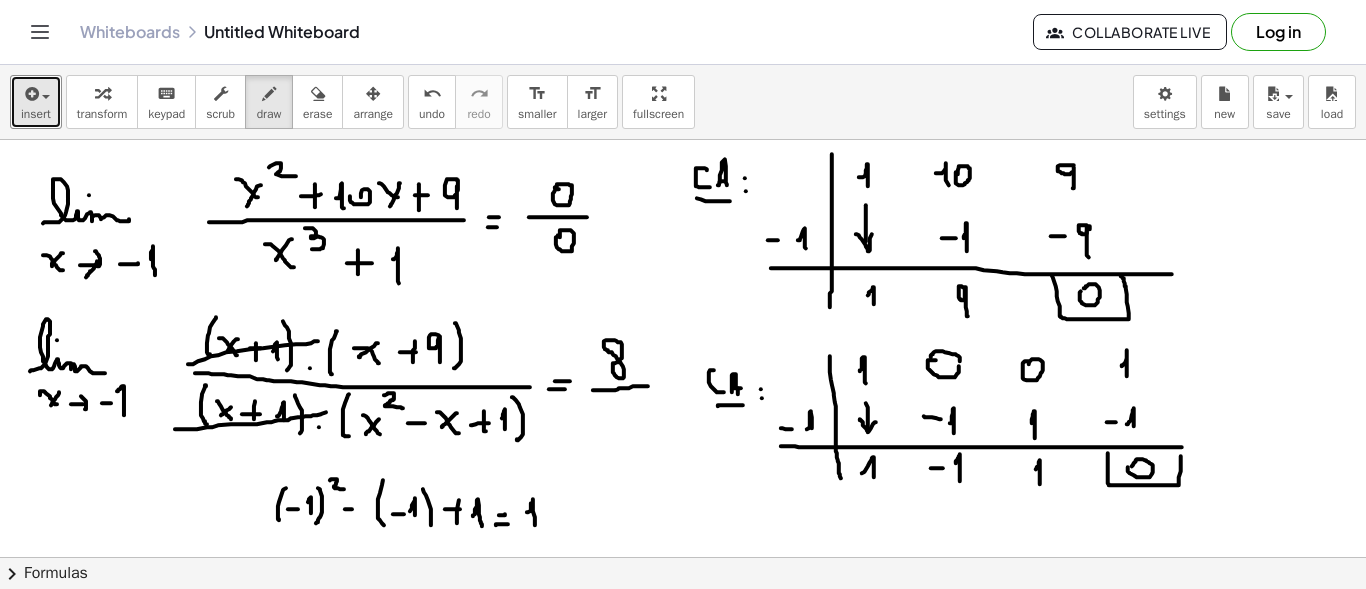 drag, startPoint x: 527, startPoint y: 511, endPoint x: 535, endPoint y: 524, distance: 15.264338 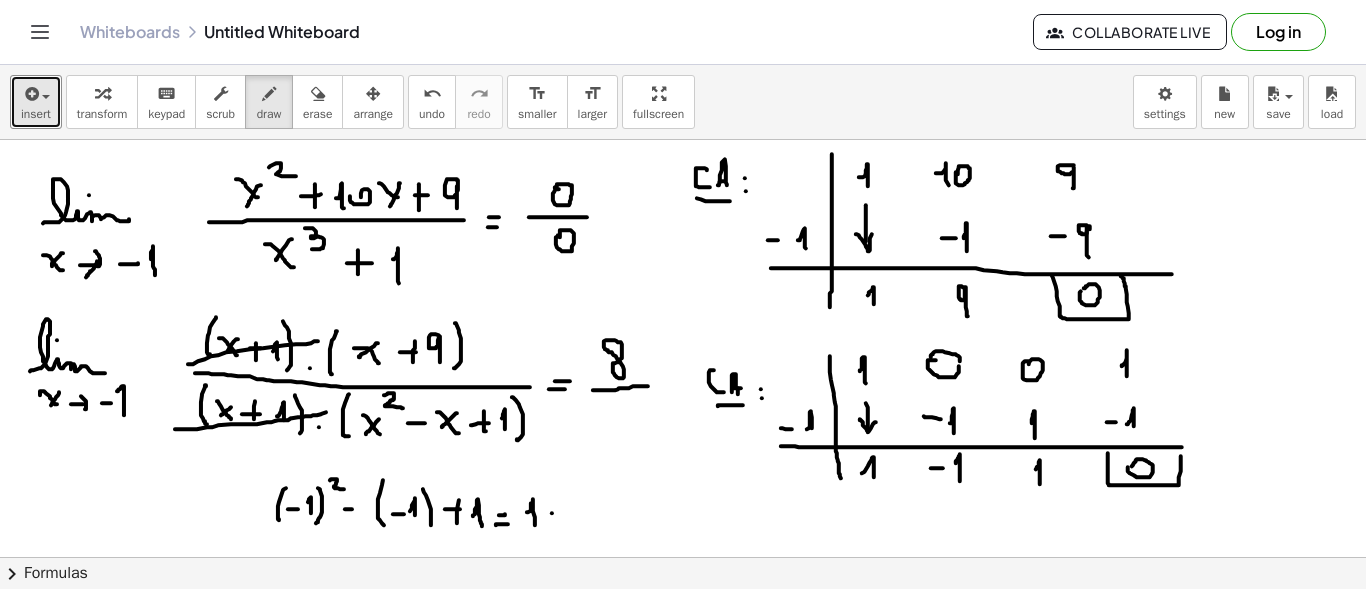 drag, startPoint x: 552, startPoint y: 512, endPoint x: 573, endPoint y: 516, distance: 21.377558 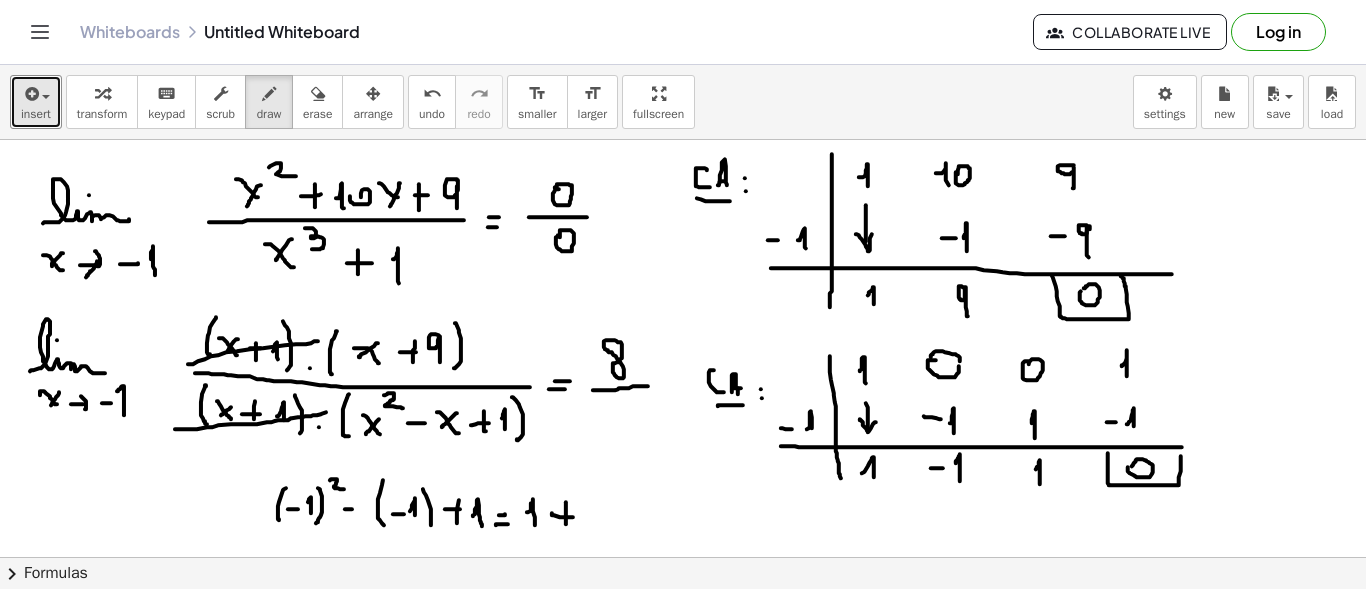 drag, startPoint x: 566, startPoint y: 501, endPoint x: 566, endPoint y: 523, distance: 22 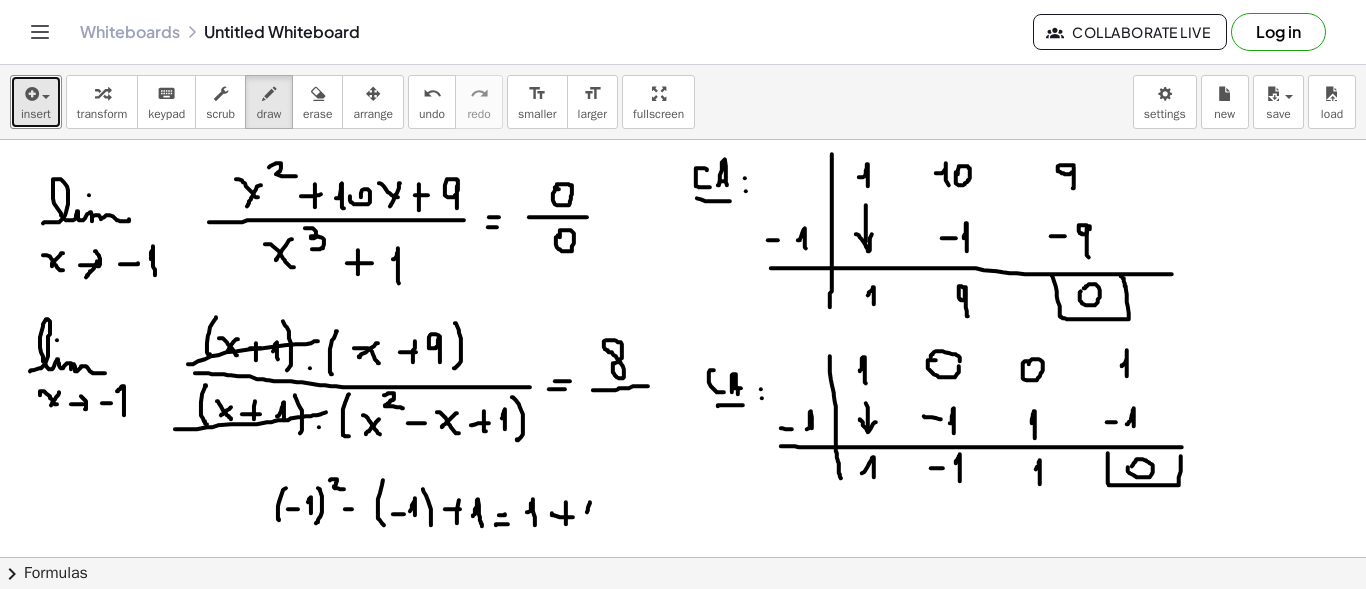 drag, startPoint x: 587, startPoint y: 511, endPoint x: 591, endPoint y: 525, distance: 14.56022 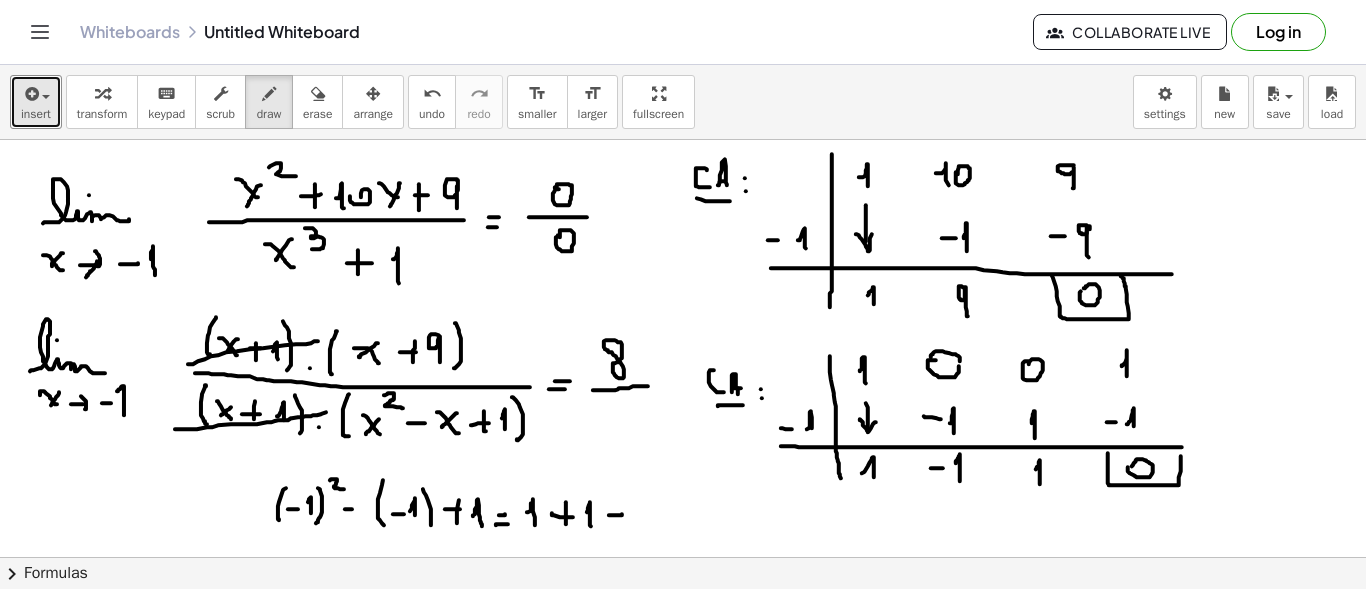 drag, startPoint x: 612, startPoint y: 514, endPoint x: 622, endPoint y: 513, distance: 10.049875 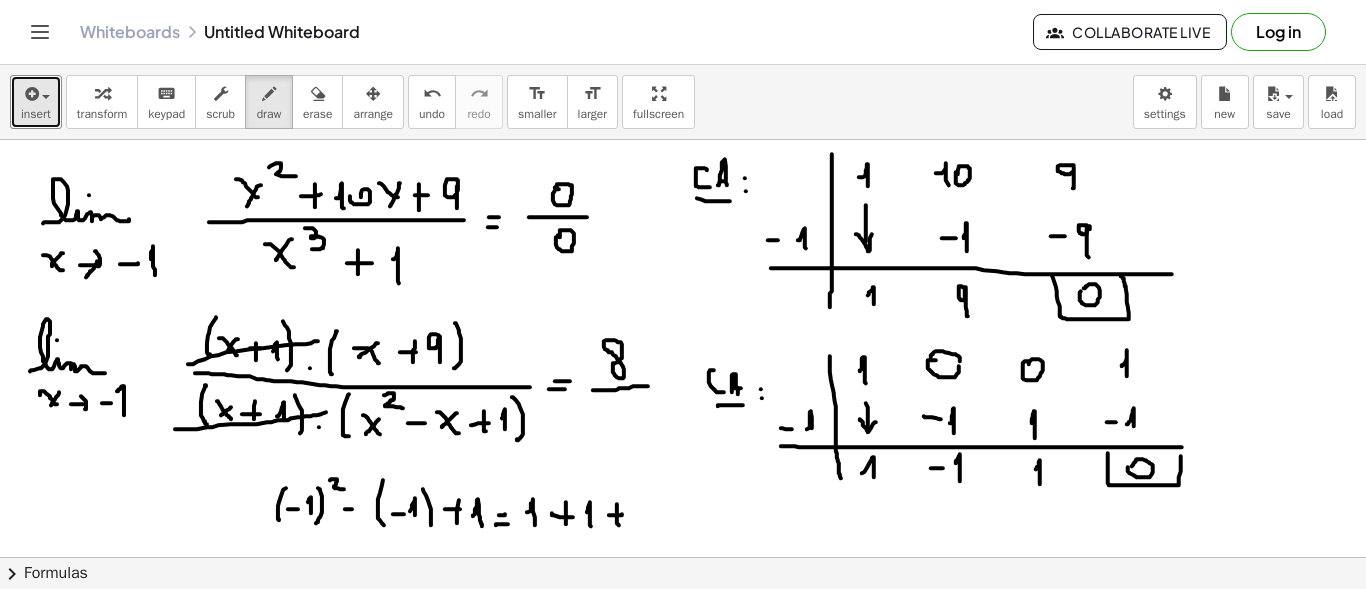 drag, startPoint x: 617, startPoint y: 503, endPoint x: 619, endPoint y: 524, distance: 21.095022 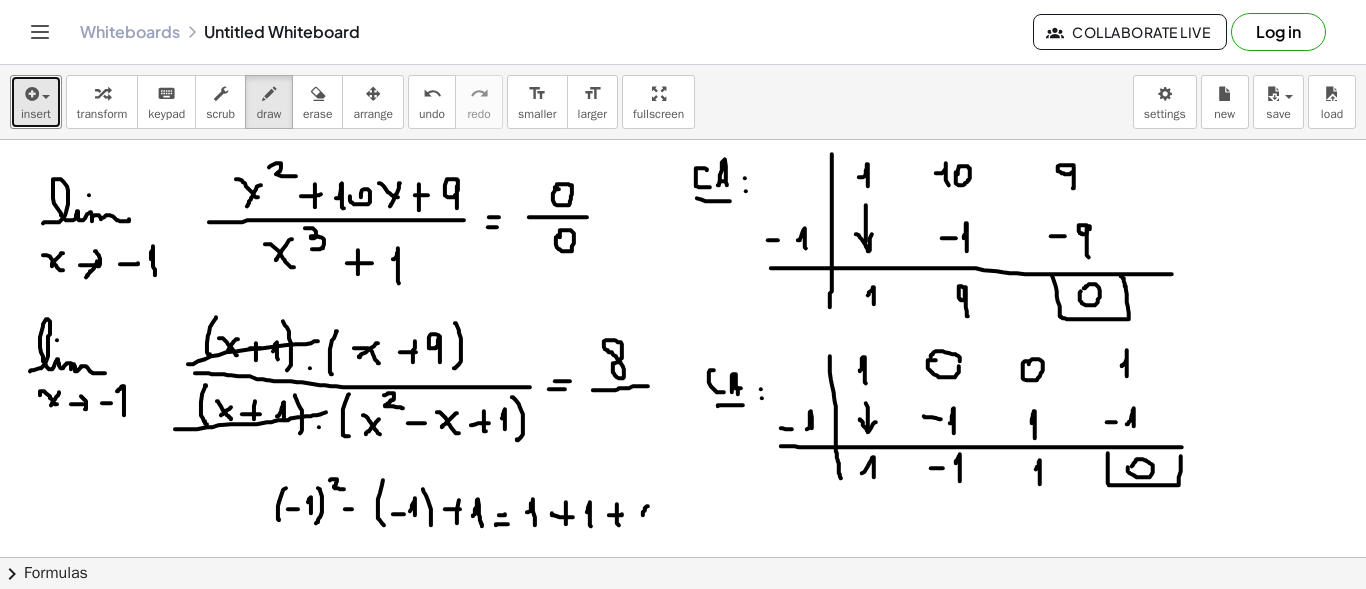 drag, startPoint x: 643, startPoint y: 511, endPoint x: 648, endPoint y: 533, distance: 22.561028 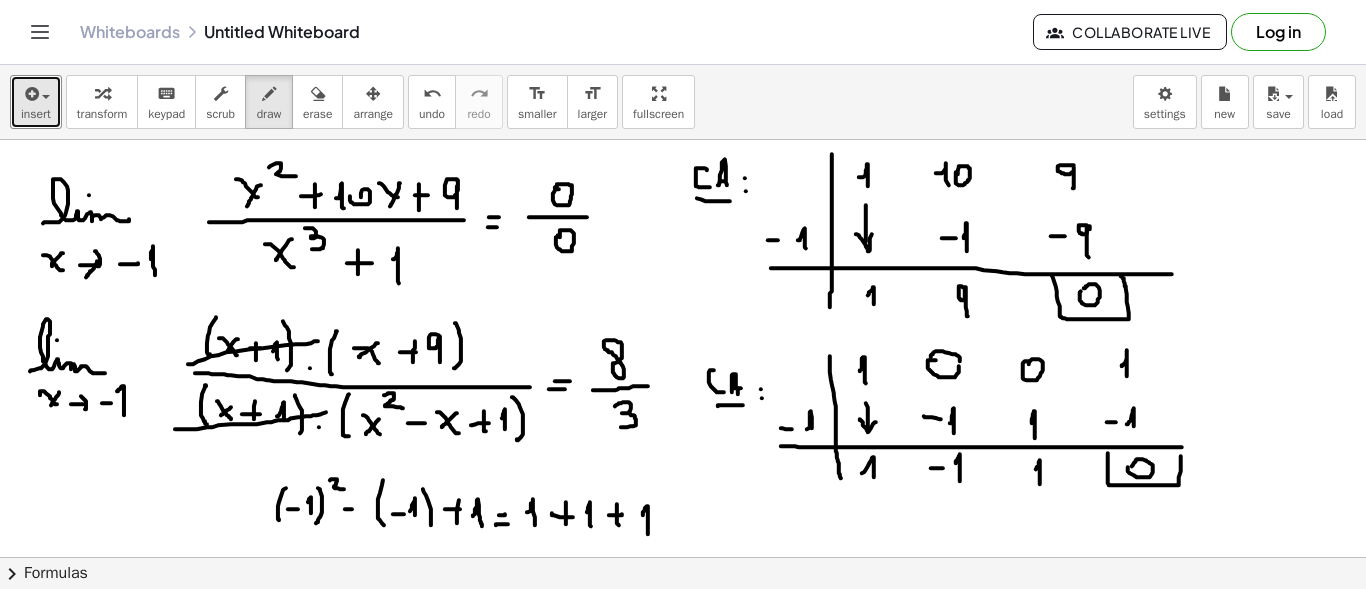 drag, startPoint x: 620, startPoint y: 402, endPoint x: 608, endPoint y: 457, distance: 56.293873 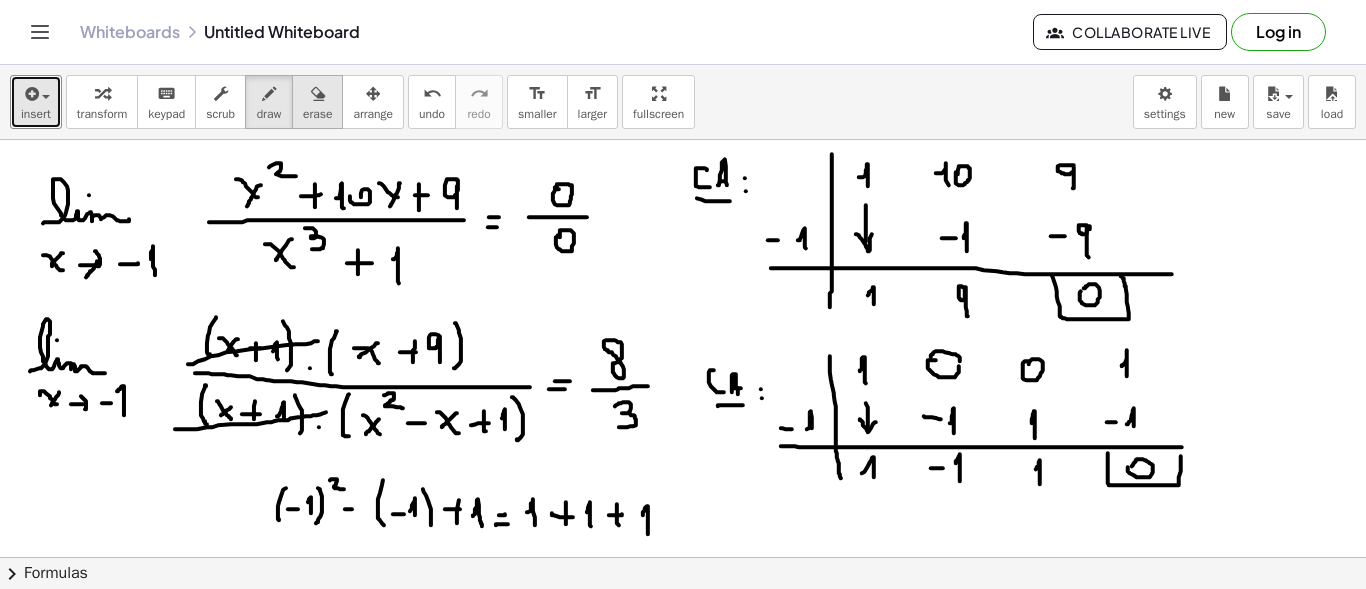 click on "erase" at bounding box center [317, 102] 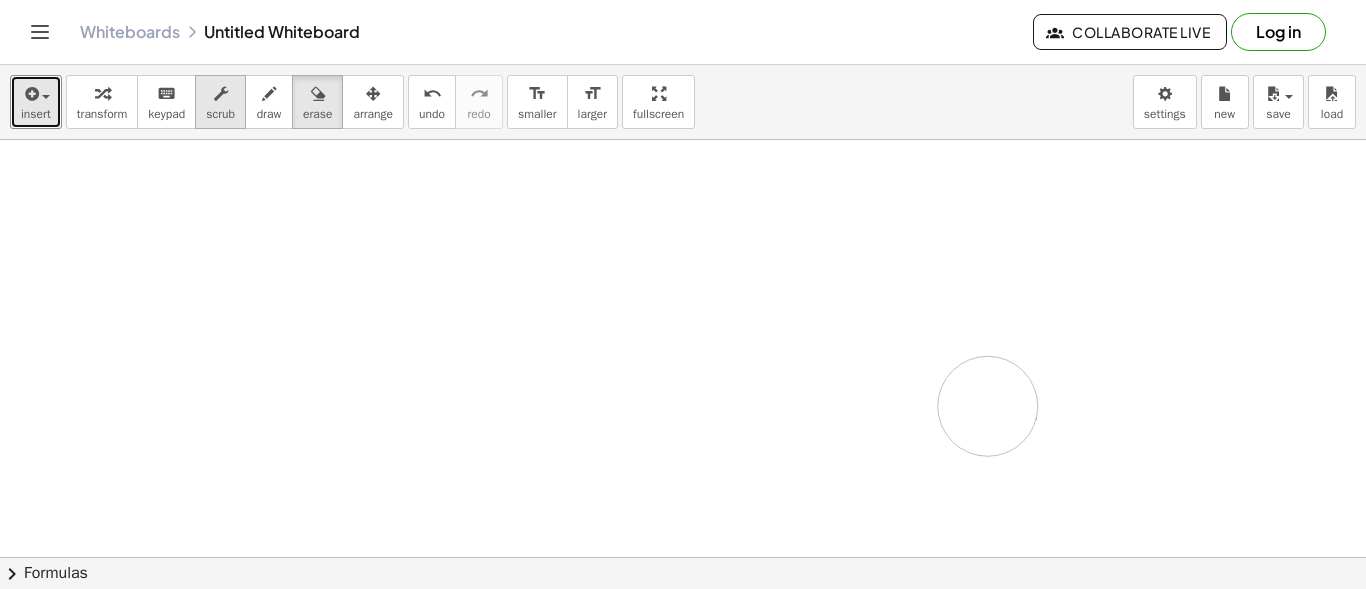 drag, startPoint x: 23, startPoint y: 217, endPoint x: 220, endPoint y: 114, distance: 222.30159 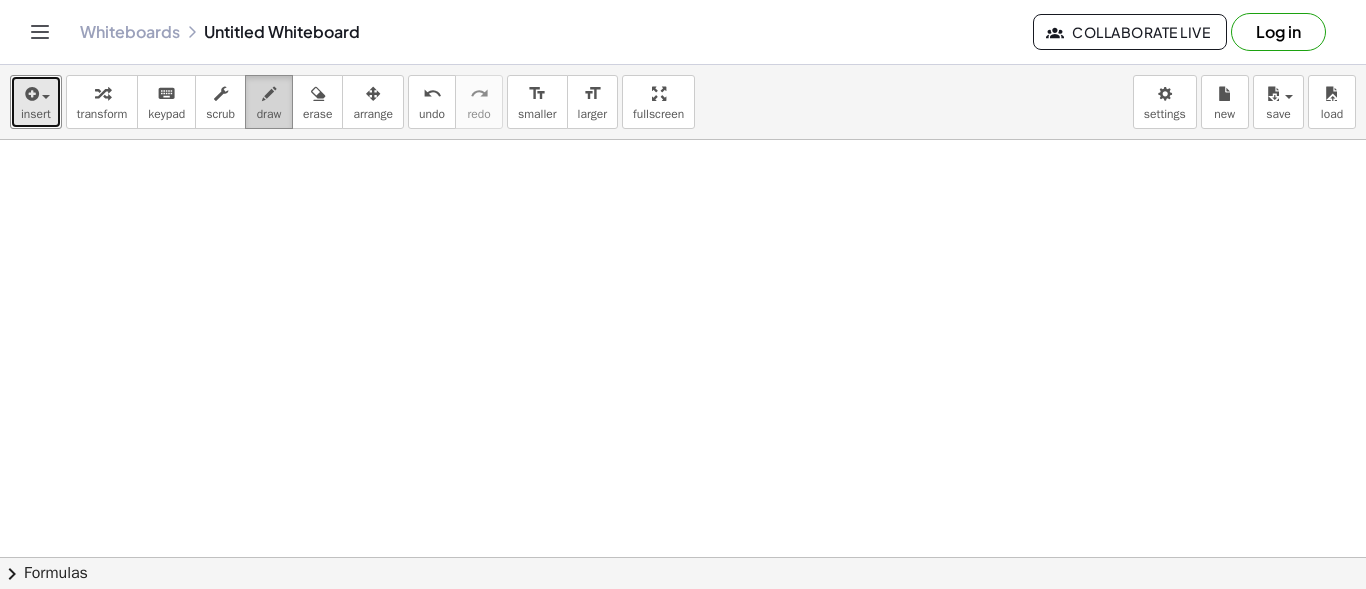 click on "draw" at bounding box center [269, 114] 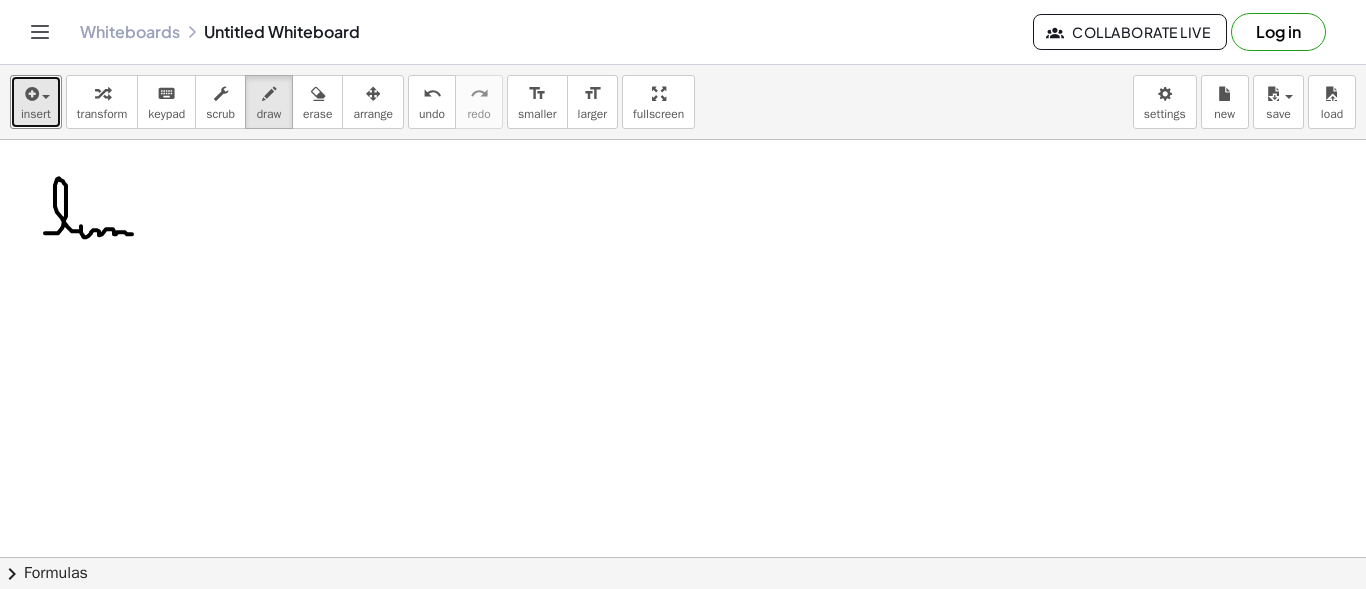 drag, startPoint x: 45, startPoint y: 232, endPoint x: 102, endPoint y: 218, distance: 58.694122 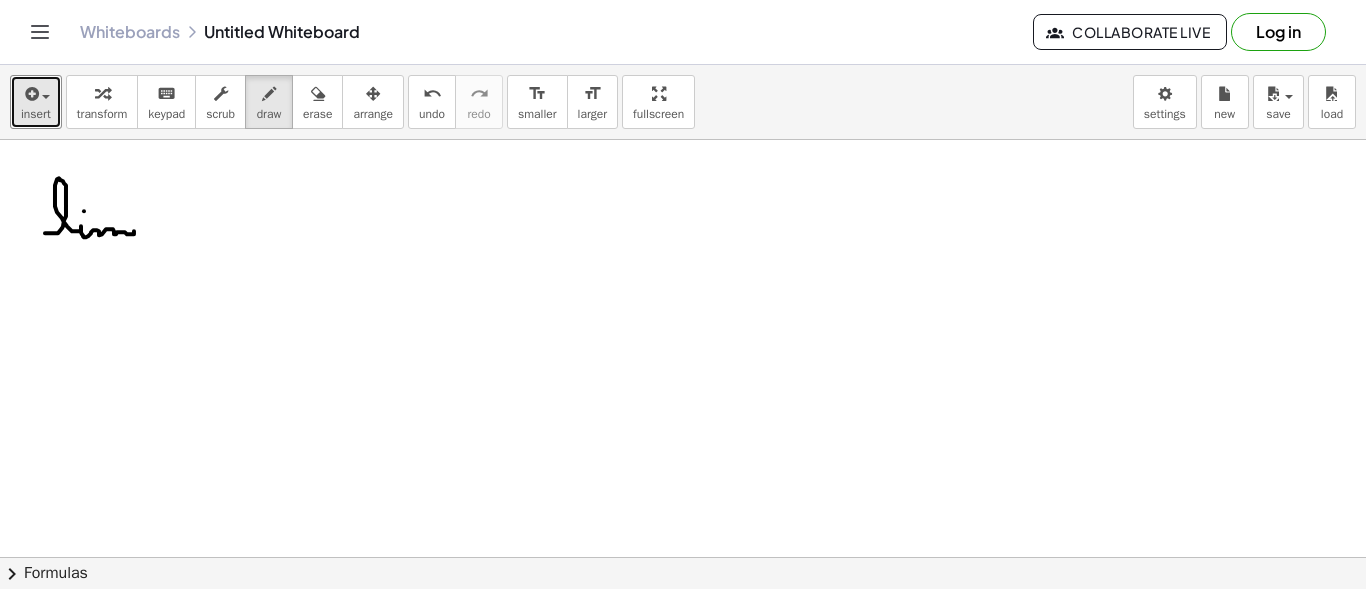 click at bounding box center (683, 666) 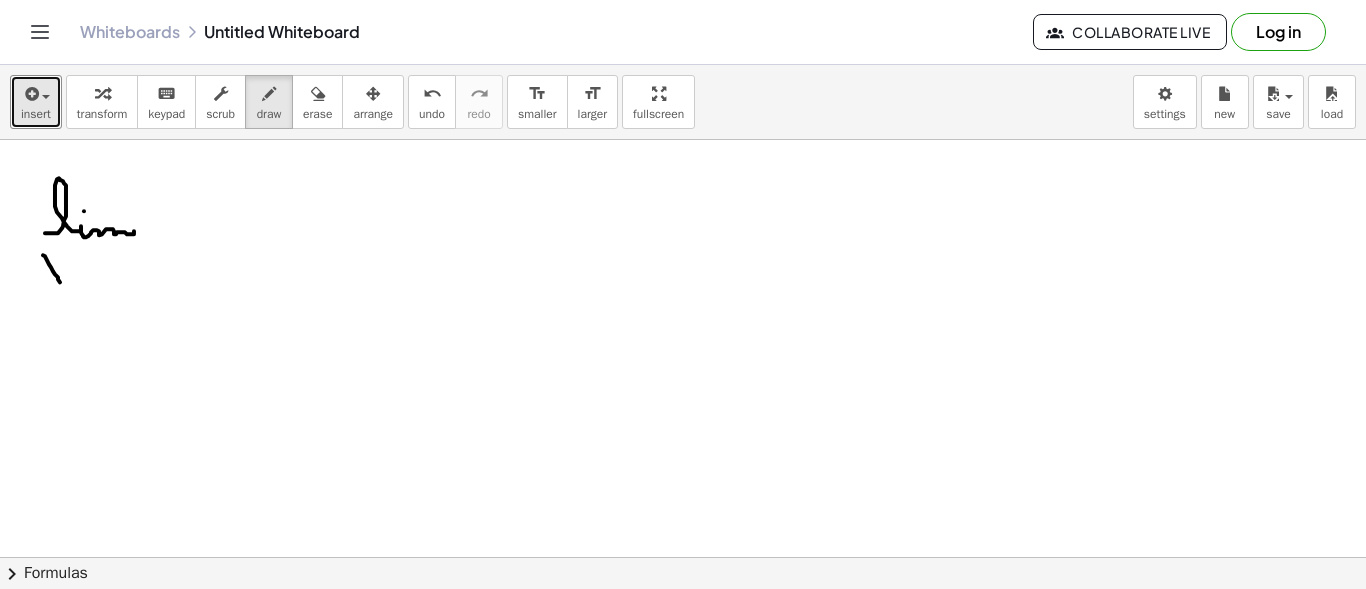 drag, startPoint x: 43, startPoint y: 254, endPoint x: 62, endPoint y: 271, distance: 25.495098 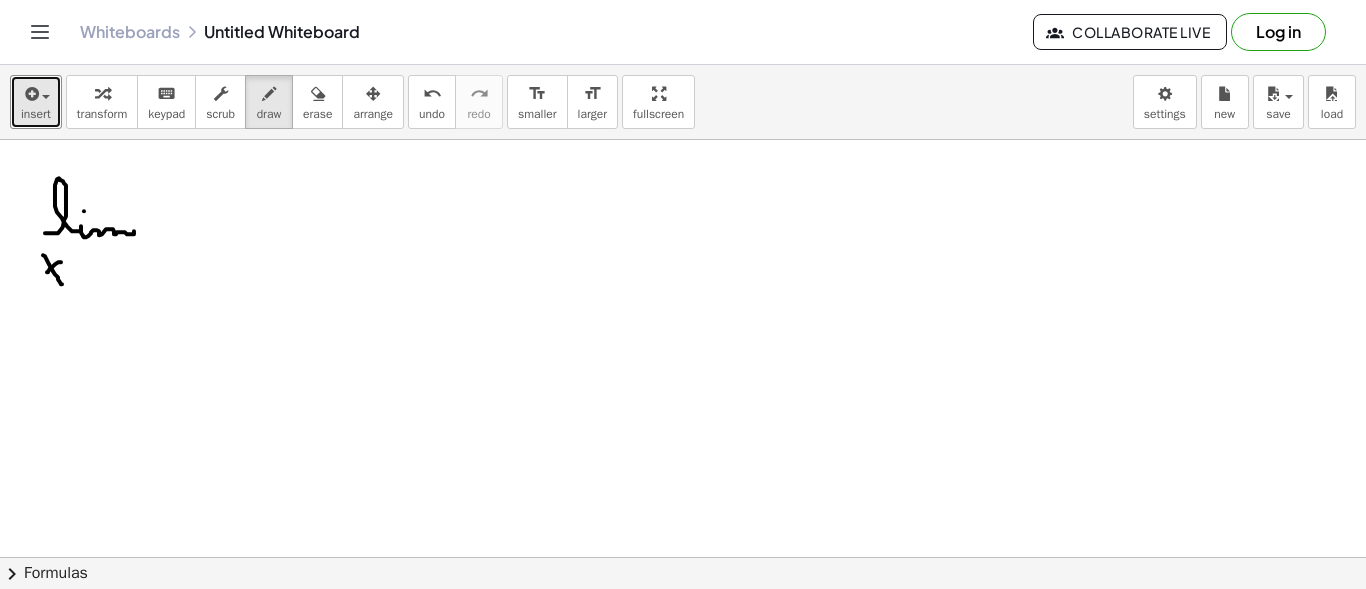 drag, startPoint x: 61, startPoint y: 261, endPoint x: 47, endPoint y: 271, distance: 17.20465 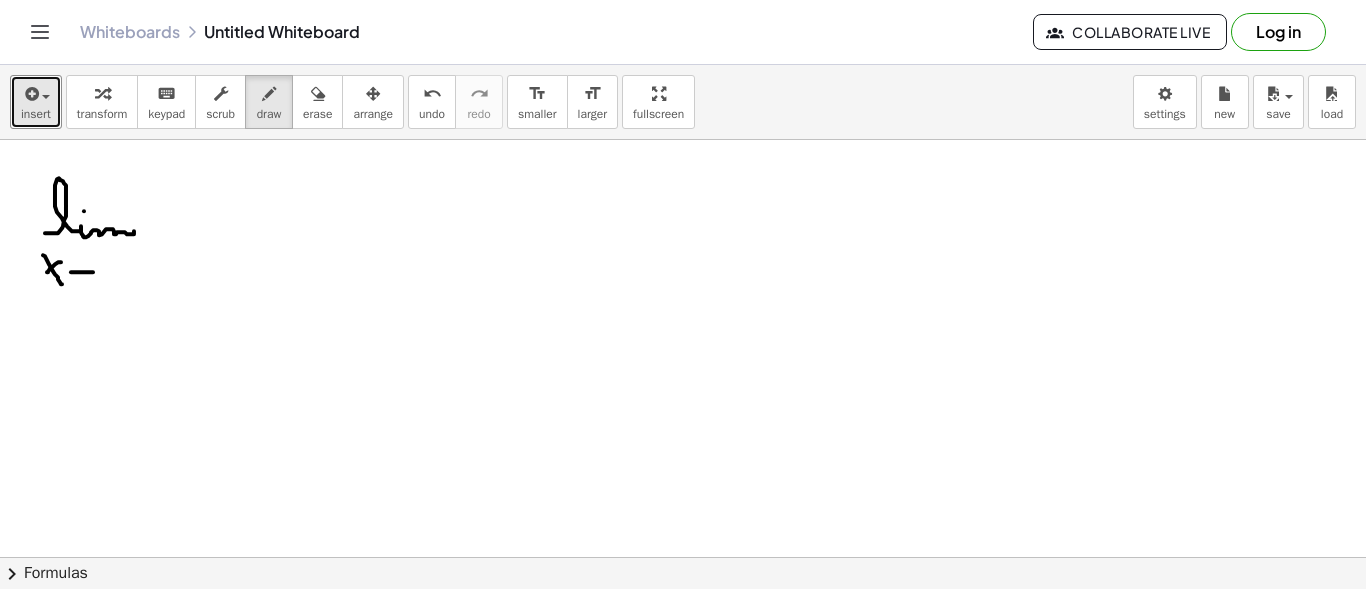 drag, startPoint x: 82, startPoint y: 271, endPoint x: 95, endPoint y: 271, distance: 13 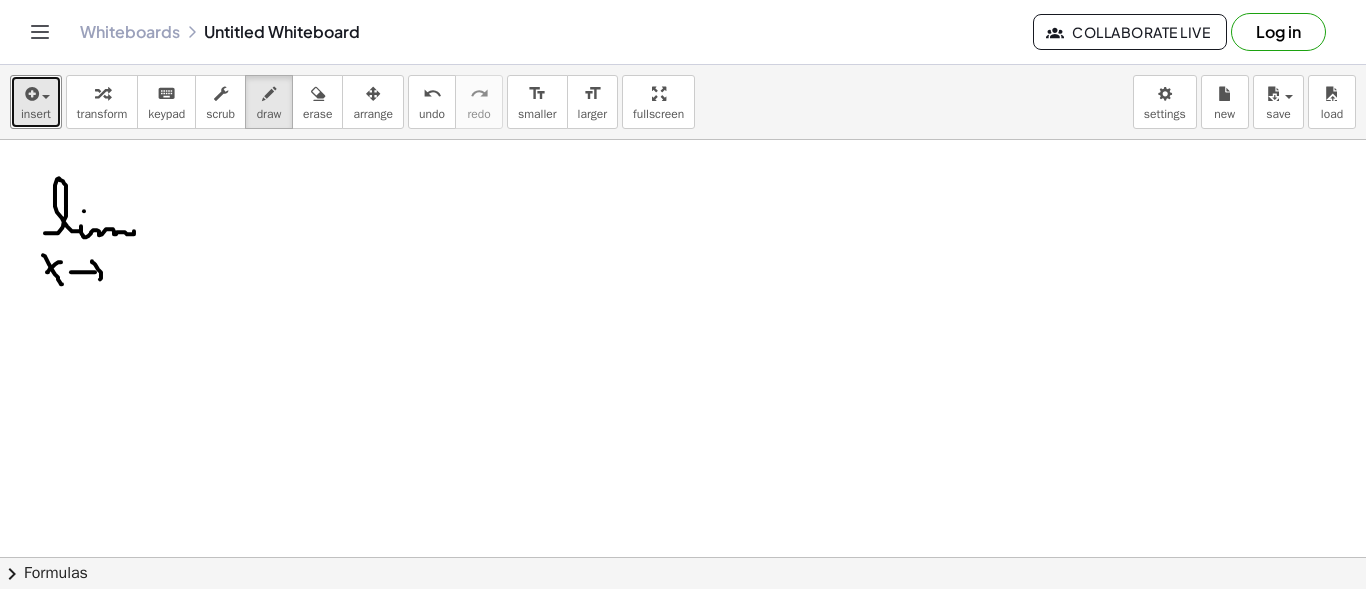 drag, startPoint x: 92, startPoint y: 260, endPoint x: 96, endPoint y: 278, distance: 18.439089 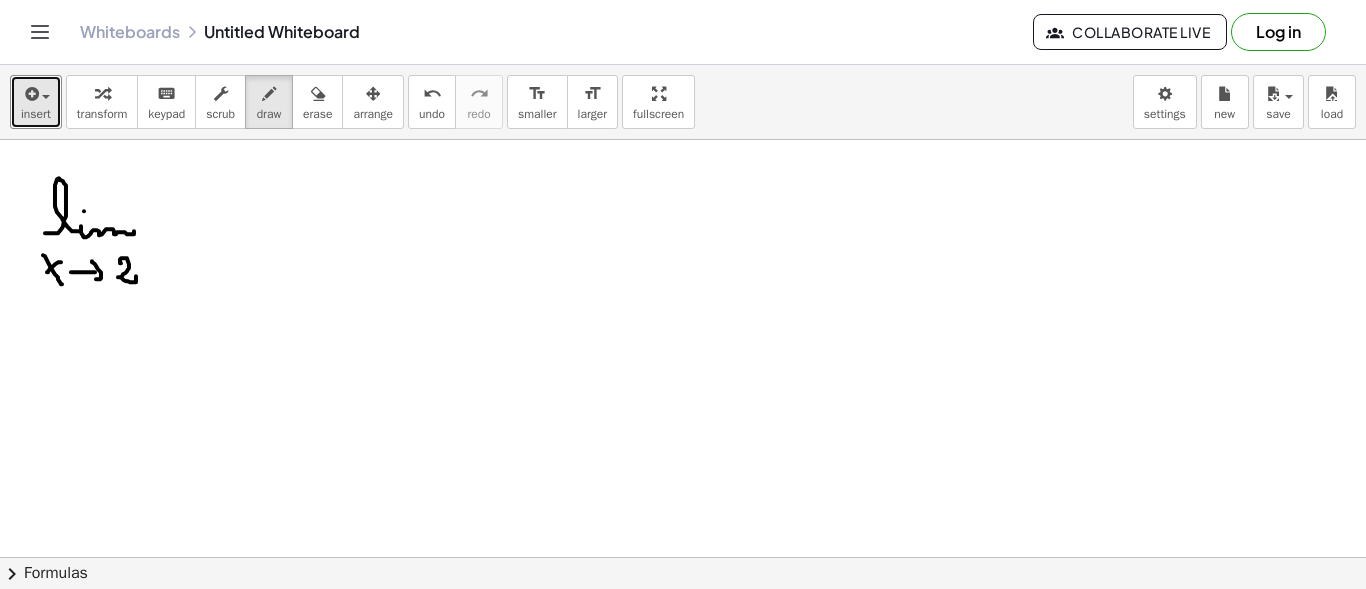 drag, startPoint x: 120, startPoint y: 262, endPoint x: 136, endPoint y: 275, distance: 20.615528 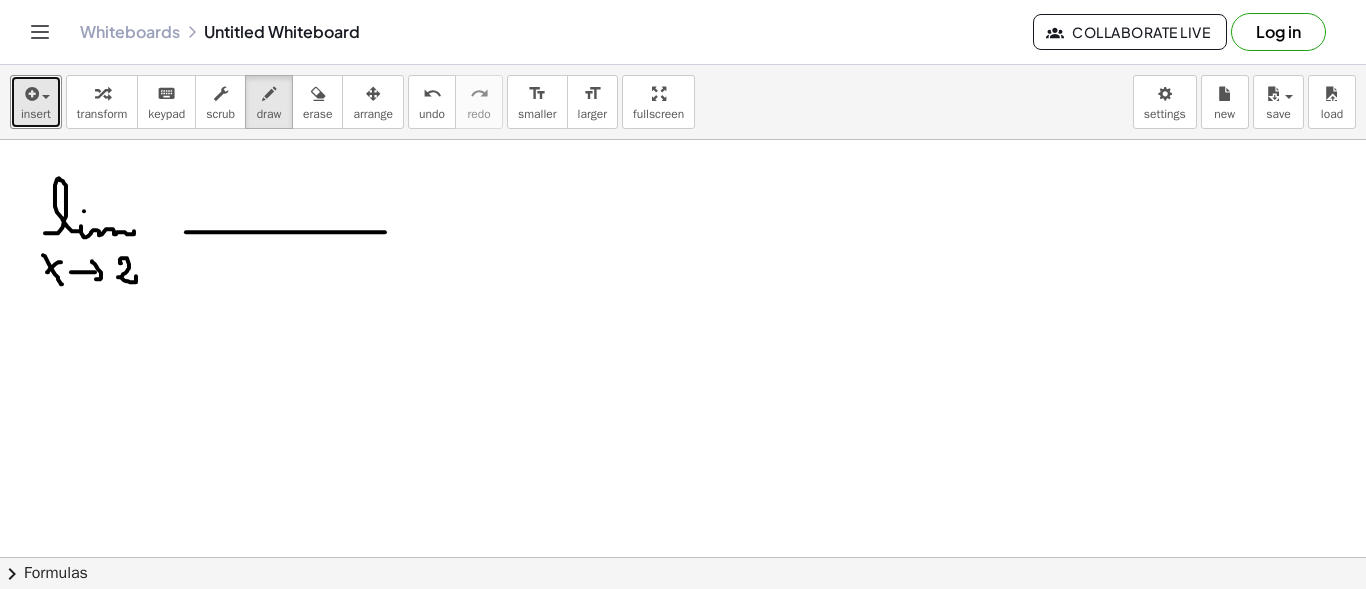 drag, startPoint x: 186, startPoint y: 231, endPoint x: 390, endPoint y: 231, distance: 204 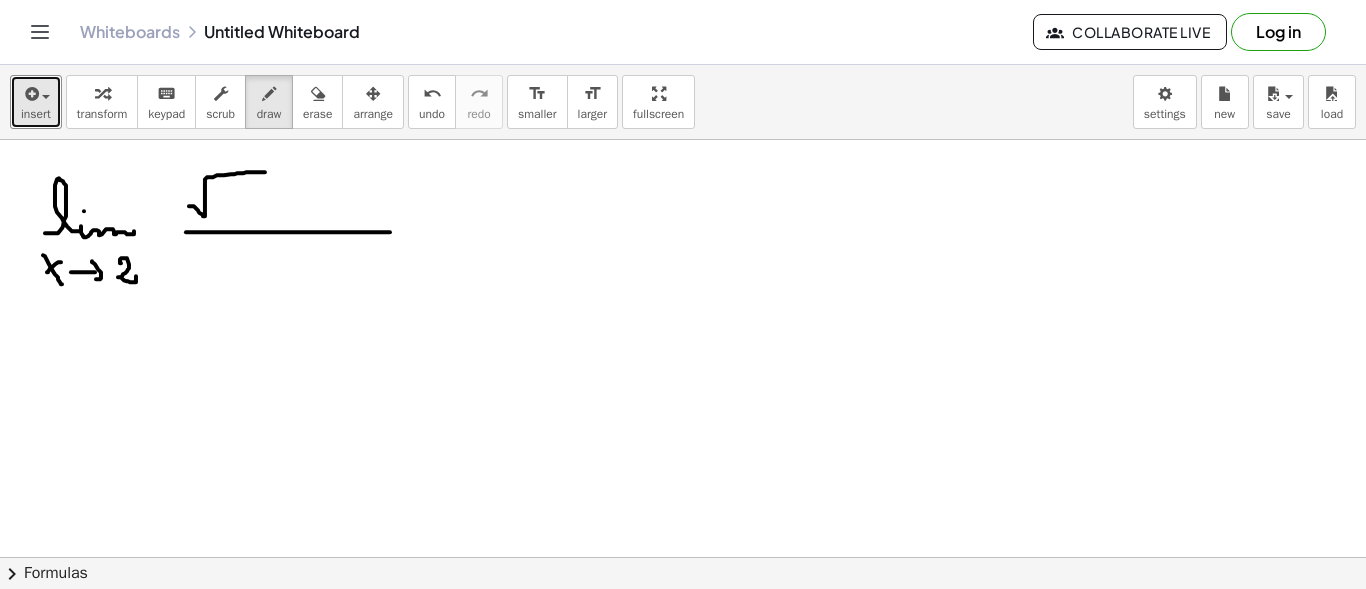 drag, startPoint x: 194, startPoint y: 205, endPoint x: 267, endPoint y: 171, distance: 80.529495 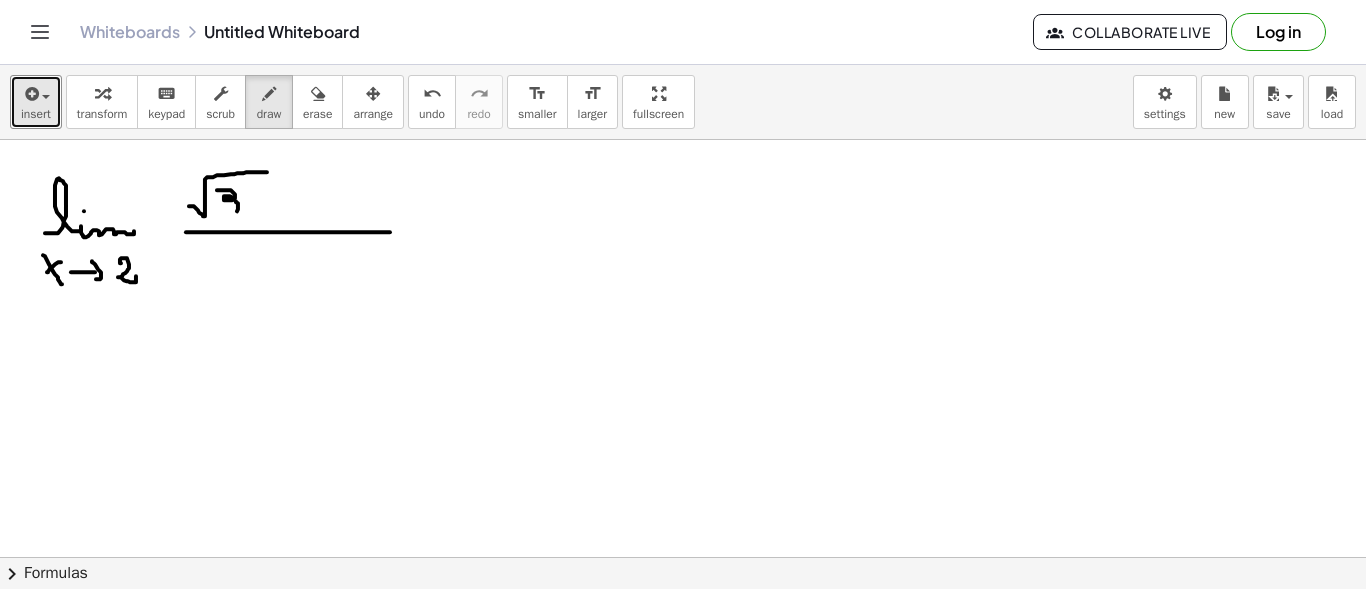 drag, startPoint x: 234, startPoint y: 192, endPoint x: 239, endPoint y: 201, distance: 10.29563 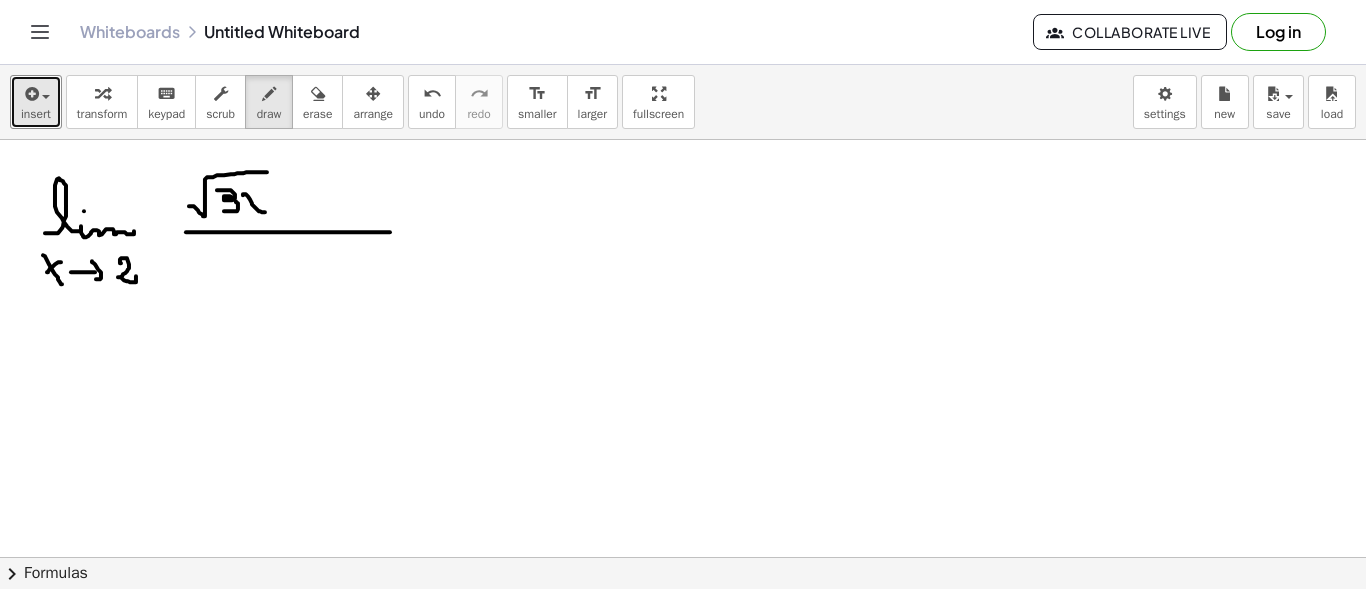 drag, startPoint x: 243, startPoint y: 194, endPoint x: 265, endPoint y: 211, distance: 27.802877 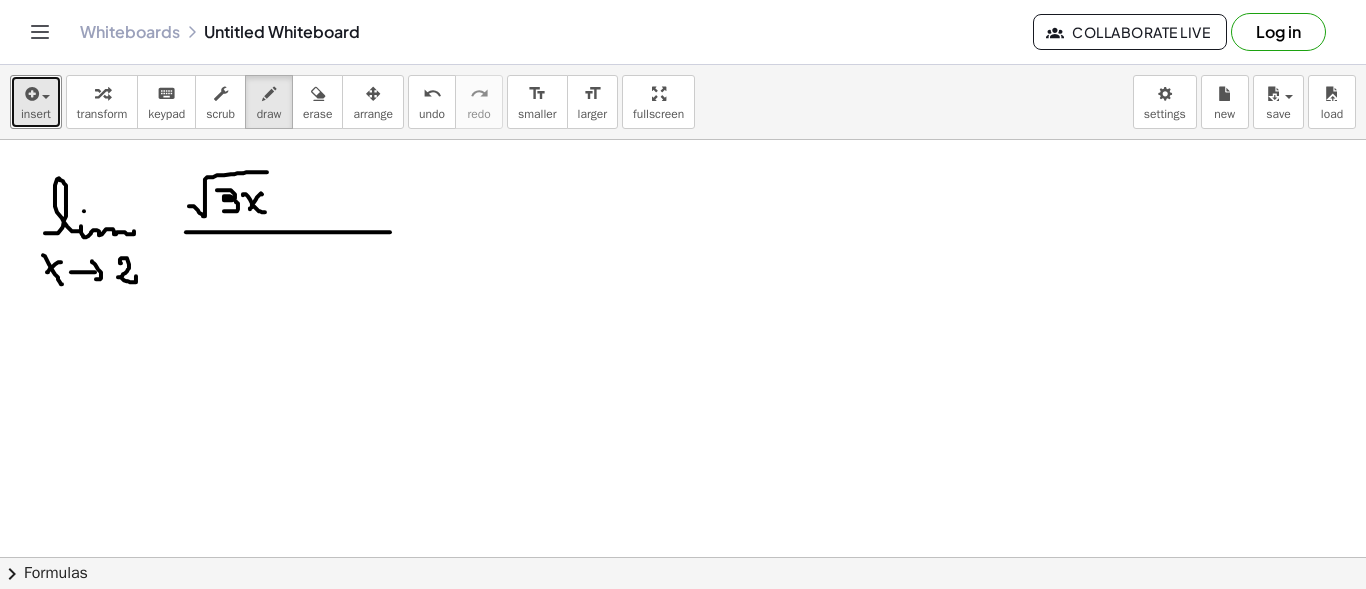 drag, startPoint x: 262, startPoint y: 193, endPoint x: 250, endPoint y: 208, distance: 19.209373 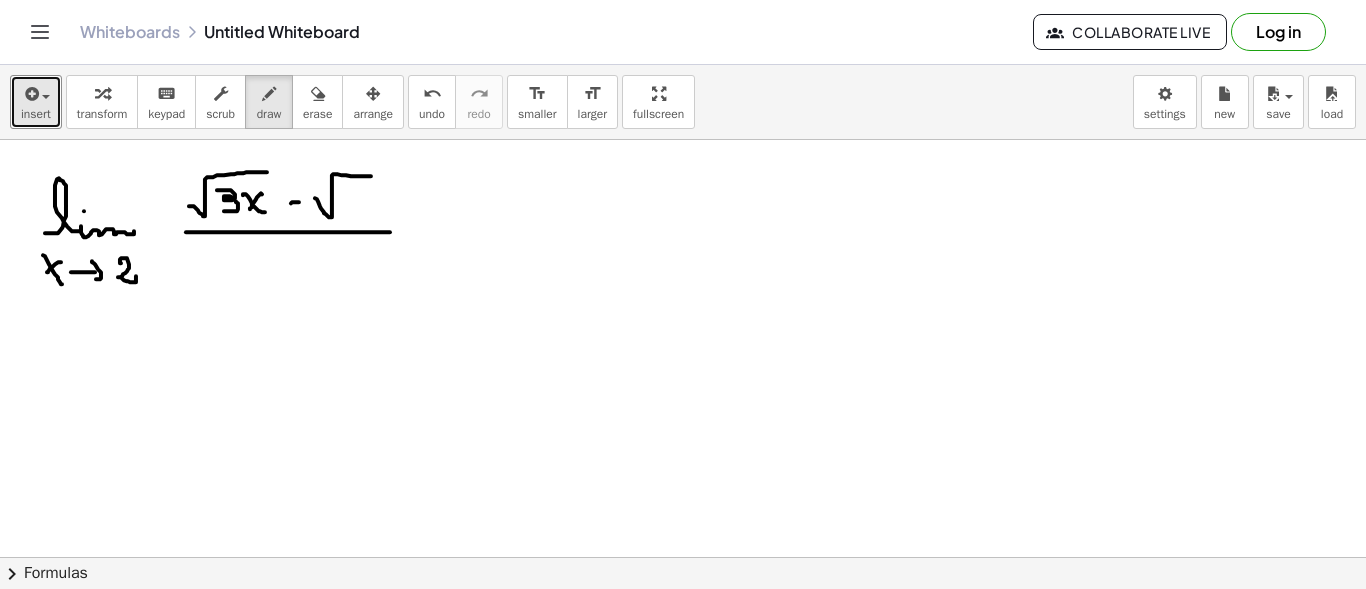 drag, startPoint x: 315, startPoint y: 197, endPoint x: 364, endPoint y: 183, distance: 50.96077 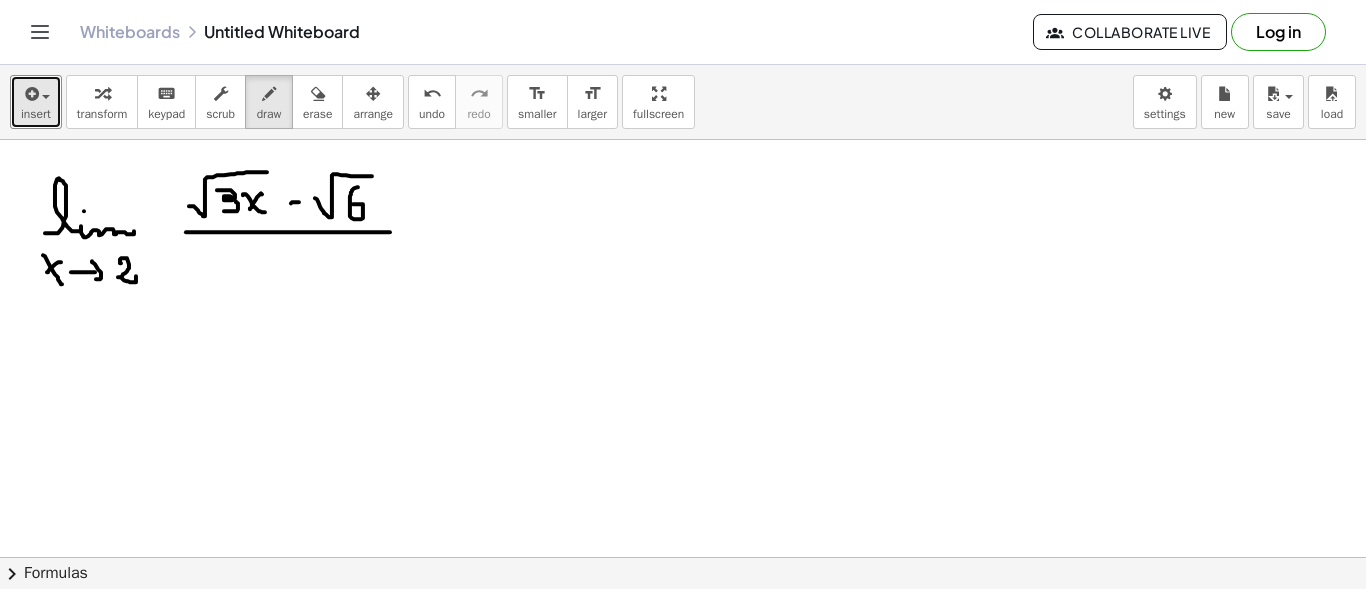 drag, startPoint x: 358, startPoint y: 186, endPoint x: 353, endPoint y: 204, distance: 18.681541 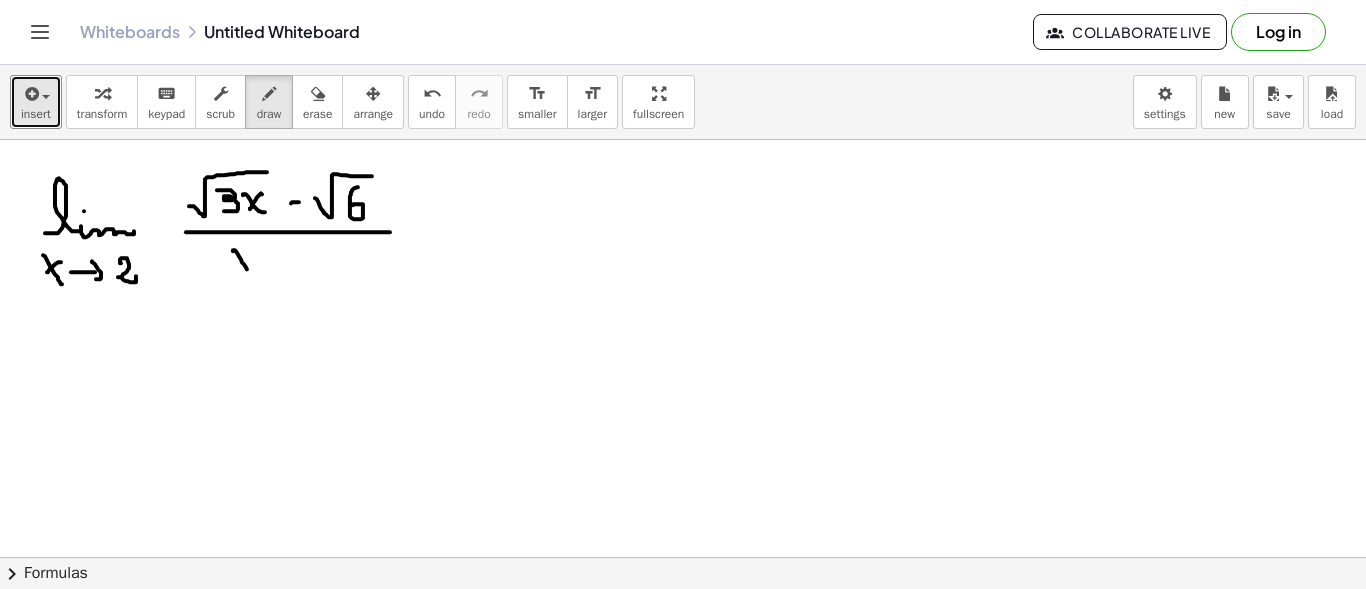 drag, startPoint x: 233, startPoint y: 250, endPoint x: 251, endPoint y: 270, distance: 26.907248 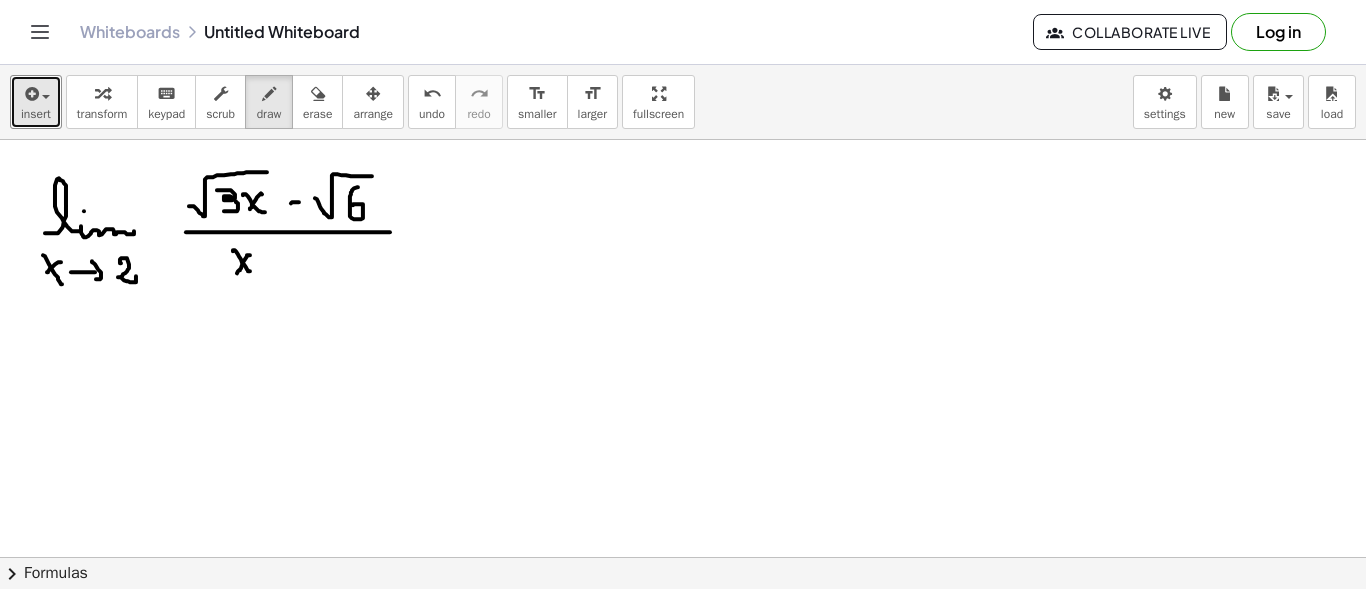 drag, startPoint x: 249, startPoint y: 254, endPoint x: 237, endPoint y: 272, distance: 21.633308 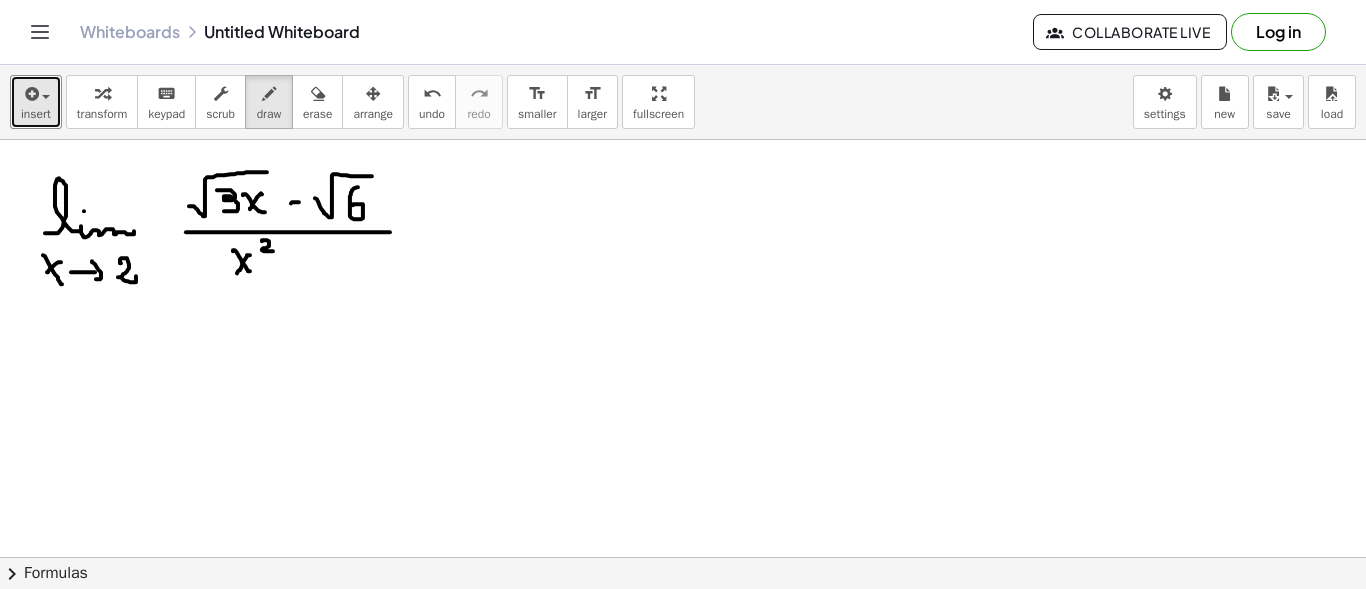 drag, startPoint x: 263, startPoint y: 239, endPoint x: 280, endPoint y: 257, distance: 24.758837 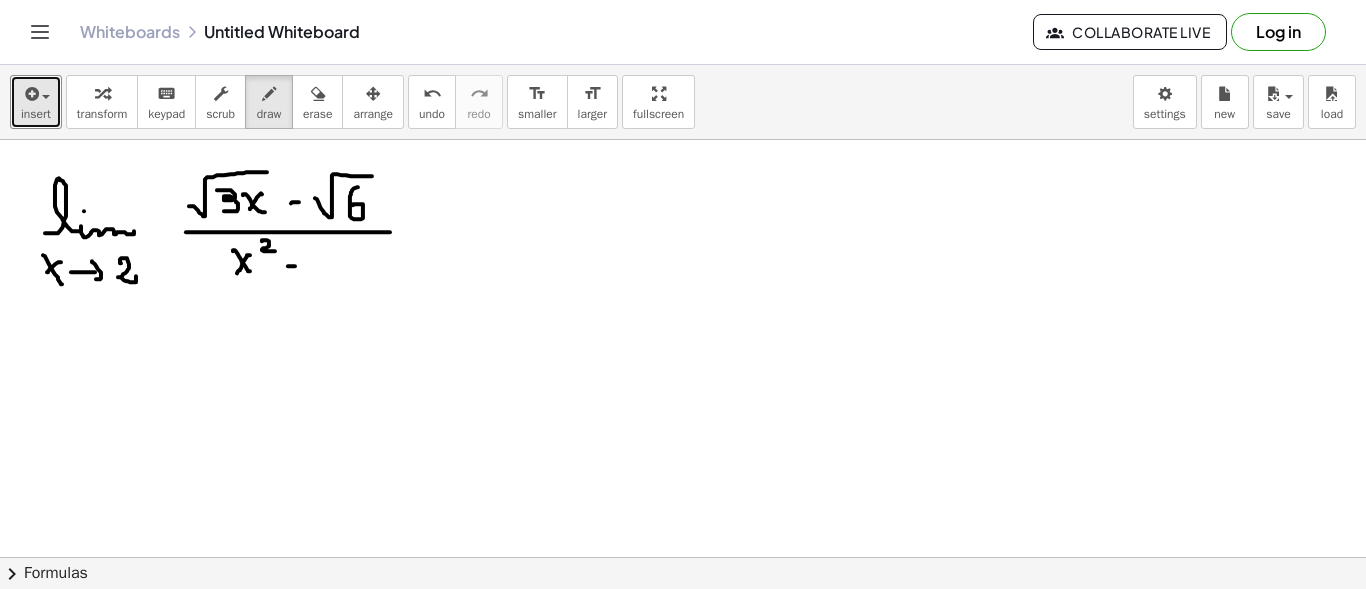 drag, startPoint x: 295, startPoint y: 265, endPoint x: 311, endPoint y: 263, distance: 16.124516 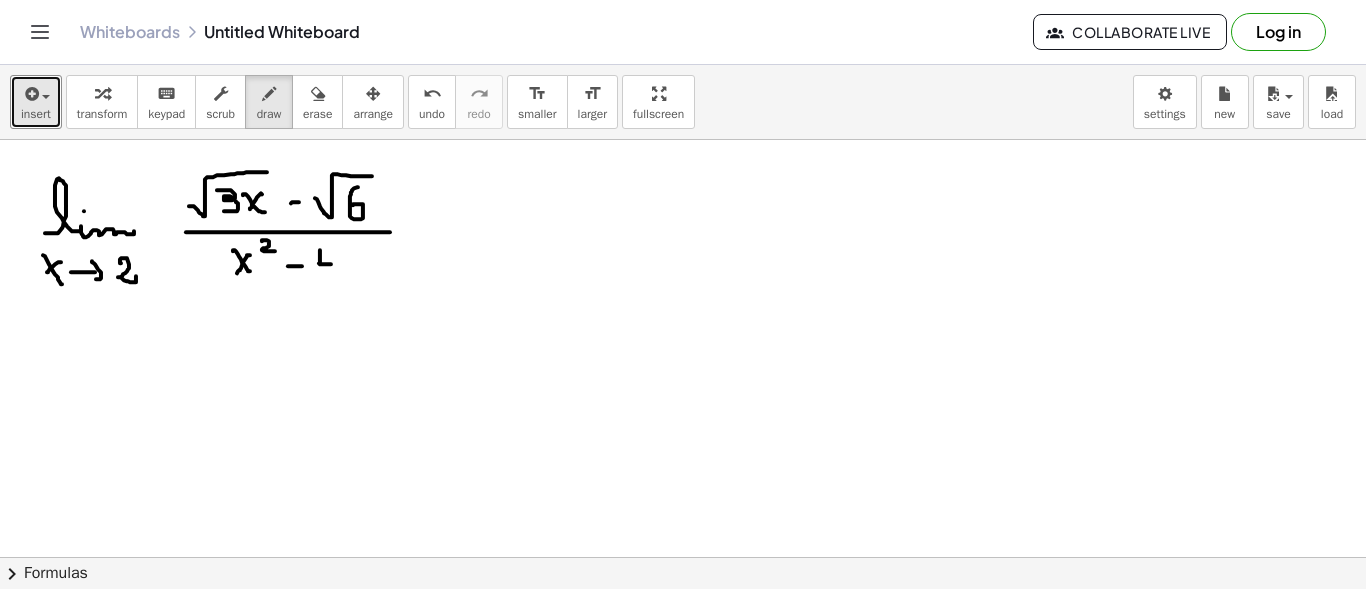 drag, startPoint x: 320, startPoint y: 249, endPoint x: 333, endPoint y: 261, distance: 17.691807 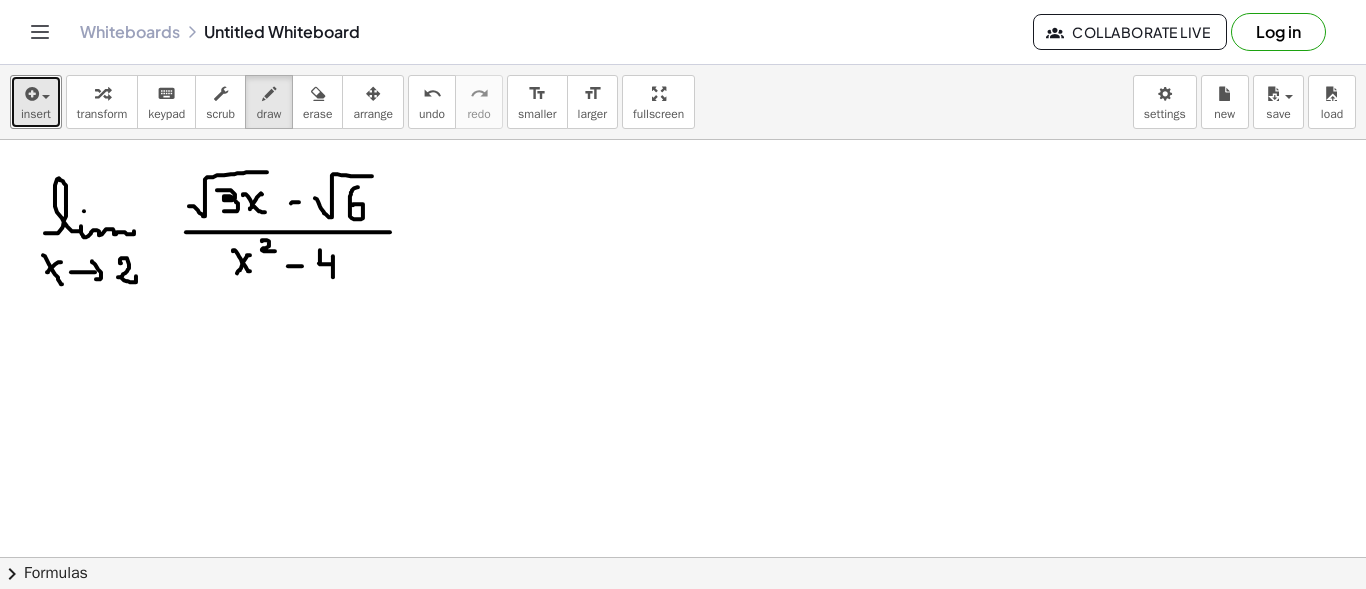 drag, startPoint x: 333, startPoint y: 255, endPoint x: 334, endPoint y: 276, distance: 21.023796 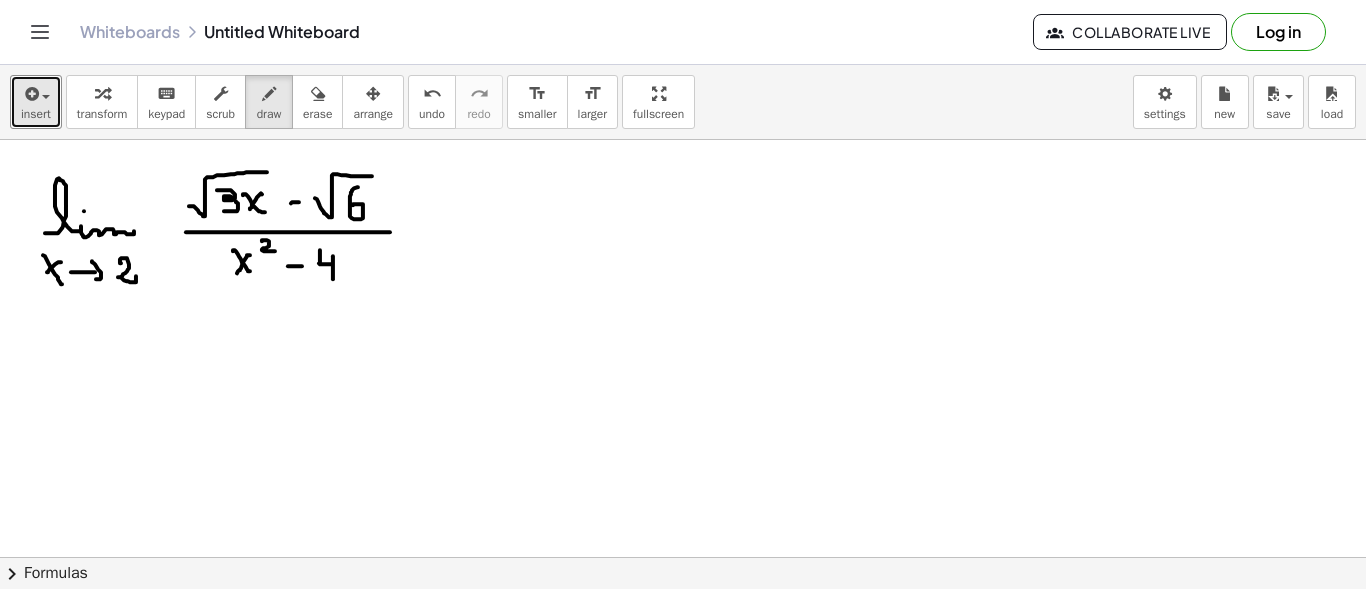 drag, startPoint x: 411, startPoint y: 230, endPoint x: 420, endPoint y: 219, distance: 14.21267 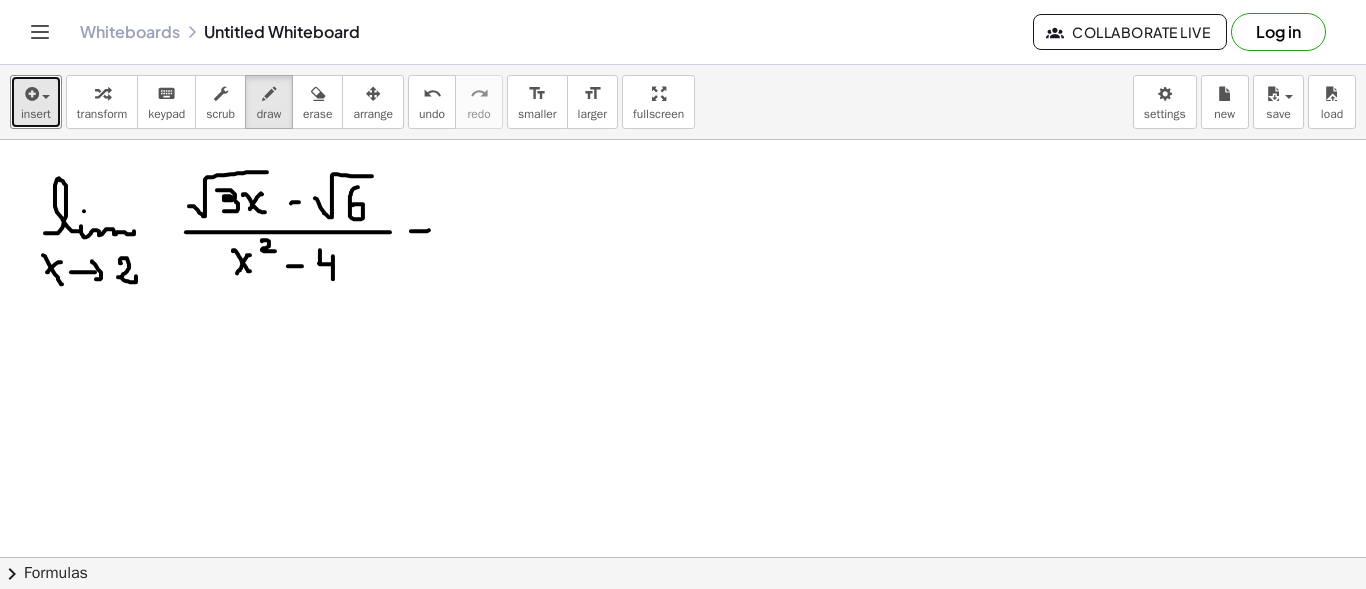 click at bounding box center (683, 666) 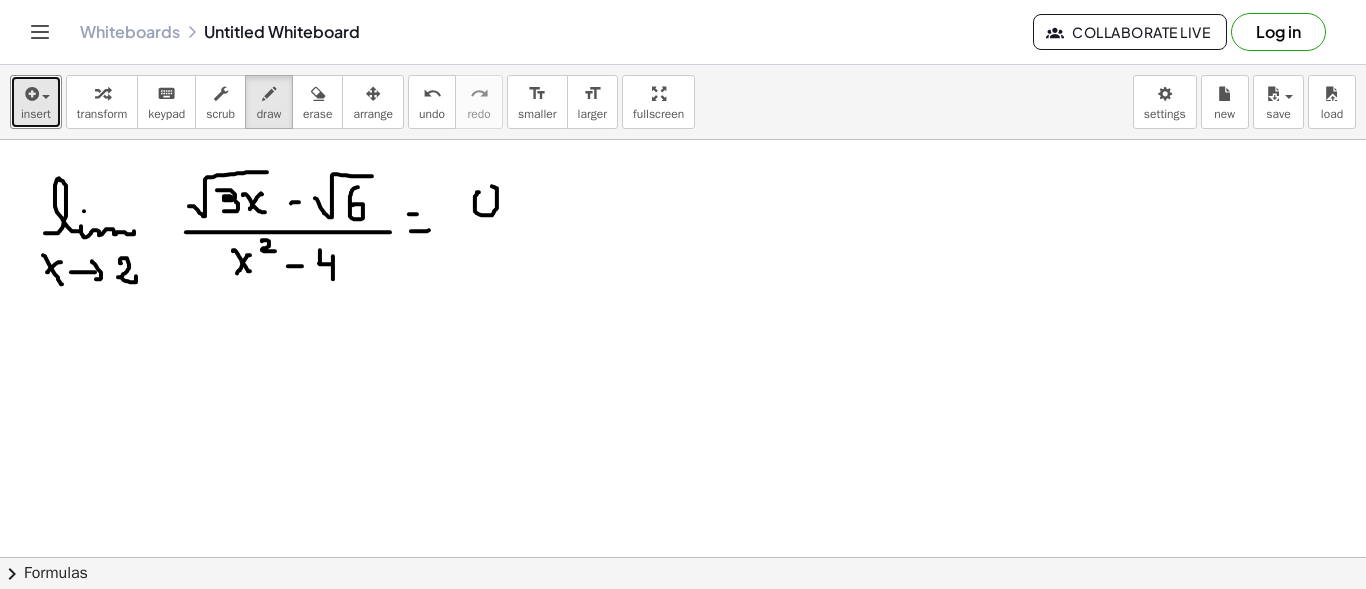 drag, startPoint x: 479, startPoint y: 191, endPoint x: 477, endPoint y: 204, distance: 13.152946 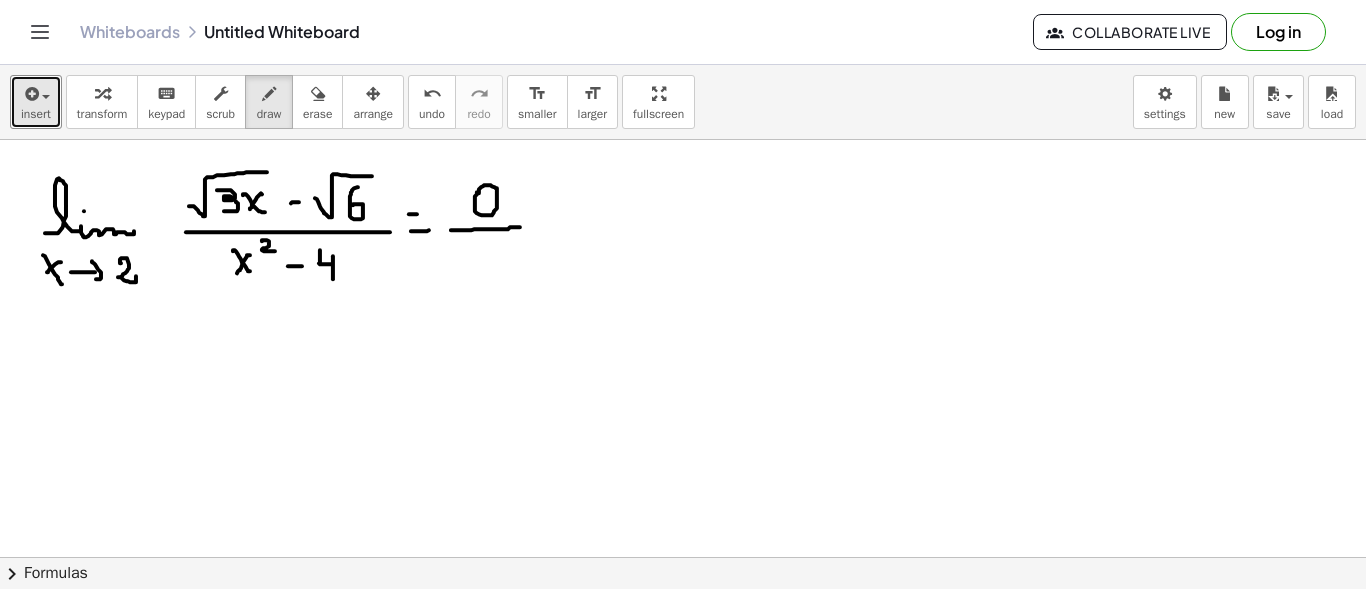 drag, startPoint x: 451, startPoint y: 229, endPoint x: 520, endPoint y: 226, distance: 69.065186 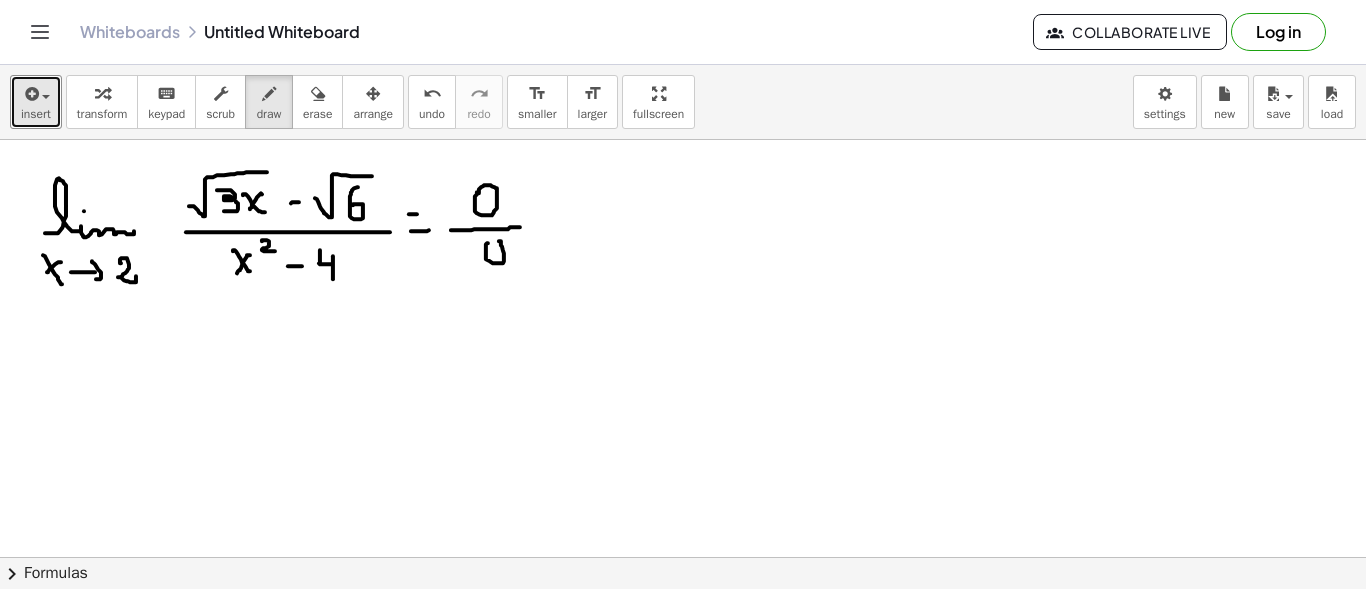 click at bounding box center (683, 666) 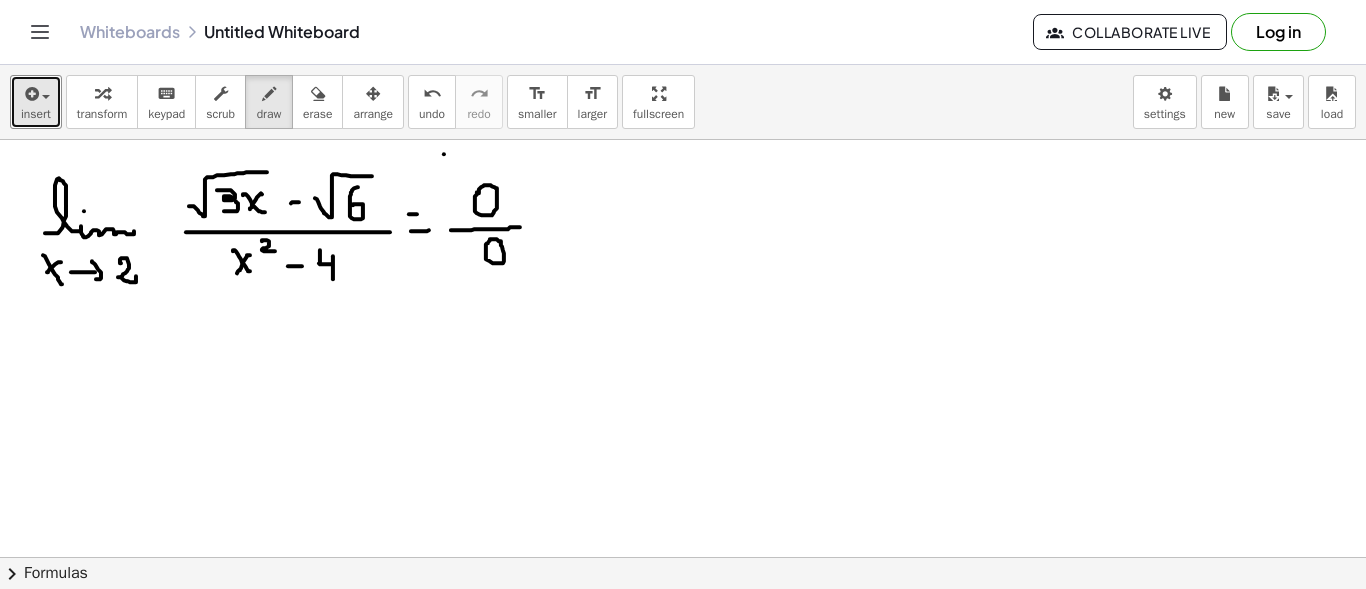 click at bounding box center [683, 666] 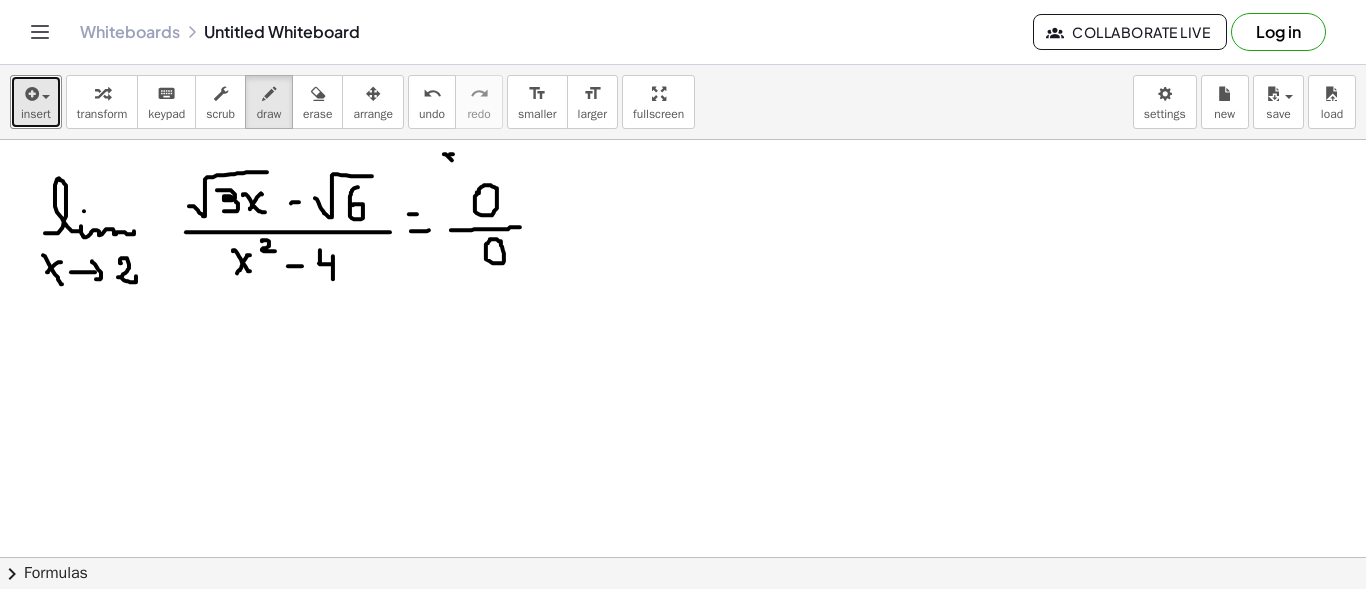 click at bounding box center (683, 666) 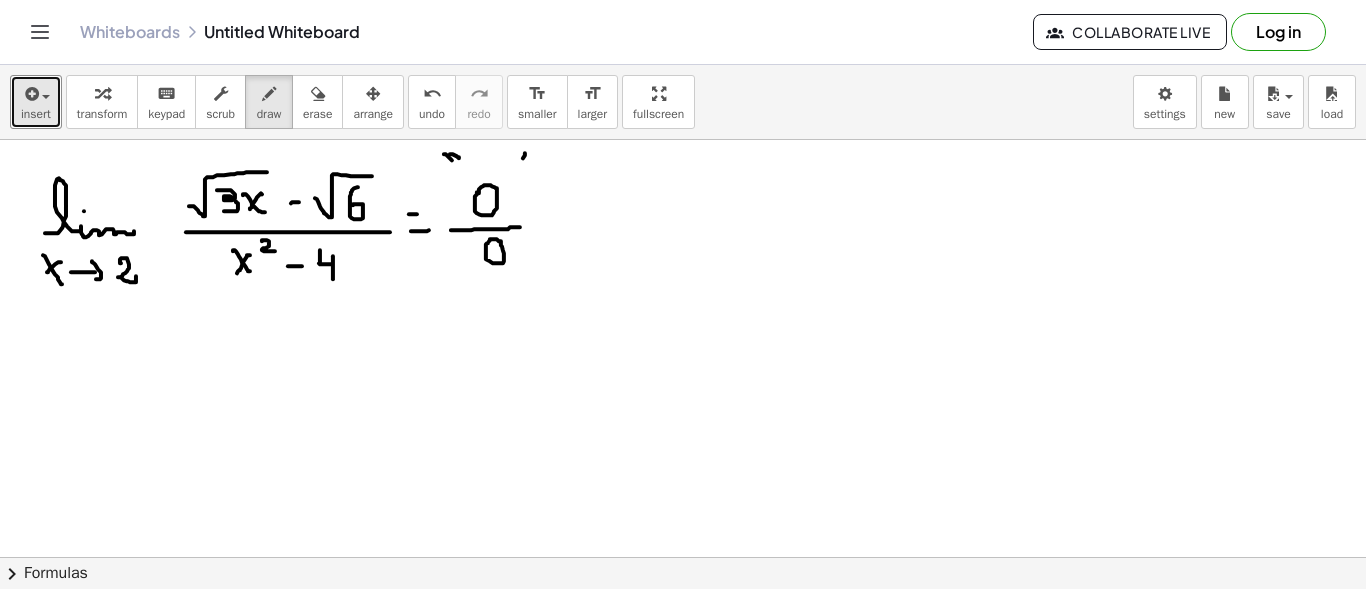 click at bounding box center [683, 666] 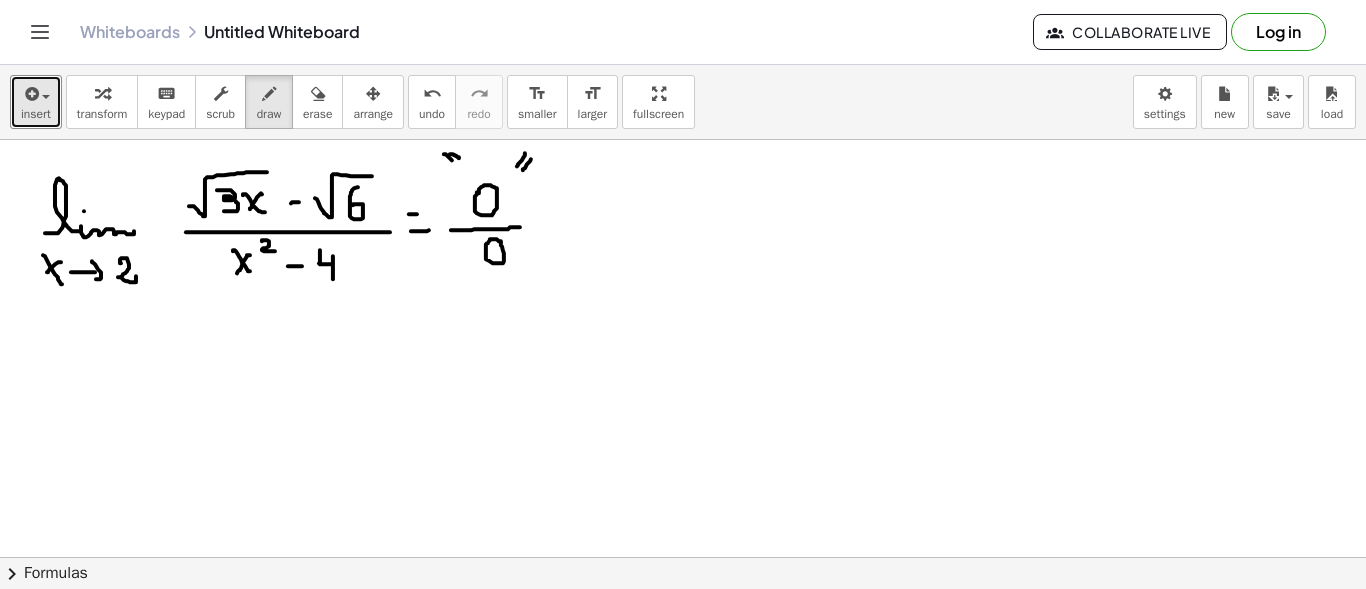 click at bounding box center [683, 666] 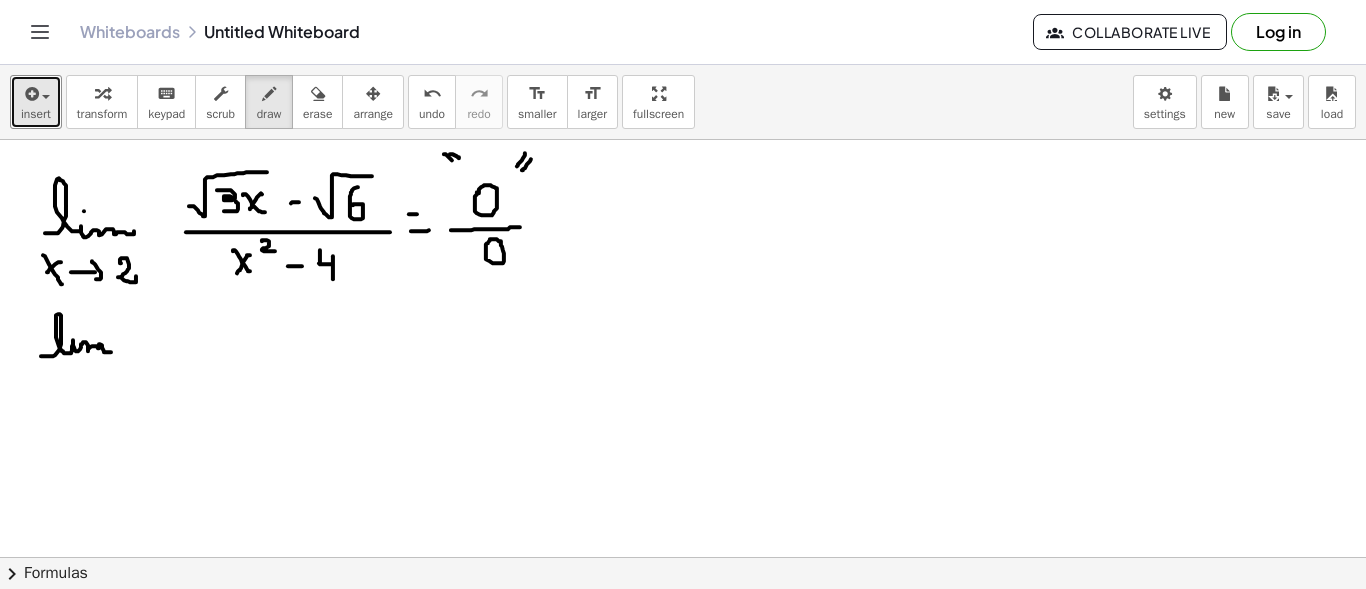 drag, startPoint x: 41, startPoint y: 355, endPoint x: 112, endPoint y: 349, distance: 71.25307 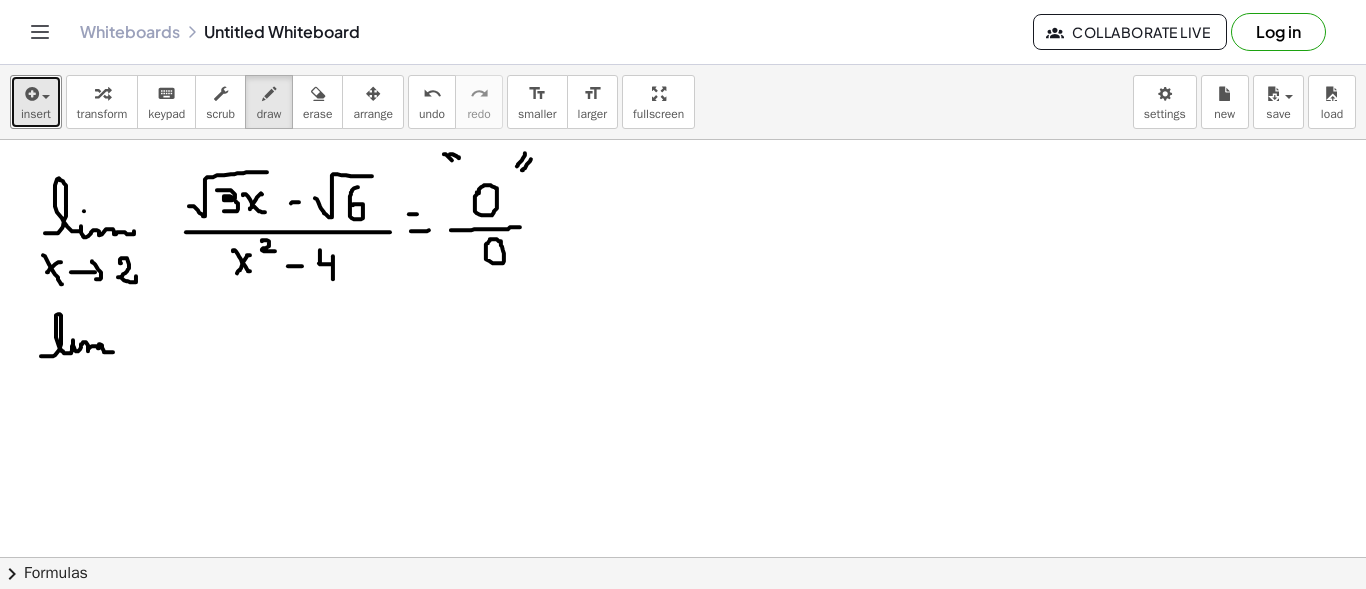 click at bounding box center [683, 666] 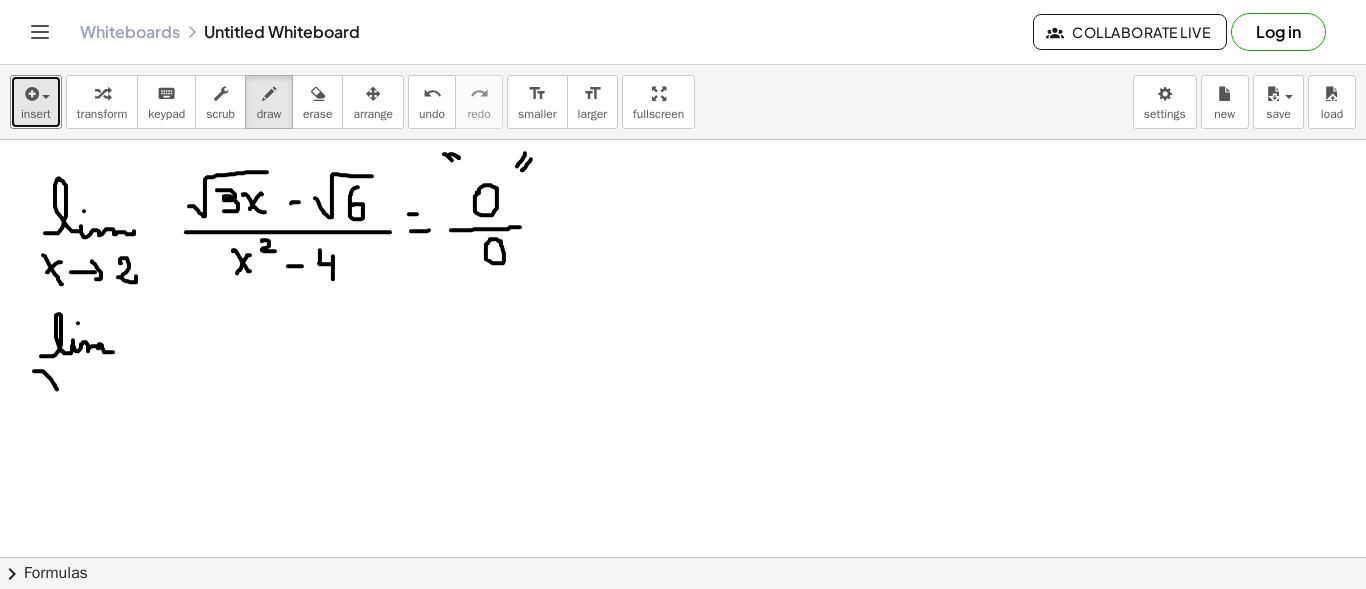 click at bounding box center (683, 666) 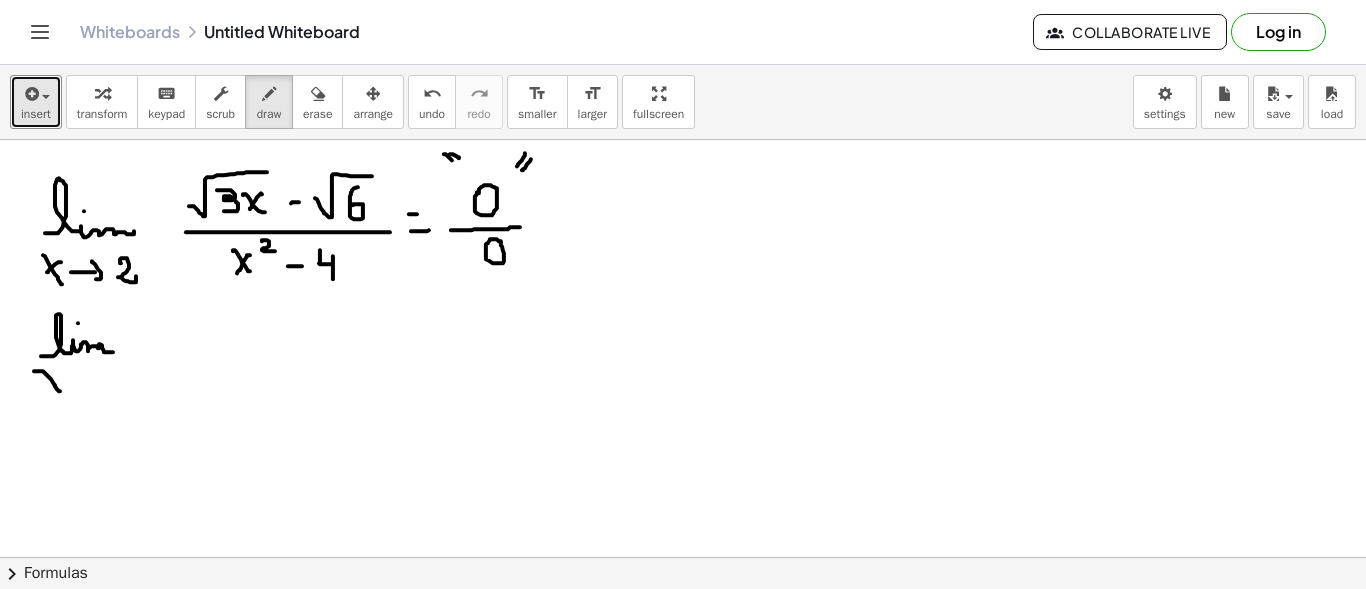 click at bounding box center (683, 666) 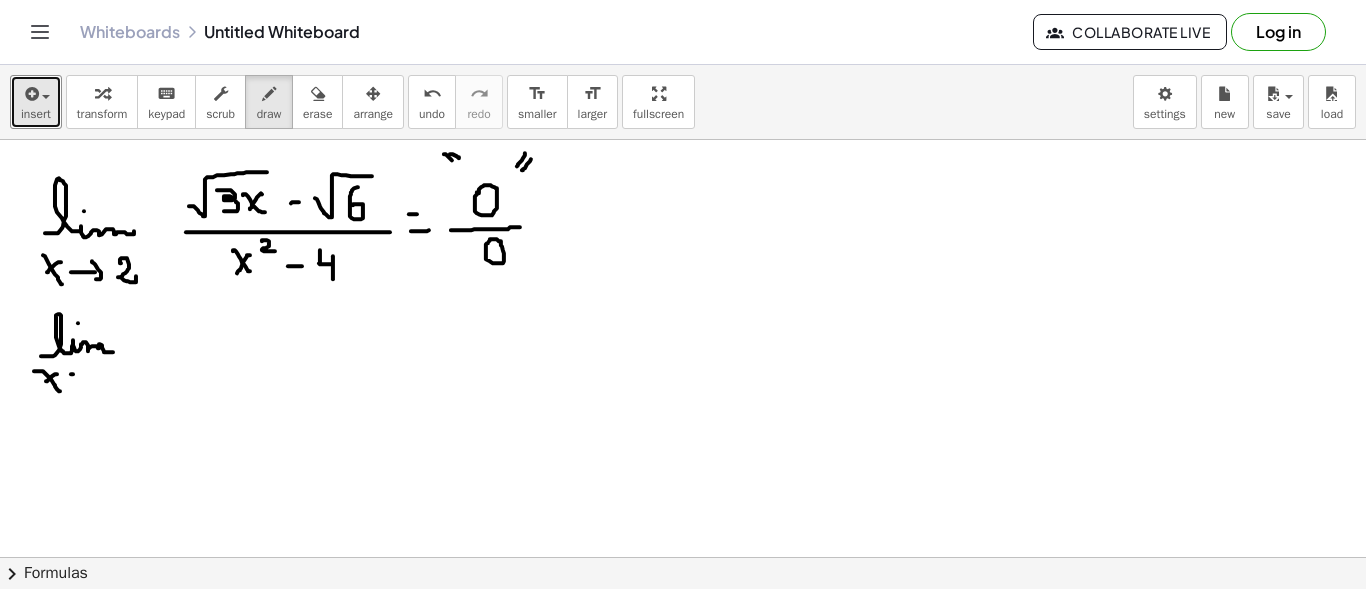 drag, startPoint x: 73, startPoint y: 373, endPoint x: 85, endPoint y: 372, distance: 12.0415945 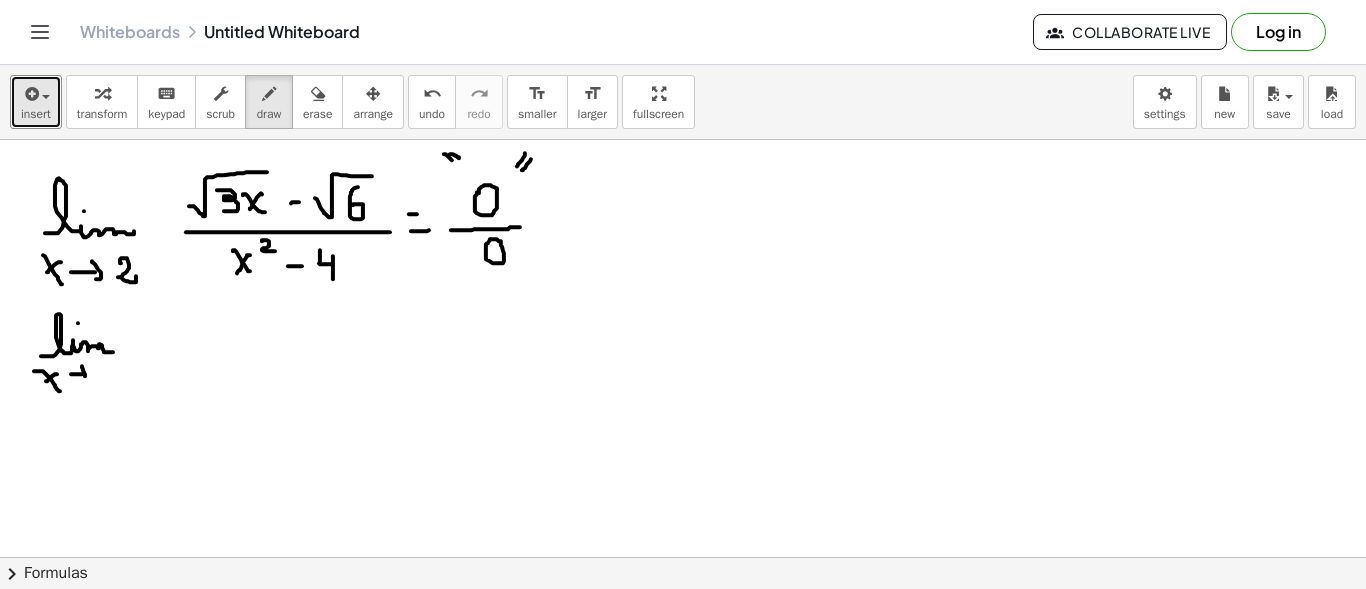 drag, startPoint x: 82, startPoint y: 365, endPoint x: 82, endPoint y: 382, distance: 17 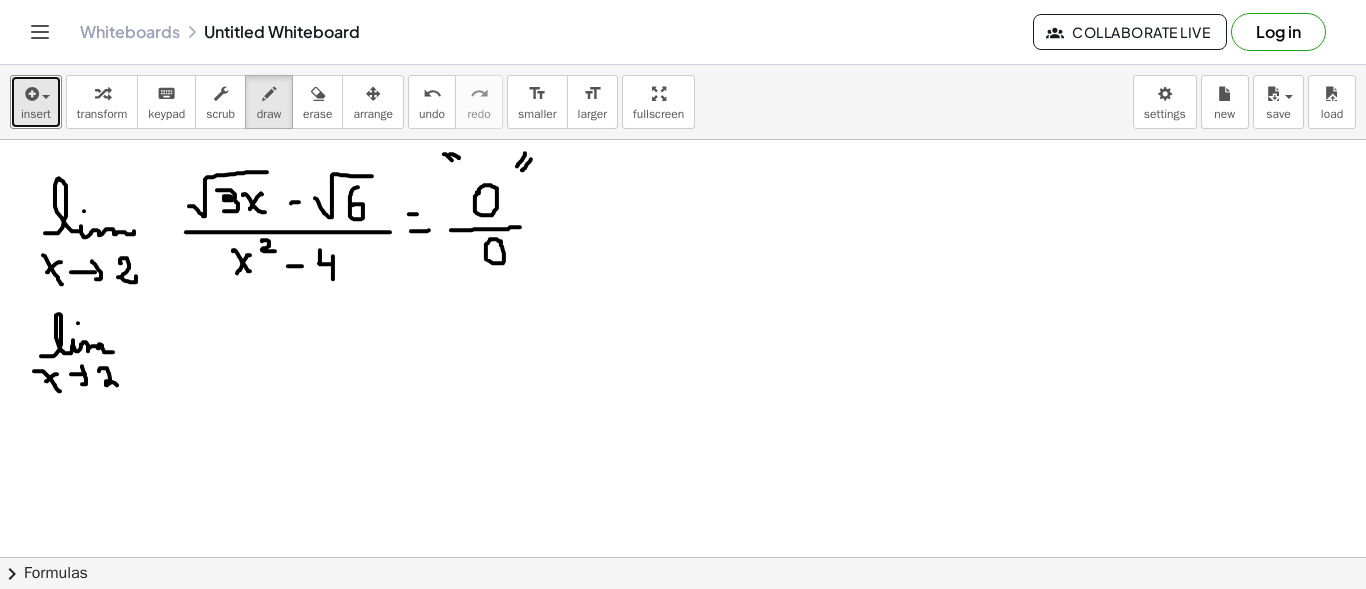 drag, startPoint x: 99, startPoint y: 369, endPoint x: 126, endPoint y: 380, distance: 29.15476 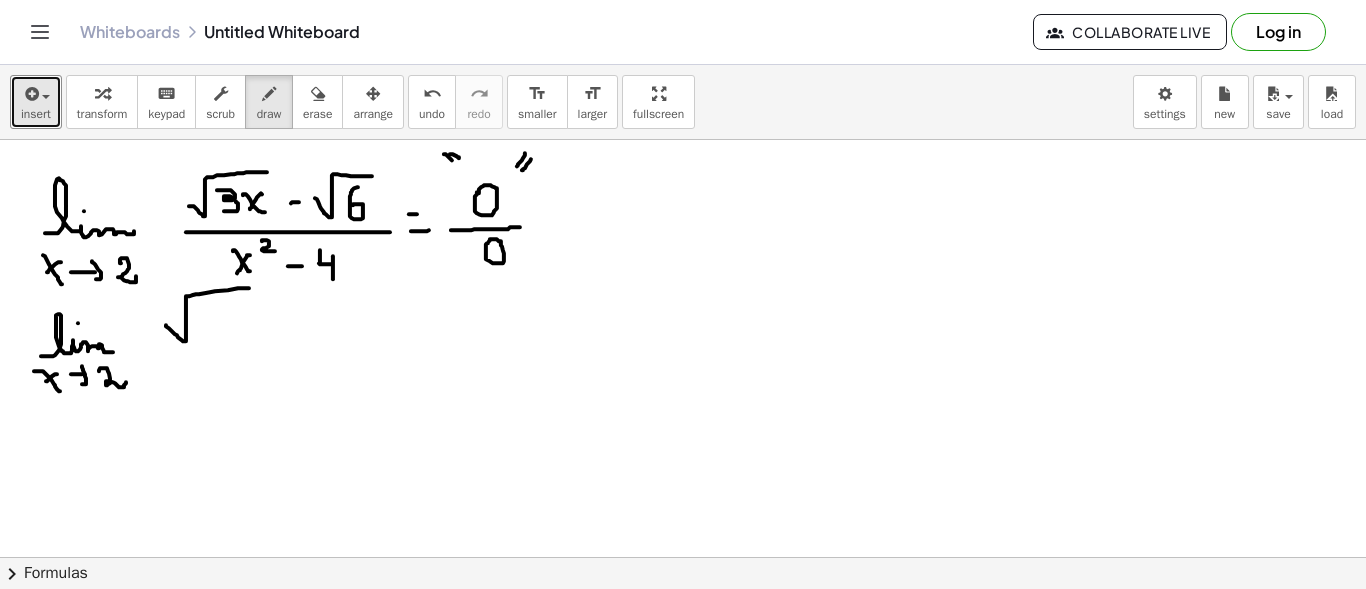 drag, startPoint x: 166, startPoint y: 324, endPoint x: 254, endPoint y: 287, distance: 95.462036 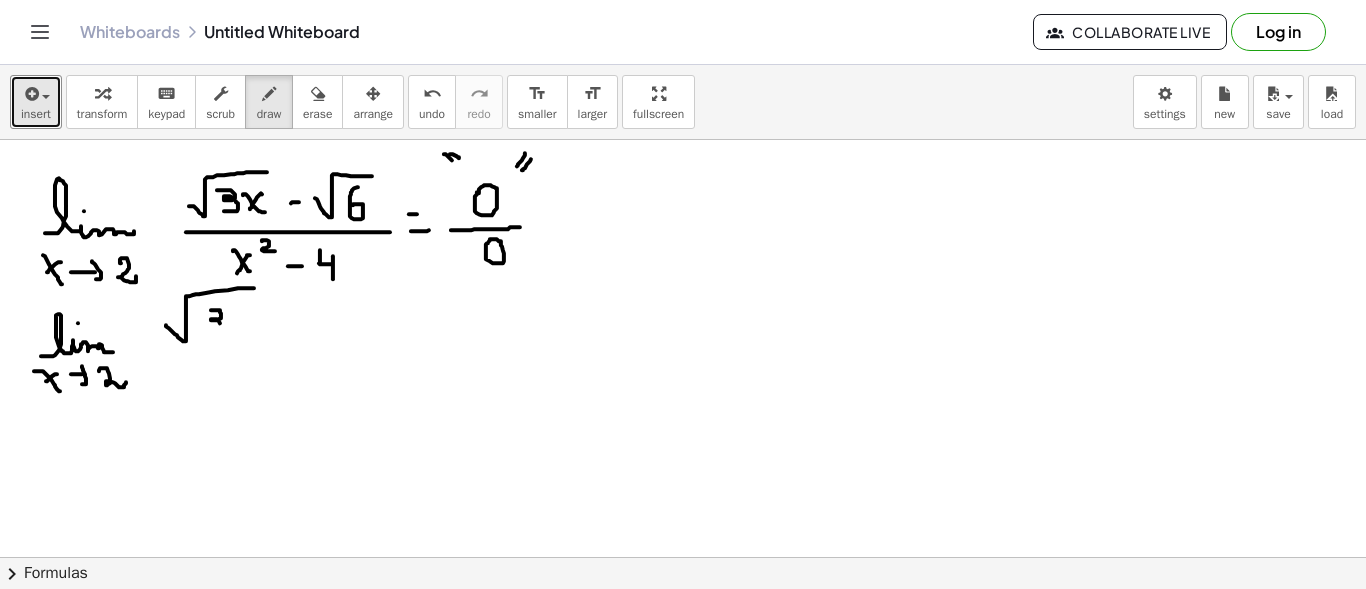 drag, startPoint x: 211, startPoint y: 309, endPoint x: 208, endPoint y: 327, distance: 18.248287 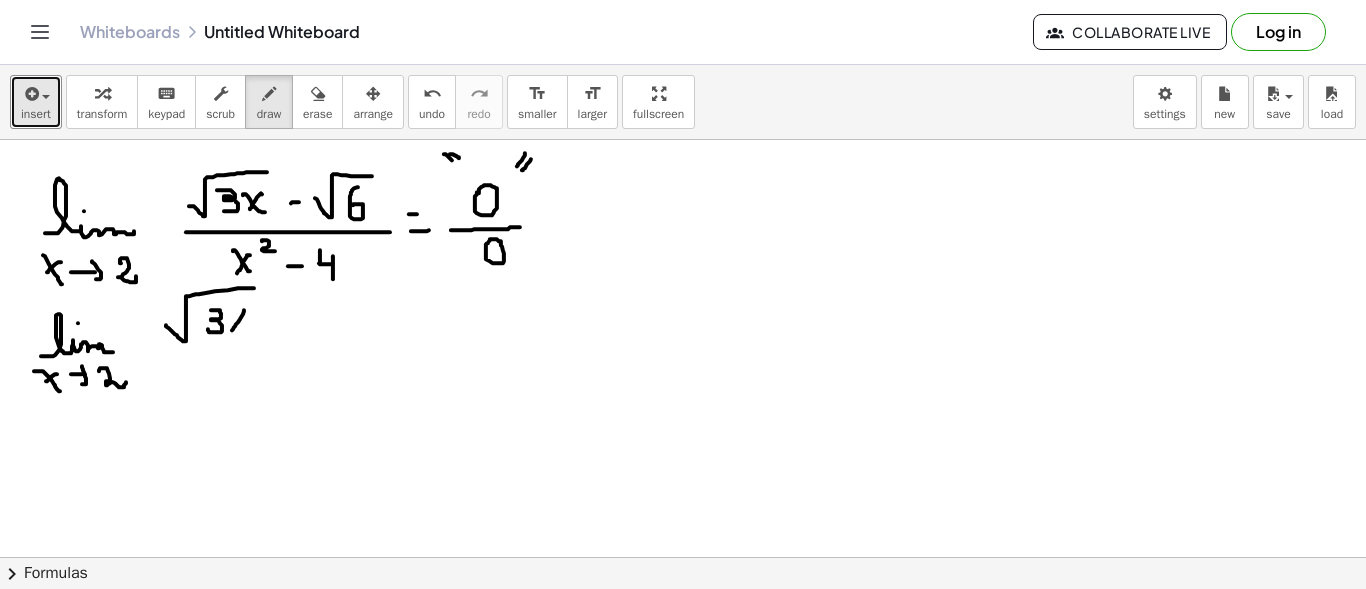 drag, startPoint x: 244, startPoint y: 309, endPoint x: 232, endPoint y: 310, distance: 12.0415945 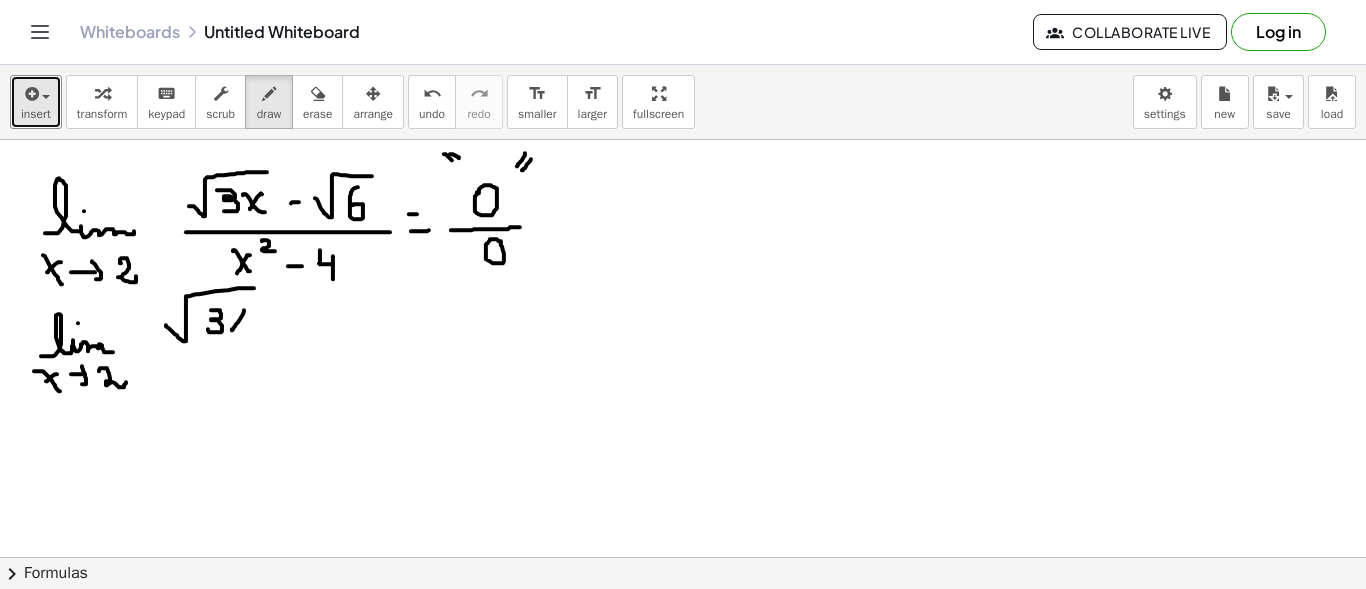drag, startPoint x: 232, startPoint y: 310, endPoint x: 245, endPoint y: 331, distance: 24.698177 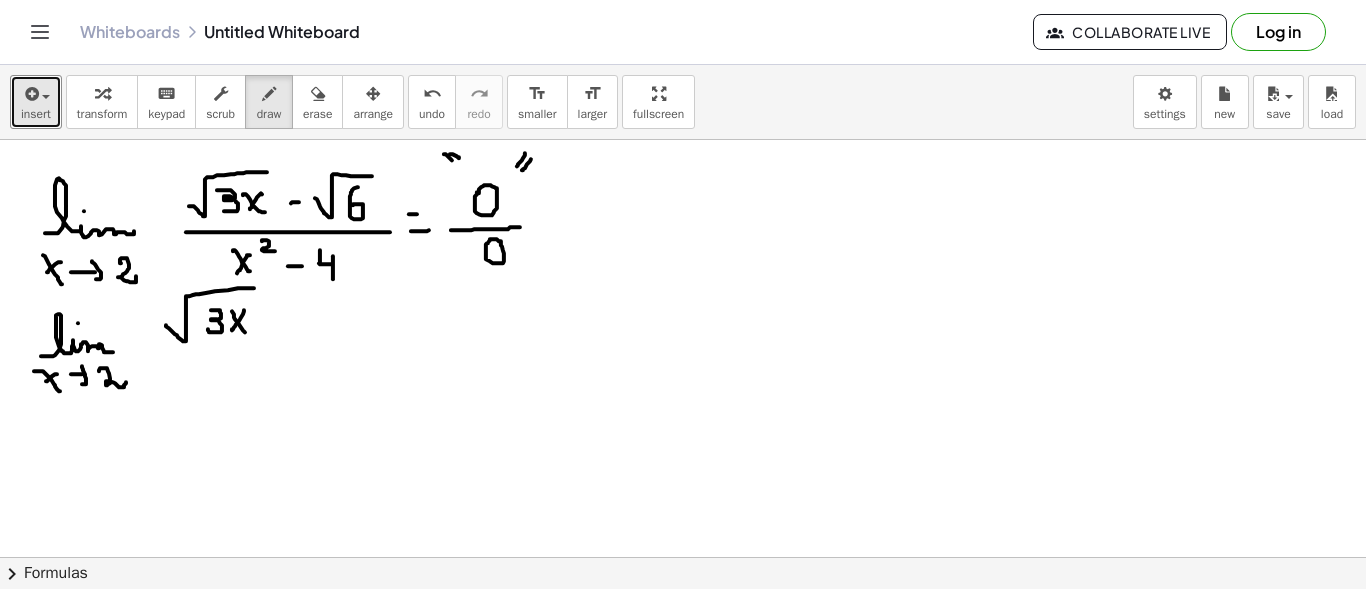 click at bounding box center (683, 666) 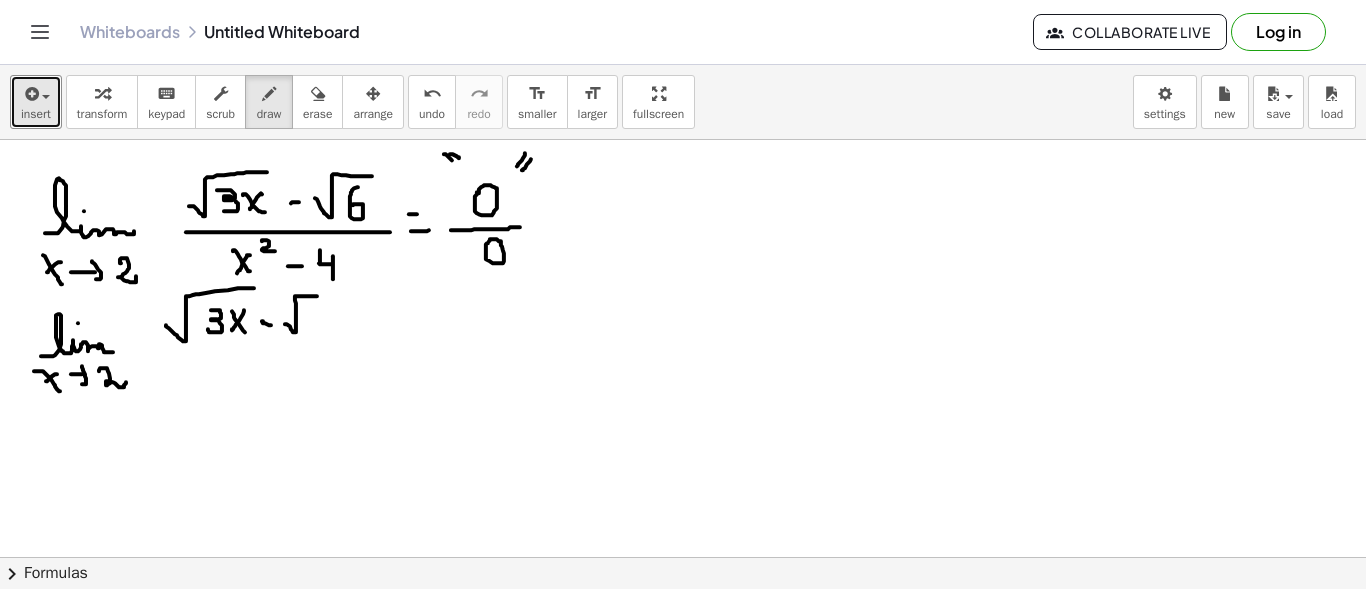 drag, startPoint x: 287, startPoint y: 323, endPoint x: 340, endPoint y: 295, distance: 59.94164 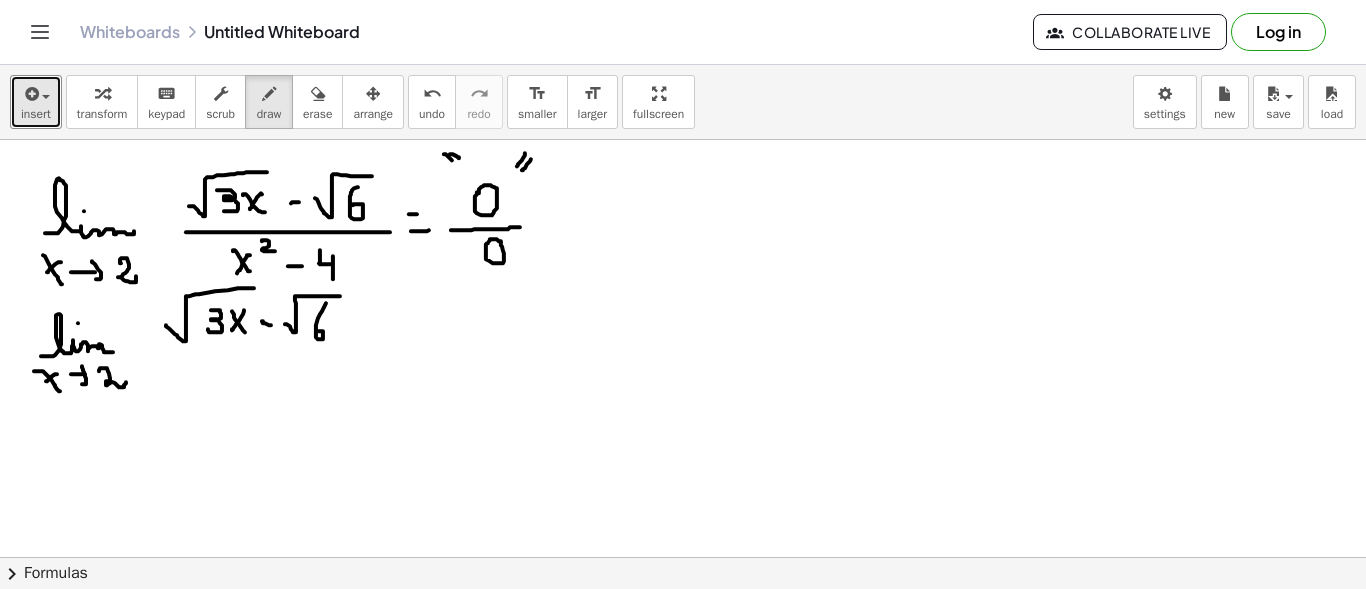 click at bounding box center [683, 666] 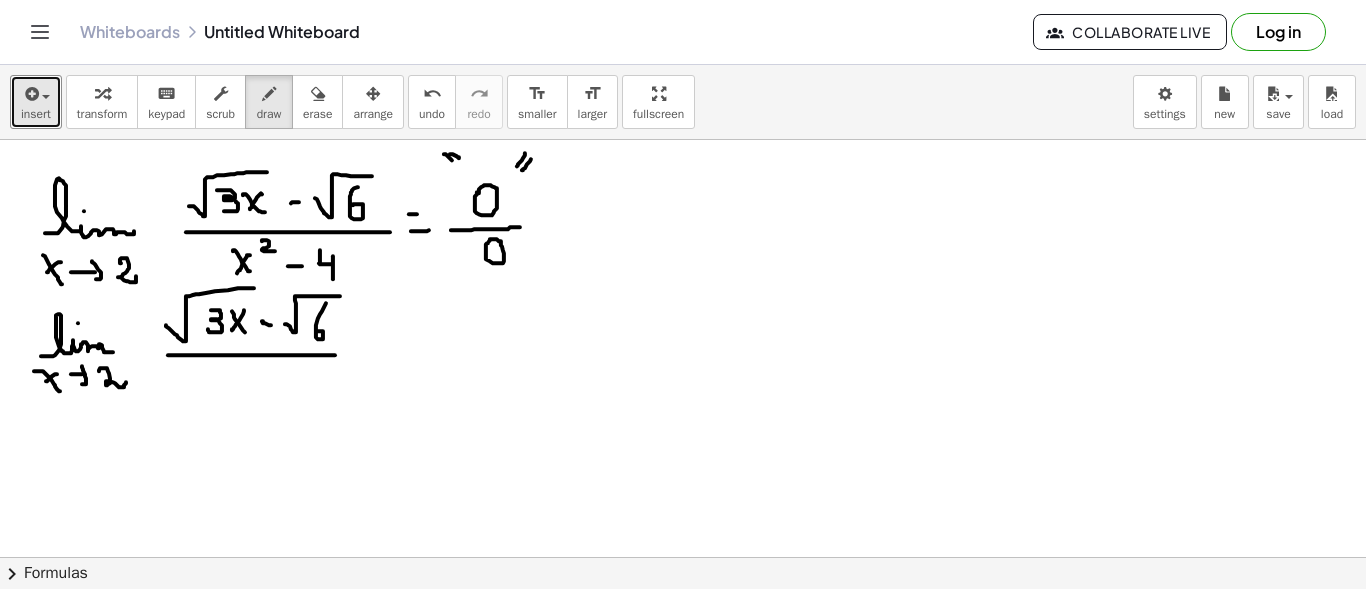 drag, startPoint x: 189, startPoint y: 354, endPoint x: 249, endPoint y: 382, distance: 66.211784 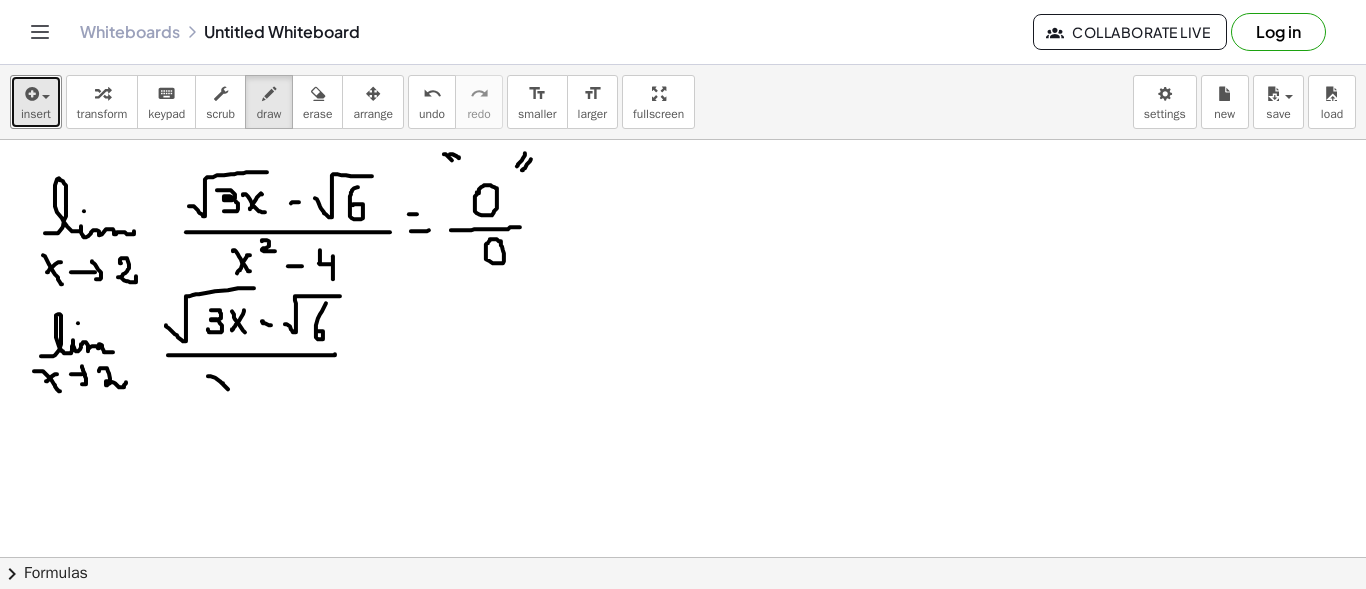 drag, startPoint x: 222, startPoint y: 382, endPoint x: 232, endPoint y: 389, distance: 12.206555 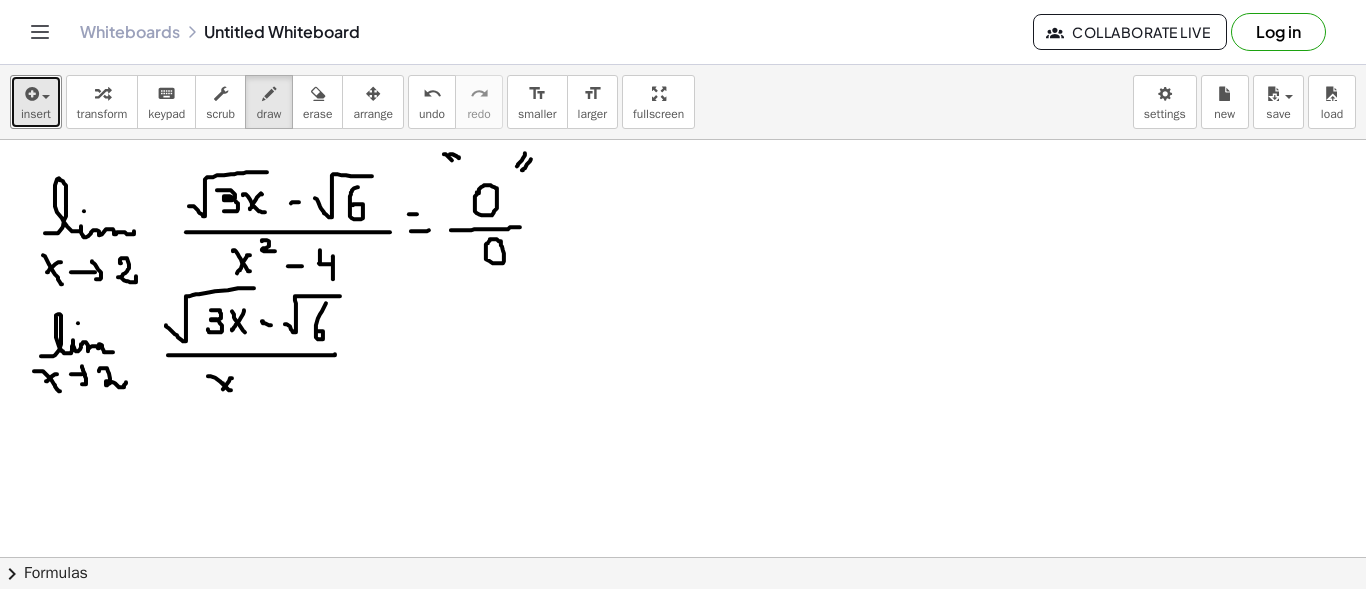 drag, startPoint x: 232, startPoint y: 377, endPoint x: 223, endPoint y: 388, distance: 14.21267 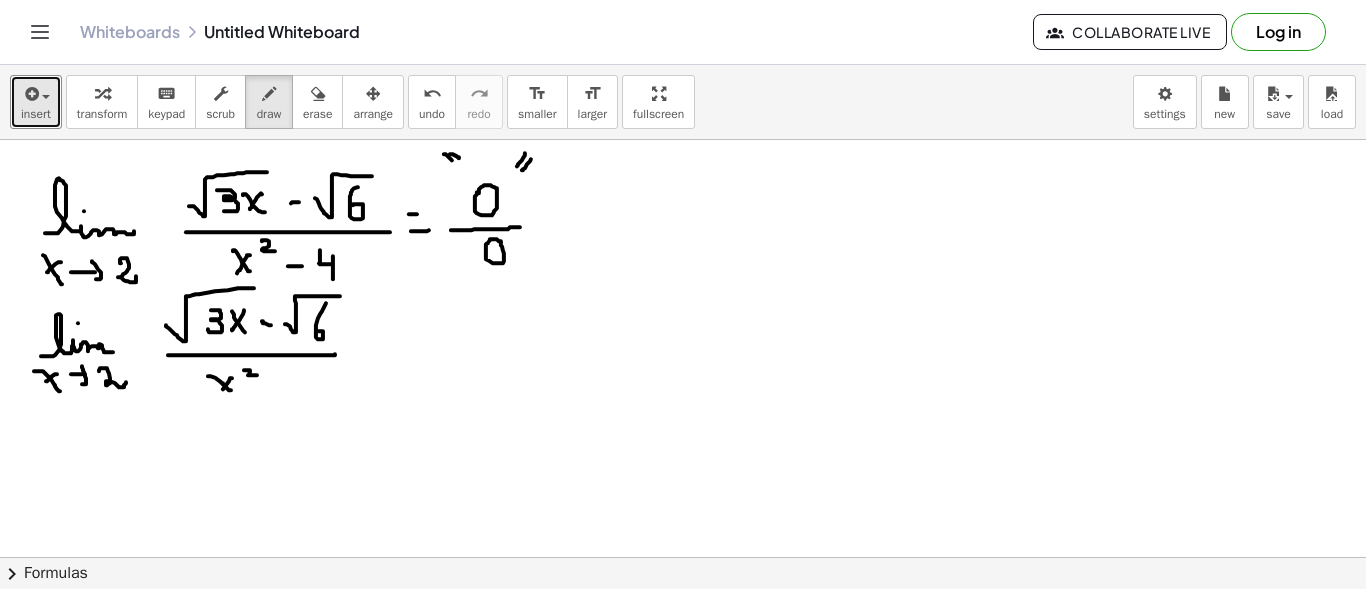 drag, startPoint x: 245, startPoint y: 369, endPoint x: 258, endPoint y: 374, distance: 13.928389 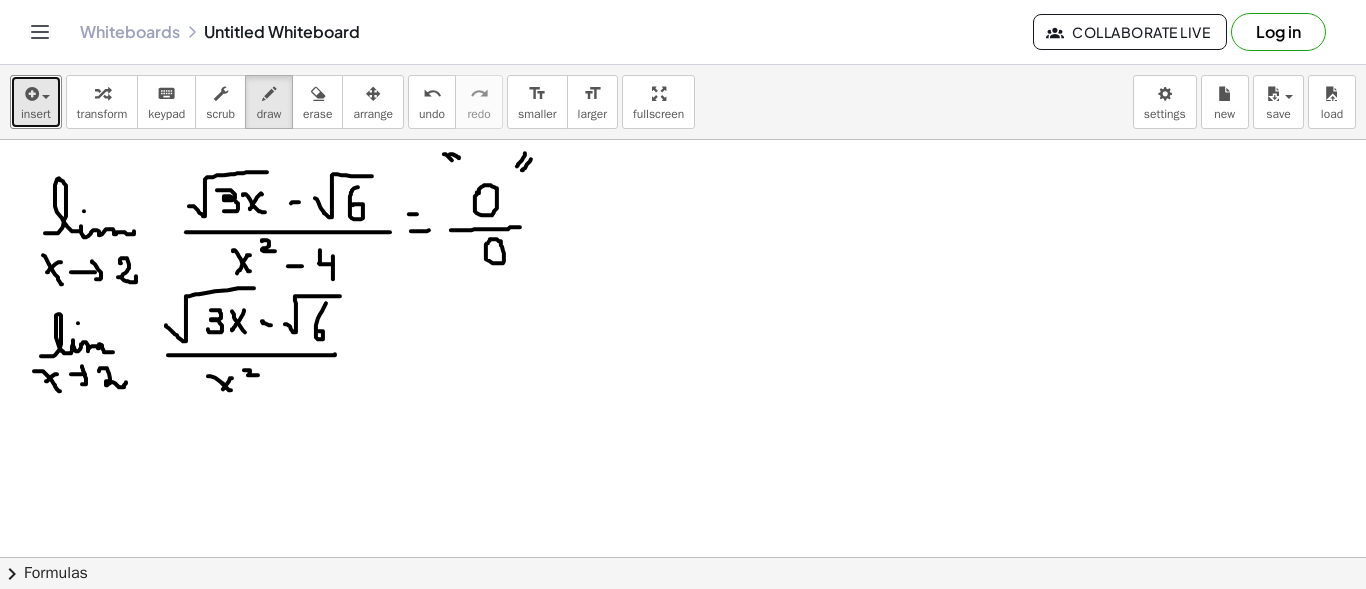 click at bounding box center [683, 666] 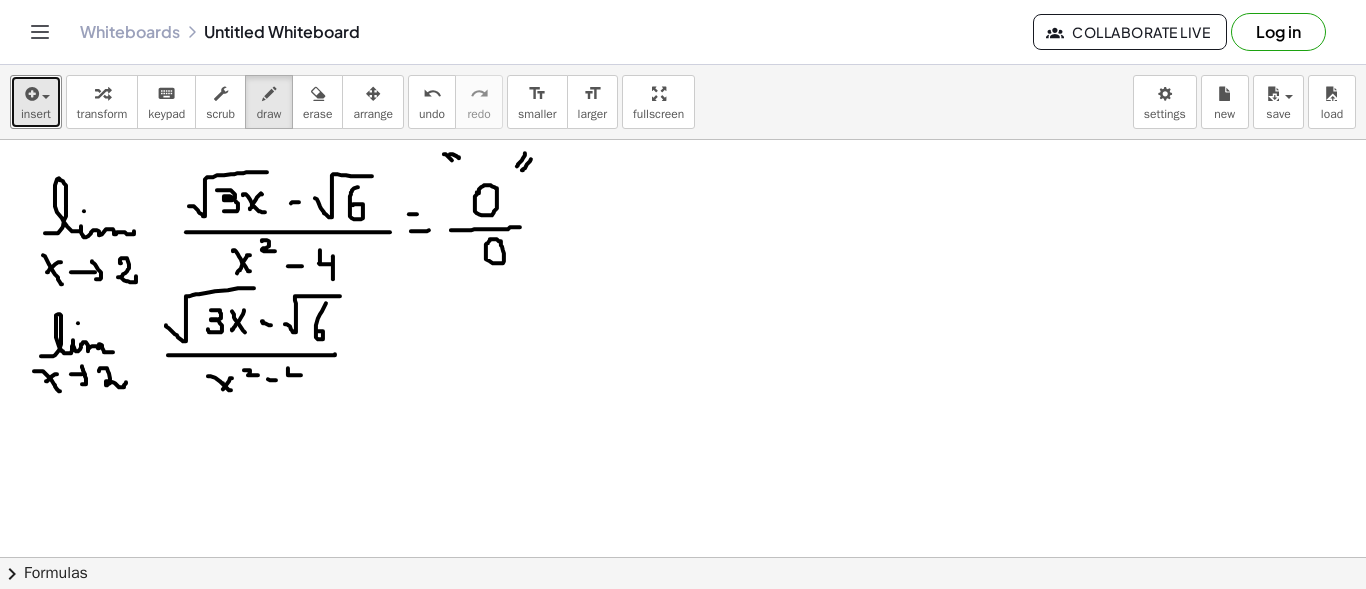 drag, startPoint x: 288, startPoint y: 367, endPoint x: 303, endPoint y: 374, distance: 16.552946 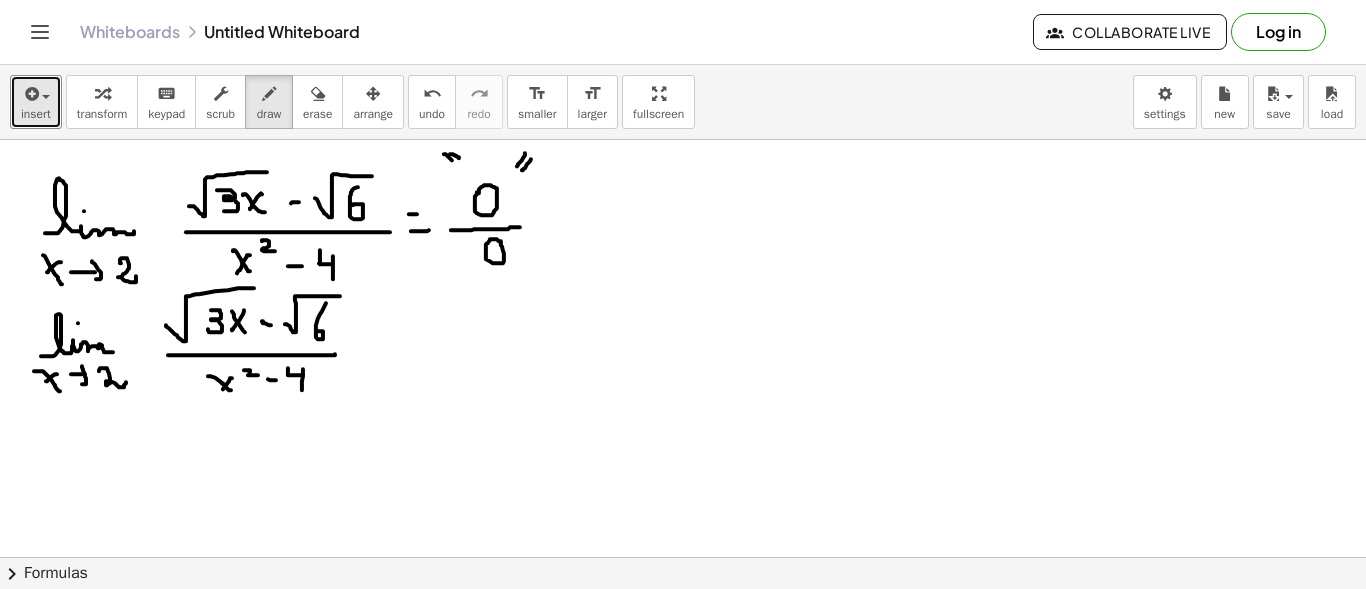 click at bounding box center [683, 666] 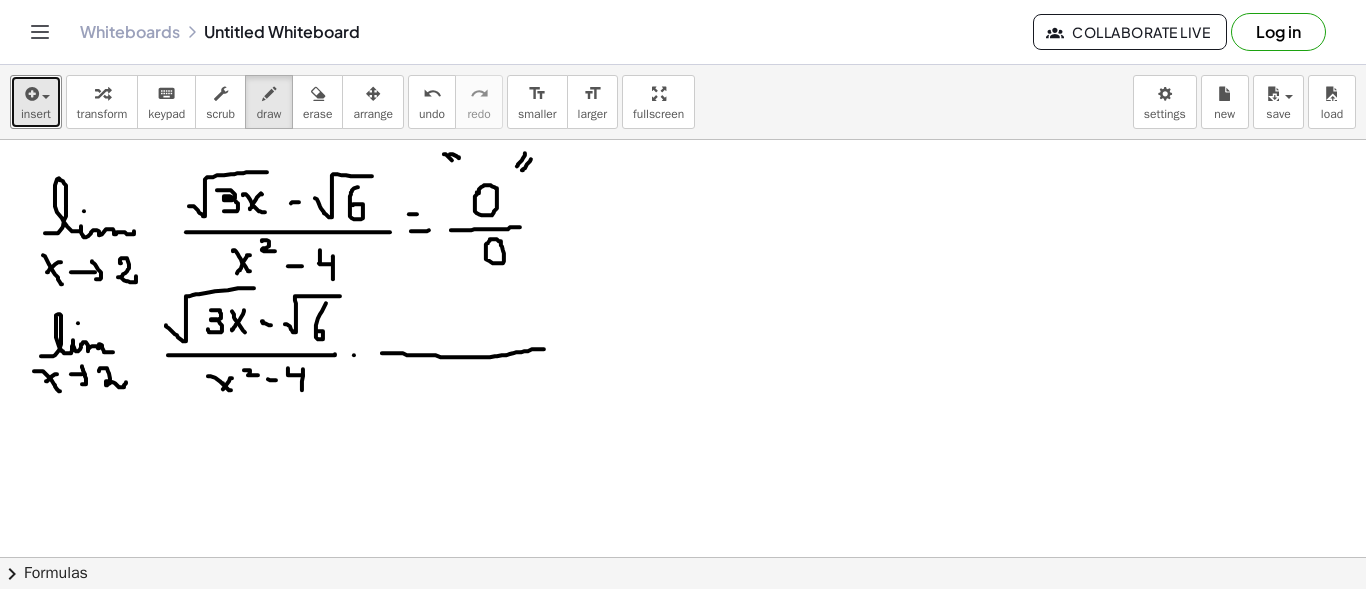 drag, startPoint x: 390, startPoint y: 352, endPoint x: 554, endPoint y: 348, distance: 164.04877 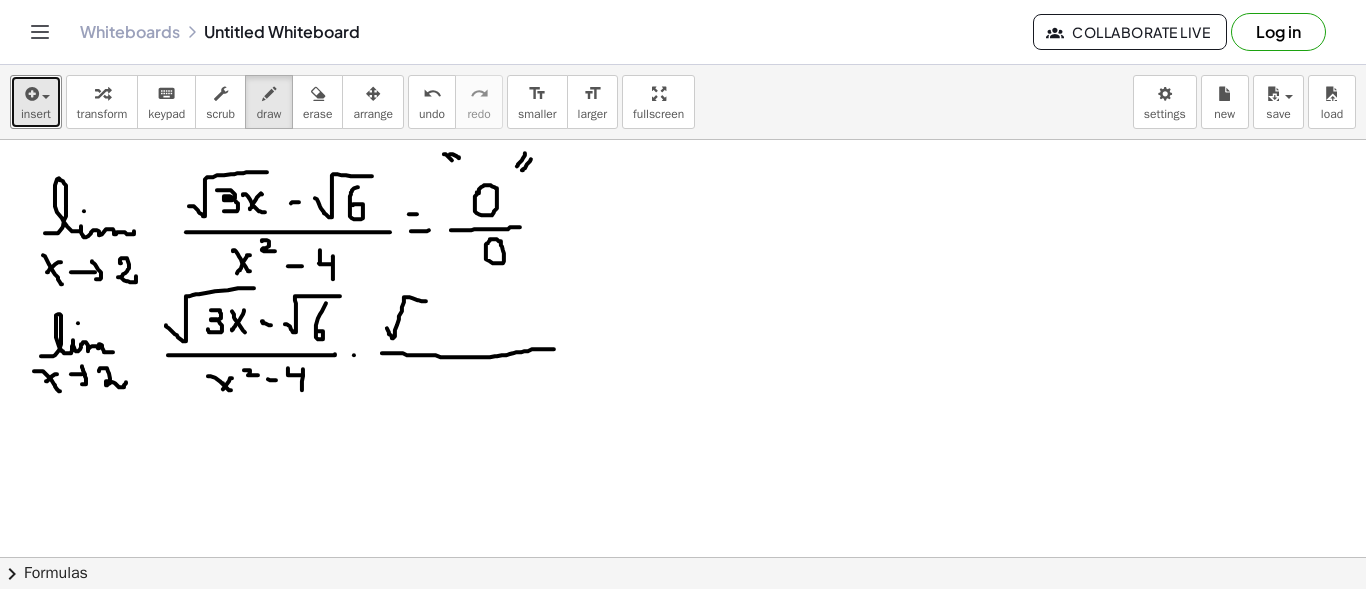 drag, startPoint x: 389, startPoint y: 333, endPoint x: 428, endPoint y: 300, distance: 51.088158 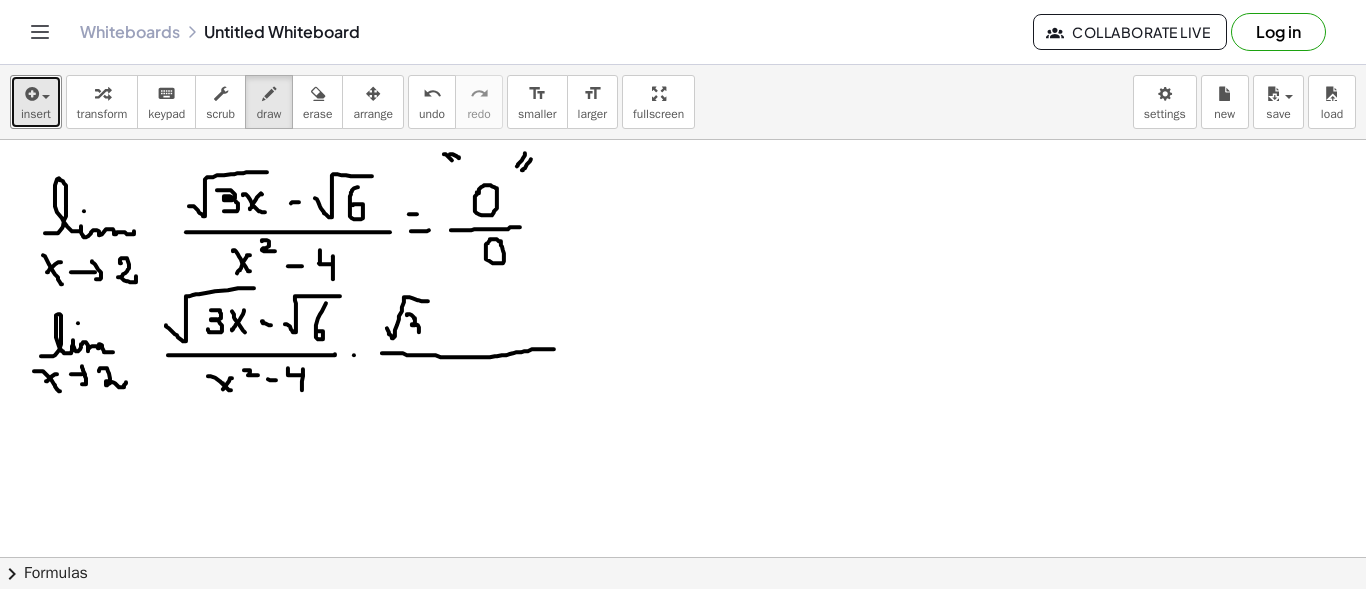 drag, startPoint x: 407, startPoint y: 314, endPoint x: 421, endPoint y: 330, distance: 21.260292 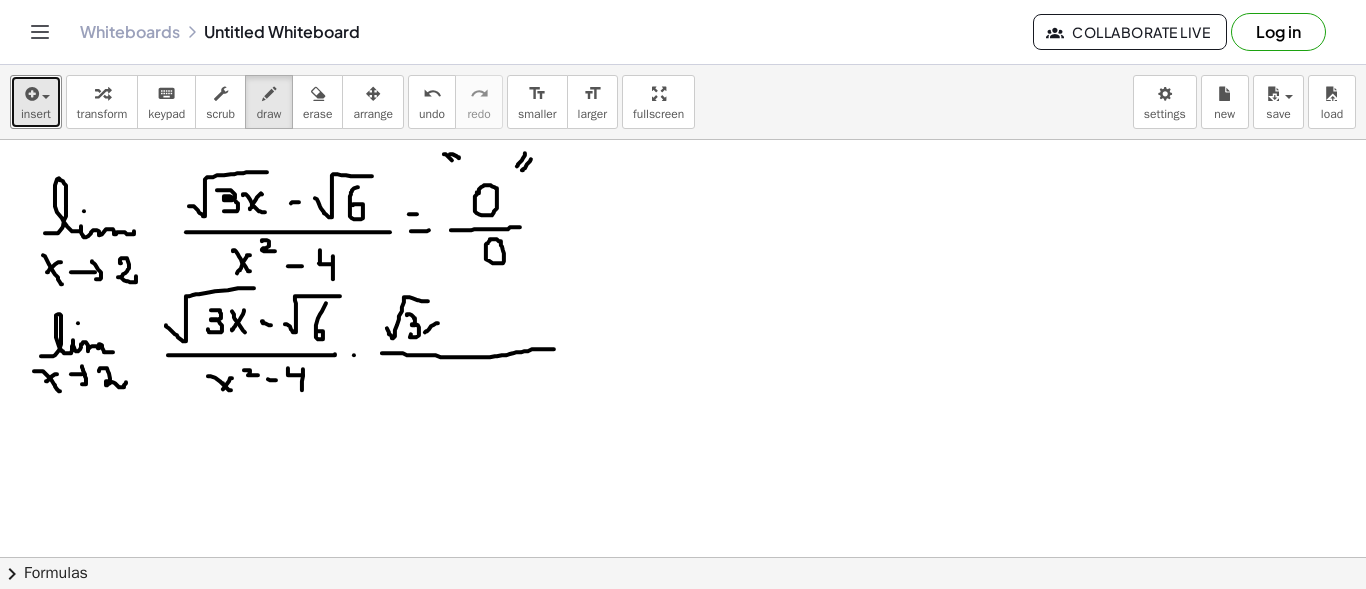 drag, startPoint x: 438, startPoint y: 322, endPoint x: 425, endPoint y: 331, distance: 15.811388 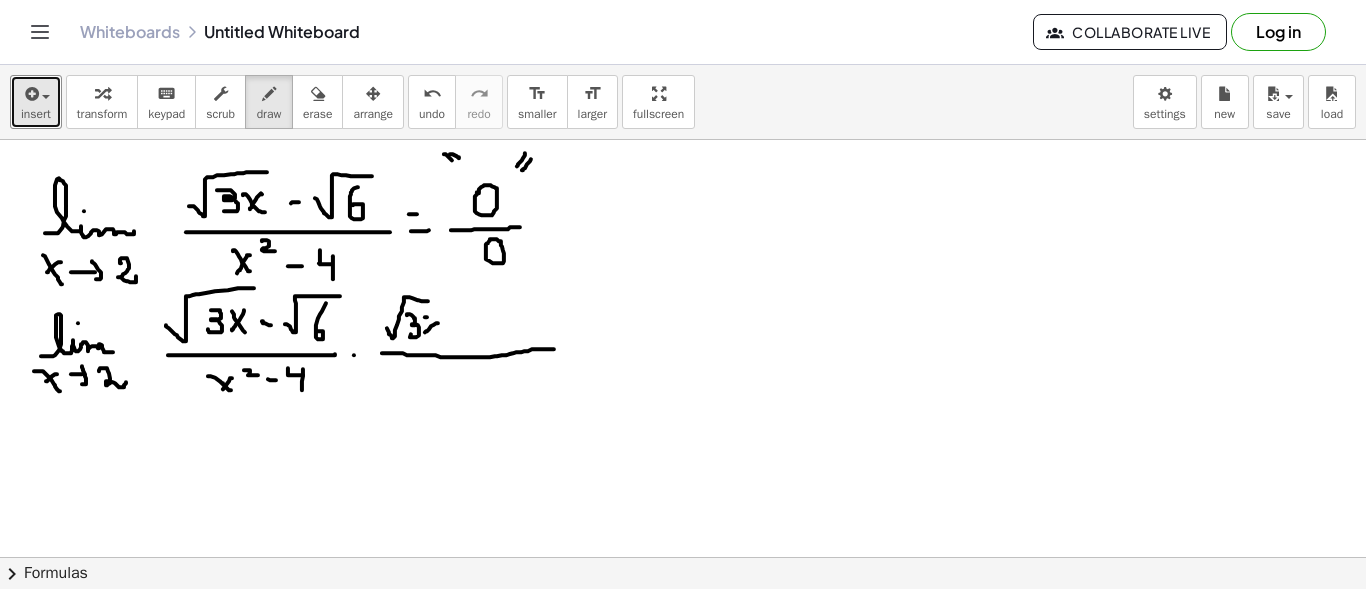 drag, startPoint x: 425, startPoint y: 316, endPoint x: 445, endPoint y: 329, distance: 23.853722 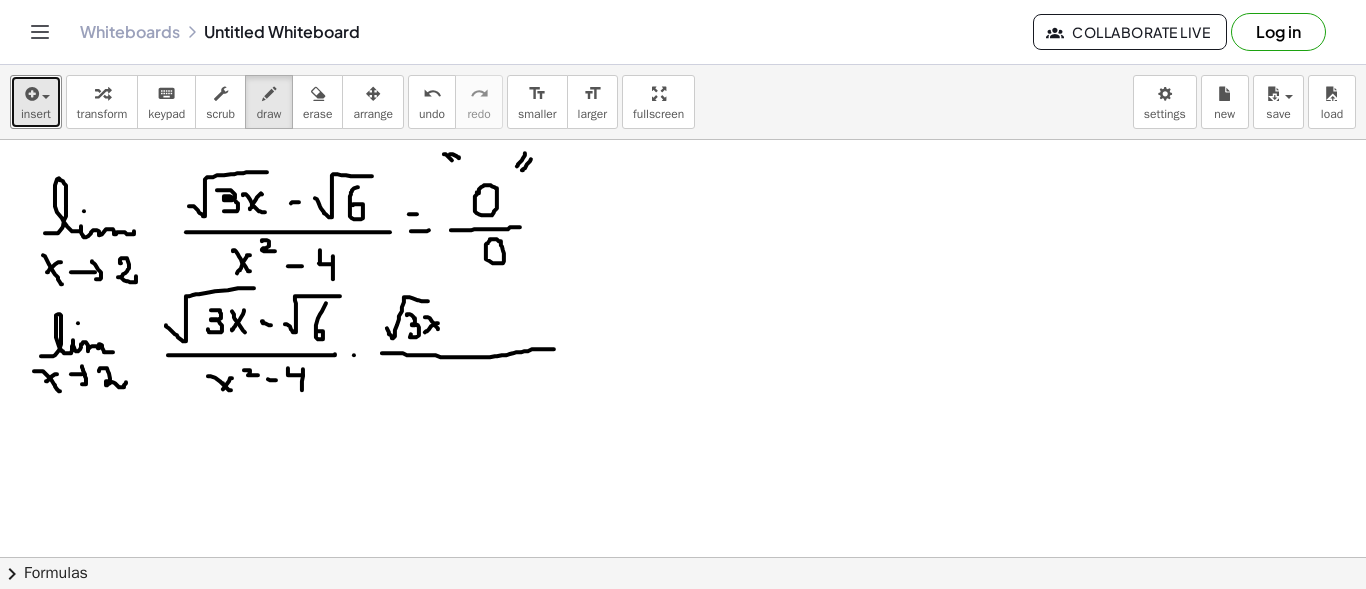drag, startPoint x: 455, startPoint y: 325, endPoint x: 467, endPoint y: 324, distance: 12.0415945 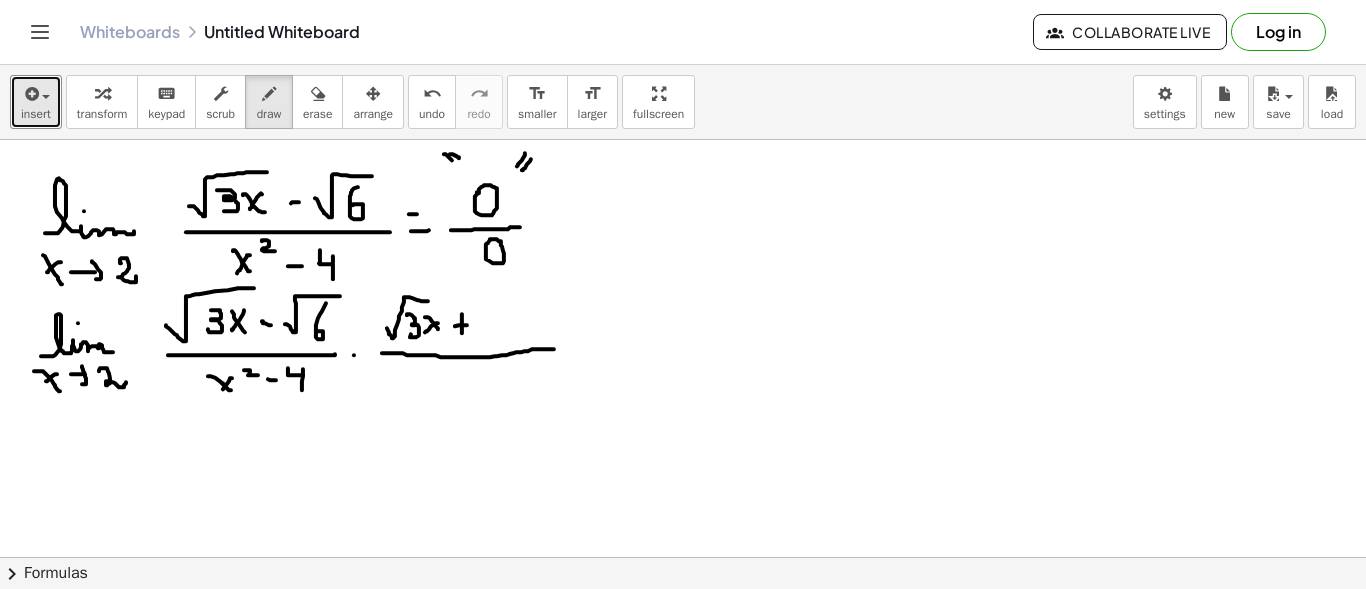 drag, startPoint x: 462, startPoint y: 313, endPoint x: 462, endPoint y: 332, distance: 19 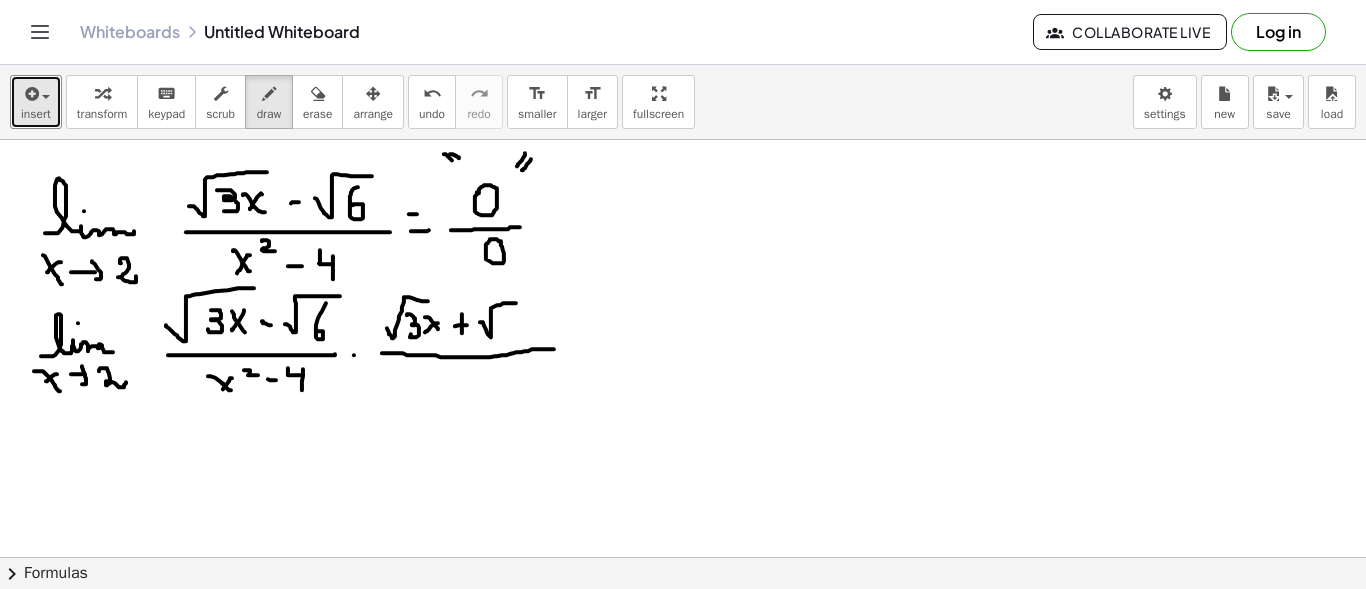 drag, startPoint x: 486, startPoint y: 328, endPoint x: 531, endPoint y: 302, distance: 51.971146 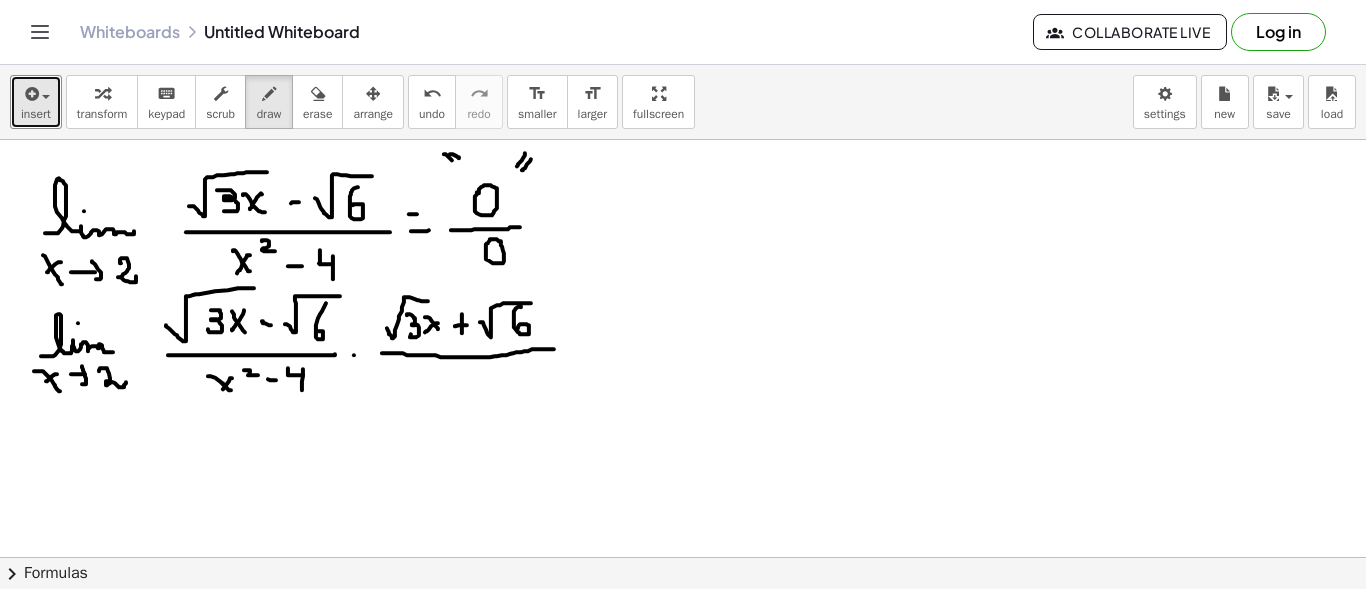 drag, startPoint x: 516, startPoint y: 307, endPoint x: 516, endPoint y: 329, distance: 22 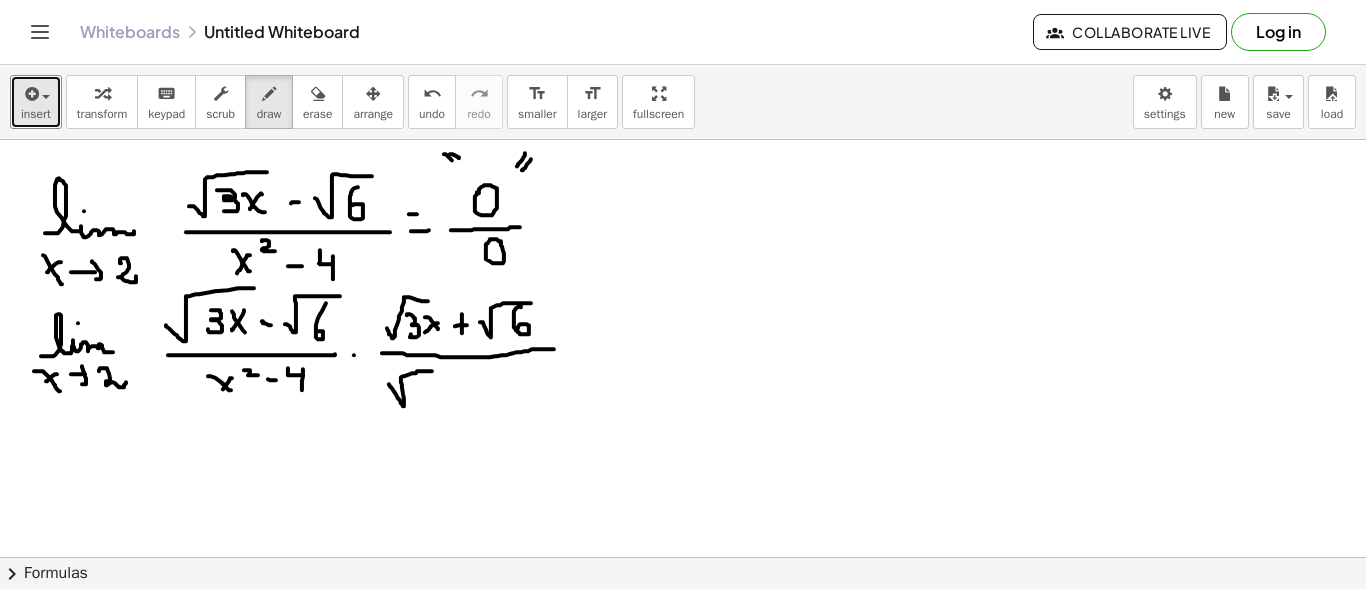 drag, startPoint x: 390, startPoint y: 385, endPoint x: 450, endPoint y: 370, distance: 61.846584 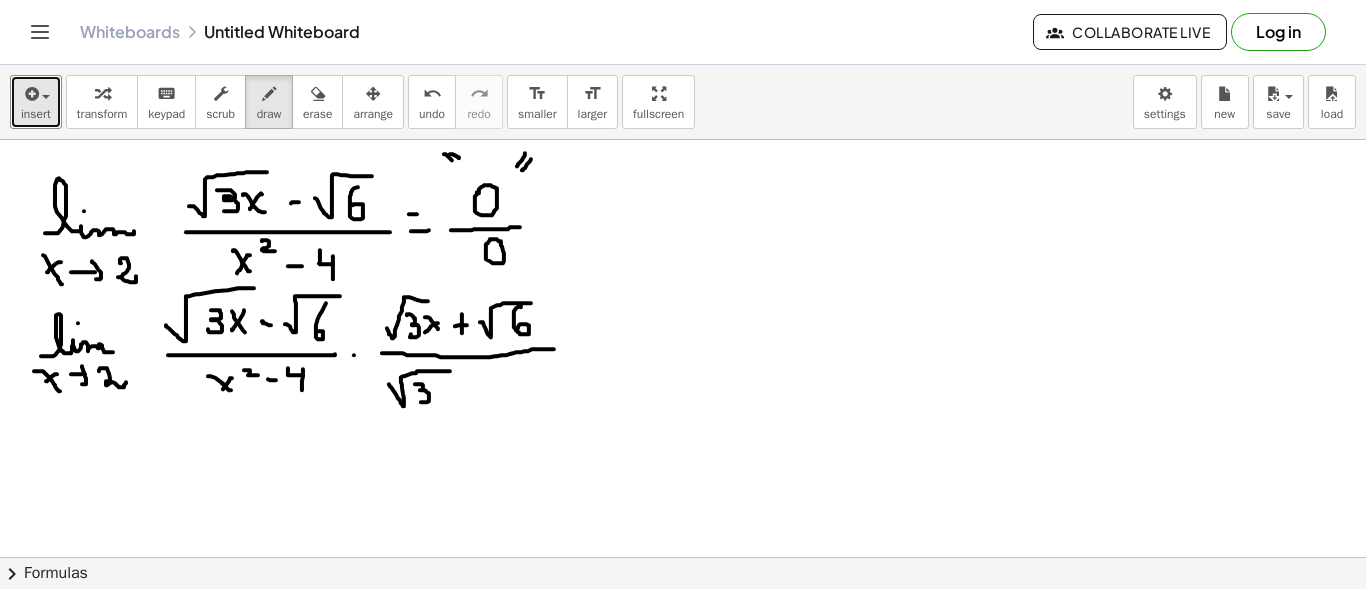 drag, startPoint x: 423, startPoint y: 384, endPoint x: 421, endPoint y: 401, distance: 17.117243 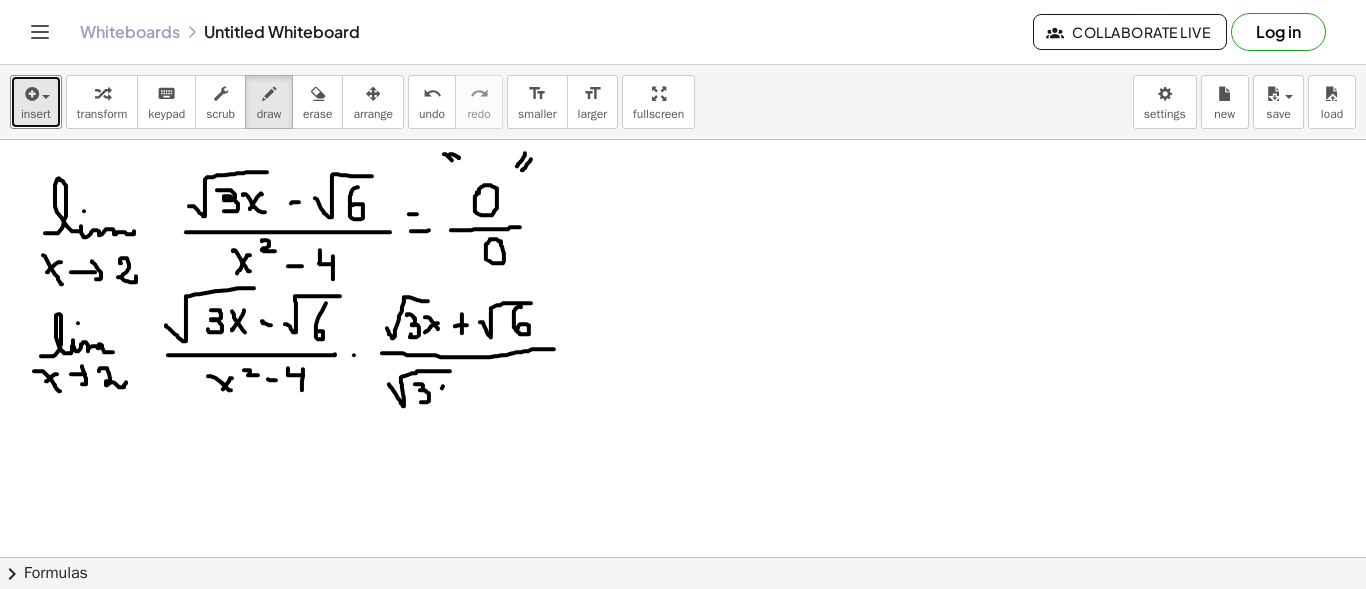 drag, startPoint x: 442, startPoint y: 387, endPoint x: 433, endPoint y: 397, distance: 13.453624 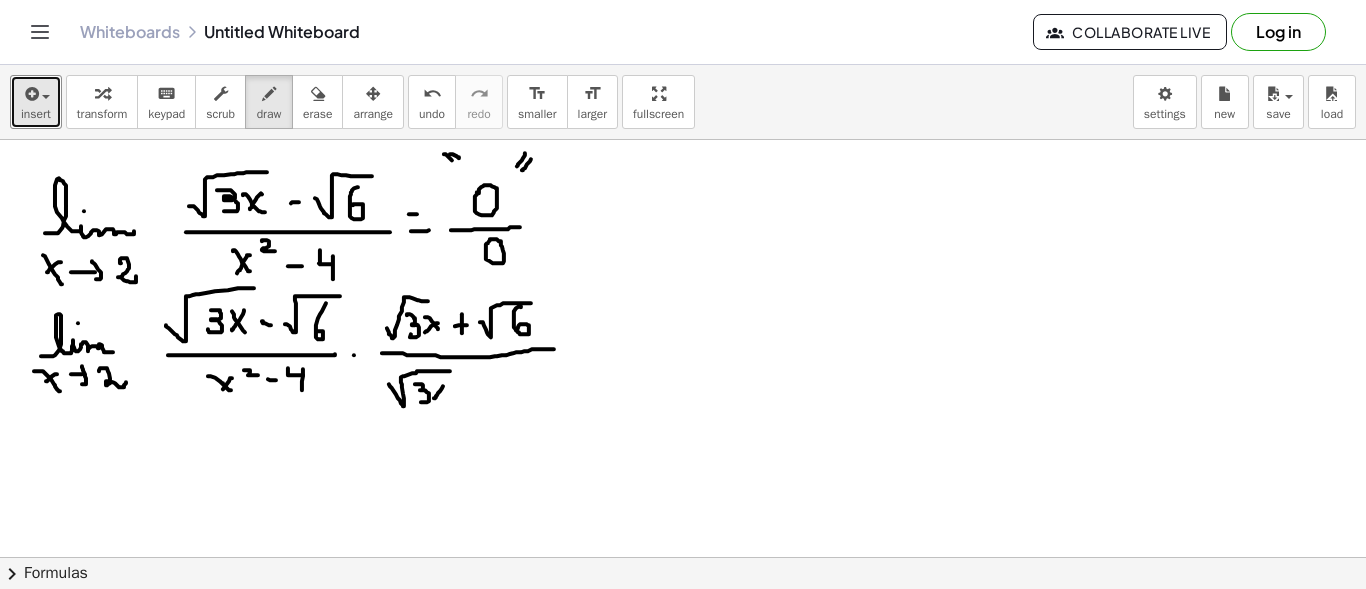 click at bounding box center [683, 666] 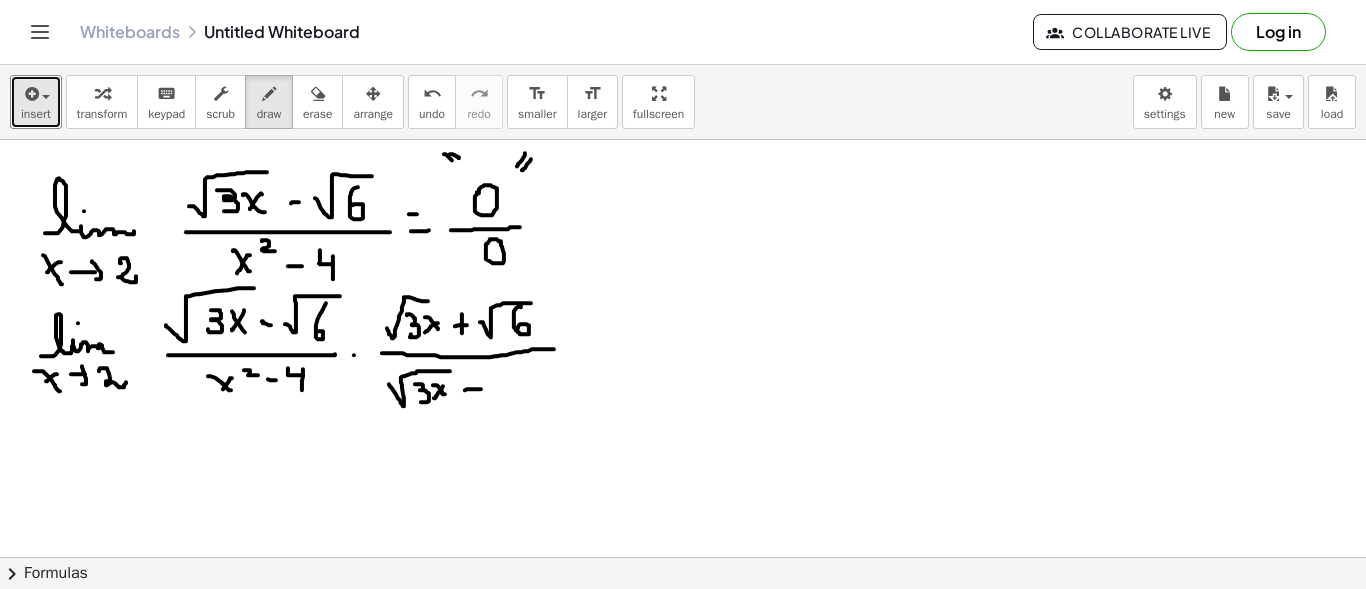 drag, startPoint x: 465, startPoint y: 389, endPoint x: 487, endPoint y: 388, distance: 22.022715 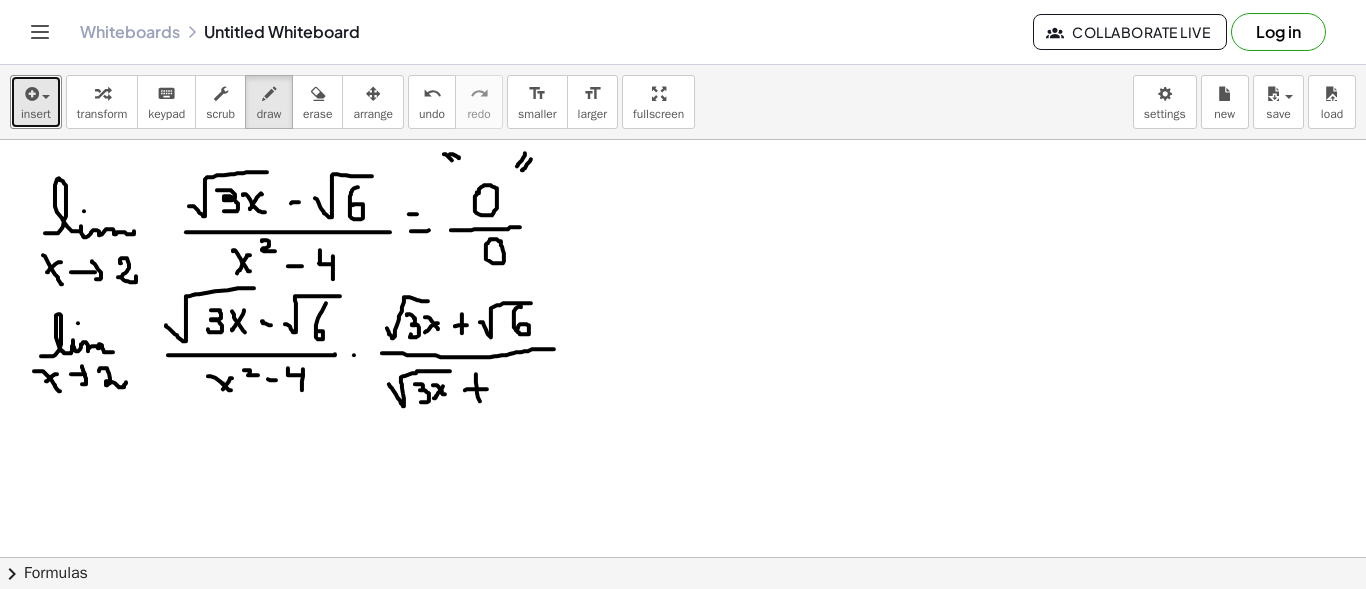 click at bounding box center (683, 666) 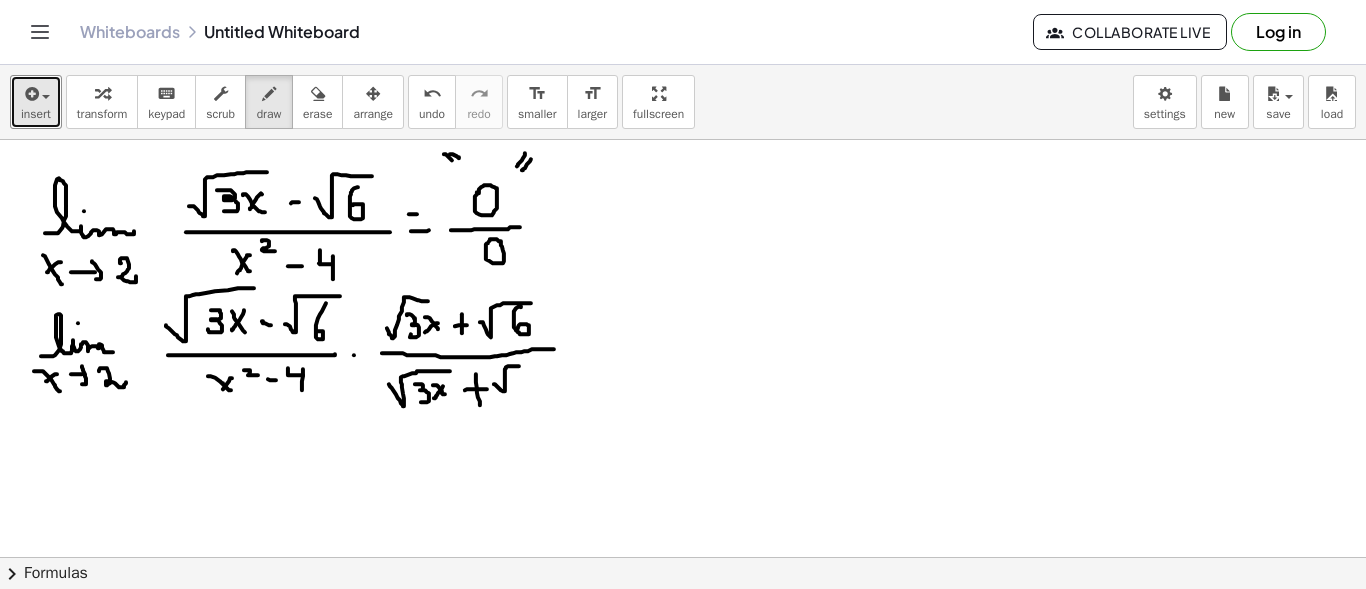 click at bounding box center (683, 666) 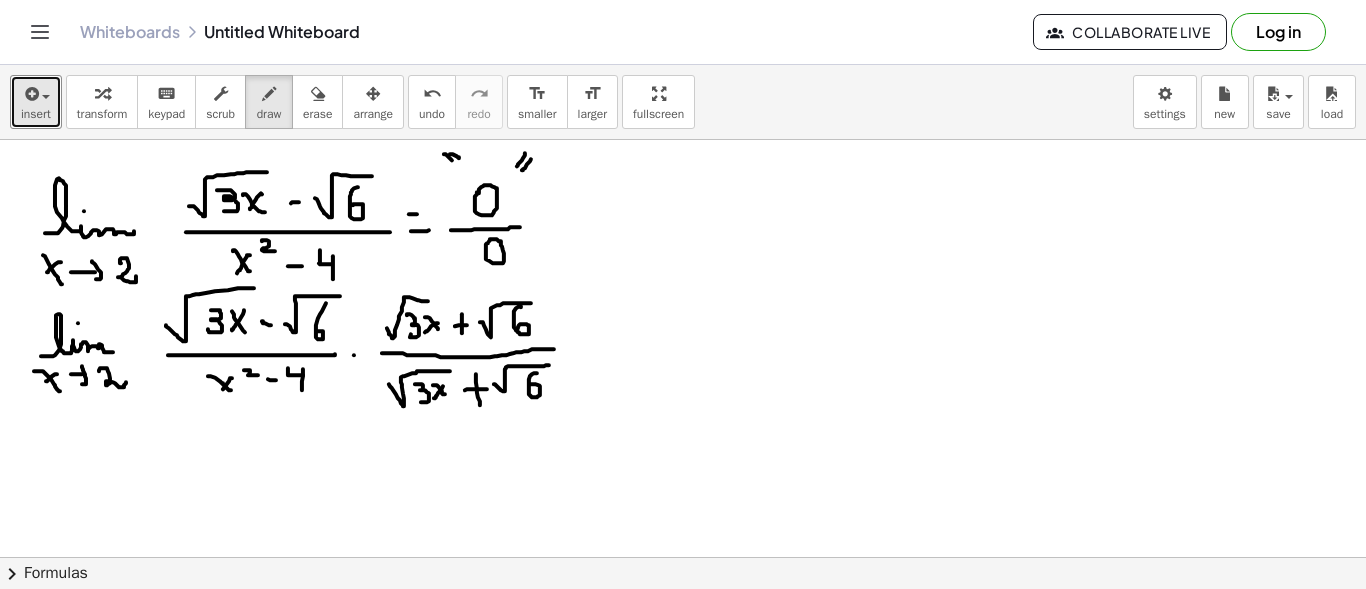 click at bounding box center (683, 666) 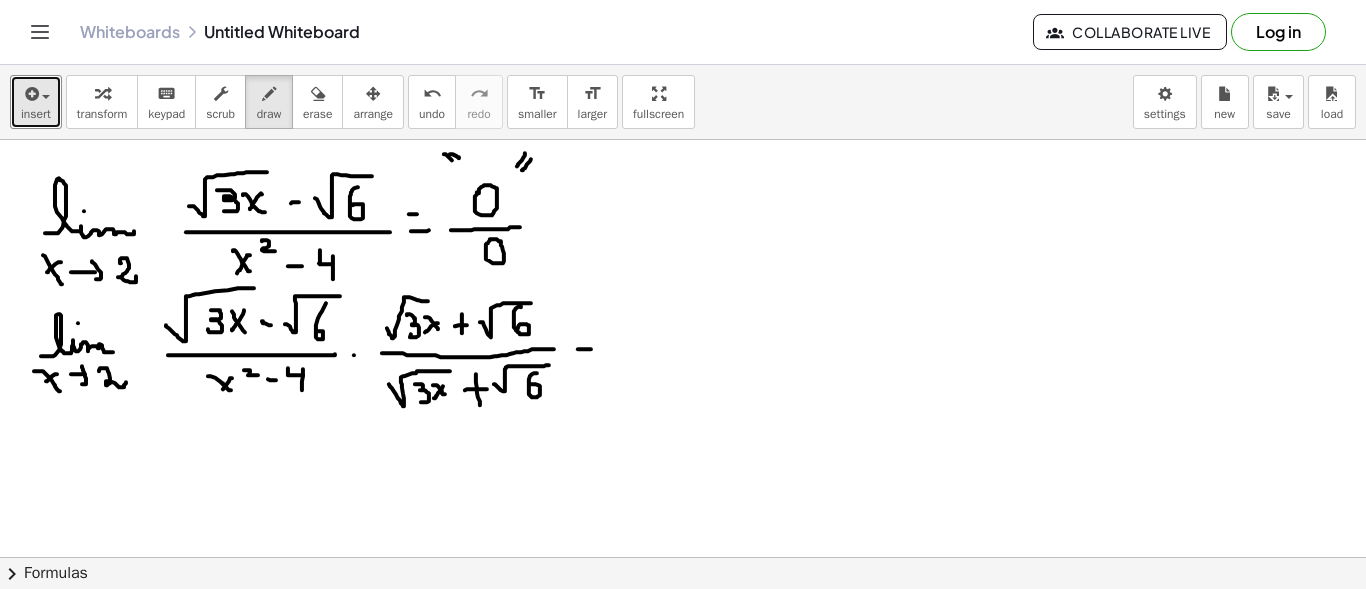click at bounding box center [683, 666] 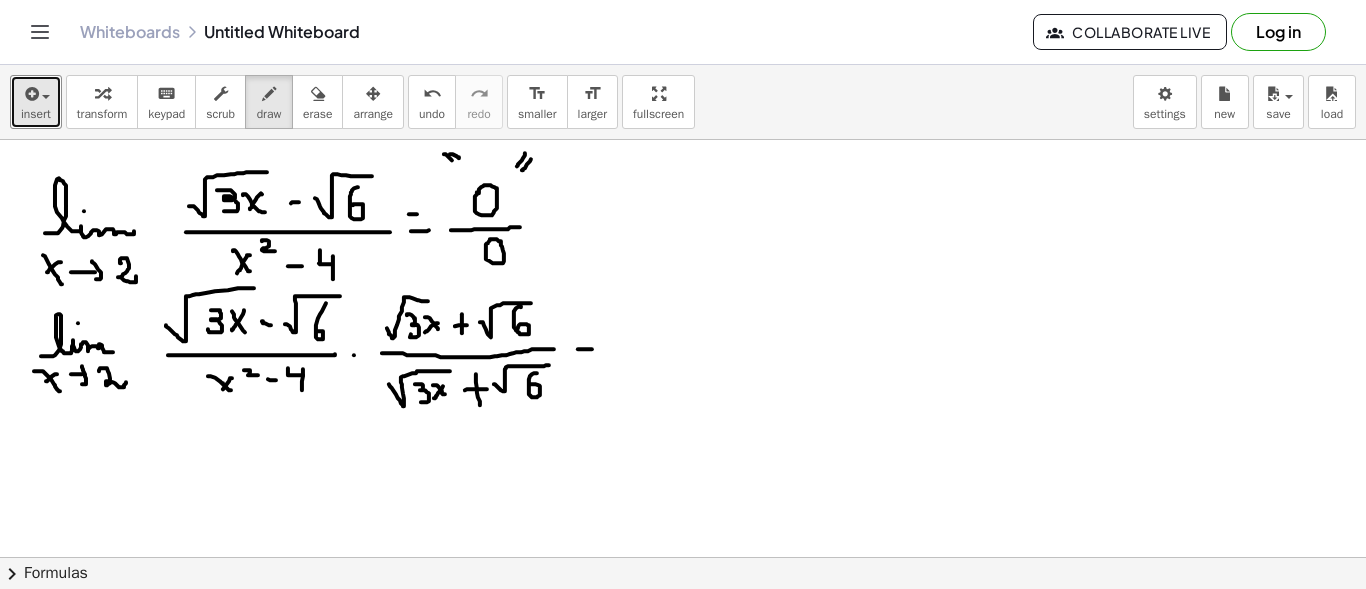 click at bounding box center [683, 666] 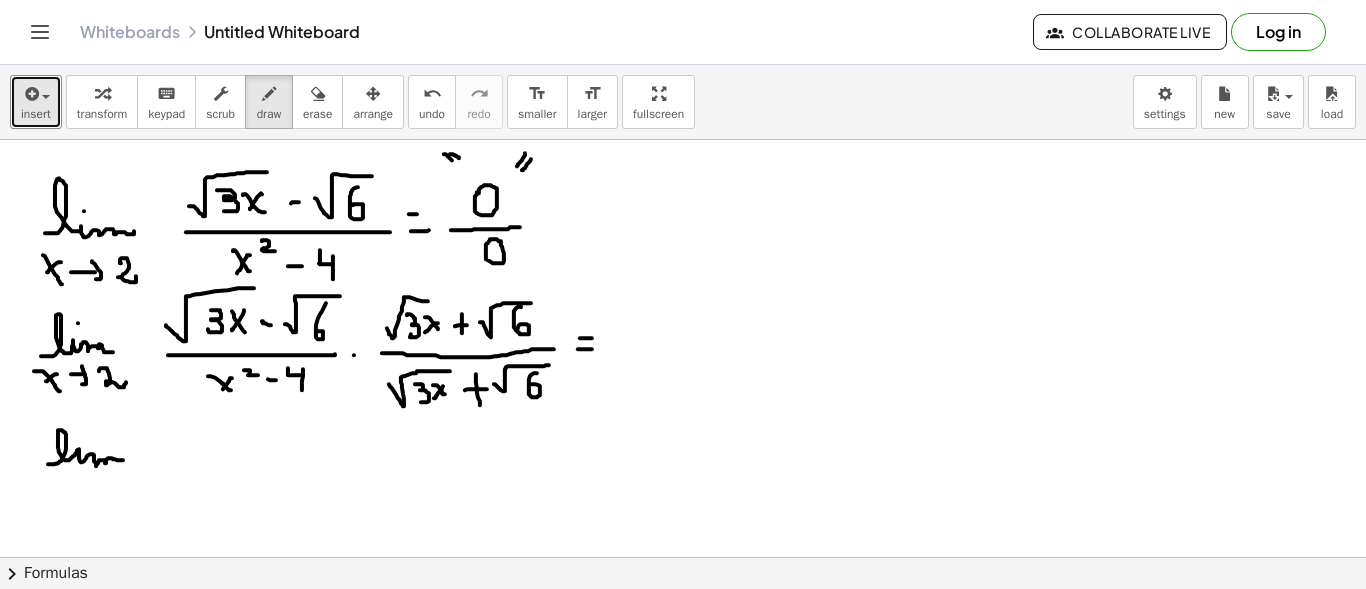 click at bounding box center (683, 666) 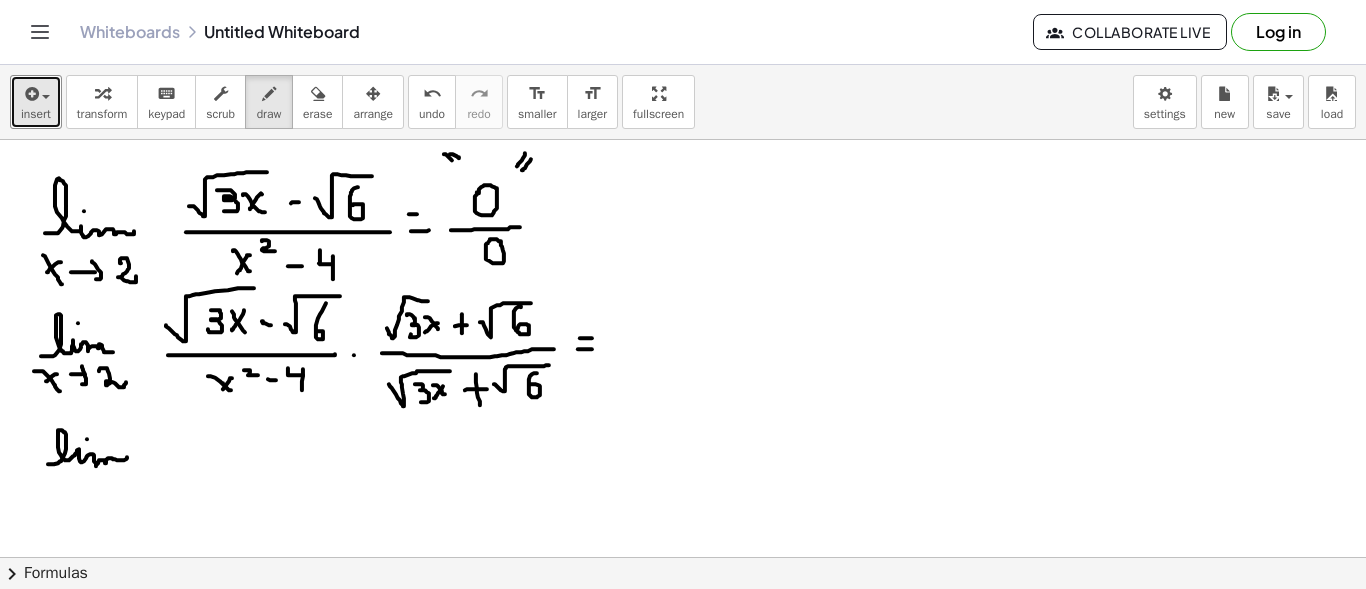 click at bounding box center [683, 666] 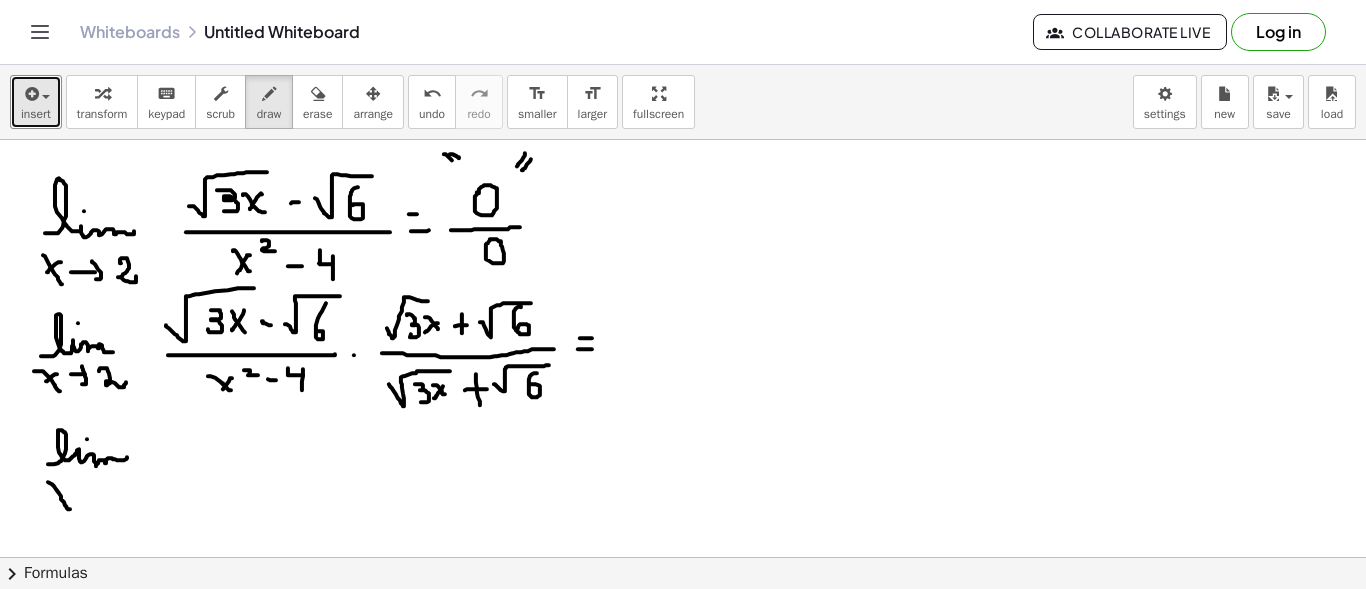click at bounding box center [683, 666] 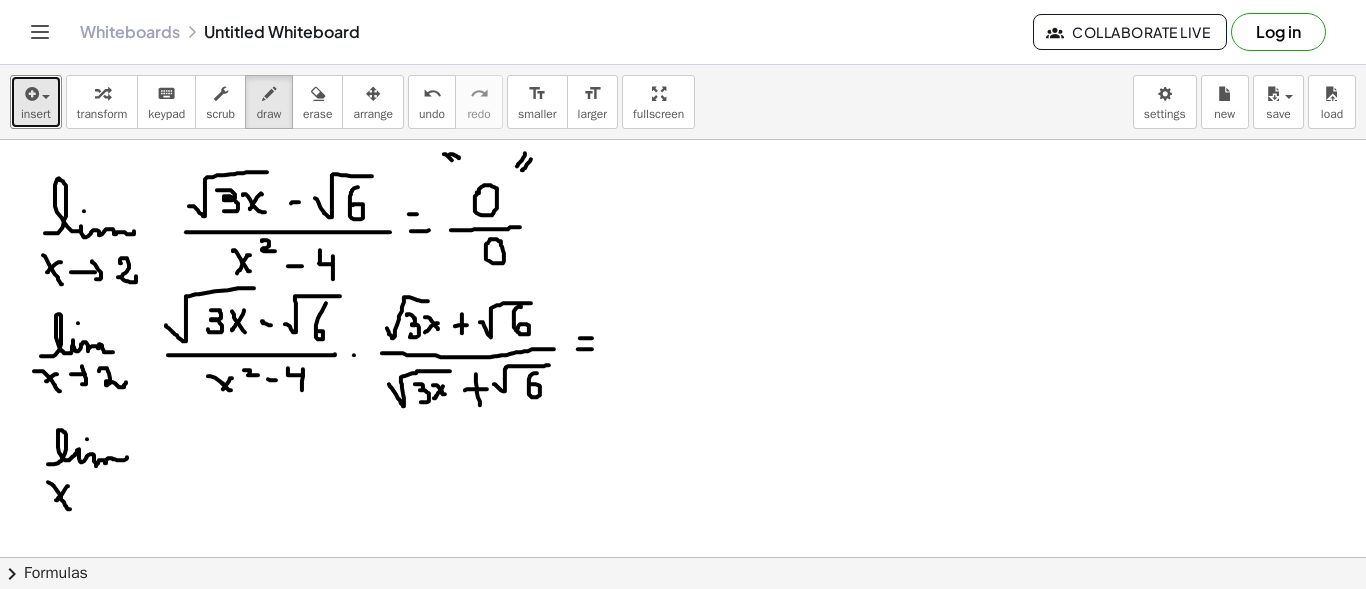click at bounding box center [683, 666] 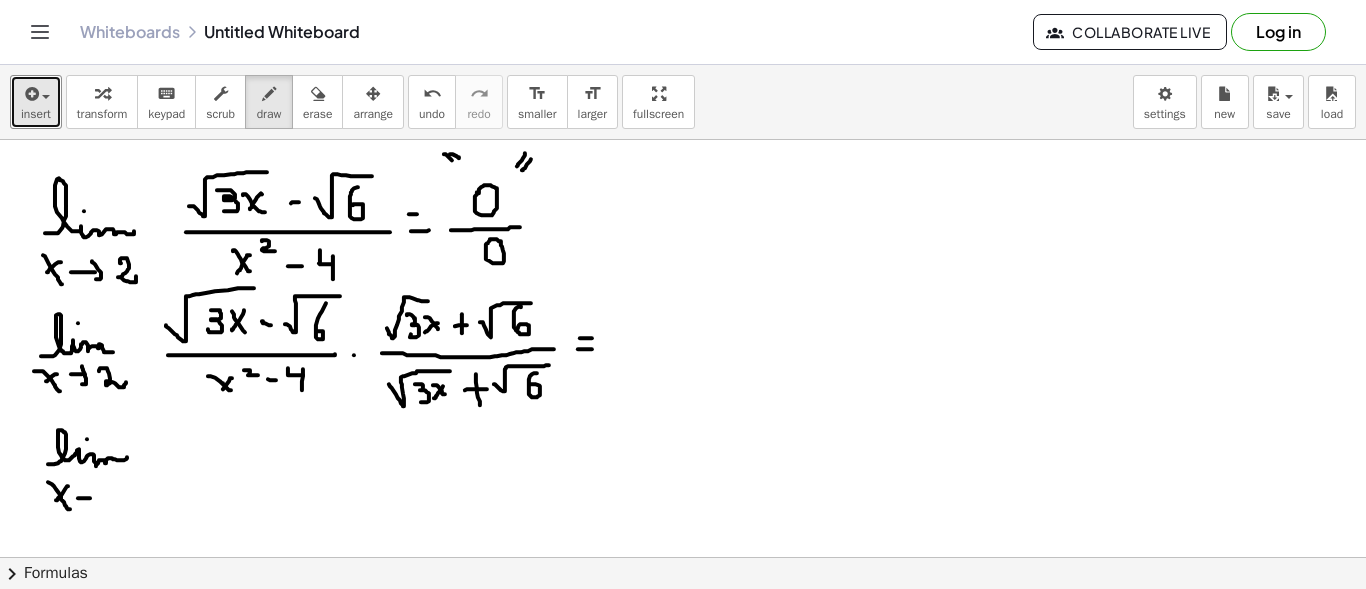 click at bounding box center [683, 666] 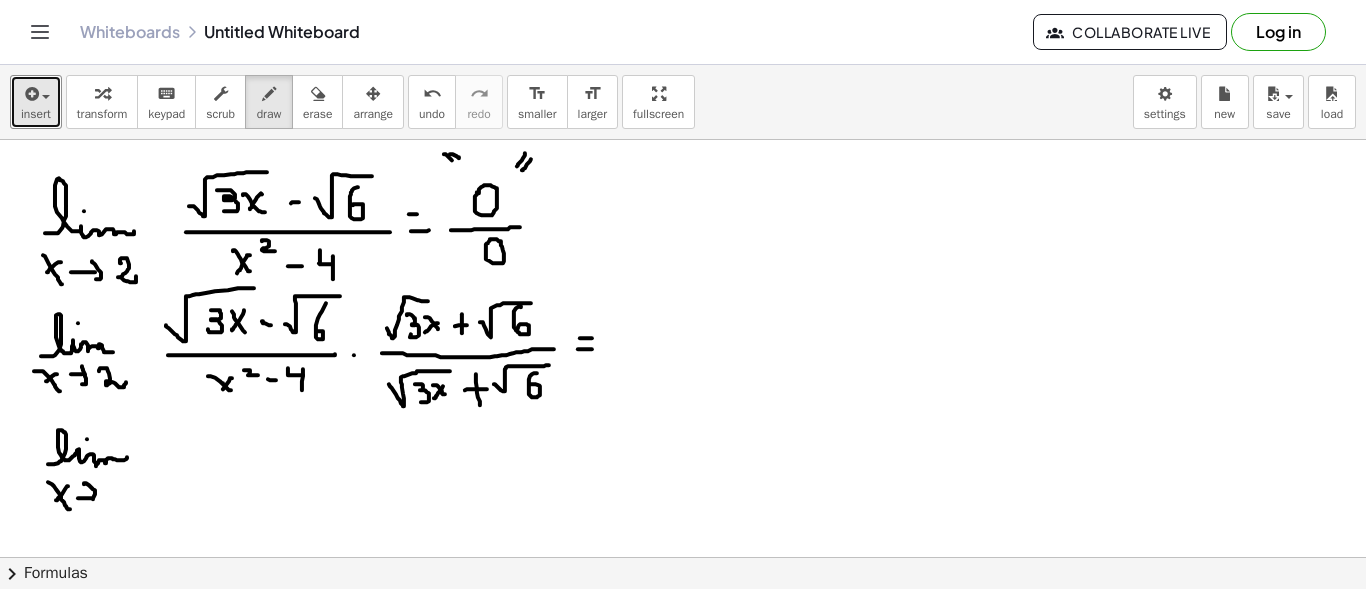 click at bounding box center [683, 666] 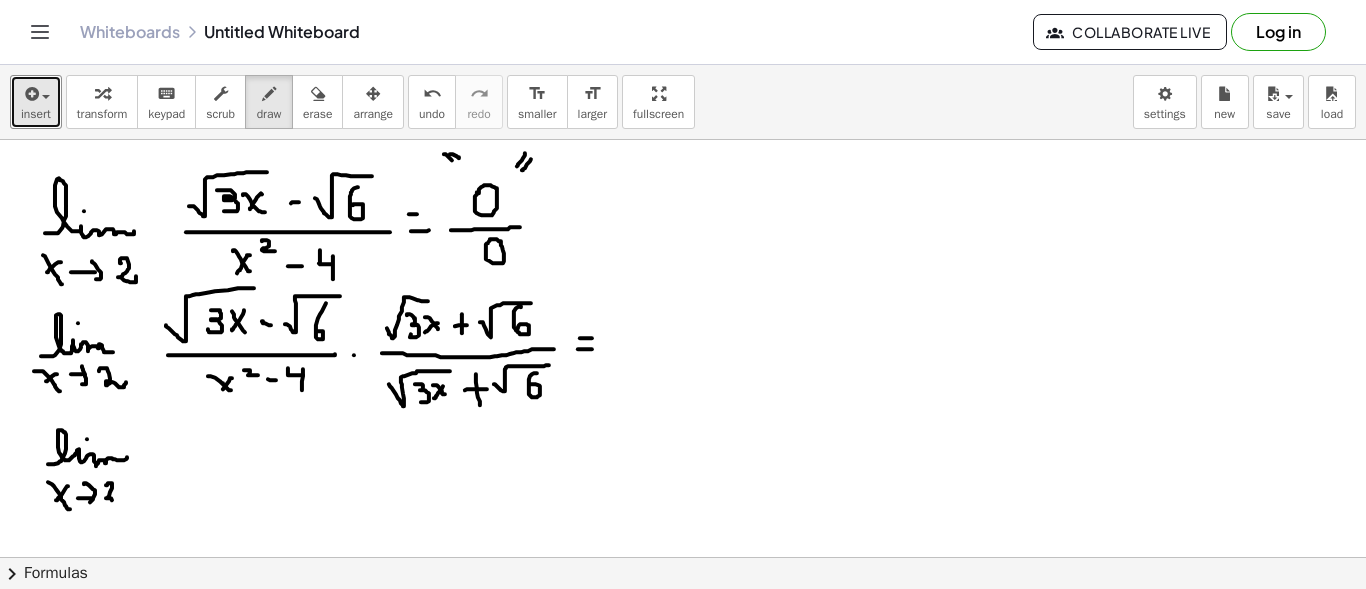 click at bounding box center (683, 666) 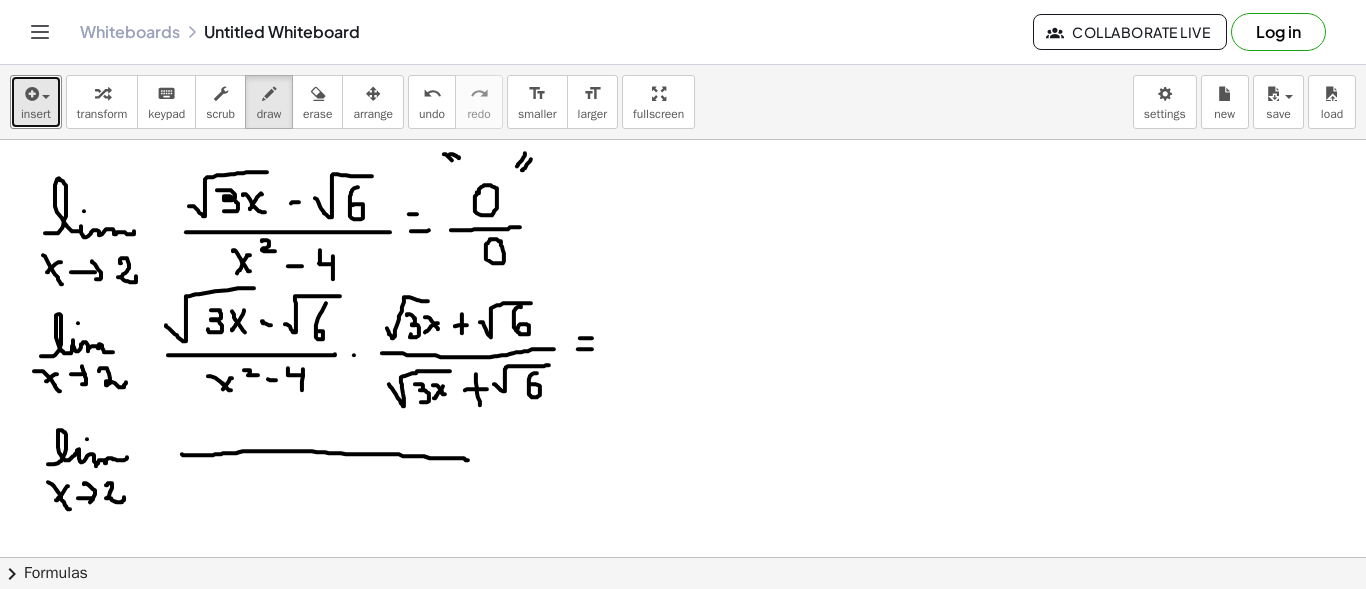 click at bounding box center (683, 666) 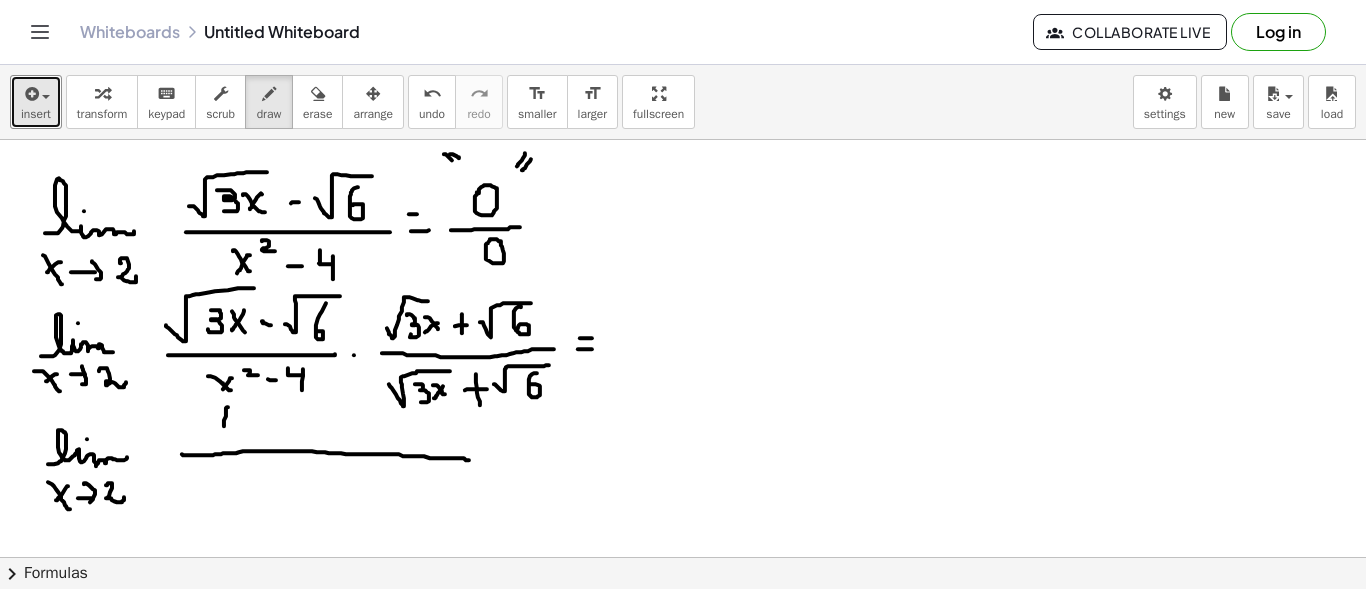 drag, startPoint x: 224, startPoint y: 425, endPoint x: 227, endPoint y: 442, distance: 17.262676 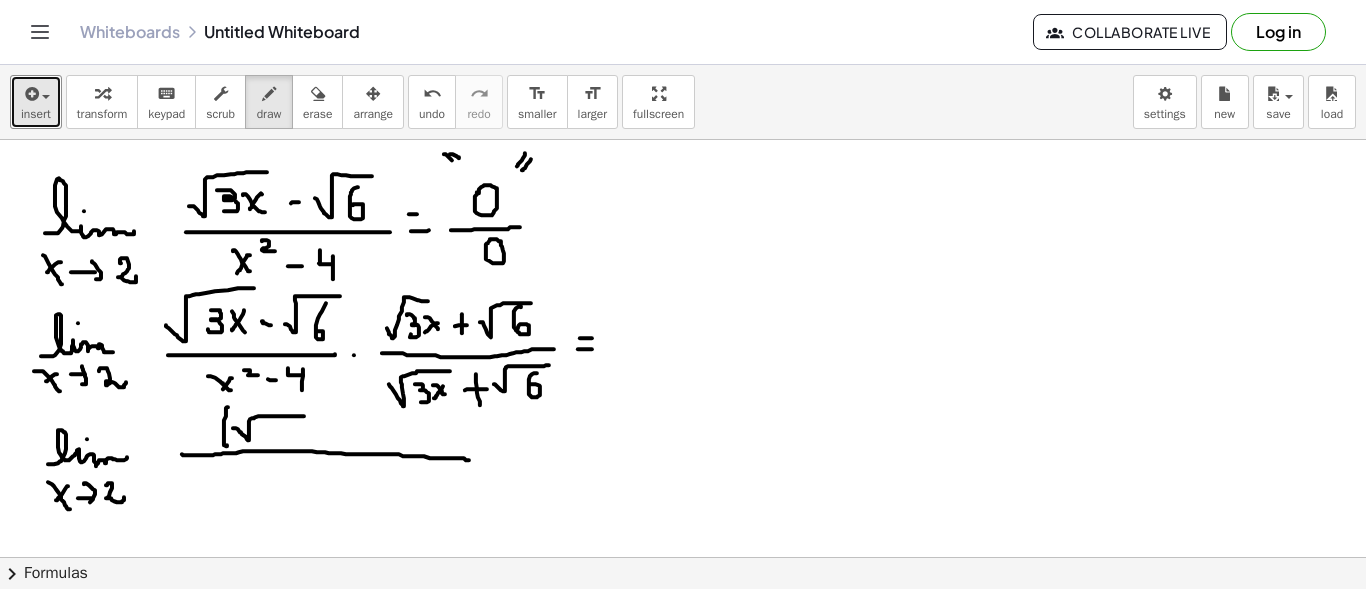 drag, startPoint x: 238, startPoint y: 428, endPoint x: 305, endPoint y: 414, distance: 68.44706 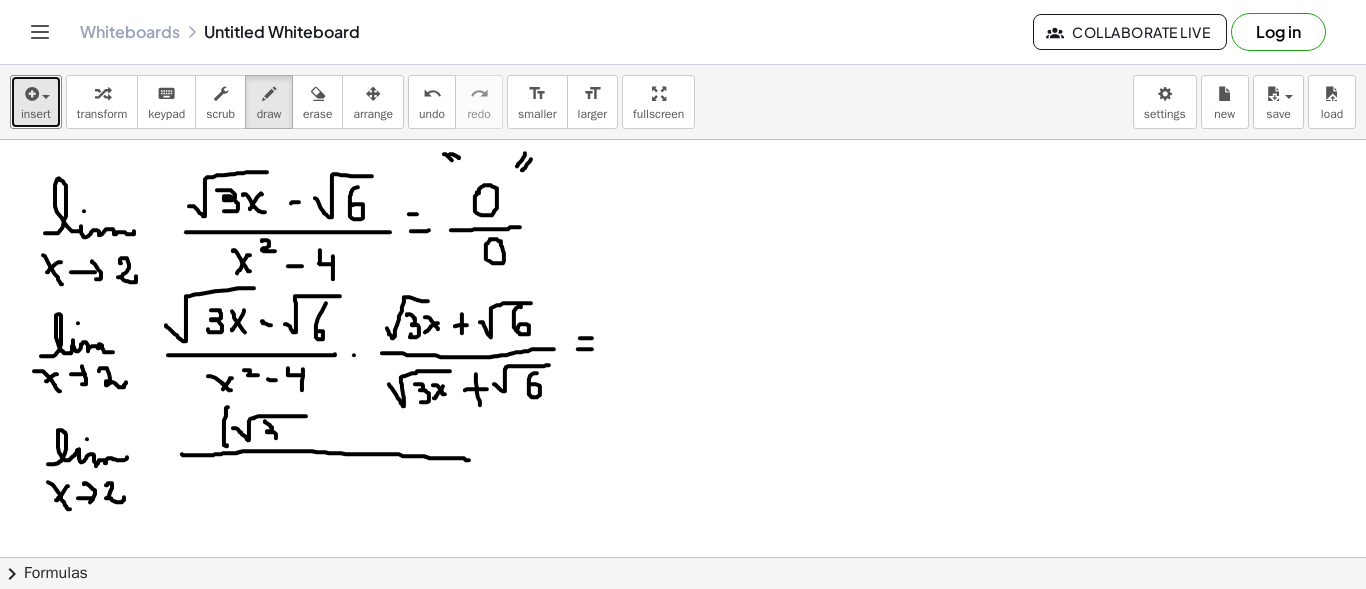 drag, startPoint x: 265, startPoint y: 420, endPoint x: 271, endPoint y: 440, distance: 20.880613 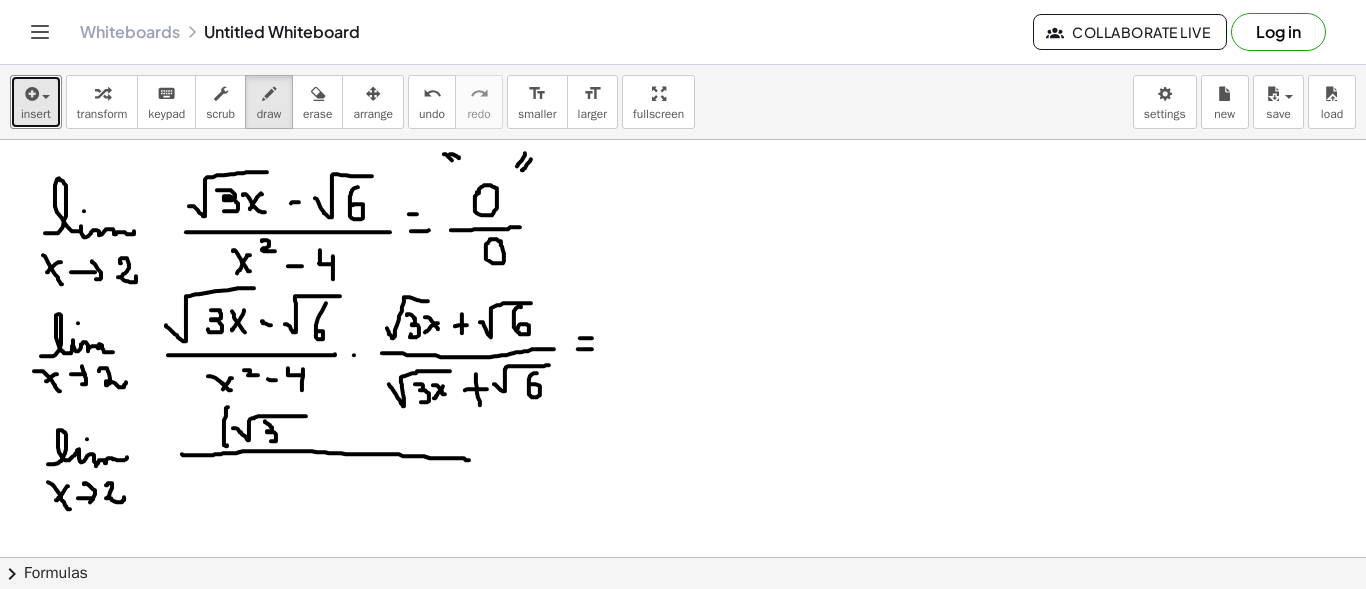 drag, startPoint x: 294, startPoint y: 425, endPoint x: 287, endPoint y: 434, distance: 11.401754 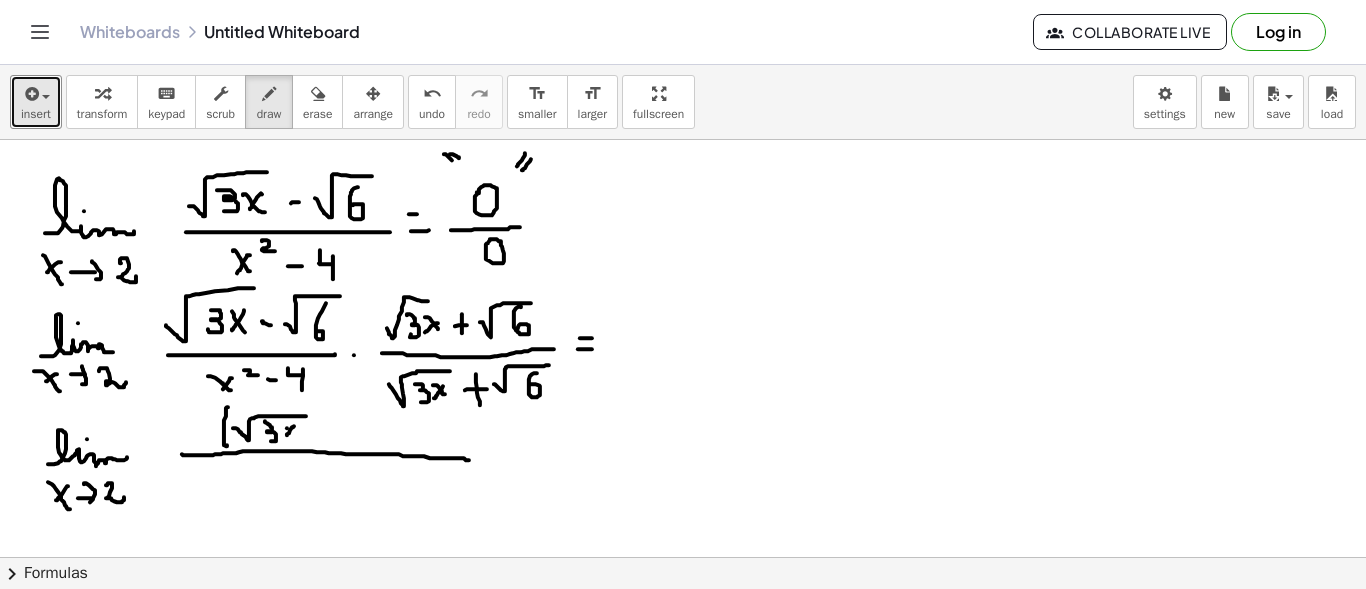 click at bounding box center (683, 666) 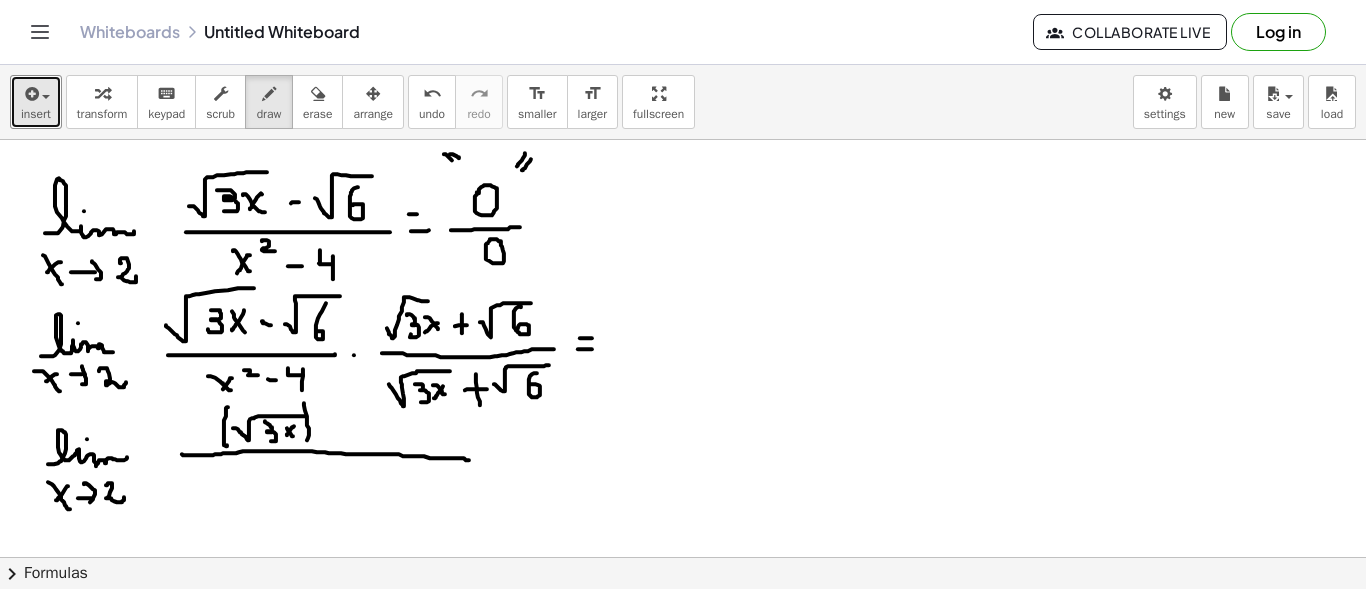 drag, startPoint x: 304, startPoint y: 402, endPoint x: 305, endPoint y: 441, distance: 39.012817 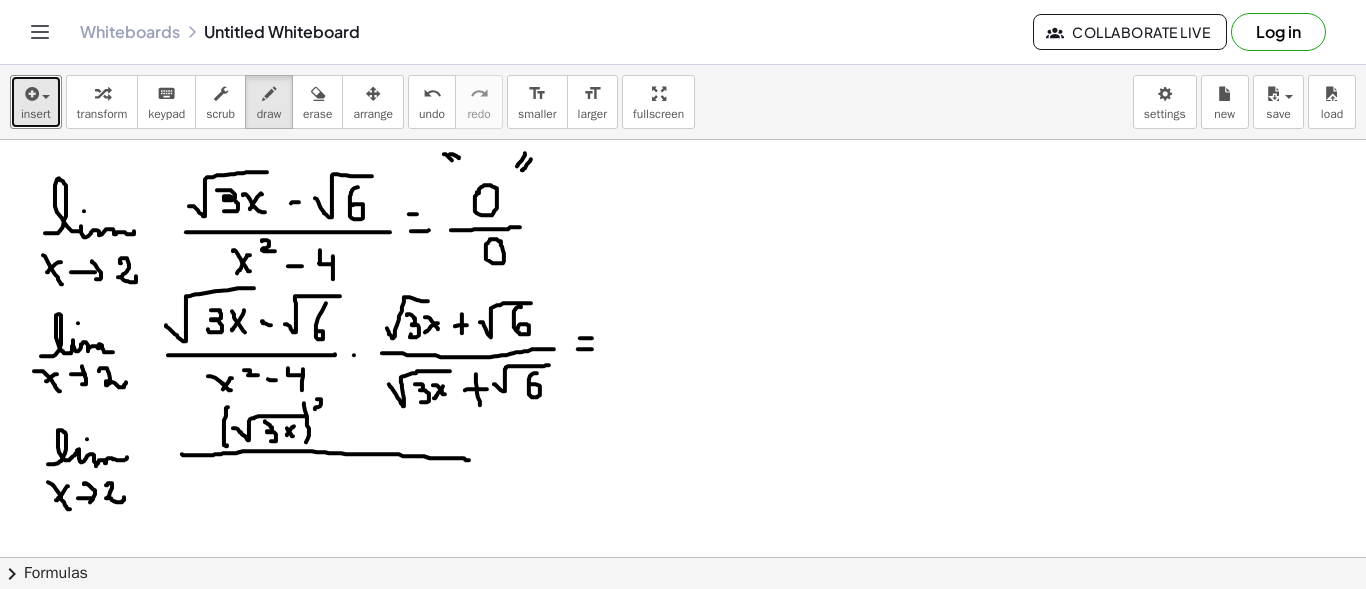 drag, startPoint x: 318, startPoint y: 398, endPoint x: 326, endPoint y: 409, distance: 13.601471 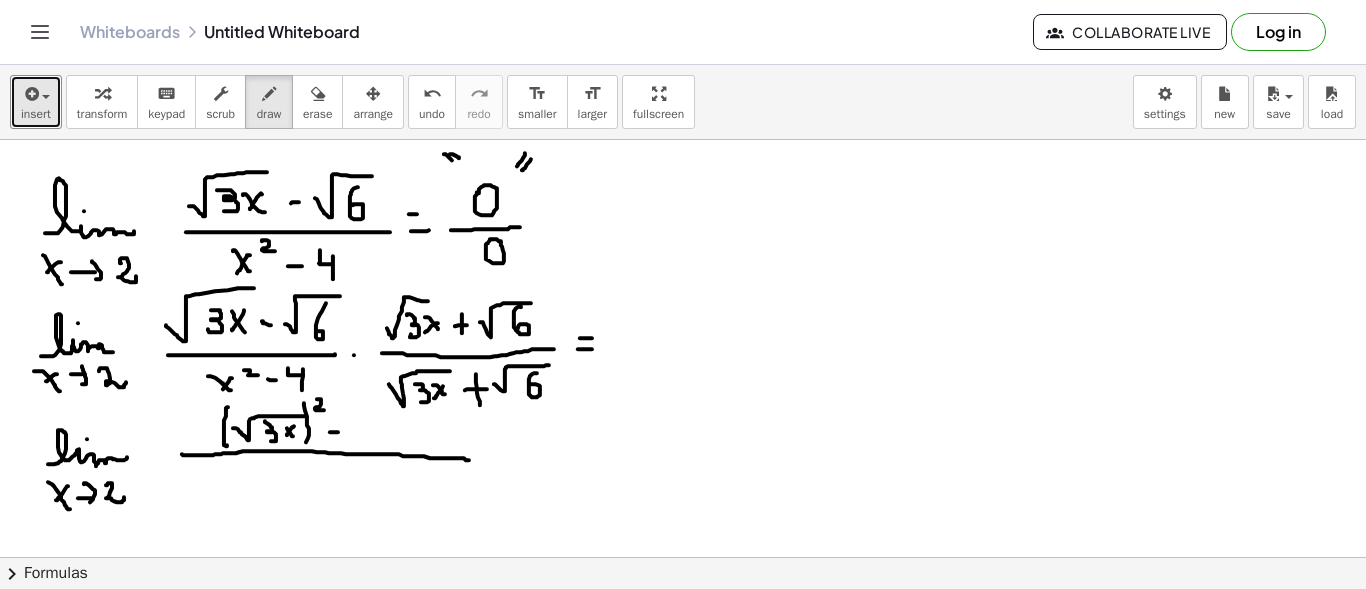 drag, startPoint x: 330, startPoint y: 431, endPoint x: 342, endPoint y: 431, distance: 12 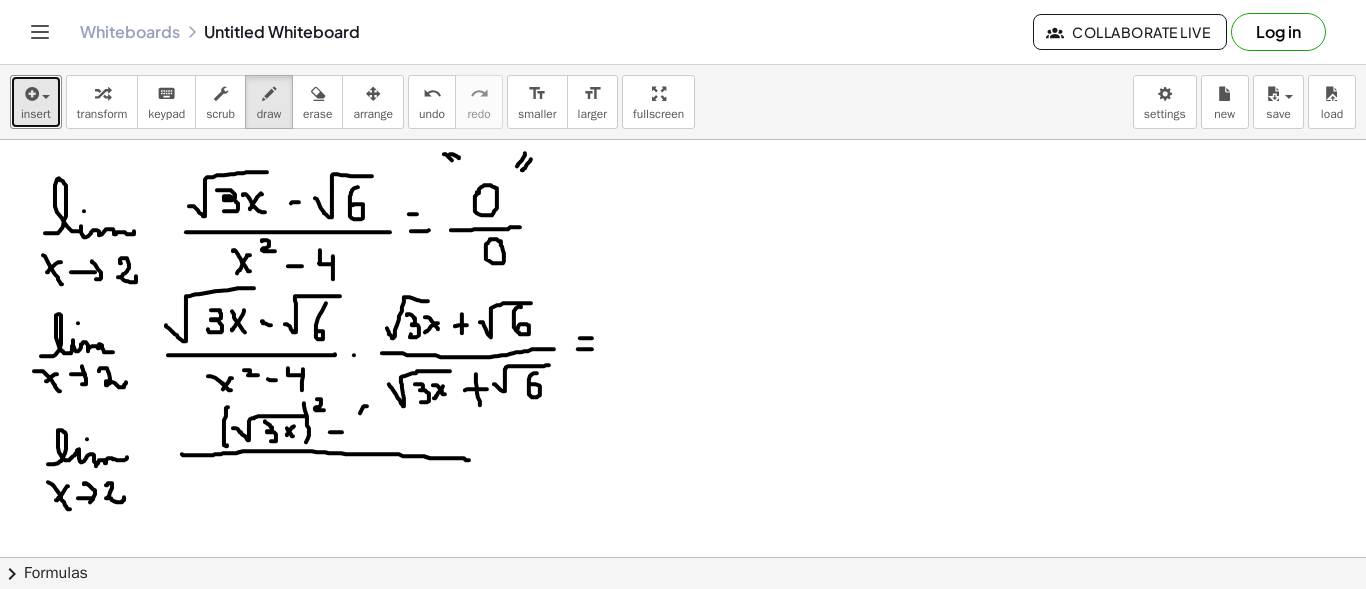 drag, startPoint x: 367, startPoint y: 405, endPoint x: 359, endPoint y: 448, distance: 43.737854 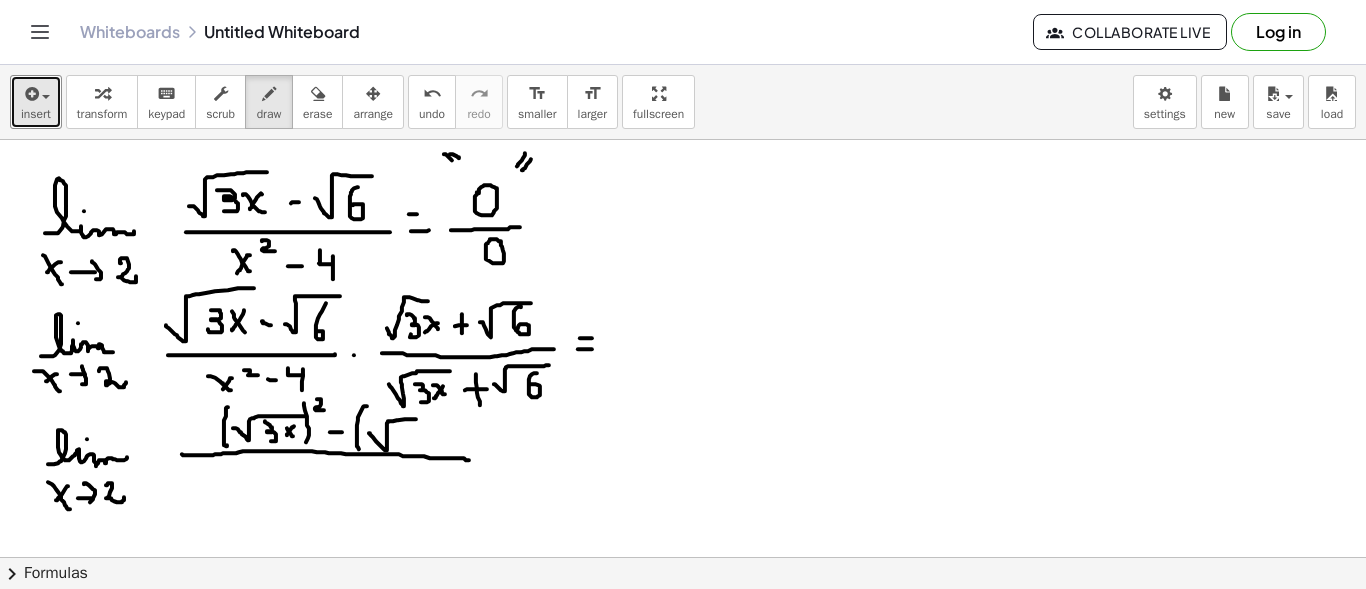 drag, startPoint x: 369, startPoint y: 432, endPoint x: 431, endPoint y: 418, distance: 63.560993 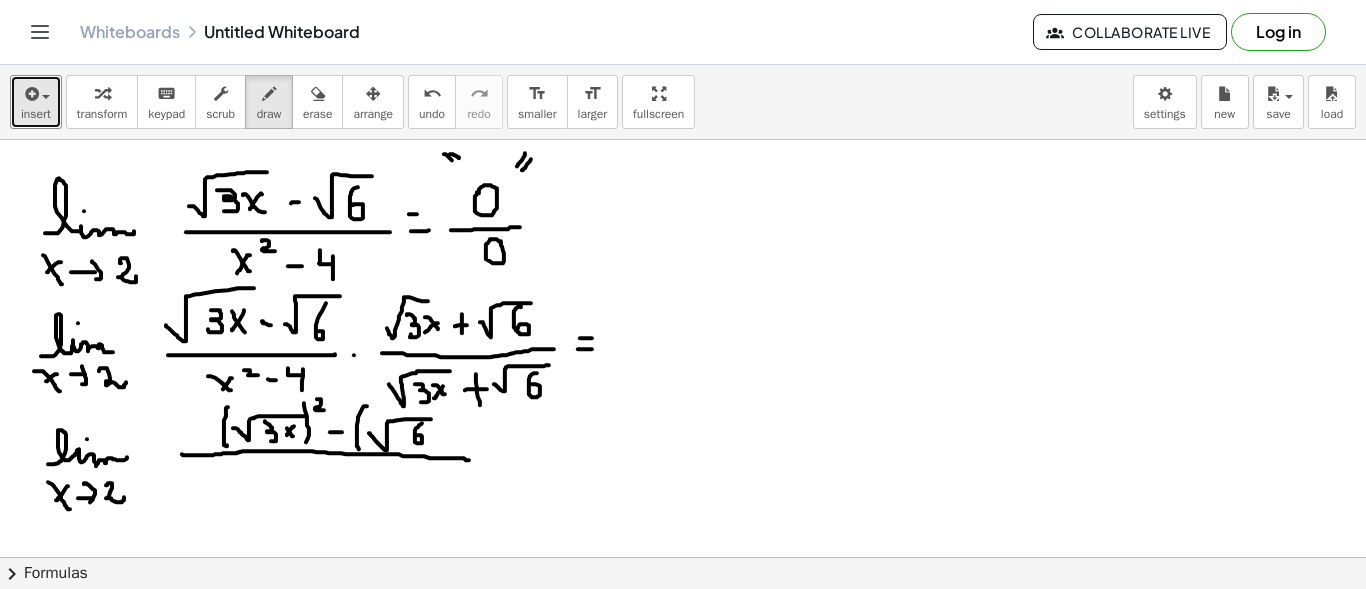 drag, startPoint x: 421, startPoint y: 423, endPoint x: 426, endPoint y: 432, distance: 10.29563 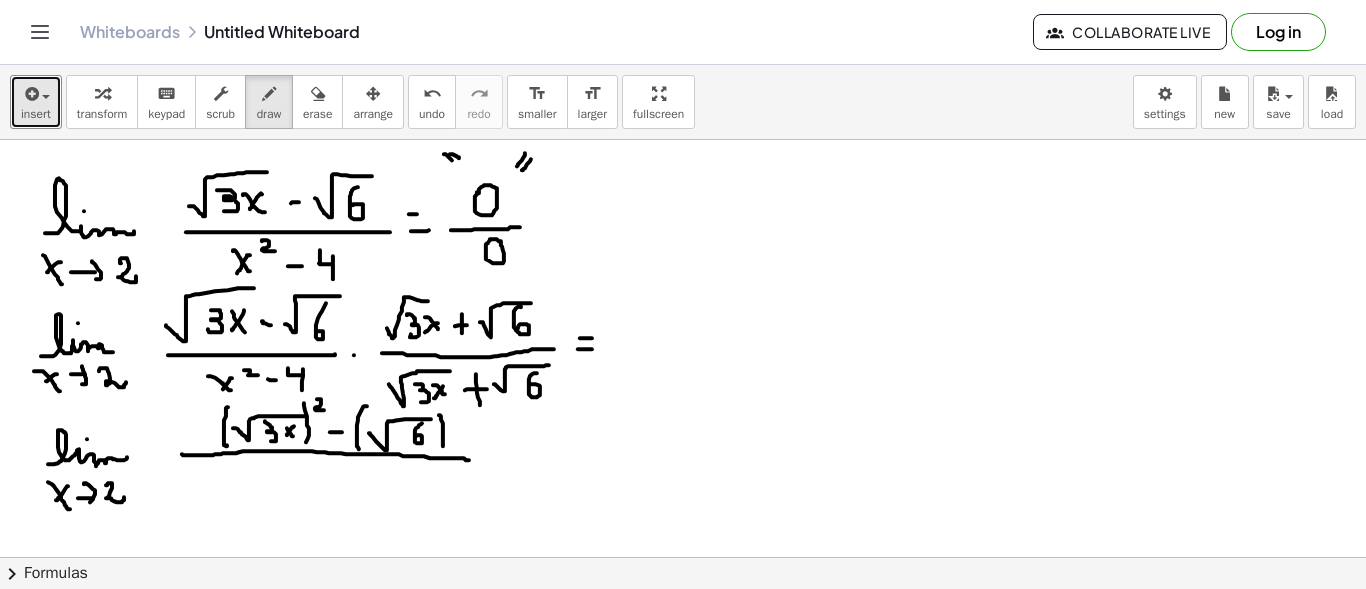 click at bounding box center [683, 666] 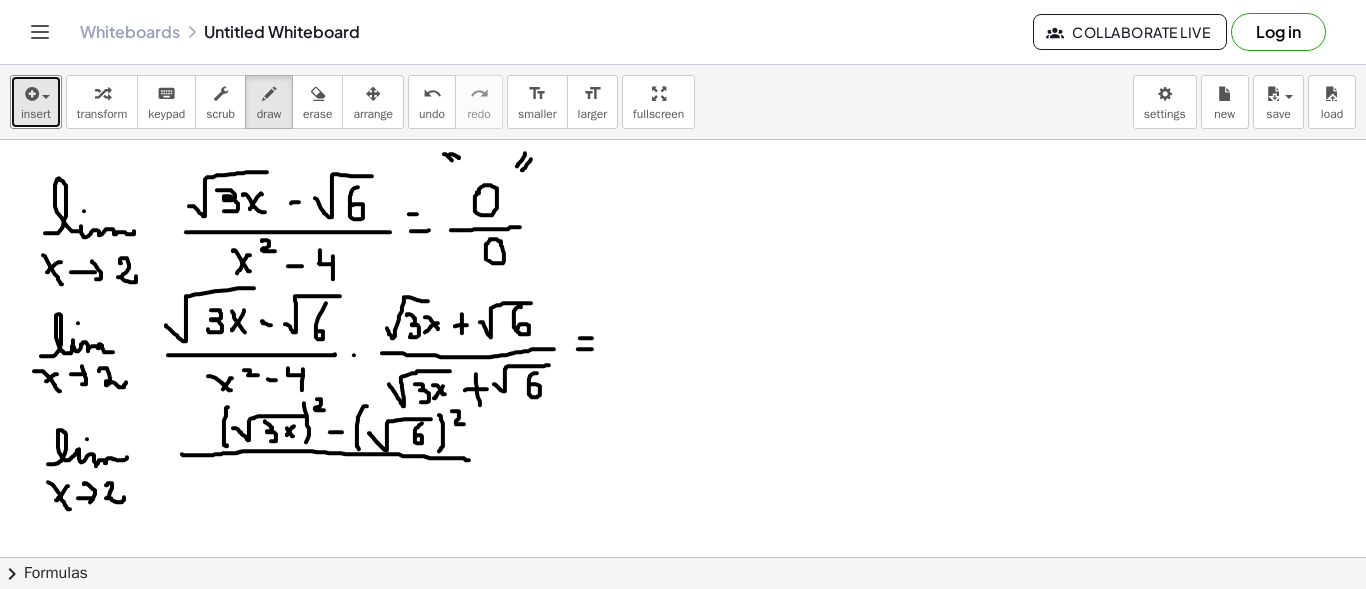click at bounding box center (683, 666) 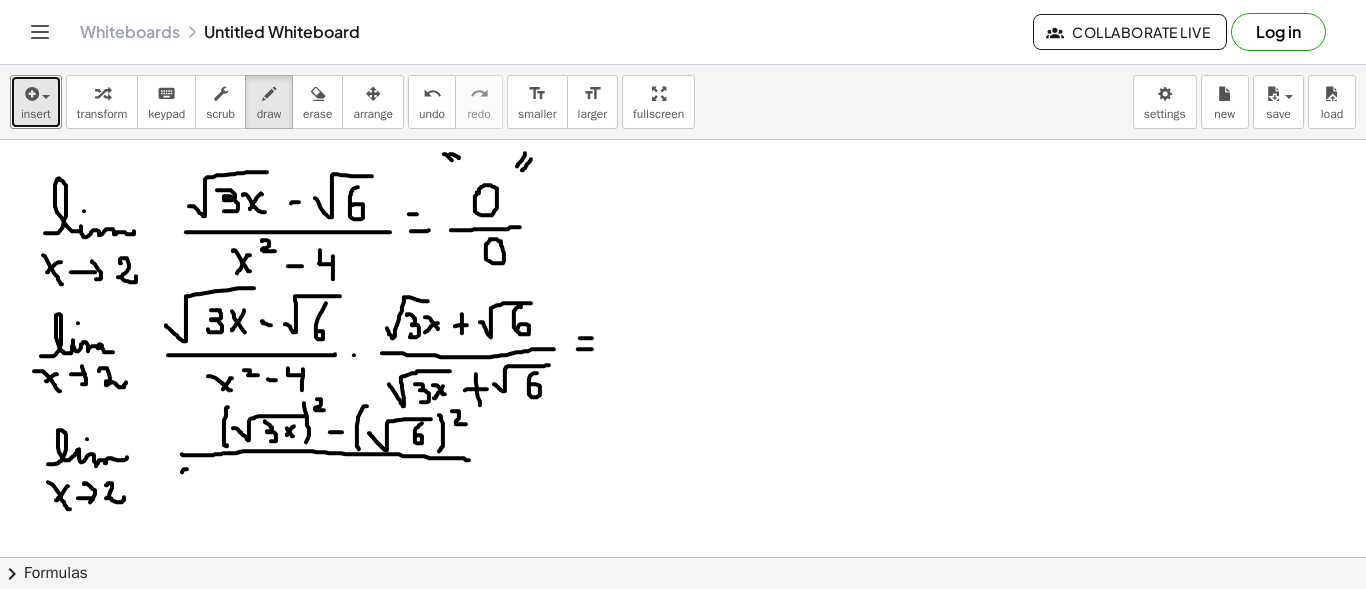 drag, startPoint x: 187, startPoint y: 468, endPoint x: 186, endPoint y: 494, distance: 26.019224 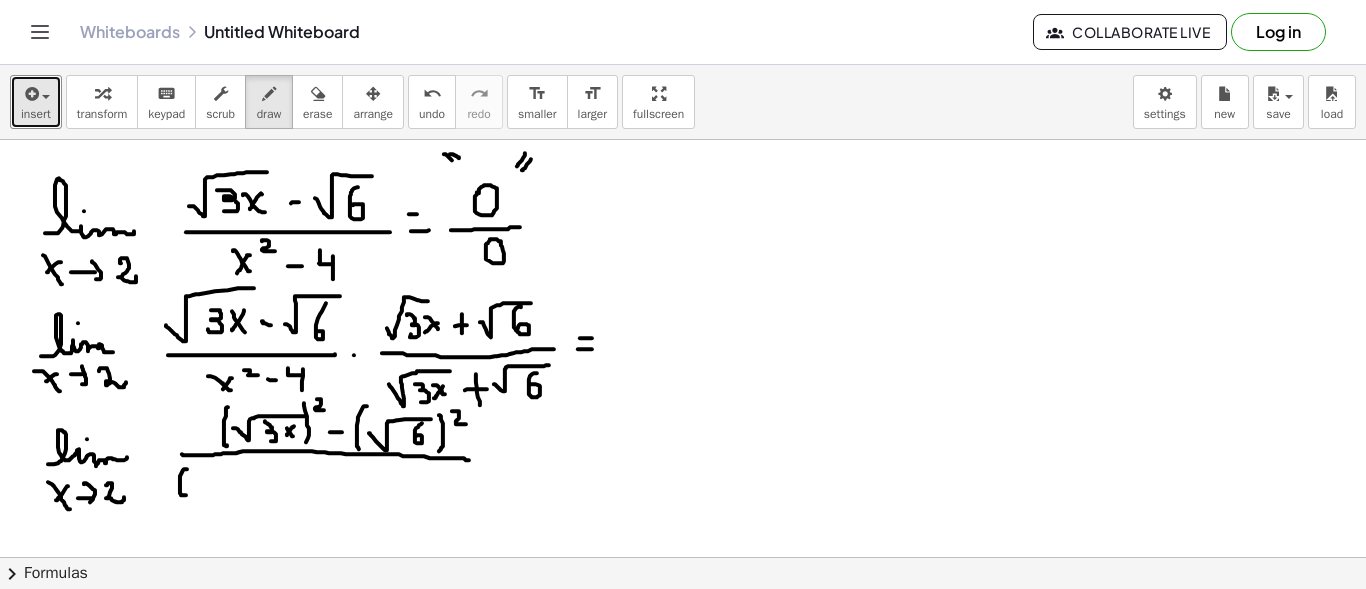 drag, startPoint x: 195, startPoint y: 482, endPoint x: 205, endPoint y: 493, distance: 14.866069 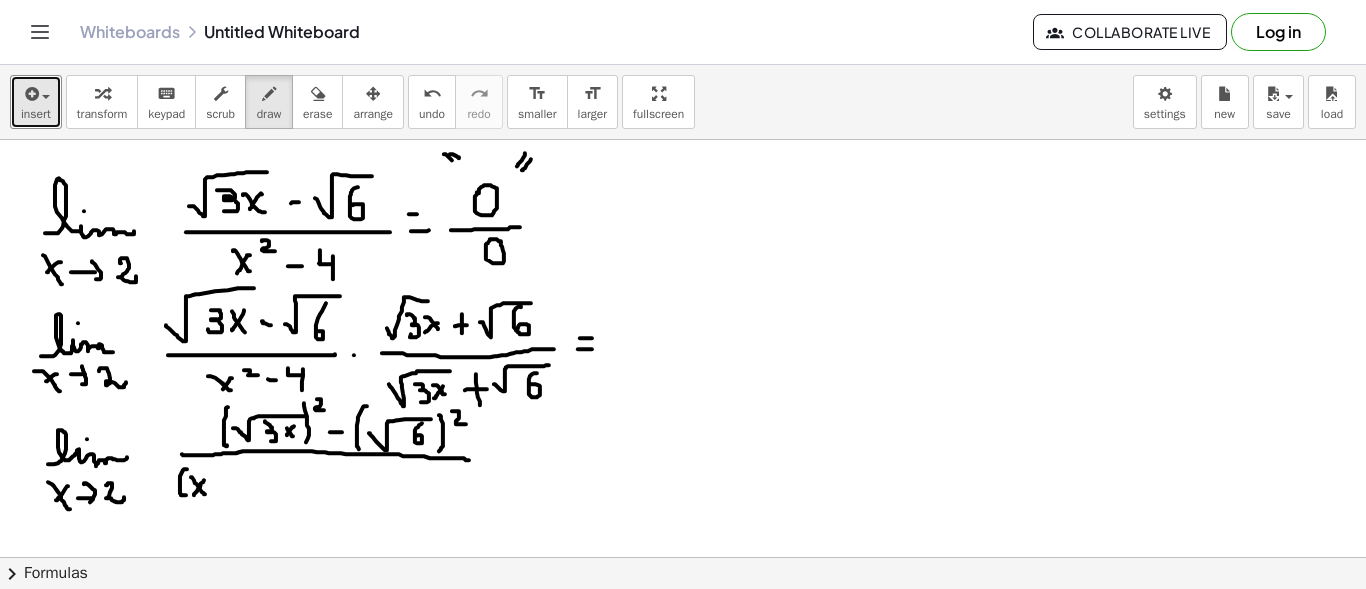click at bounding box center (683, 666) 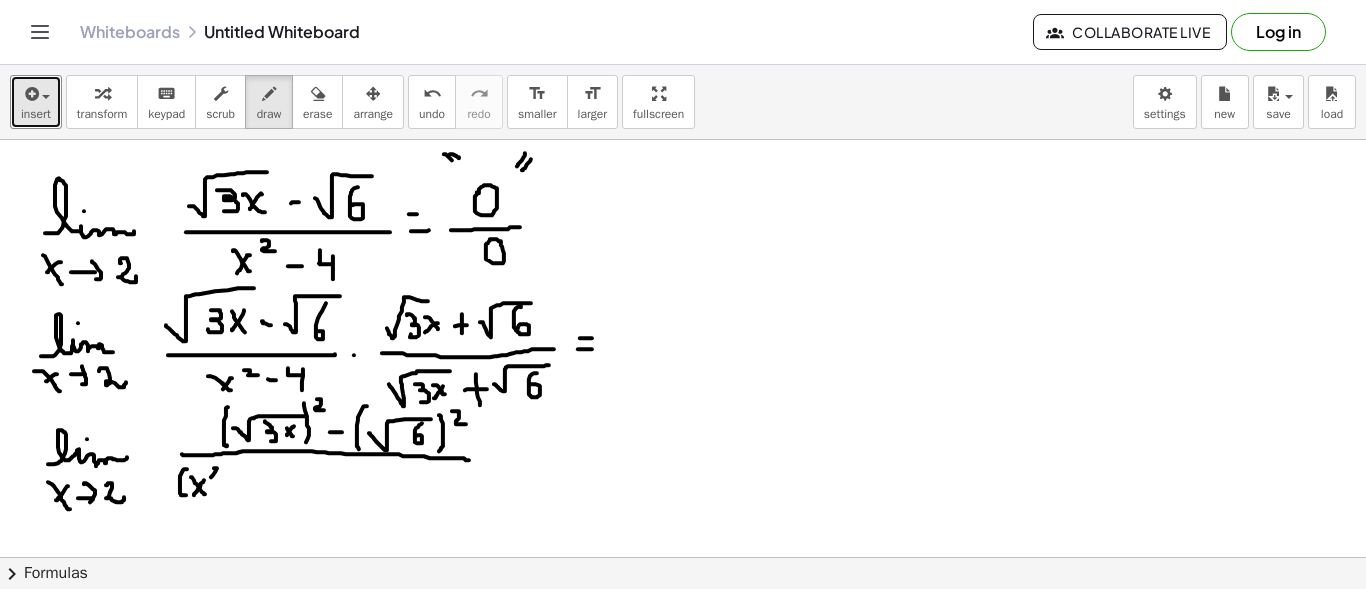drag, startPoint x: 215, startPoint y: 467, endPoint x: 217, endPoint y: 480, distance: 13.152946 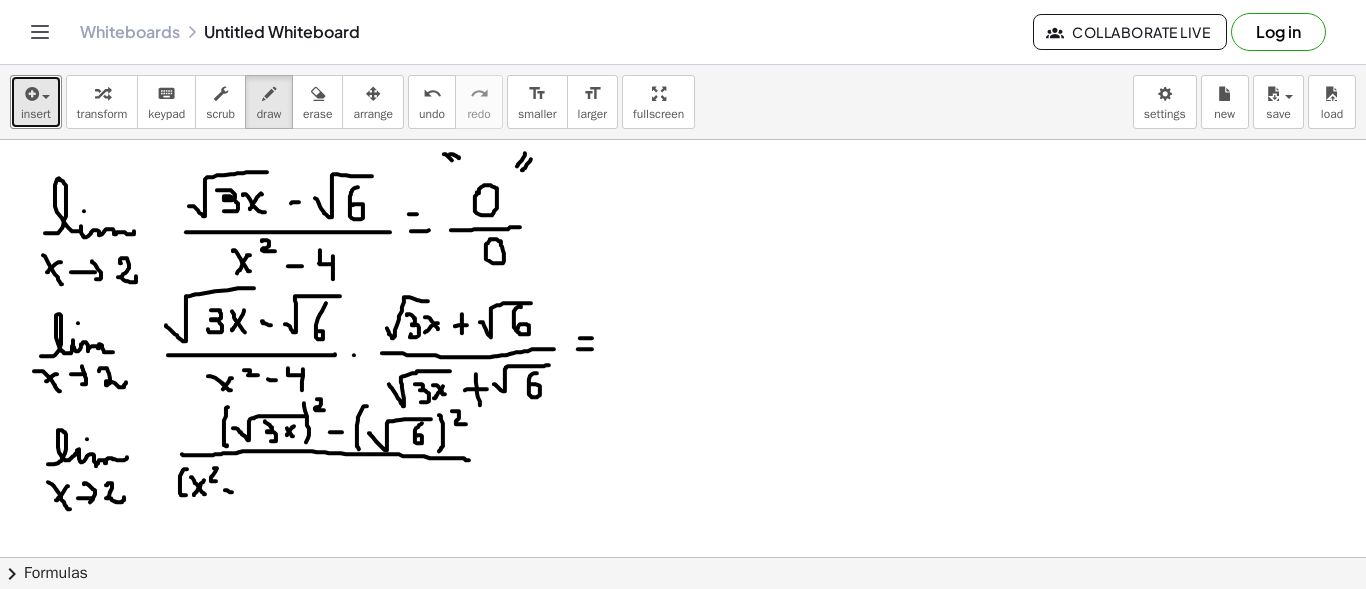 click at bounding box center [683, 666] 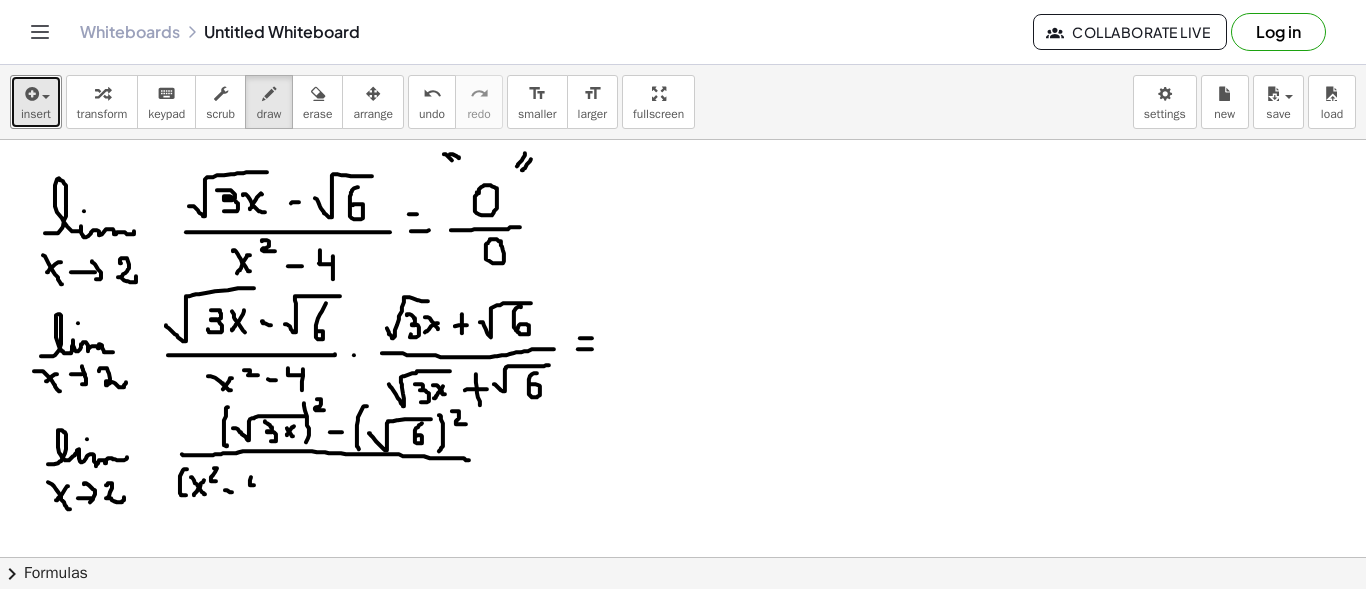 drag, startPoint x: 251, startPoint y: 476, endPoint x: 259, endPoint y: 484, distance: 11.313708 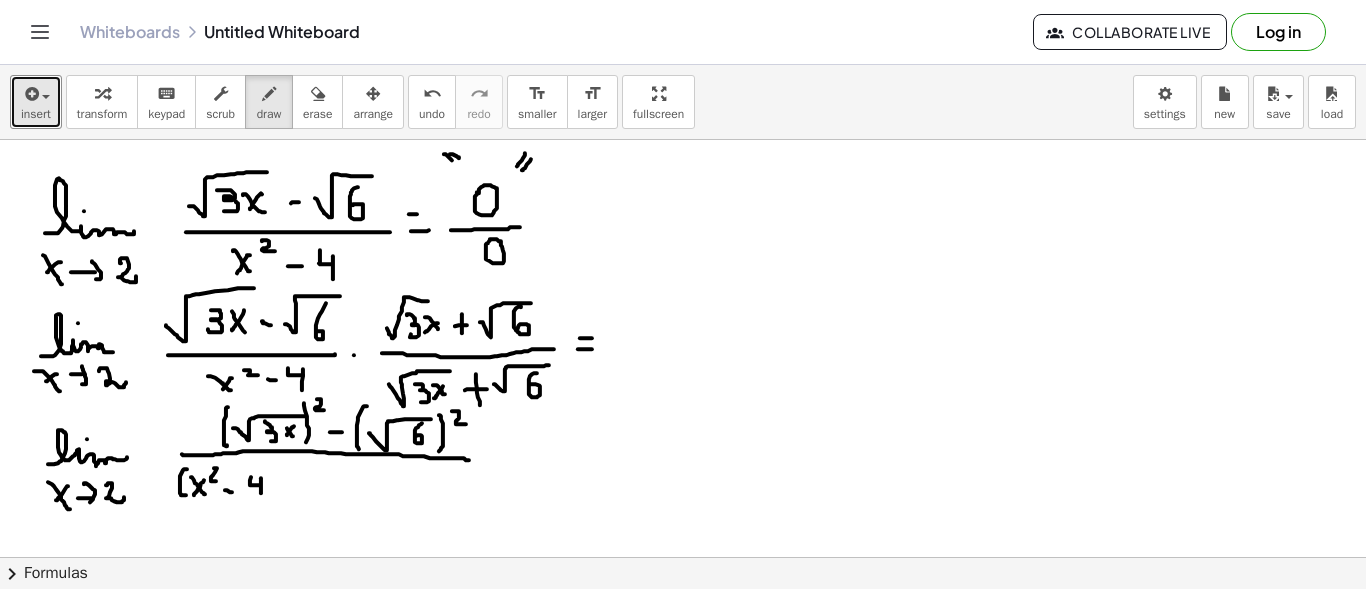 click at bounding box center (683, 666) 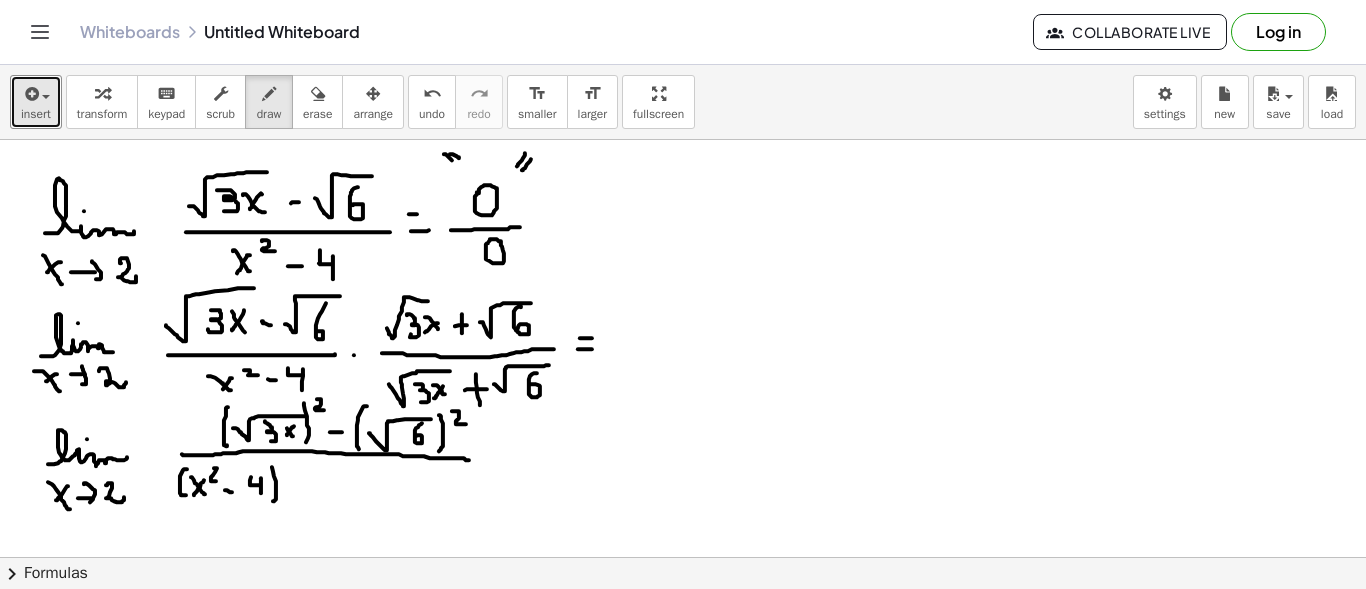 drag, startPoint x: 276, startPoint y: 484, endPoint x: 281, endPoint y: 497, distance: 13.928389 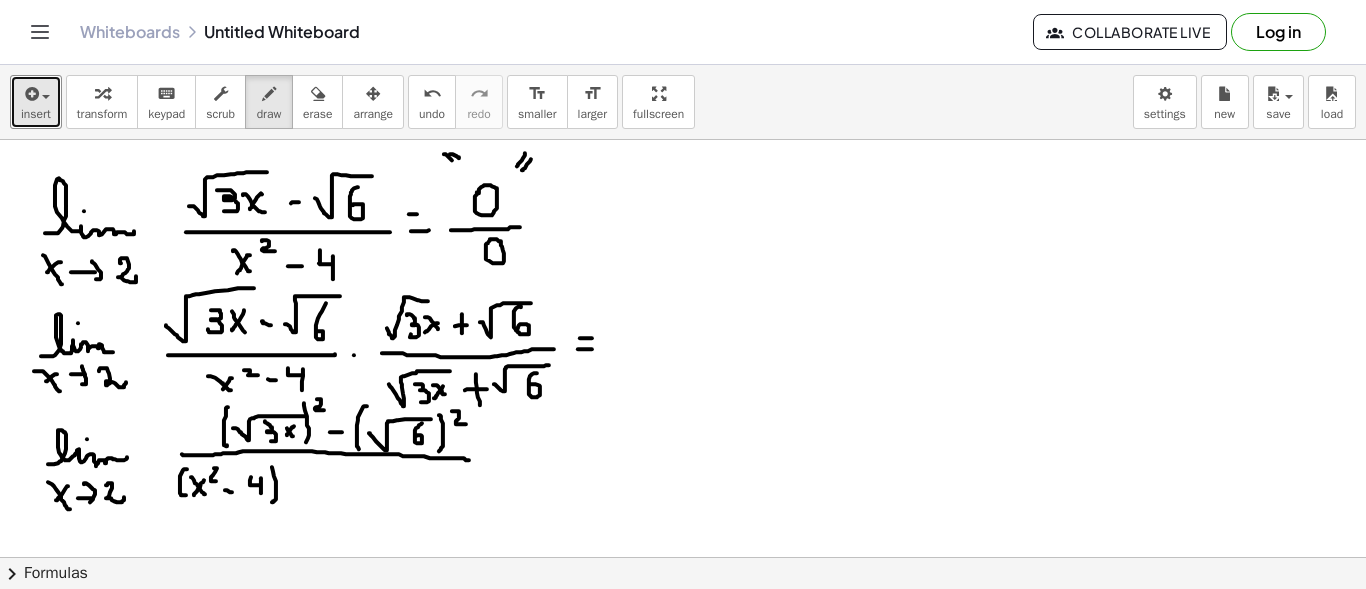 click at bounding box center [683, 666] 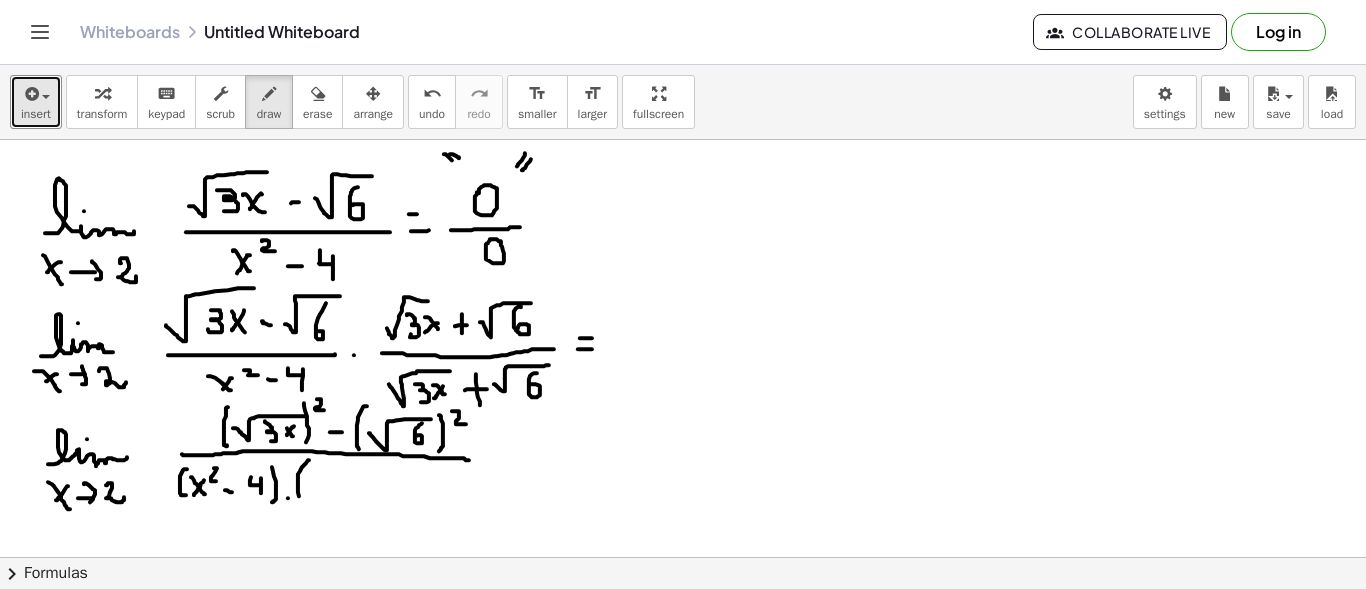drag, startPoint x: 309, startPoint y: 459, endPoint x: 304, endPoint y: 500, distance: 41.303753 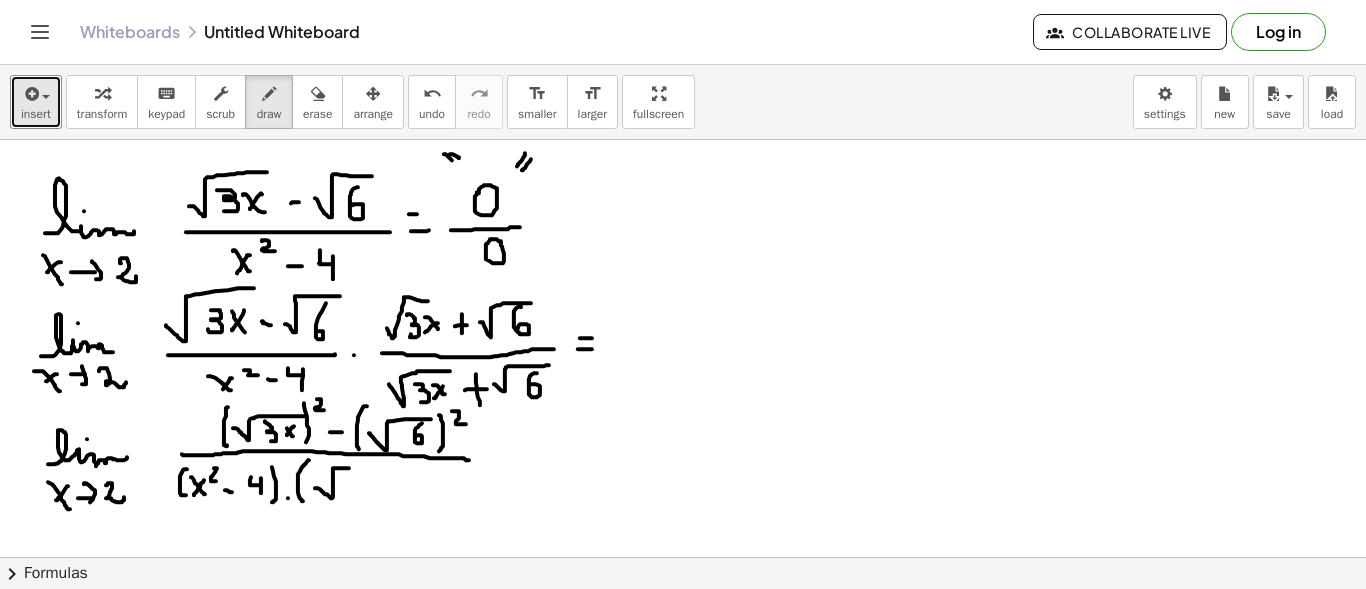 drag, startPoint x: 323, startPoint y: 491, endPoint x: 376, endPoint y: 467, distance: 58.18075 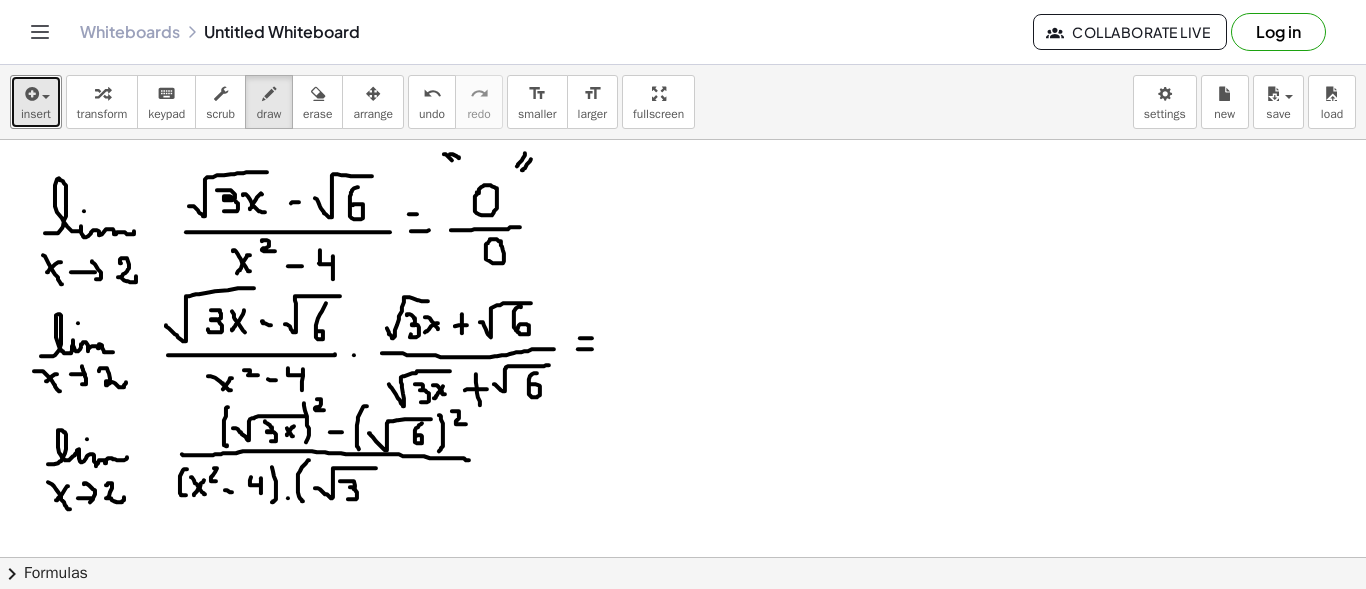 drag, startPoint x: 345, startPoint y: 480, endPoint x: 348, endPoint y: 498, distance: 18.248287 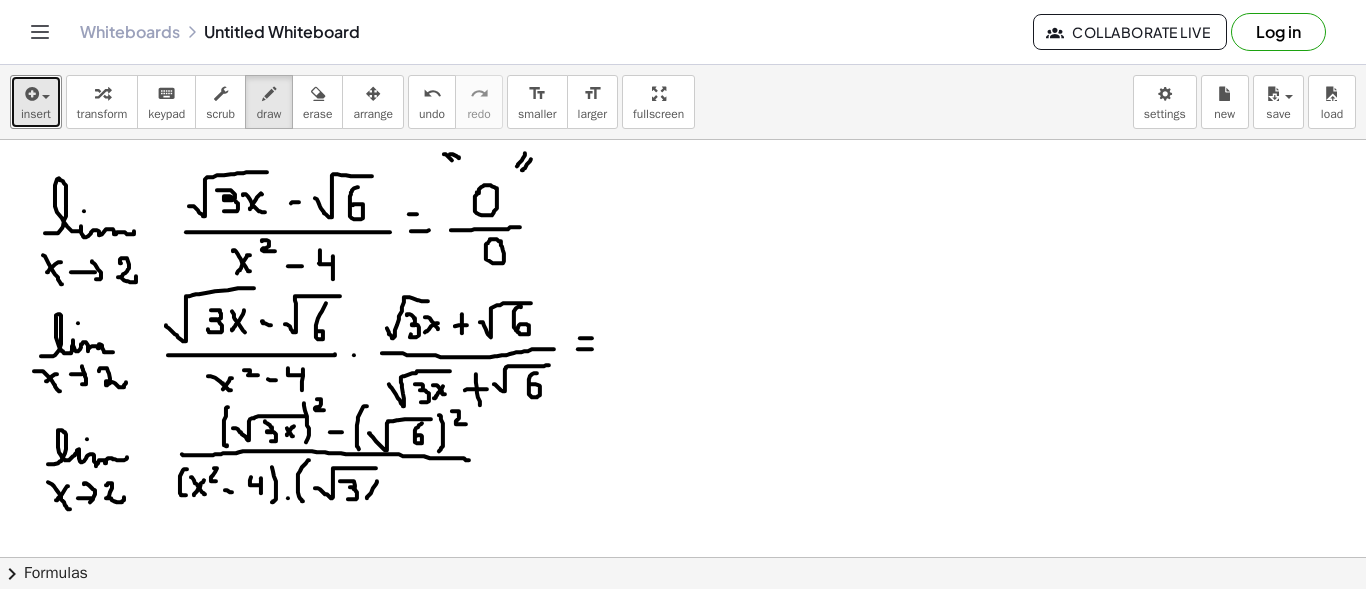 drag, startPoint x: 377, startPoint y: 480, endPoint x: 367, endPoint y: 497, distance: 19.723083 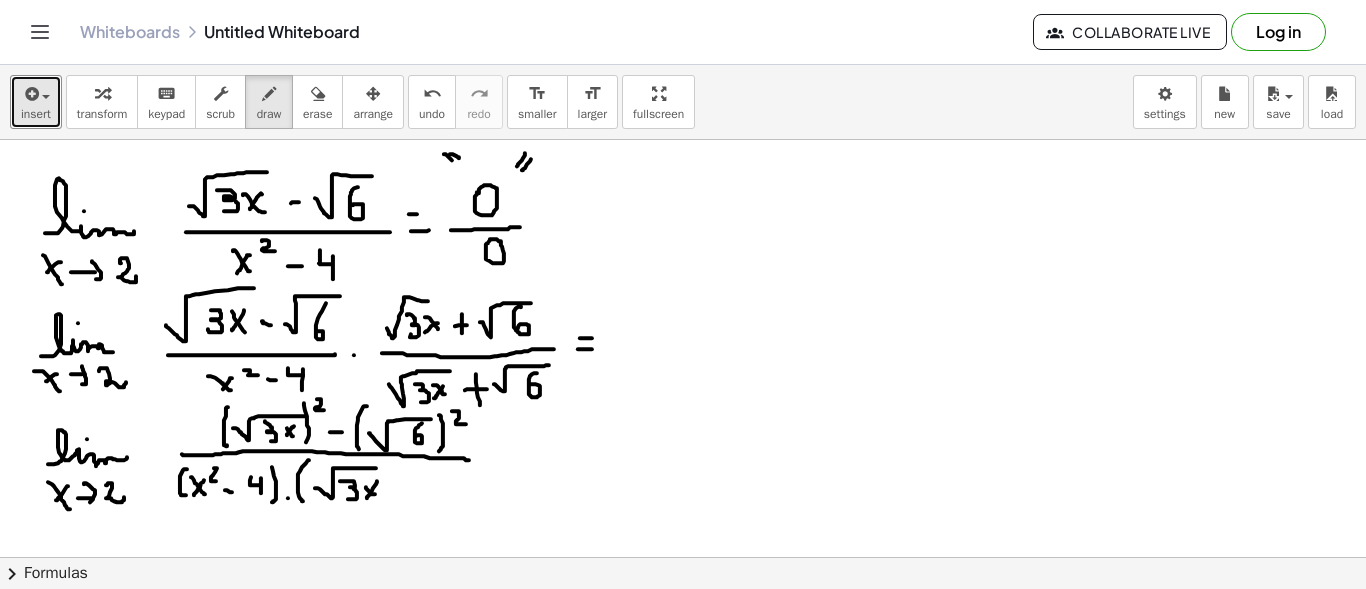 drag, startPoint x: 388, startPoint y: 489, endPoint x: 406, endPoint y: 485, distance: 18.439089 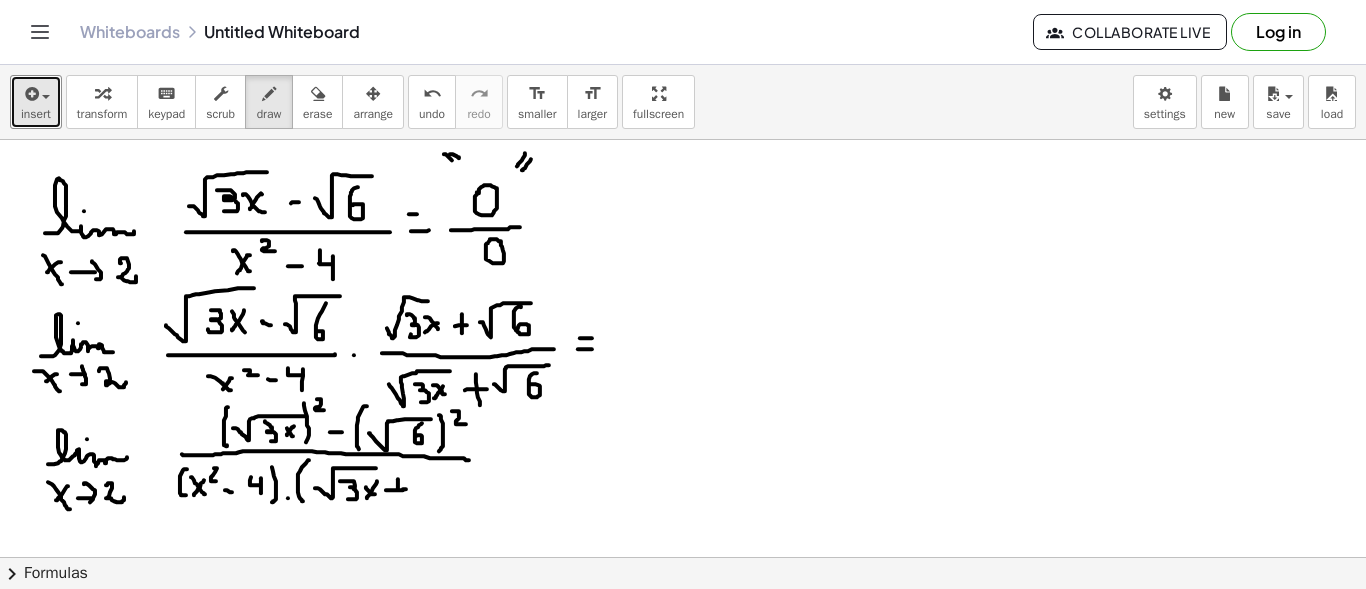 drag, startPoint x: 398, startPoint y: 484, endPoint x: 400, endPoint y: 496, distance: 12.165525 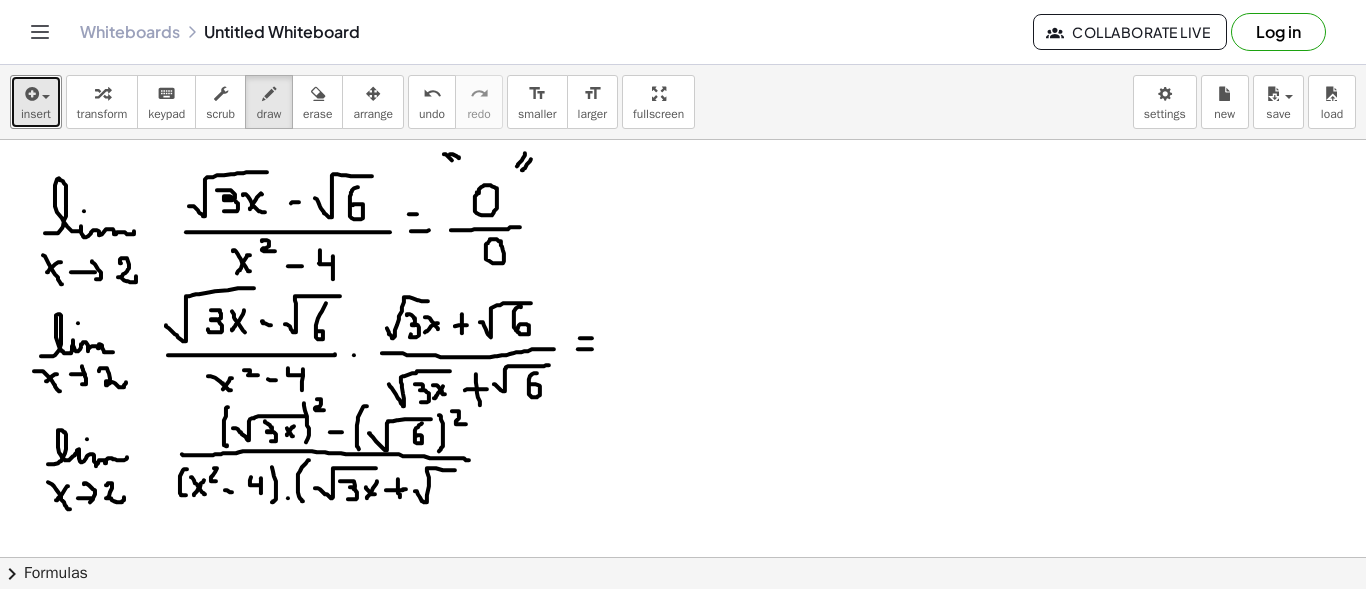 drag, startPoint x: 420, startPoint y: 496, endPoint x: 456, endPoint y: 473, distance: 42.72002 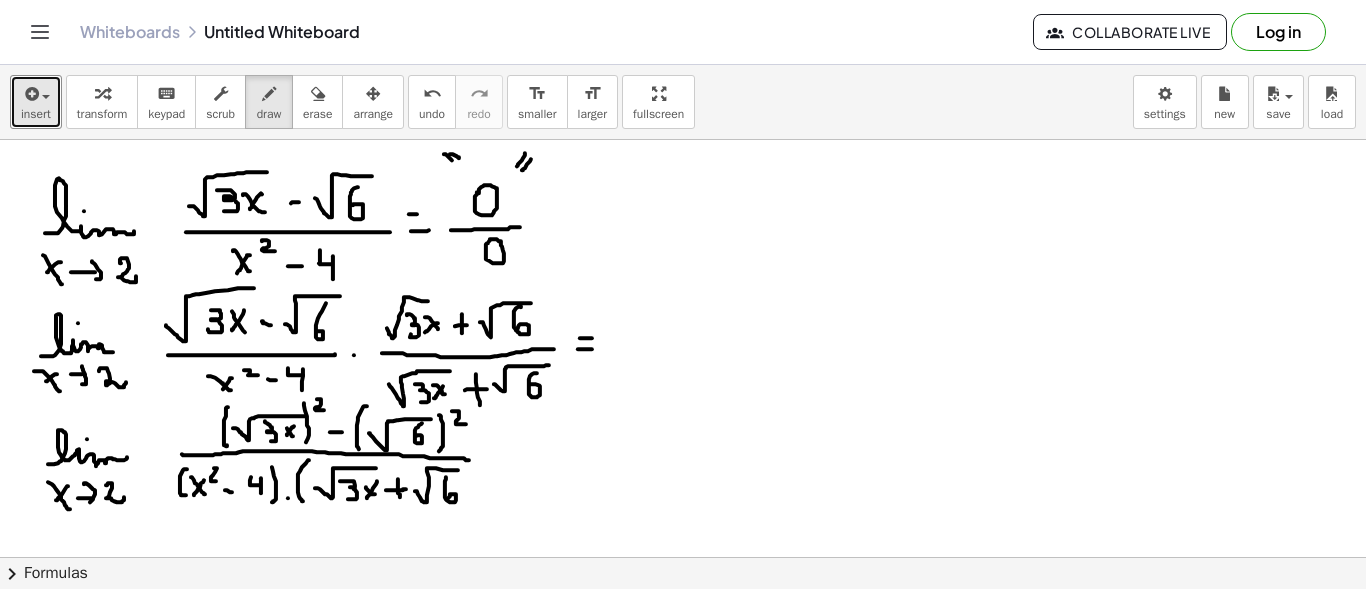 drag, startPoint x: 445, startPoint y: 495, endPoint x: 462, endPoint y: 484, distance: 20.248457 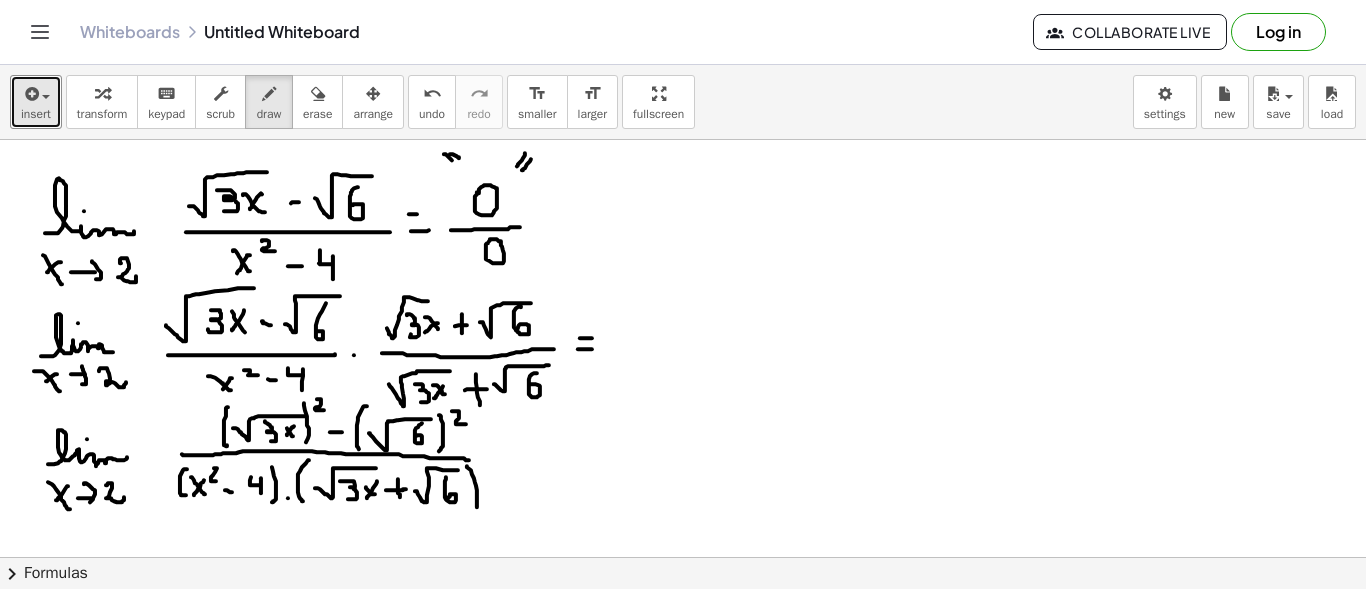 drag, startPoint x: 467, startPoint y: 465, endPoint x: 475, endPoint y: 507, distance: 42.755116 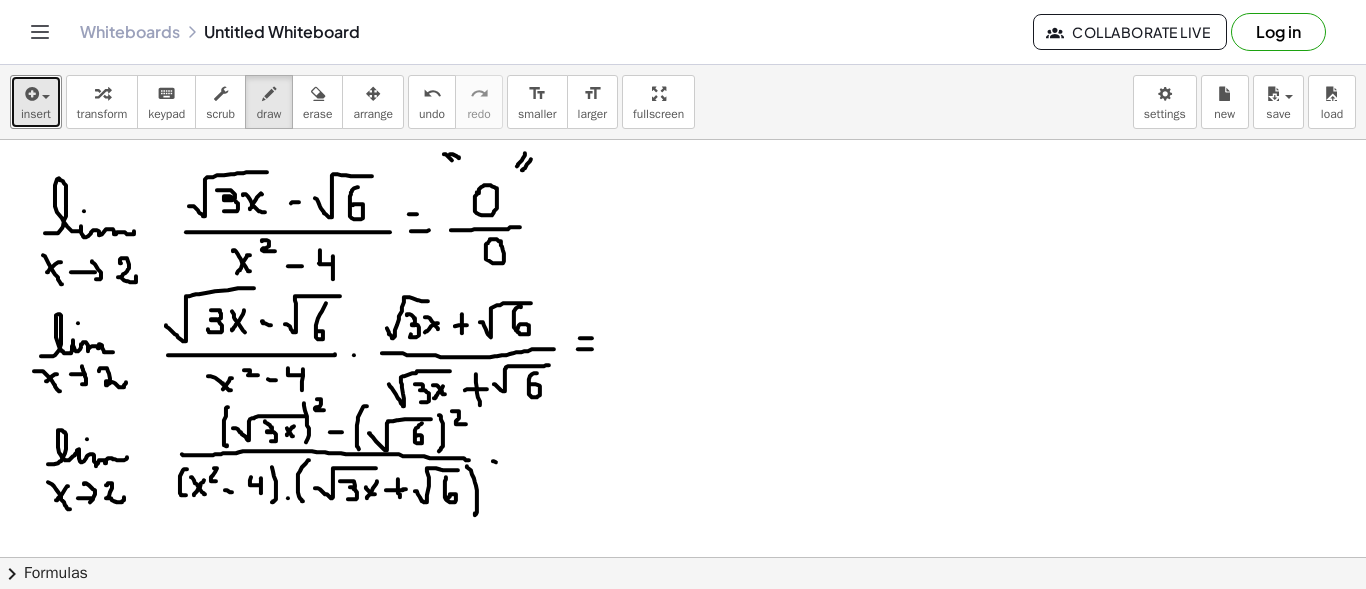 click at bounding box center (683, 666) 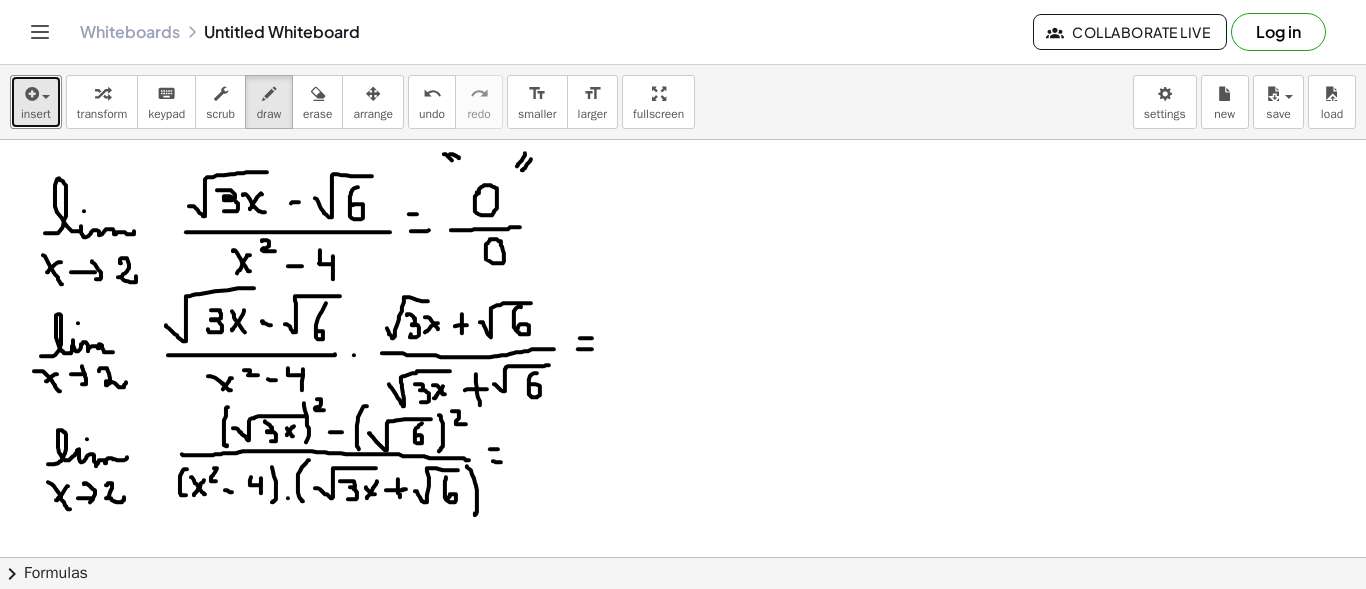 click at bounding box center (683, 666) 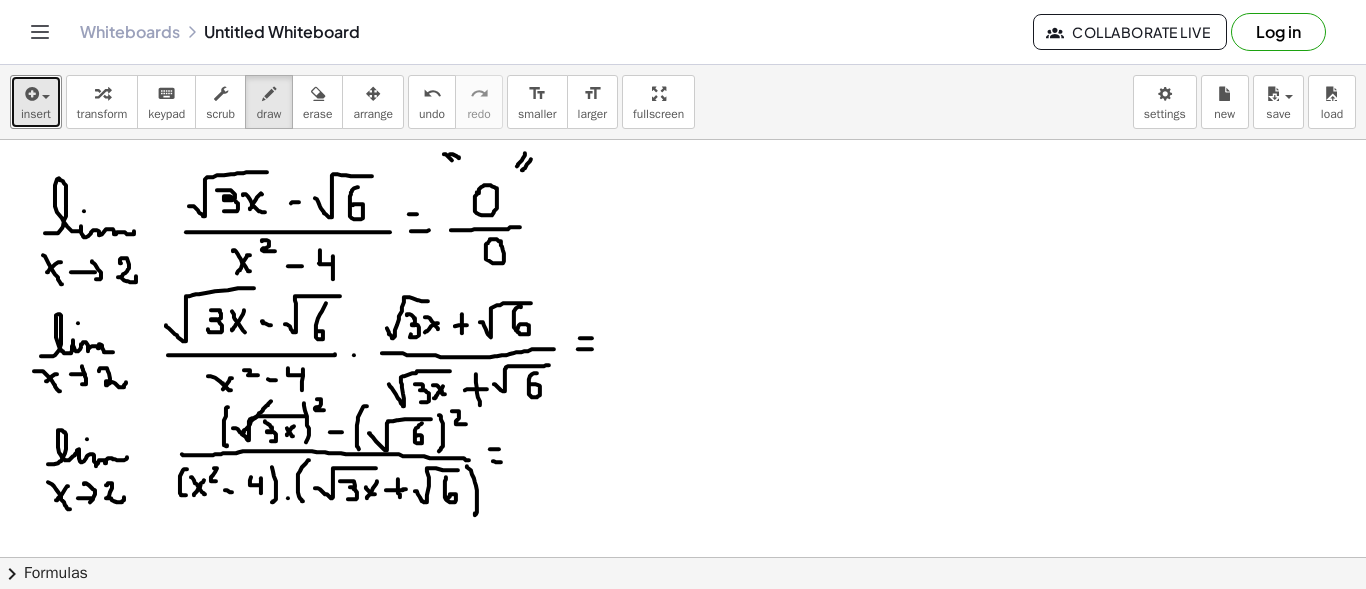 drag, startPoint x: 271, startPoint y: 400, endPoint x: 245, endPoint y: 429, distance: 38.948685 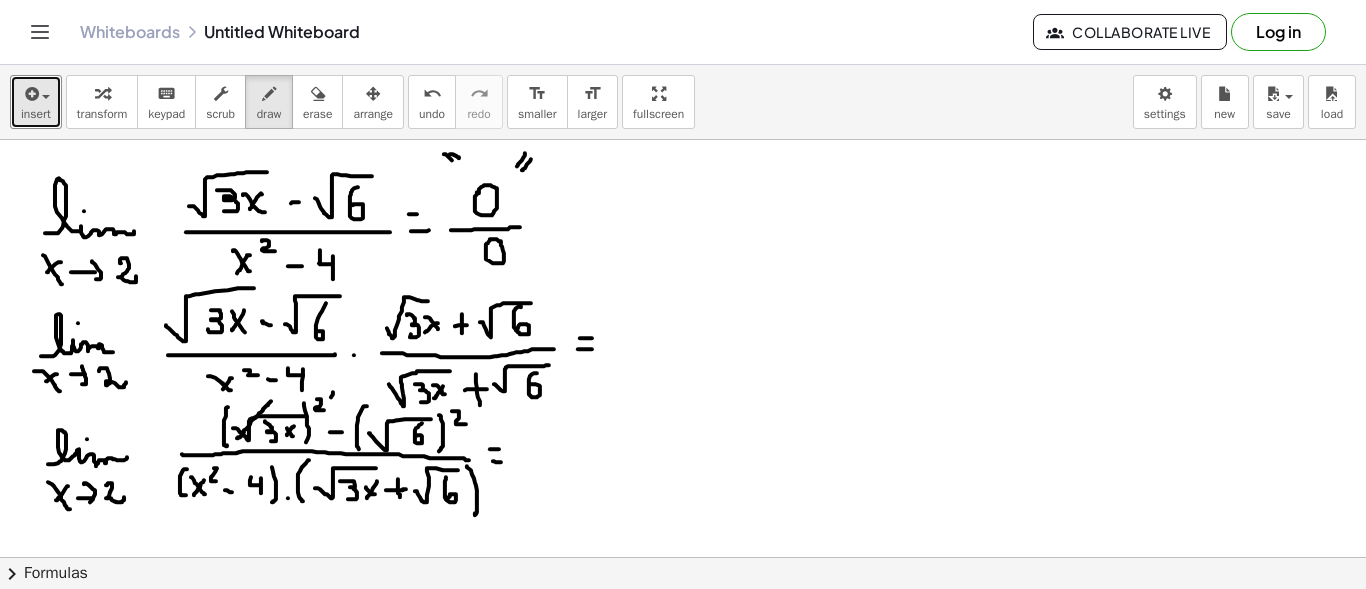 drag, startPoint x: 331, startPoint y: 396, endPoint x: 319, endPoint y: 412, distance: 20 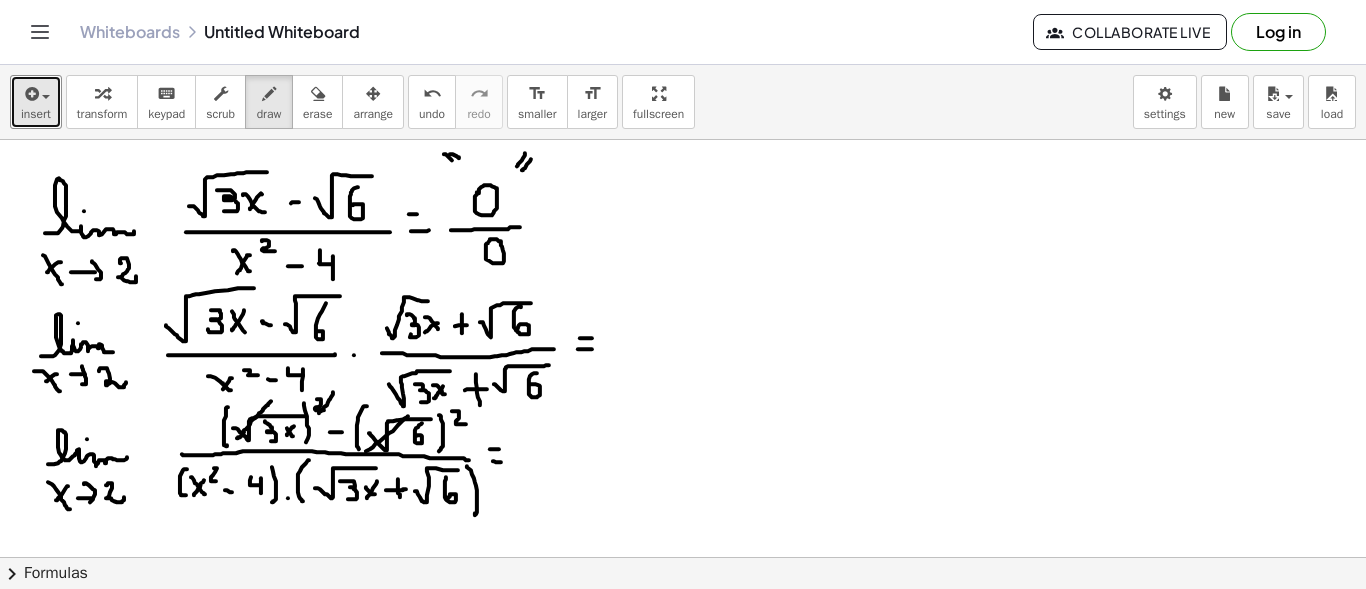 drag, startPoint x: 408, startPoint y: 415, endPoint x: 365, endPoint y: 450, distance: 55.443665 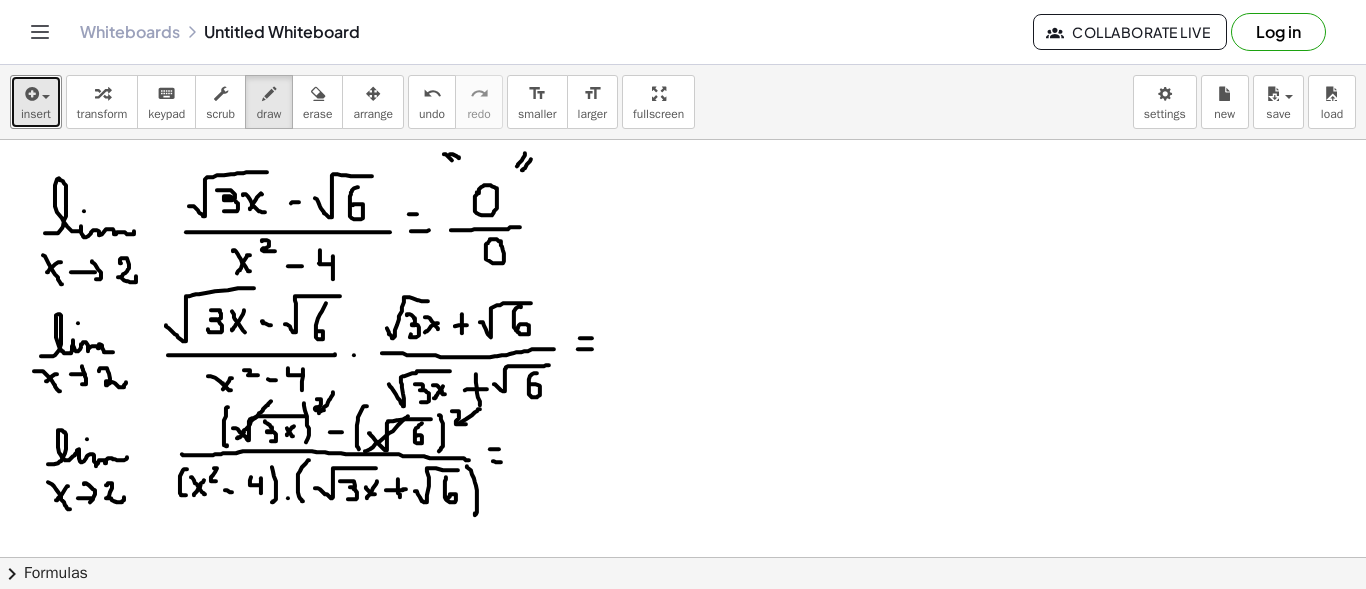 drag, startPoint x: 469, startPoint y: 416, endPoint x: 479, endPoint y: 422, distance: 11.661903 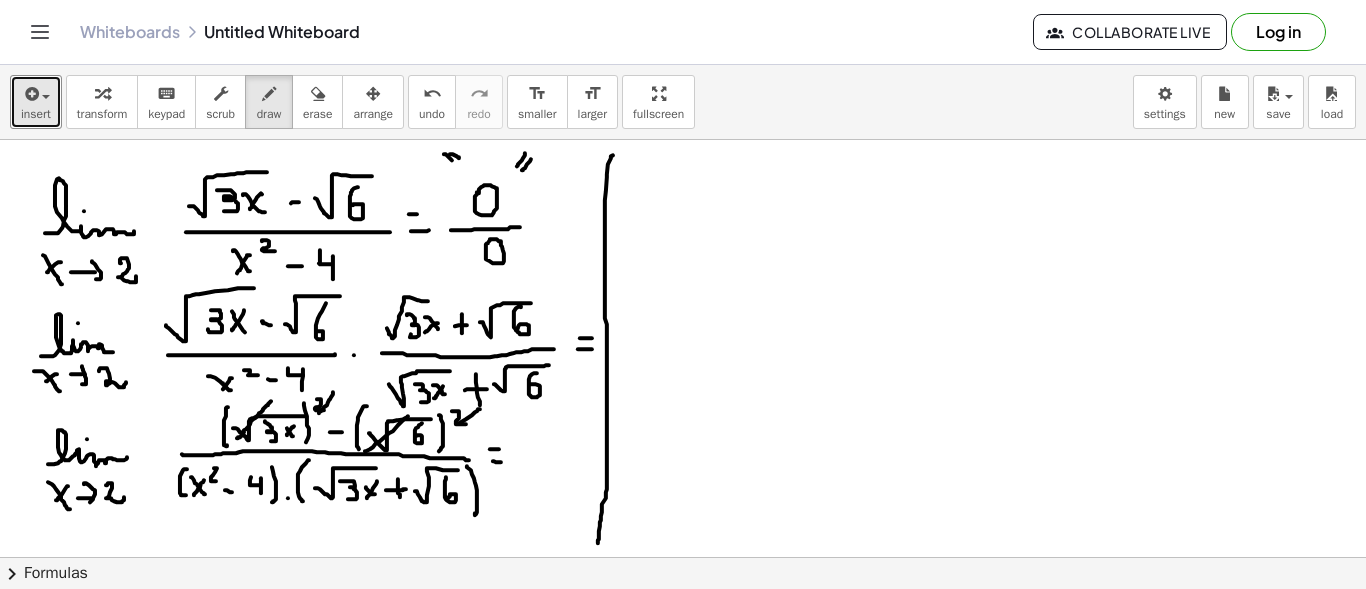 click at bounding box center [683, 666] 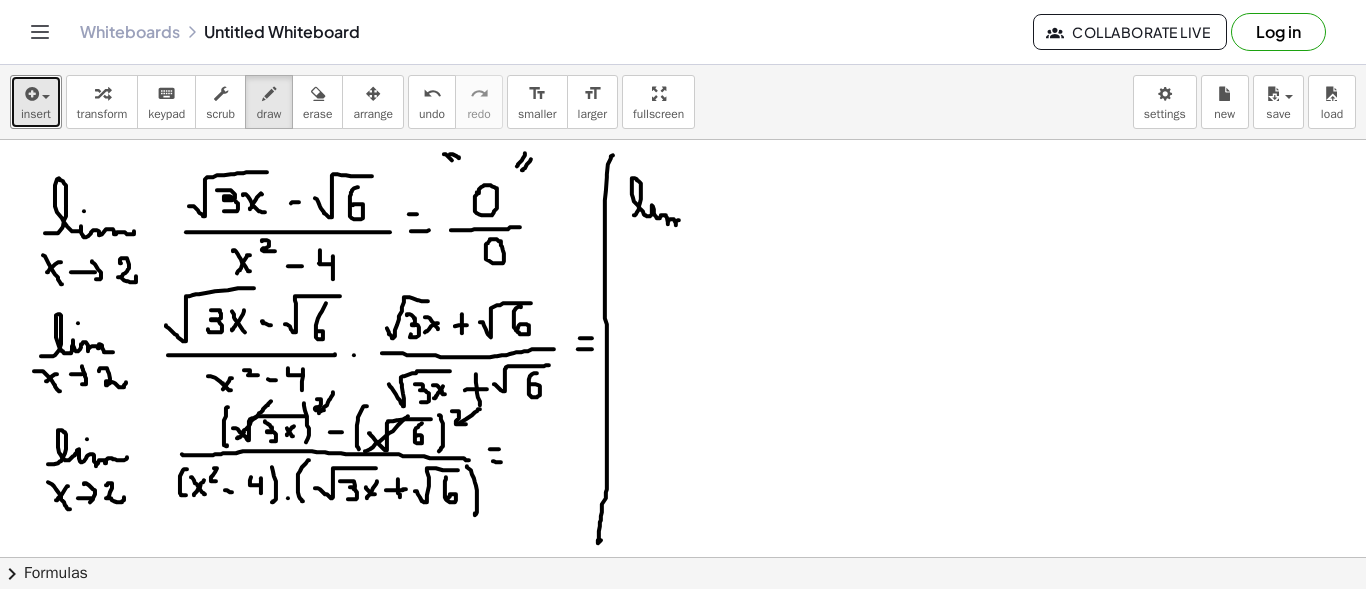 click at bounding box center [683, 666] 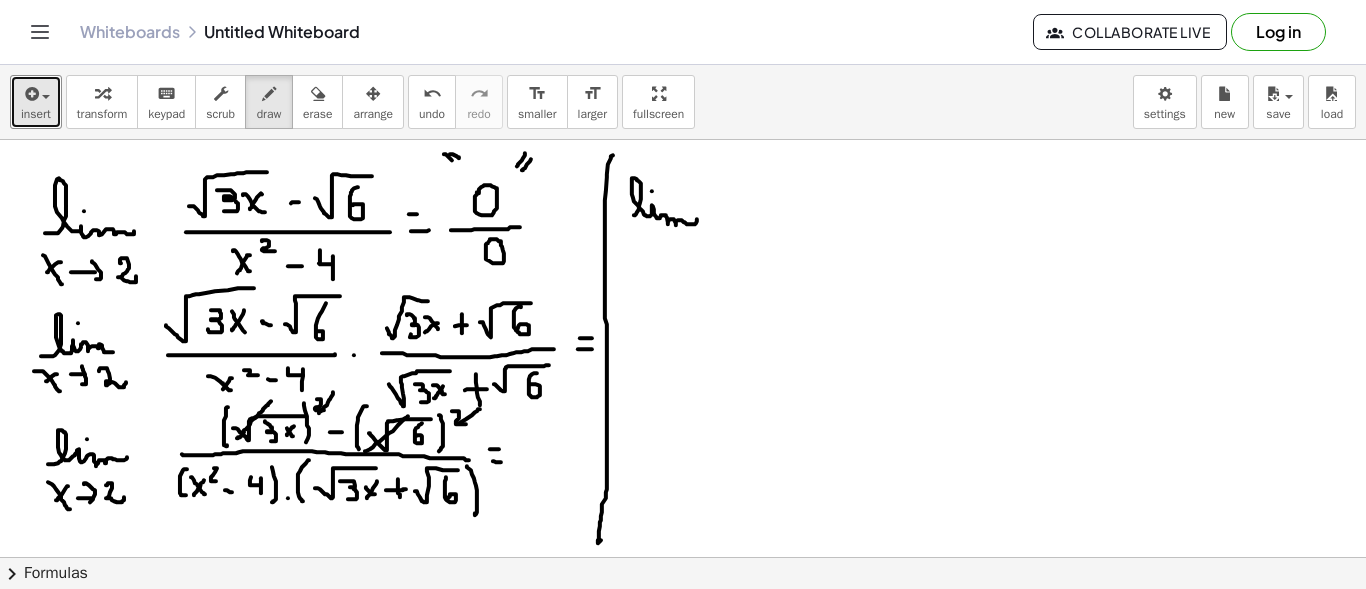 click at bounding box center (683, 666) 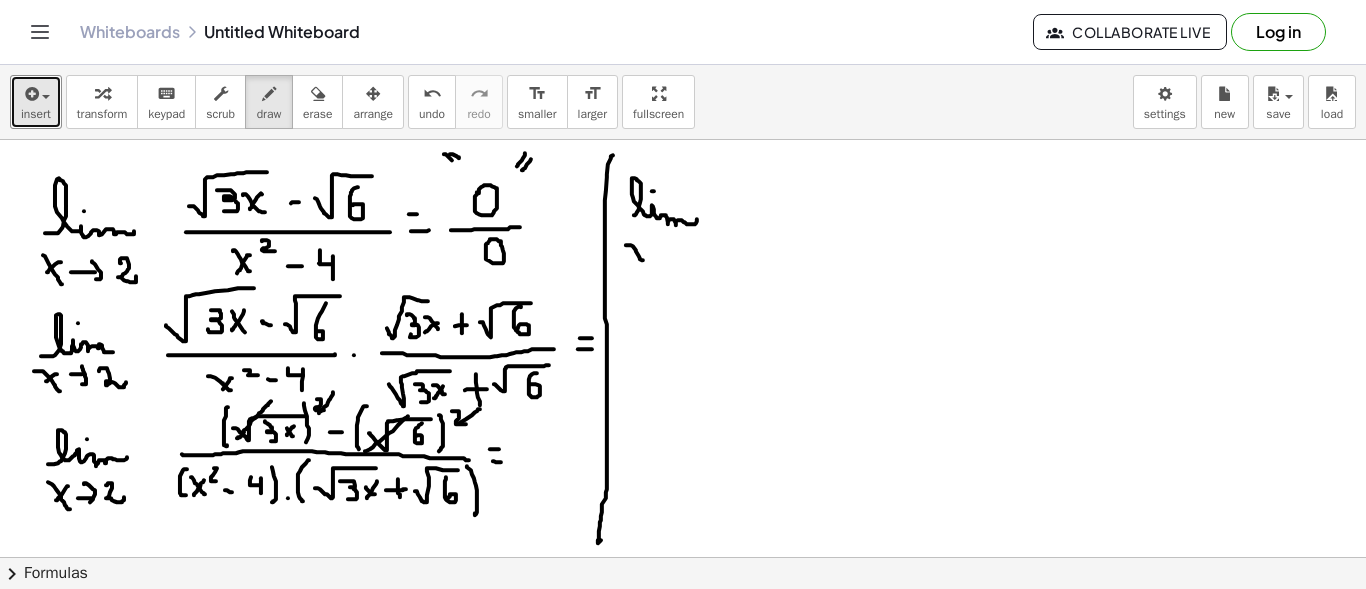 click at bounding box center (683, 666) 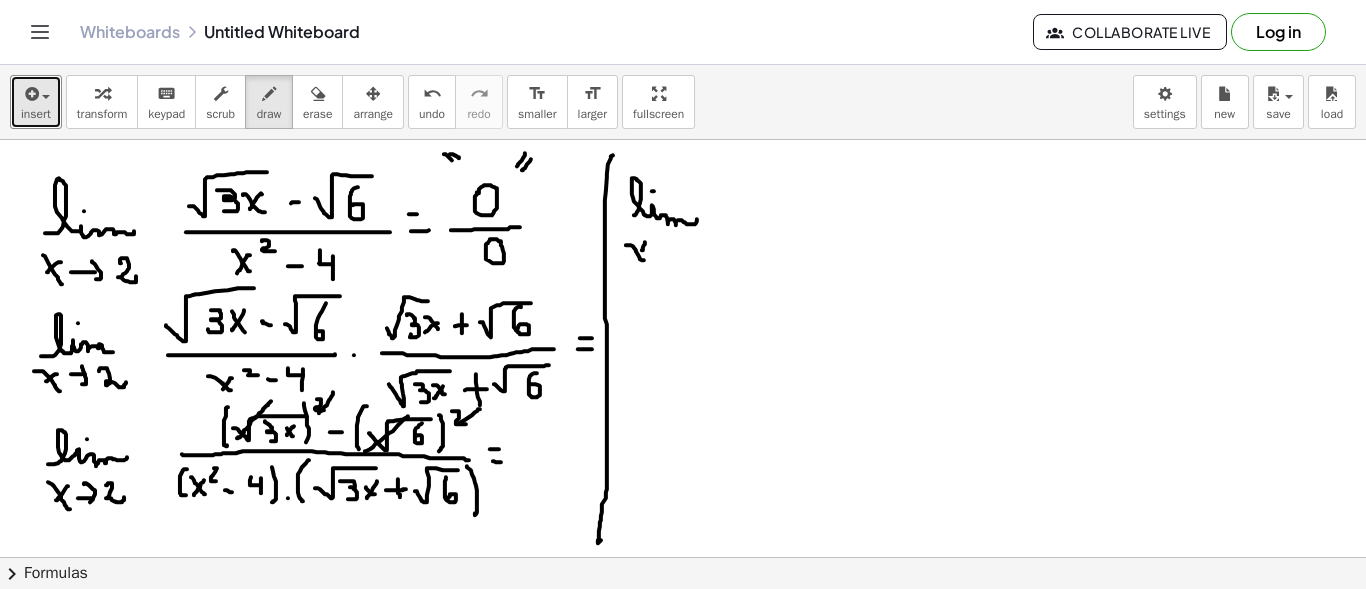 click at bounding box center (683, 666) 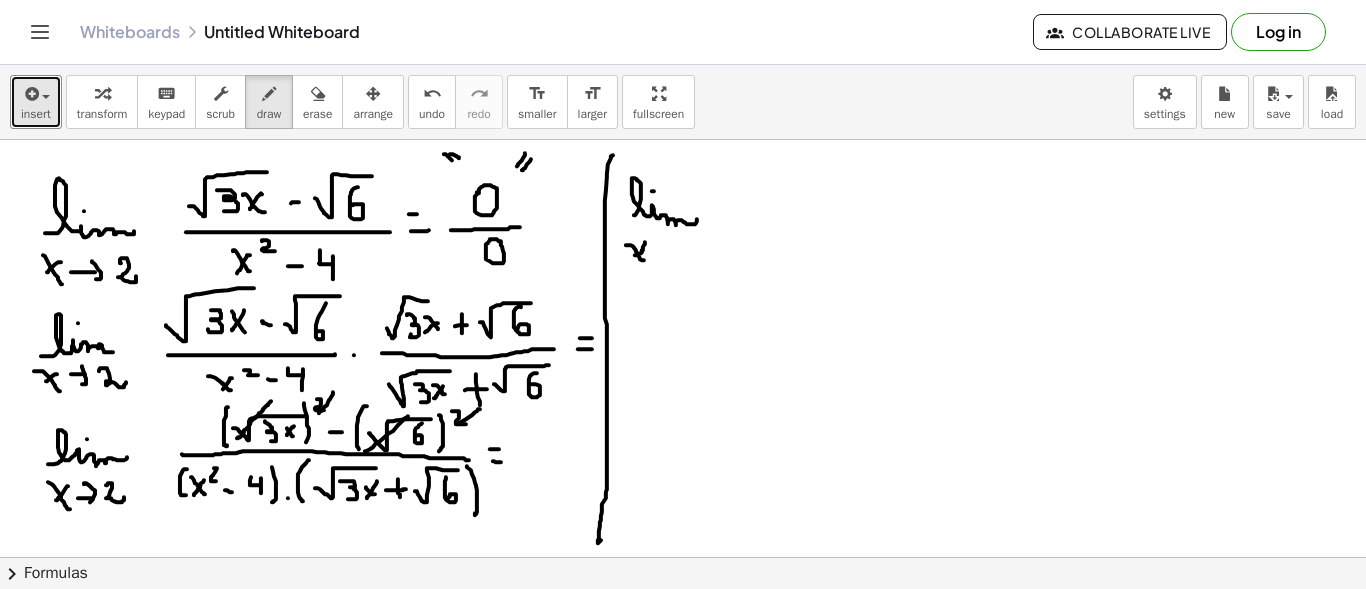 click at bounding box center (683, 666) 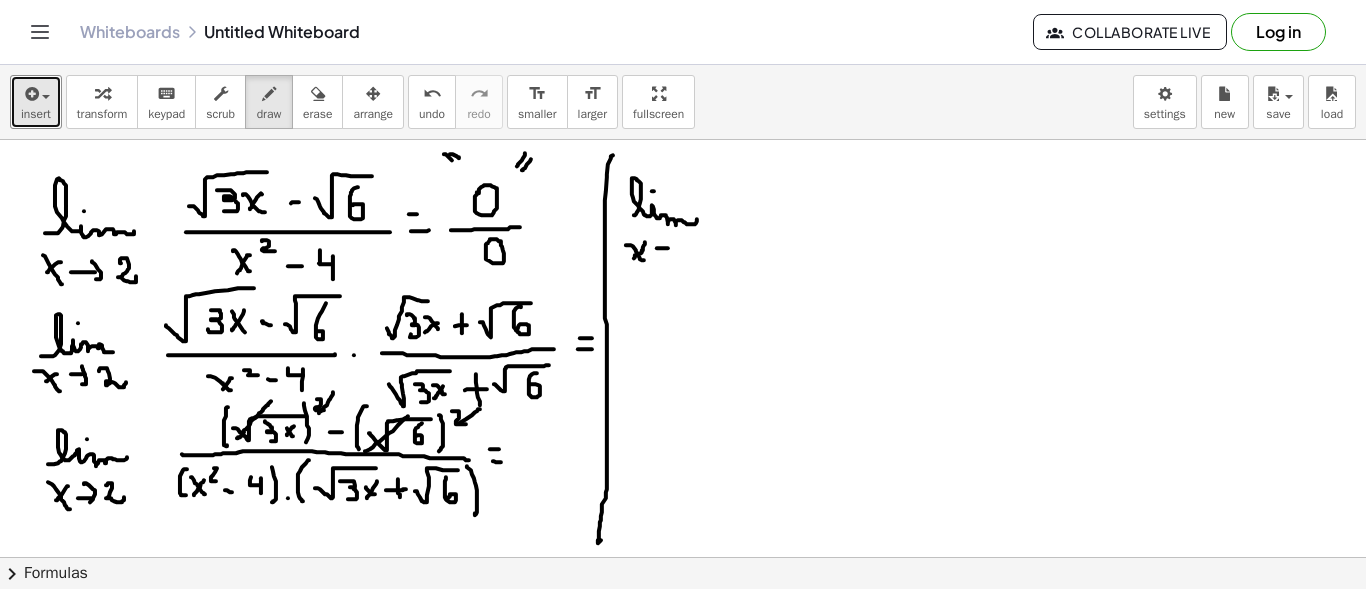 click at bounding box center [683, 666] 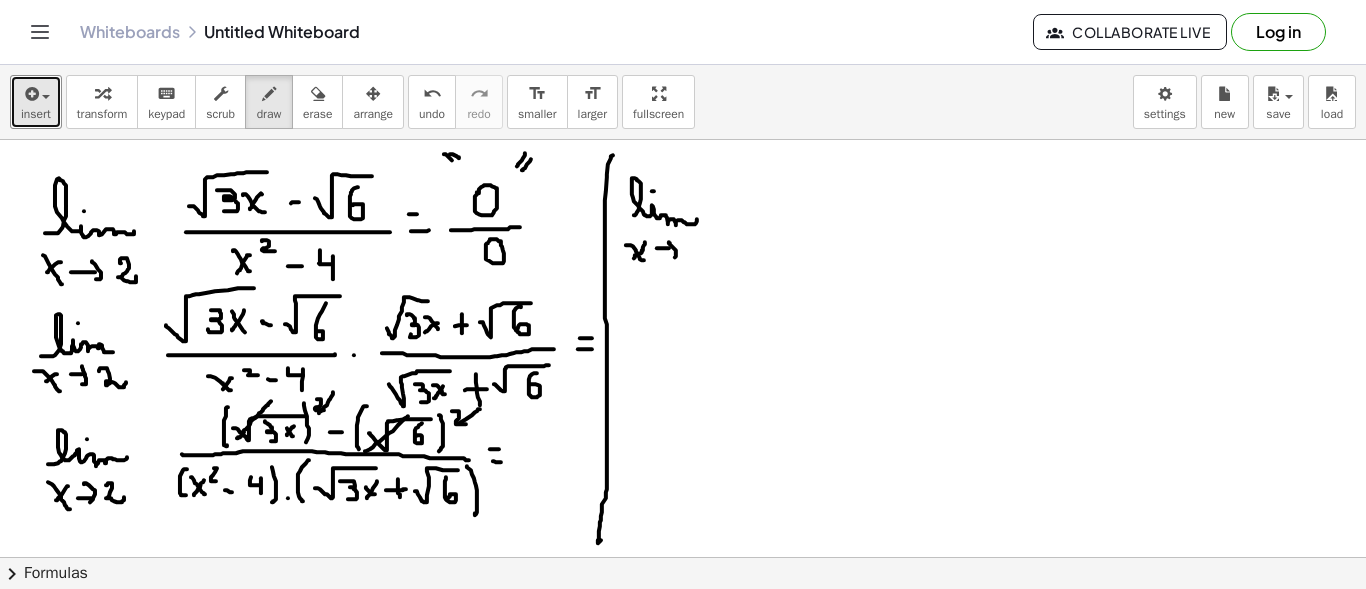 click at bounding box center [683, 666] 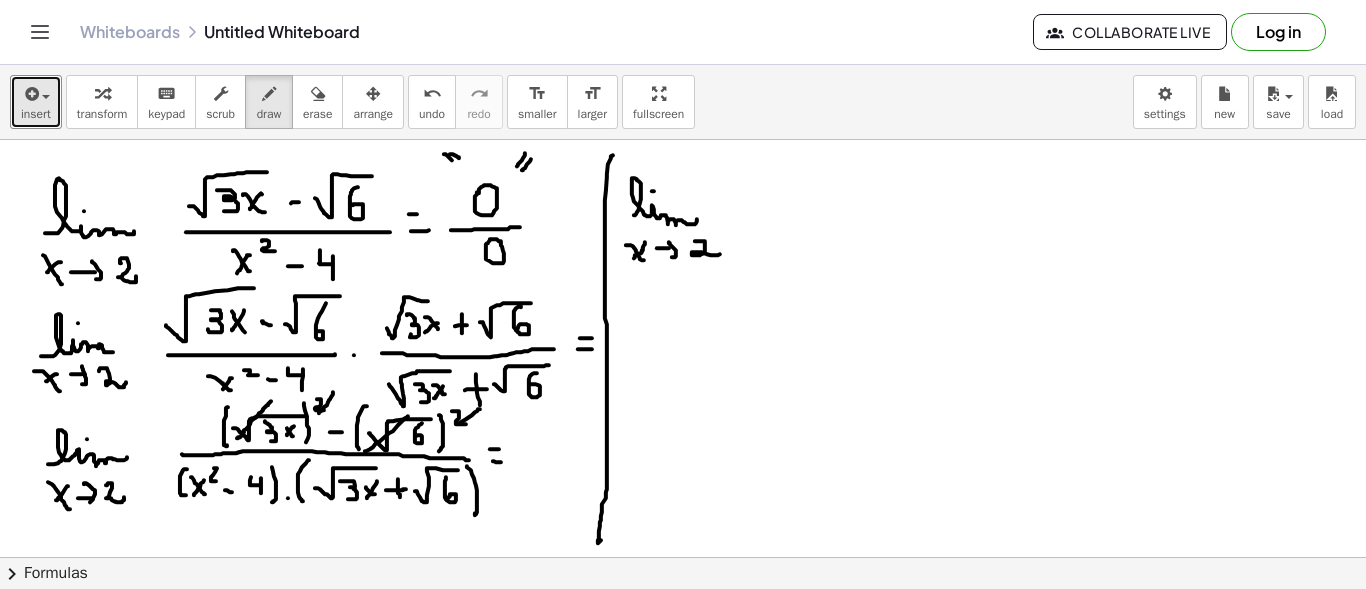drag, startPoint x: 695, startPoint y: 240, endPoint x: 721, endPoint y: 247, distance: 26.925823 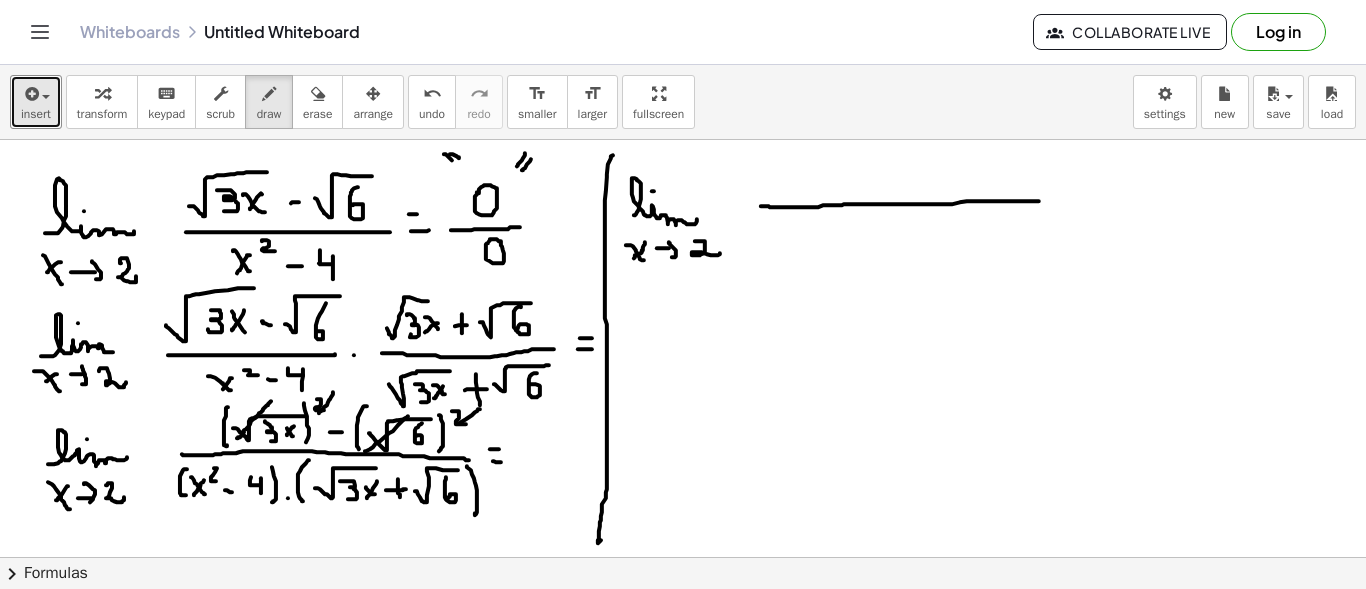 drag, startPoint x: 770, startPoint y: 206, endPoint x: 1085, endPoint y: 199, distance: 315.07776 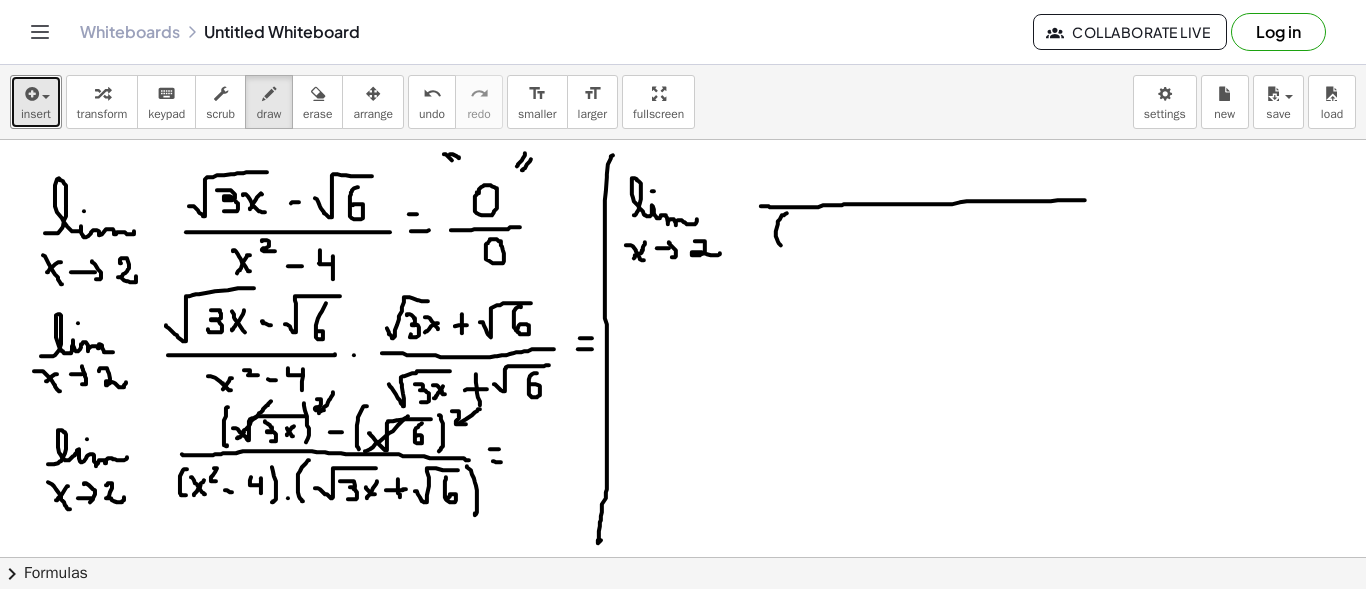 drag, startPoint x: 780, startPoint y: 218, endPoint x: 786, endPoint y: 234, distance: 17.088007 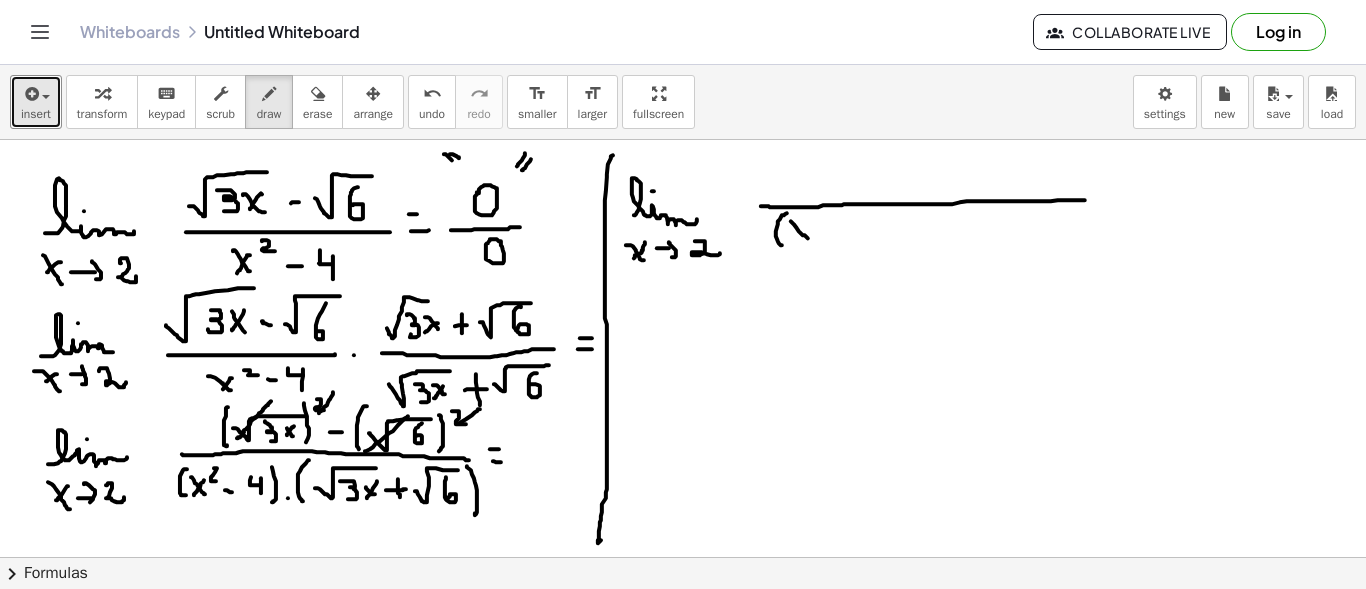 click at bounding box center (683, 666) 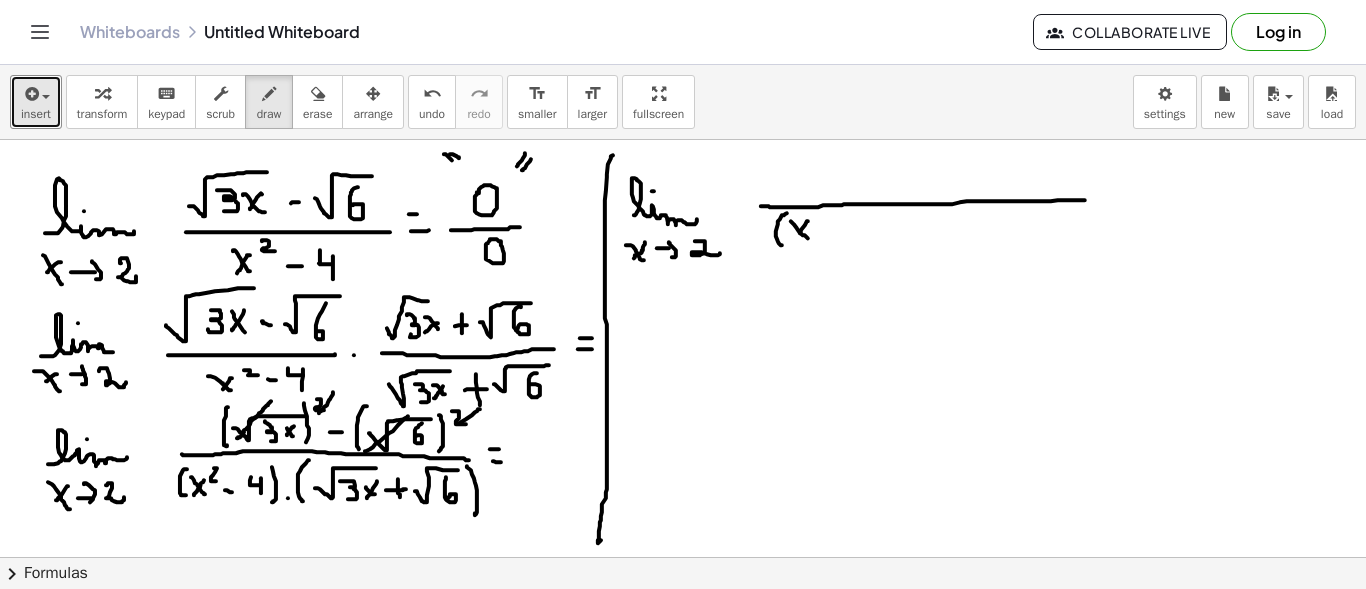 click at bounding box center (683, 666) 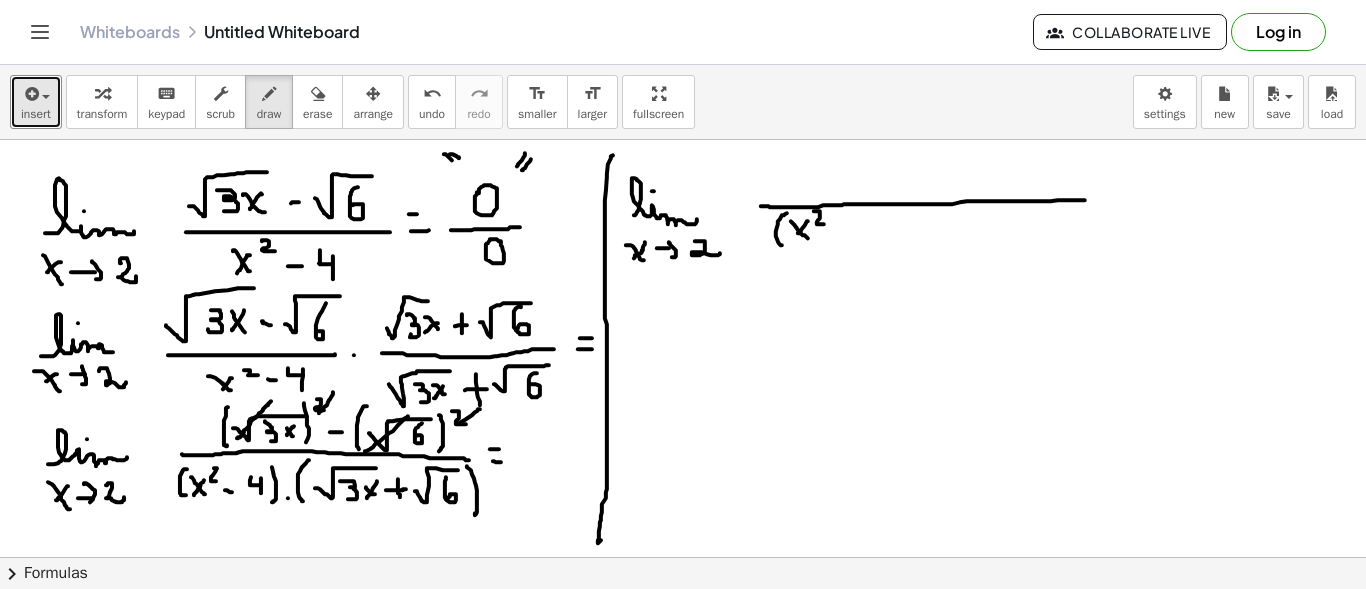 drag, startPoint x: 820, startPoint y: 211, endPoint x: 824, endPoint y: 223, distance: 12.649111 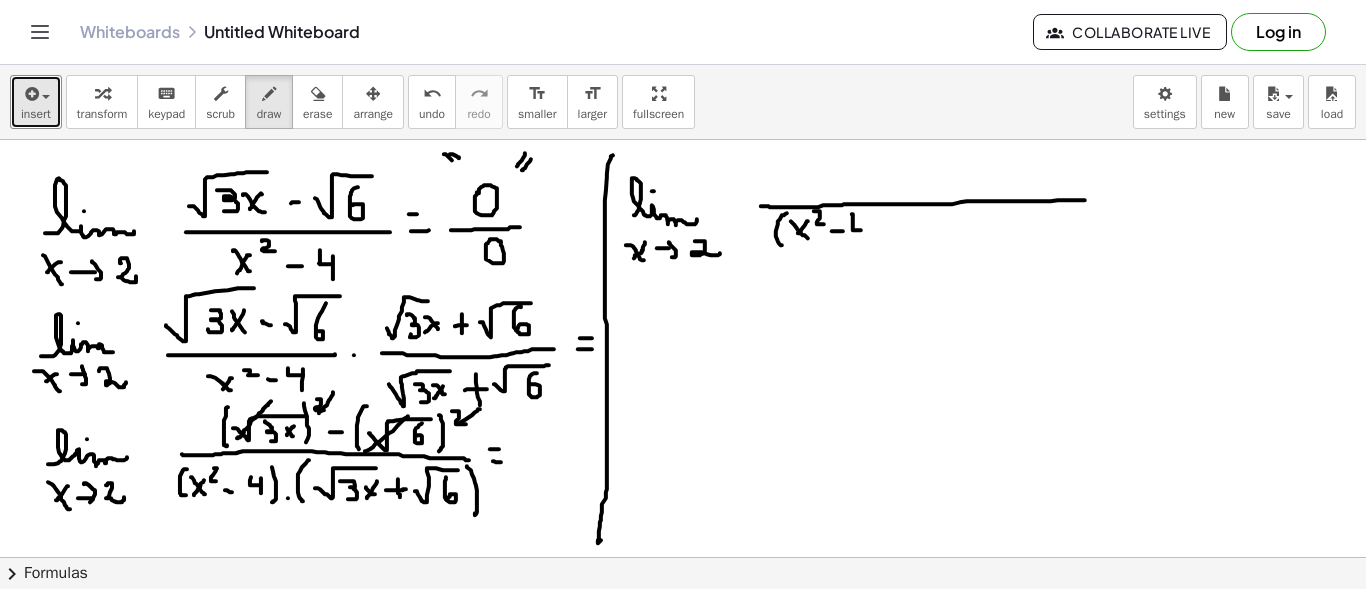 drag, startPoint x: 853, startPoint y: 213, endPoint x: 867, endPoint y: 222, distance: 16.643316 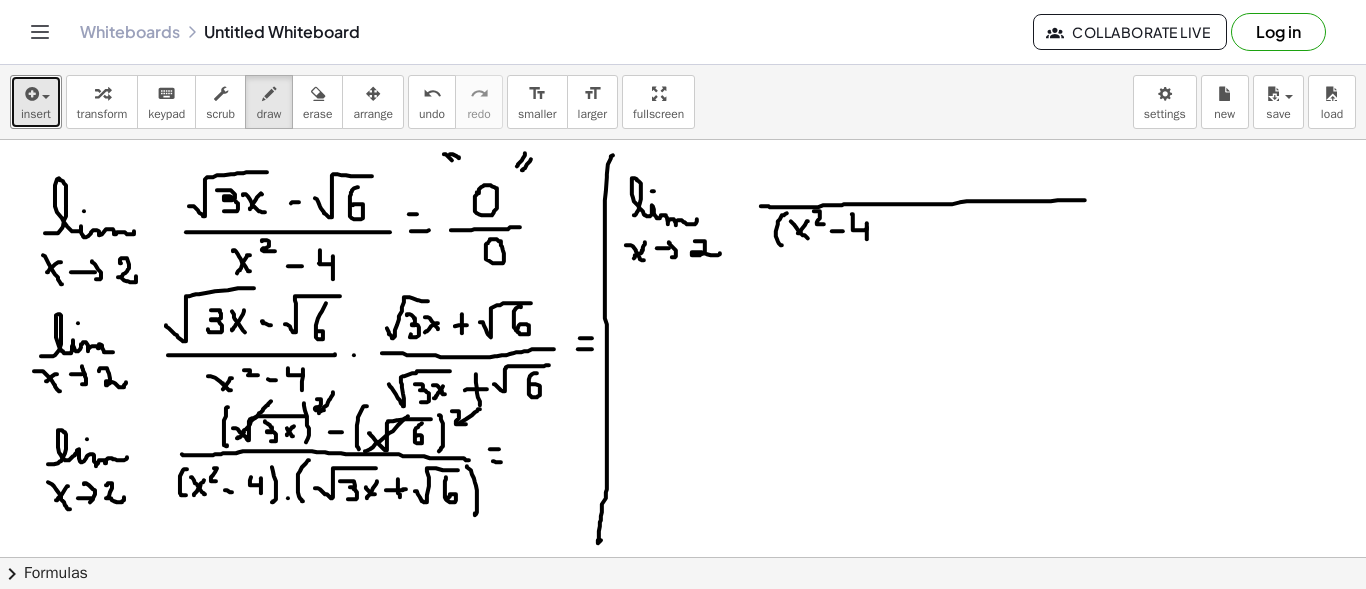 drag, startPoint x: 867, startPoint y: 222, endPoint x: 867, endPoint y: 238, distance: 16 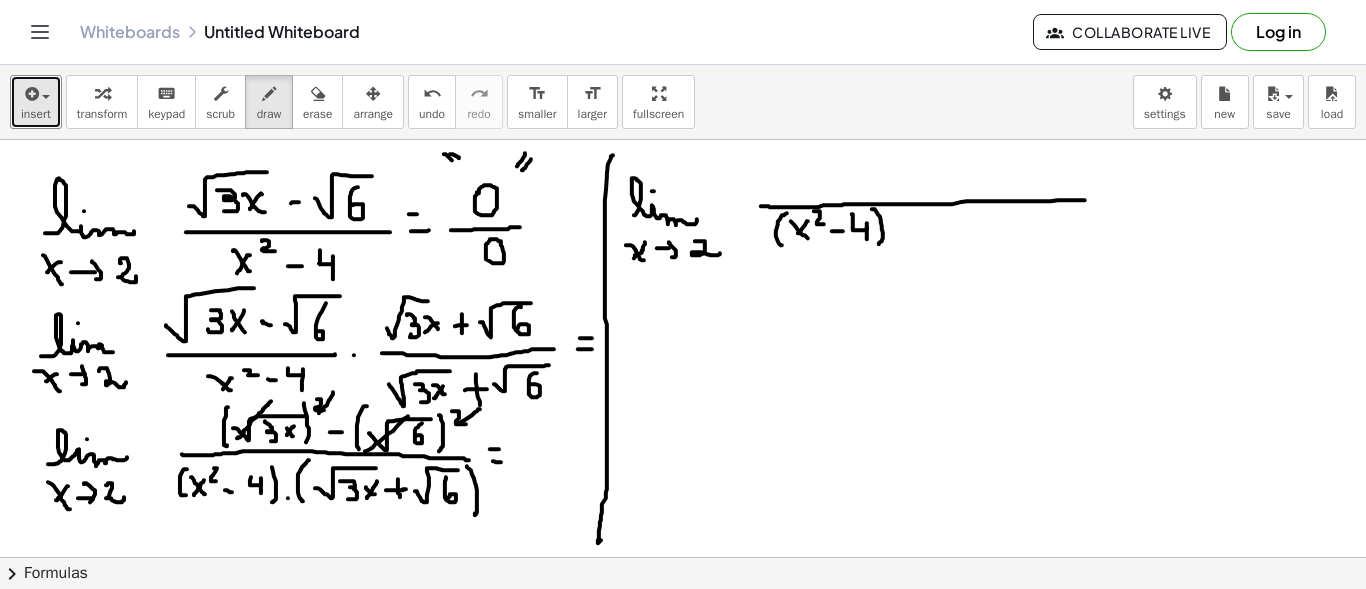 click at bounding box center (683, 666) 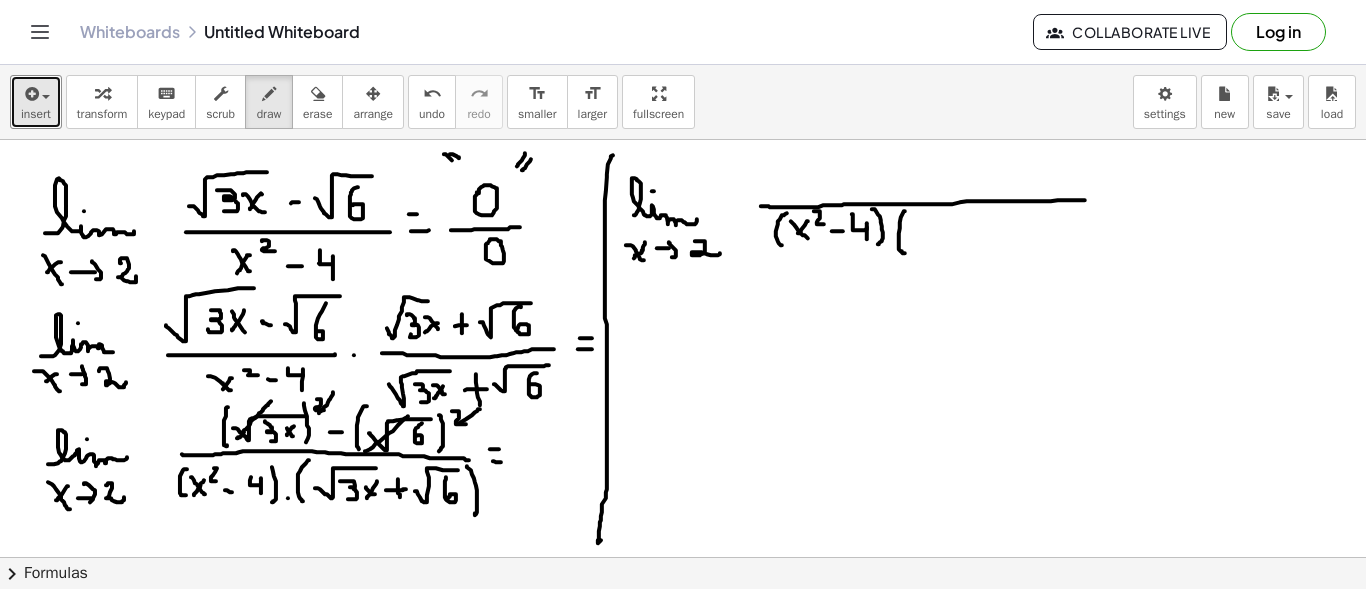 click at bounding box center (683, 666) 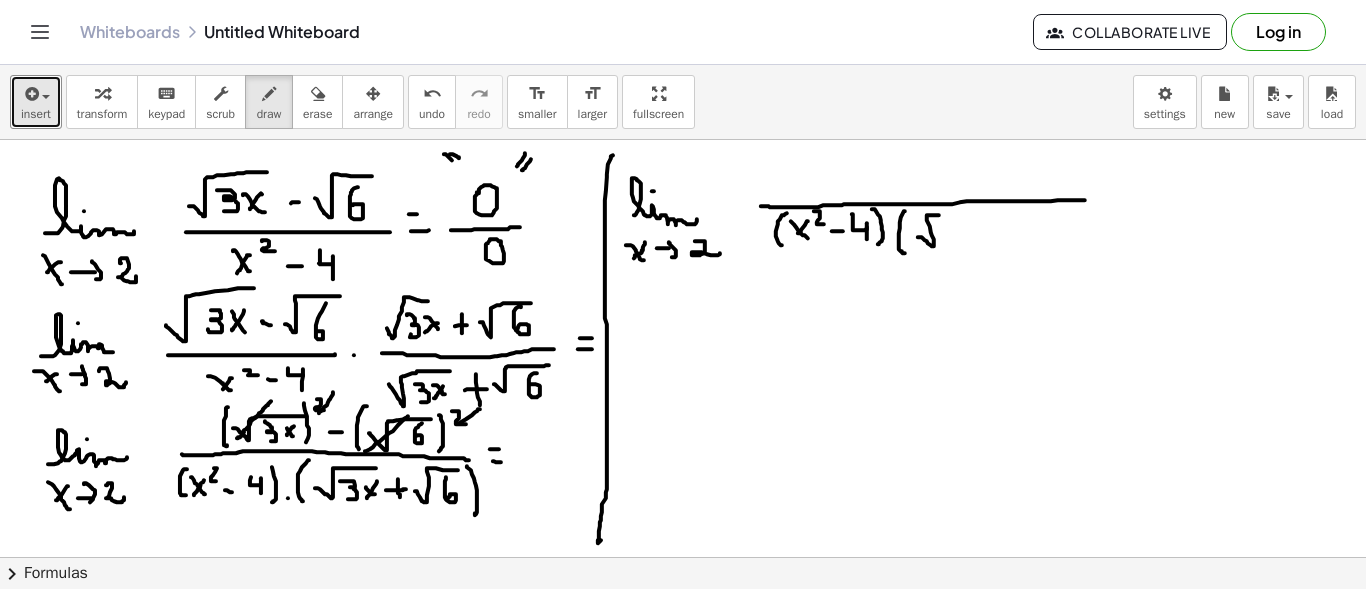 click at bounding box center (683, 666) 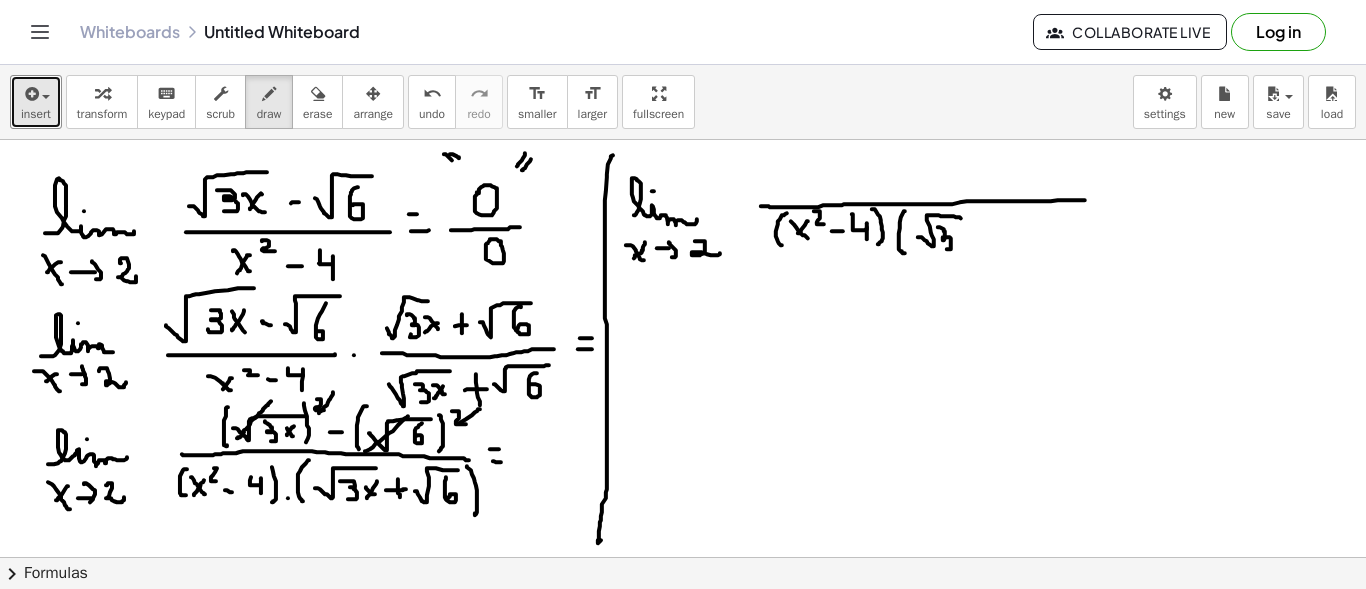 click at bounding box center (683, 666) 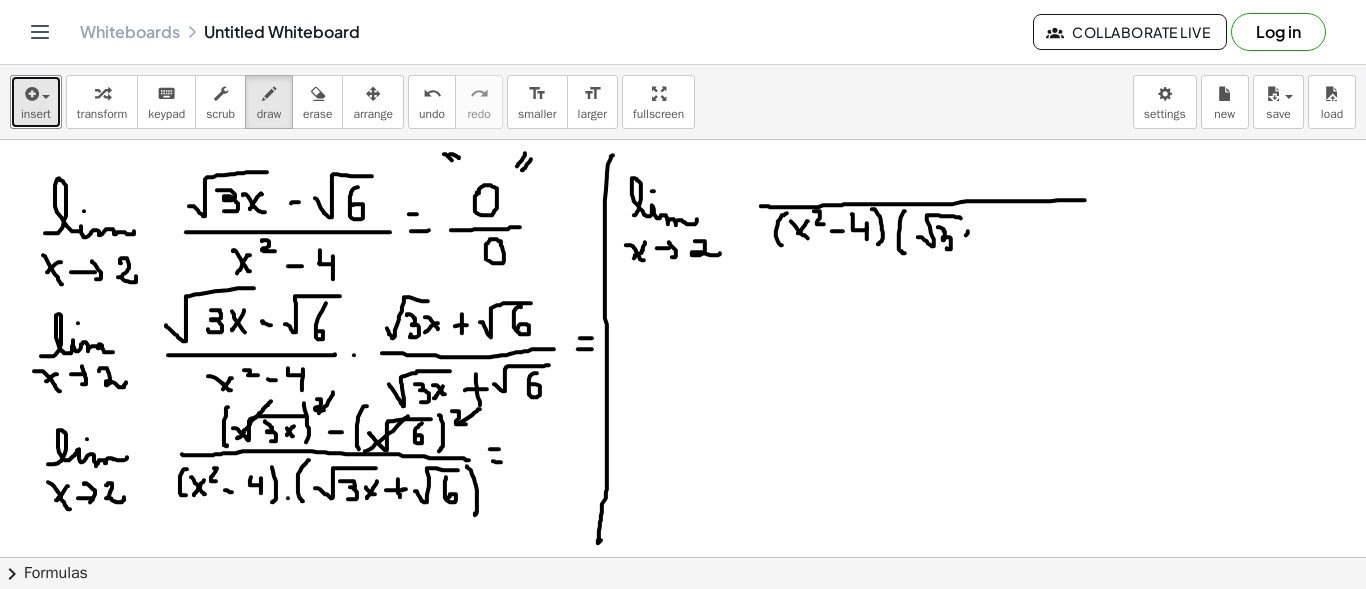 click at bounding box center [683, 666] 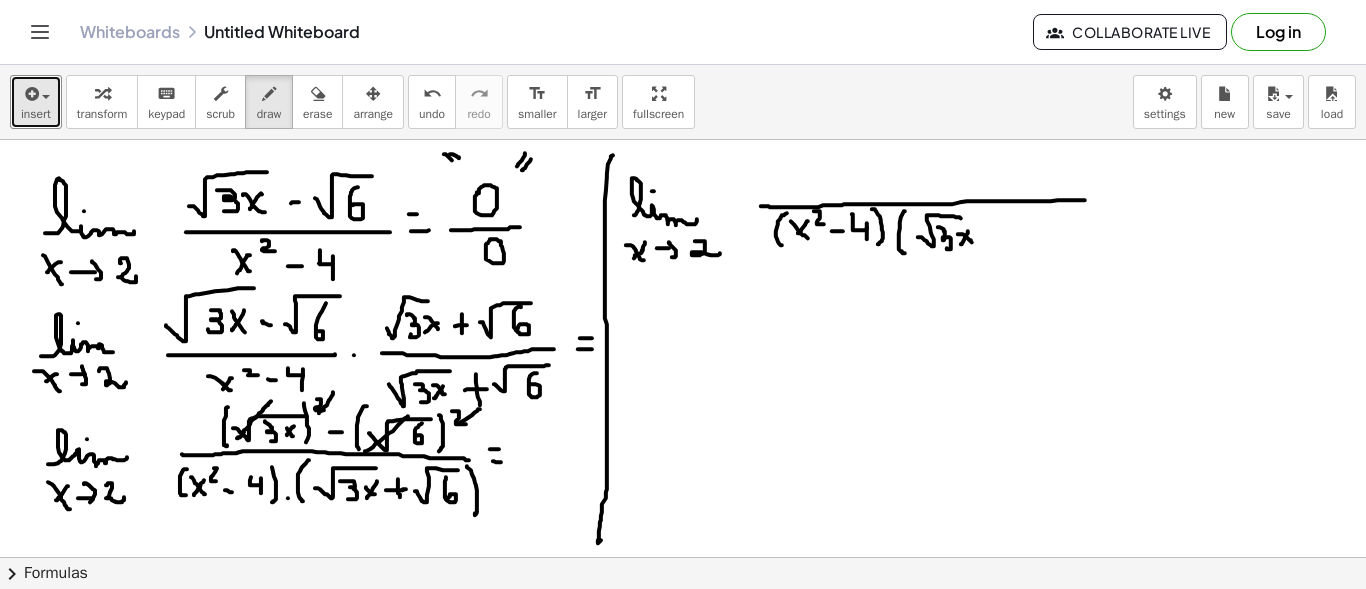 click at bounding box center (683, 666) 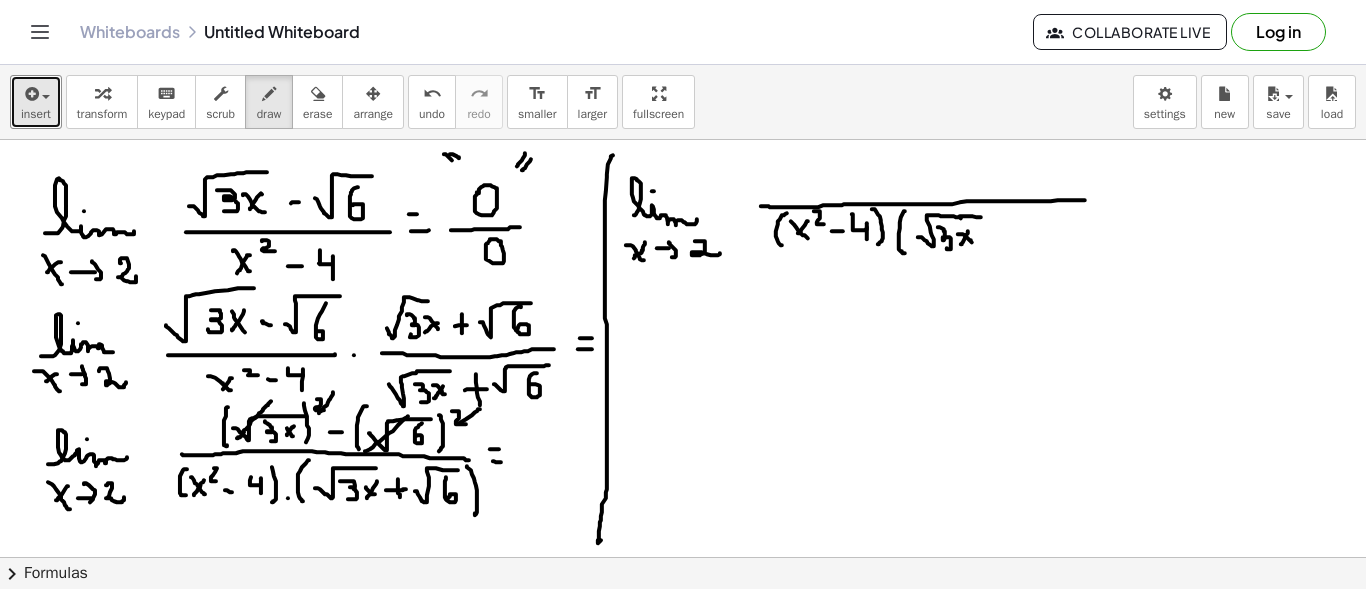 click at bounding box center [683, 666] 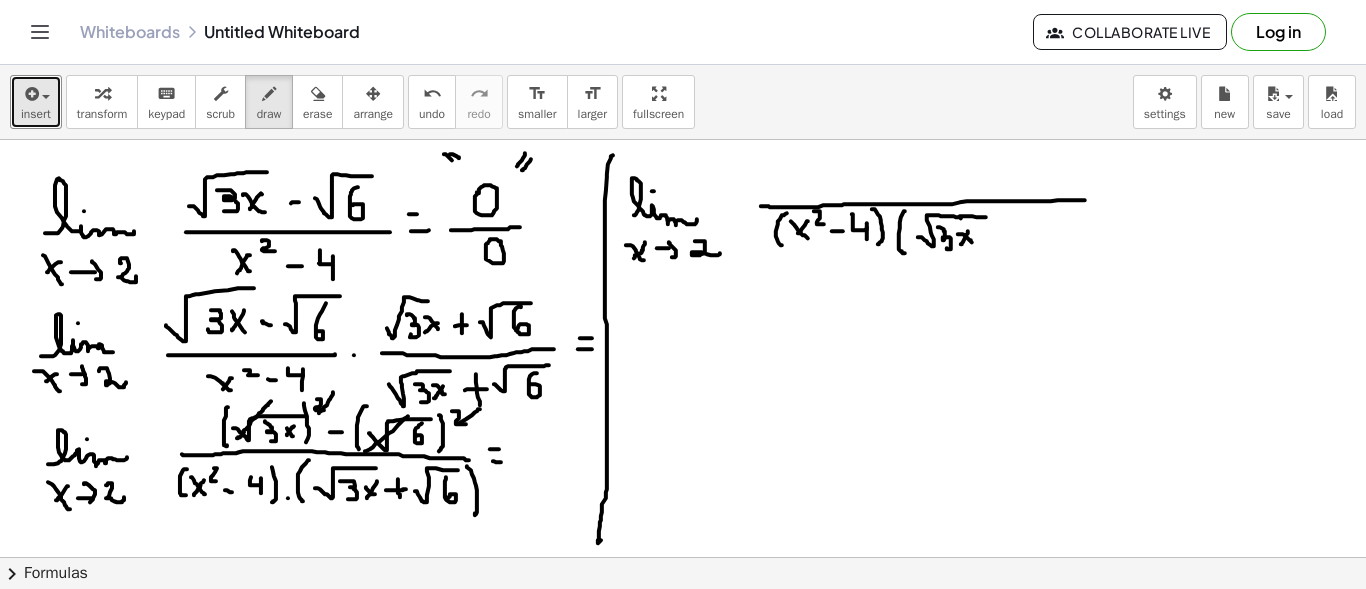 click at bounding box center [683, 666] 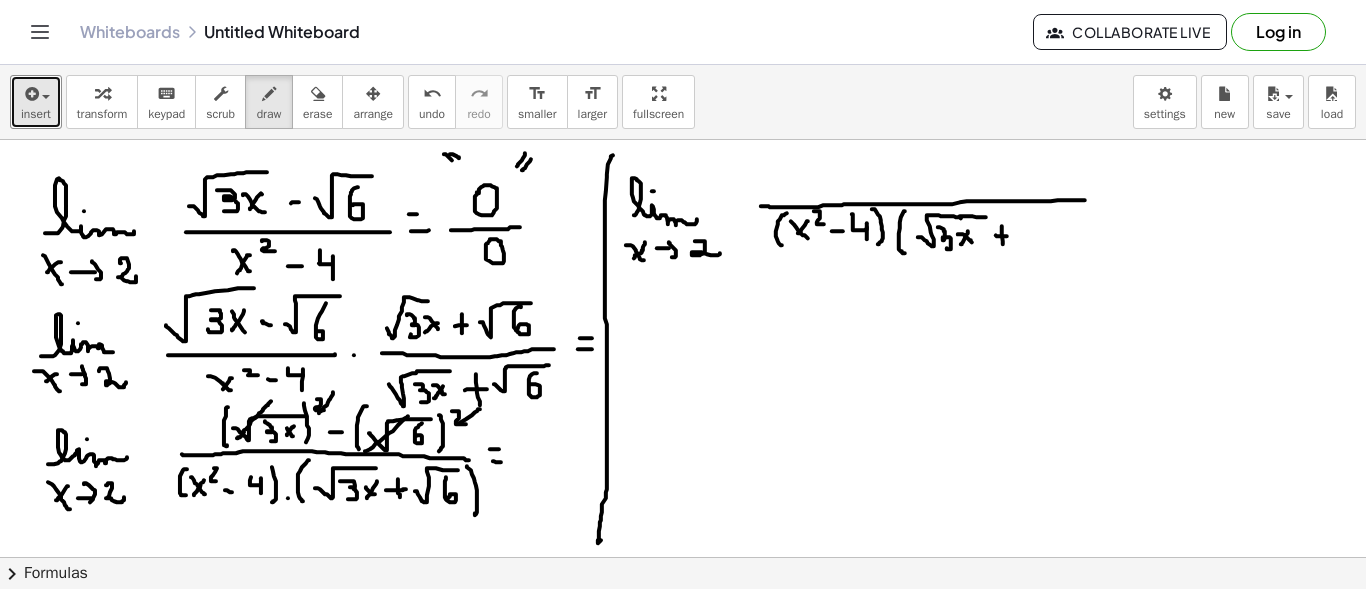 click at bounding box center [683, 666] 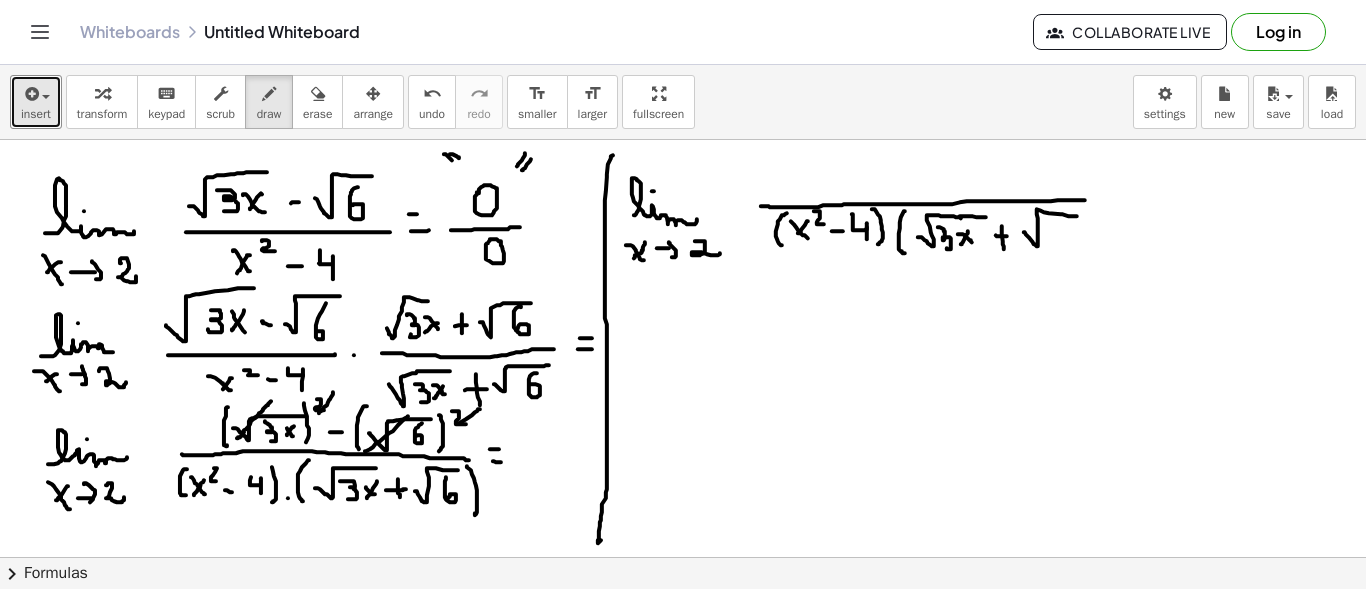 click at bounding box center (683, 666) 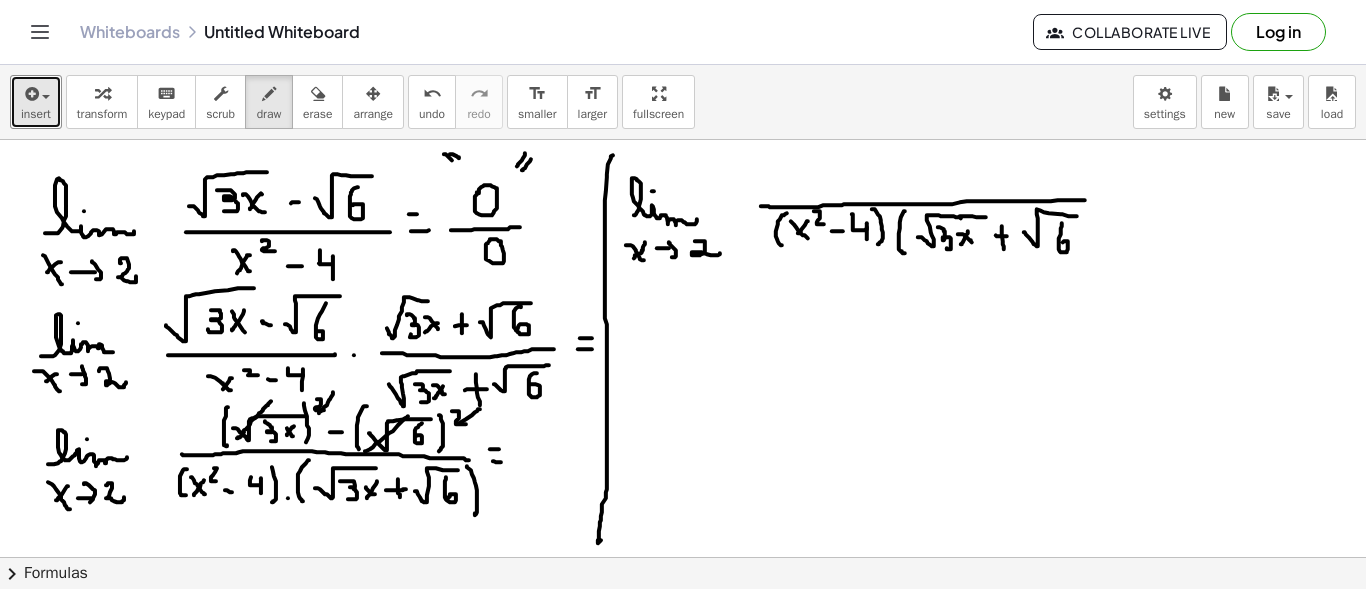 click at bounding box center (683, 666) 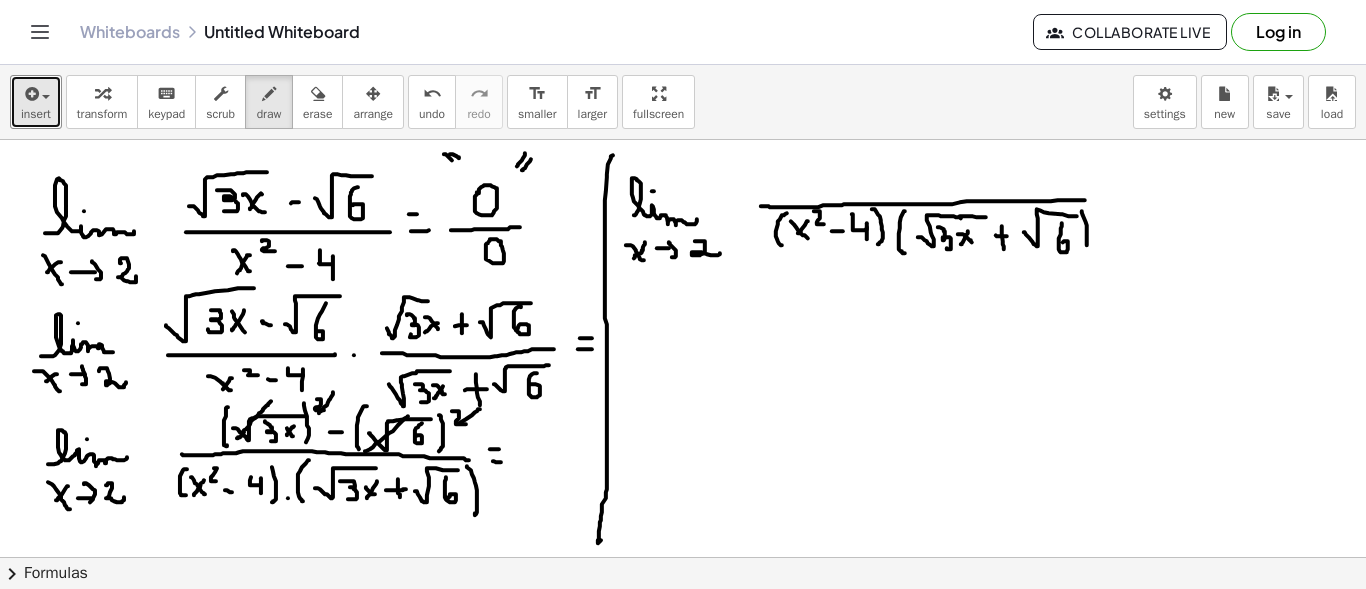 click at bounding box center [683, 666] 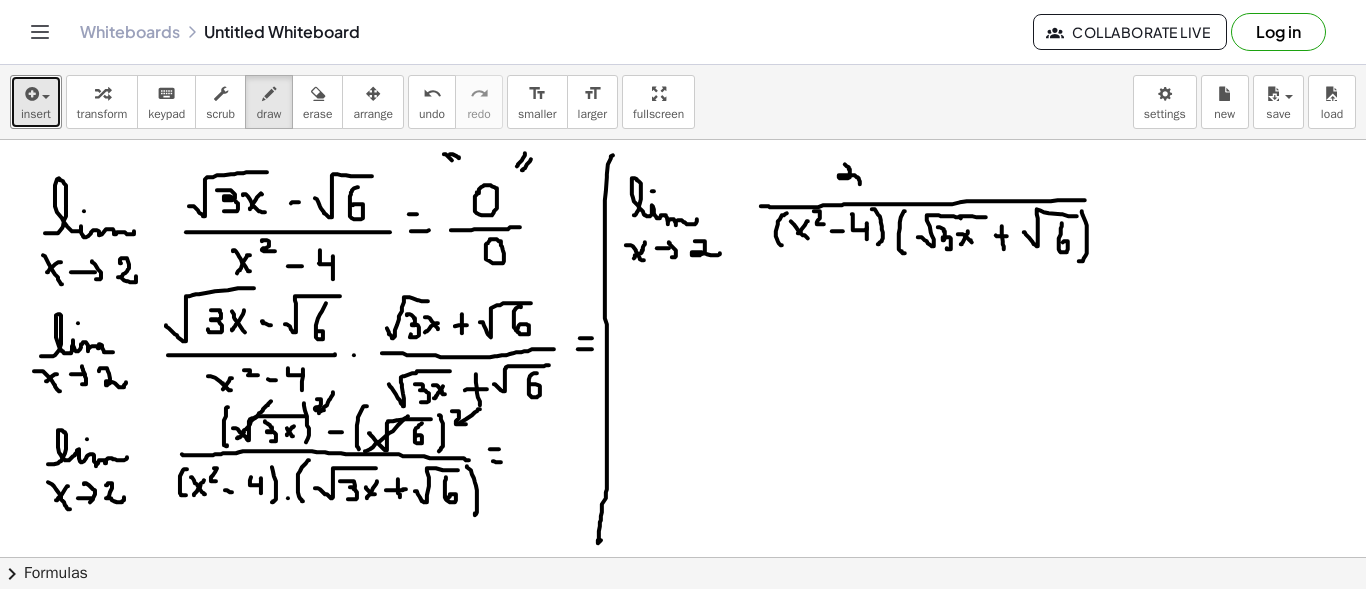 click at bounding box center (683, 666) 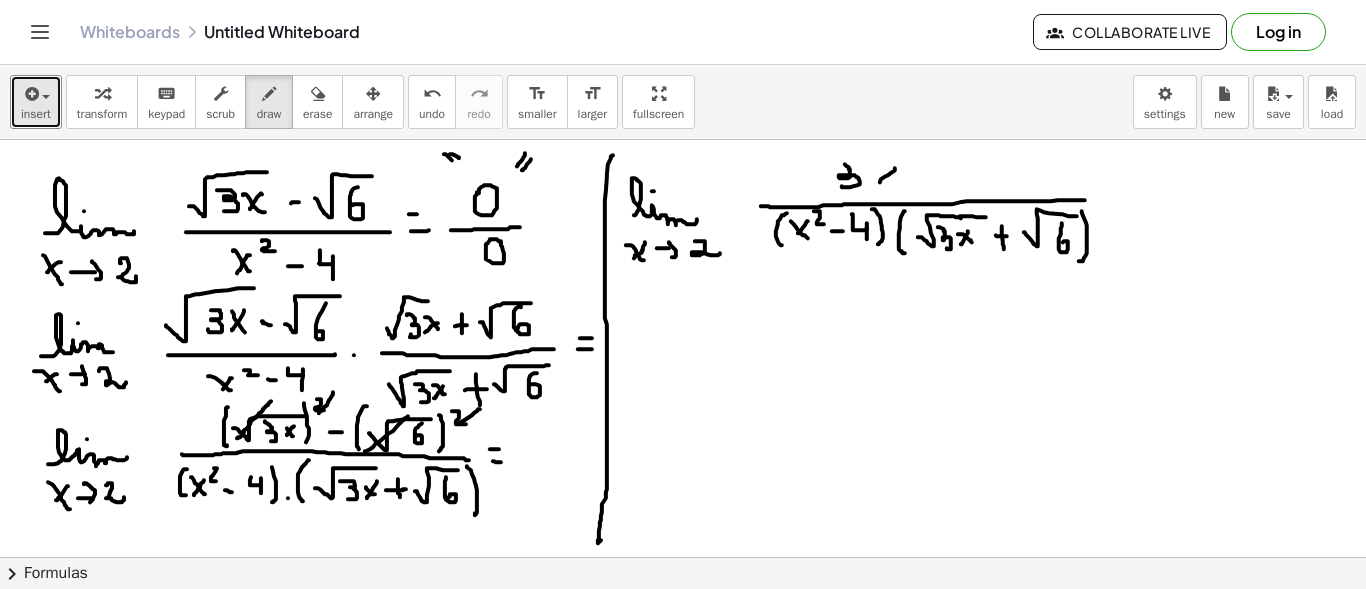 click at bounding box center [683, 666] 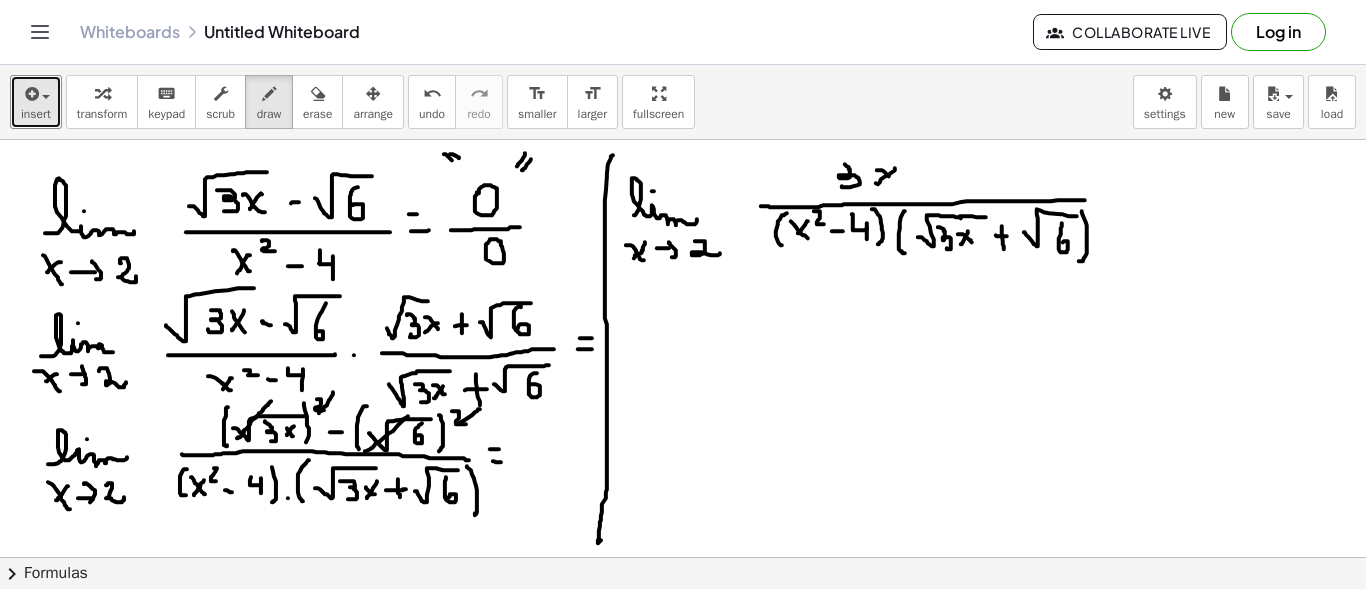 click at bounding box center [683, 666] 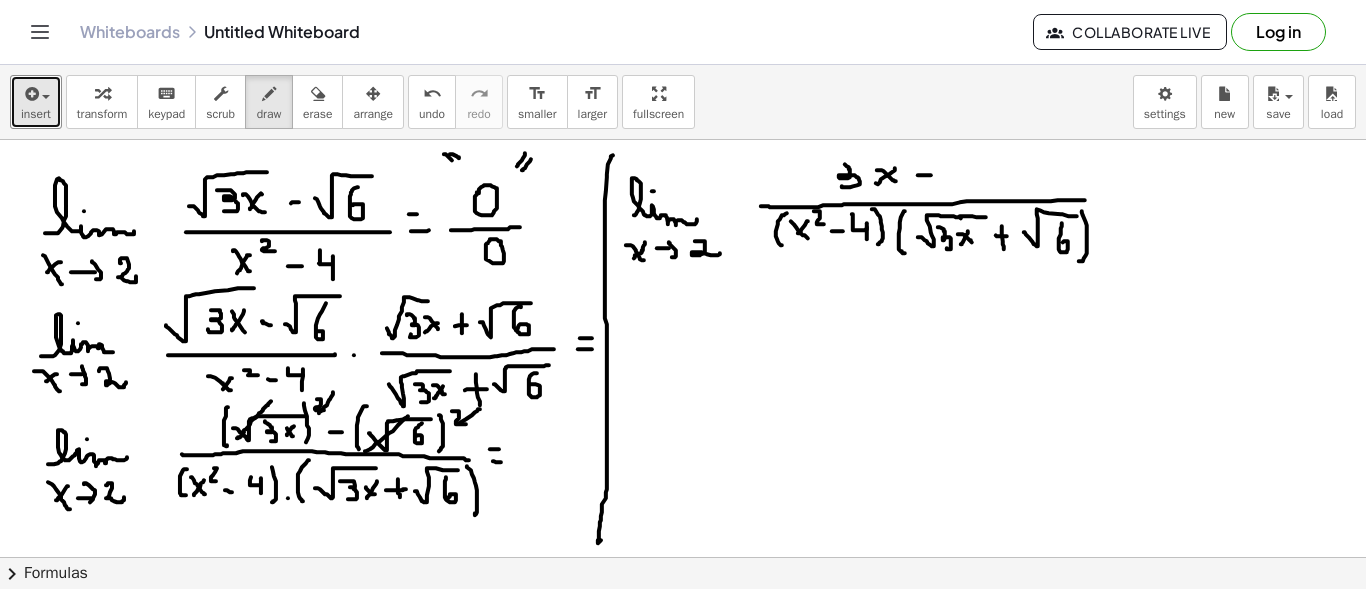 click at bounding box center [683, 666] 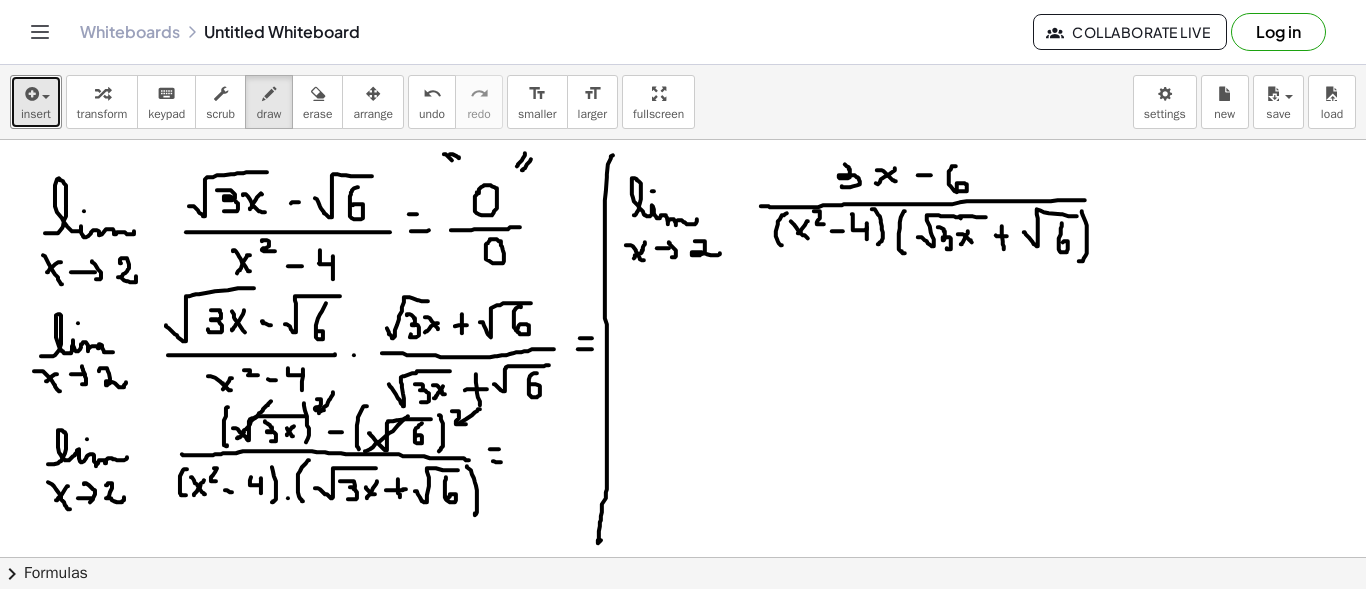 click at bounding box center (683, 666) 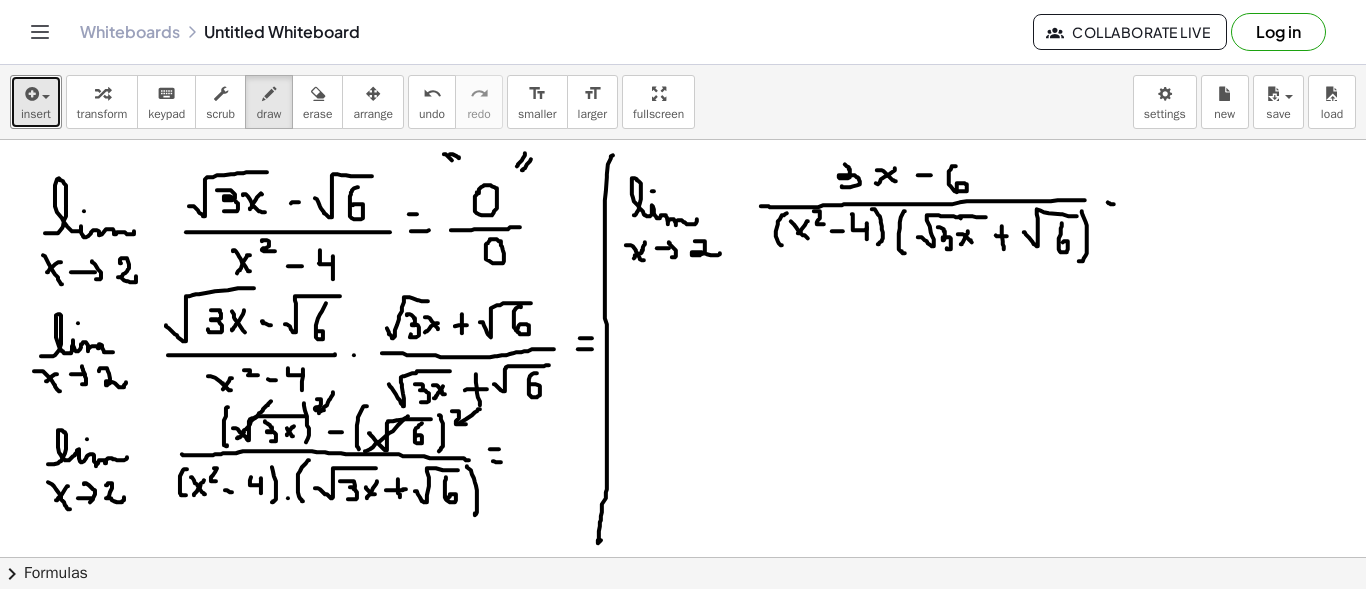 click at bounding box center [683, 666] 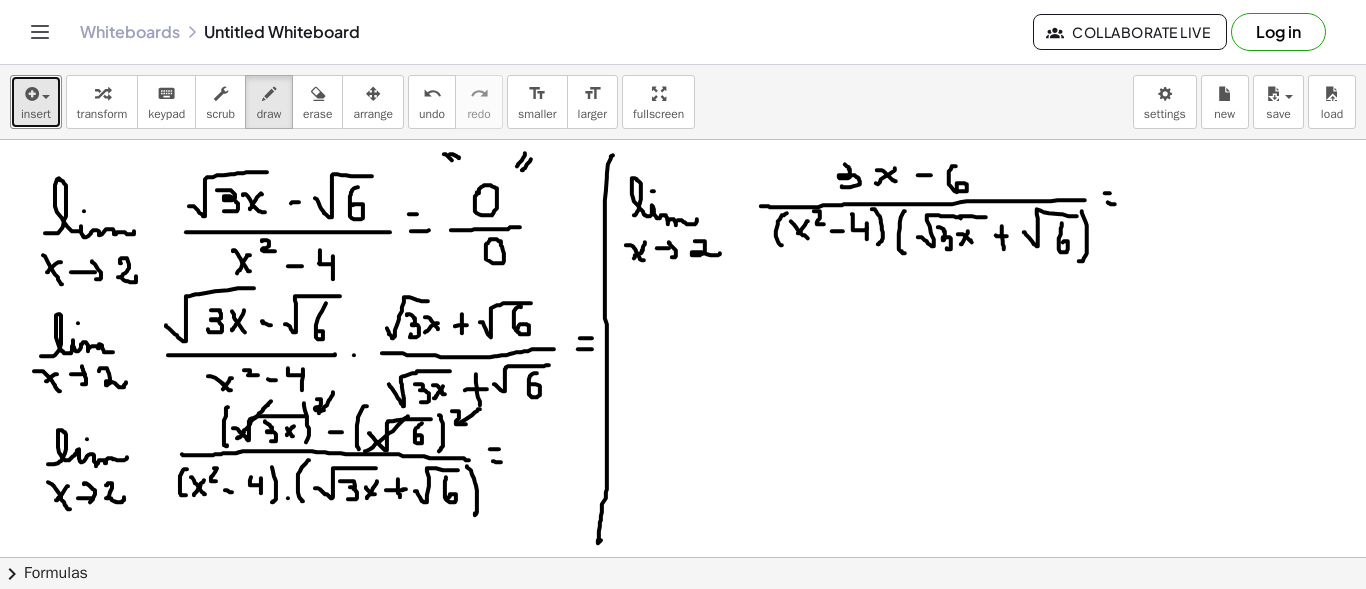 click at bounding box center (683, 666) 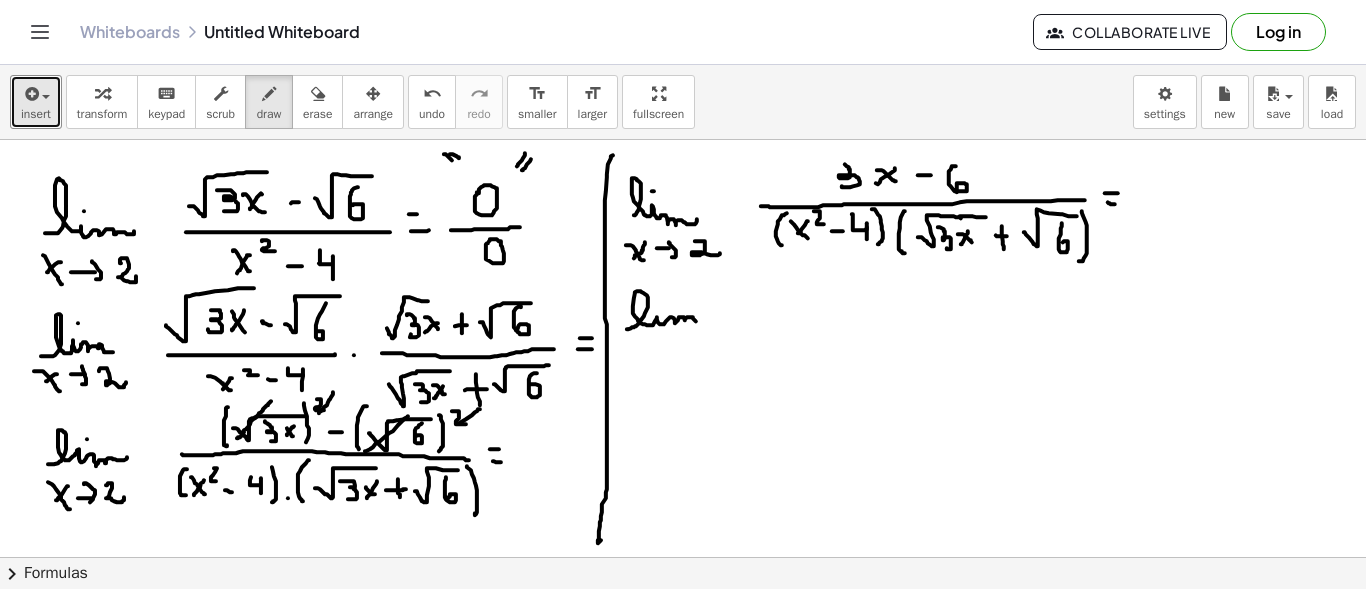 drag, startPoint x: 627, startPoint y: 328, endPoint x: 704, endPoint y: 320, distance: 77.41447 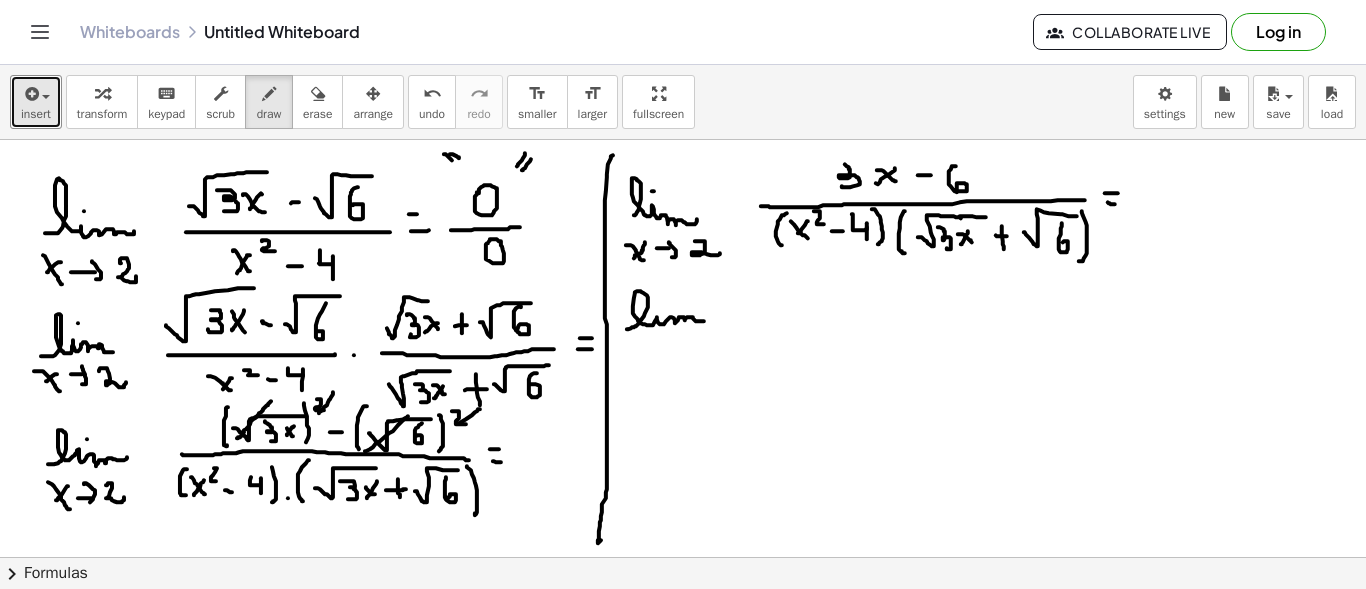 click at bounding box center [683, 666] 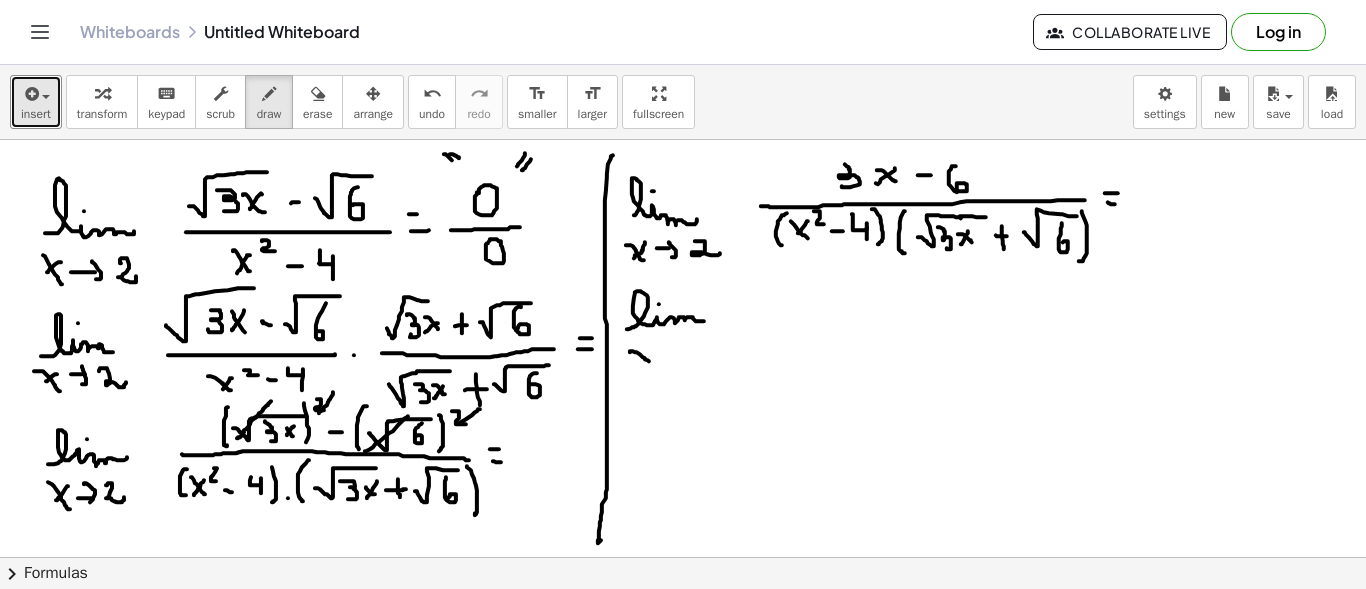 drag, startPoint x: 630, startPoint y: 351, endPoint x: 654, endPoint y: 352, distance: 24.020824 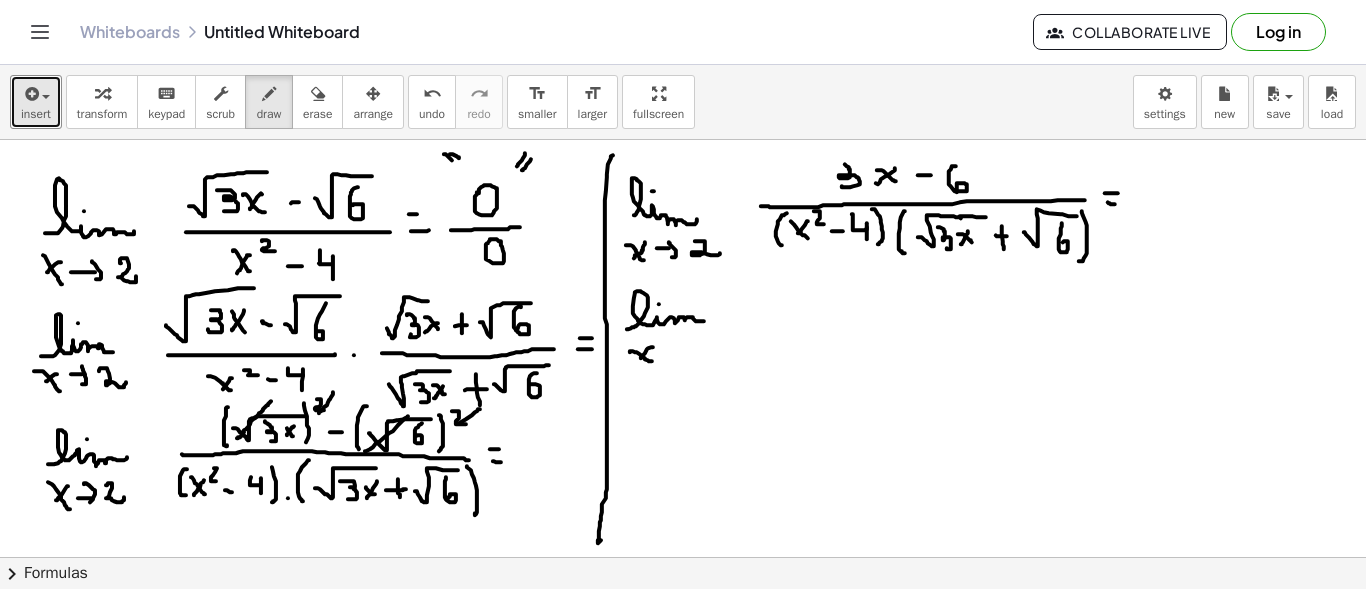 drag, startPoint x: 651, startPoint y: 346, endPoint x: 659, endPoint y: 354, distance: 11.313708 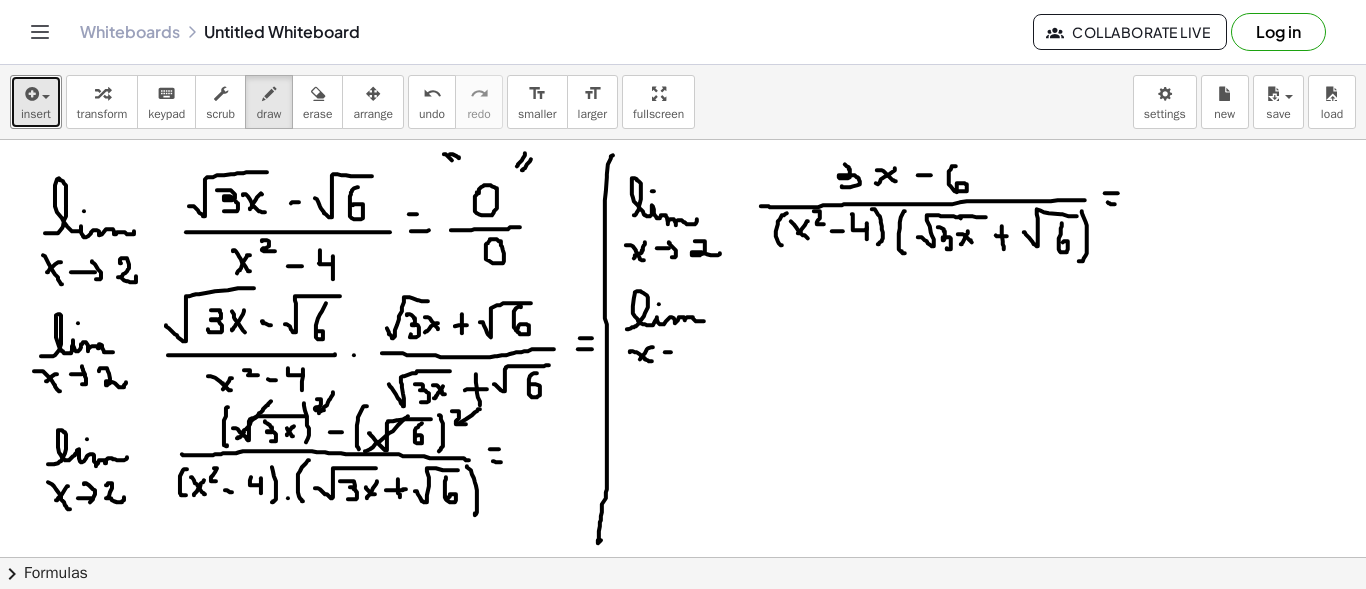drag, startPoint x: 671, startPoint y: 351, endPoint x: 682, endPoint y: 344, distance: 13.038404 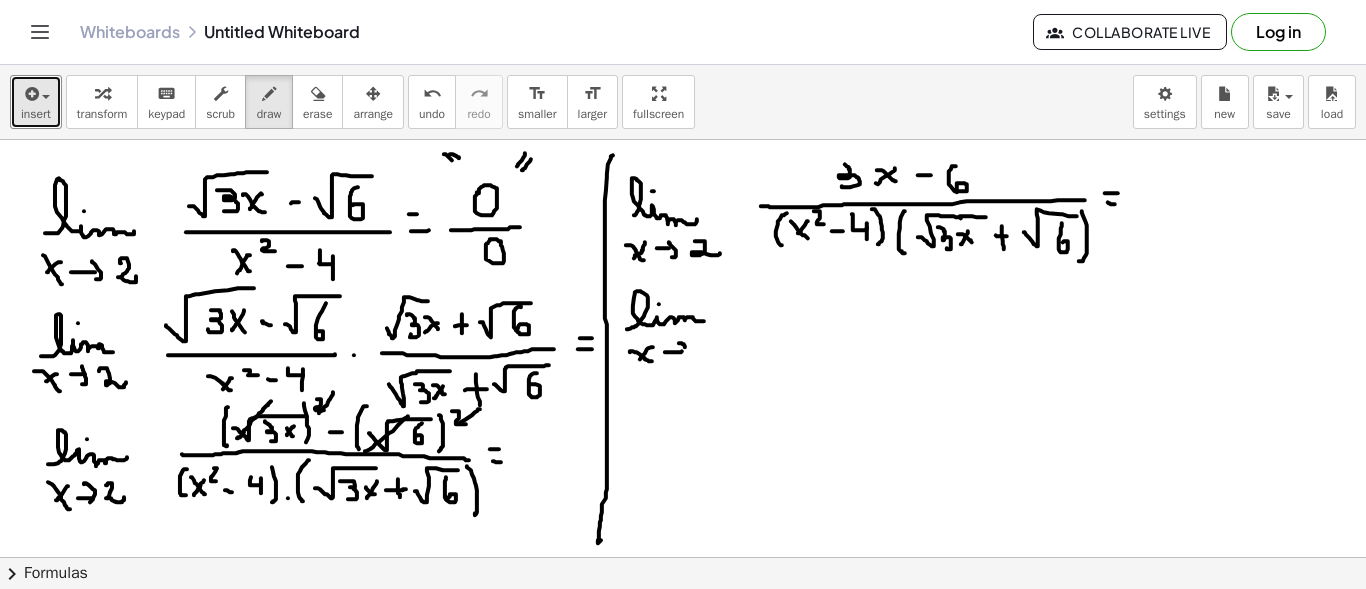 drag, startPoint x: 679, startPoint y: 342, endPoint x: 681, endPoint y: 357, distance: 15.132746 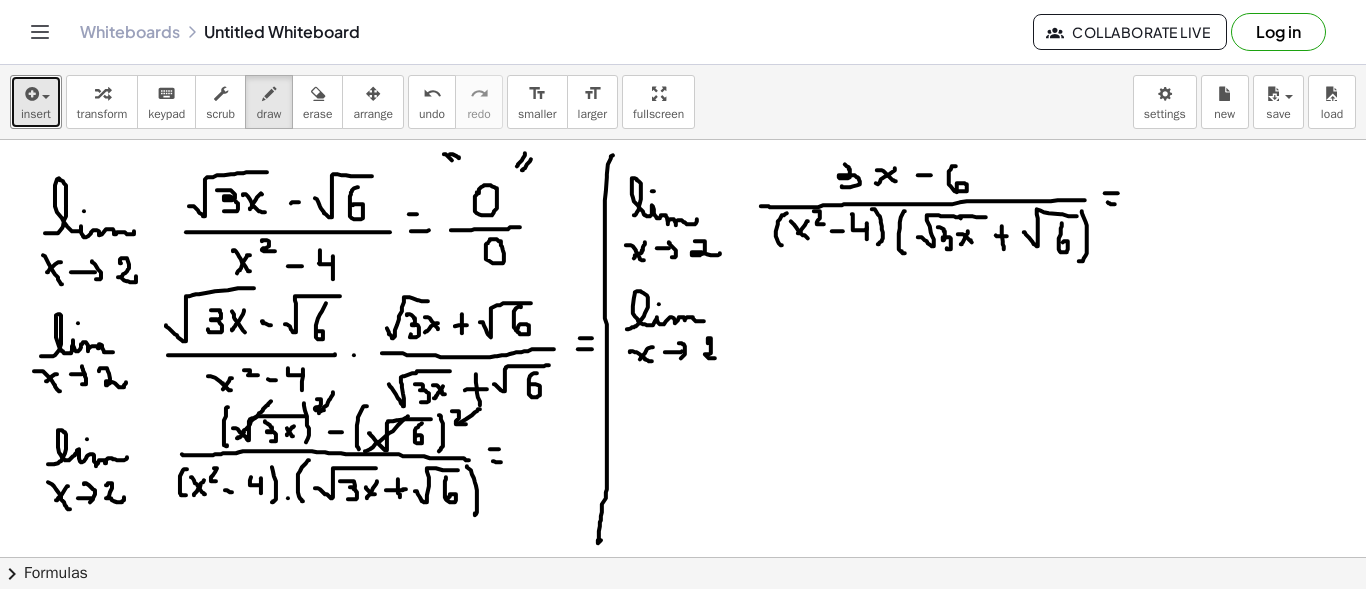 drag, startPoint x: 708, startPoint y: 338, endPoint x: 722, endPoint y: 353, distance: 20.518284 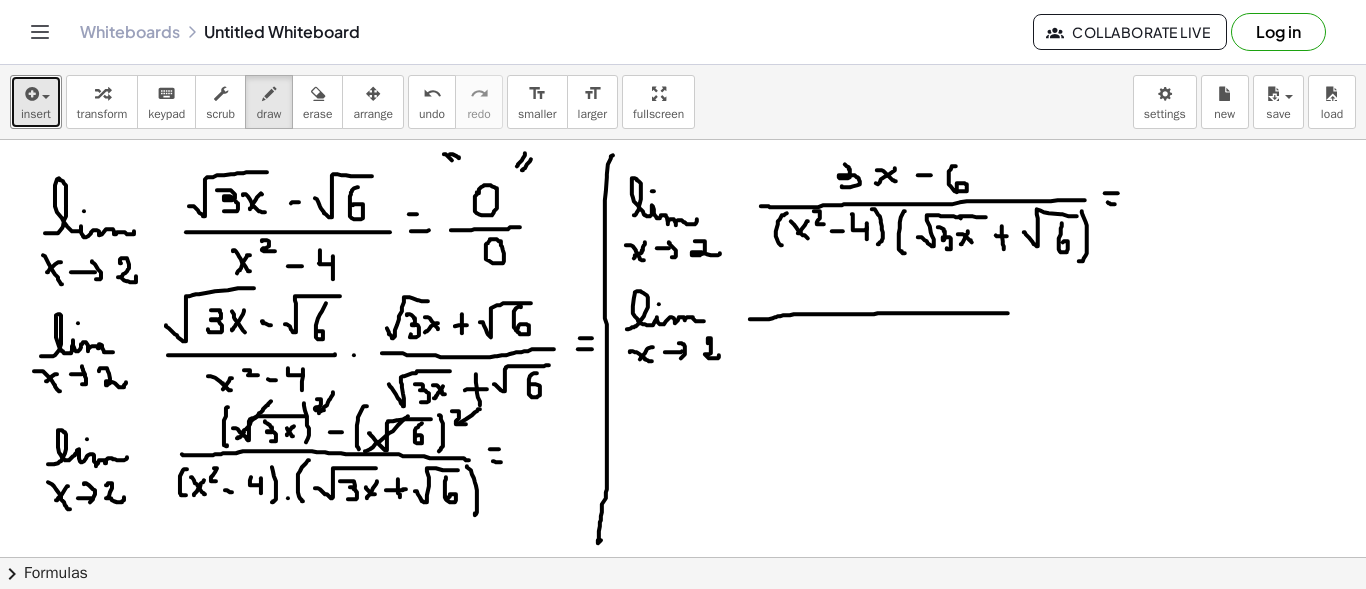 drag, startPoint x: 750, startPoint y: 318, endPoint x: 997, endPoint y: 303, distance: 247.45505 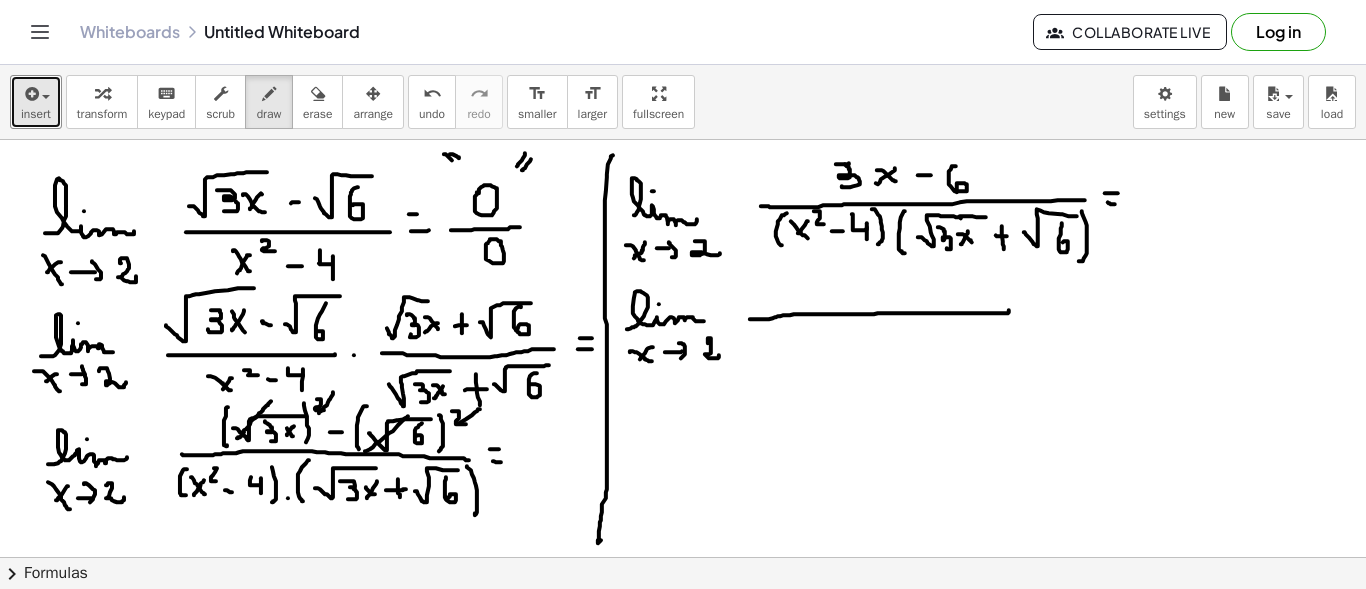 drag, startPoint x: 849, startPoint y: 162, endPoint x: 838, endPoint y: 179, distance: 20.248457 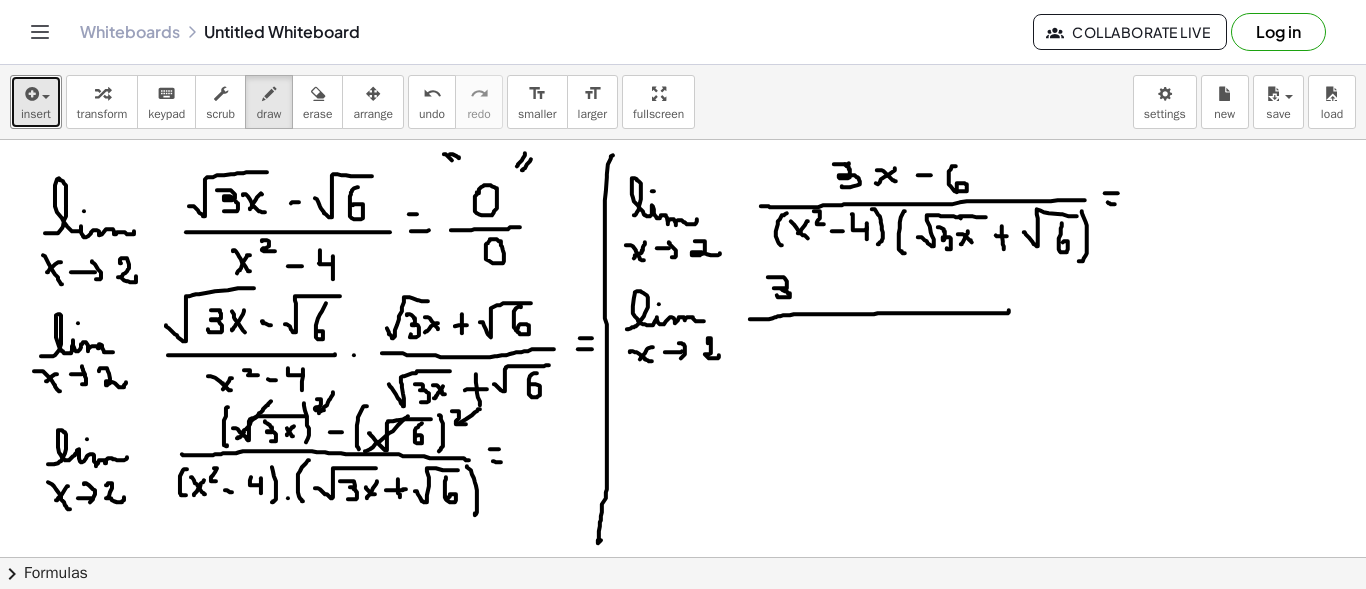 drag, startPoint x: 768, startPoint y: 276, endPoint x: 777, endPoint y: 294, distance: 20.12461 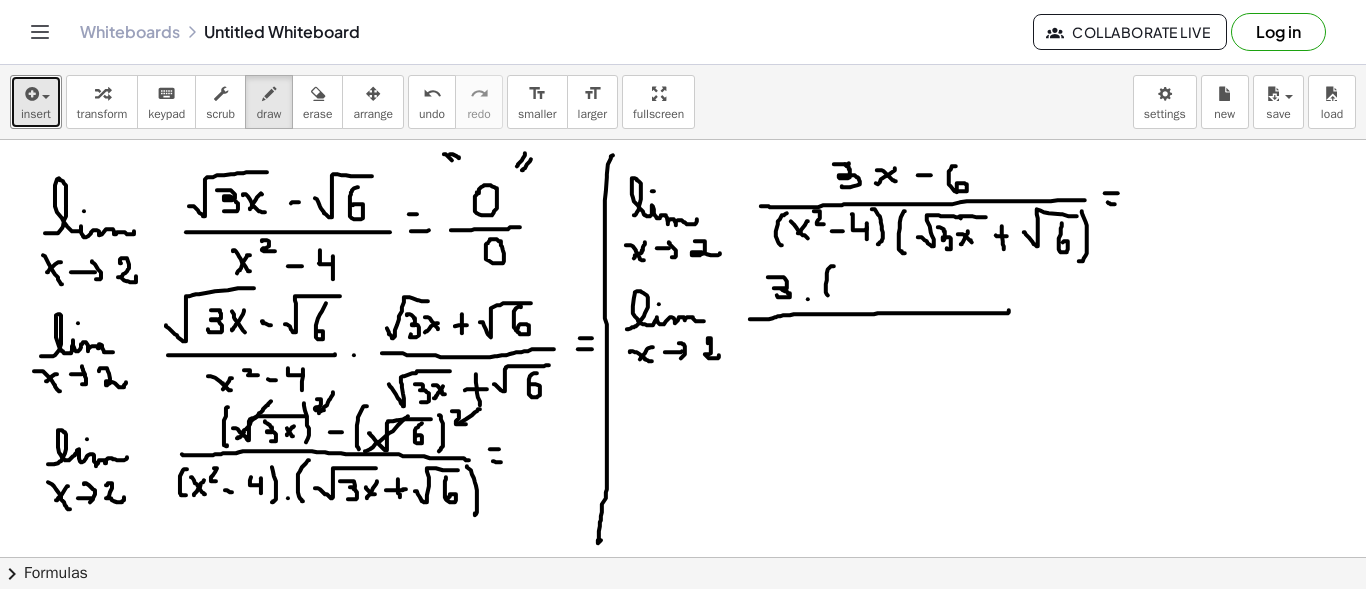 drag, startPoint x: 834, startPoint y: 265, endPoint x: 828, endPoint y: 294, distance: 29.614185 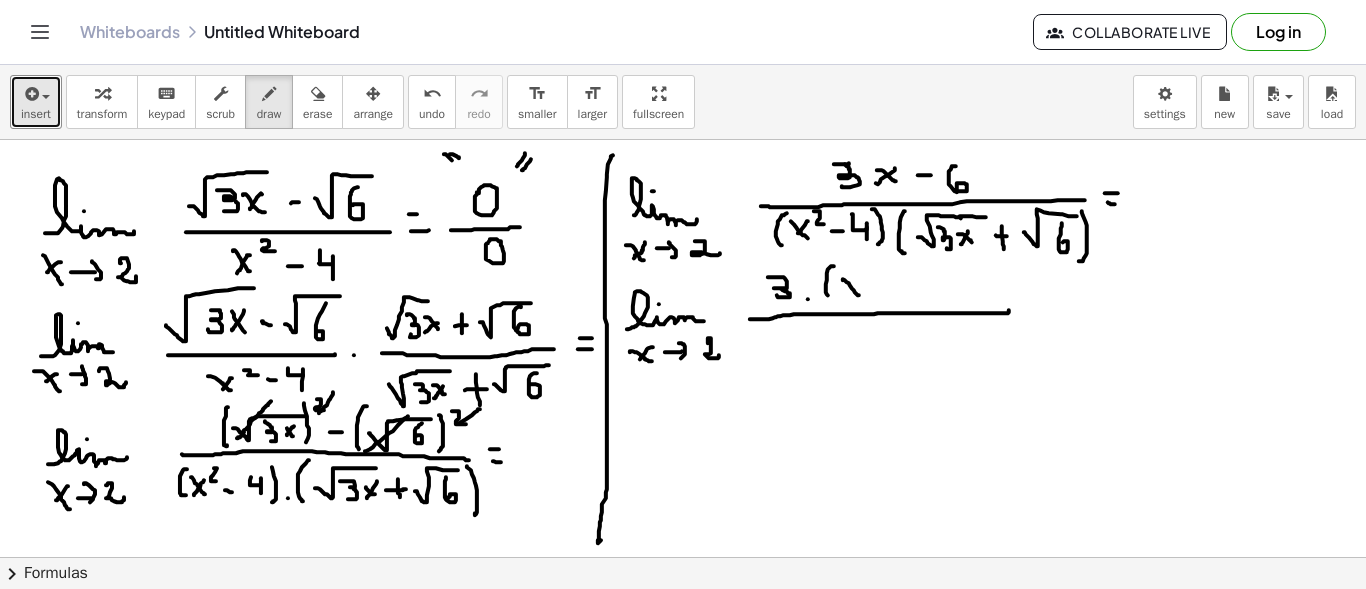 drag, startPoint x: 843, startPoint y: 279, endPoint x: 864, endPoint y: 291, distance: 24.186773 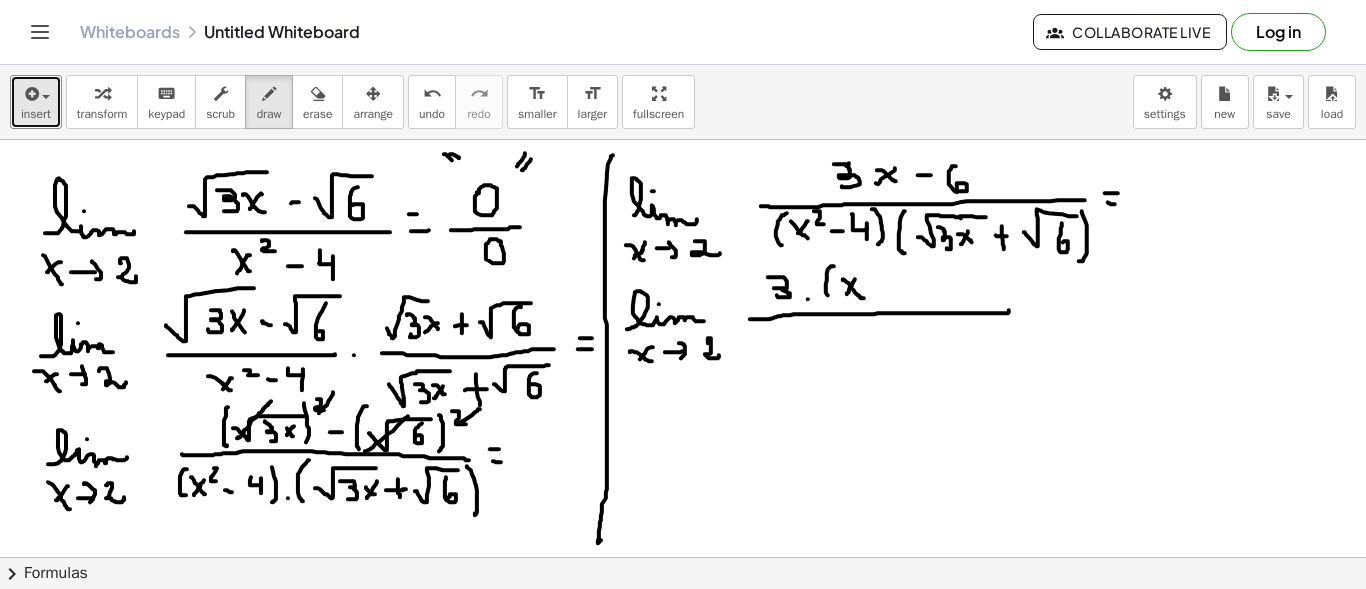 drag, startPoint x: 855, startPoint y: 278, endPoint x: 847, endPoint y: 293, distance: 17 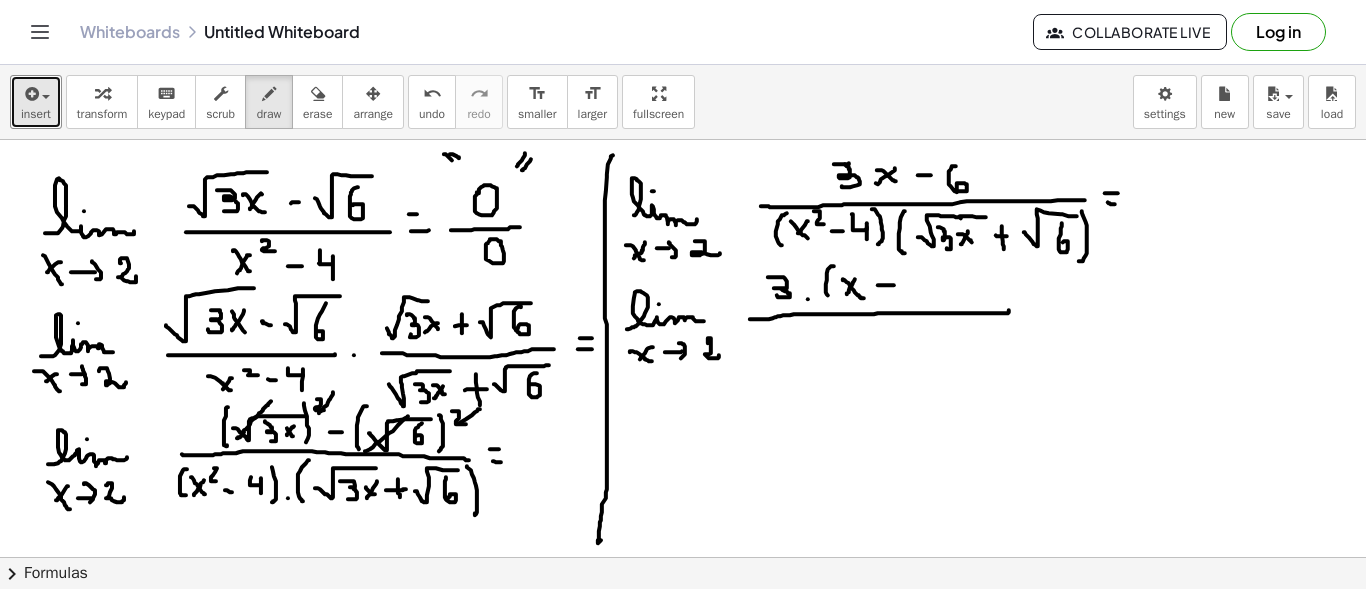 drag, startPoint x: 878, startPoint y: 284, endPoint x: 896, endPoint y: 284, distance: 18 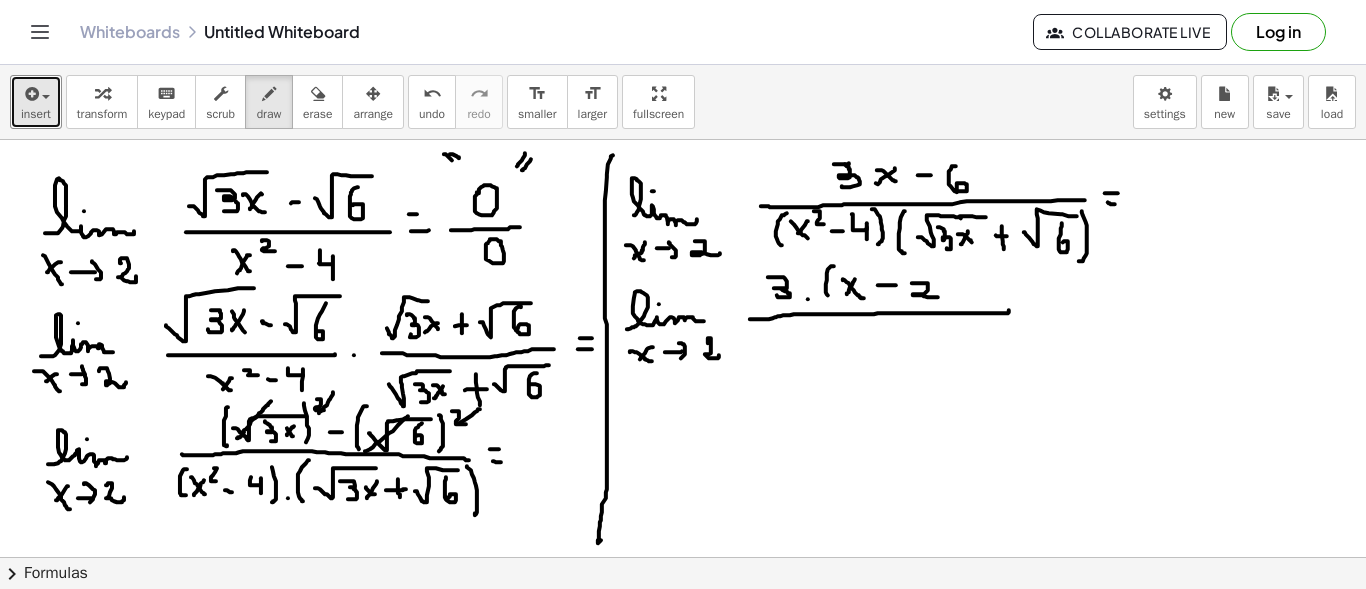 drag, startPoint x: 912, startPoint y: 282, endPoint x: 938, endPoint y: 292, distance: 27.856777 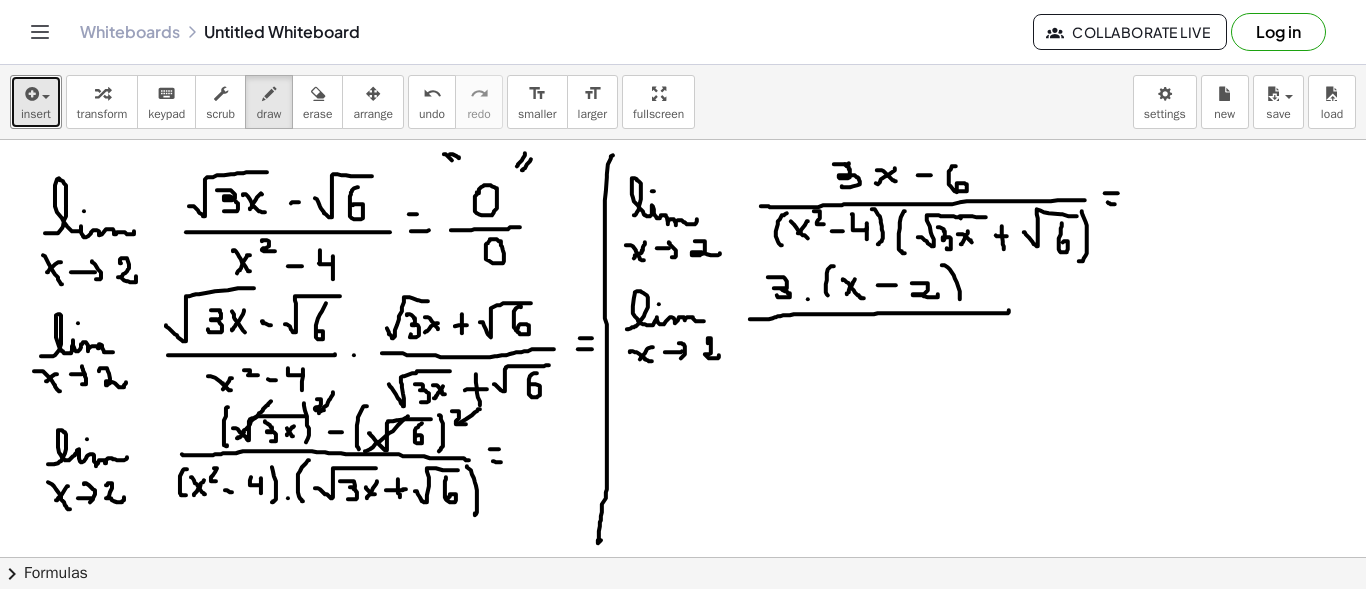 drag, startPoint x: 950, startPoint y: 268, endPoint x: 949, endPoint y: 307, distance: 39.012817 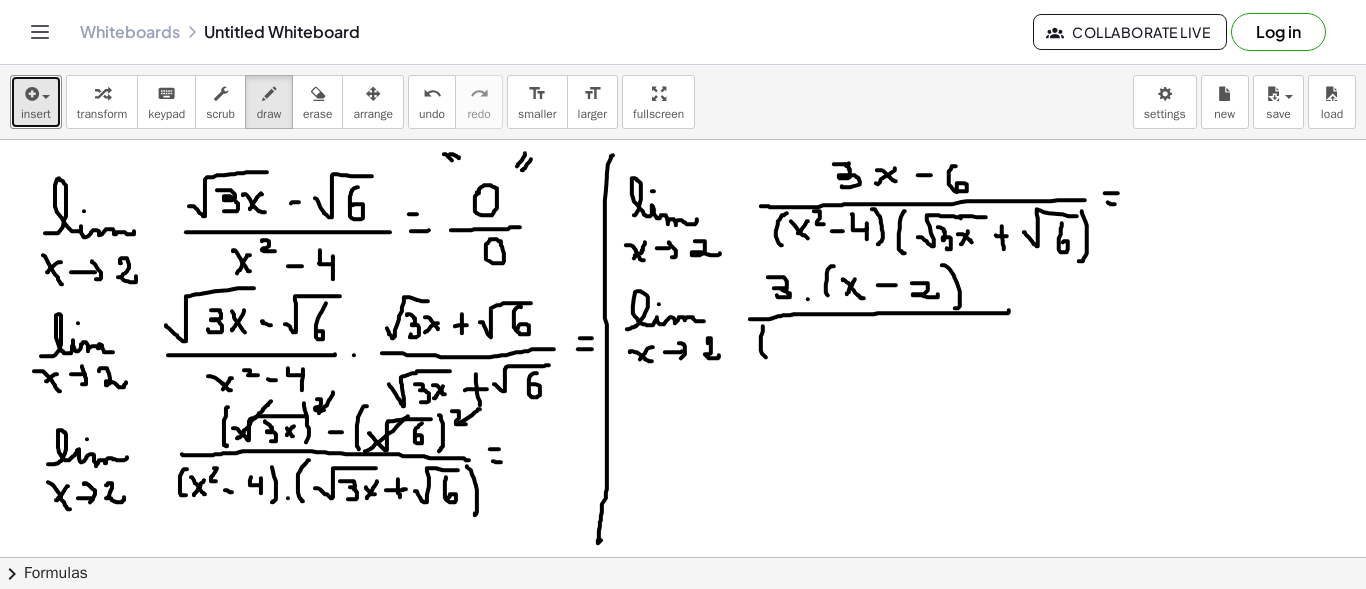 drag, startPoint x: 763, startPoint y: 325, endPoint x: 775, endPoint y: 350, distance: 27.730848 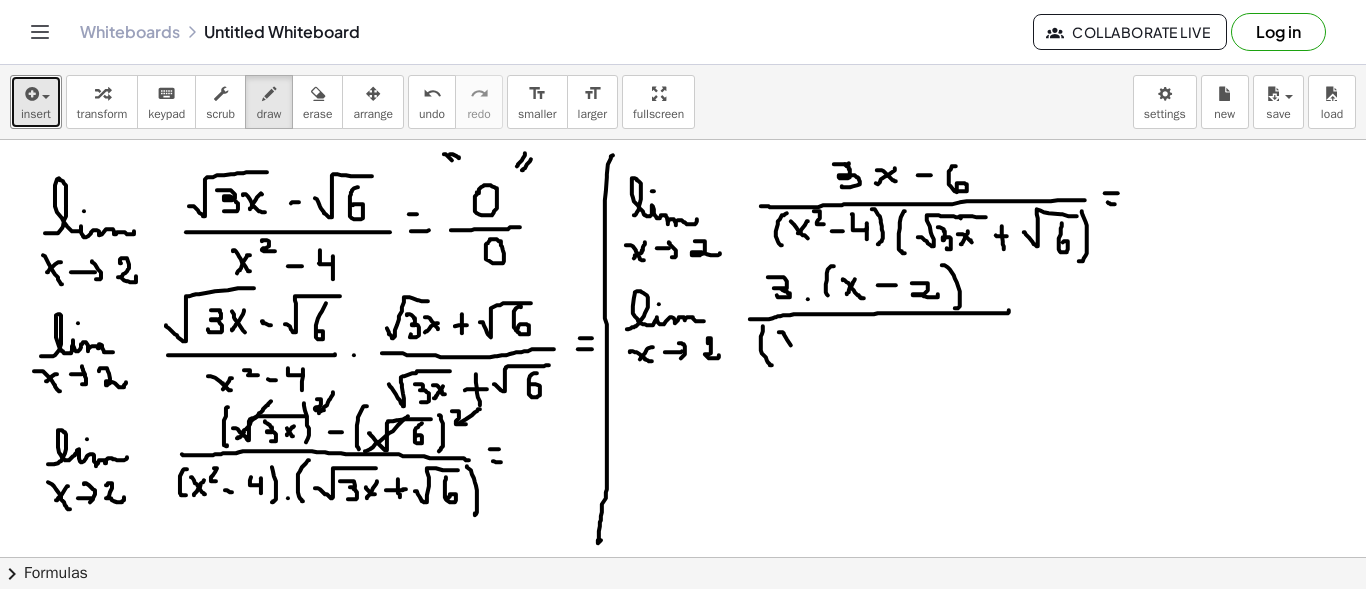 click at bounding box center [683, 666] 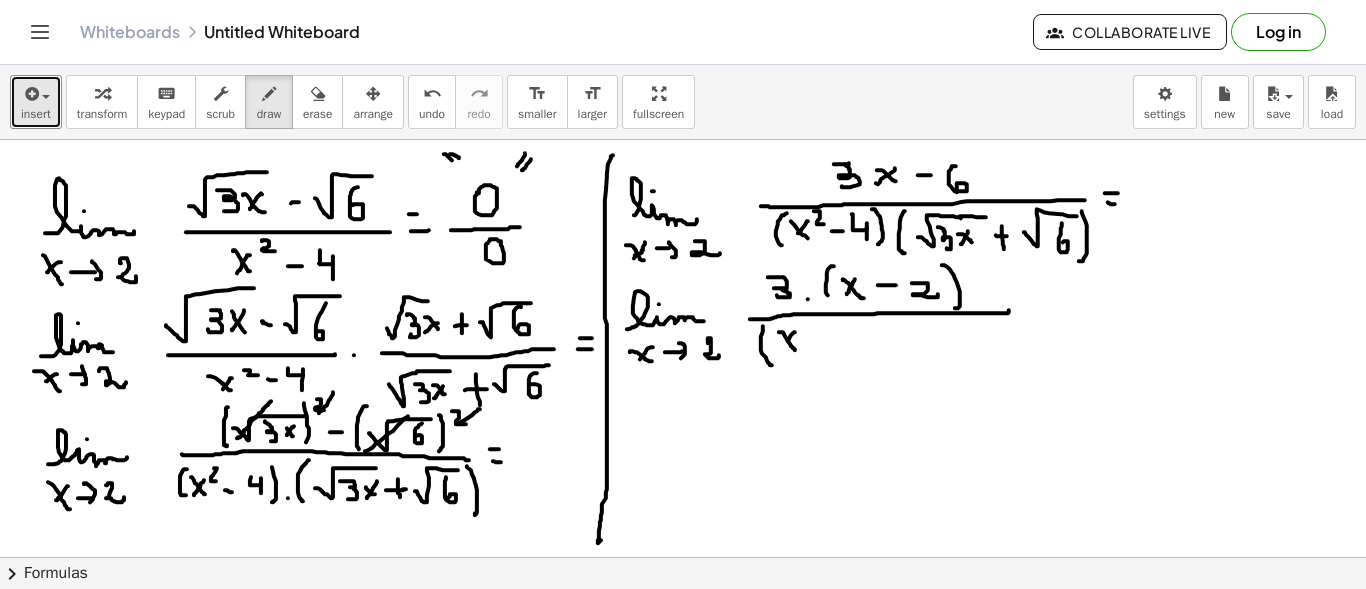 drag, startPoint x: 791, startPoint y: 334, endPoint x: 783, endPoint y: 346, distance: 14.422205 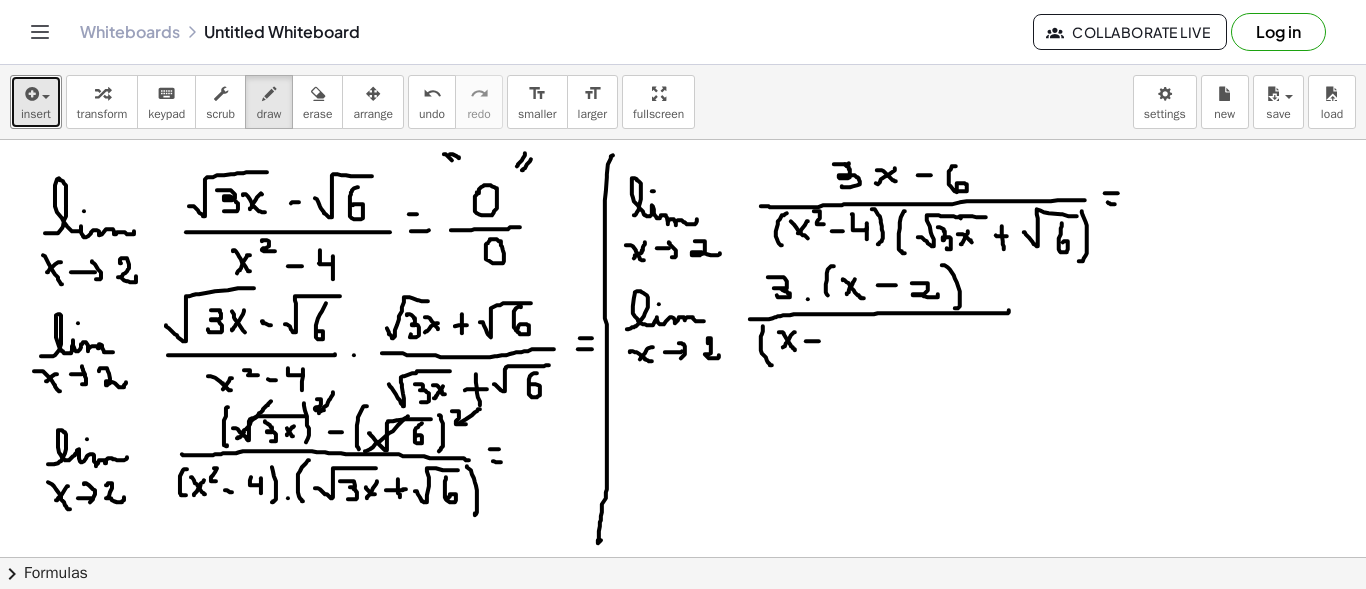 click at bounding box center [683, 666] 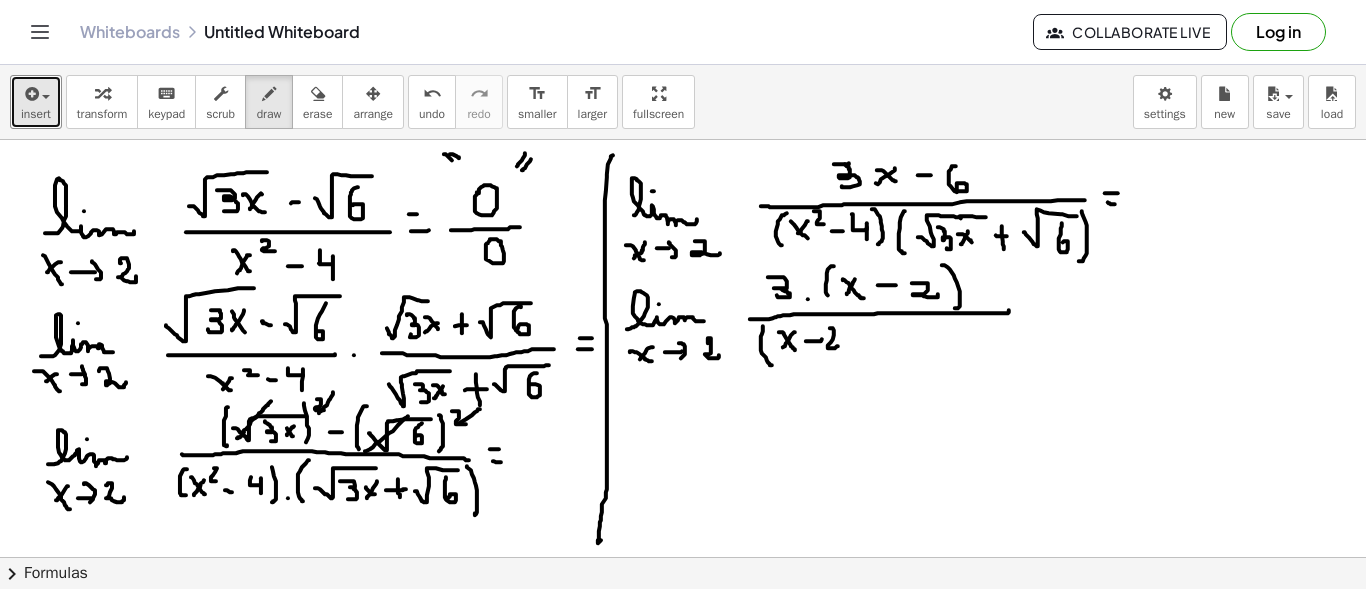 drag, startPoint x: 833, startPoint y: 338, endPoint x: 843, endPoint y: 333, distance: 11.18034 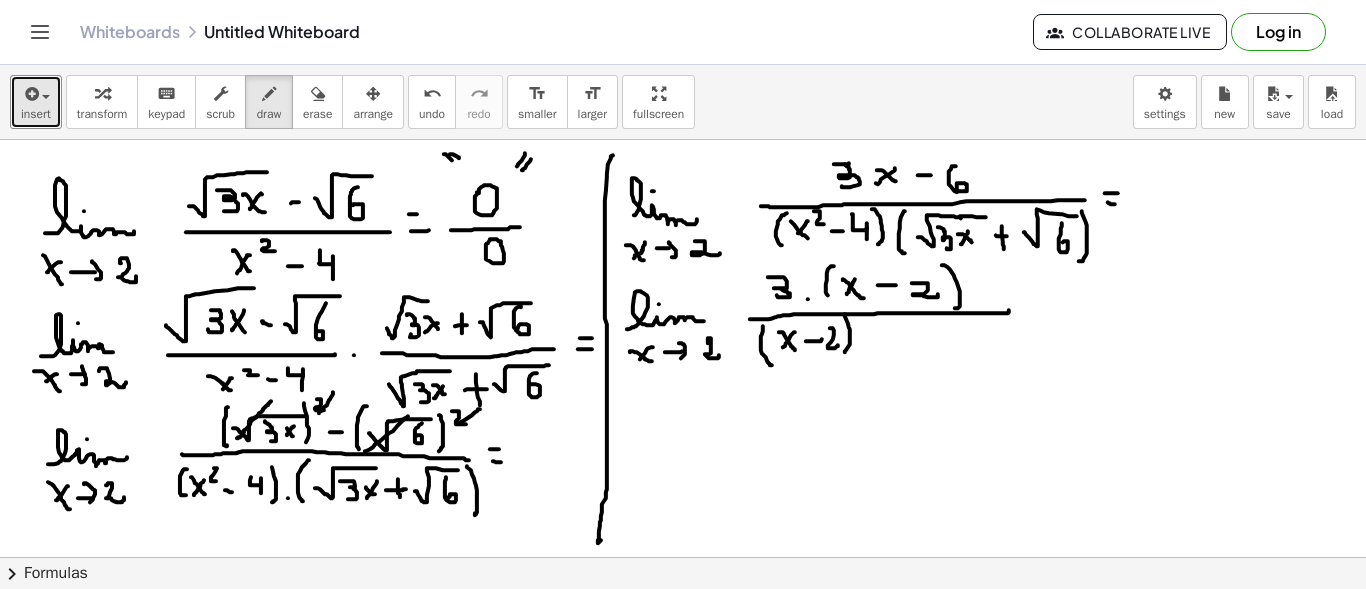 click at bounding box center (683, 666) 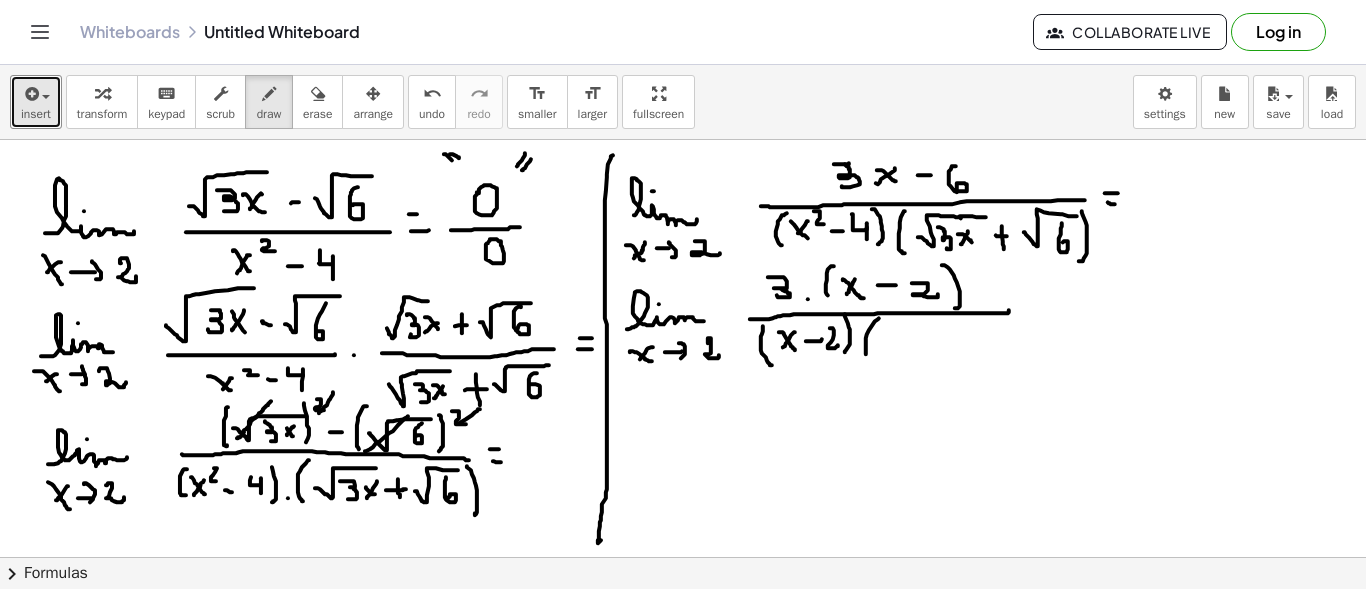 drag, startPoint x: 873, startPoint y: 323, endPoint x: 880, endPoint y: 339, distance: 17.464249 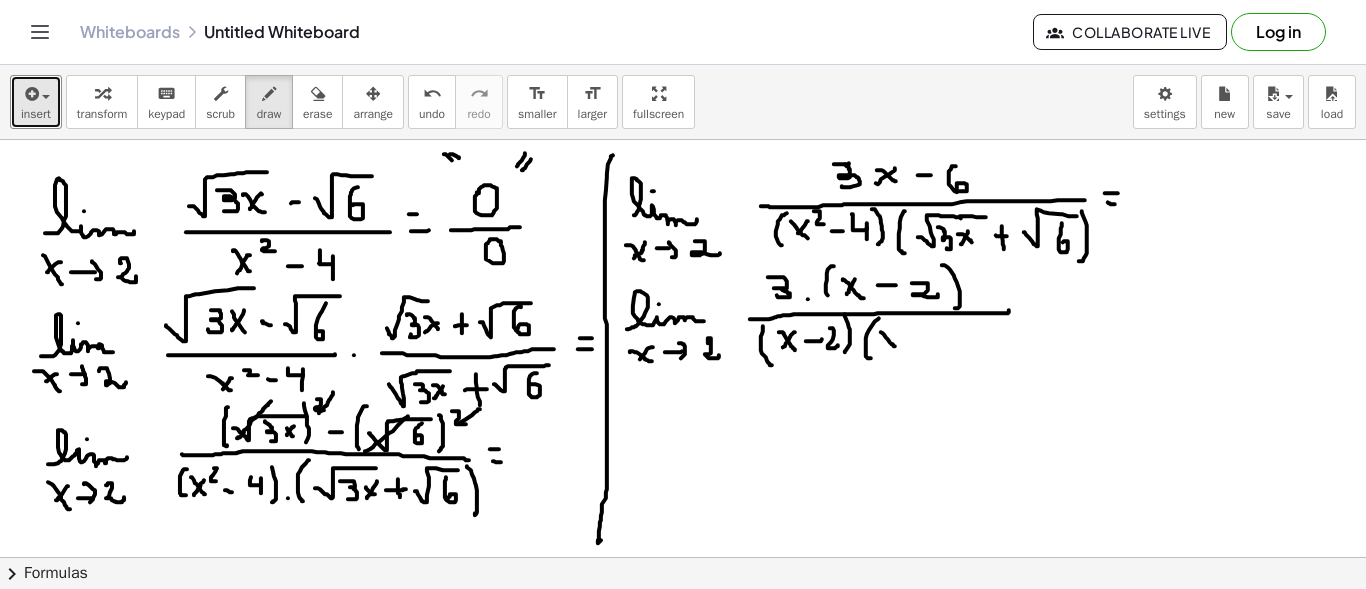 drag, startPoint x: 883, startPoint y: 332, endPoint x: 896, endPoint y: 346, distance: 19.104973 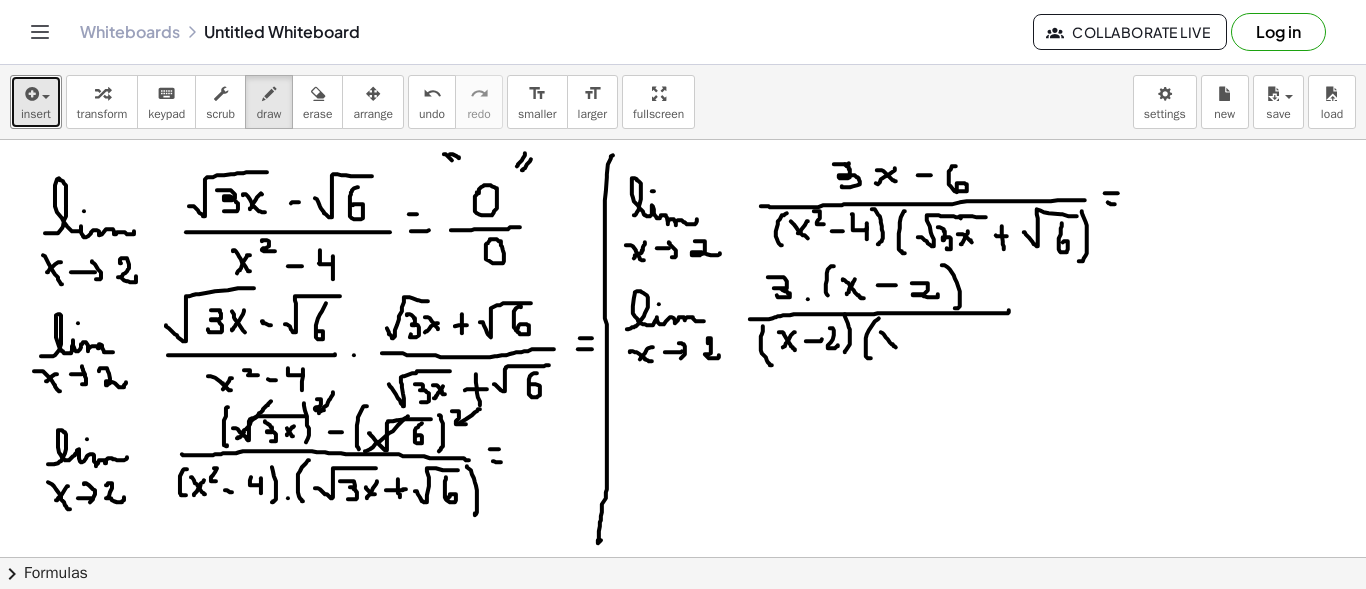 click at bounding box center (683, 666) 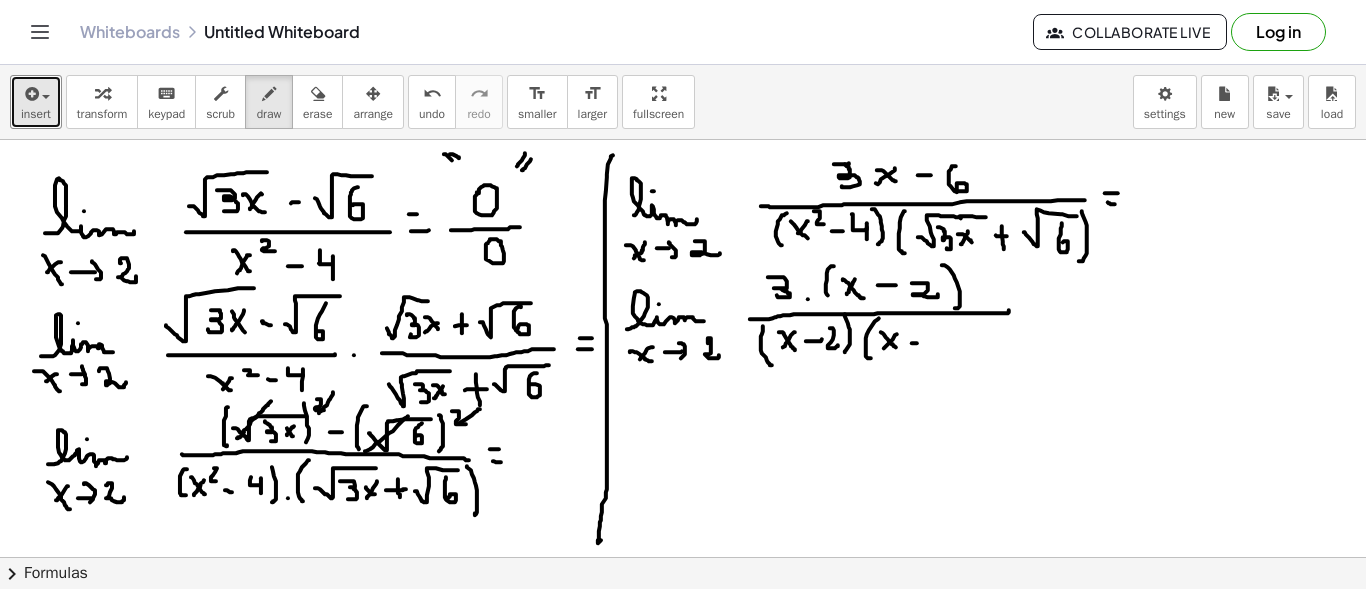 drag, startPoint x: 912, startPoint y: 342, endPoint x: 925, endPoint y: 342, distance: 13 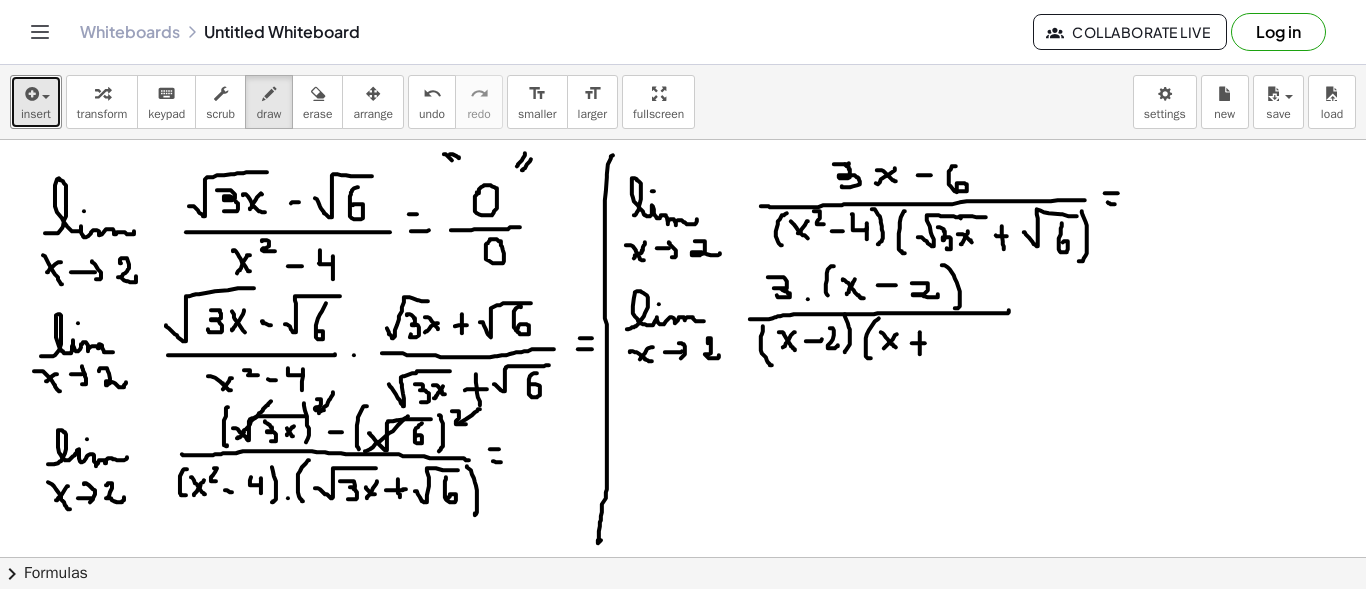 drag, startPoint x: 920, startPoint y: 336, endPoint x: 920, endPoint y: 353, distance: 17 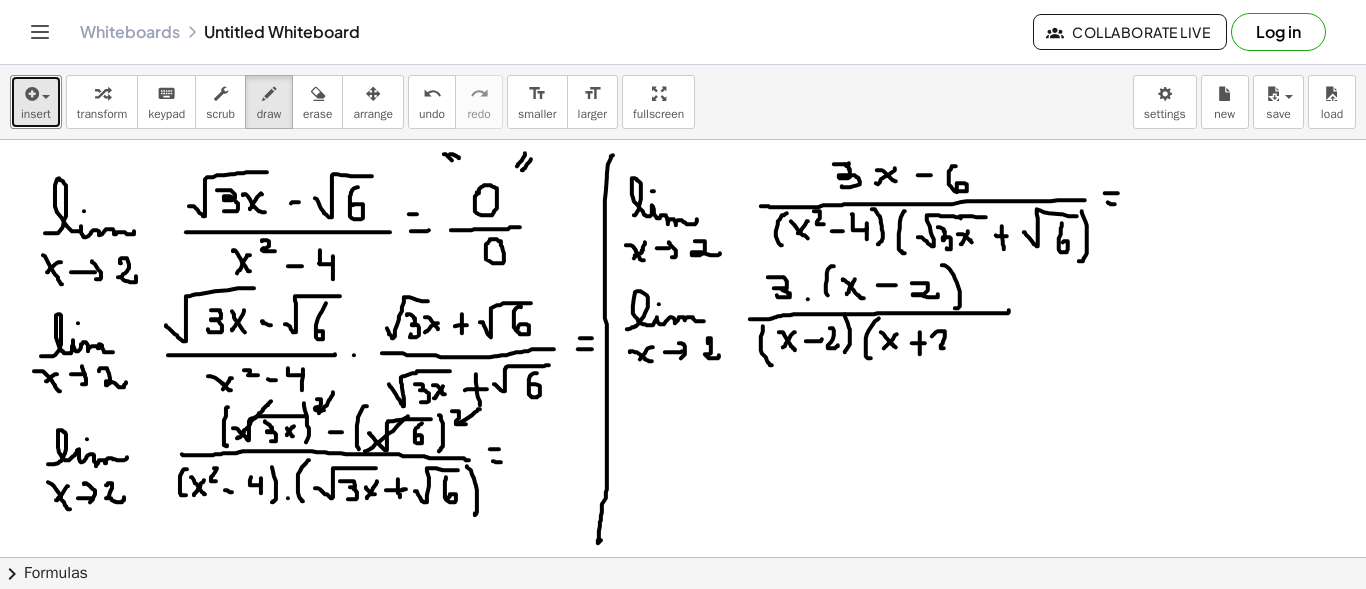 drag, startPoint x: 936, startPoint y: 331, endPoint x: 950, endPoint y: 327, distance: 14.56022 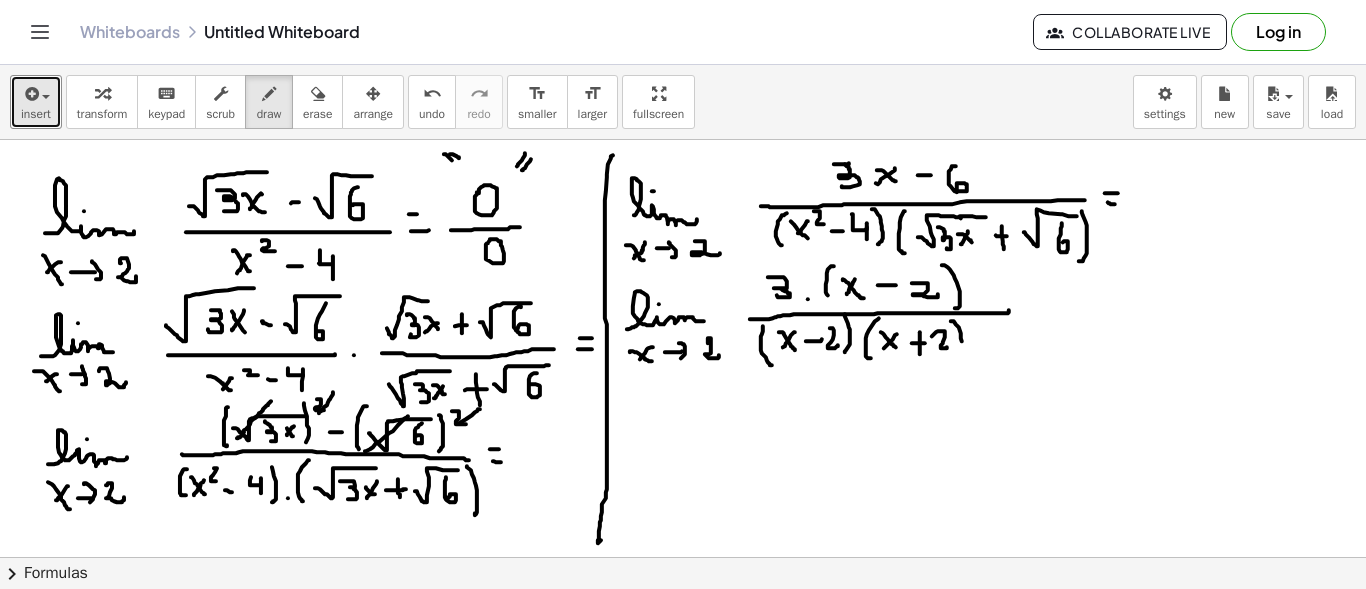 drag, startPoint x: 953, startPoint y: 320, endPoint x: 953, endPoint y: 357, distance: 37 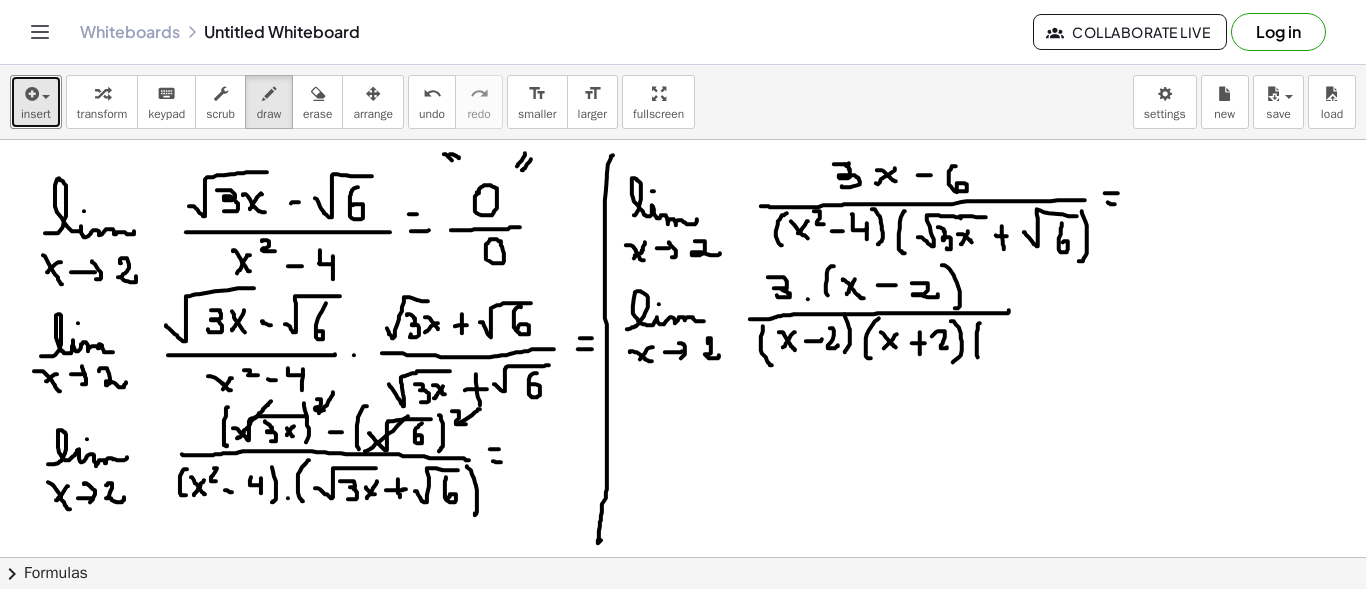 drag, startPoint x: 980, startPoint y: 322, endPoint x: 983, endPoint y: 359, distance: 37.12142 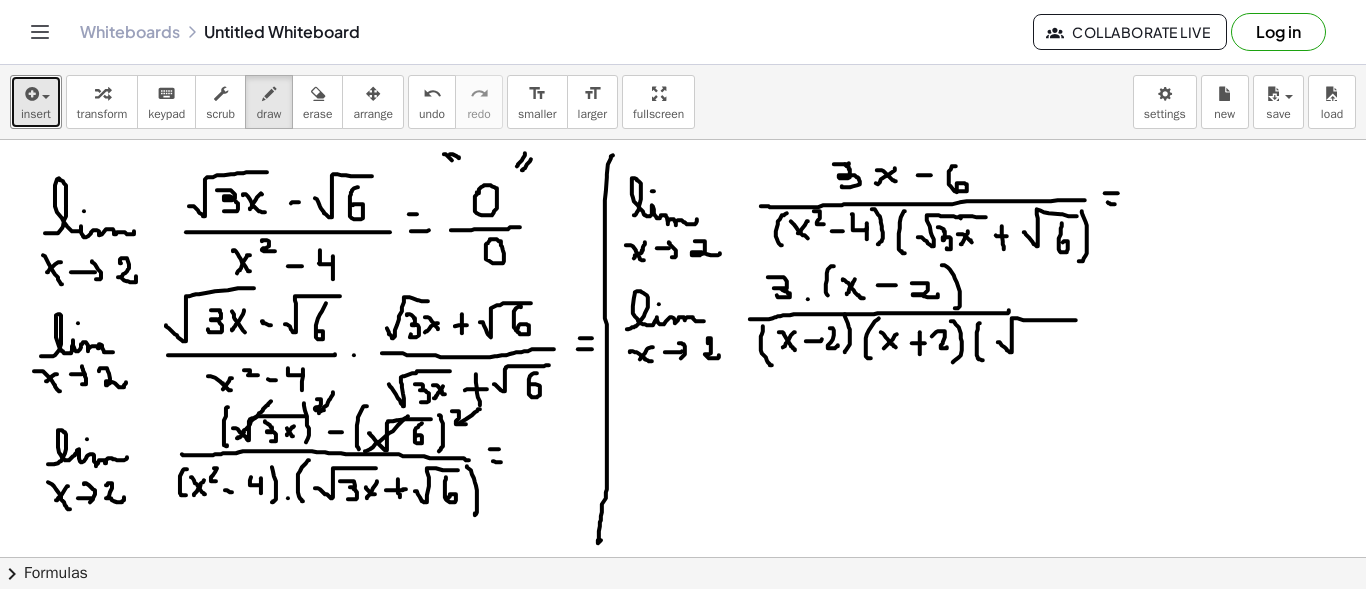 drag, startPoint x: 1009, startPoint y: 350, endPoint x: 1095, endPoint y: 322, distance: 90.44335 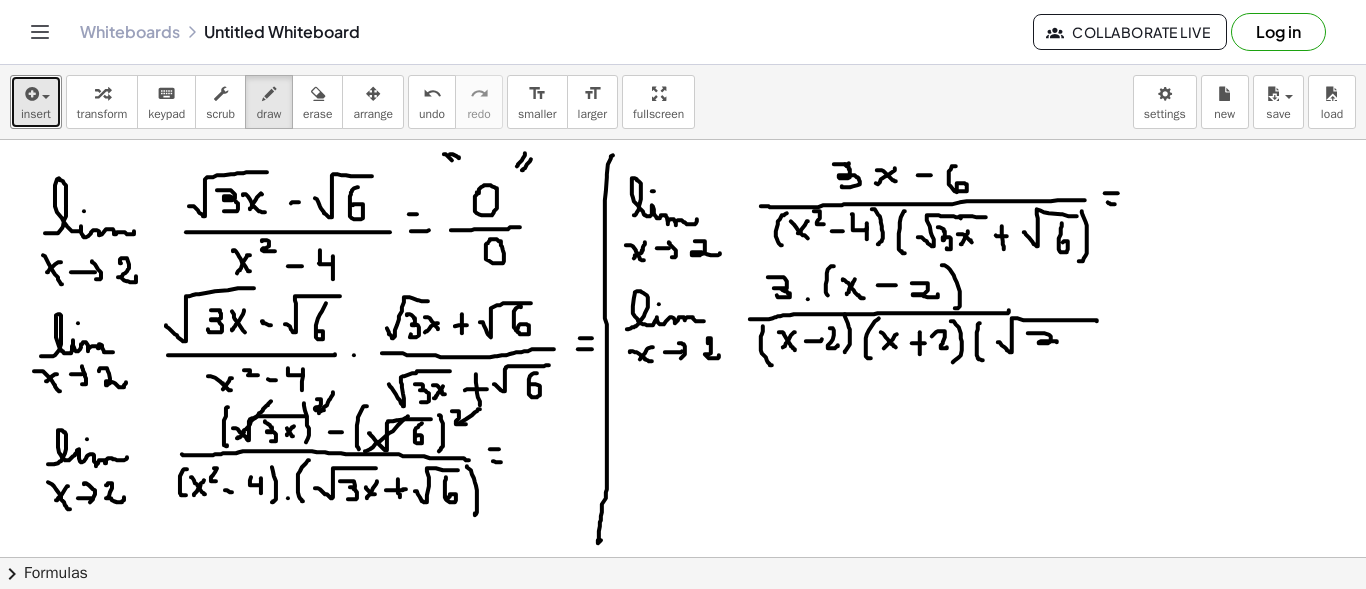 drag, startPoint x: 1050, startPoint y: 334, endPoint x: 1042, endPoint y: 348, distance: 16.124516 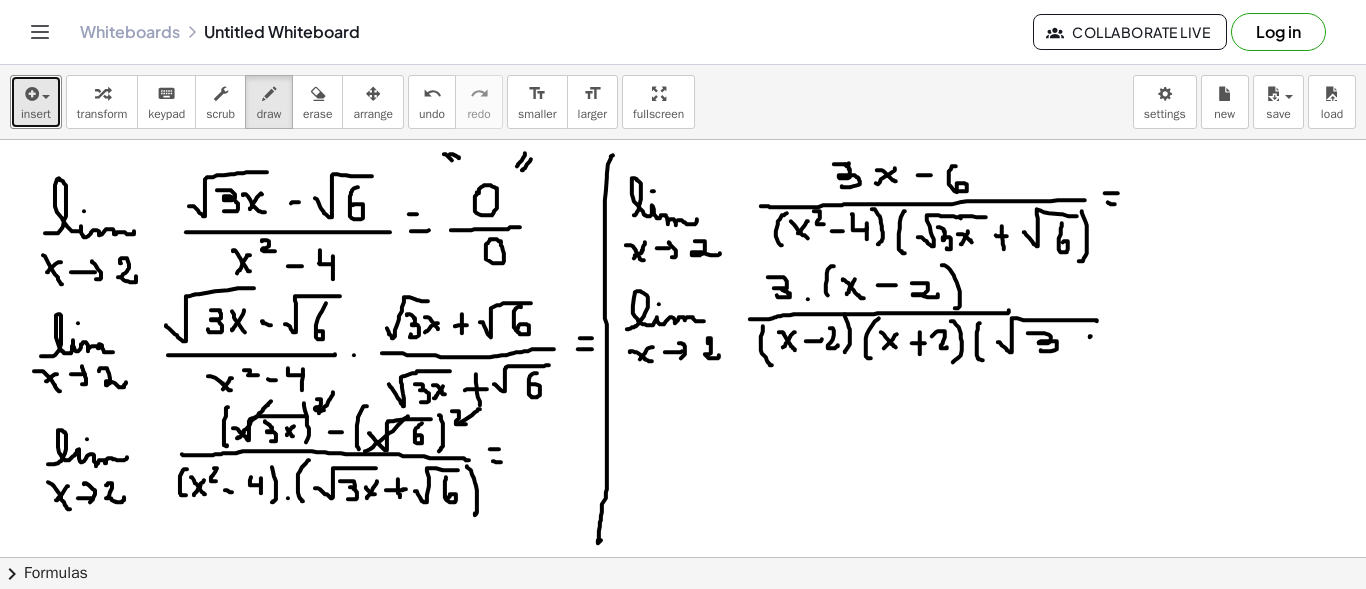 drag, startPoint x: 1090, startPoint y: 335, endPoint x: 1067, endPoint y: 334, distance: 23.021729 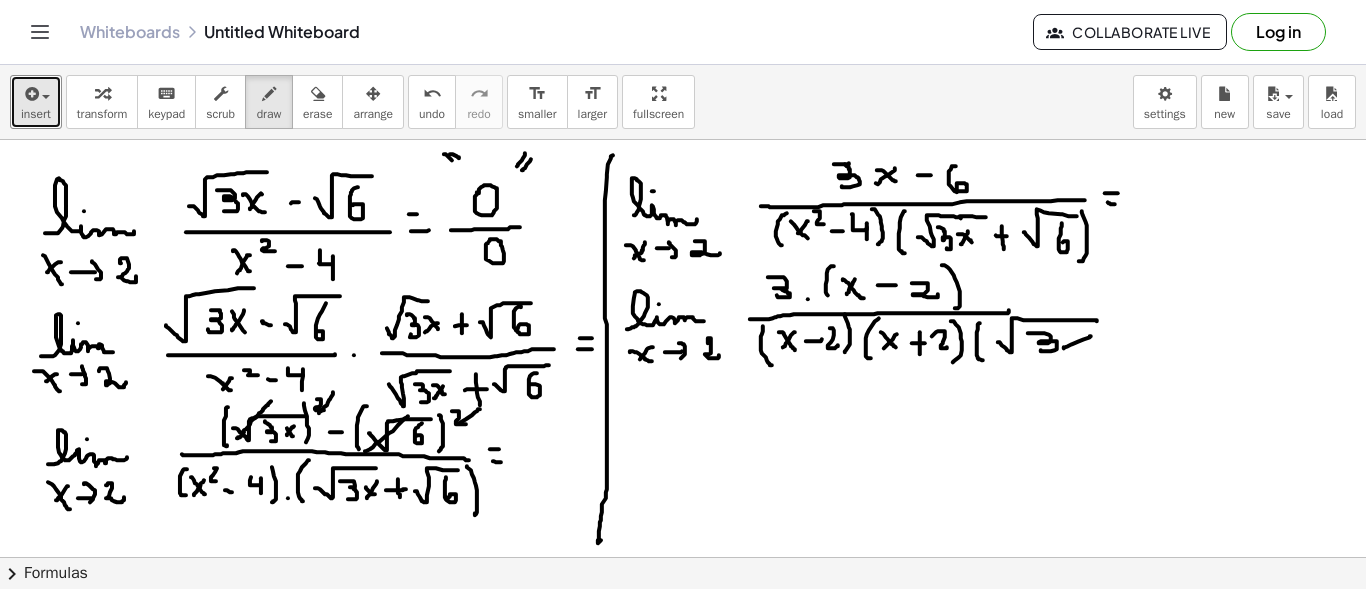 click at bounding box center (683, 666) 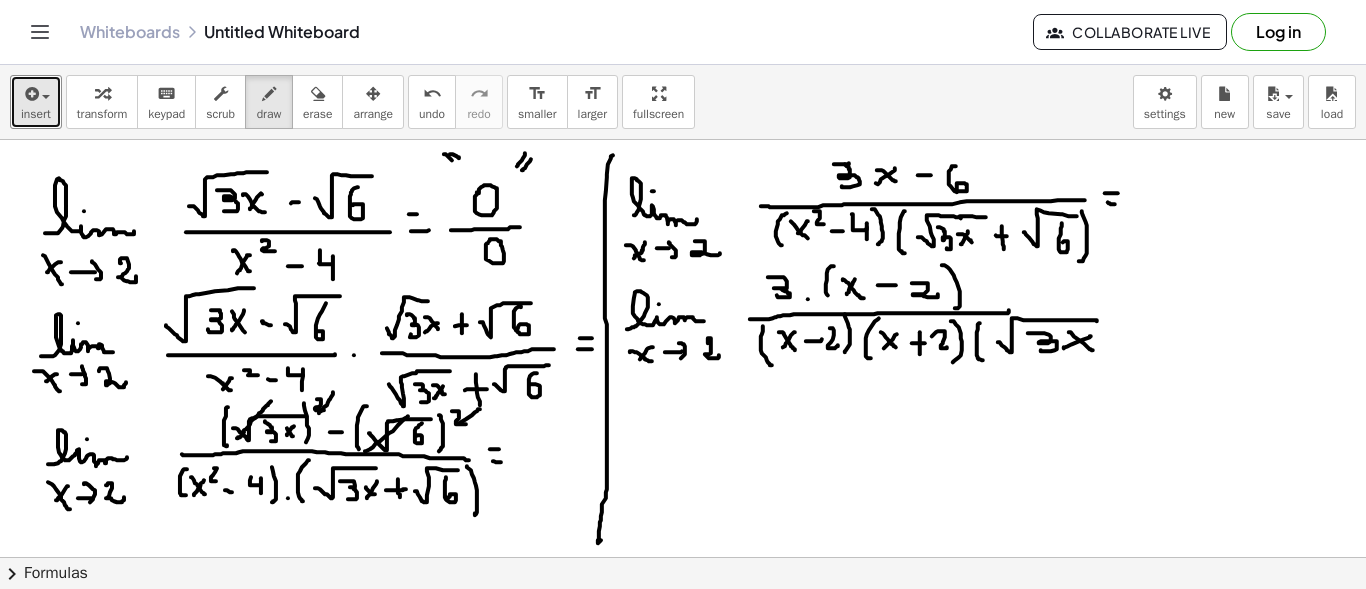 drag, startPoint x: 1113, startPoint y: 339, endPoint x: 1128, endPoint y: 336, distance: 15.297058 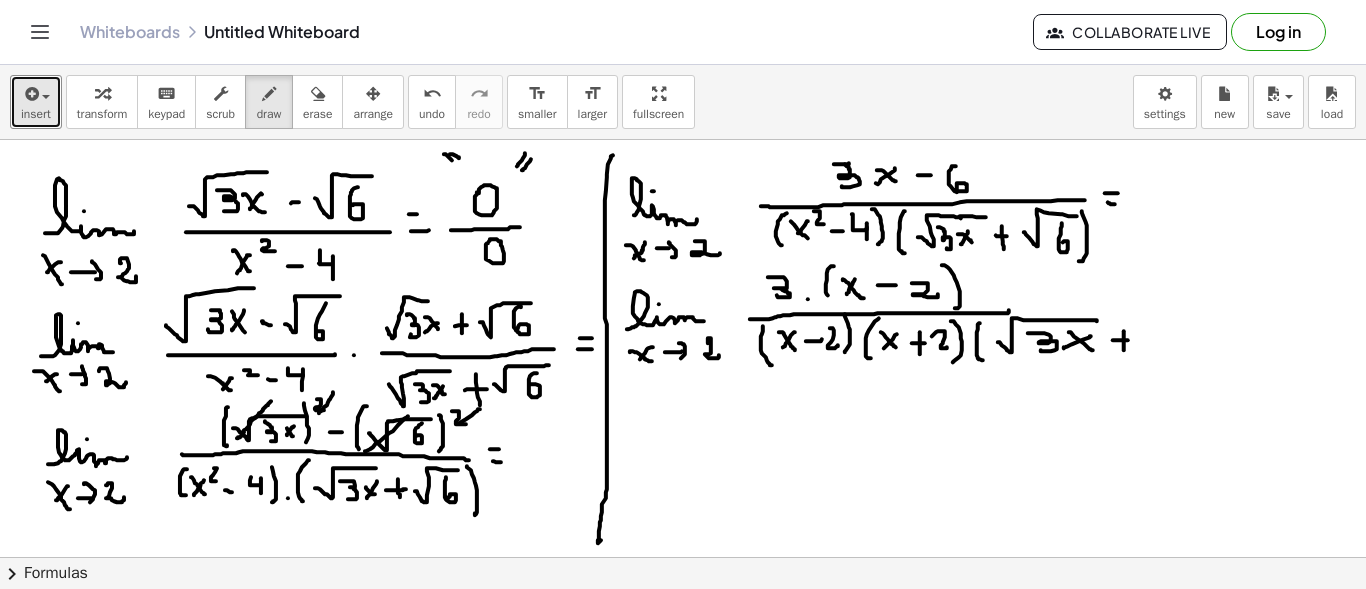 drag, startPoint x: 1124, startPoint y: 330, endPoint x: 1124, endPoint y: 349, distance: 19 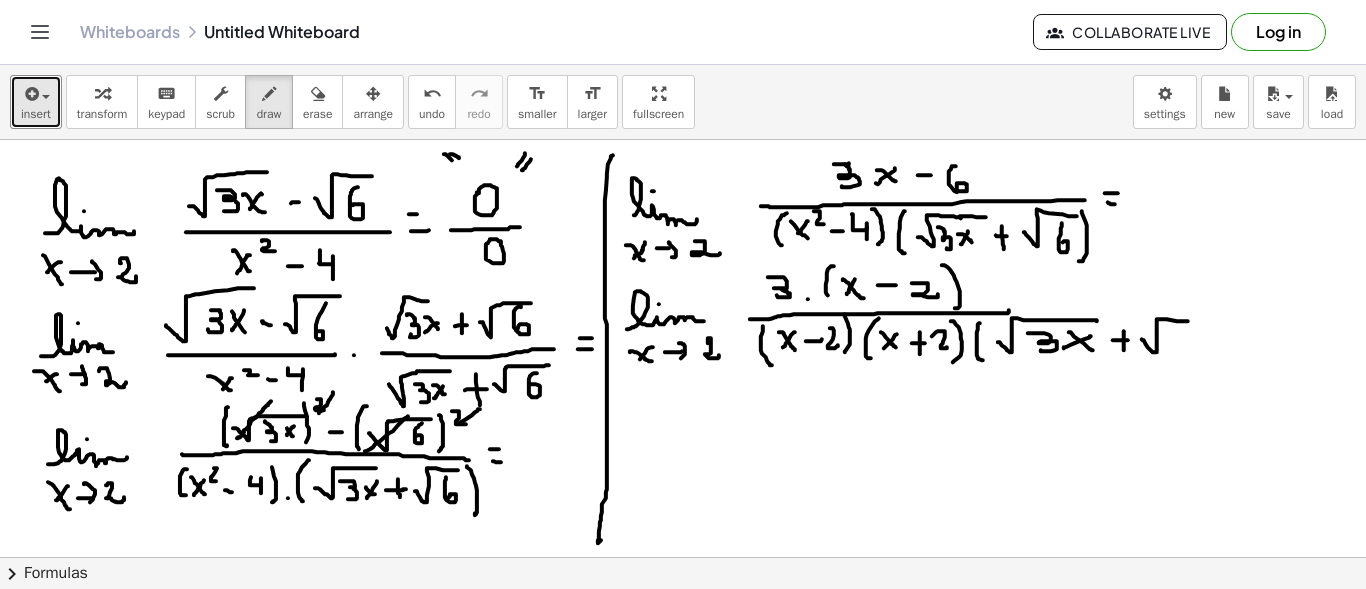 drag, startPoint x: 1156, startPoint y: 351, endPoint x: 1184, endPoint y: 326, distance: 37.536648 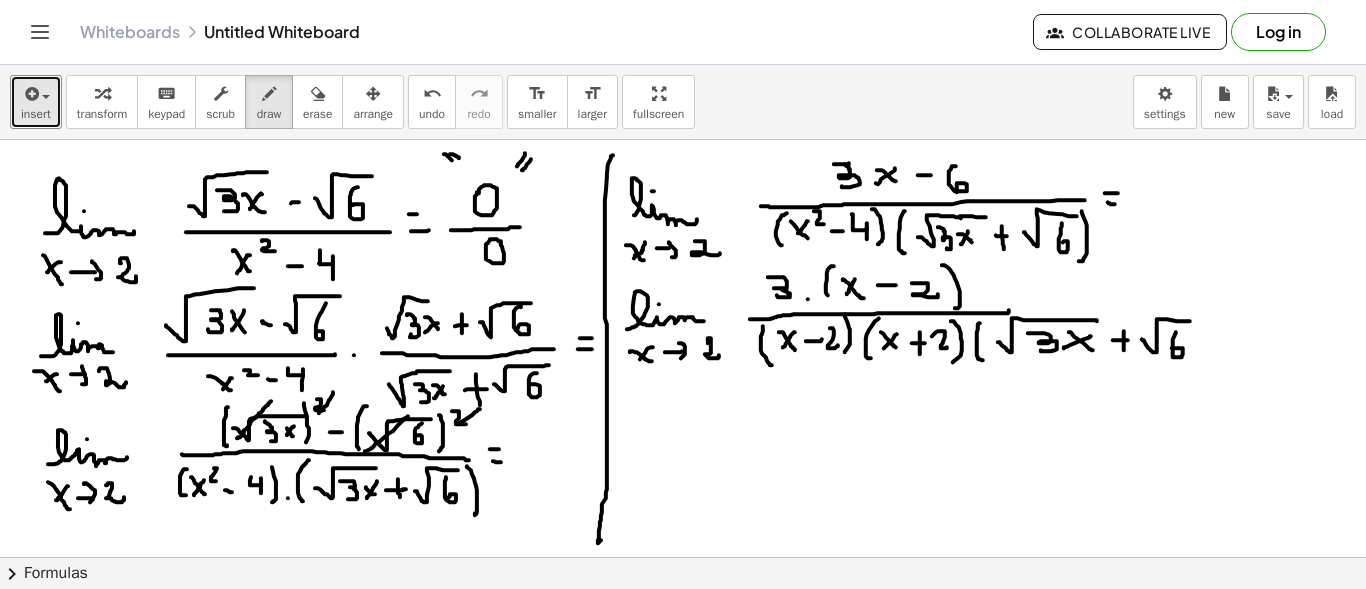 drag, startPoint x: 1176, startPoint y: 332, endPoint x: 1171, endPoint y: 349, distance: 17.720045 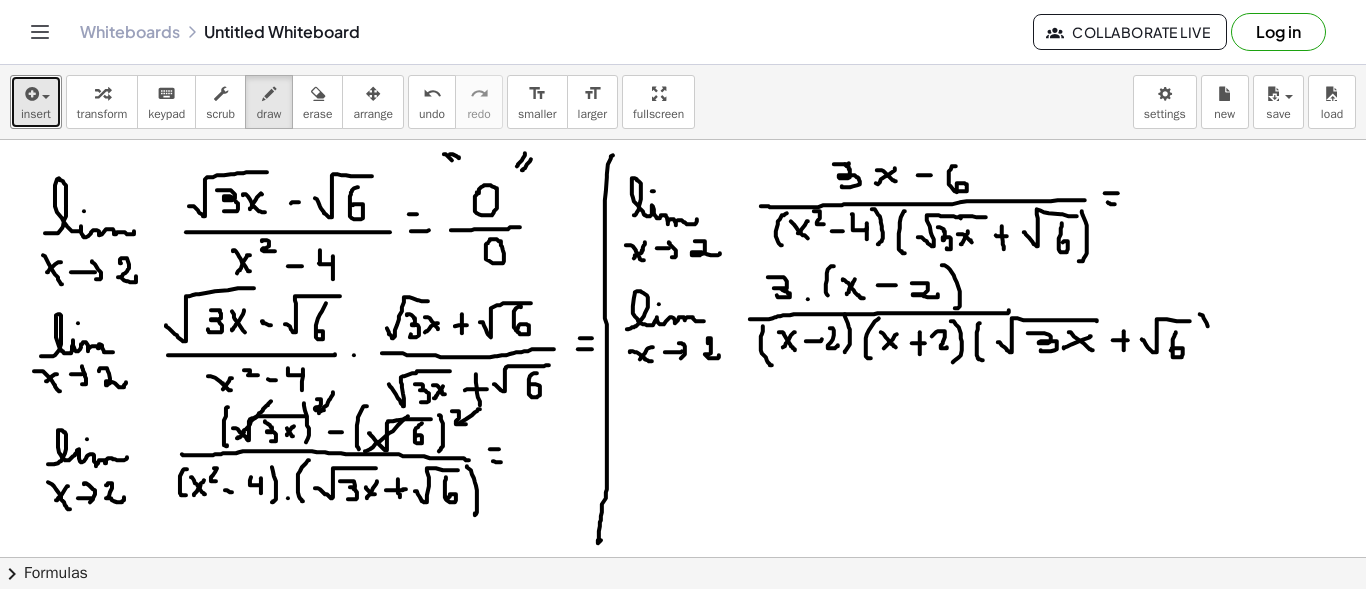 drag, startPoint x: 1208, startPoint y: 325, endPoint x: 1187, endPoint y: 359, distance: 39.962482 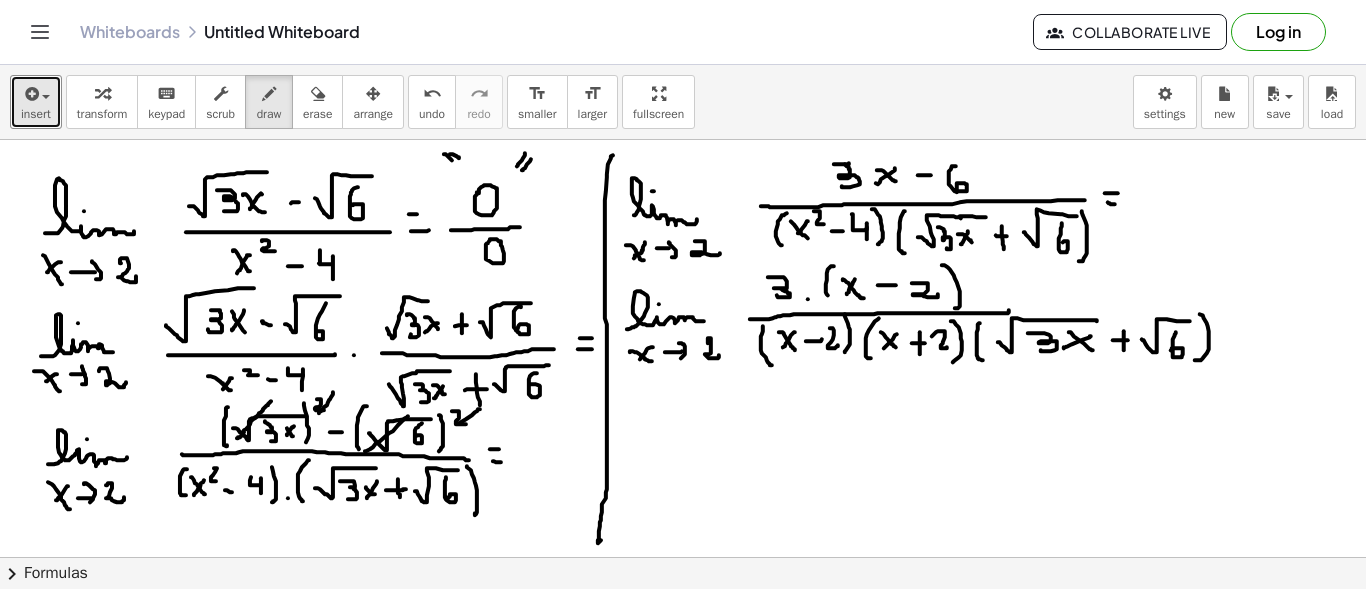 click at bounding box center [683, 666] 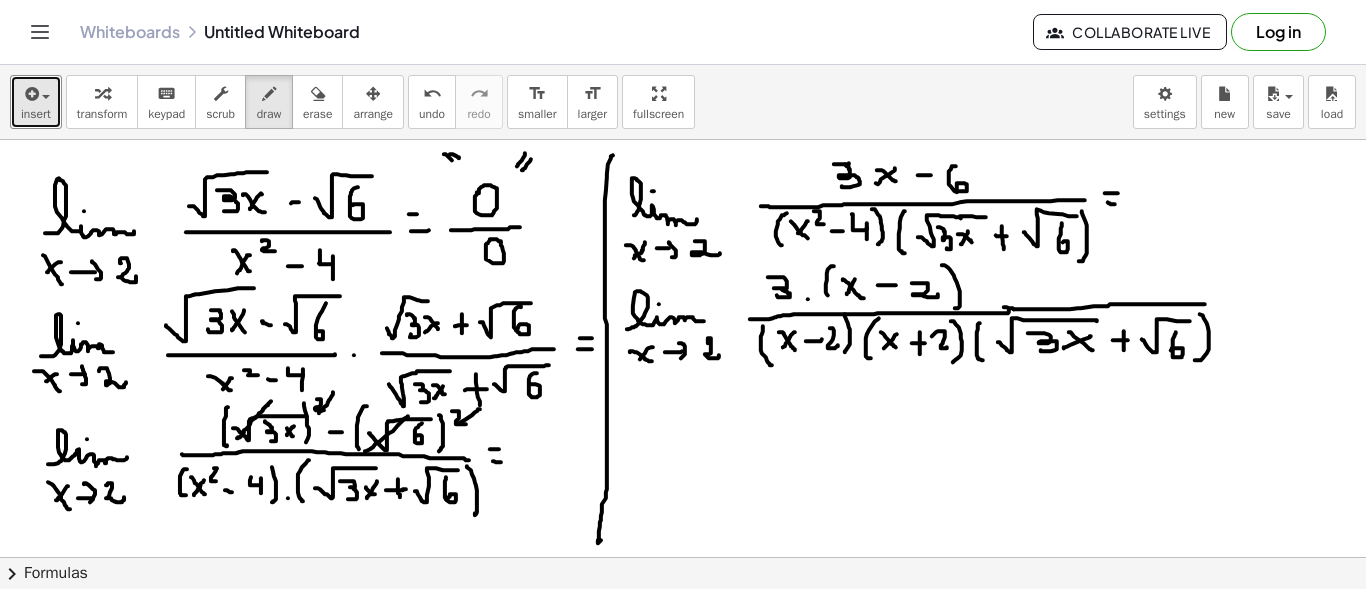 drag, startPoint x: 1016, startPoint y: 308, endPoint x: 1226, endPoint y: 303, distance: 210.05951 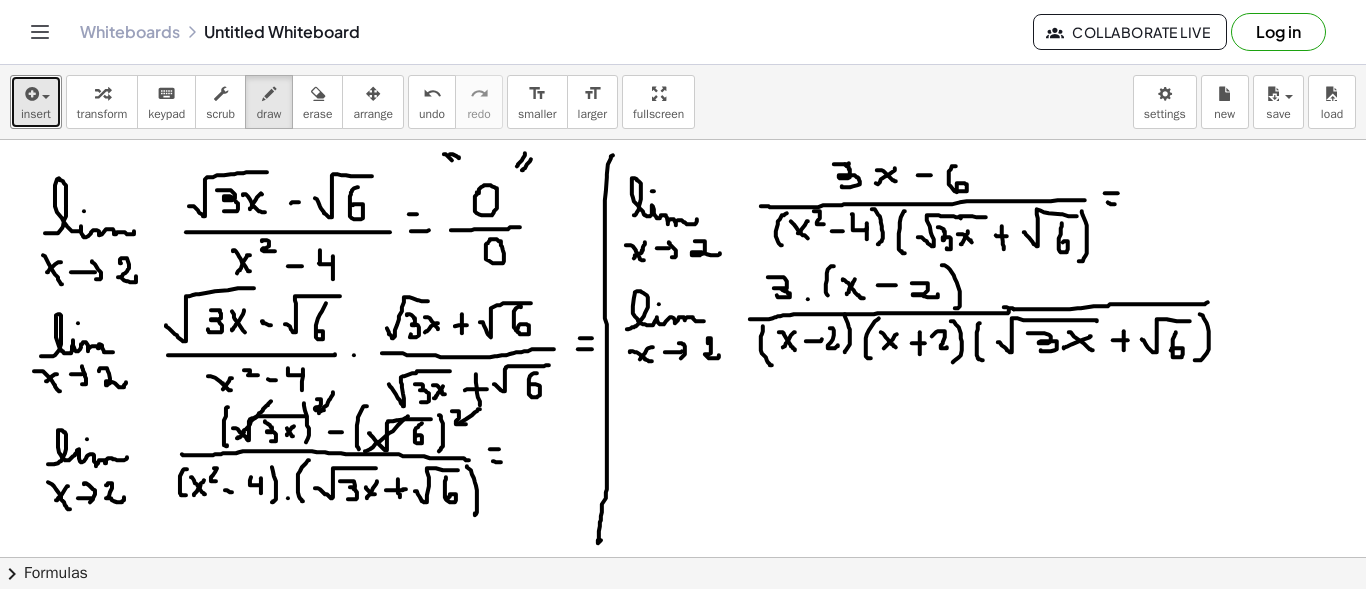click at bounding box center (683, 666) 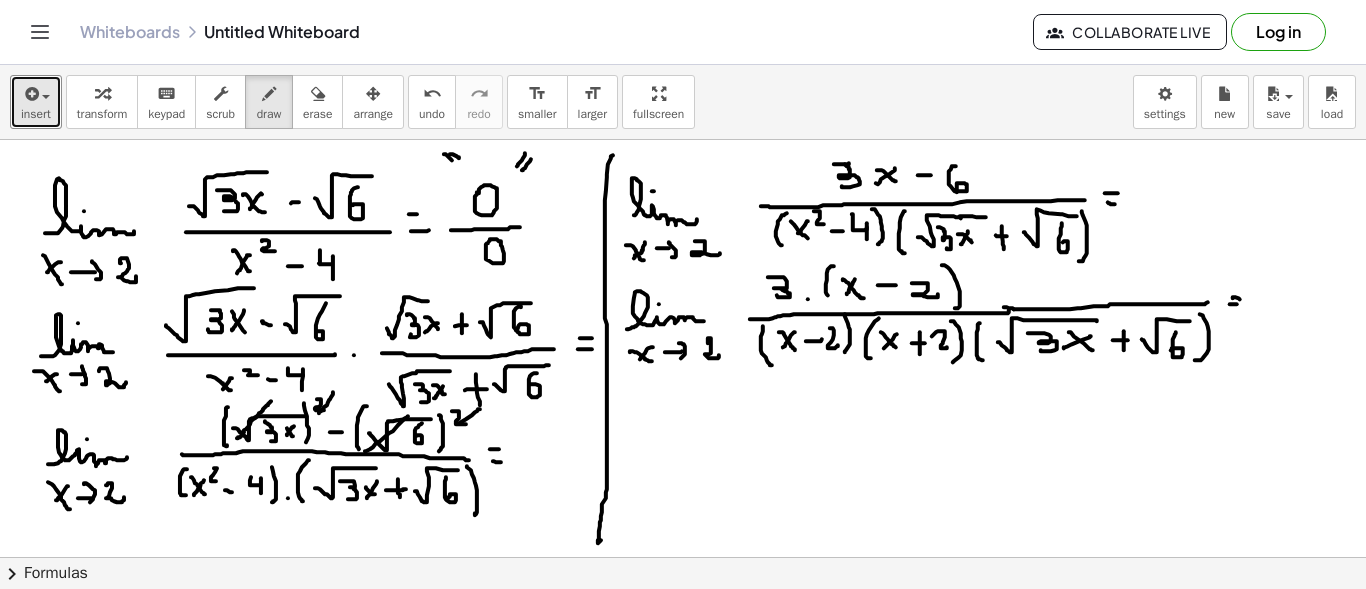 click at bounding box center (683, 666) 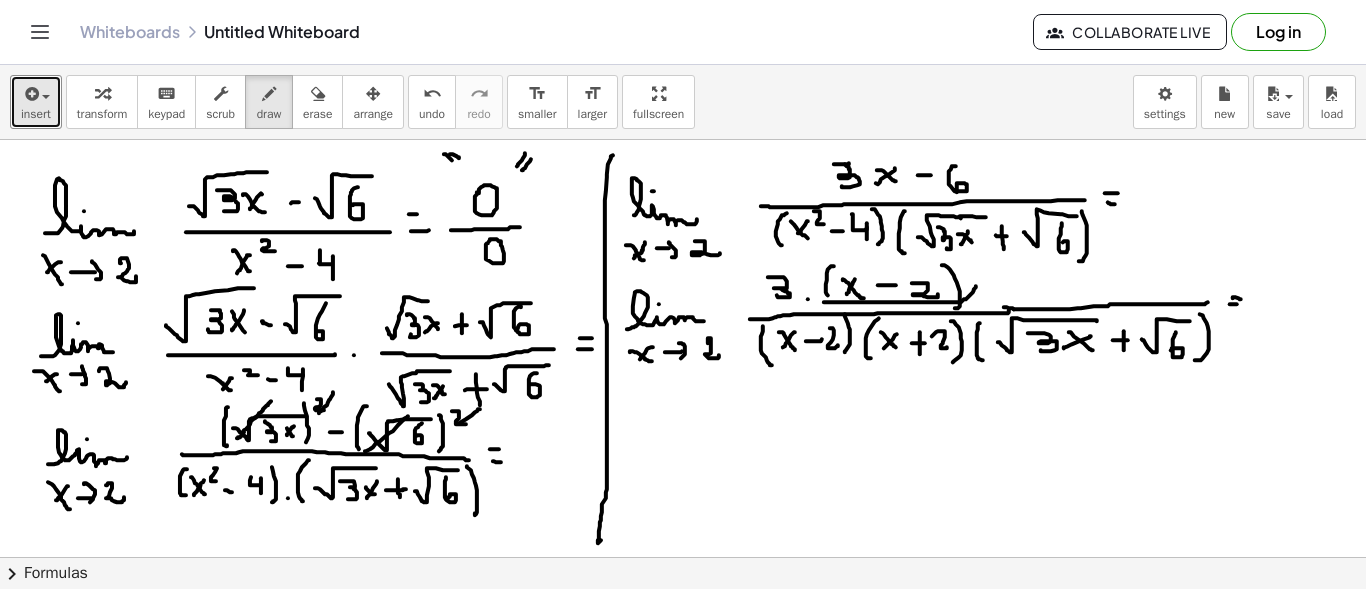drag, startPoint x: 824, startPoint y: 301, endPoint x: 941, endPoint y: 299, distance: 117.01709 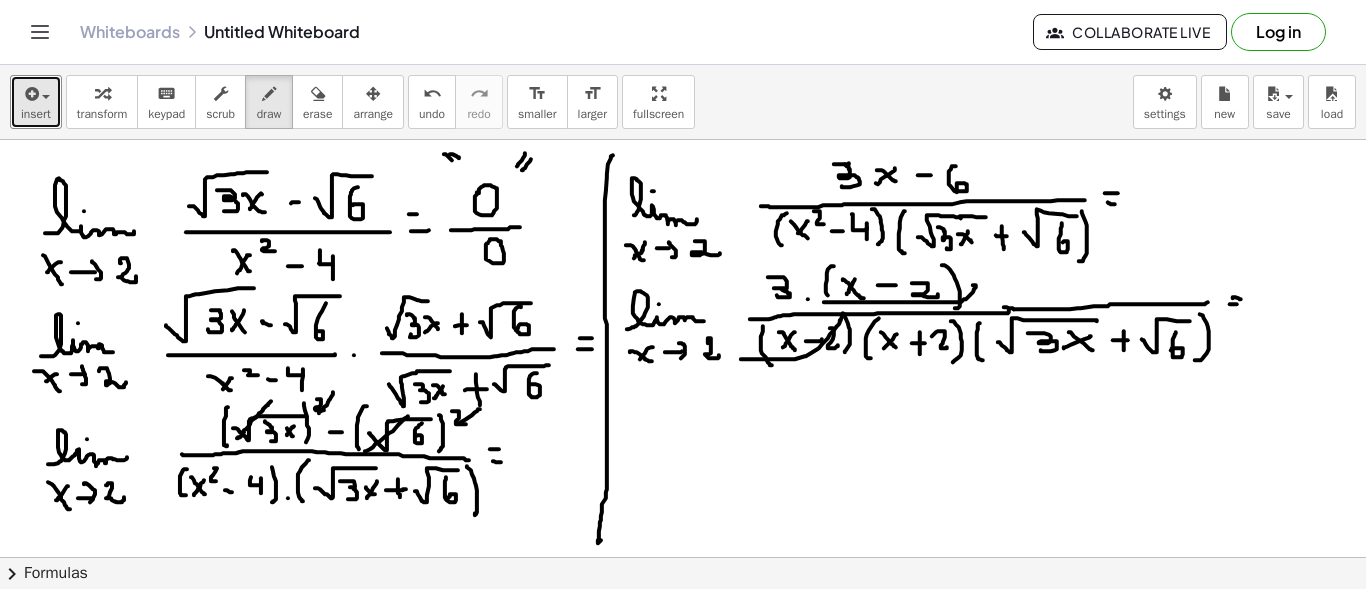 drag, startPoint x: 743, startPoint y: 358, endPoint x: 842, endPoint y: 315, distance: 107.935165 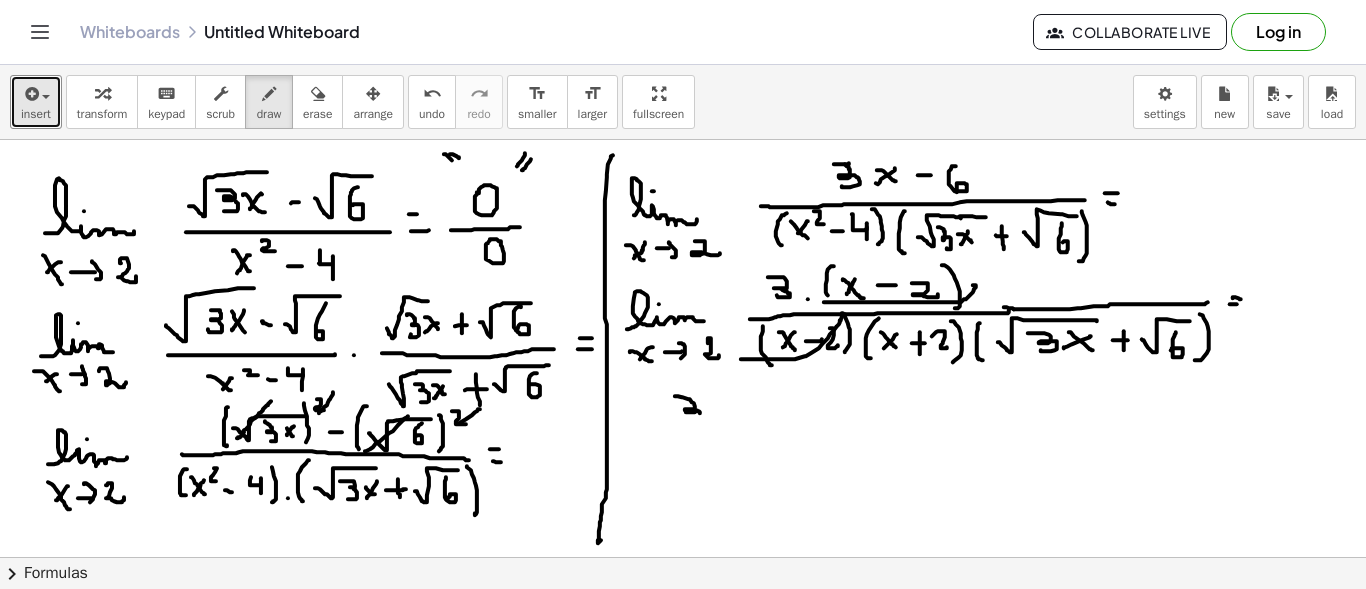 drag, startPoint x: 676, startPoint y: 395, endPoint x: 677, endPoint y: 418, distance: 23.021729 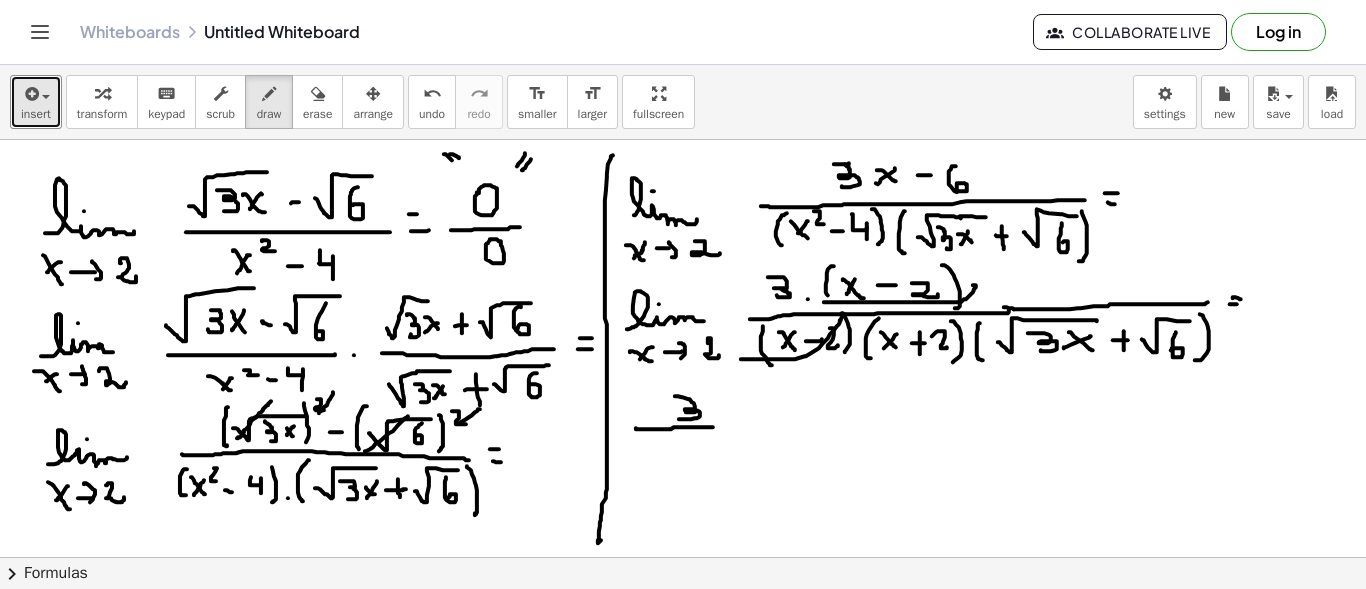 drag, startPoint x: 644, startPoint y: 428, endPoint x: 736, endPoint y: 426, distance: 92.021736 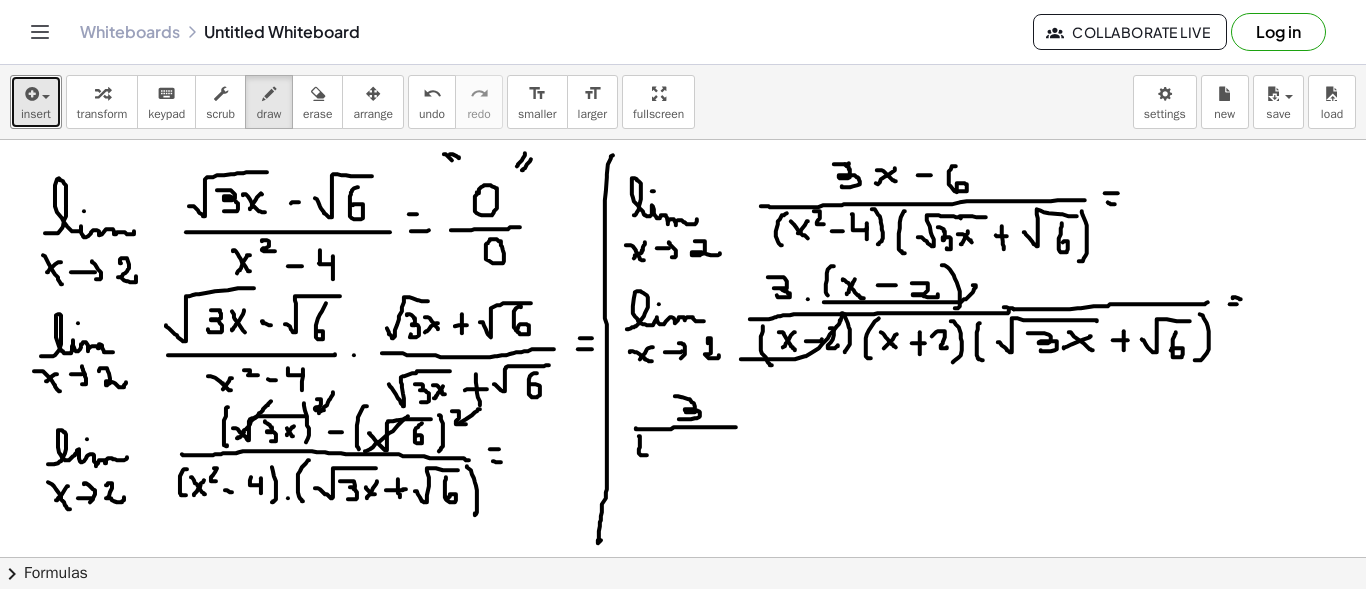 drag, startPoint x: 640, startPoint y: 438, endPoint x: 652, endPoint y: 451, distance: 17.691807 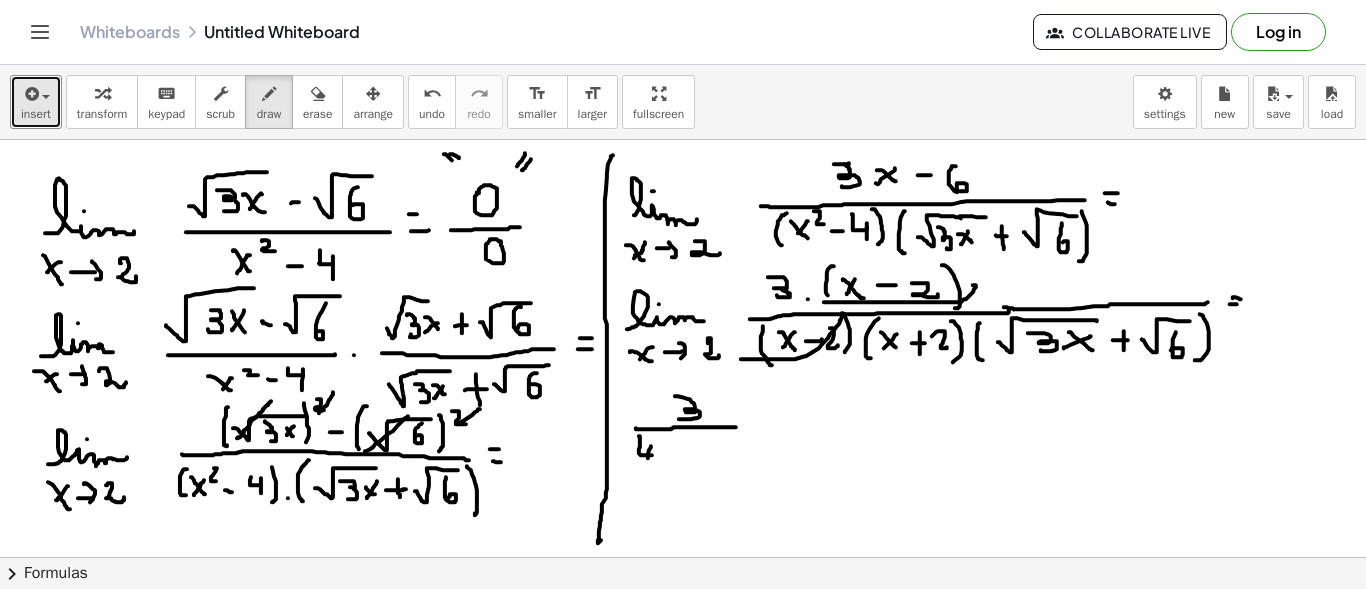 drag, startPoint x: 651, startPoint y: 445, endPoint x: 648, endPoint y: 472, distance: 27.166155 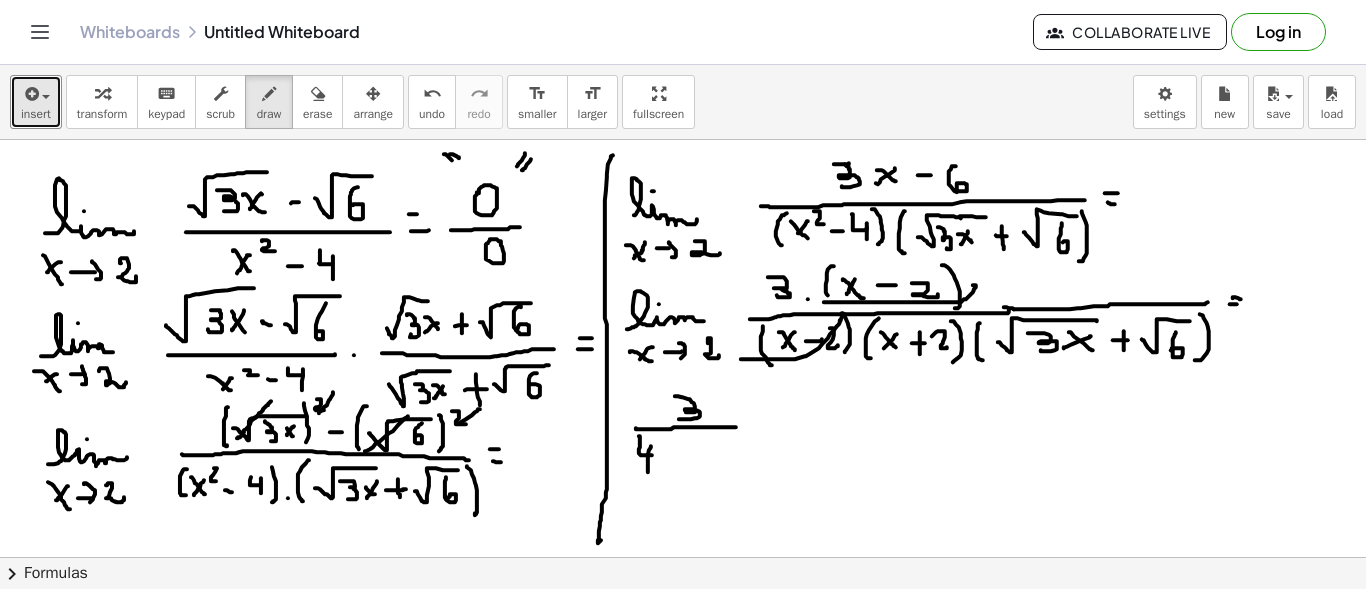 click at bounding box center [683, 666] 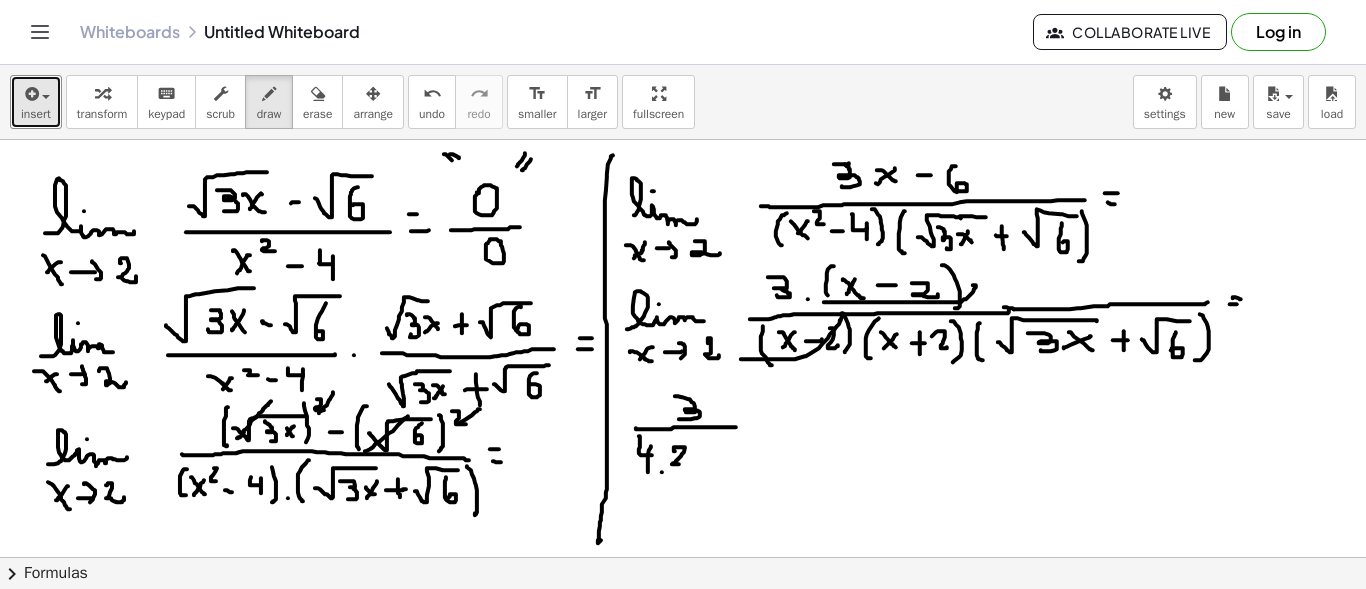 drag, startPoint x: 675, startPoint y: 450, endPoint x: 694, endPoint y: 467, distance: 25.495098 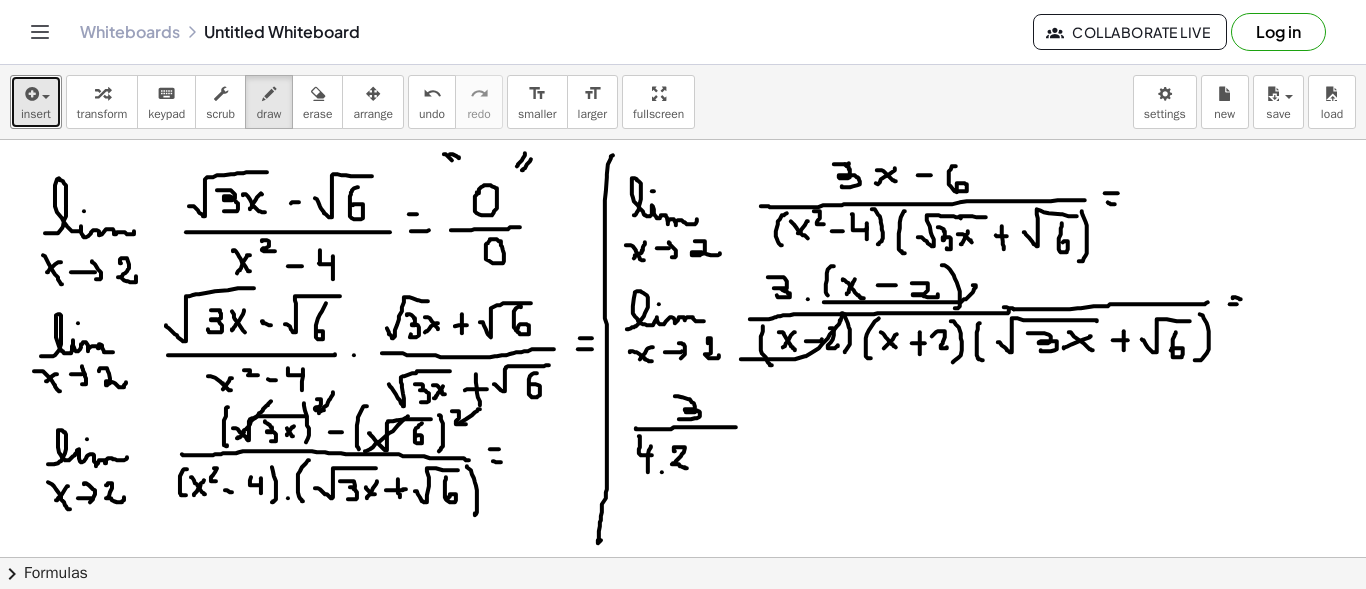 click at bounding box center (683, 666) 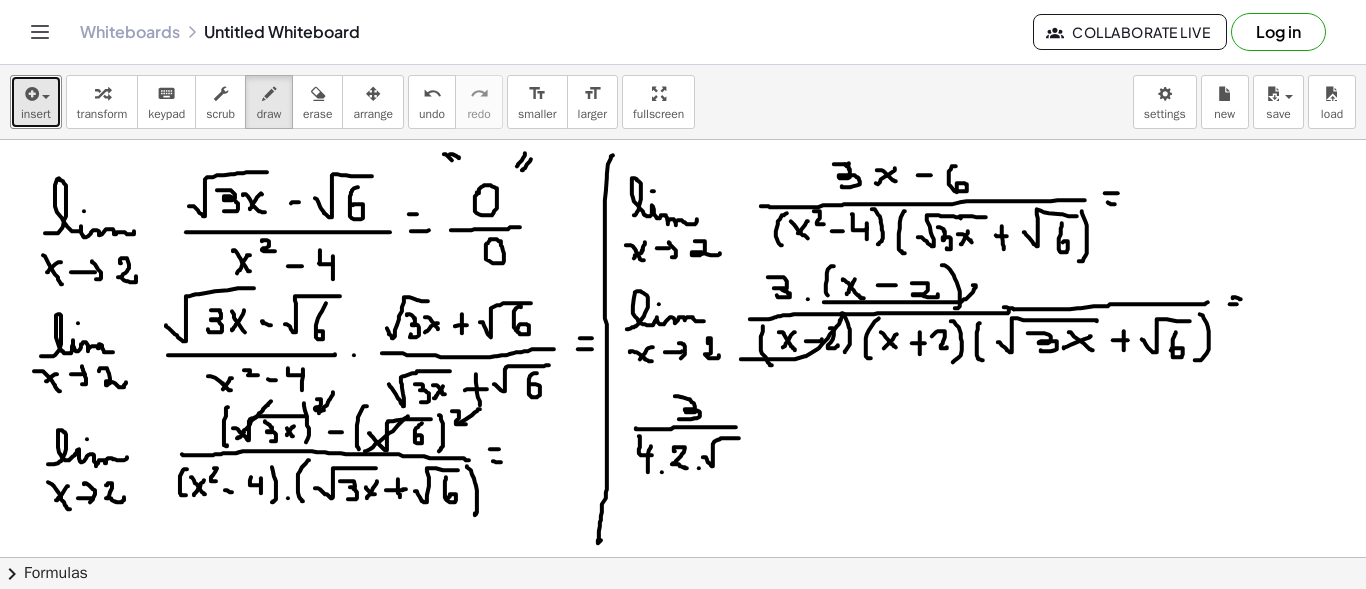 drag, startPoint x: 711, startPoint y: 463, endPoint x: 742, endPoint y: 437, distance: 40.459858 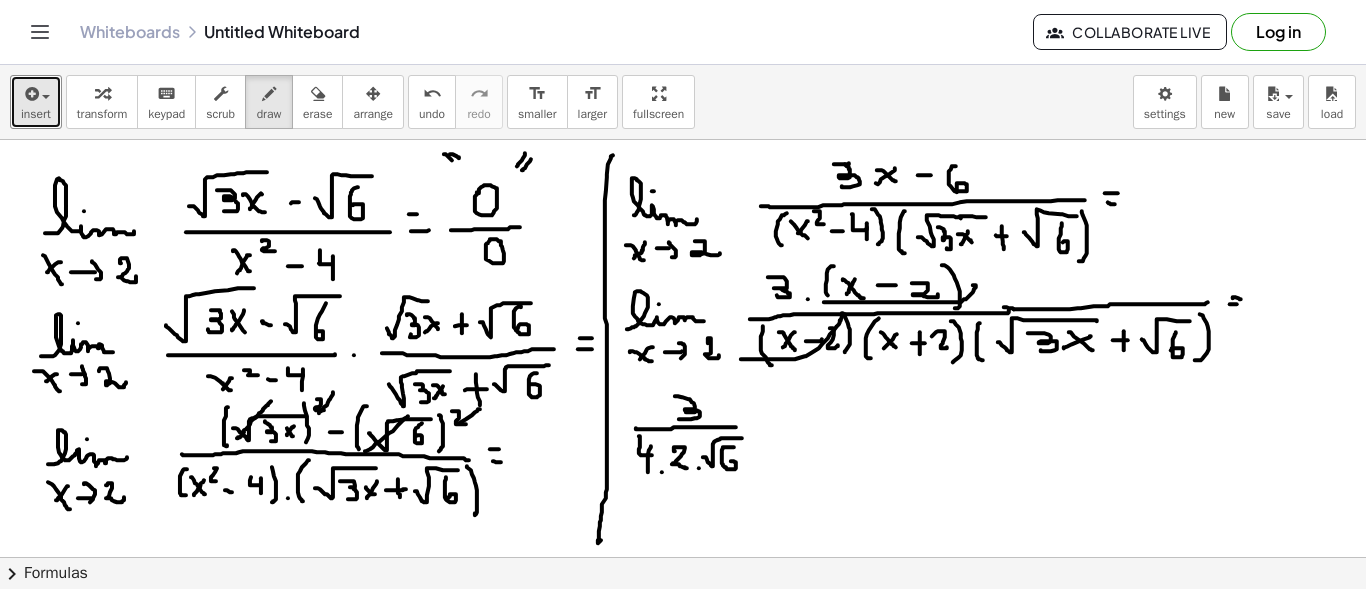 drag, startPoint x: 731, startPoint y: 446, endPoint x: 726, endPoint y: 462, distance: 16.763054 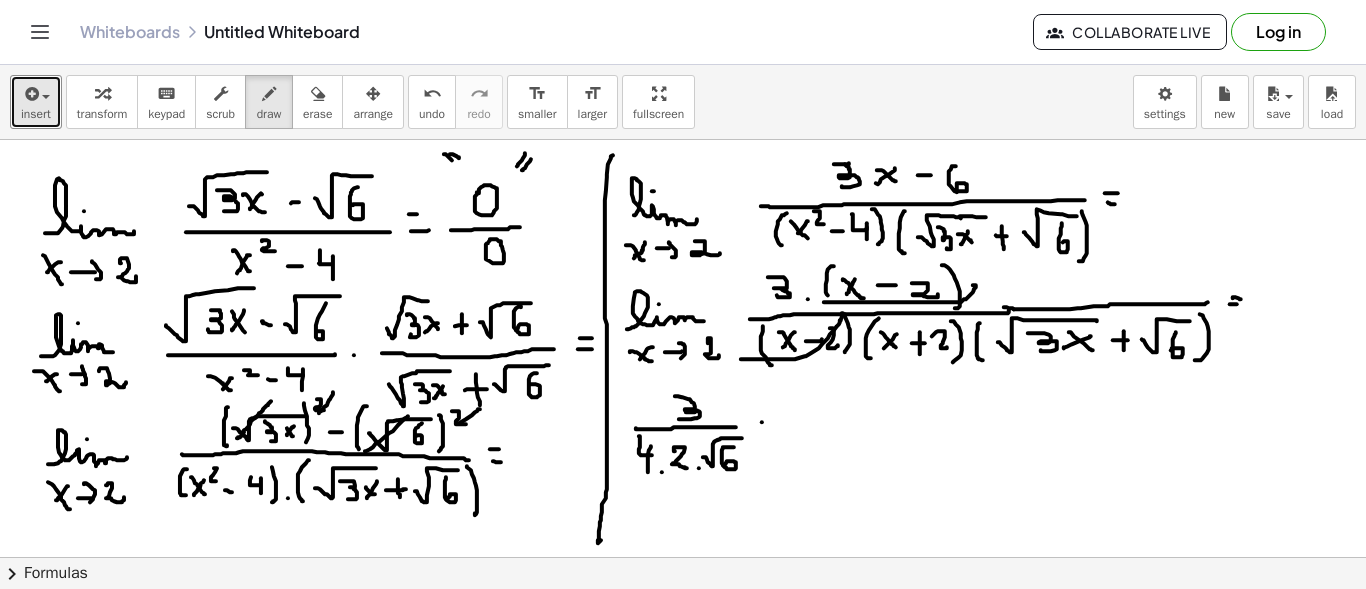 click at bounding box center [683, 666] 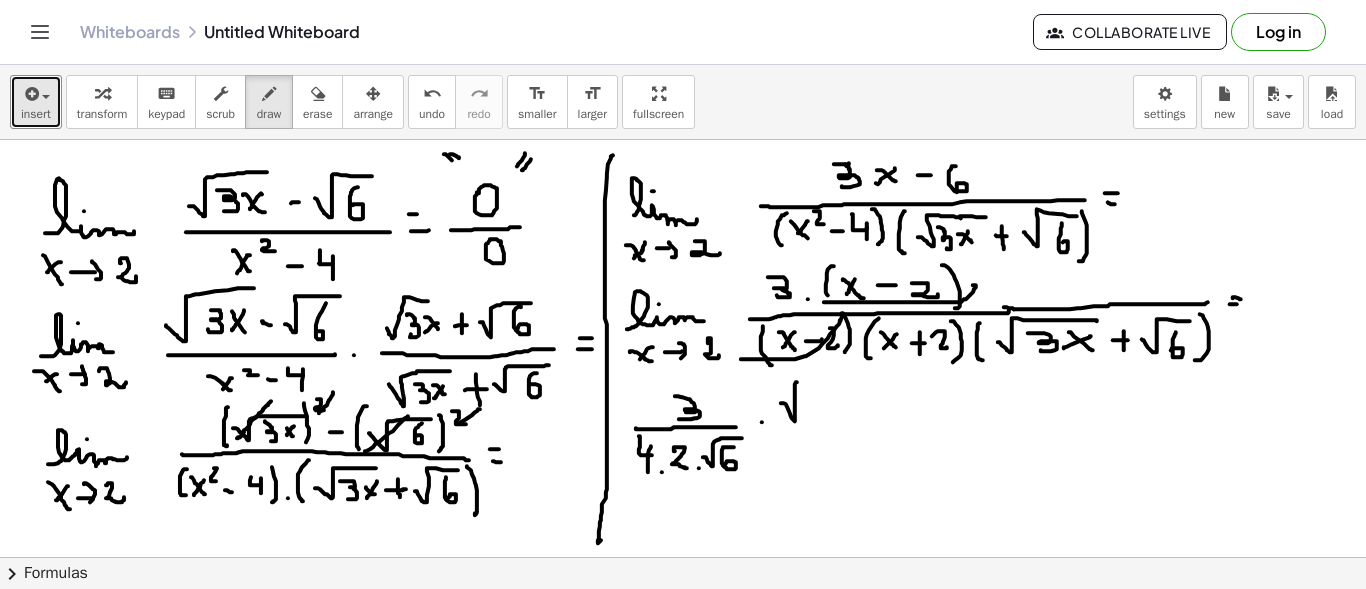drag, startPoint x: 794, startPoint y: 419, endPoint x: 840, endPoint y: 381, distance: 59.665737 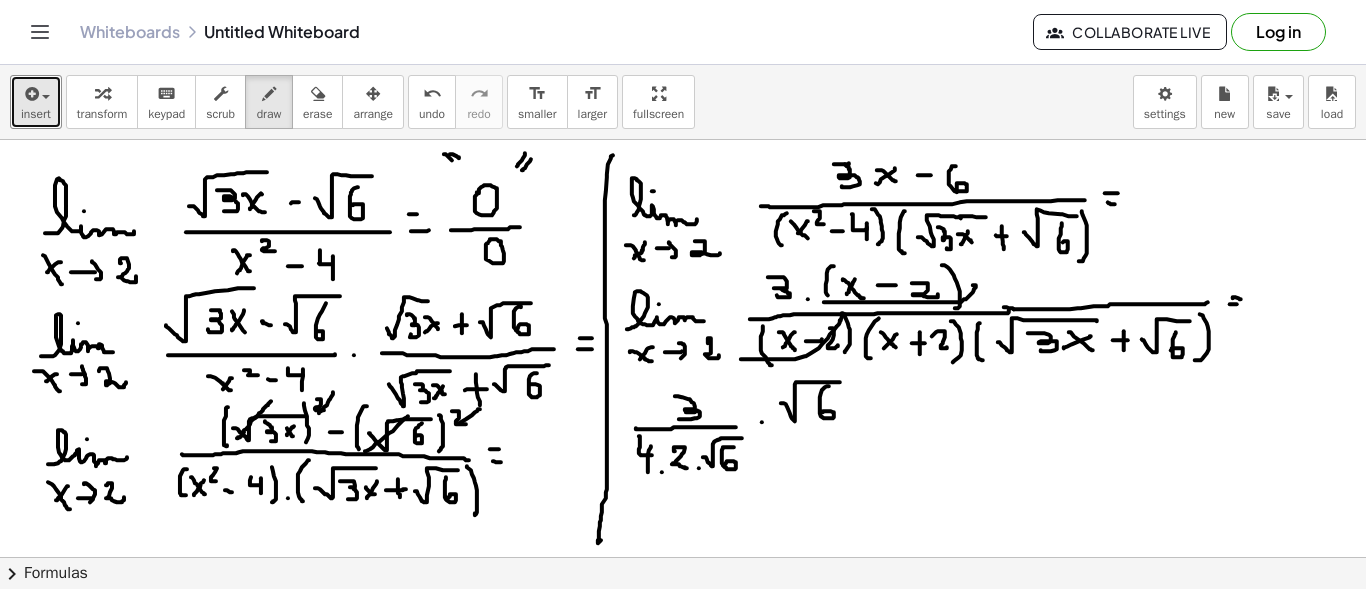 drag, startPoint x: 827, startPoint y: 385, endPoint x: 809, endPoint y: 419, distance: 38.470768 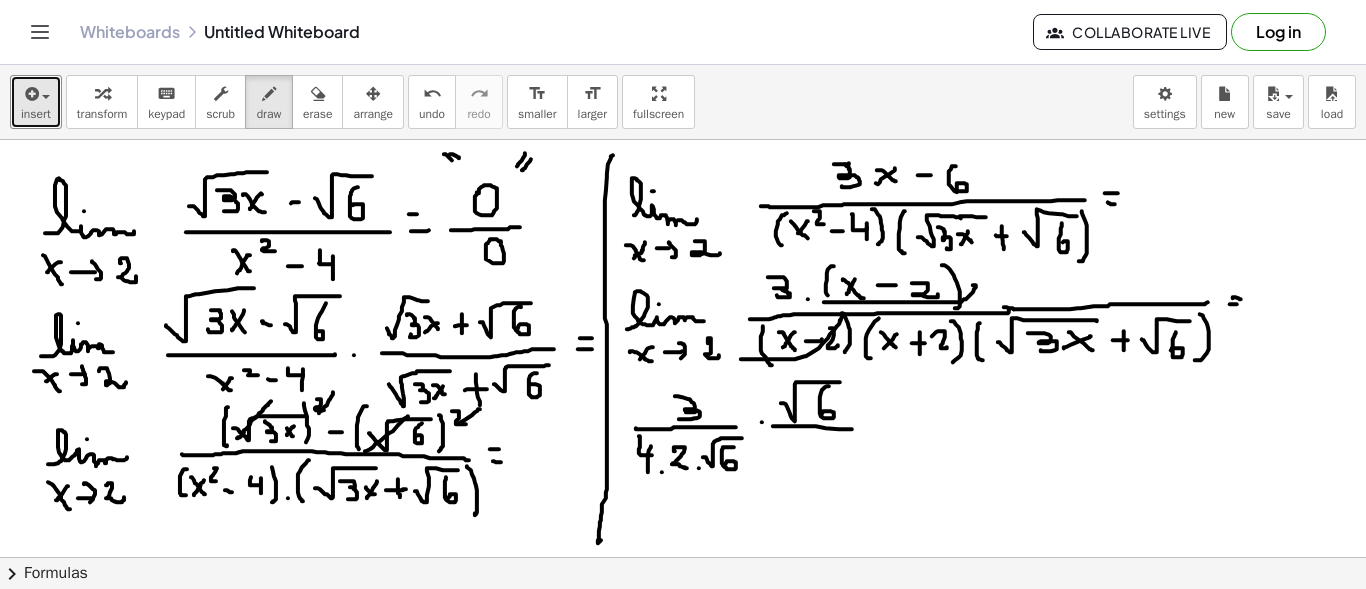 drag, startPoint x: 826, startPoint y: 427, endPoint x: 852, endPoint y: 428, distance: 26.019224 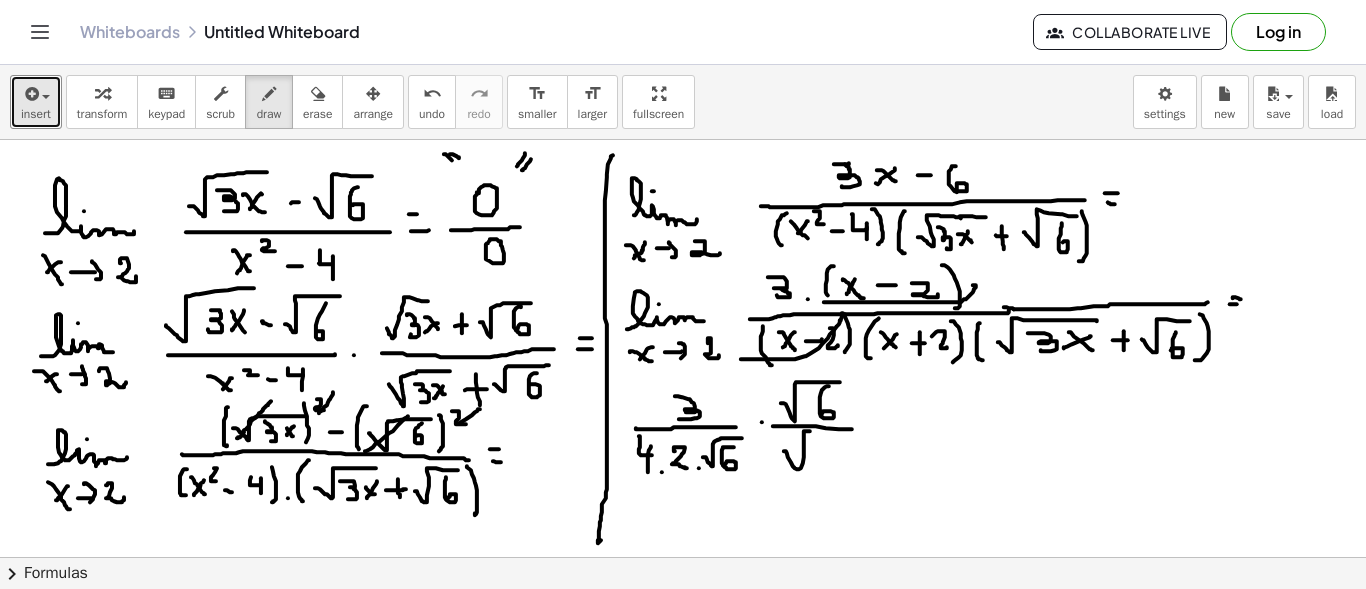 drag, startPoint x: 784, startPoint y: 450, endPoint x: 829, endPoint y: 432, distance: 48.466484 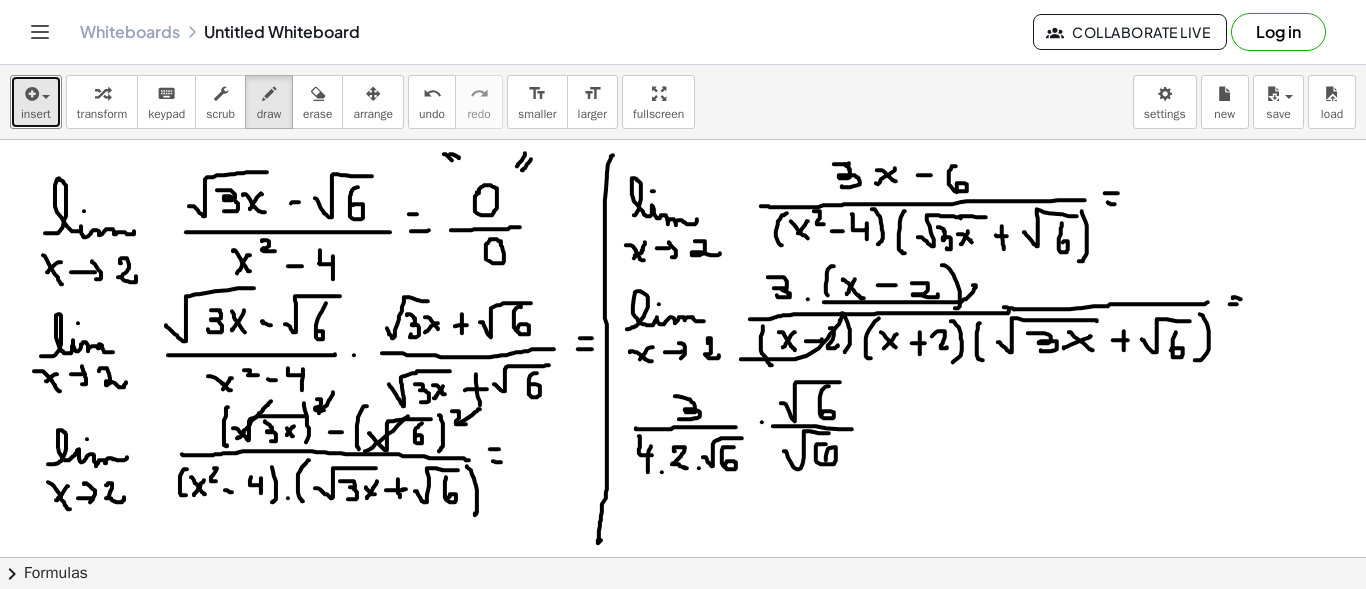 drag, startPoint x: 820, startPoint y: 443, endPoint x: 826, endPoint y: 461, distance: 18.973665 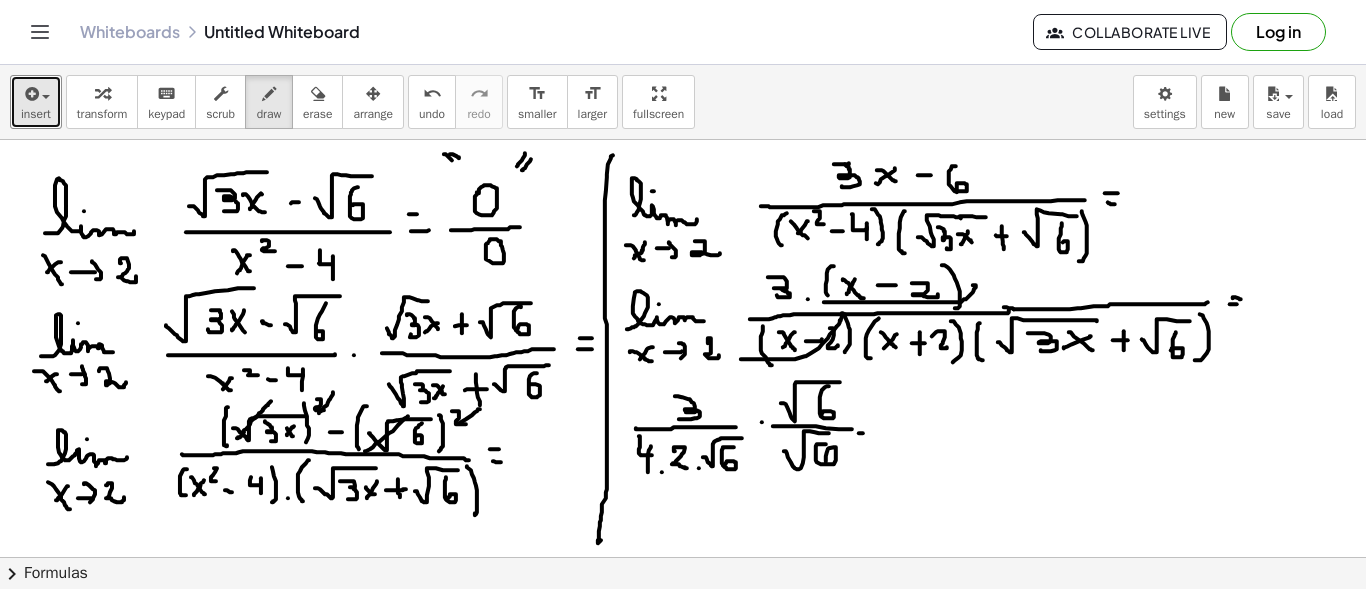 drag, startPoint x: 859, startPoint y: 432, endPoint x: 875, endPoint y: 432, distance: 16 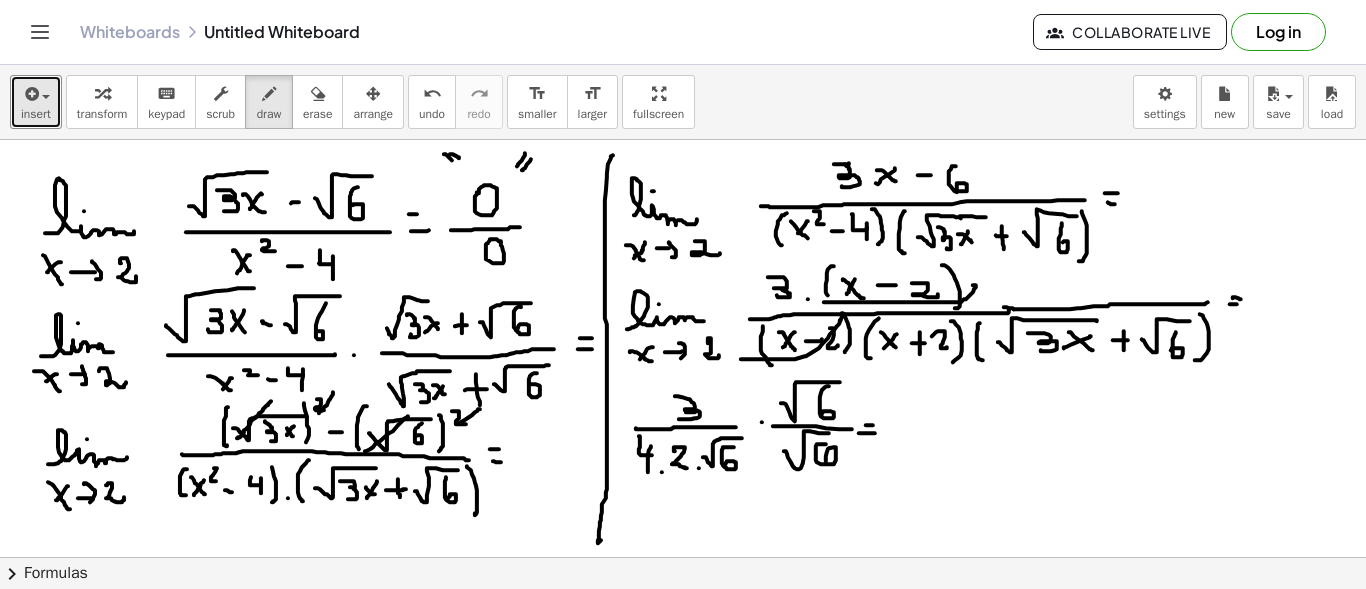 click at bounding box center (683, 666) 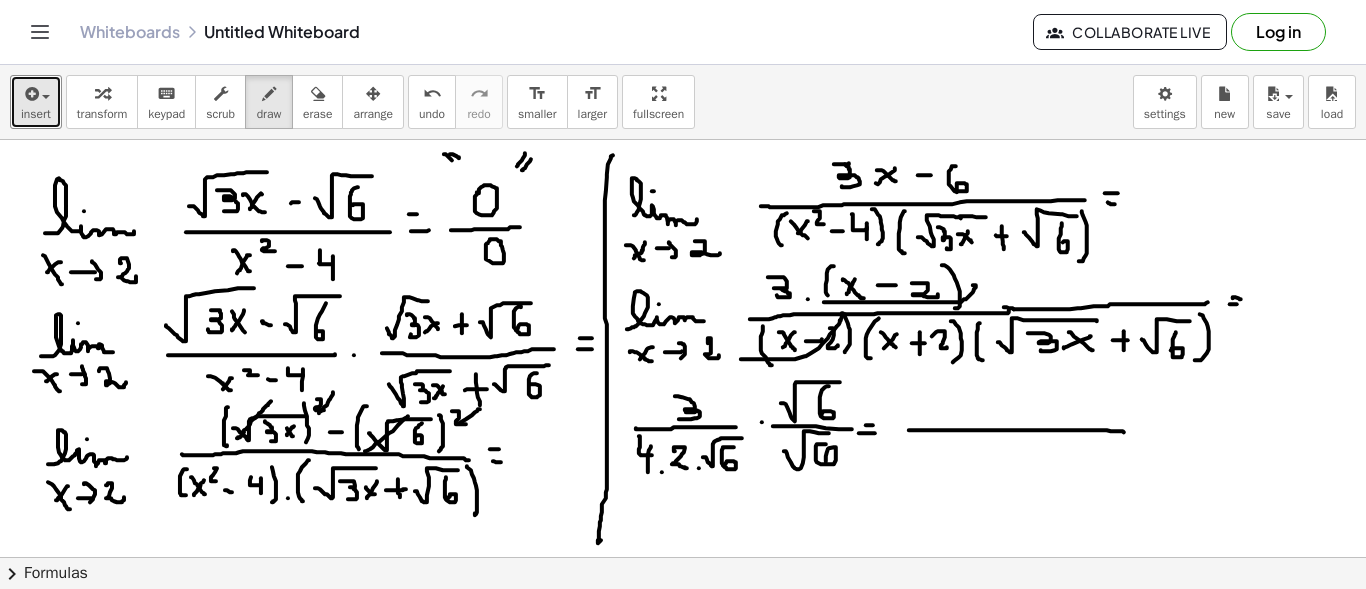drag, startPoint x: 909, startPoint y: 429, endPoint x: 1124, endPoint y: 431, distance: 215.00931 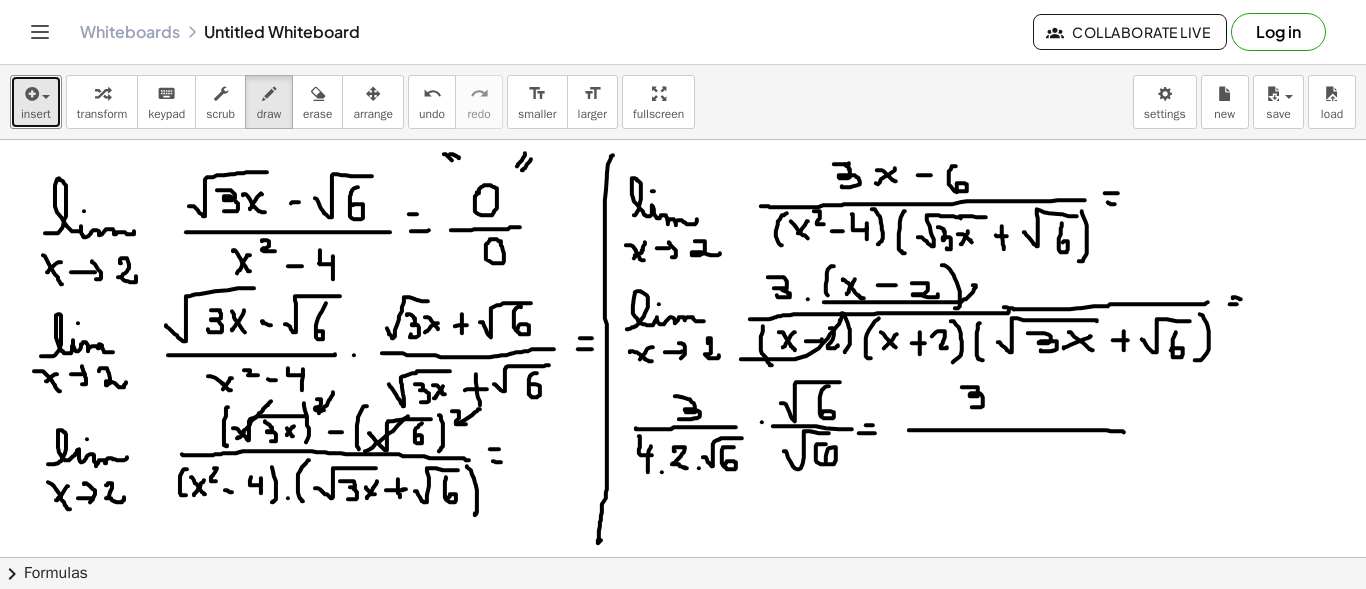 drag, startPoint x: 962, startPoint y: 386, endPoint x: 969, endPoint y: 404, distance: 19.313208 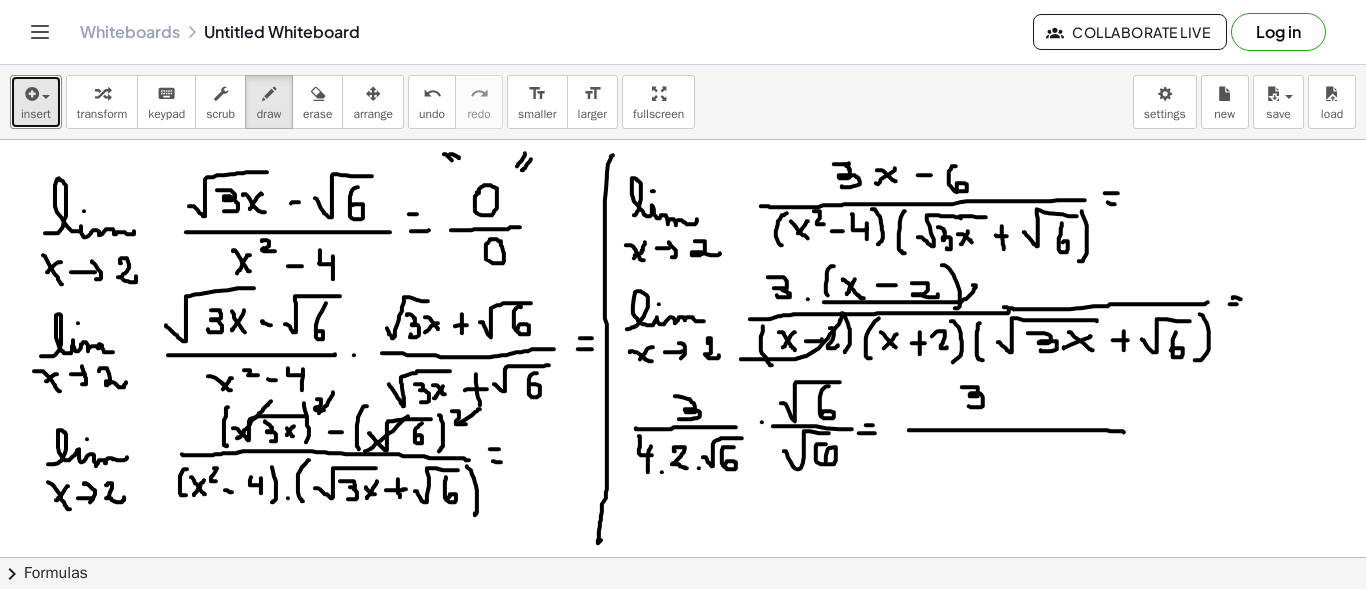 click at bounding box center [683, 666] 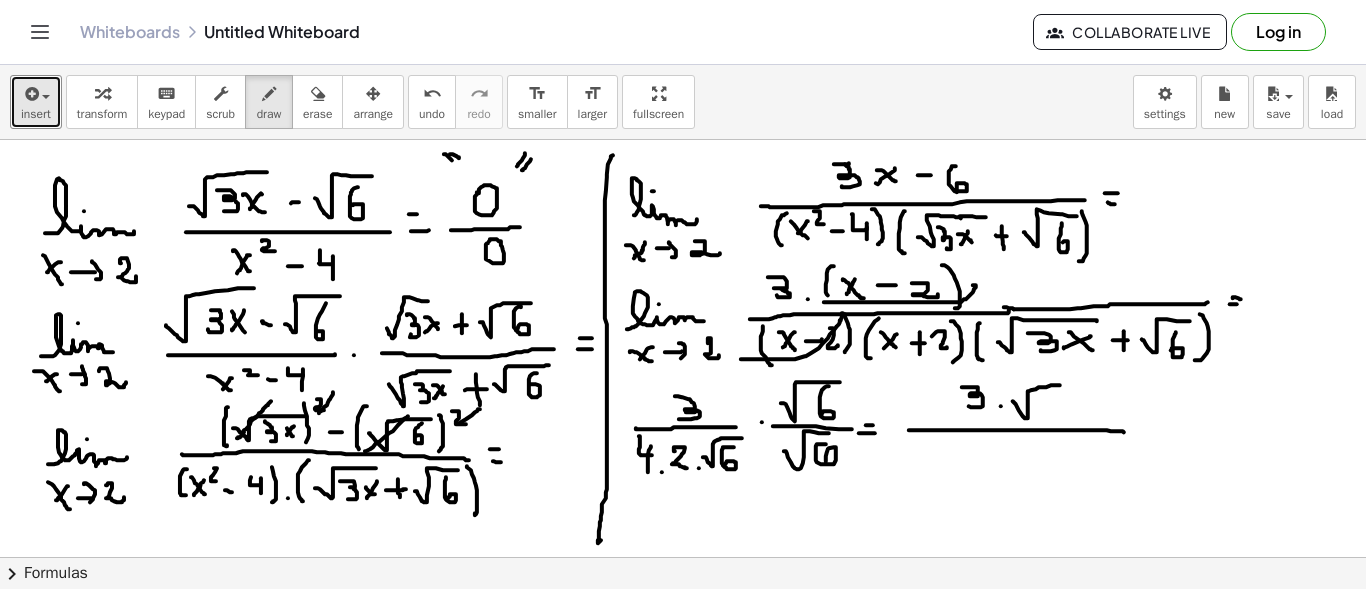 drag, startPoint x: 1017, startPoint y: 405, endPoint x: 1068, endPoint y: 384, distance: 55.154327 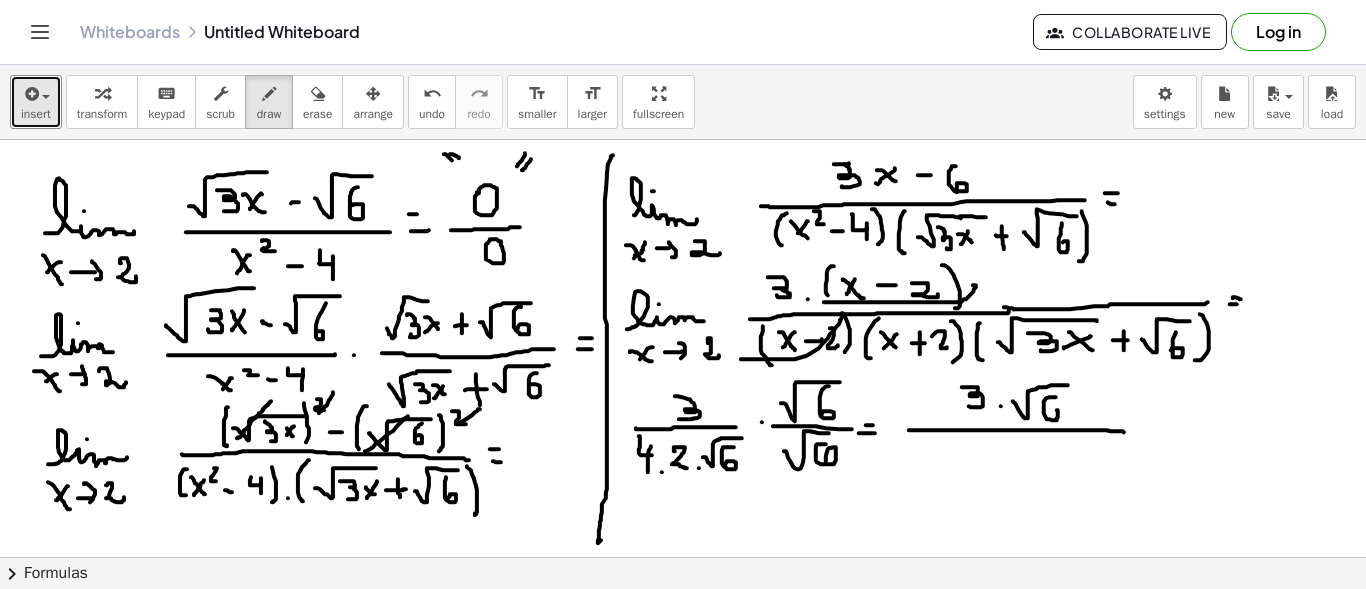 drag, startPoint x: 1051, startPoint y: 396, endPoint x: 1039, endPoint y: 417, distance: 24.186773 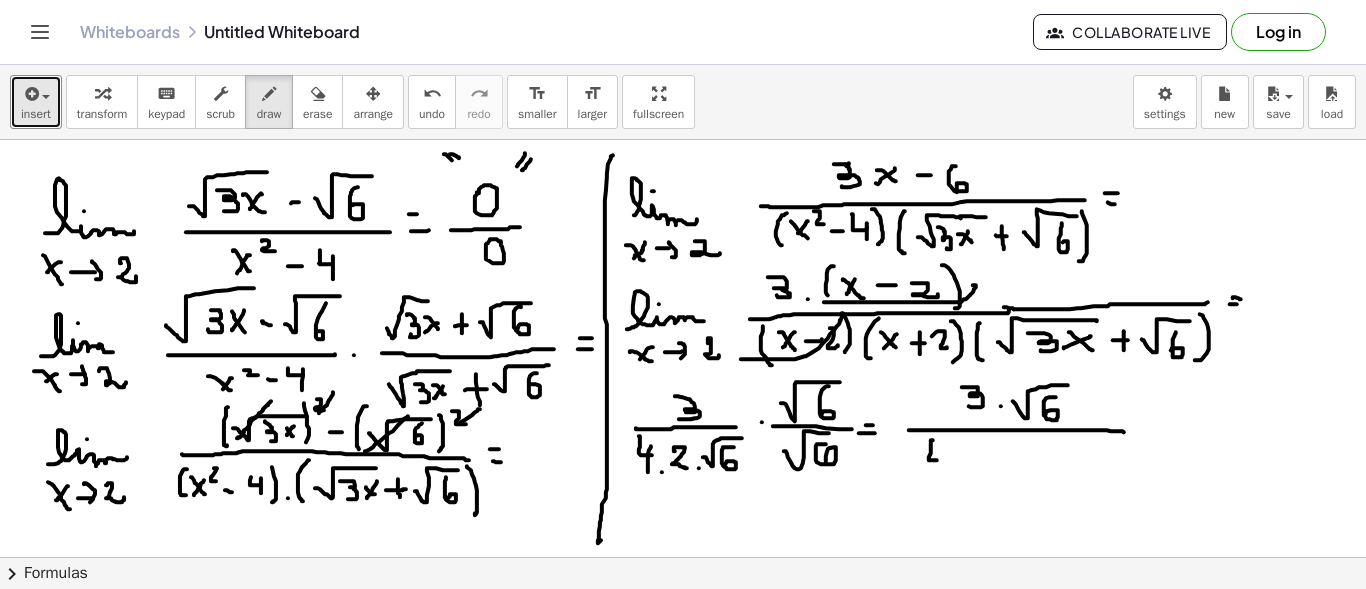 drag, startPoint x: 931, startPoint y: 439, endPoint x: 941, endPoint y: 459, distance: 22.36068 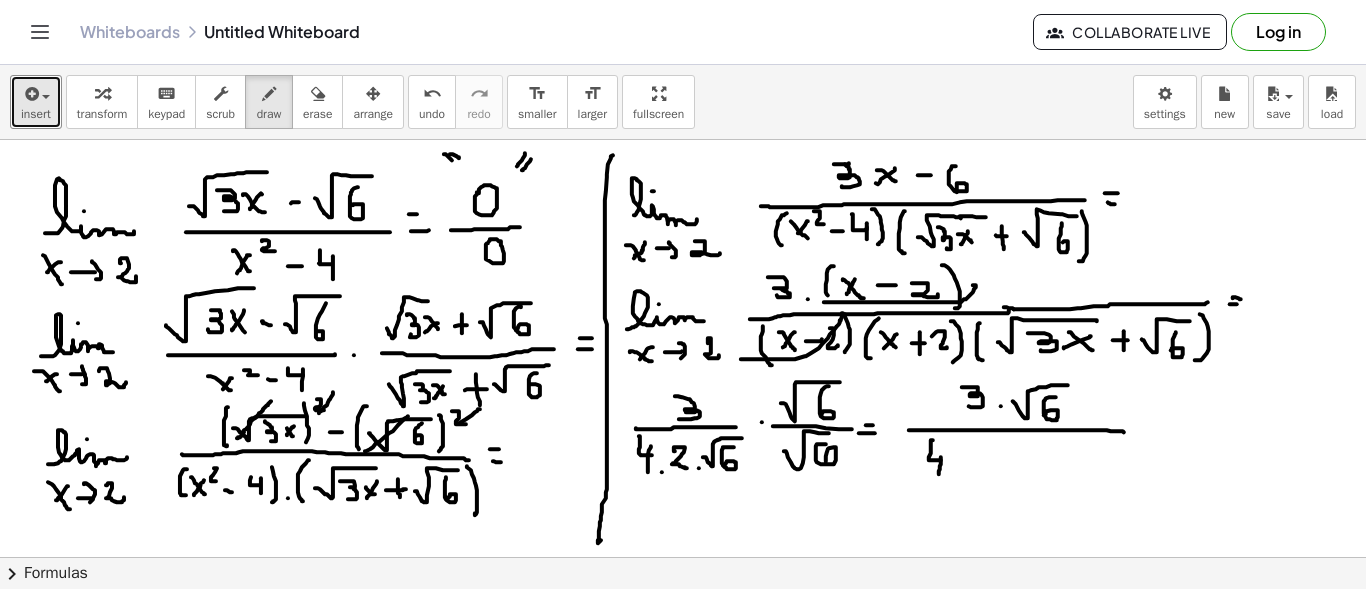 drag, startPoint x: 941, startPoint y: 456, endPoint x: 950, endPoint y: 472, distance: 18.35756 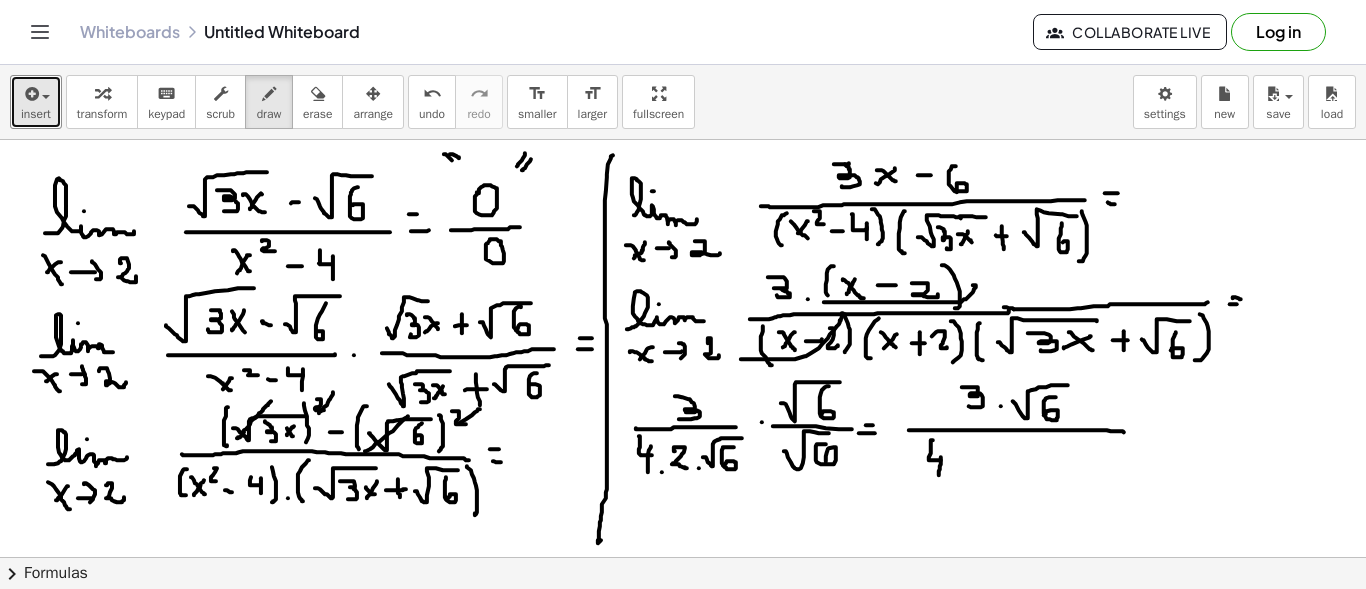 click at bounding box center (683, 666) 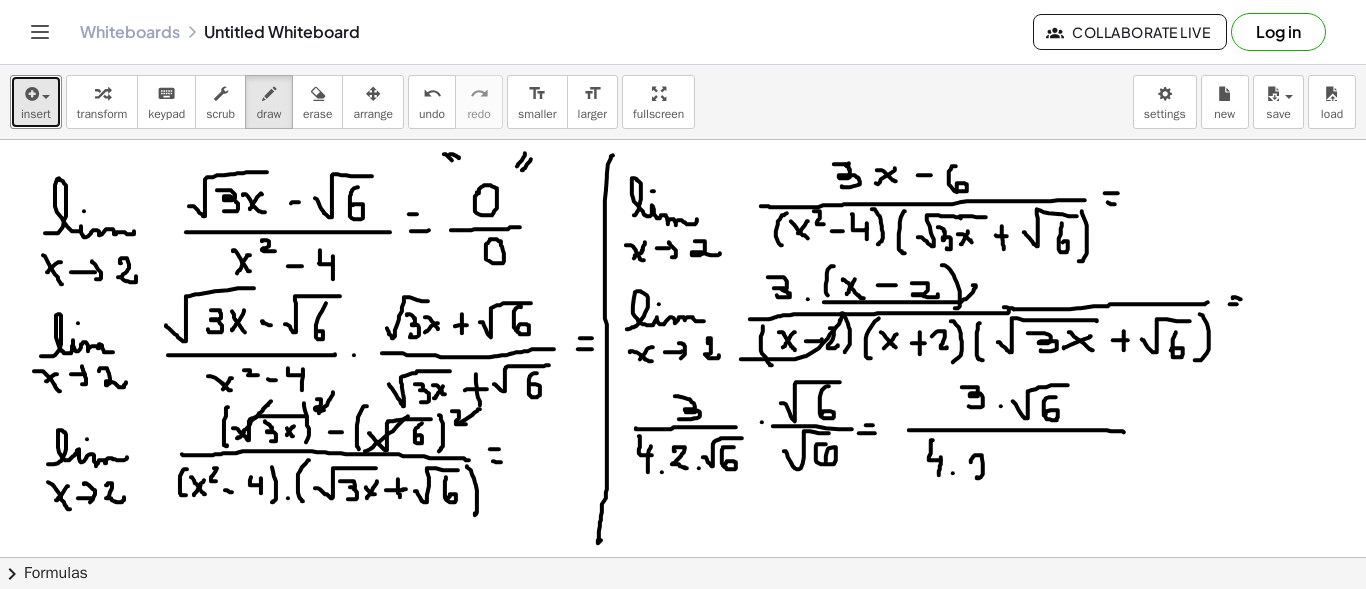 drag, startPoint x: 971, startPoint y: 461, endPoint x: 994, endPoint y: 478, distance: 28.600698 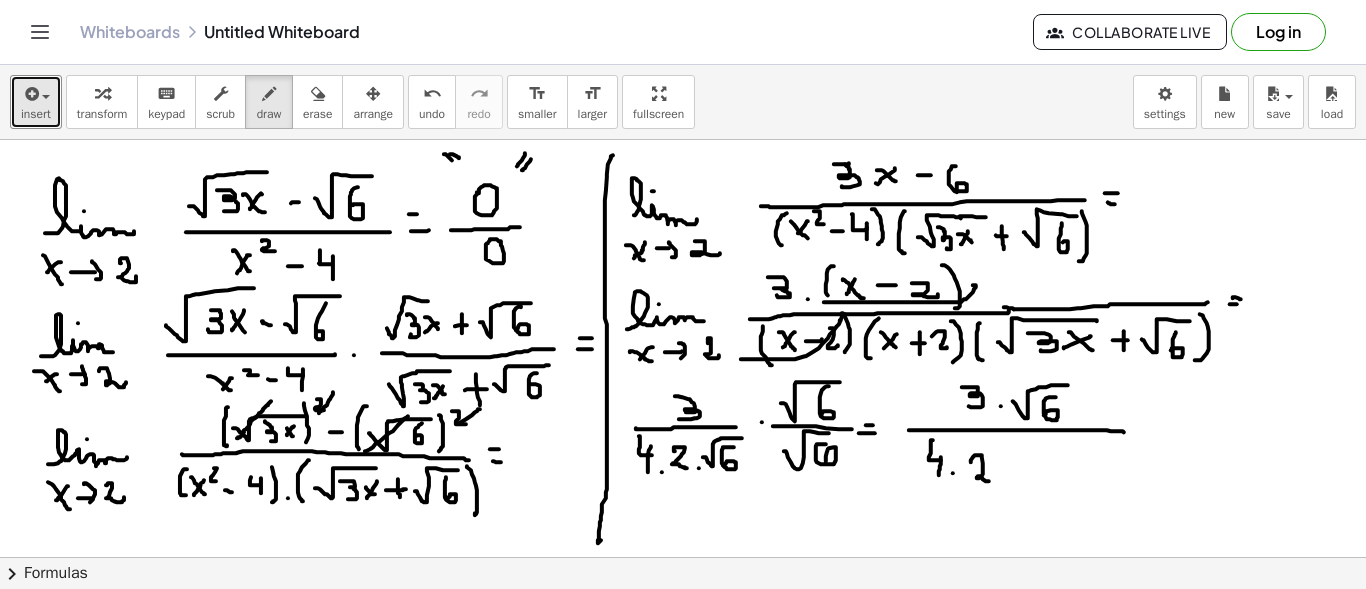 click at bounding box center [683, 666] 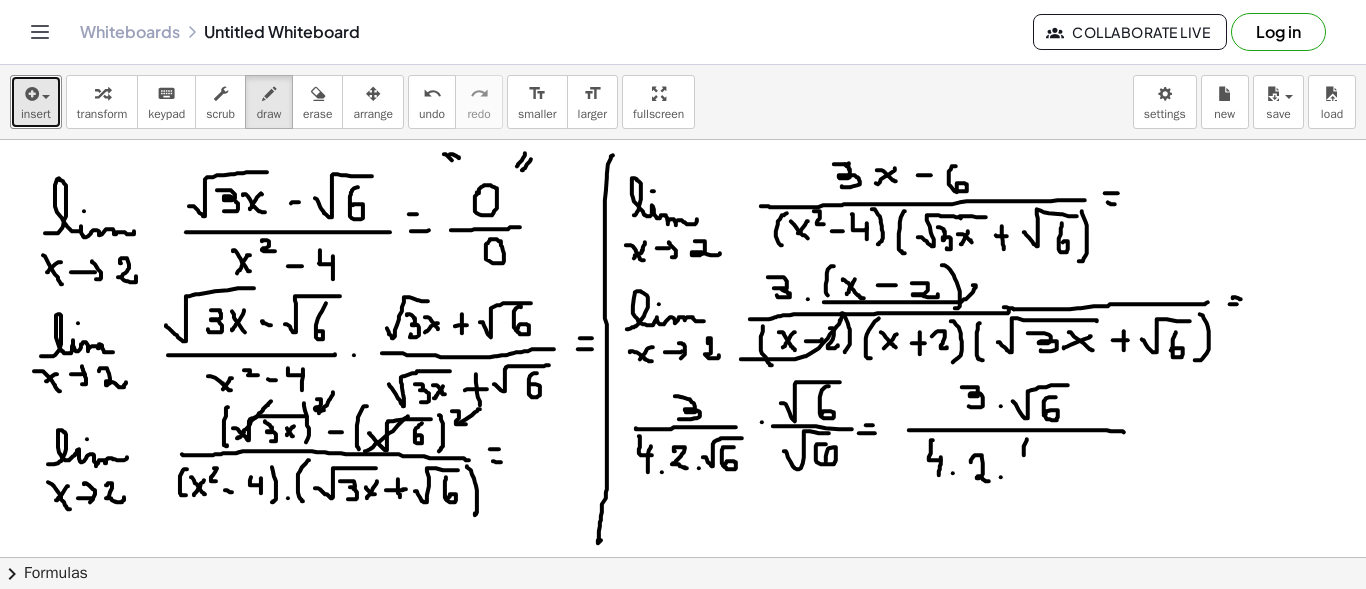 drag, startPoint x: 1027, startPoint y: 439, endPoint x: 1029, endPoint y: 478, distance: 39.051247 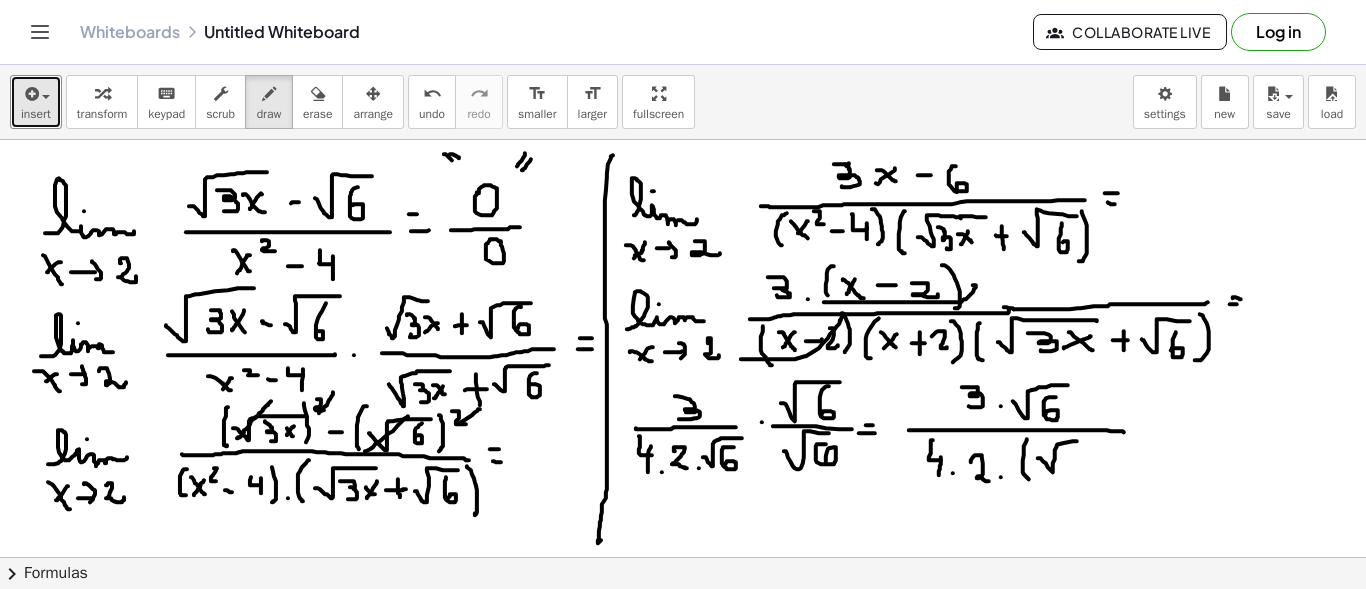 drag, startPoint x: 1039, startPoint y: 457, endPoint x: 1096, endPoint y: 440, distance: 59.48109 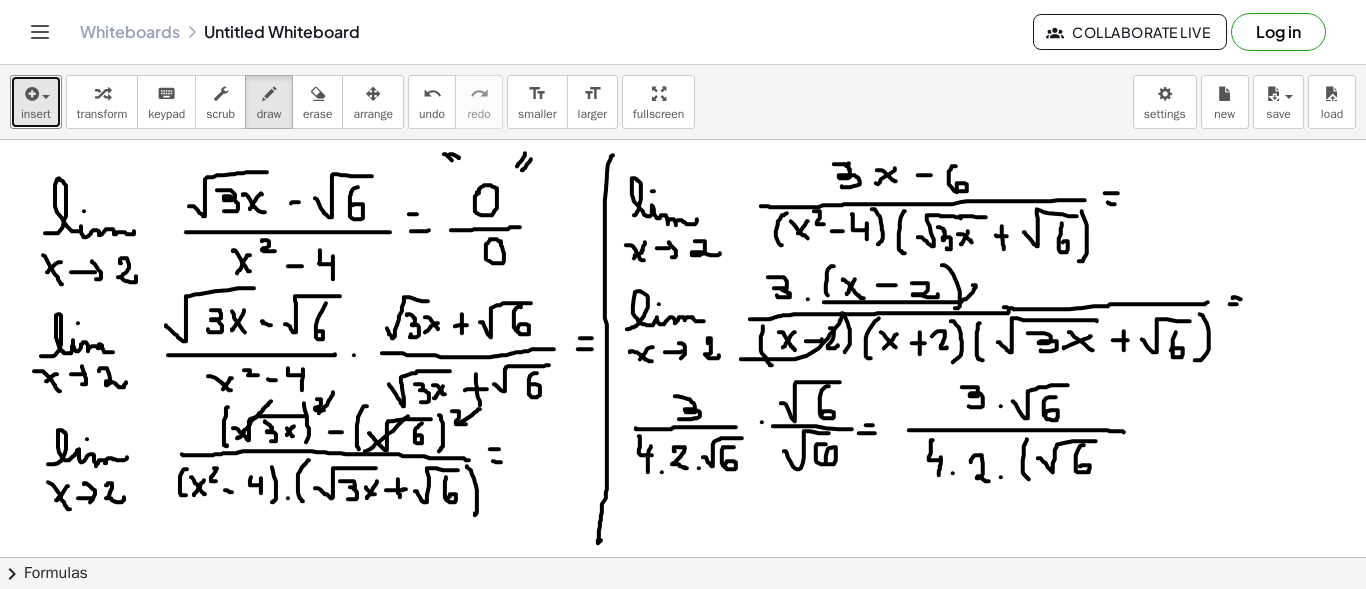 drag, startPoint x: 1079, startPoint y: 447, endPoint x: 1103, endPoint y: 454, distance: 25 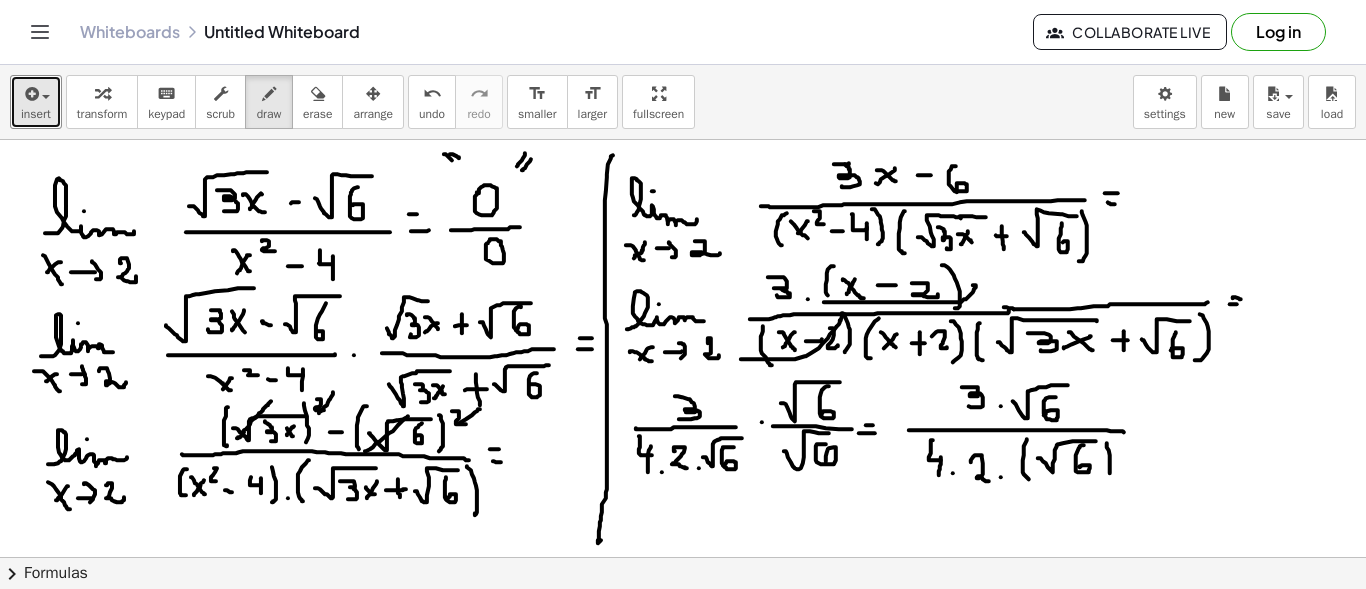 drag, startPoint x: 1107, startPoint y: 442, endPoint x: 1108, endPoint y: 465, distance: 23.021729 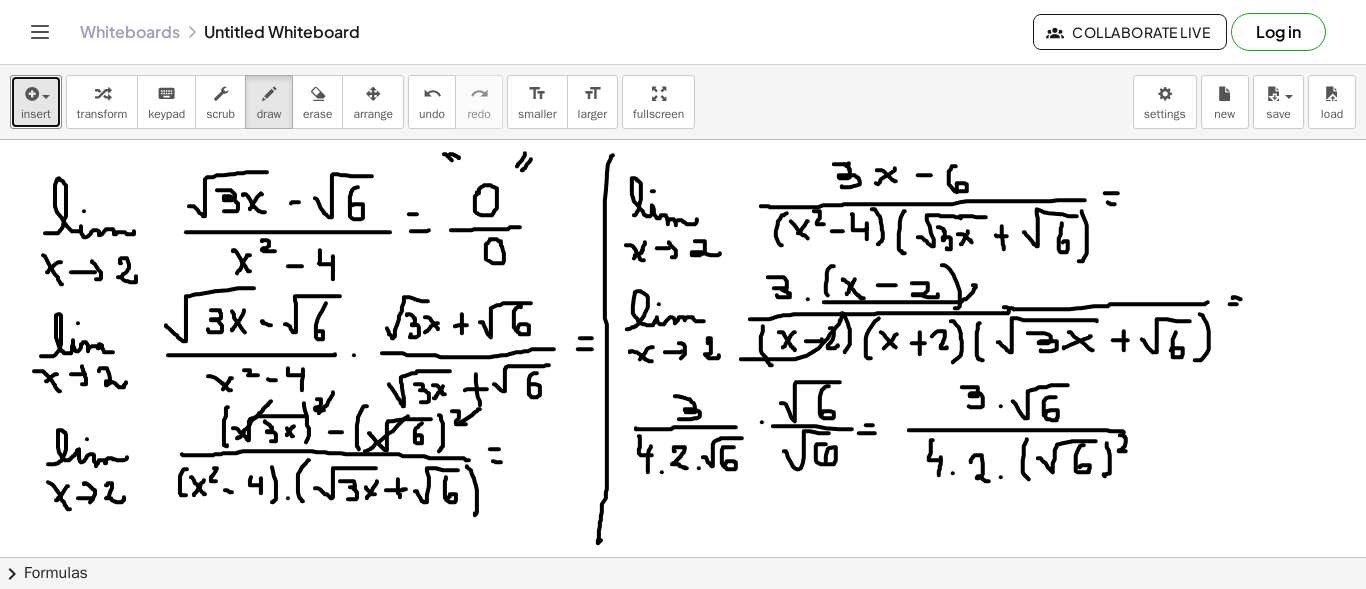 drag, startPoint x: 1126, startPoint y: 437, endPoint x: 1136, endPoint y: 438, distance: 10.049875 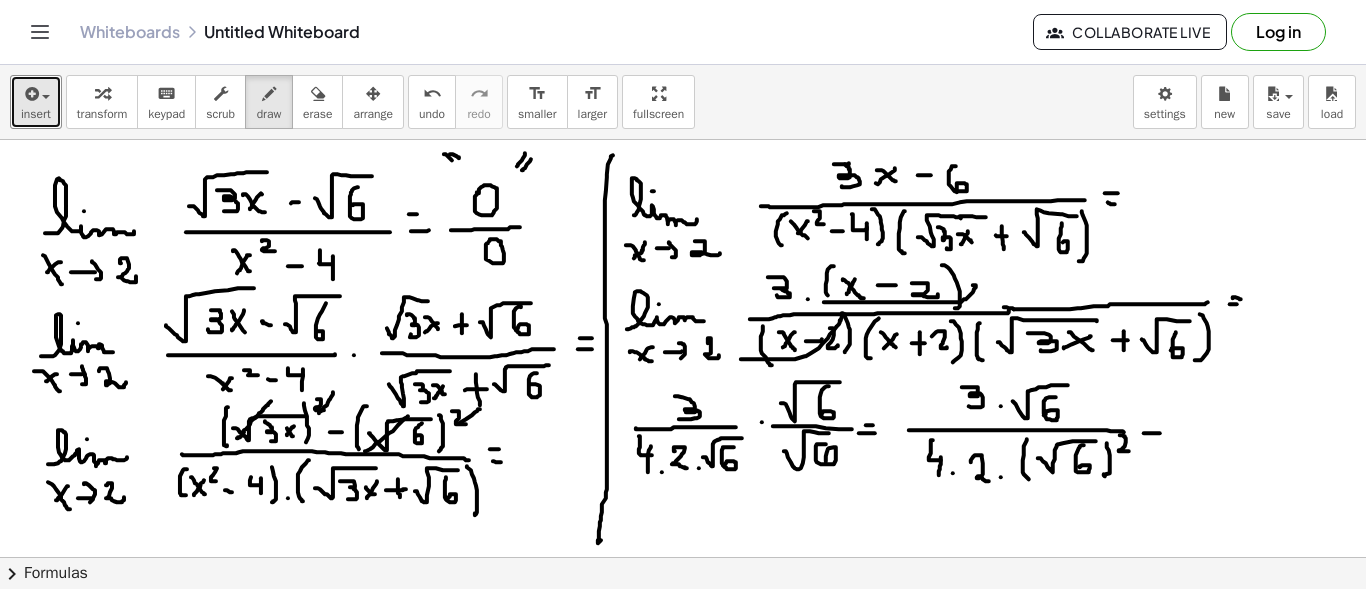 click at bounding box center (683, 666) 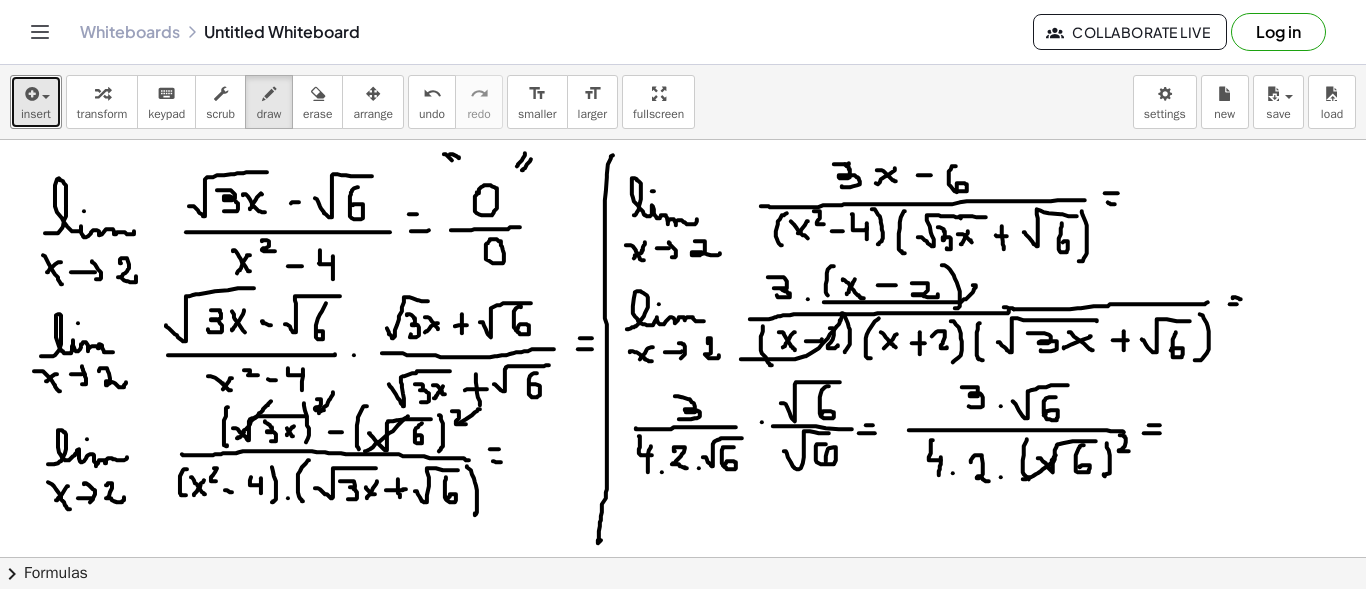 drag, startPoint x: 1023, startPoint y: 478, endPoint x: 1068, endPoint y: 442, distance: 57.628117 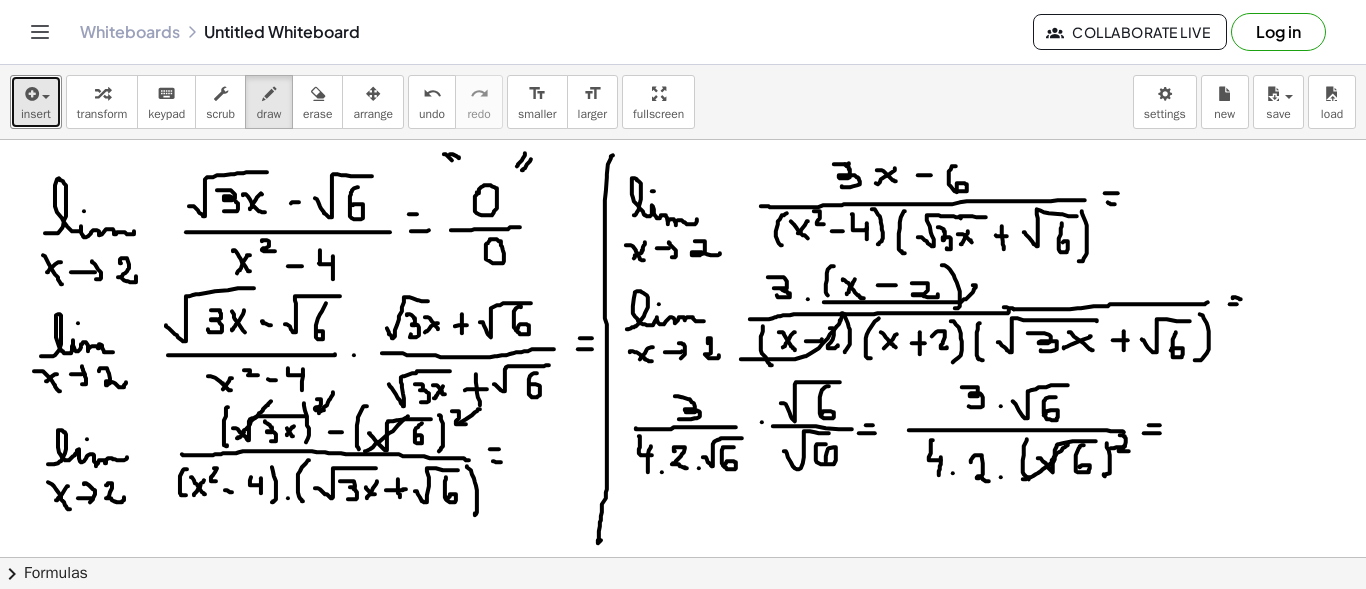 drag, startPoint x: 1113, startPoint y: 447, endPoint x: 1134, endPoint y: 441, distance: 21.84033 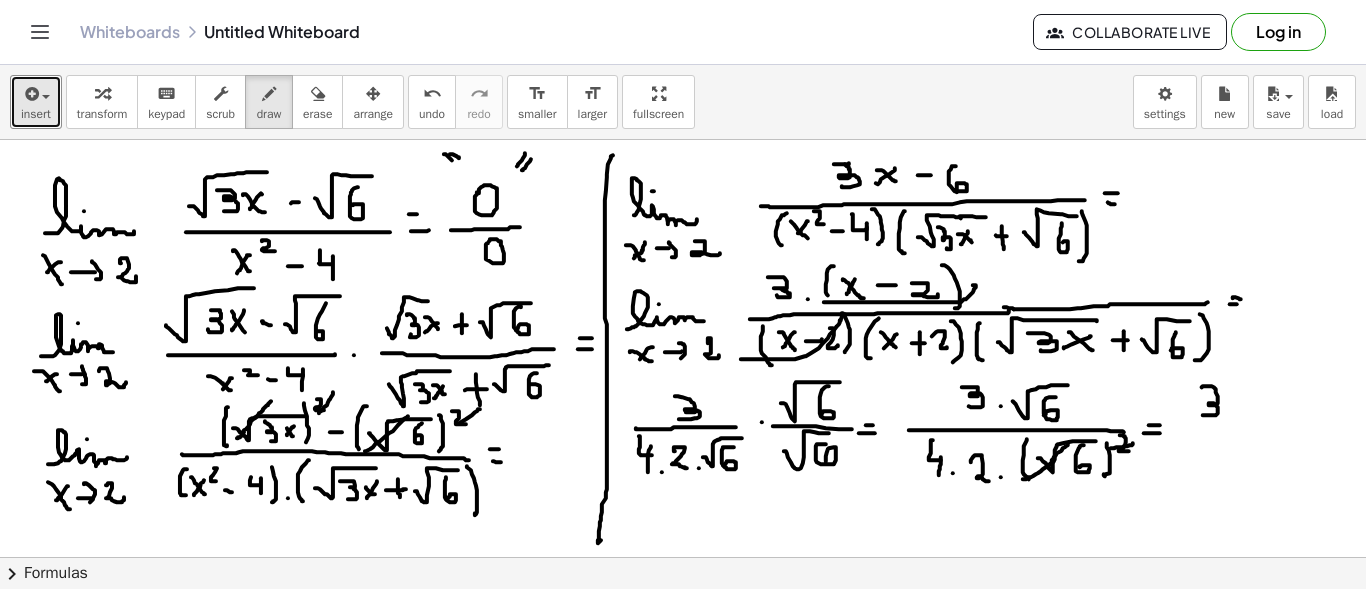 drag, startPoint x: 1202, startPoint y: 386, endPoint x: 1203, endPoint y: 414, distance: 28.01785 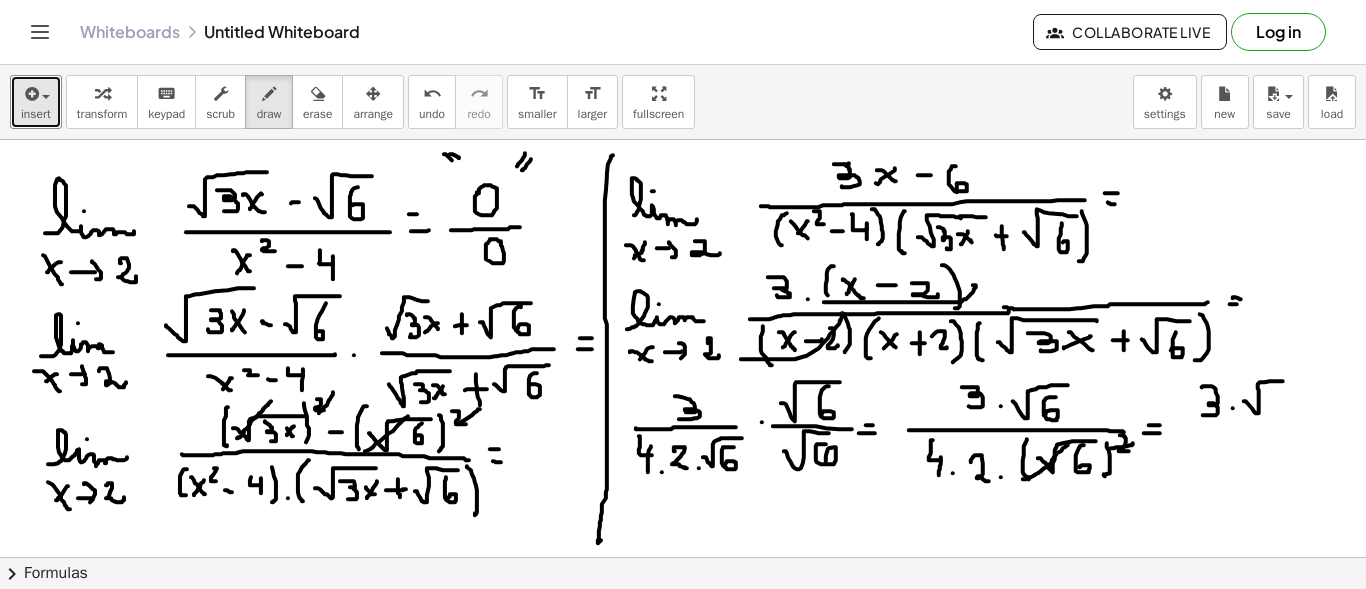 drag, startPoint x: 1244, startPoint y: 400, endPoint x: 1296, endPoint y: 380, distance: 55.713554 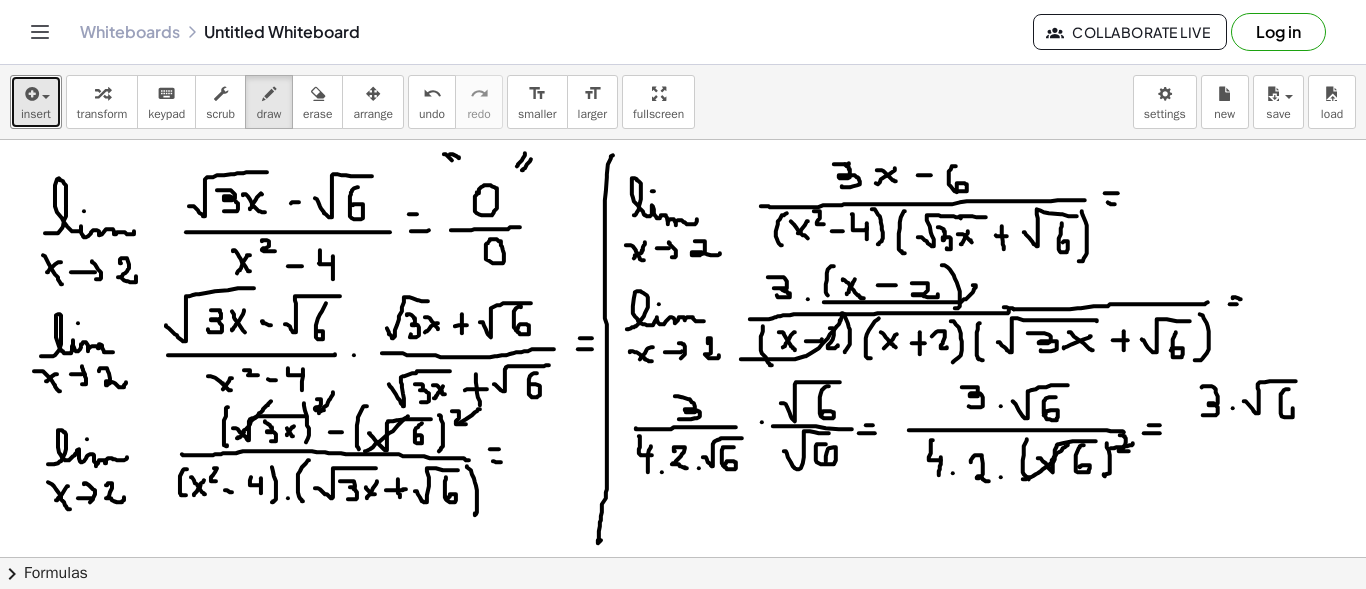 click at bounding box center (683, 666) 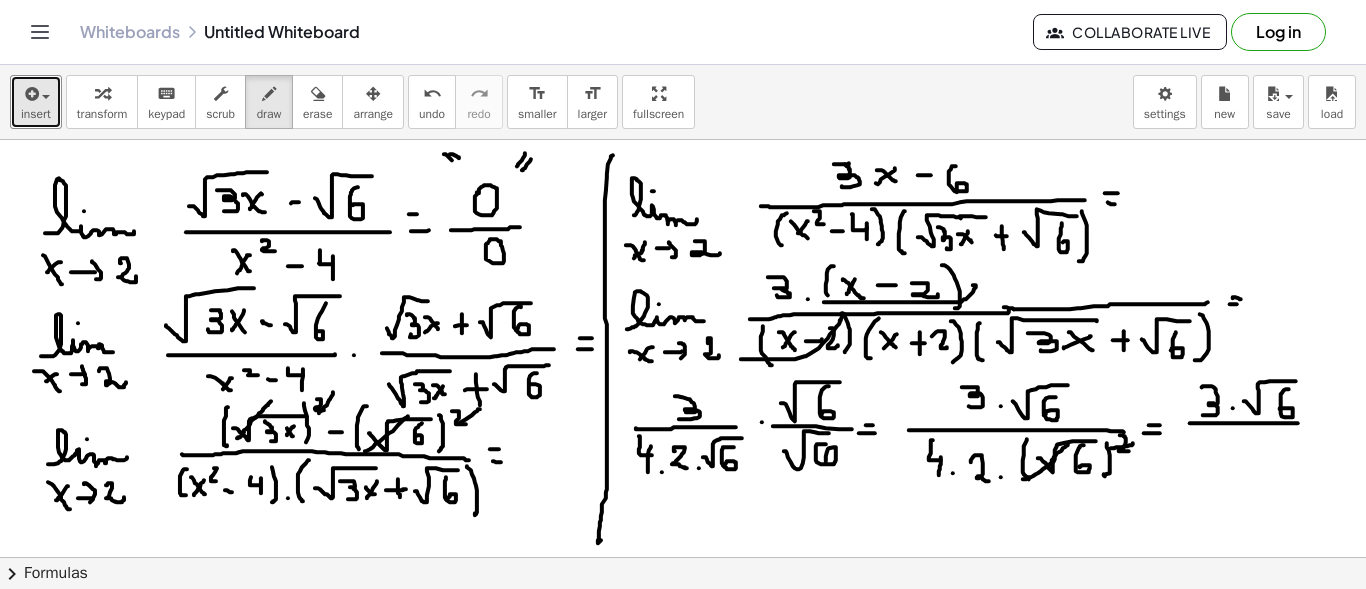 drag, startPoint x: 1193, startPoint y: 422, endPoint x: 1299, endPoint y: 422, distance: 106 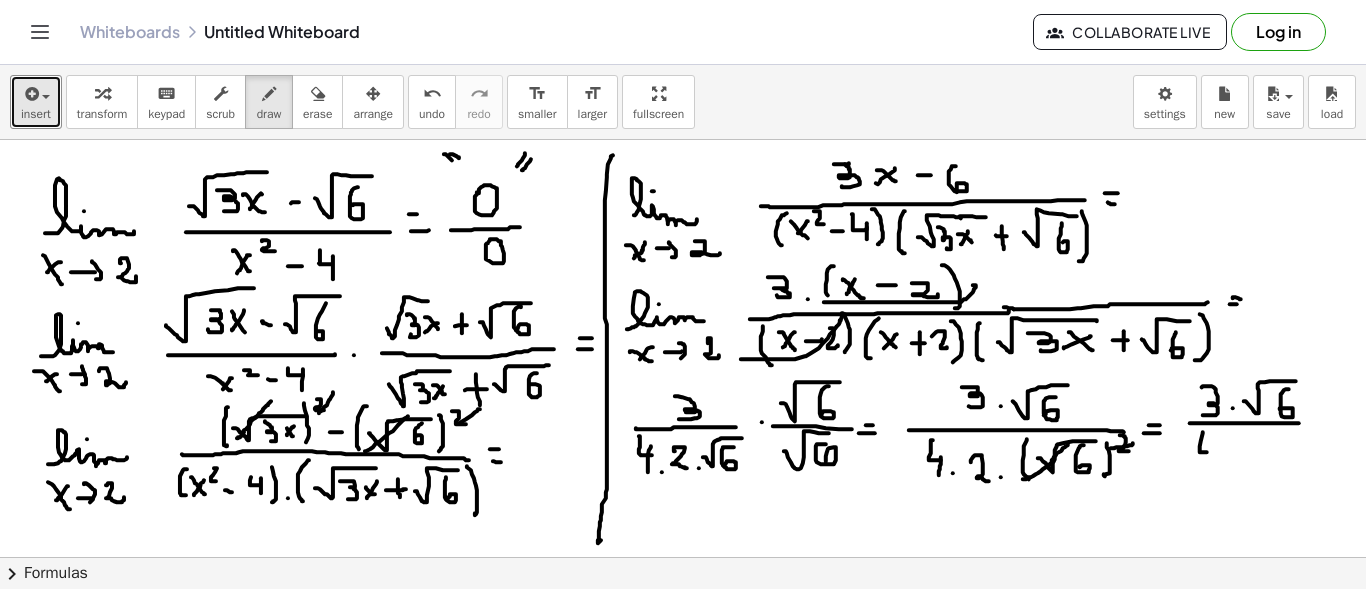 drag, startPoint x: 1203, startPoint y: 431, endPoint x: 1211, endPoint y: 446, distance: 17 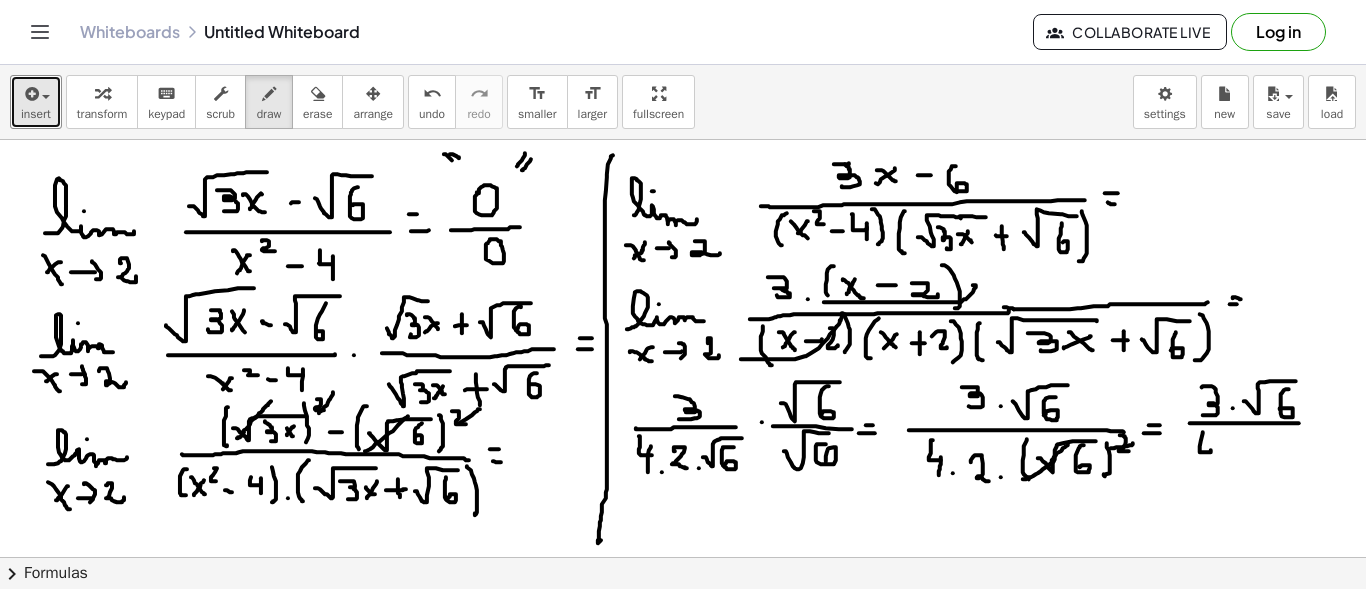 drag, startPoint x: 1211, startPoint y: 440, endPoint x: 1211, endPoint y: 460, distance: 20 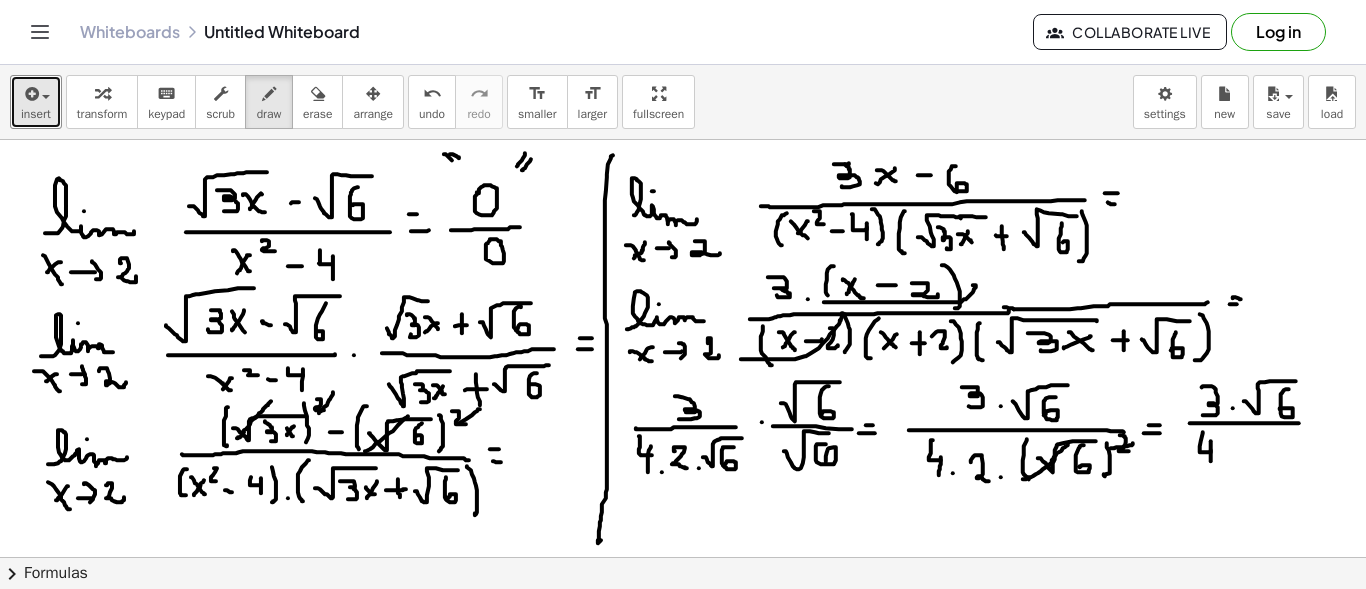 click at bounding box center [683, 666] 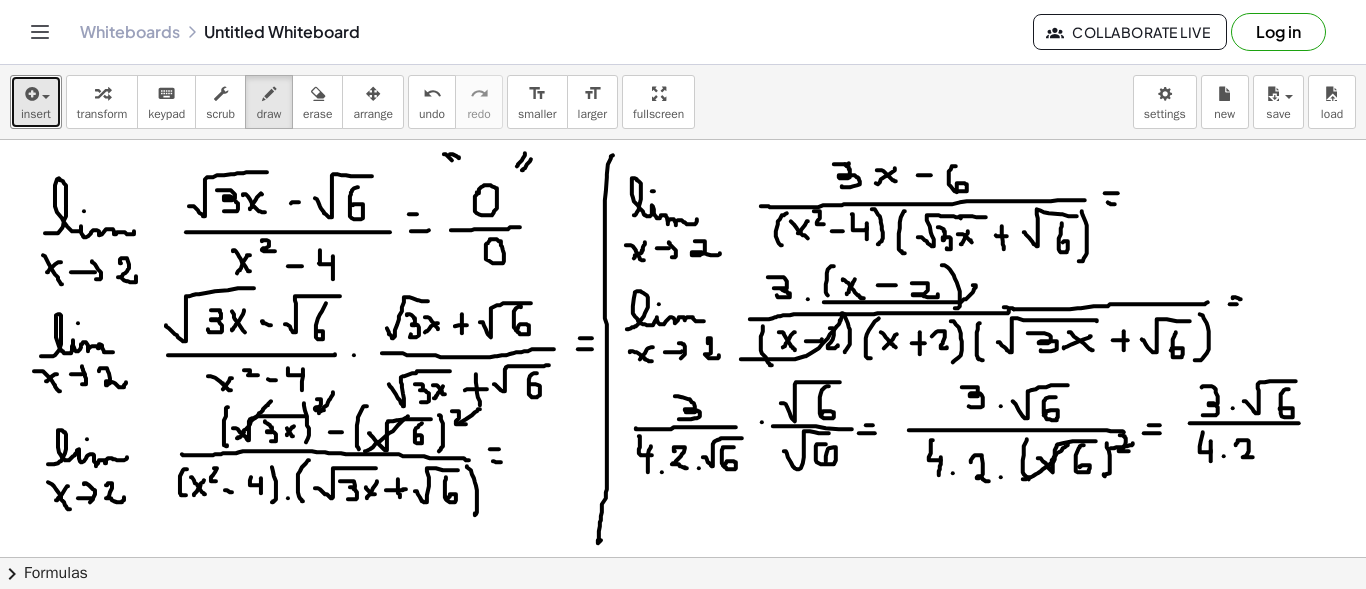 drag, startPoint x: 1238, startPoint y: 441, endPoint x: 1270, endPoint y: 458, distance: 36.23534 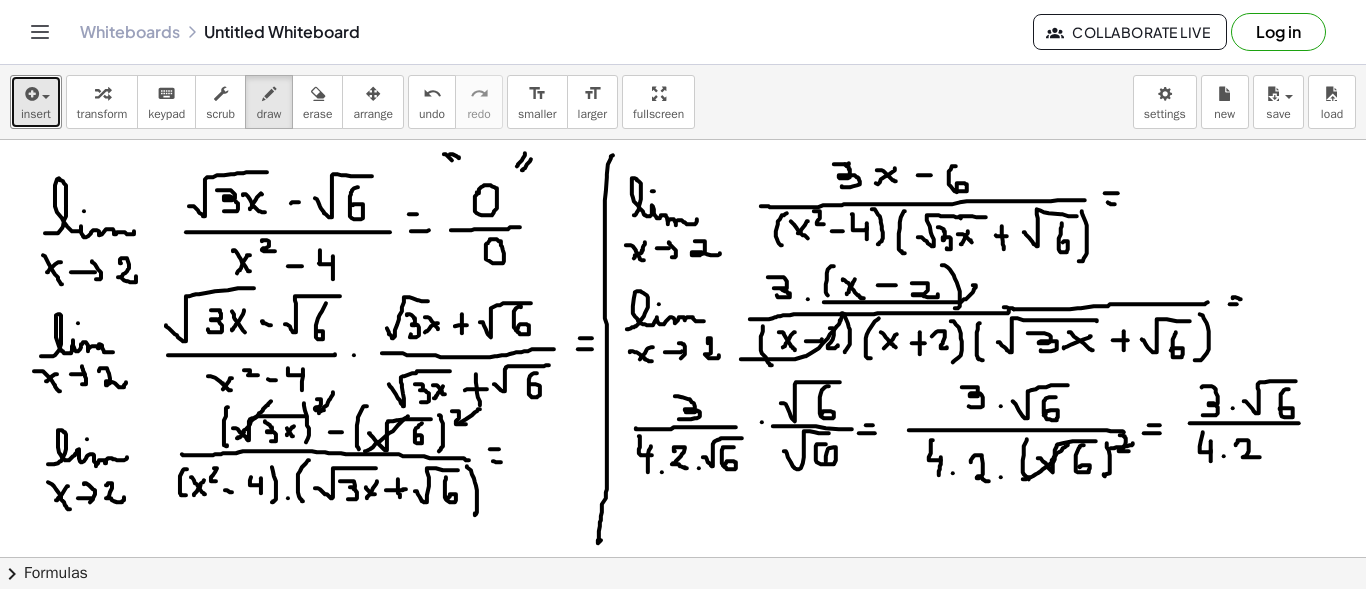click at bounding box center (683, 666) 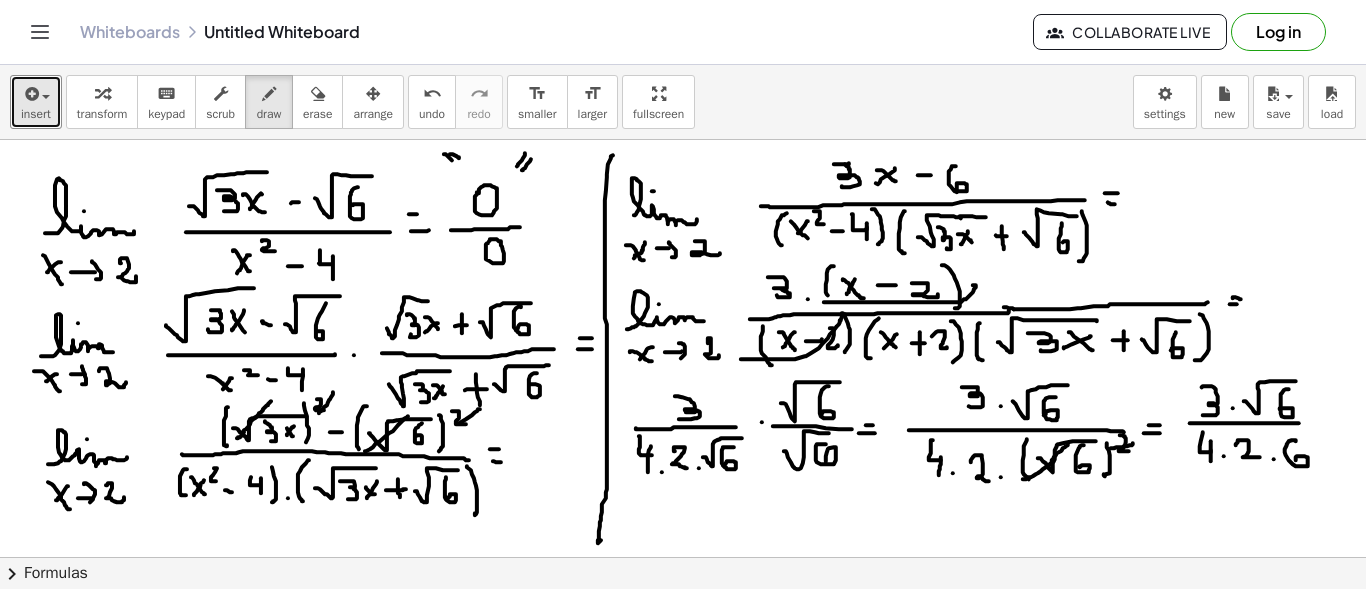 drag, startPoint x: 1296, startPoint y: 440, endPoint x: 1296, endPoint y: 459, distance: 19 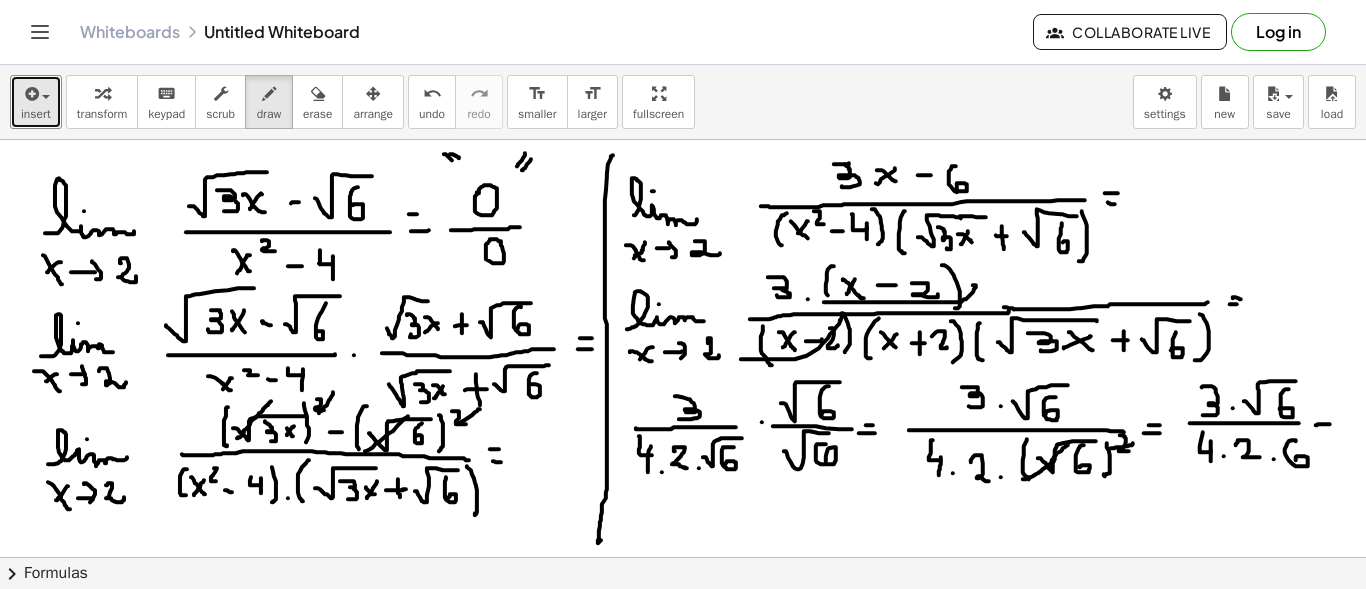 click at bounding box center (683, 666) 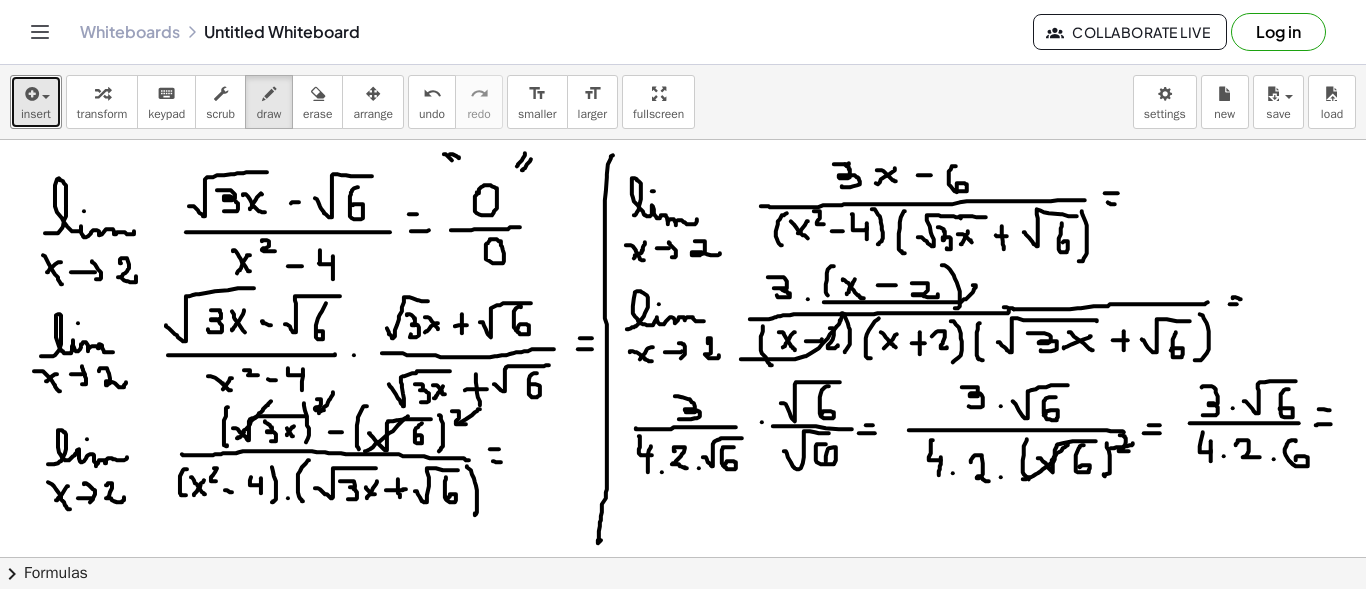 drag, startPoint x: 1319, startPoint y: 408, endPoint x: 1331, endPoint y: 409, distance: 12.0415945 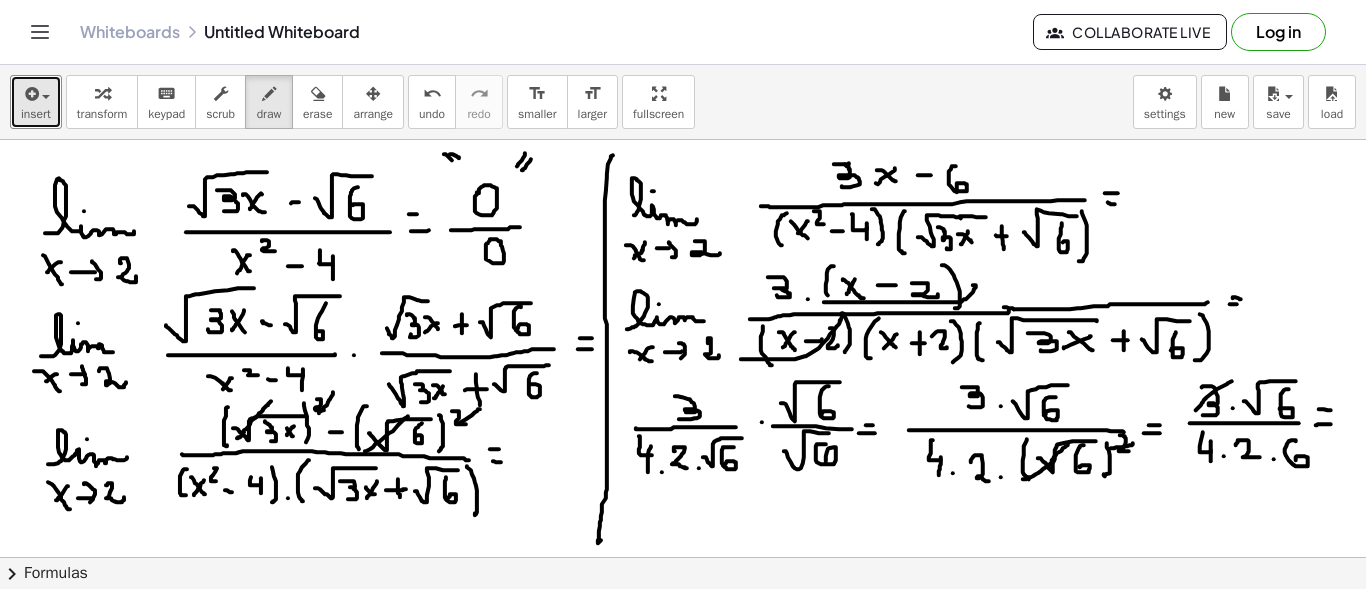 drag, startPoint x: 1227, startPoint y: 383, endPoint x: 1195, endPoint y: 410, distance: 41.868843 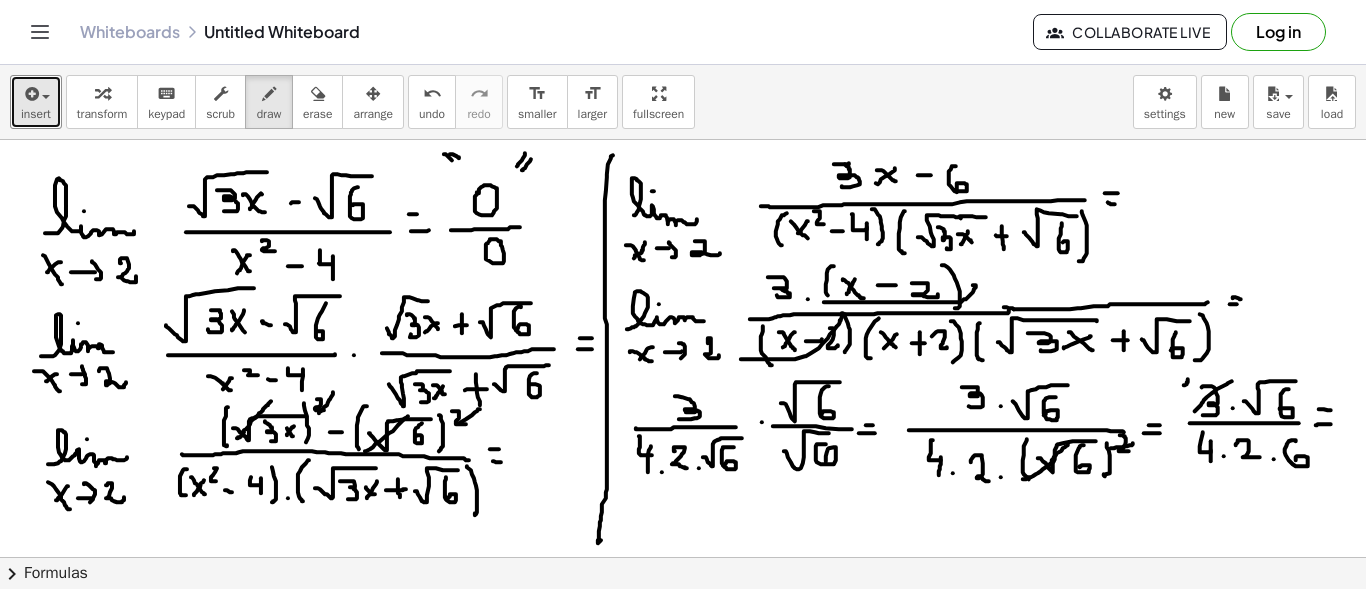drag, startPoint x: 1184, startPoint y: 384, endPoint x: 1191, endPoint y: 396, distance: 13.892444 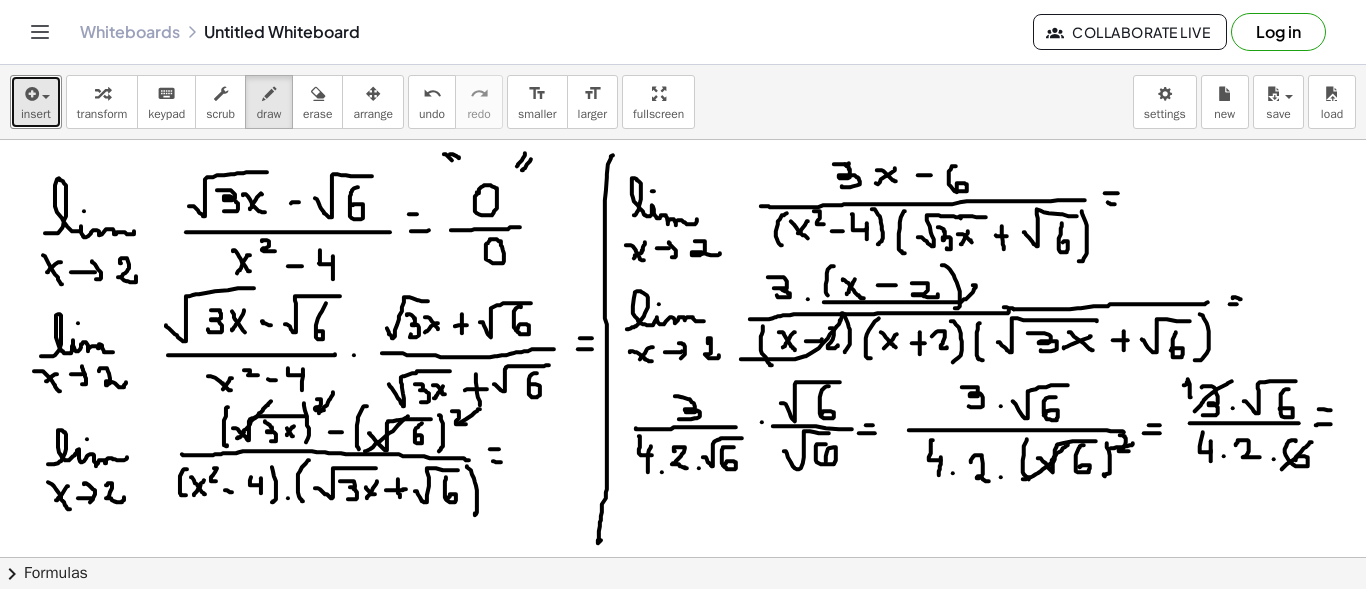 click at bounding box center [683, 666] 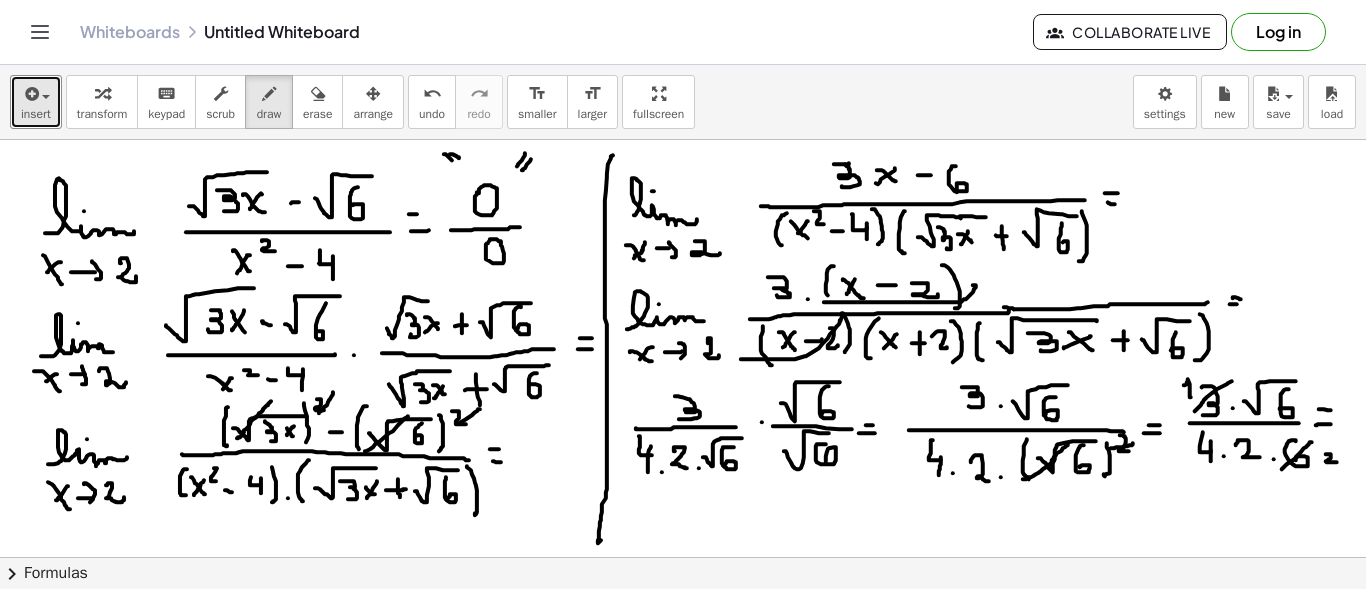 click at bounding box center (683, 666) 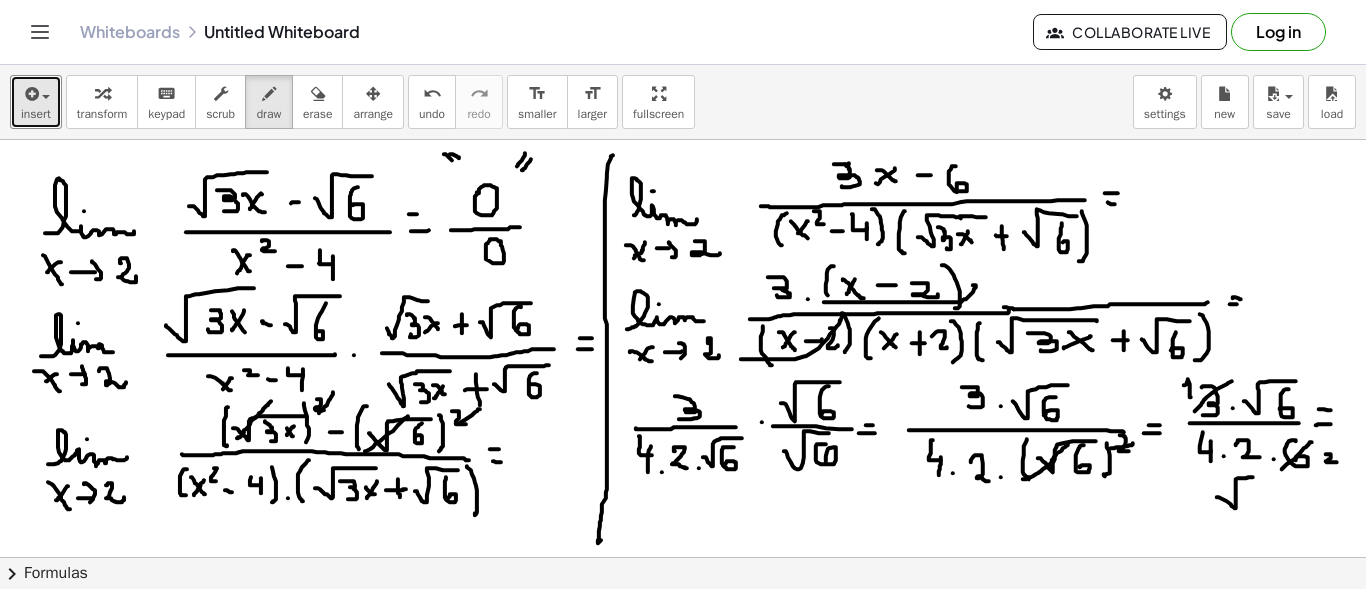 click at bounding box center (683, 666) 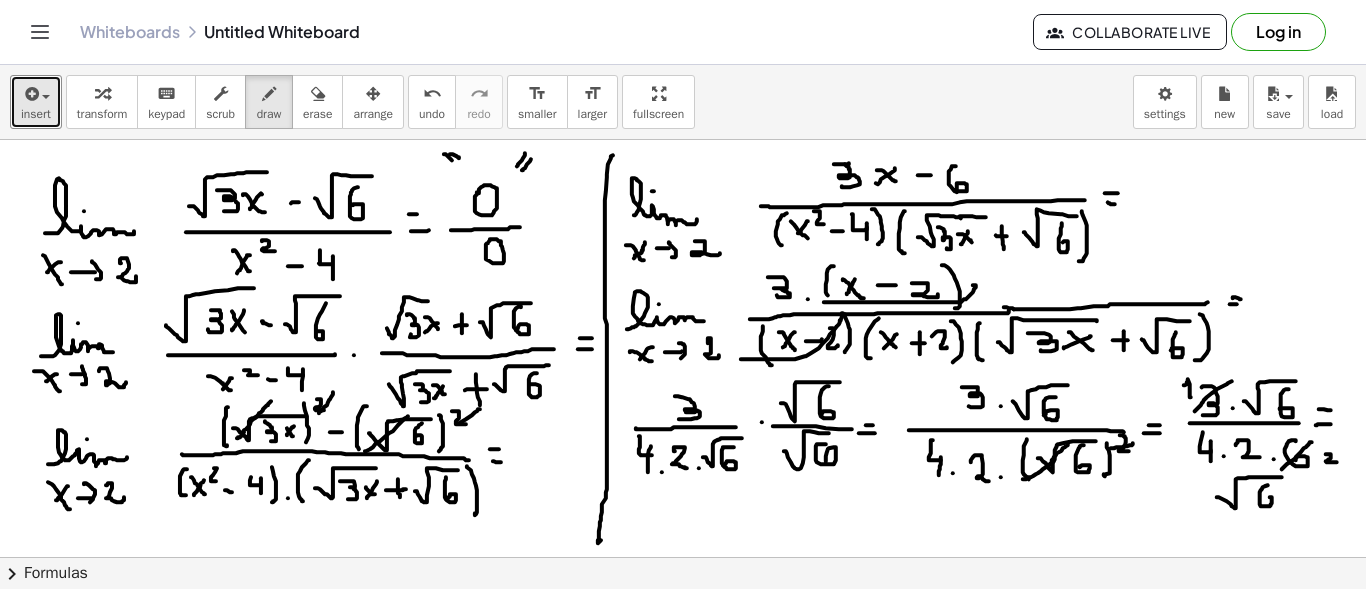 click at bounding box center [683, 666] 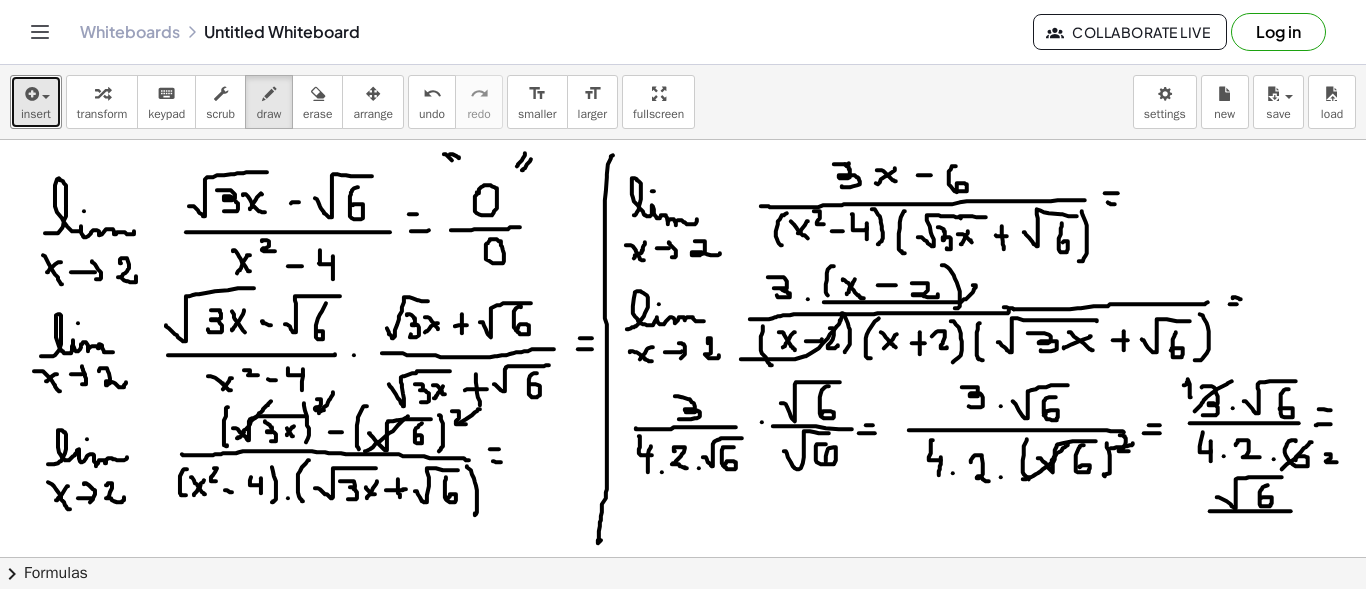 click at bounding box center [683, 666] 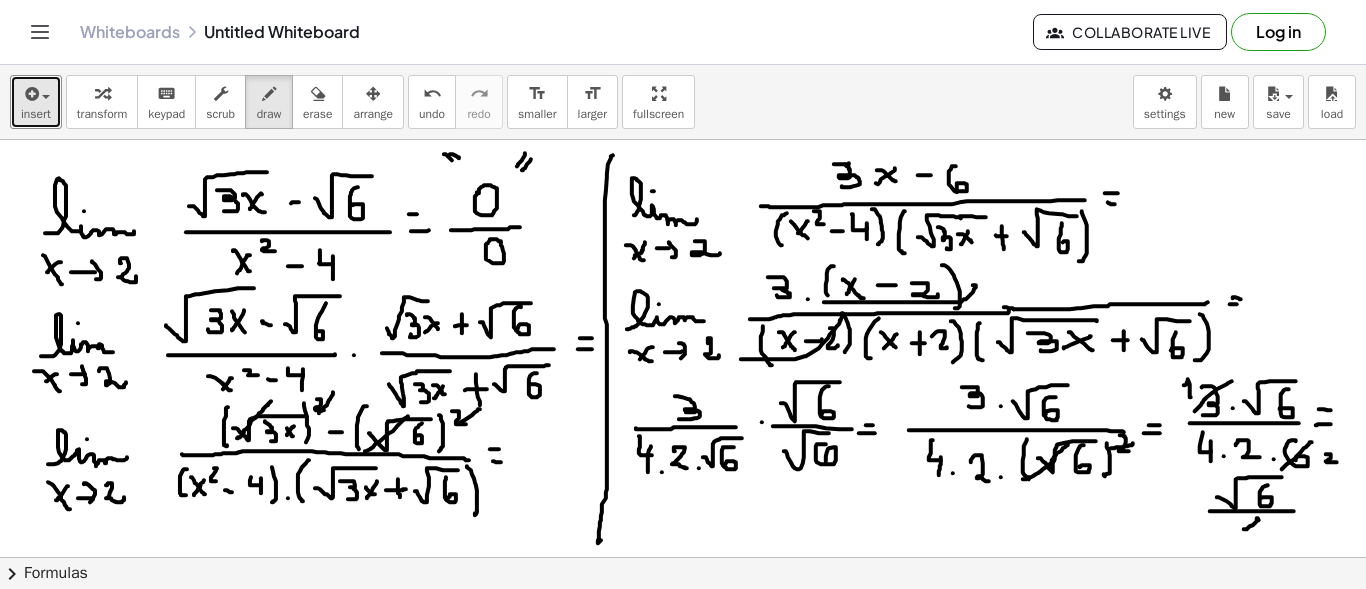 click at bounding box center (683, 666) 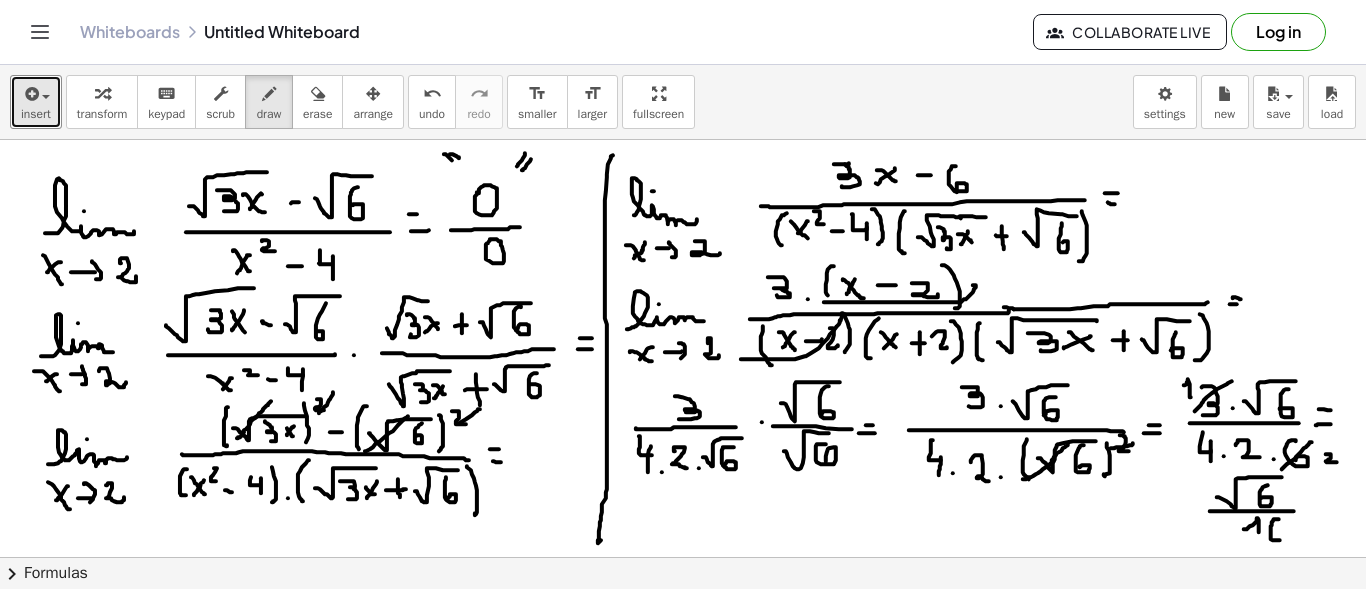 click at bounding box center (683, 666) 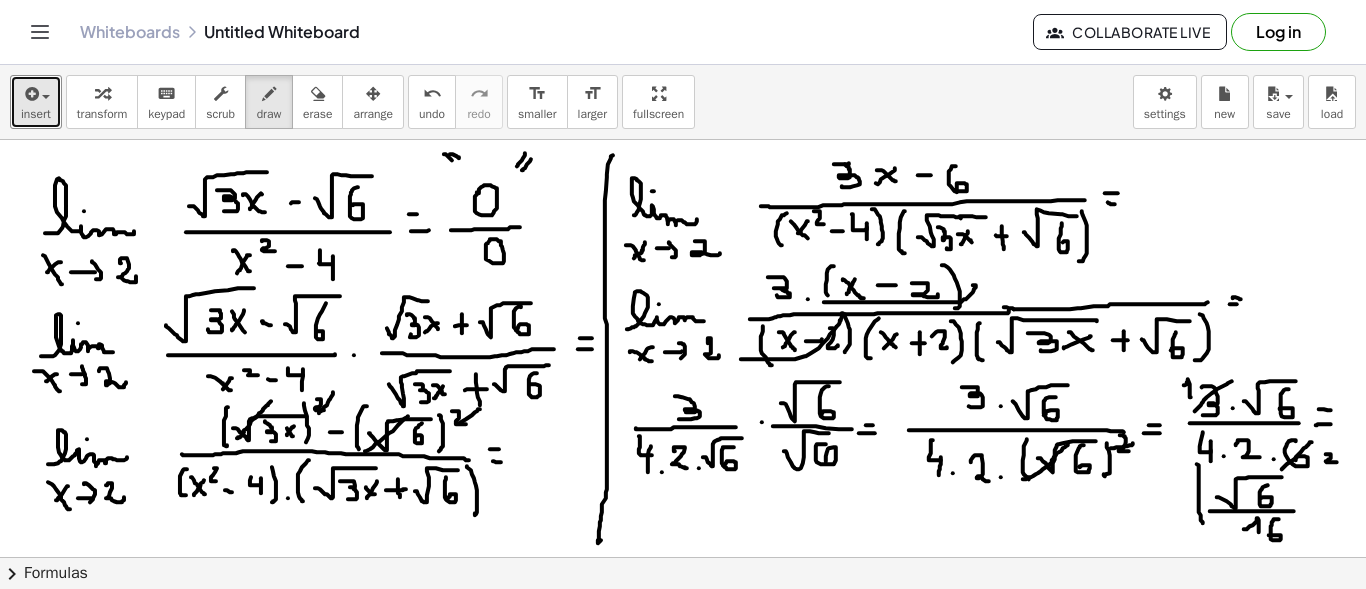 click at bounding box center (683, 666) 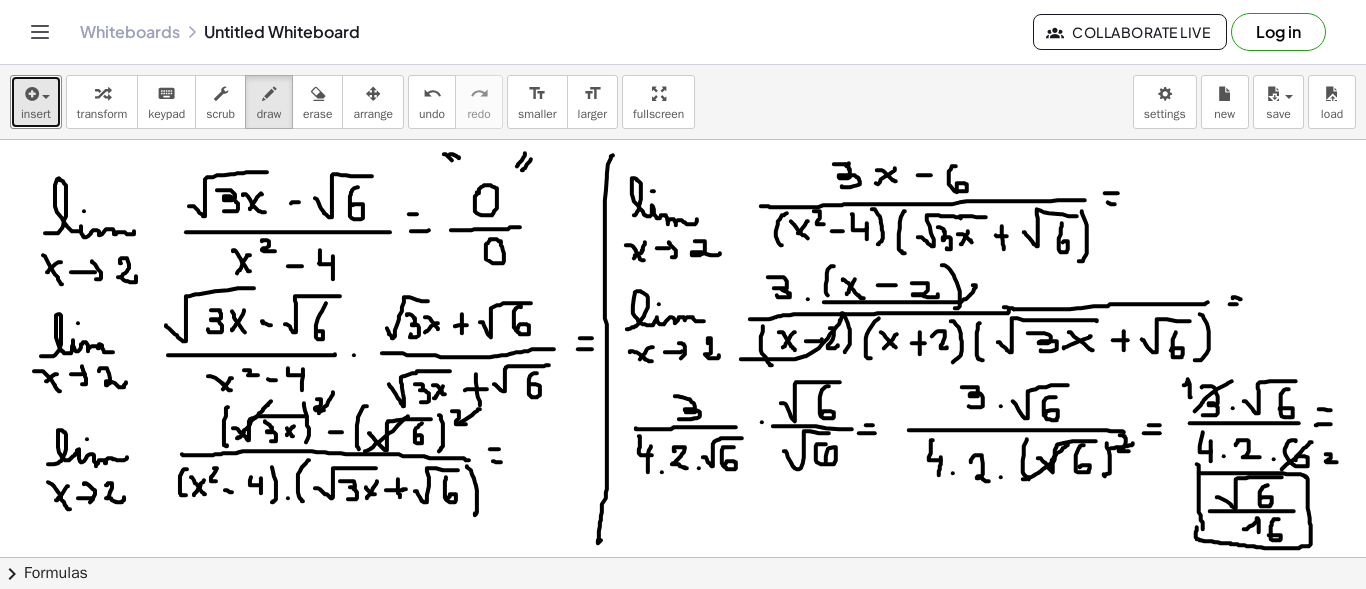 click at bounding box center [683, 666] 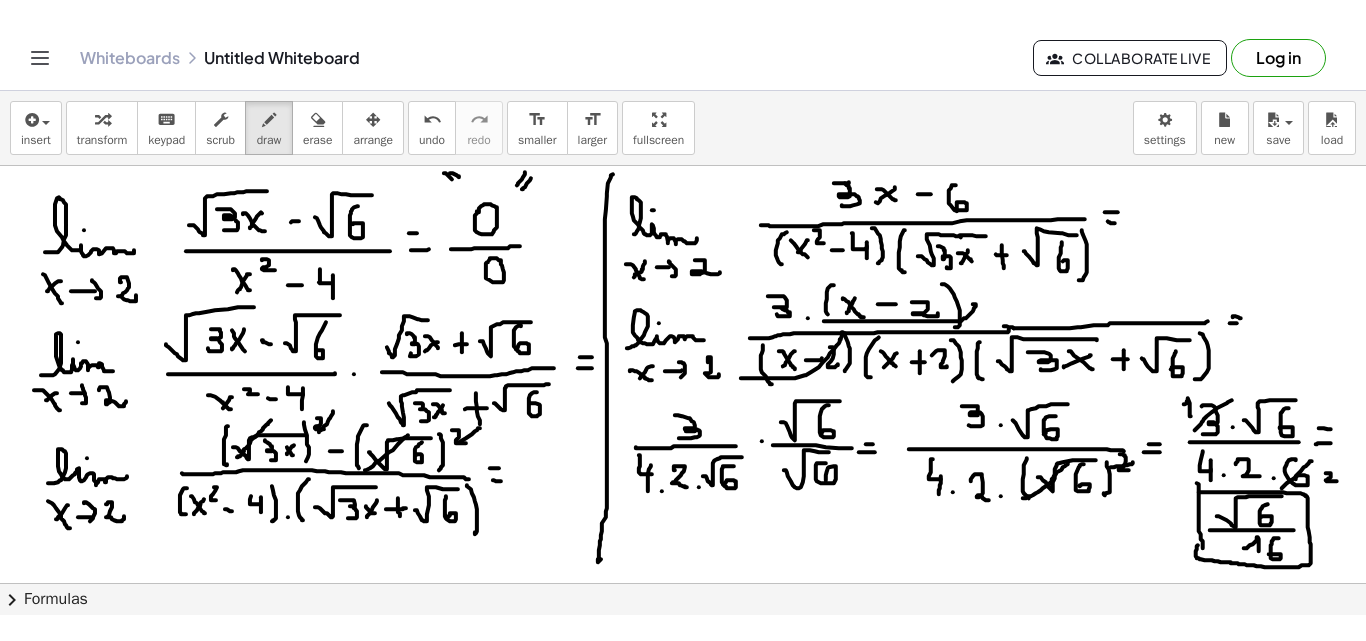scroll, scrollTop: 15, scrollLeft: 0, axis: vertical 